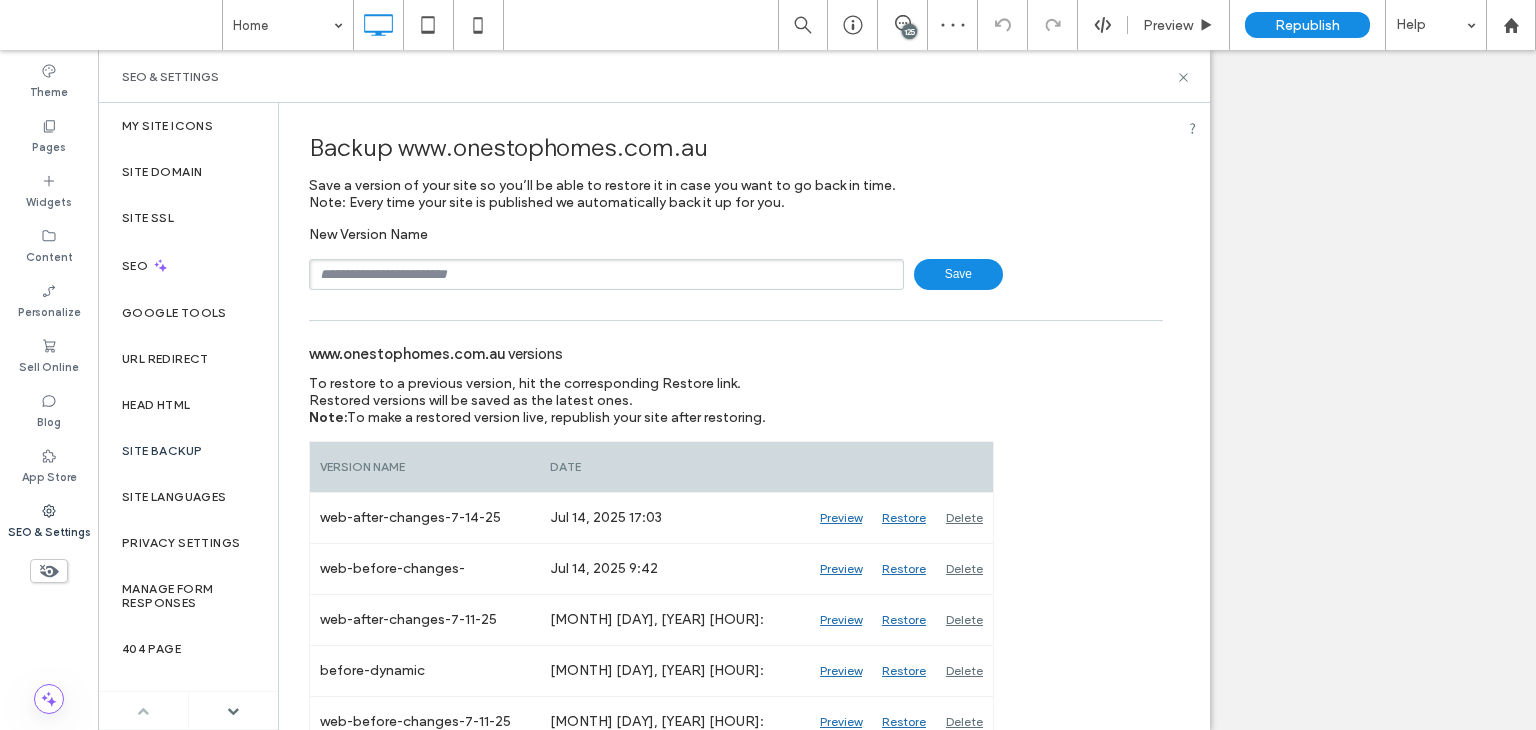 scroll, scrollTop: 0, scrollLeft: 0, axis: both 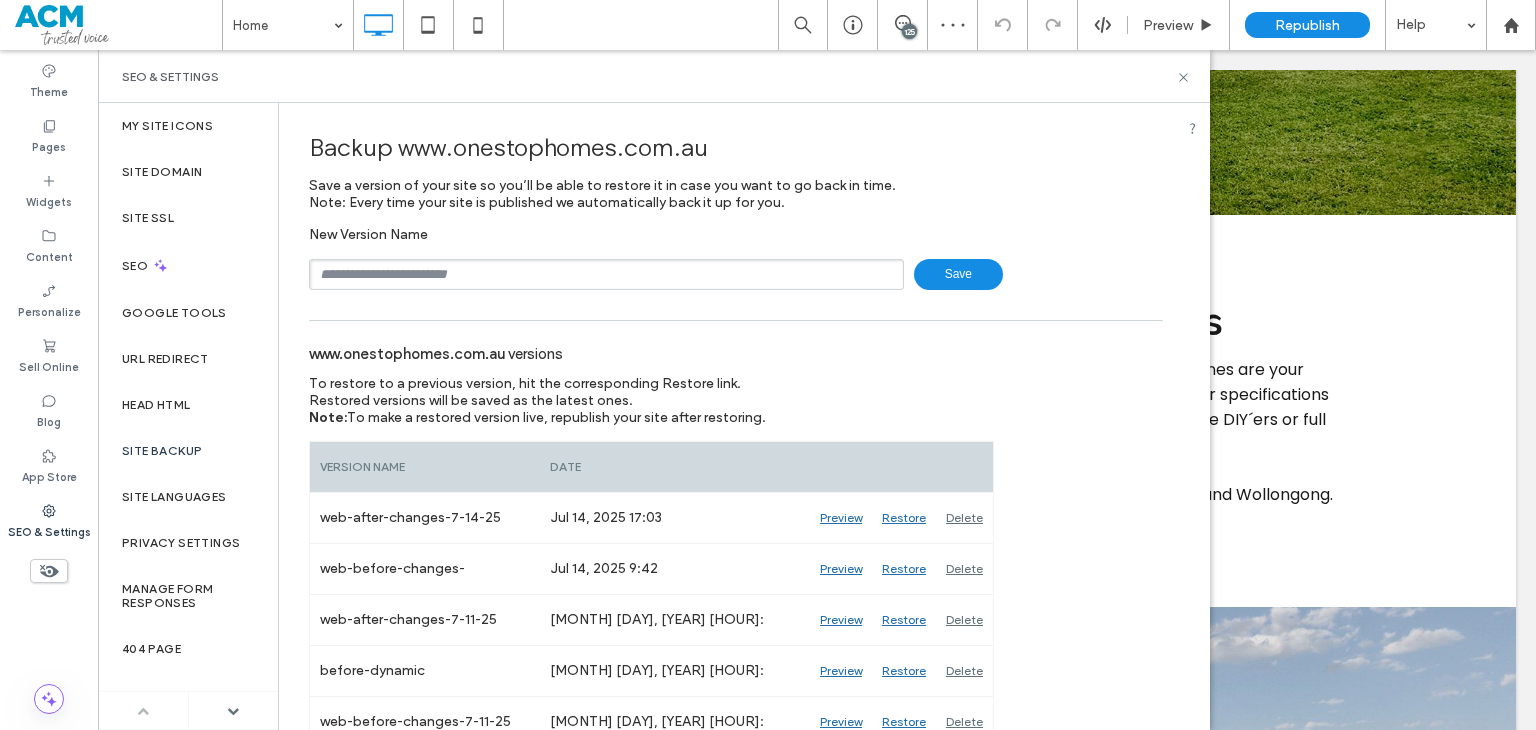 click at bounding box center [606, 274] 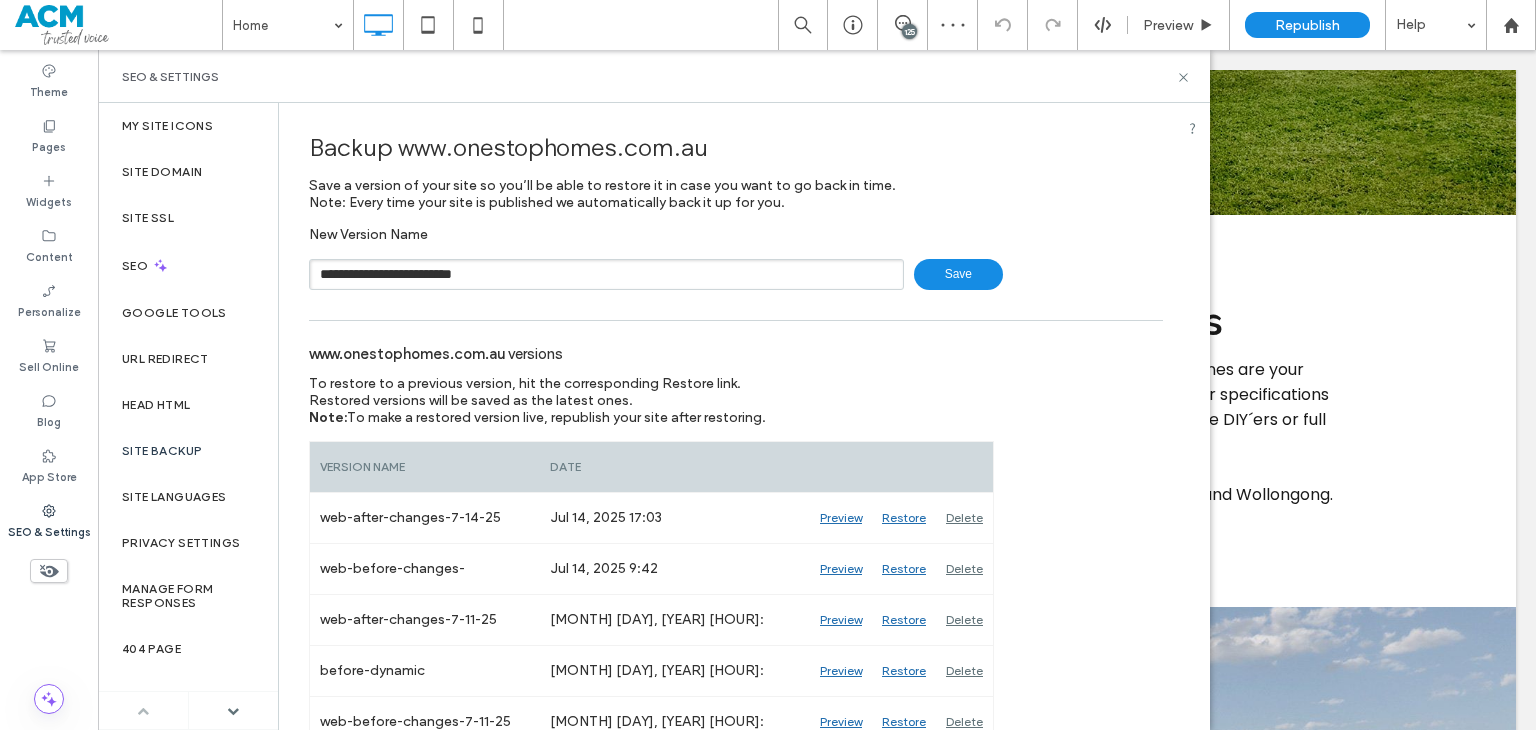 click on "**********" at bounding box center [606, 274] 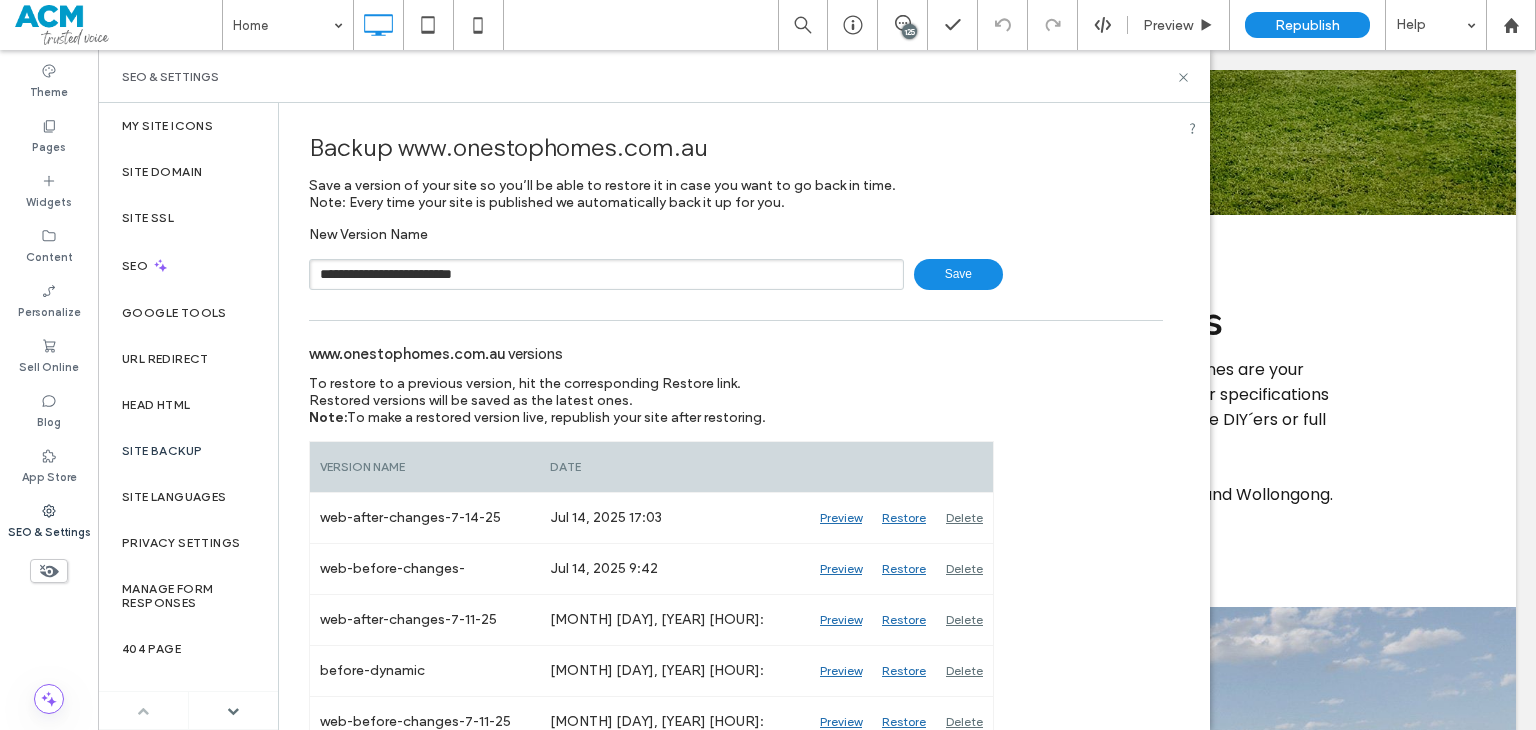 type on "**********" 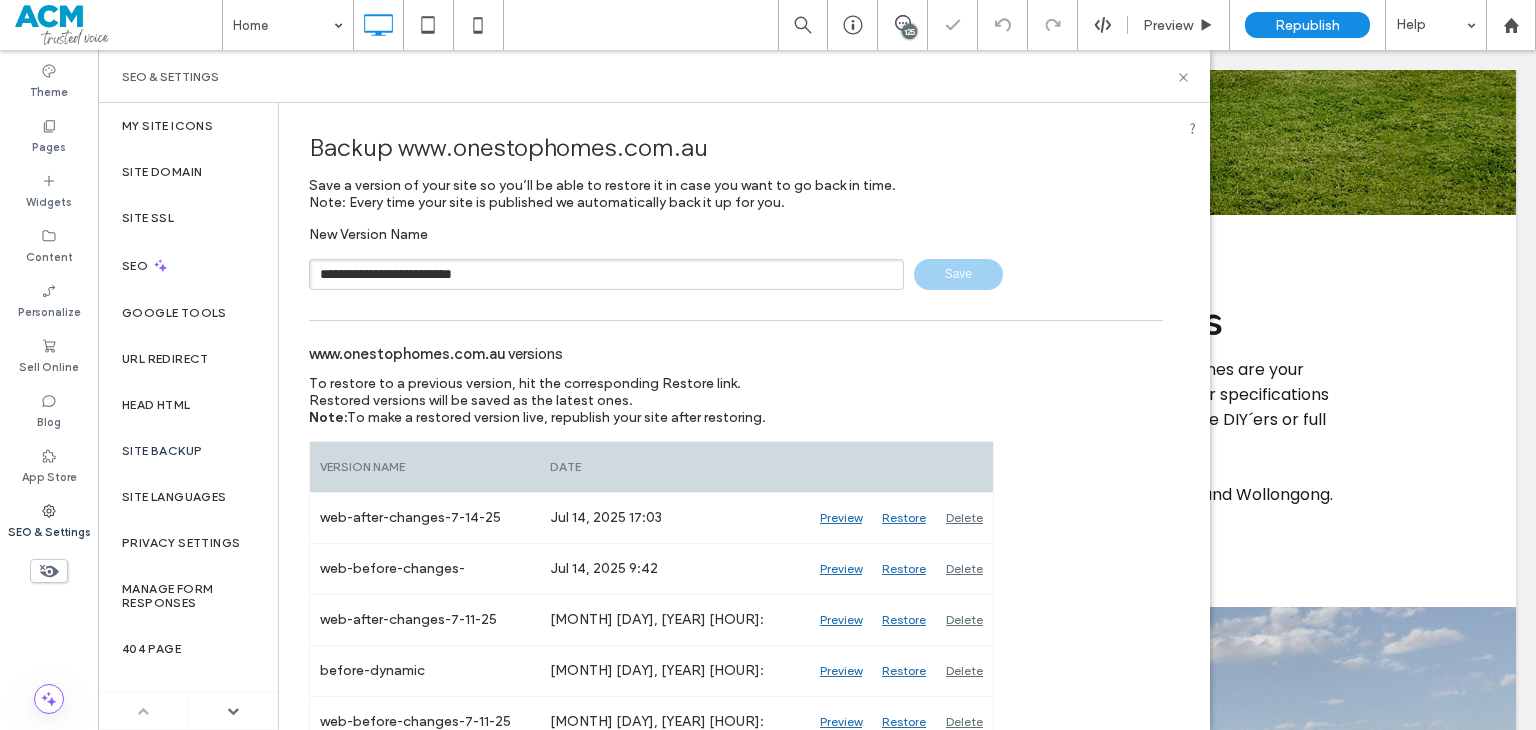 type 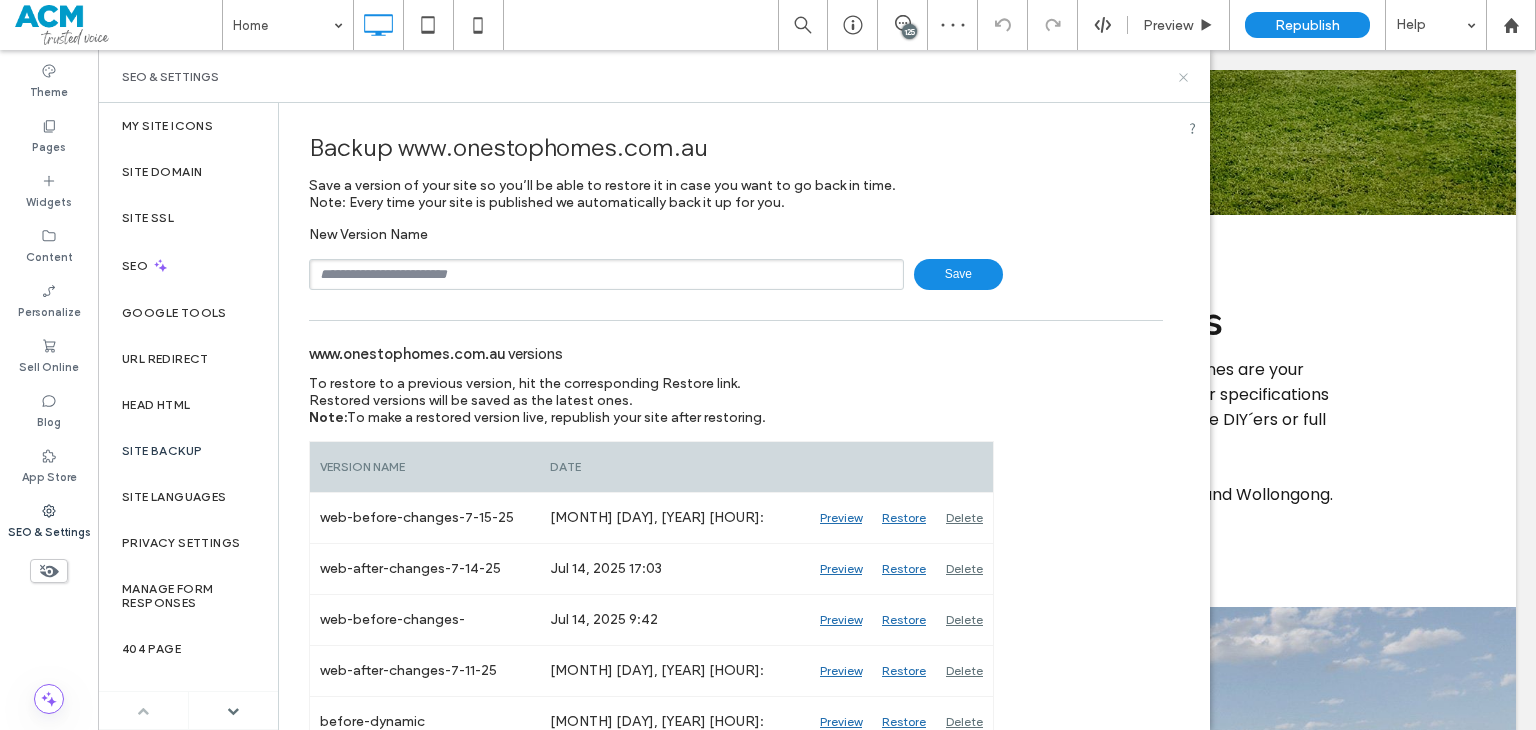 click 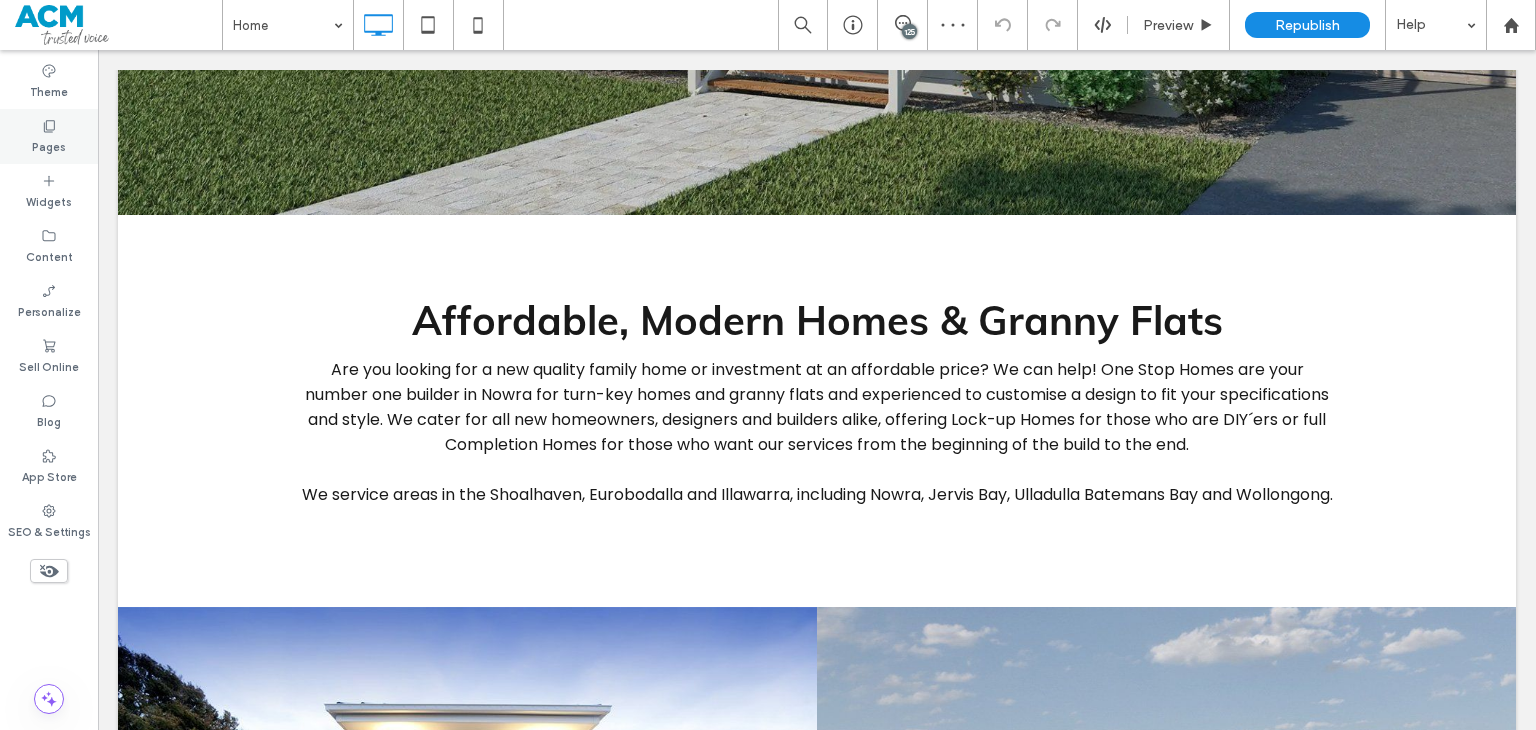 click on "Pages" at bounding box center [49, 136] 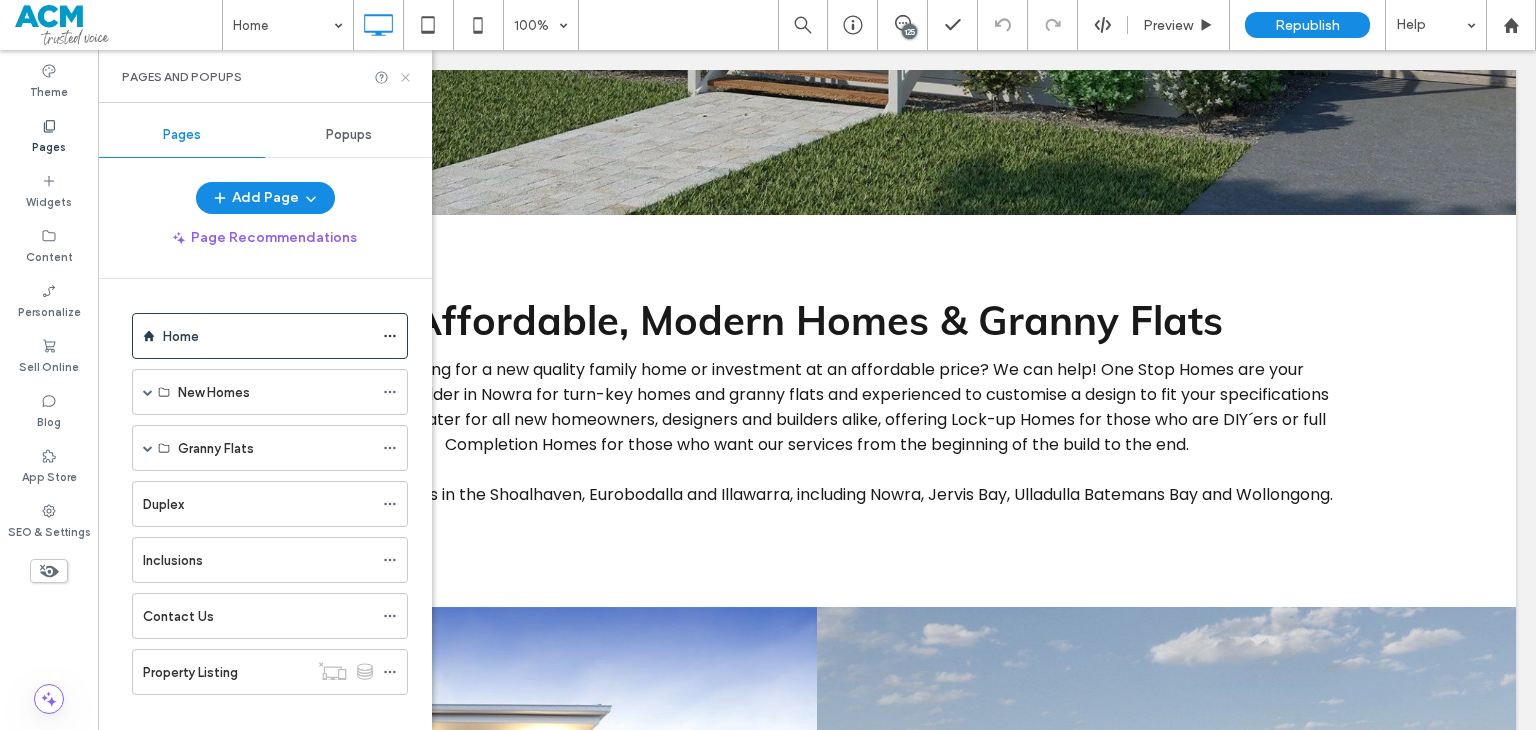 drag, startPoint x: 402, startPoint y: 70, endPoint x: 304, endPoint y: 23, distance: 108.68762 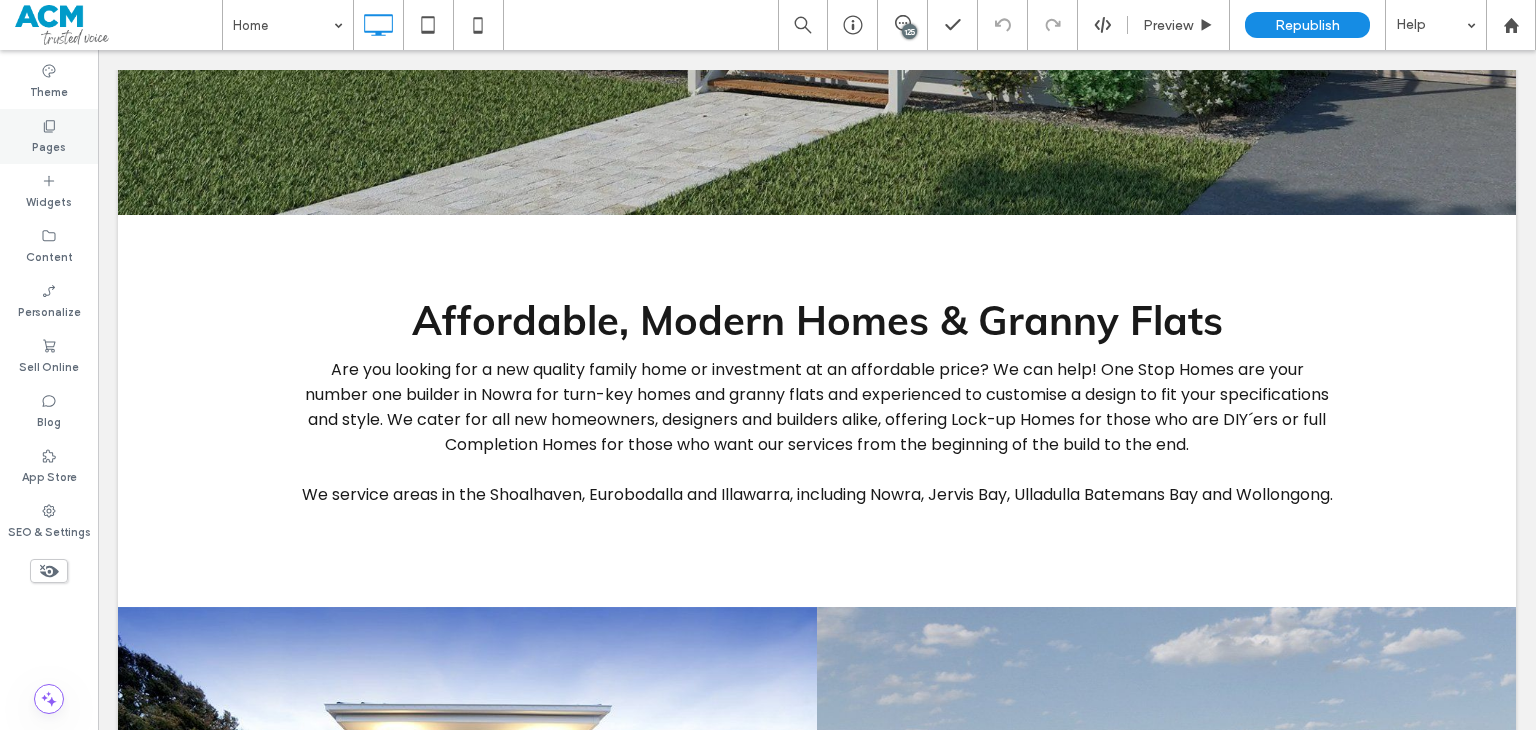 click on "Pages" at bounding box center [49, 136] 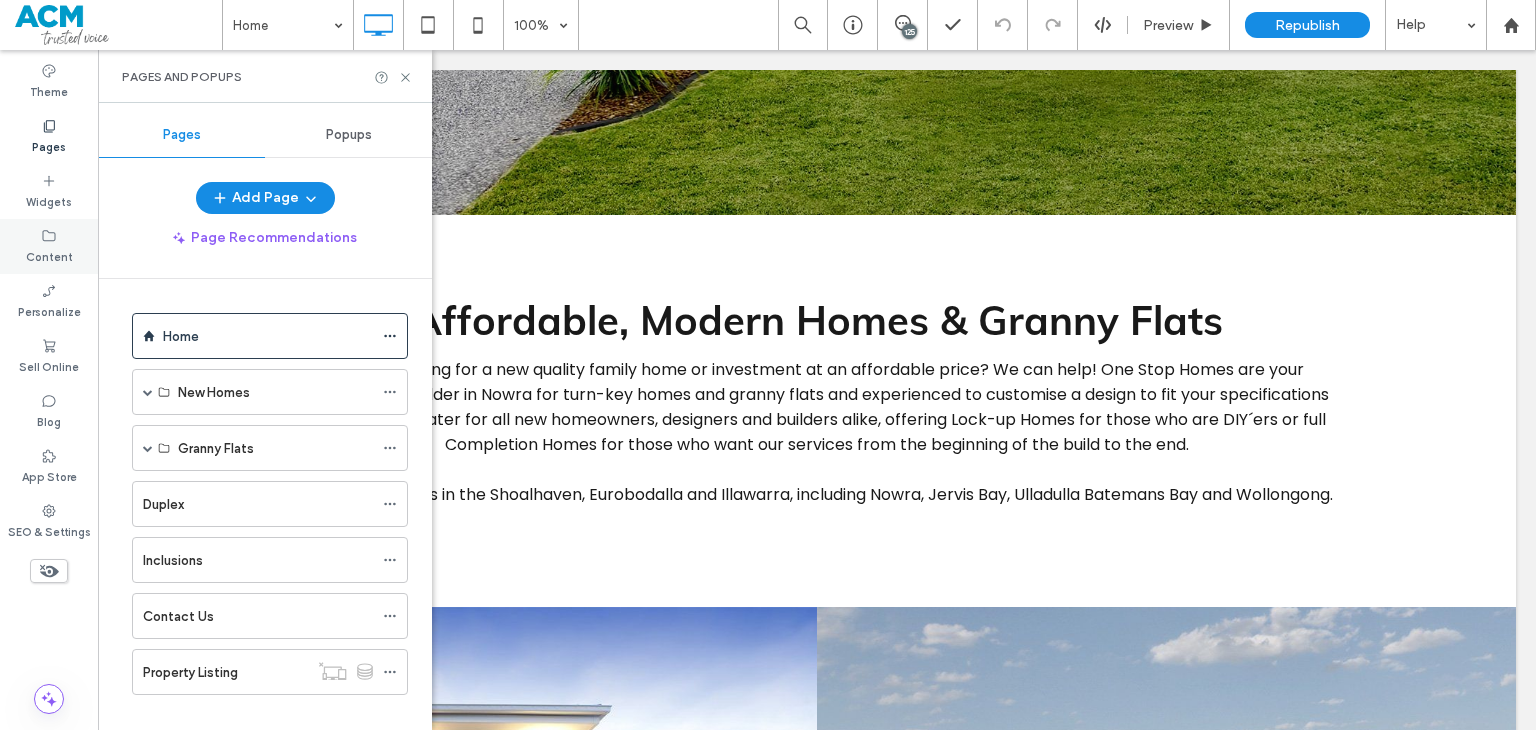 click 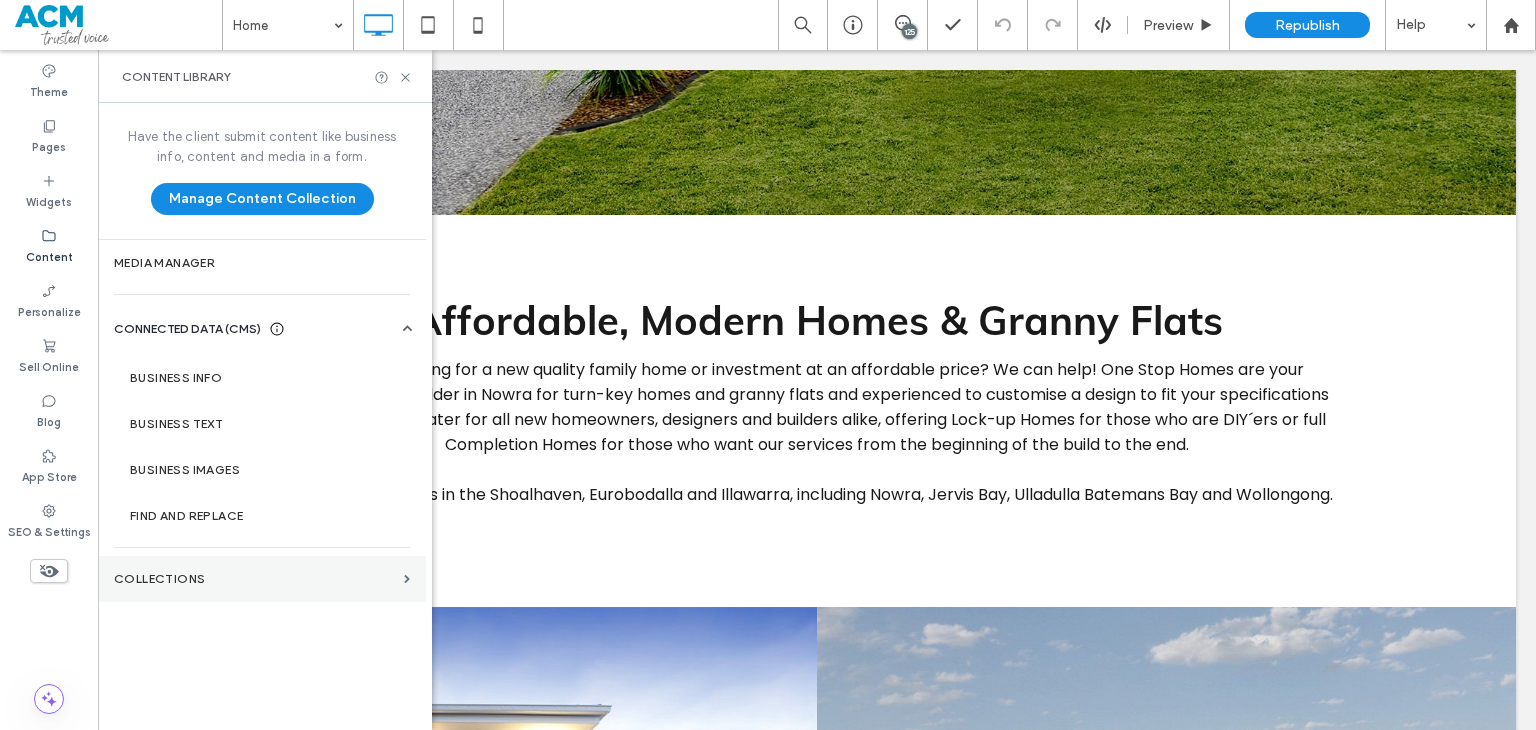 click on "Collections" at bounding box center (255, 579) 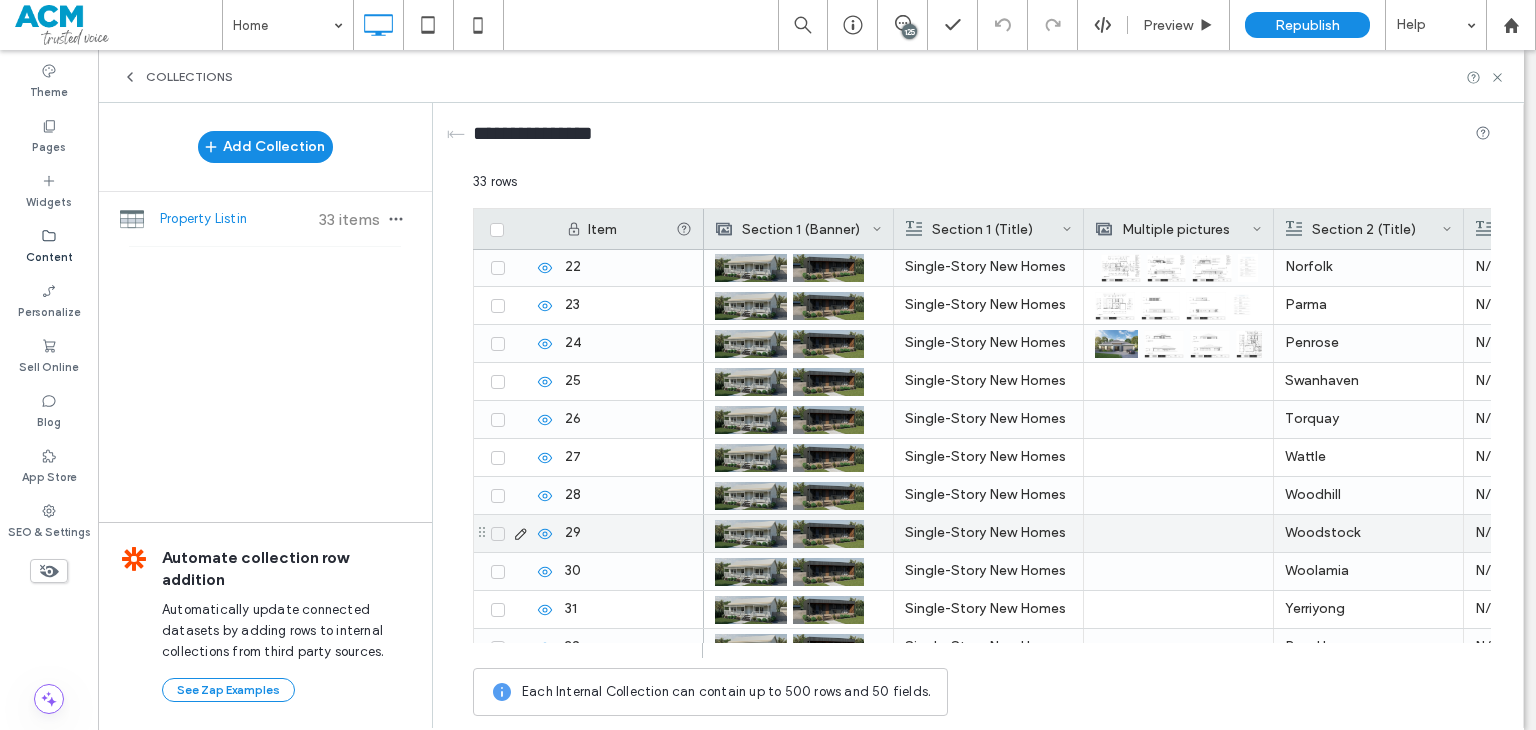 scroll, scrollTop: 898, scrollLeft: 0, axis: vertical 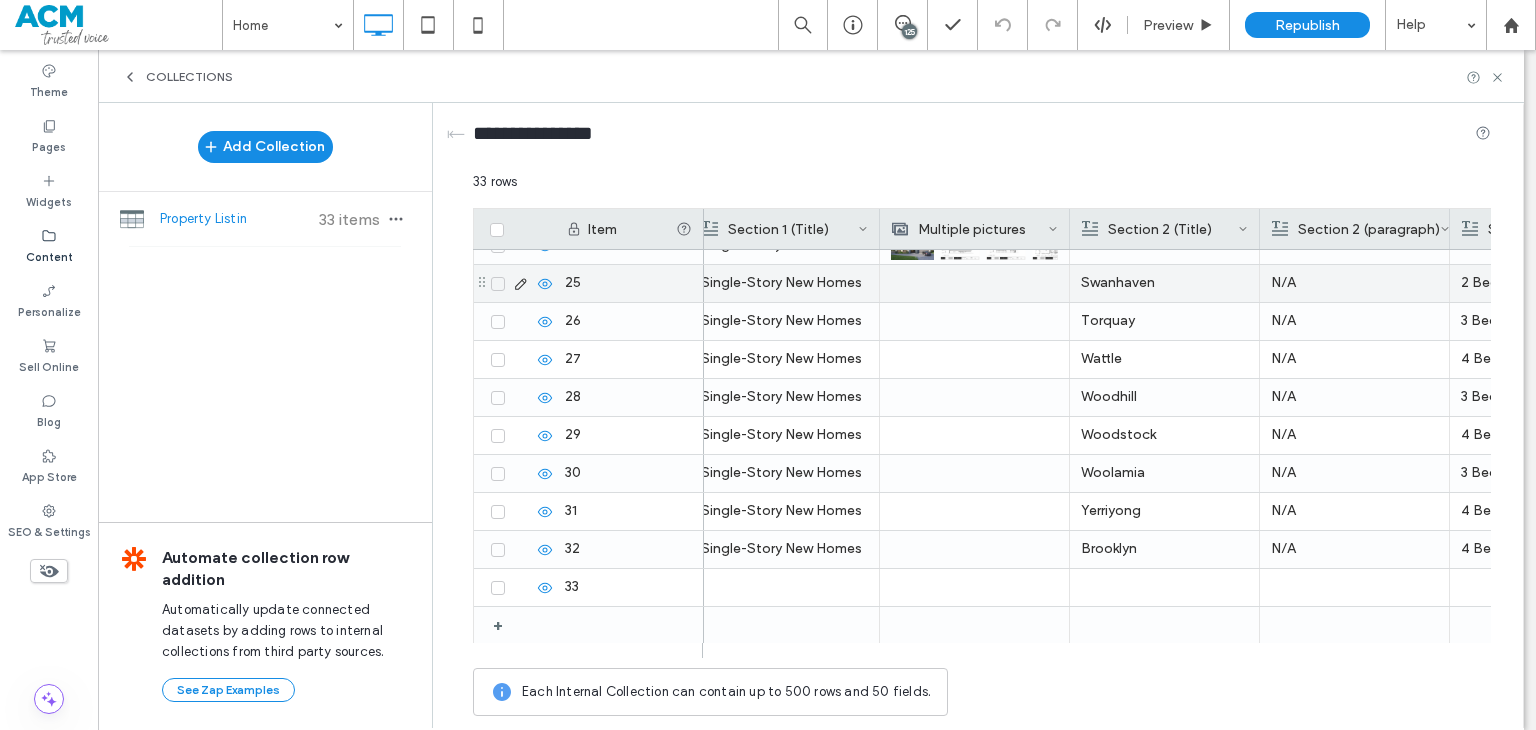 click on "Single-Story New Homes" at bounding box center (784, 283) 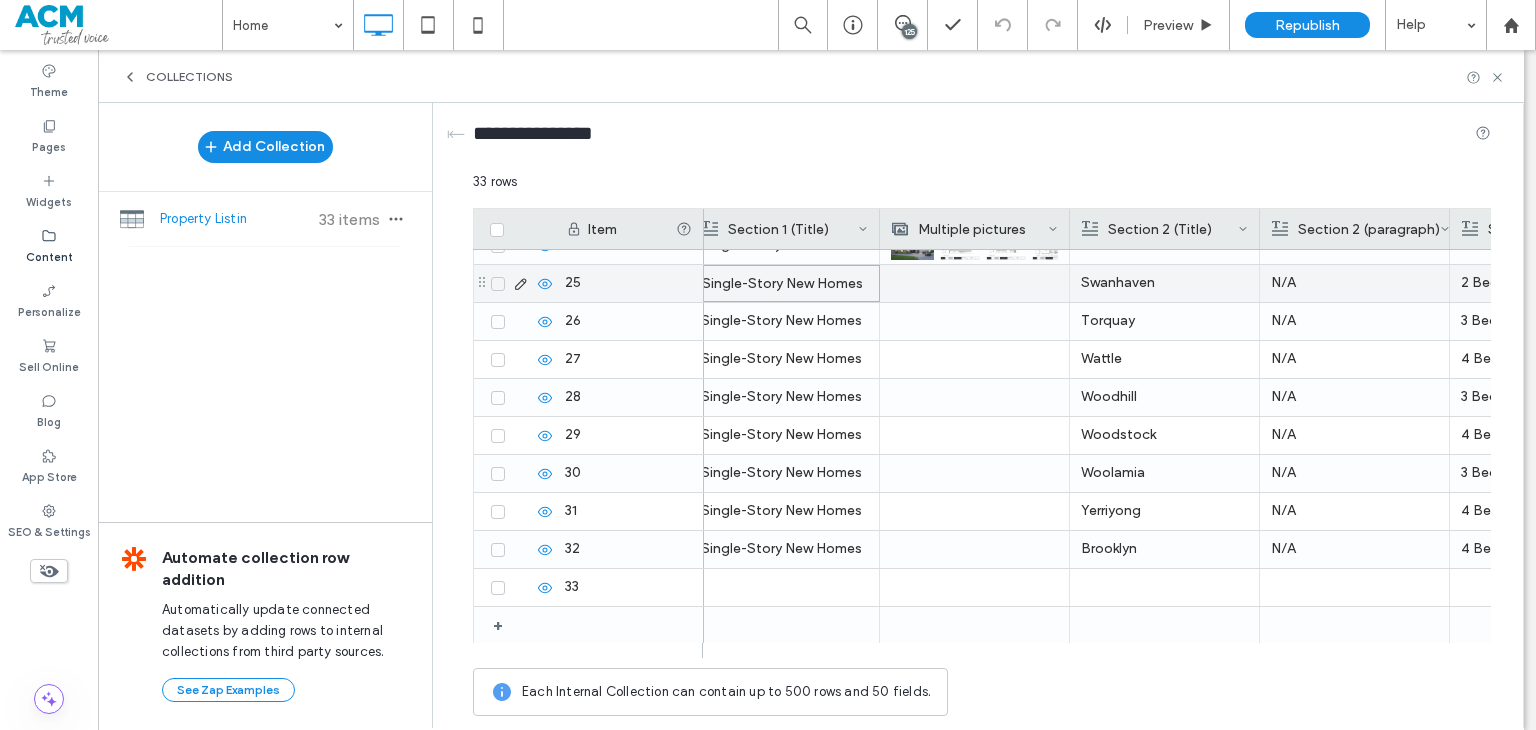 click on "Swanhaven" at bounding box center [1164, 283] 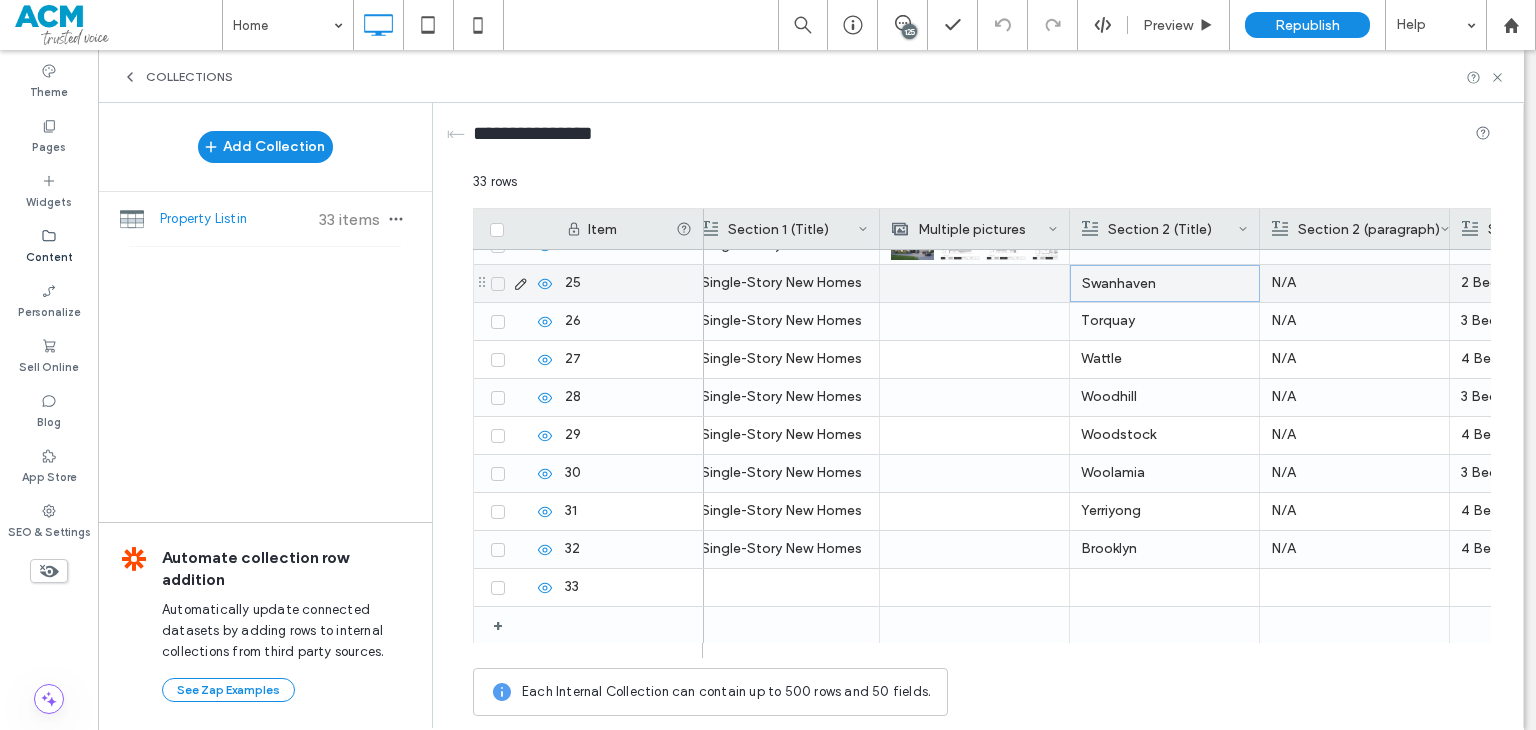 click on "25" at bounding box center [629, 283] 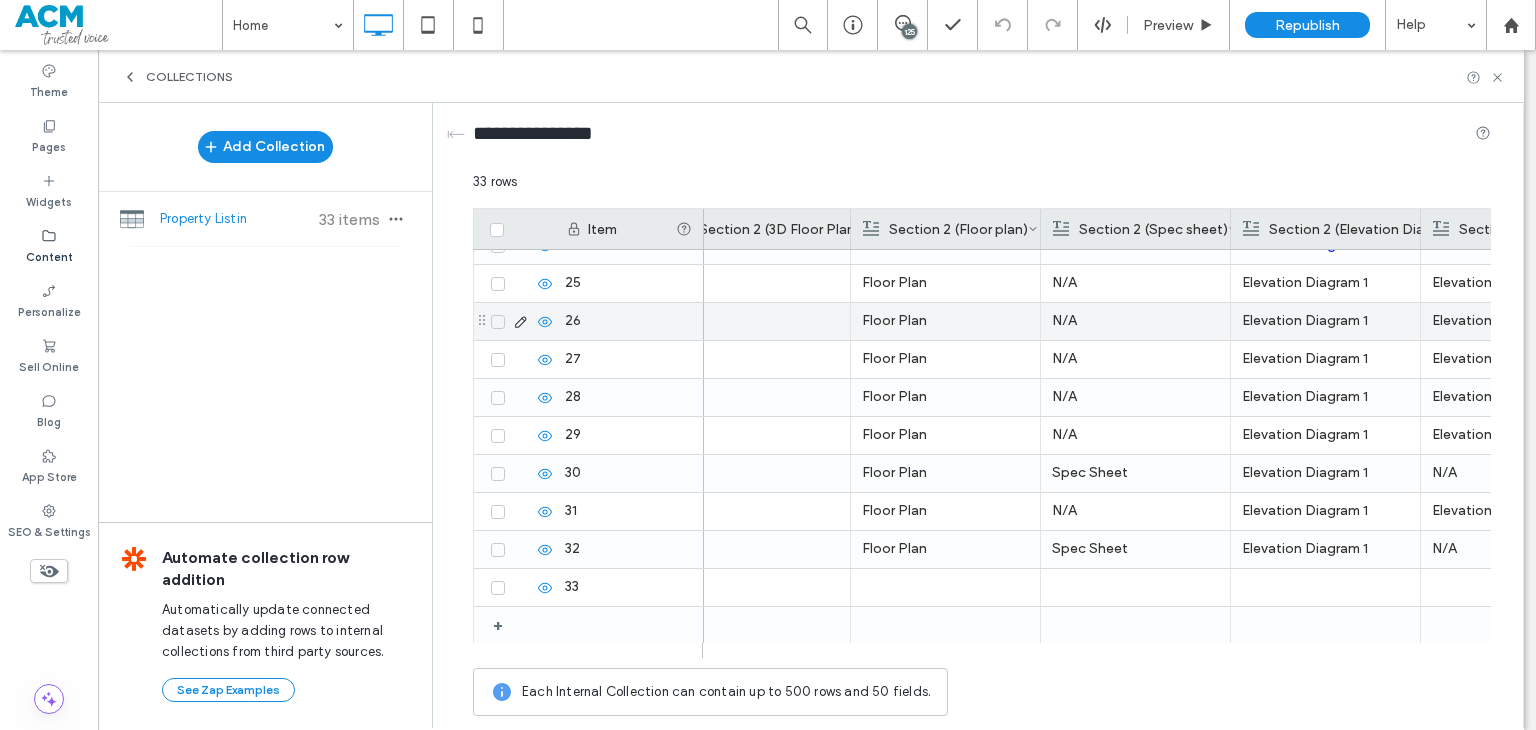 click on "Floor Plan" at bounding box center (945, 283) 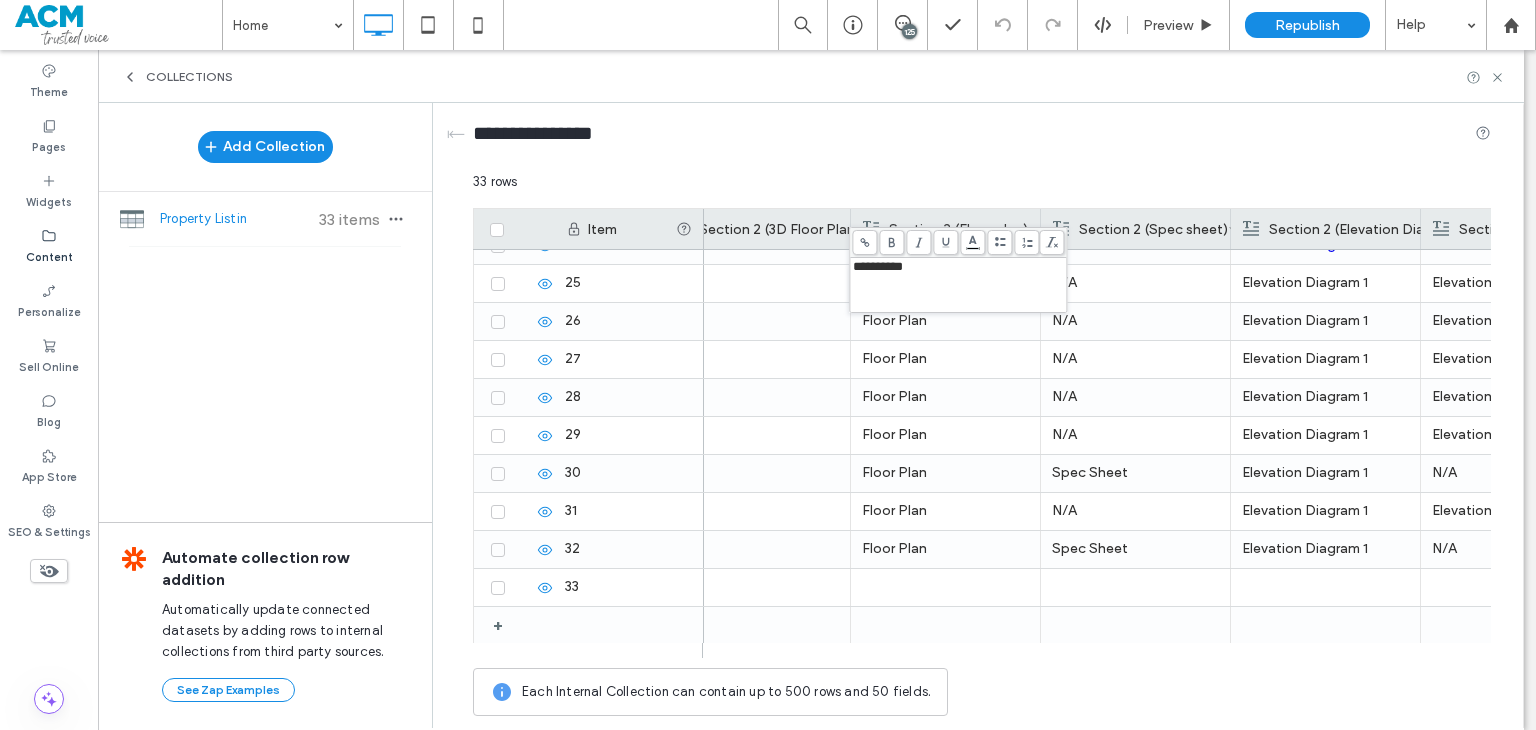 click 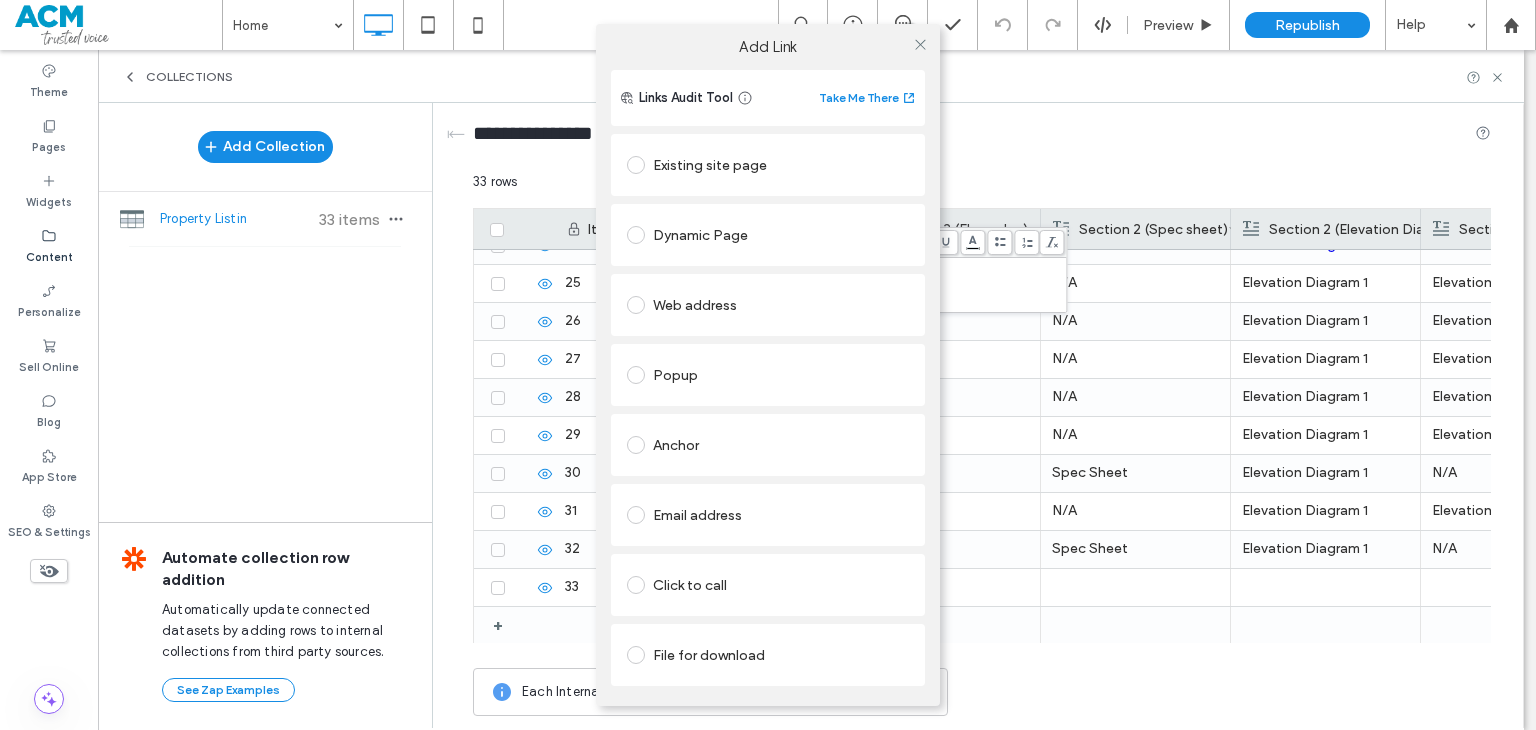 click on "Existing site page" at bounding box center (768, 165) 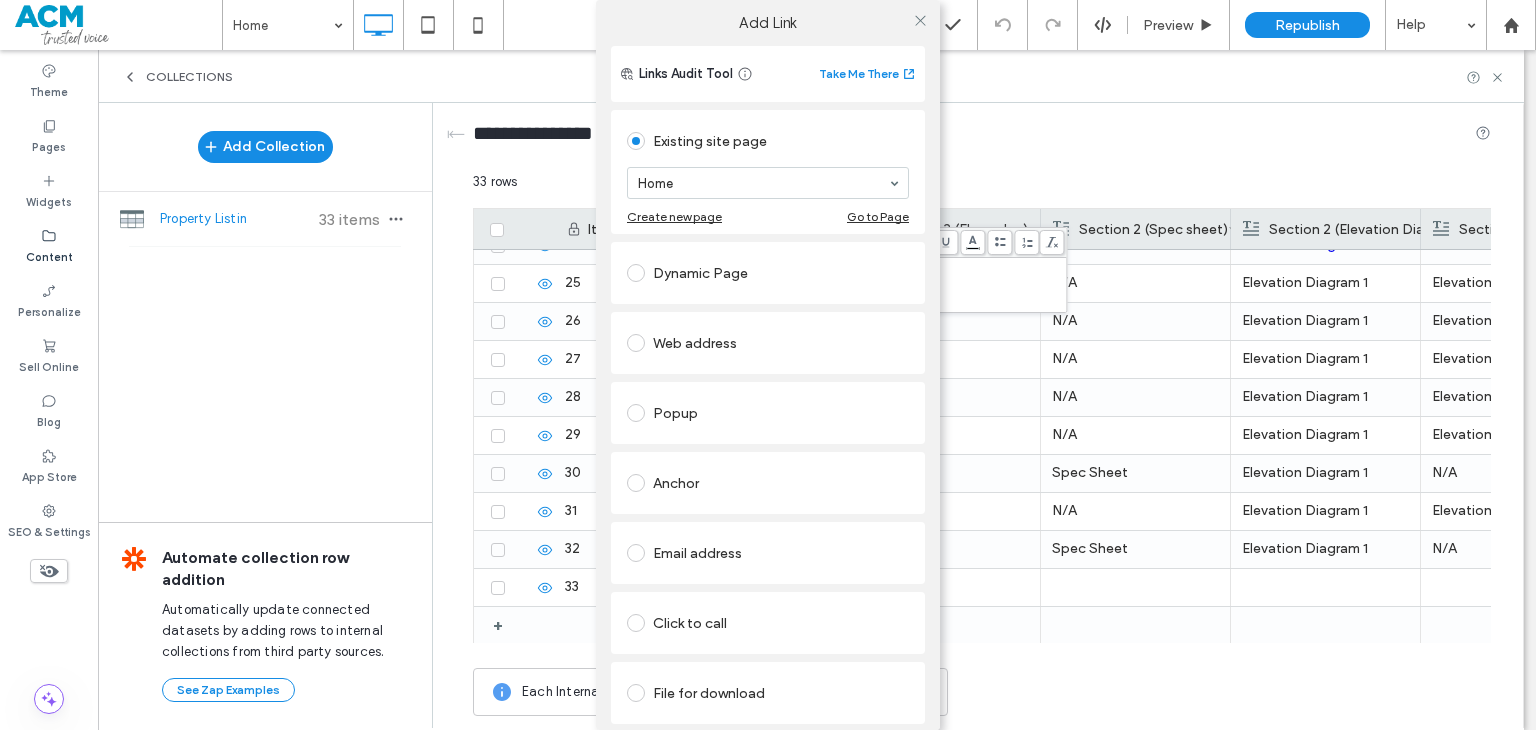 click on "Web address" at bounding box center (768, 343) 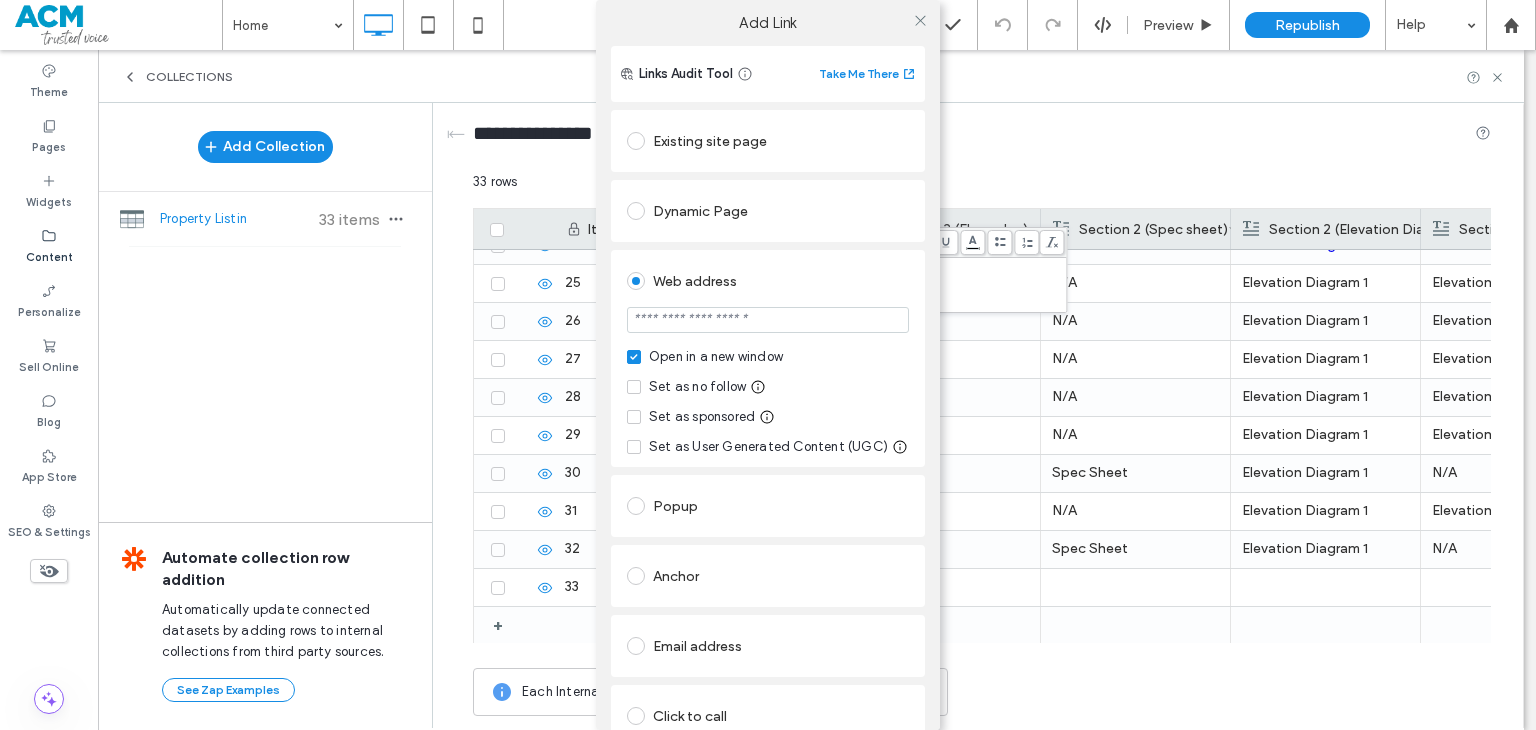 click at bounding box center [768, 320] 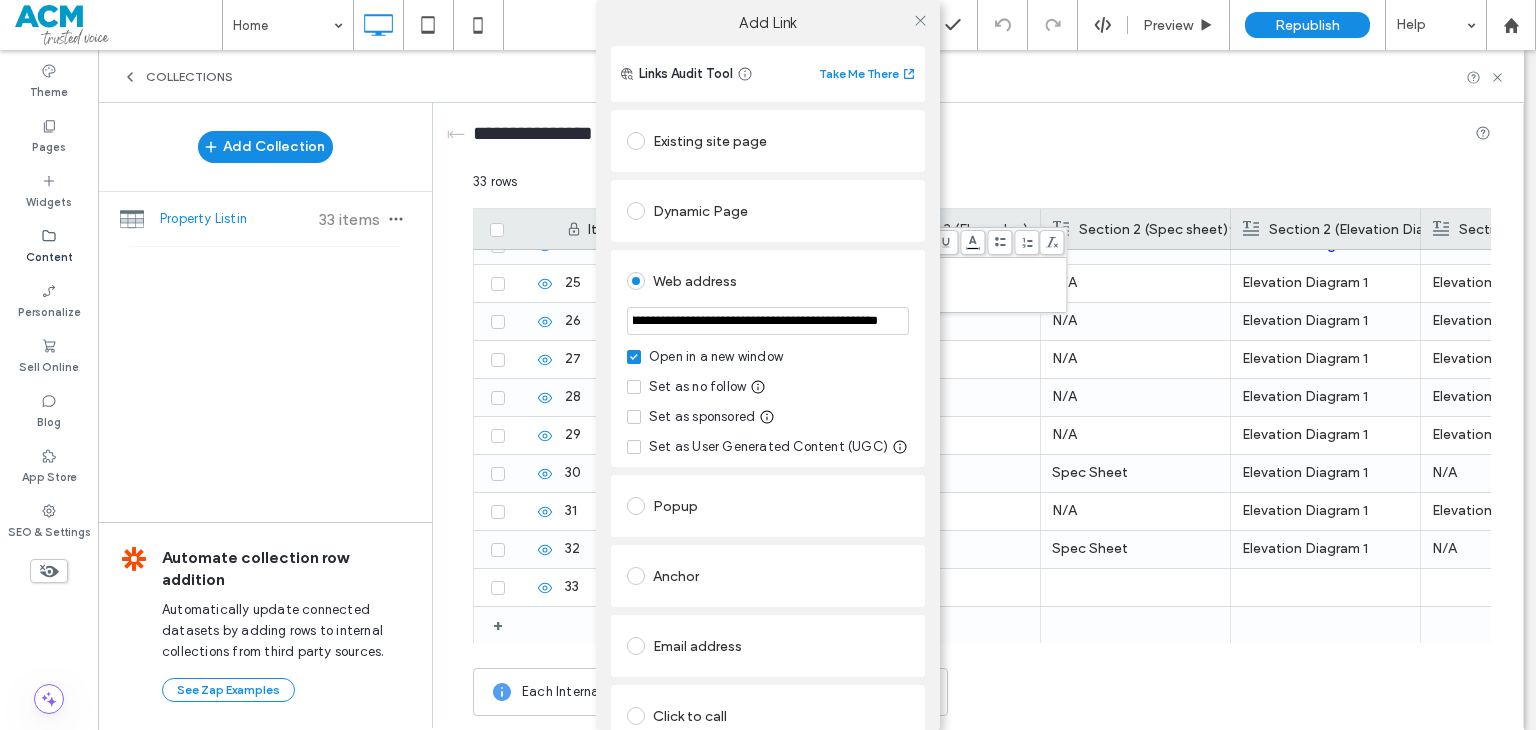 type on "**********" 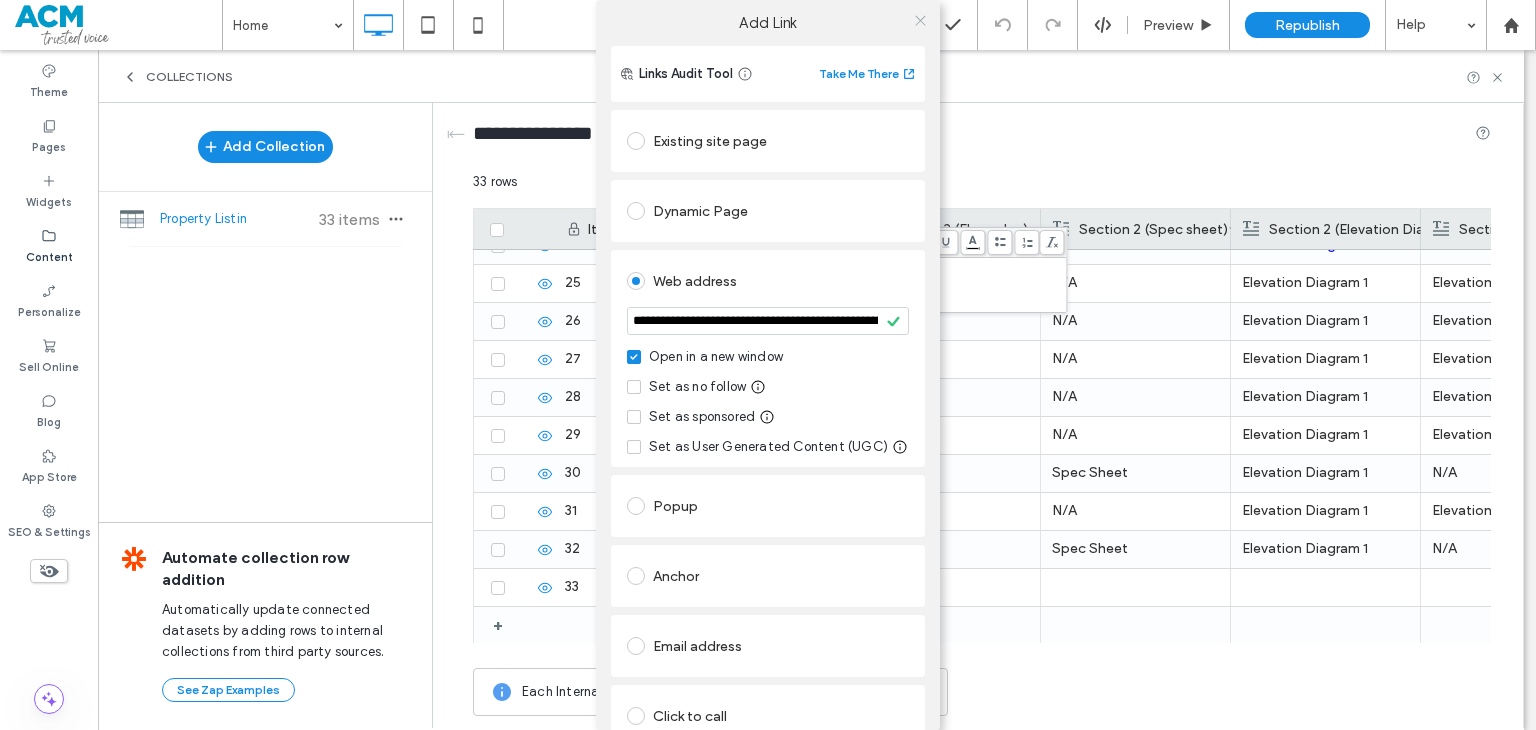 click 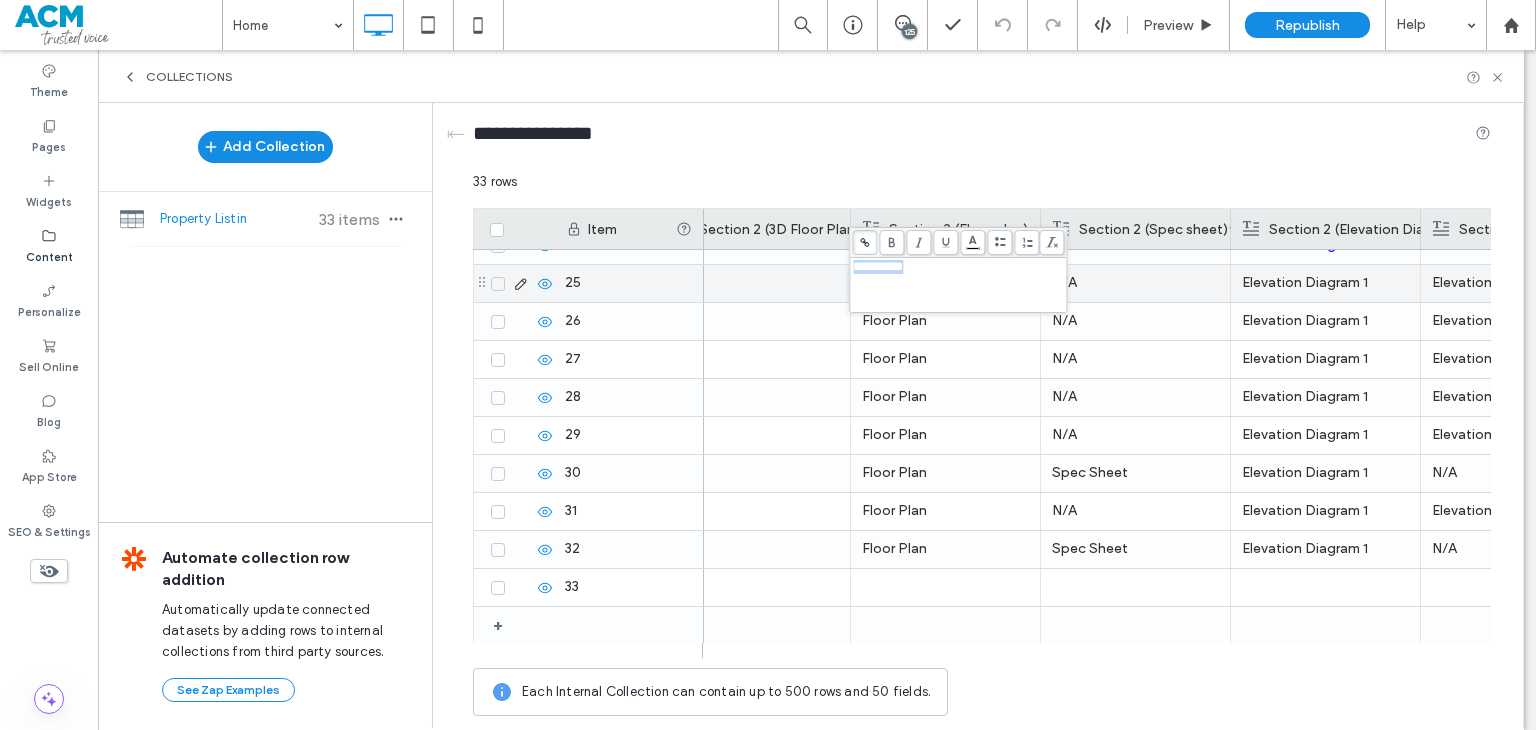 click on "N/A" at bounding box center (1136, 283) 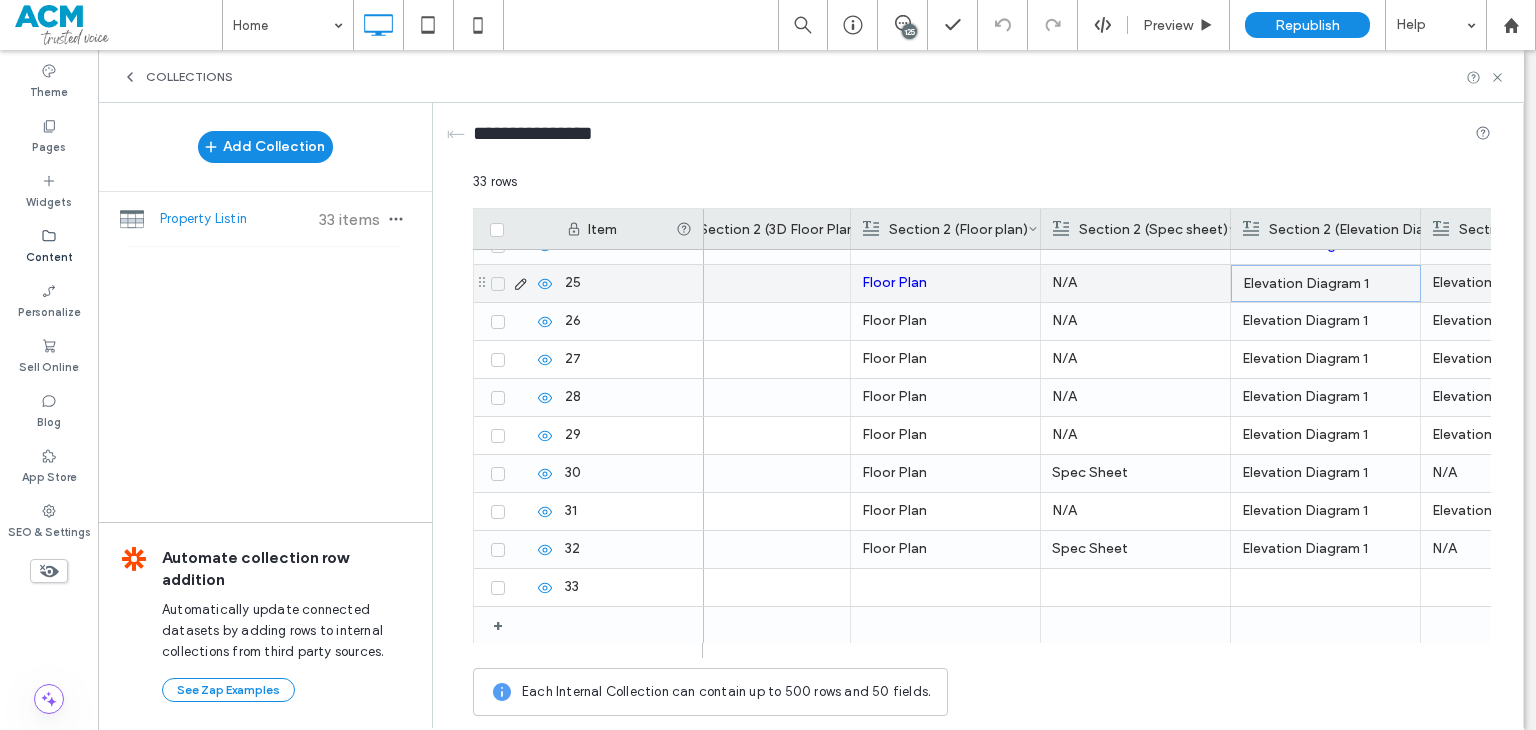 click on "Elevation Diagram 1" at bounding box center [1326, 284] 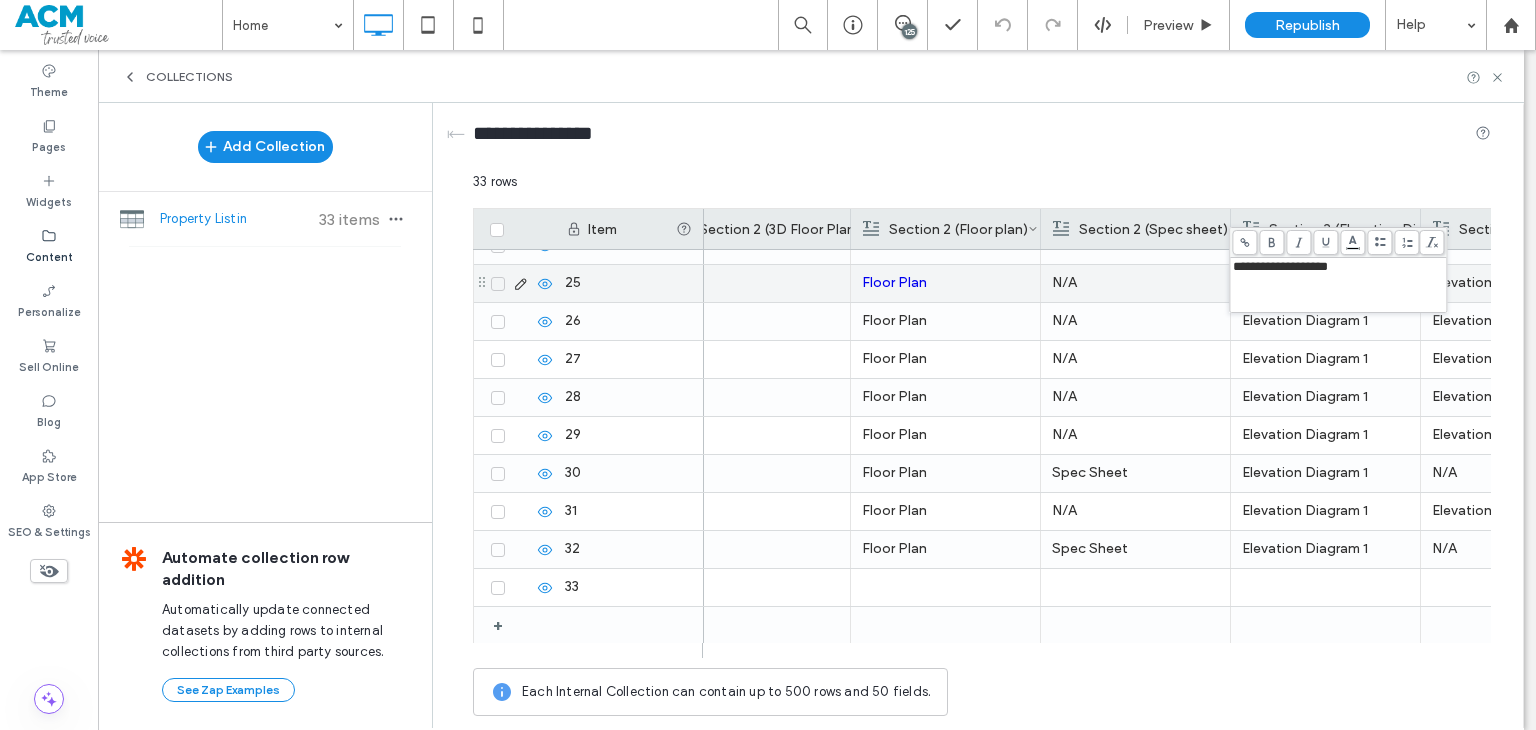 click 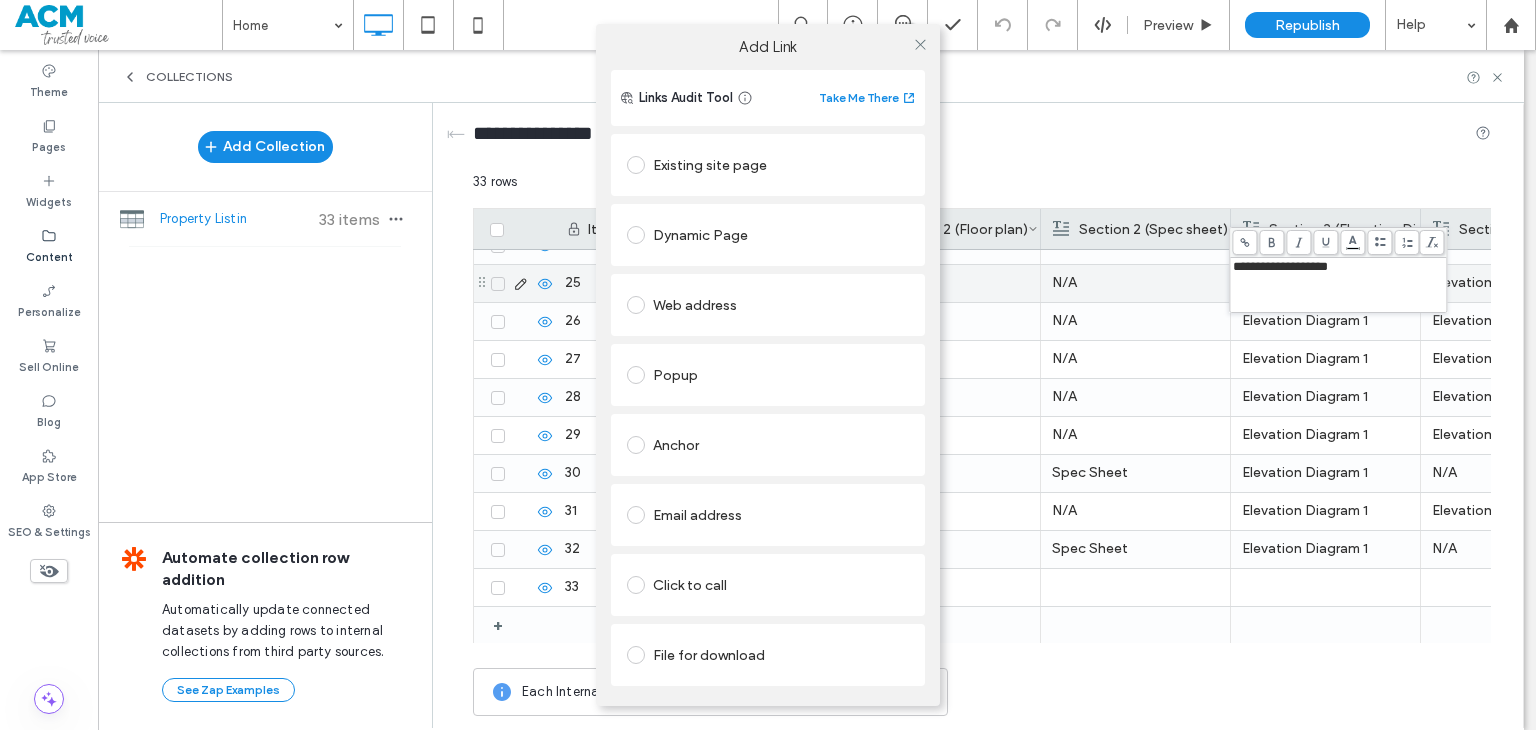 click on "Web address" at bounding box center [768, 305] 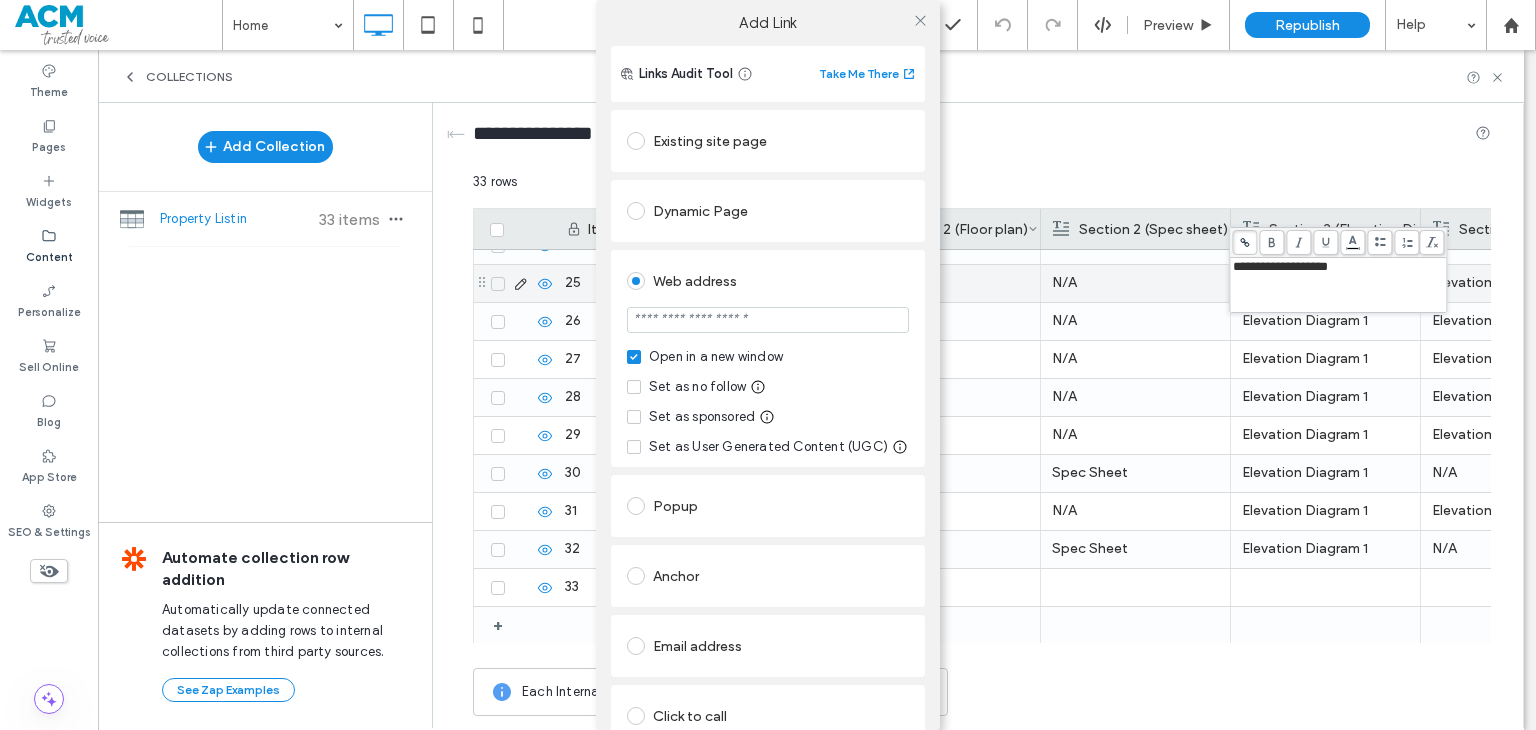 click at bounding box center [768, 320] 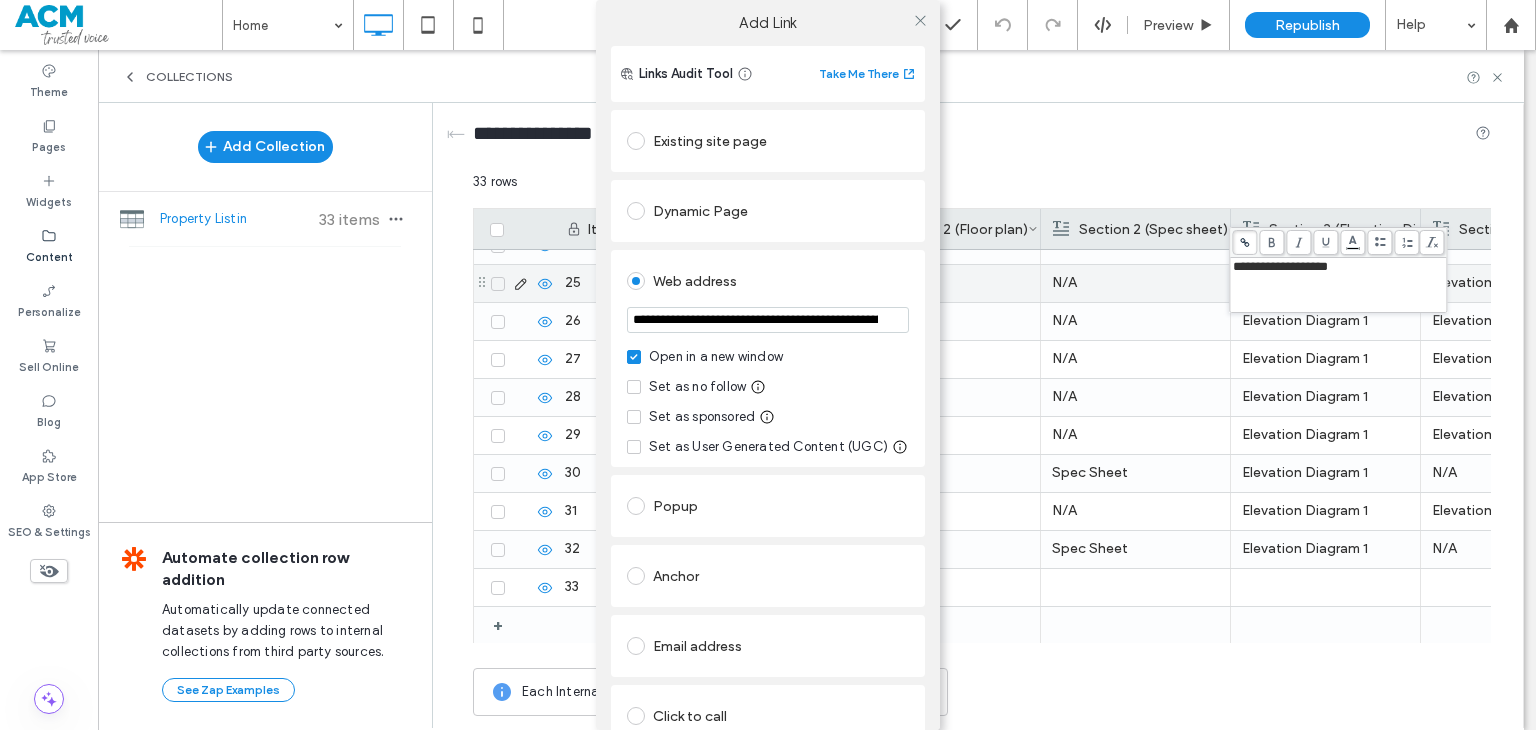 scroll, scrollTop: 0, scrollLeft: 432, axis: horizontal 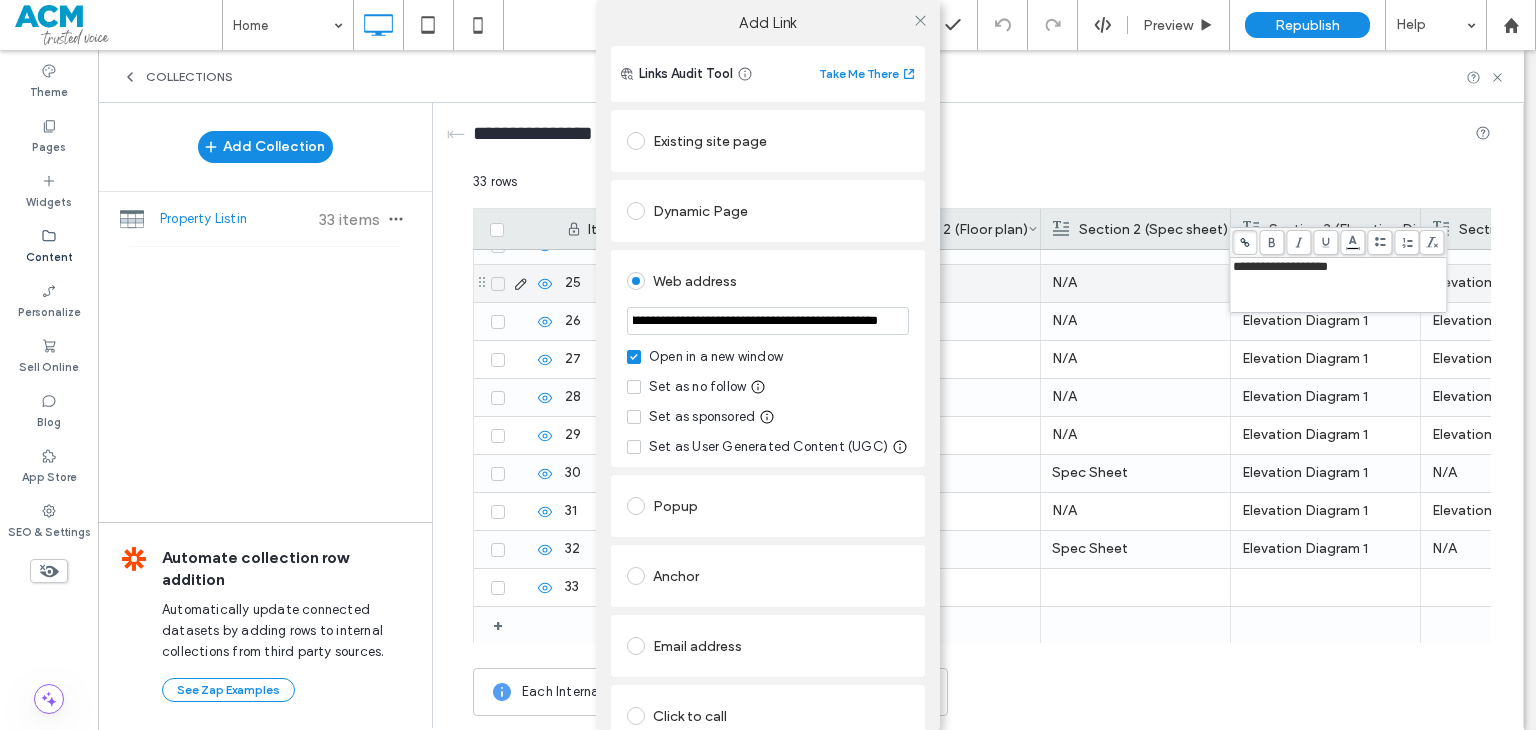 type on "**********" 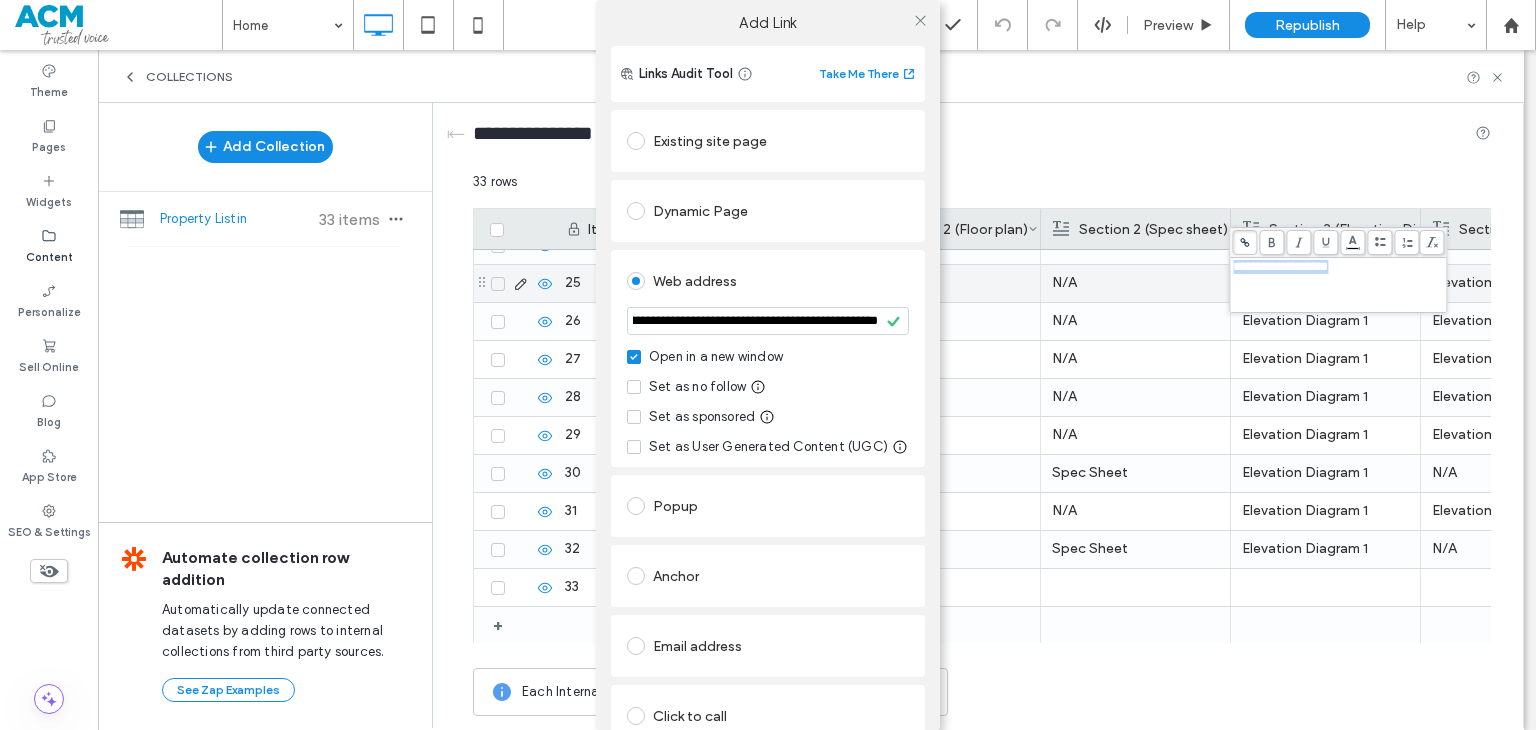 click on "**********" at bounding box center (768, 358) 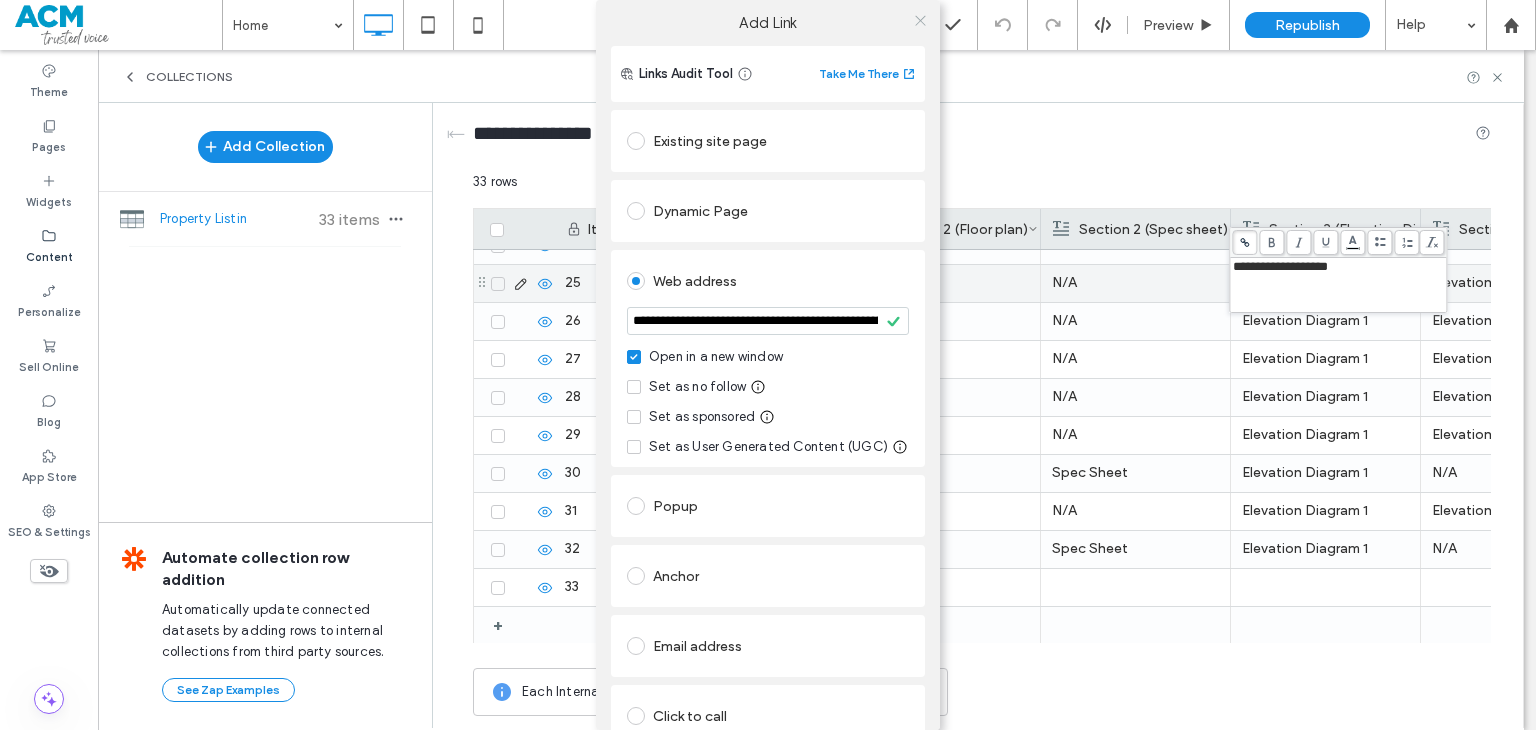 click 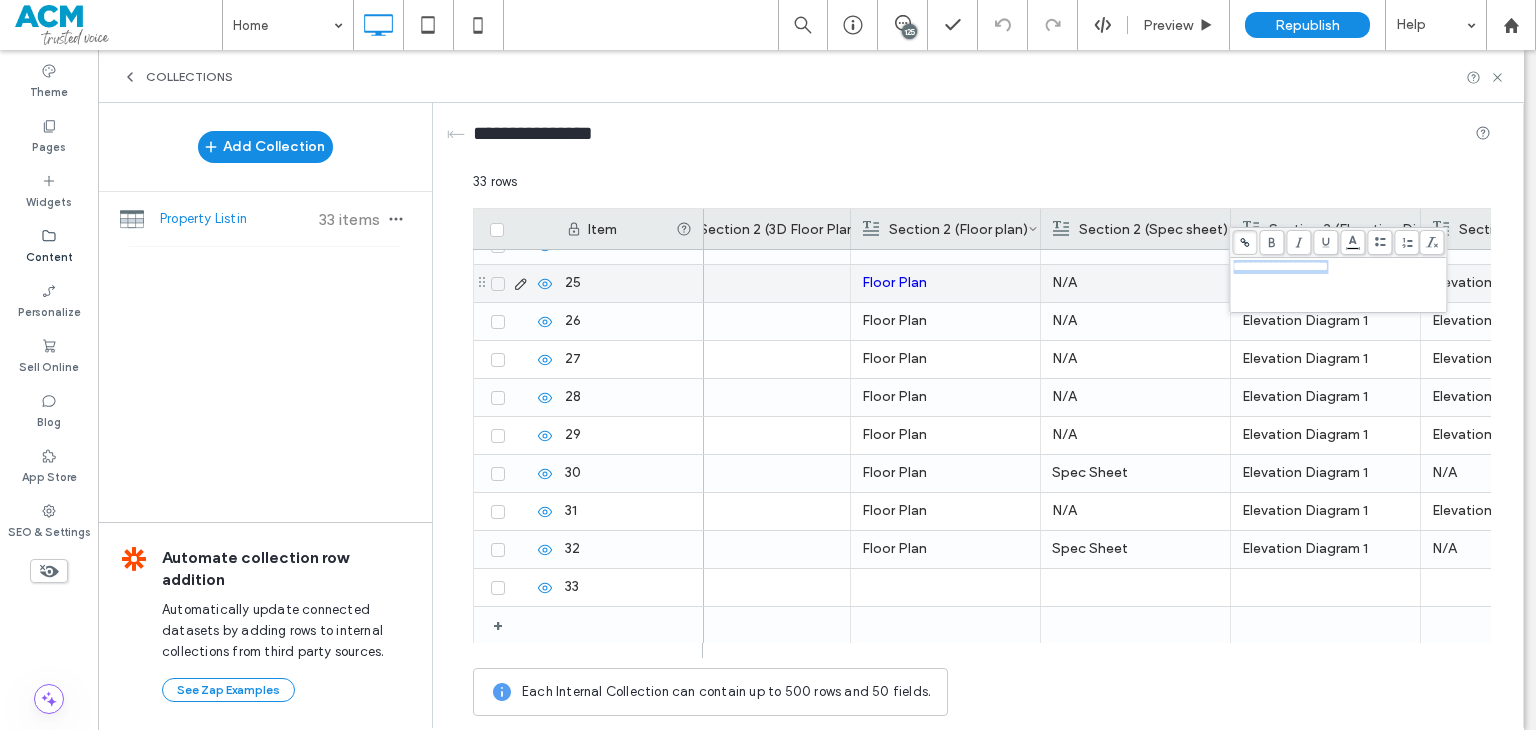 click on "Elevation Diagram 2" at bounding box center (1515, 283) 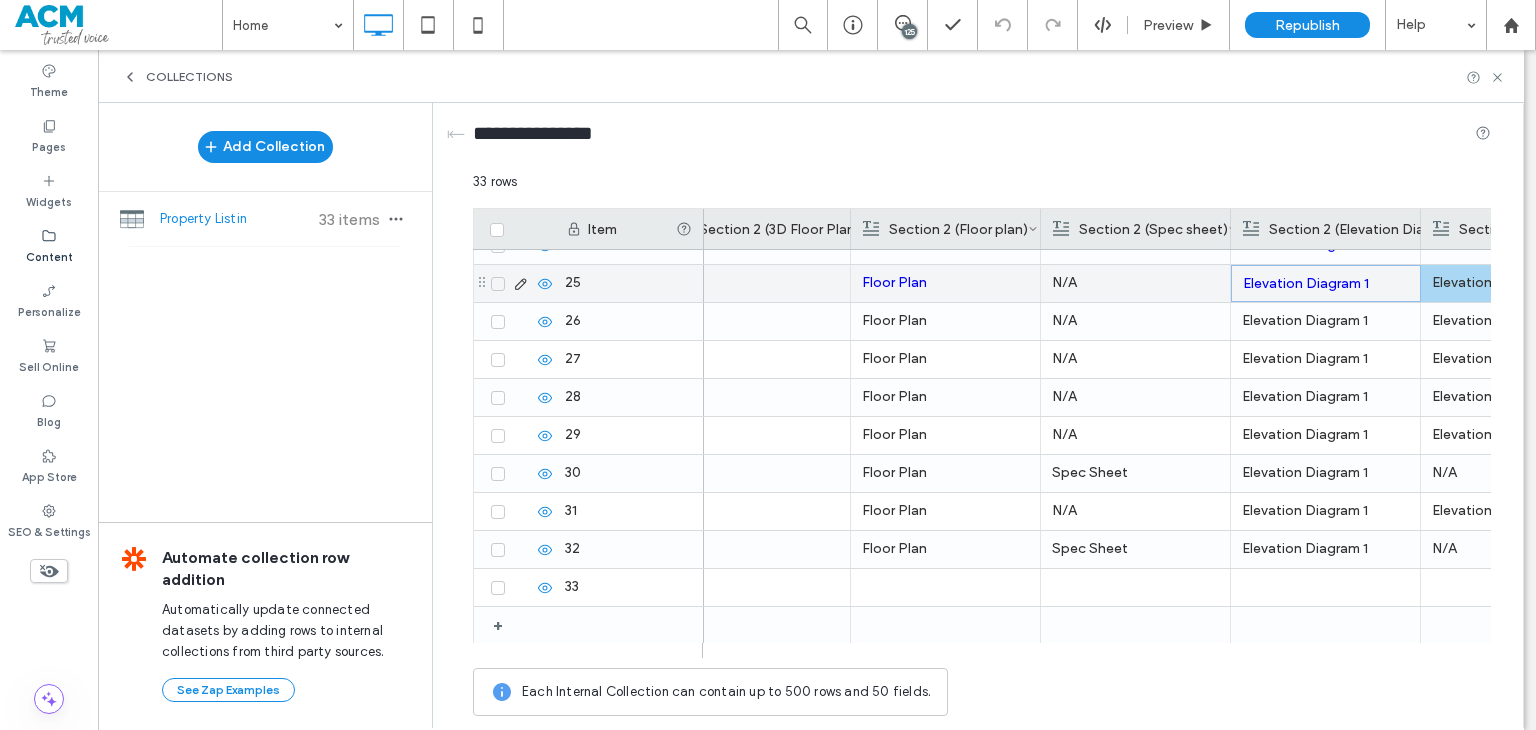 click on "Elevation Diagram 2" at bounding box center (1515, 283) 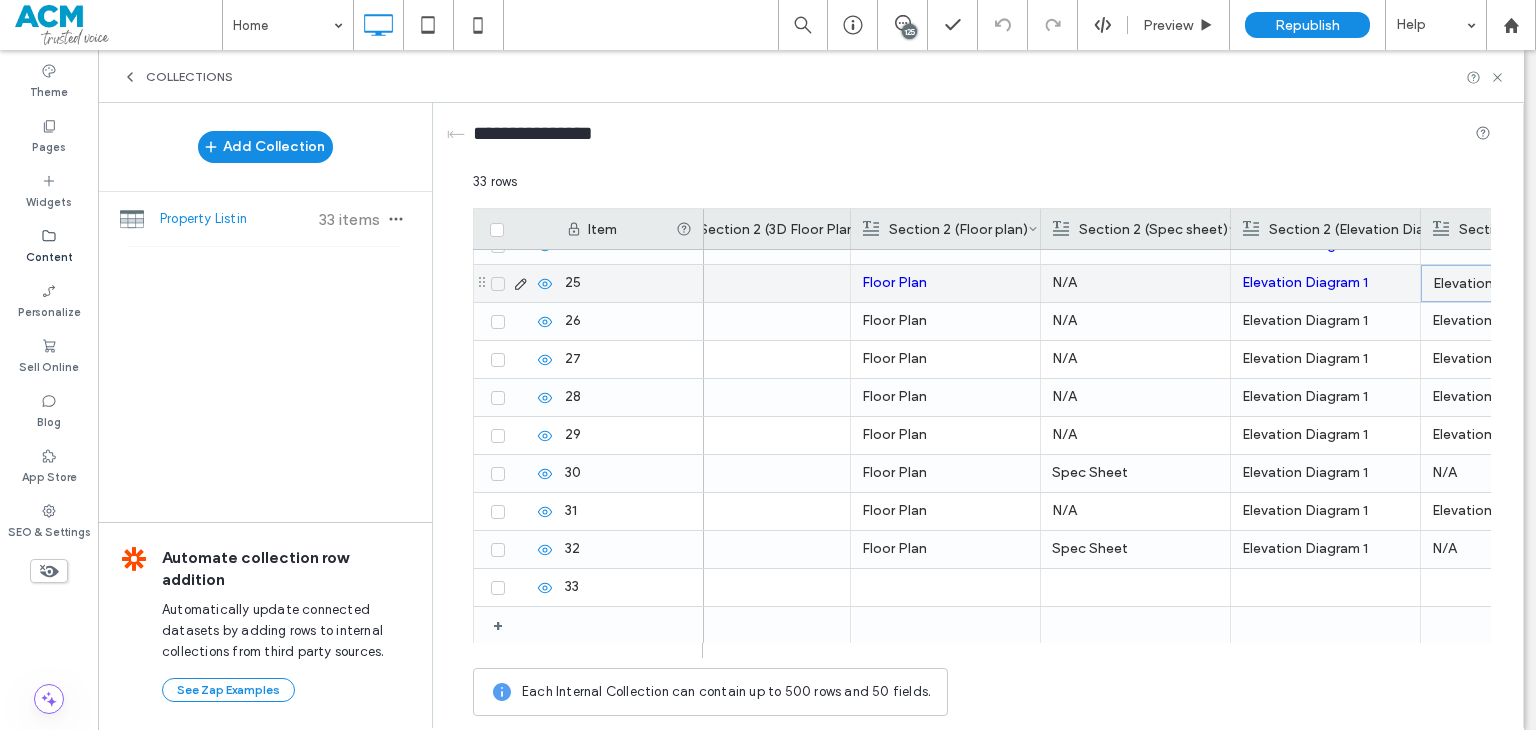 click on "Elevation Diagram 2" at bounding box center (1516, 284) 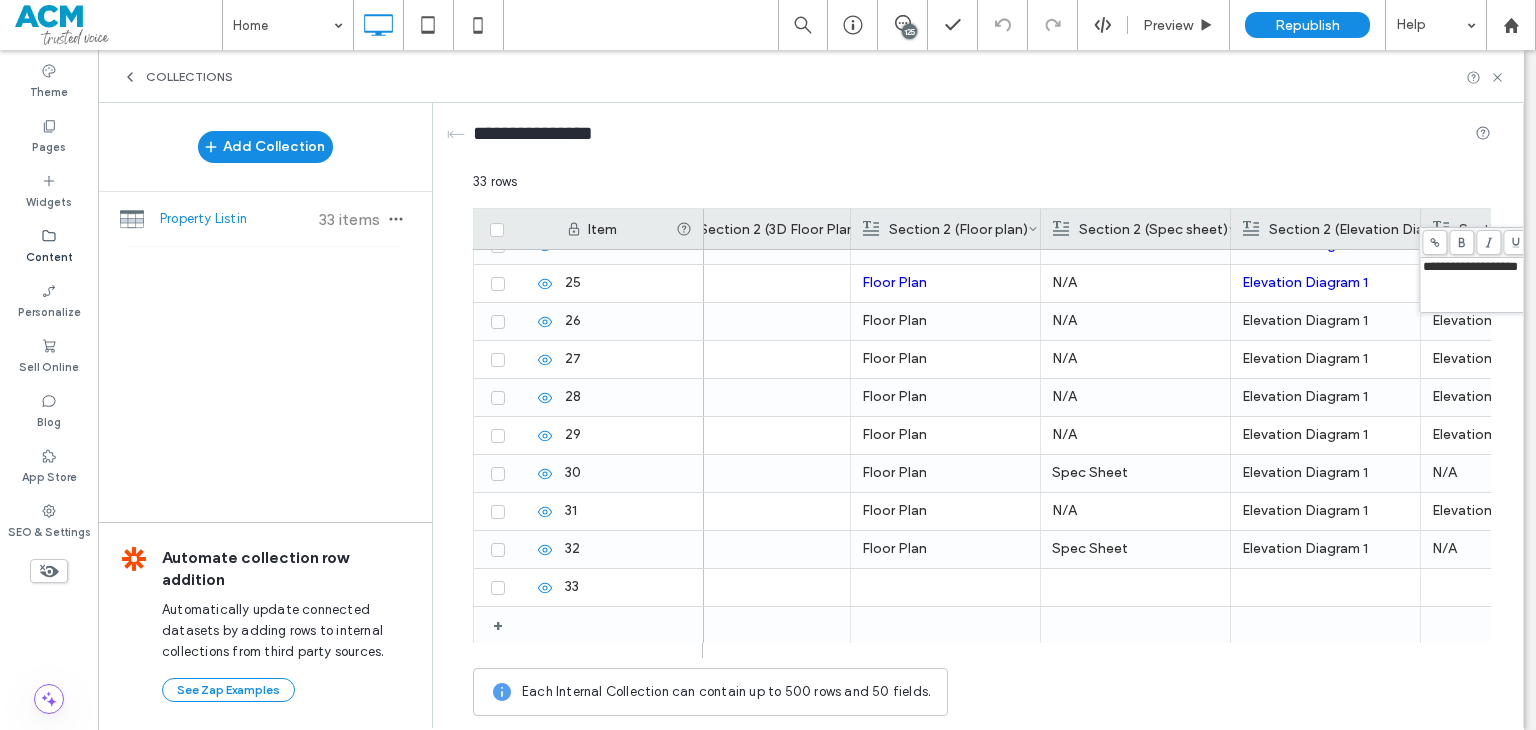 click 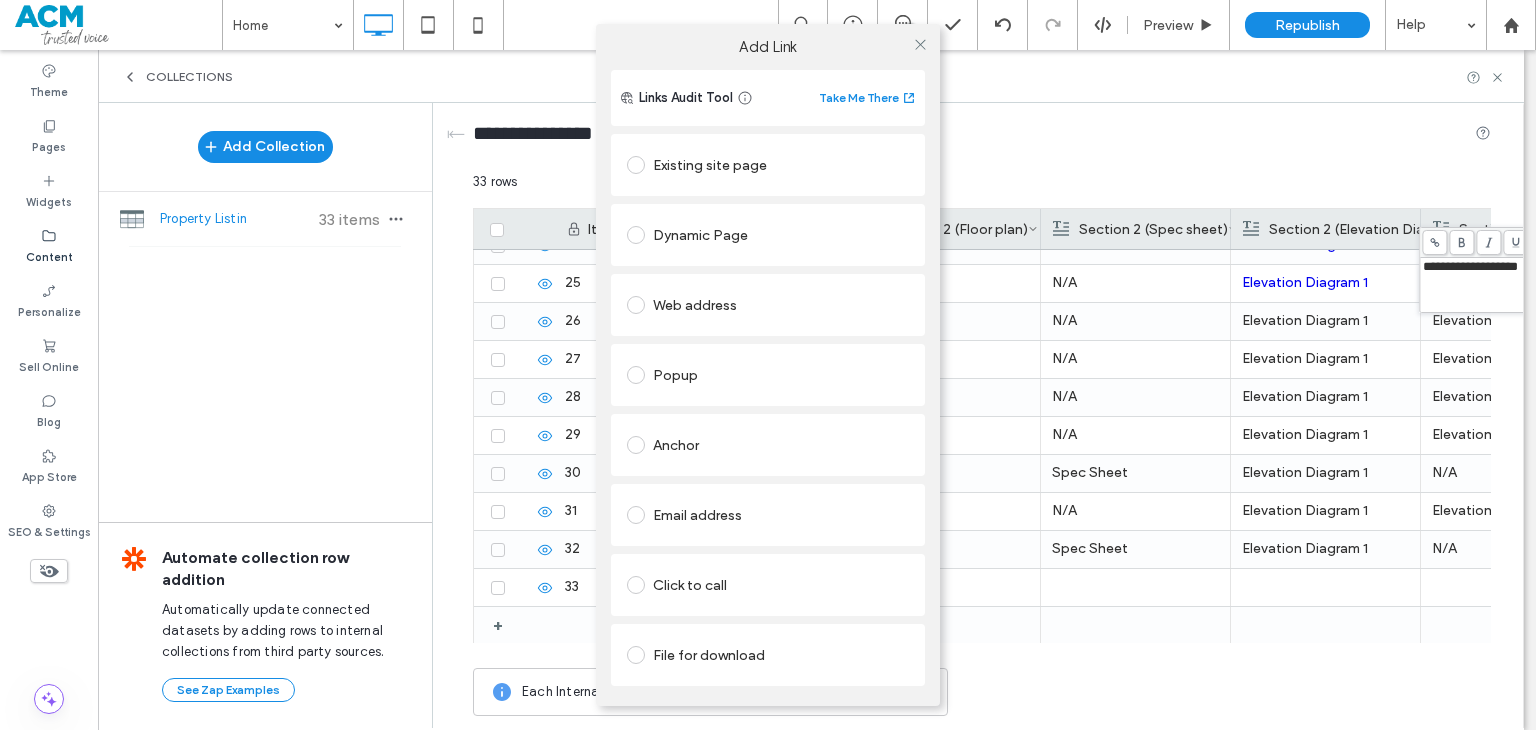 click on "Web address" at bounding box center (768, 305) 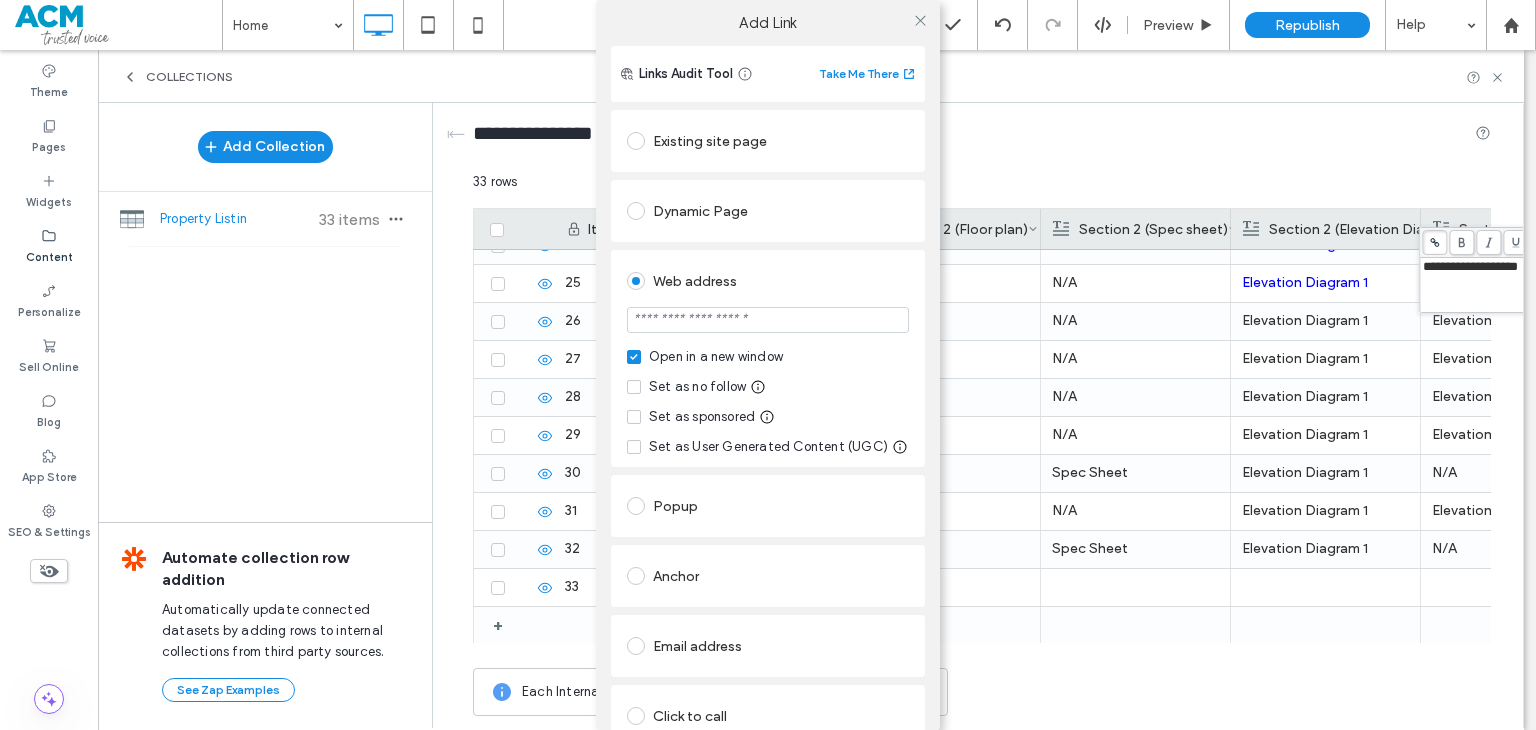 click at bounding box center [768, 320] 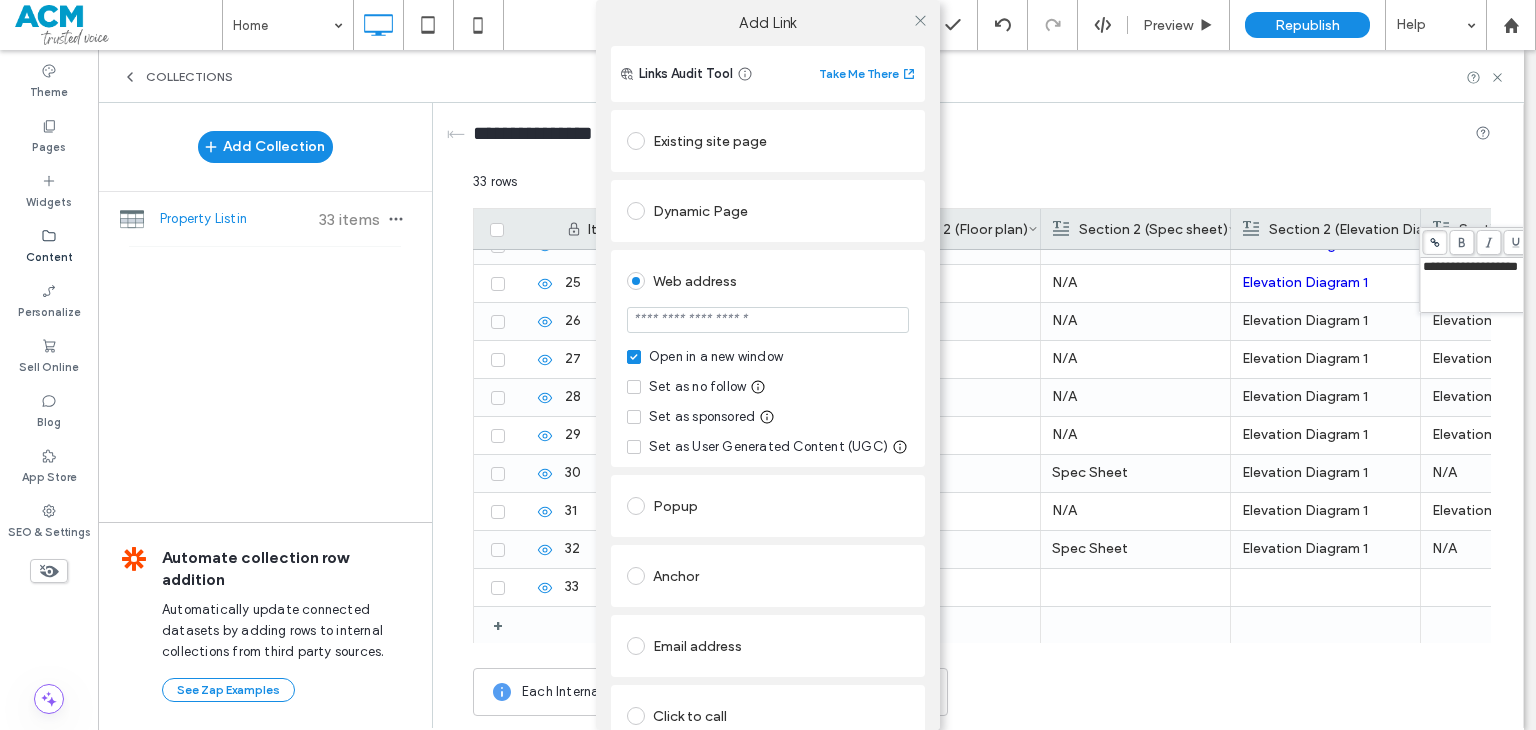 paste on "**********" 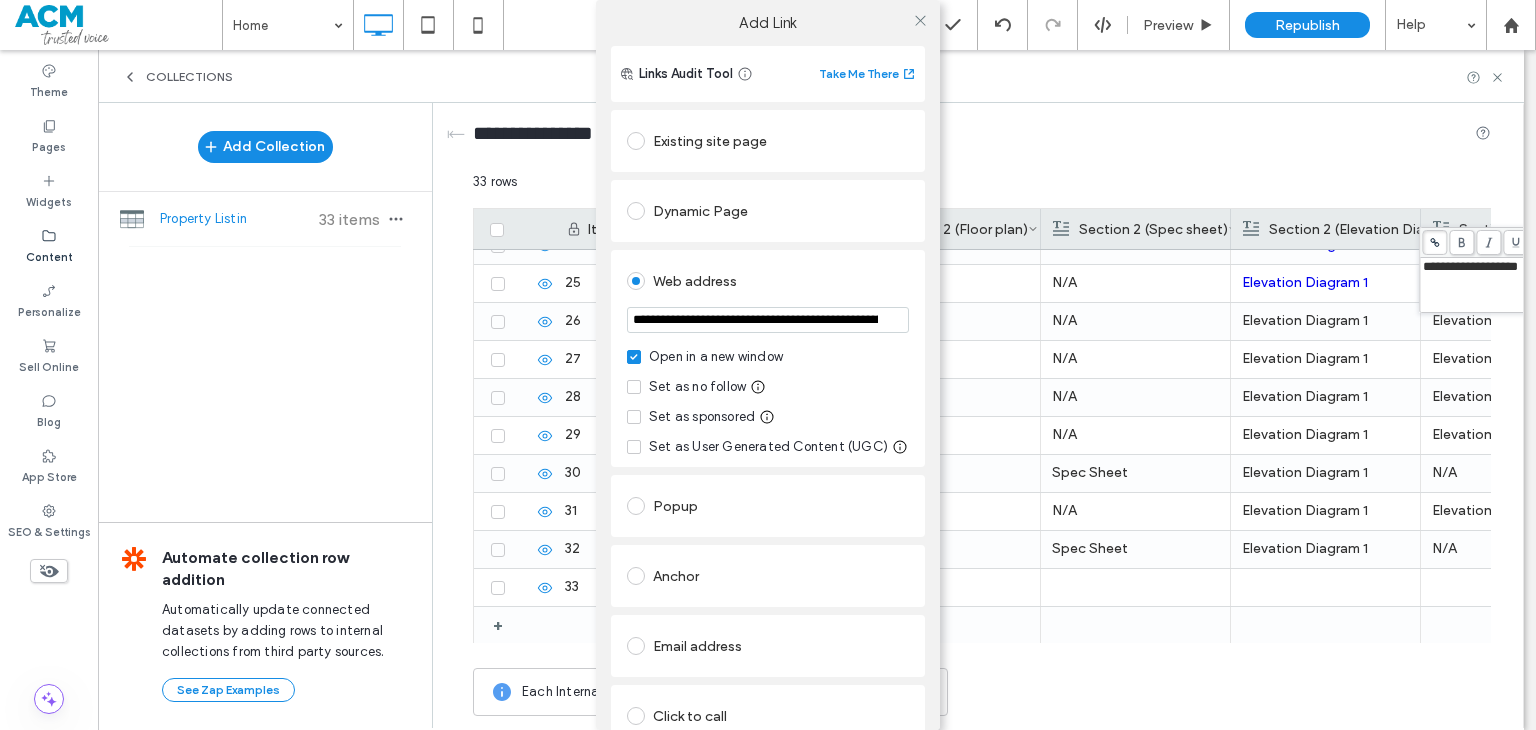 scroll, scrollTop: 0, scrollLeft: 432, axis: horizontal 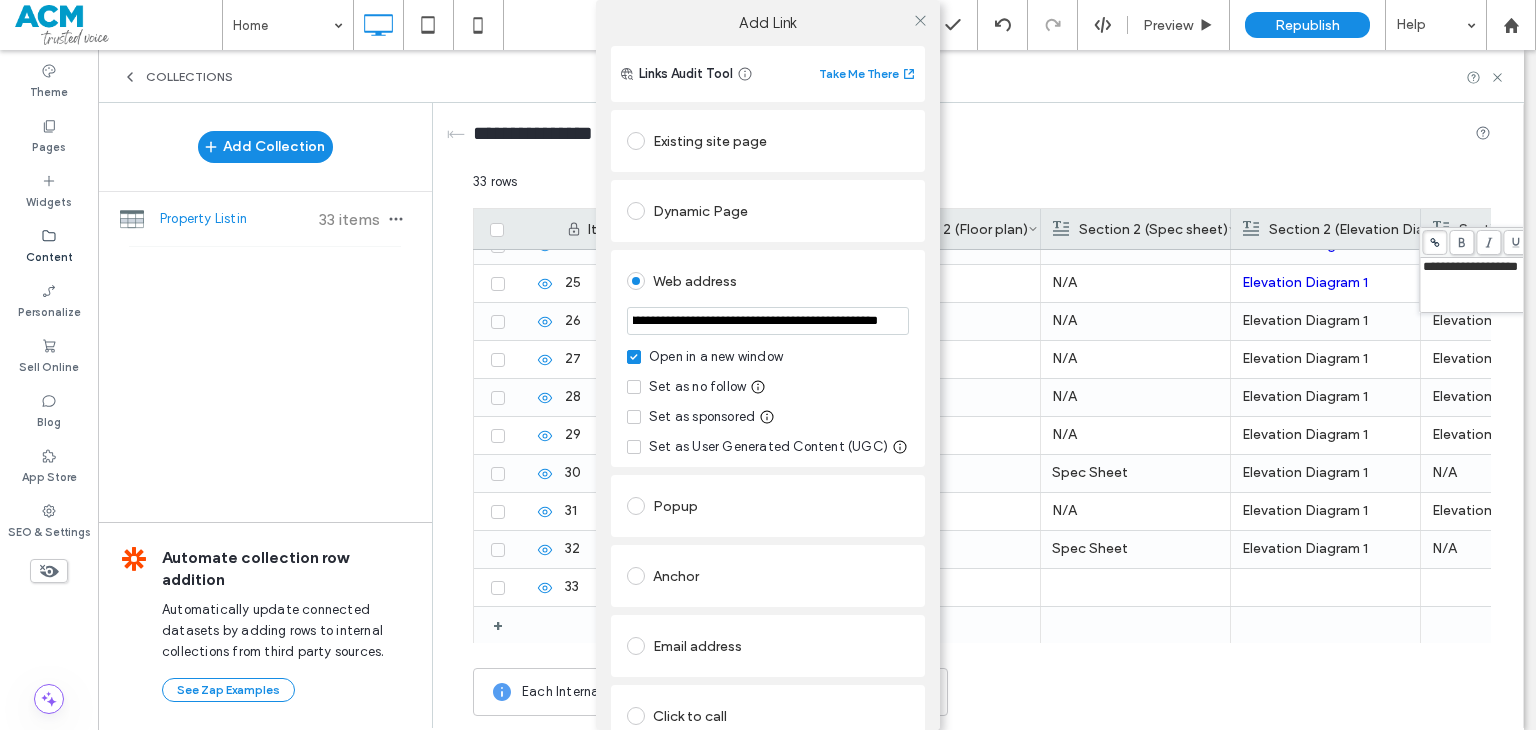 type on "**********" 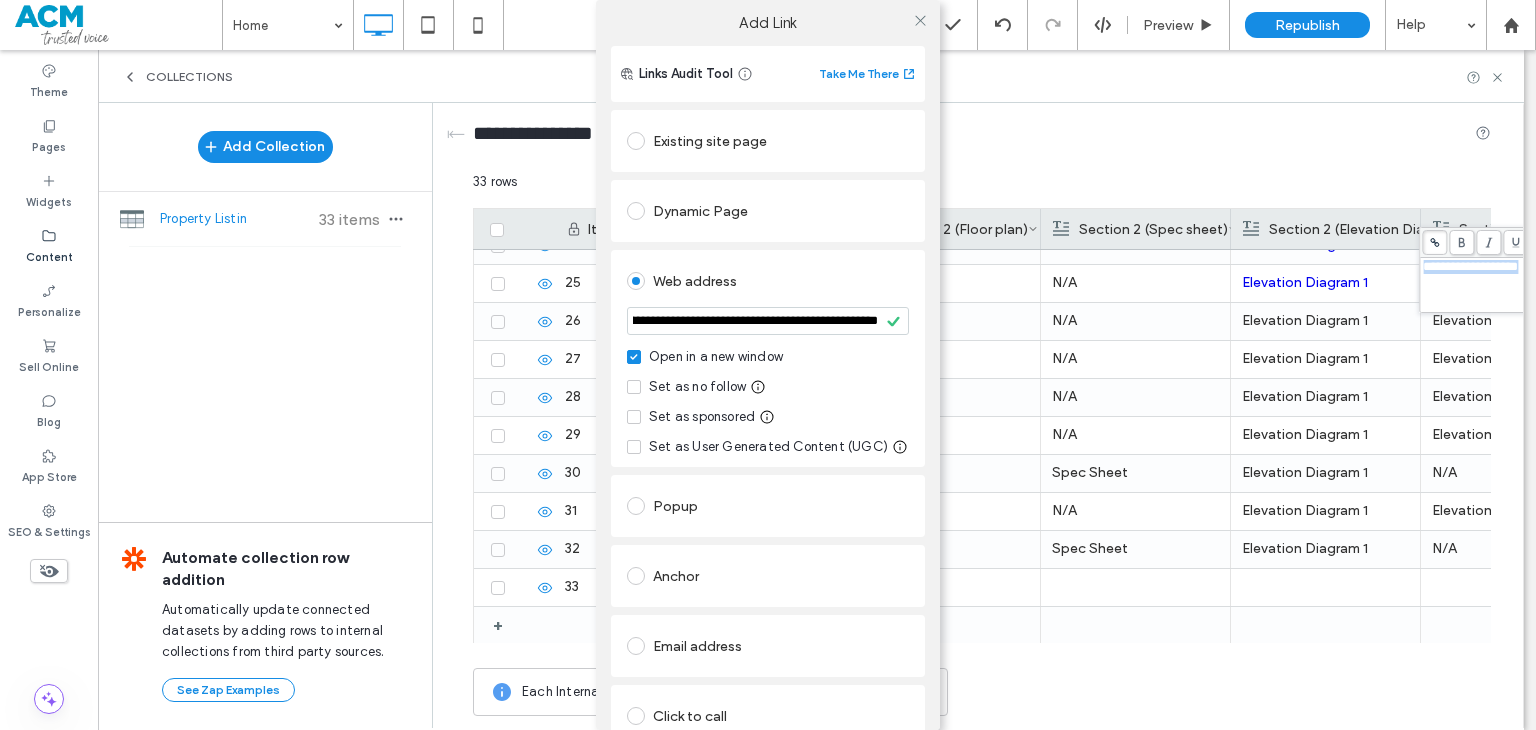 click on "**********" at bounding box center [768, 441] 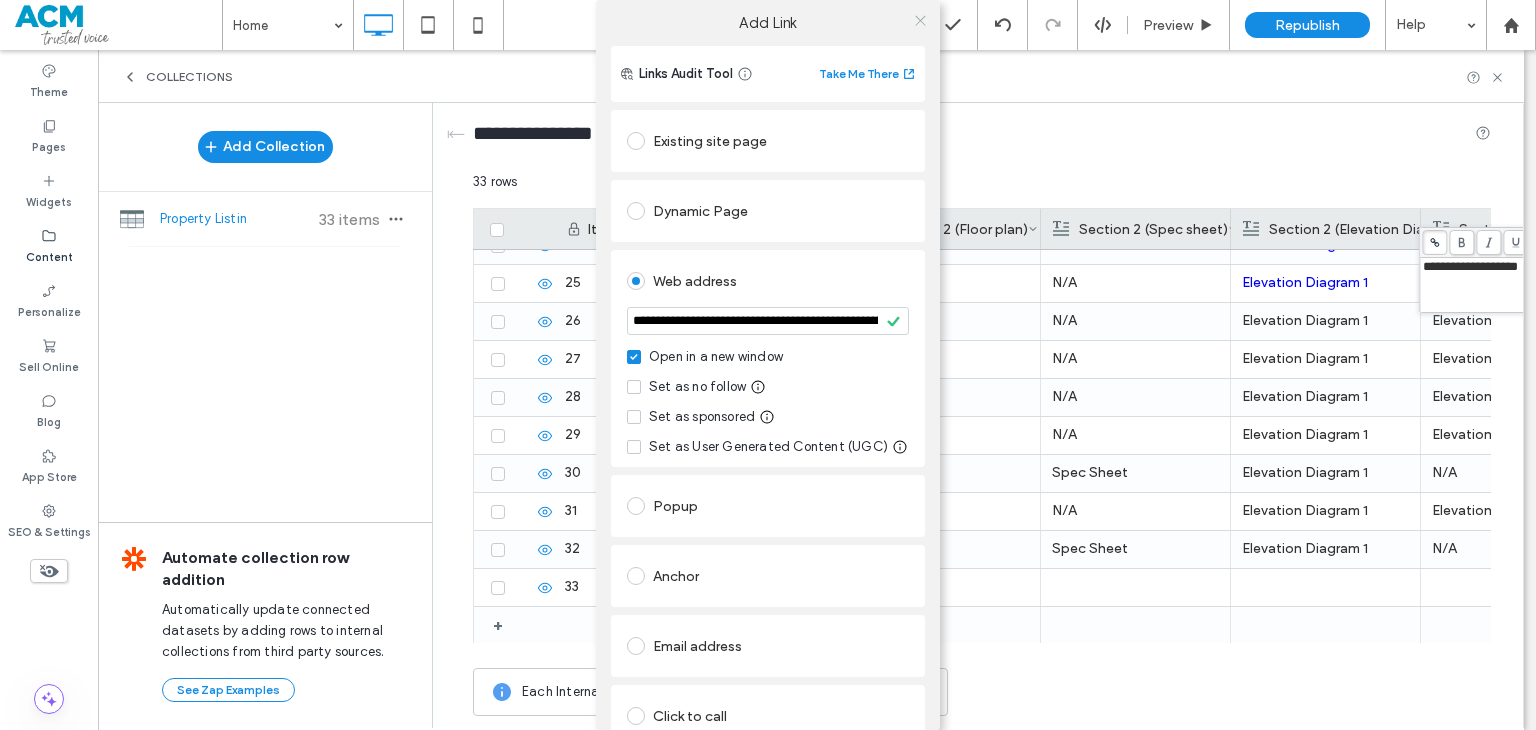 click 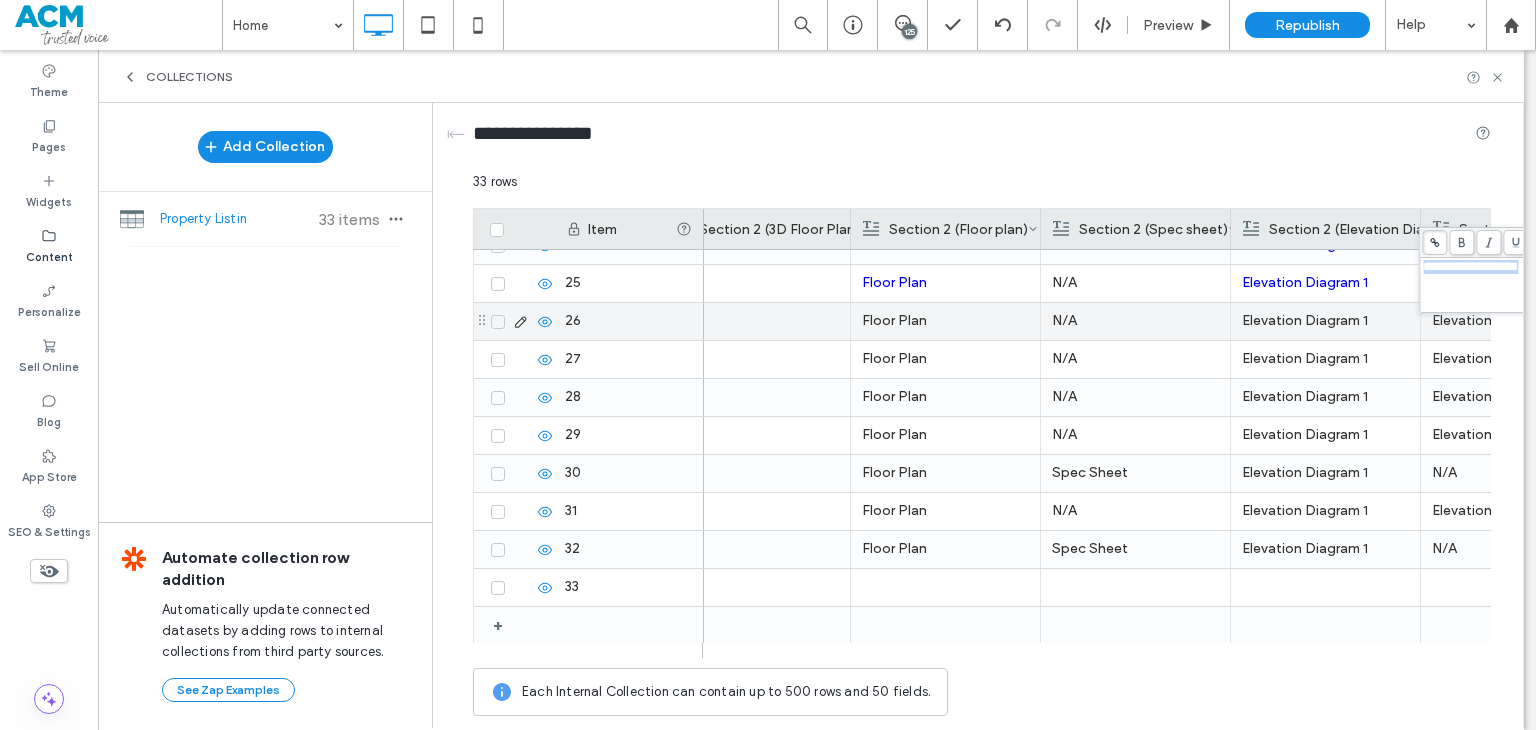 click on "Floor Plan" at bounding box center [945, 321] 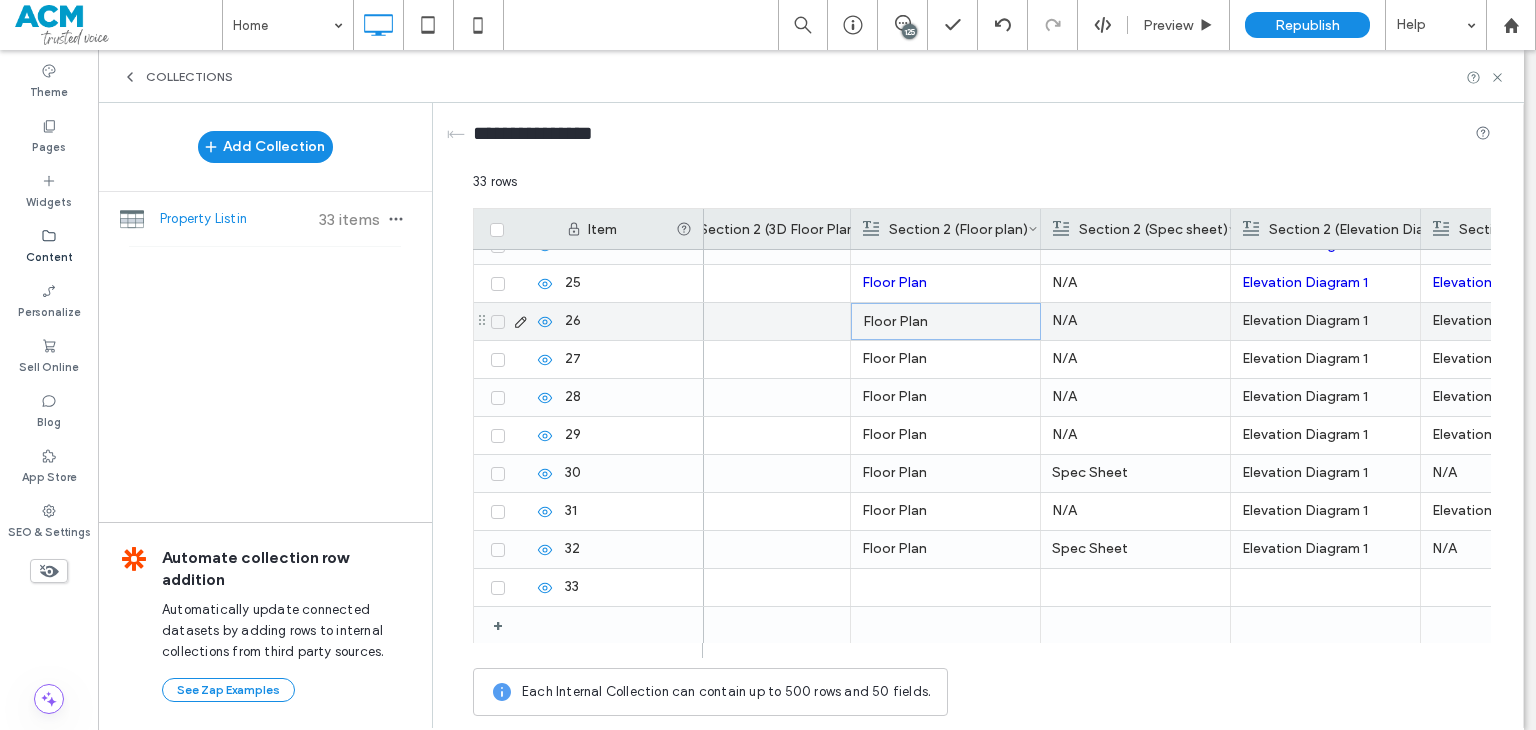 click on "Floor Plan" at bounding box center [946, 322] 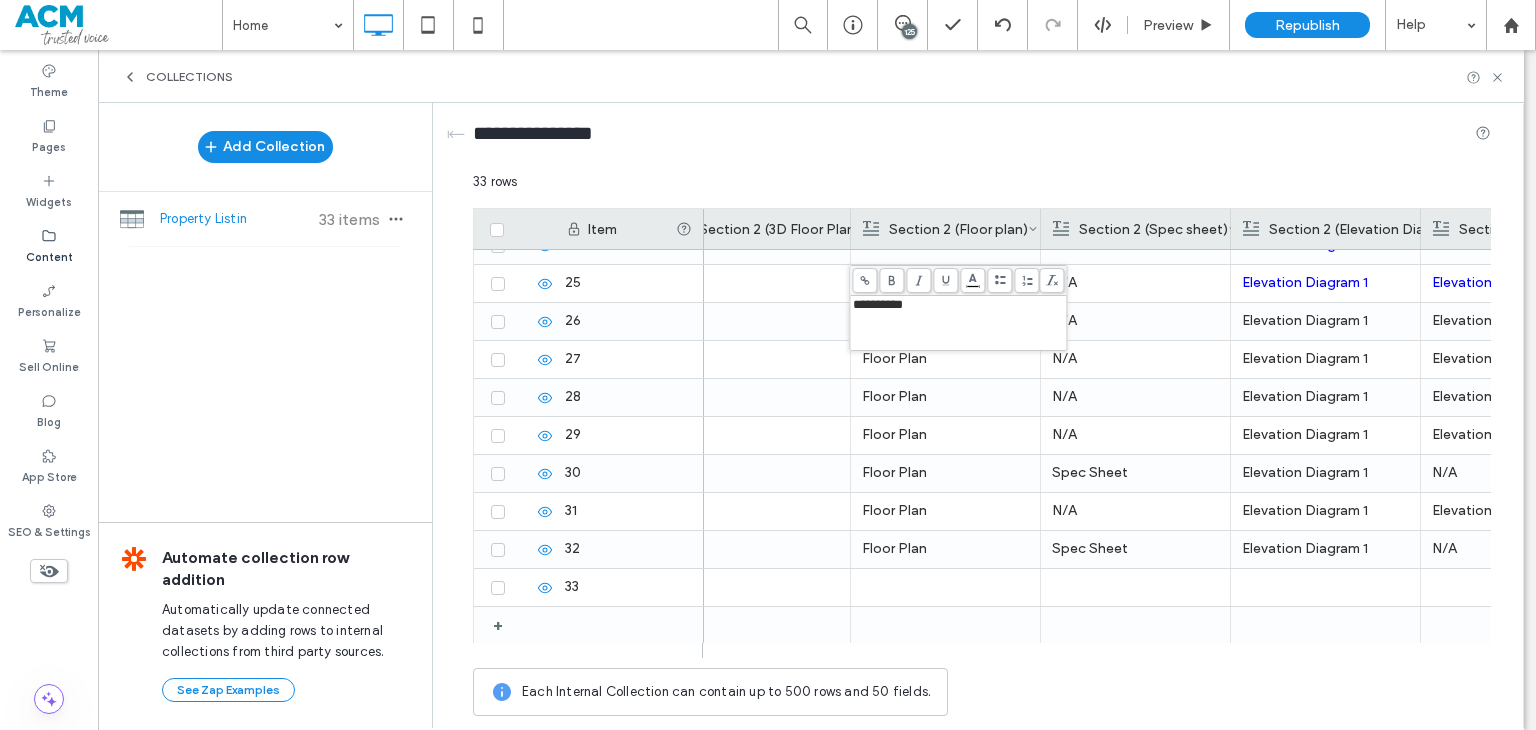 click 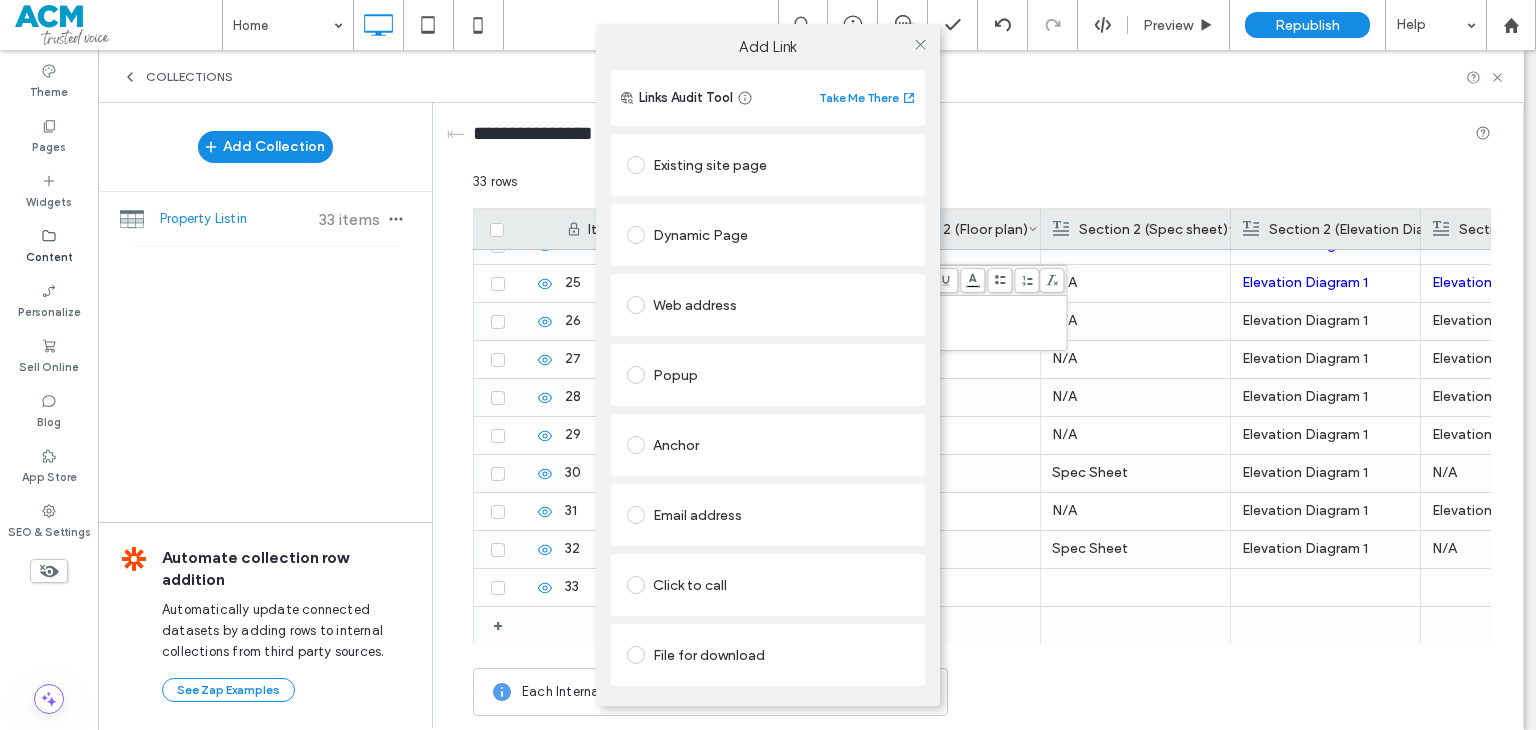 click on "Web address" at bounding box center [768, 305] 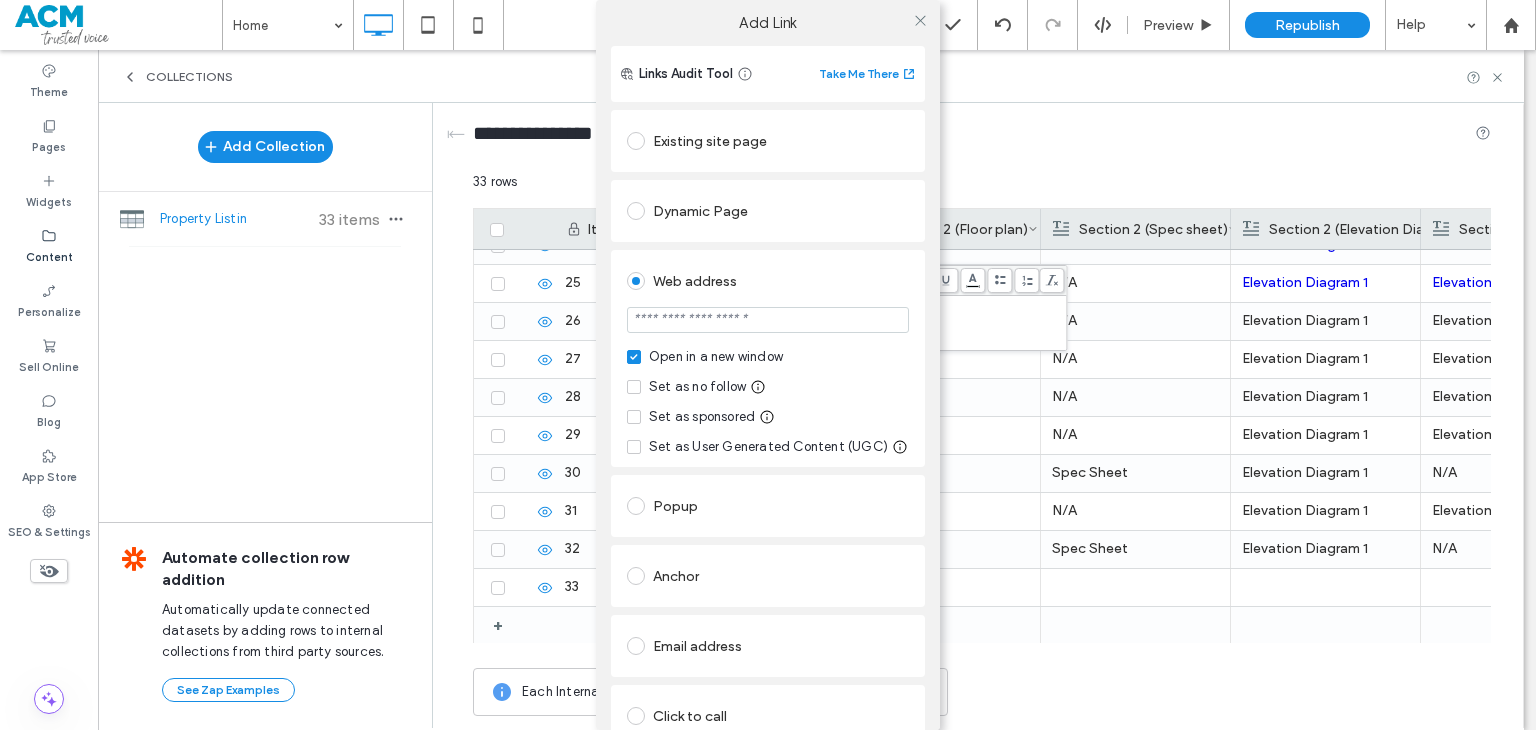 click at bounding box center (768, 320) 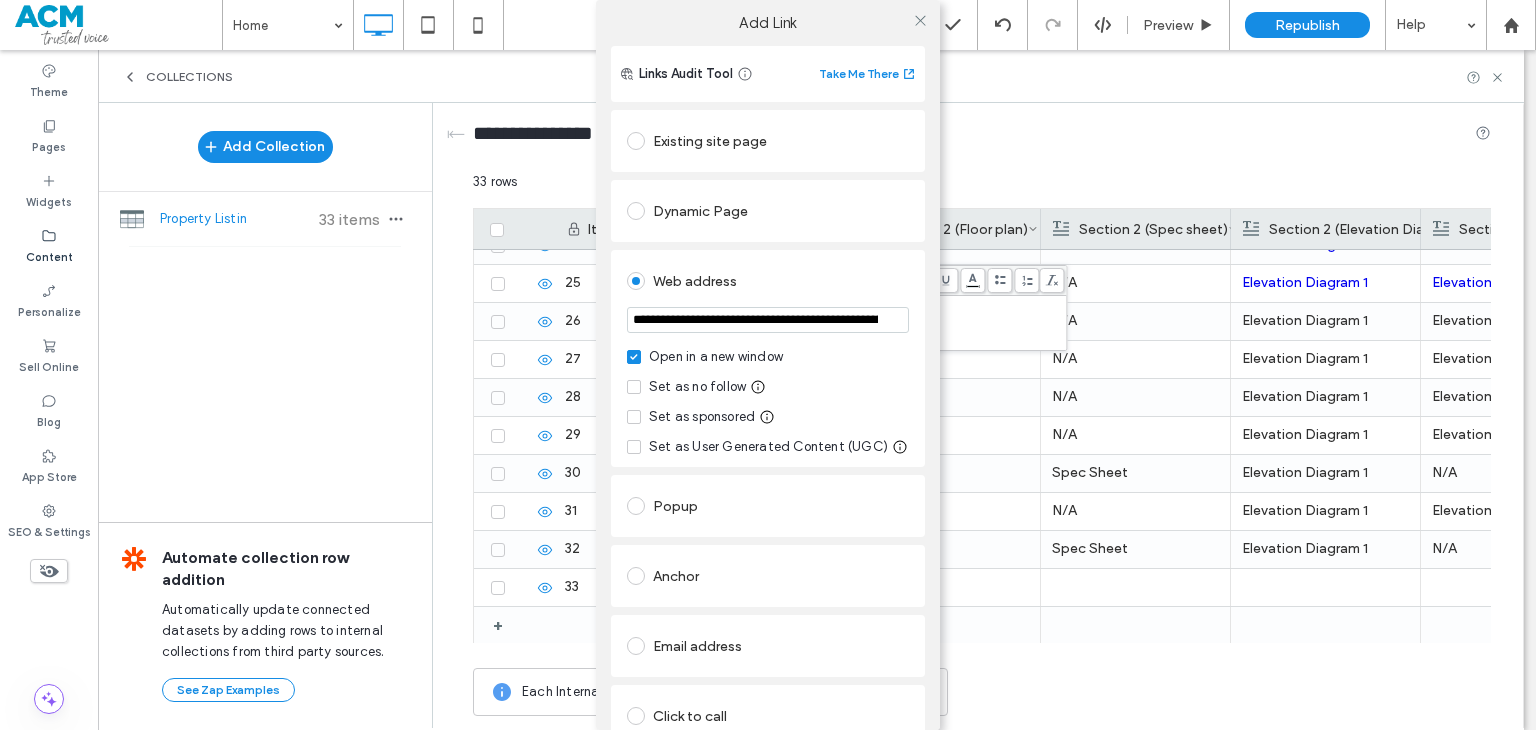 scroll, scrollTop: 0, scrollLeft: 424, axis: horizontal 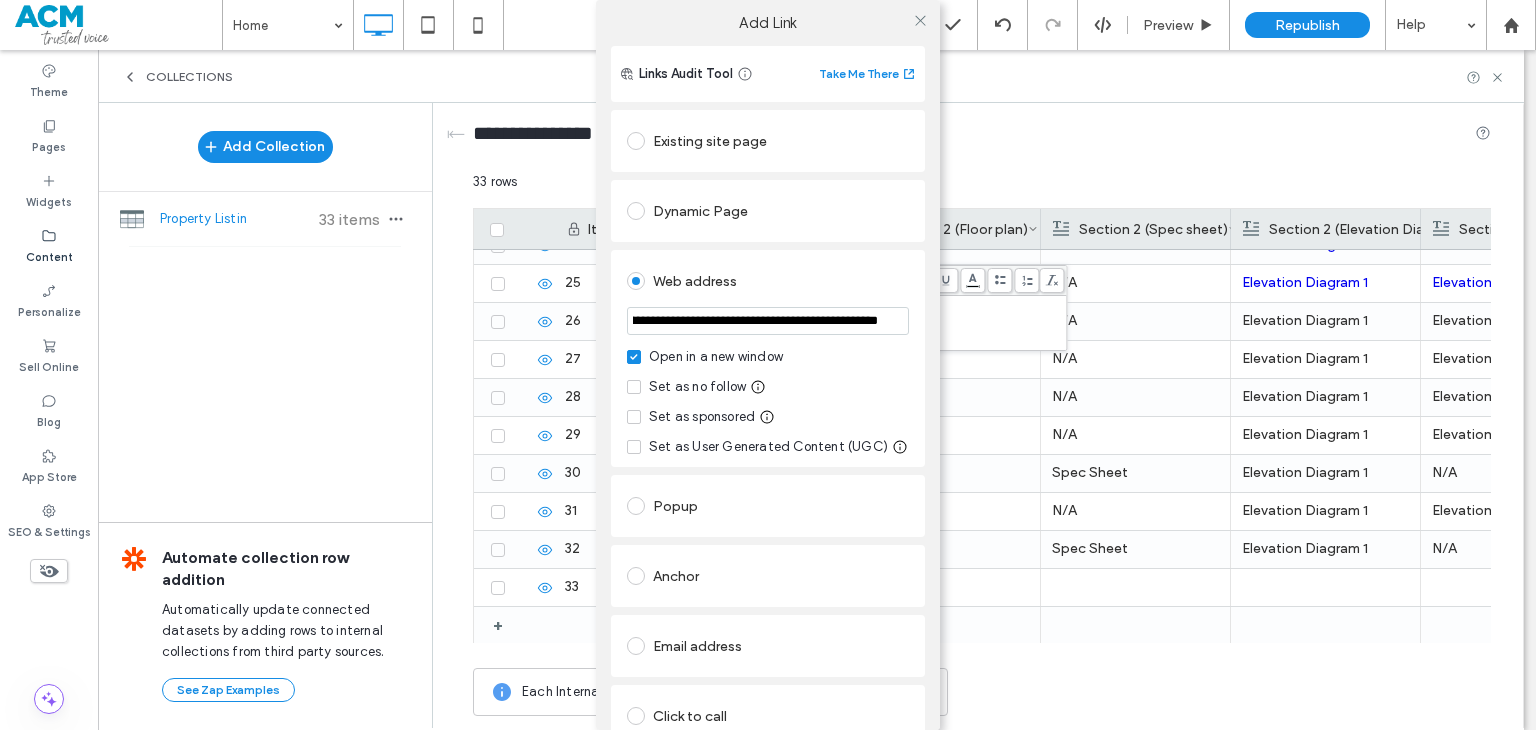 type on "**********" 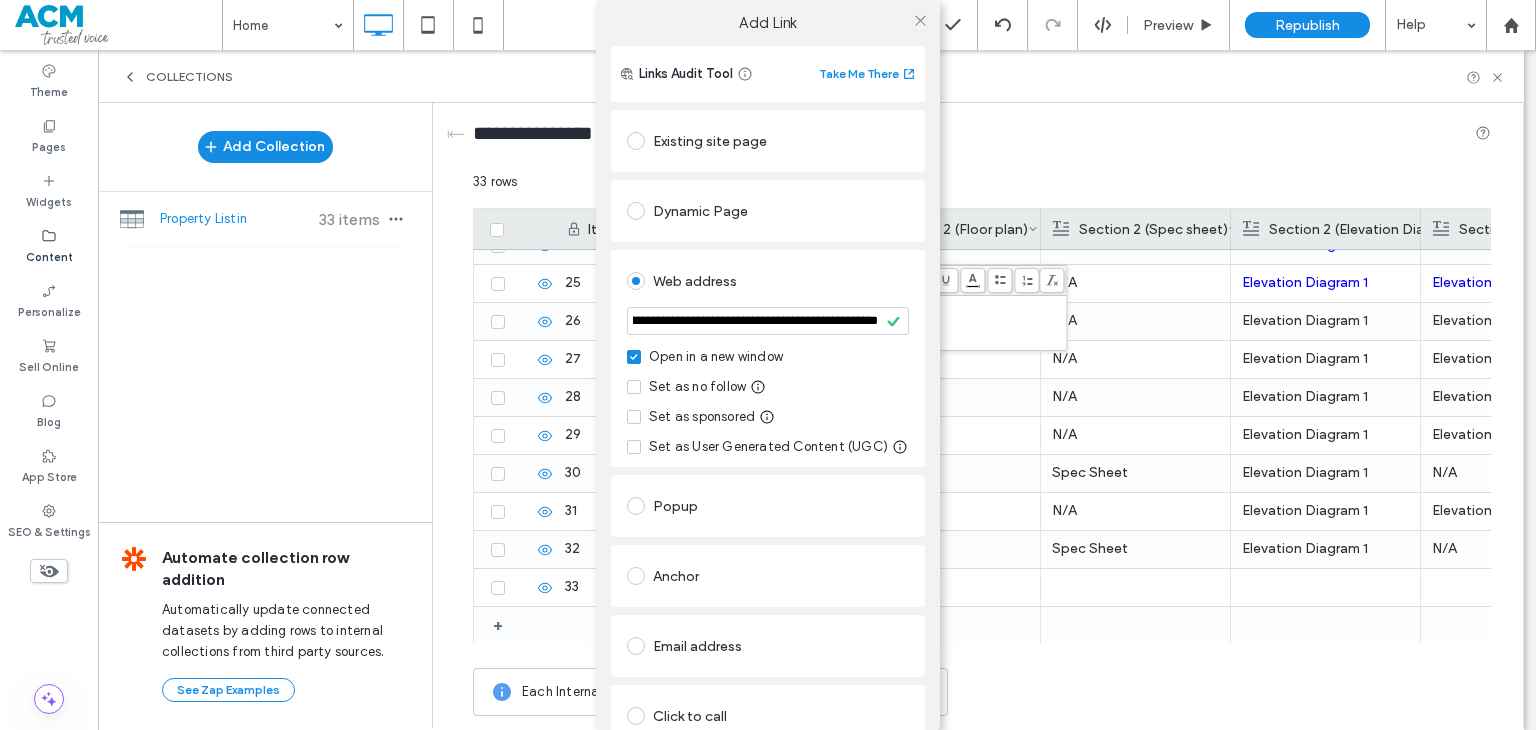 click on "**********" at bounding box center (768, 358) 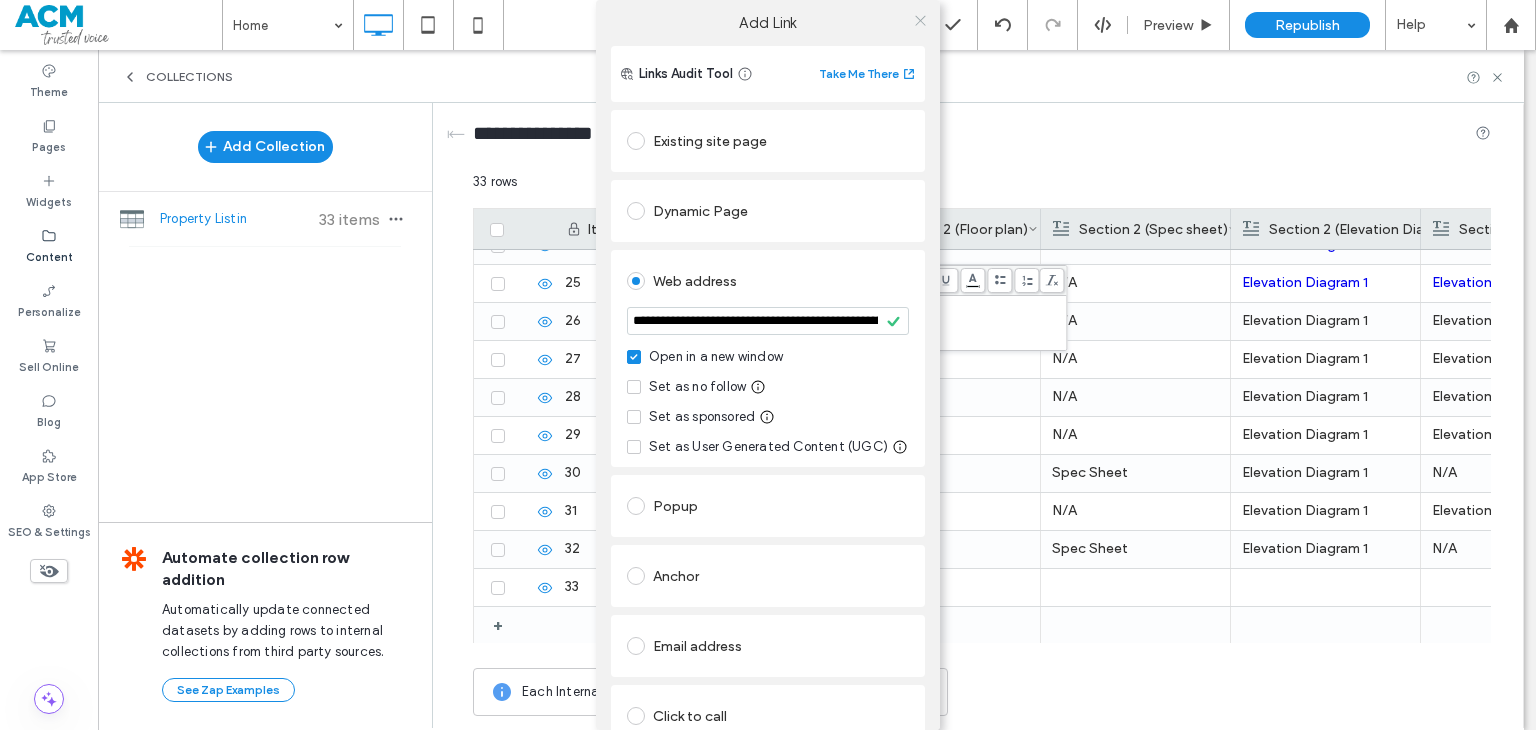click 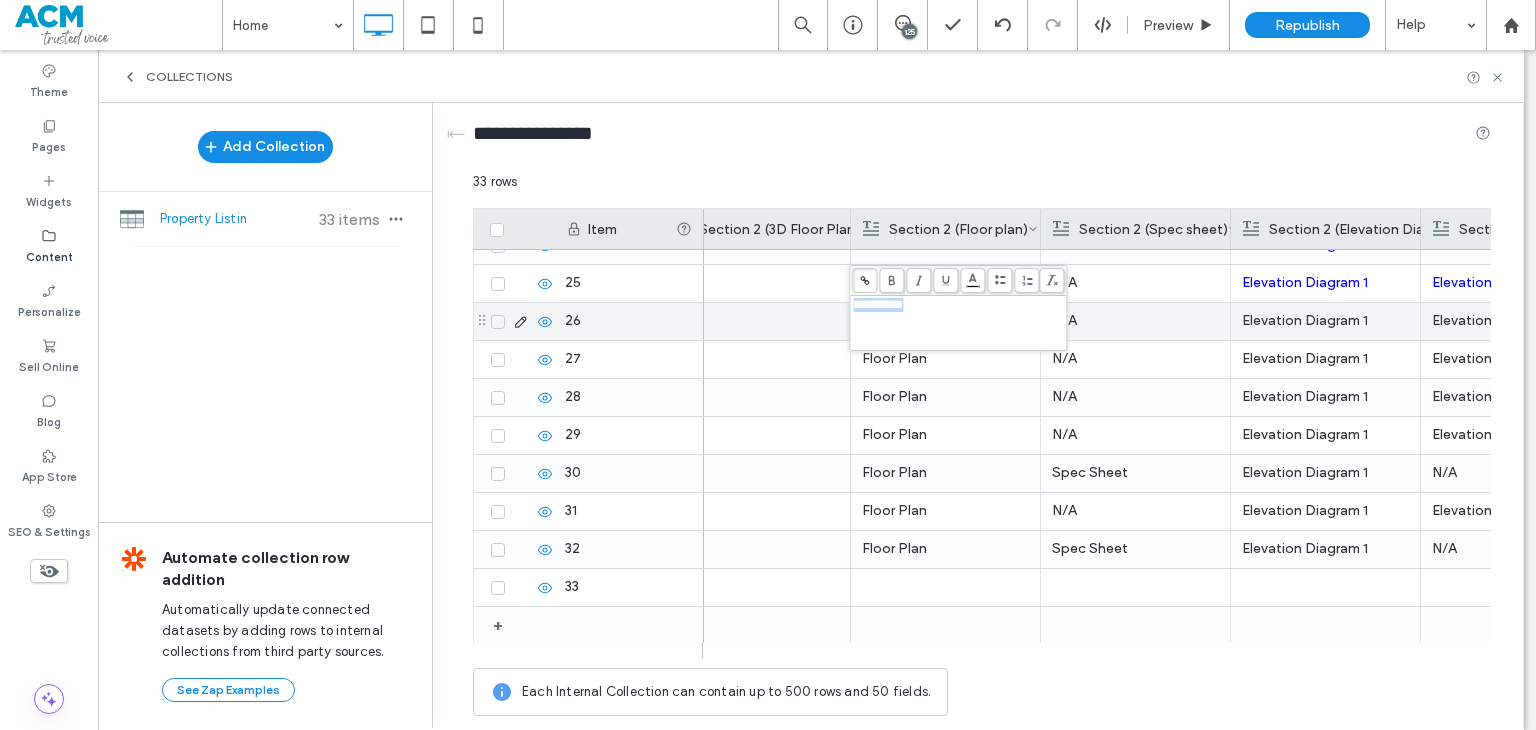 click on "N/A" at bounding box center (1135, 321) 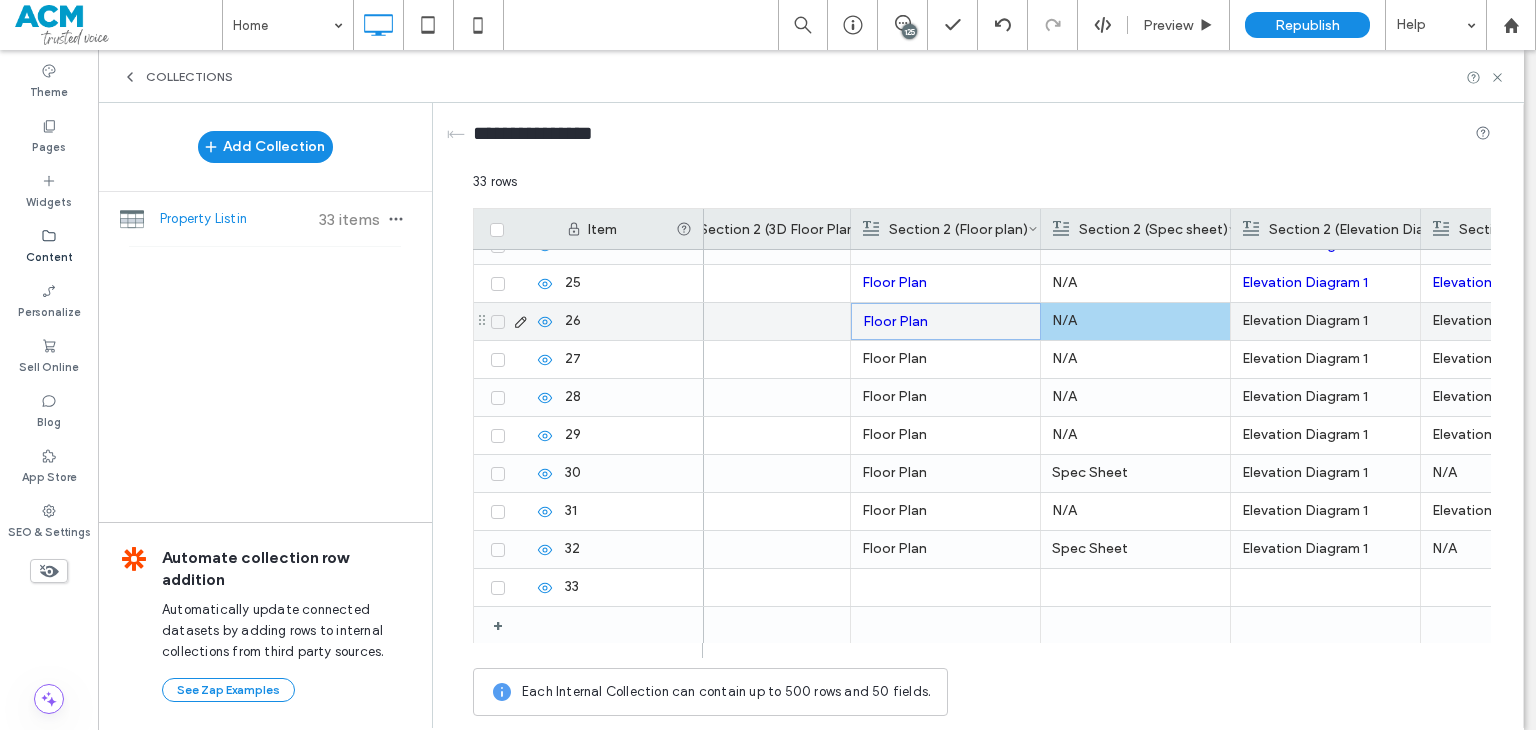 click on "Elevation Diagram 1" at bounding box center (1325, 321) 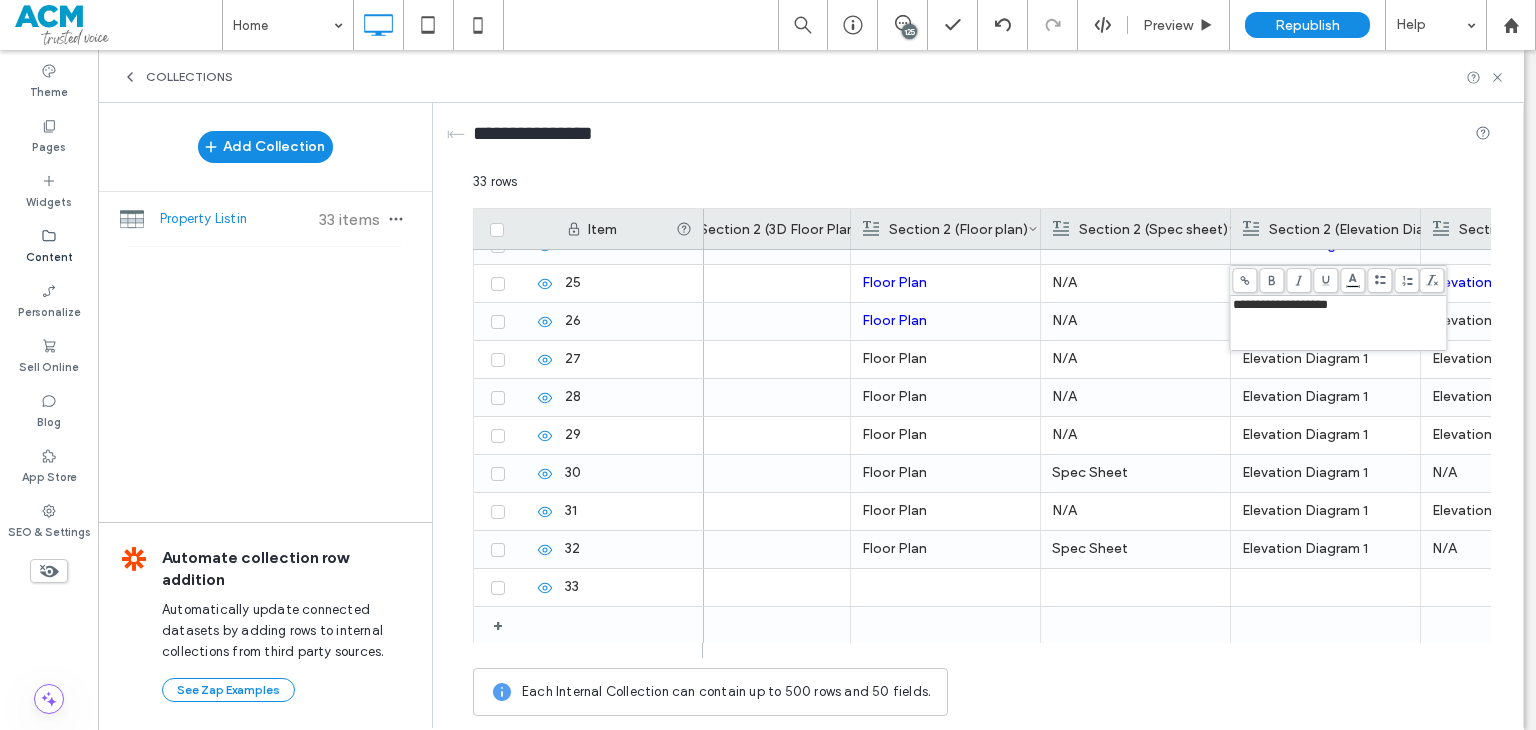 click at bounding box center (1244, 280) 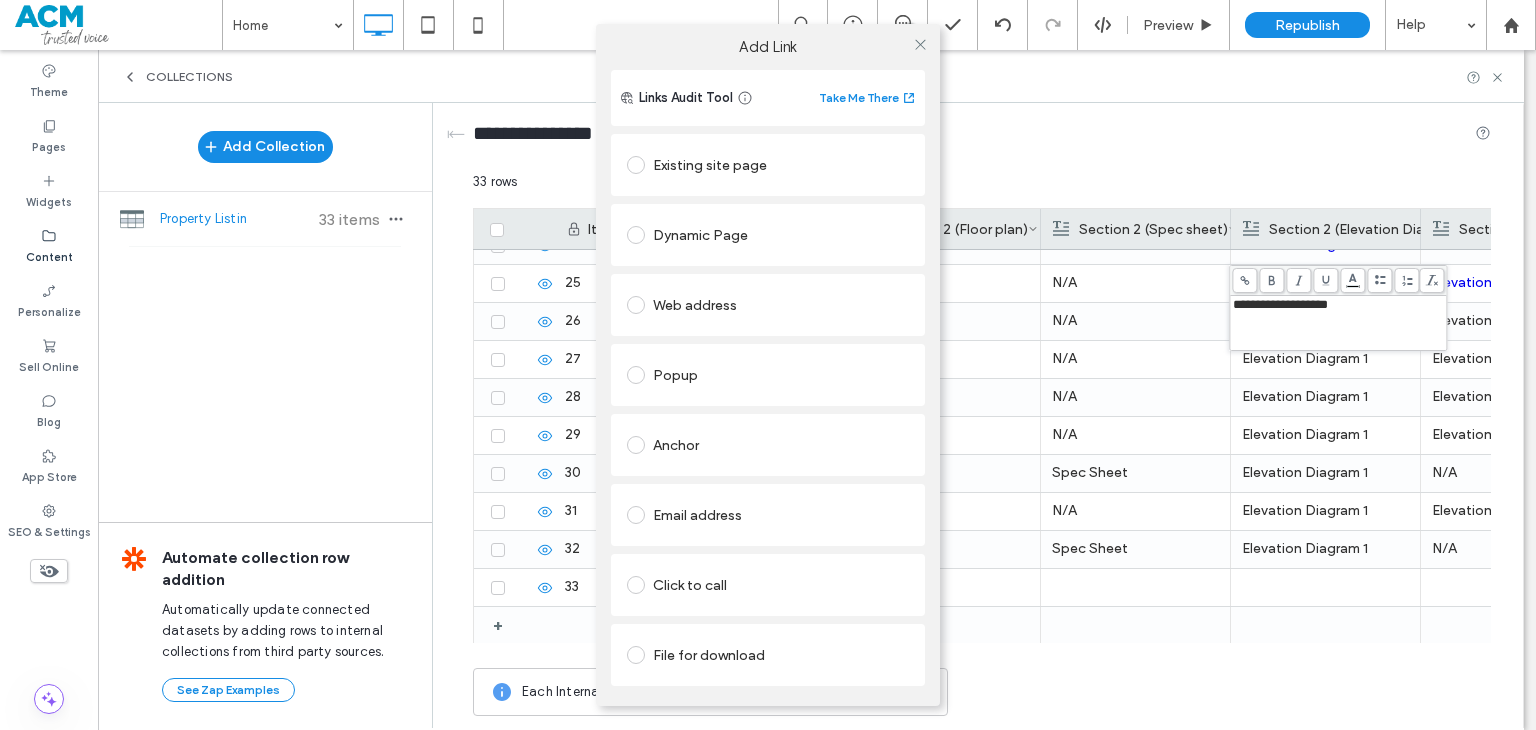 click on "Web address" at bounding box center (768, 305) 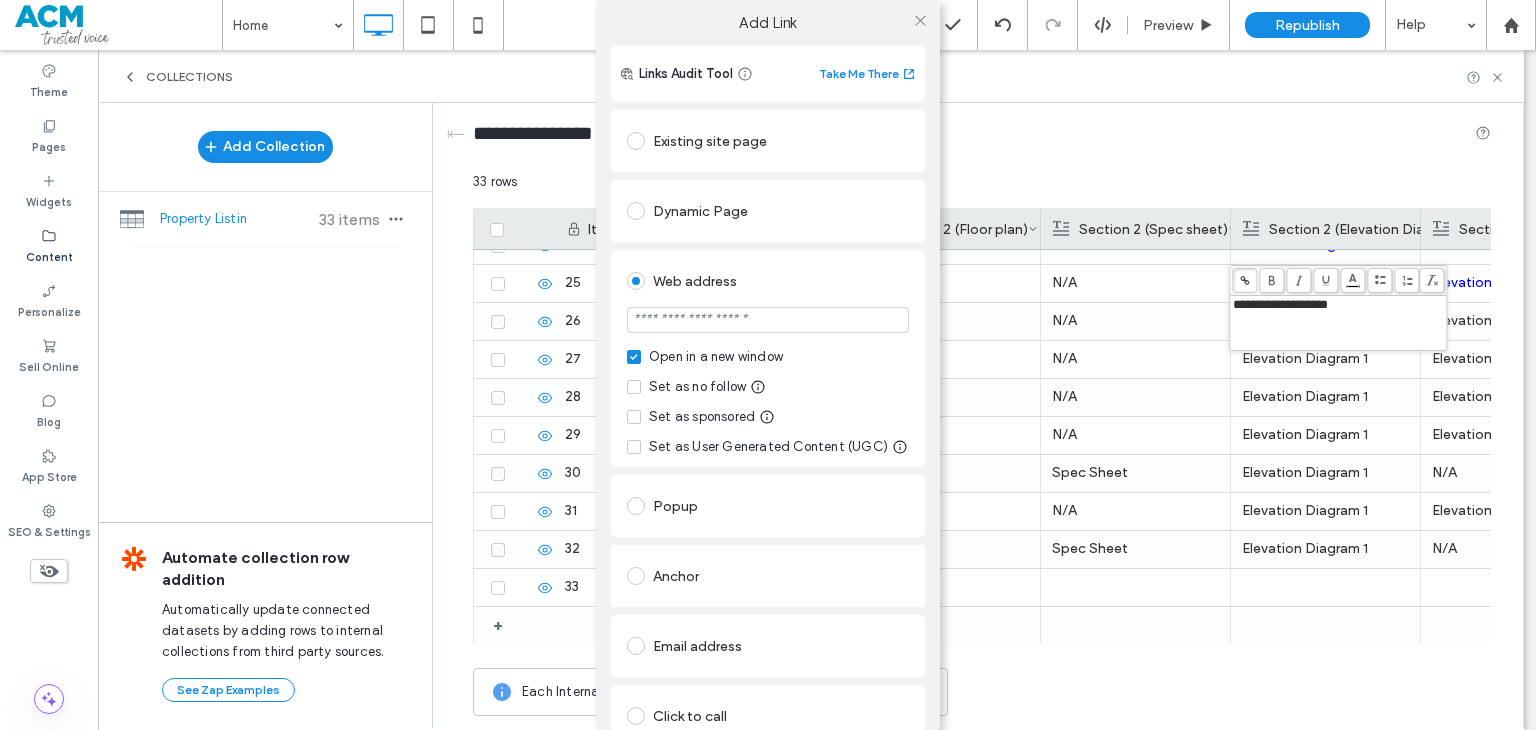 click at bounding box center (768, 320) 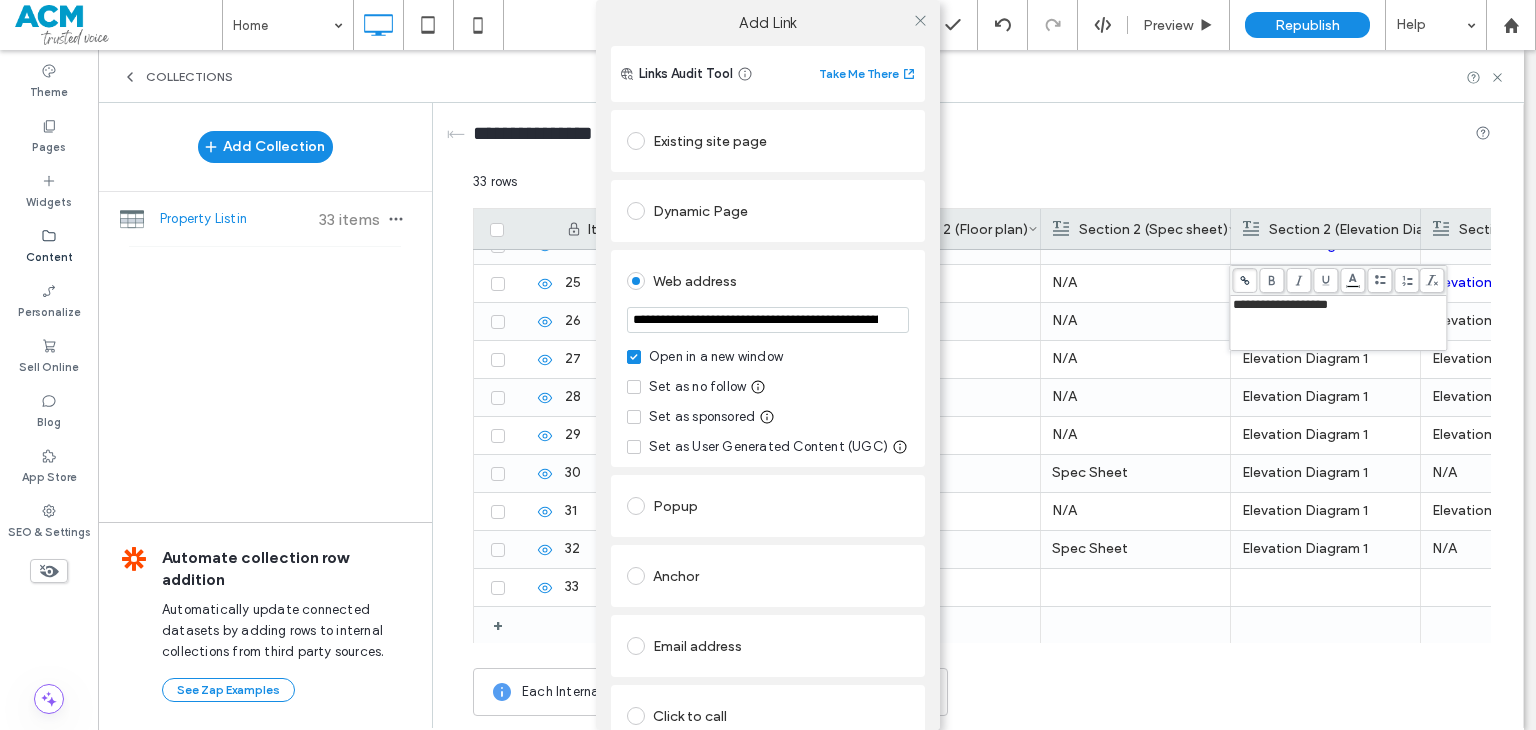 scroll, scrollTop: 0, scrollLeft: 427, axis: horizontal 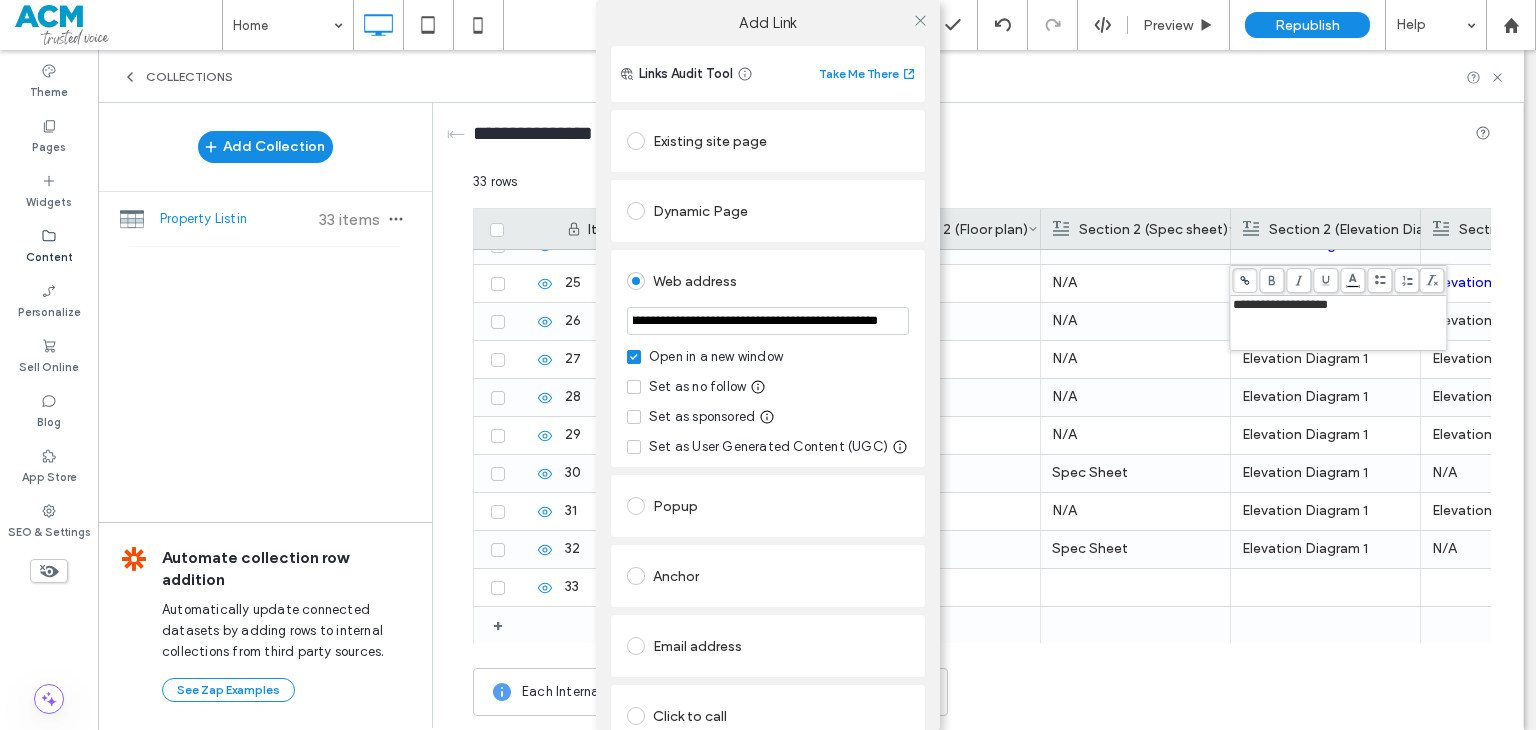 type on "**********" 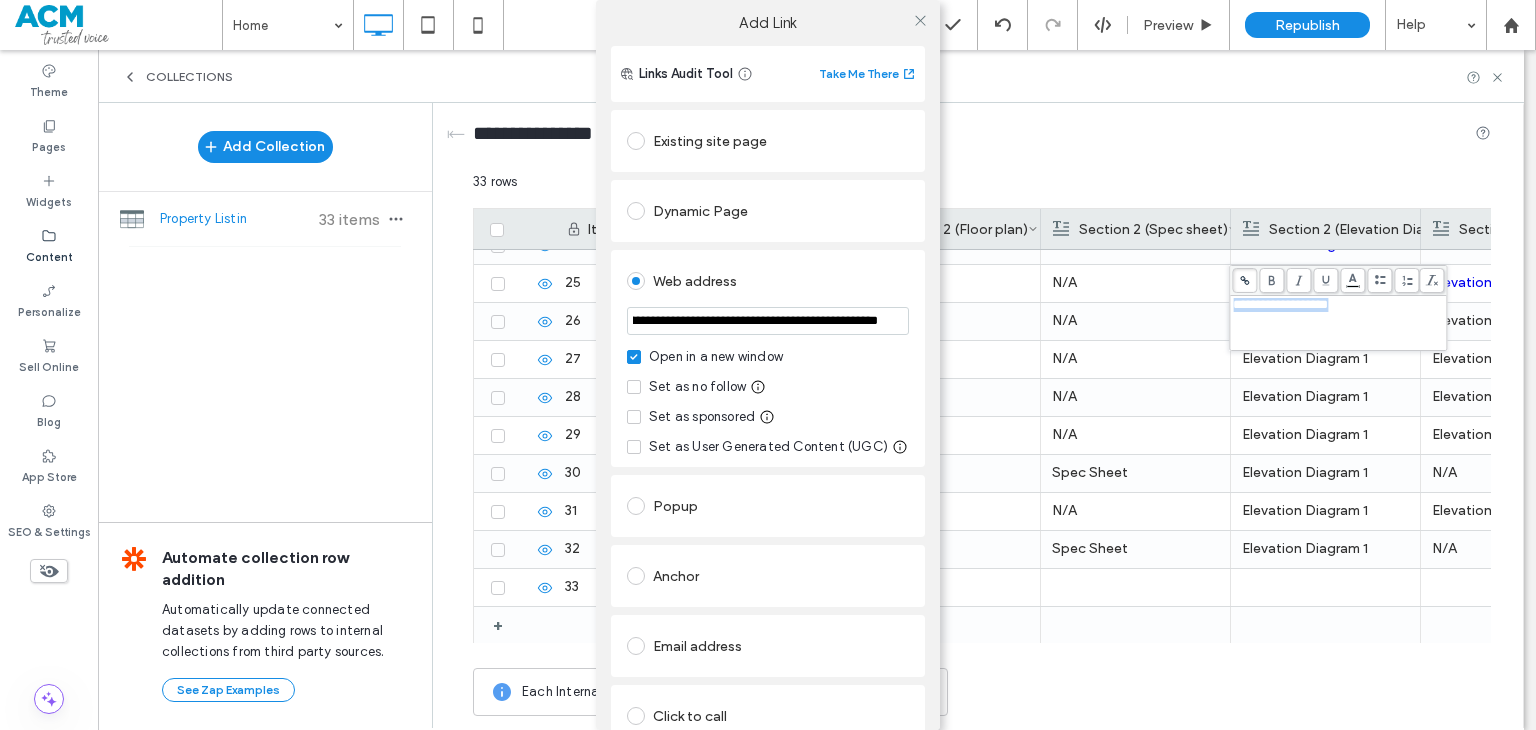 scroll, scrollTop: 0, scrollLeft: 0, axis: both 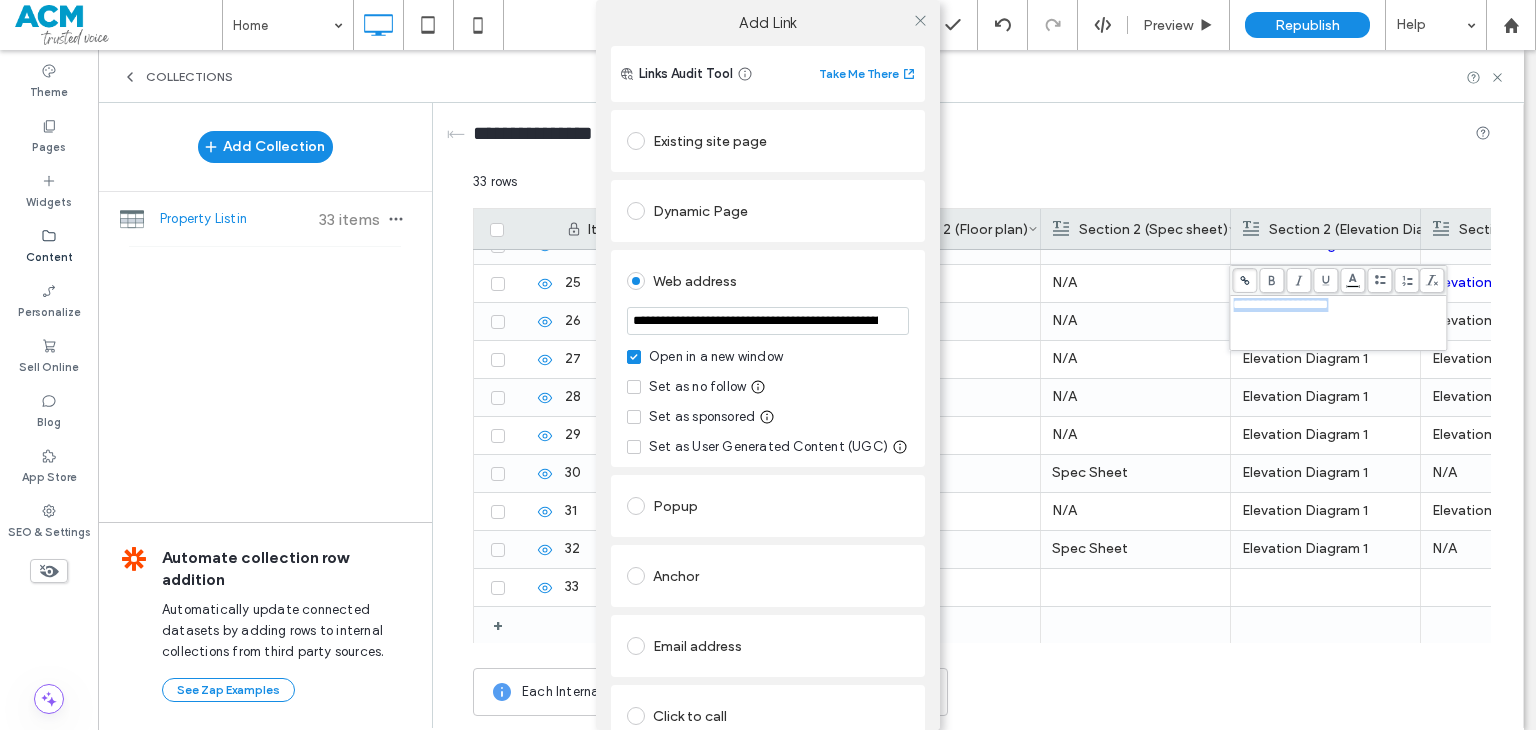 click on "**********" at bounding box center (768, 441) 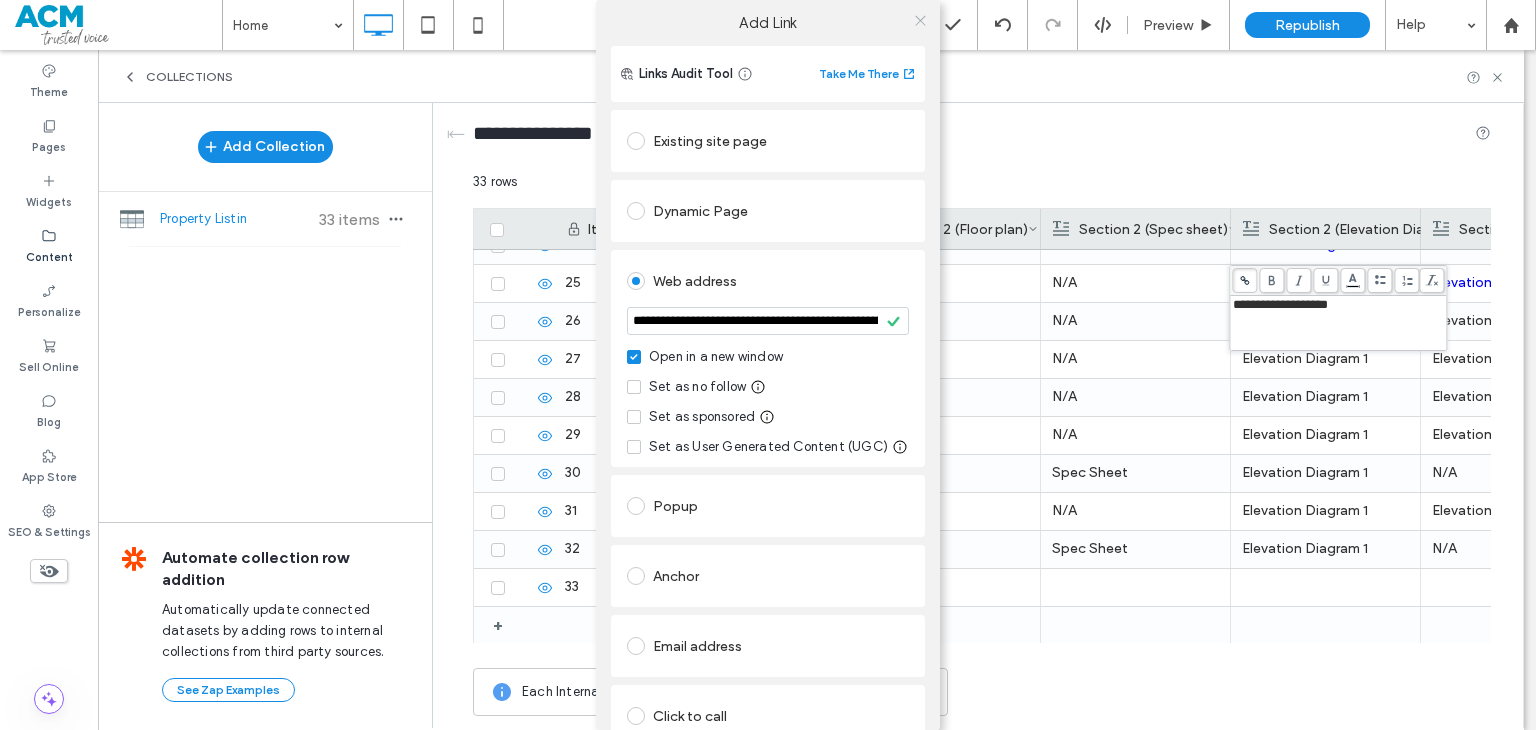 click 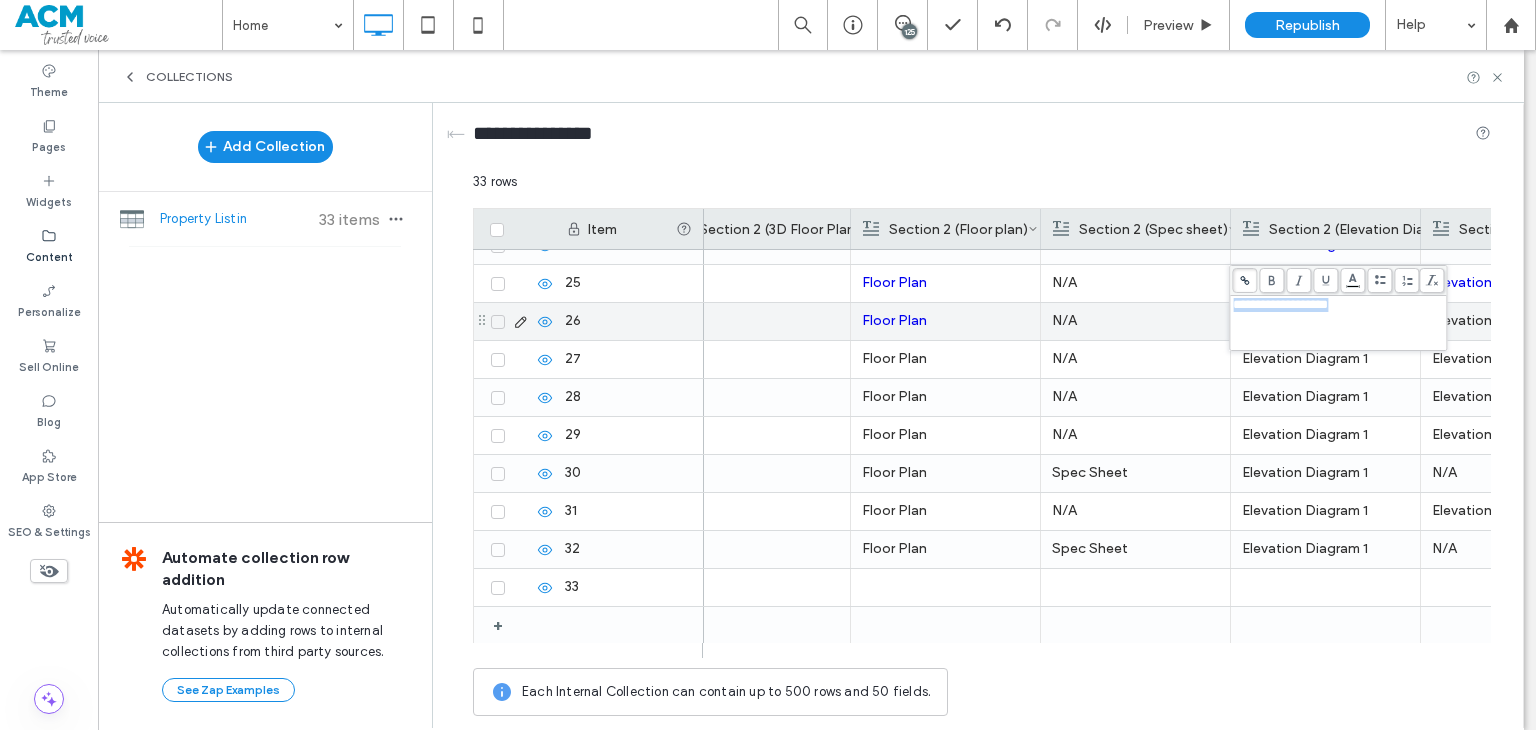 click on "Elevation Diagram 2" at bounding box center [1515, 321] 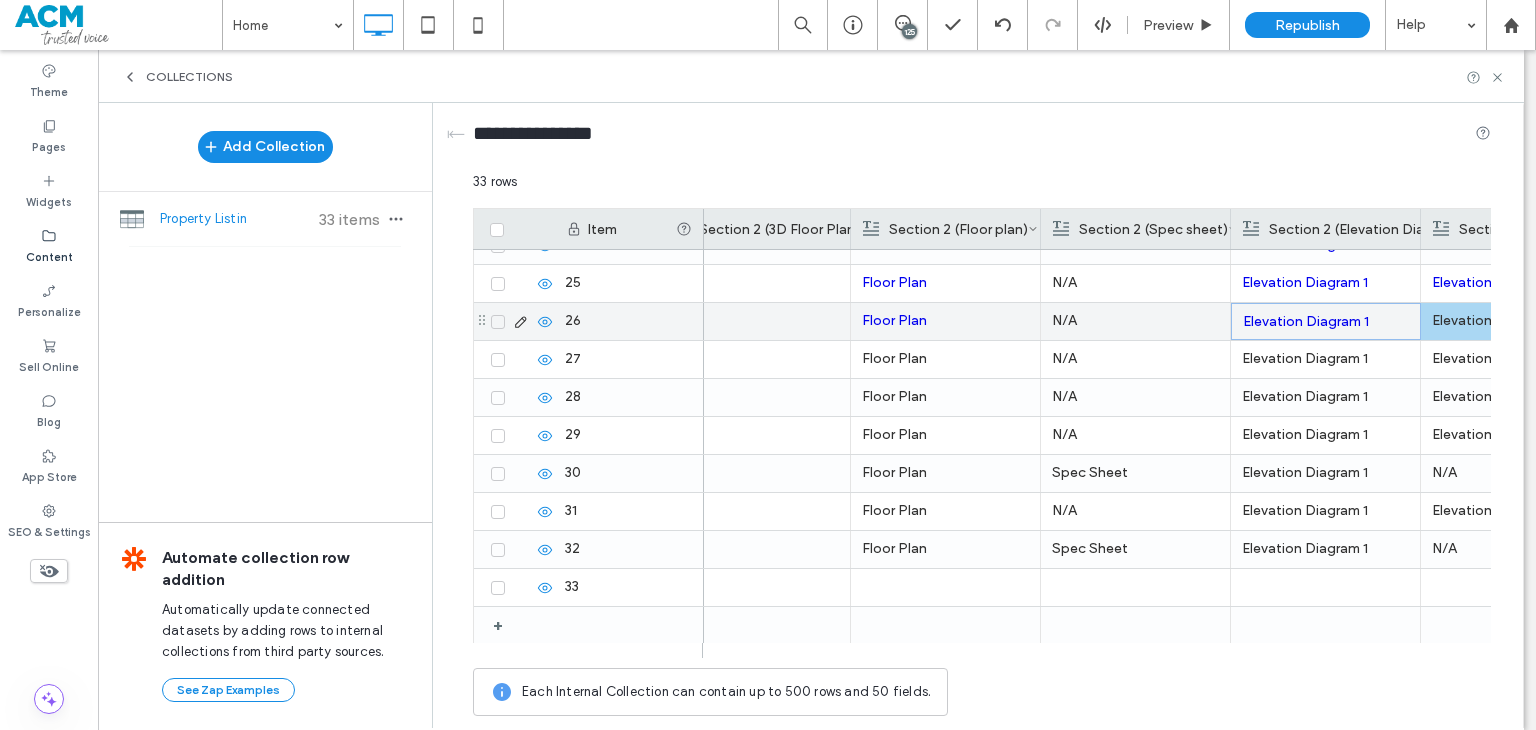 click on "Elevation Diagram 2" at bounding box center (1515, 321) 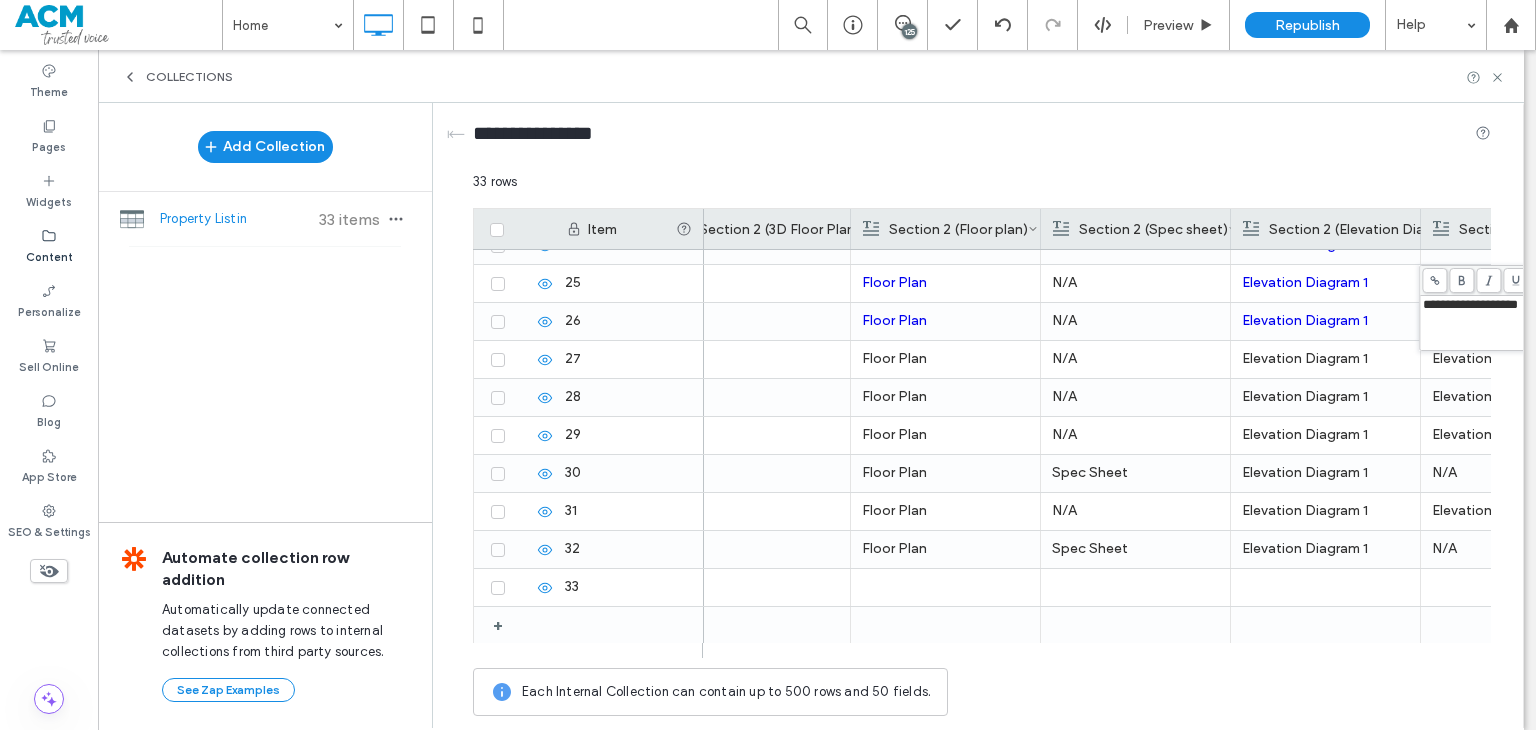 click 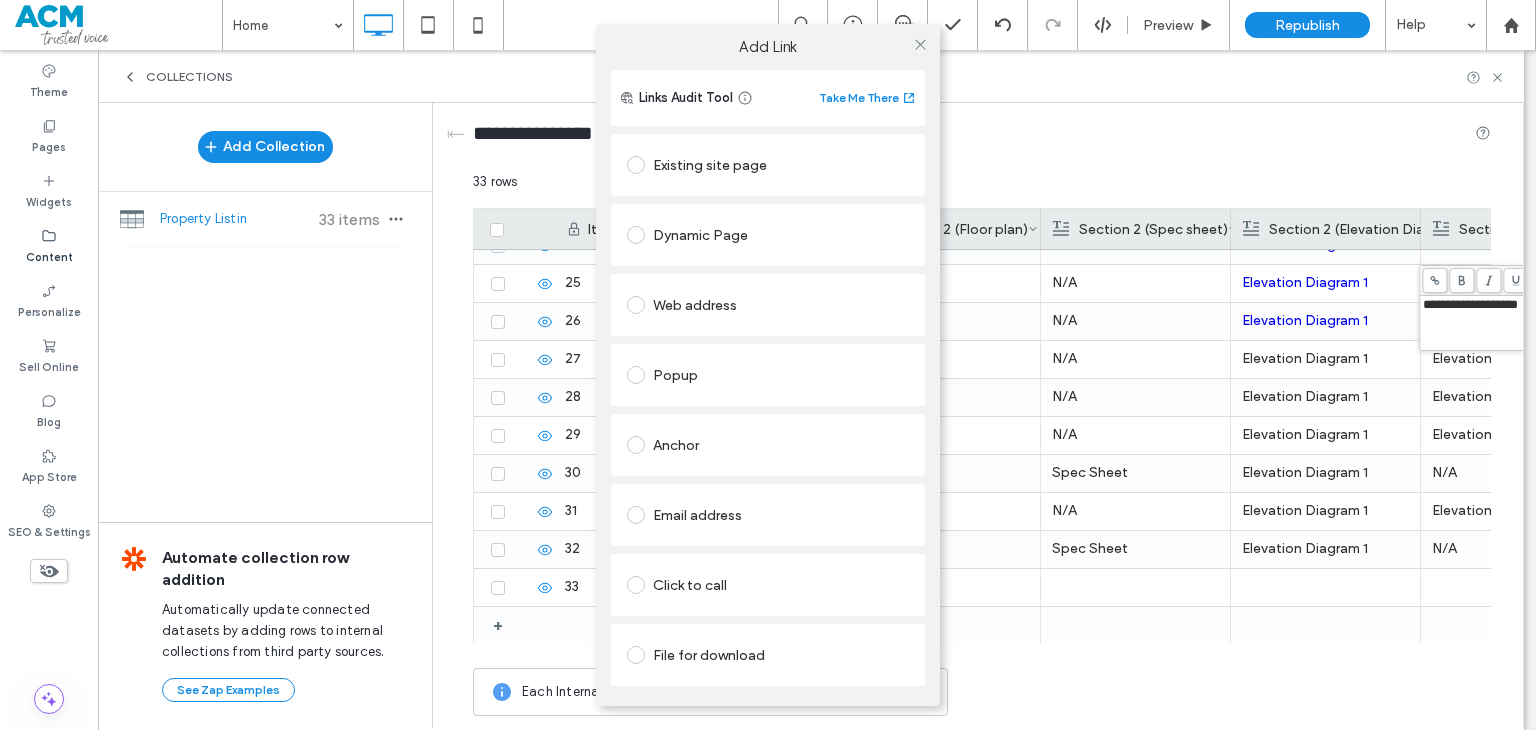 click on "Web address" at bounding box center (768, 305) 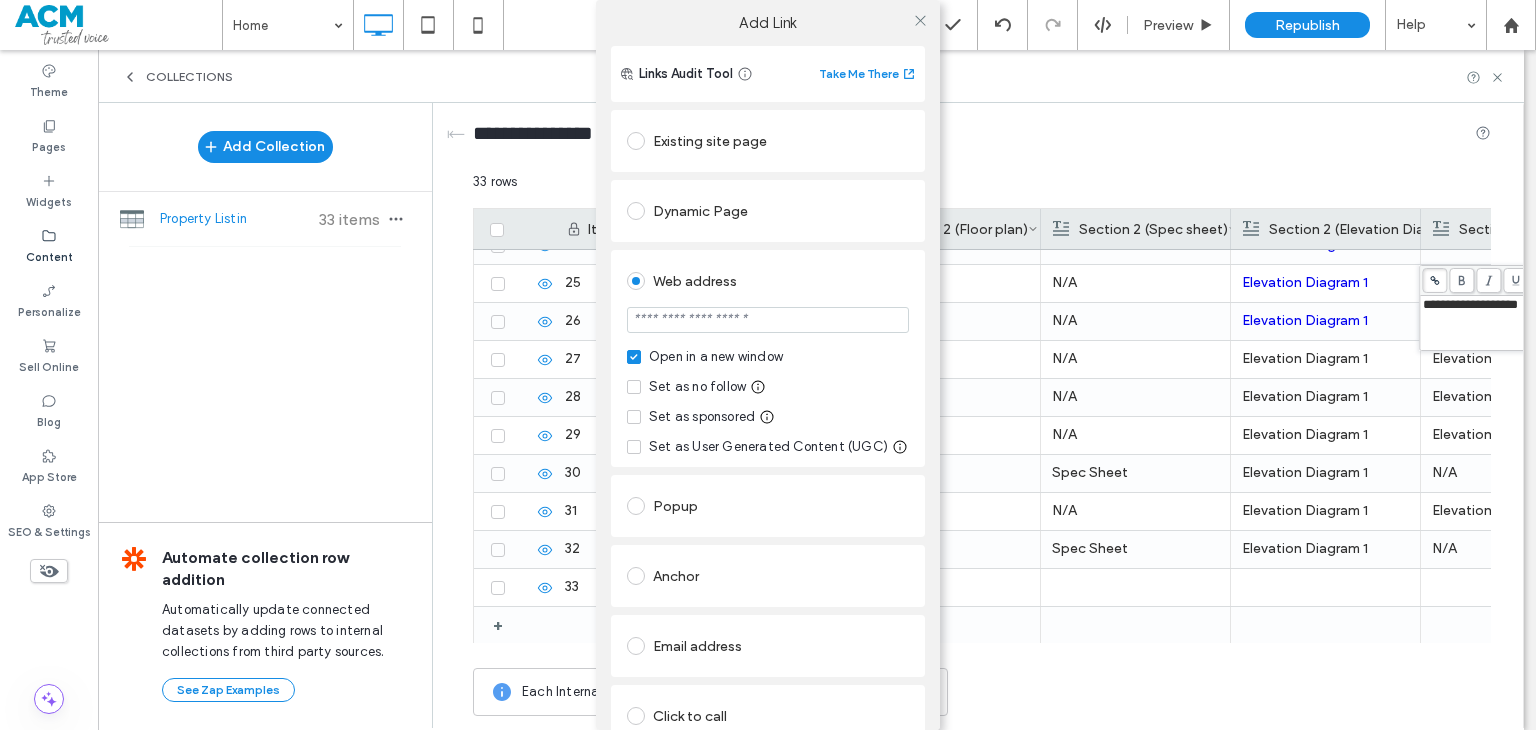 click at bounding box center [768, 320] 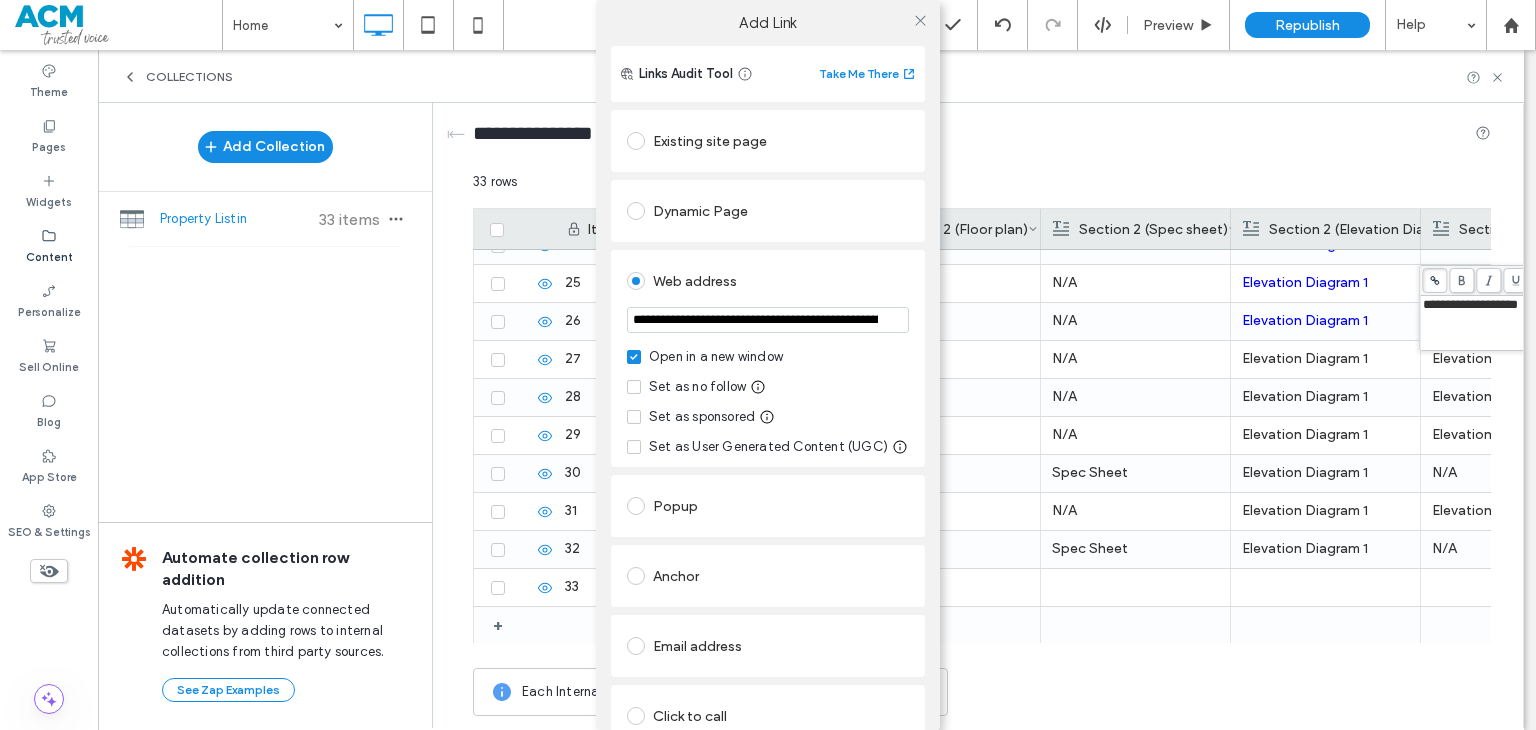 scroll, scrollTop: 0, scrollLeft: 426, axis: horizontal 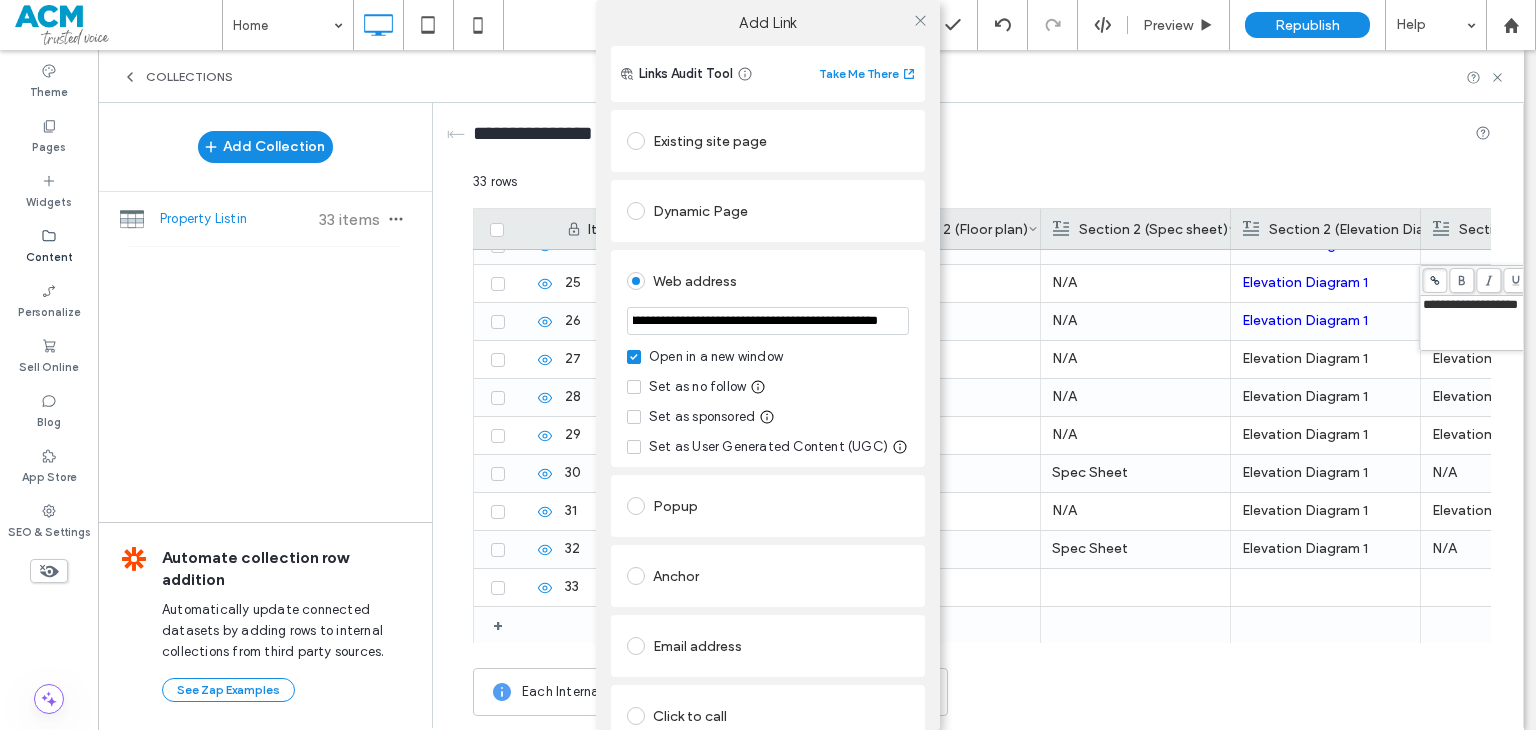type on "**********" 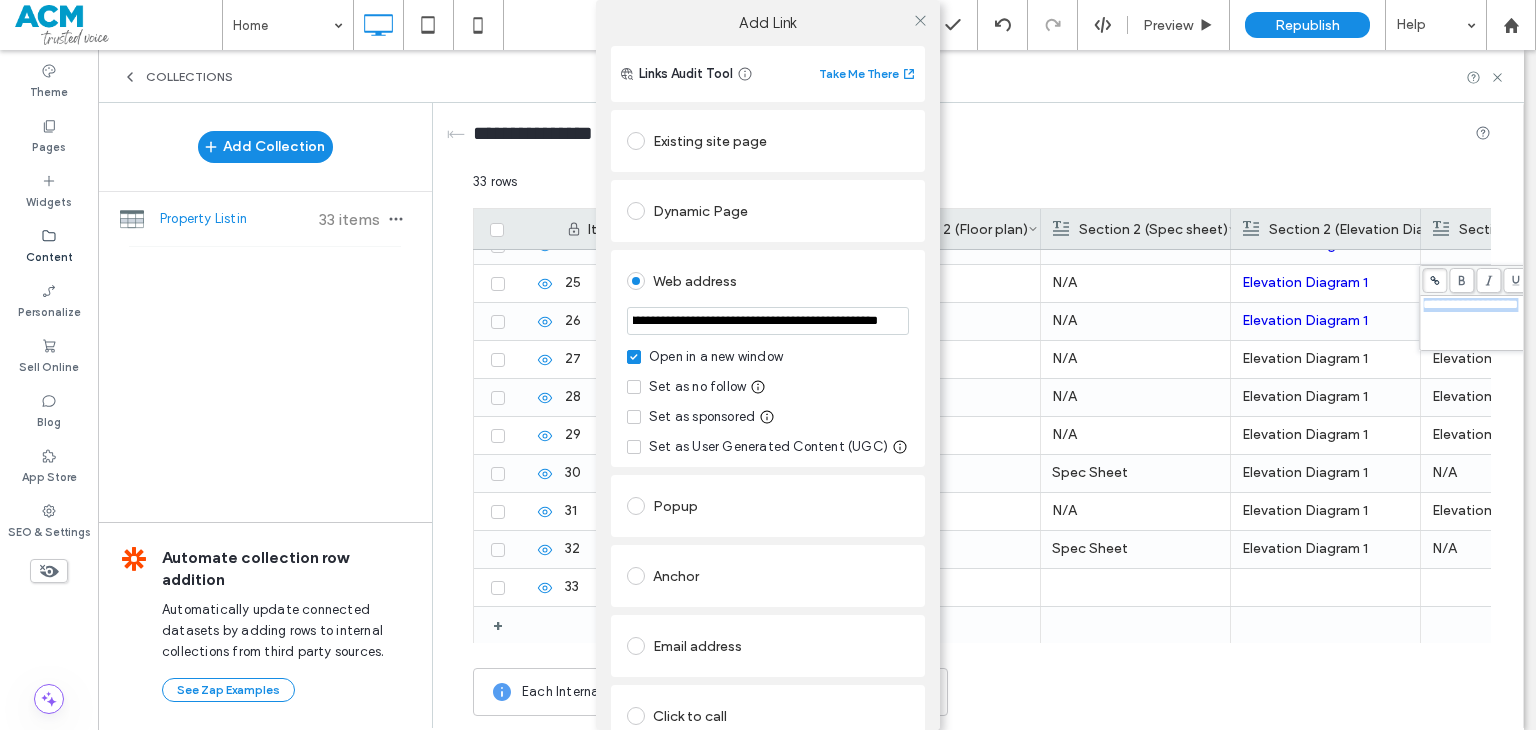 click on "**********" at bounding box center [768, 358] 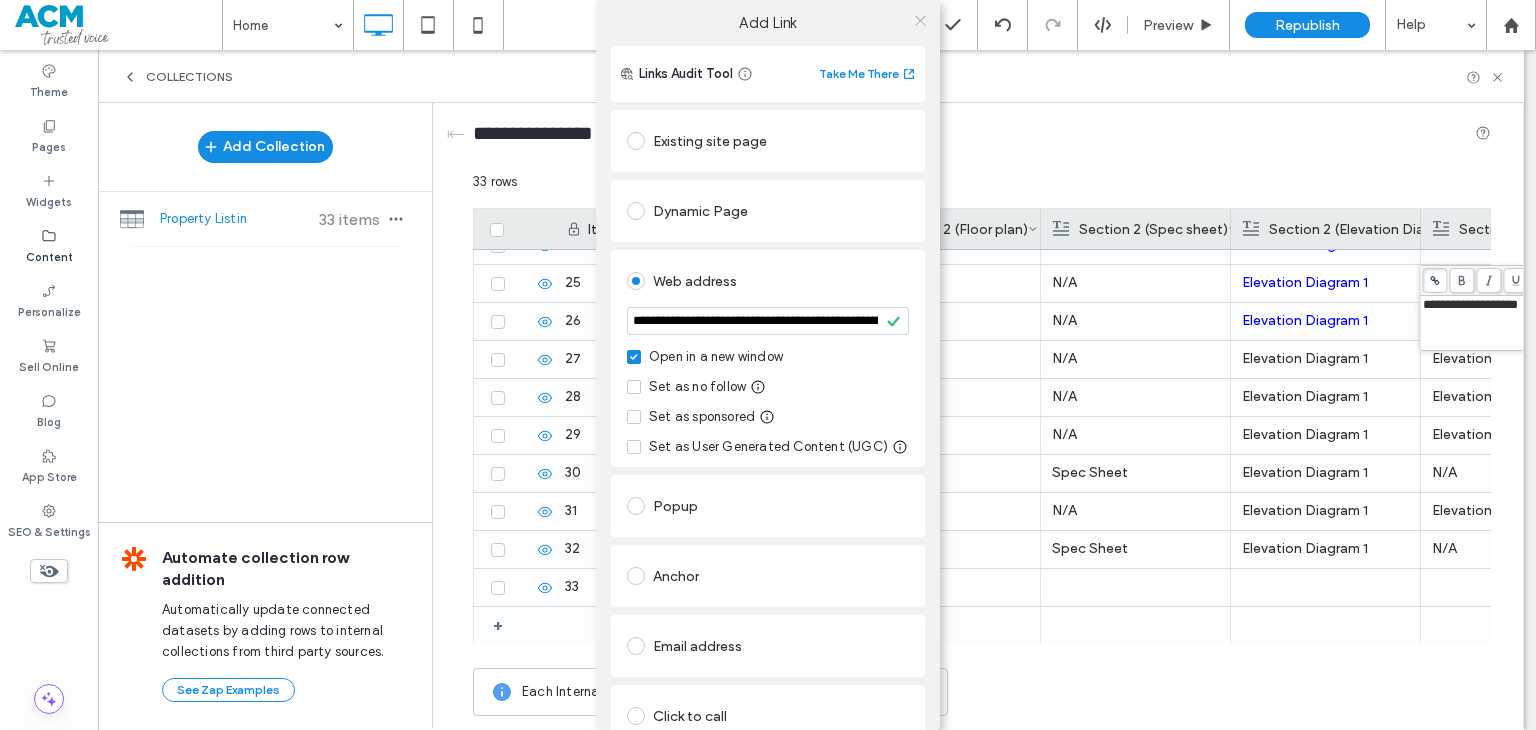 click at bounding box center (920, 20) 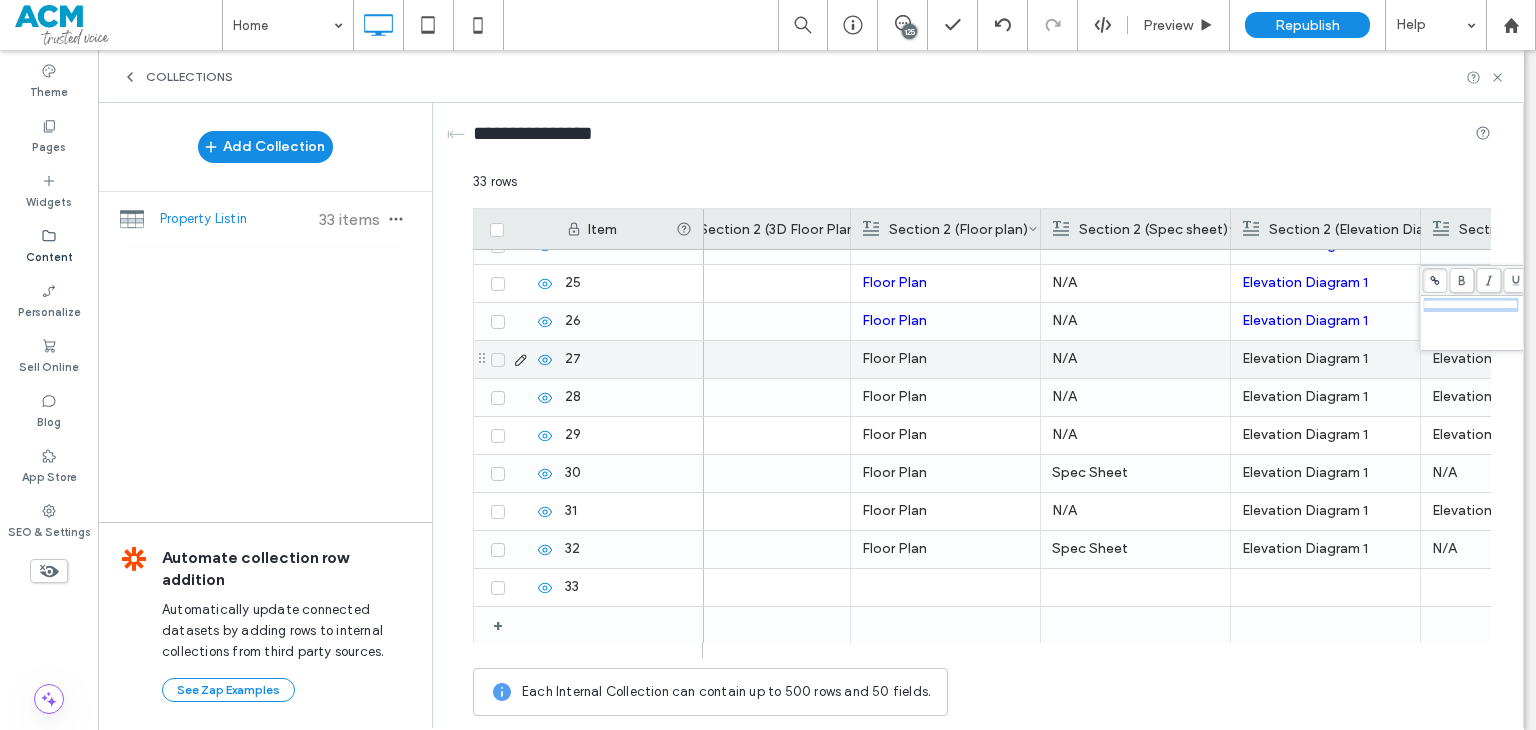 click on "Floor Plan" at bounding box center (945, 359) 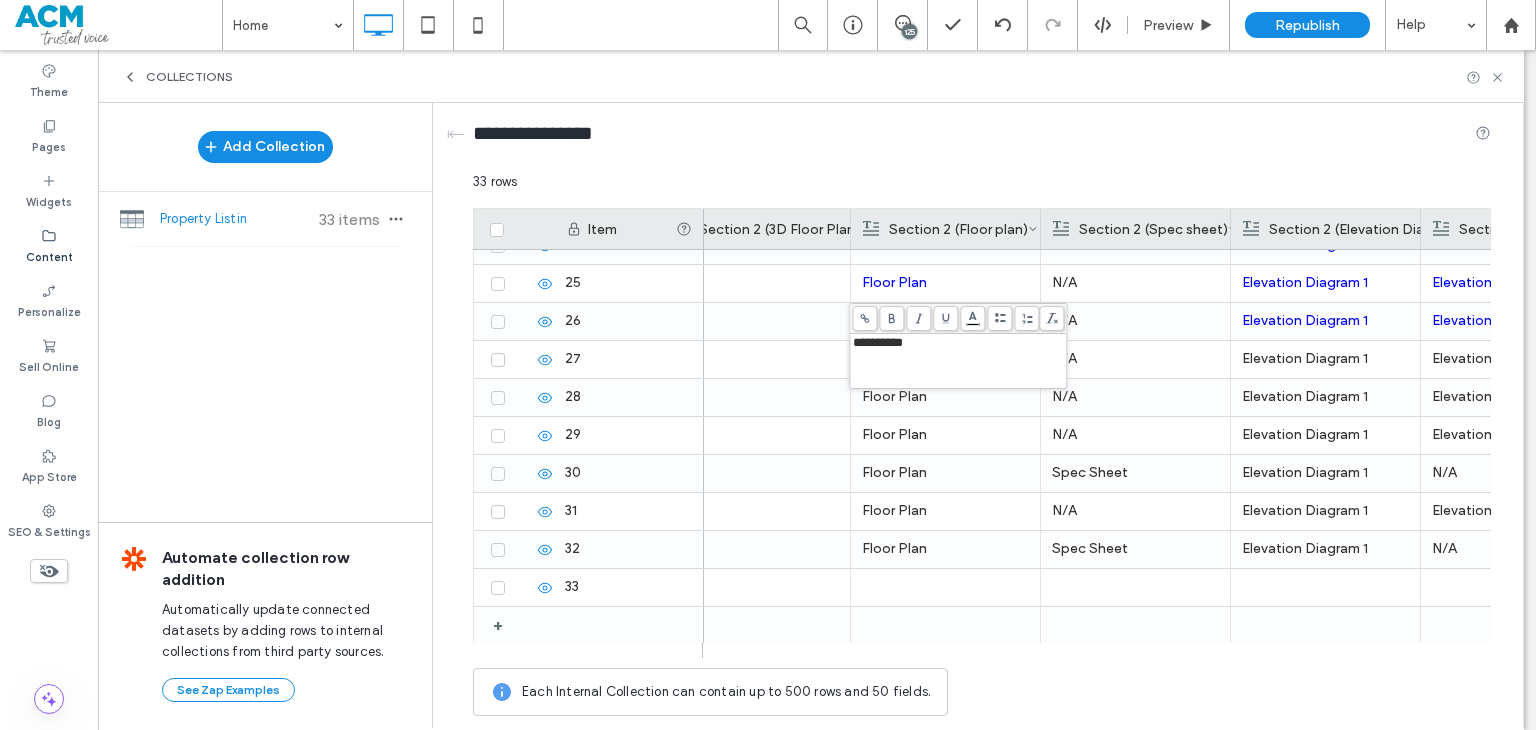 click at bounding box center (864, 318) 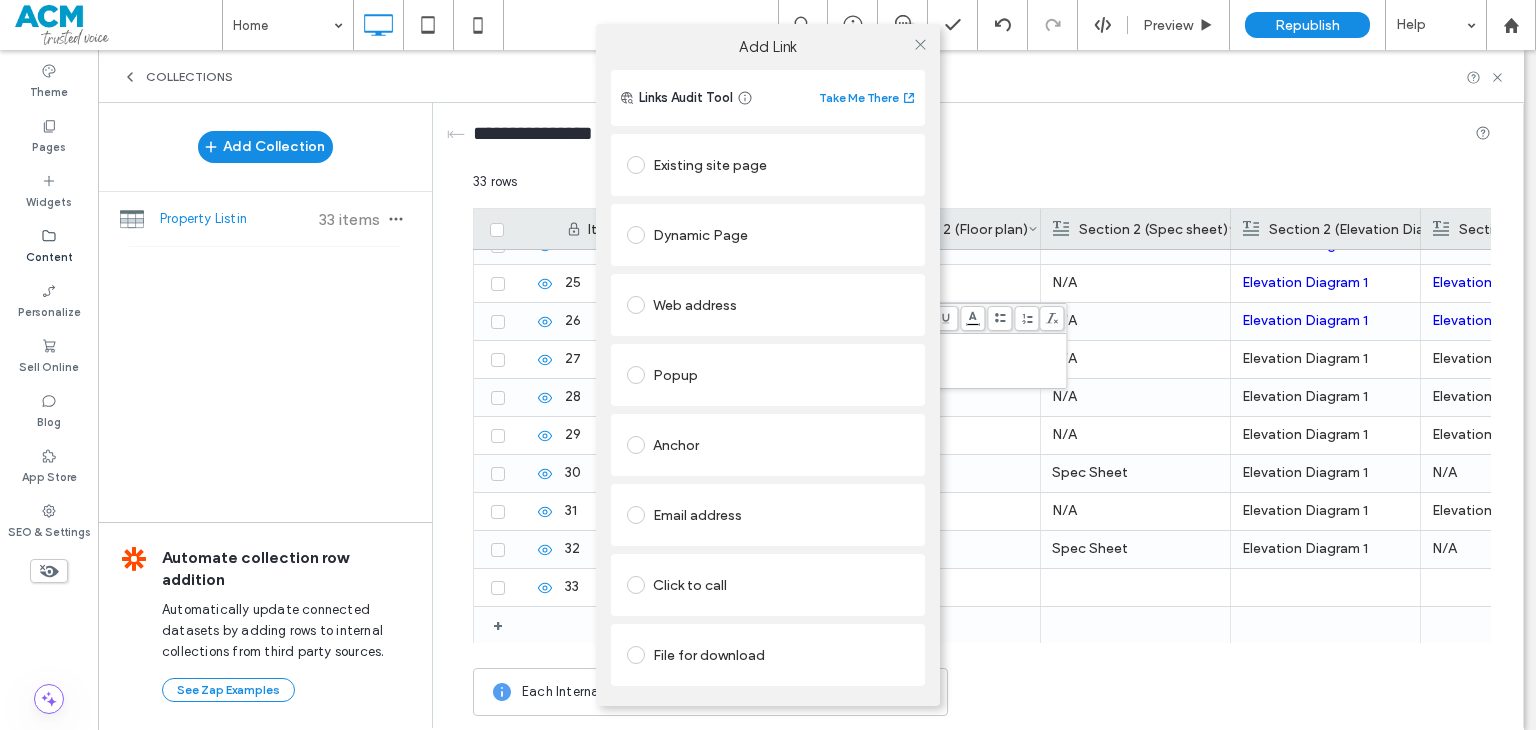 click on "File for download" at bounding box center (768, 655) 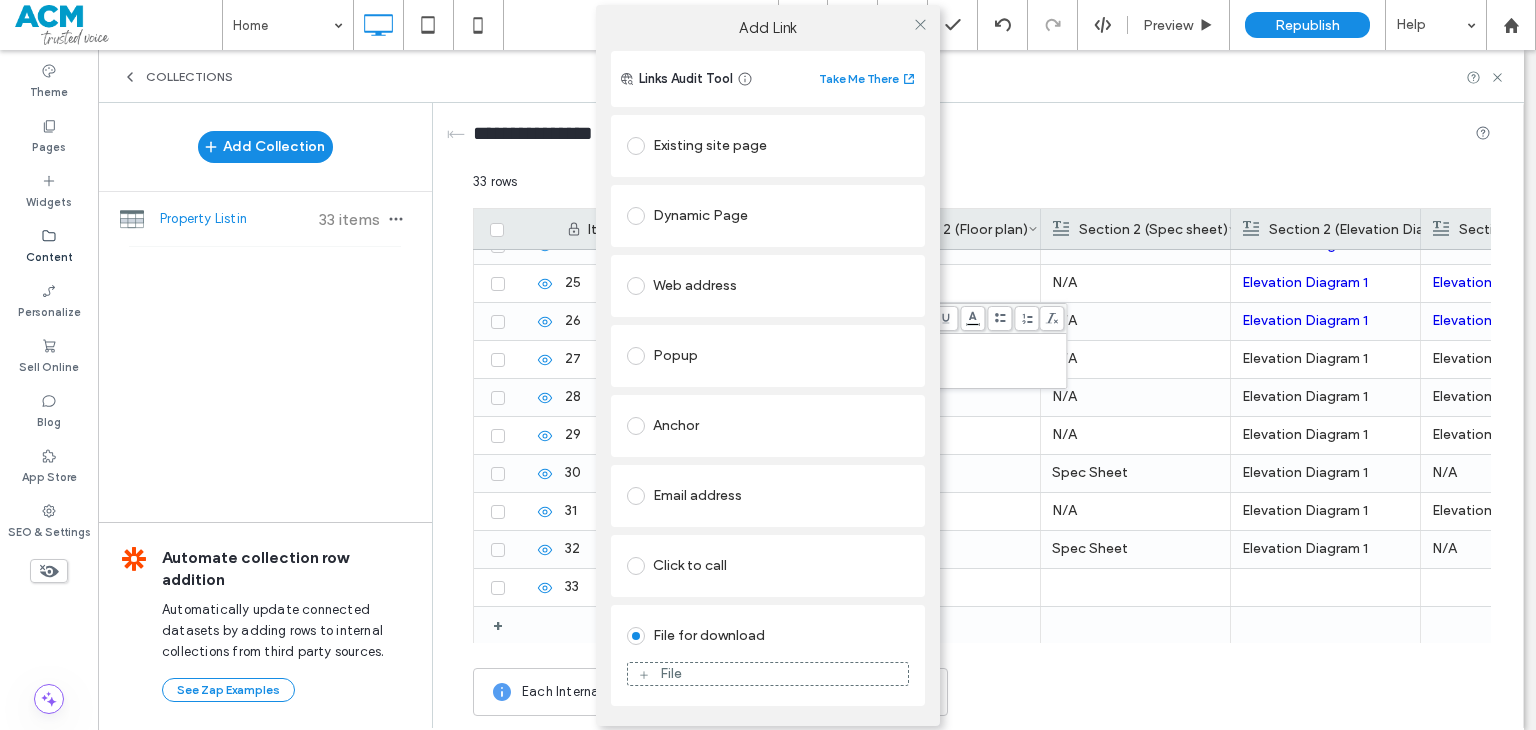click on "File" at bounding box center (768, 674) 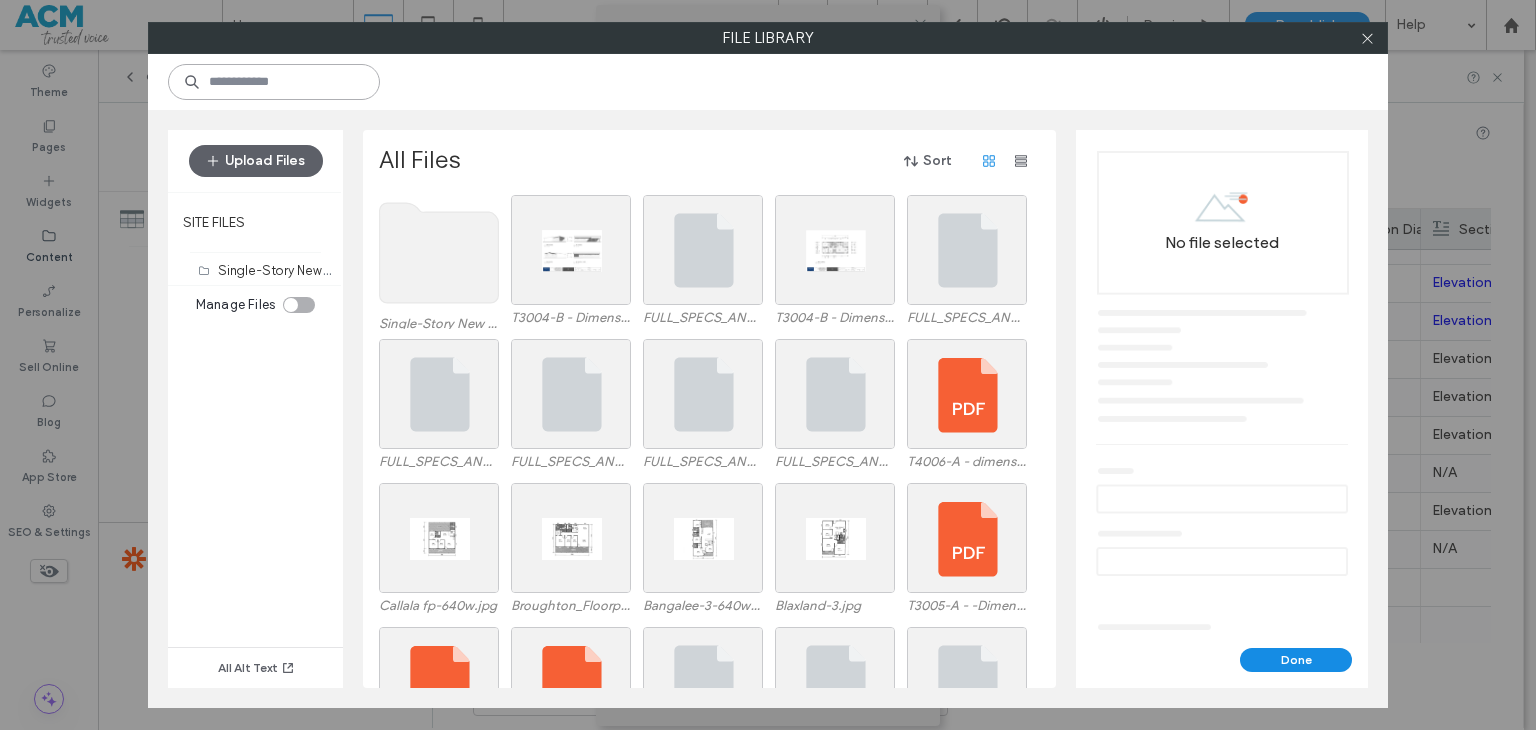 click at bounding box center [274, 82] 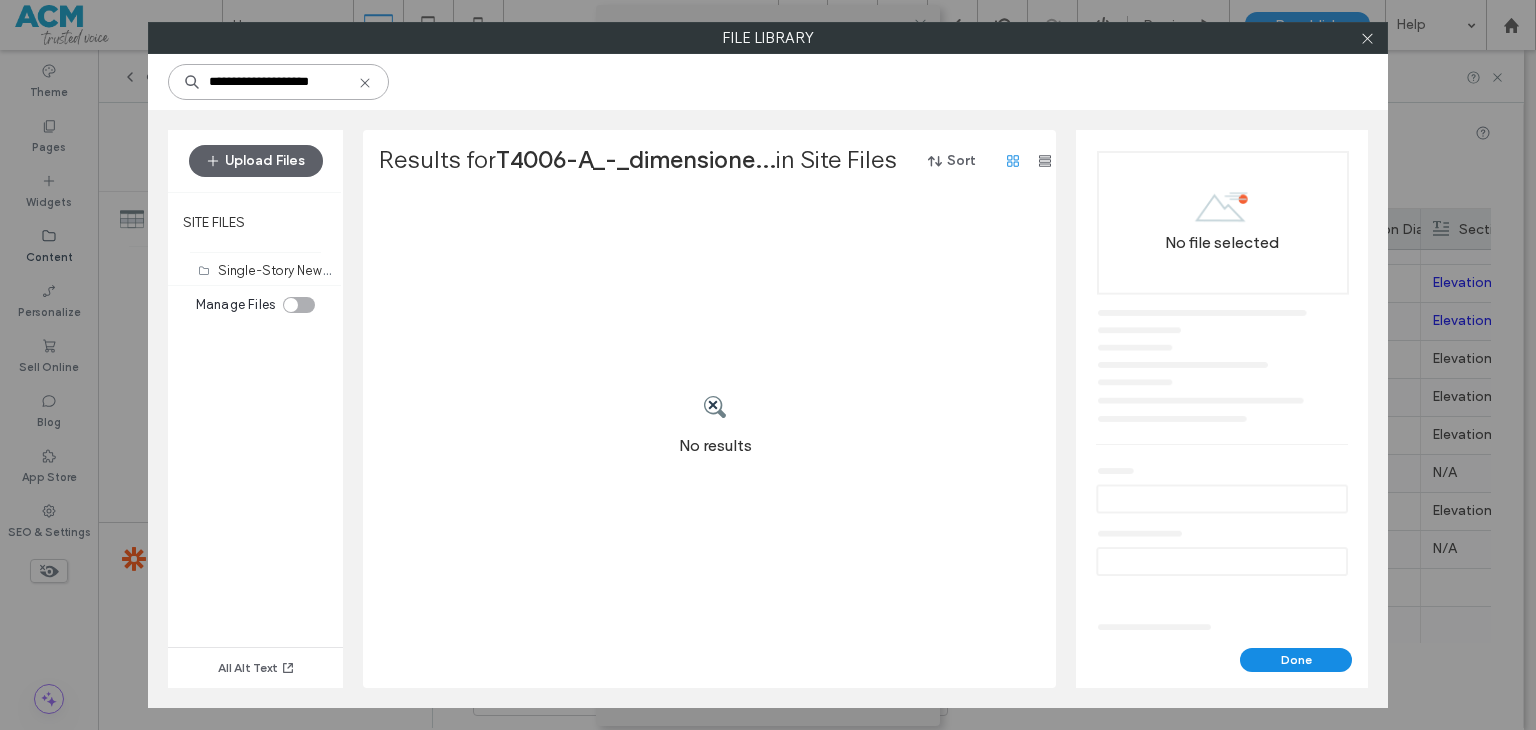 scroll, scrollTop: 0, scrollLeft: 0, axis: both 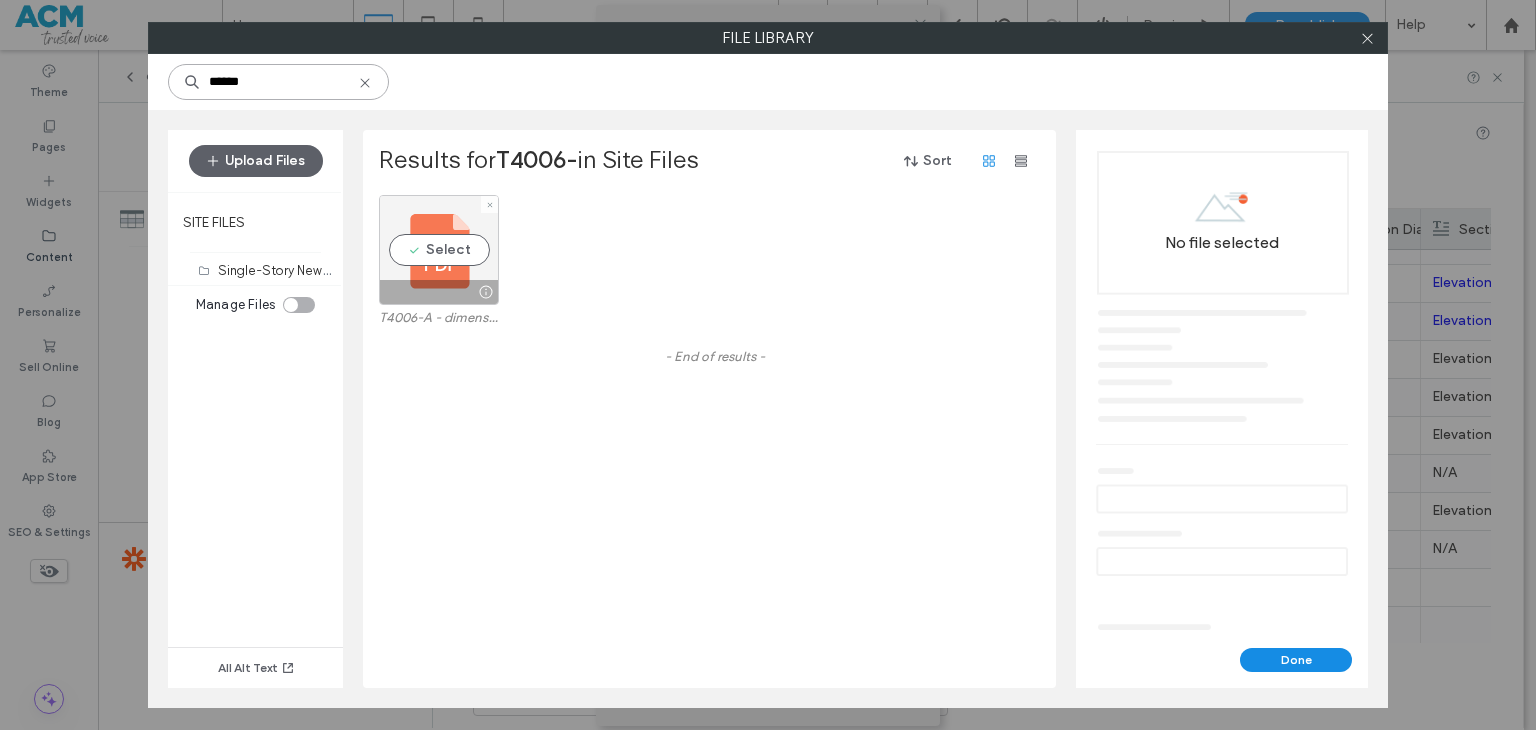 type on "******" 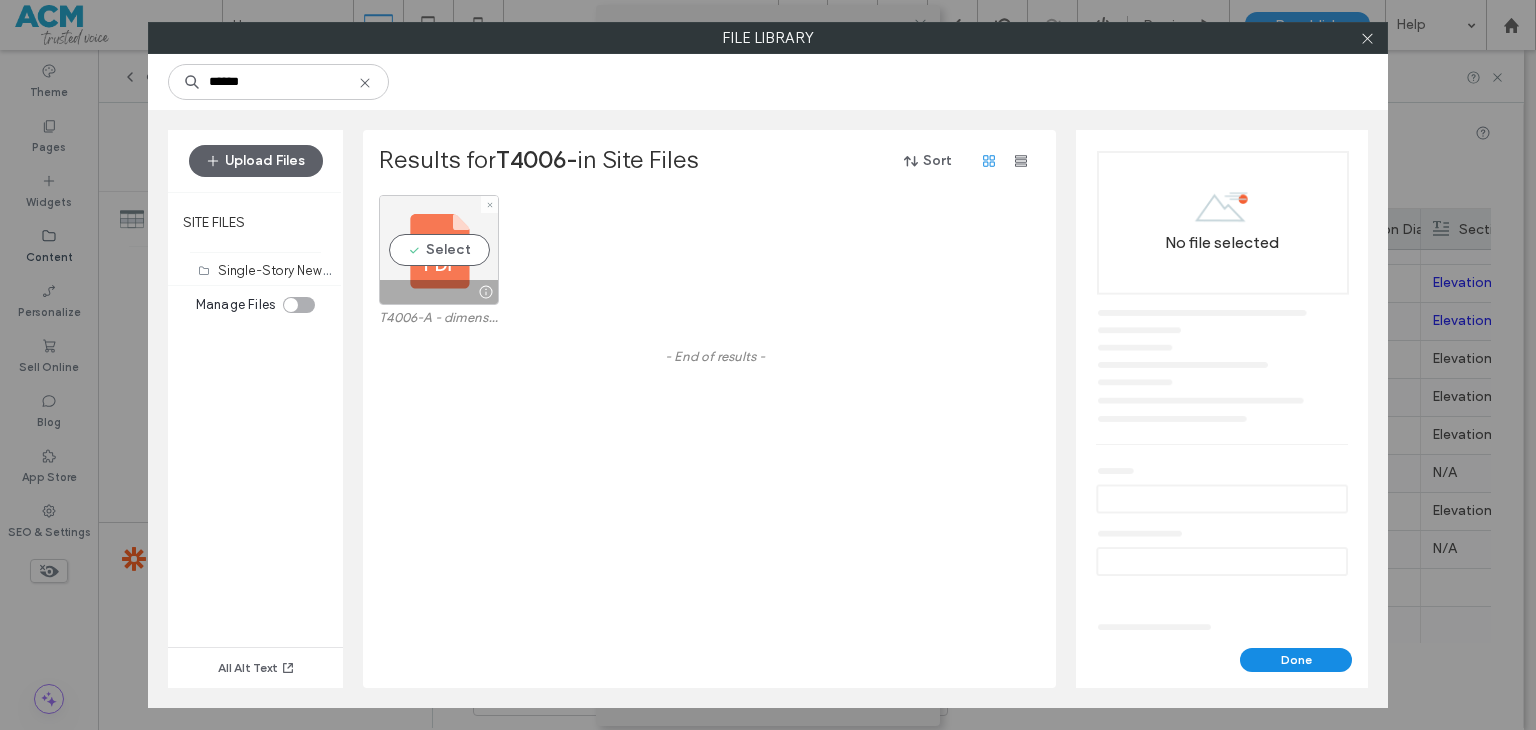 click on "Select" at bounding box center (439, 250) 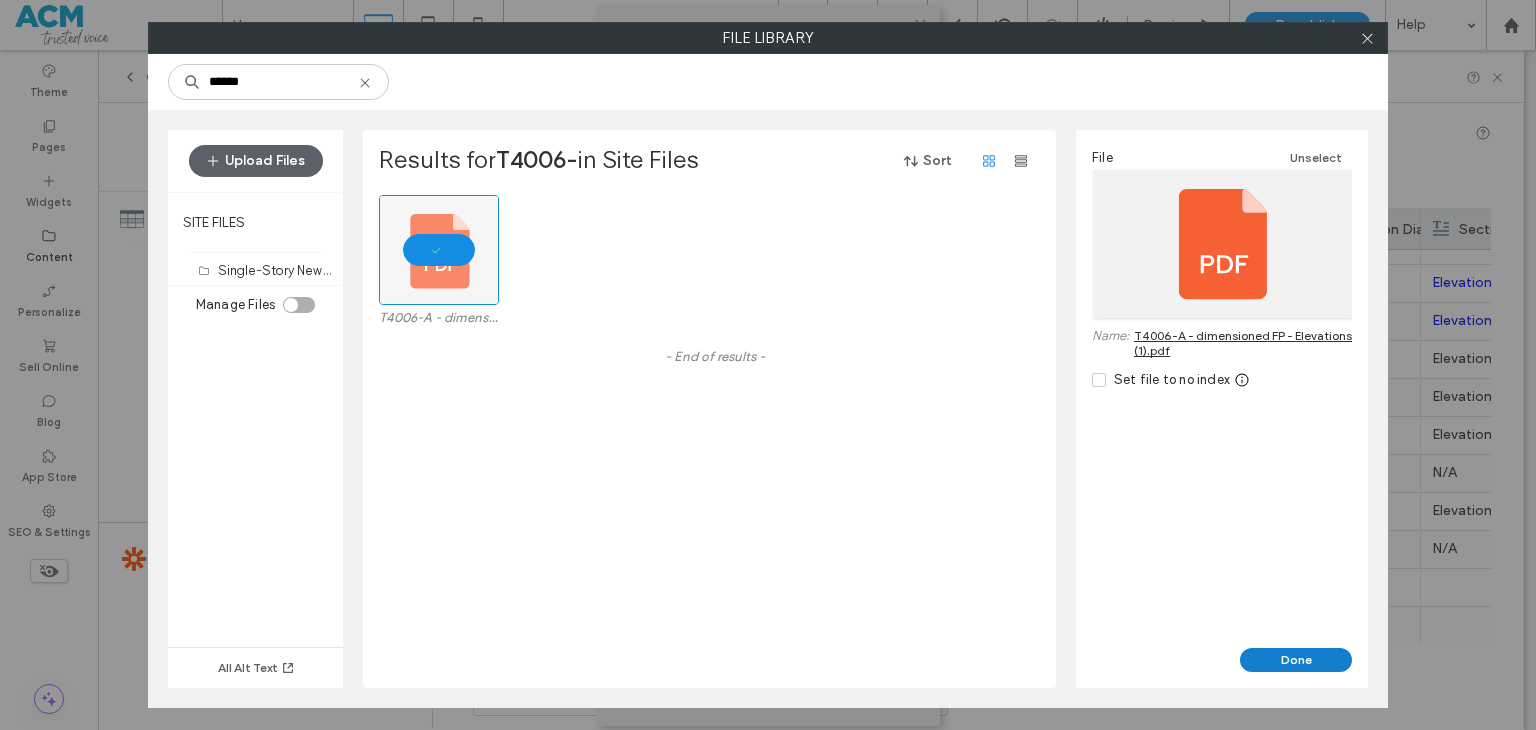 click on "Done" at bounding box center [1296, 660] 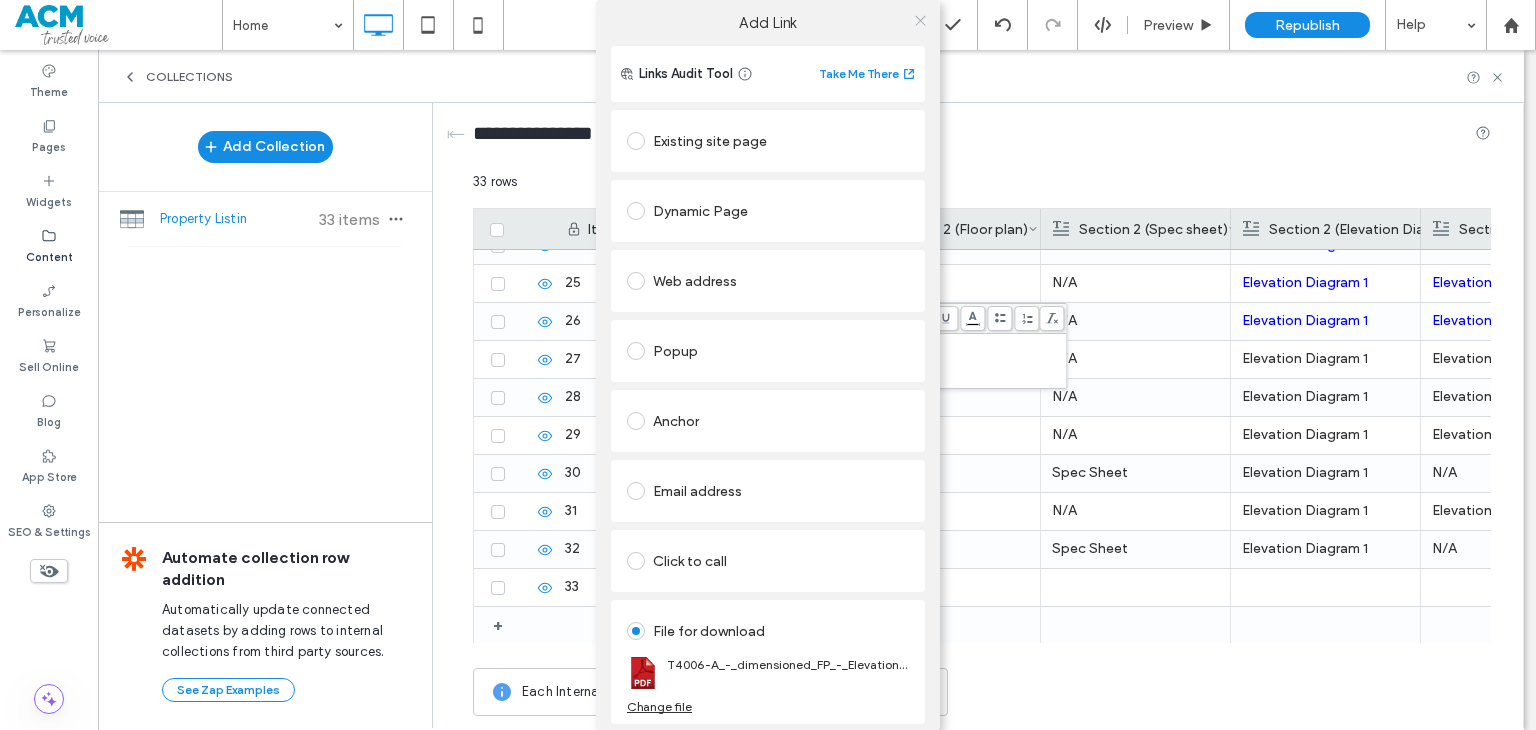 click 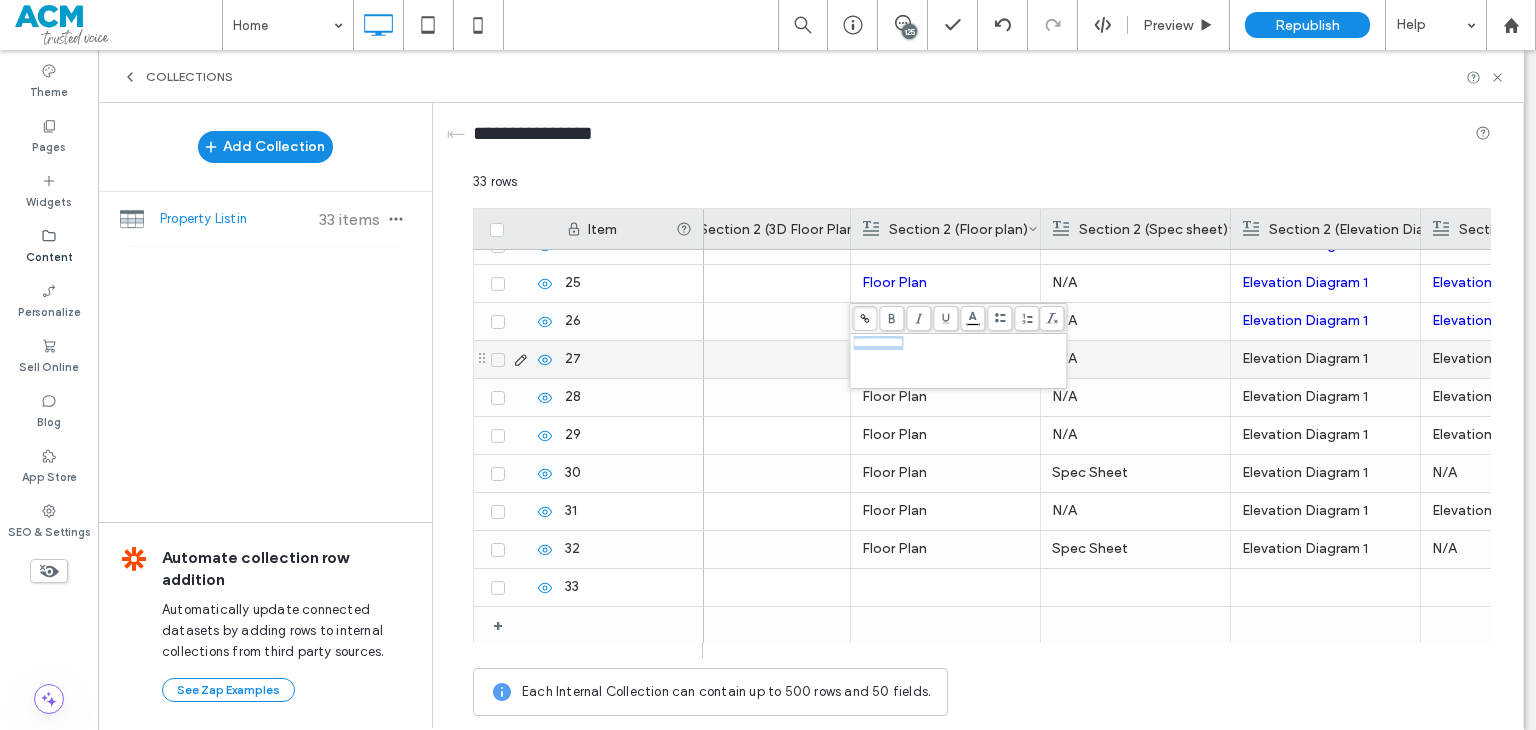 click on "N/A" at bounding box center (1135, 359) 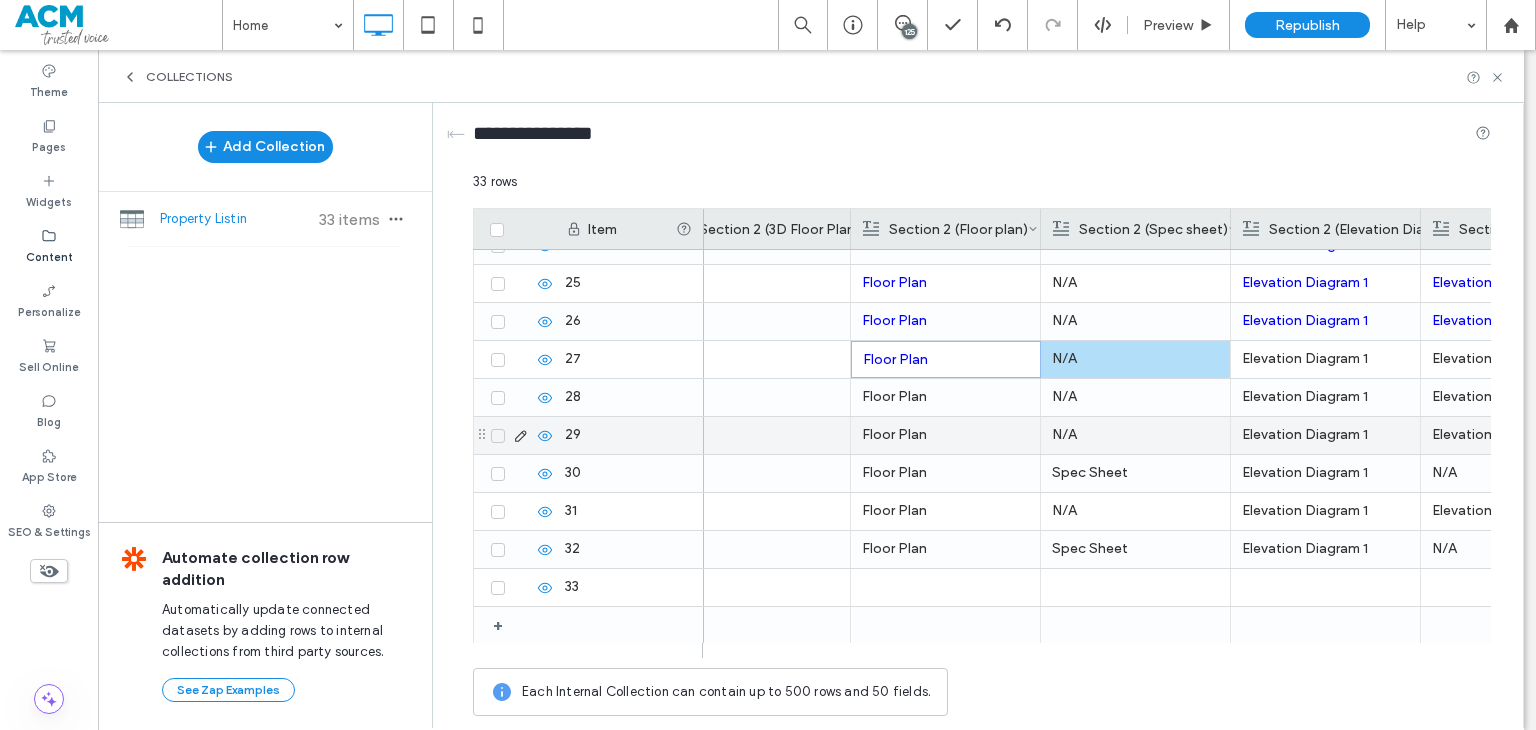 click on "Spec Sheet" at bounding box center (1135, 473) 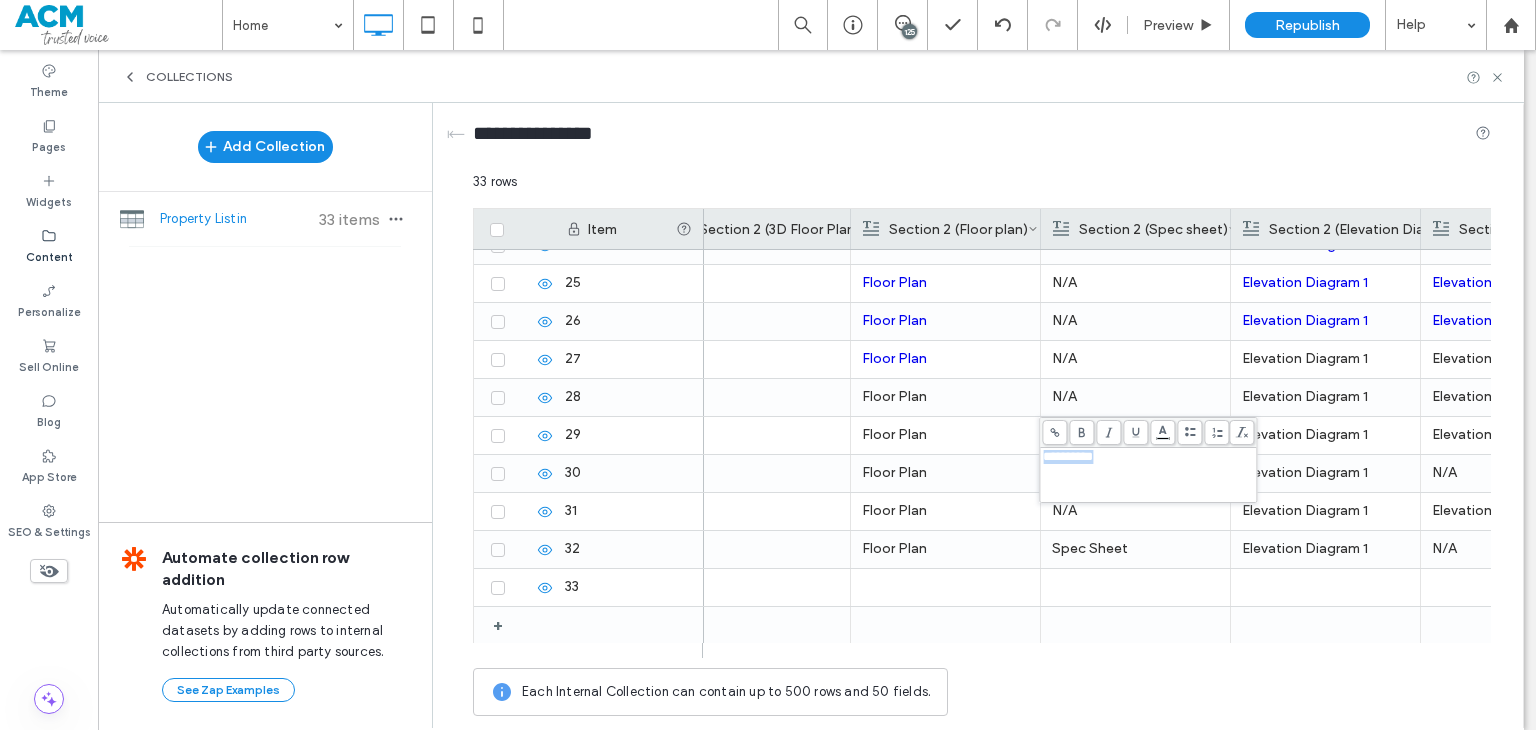 copy on "**********" 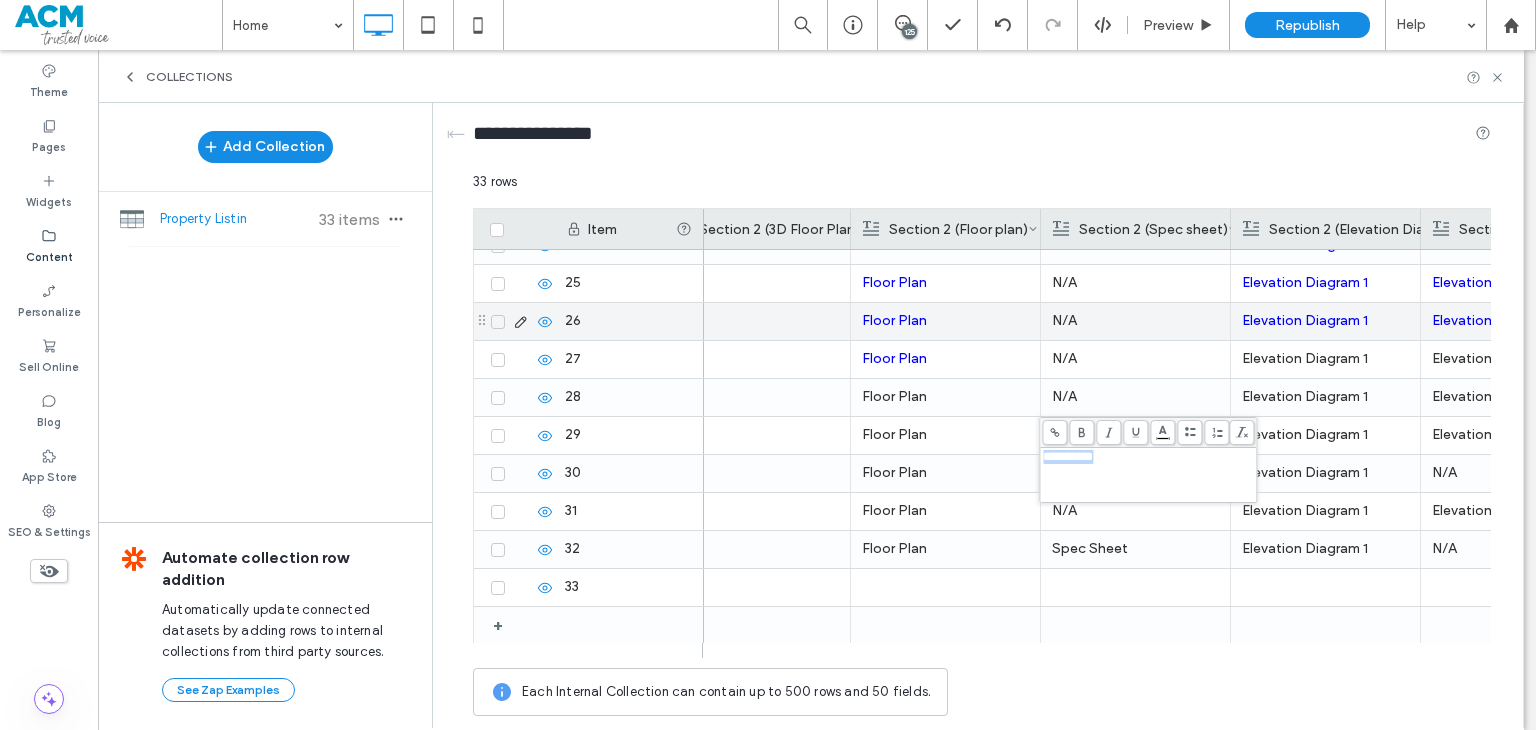click on "N/A" at bounding box center [1135, 321] 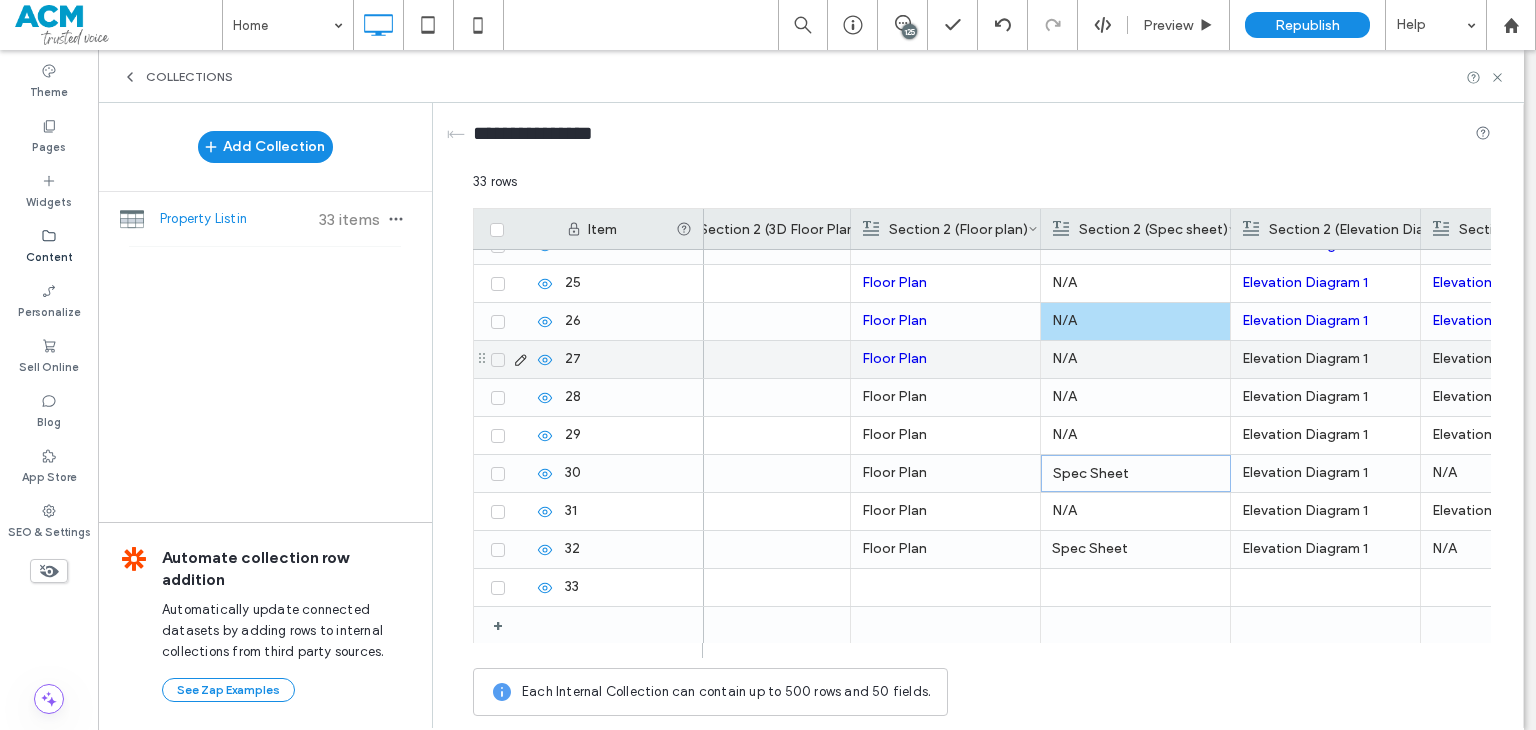 click on "N/A" at bounding box center (1135, 359) 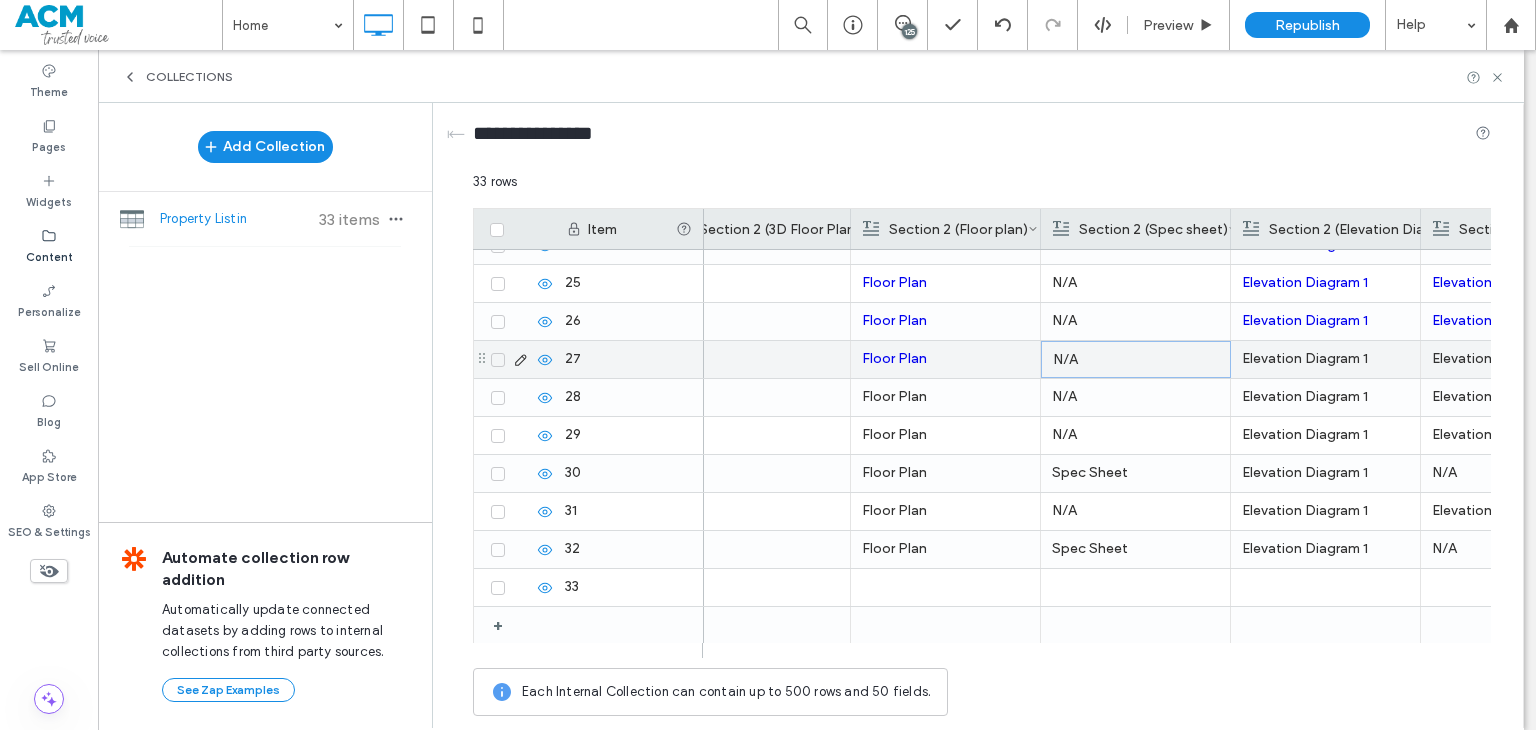 click on "N/A" at bounding box center [1136, 360] 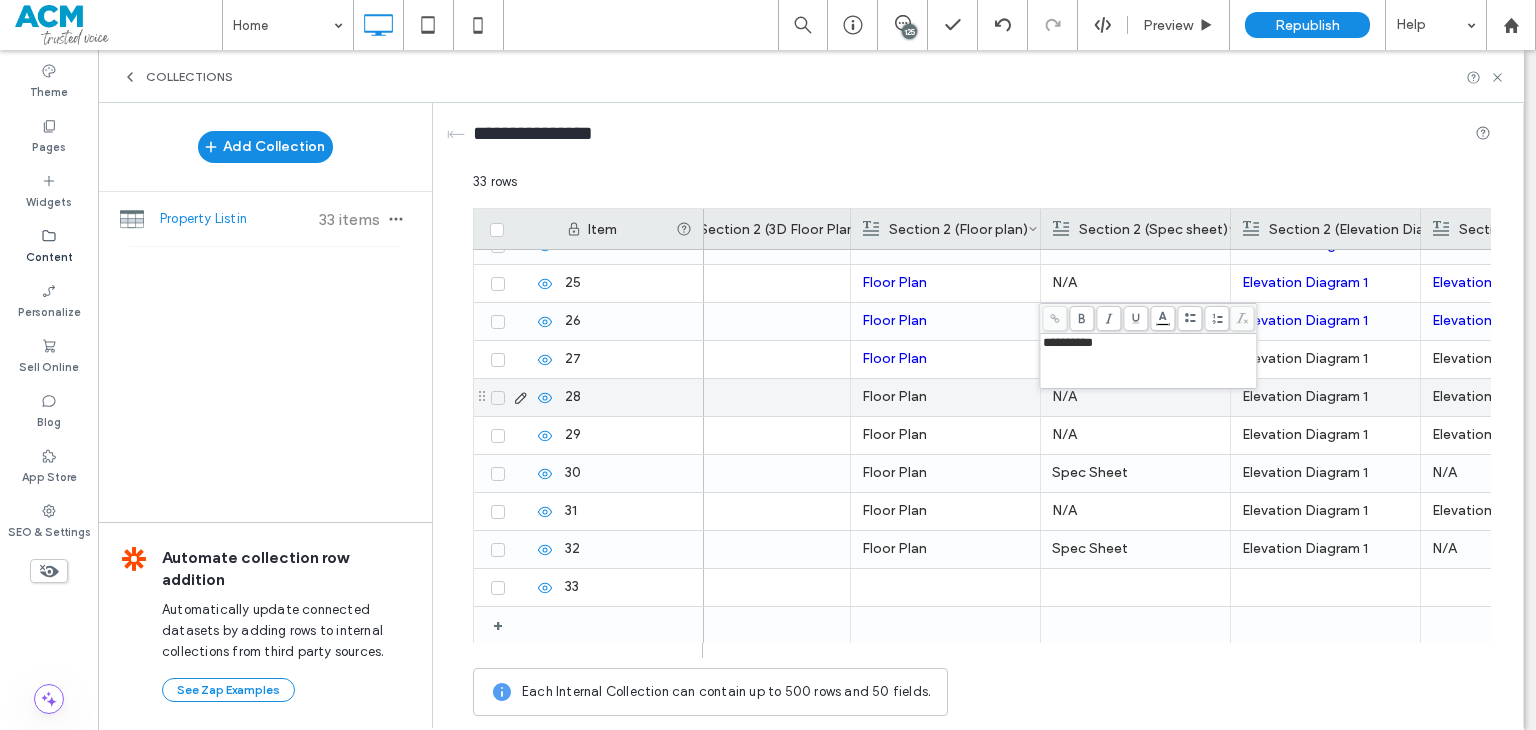 click on "Floor Plan" at bounding box center (945, 397) 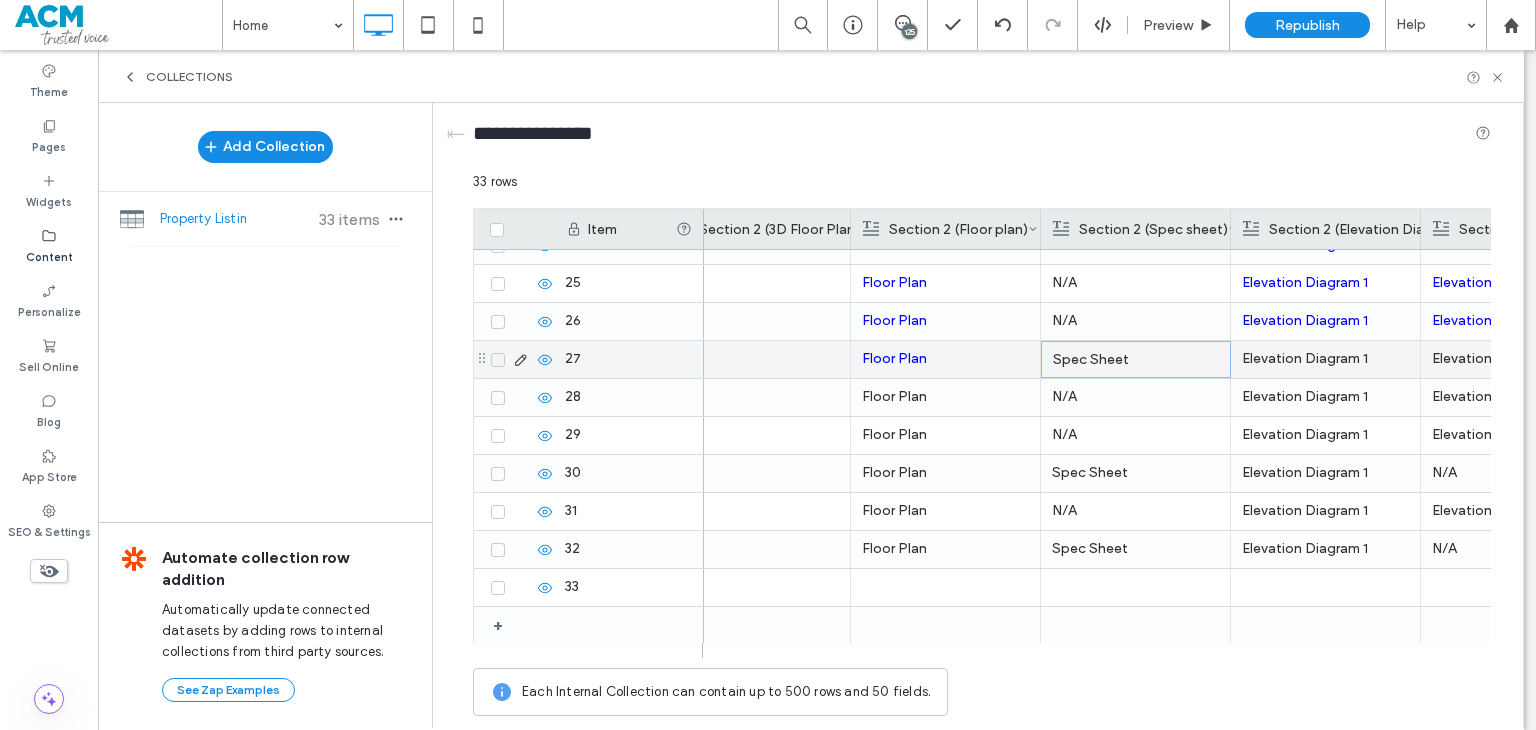 click on "Spec Sheet" at bounding box center [1136, 360] 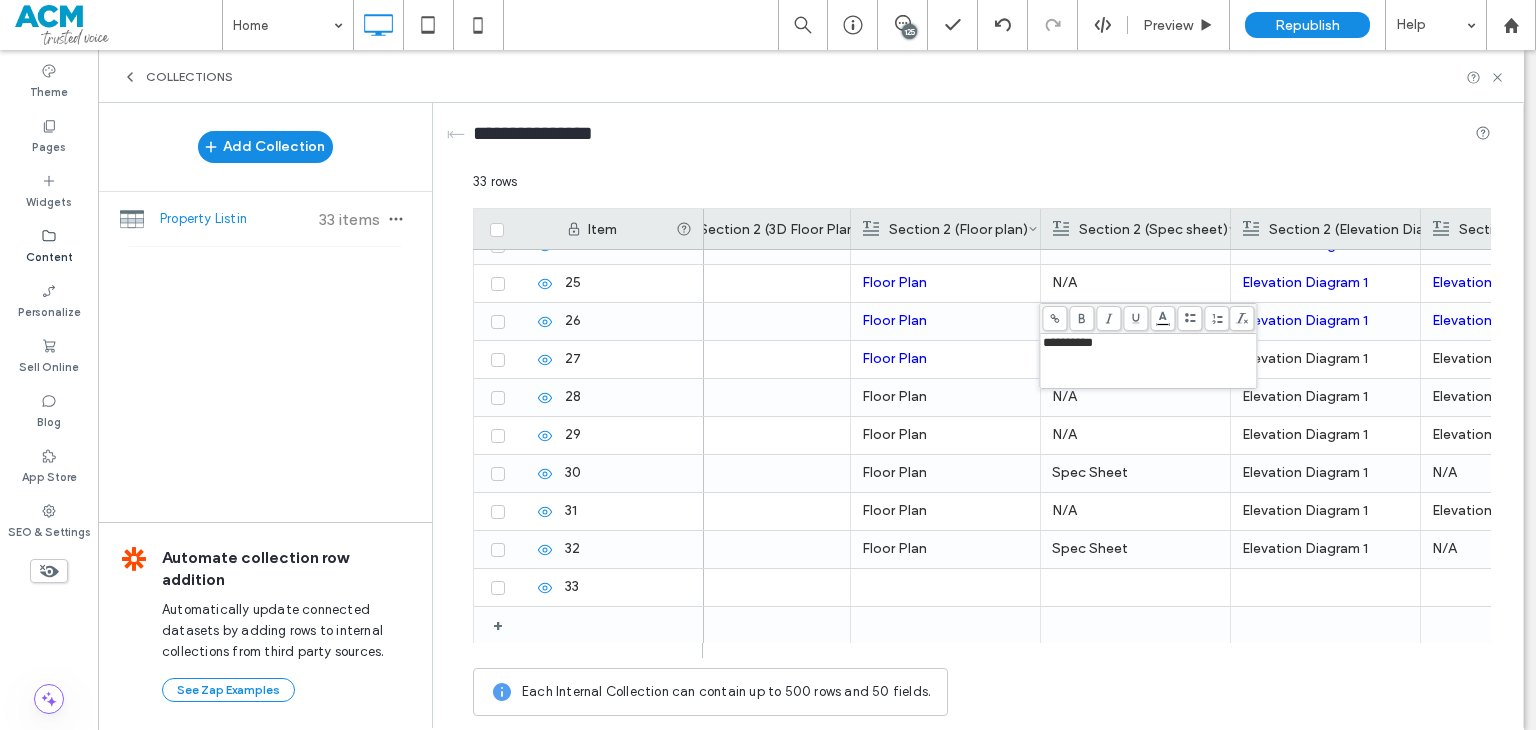 click 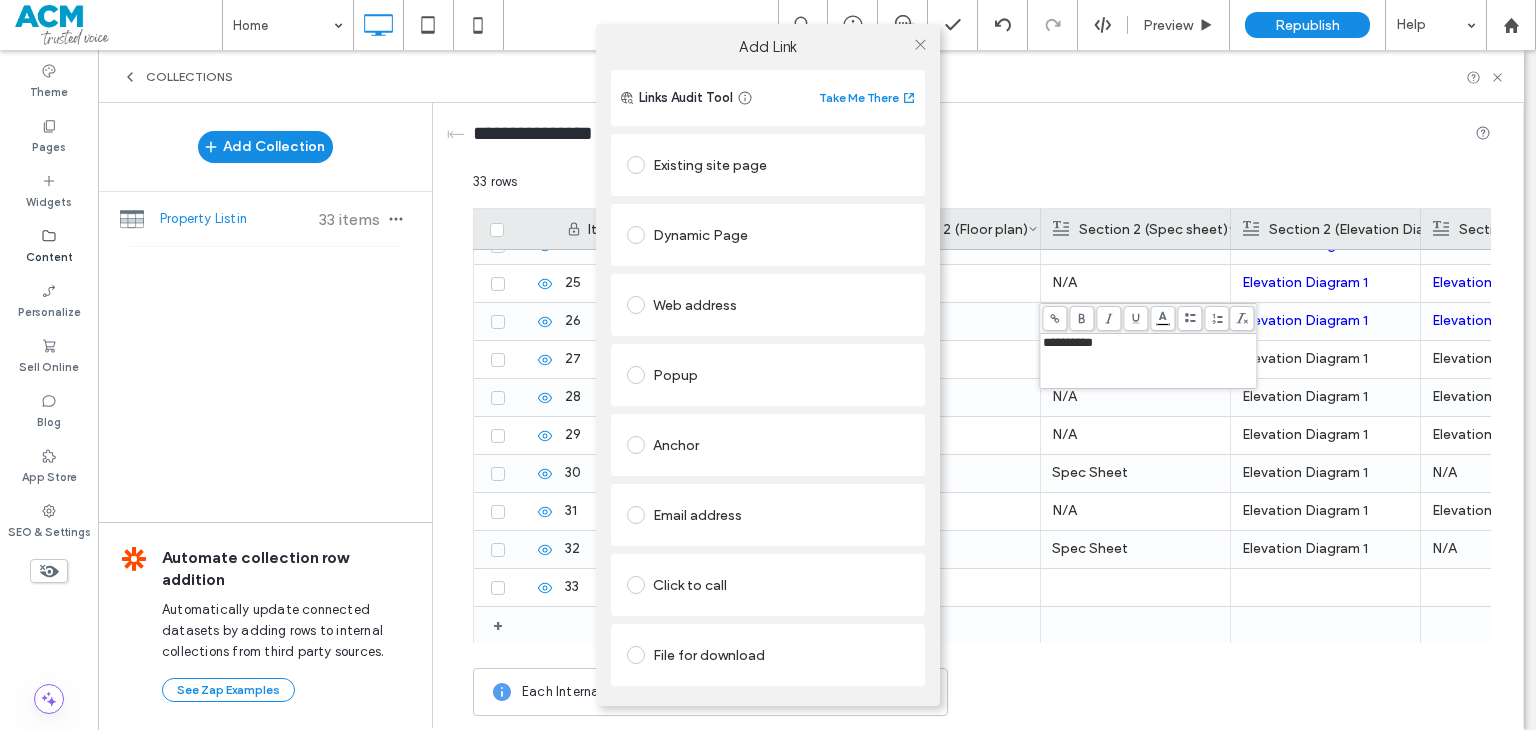 click on "Dynamic Page" at bounding box center (768, 235) 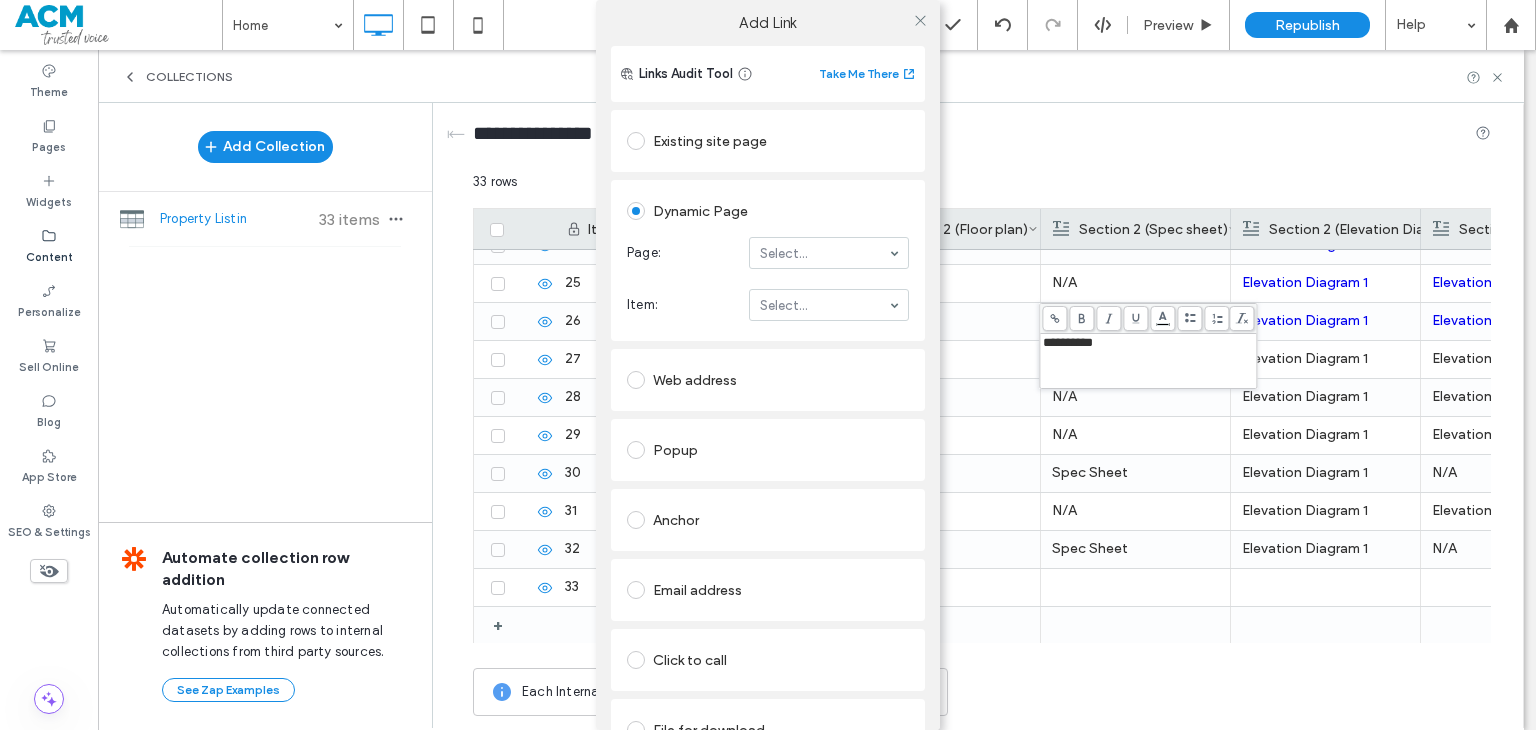 click on "Web address" at bounding box center (768, 380) 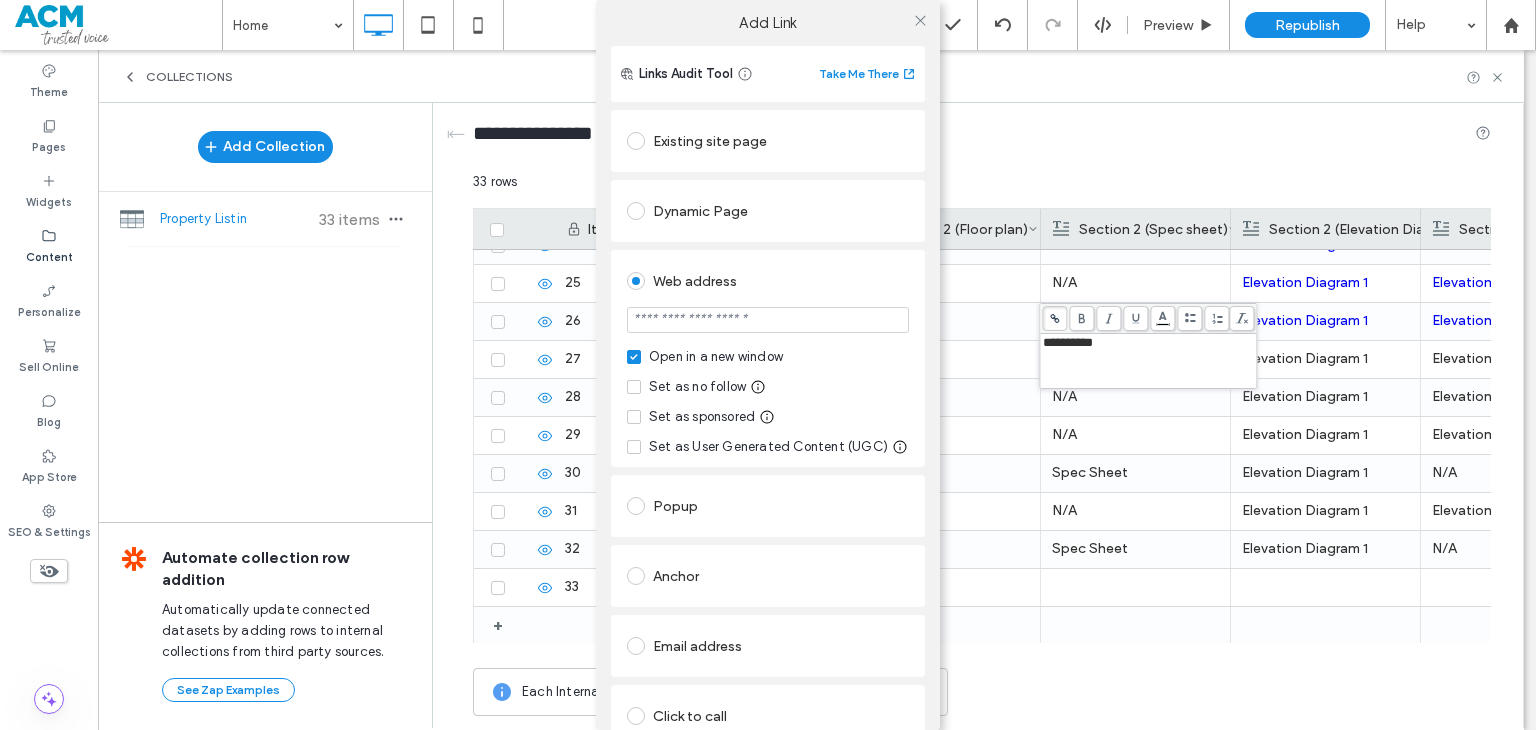 click at bounding box center [768, 320] 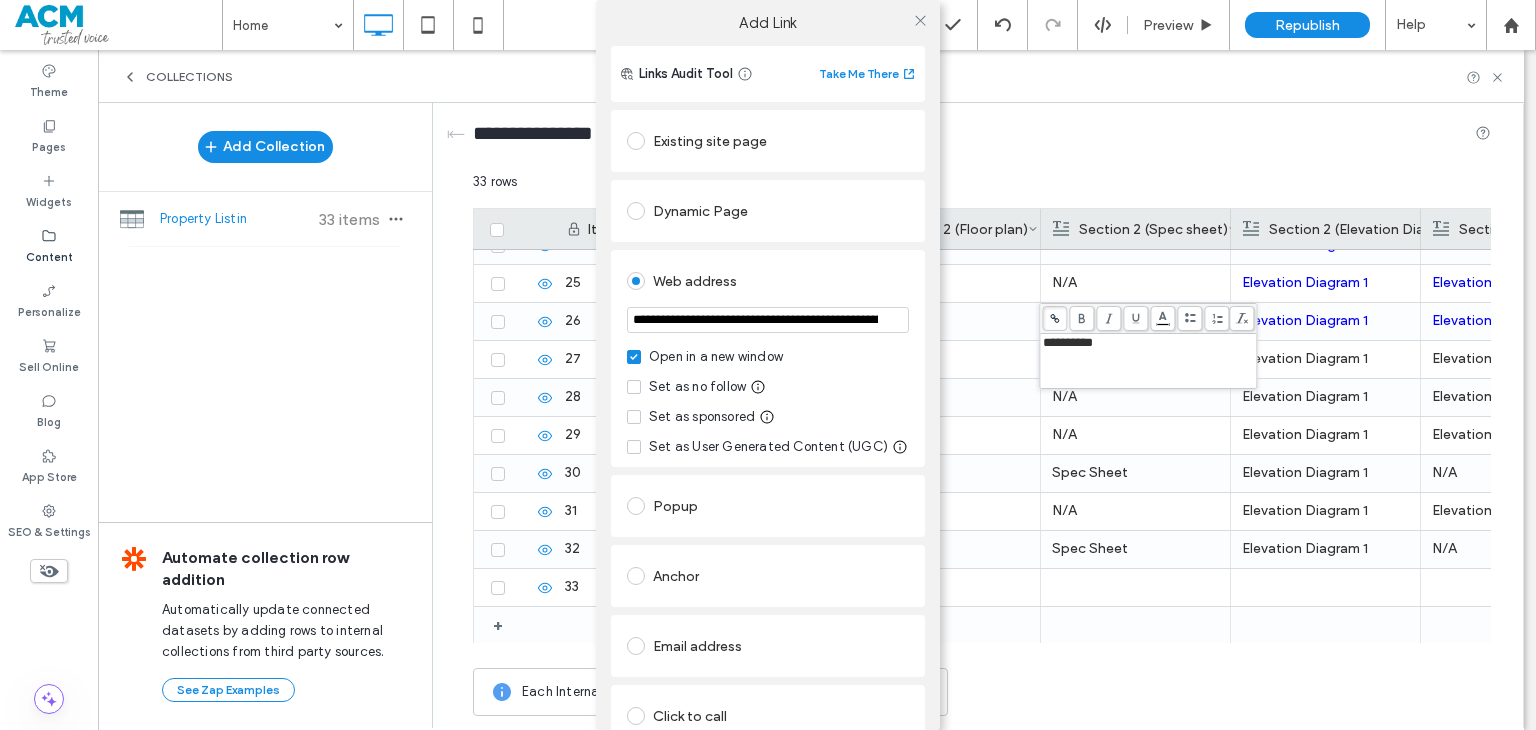 scroll, scrollTop: 0, scrollLeft: 510, axis: horizontal 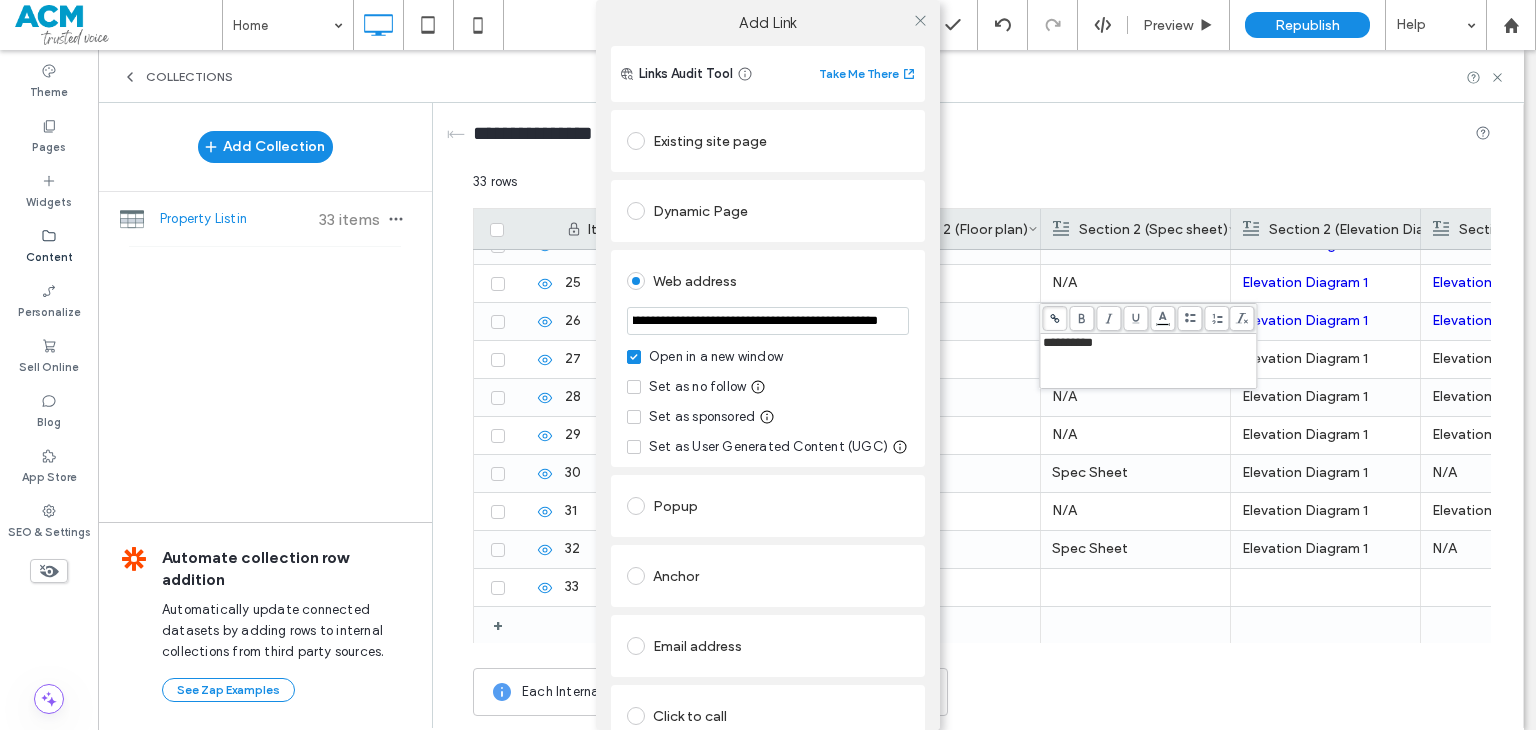 type on "**********" 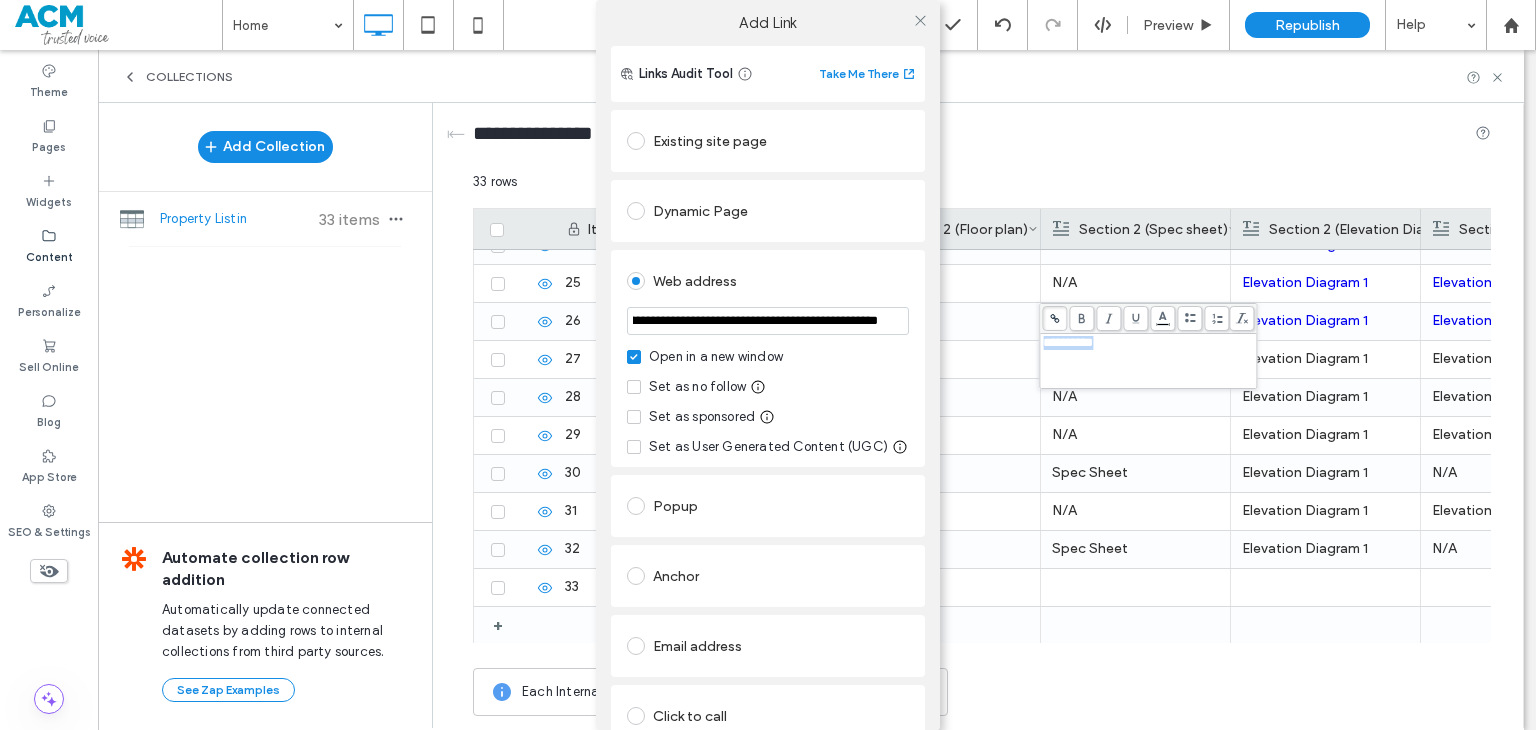 click on "**********" at bounding box center [768, 441] 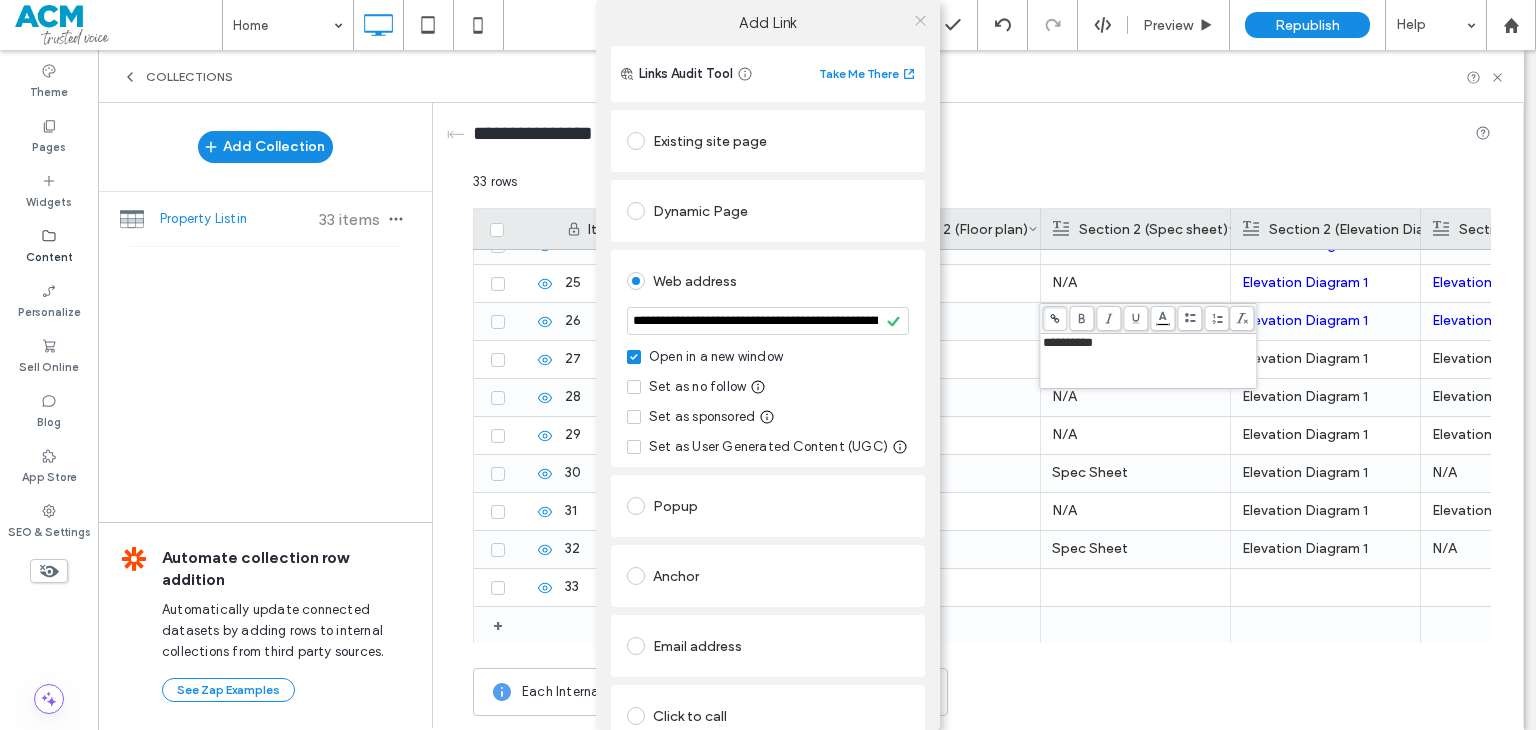 click at bounding box center [920, 20] 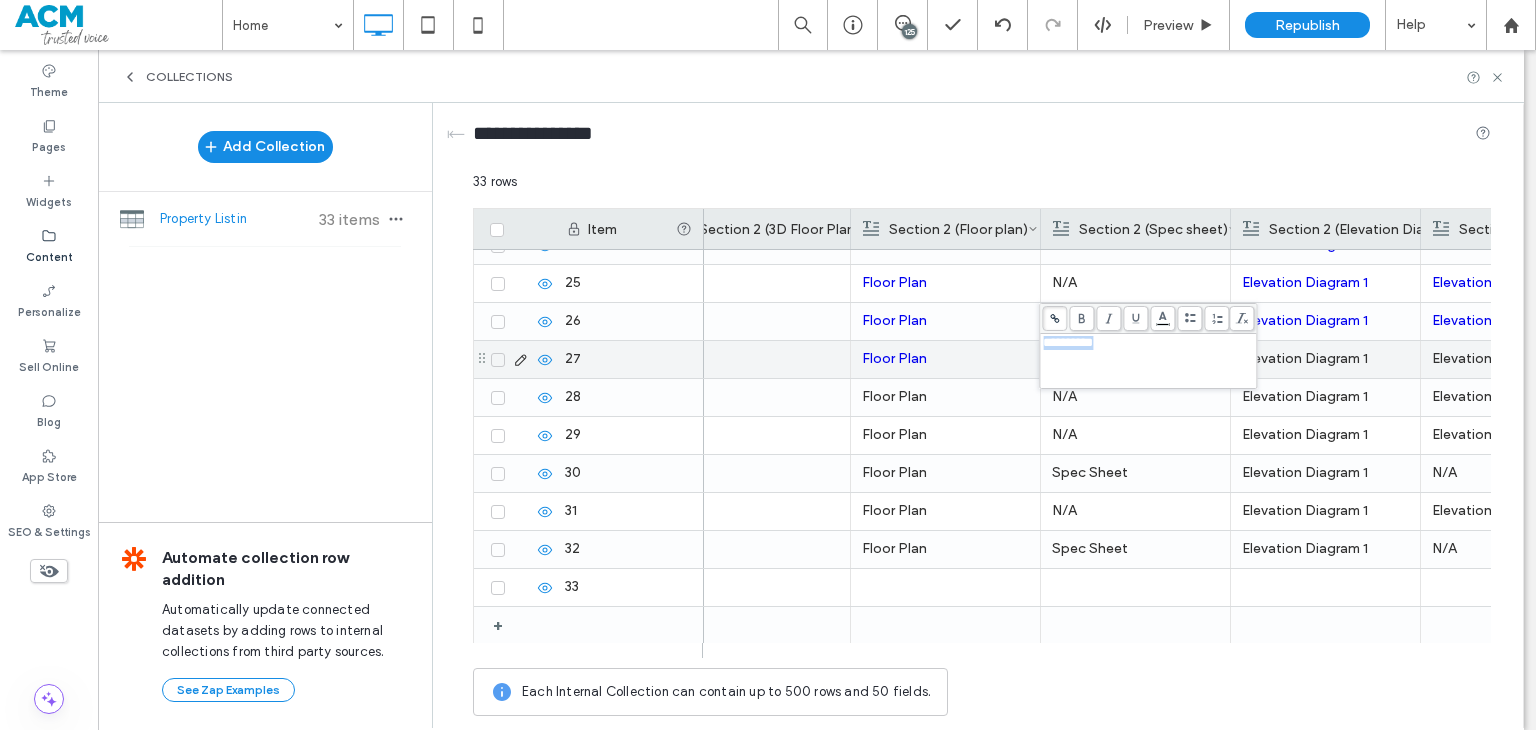 click on "Elevation Diagram 1" at bounding box center [1325, 359] 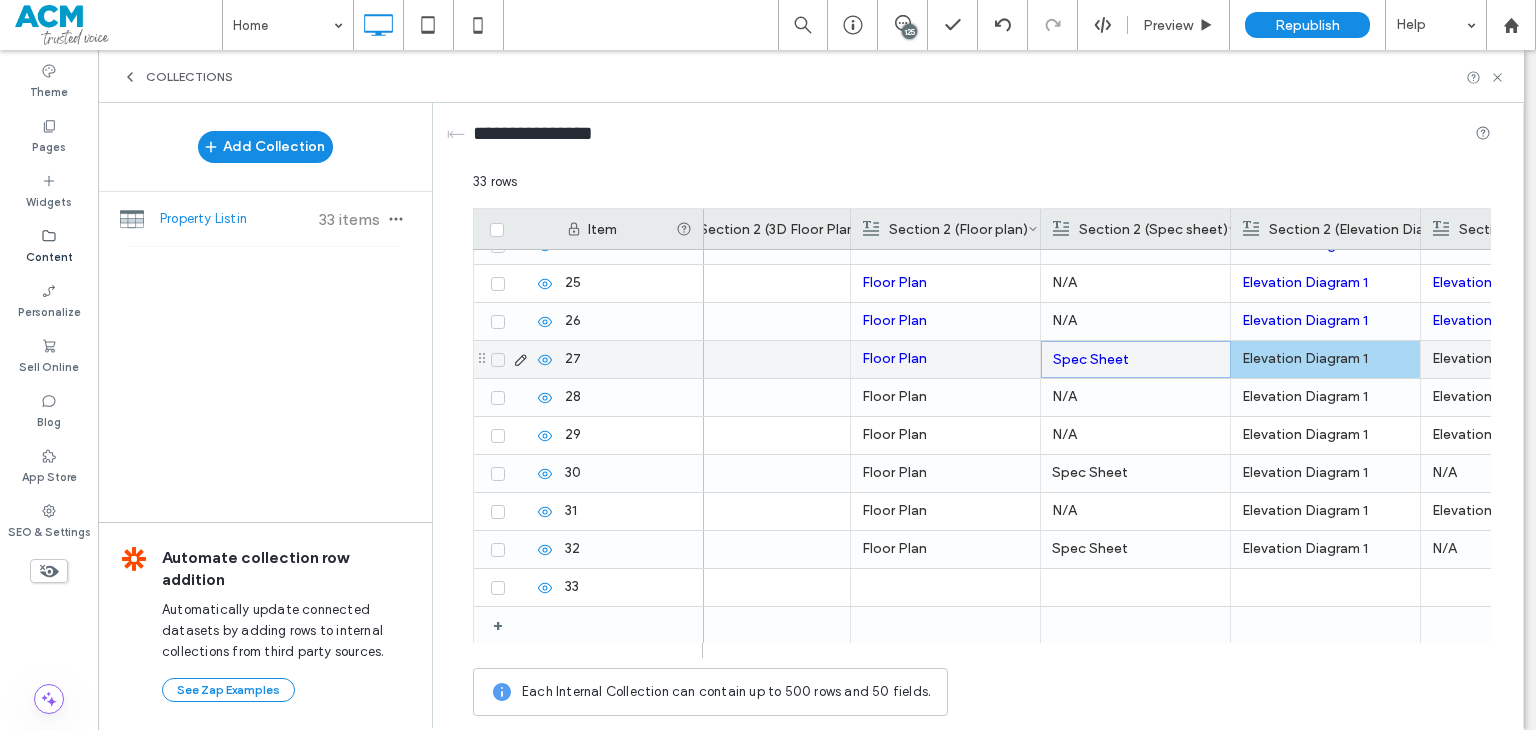 click on "Elevation Diagram 1" at bounding box center (1325, 359) 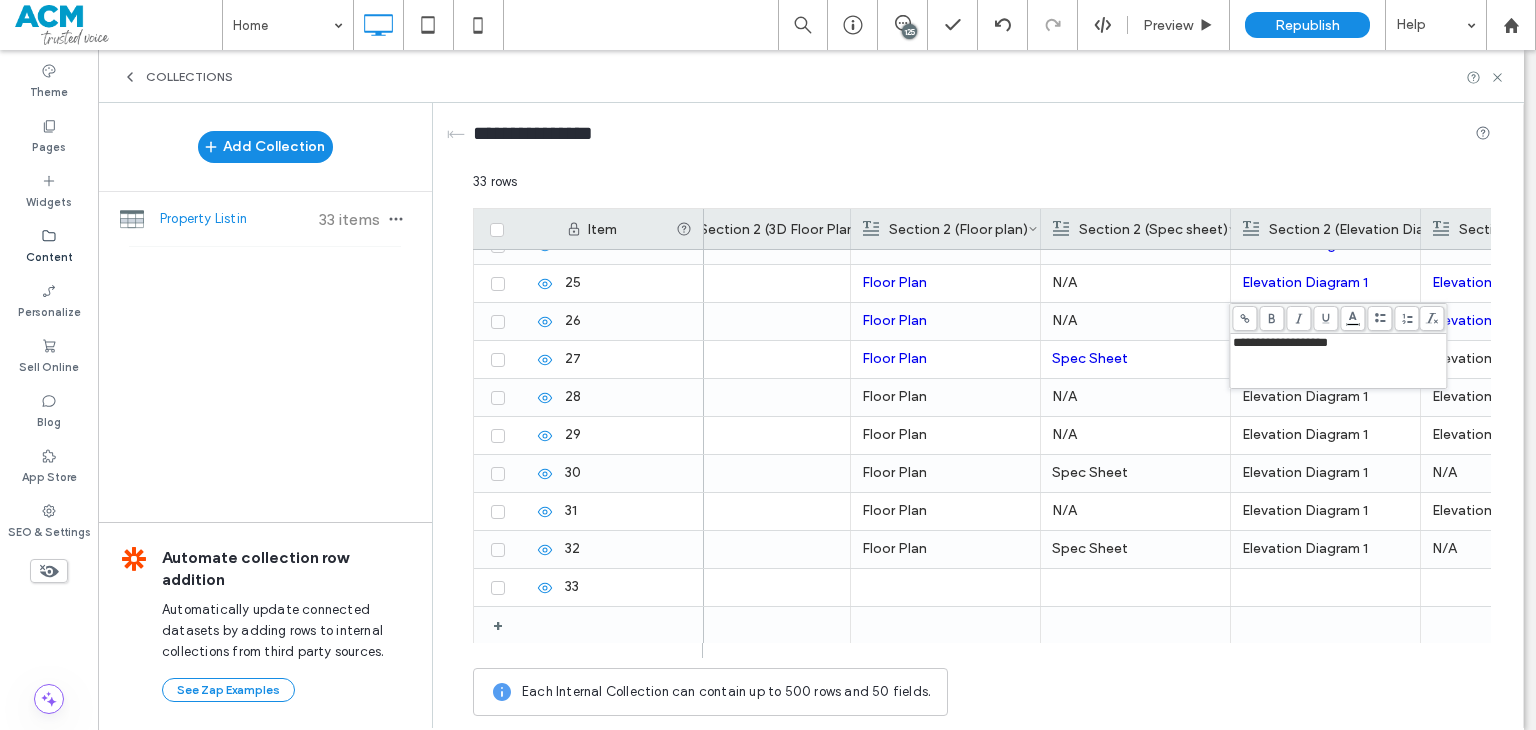 click 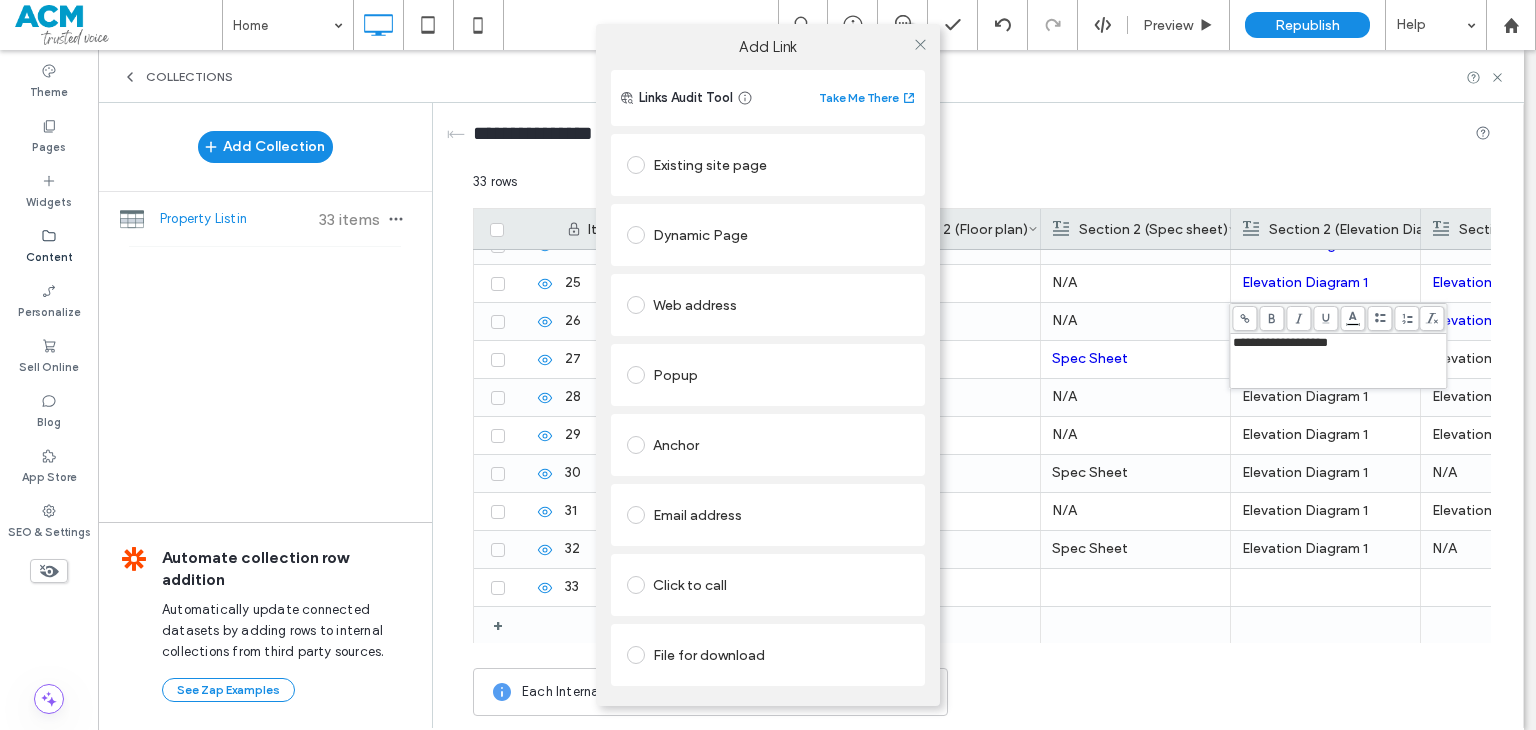 click on "Web address" at bounding box center [768, 305] 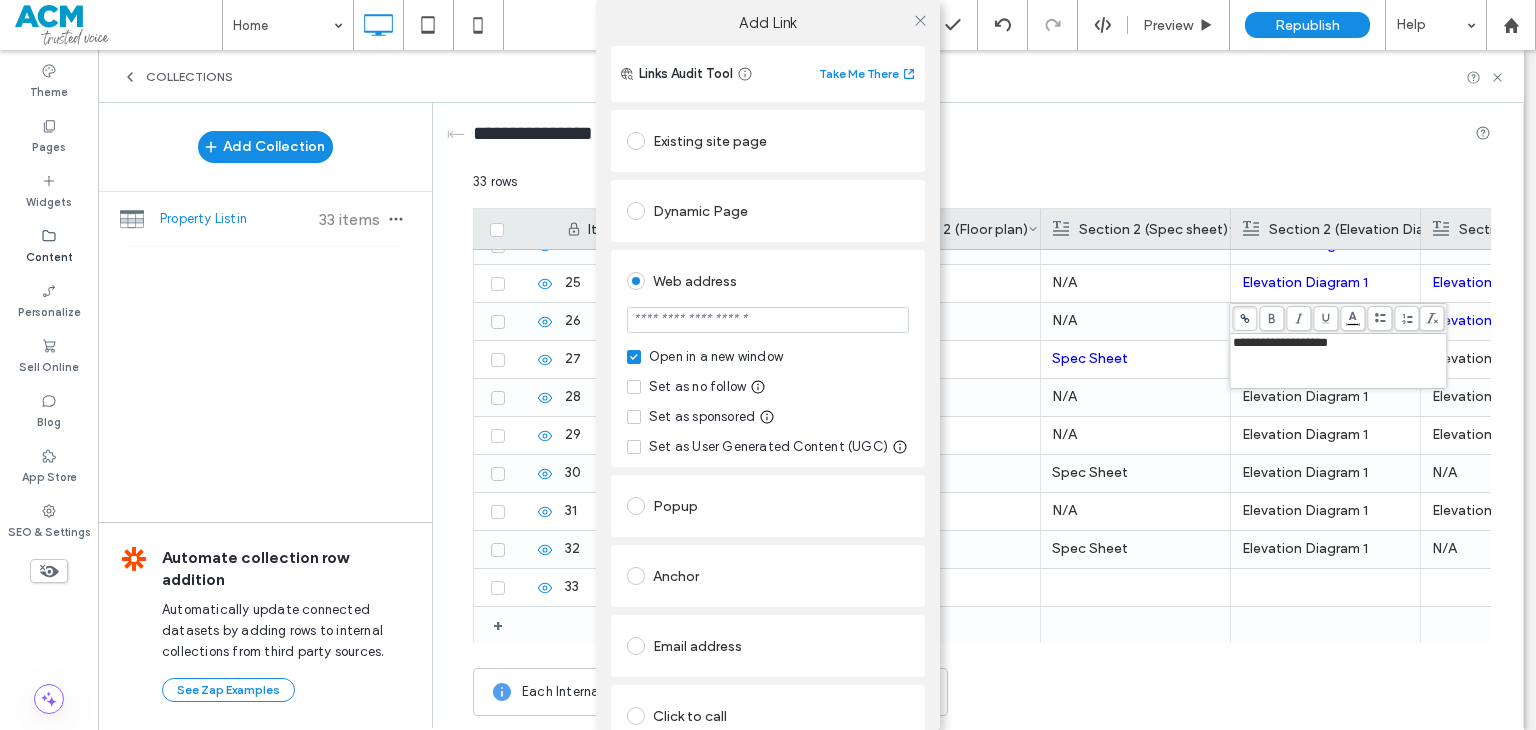 click at bounding box center [768, 320] 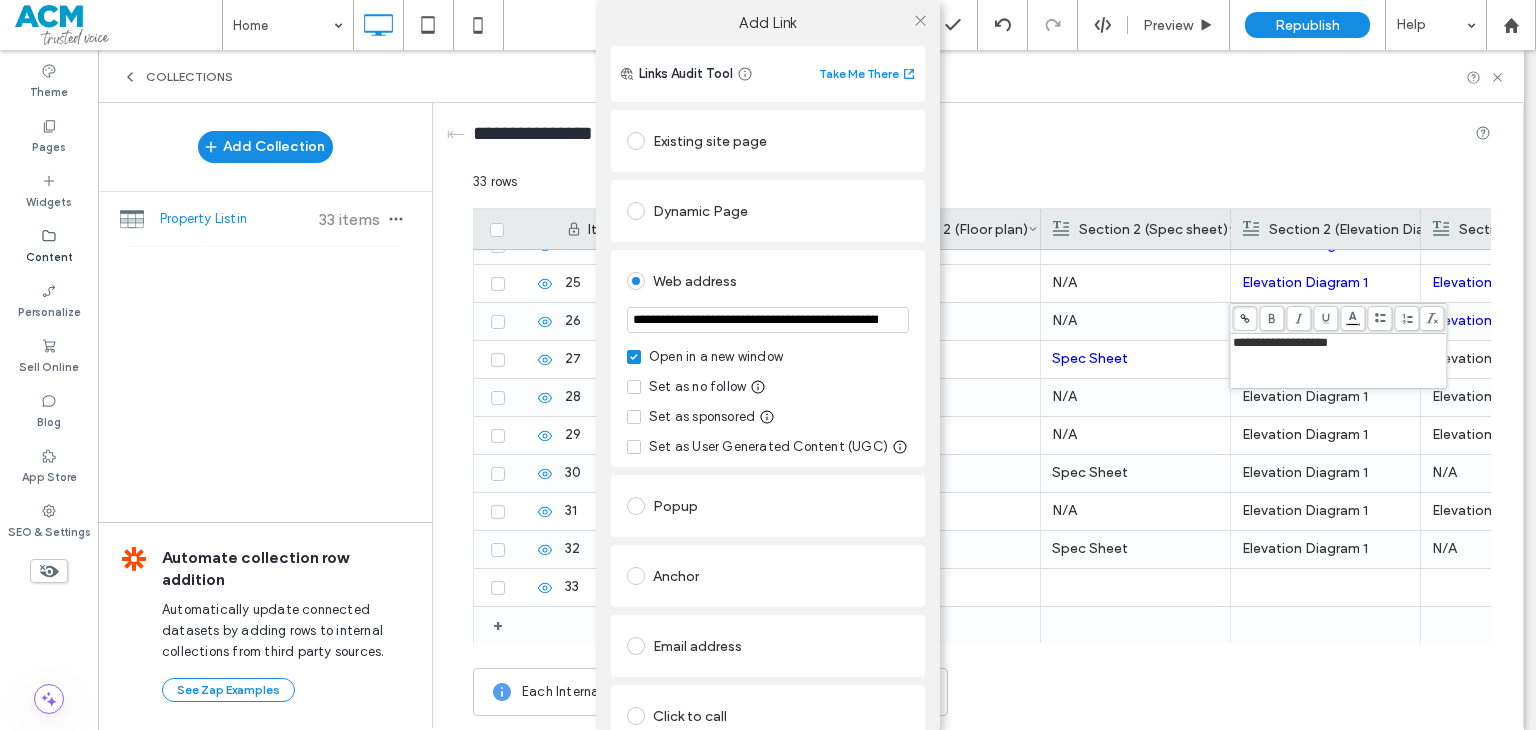 scroll, scrollTop: 0, scrollLeft: 576, axis: horizontal 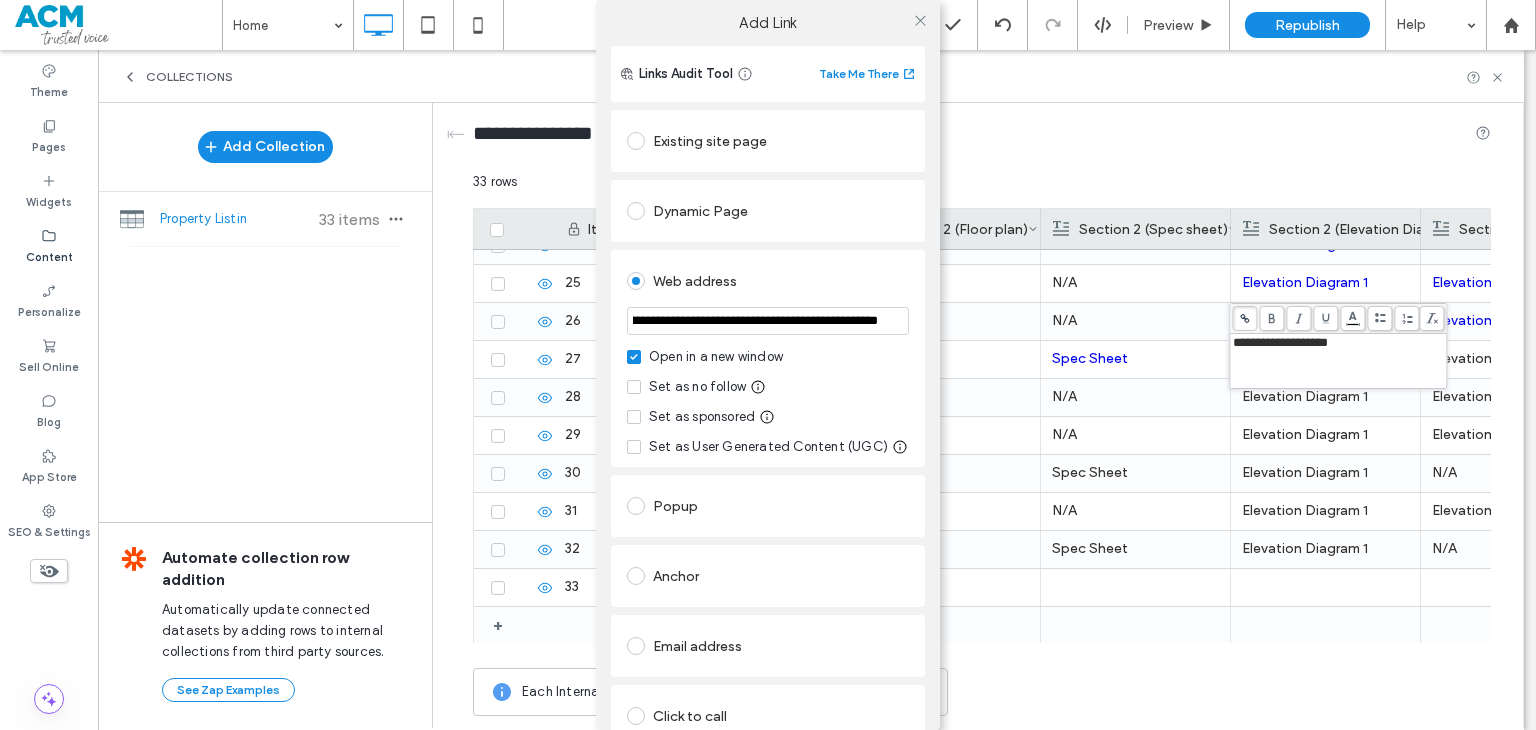 type on "**********" 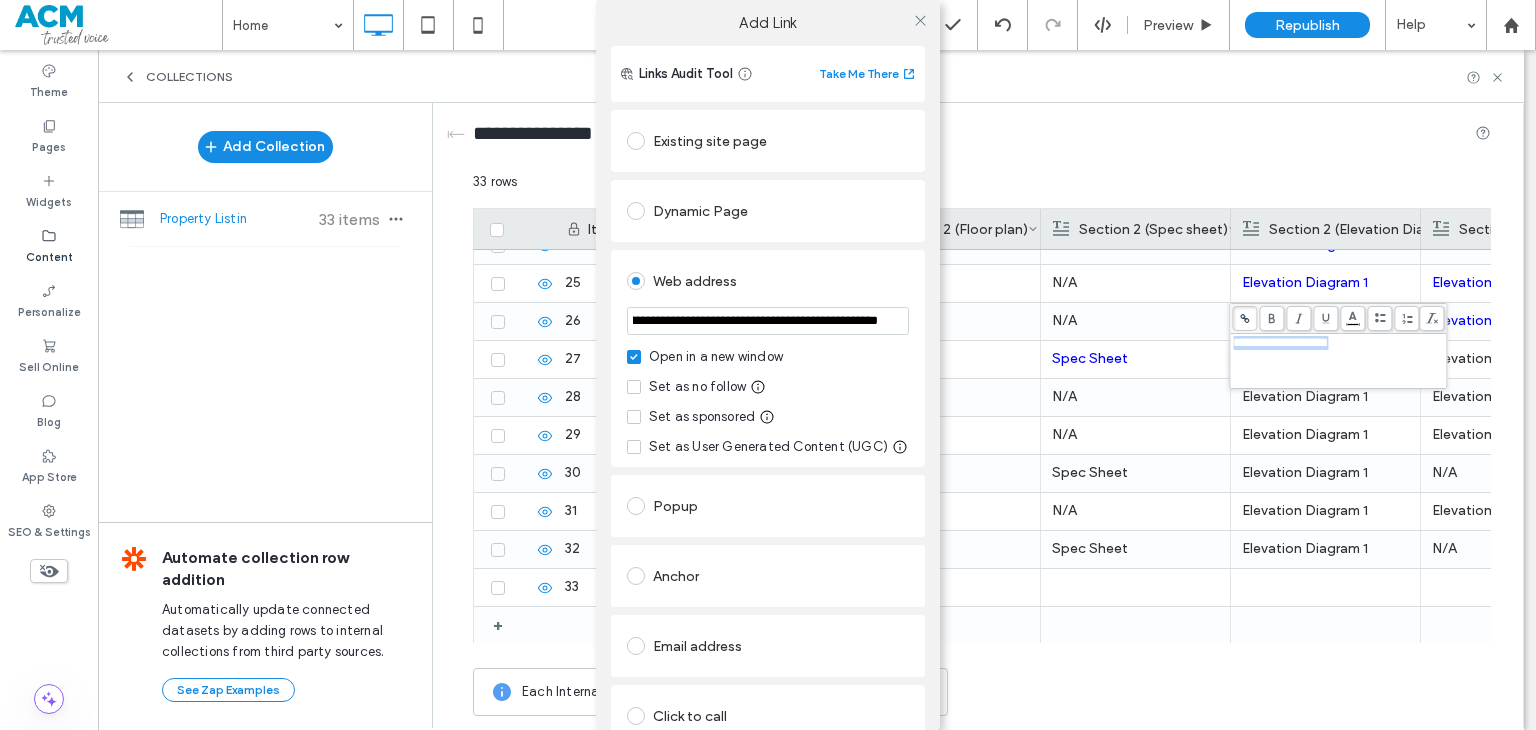 click on "**********" at bounding box center (768, 358) 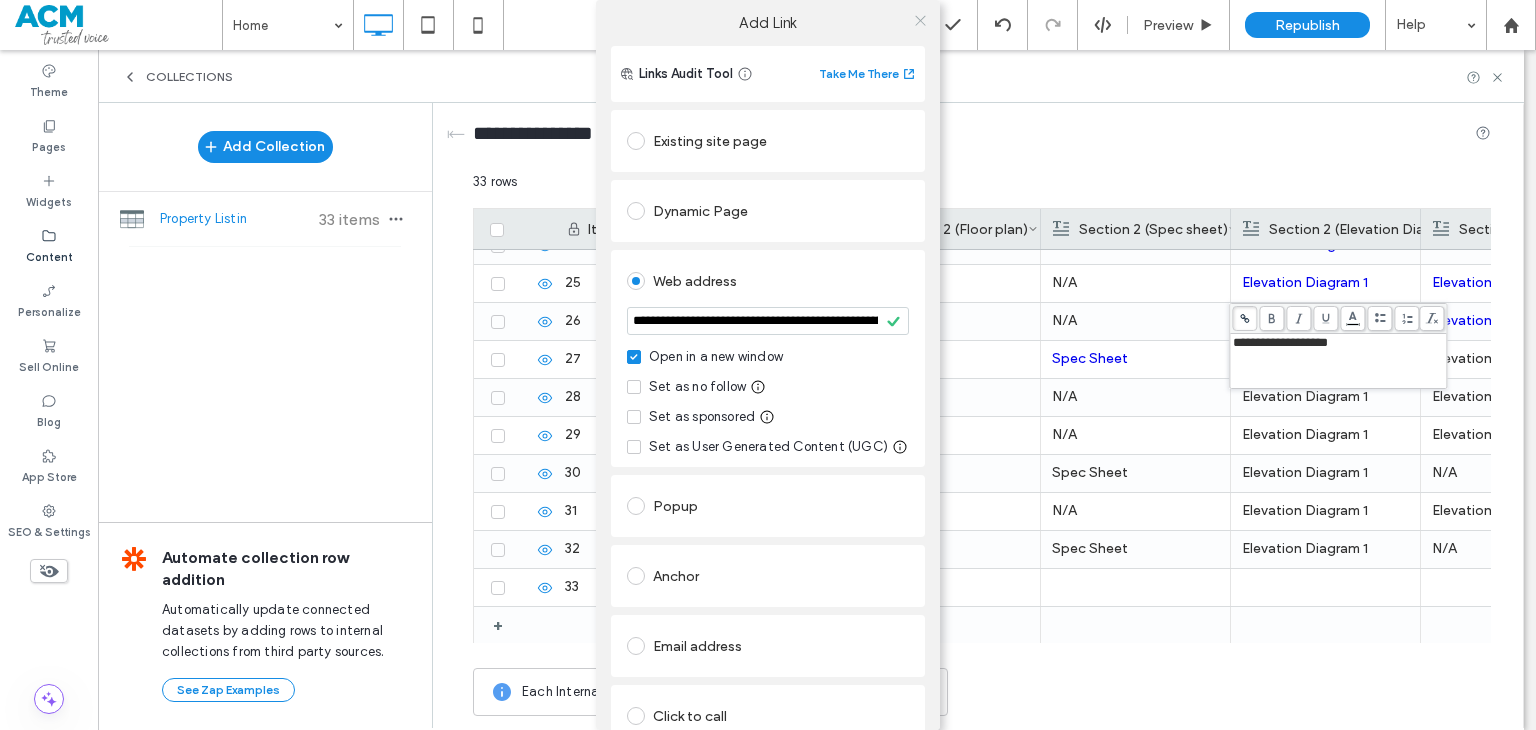 click 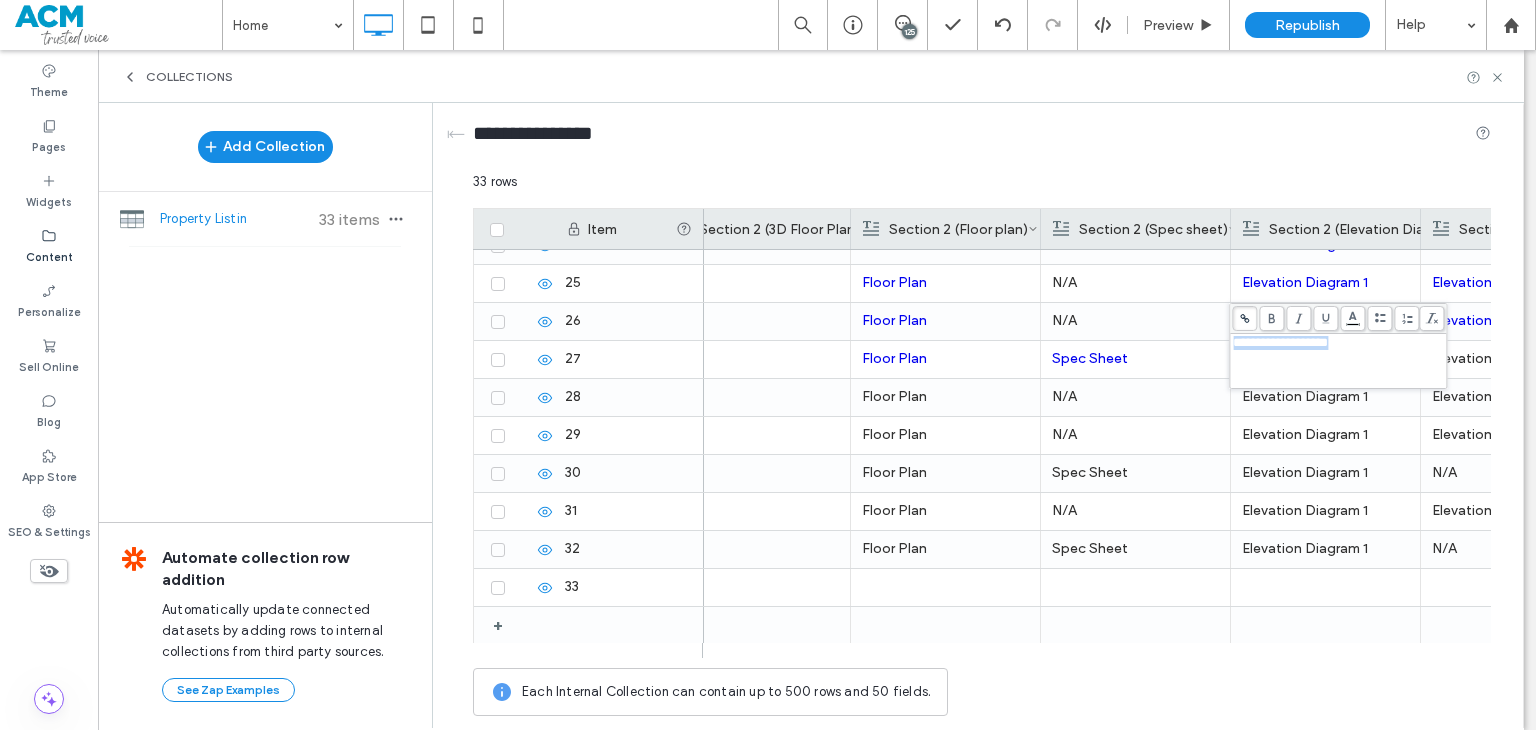 click on "Spec Sheet" at bounding box center [1135, 359] 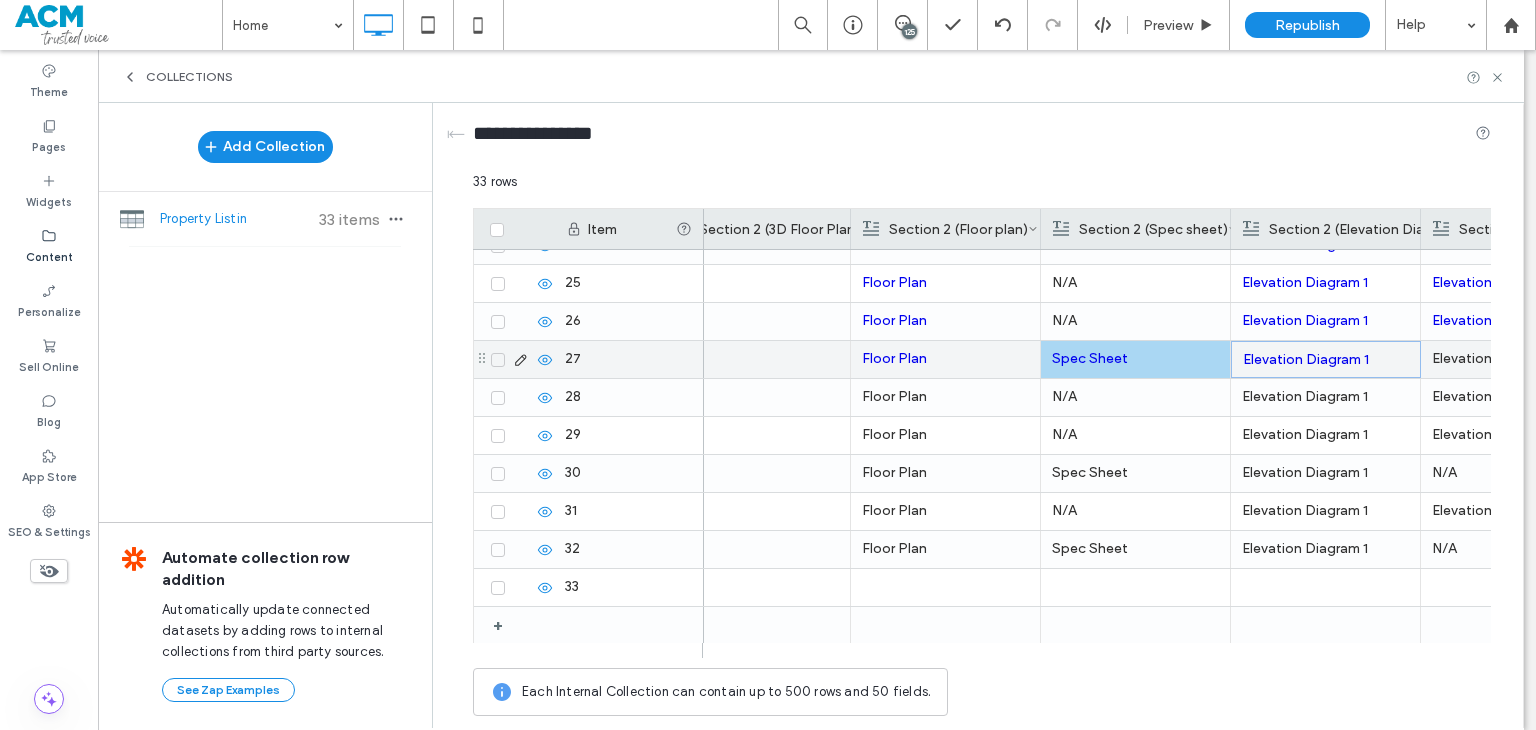 click on "Elevation Diagram 2" at bounding box center (1516, 359) 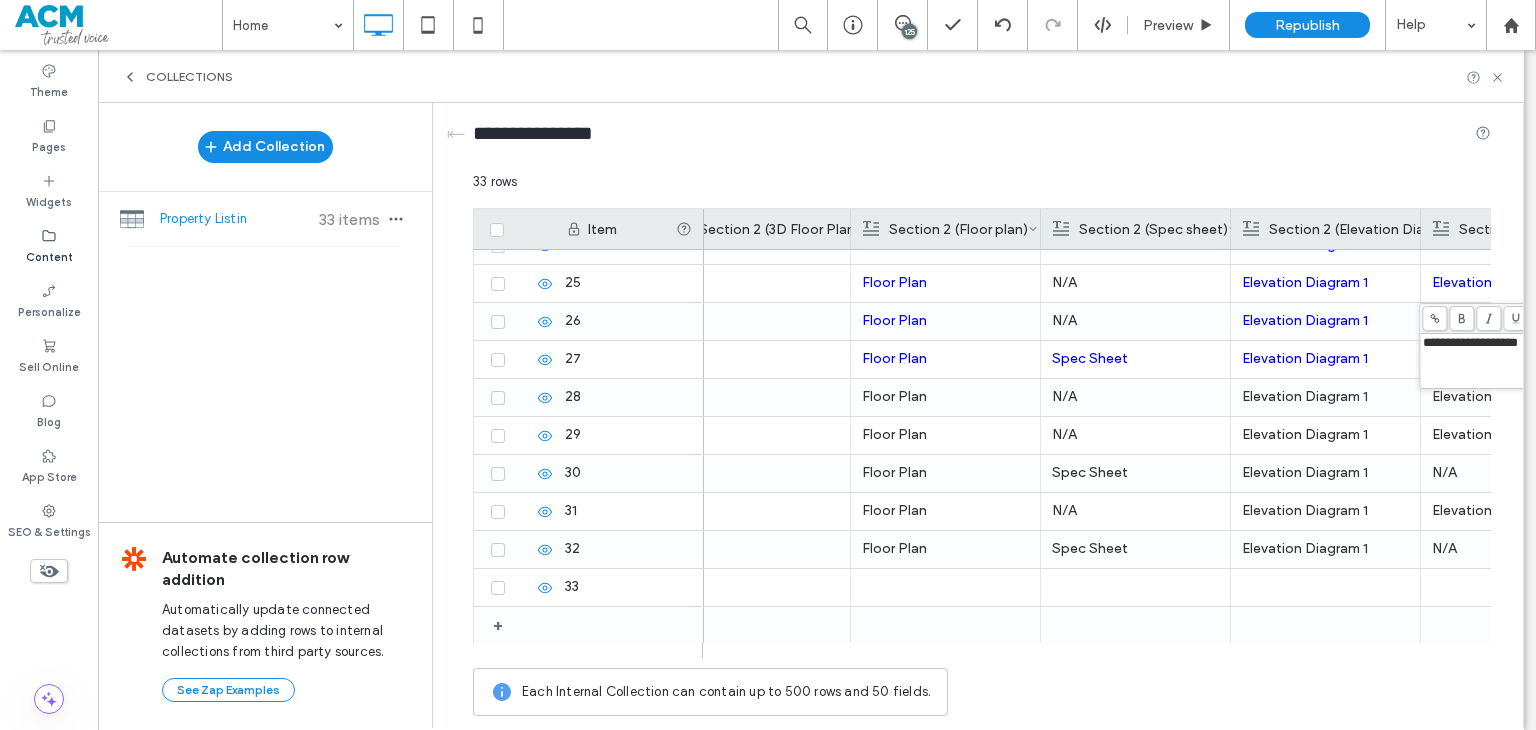 click 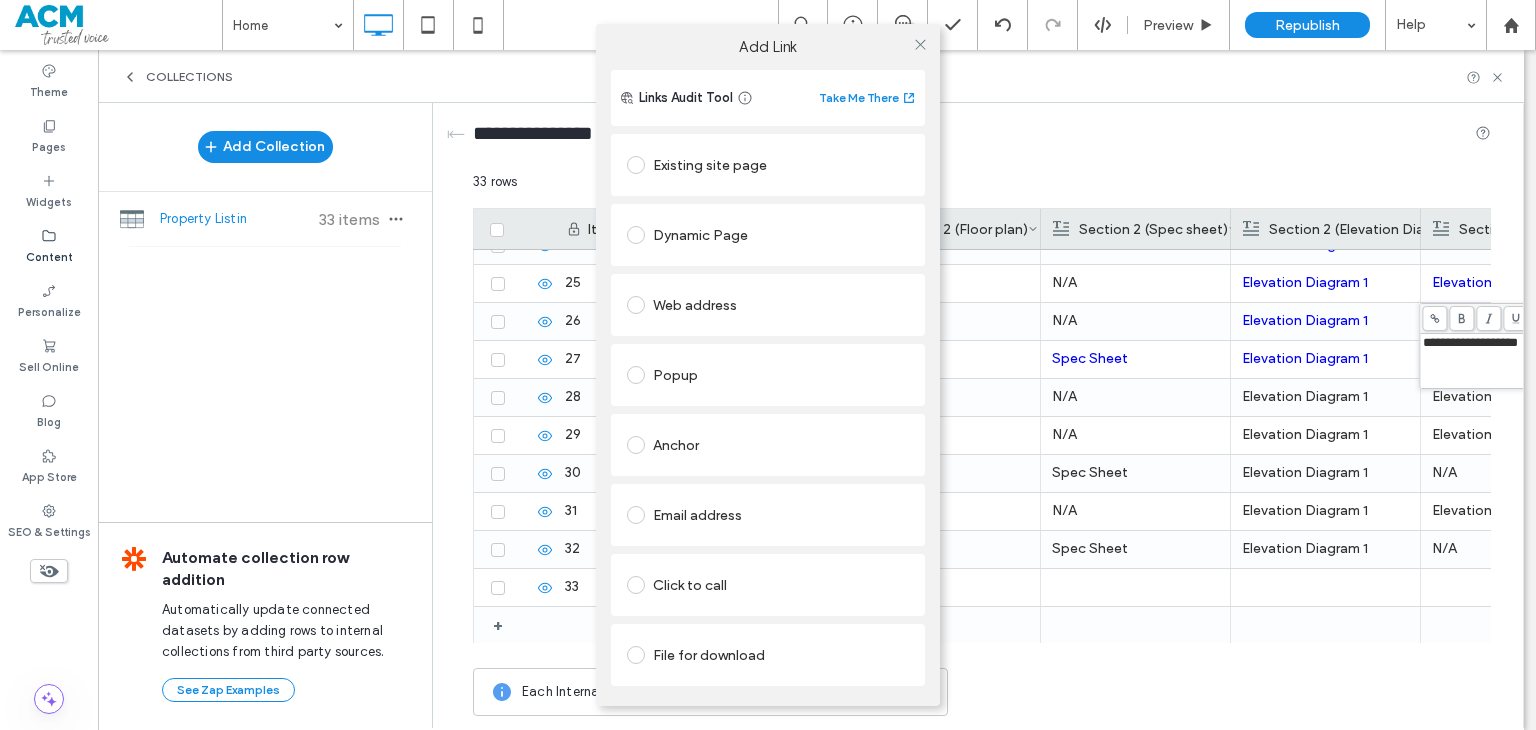 click on "Web address" at bounding box center (768, 305) 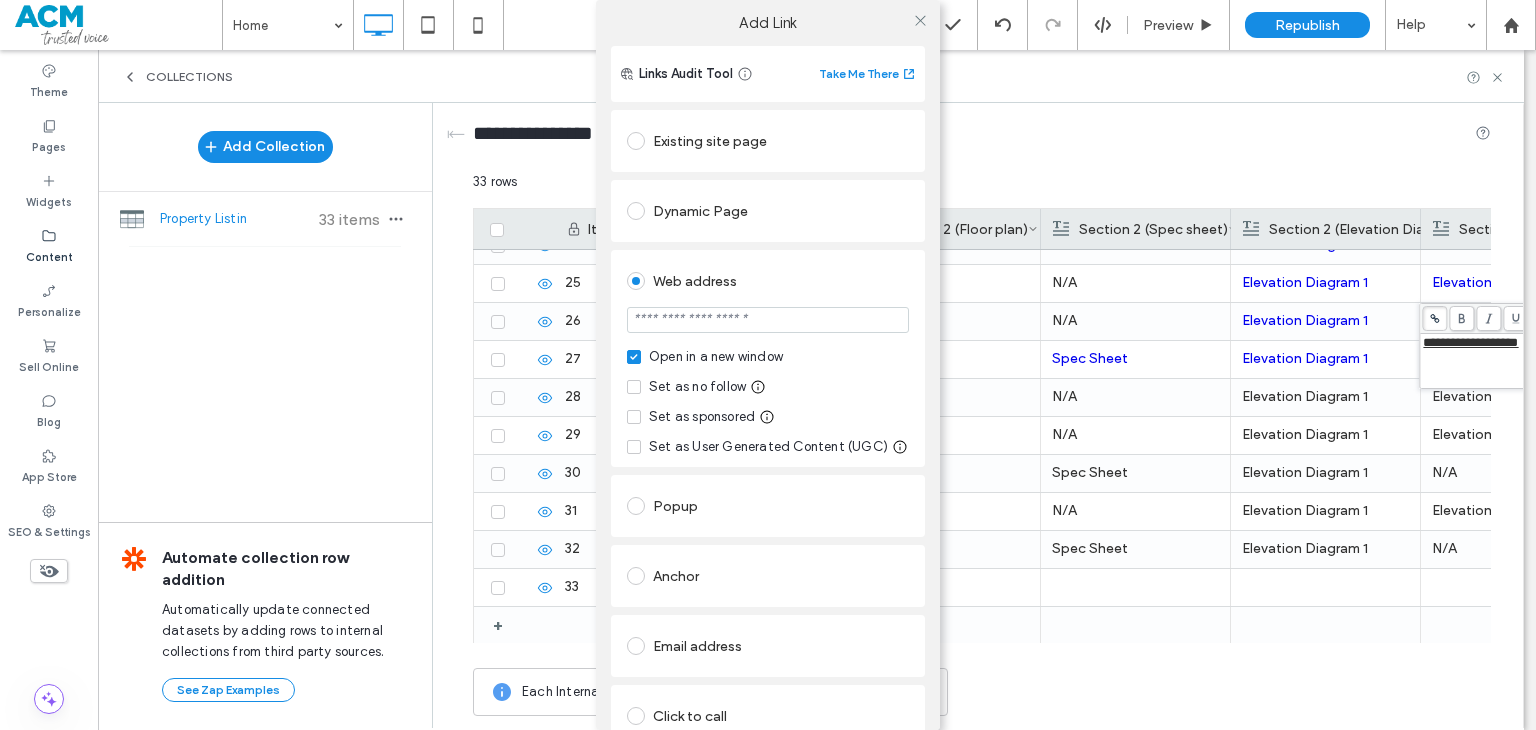 click at bounding box center [768, 320] 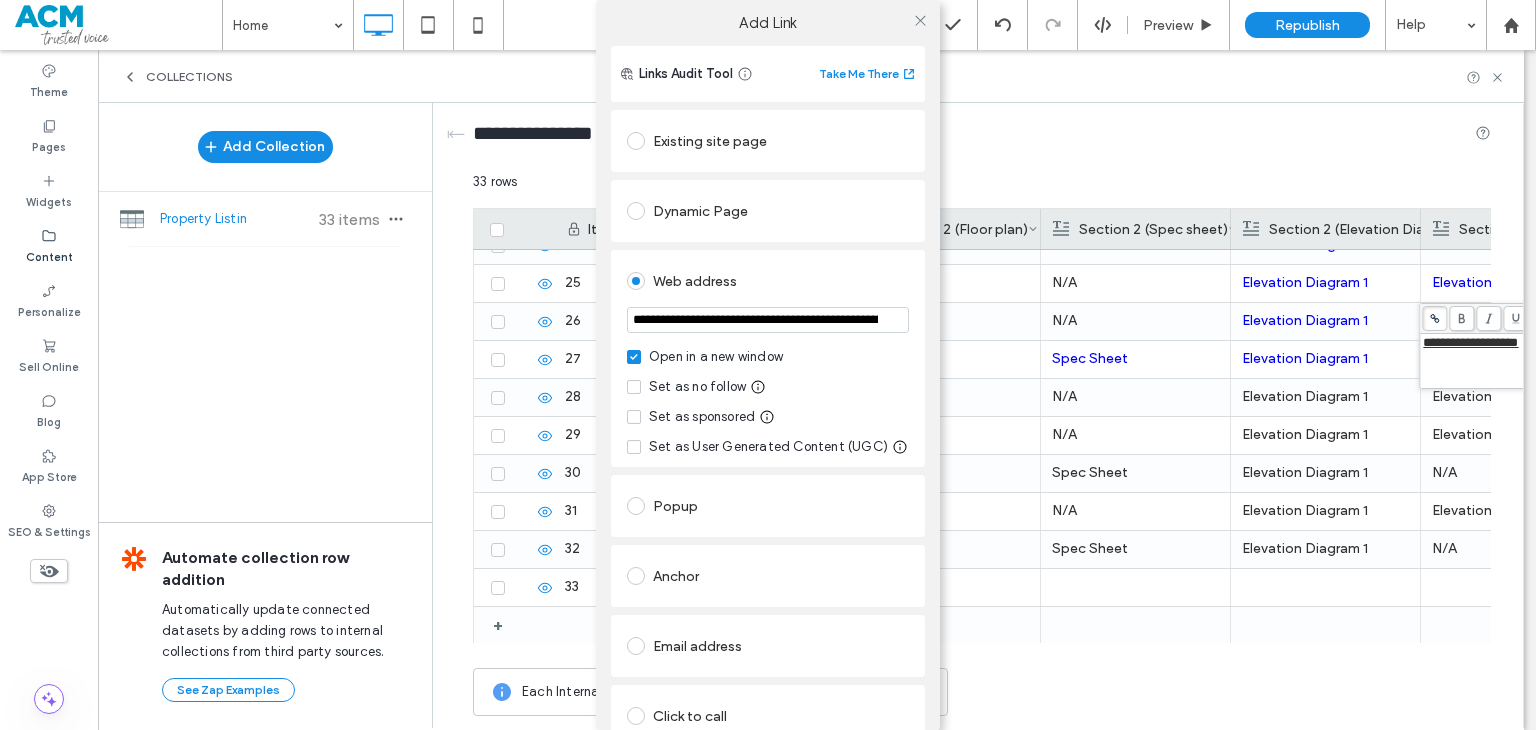 scroll, scrollTop: 0, scrollLeft: 578, axis: horizontal 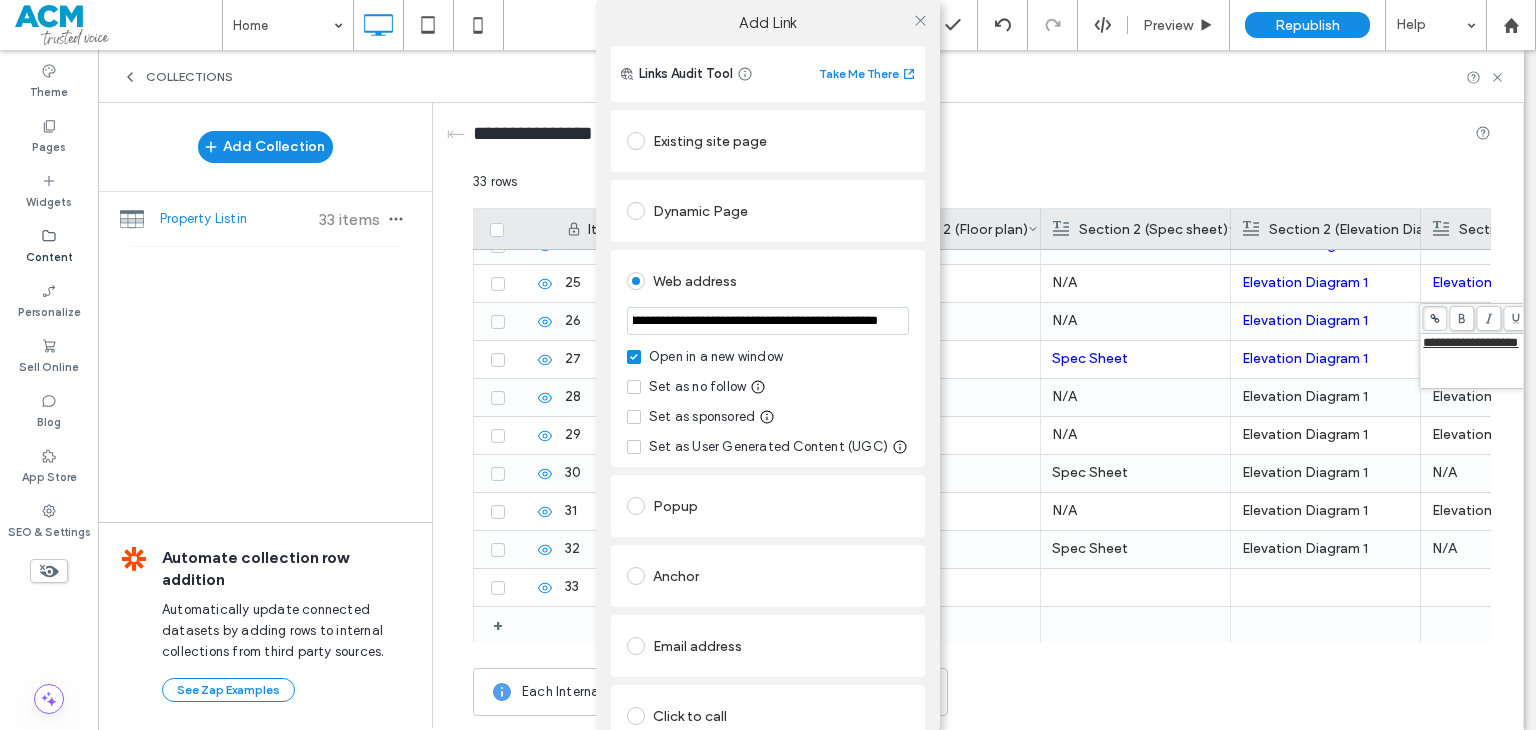 type on "**********" 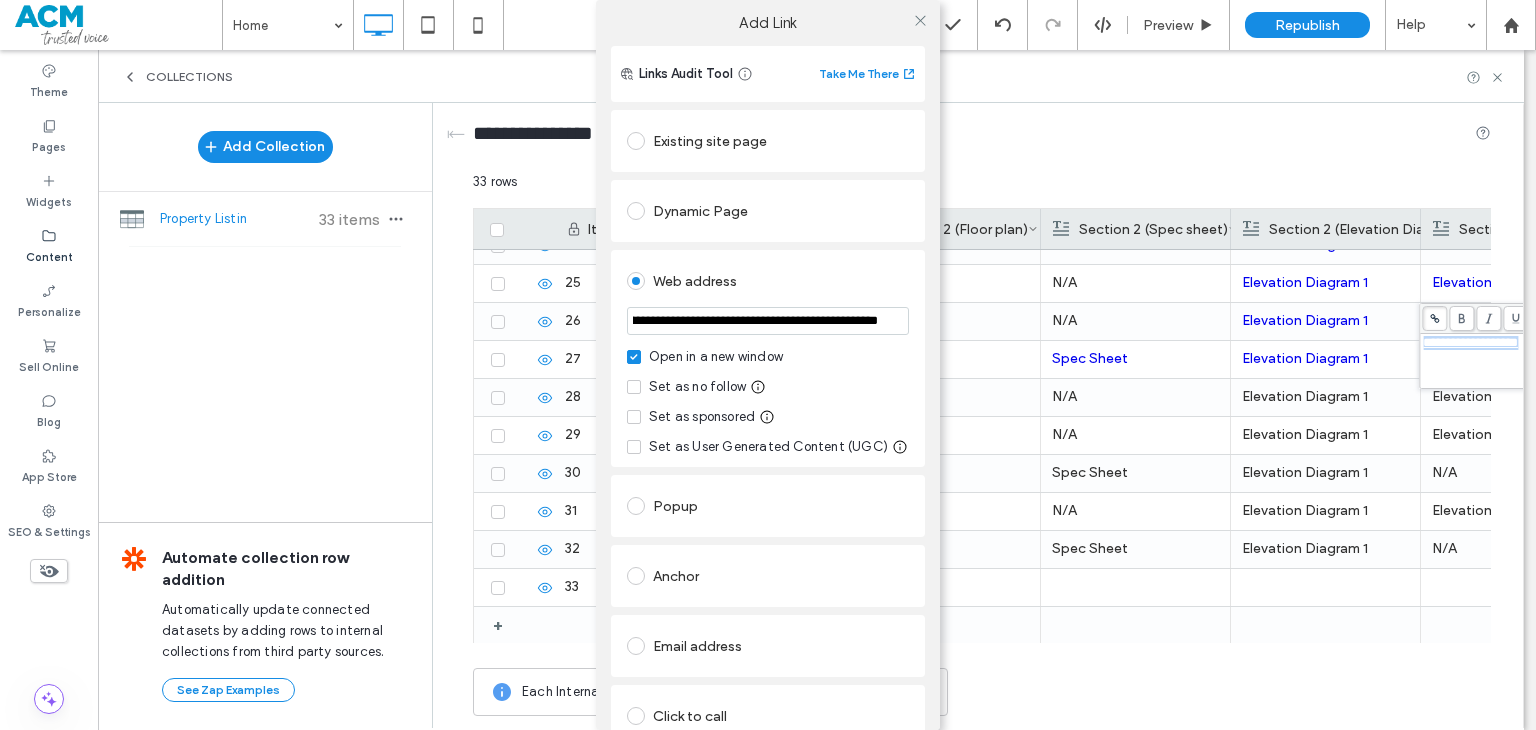 scroll, scrollTop: 0, scrollLeft: 0, axis: both 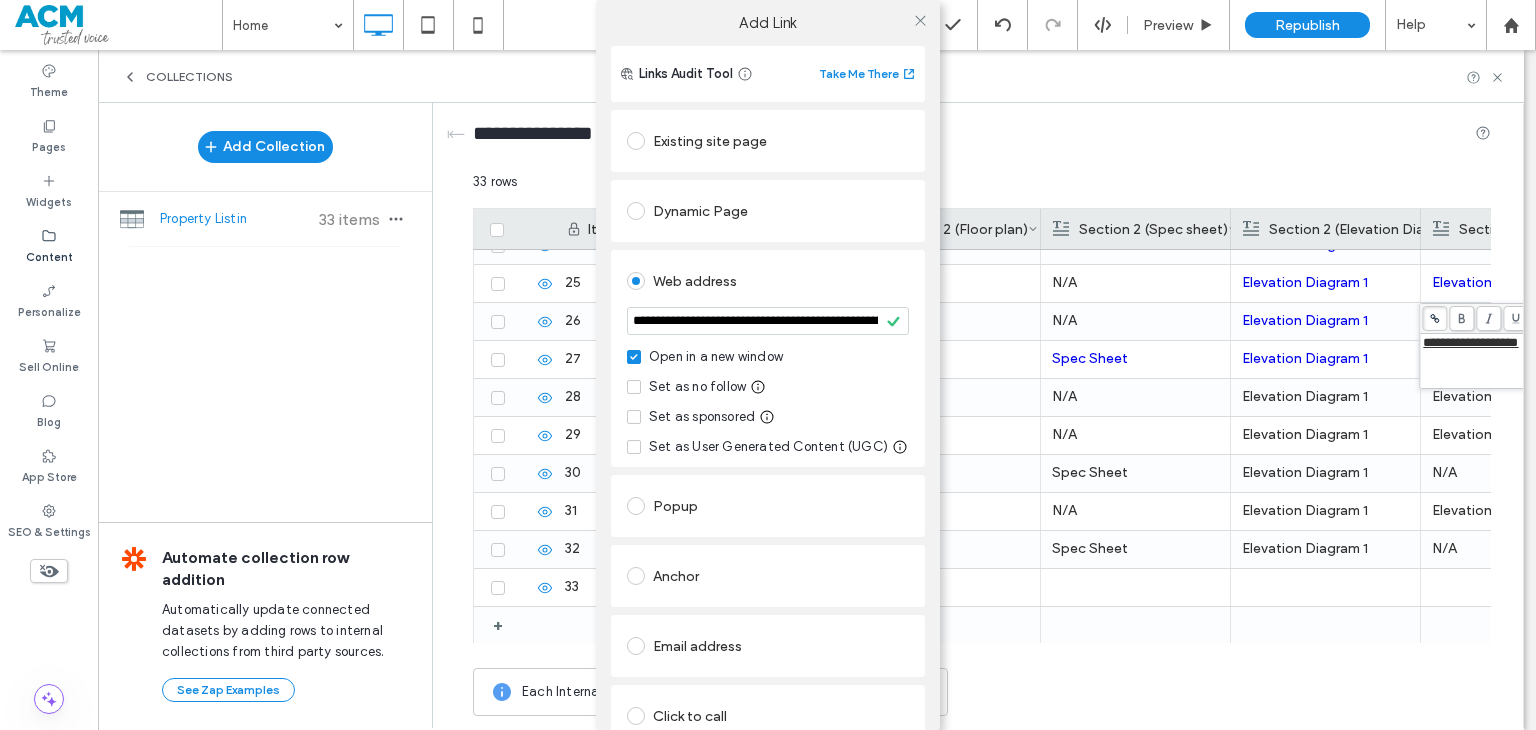 click at bounding box center [920, 20] 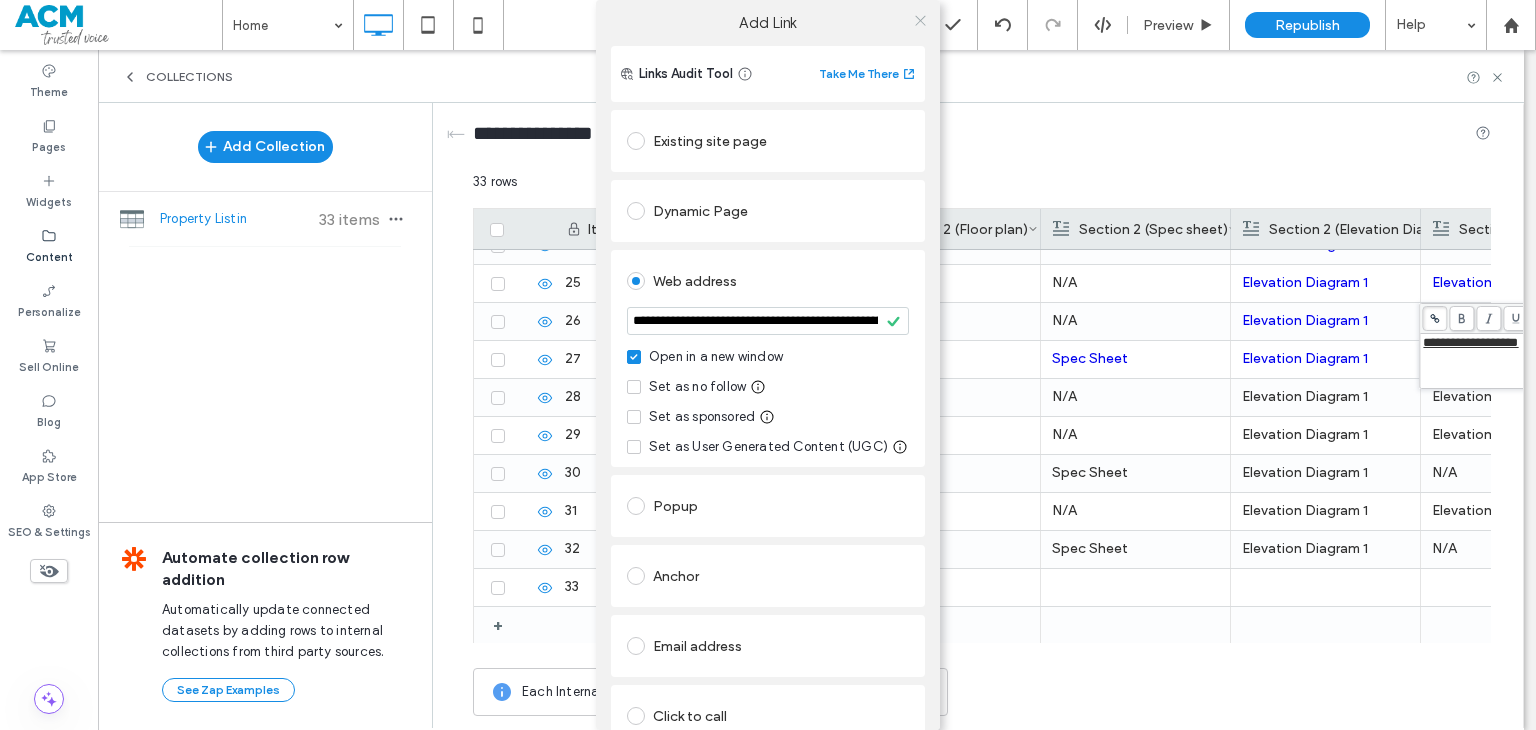 click 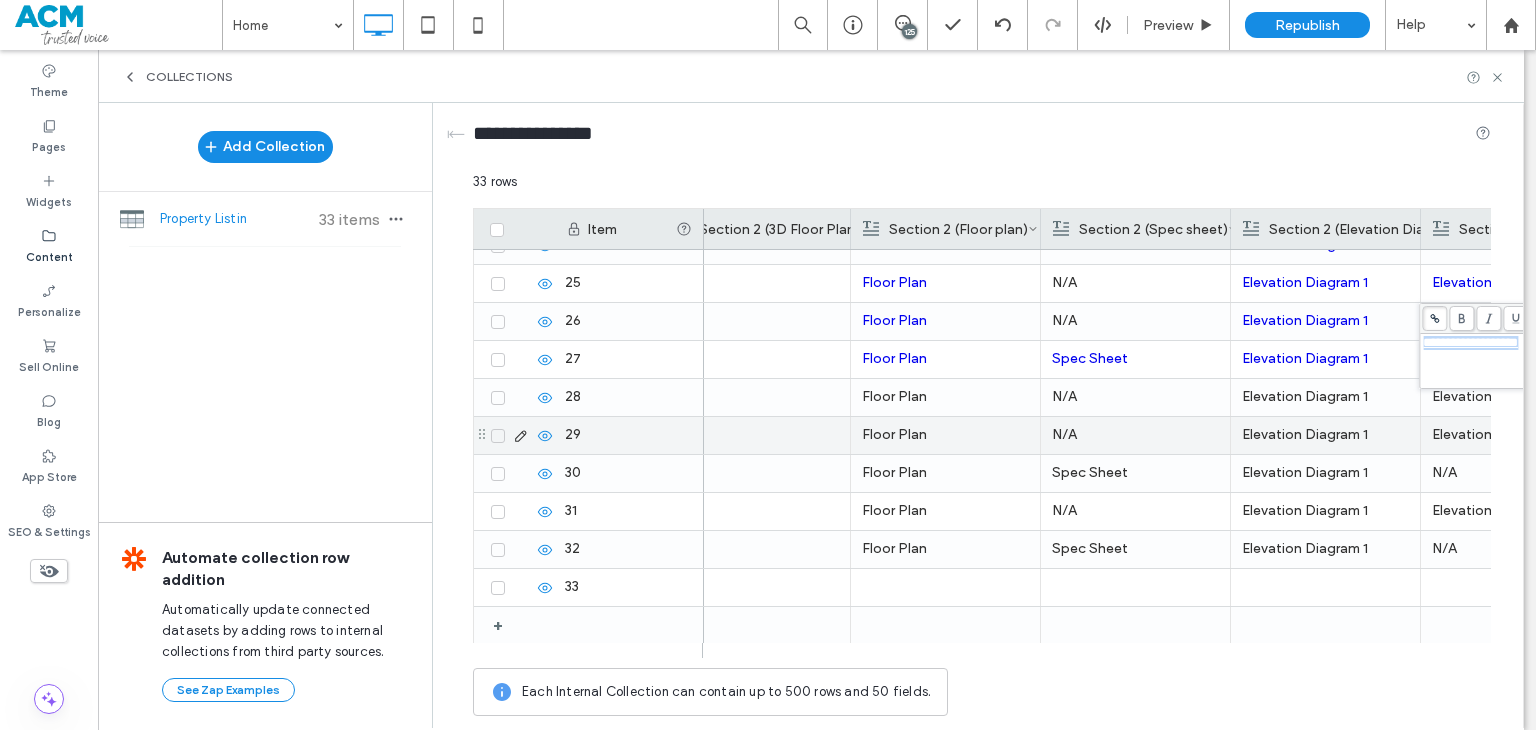 click on "Floor Plan" at bounding box center (945, 397) 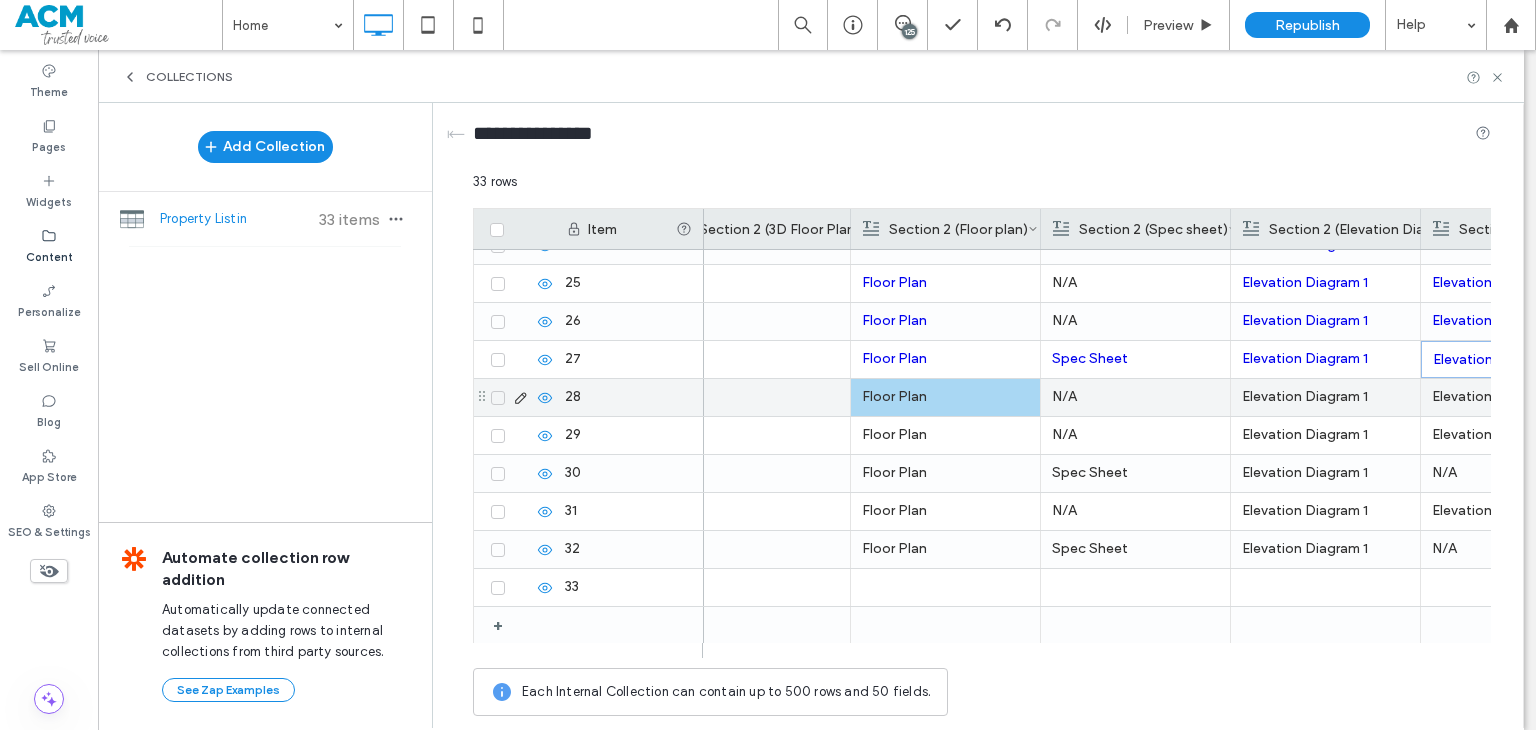 click on "Floor Plan" at bounding box center (945, 397) 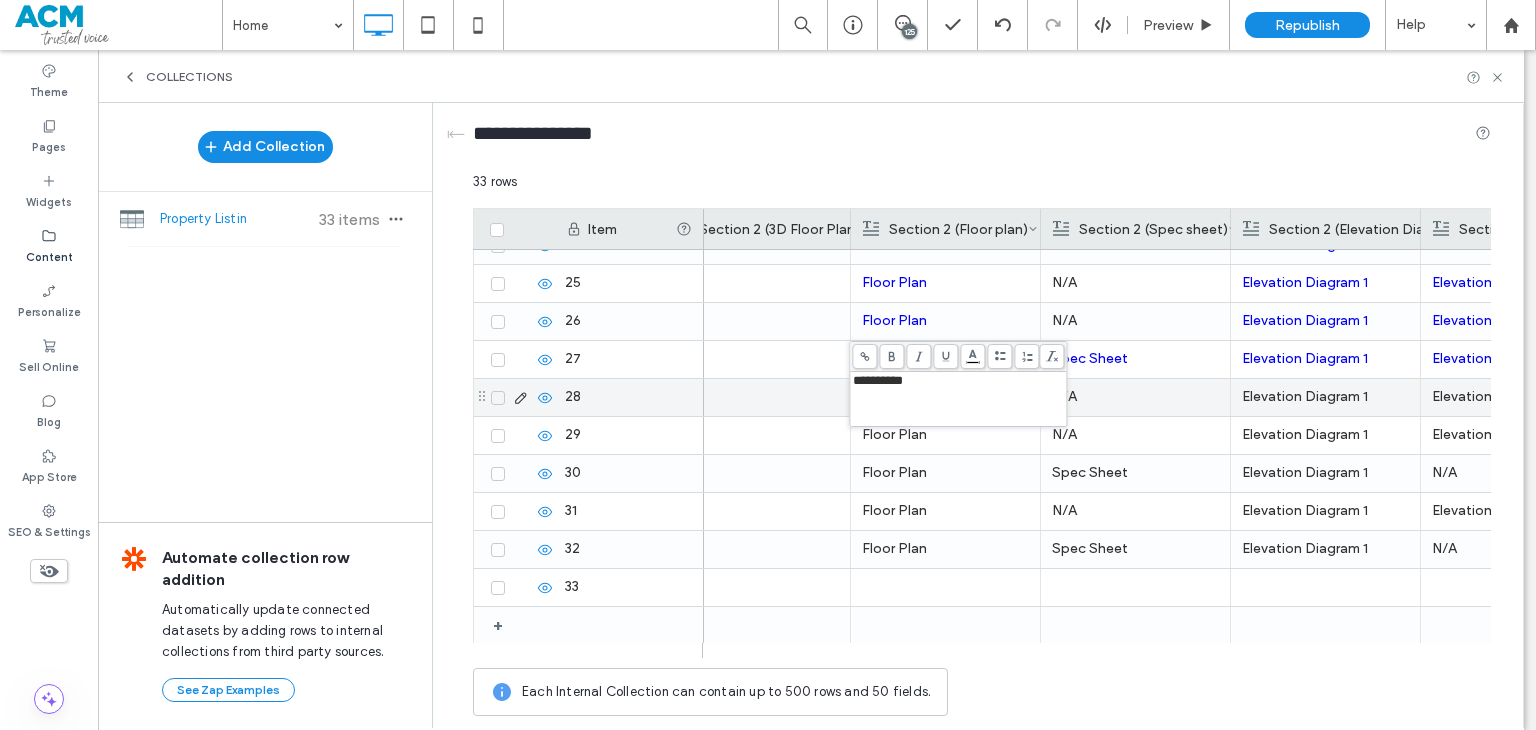 click at bounding box center (864, 356) 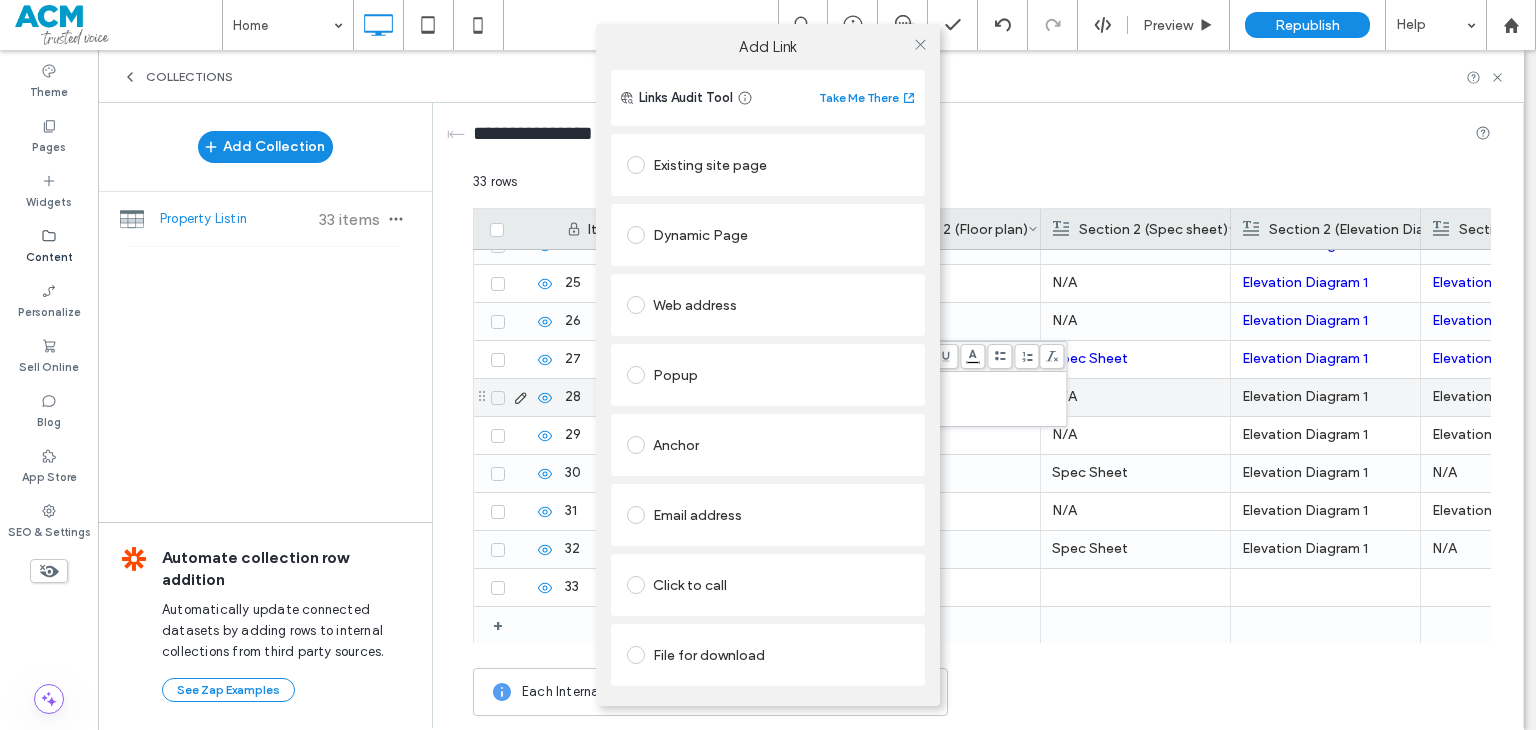 click on "Web address" at bounding box center [768, 305] 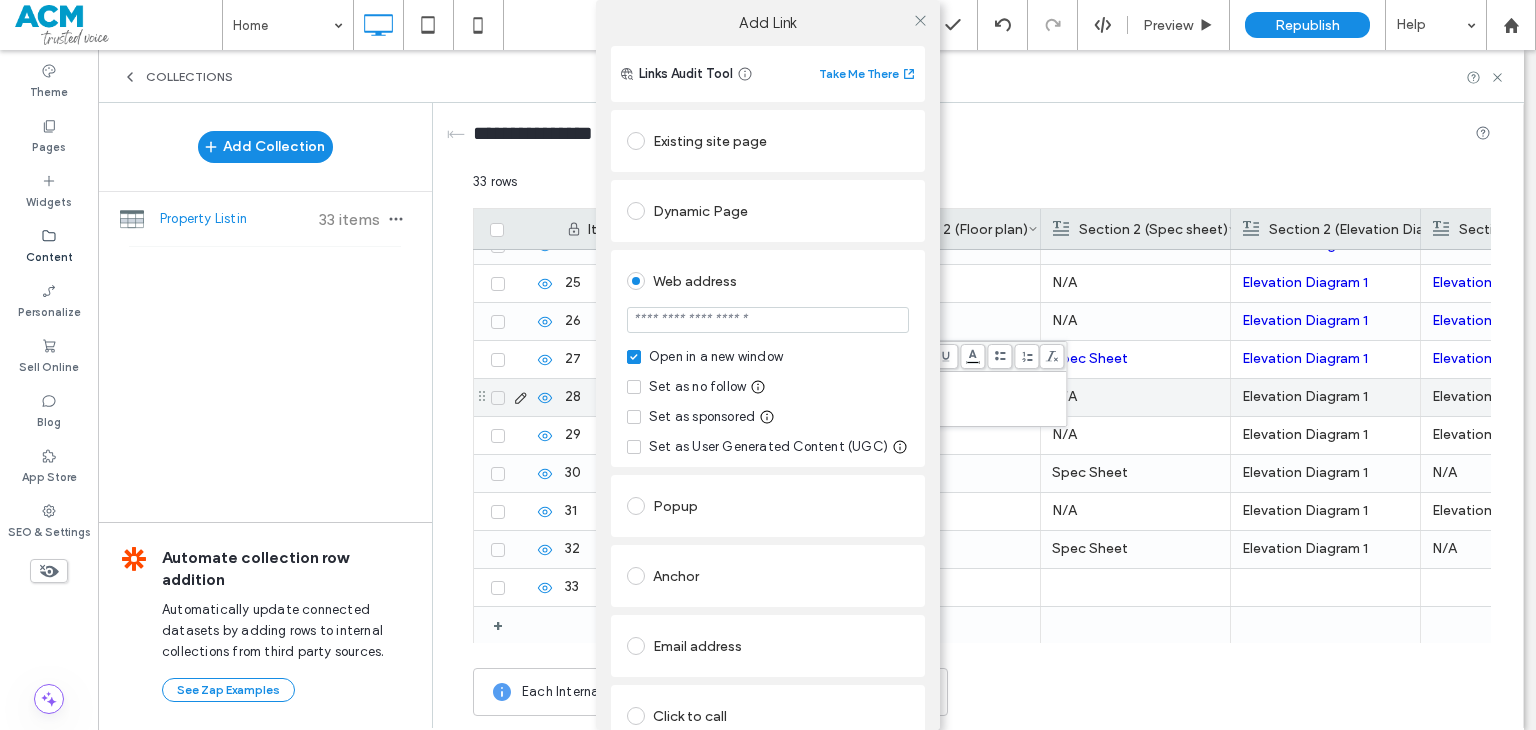click at bounding box center [768, 320] 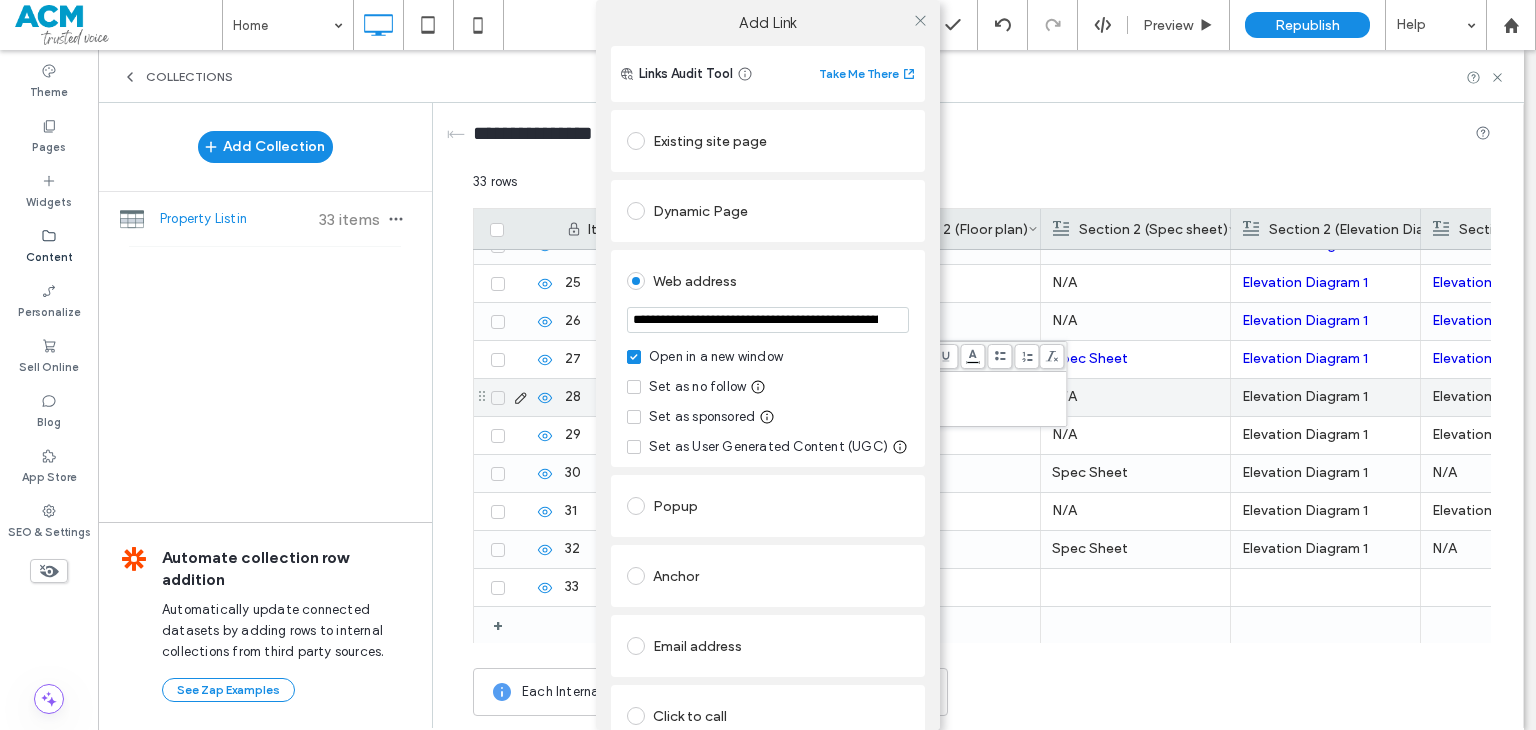 scroll, scrollTop: 0, scrollLeft: 448, axis: horizontal 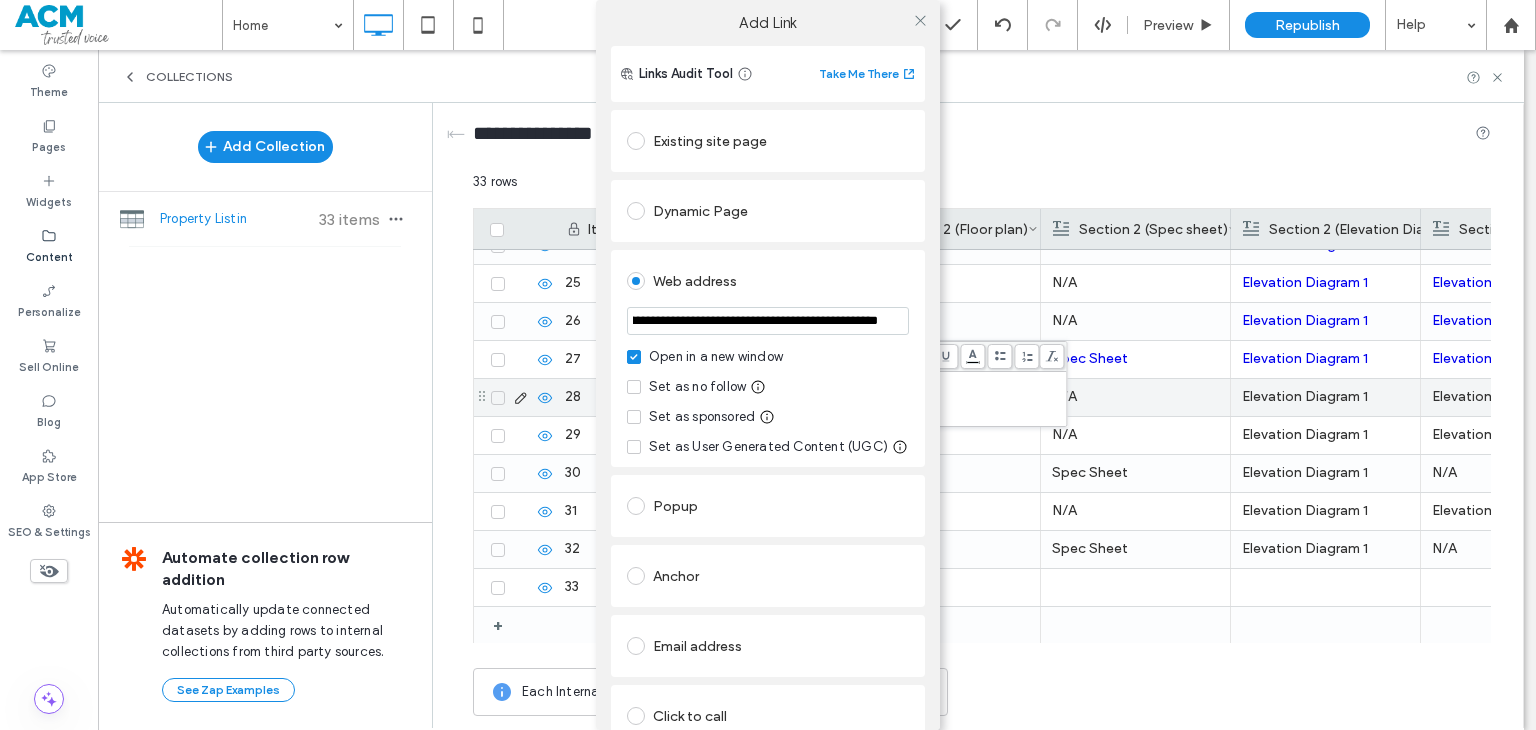 type on "**********" 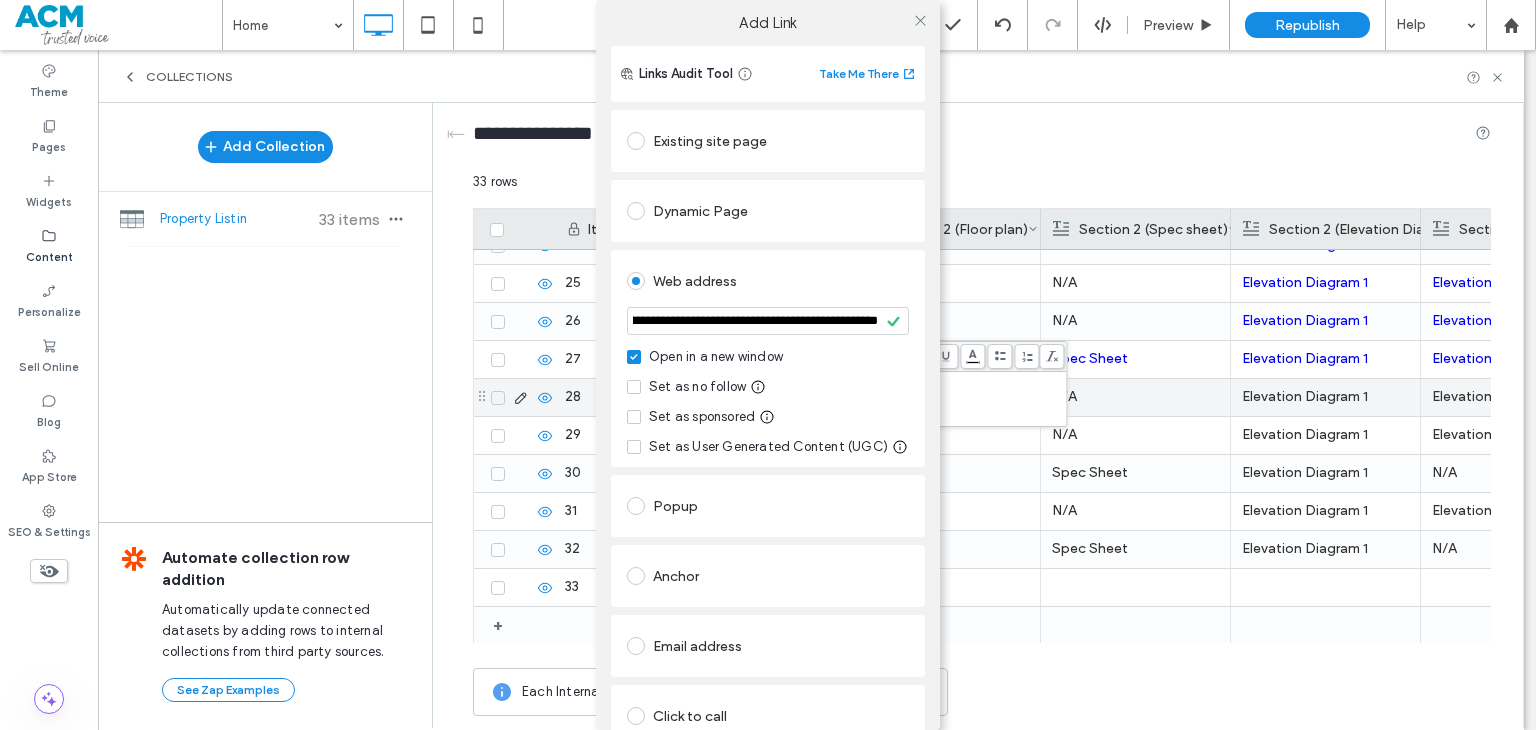 click on "**********" at bounding box center [768, 441] 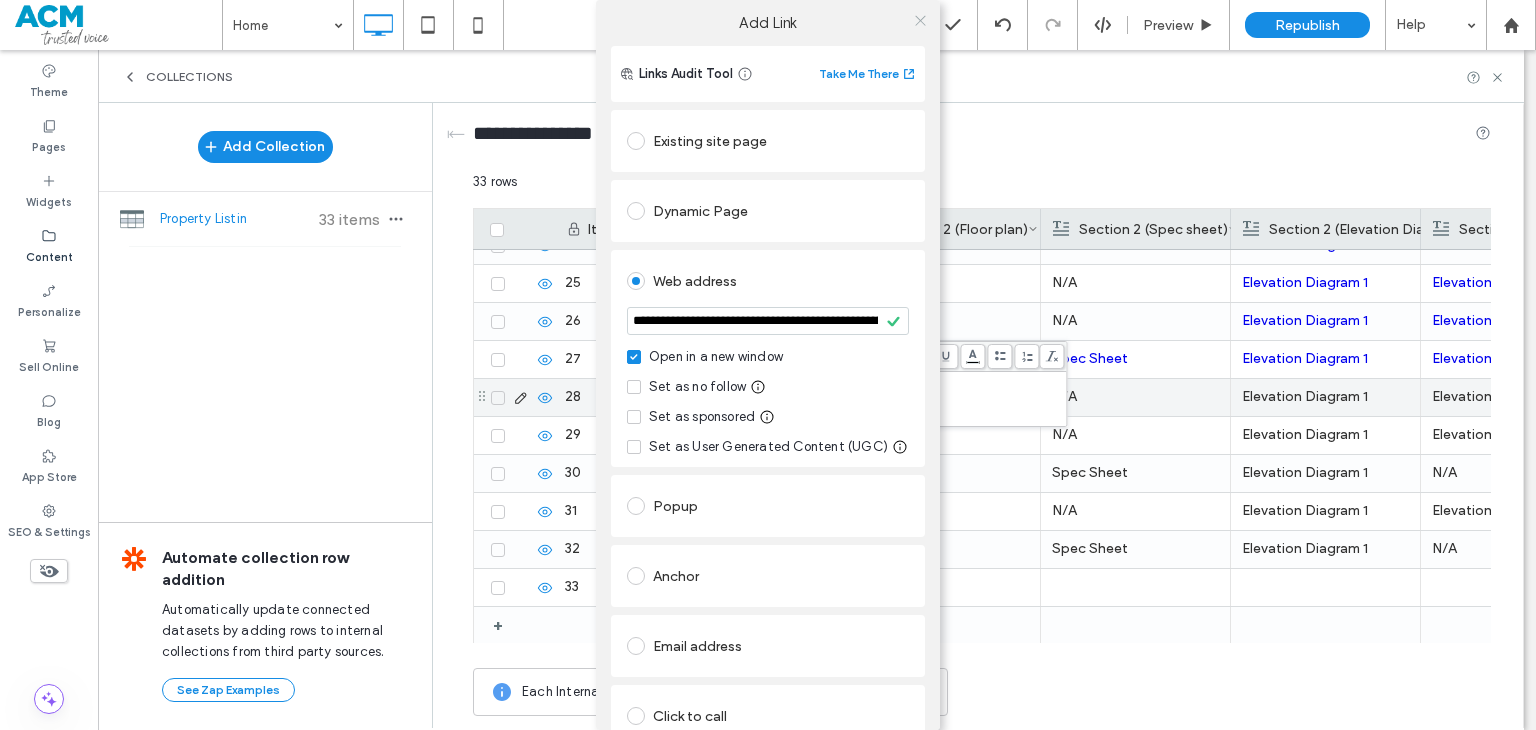 click 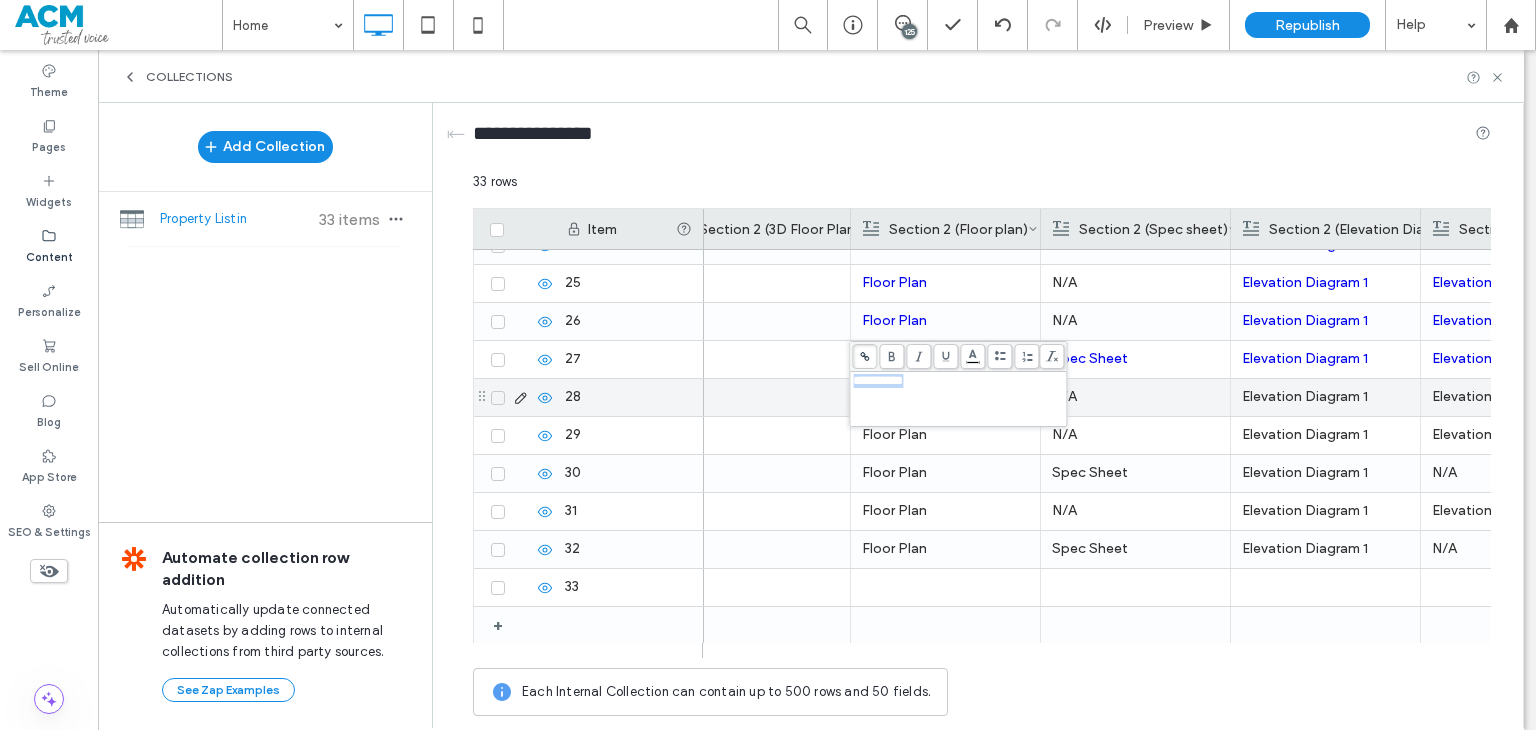 click on "N/A" at bounding box center (1135, 397) 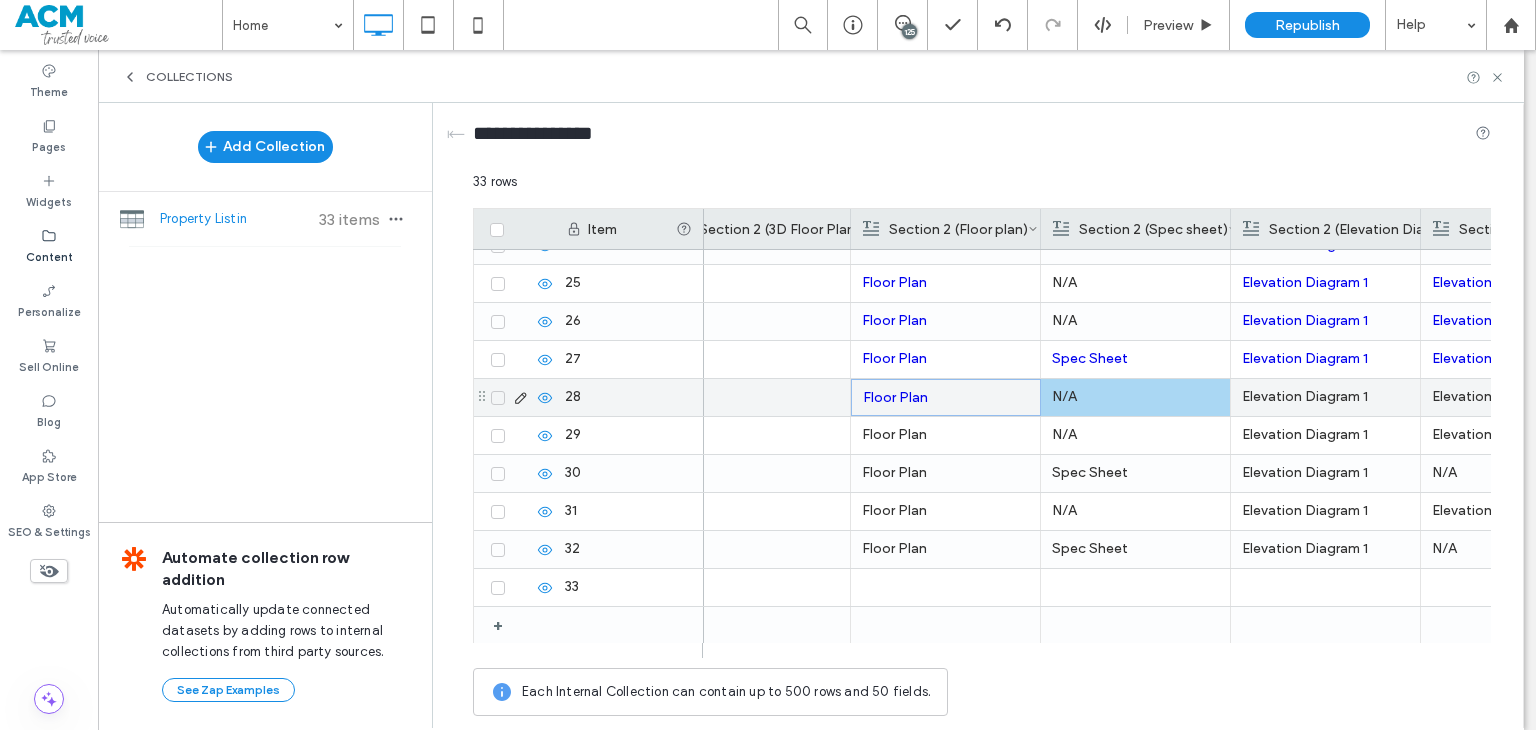 click on "Elevation Diagram 1" at bounding box center (1325, 397) 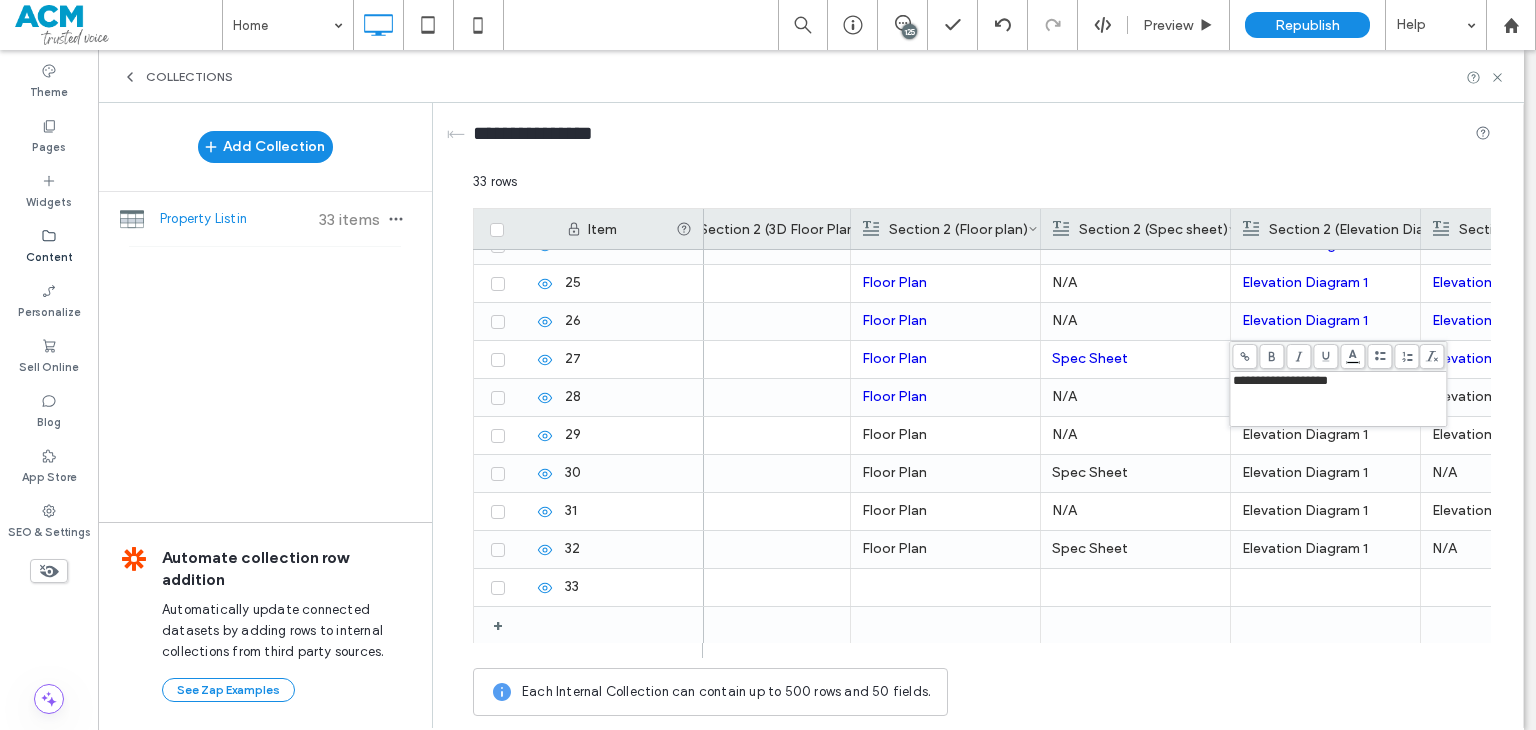 click at bounding box center [1244, 356] 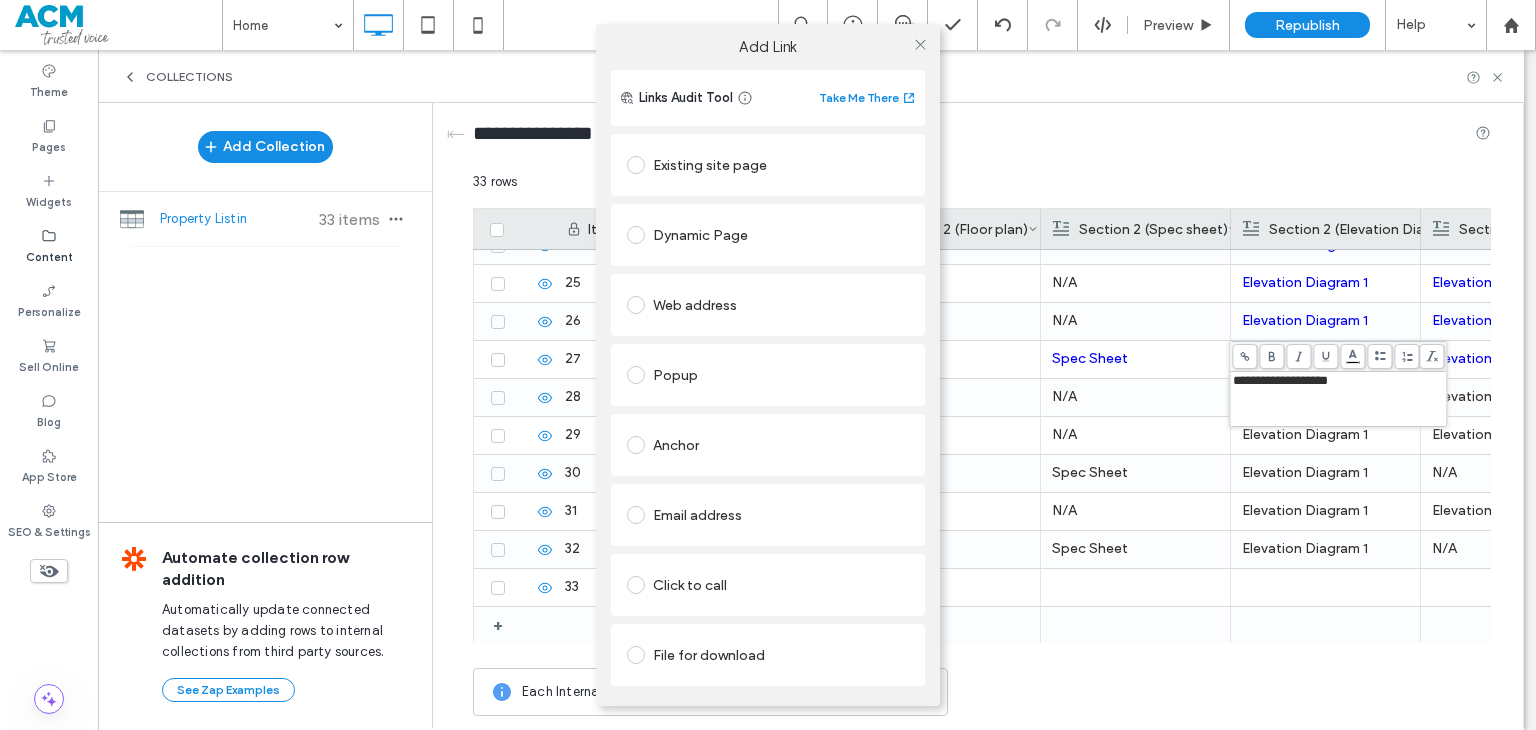 click on "Web address" at bounding box center (768, 305) 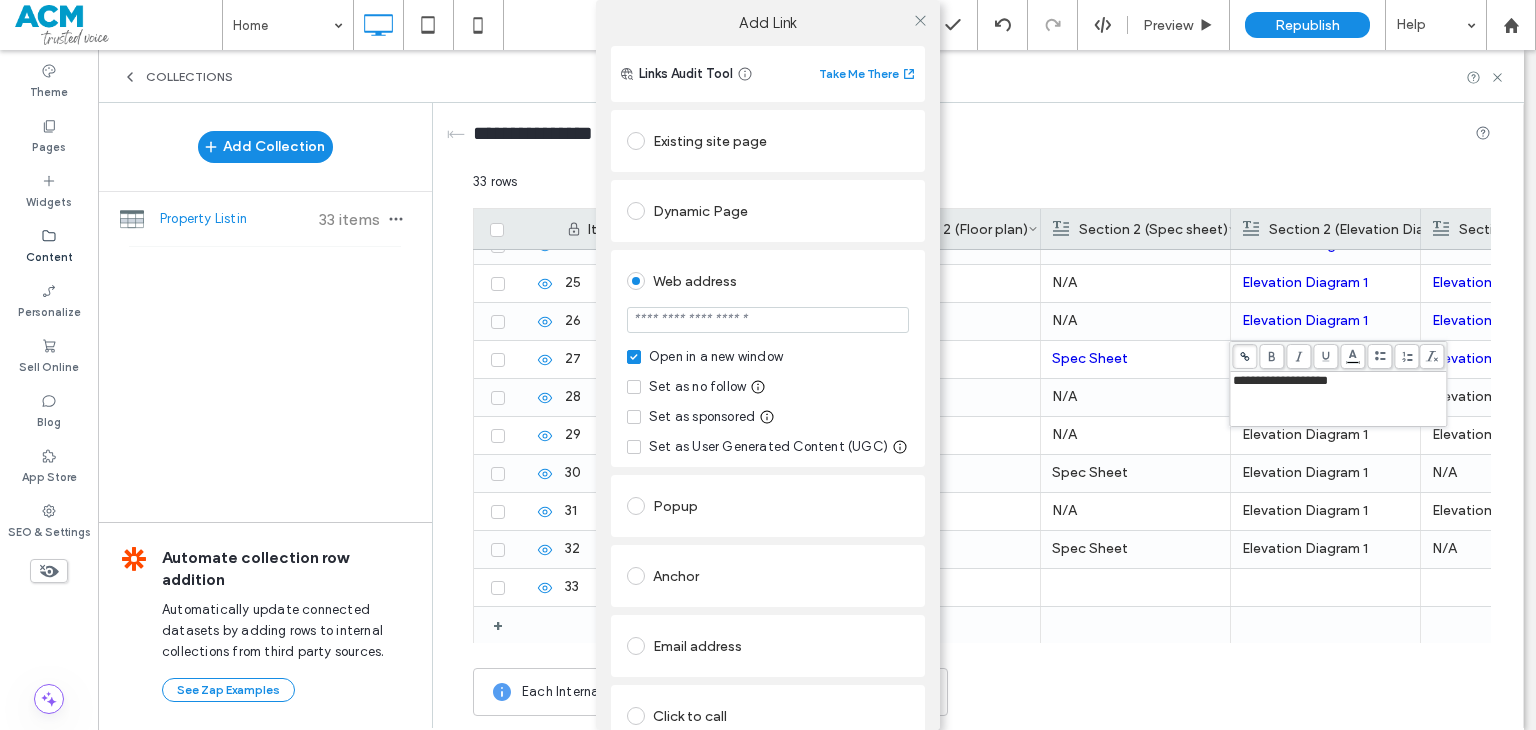click at bounding box center (768, 320) 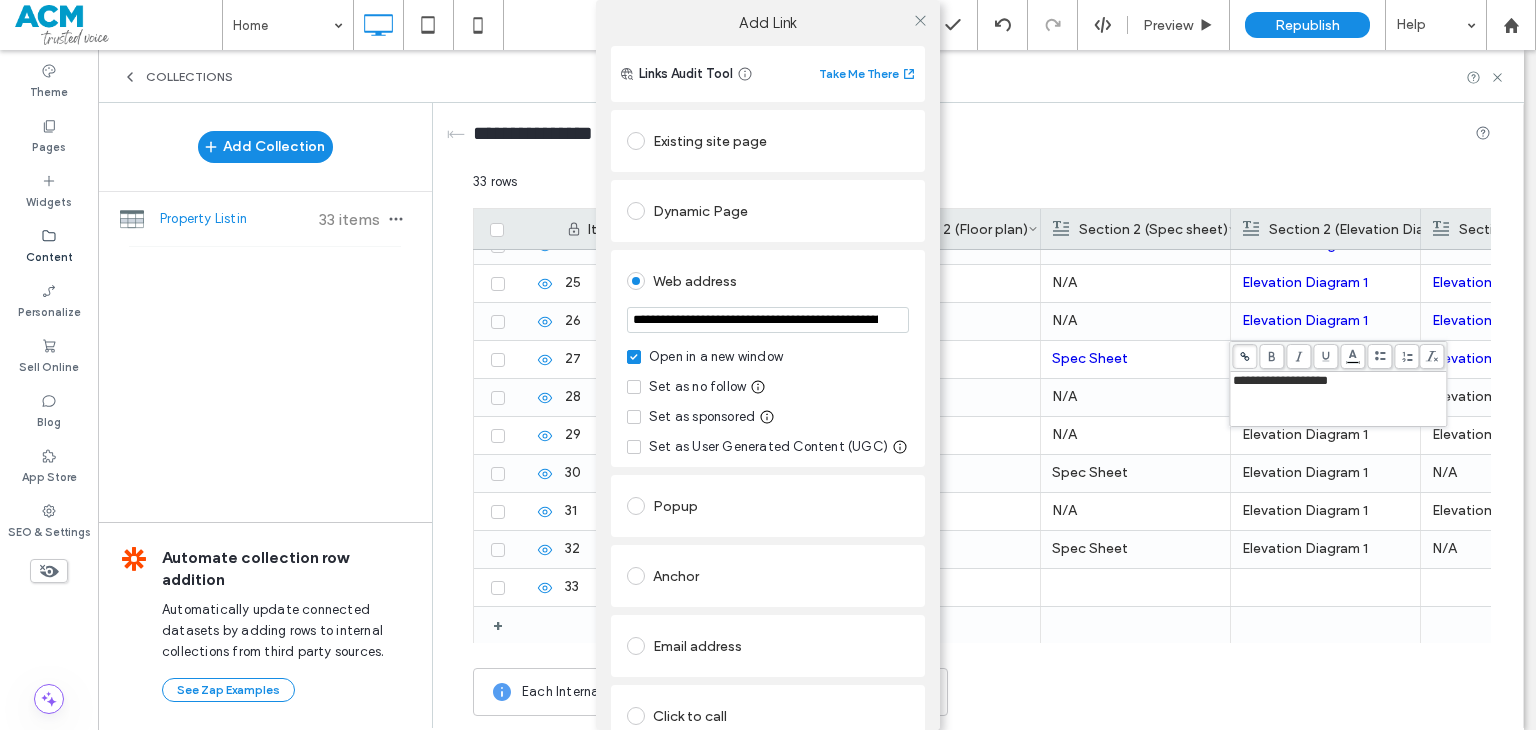 scroll, scrollTop: 0, scrollLeft: 450, axis: horizontal 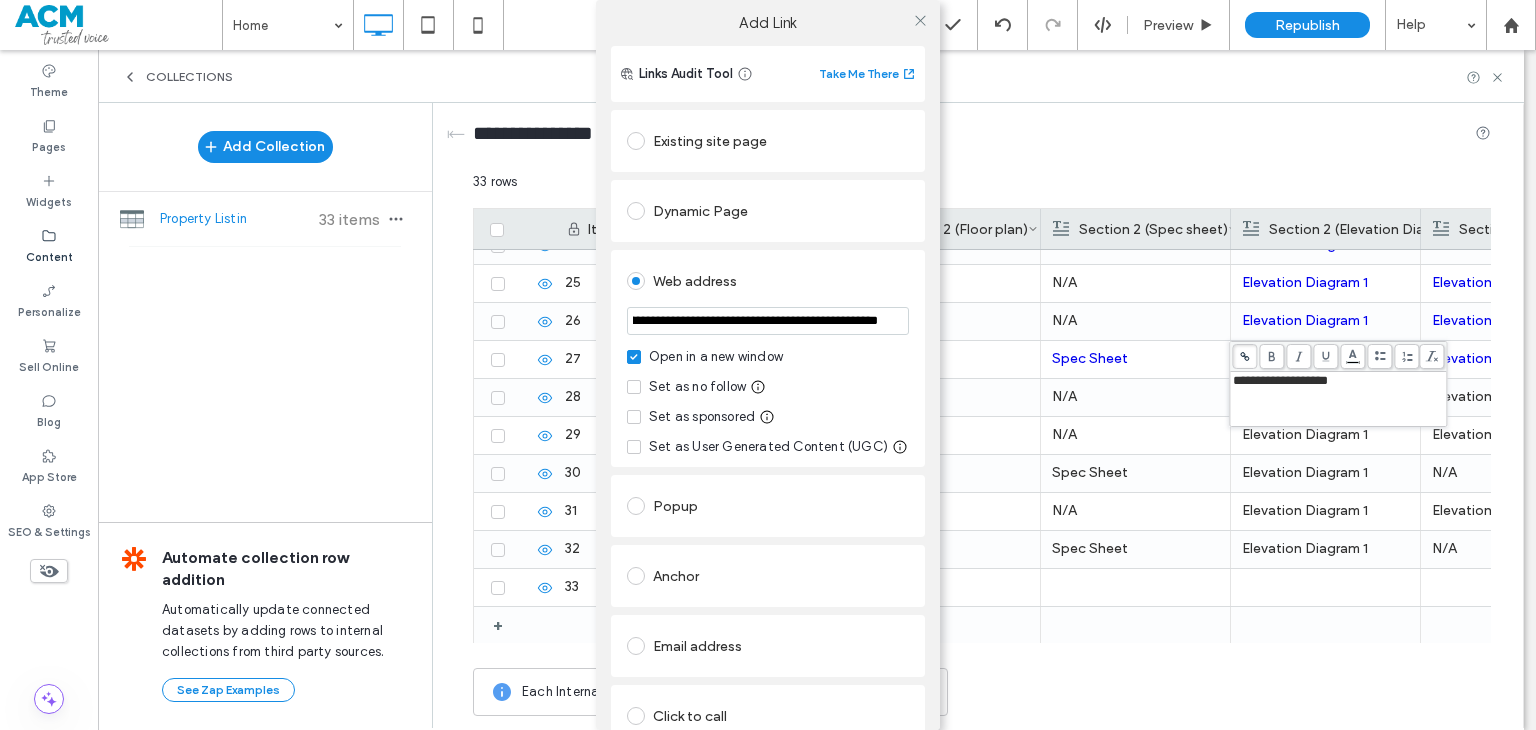 type on "**********" 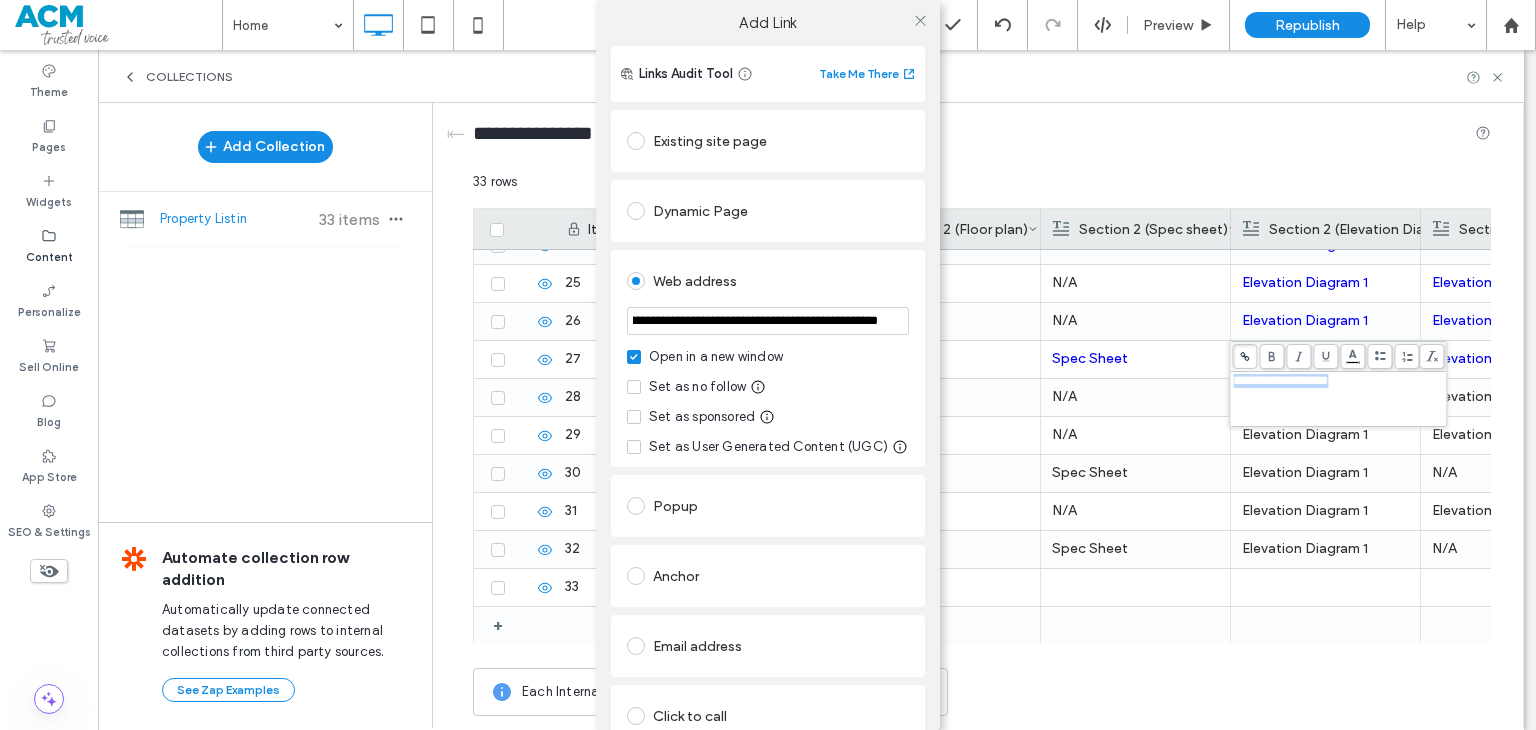 click on "**********" at bounding box center (768, 358) 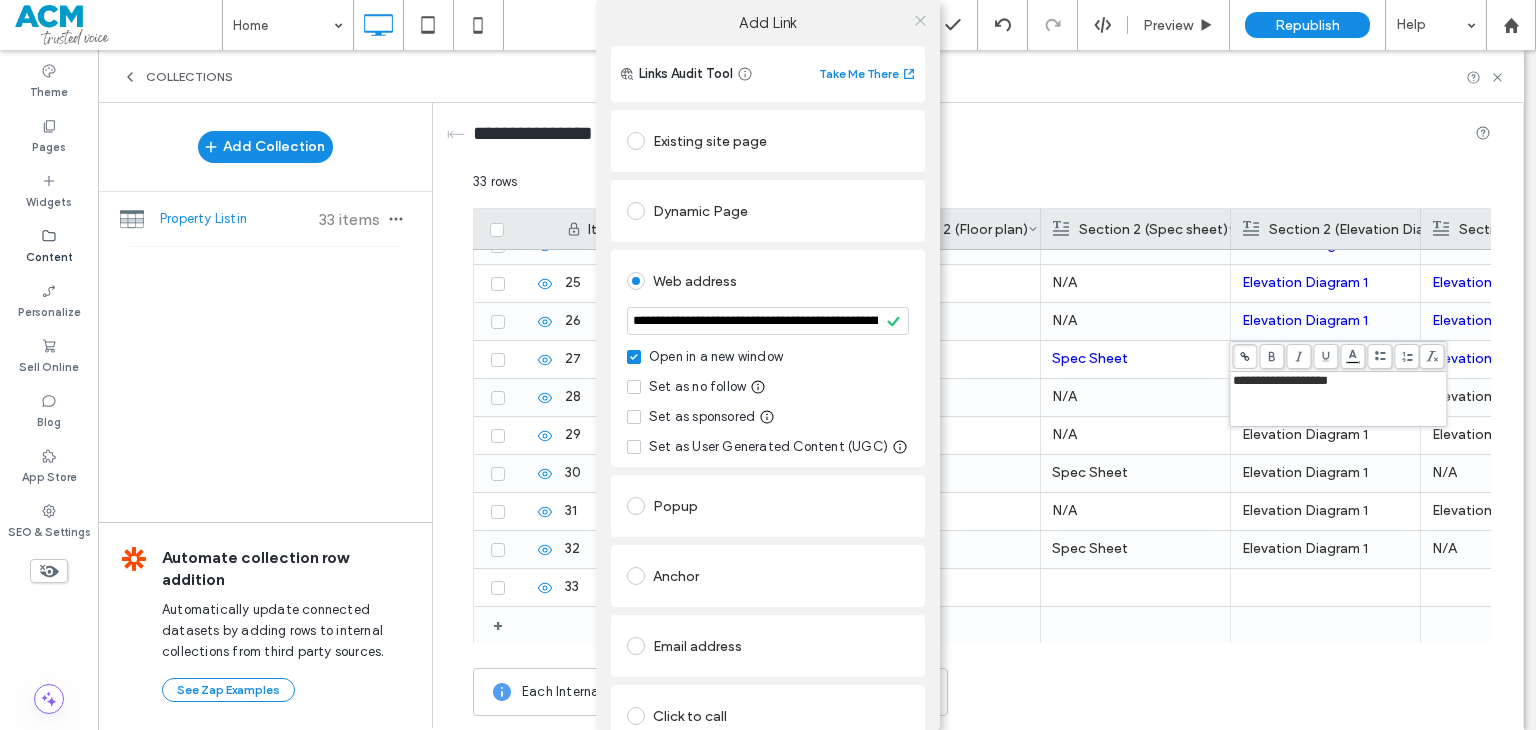 click 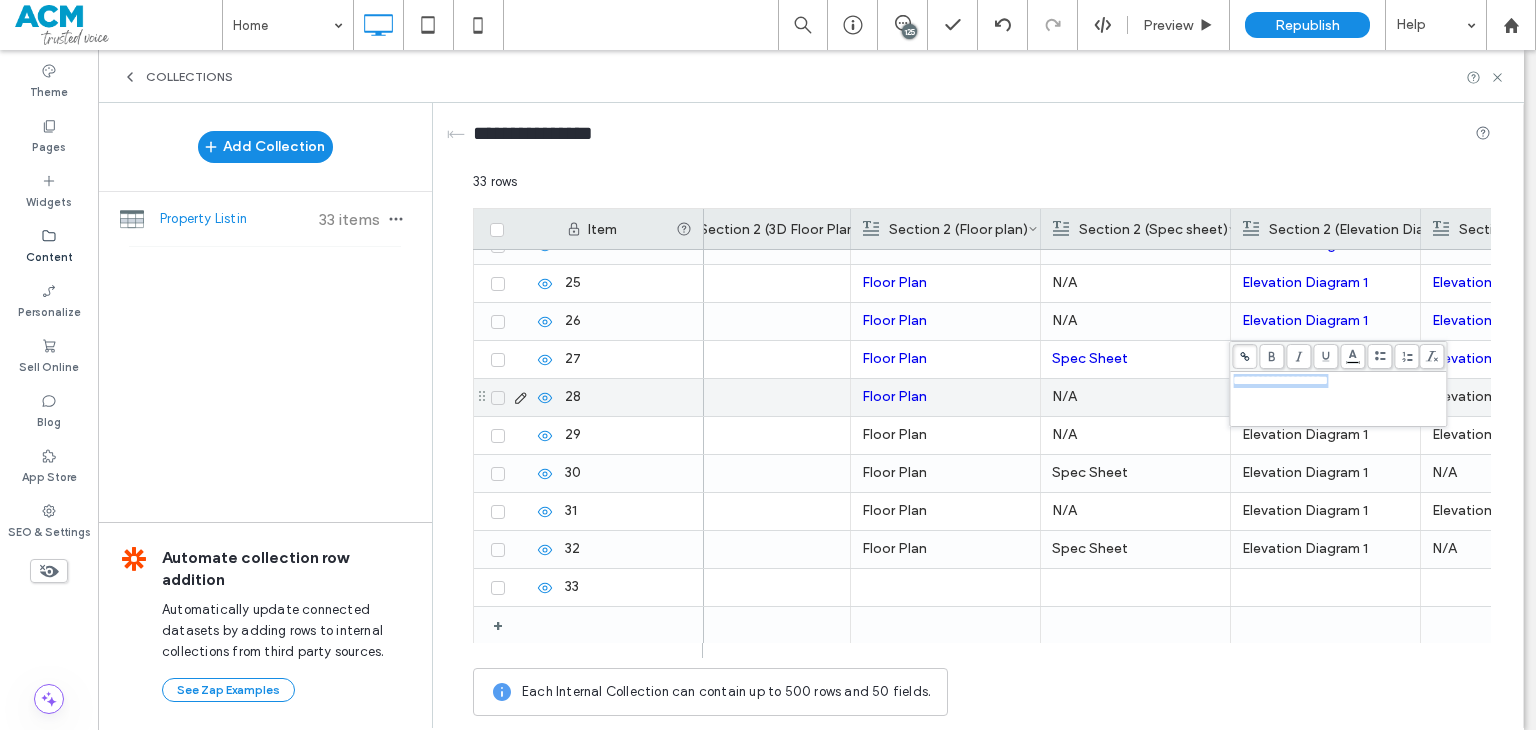 click on "N/A 252.2 m2 Elevation Diagram 1 Spec Sheet Floor Plan N/A Elevation Diagram 2 191.1 m2 Elevation Diagram 1 Spec Sheet Floor Plan N/A Elevation Diagram 2 238.6 m2 N/A Floor Plan N/A Elevation Diagram 2 302.7 m2 Elevation Diagram 1 N/A Floor Plan N/A N/A 137.4 m2 Elevation Diagram 1 Spec Sheet Floor Plan N/A Elevation Diagram 2 252.2 m2 Elevation Diagram 1 N/A Floor Plan N/A Elevation Diagram 2 175.70 m2 Elevation Diagram 1 N/A Floor Plan N/A Elevation Diagram 2 237.3 m2 Elevation Diagram 1 N/A Floor Plan N/A Elevation Diagram 2 342.17 m2 Elevation Diagram 1 N/A Floor Plan N/A Elevation Diagram 2 154.1 m2 Elevation Diagram 1 N/A Floor Plan N/A Elevation Diagram 2 277.58 m2 Elevation Diagram 1 N/A Floor Plan N/A Elevation Diagram 2 526.2 m2 Elevation Diagram 1 Spec Sheet Floor Plan 3D Floor Plan Elevation Diagram 2 198.2 m2 Elevation Diagram 1 Spec Sheet Floor Plan N/A Elevation Diagram 2 263.5 m2 Elevation Diagram 1 Spec Sheet Floor Plan N/A Elevation Diagram 2 575.6 m2 Elevation Diagram 1 Spec Sheet N/A N/A" at bounding box center (411, -2) 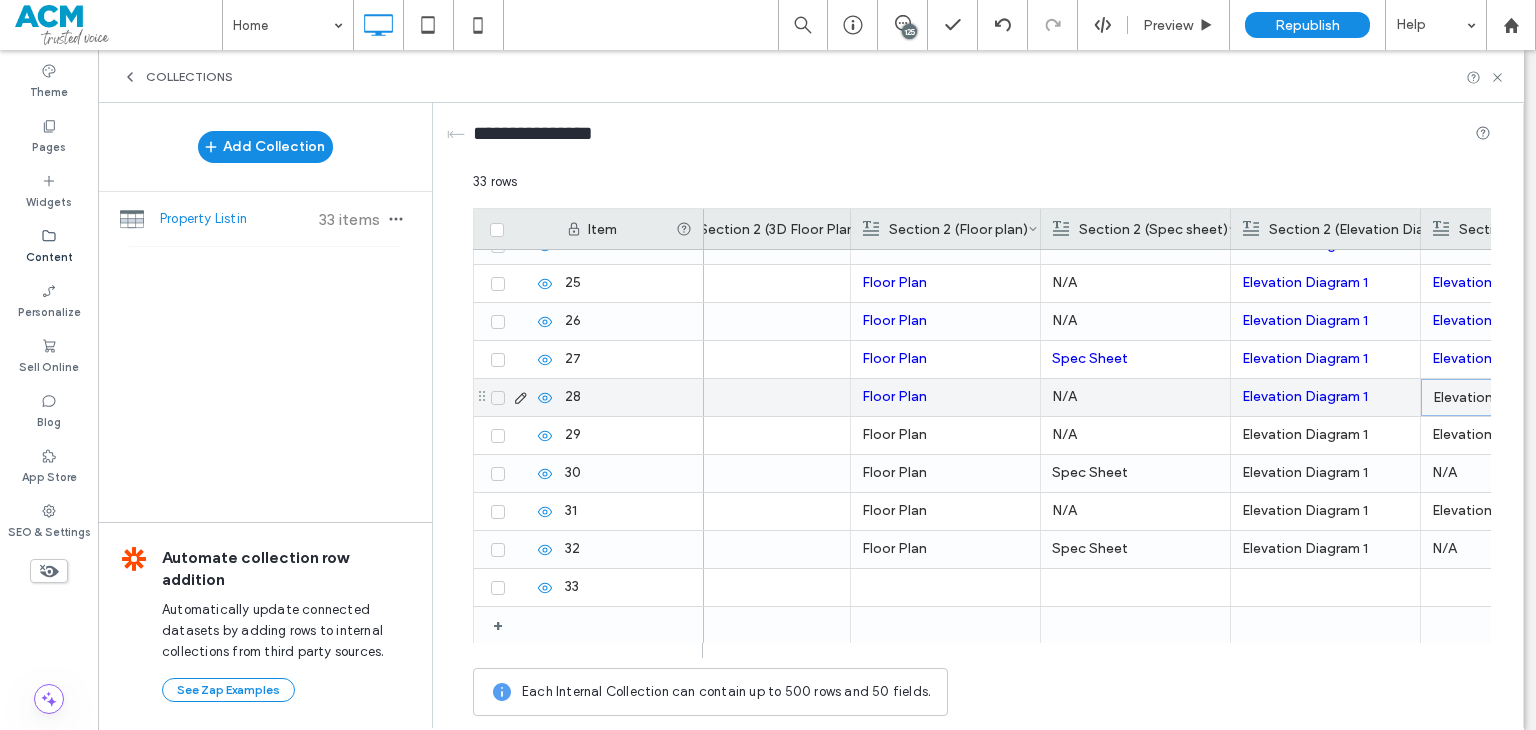click on "Elevation Diagram 2" at bounding box center (1516, 398) 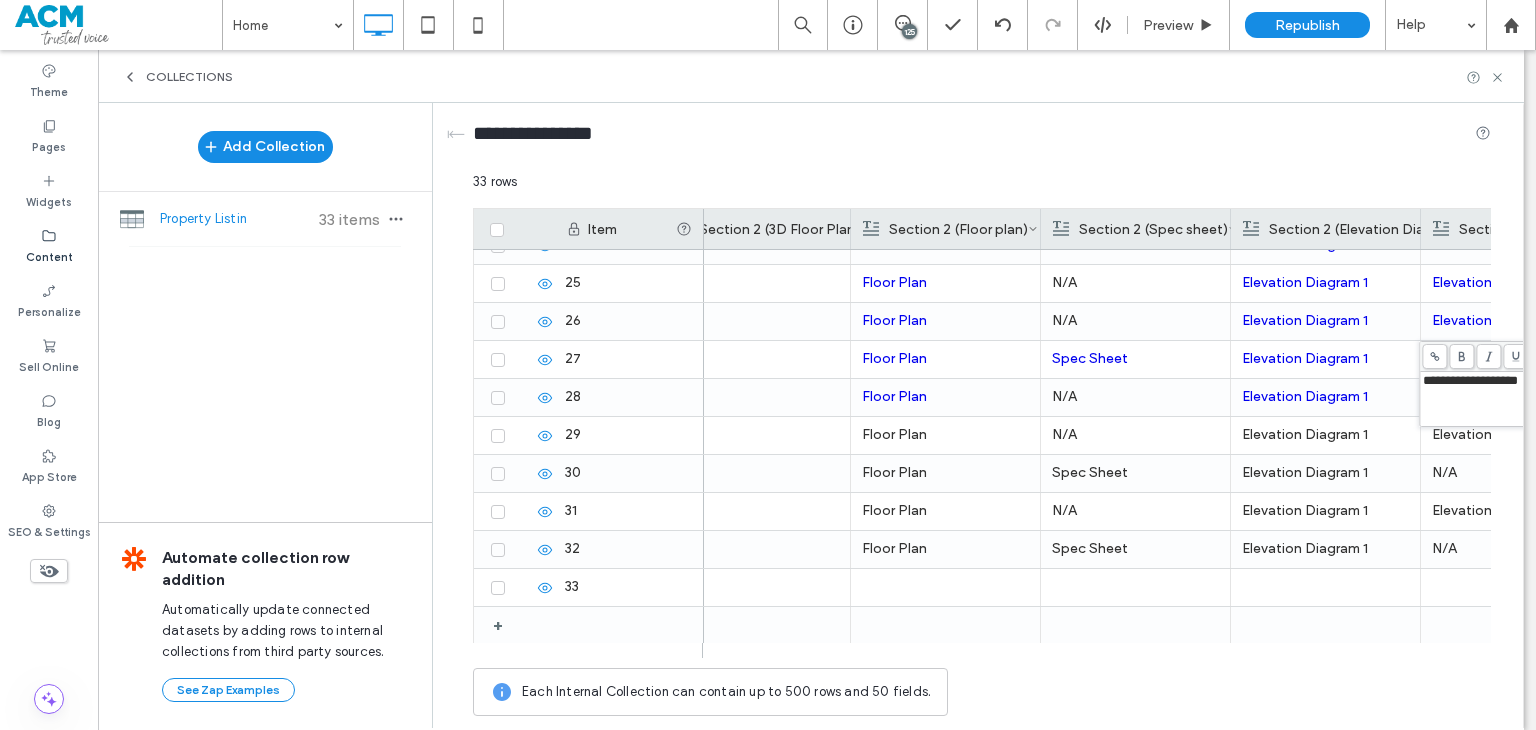 click at bounding box center [1434, 356] 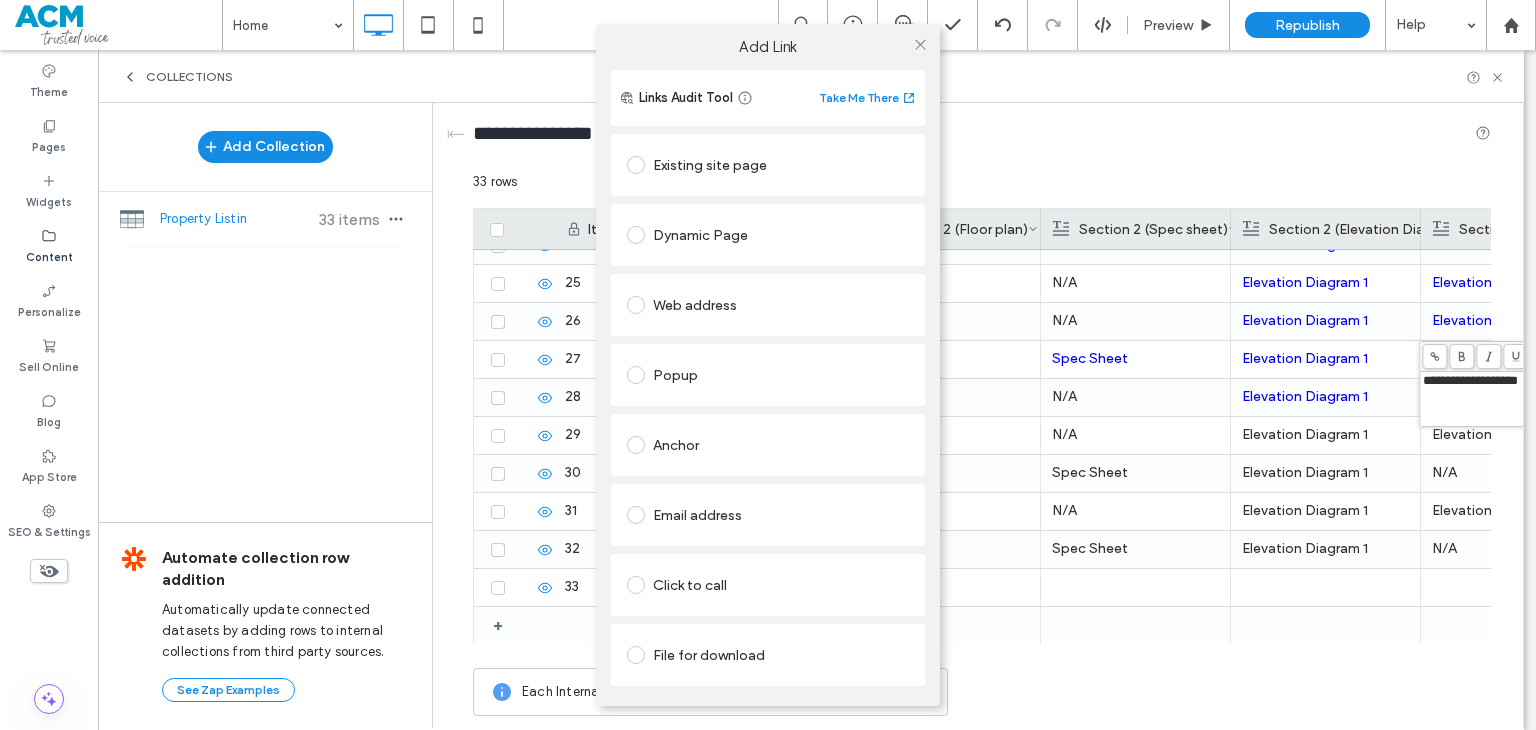 click on "Web address" at bounding box center [768, 305] 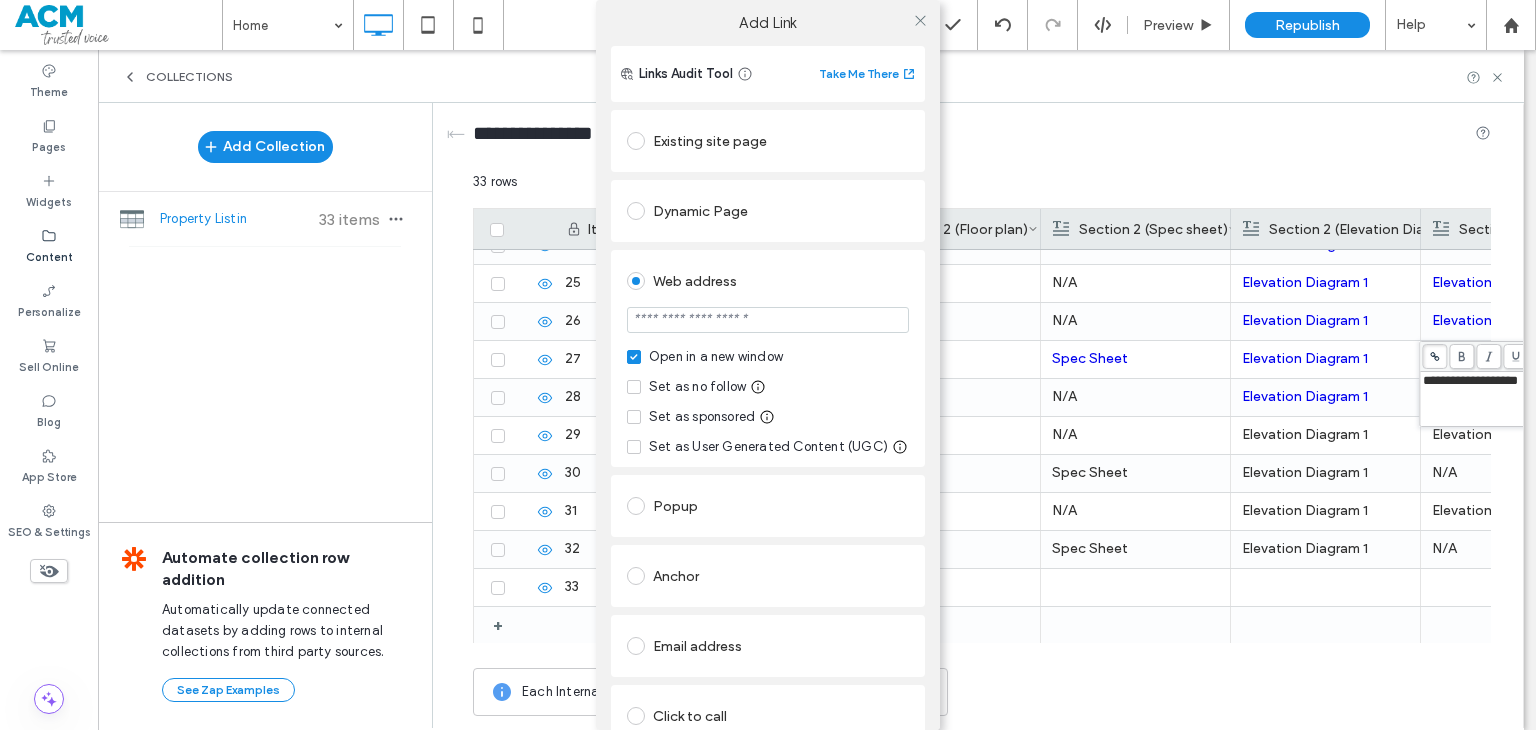 click at bounding box center [768, 320] 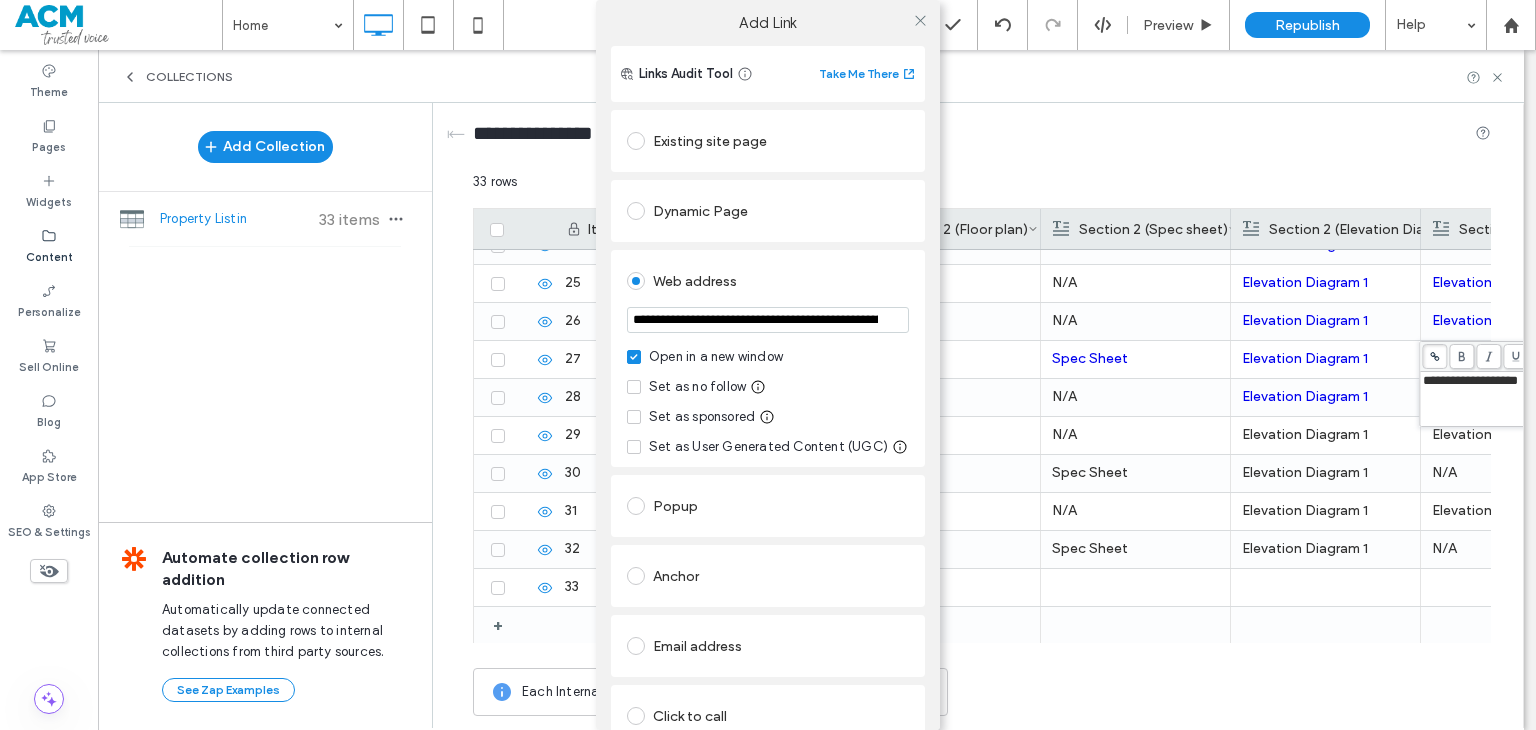 scroll, scrollTop: 0, scrollLeft: 450, axis: horizontal 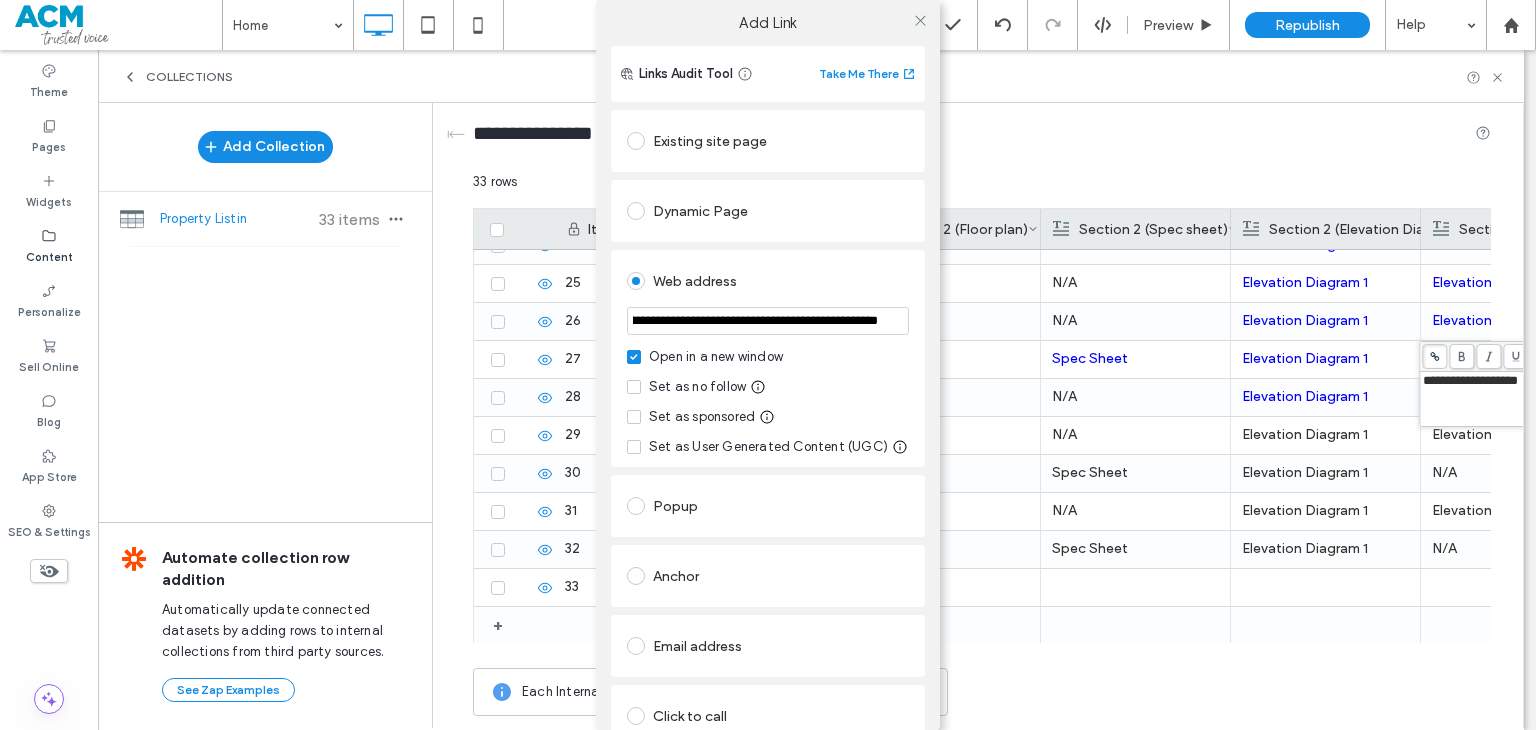 type on "**********" 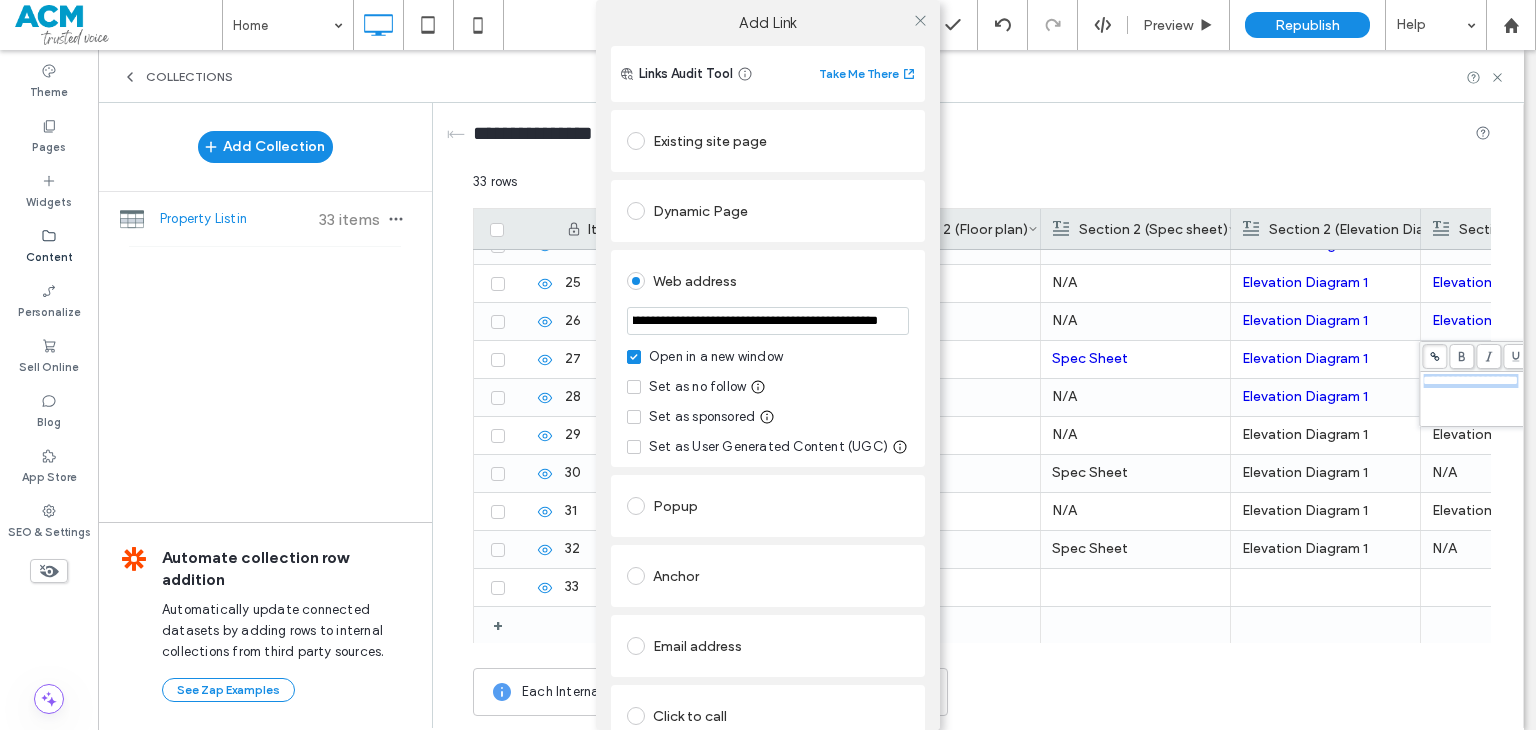 click on "**********" at bounding box center (768, 441) 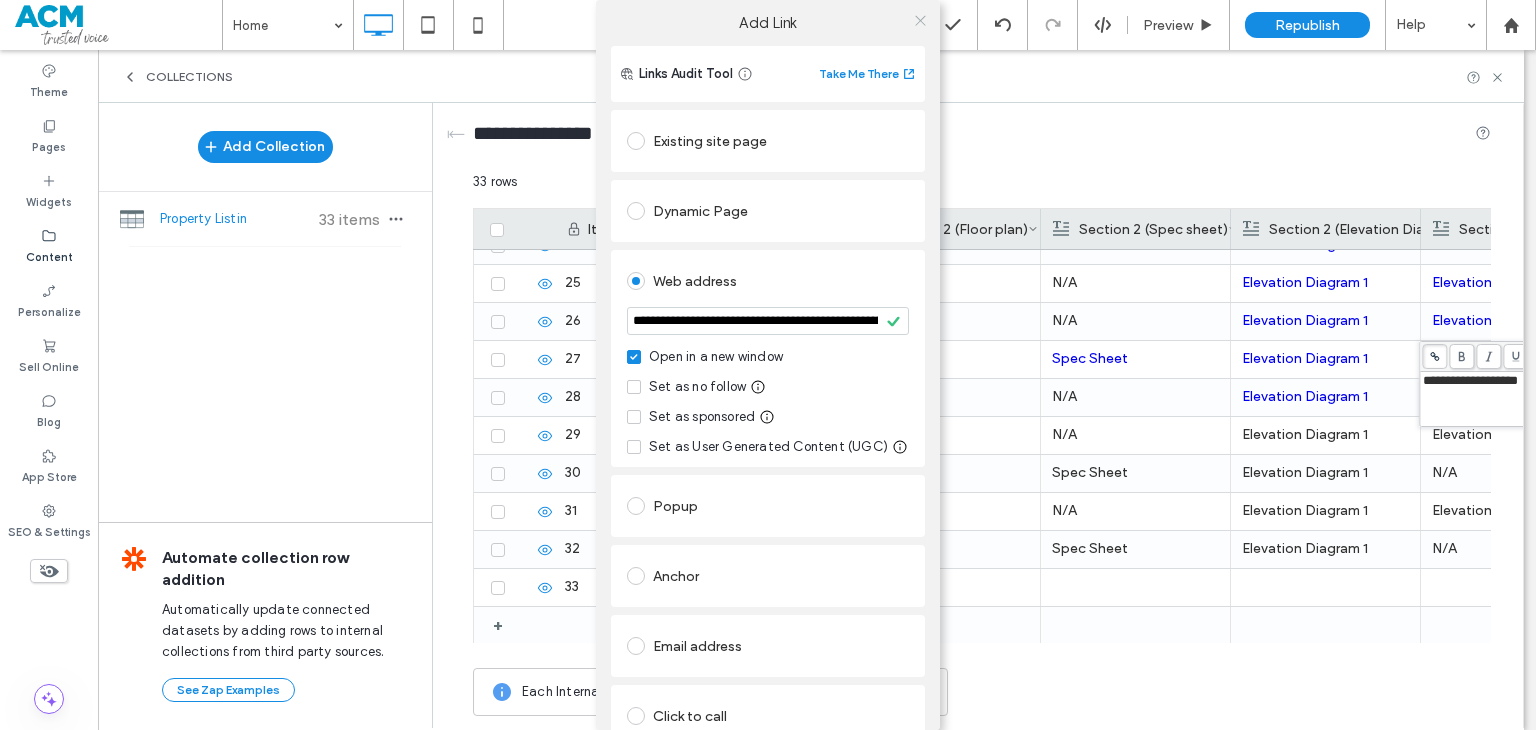 click 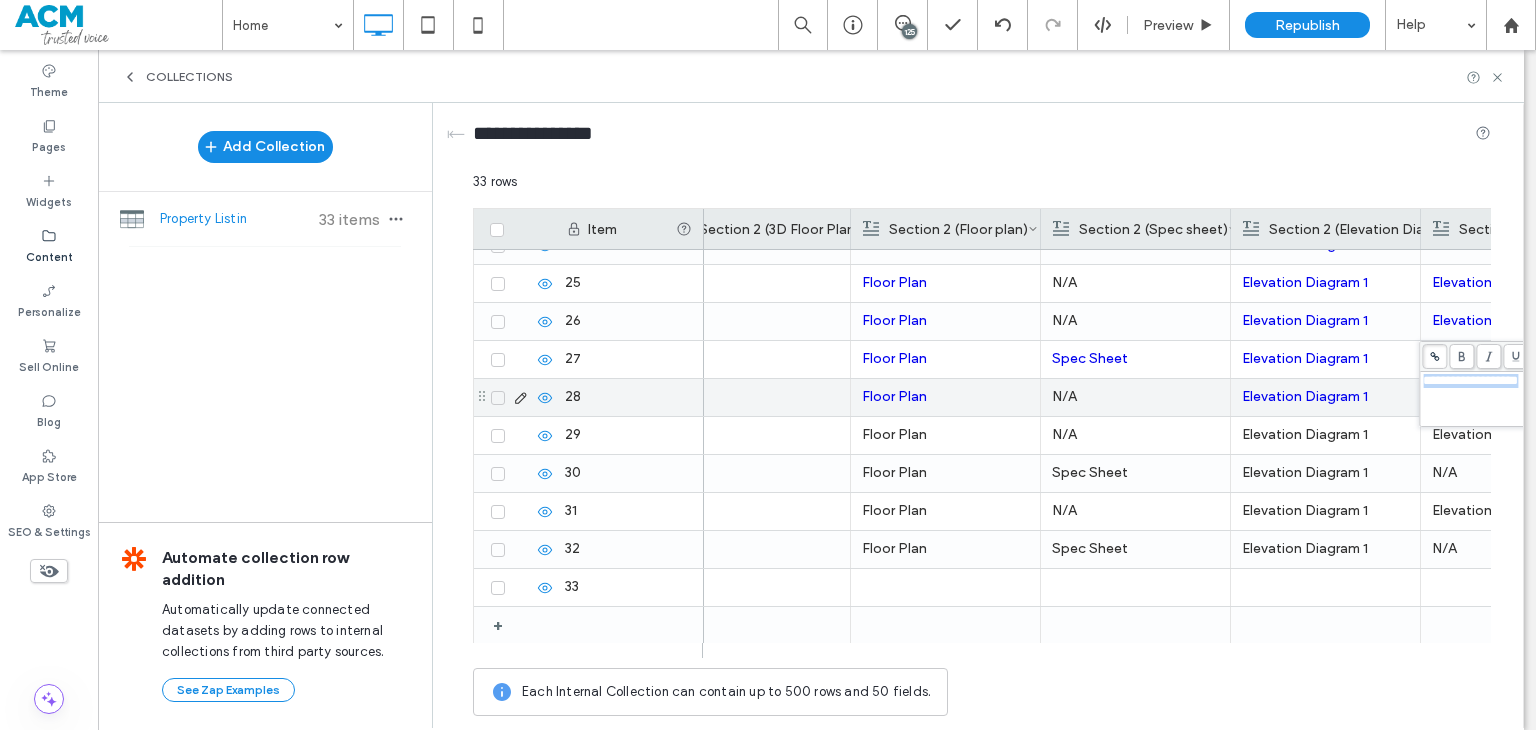click on "Floor Plan" at bounding box center [945, 435] 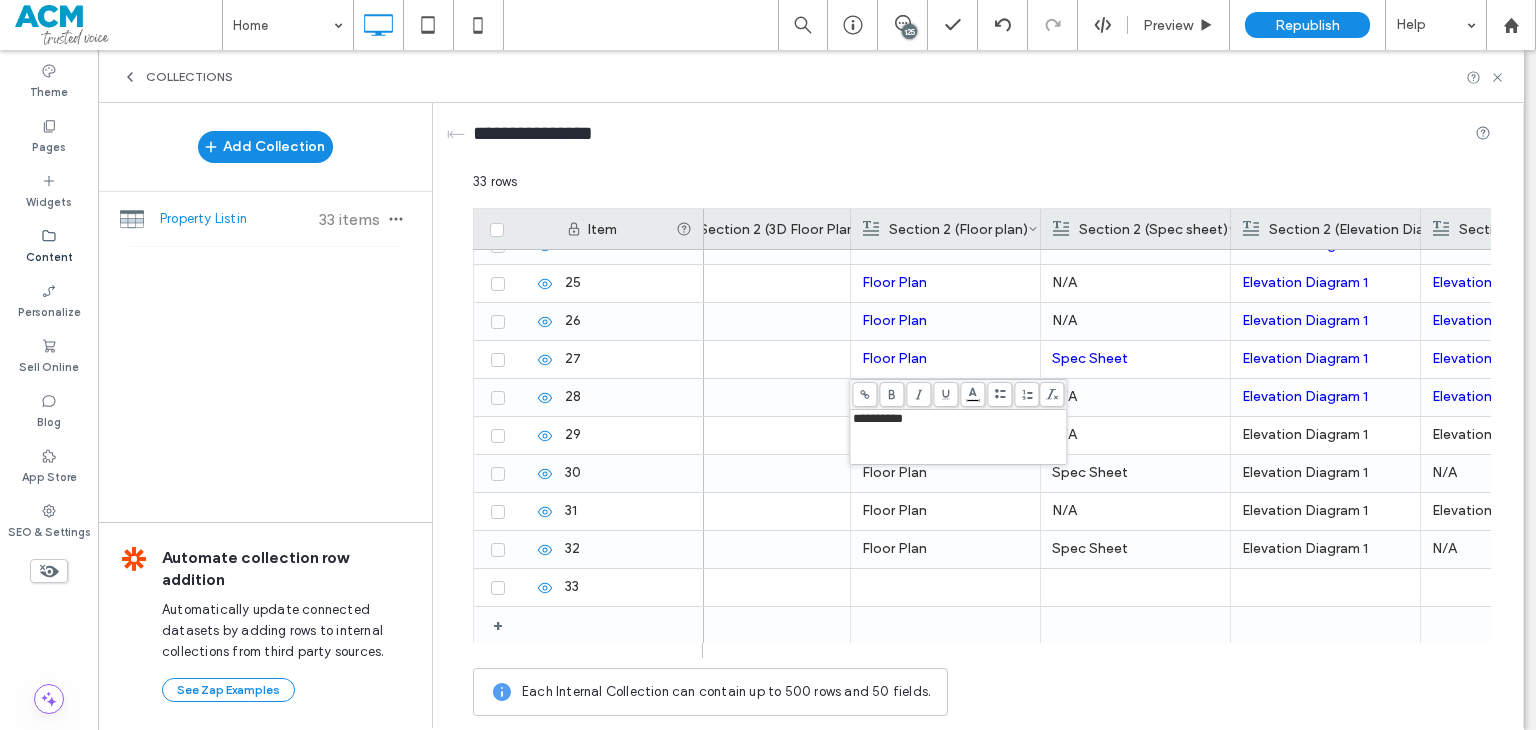 click at bounding box center [864, 394] 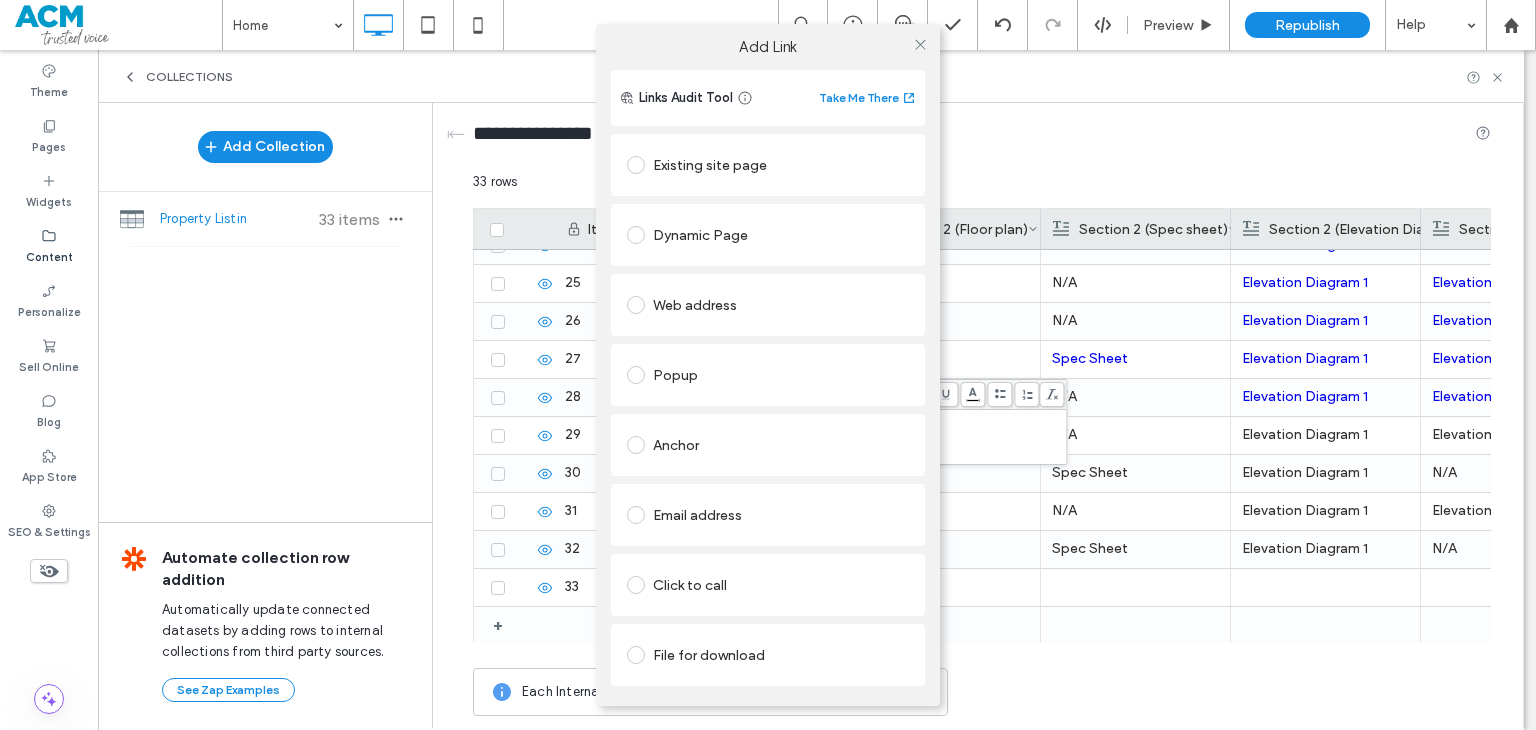 click on "Web address" at bounding box center (768, 305) 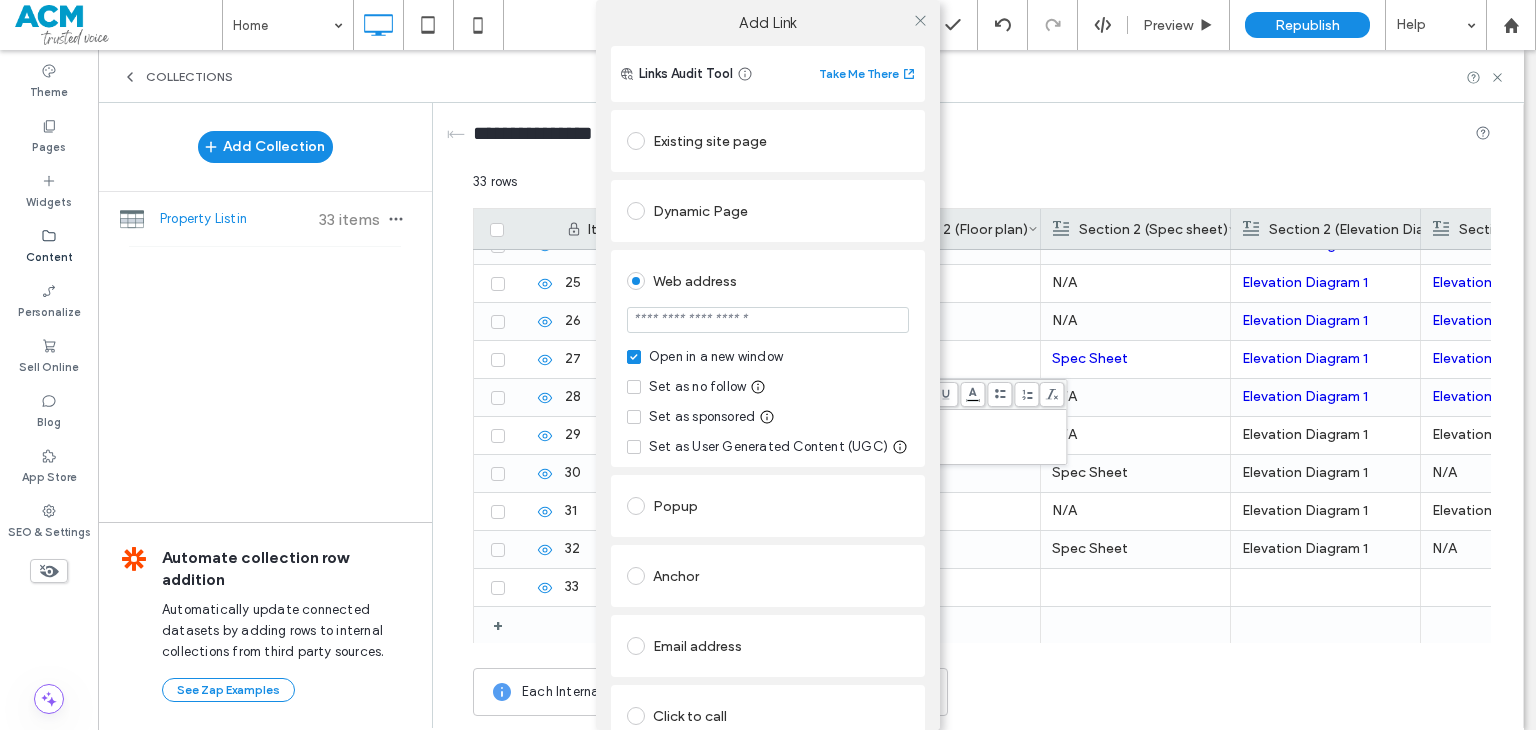 click at bounding box center [768, 320] 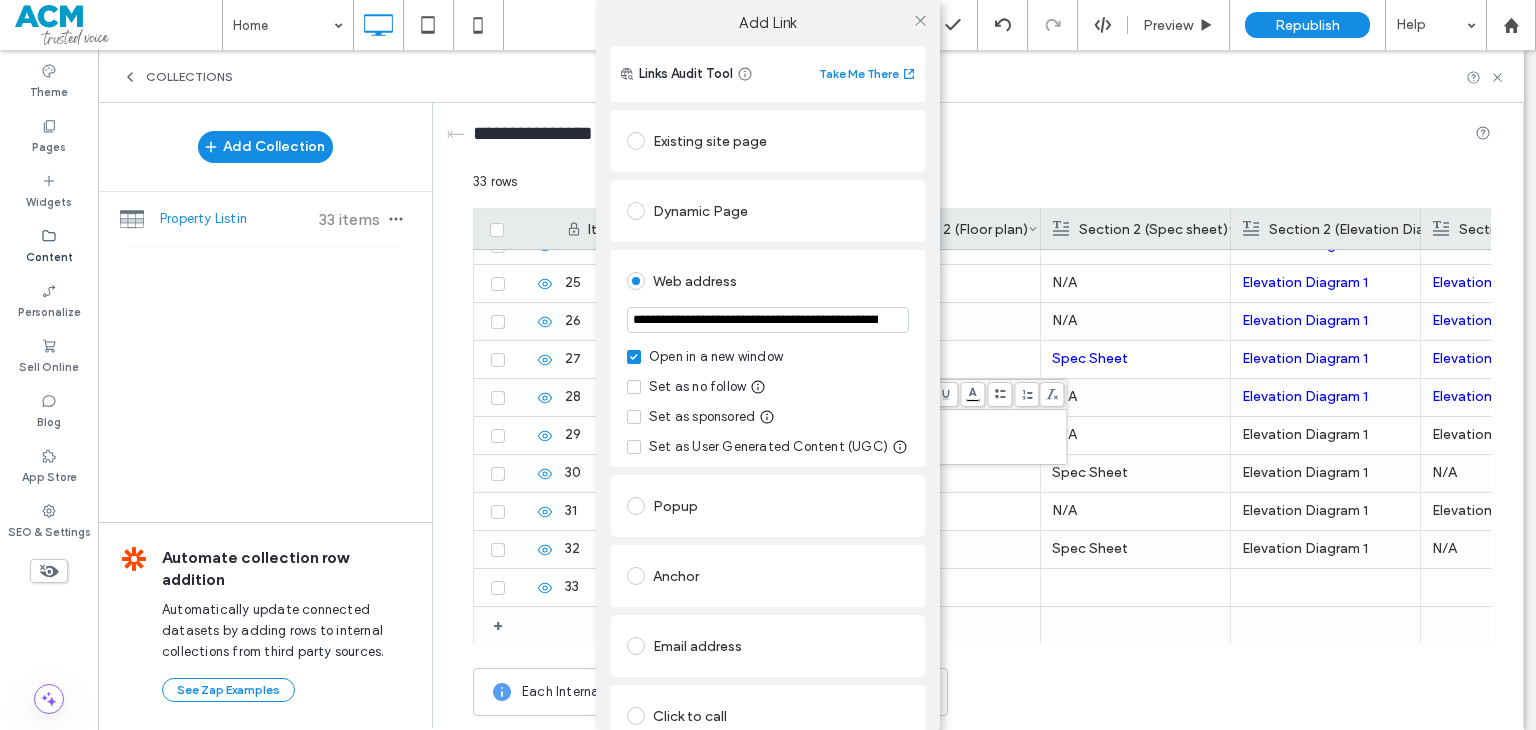scroll, scrollTop: 0, scrollLeft: 433, axis: horizontal 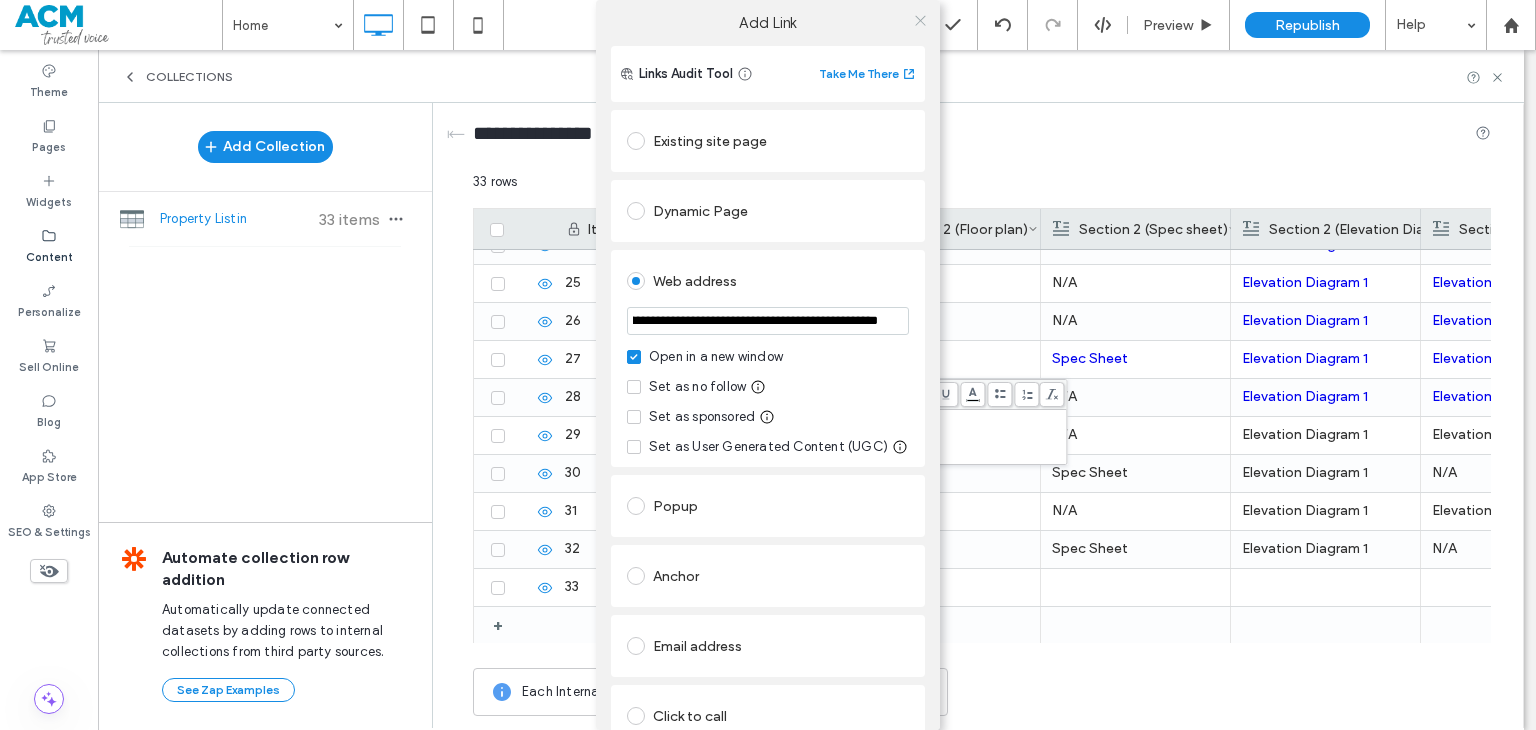 type on "**********" 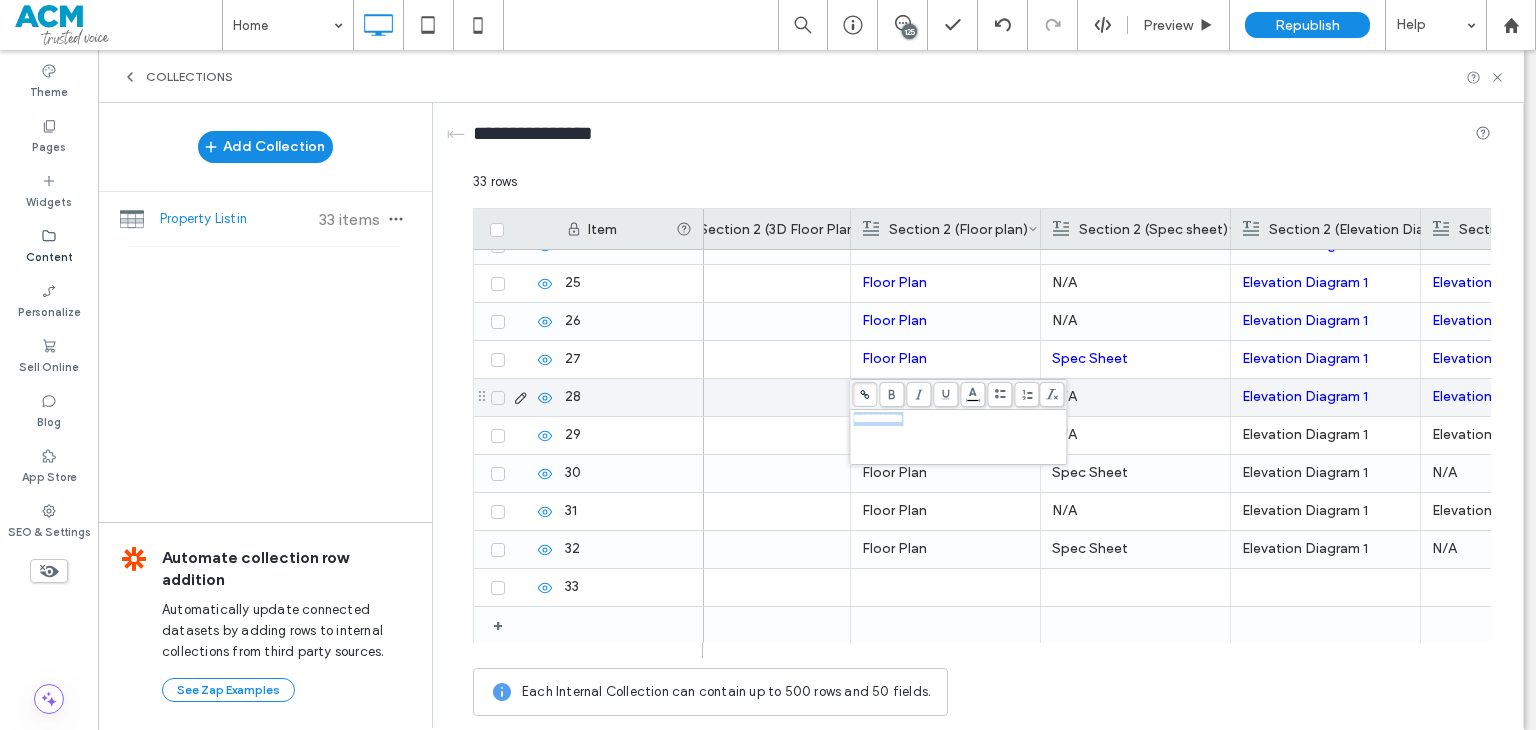click on "N/A" at bounding box center (1135, 435) 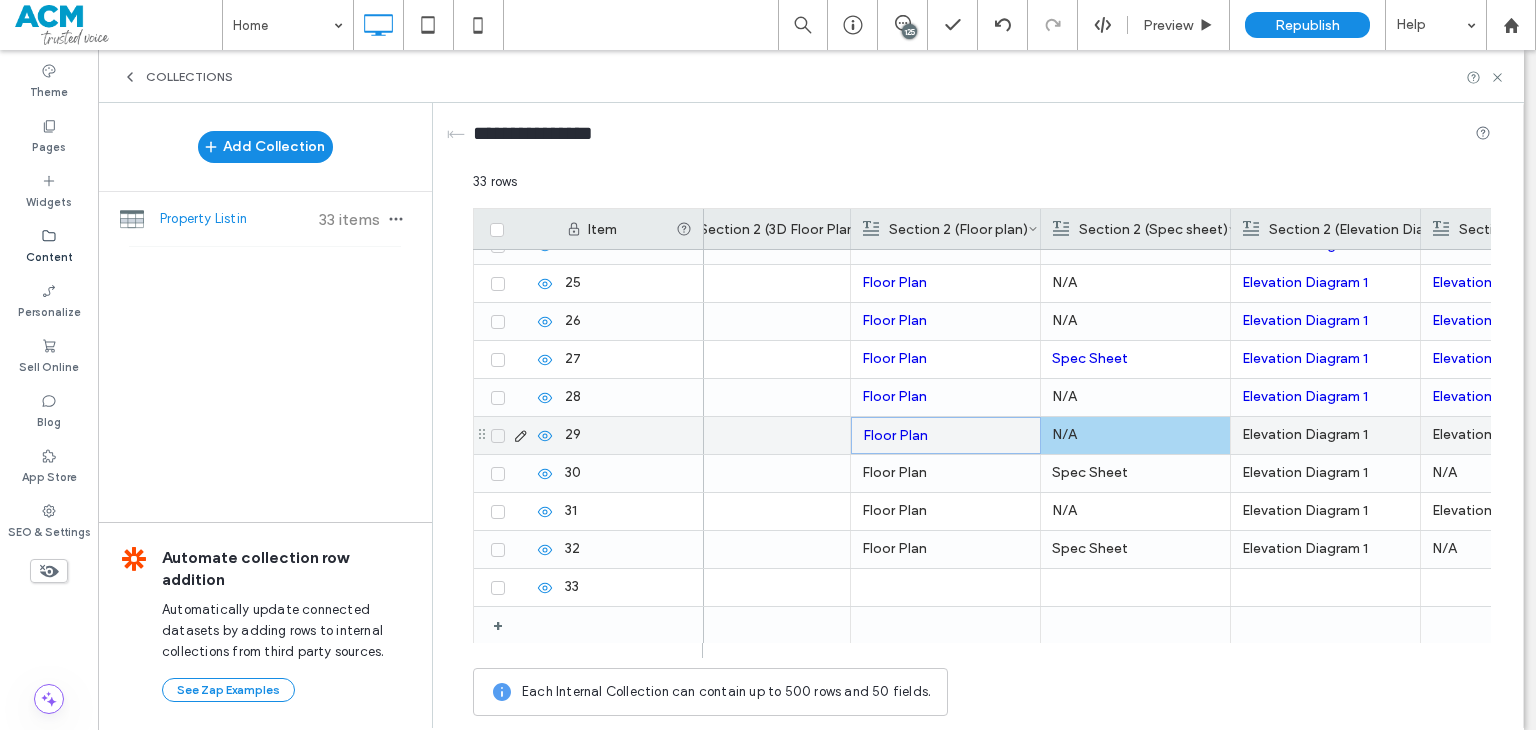 click on "Elevation Diagram 1" at bounding box center (1325, 435) 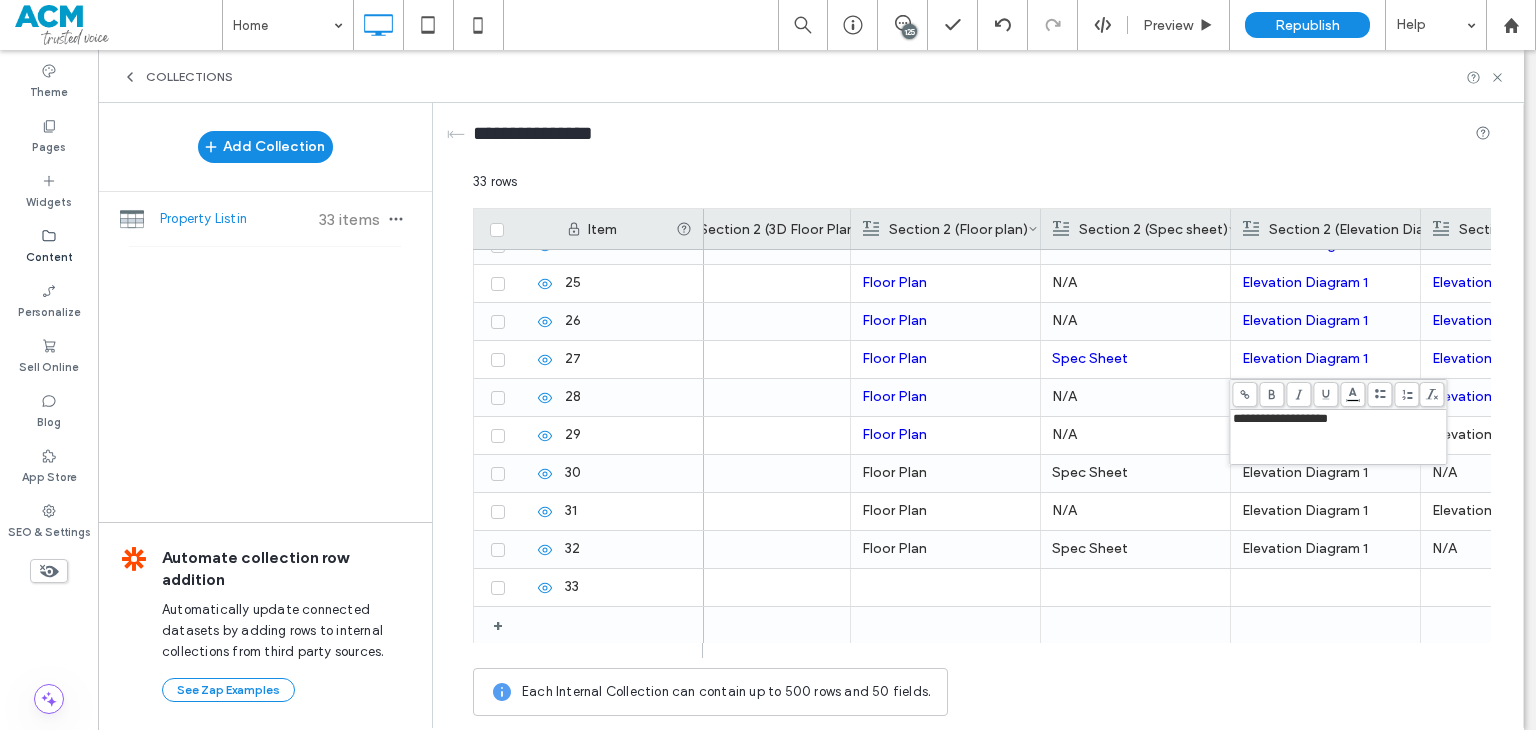 click 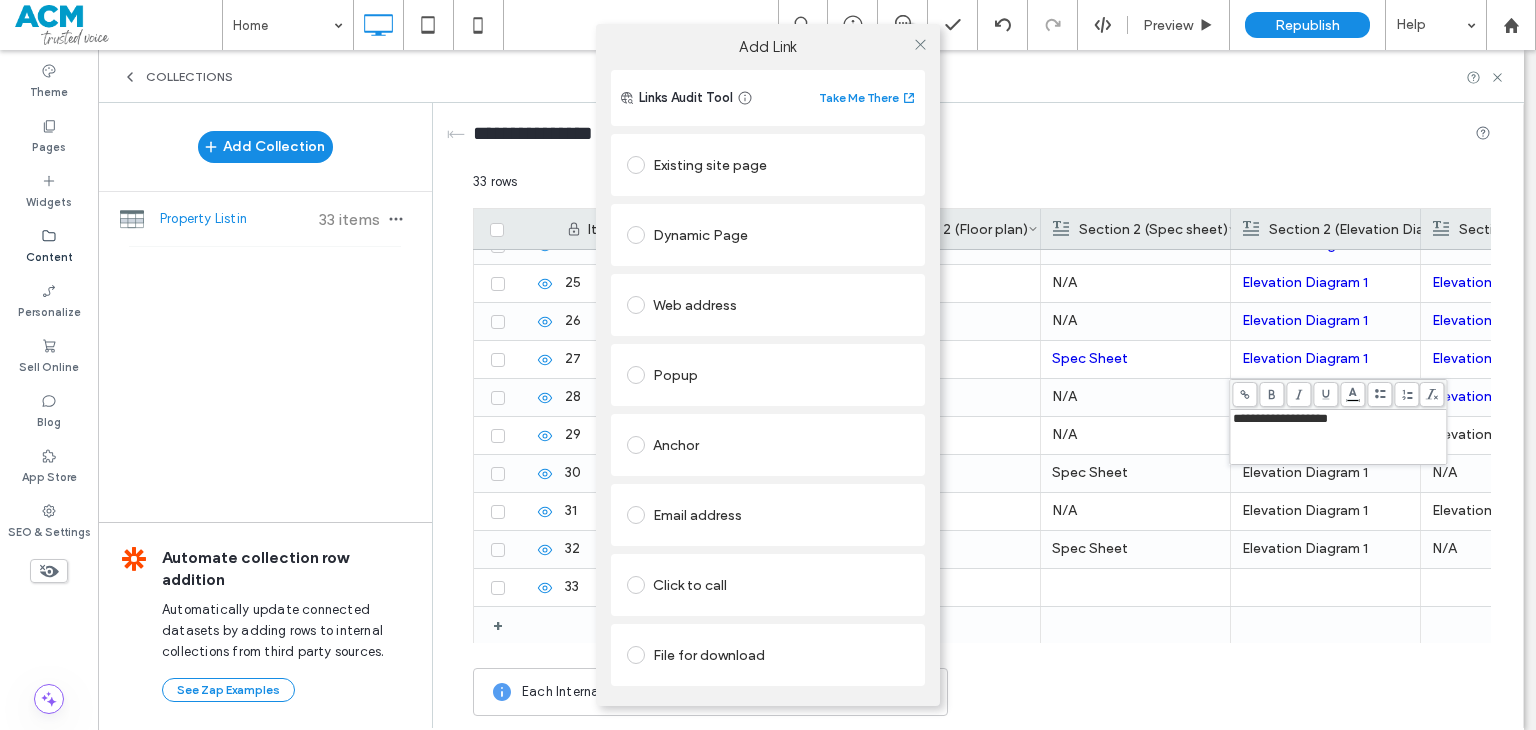 click on "Web address" at bounding box center (768, 305) 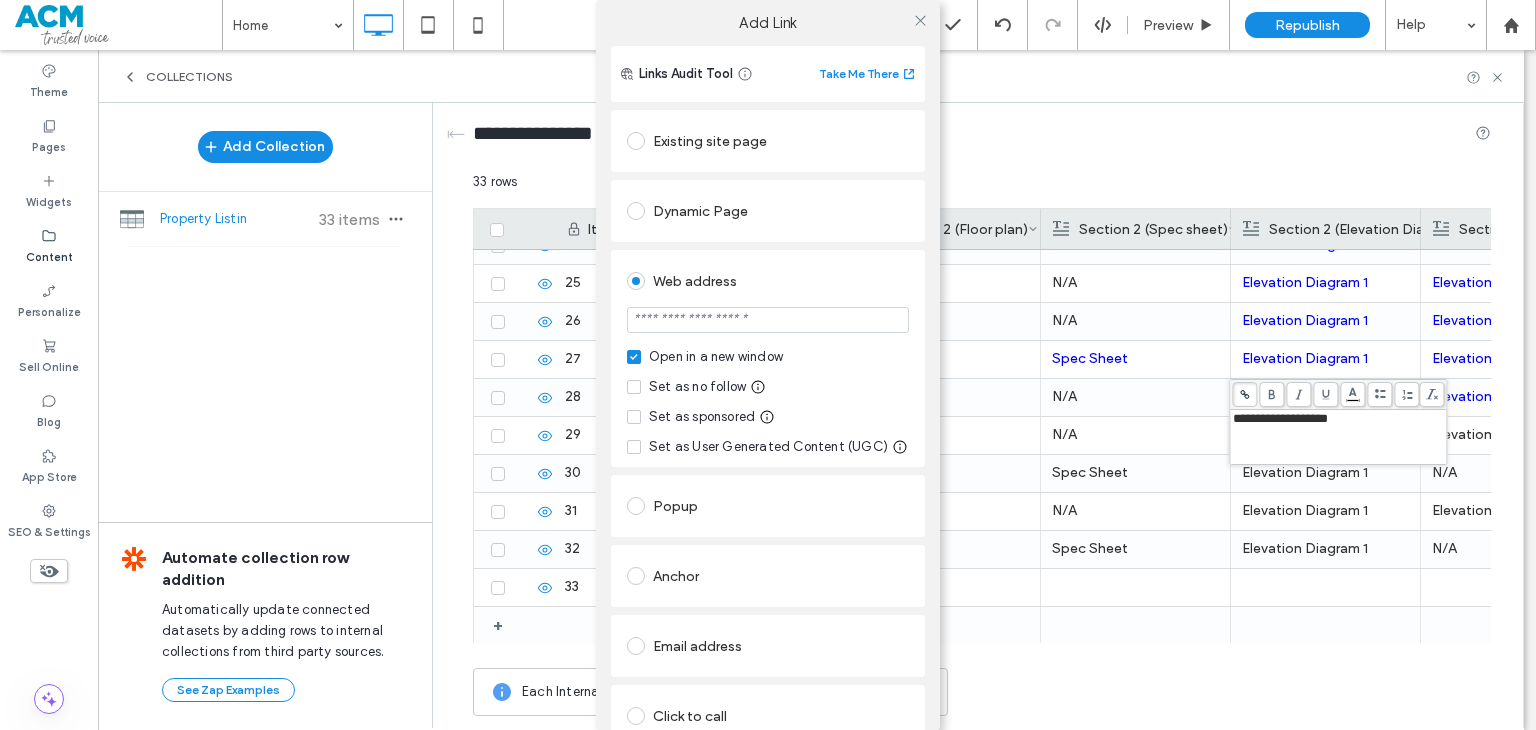 click at bounding box center [768, 320] 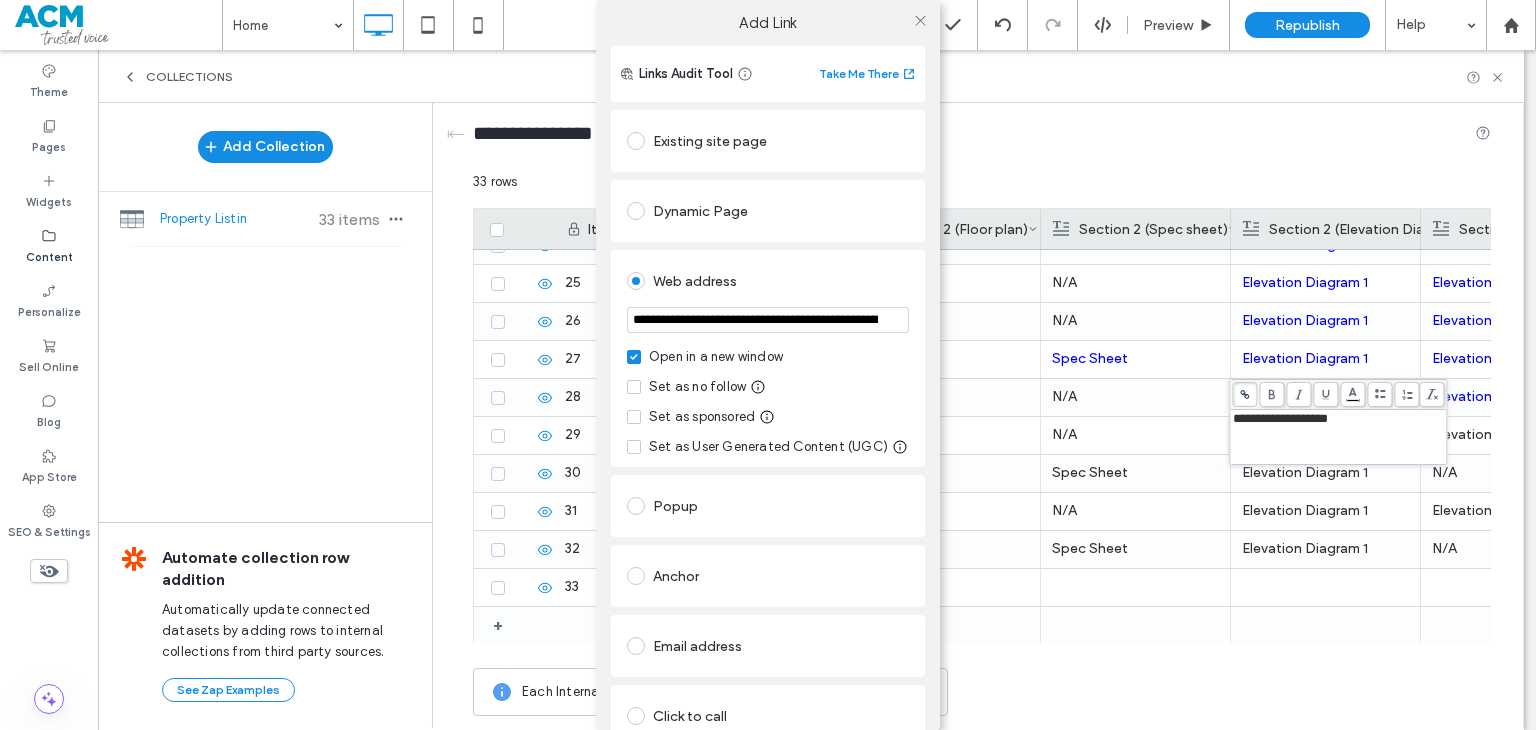 scroll, scrollTop: 0, scrollLeft: 435, axis: horizontal 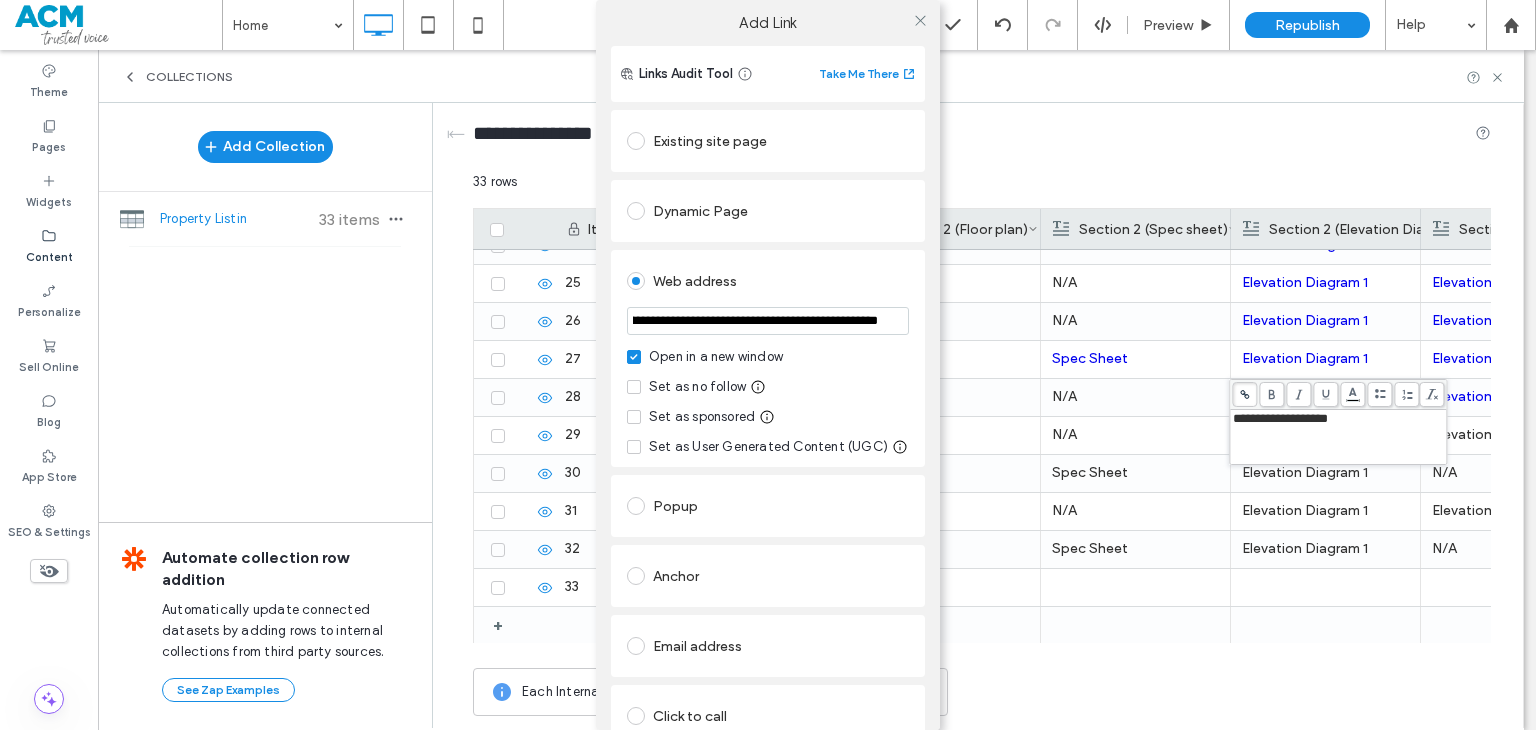 type on "**********" 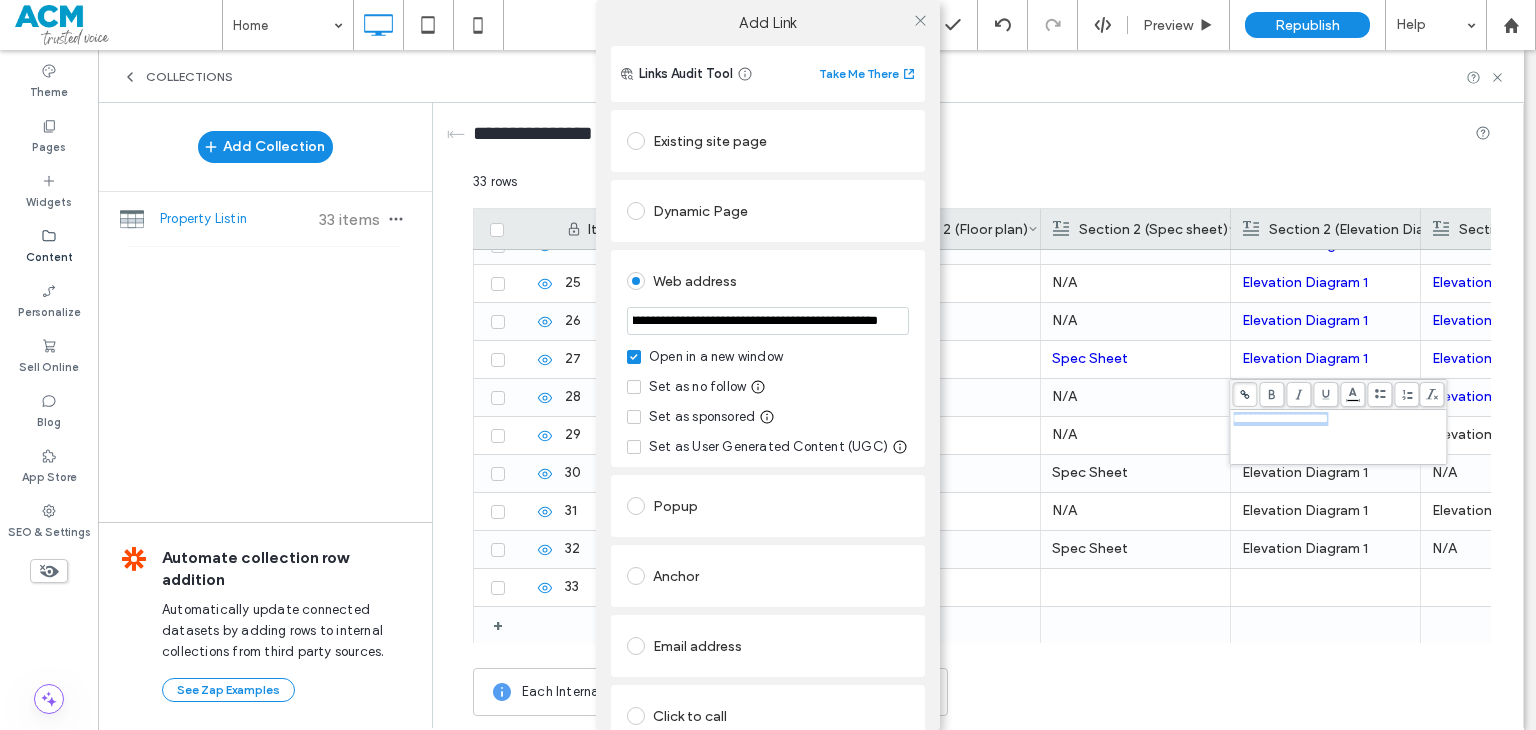 click on "**********" at bounding box center (768, 441) 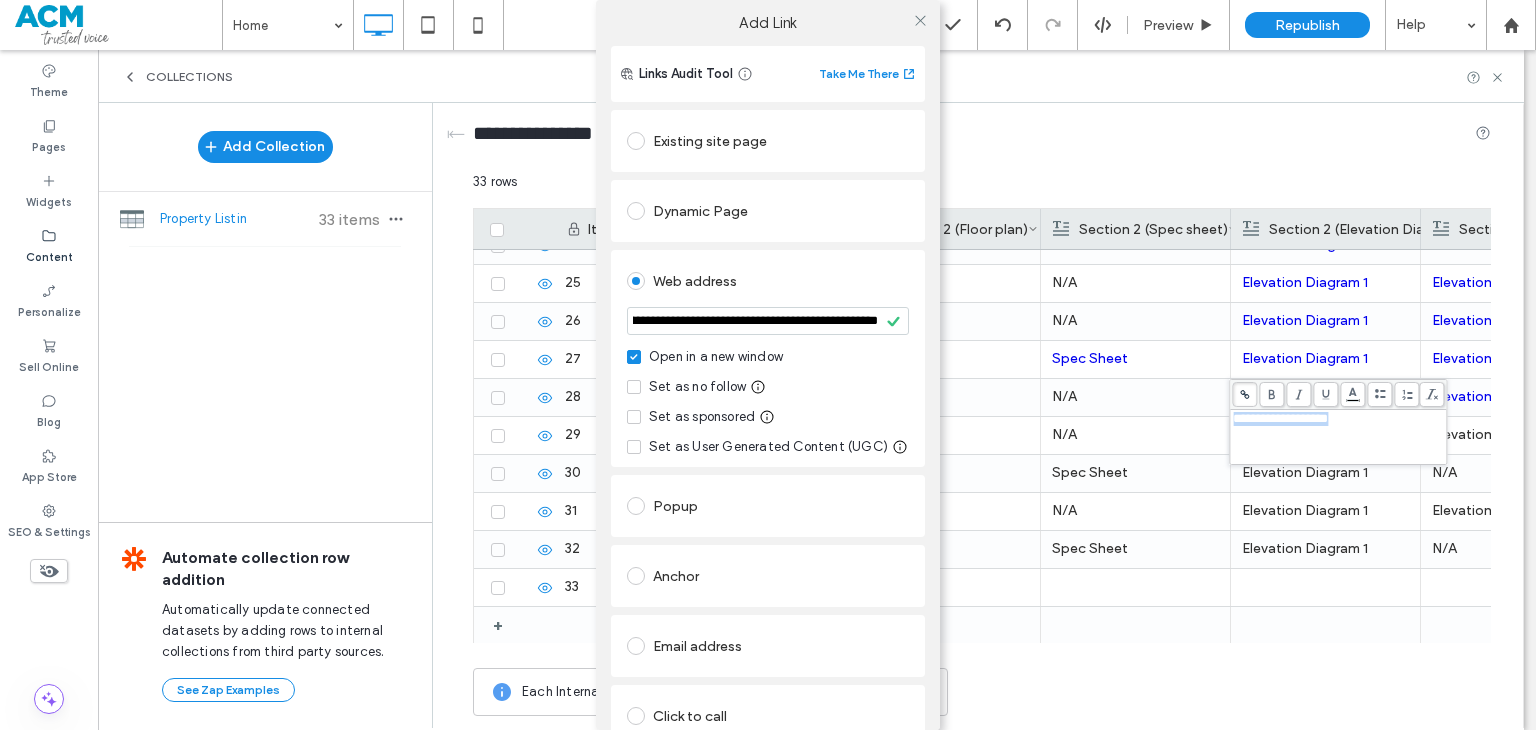scroll, scrollTop: 0, scrollLeft: 0, axis: both 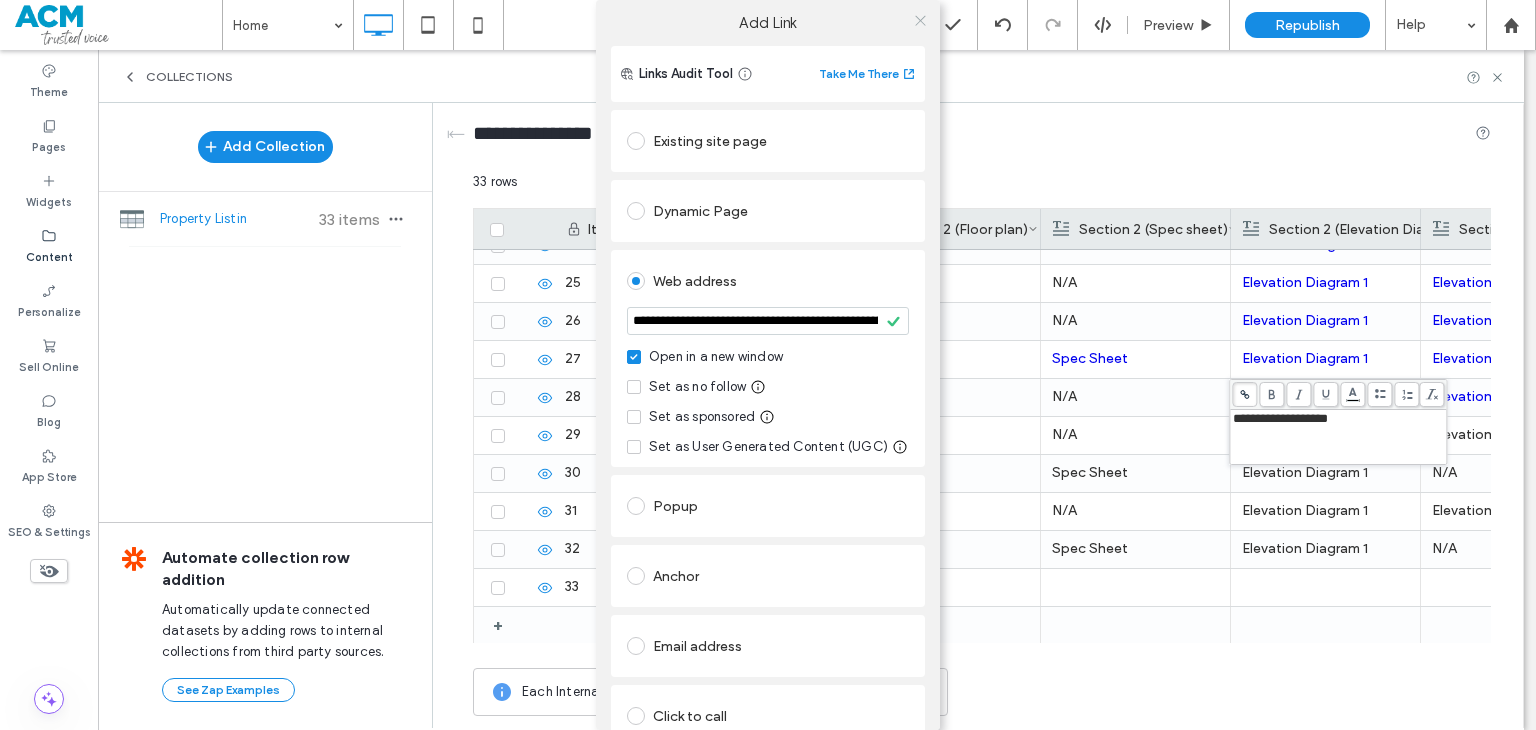 click 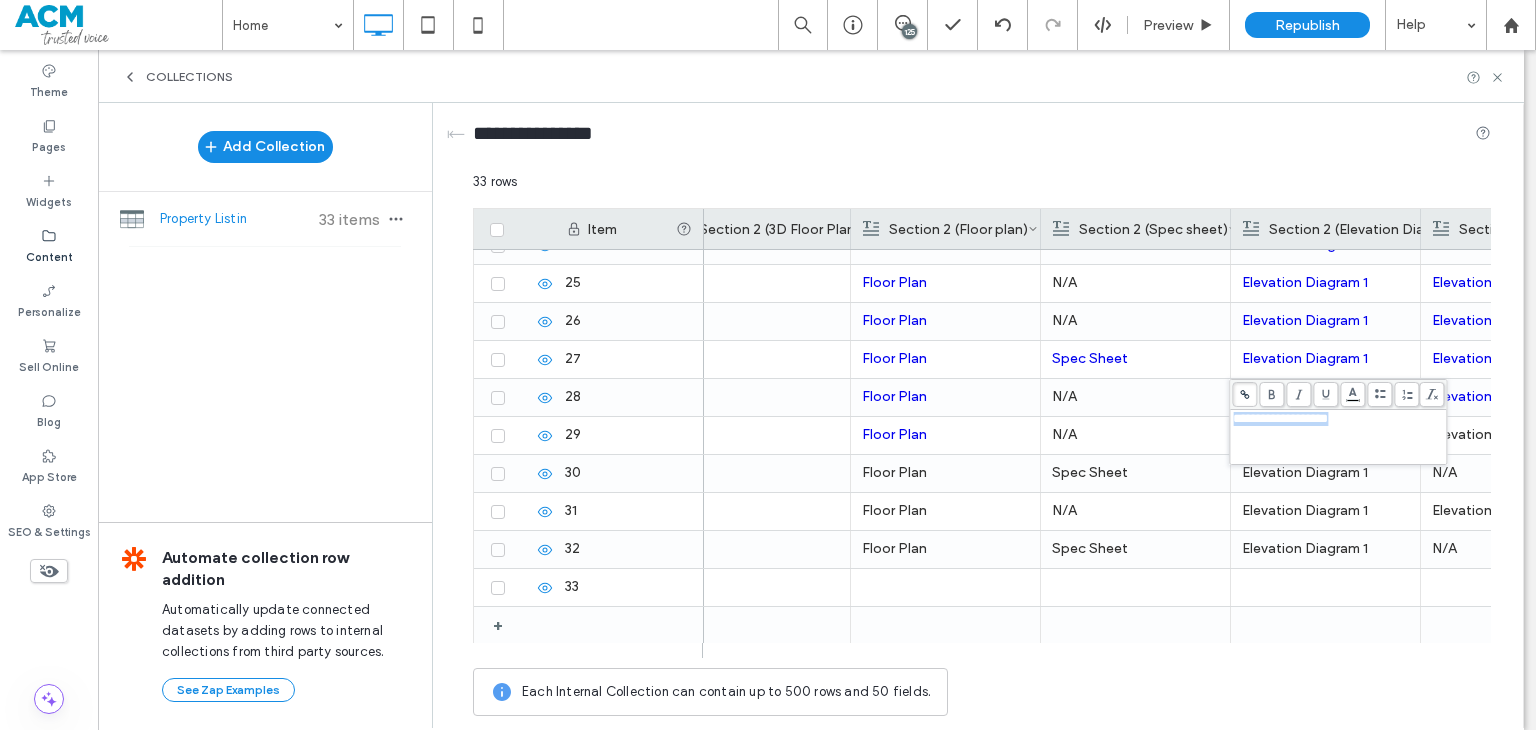 click on "Elevation Diagram 2" at bounding box center (1515, 435) 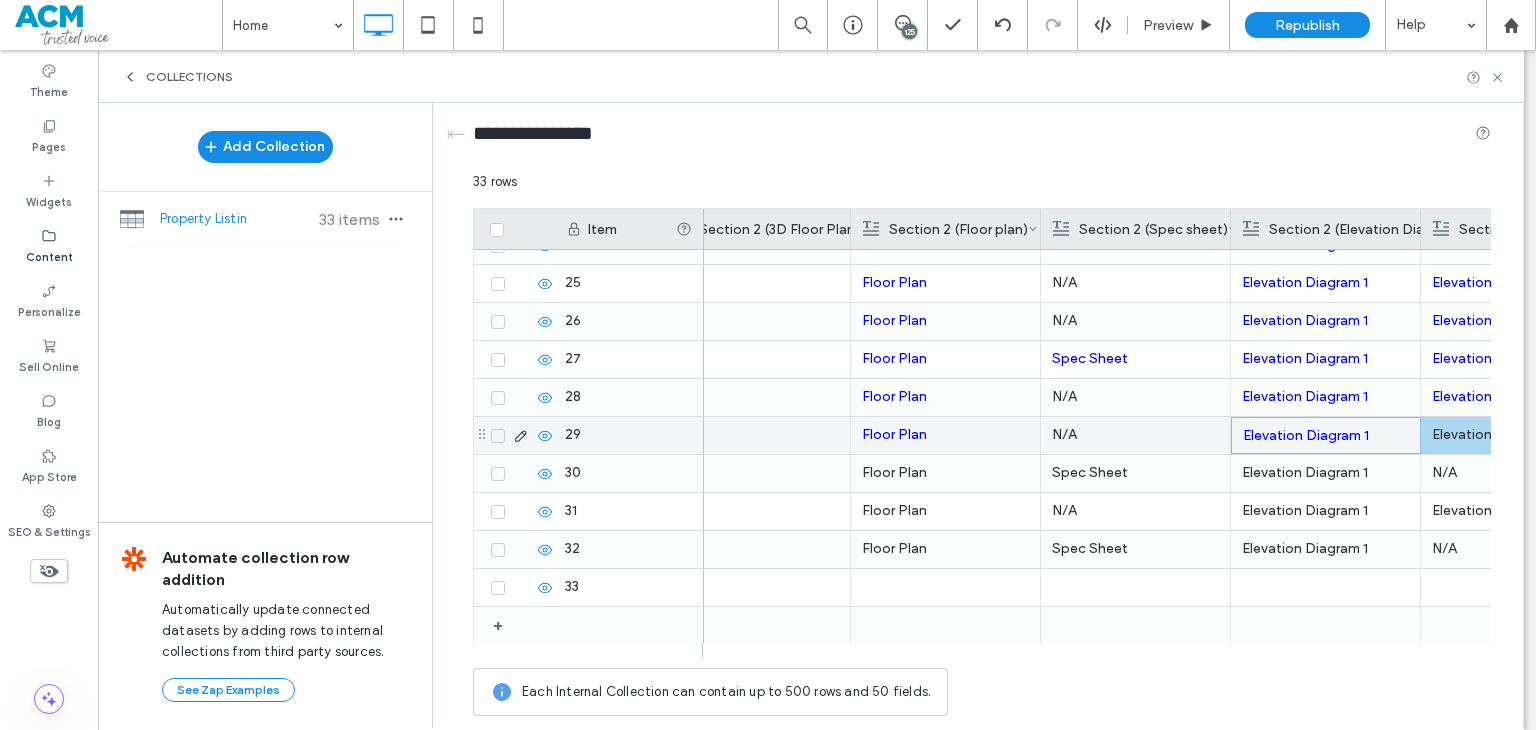 click on "Elevation Diagram 2" at bounding box center [1515, 435] 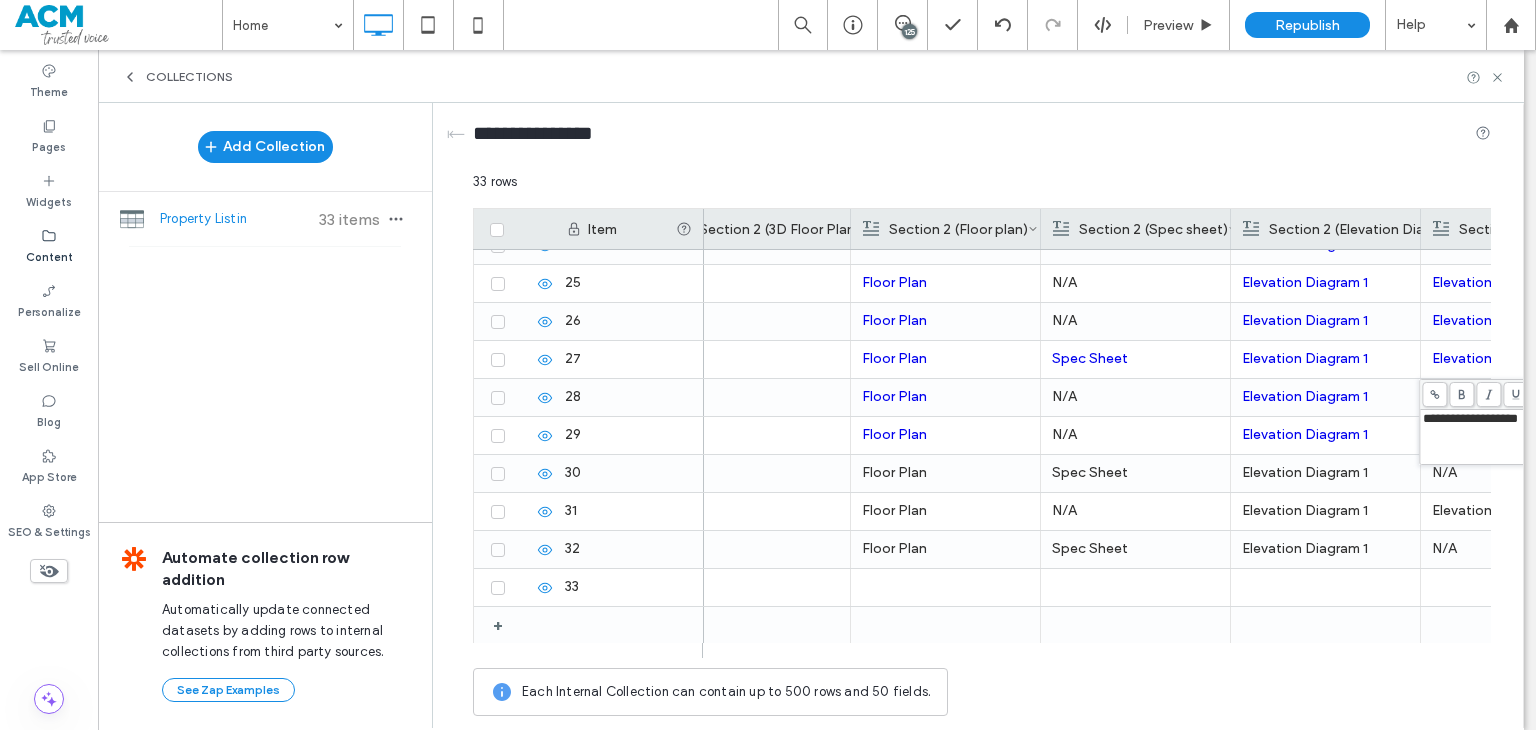 click 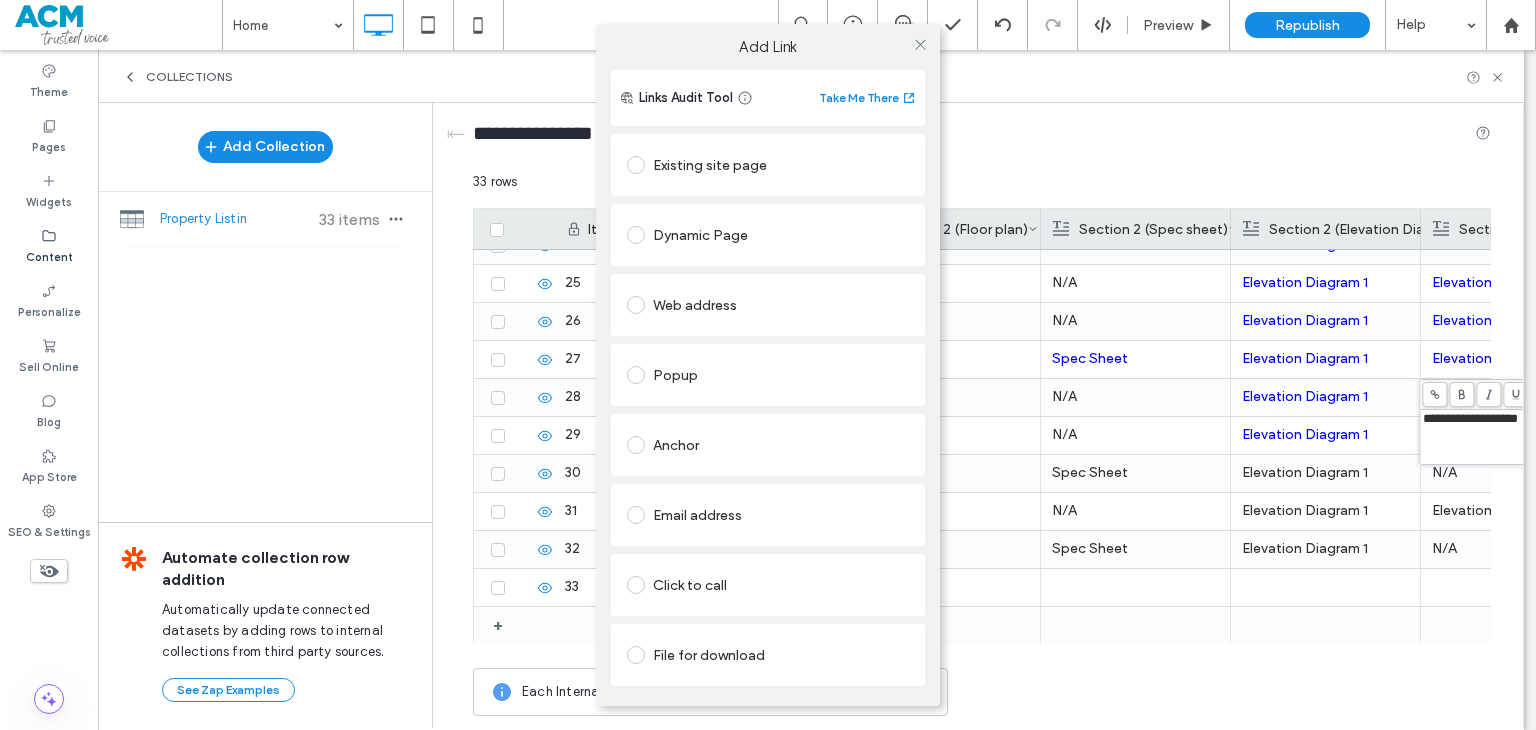 click on "Web address" at bounding box center [768, 305] 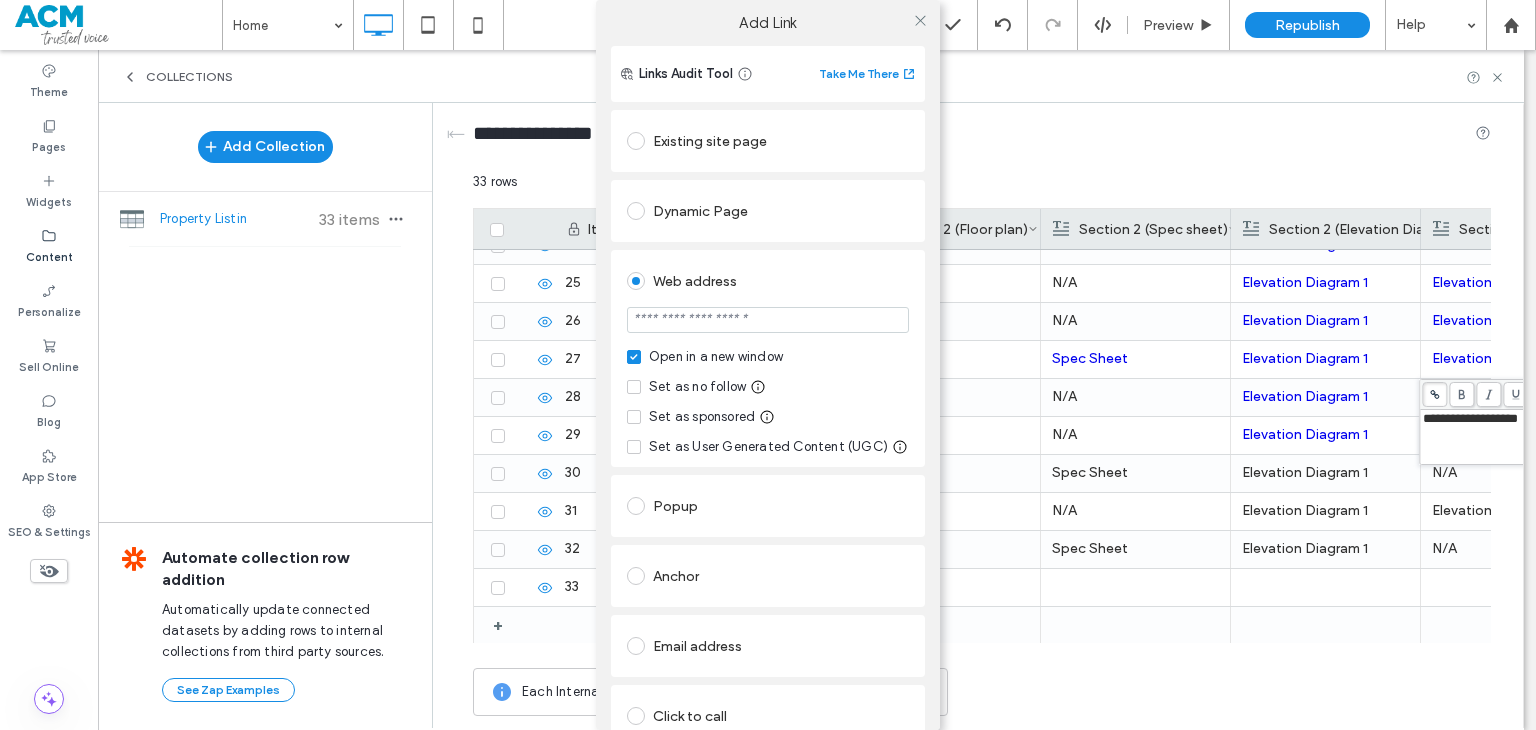 click at bounding box center (768, 320) 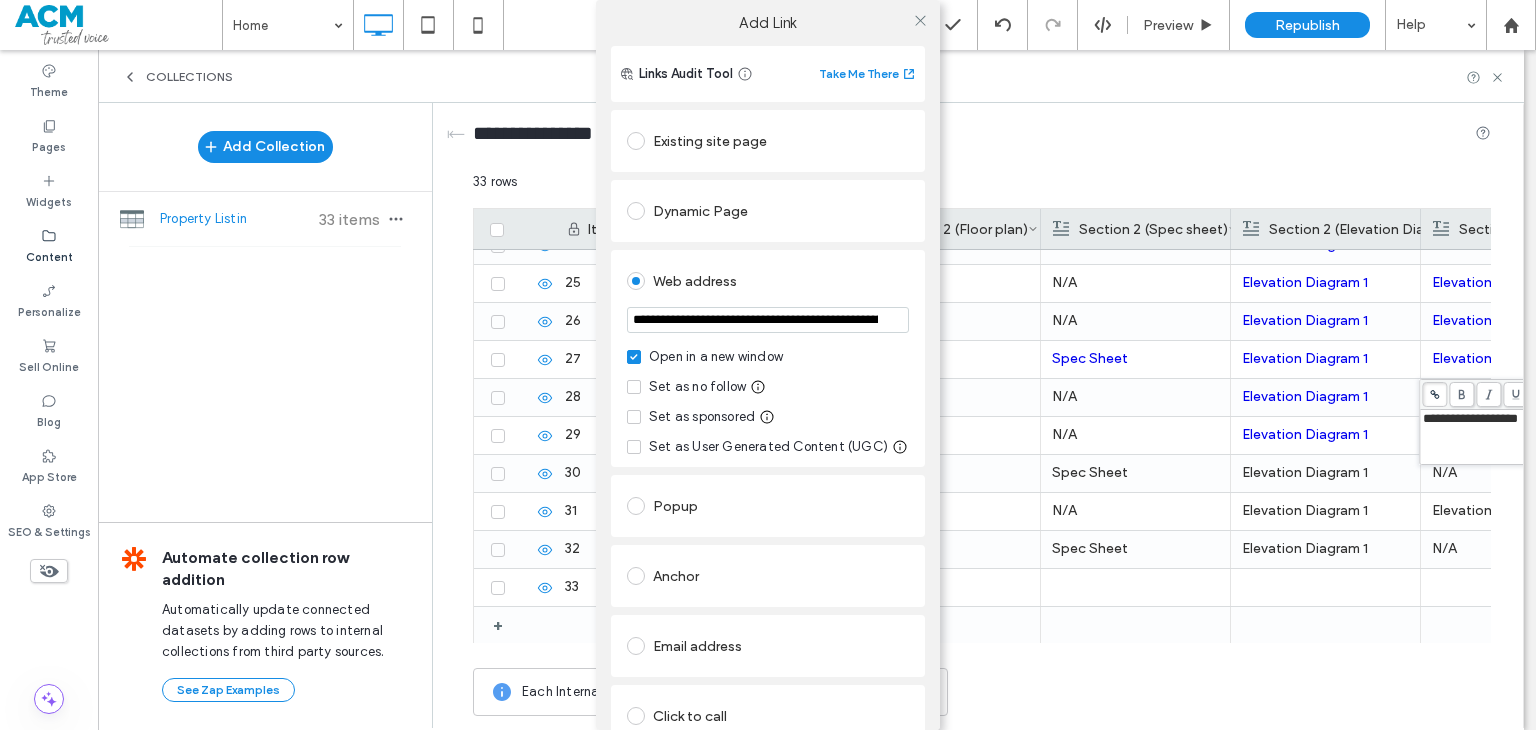 scroll, scrollTop: 0, scrollLeft: 435, axis: horizontal 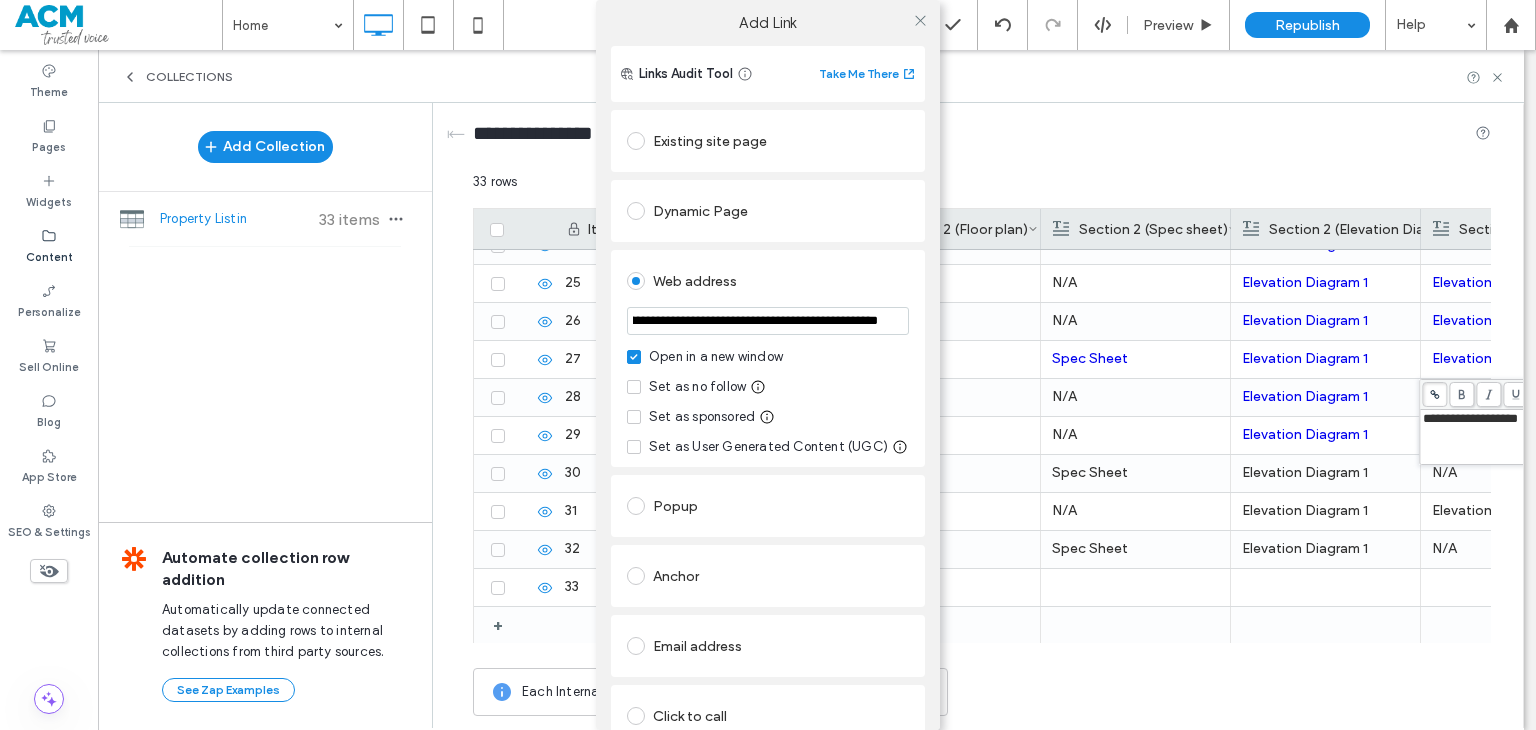 type on "**********" 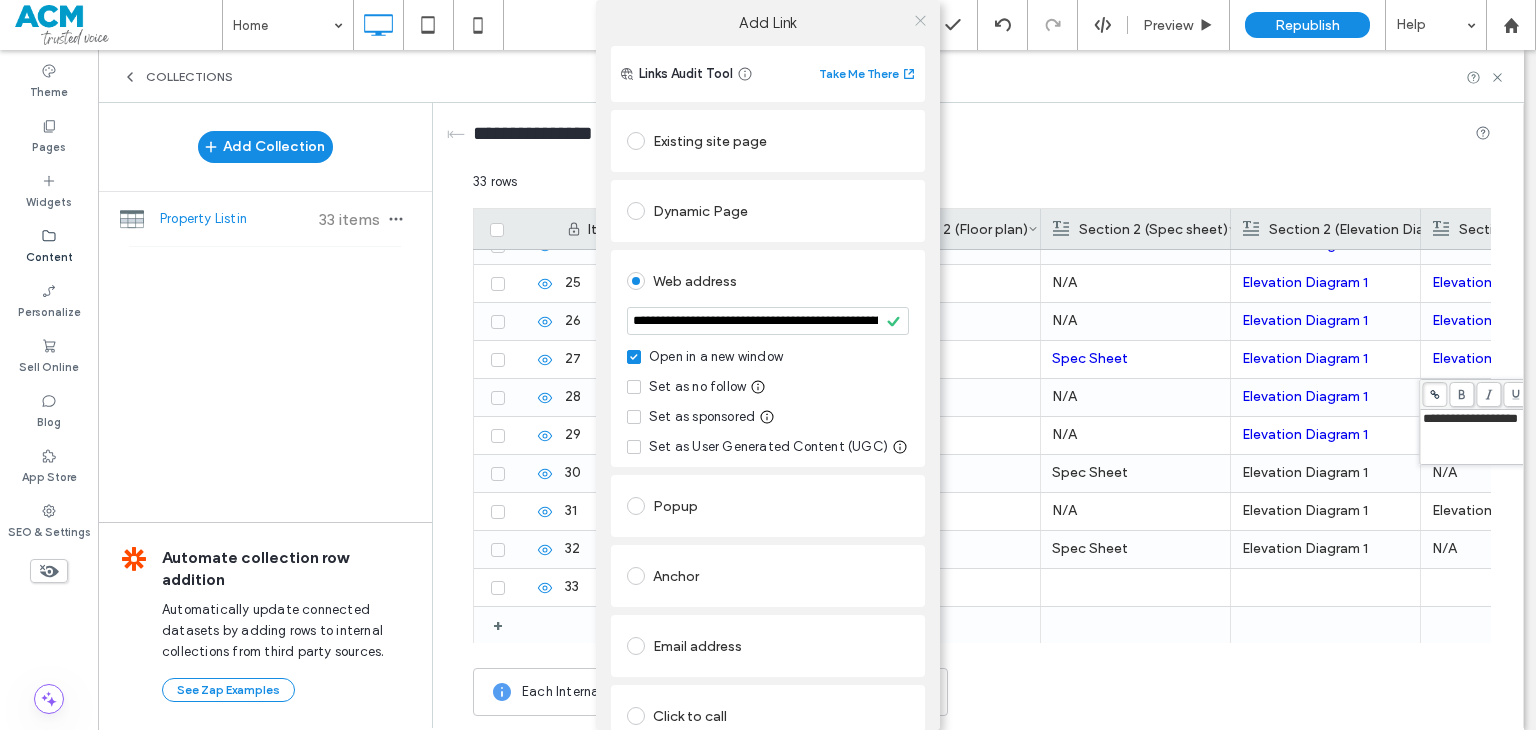 click 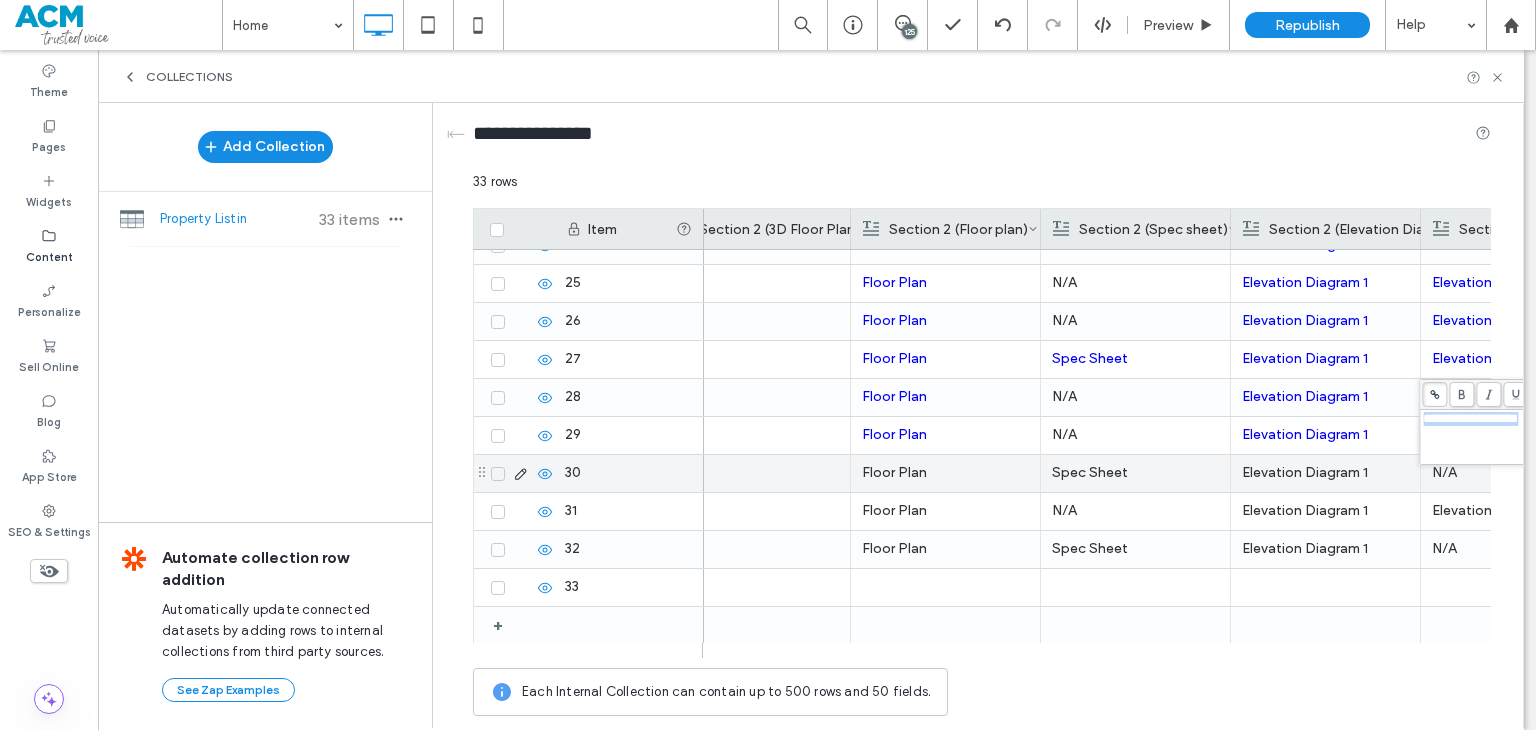 click on "Floor Plan" at bounding box center (945, 473) 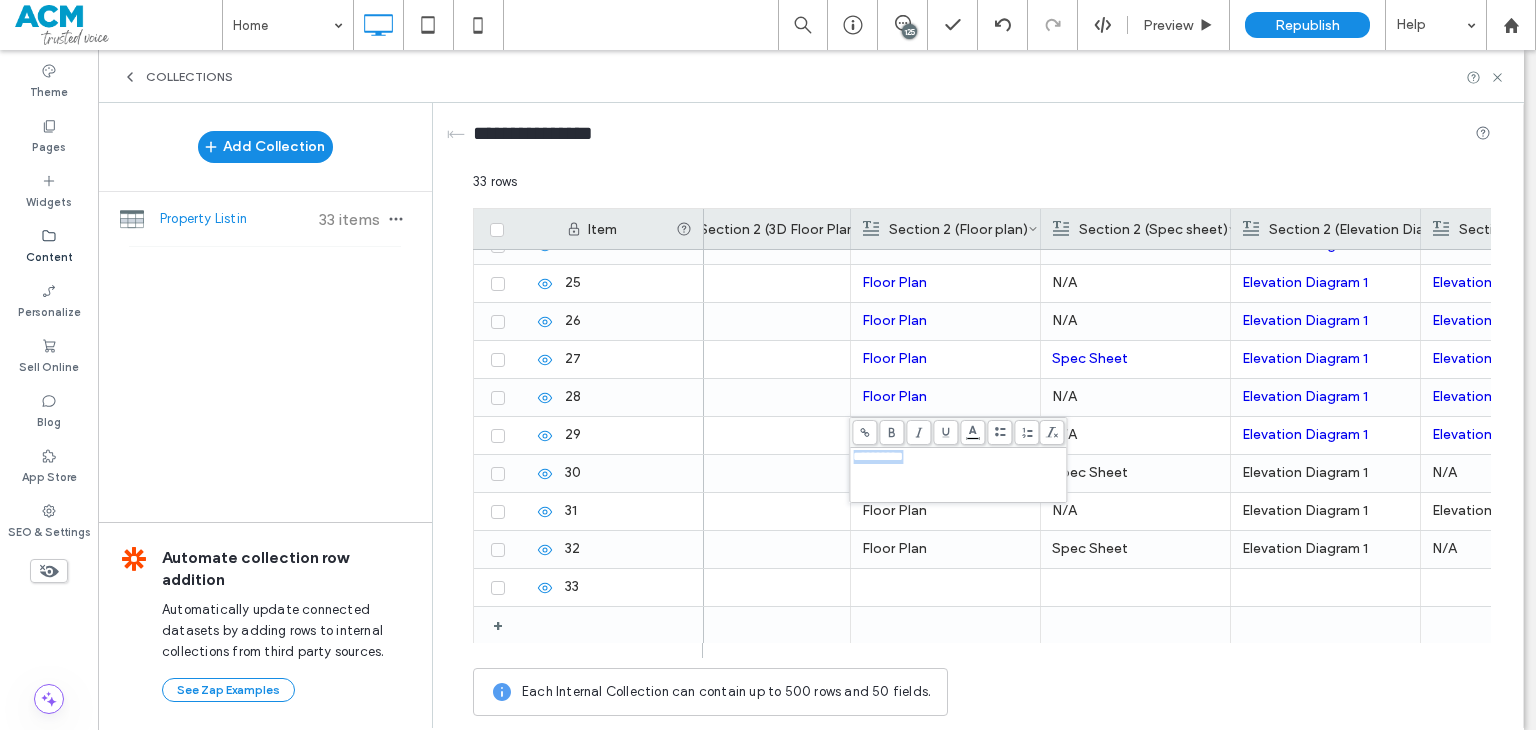 click at bounding box center (958, 433) 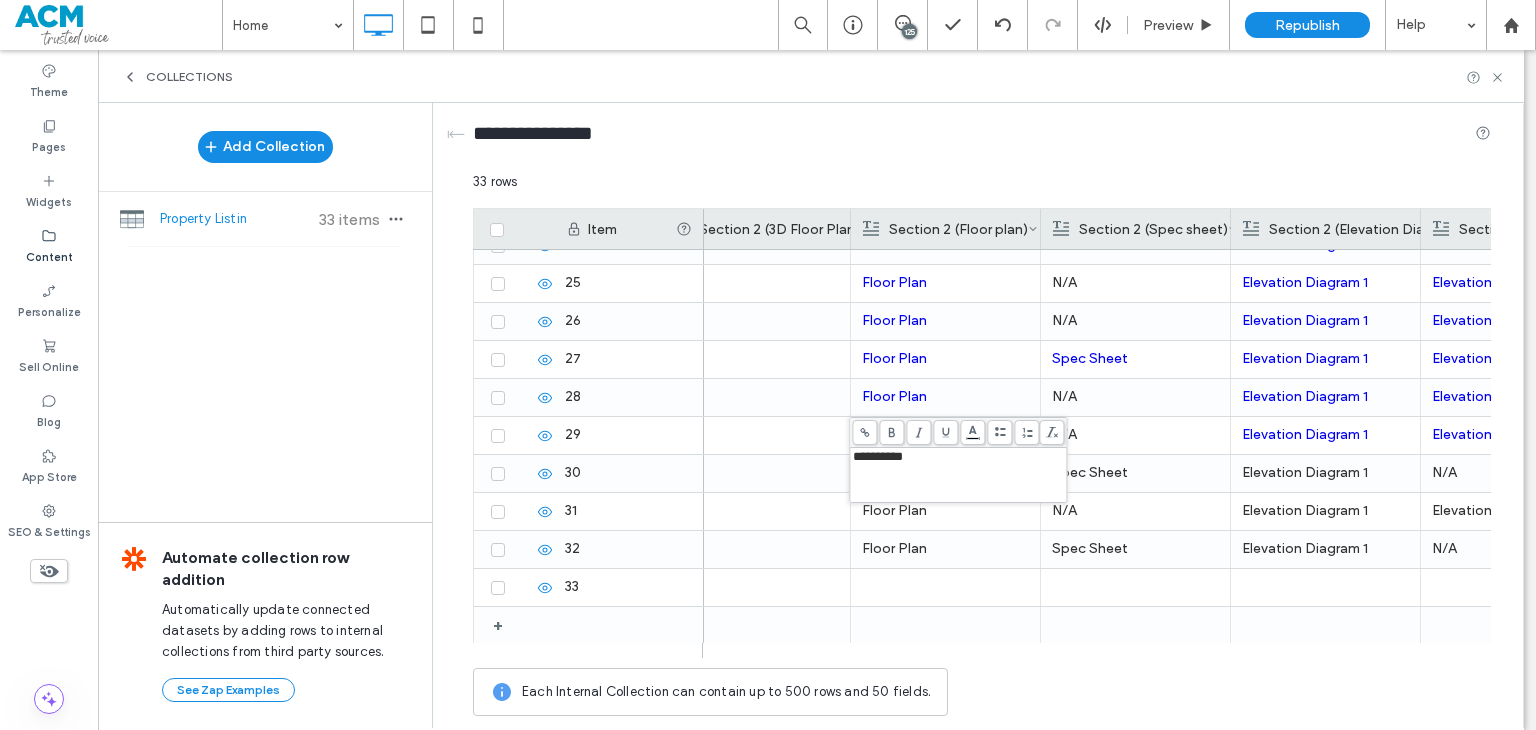 click 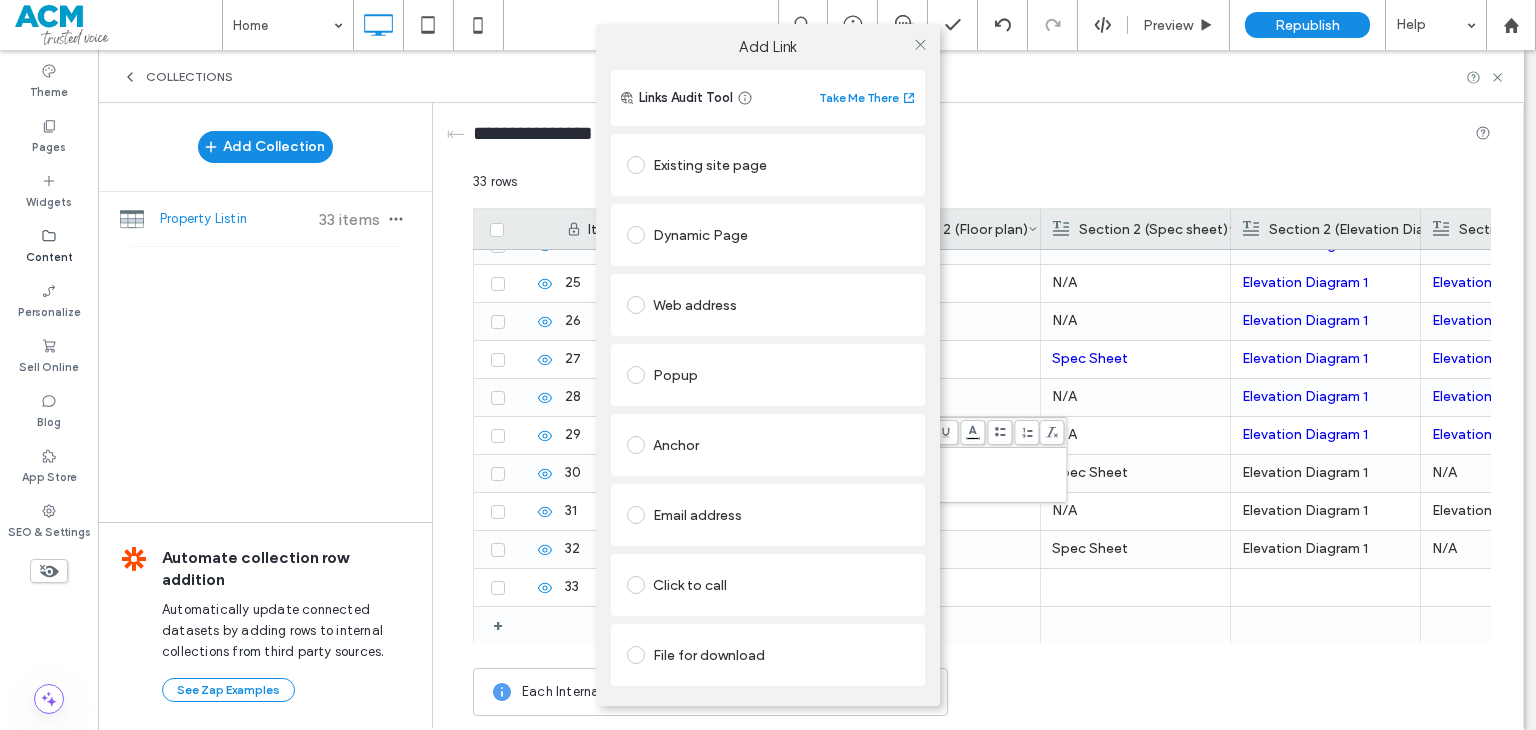 click on "Web address" at bounding box center (768, 305) 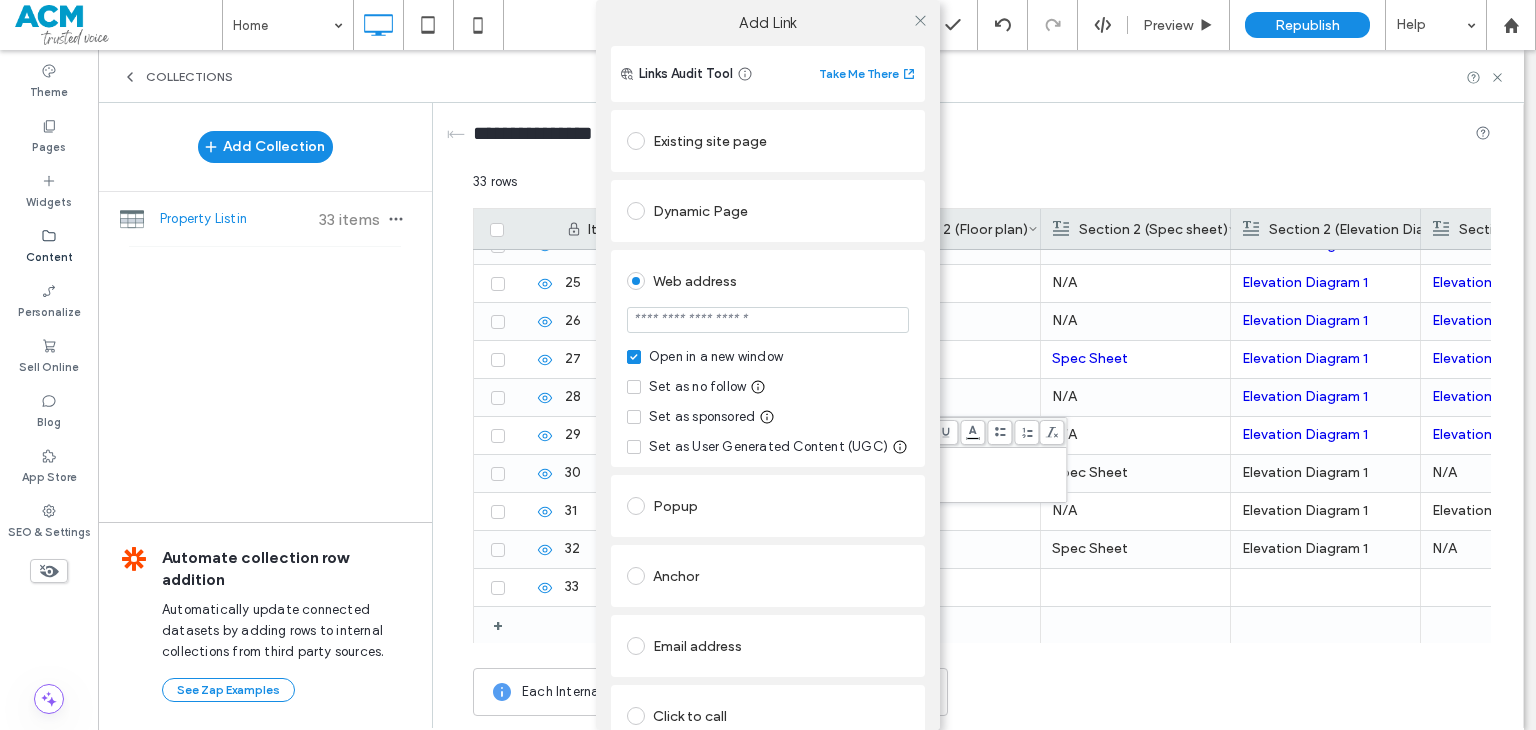 click at bounding box center (768, 320) 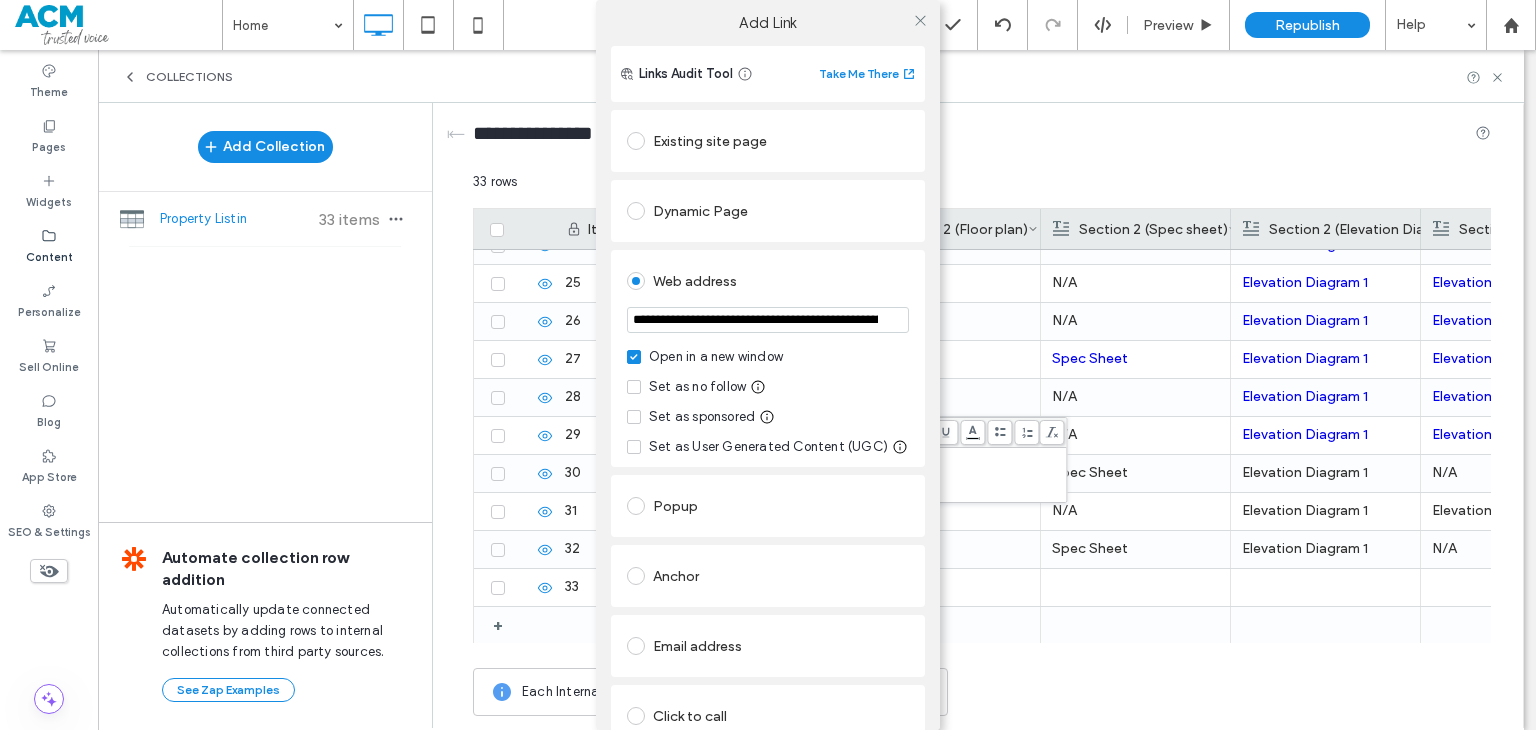 scroll, scrollTop: 0, scrollLeft: 437, axis: horizontal 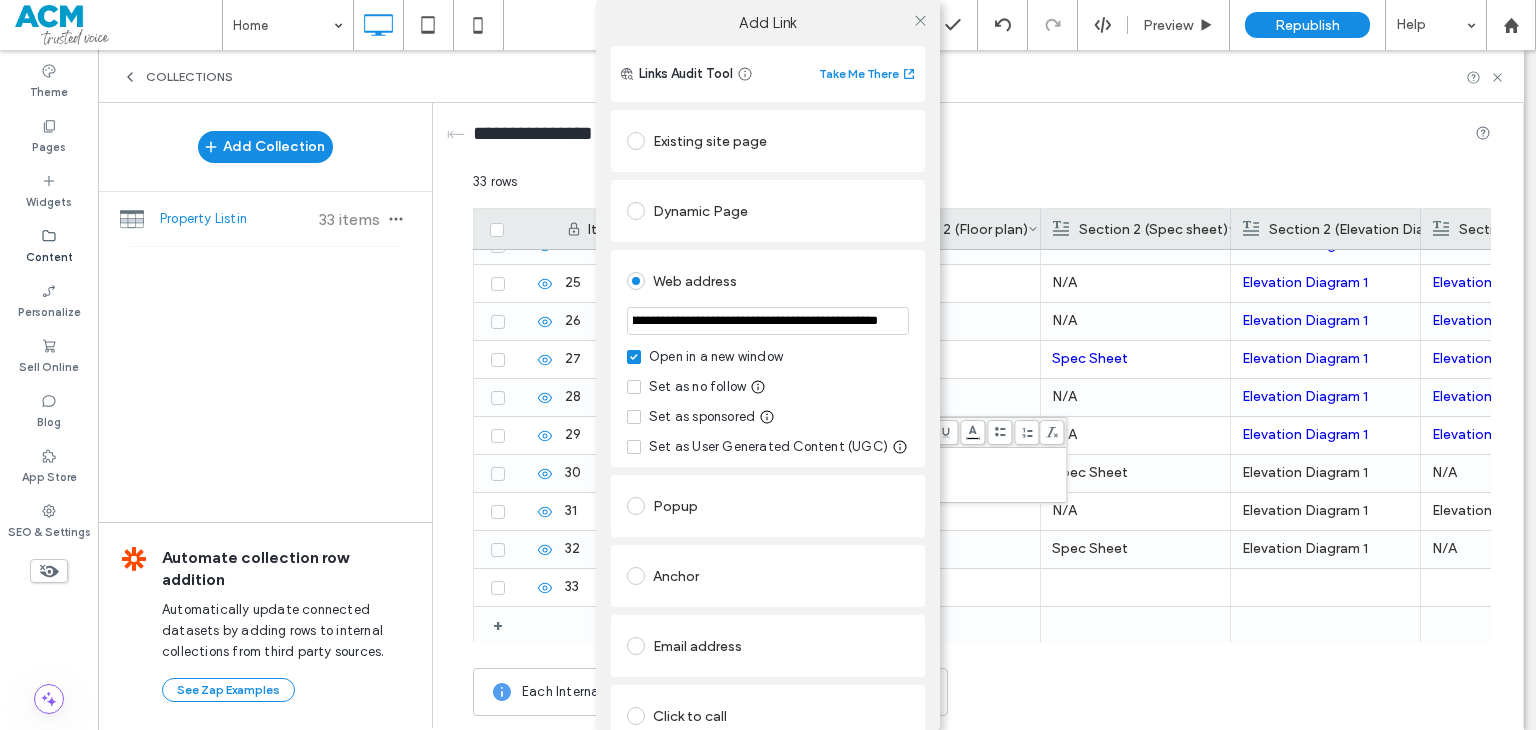 type on "**********" 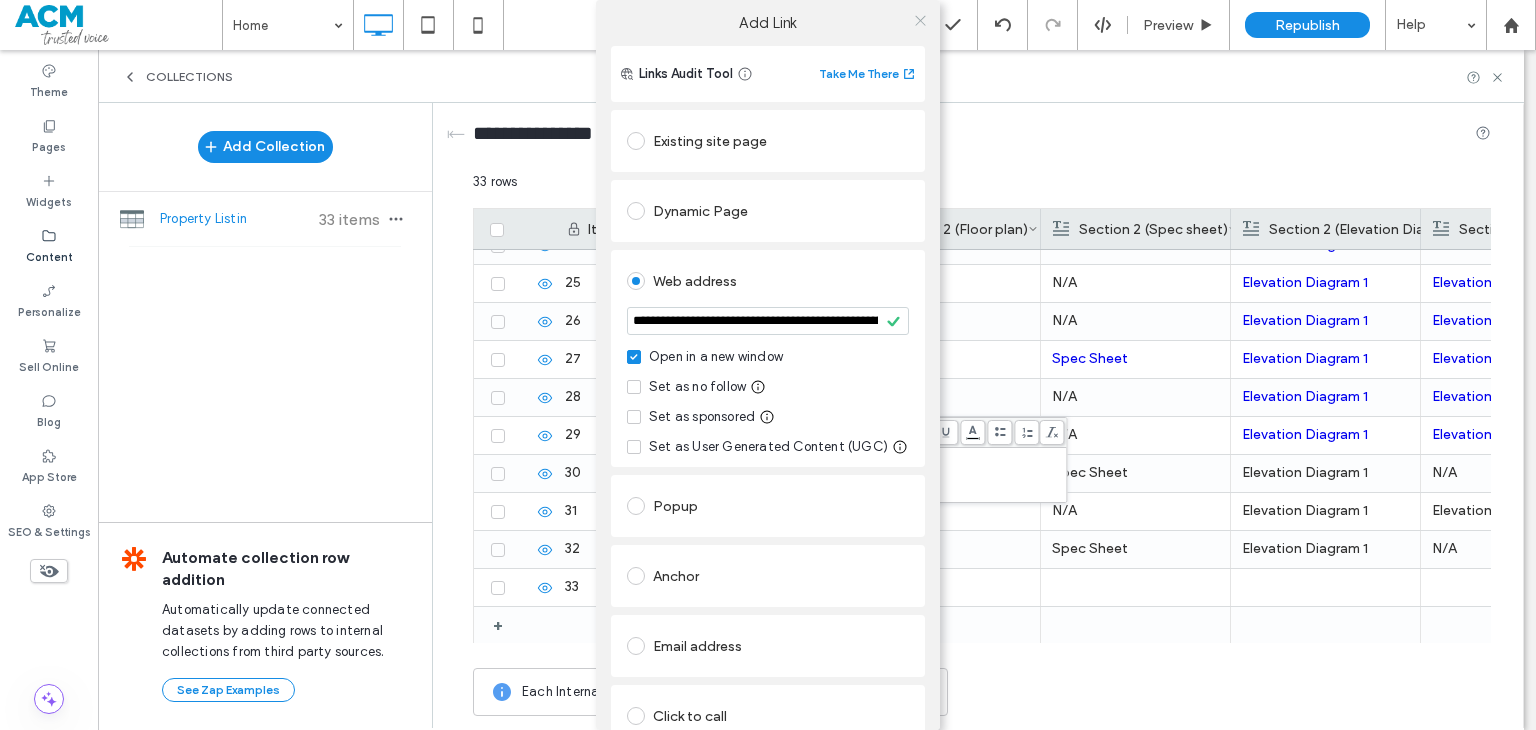 click at bounding box center (920, 20) 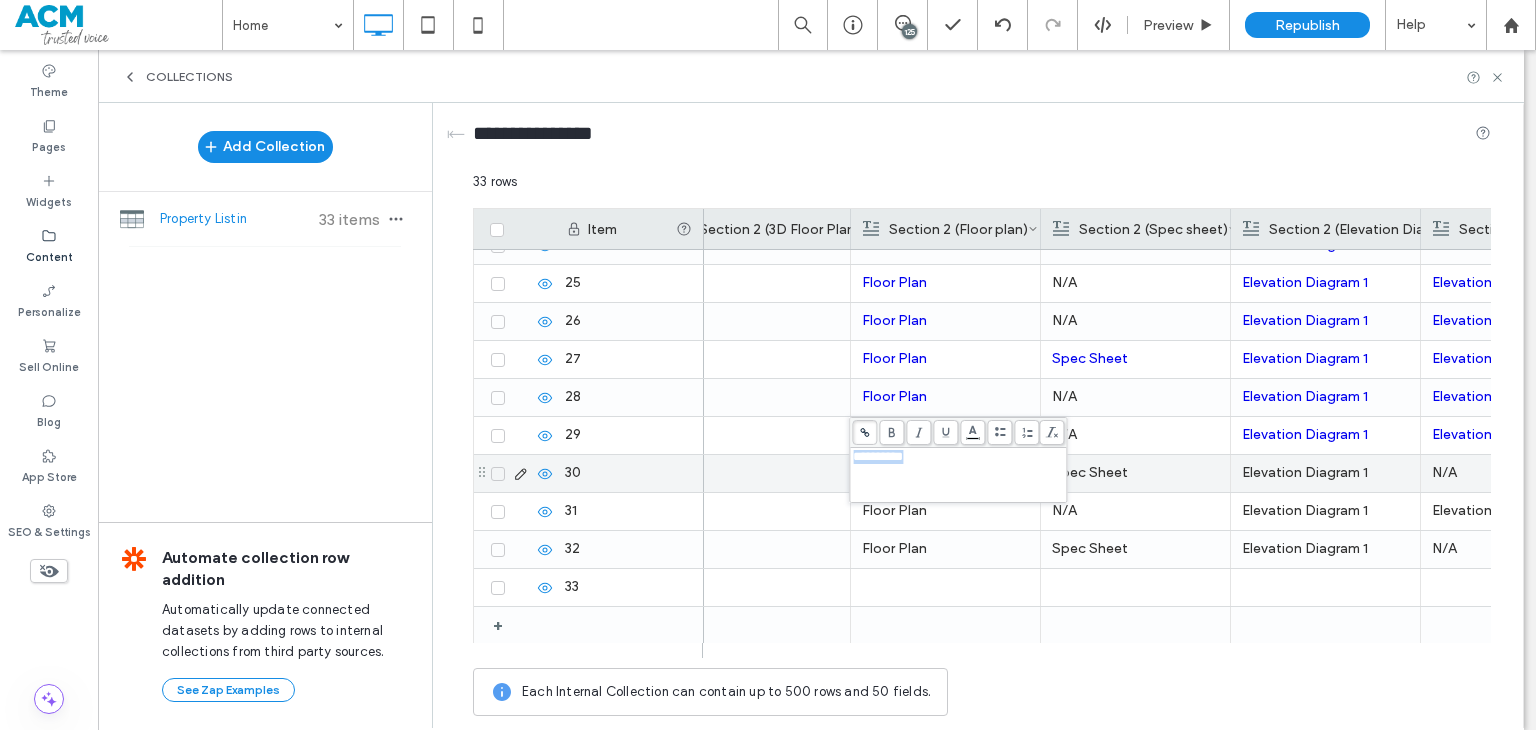 click on "Spec Sheet" at bounding box center (1135, 473) 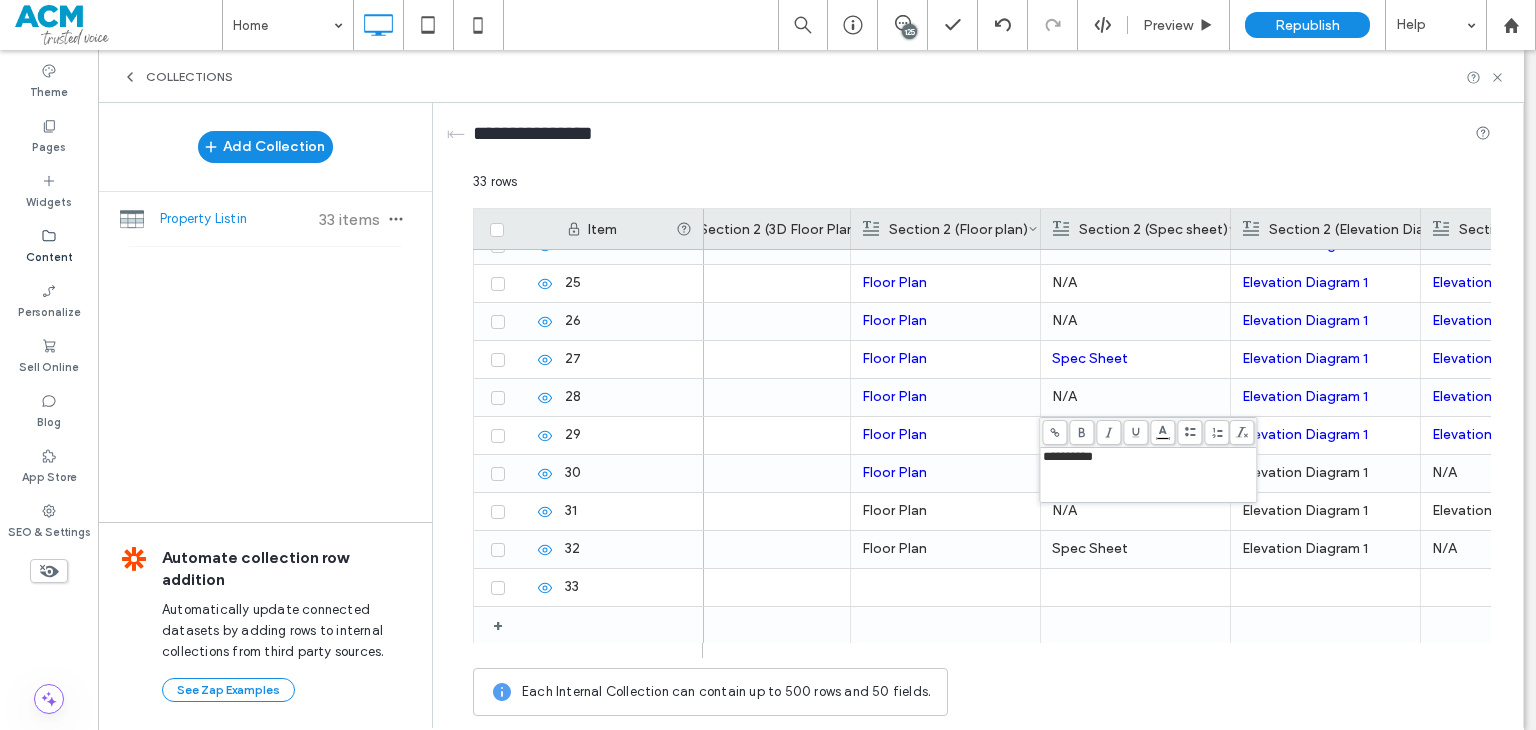 click at bounding box center (1054, 432) 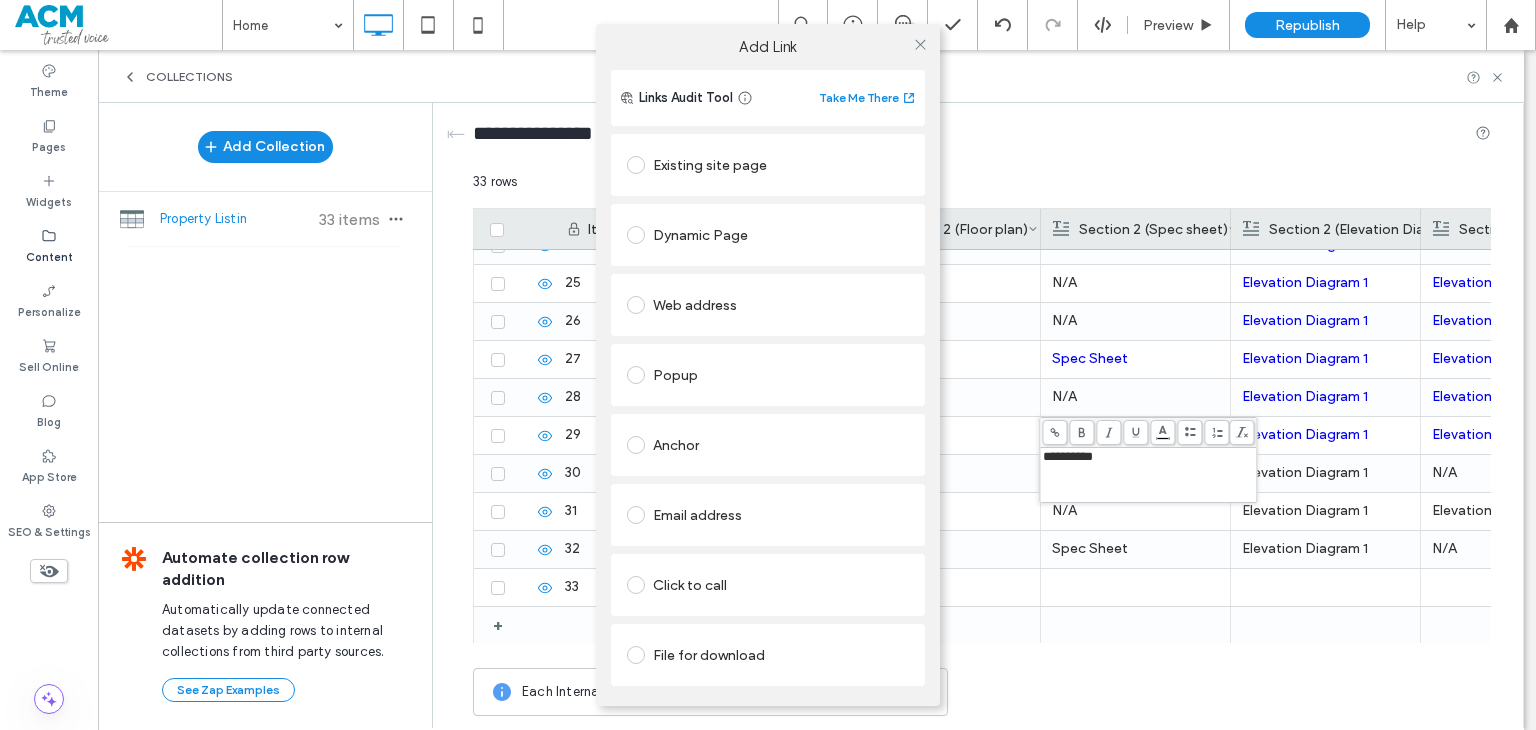 click on "Web address" at bounding box center [768, 305] 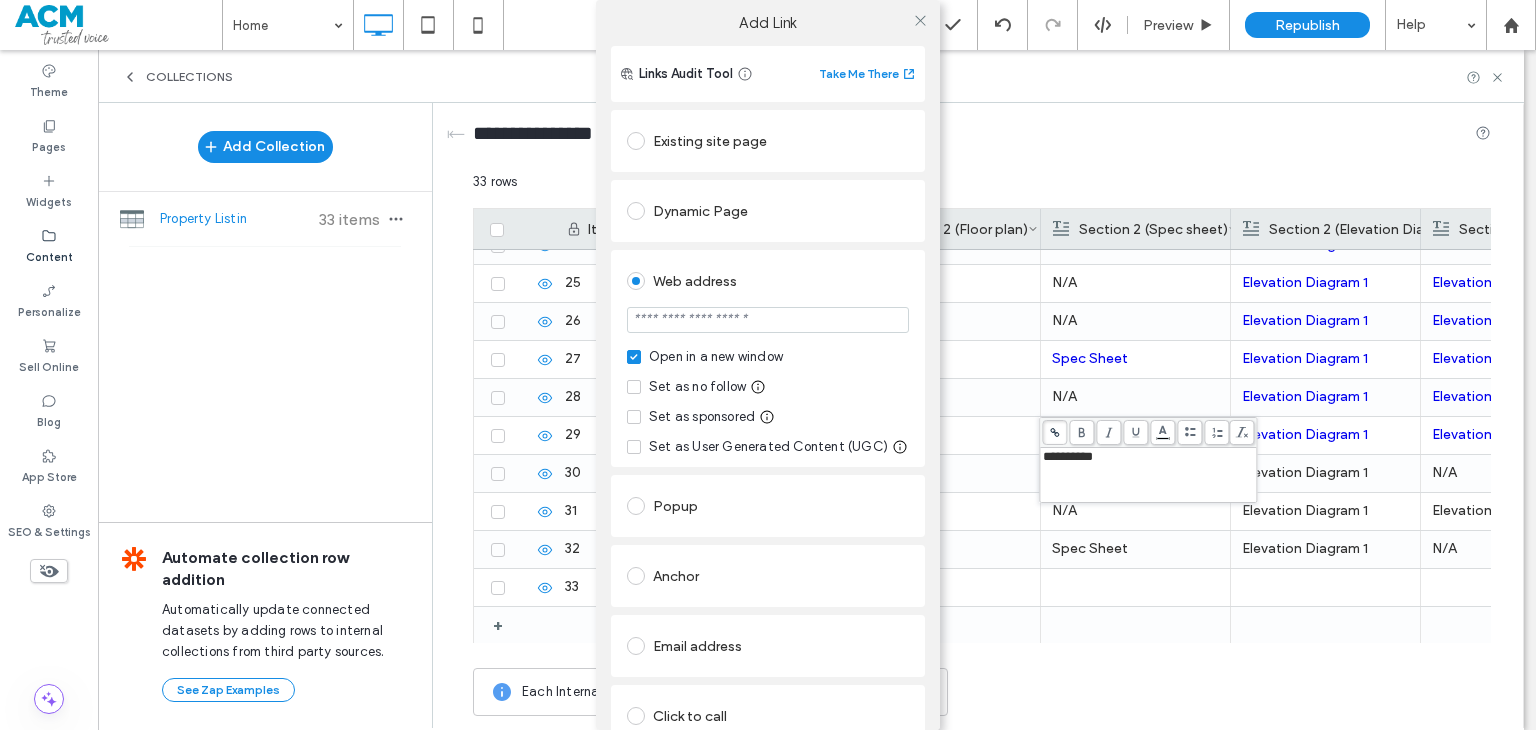 click at bounding box center (768, 320) 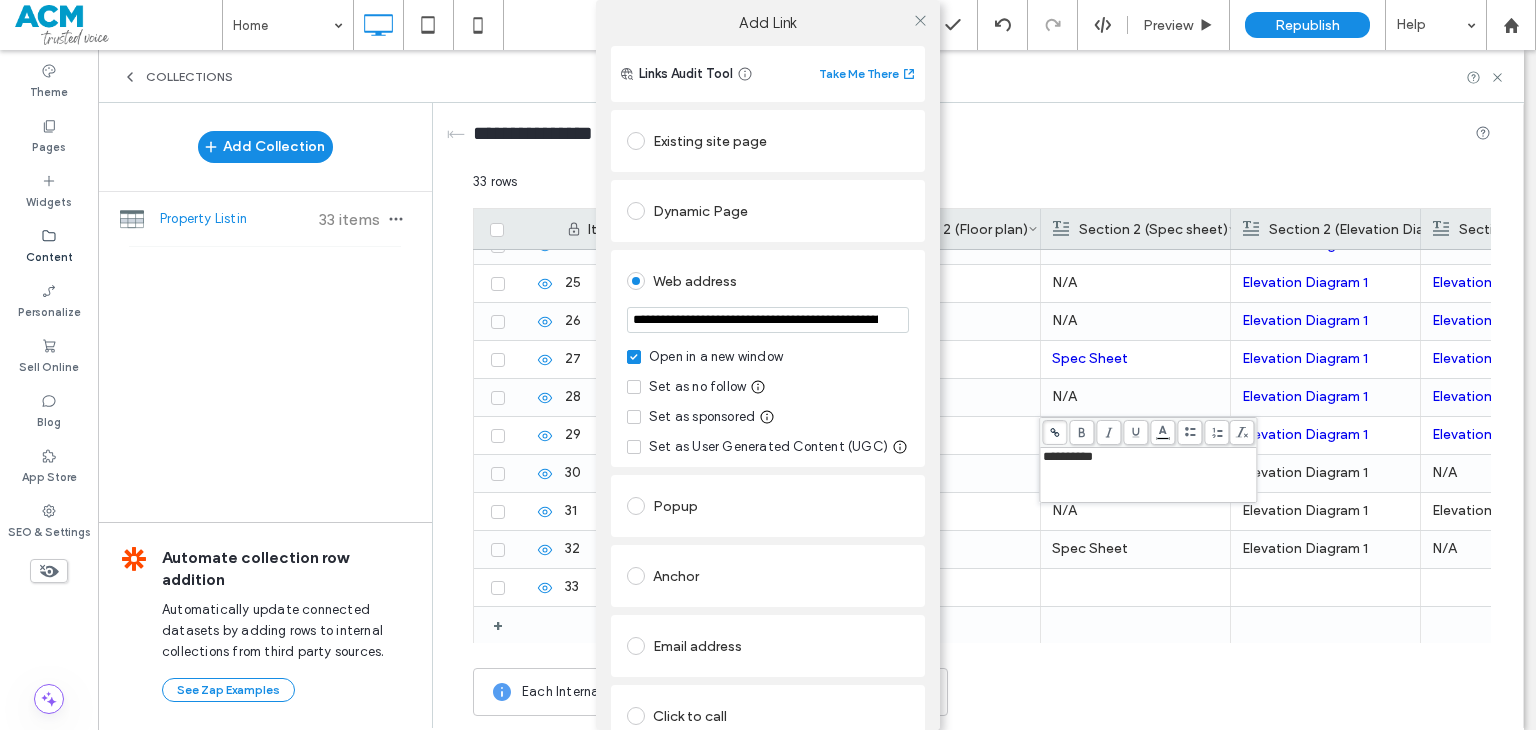 scroll, scrollTop: 0, scrollLeft: 512, axis: horizontal 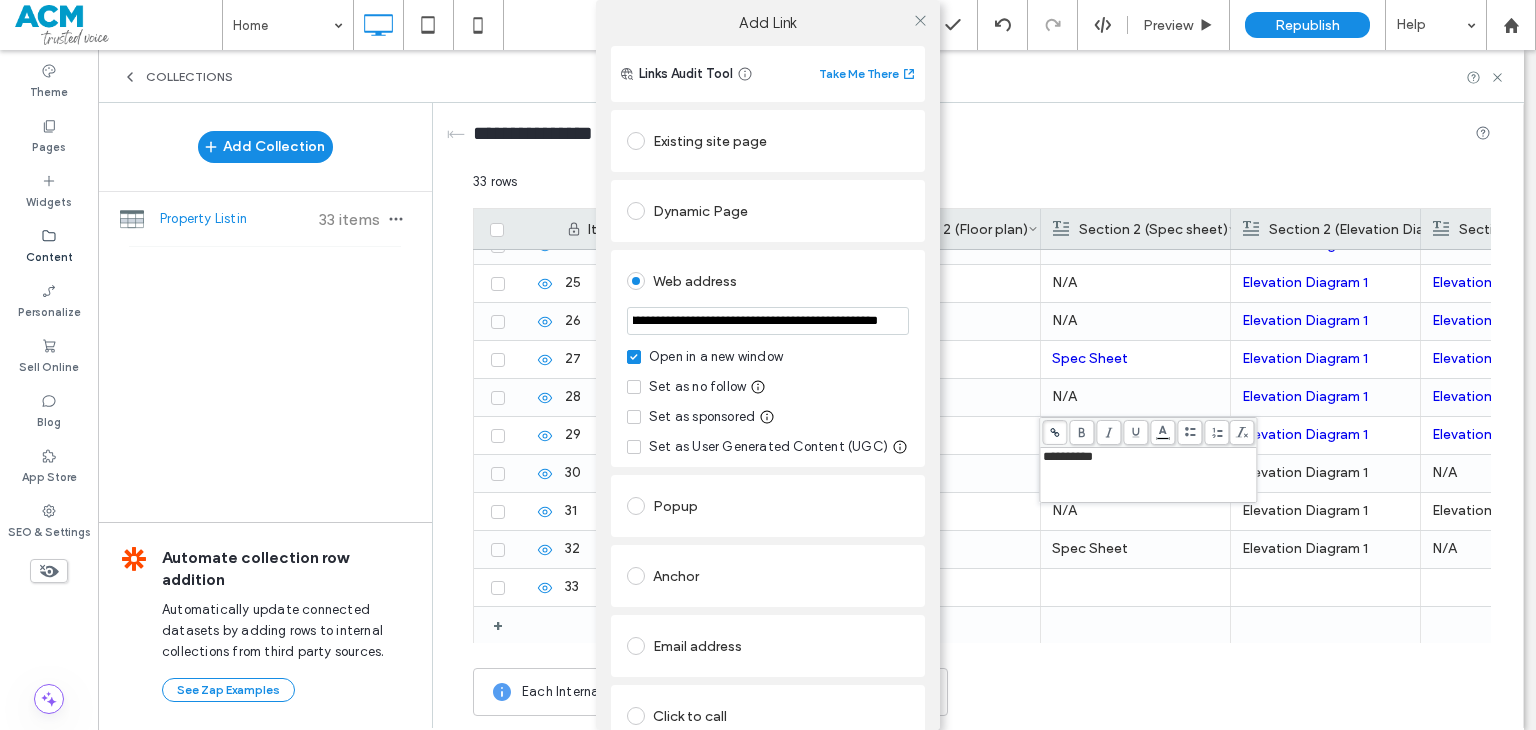 type on "**********" 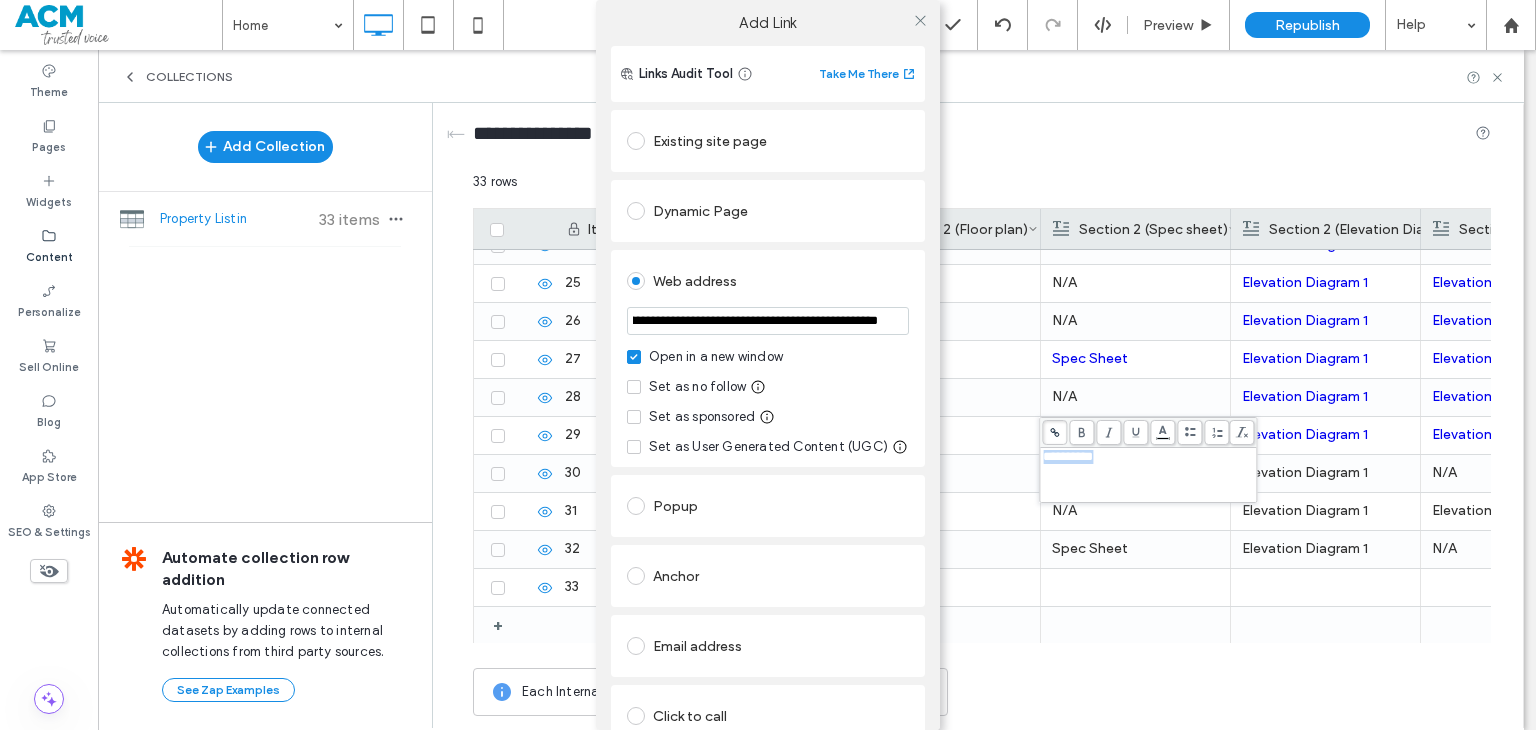 click on "**********" at bounding box center [768, 441] 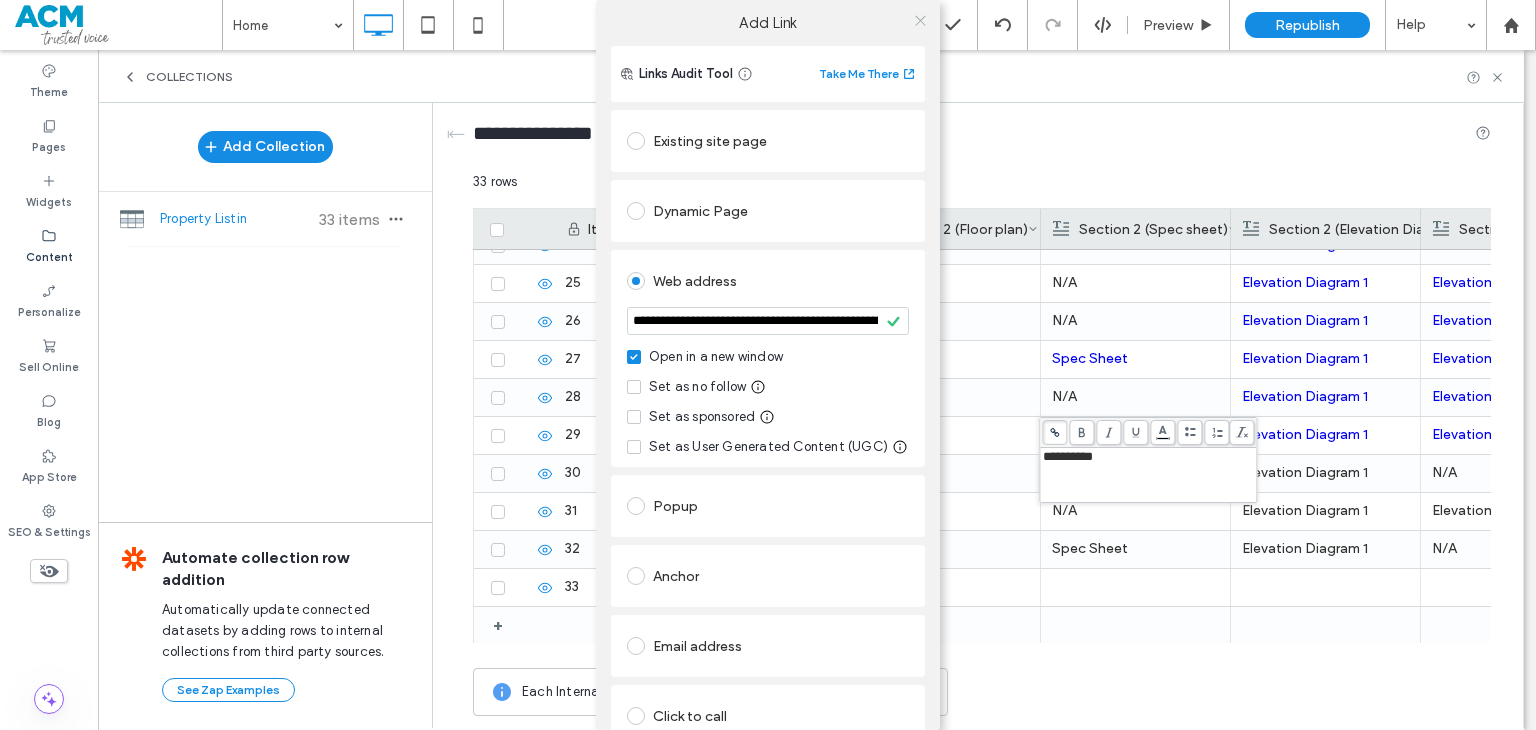 click 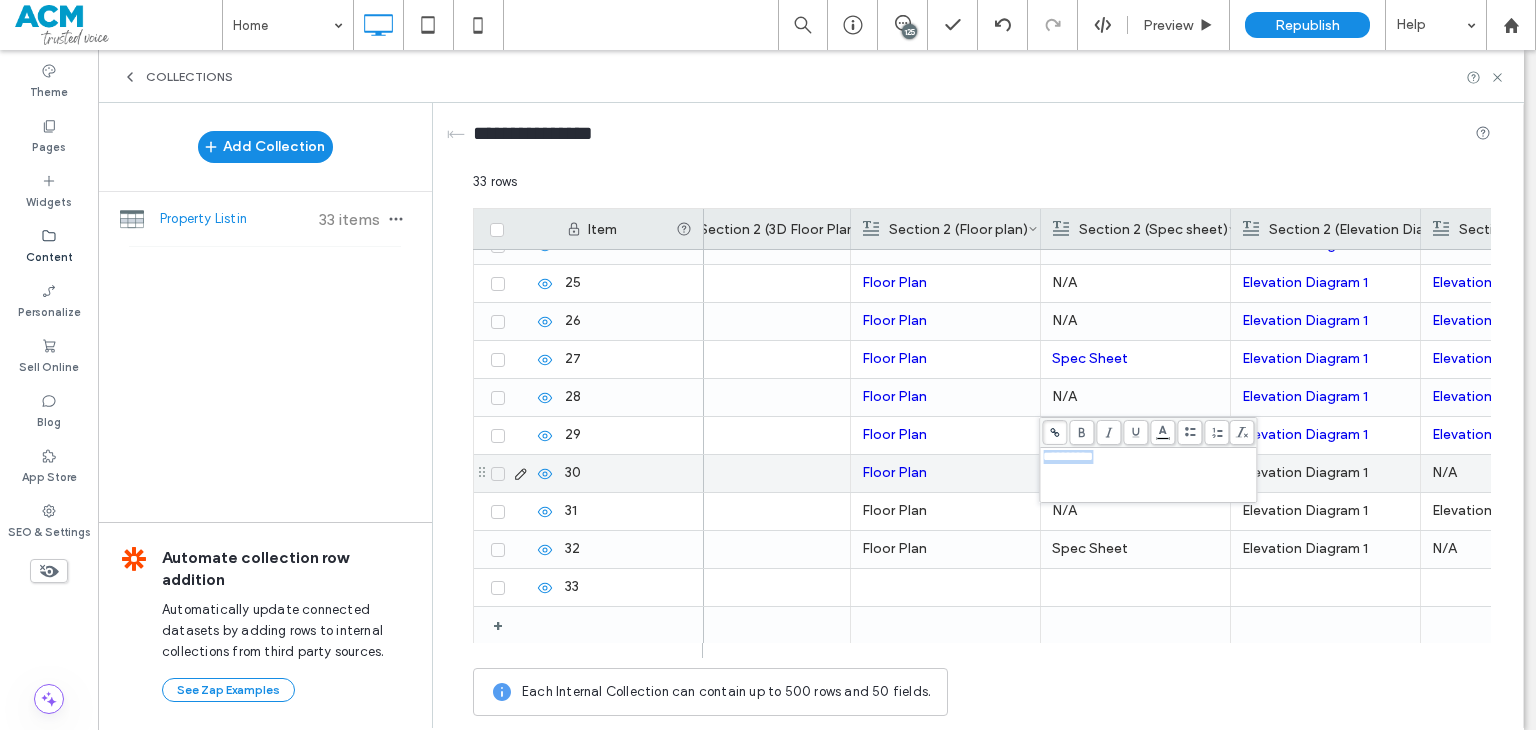 click on "Elevation Diagram 1" at bounding box center (1325, 473) 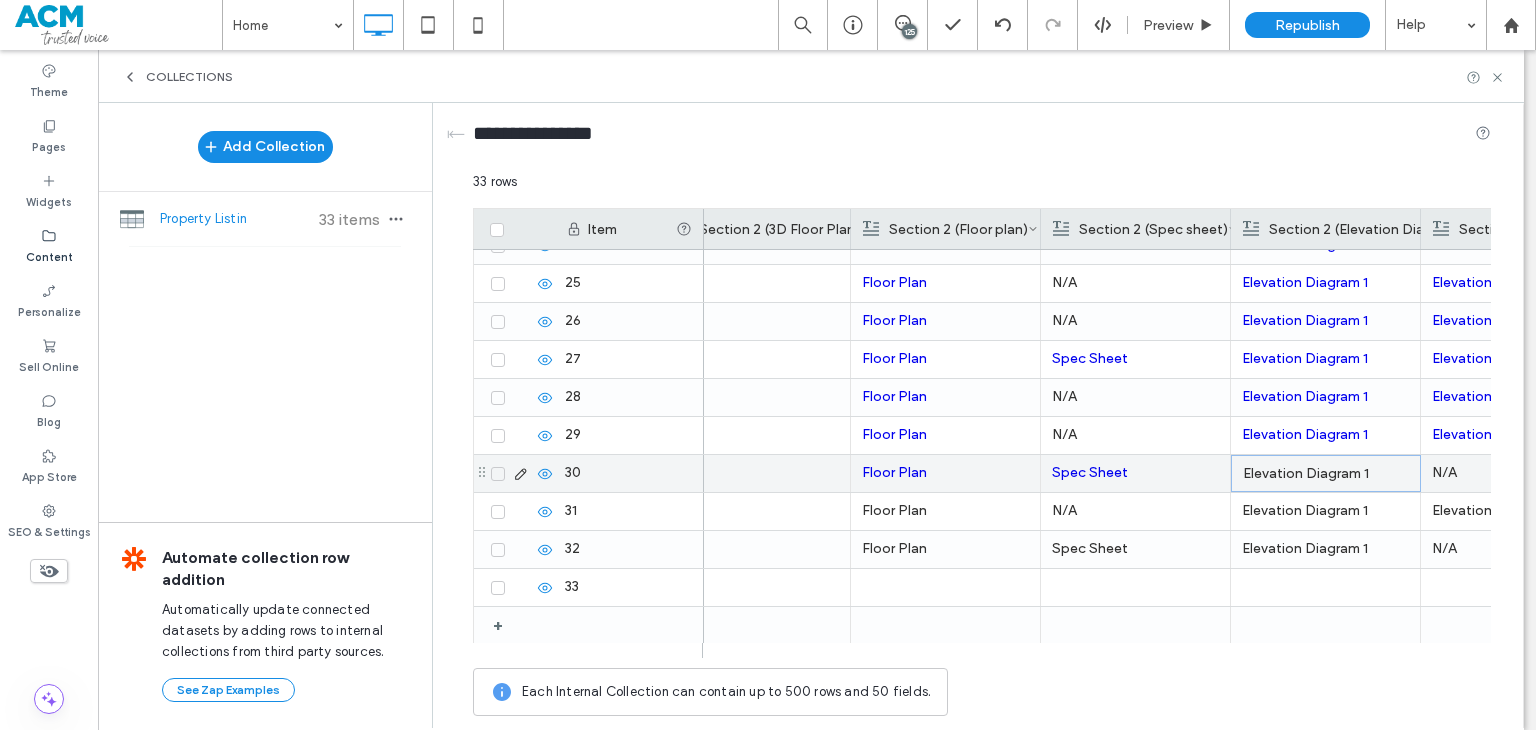 click on "Elevation Diagram 1" at bounding box center (1326, 474) 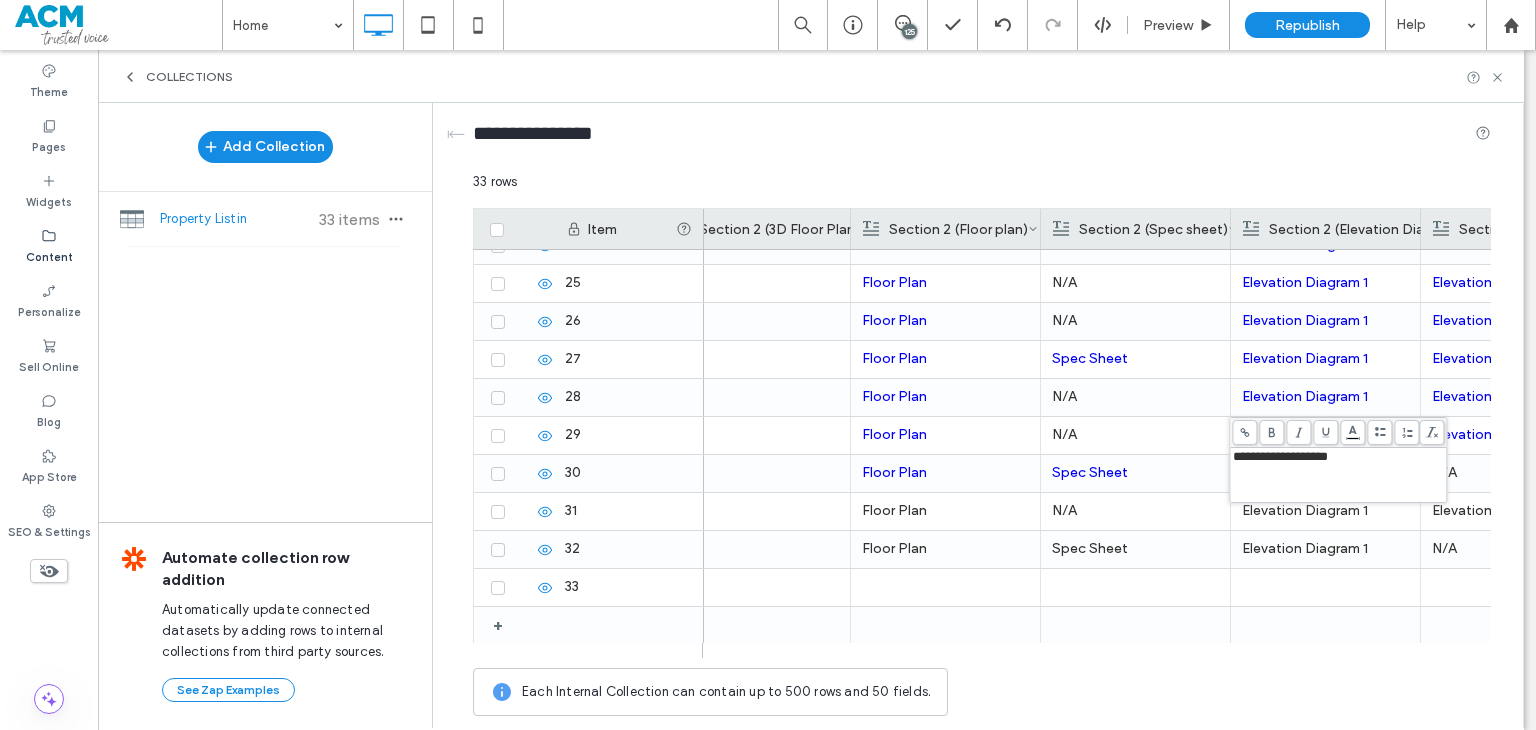 click 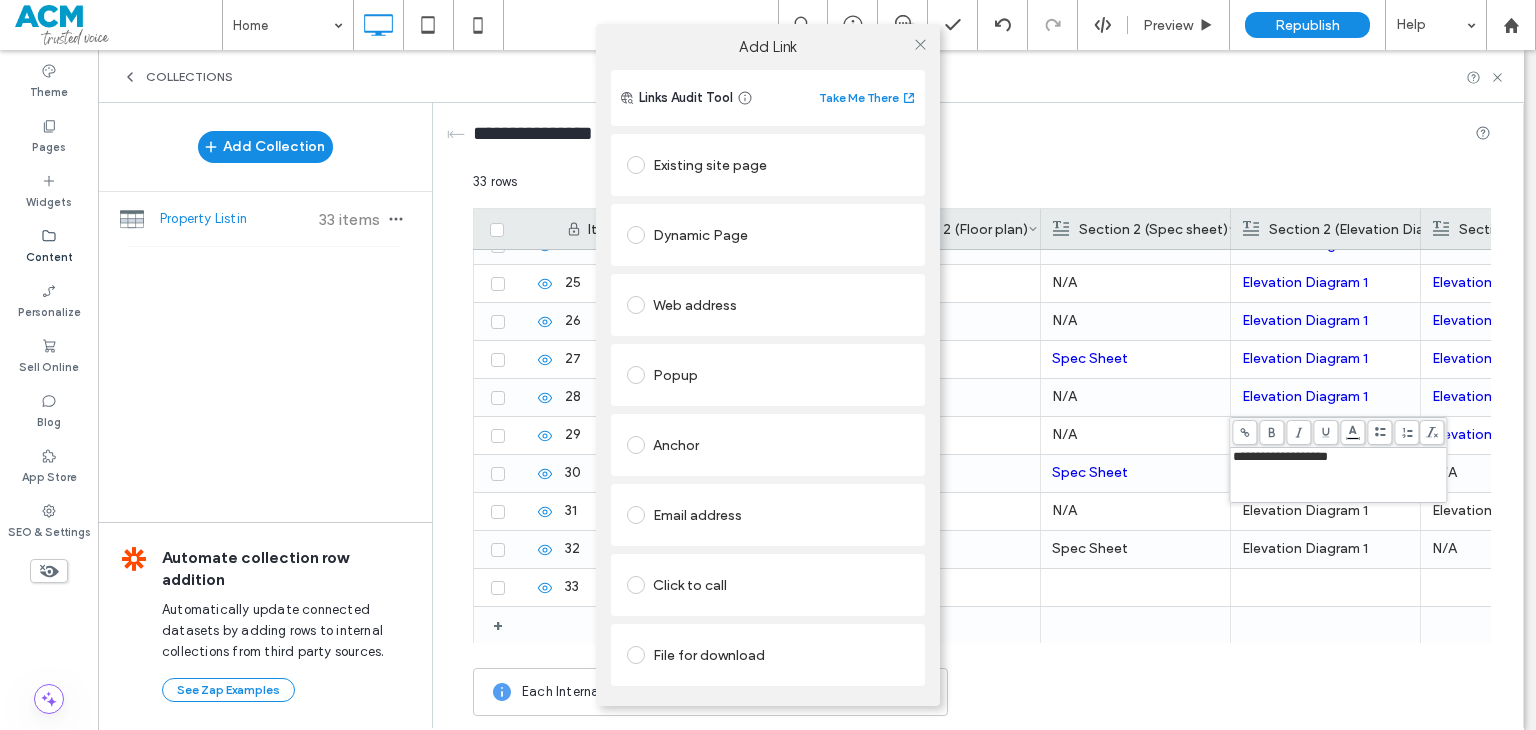 click on "Web address" at bounding box center [768, 305] 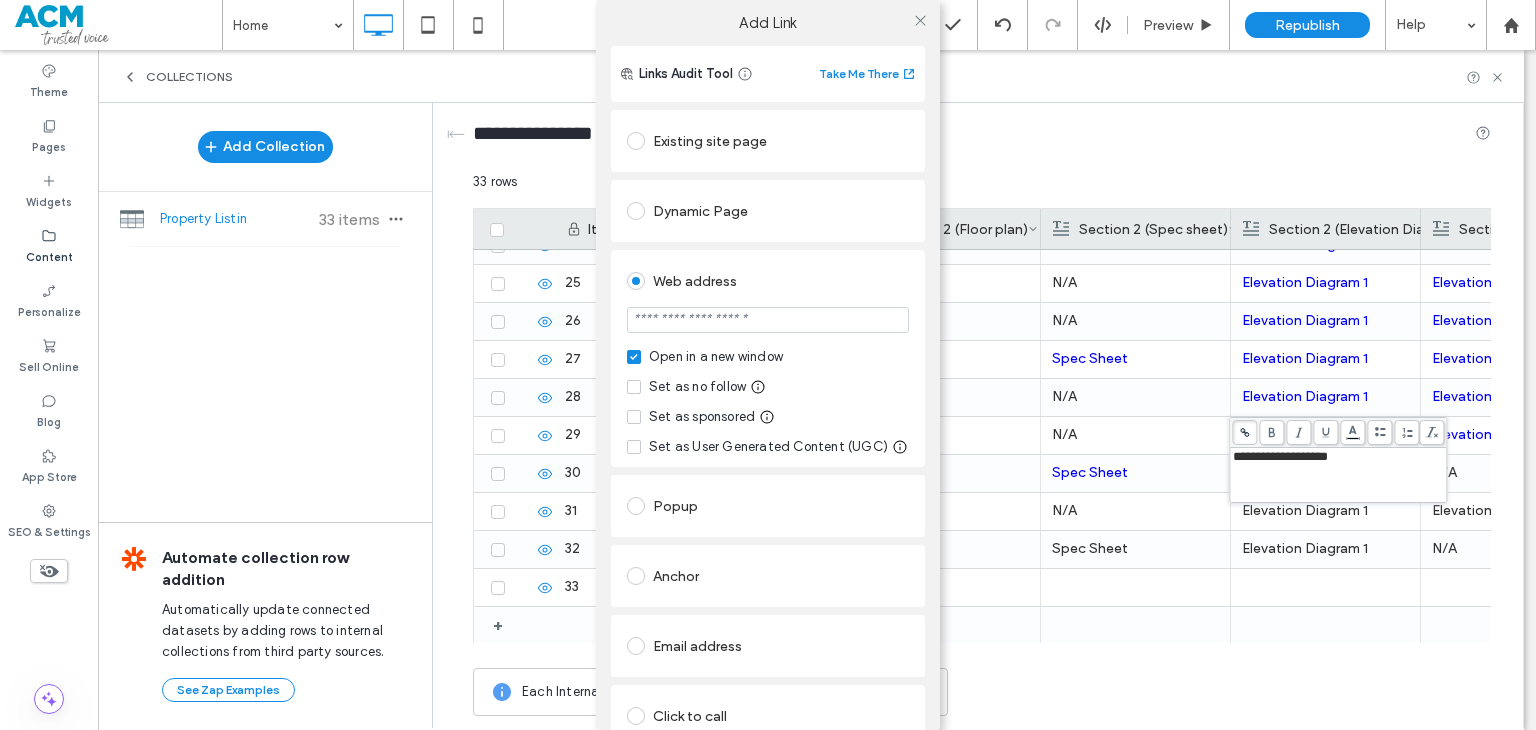 click at bounding box center [768, 320] 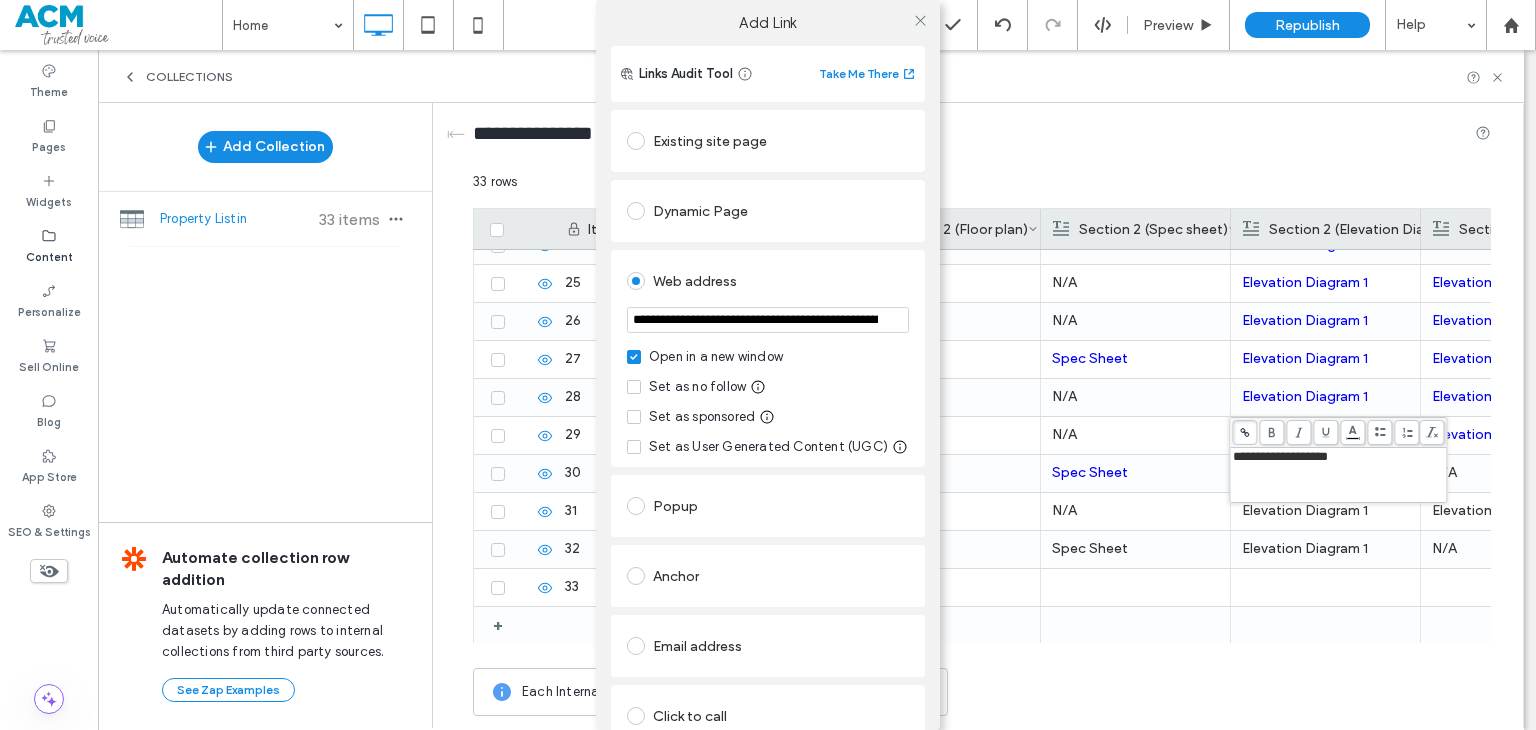 scroll, scrollTop: 0, scrollLeft: 439, axis: horizontal 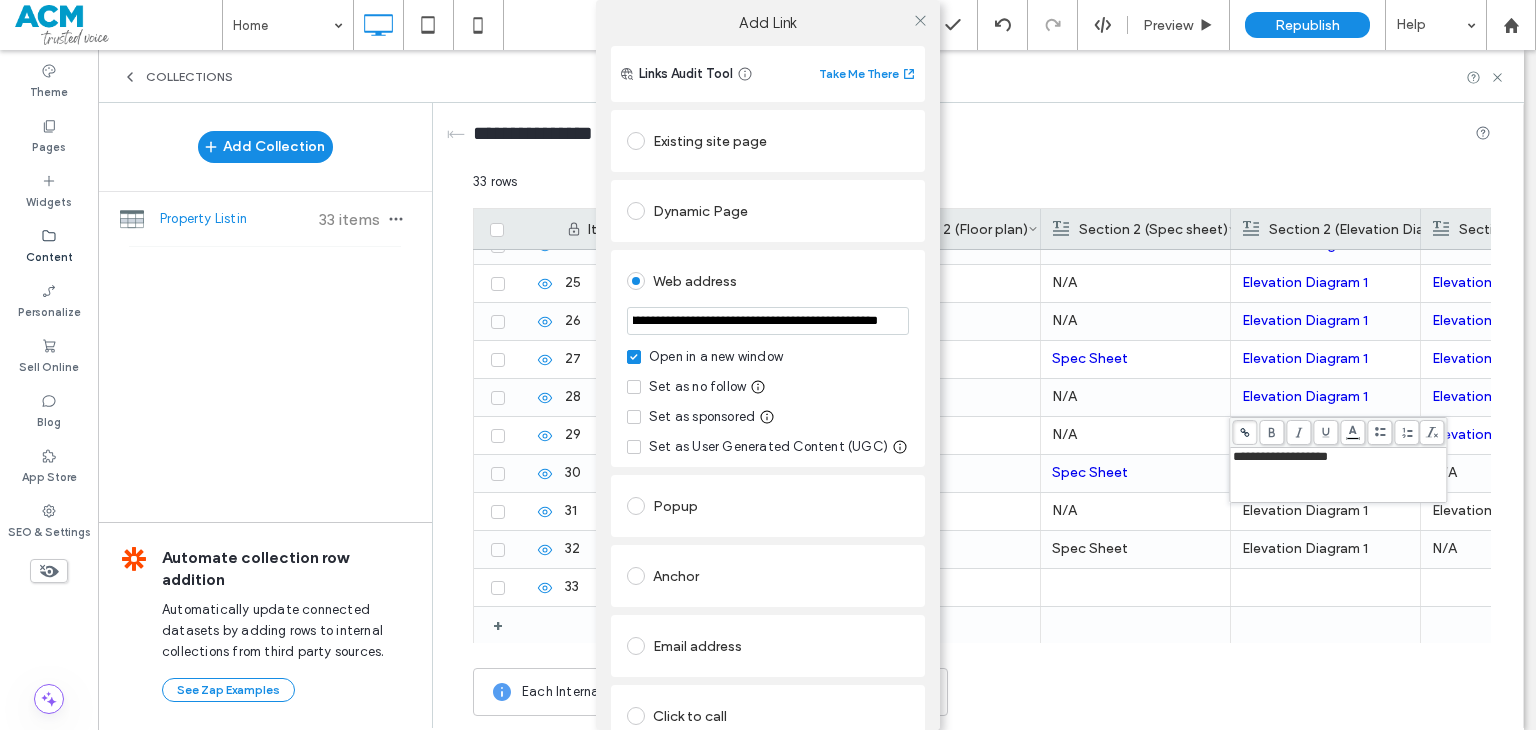 type on "**********" 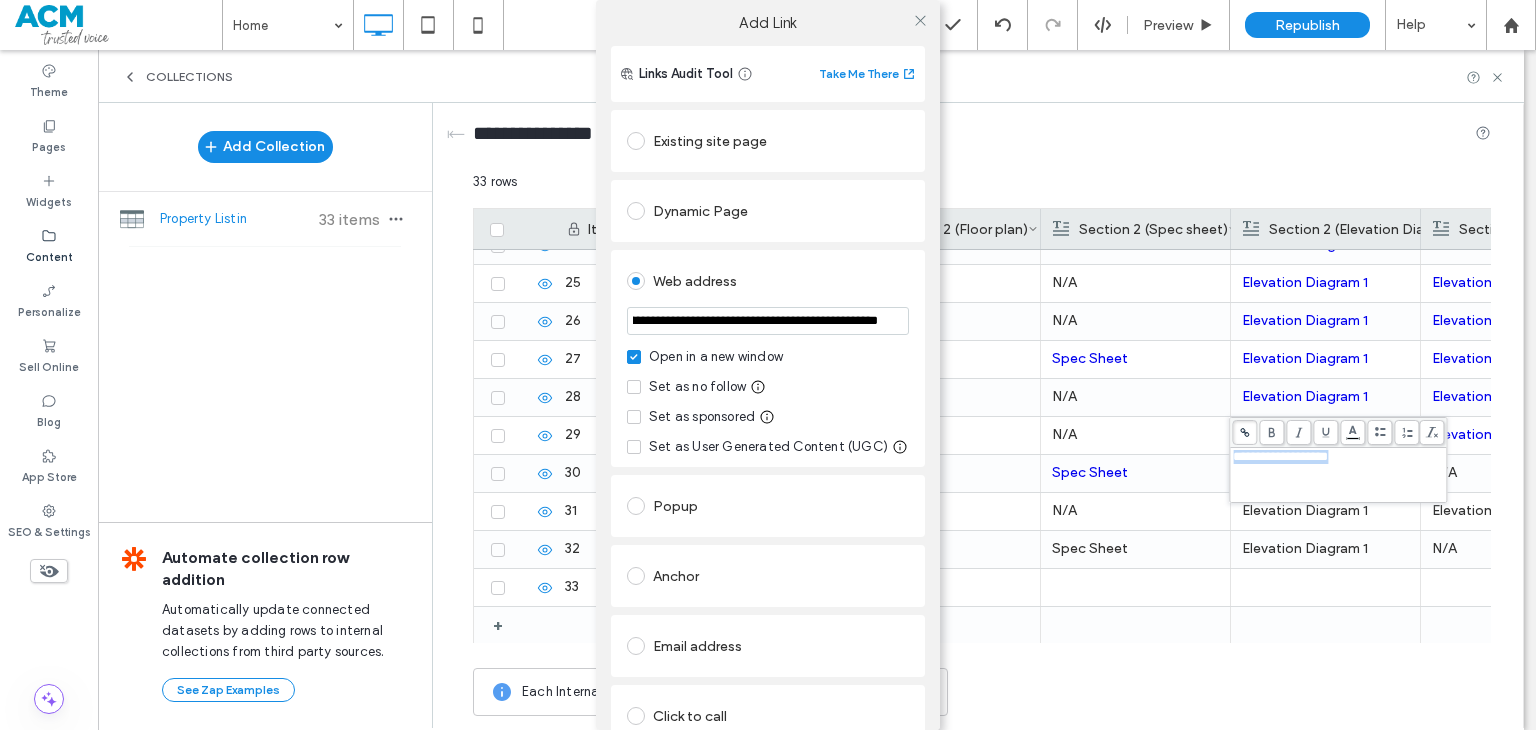 click on "**********" at bounding box center (768, 441) 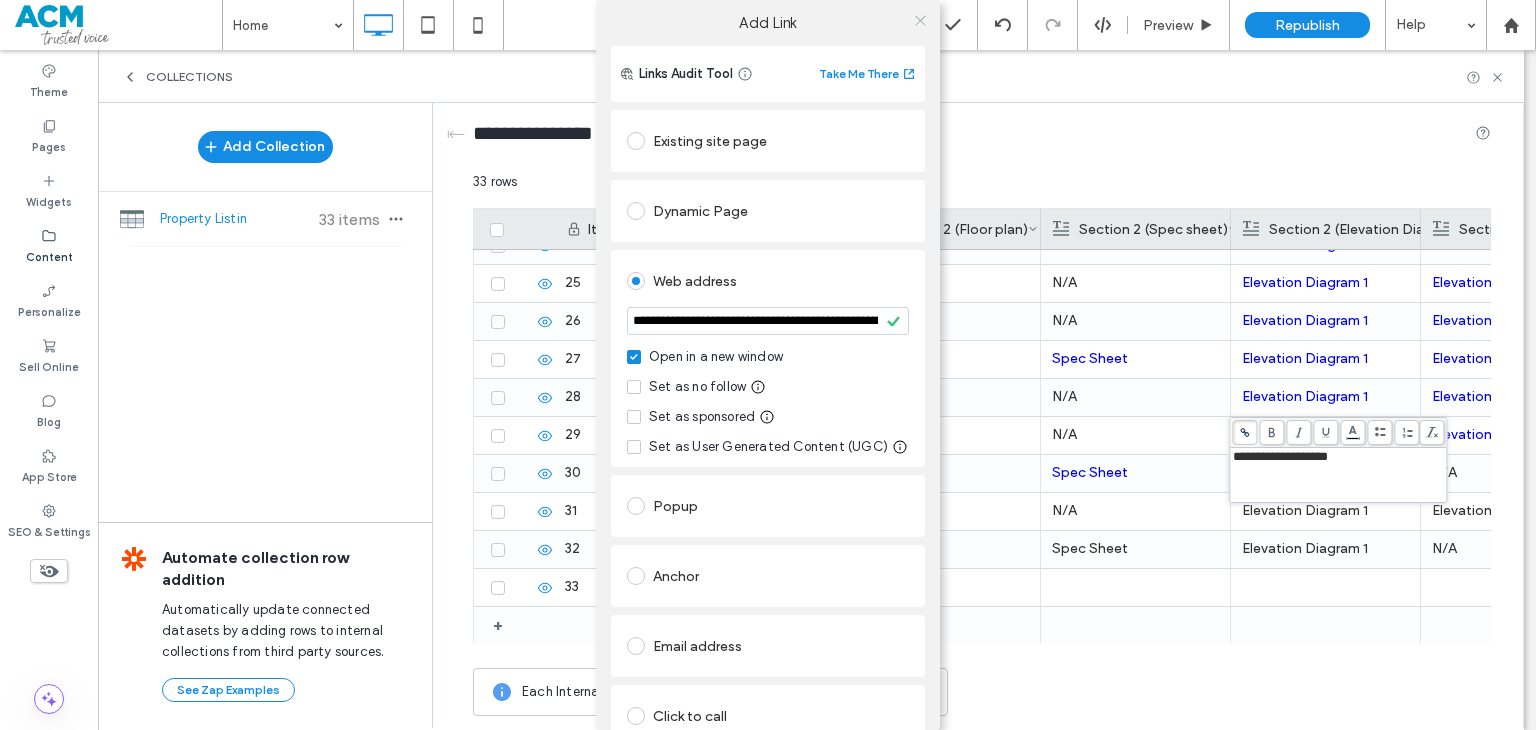 click 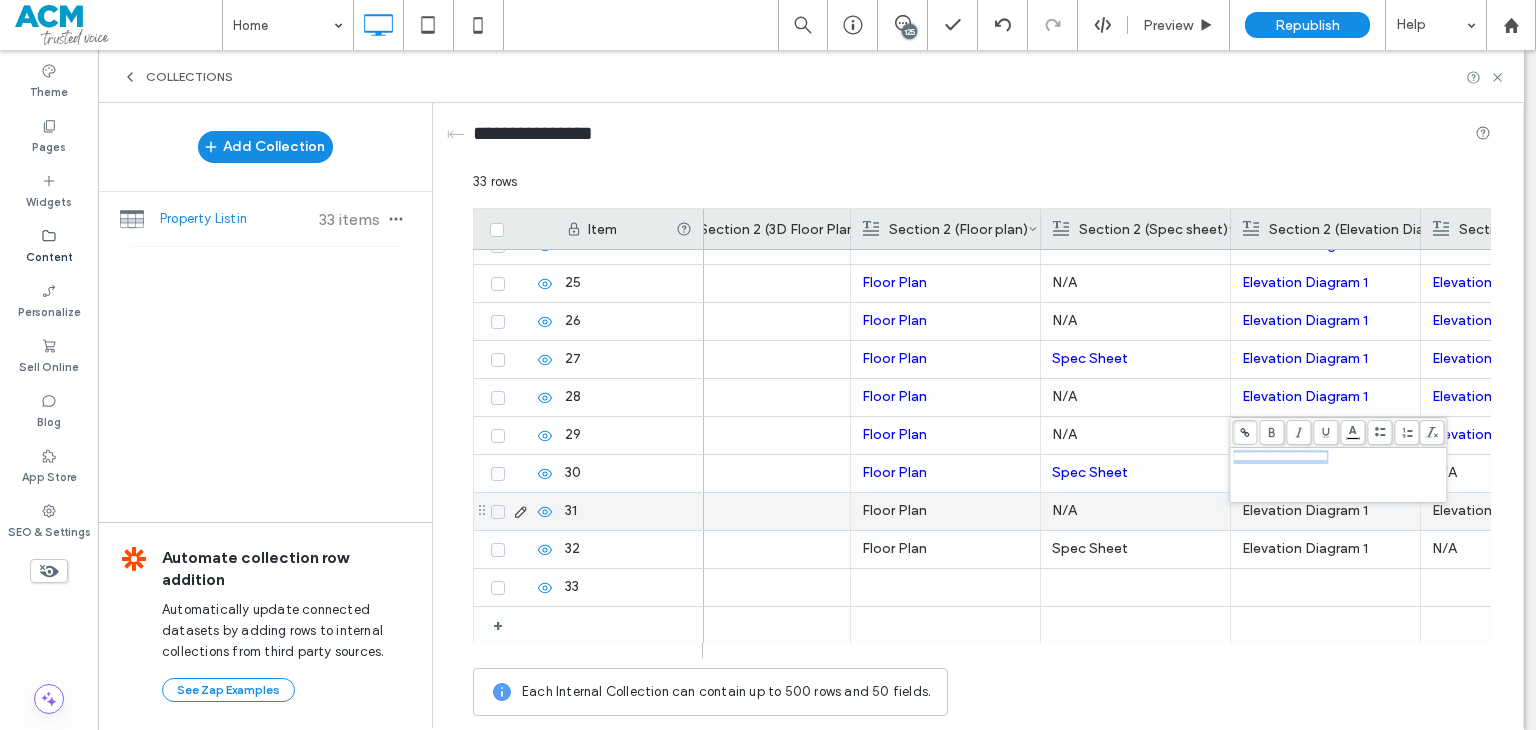 click on "Floor Plan" at bounding box center (945, 511) 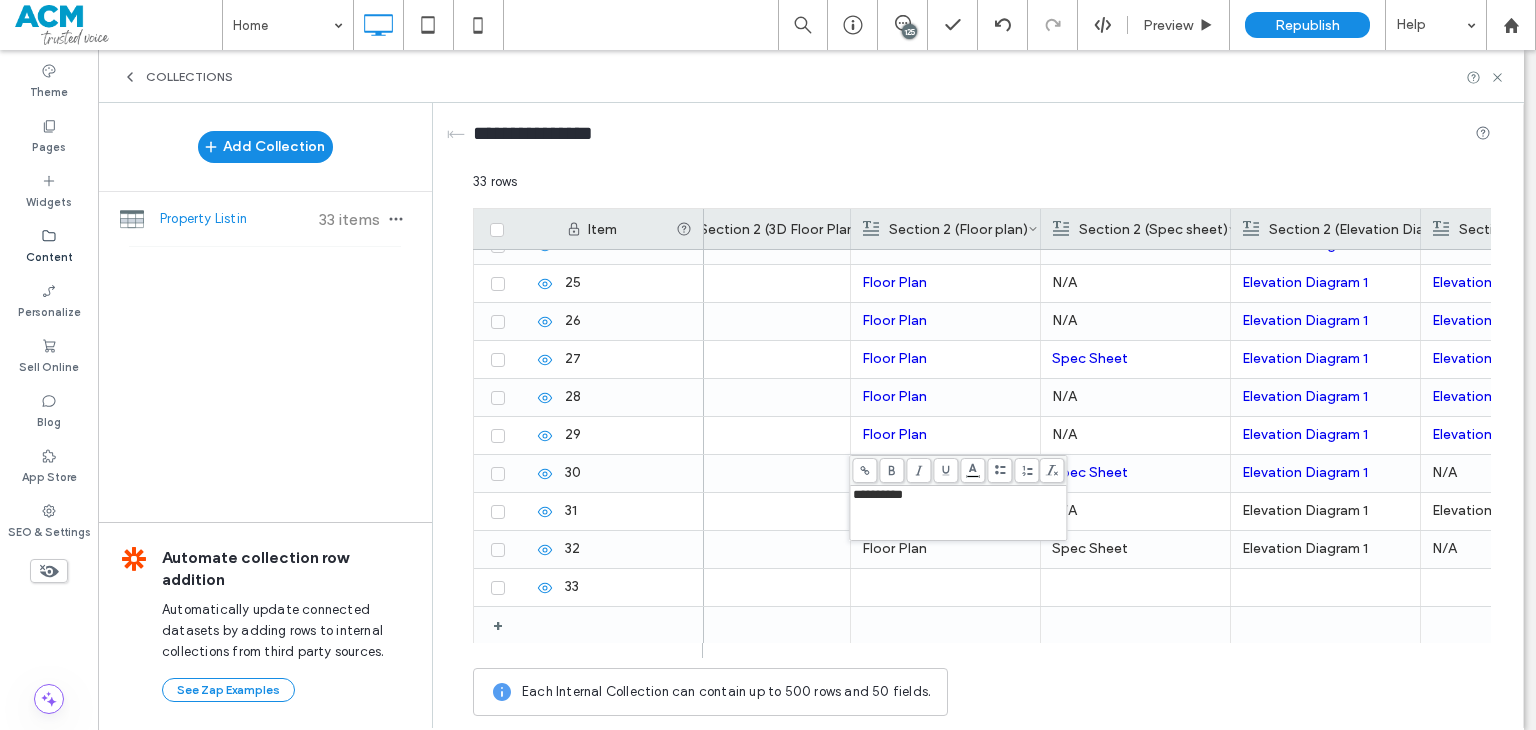 click 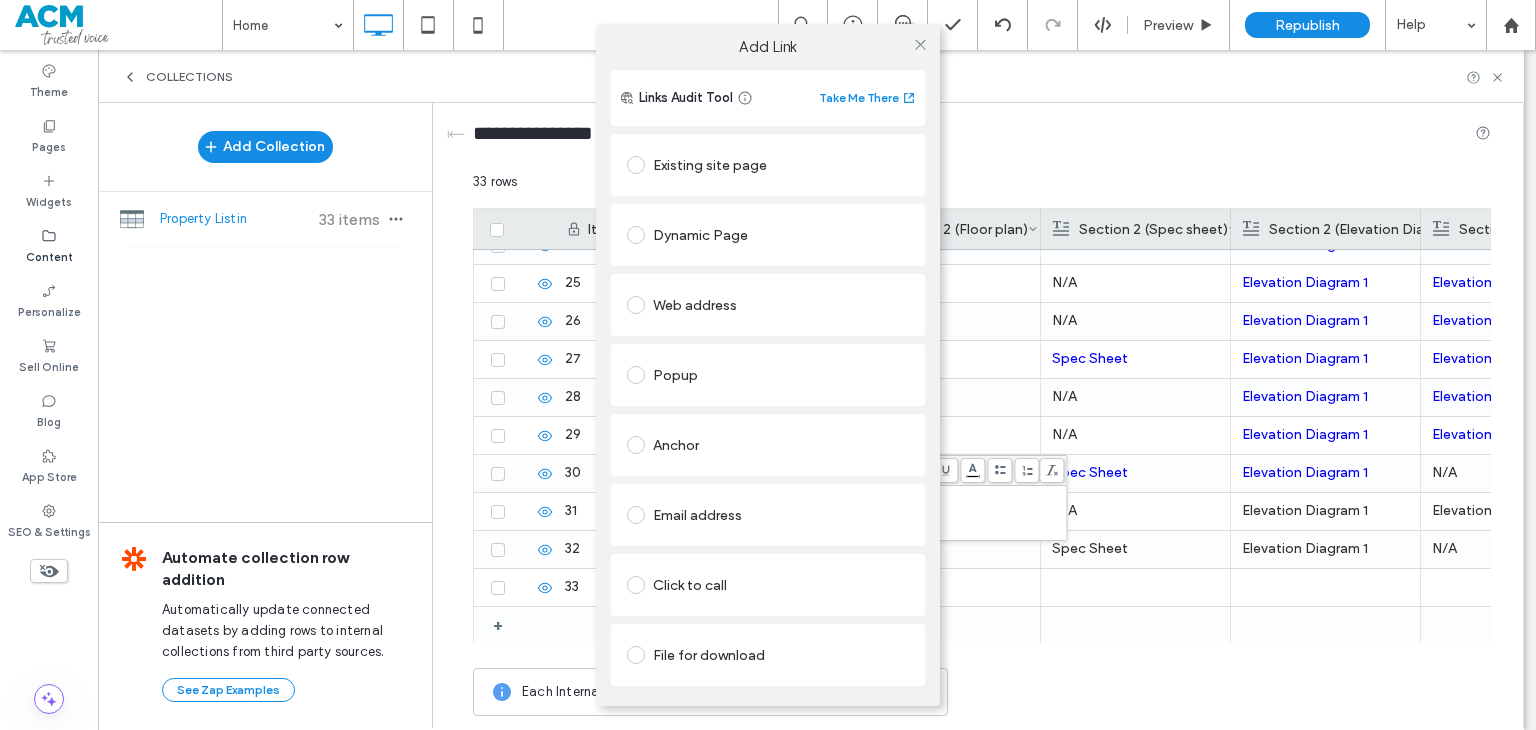 click on "Web address" at bounding box center (768, 305) 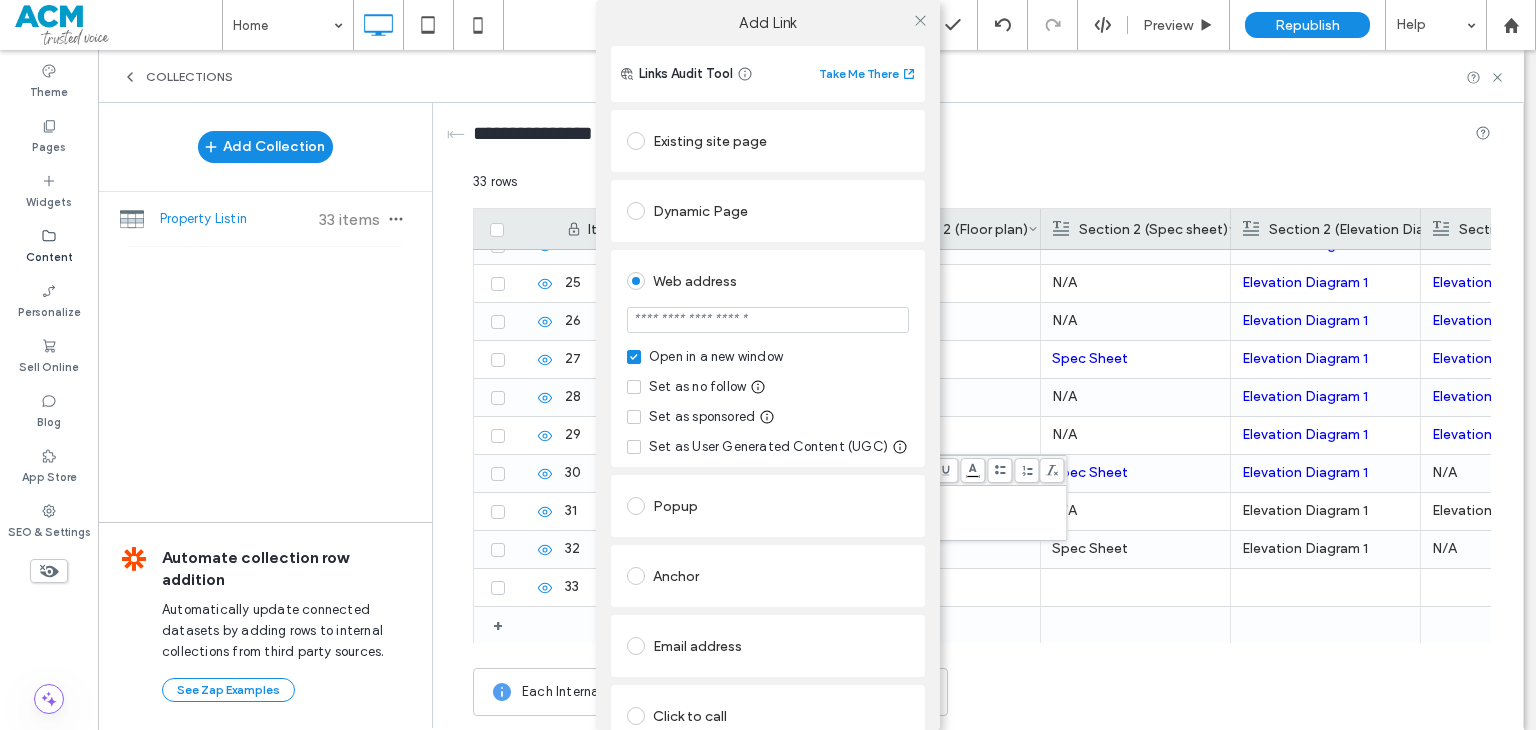 click at bounding box center (768, 320) 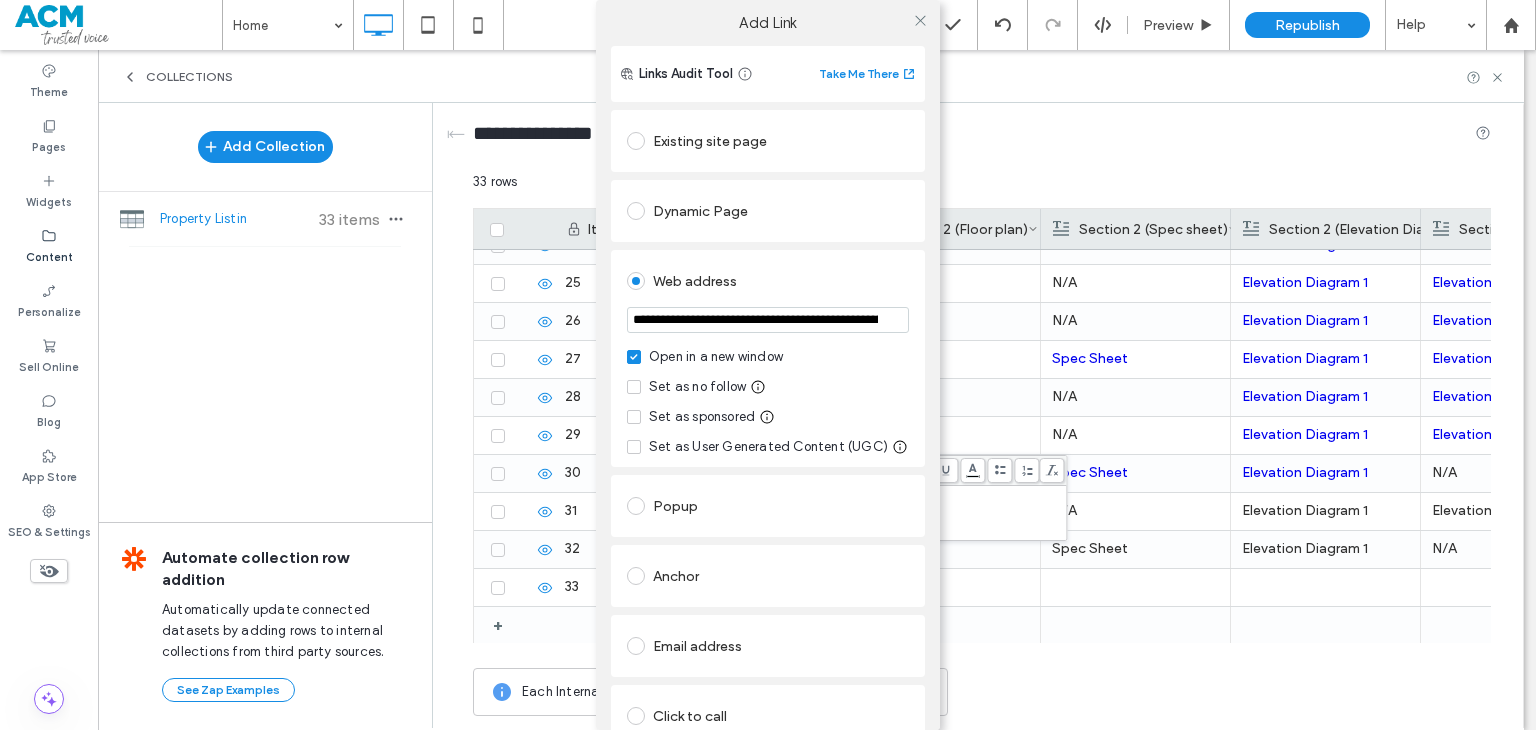scroll, scrollTop: 0, scrollLeft: 449, axis: horizontal 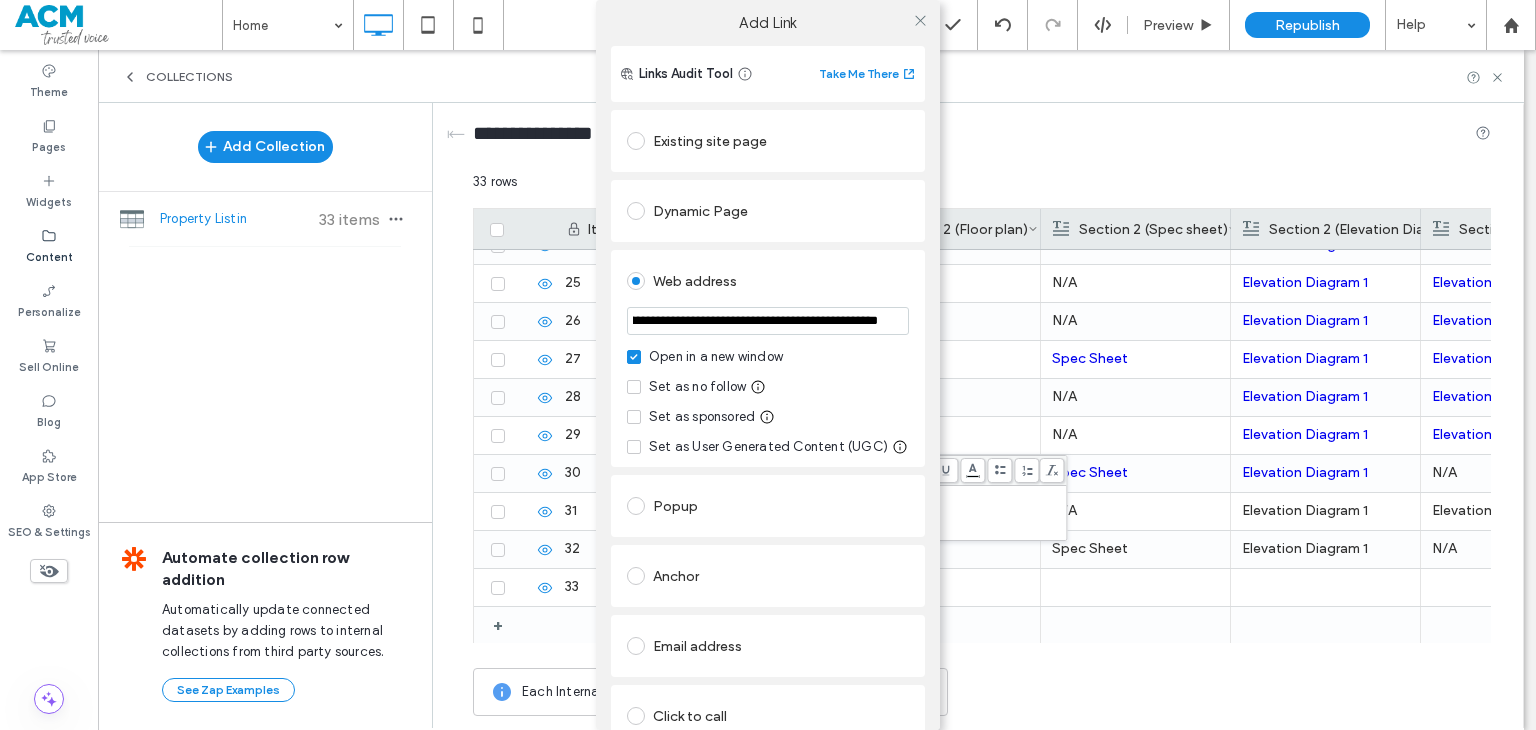 type on "**********" 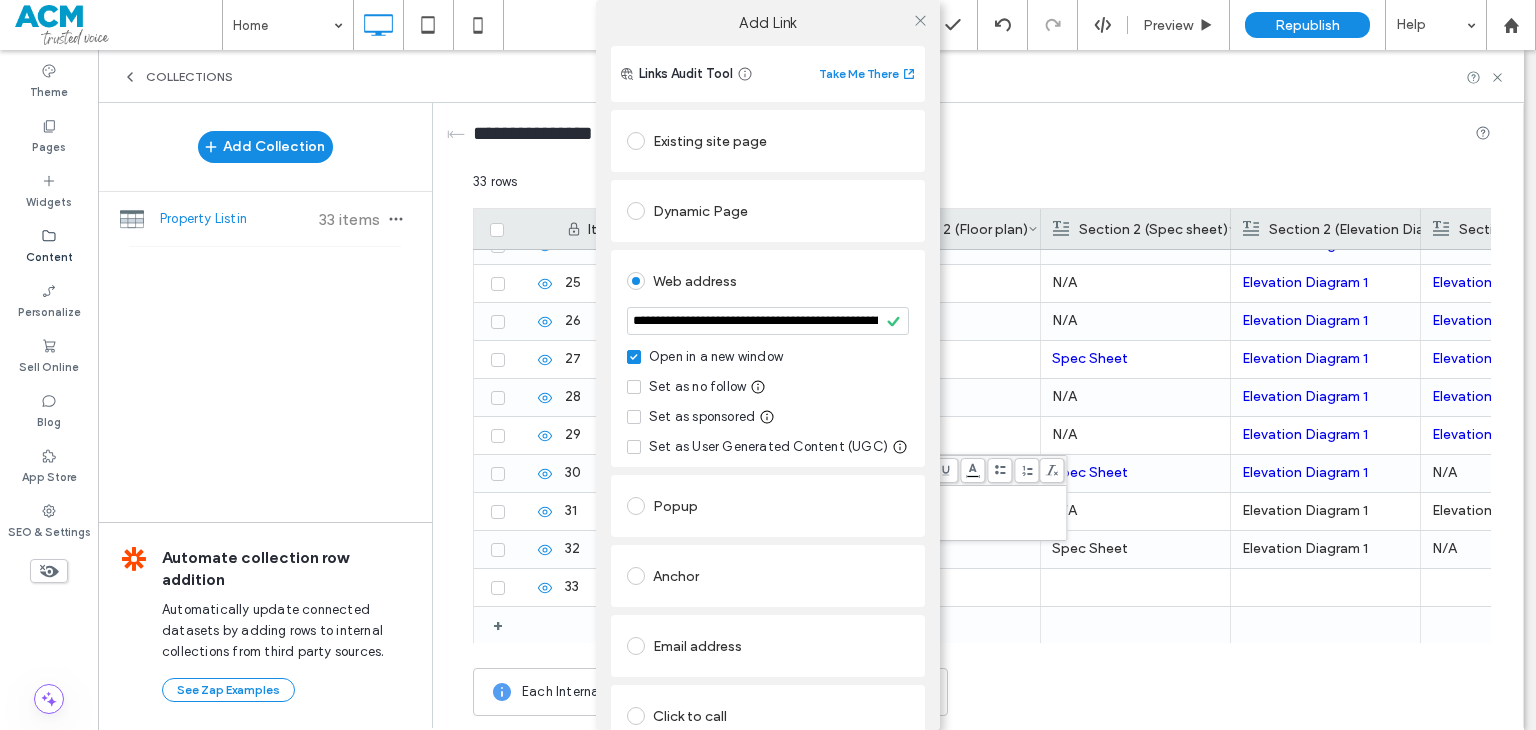 click 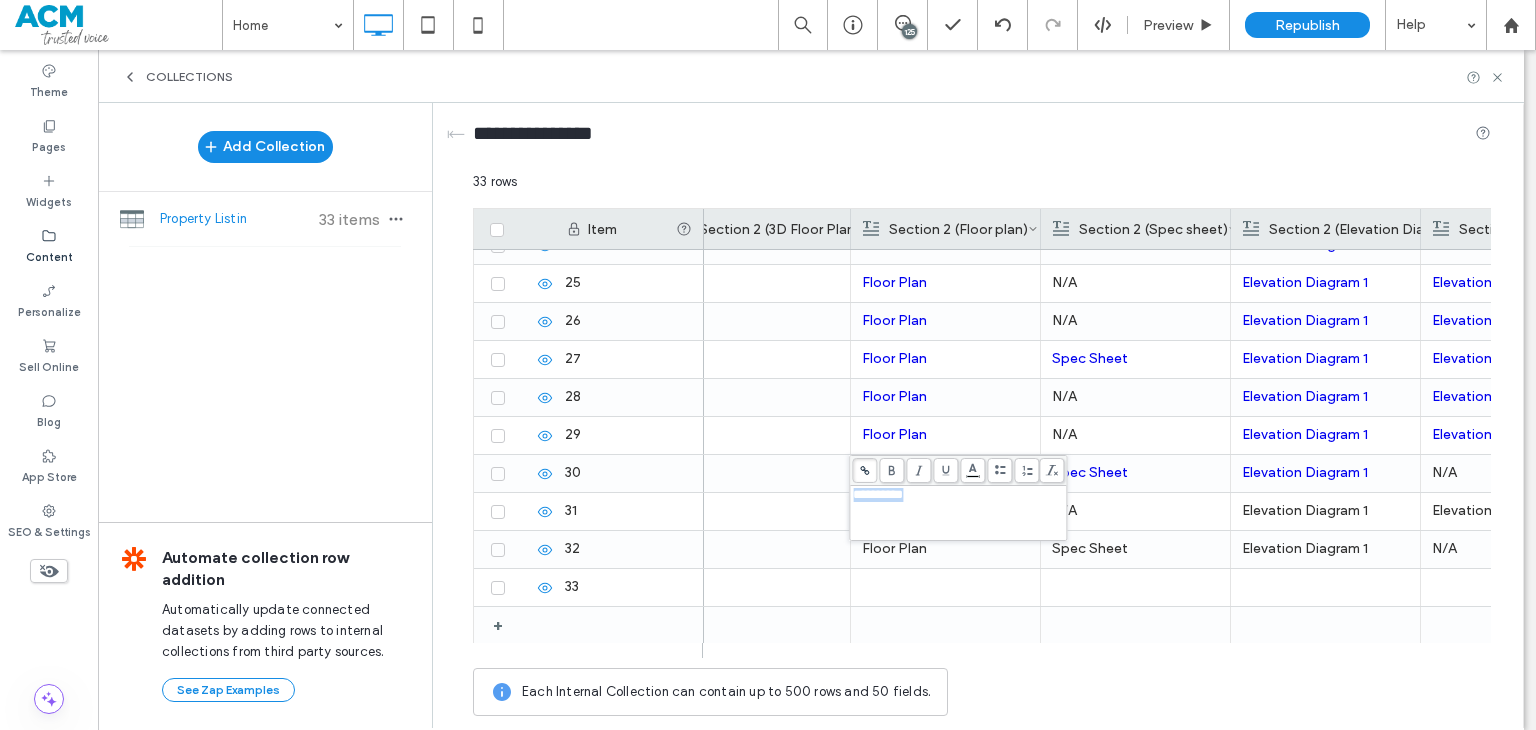 click on "N/A" at bounding box center [1135, 511] 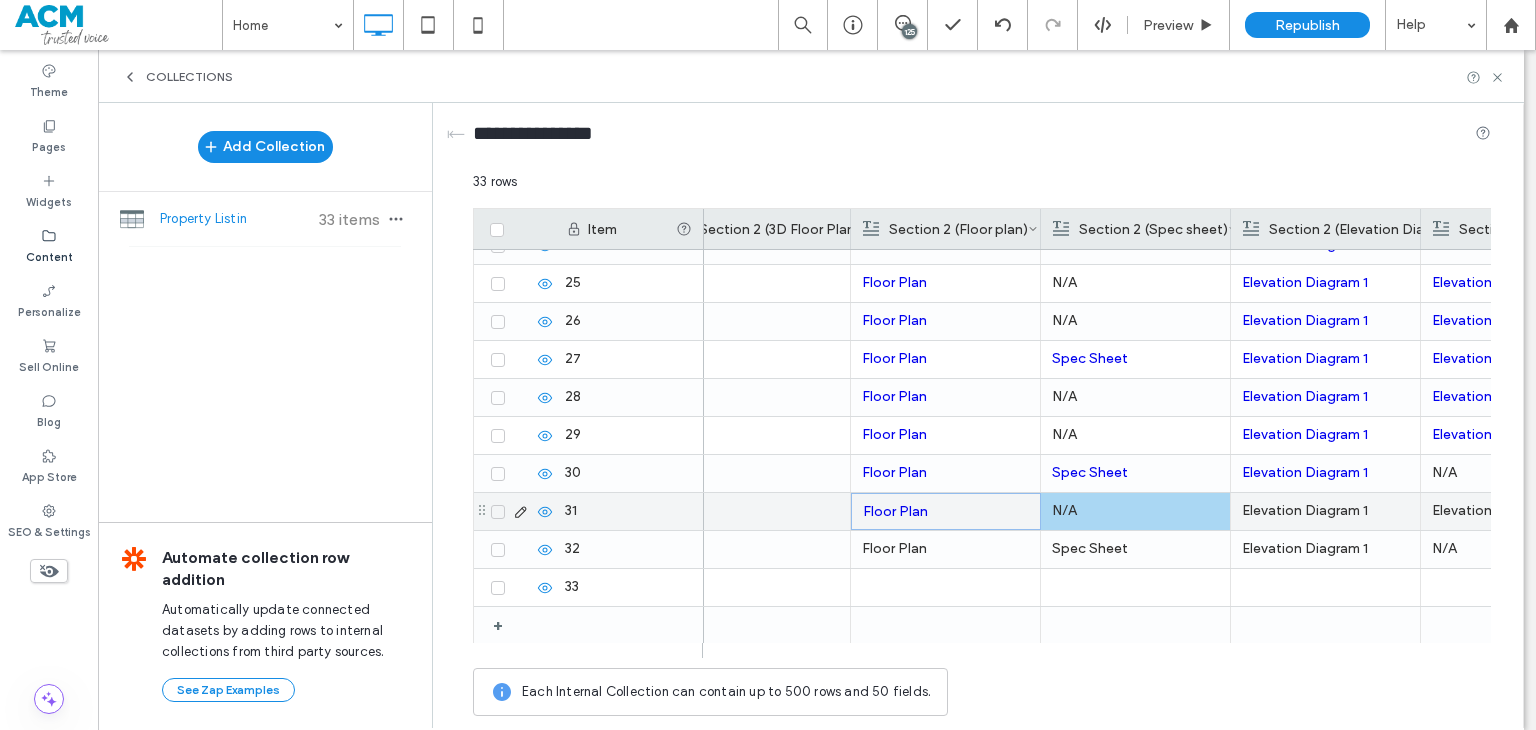 click on "Elevation Diagram 1" at bounding box center [1325, 511] 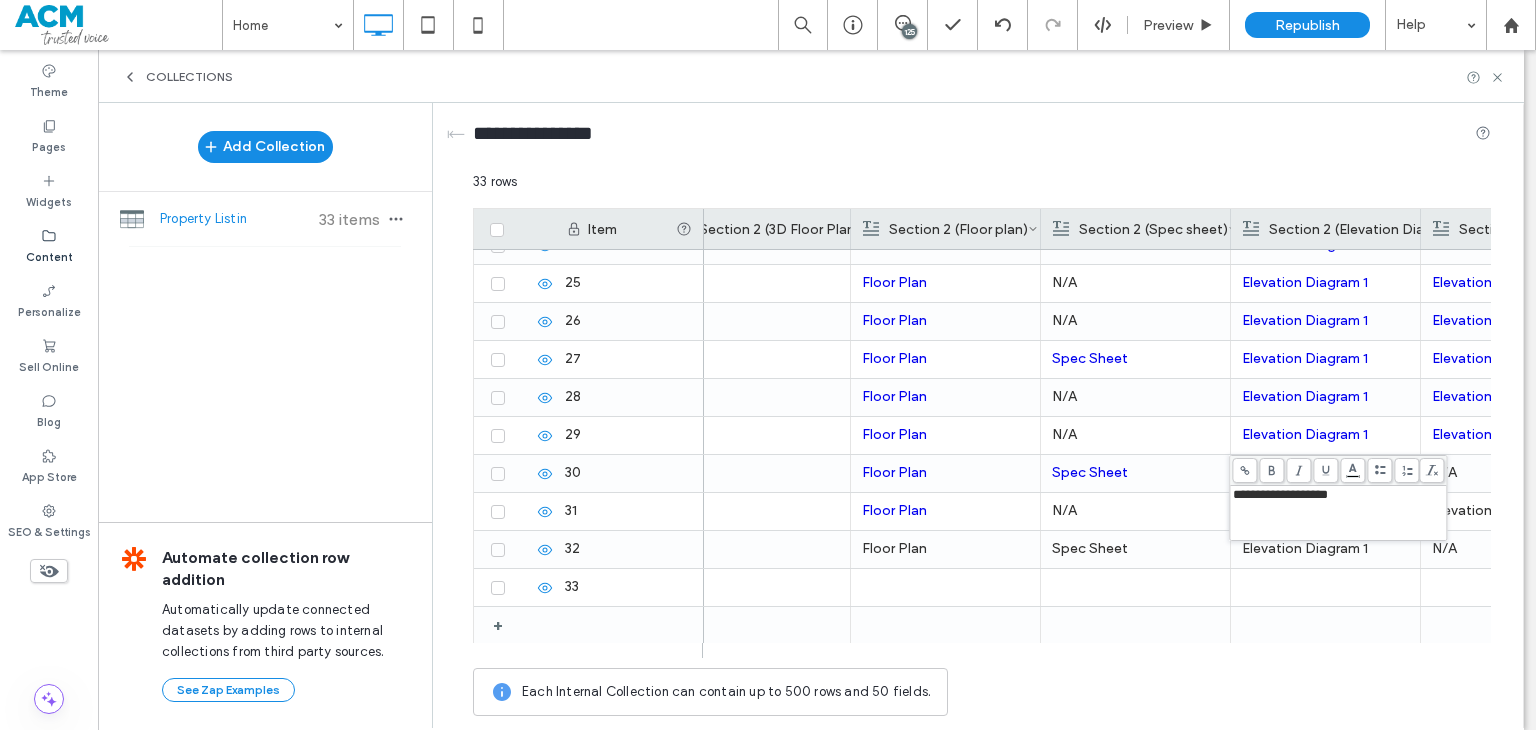 click 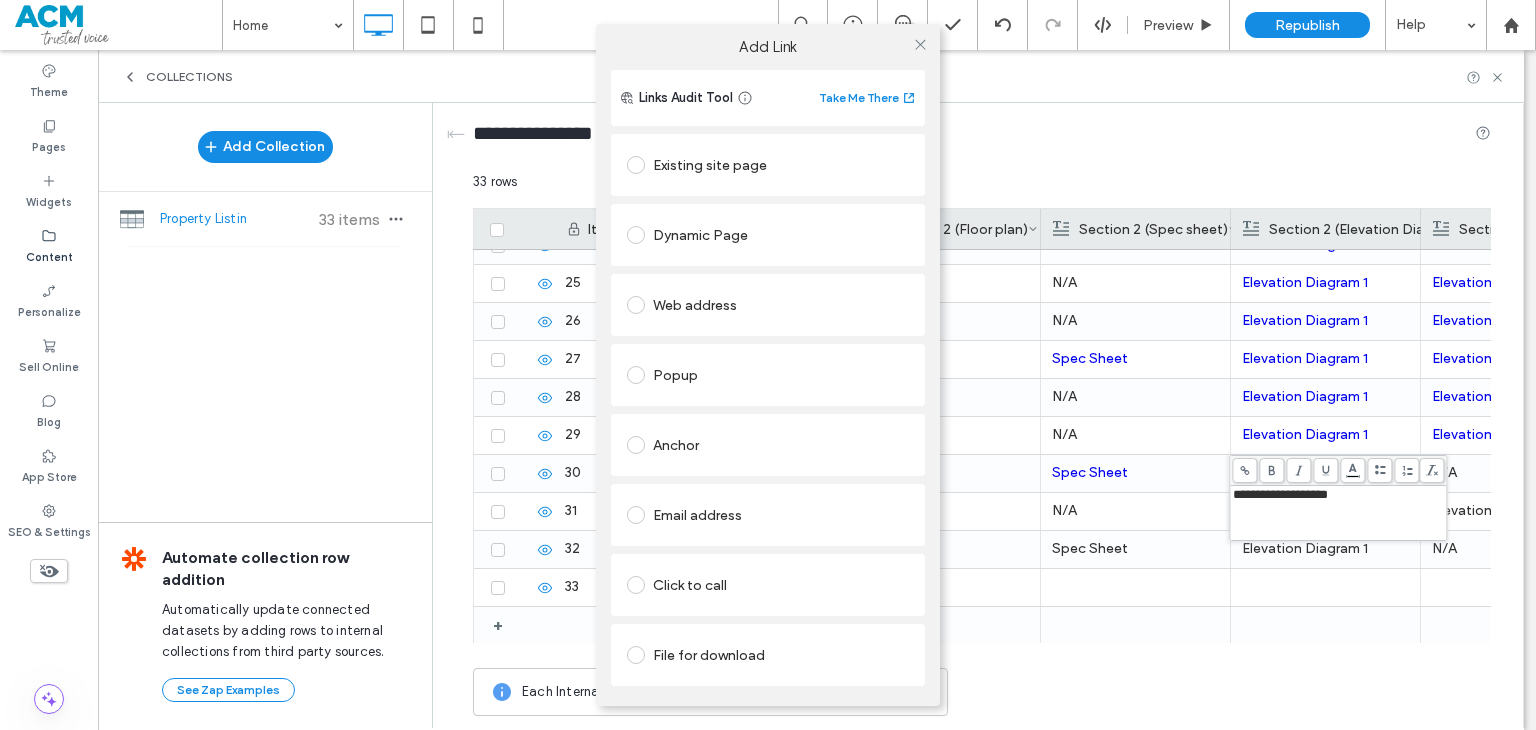 click on "Web address" at bounding box center (768, 305) 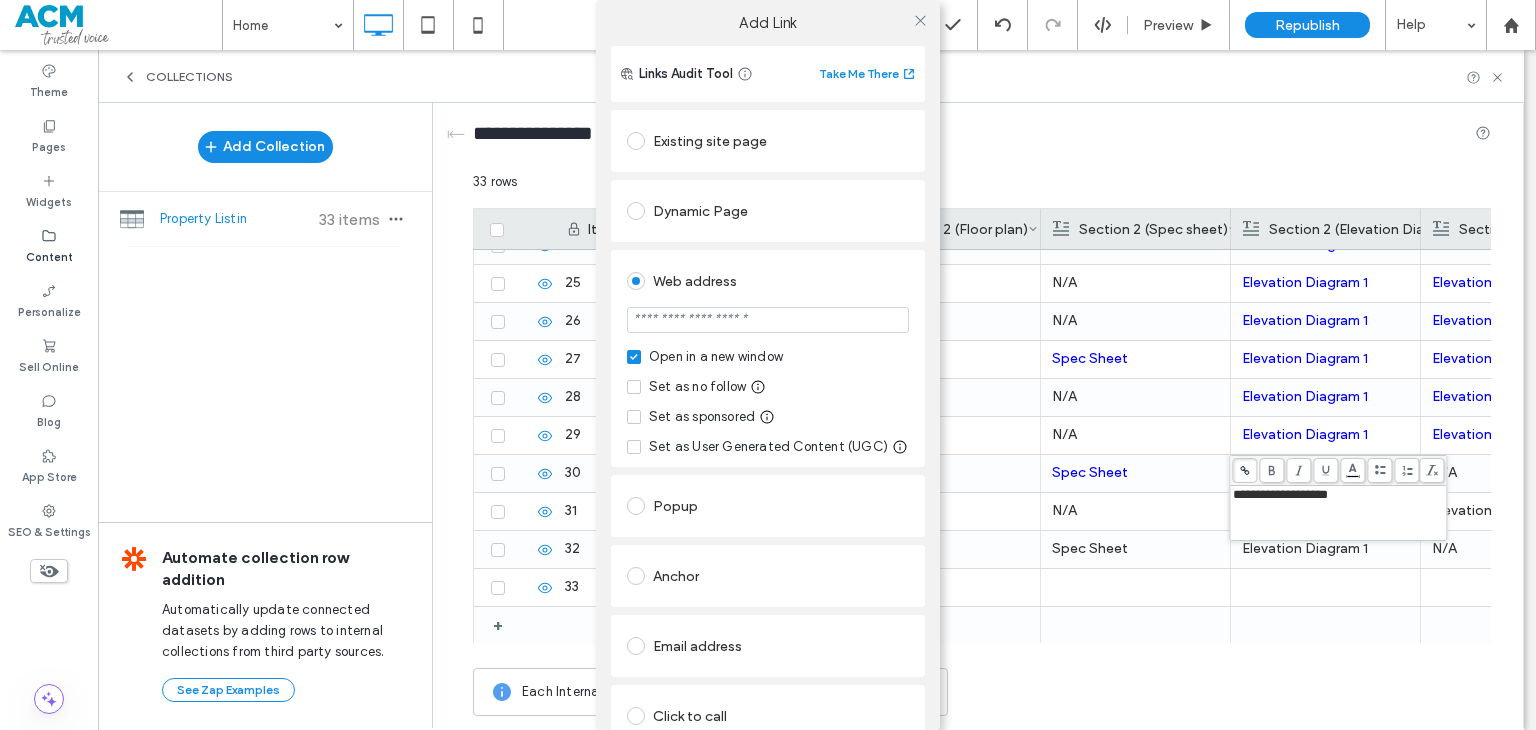 click at bounding box center (768, 320) 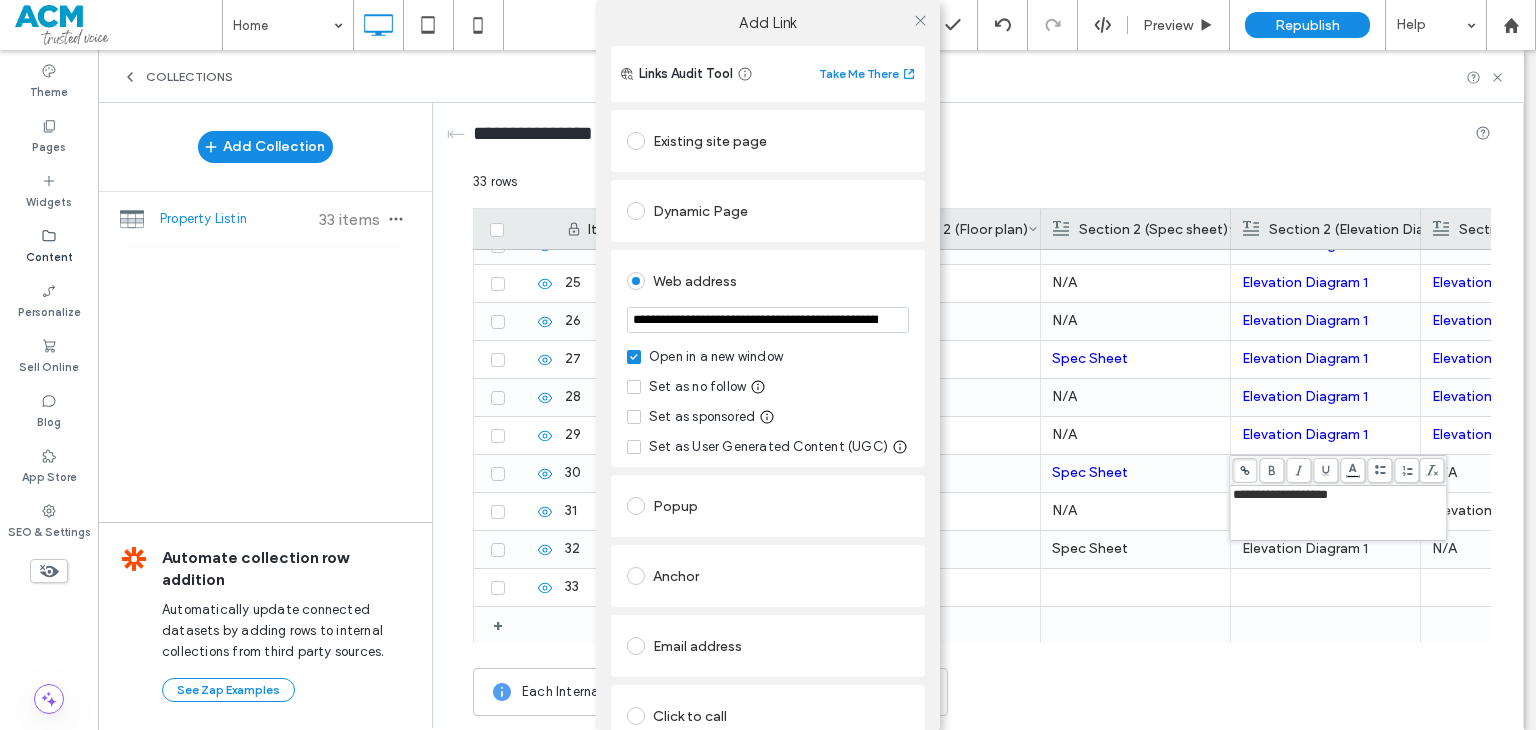 scroll, scrollTop: 0, scrollLeft: 451, axis: horizontal 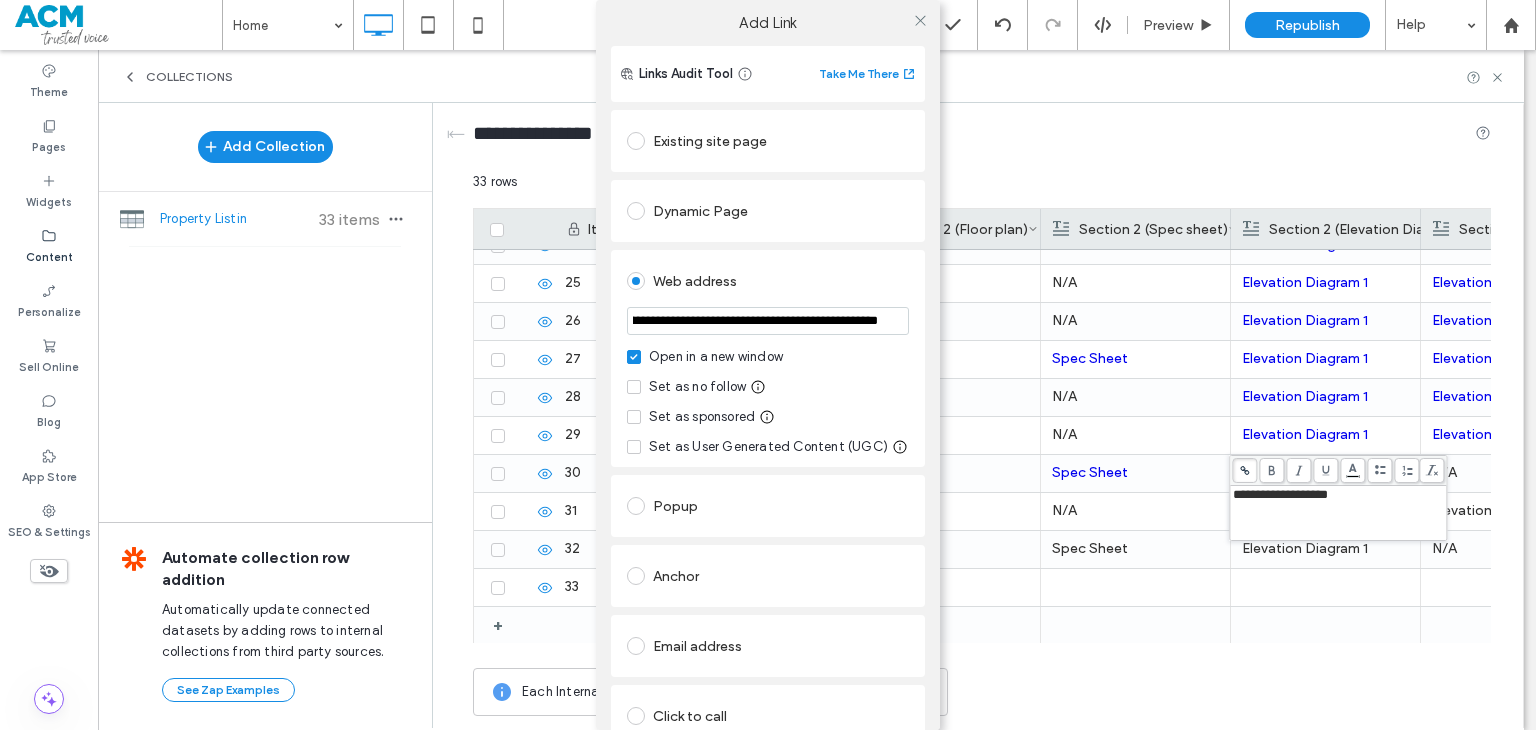type on "**********" 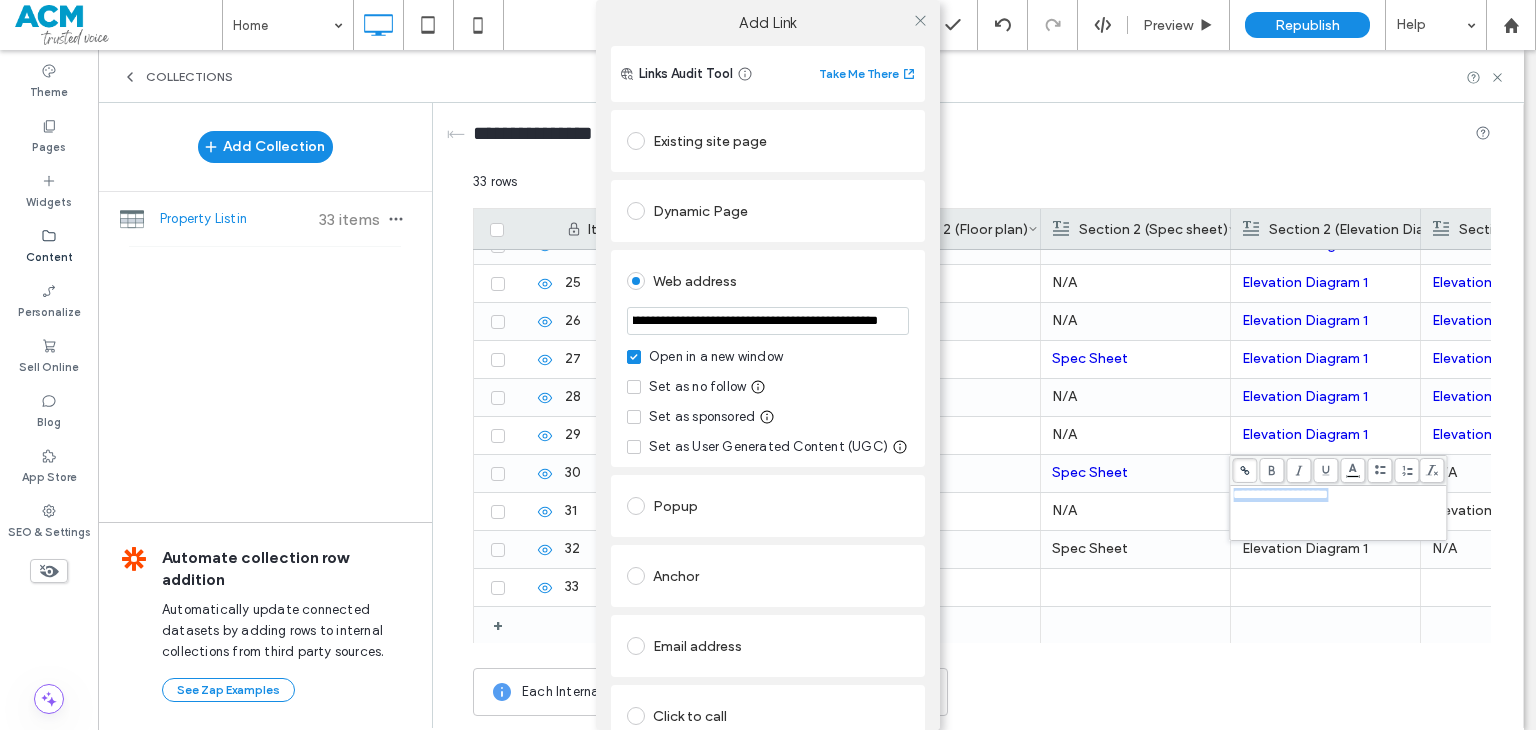 click on "**********" at bounding box center [768, 358] 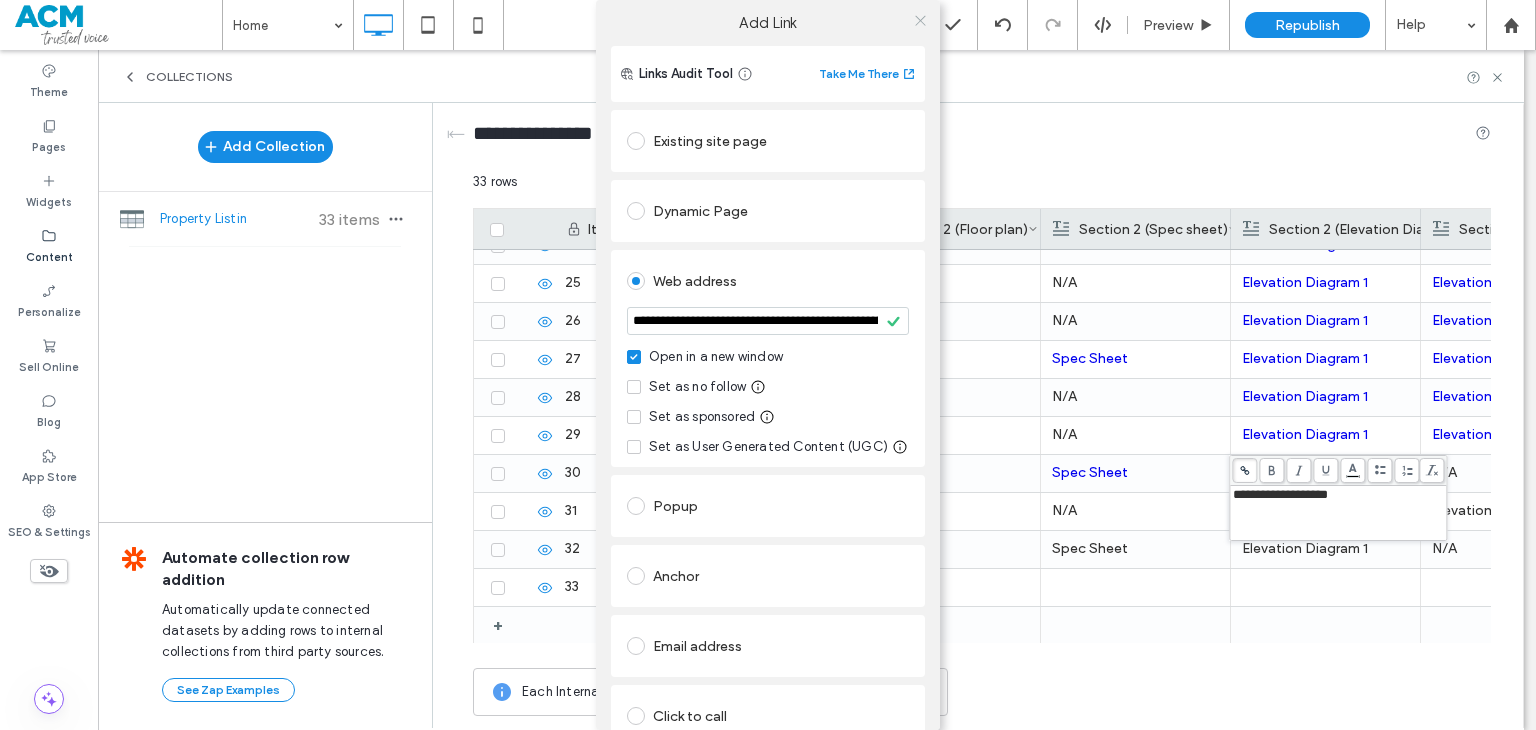click 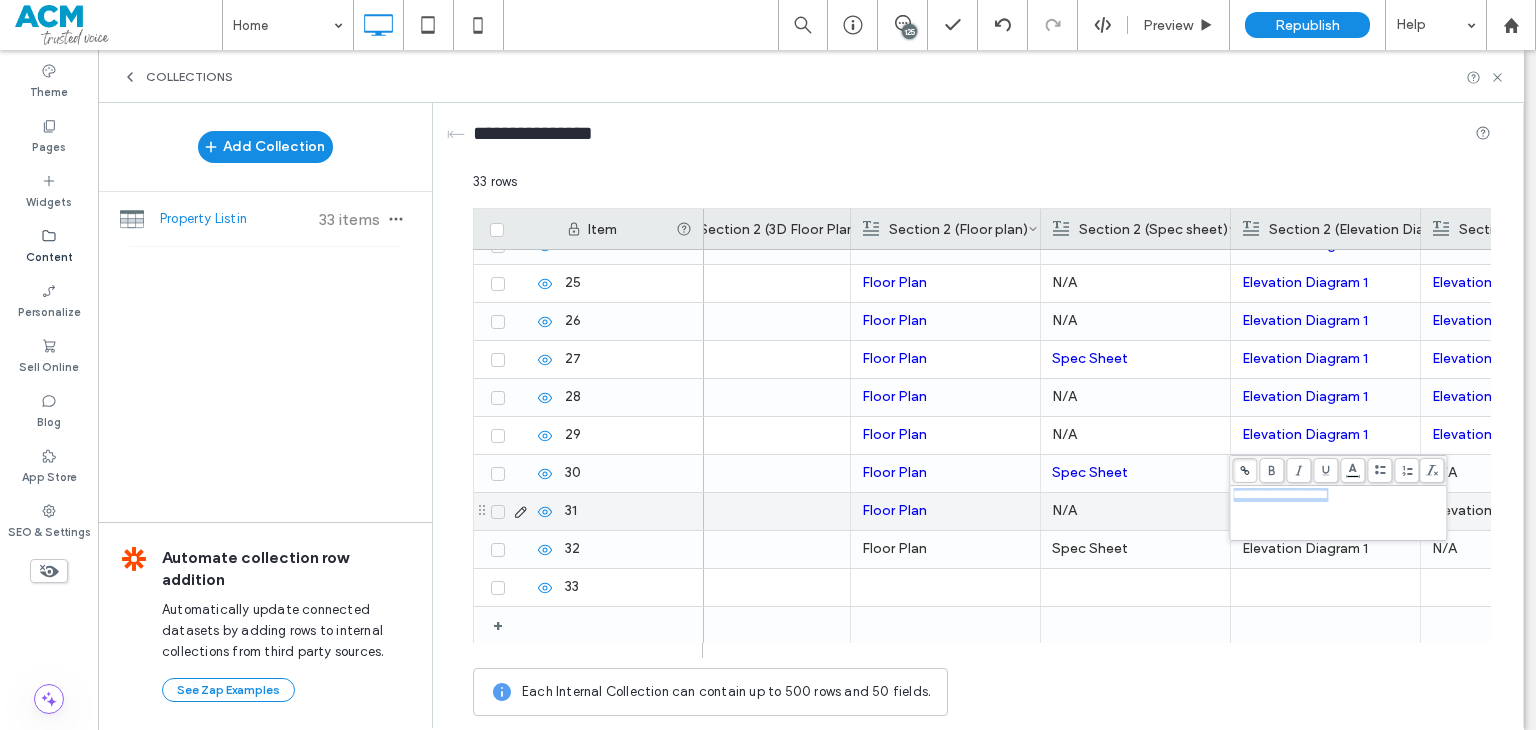 drag, startPoint x: 1172, startPoint y: 526, endPoint x: 1200, endPoint y: 525, distance: 28.01785 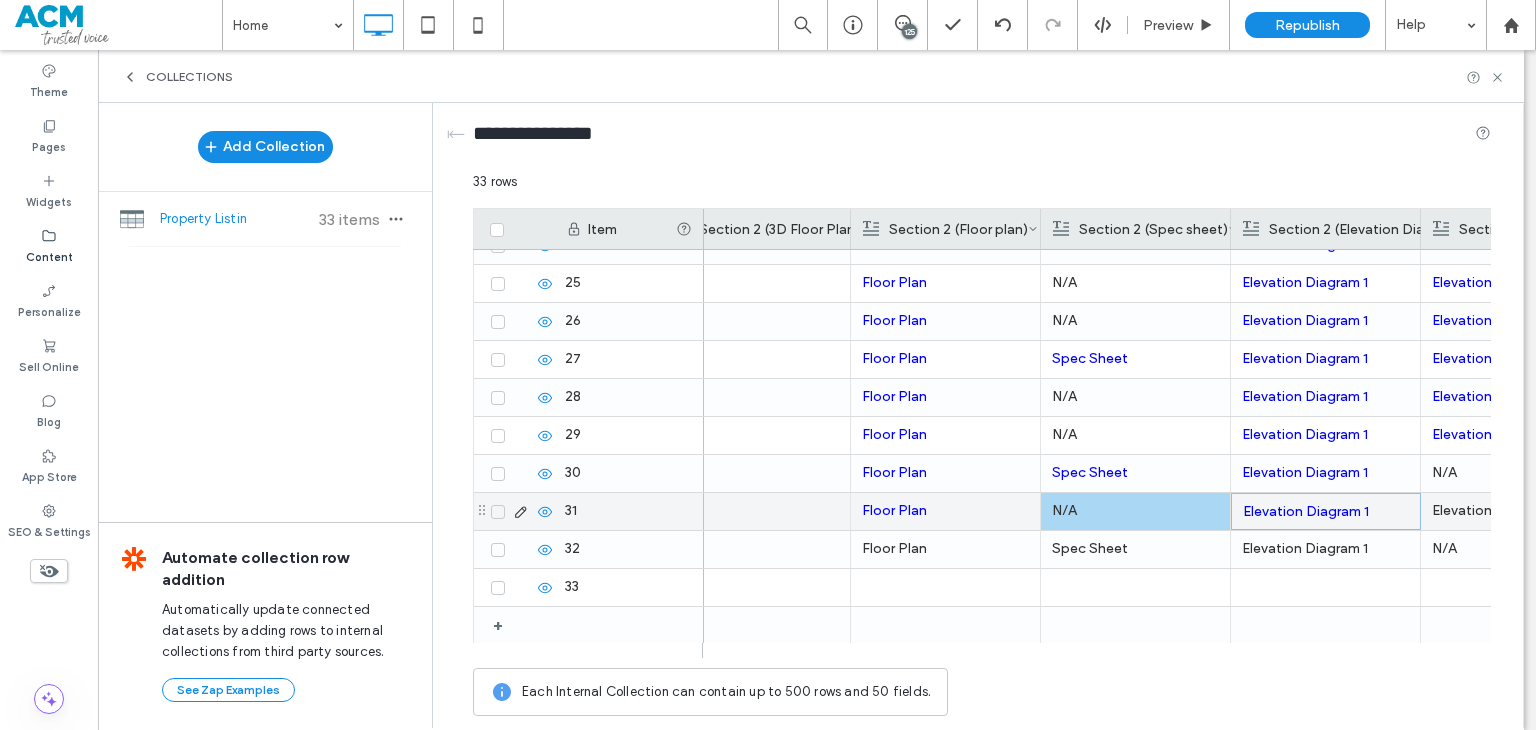 click on "Elevation Diagram 2" at bounding box center (1515, 511) 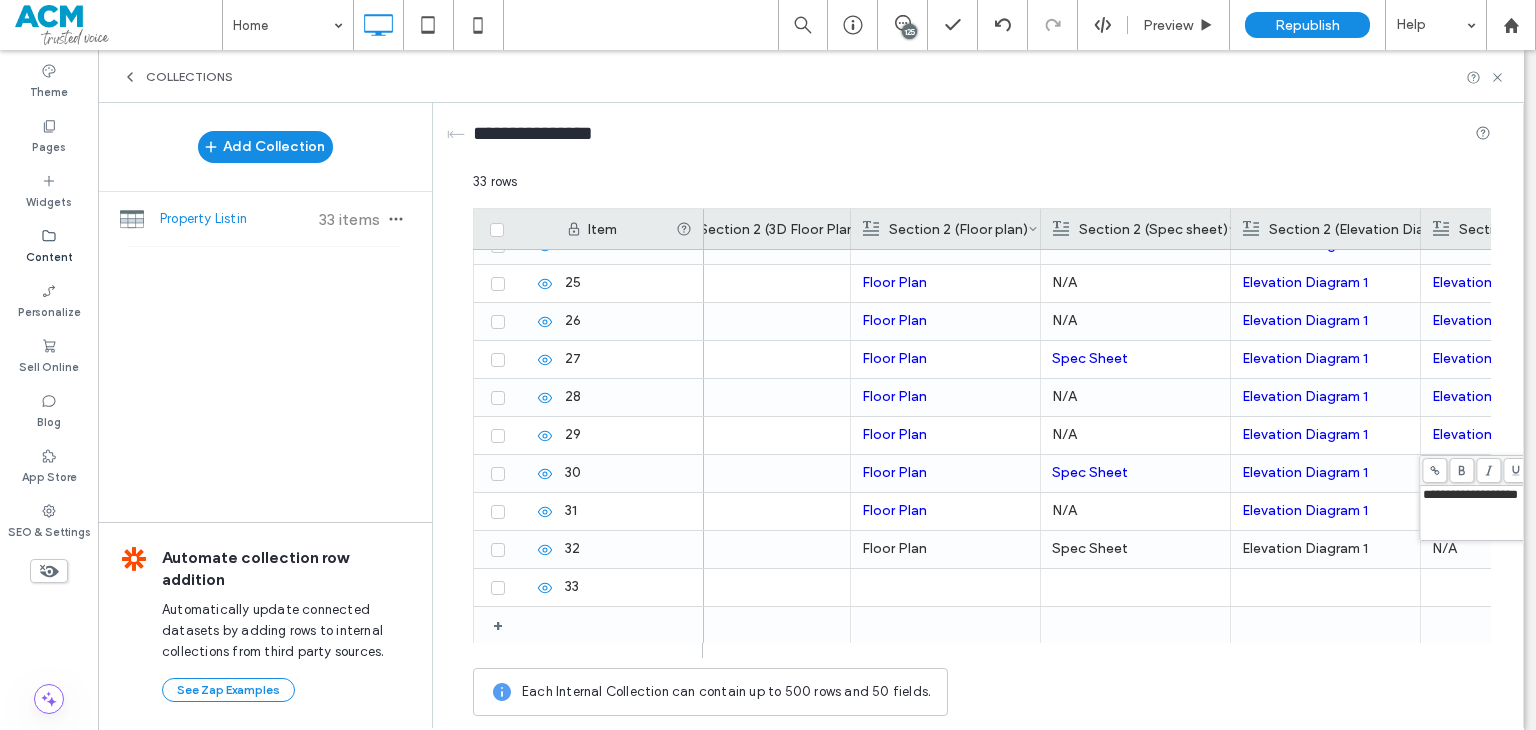 click at bounding box center (1434, 470) 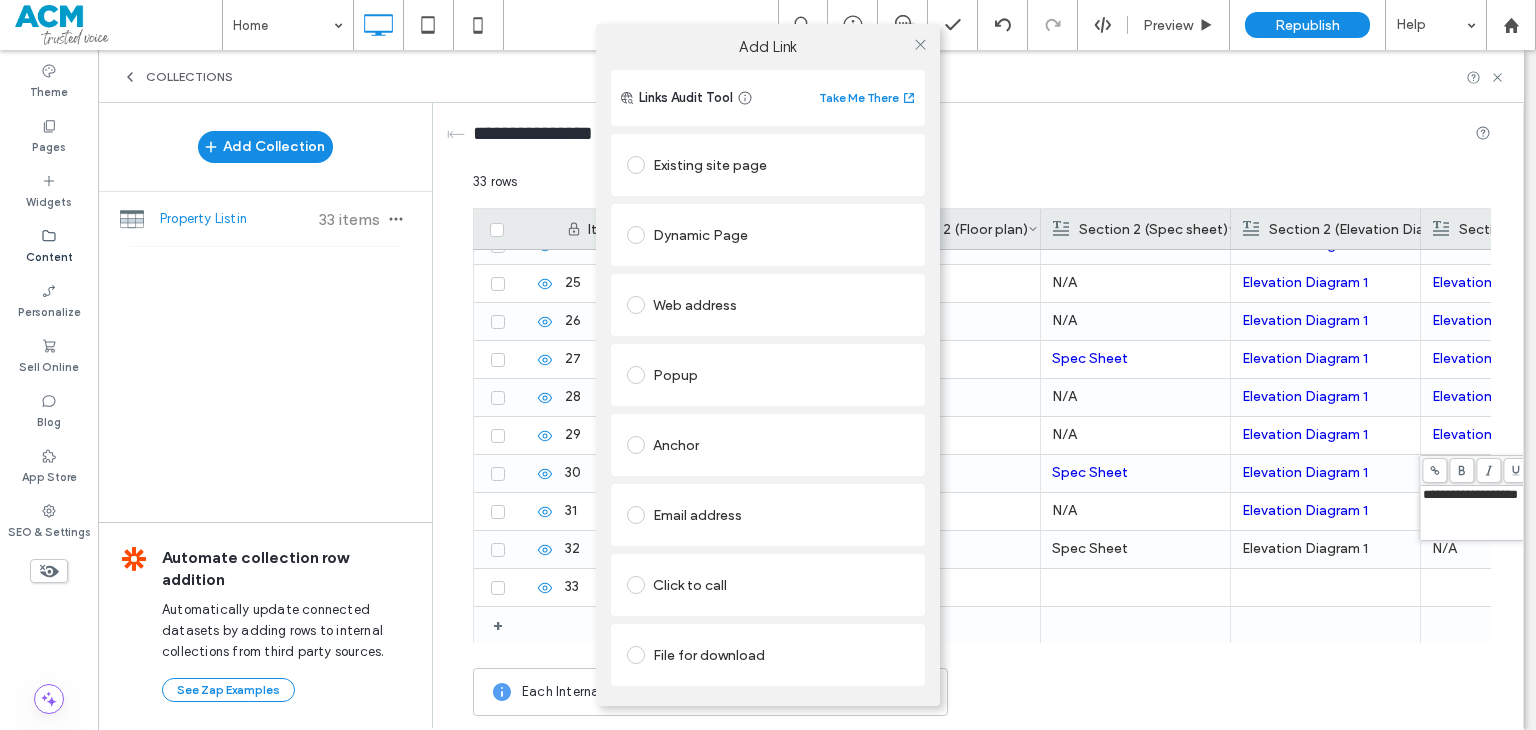 click on "Web address" at bounding box center (768, 305) 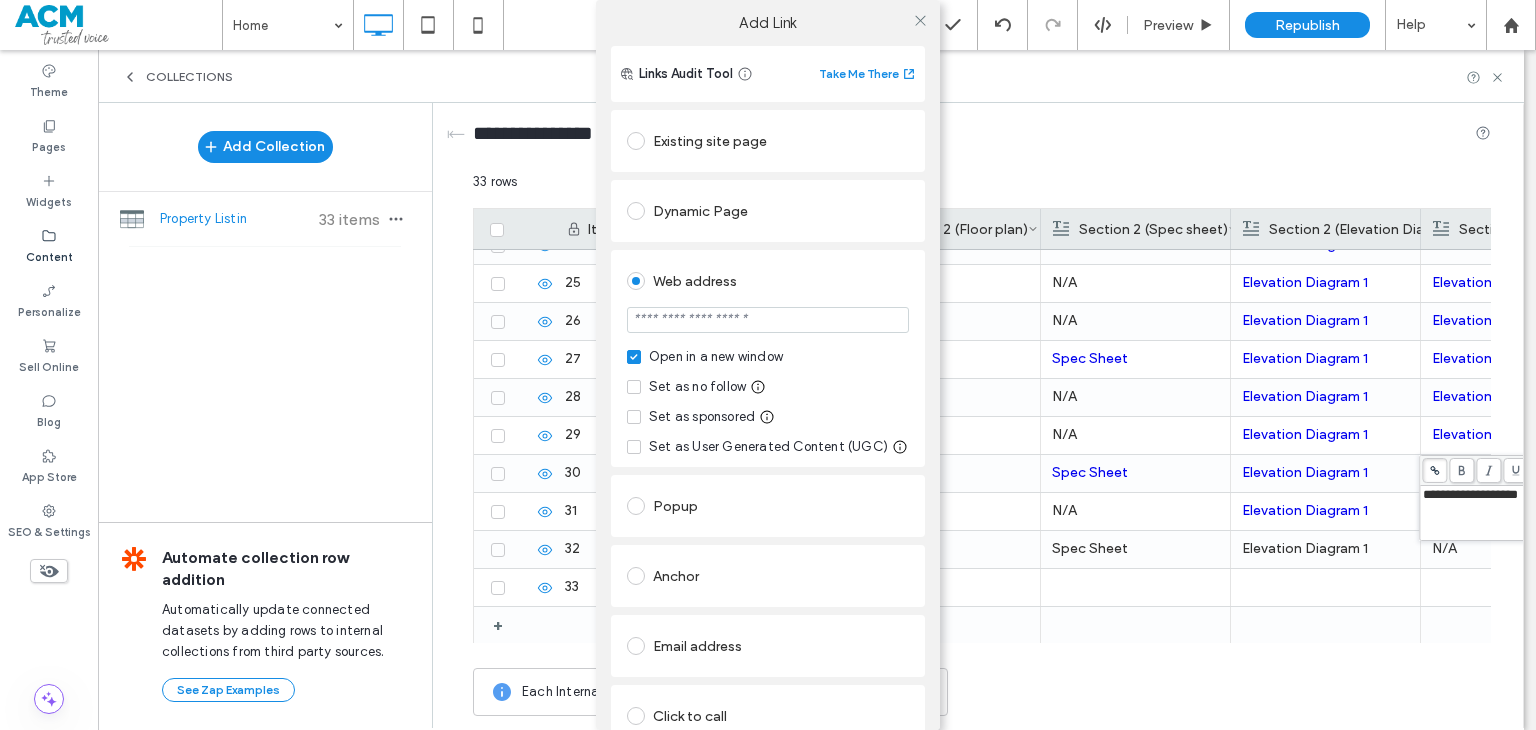 click at bounding box center (768, 320) 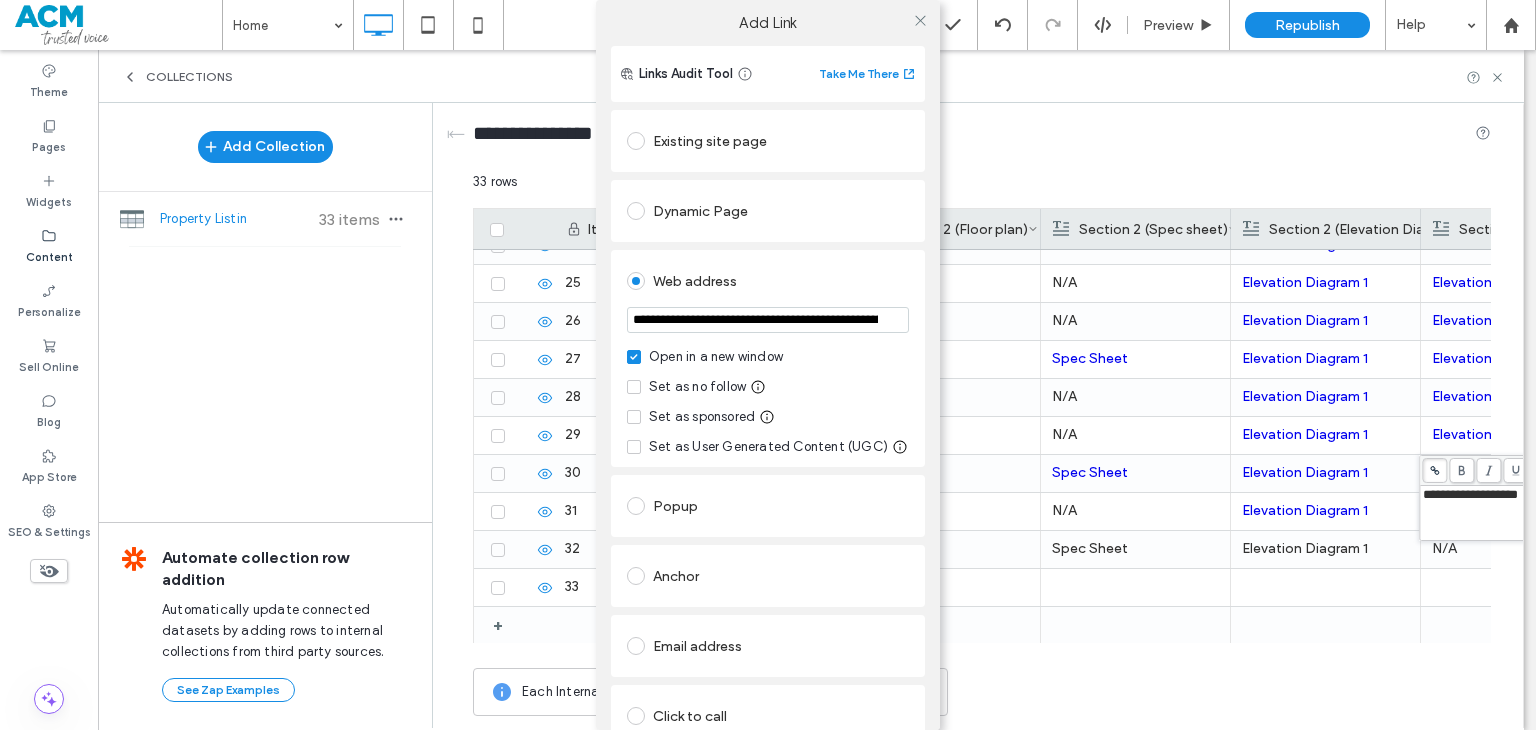 scroll, scrollTop: 0, scrollLeft: 451, axis: horizontal 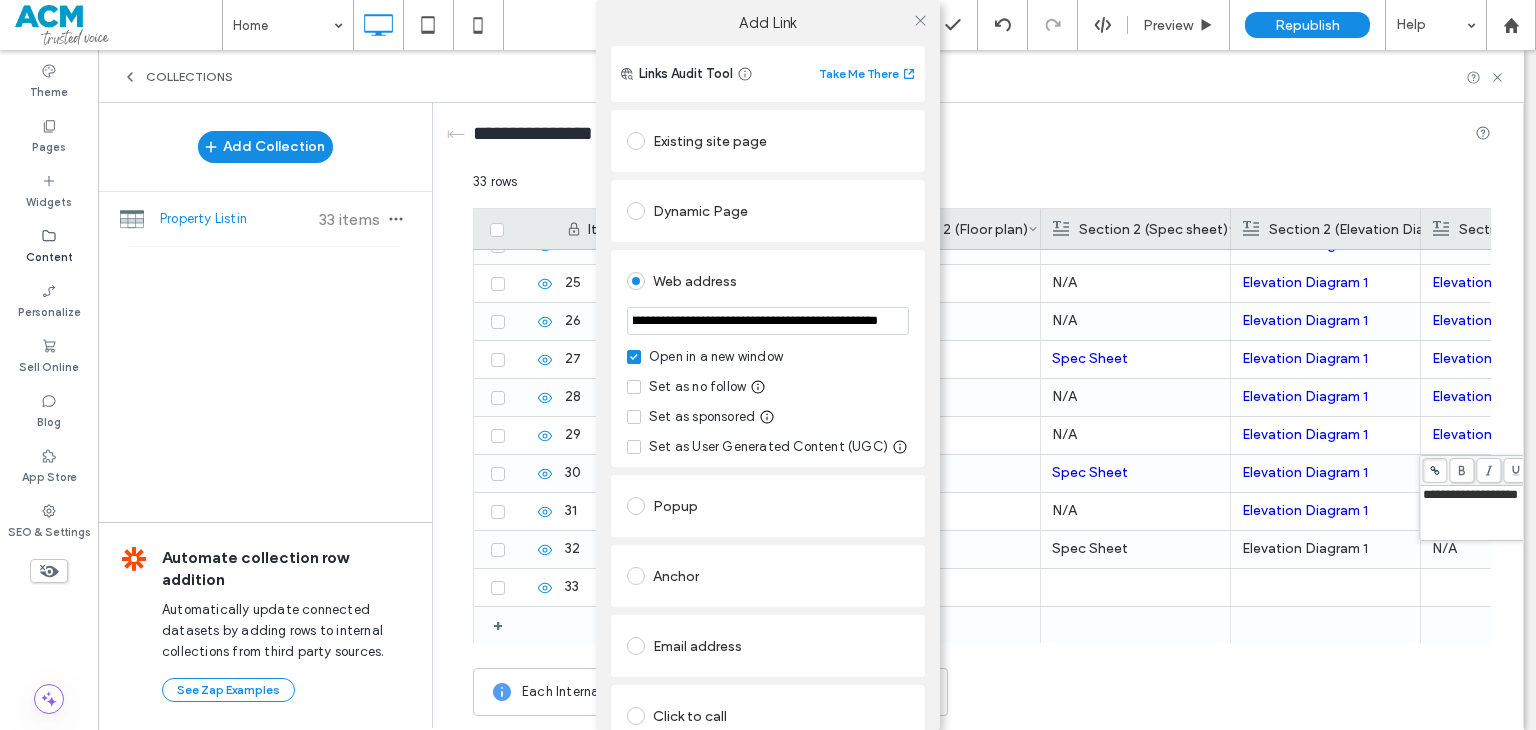 type on "**********" 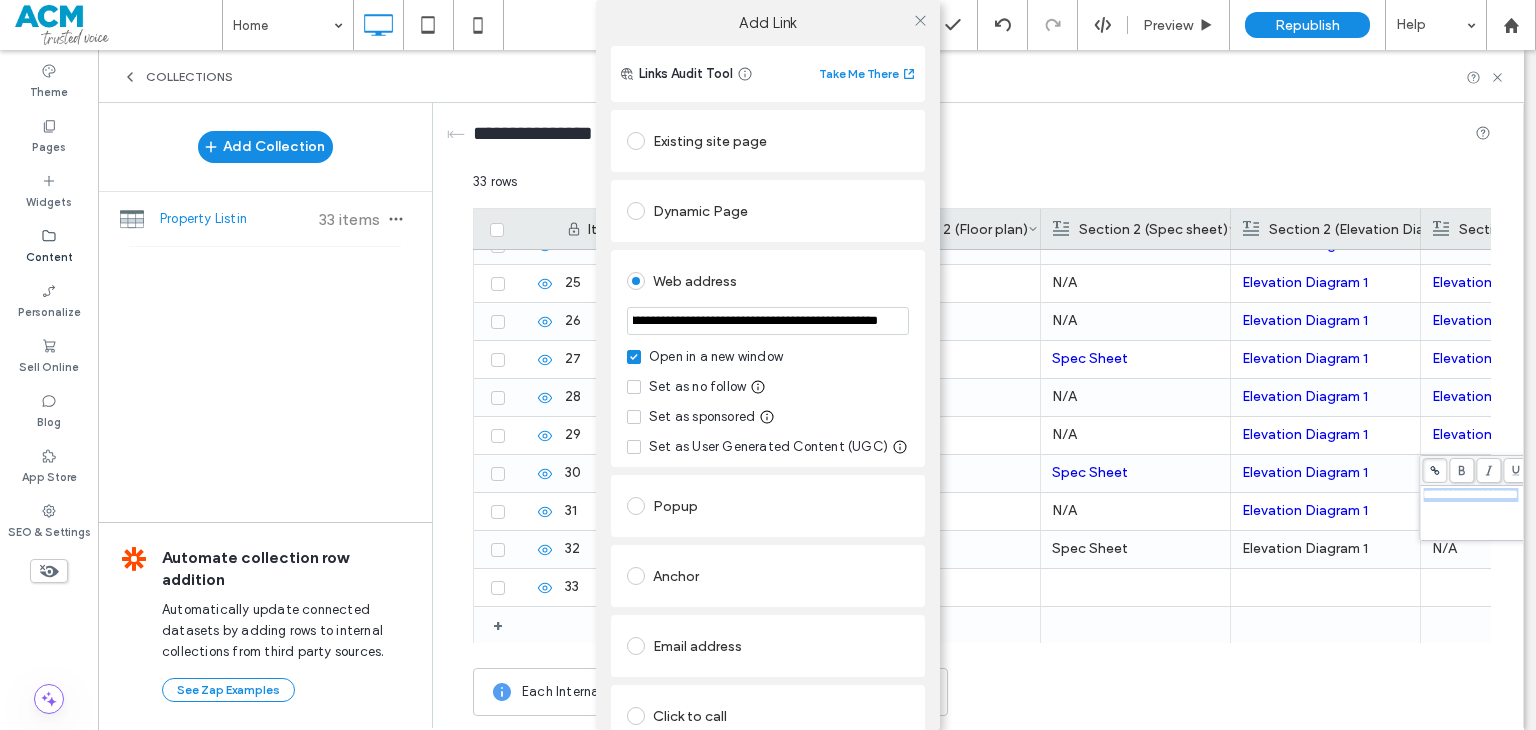 click on "**********" at bounding box center [768, 441] 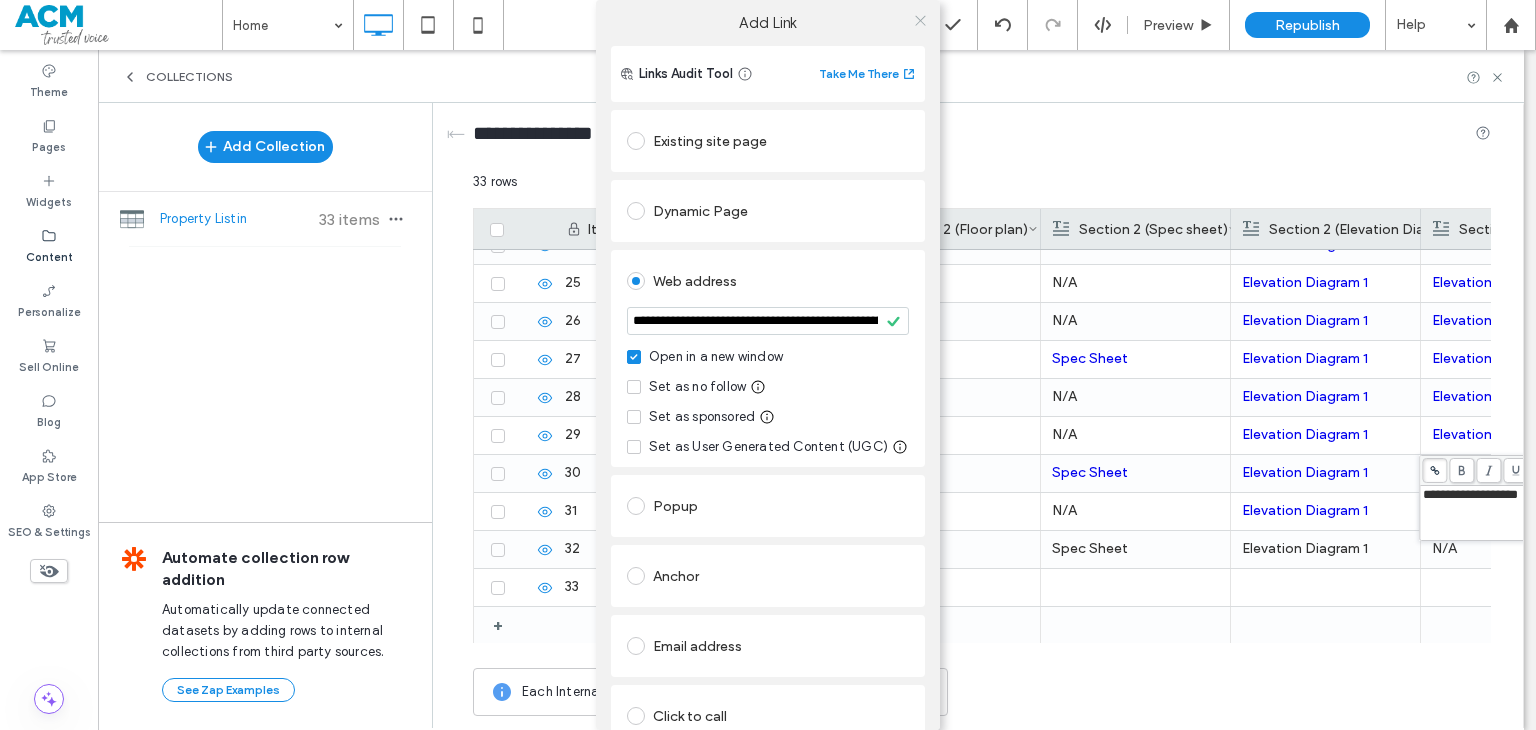 click 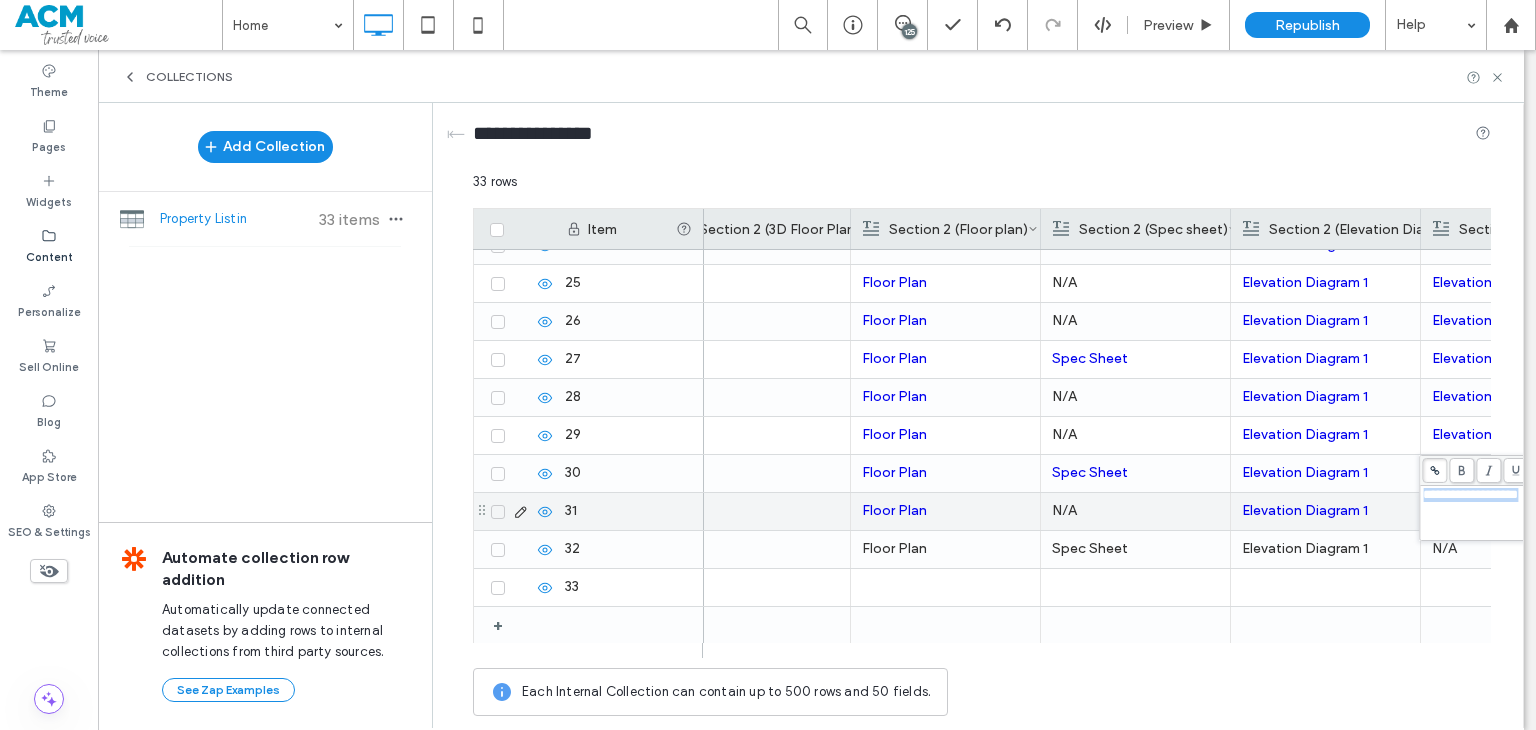 click on "Floor Plan" at bounding box center (945, 549) 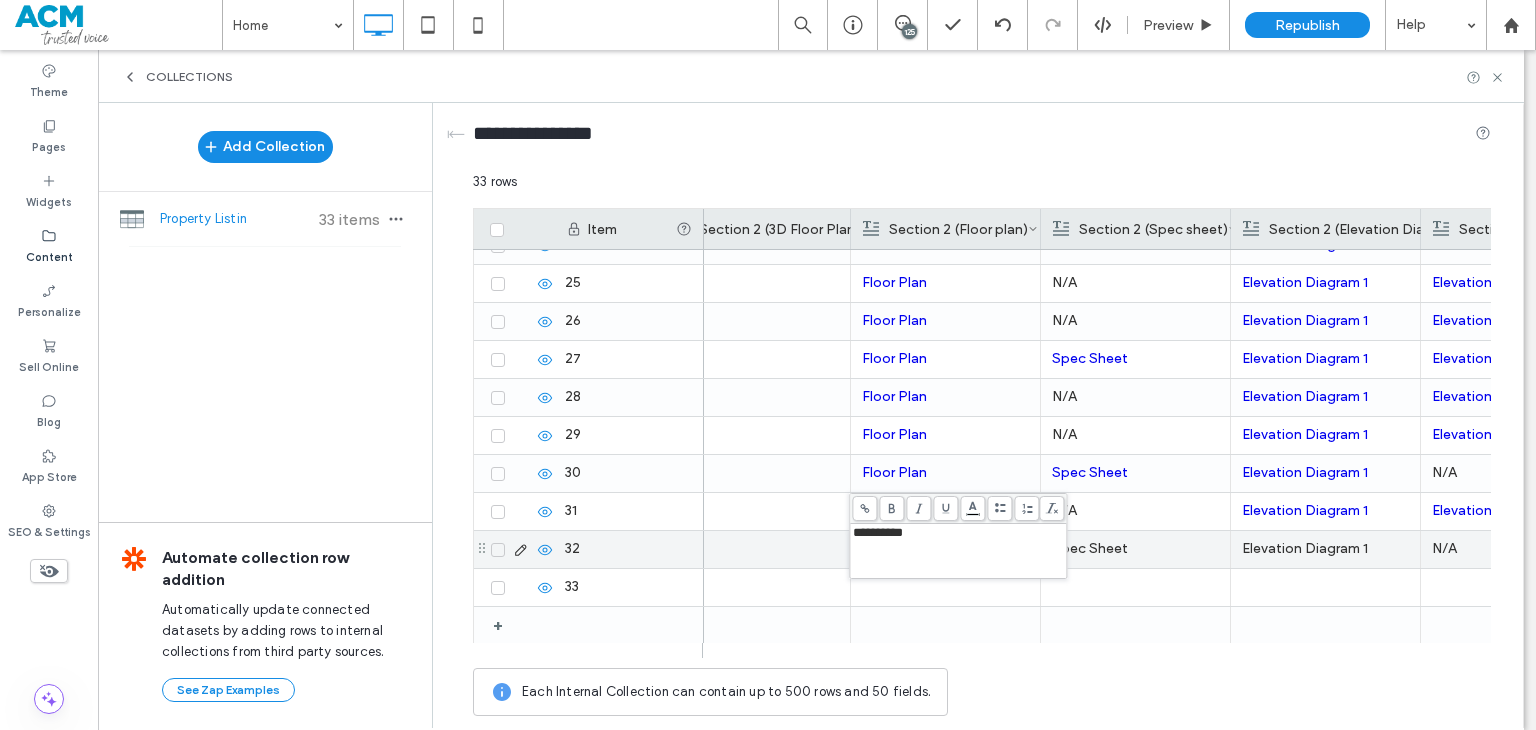 click 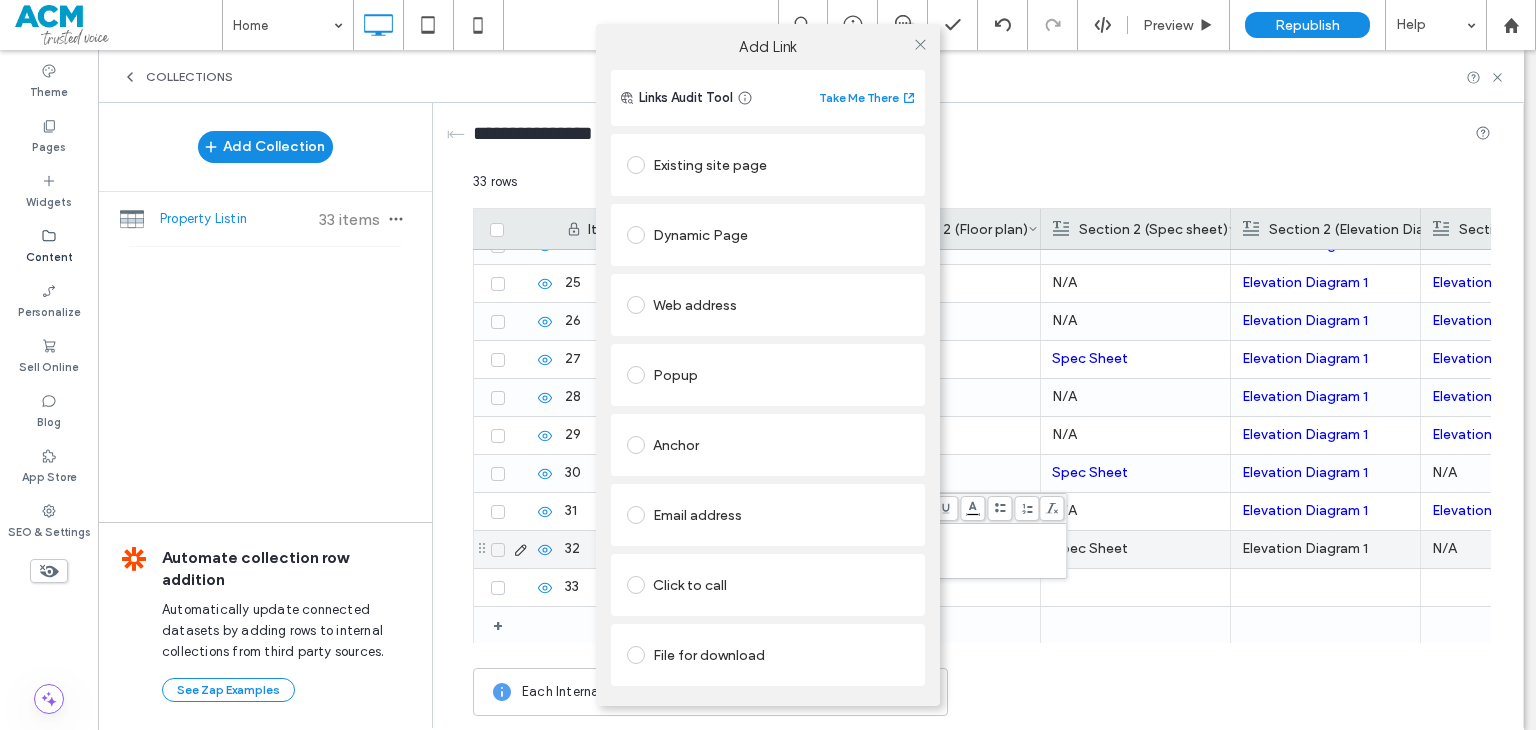 click on "Web address" at bounding box center [768, 305] 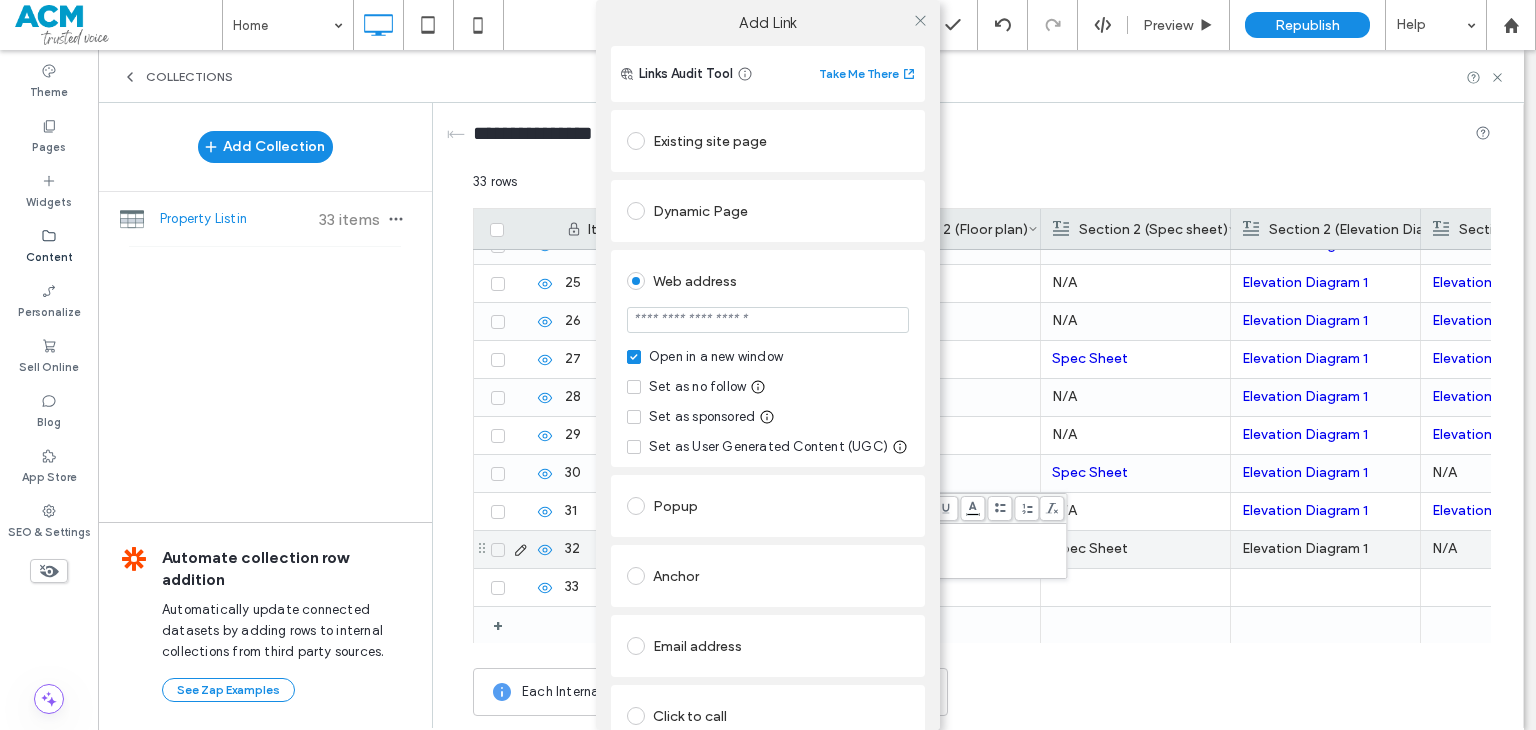click at bounding box center (768, 320) 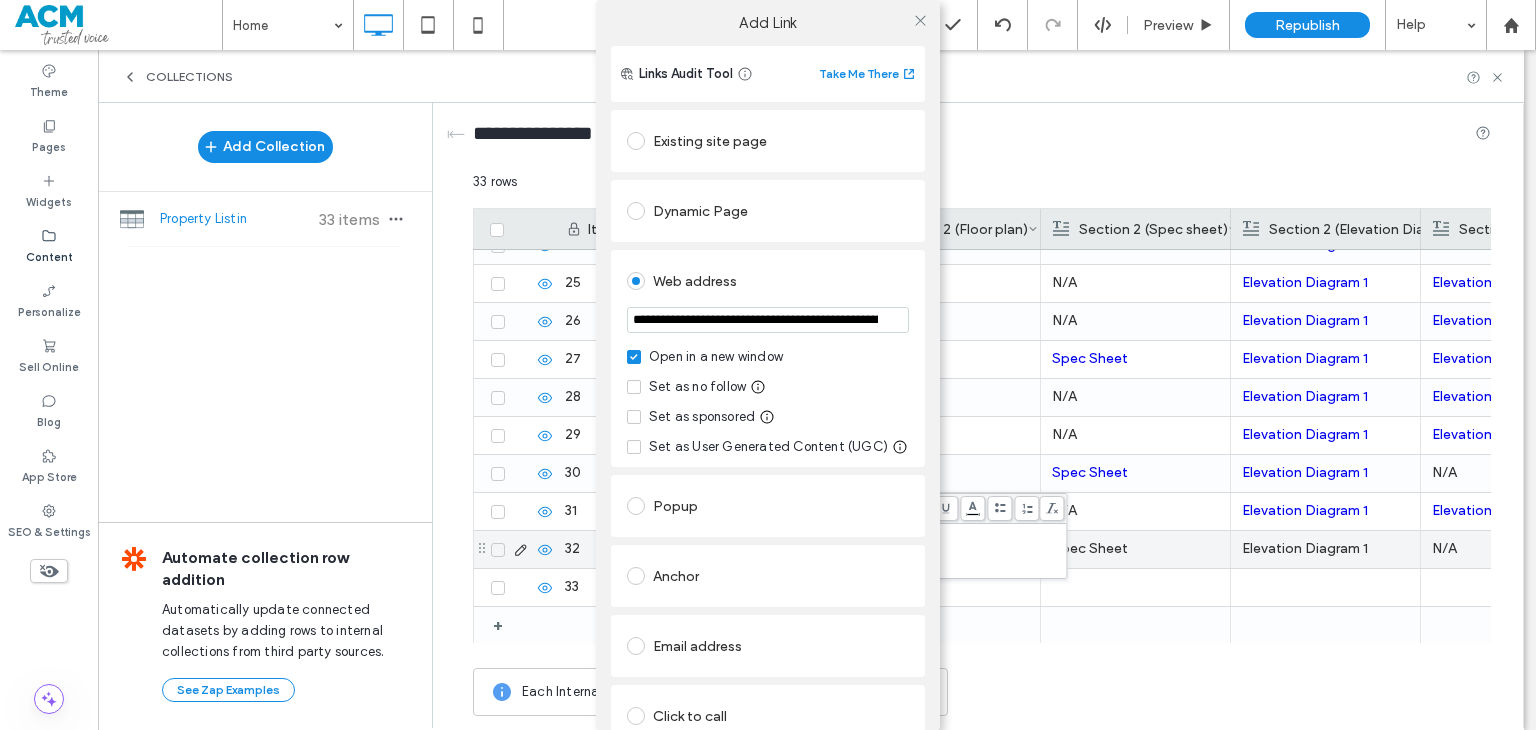 scroll, scrollTop: 0, scrollLeft: 436, axis: horizontal 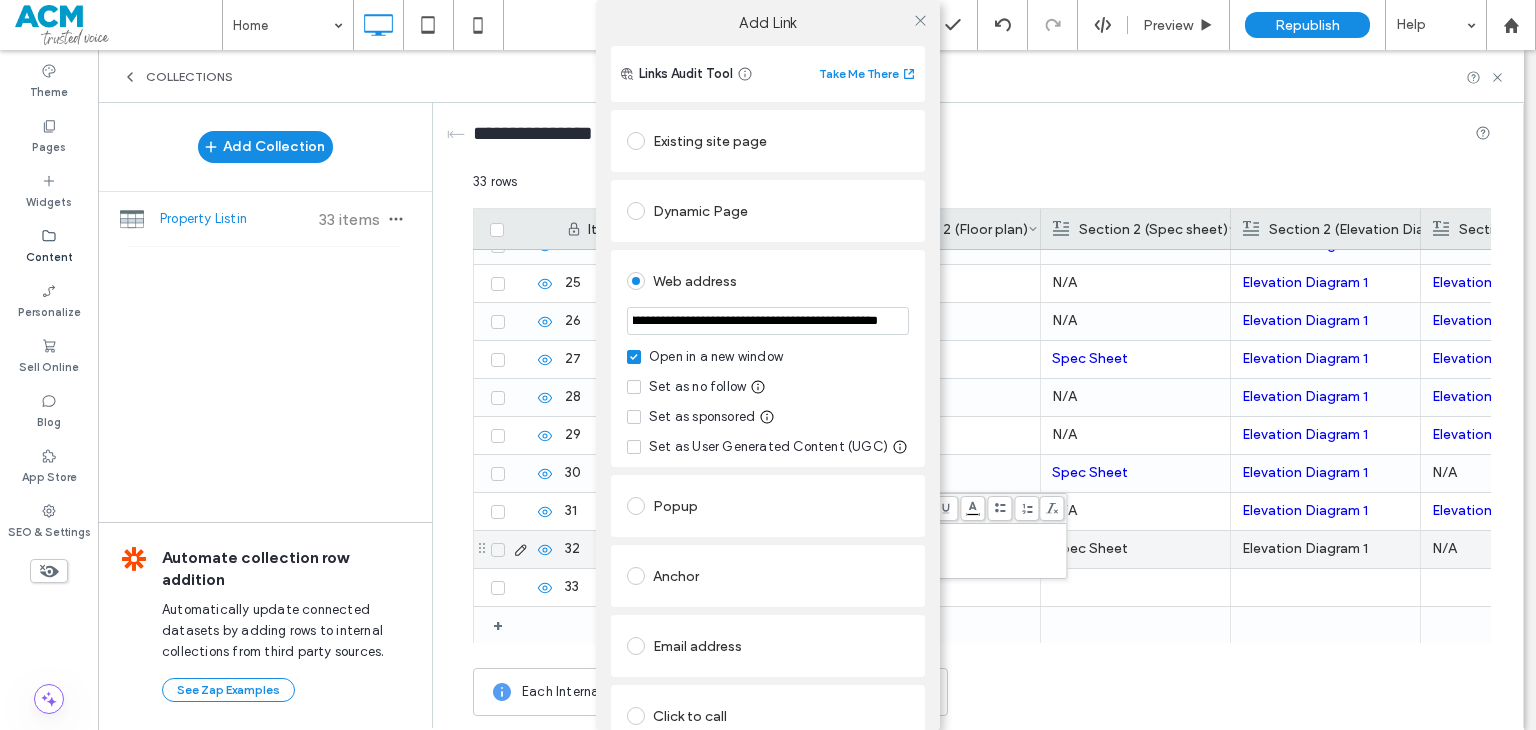 type on "**********" 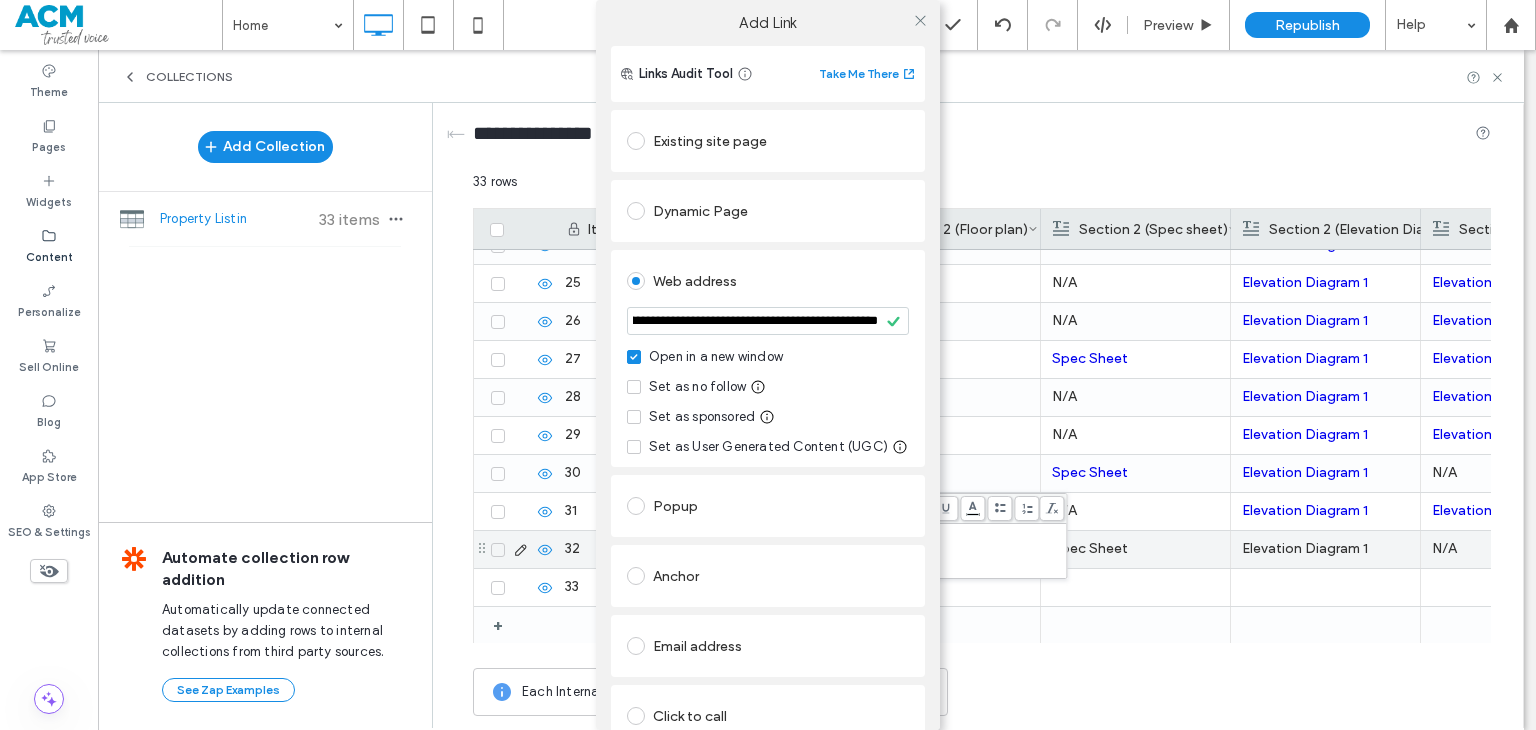 click on "**********" at bounding box center [768, 441] 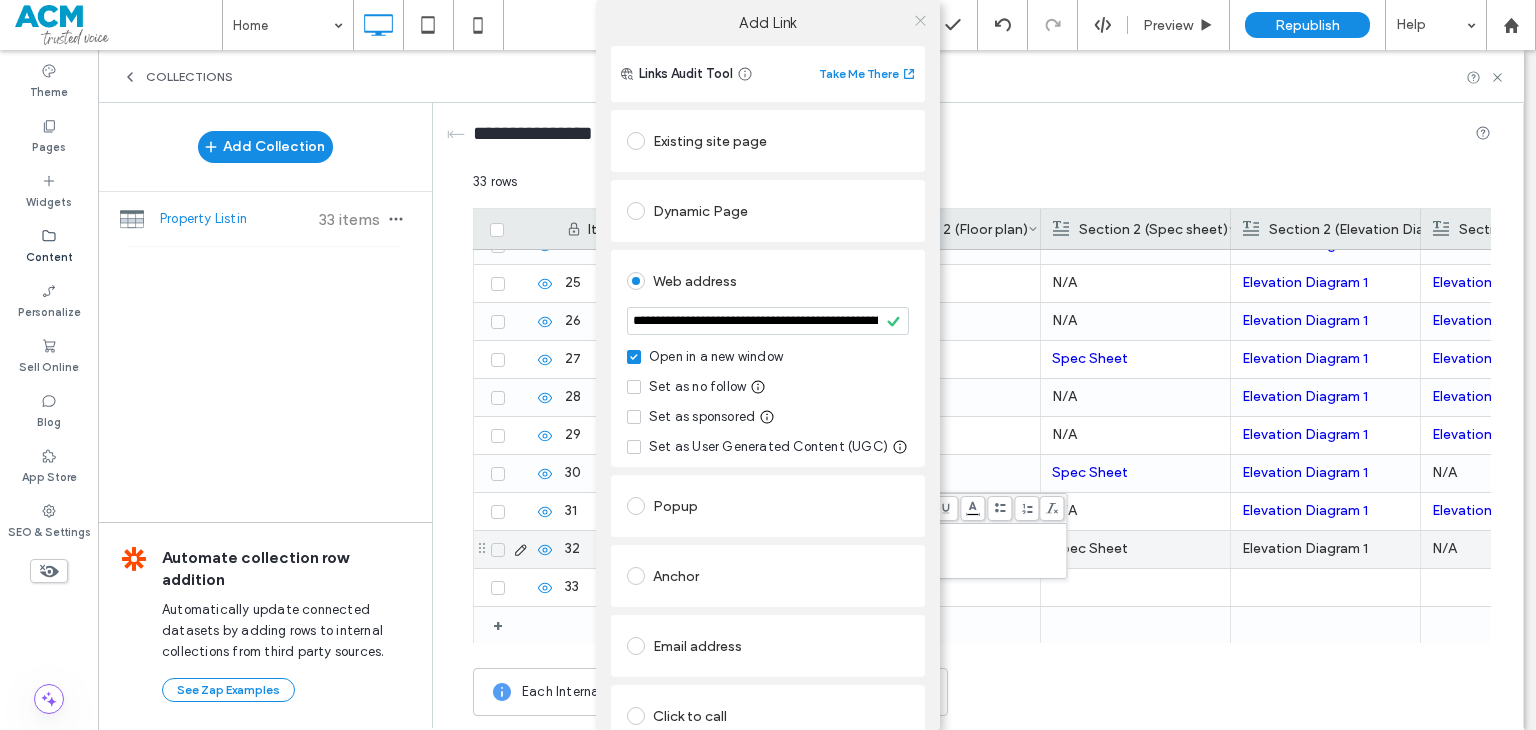 drag, startPoint x: 913, startPoint y: 13, endPoint x: 912, endPoint y: 23, distance: 10.049875 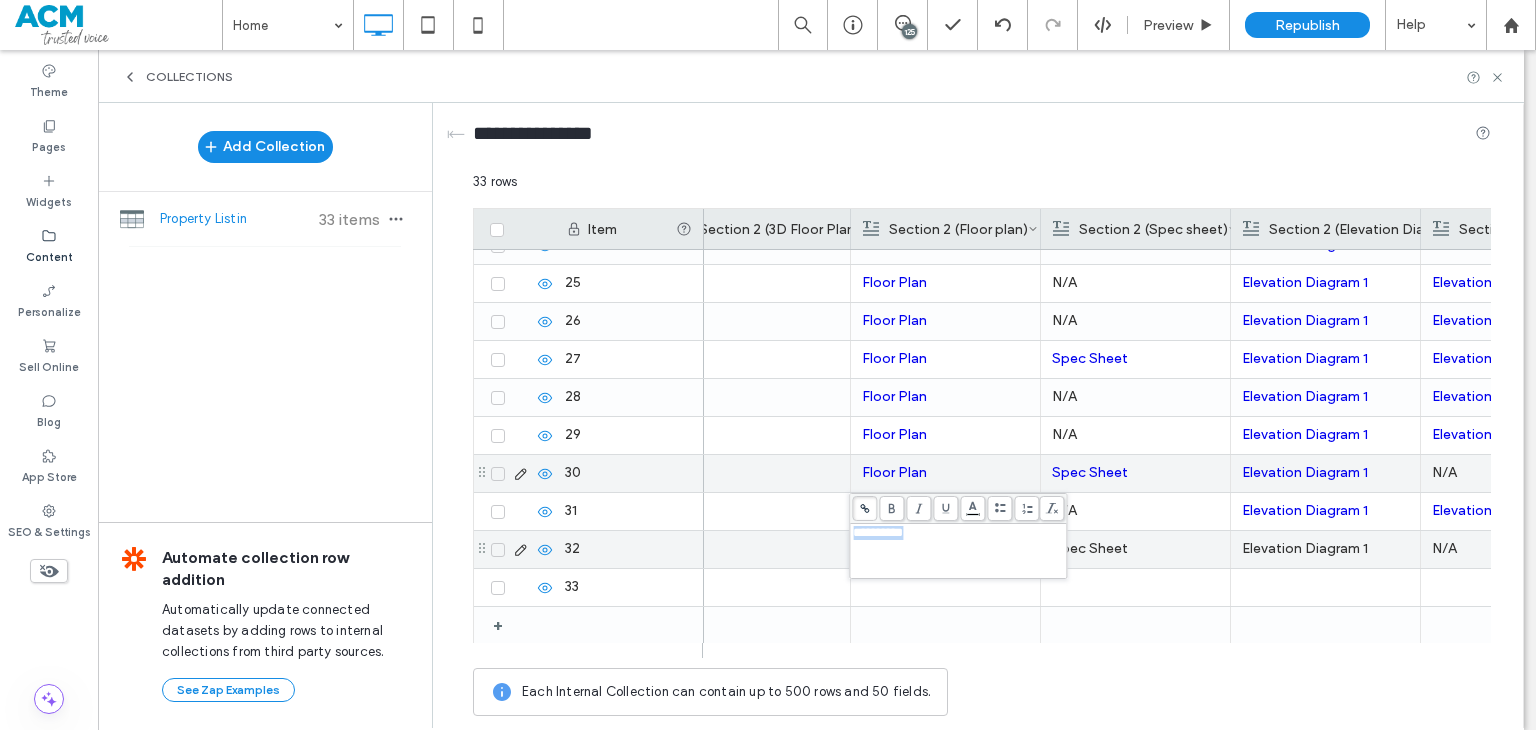click on "Spec Sheet" at bounding box center (1135, 549) 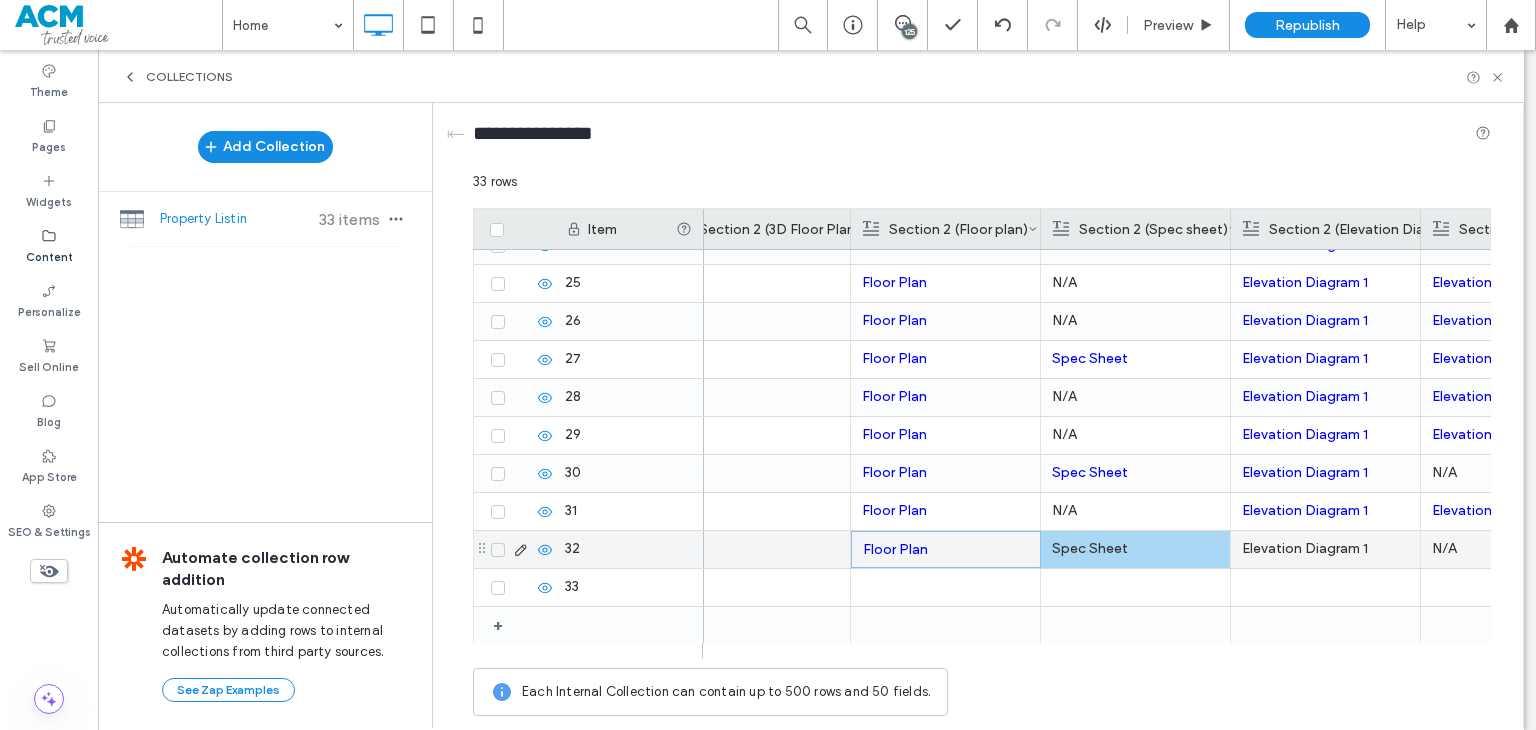 click on "Spec Sheet" at bounding box center (1135, 549) 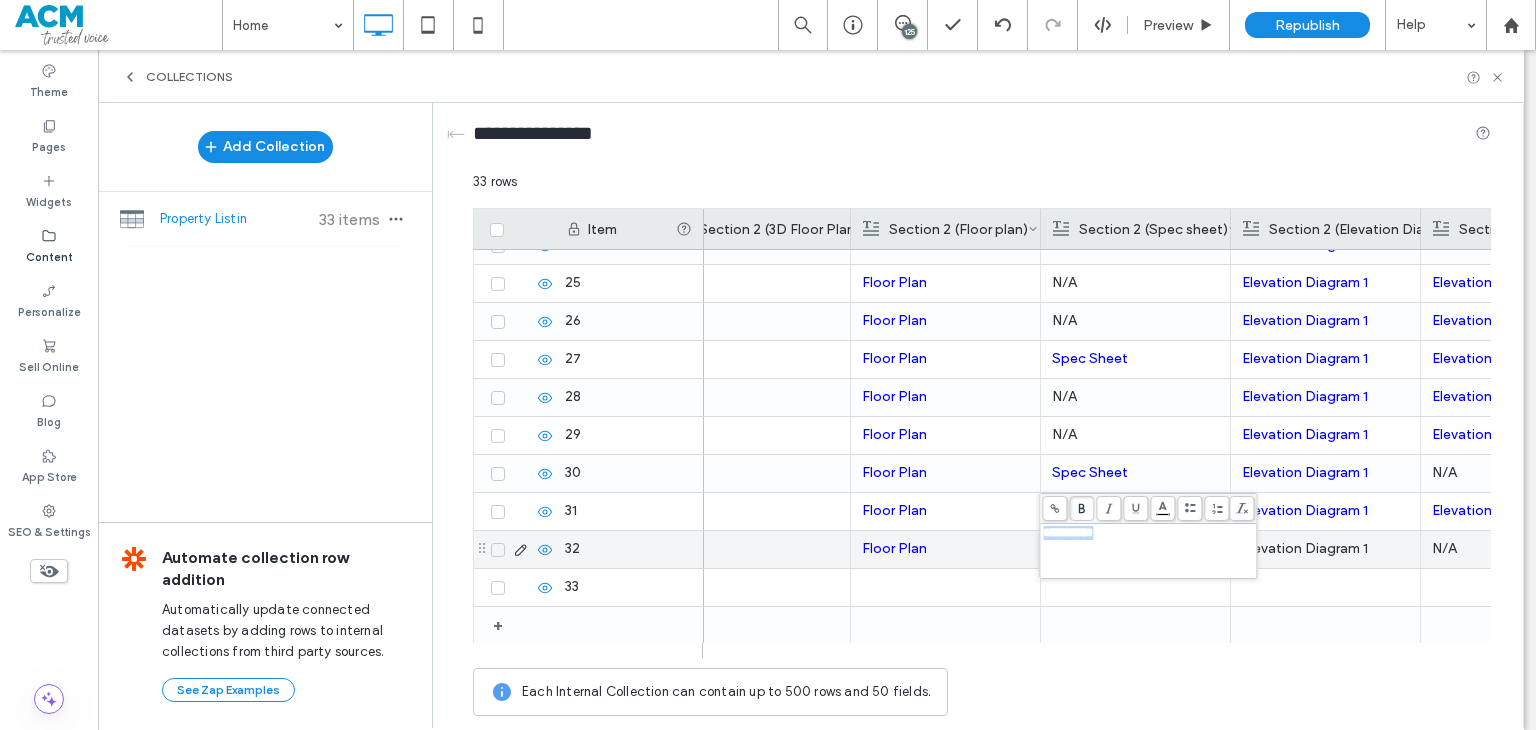 click at bounding box center [1080, 508] 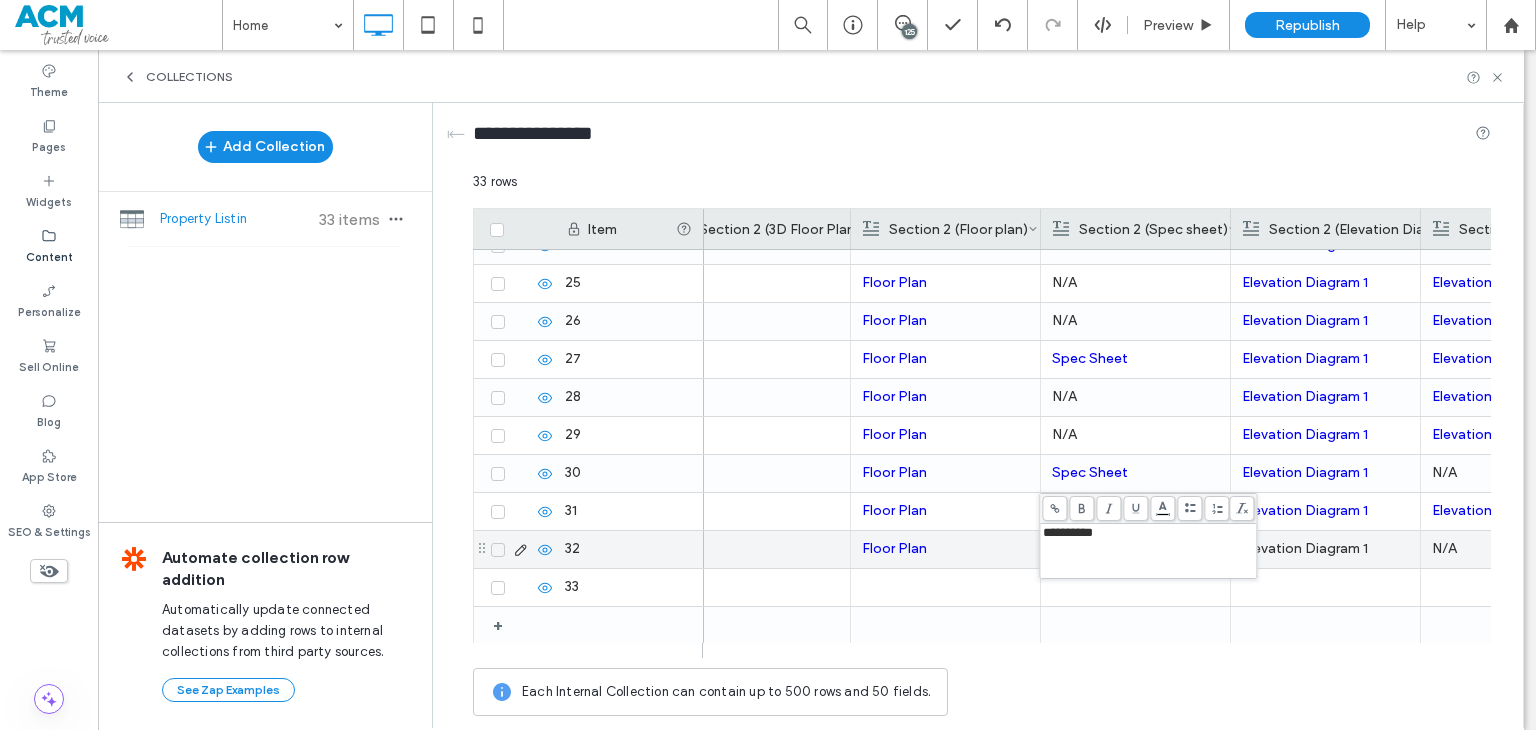 click at bounding box center (1054, 508) 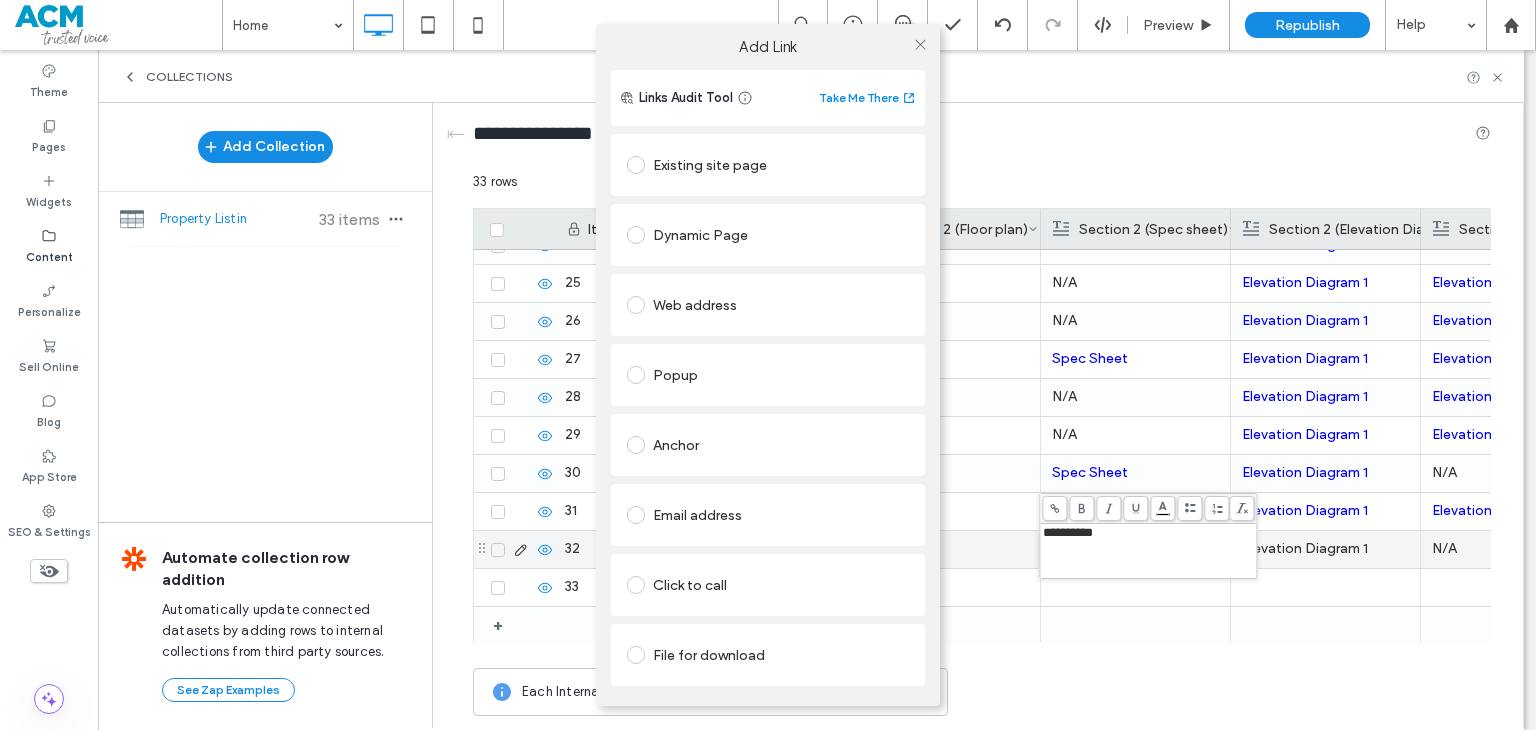 click on "Web address" at bounding box center (768, 305) 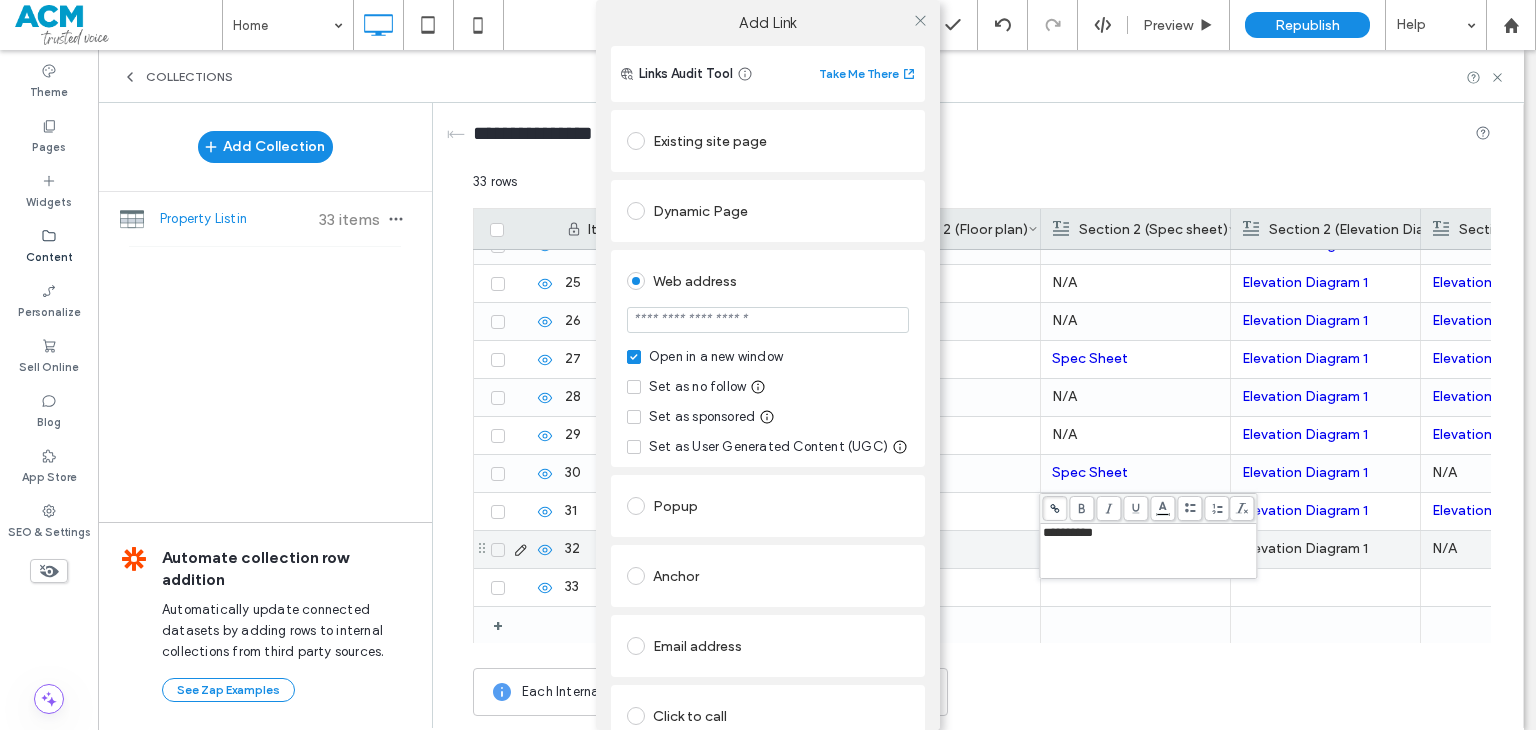 click at bounding box center (768, 320) 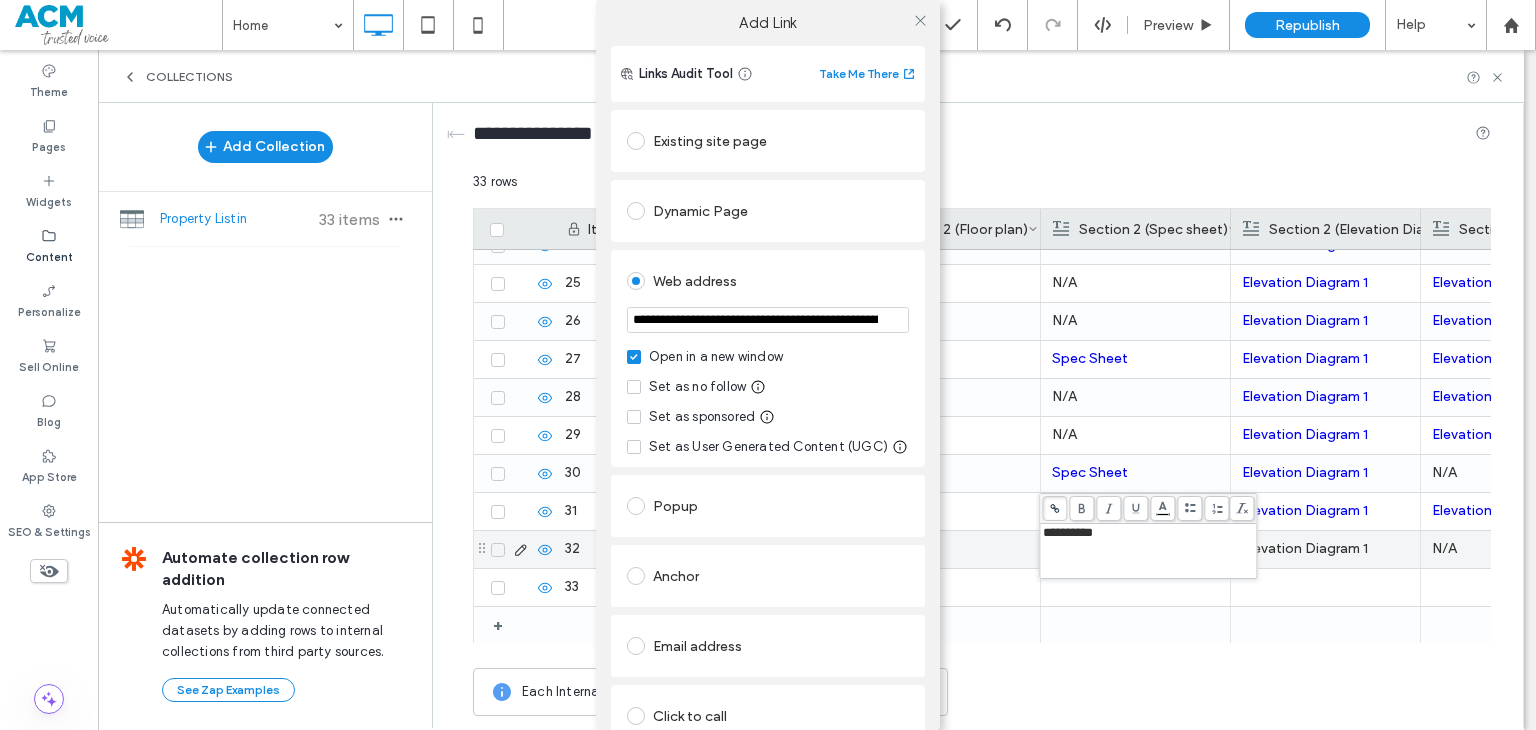 scroll, scrollTop: 0, scrollLeft: 488, axis: horizontal 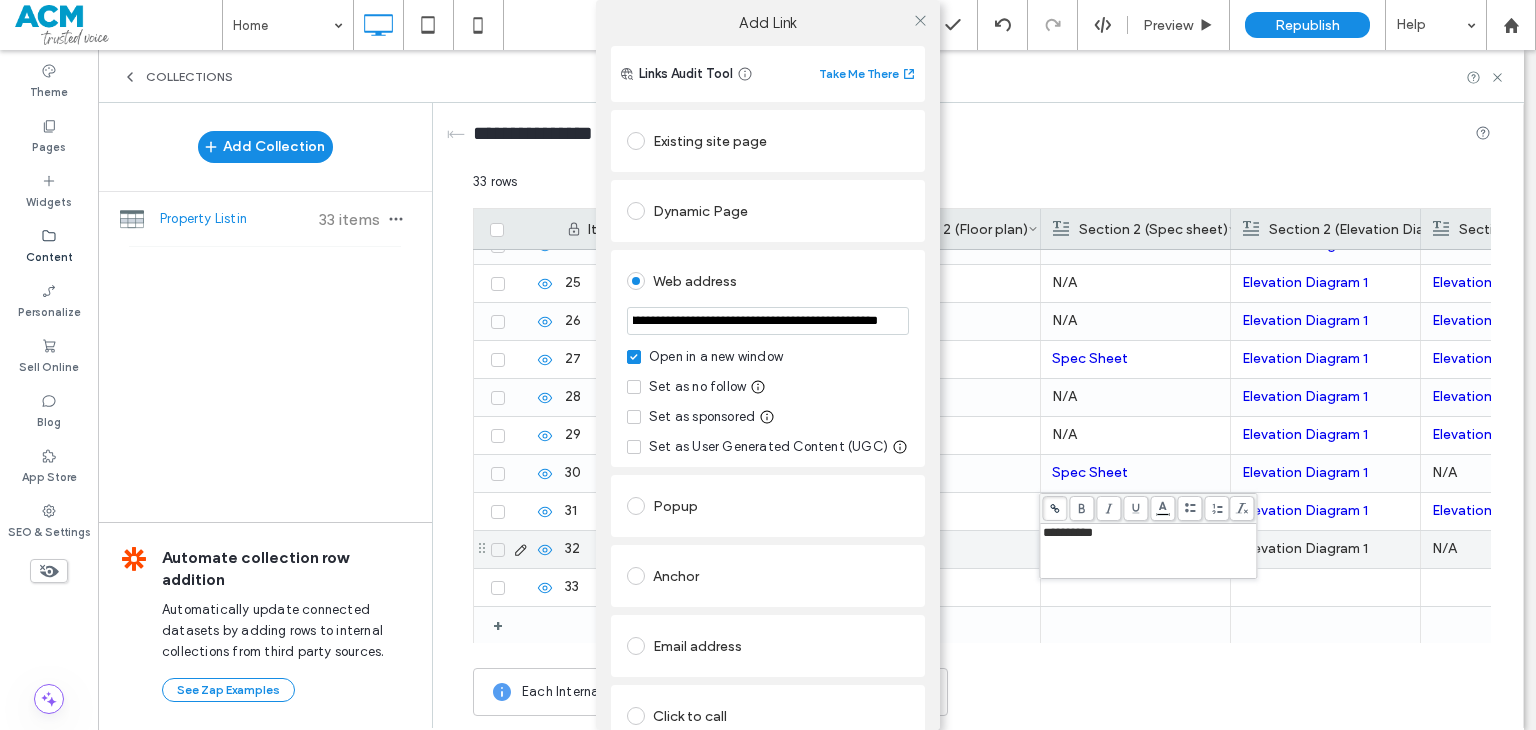 type on "**********" 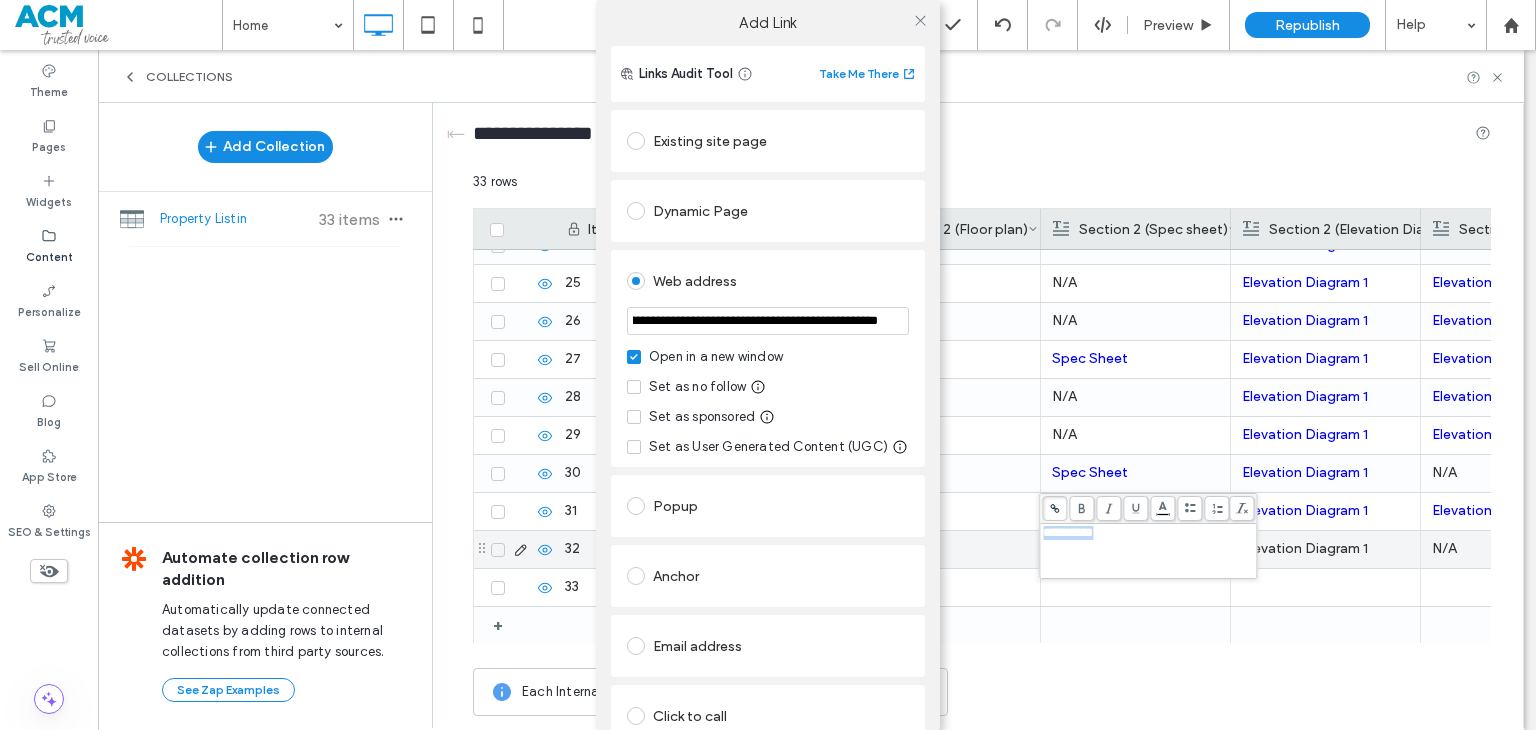 click on "**********" at bounding box center (768, 441) 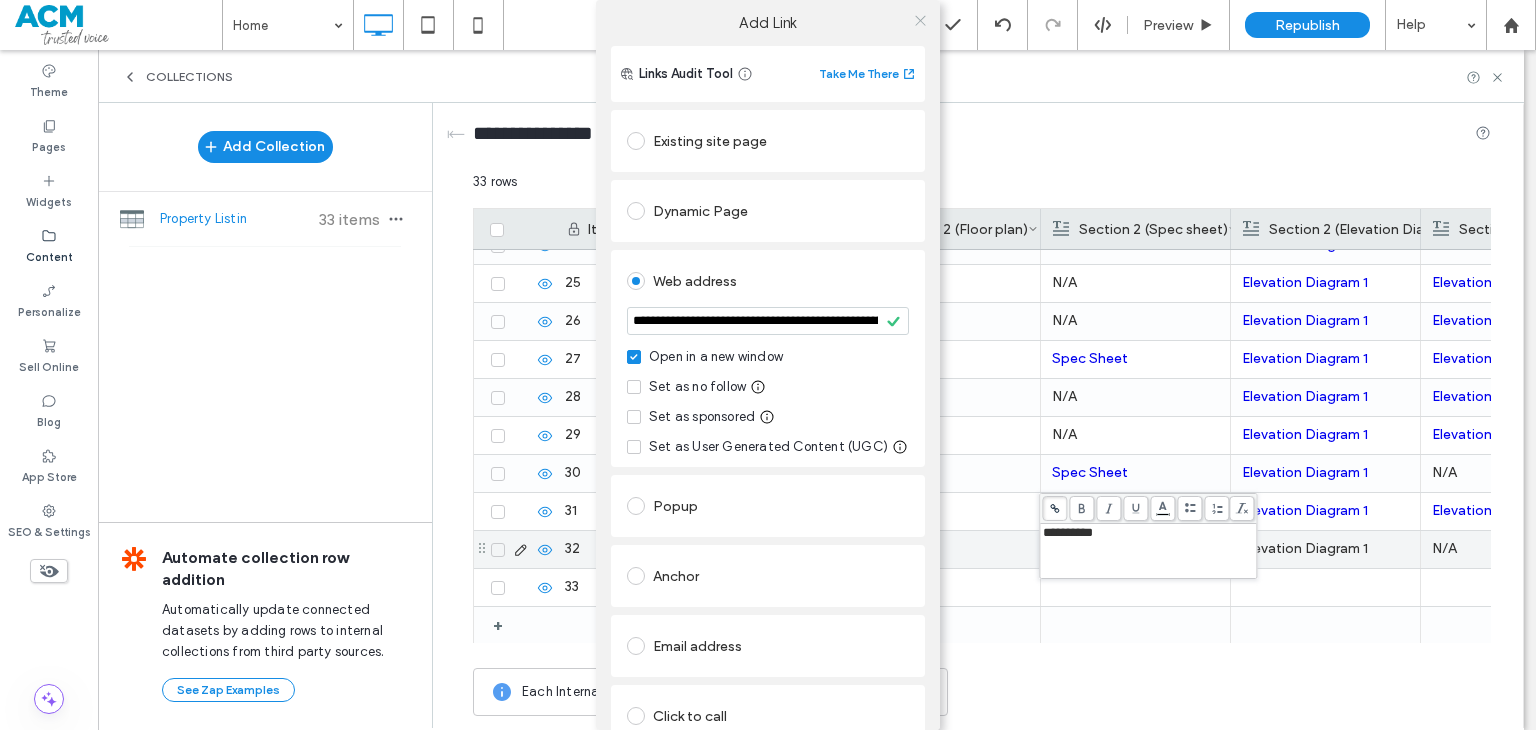 click 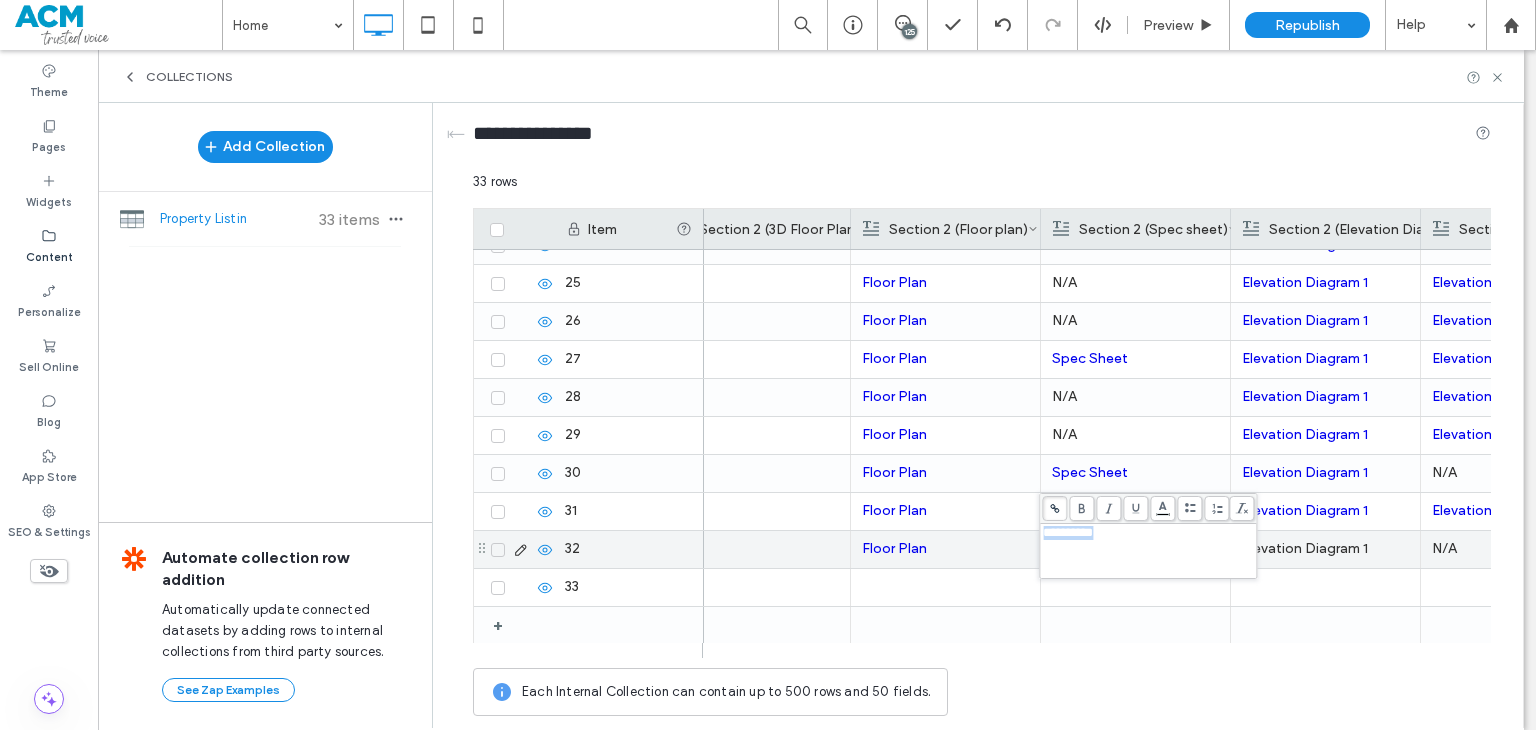 click on "Elevation Diagram 1" at bounding box center [1325, 549] 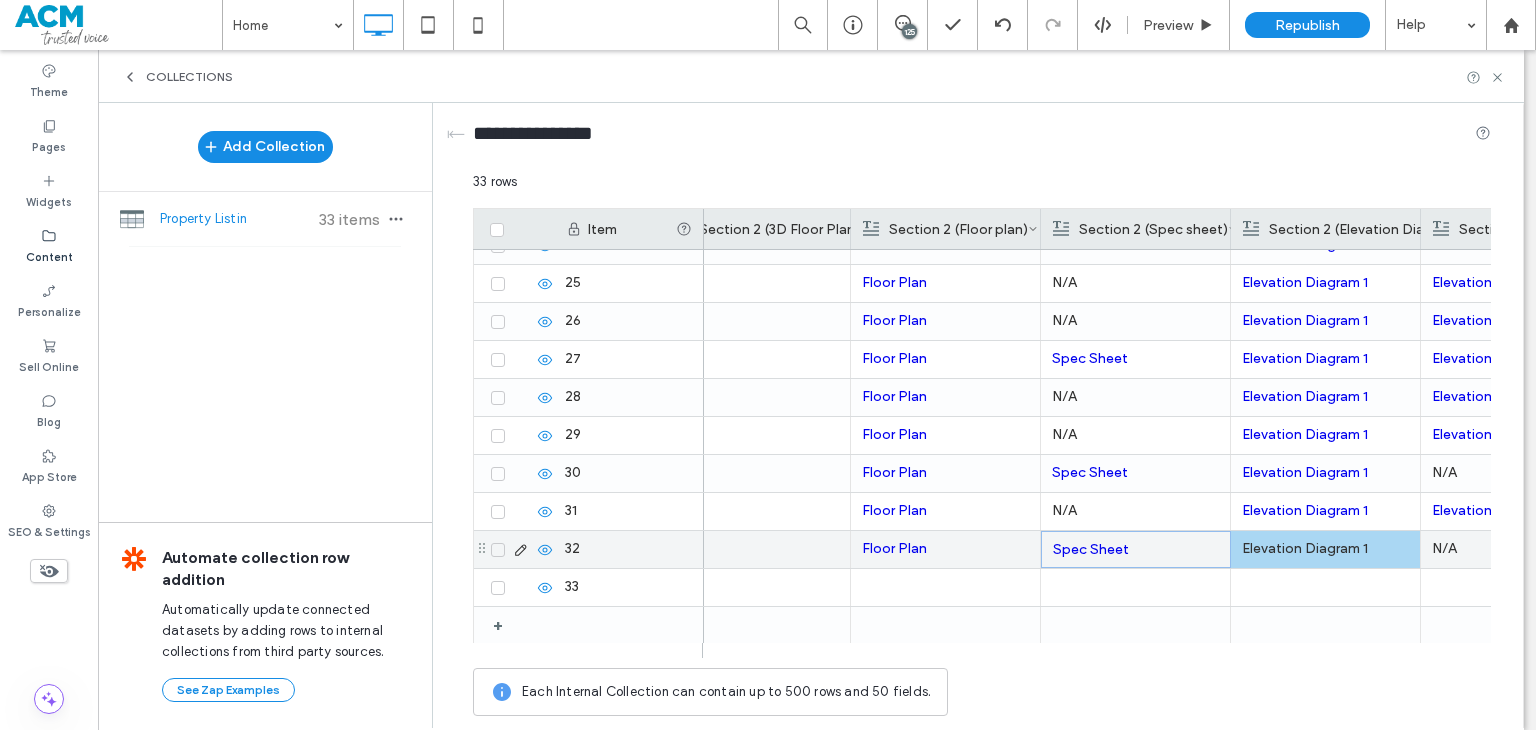 click on "Elevation Diagram 1" at bounding box center (1325, 549) 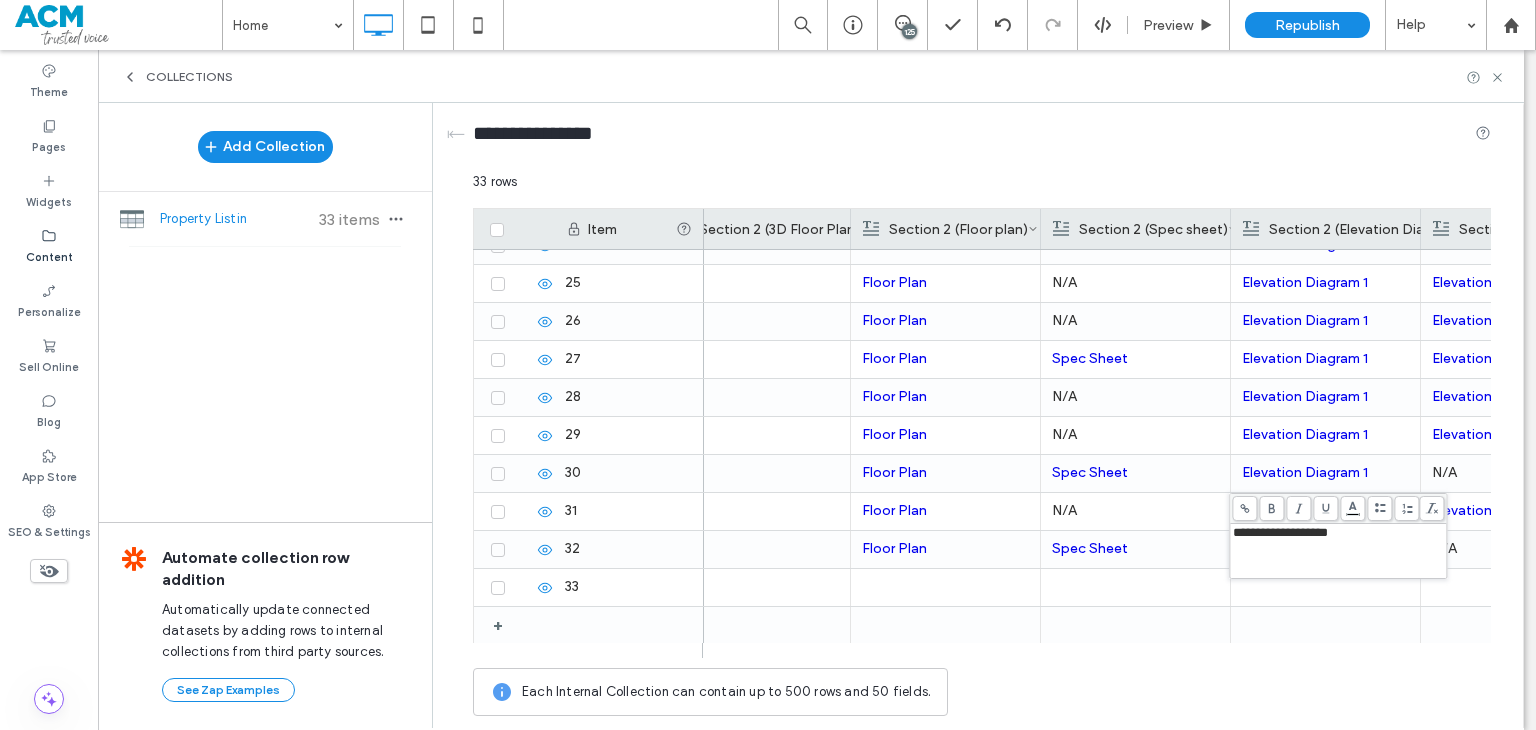 click 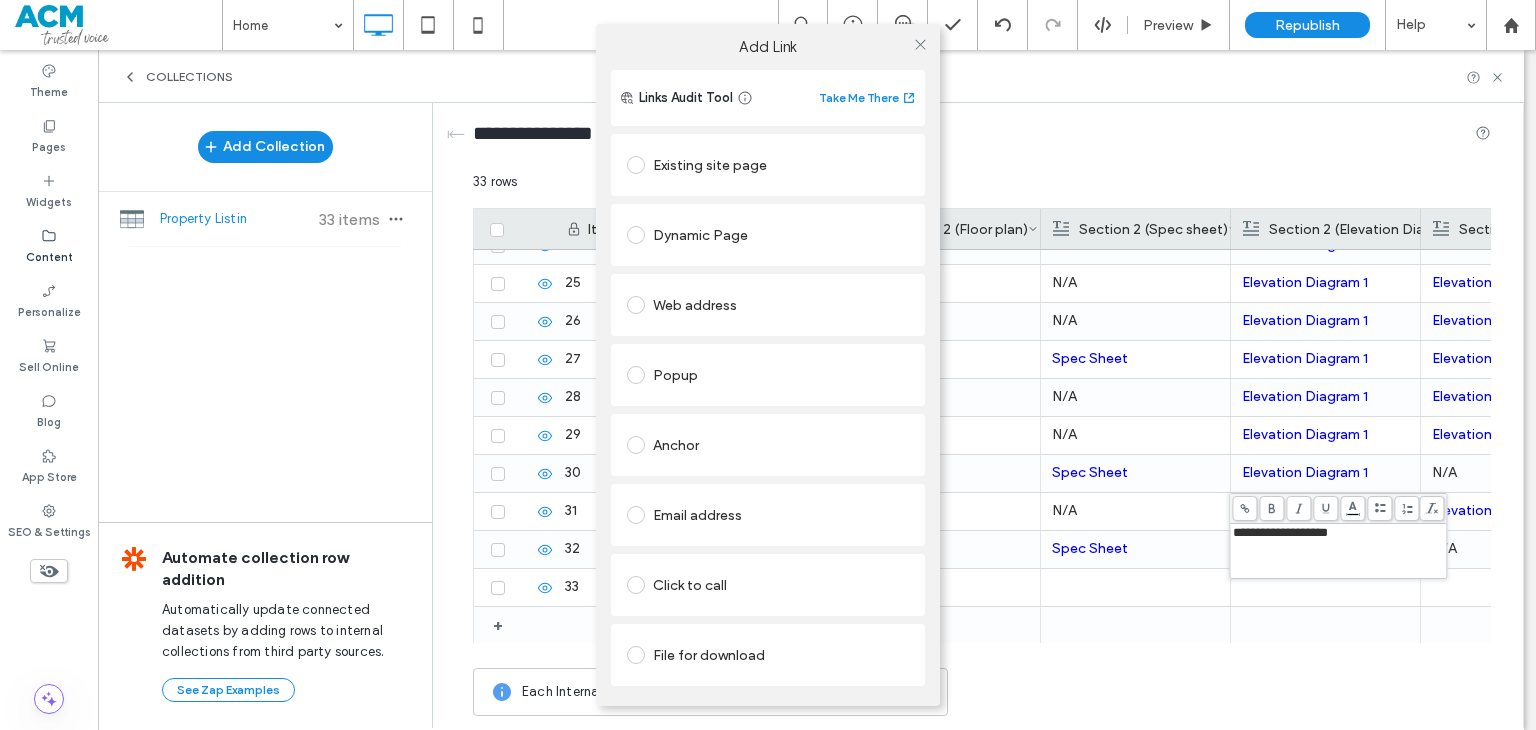 click on "Web address" at bounding box center [768, 305] 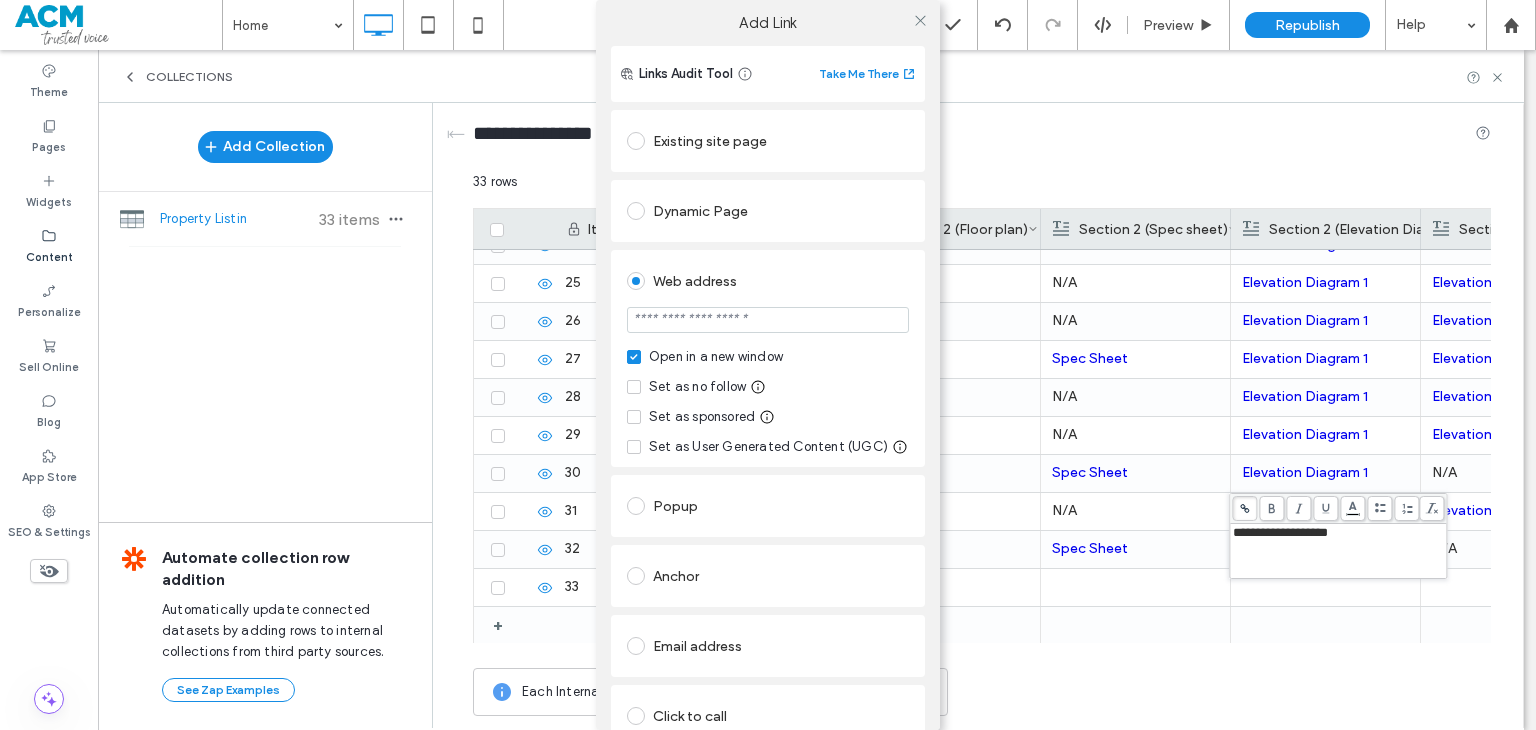 click at bounding box center (768, 320) 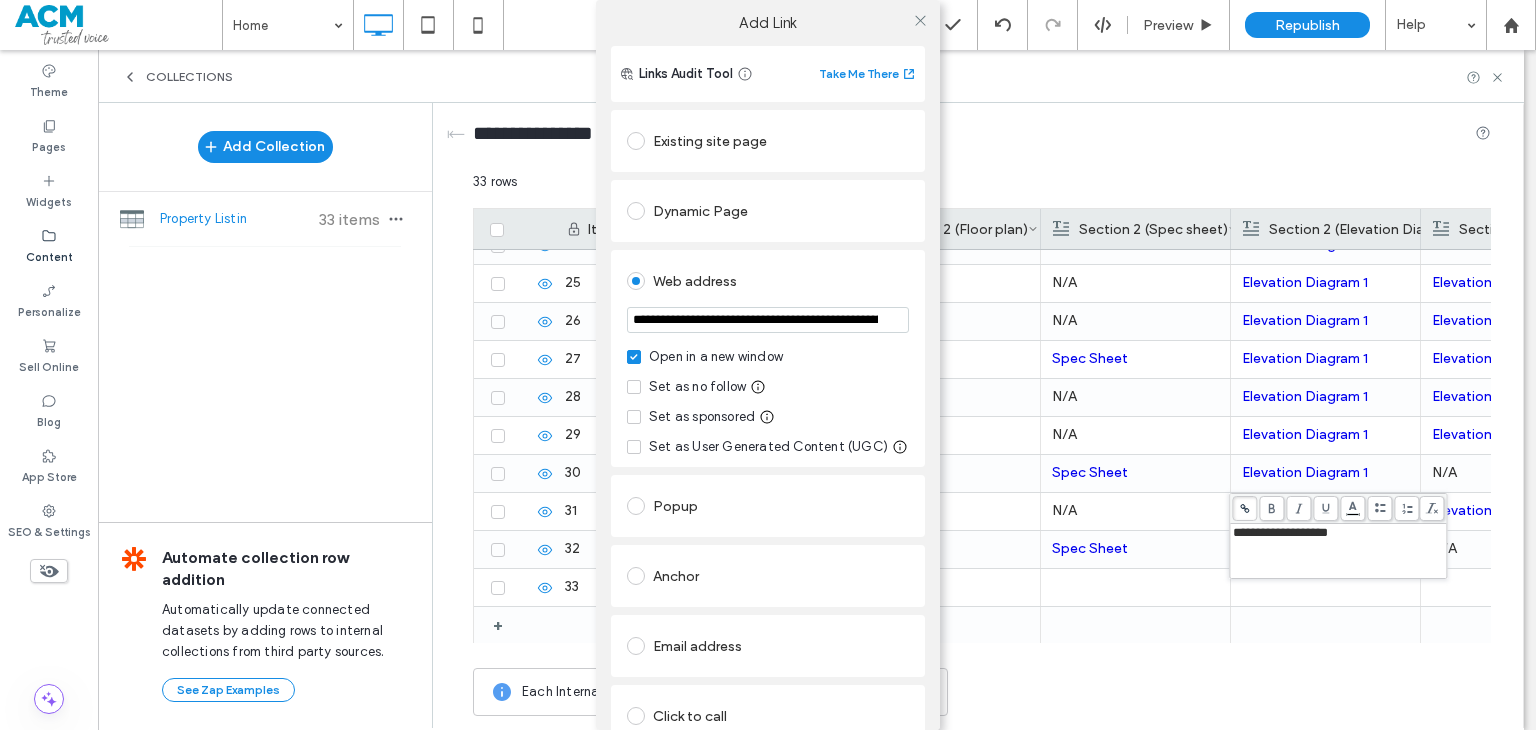 scroll, scrollTop: 0, scrollLeft: 437, axis: horizontal 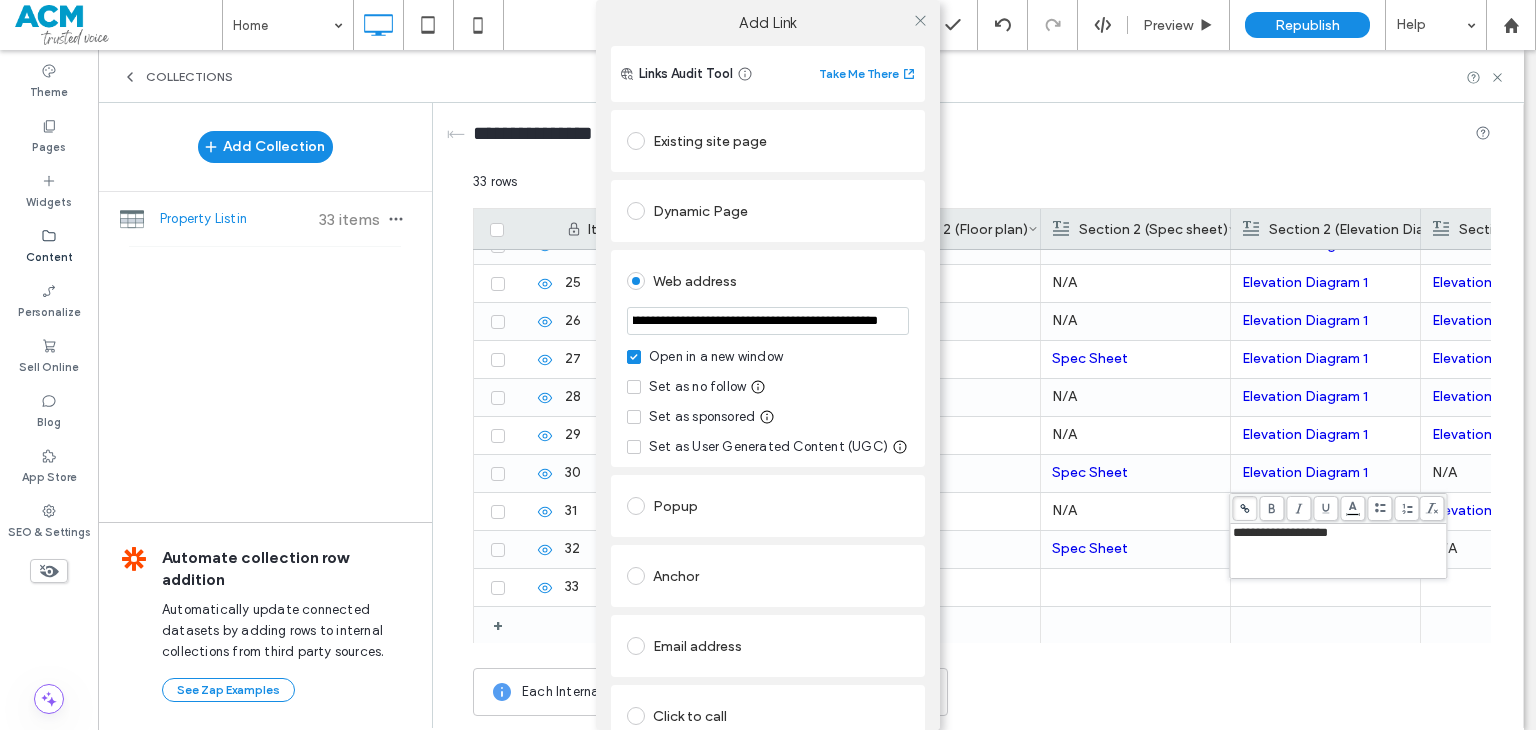 type on "**********" 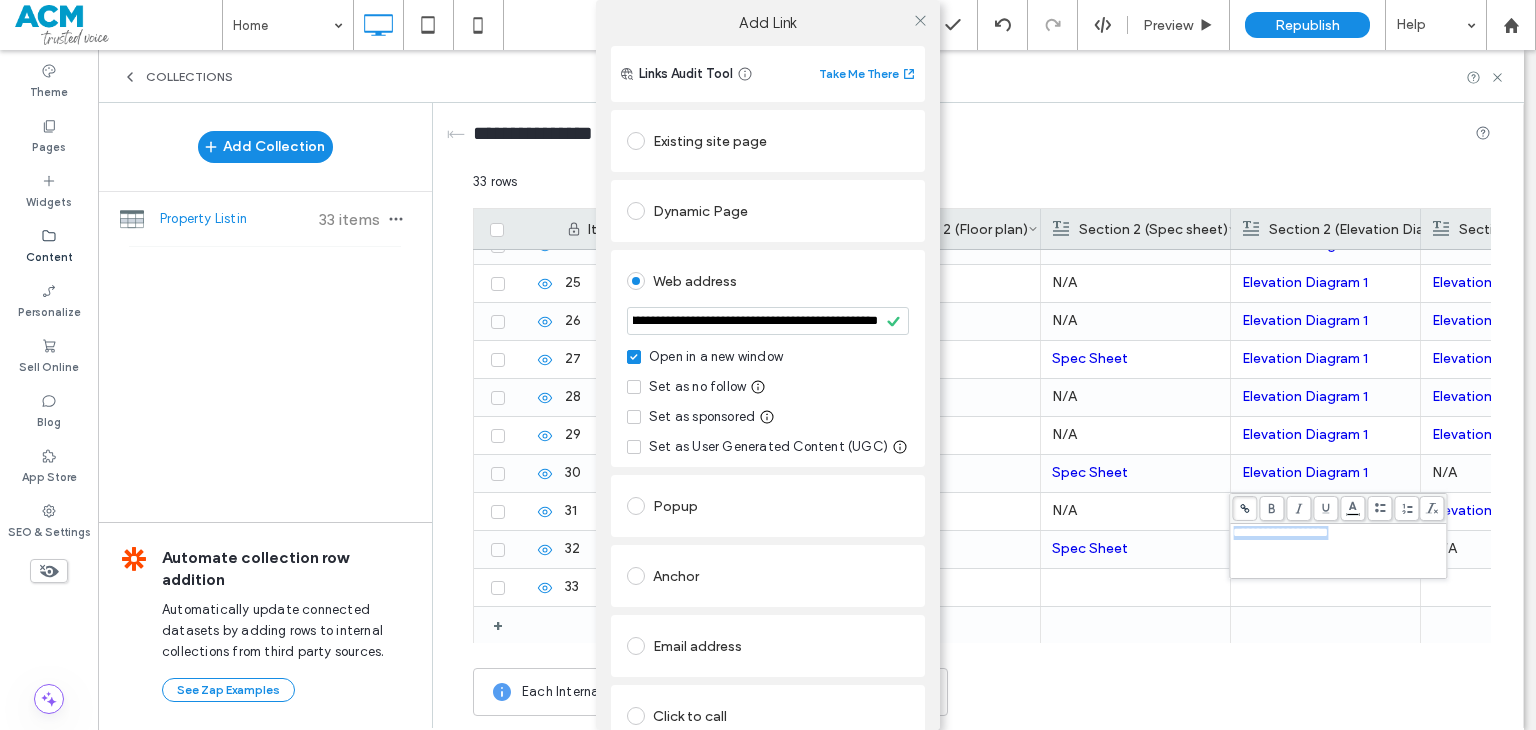 click on "**********" at bounding box center [768, 358] 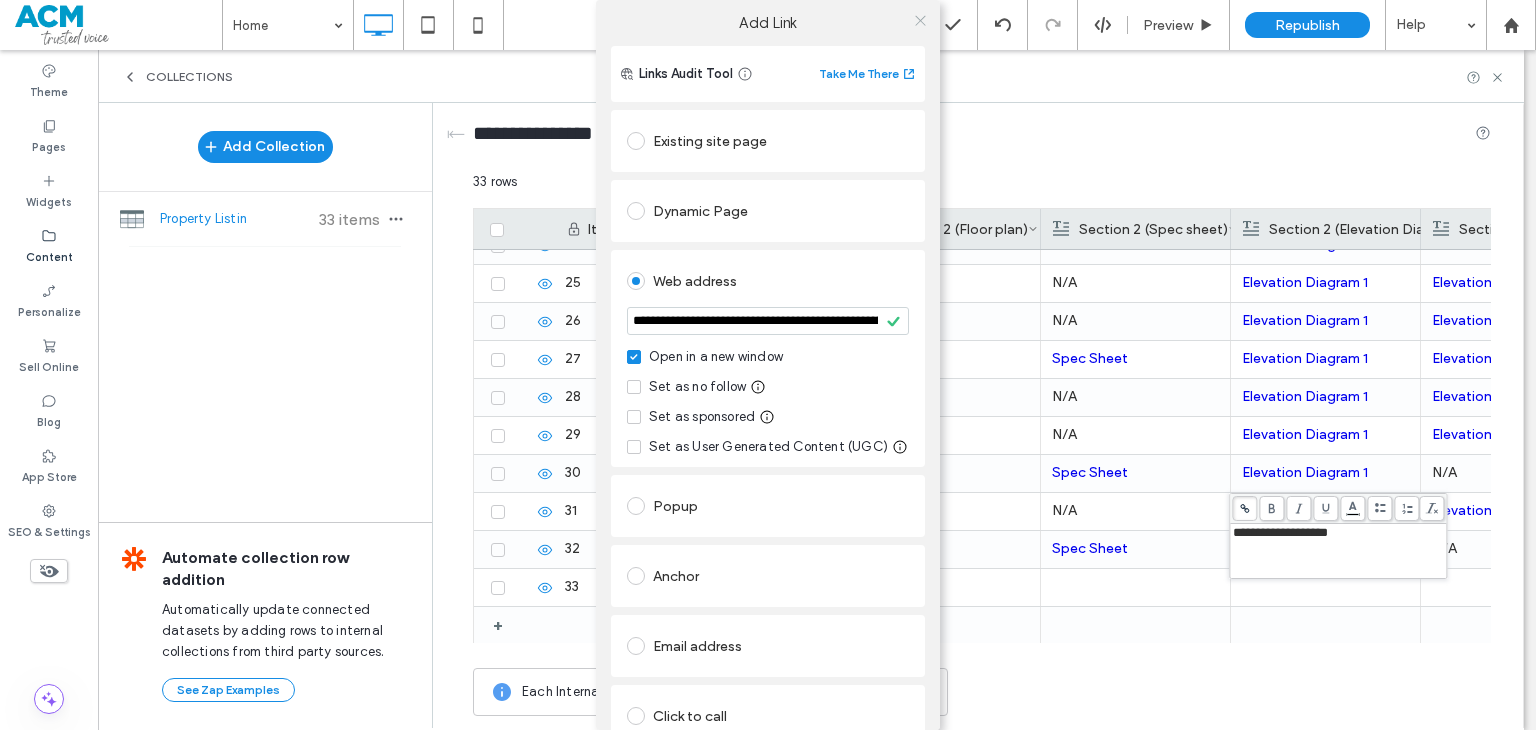 click 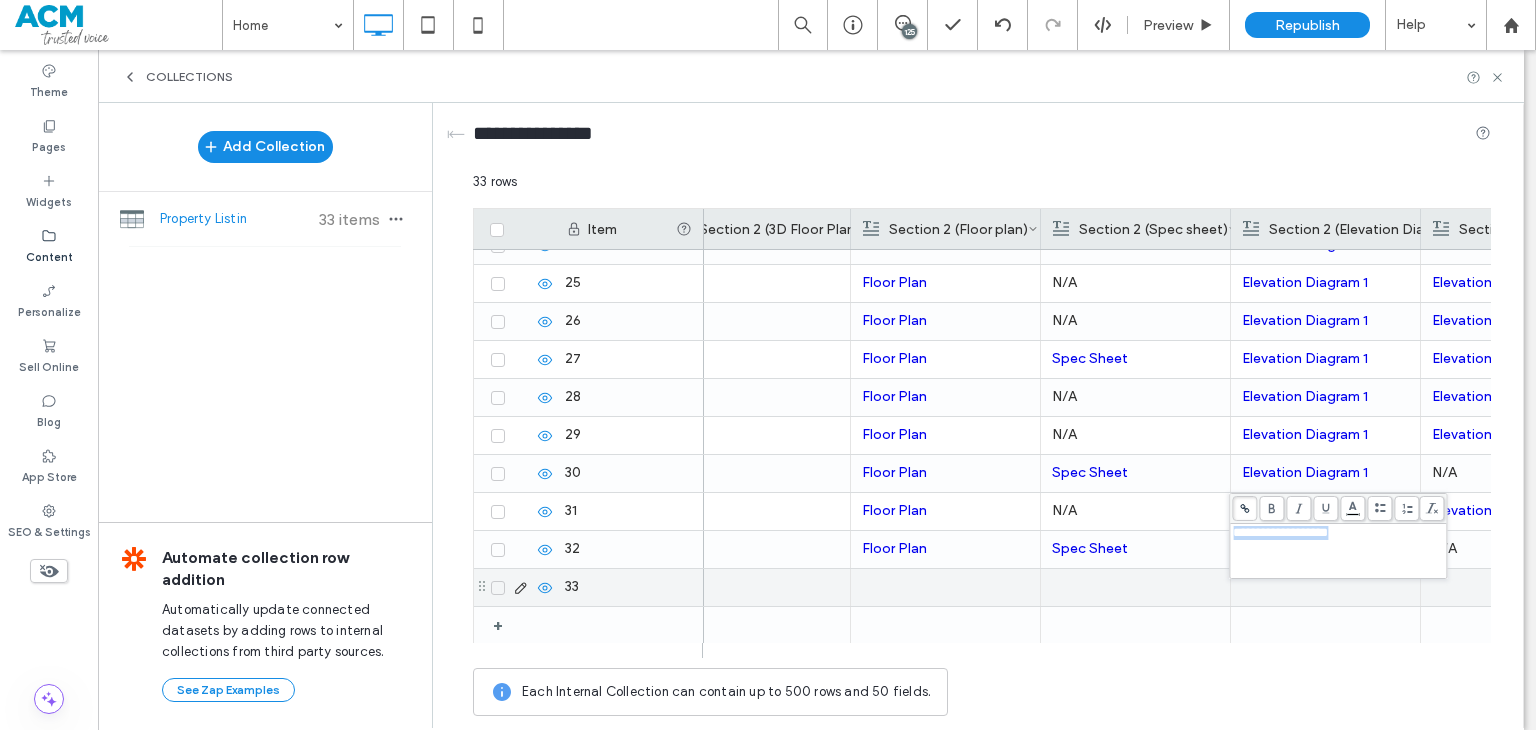 click at bounding box center [1135, 587] 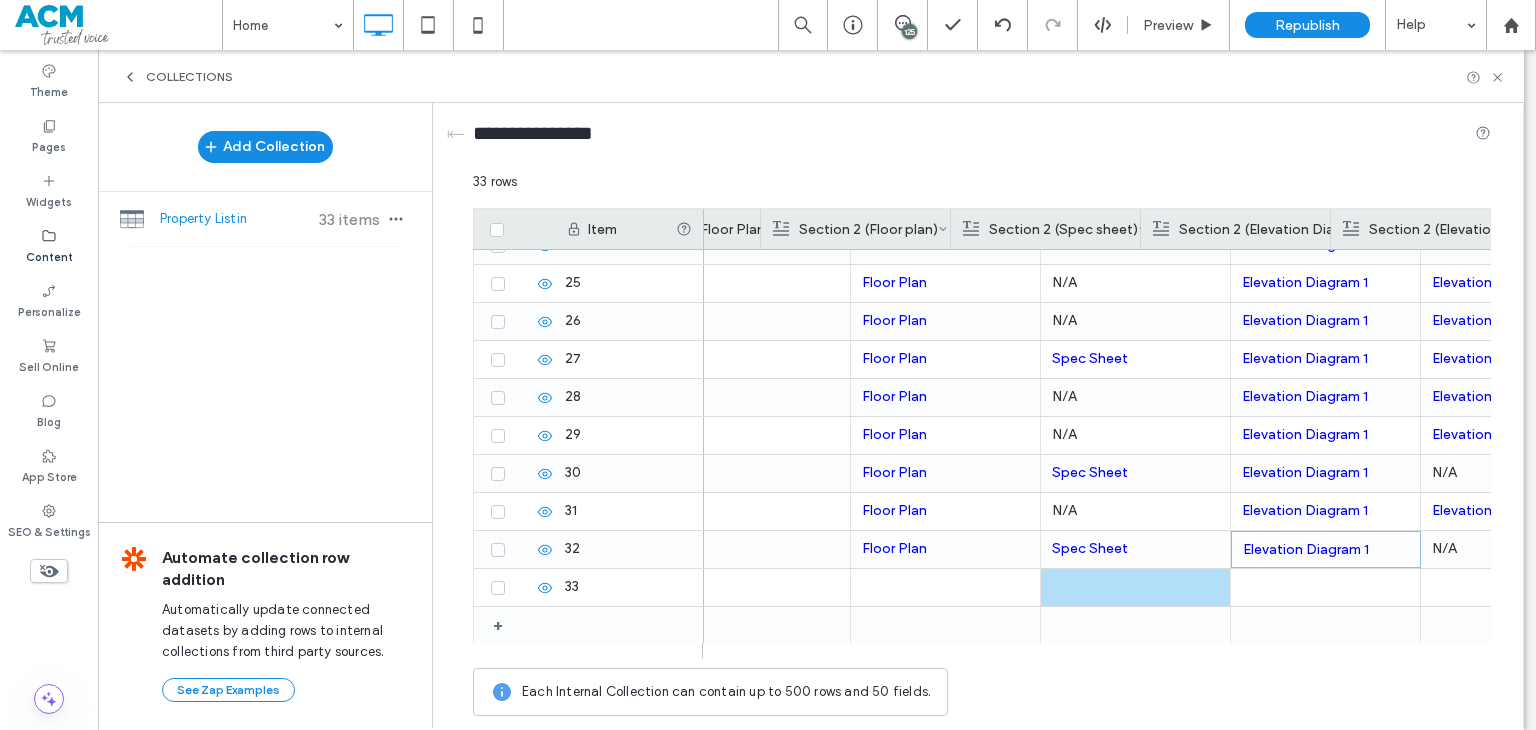 scroll, scrollTop: 0, scrollLeft: 1767, axis: horizontal 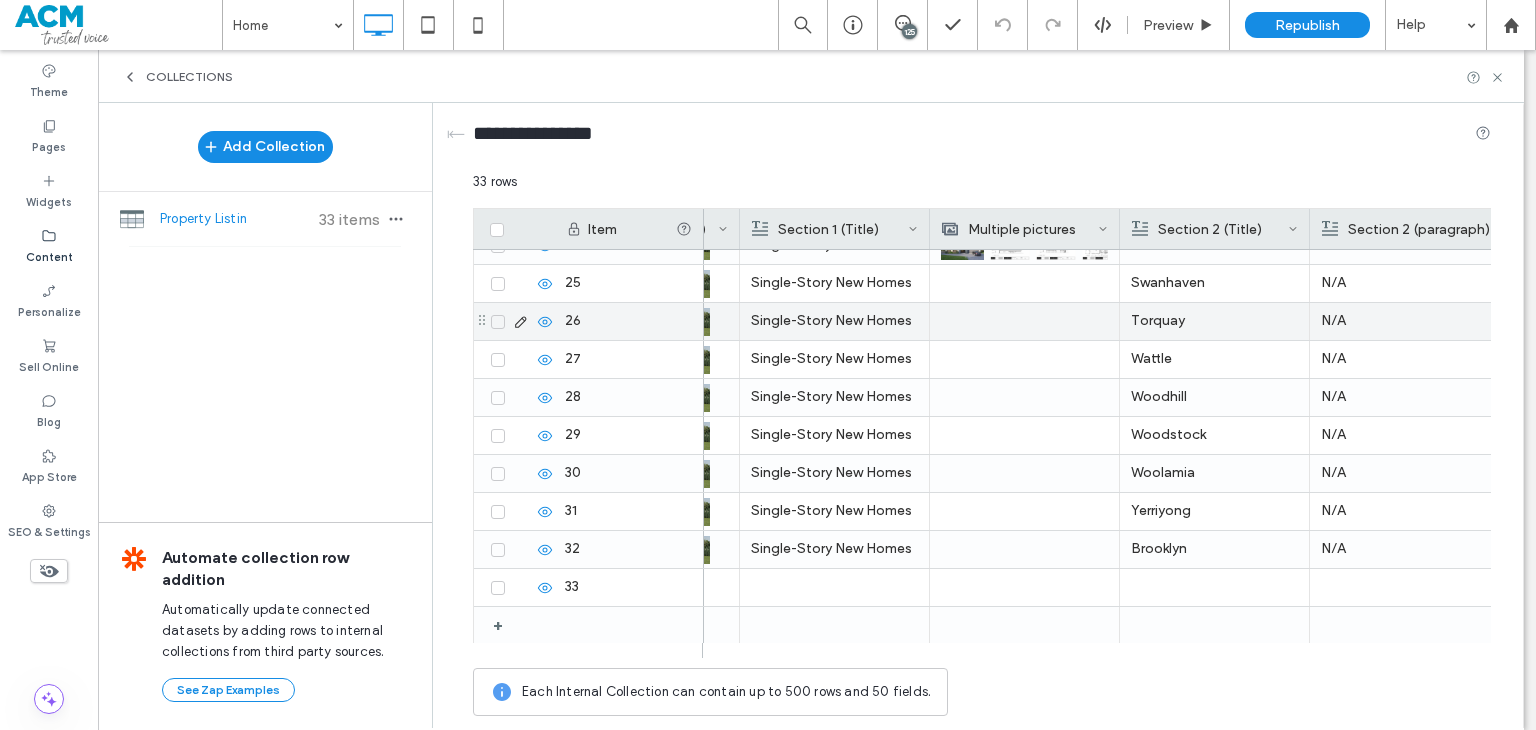 click at bounding box center (1024, 283) 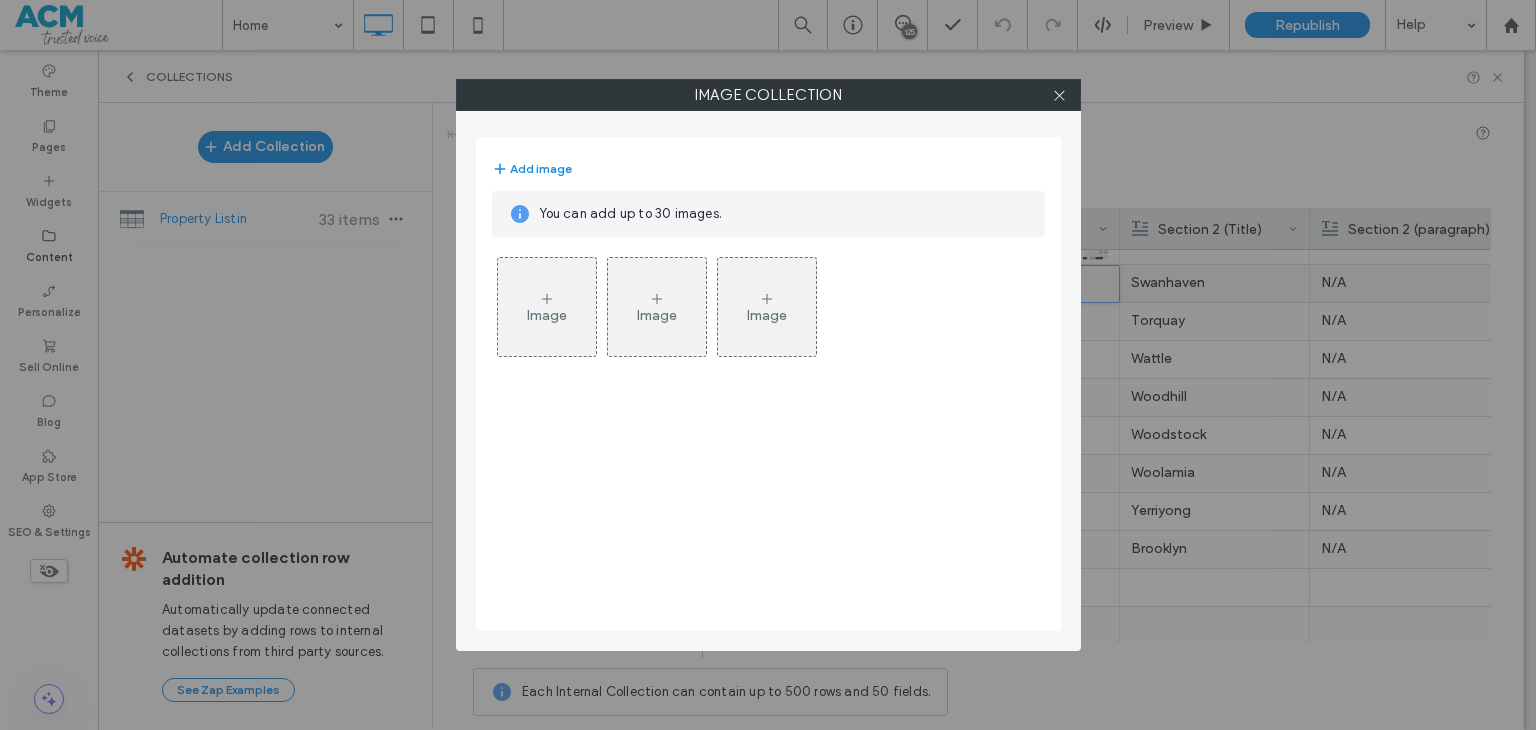 click on "Image" at bounding box center (547, 307) 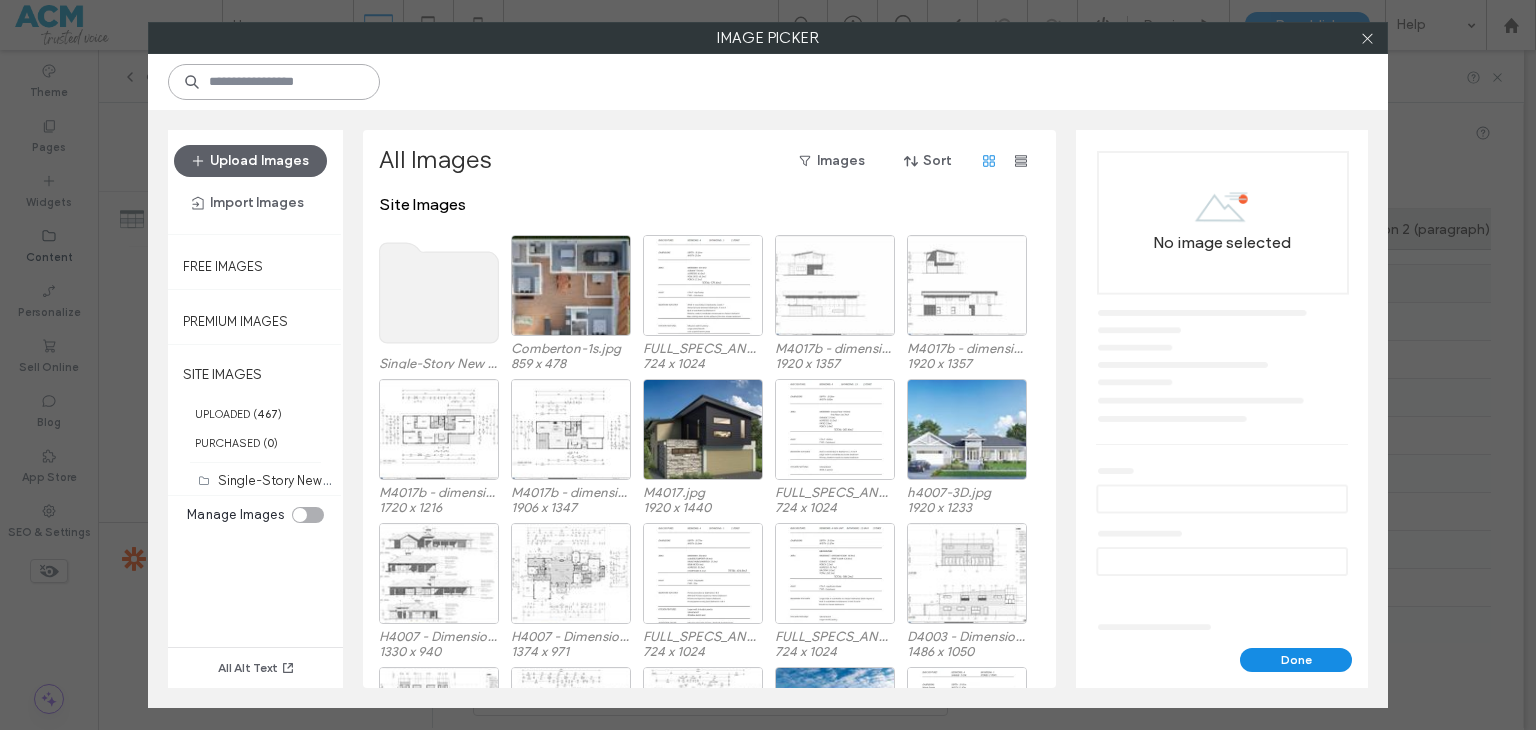 click at bounding box center [274, 82] 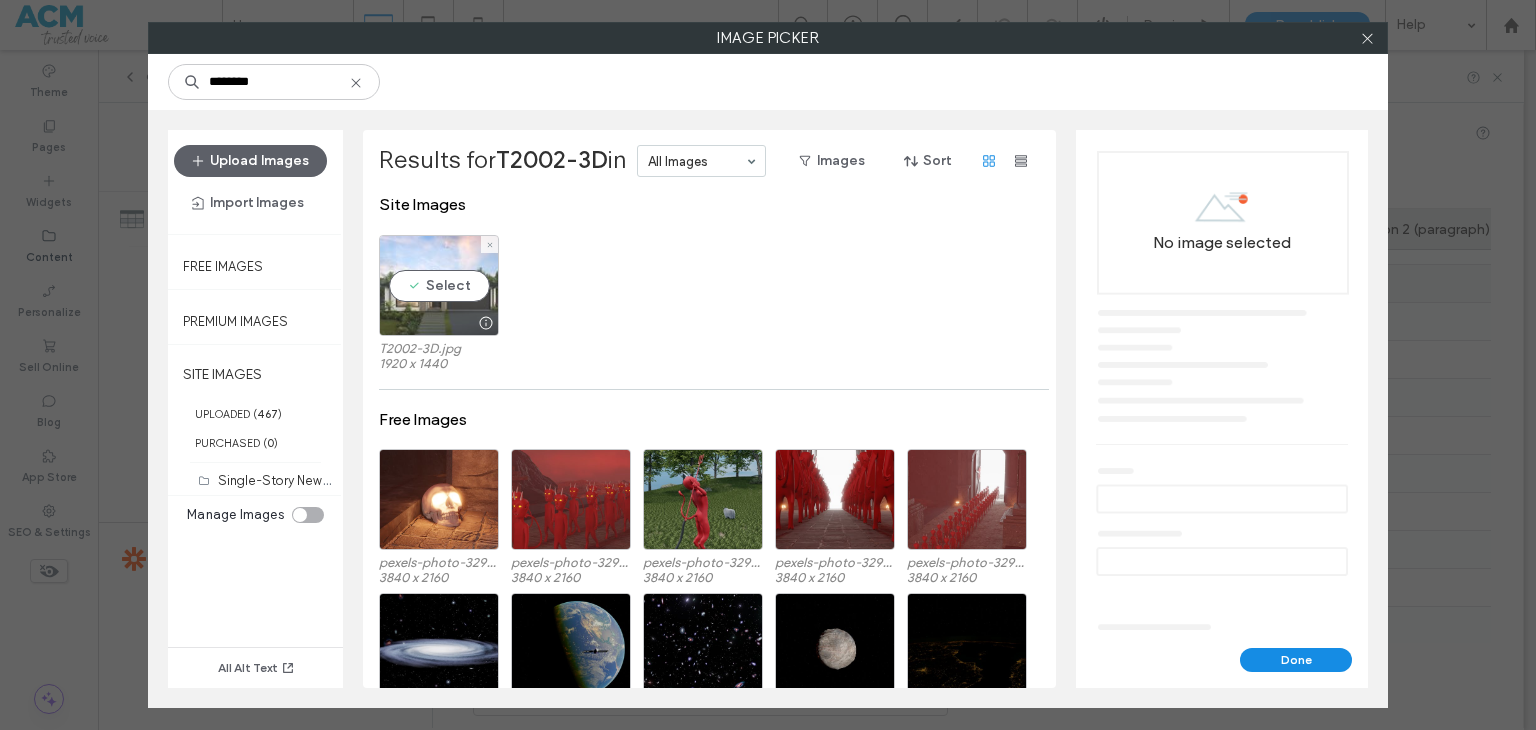 click on "Select" at bounding box center [439, 285] 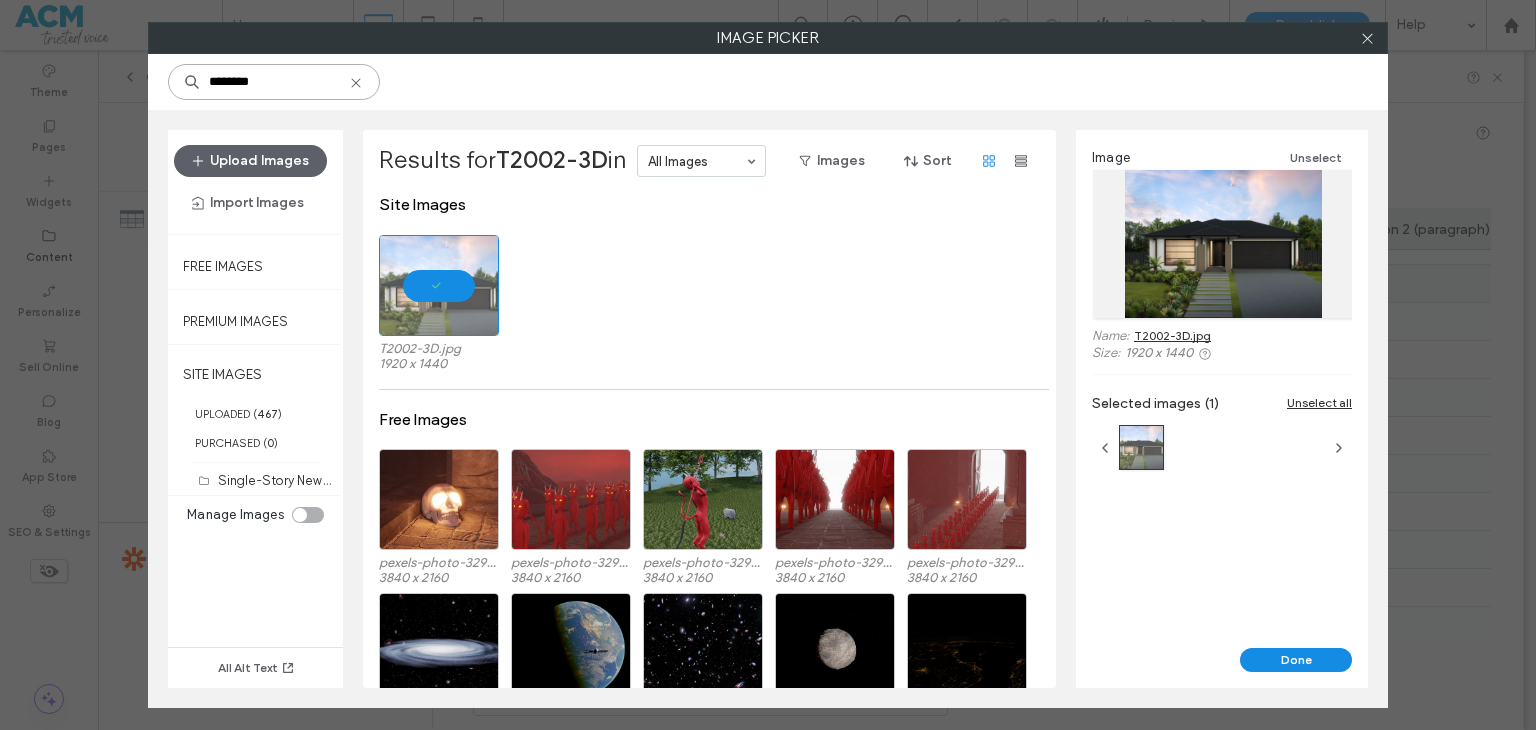 click on "********" at bounding box center (274, 82) 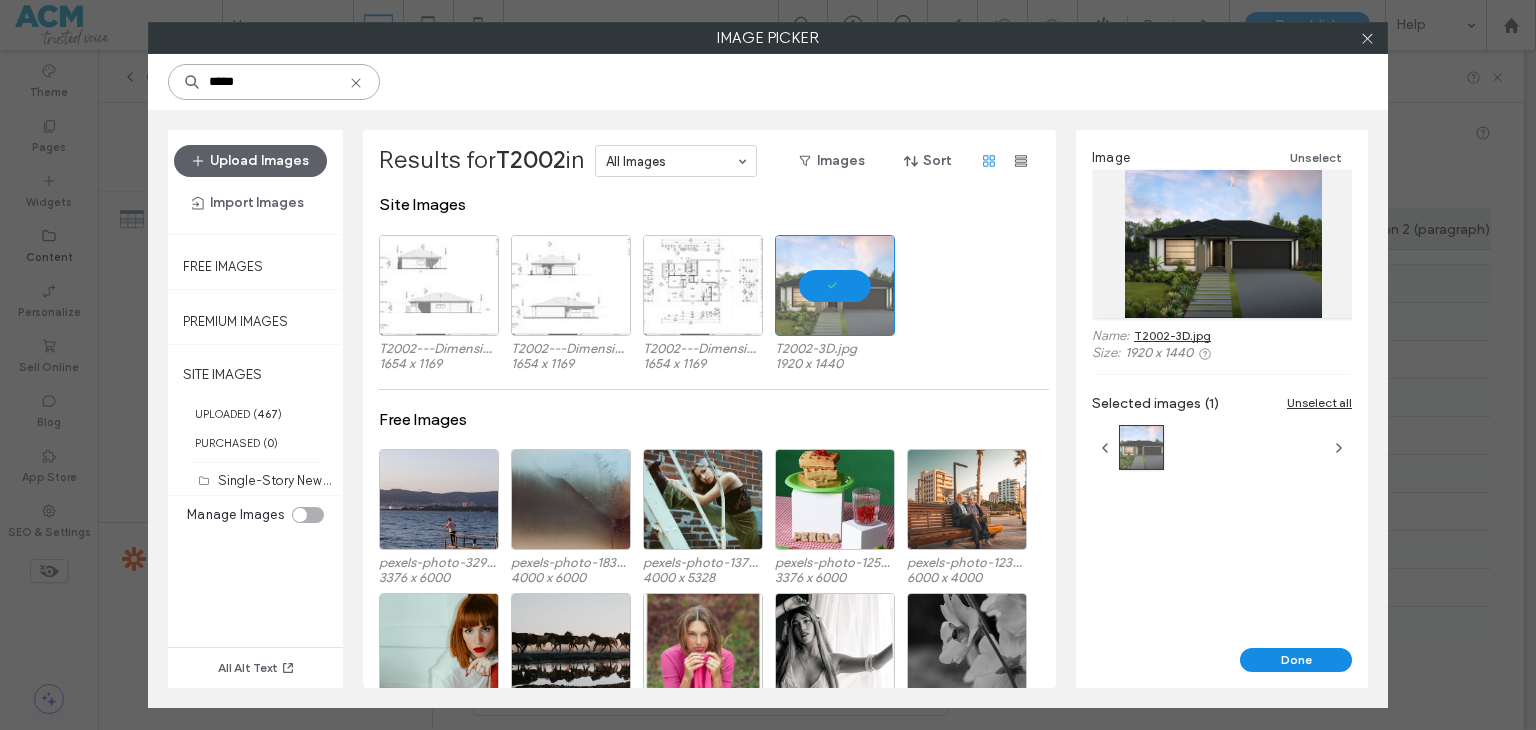 type on "*****" 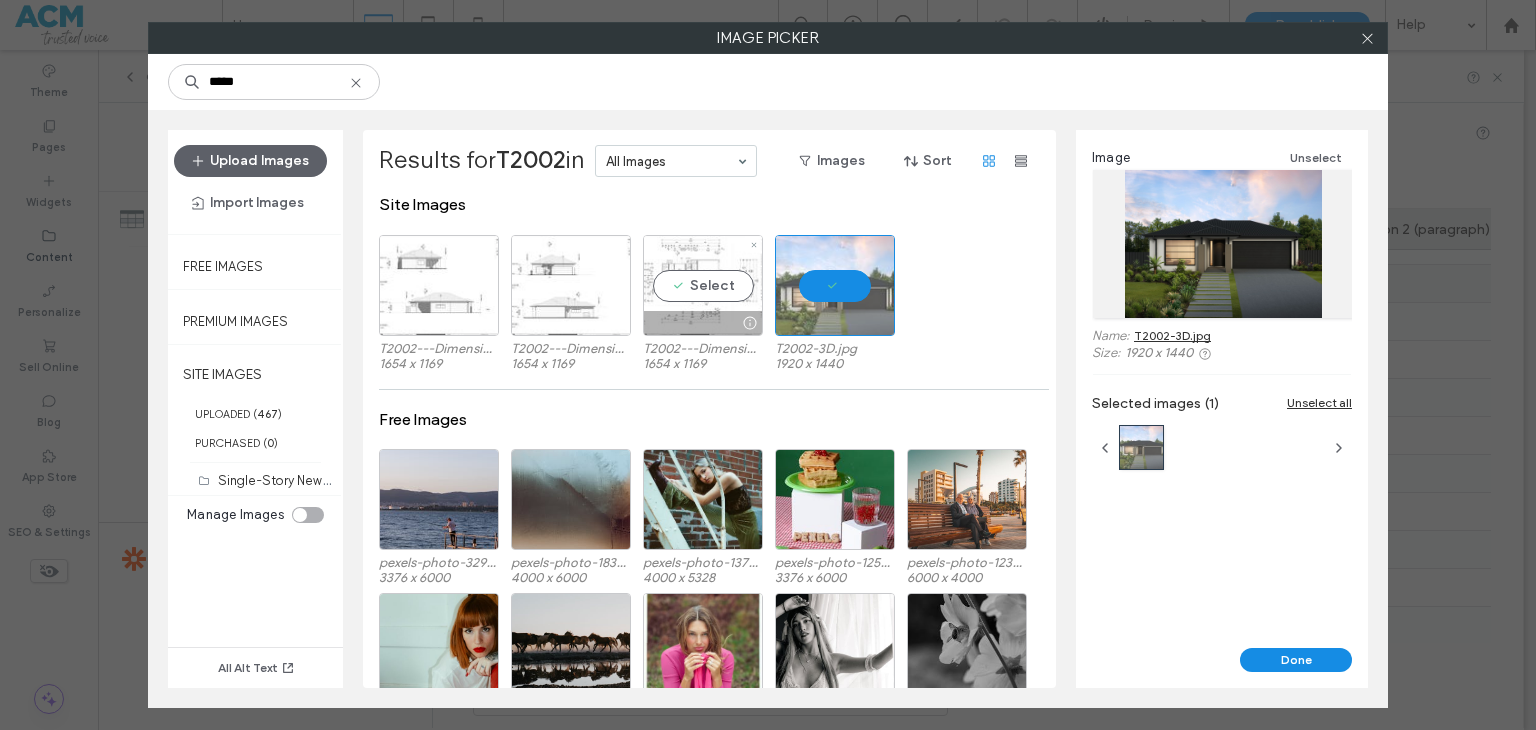click on "Select" at bounding box center [703, 285] 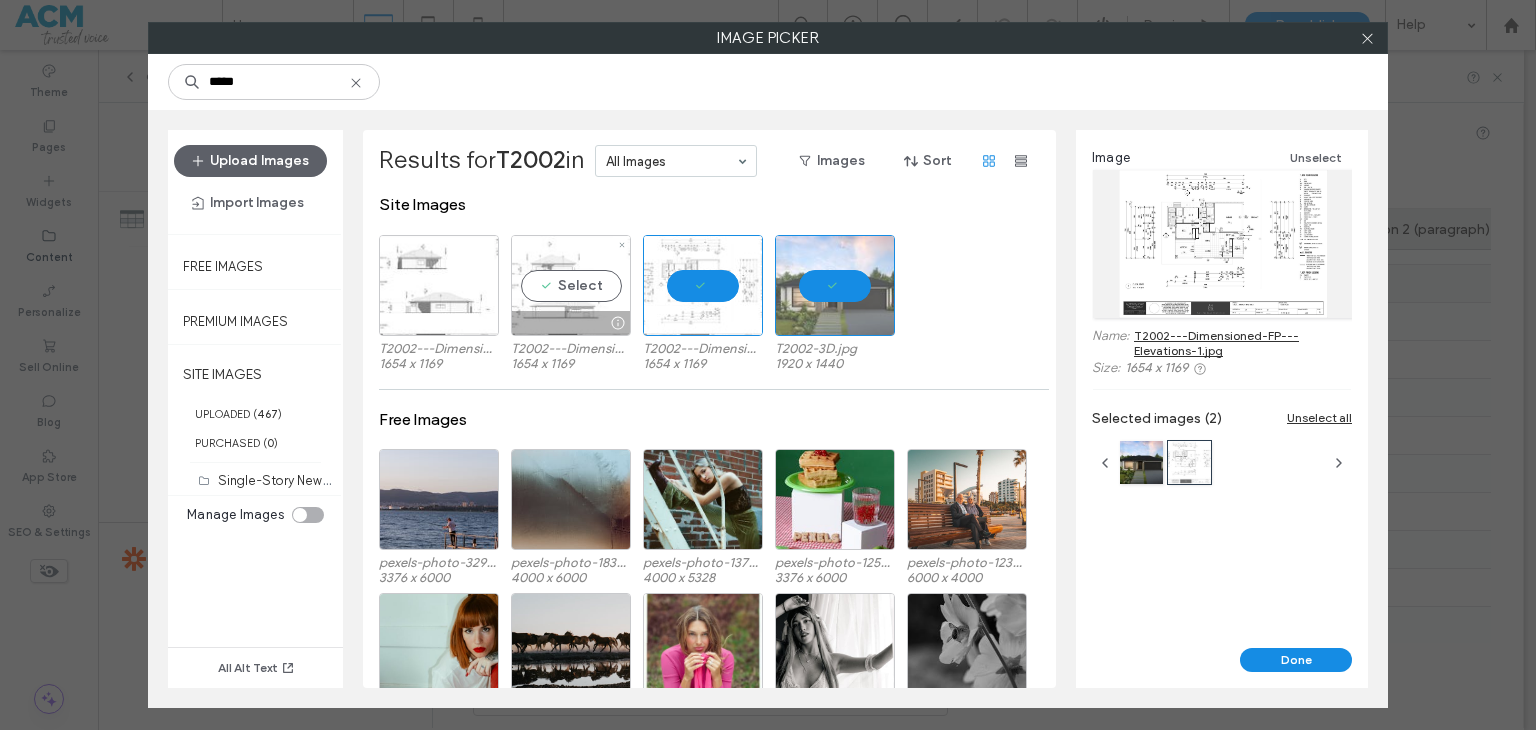 click on "Select" at bounding box center (571, 285) 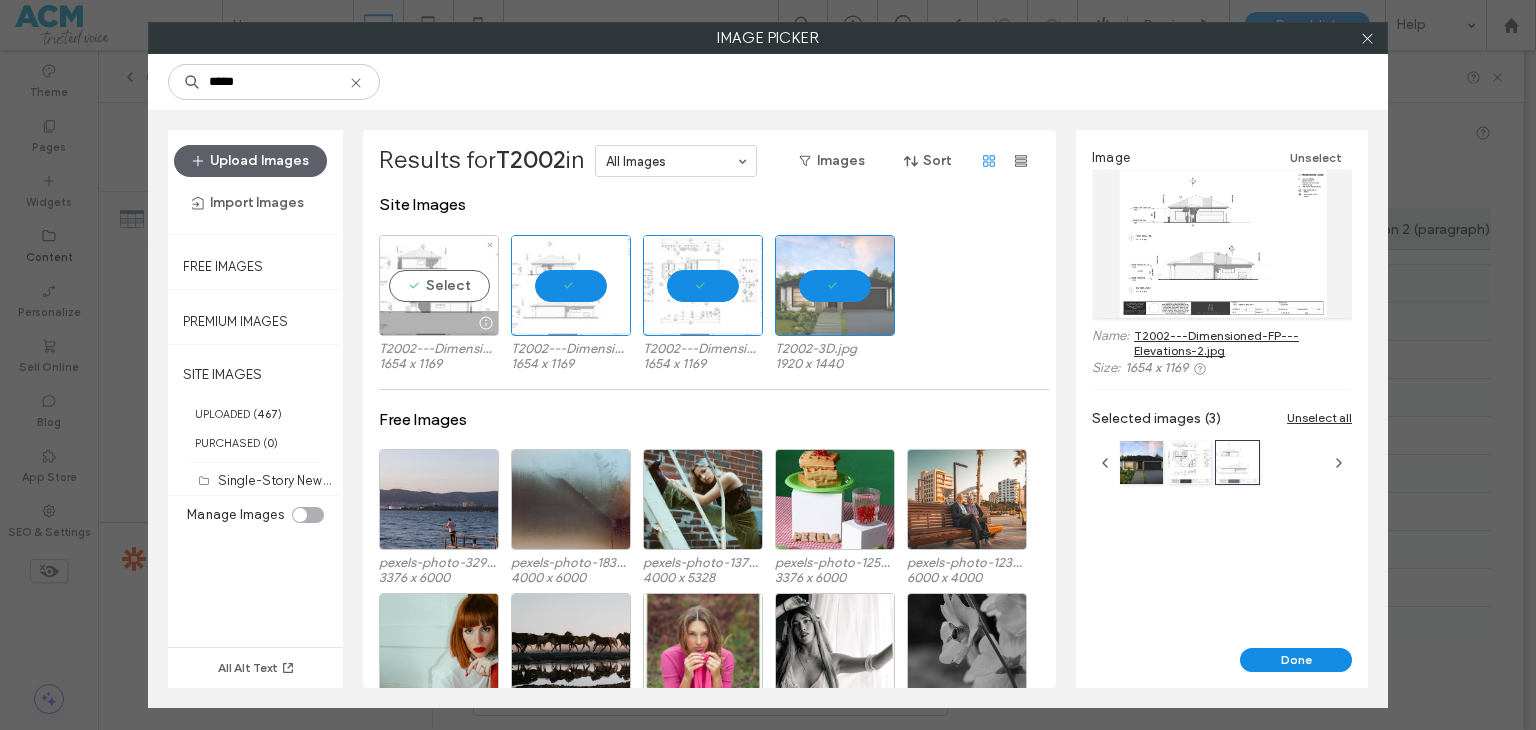 click on "Select" at bounding box center [439, 285] 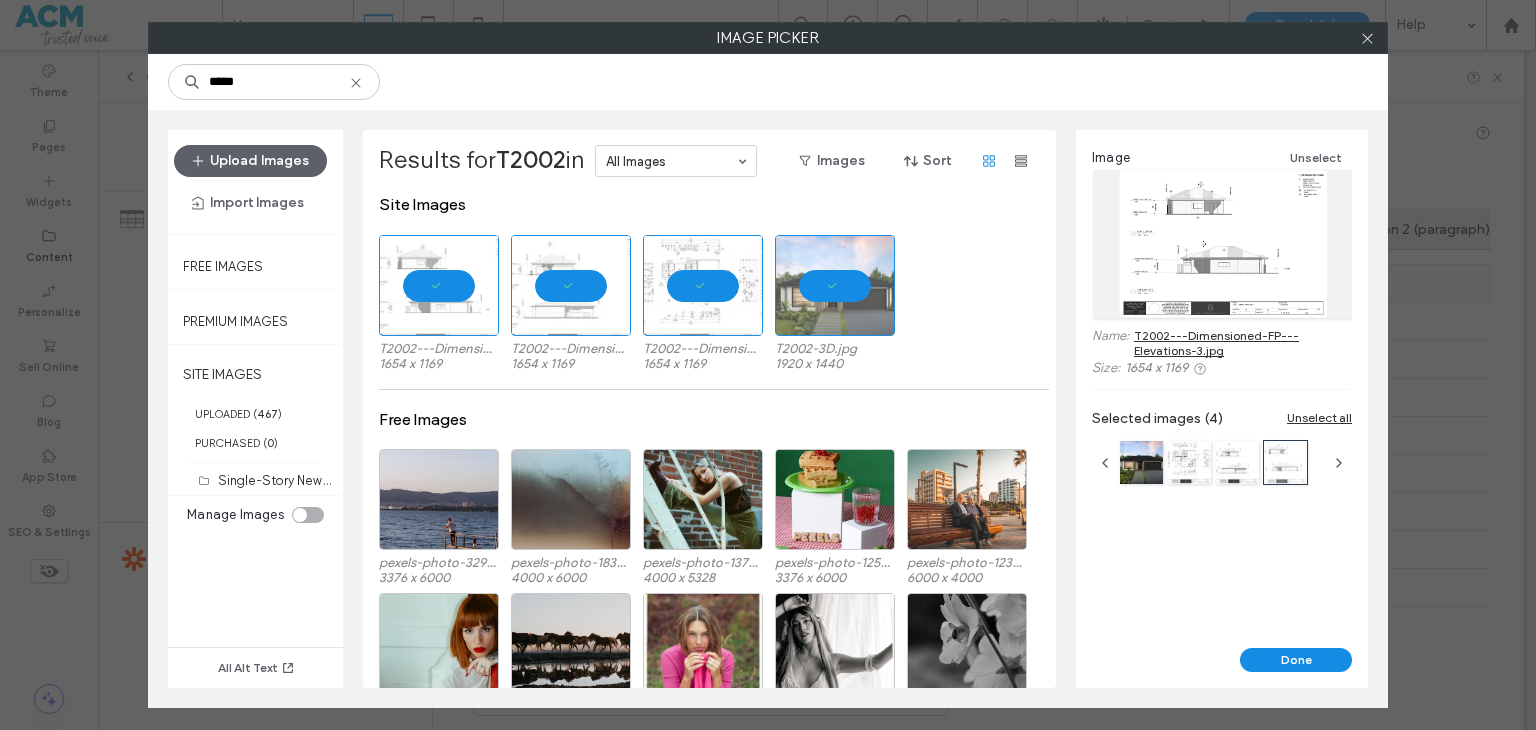 click 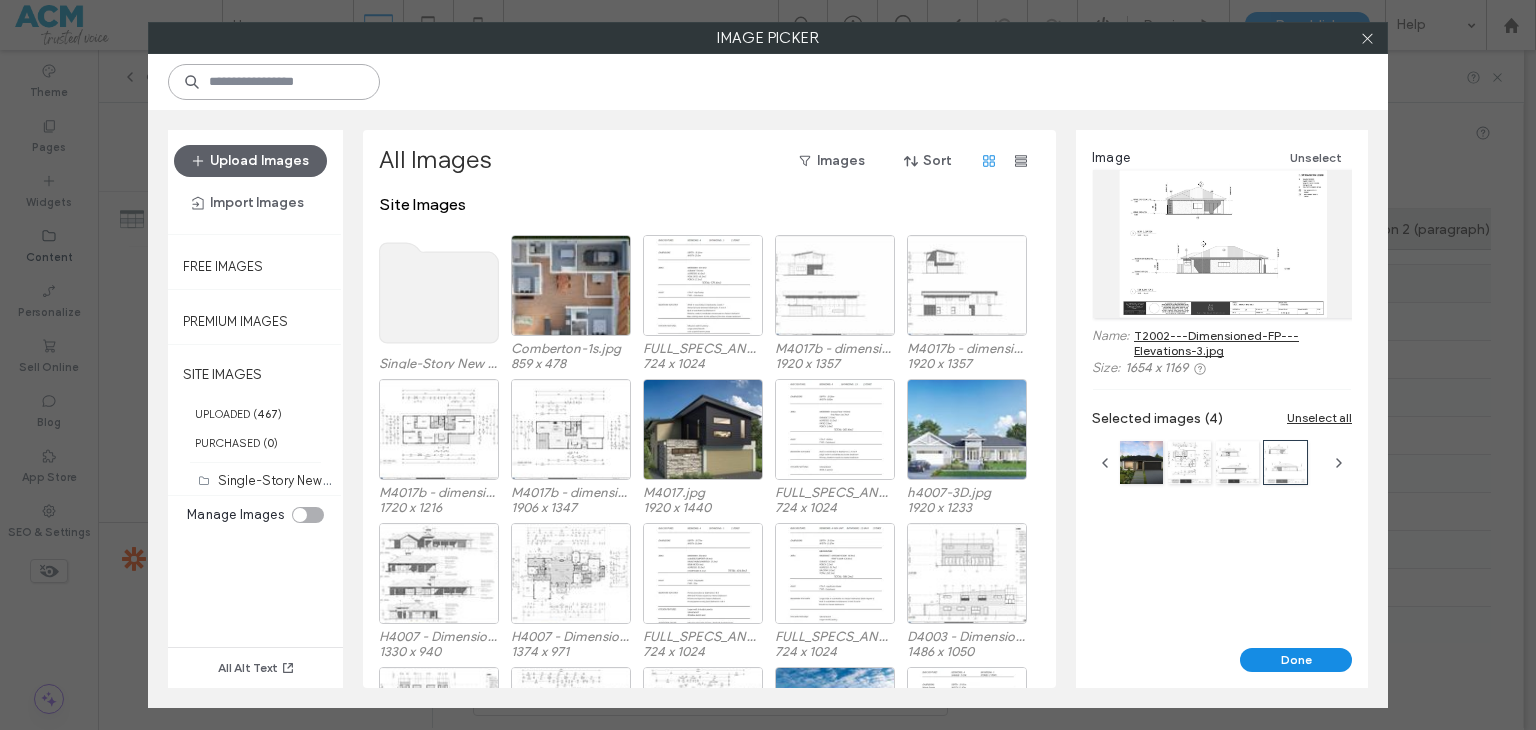 click at bounding box center (274, 82) 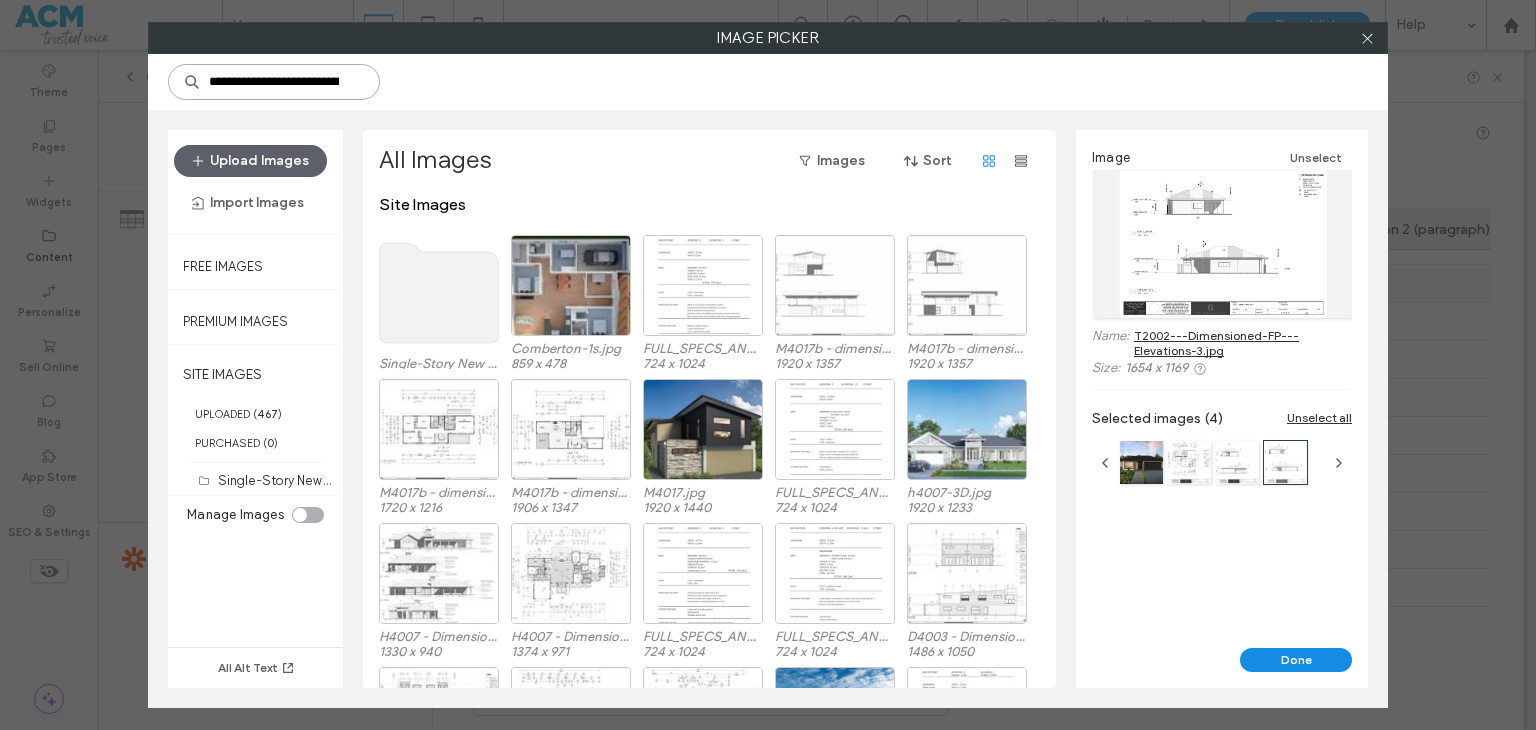 scroll, scrollTop: 0, scrollLeft: 99, axis: horizontal 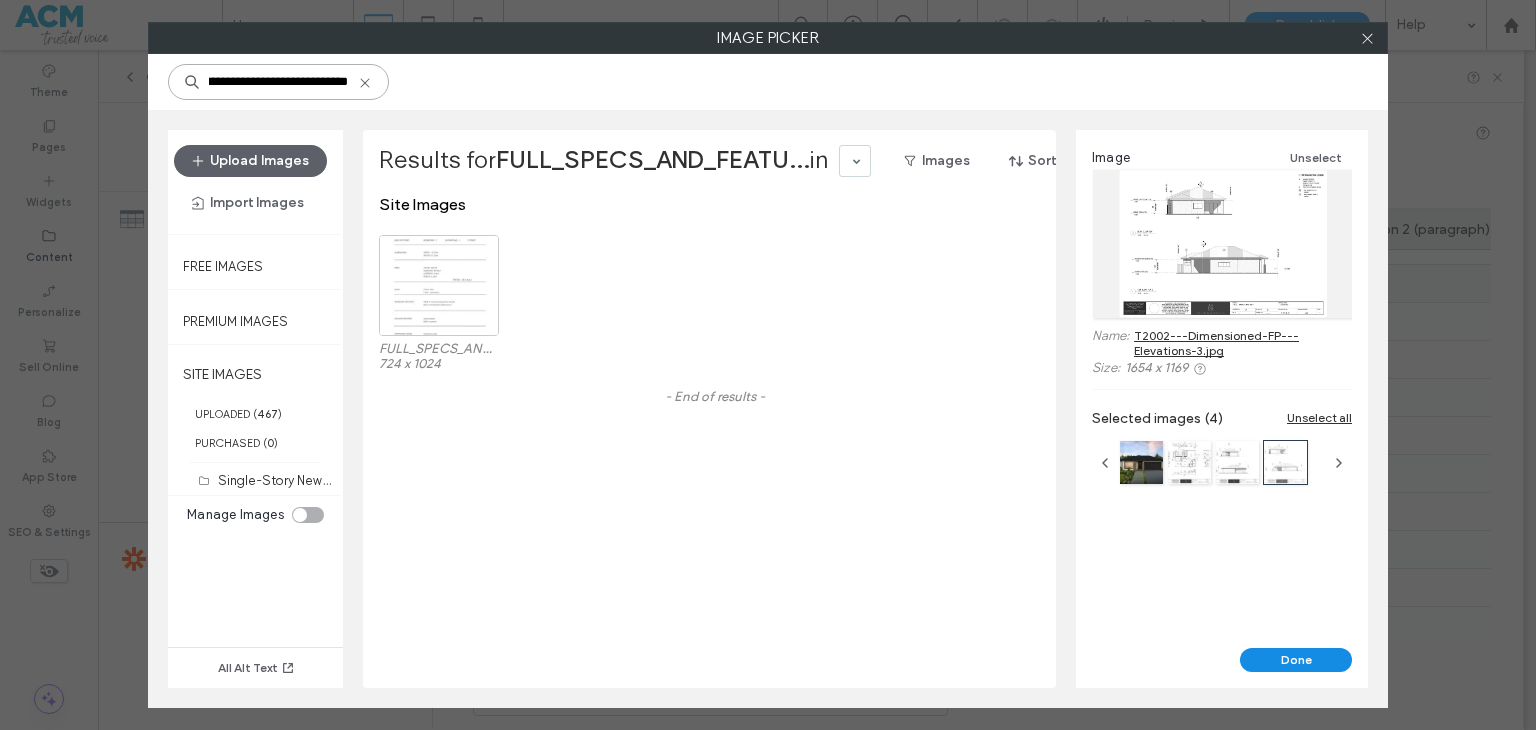 type on "**********" 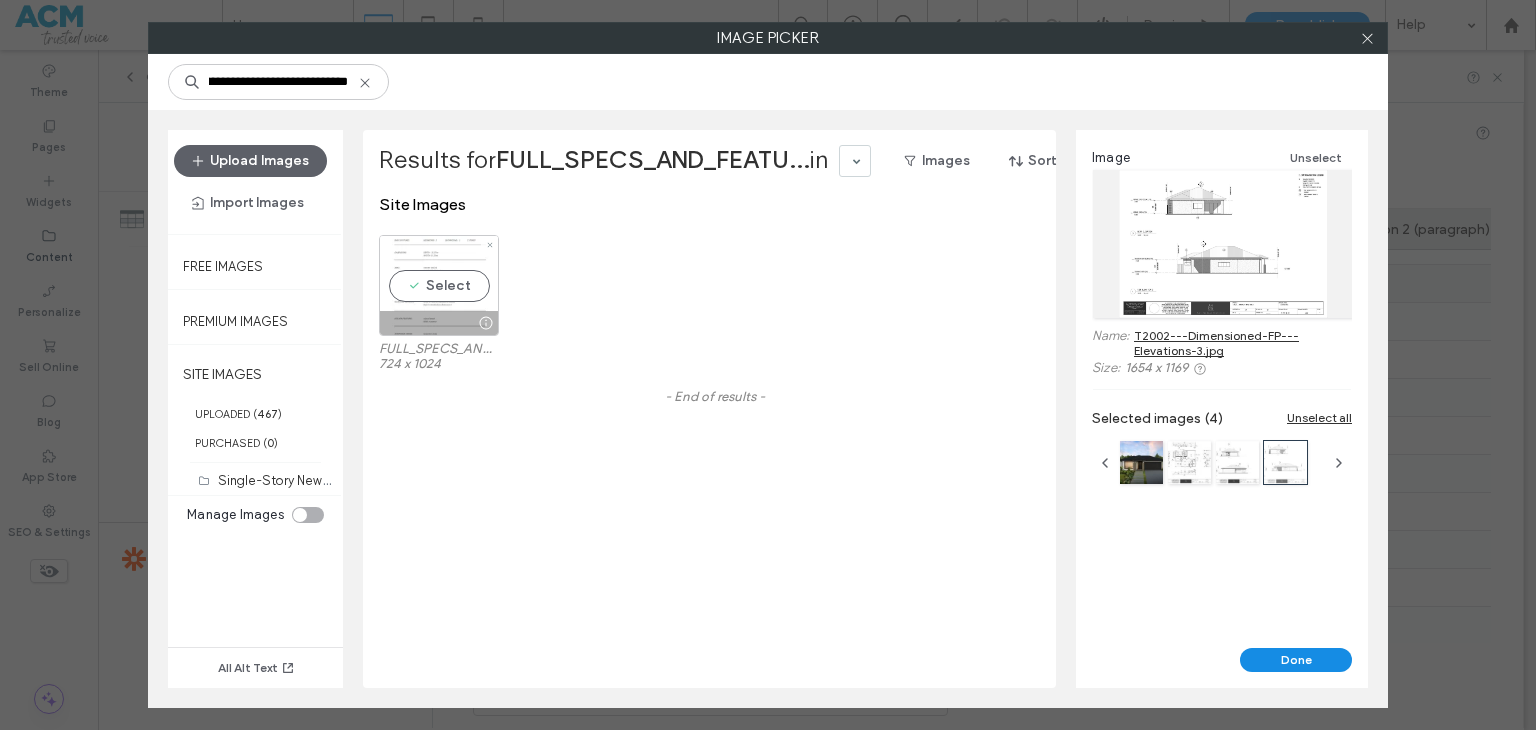 click on "Select" at bounding box center (439, 285) 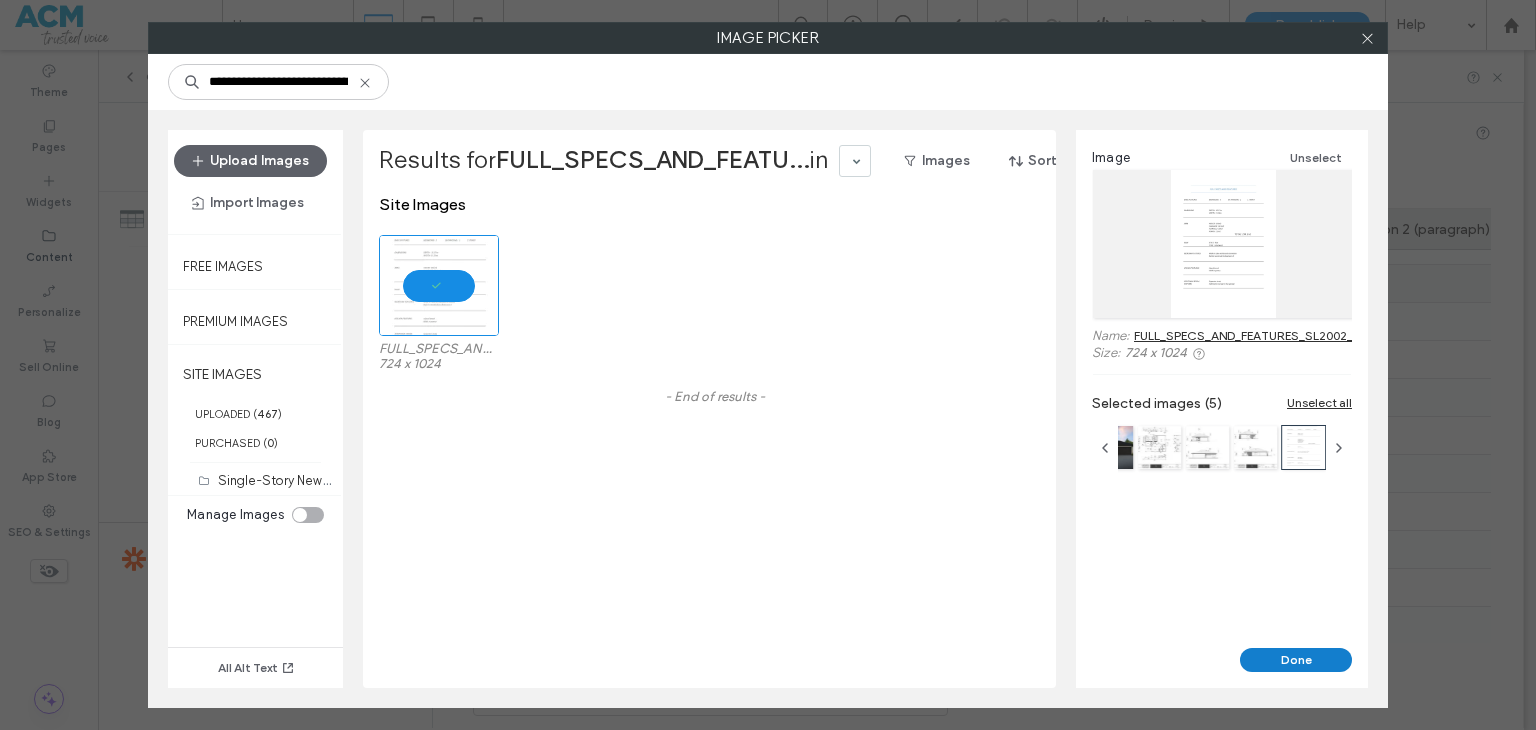 click on "Done" at bounding box center [1296, 660] 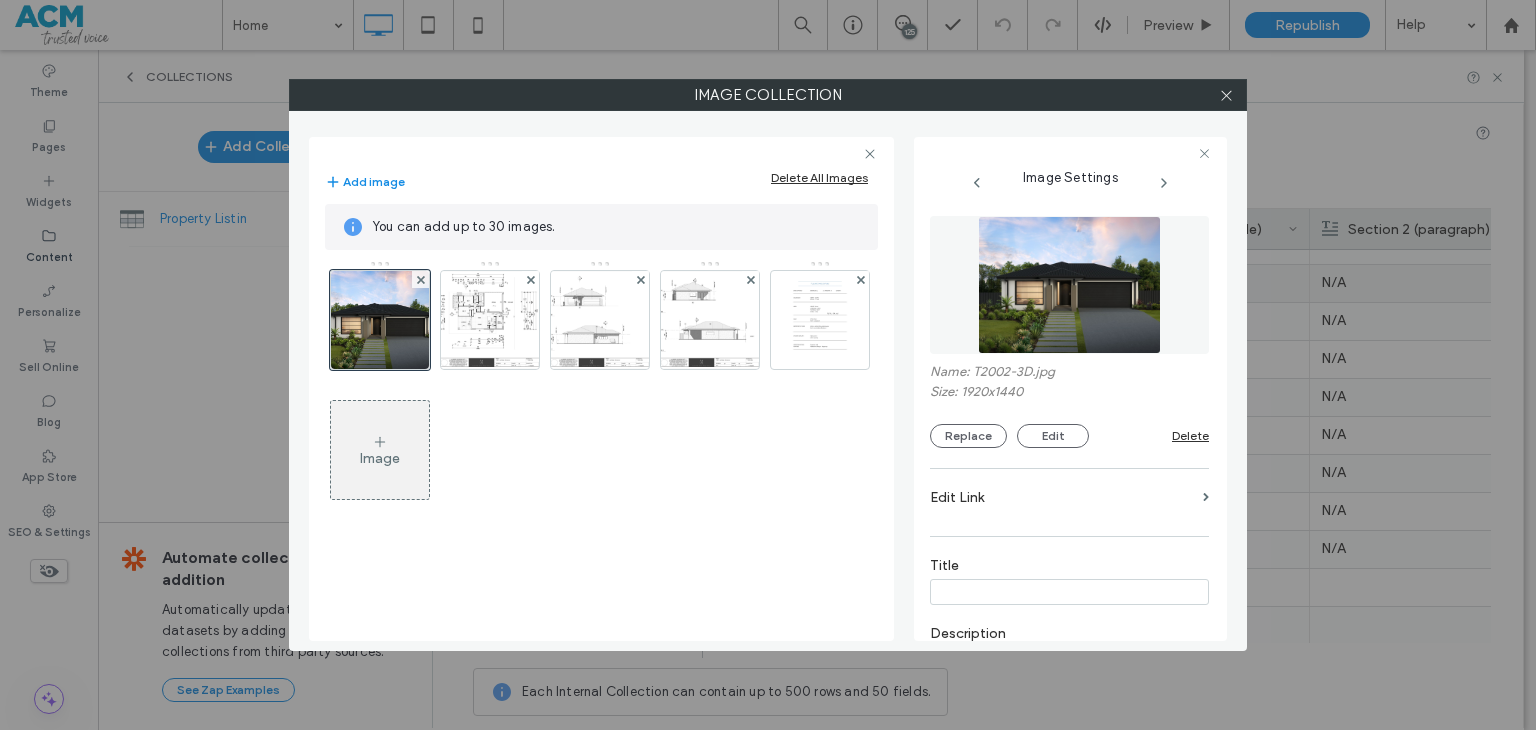 click at bounding box center [1226, 95] 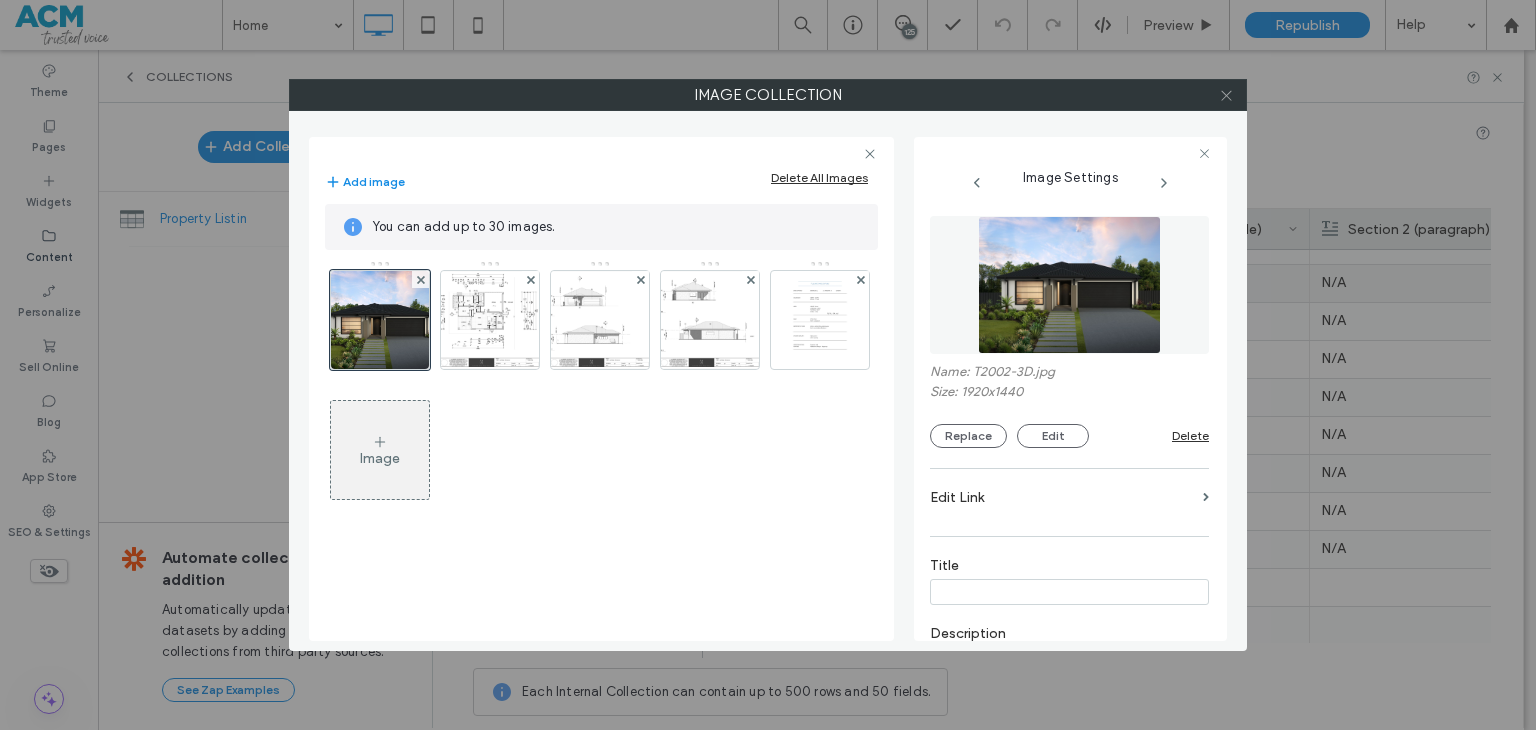 click 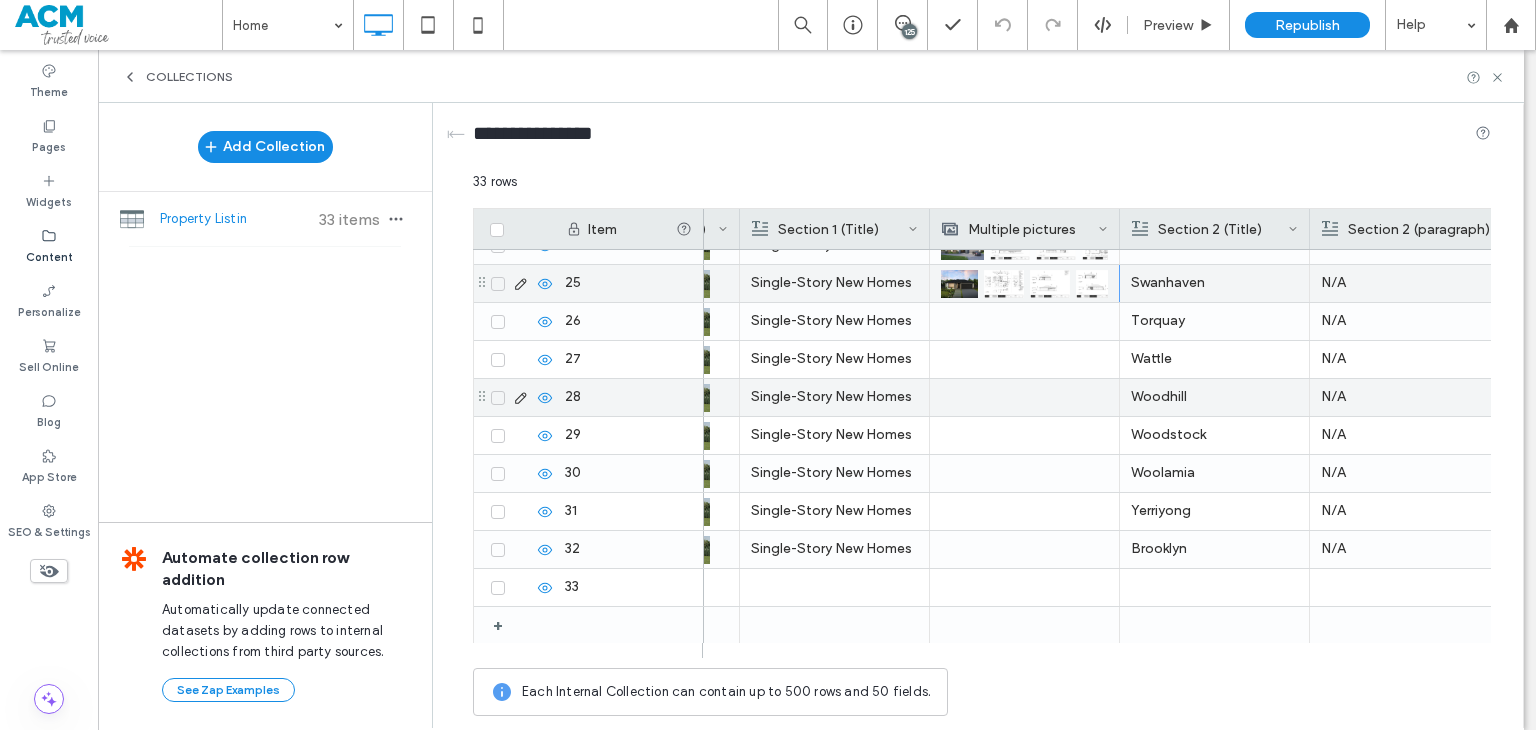 click at bounding box center [1024, 321] 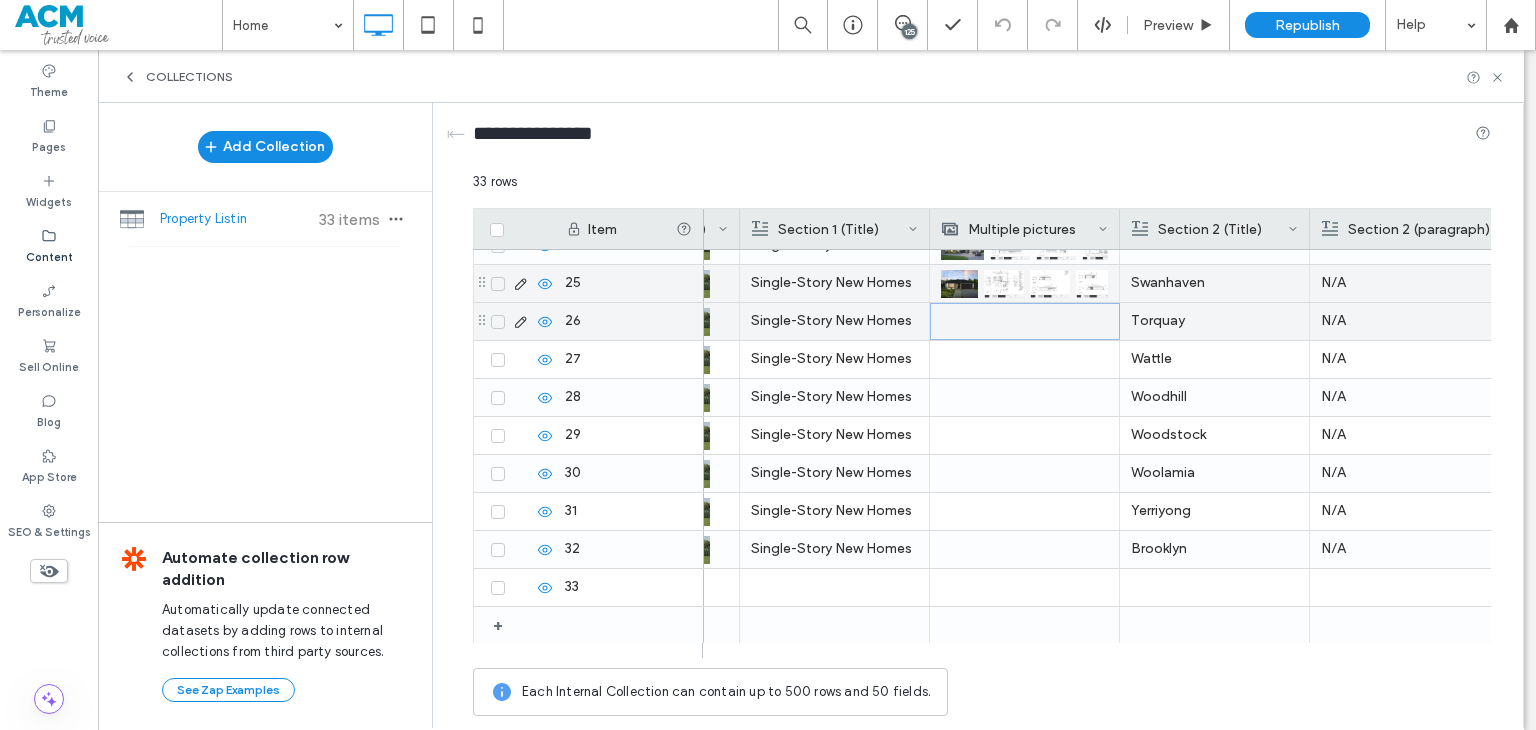 click at bounding box center (1025, 321) 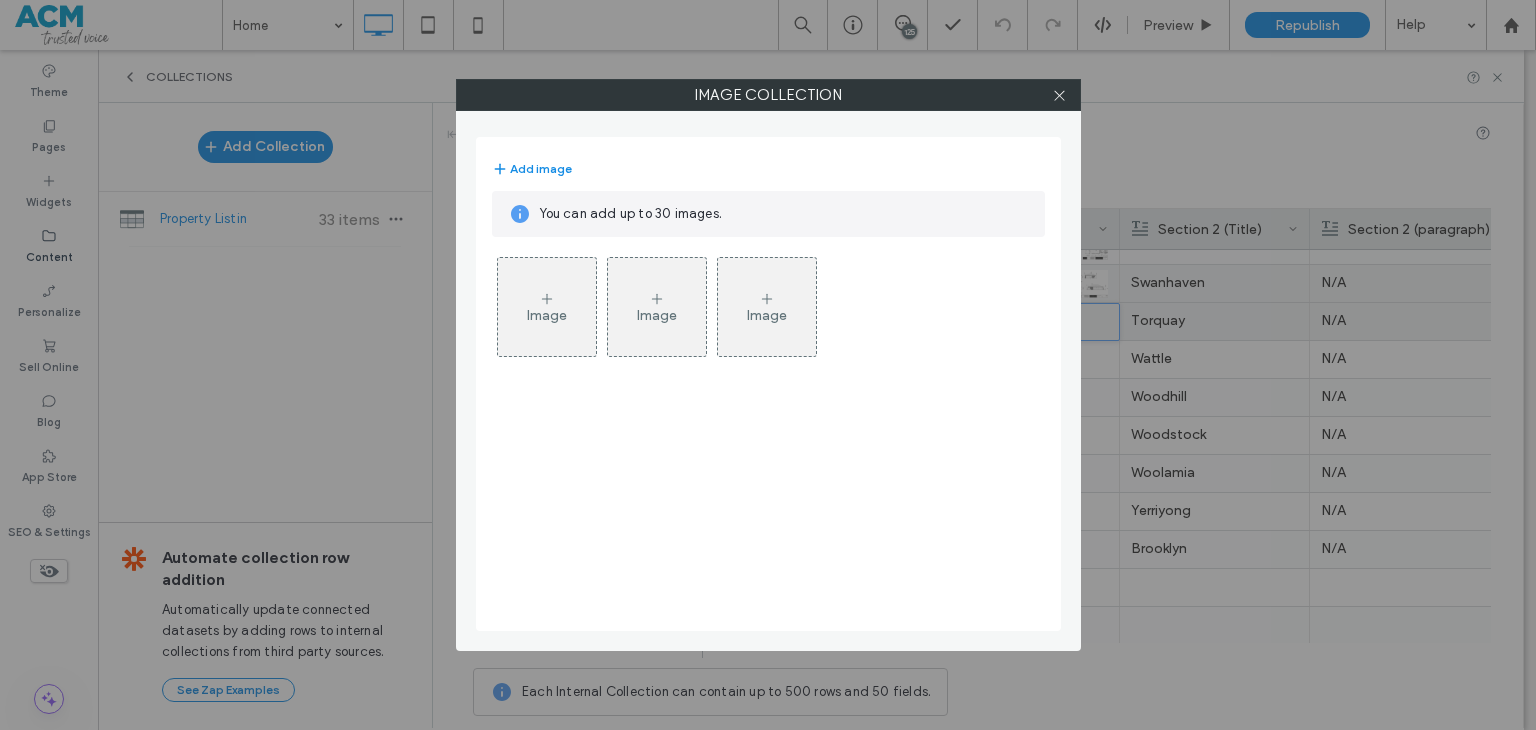 click on "Image" at bounding box center (547, 307) 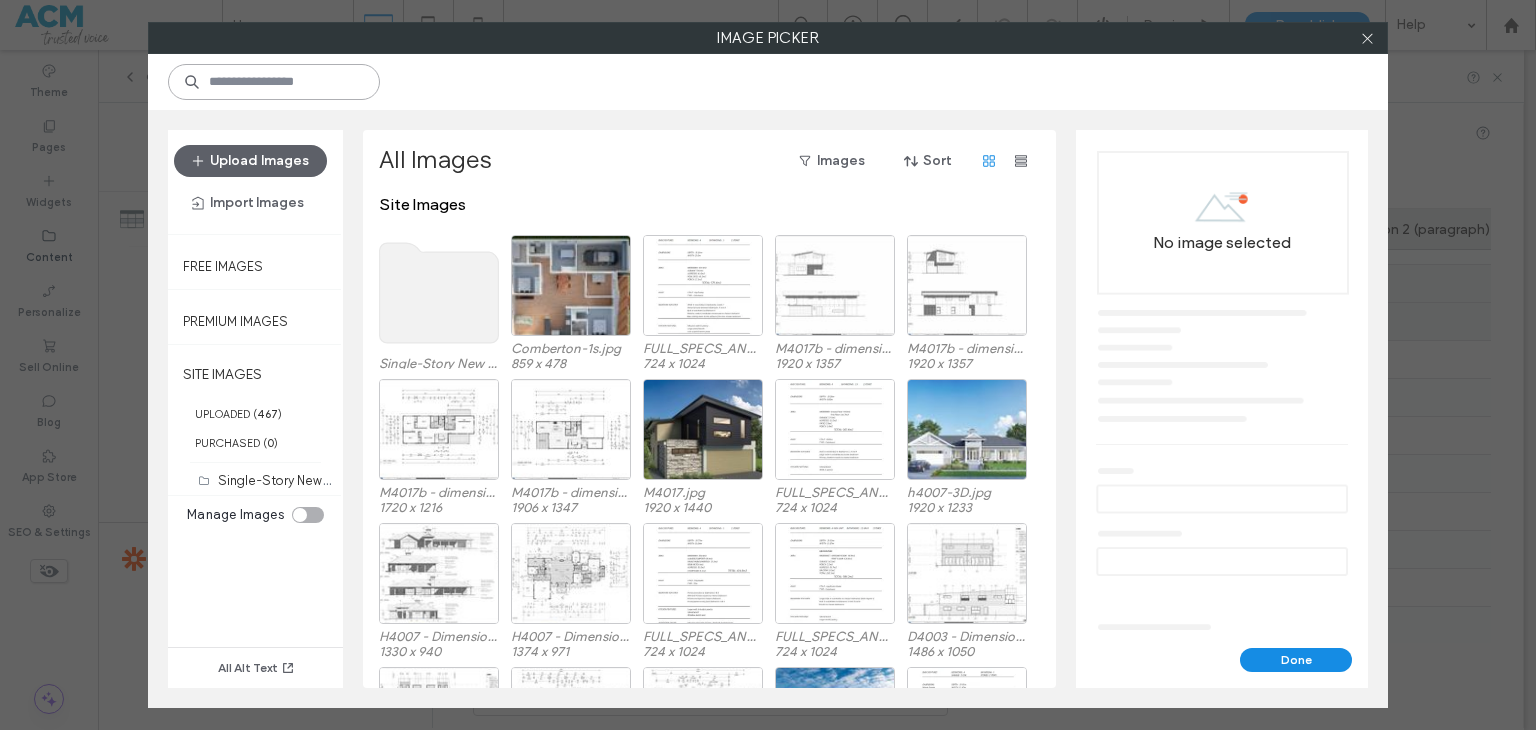 click at bounding box center [274, 82] 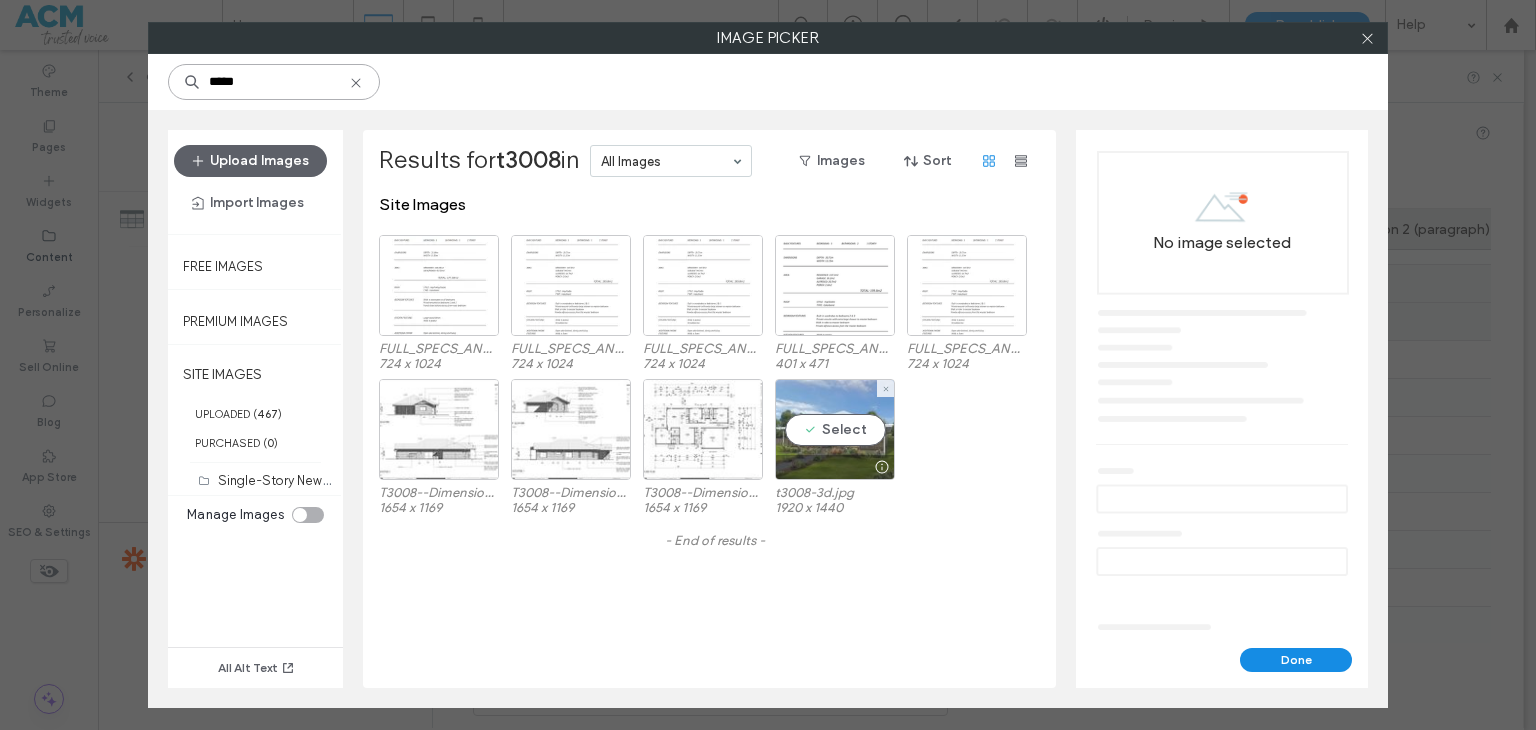 type on "*****" 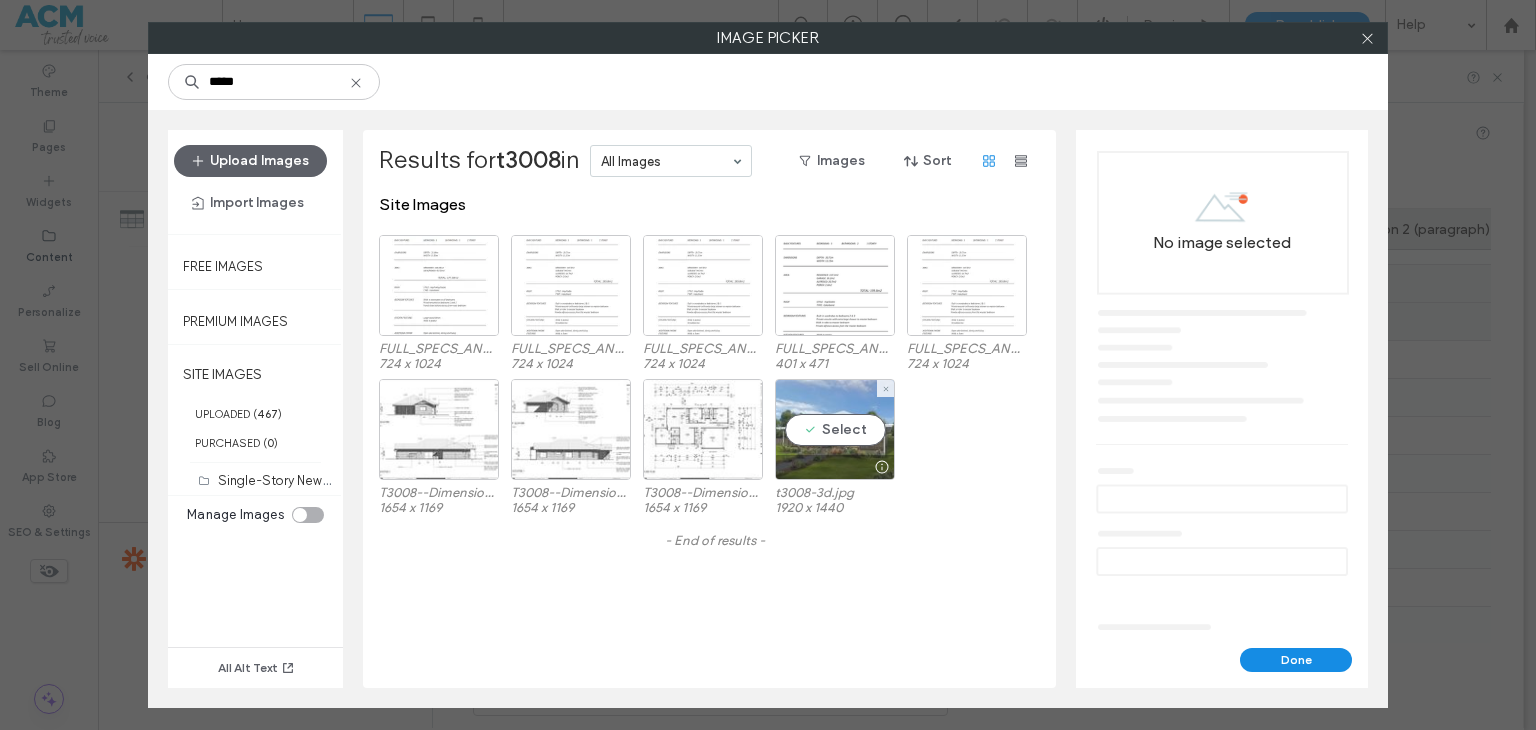 click on "Select" at bounding box center (835, 429) 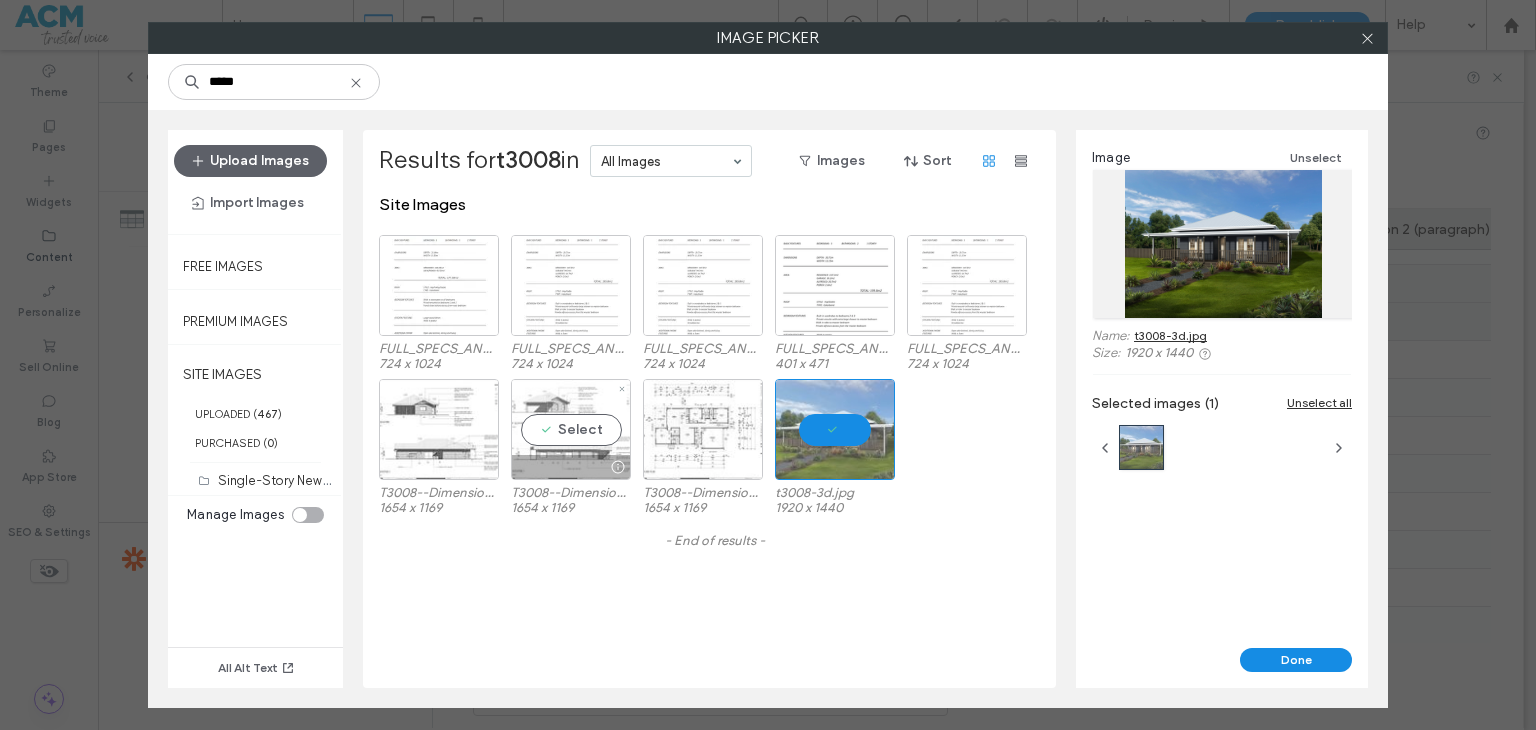 click on "Select" at bounding box center (571, 429) 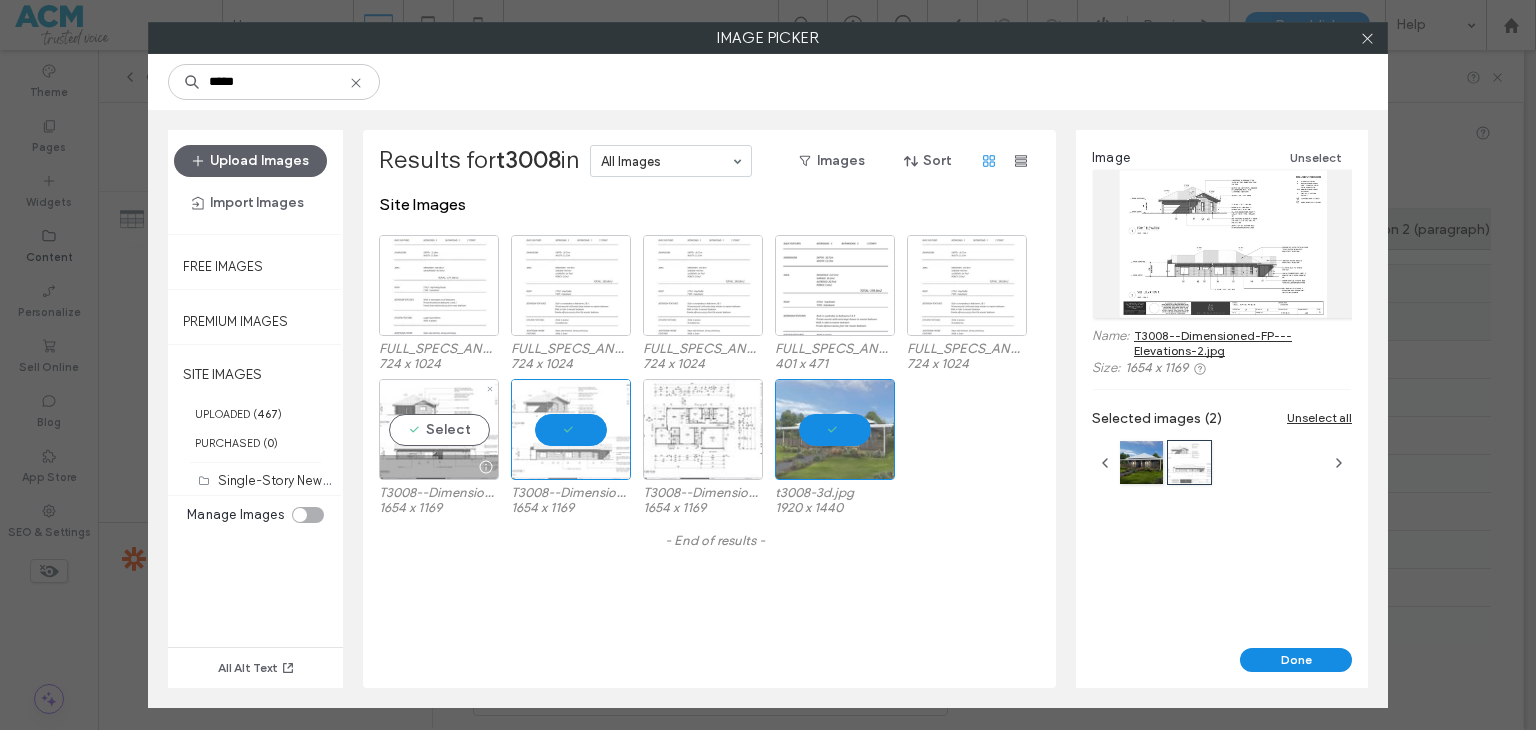 click on "Select" at bounding box center (439, 429) 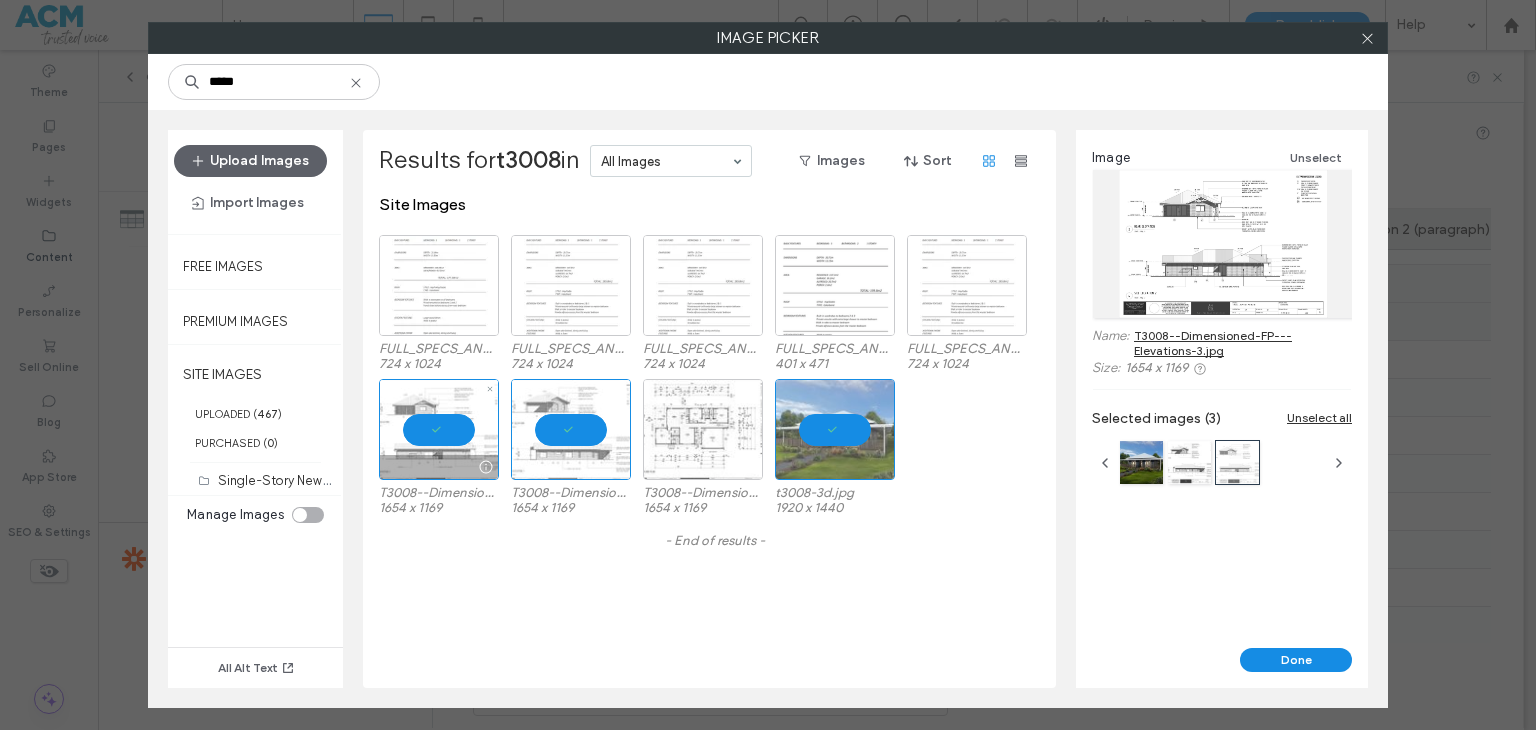 click at bounding box center [439, 429] 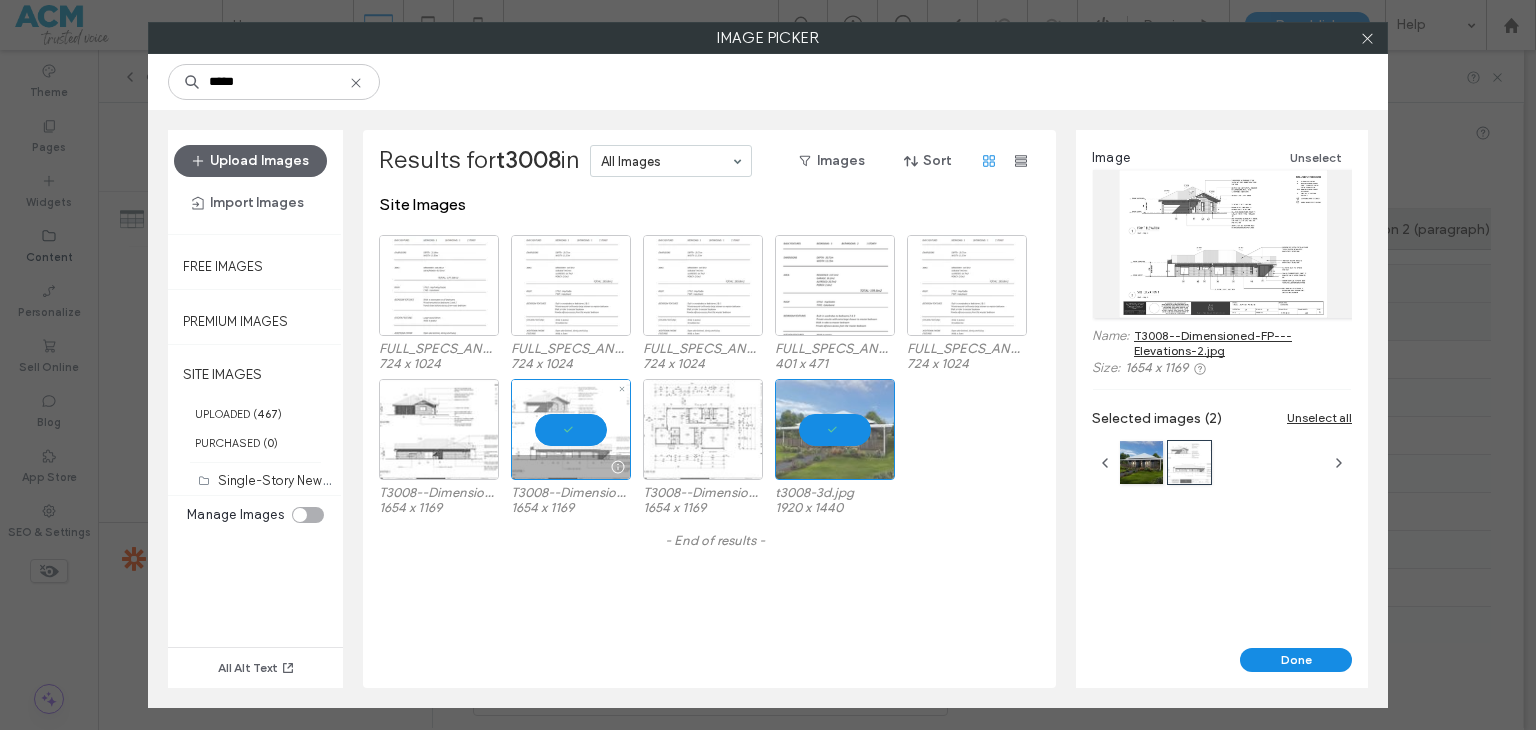 click at bounding box center (703, 429) 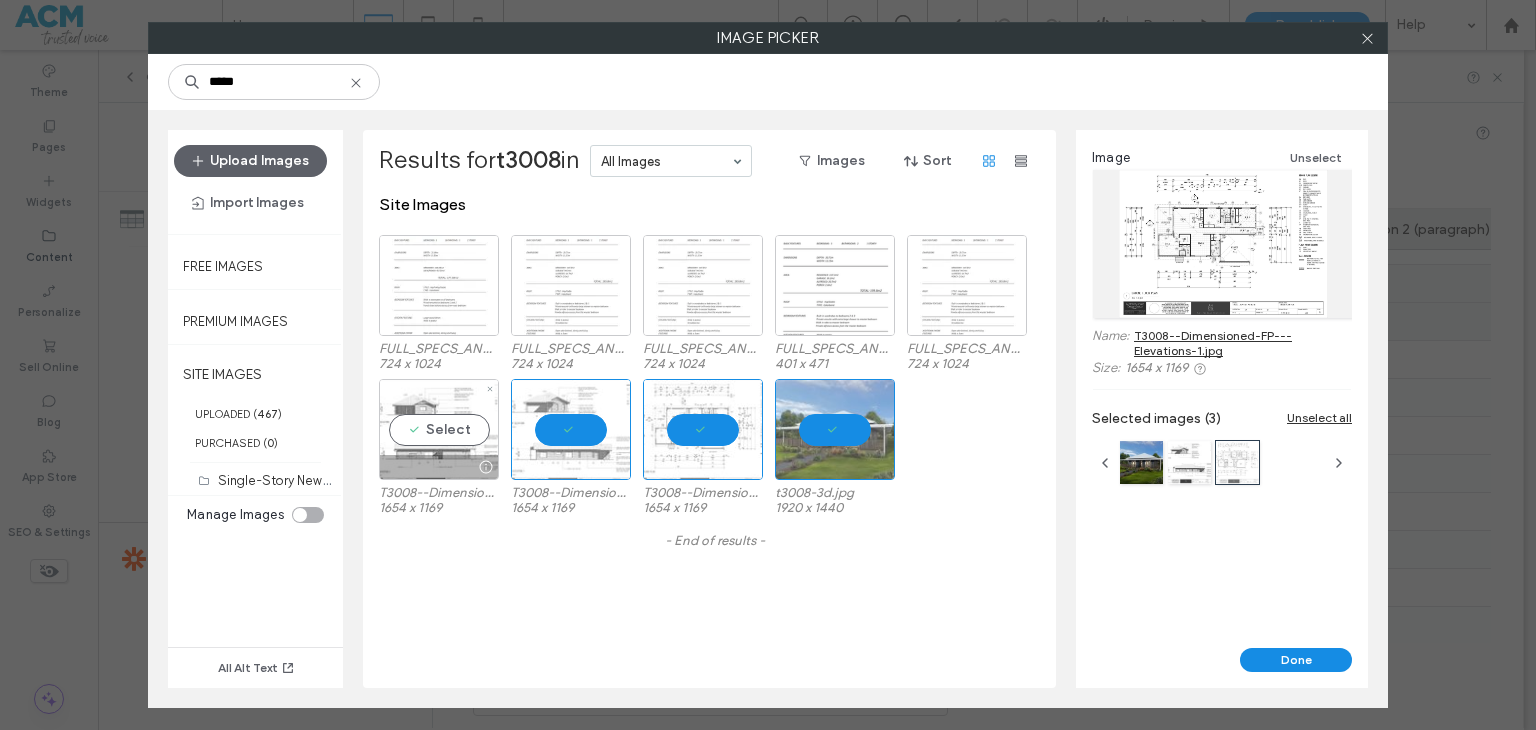click on "Select" at bounding box center (439, 429) 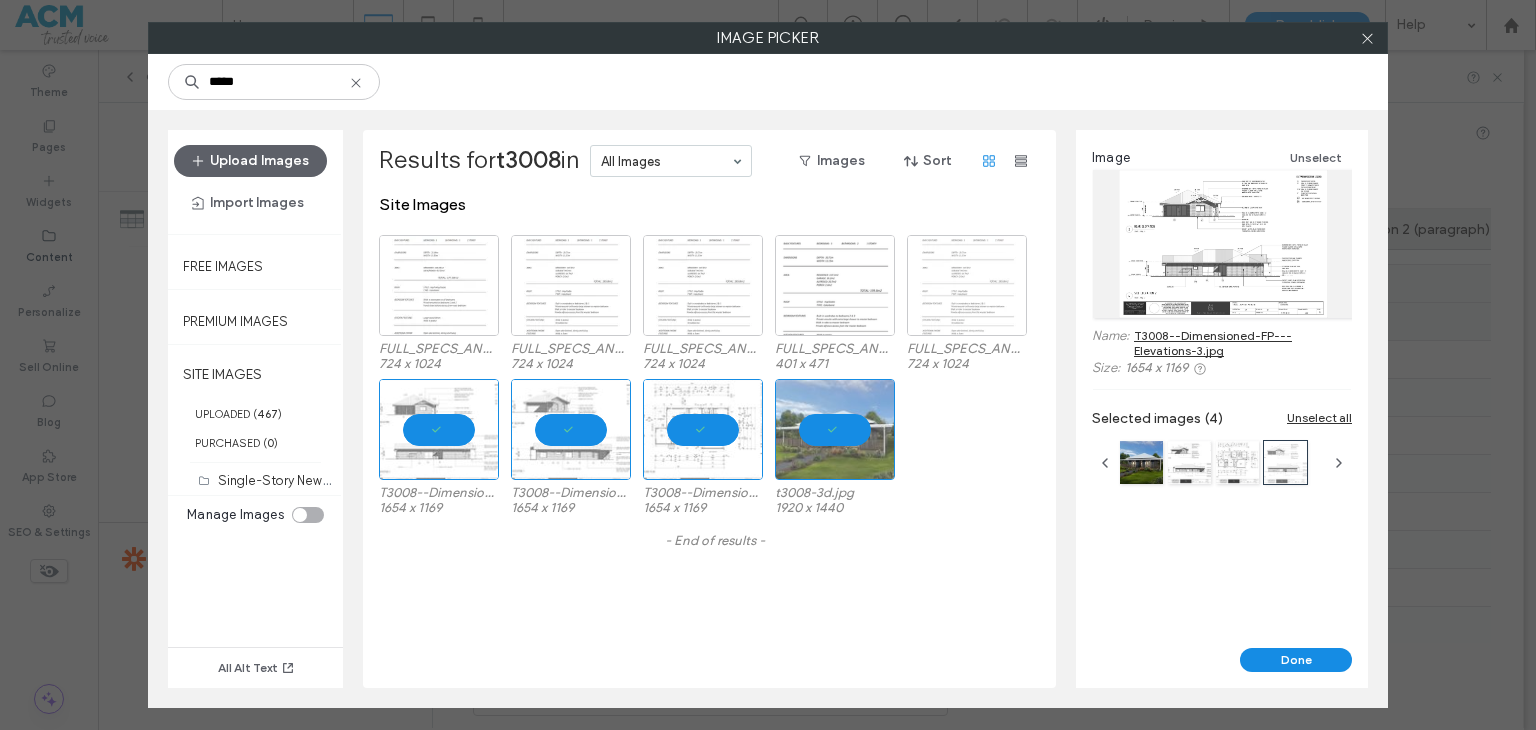click at bounding box center (967, 285) 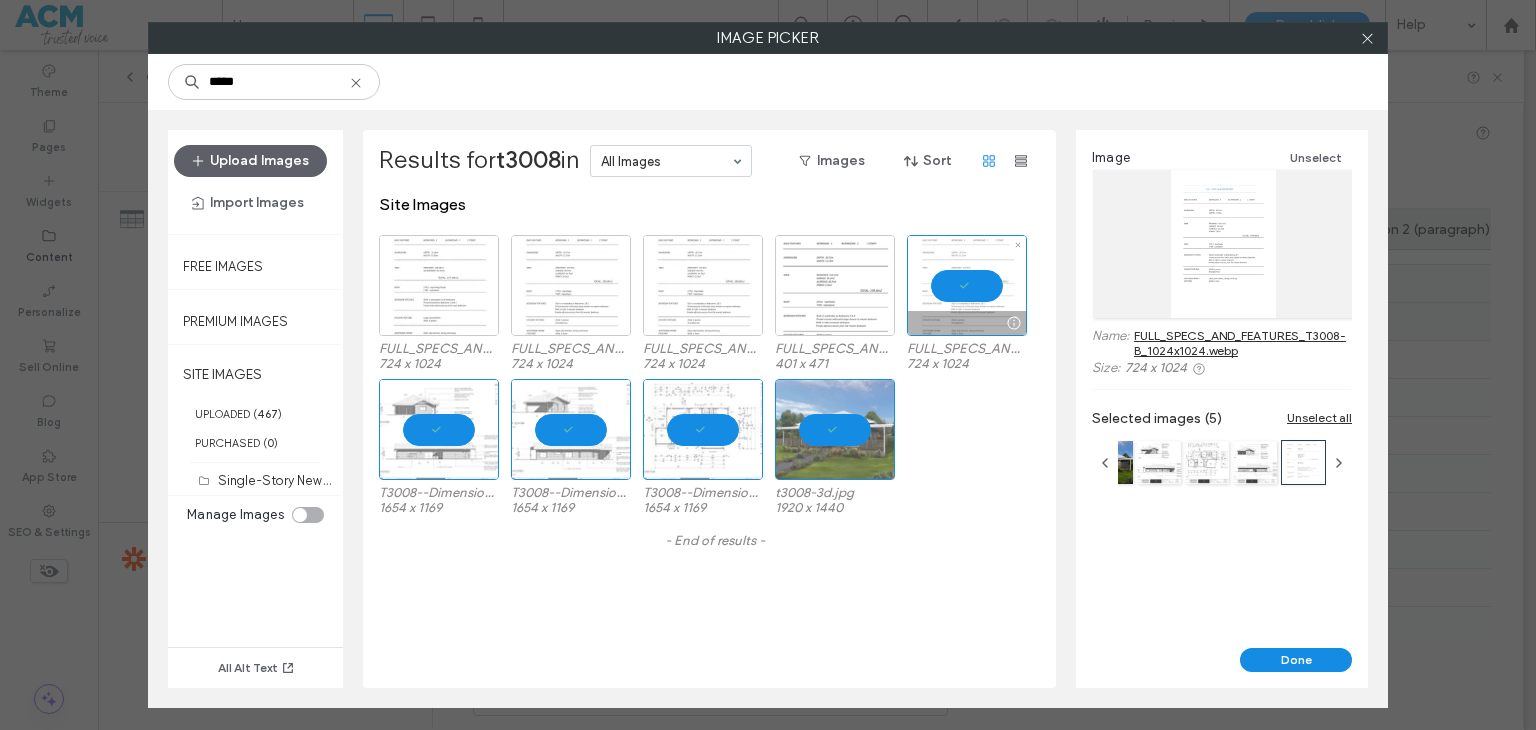 click at bounding box center [967, 285] 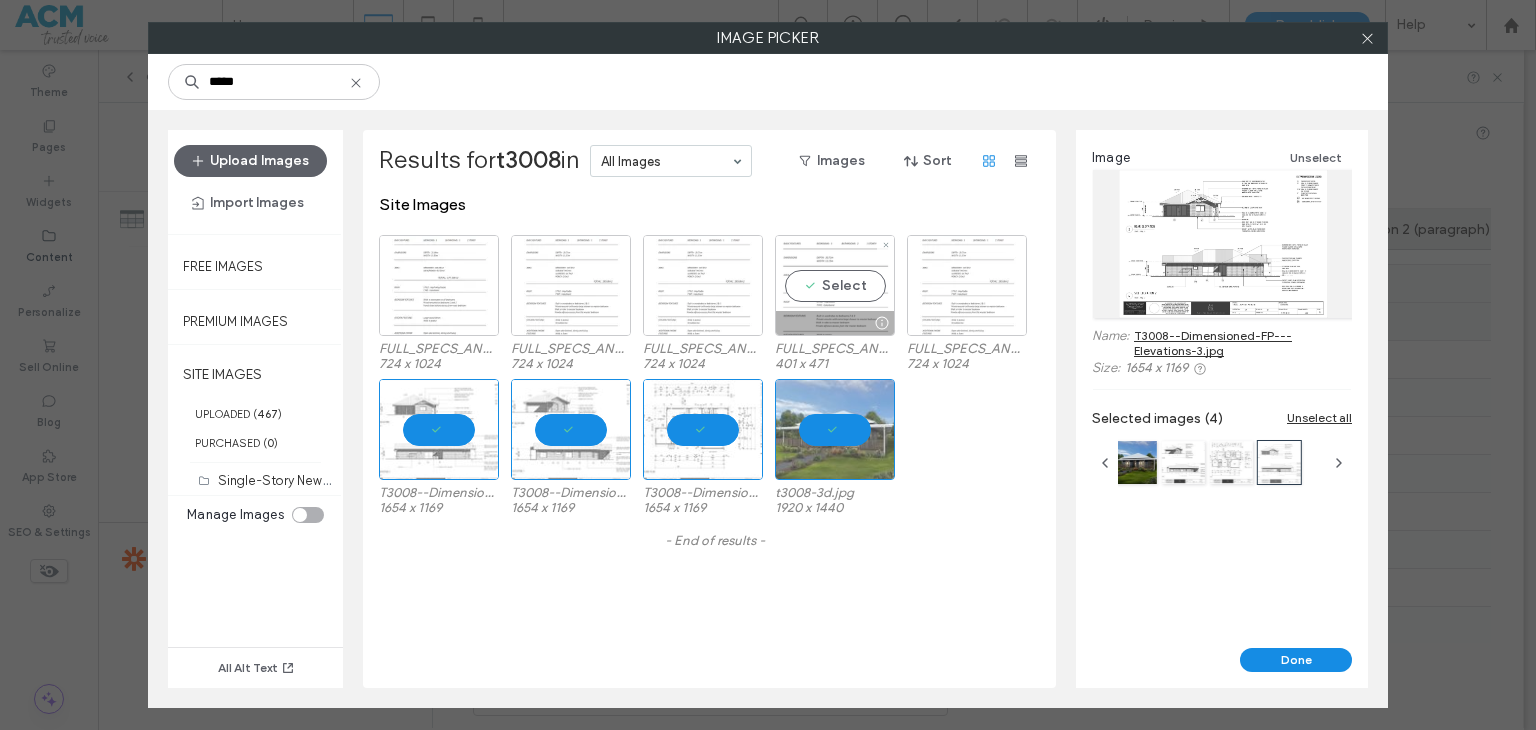 click on "Select" at bounding box center (835, 285) 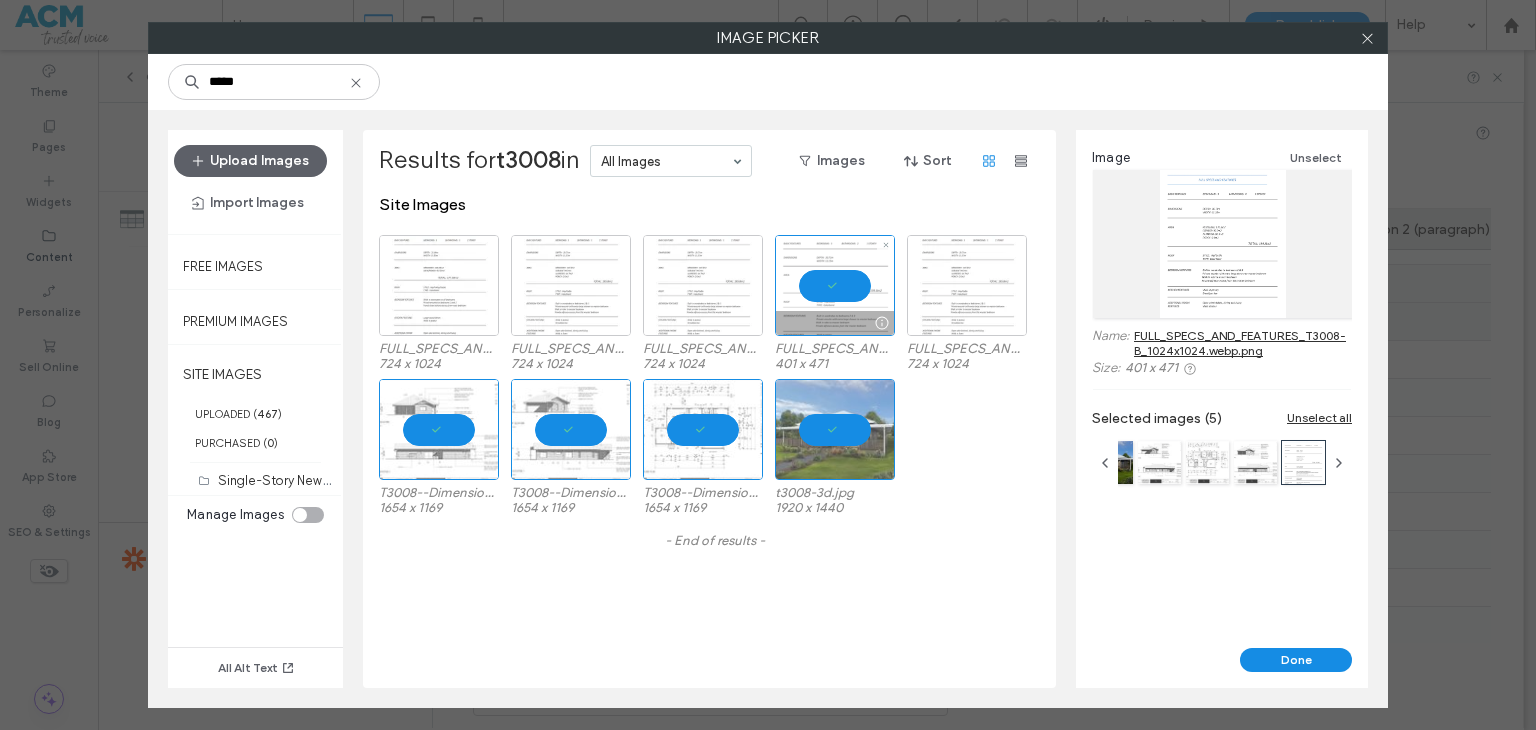 click at bounding box center [835, 285] 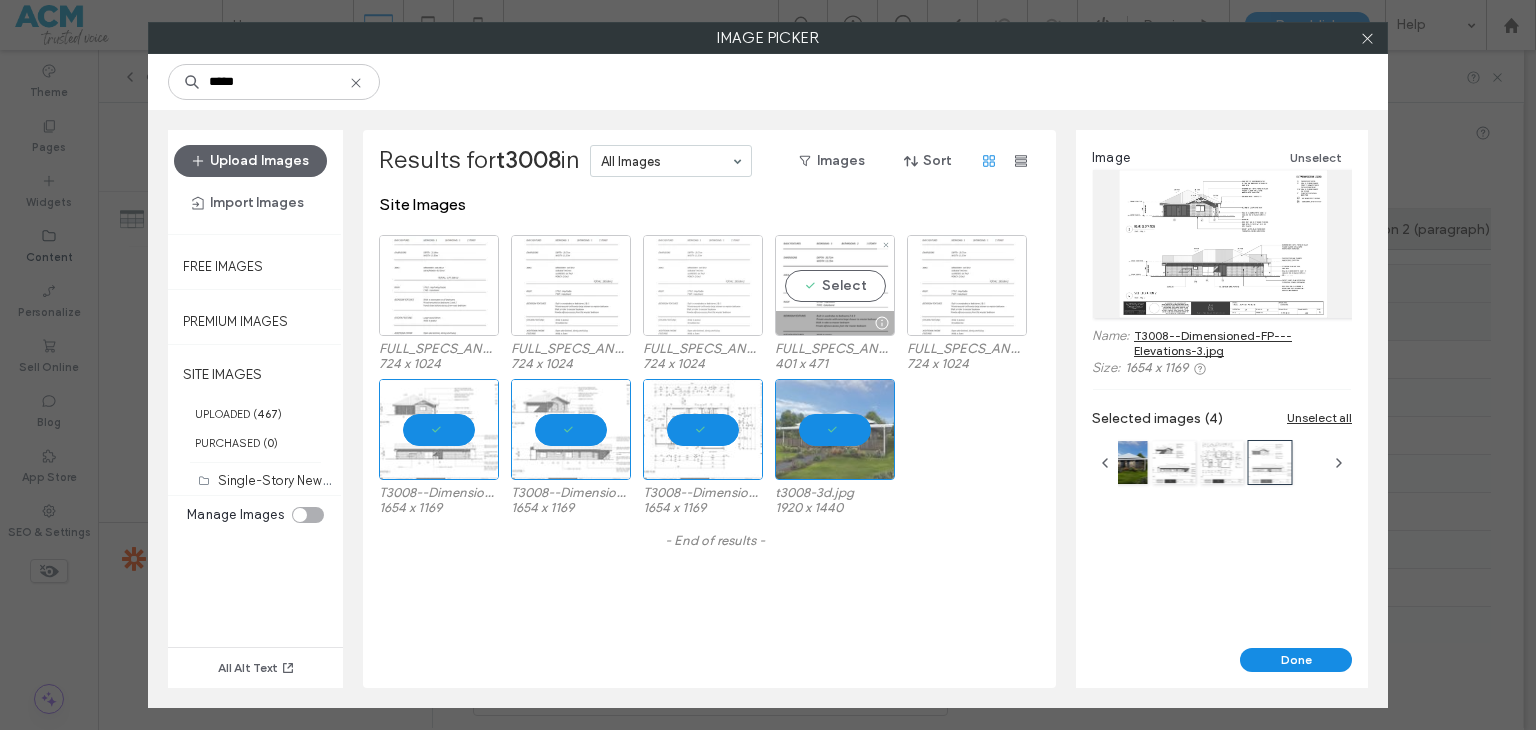 click at bounding box center (703, 285) 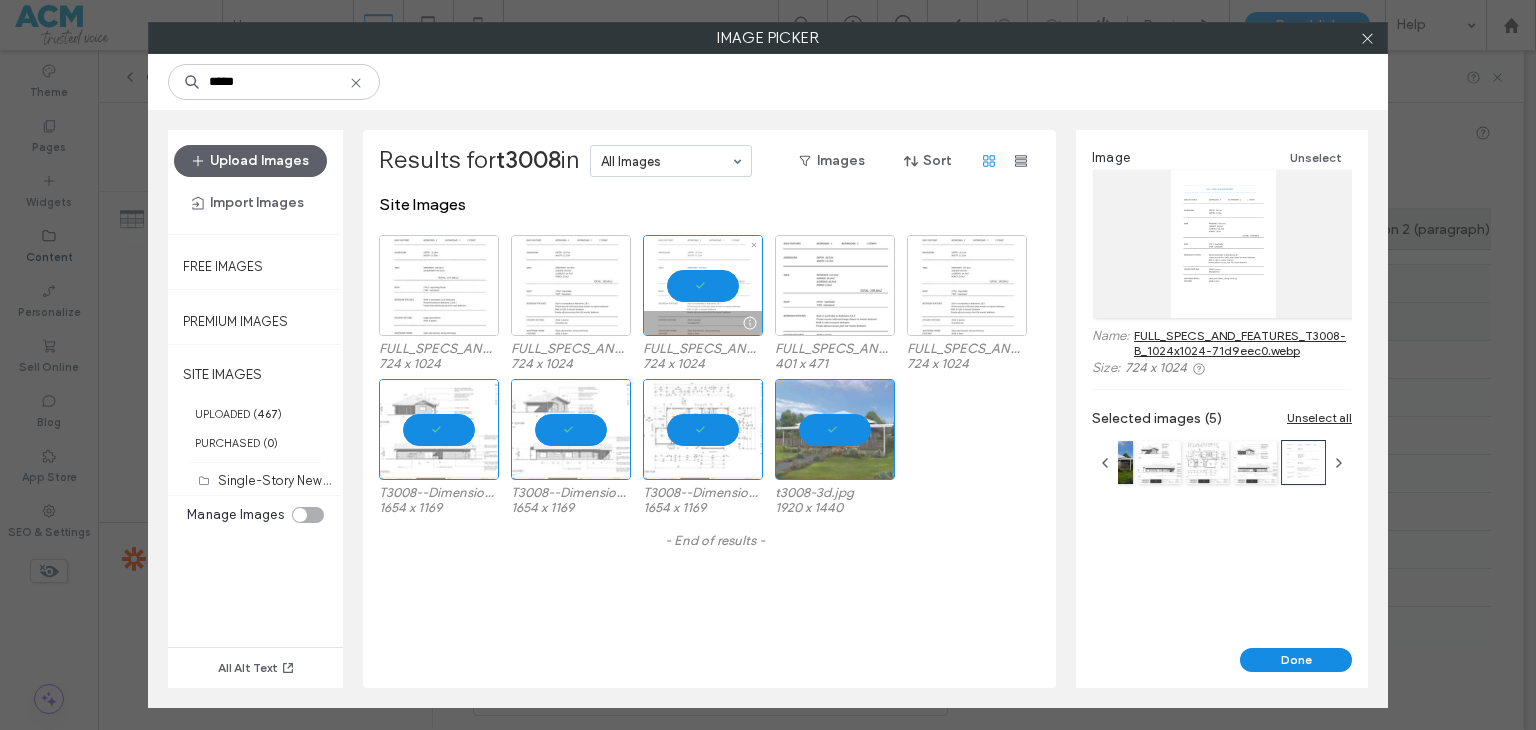 click at bounding box center (703, 285) 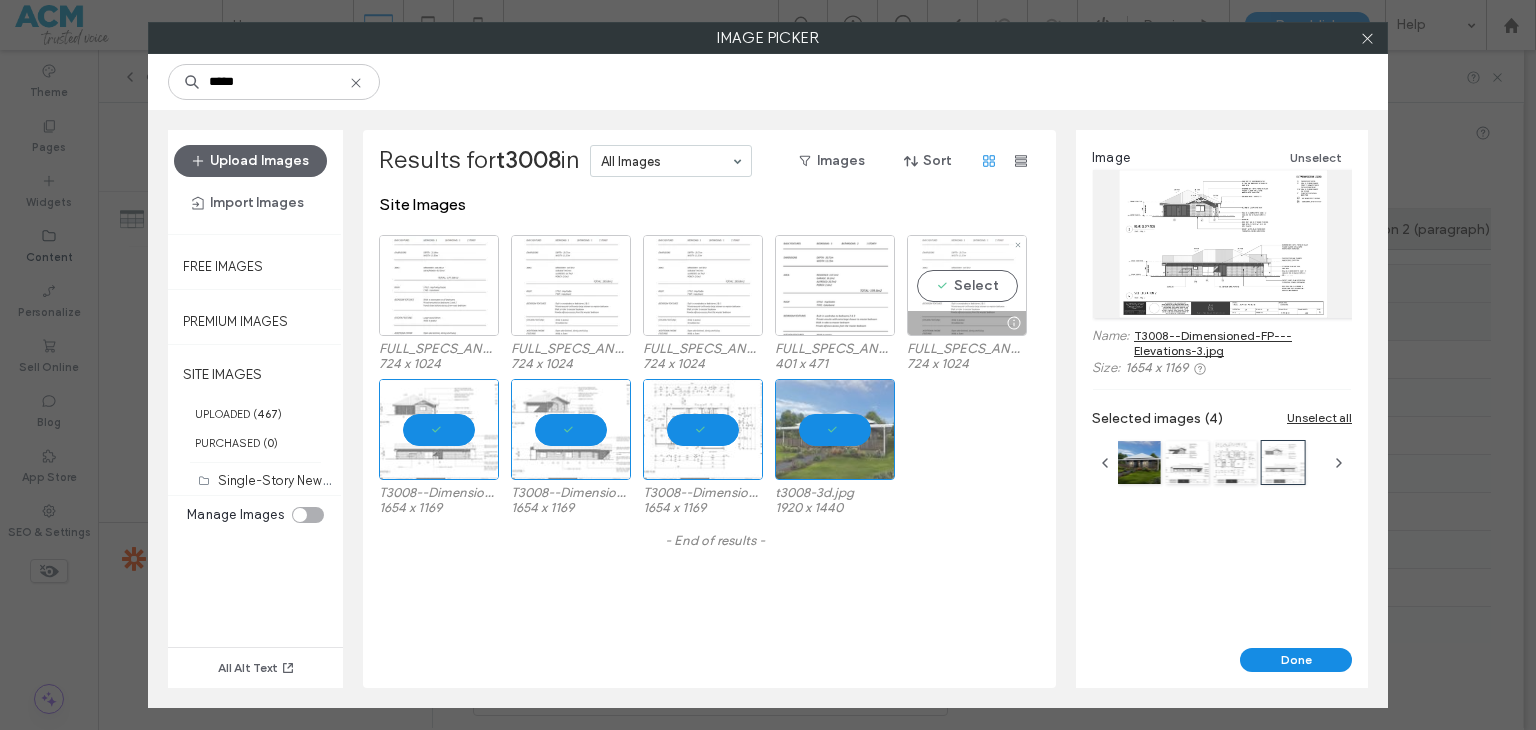 click on "Select" at bounding box center (967, 285) 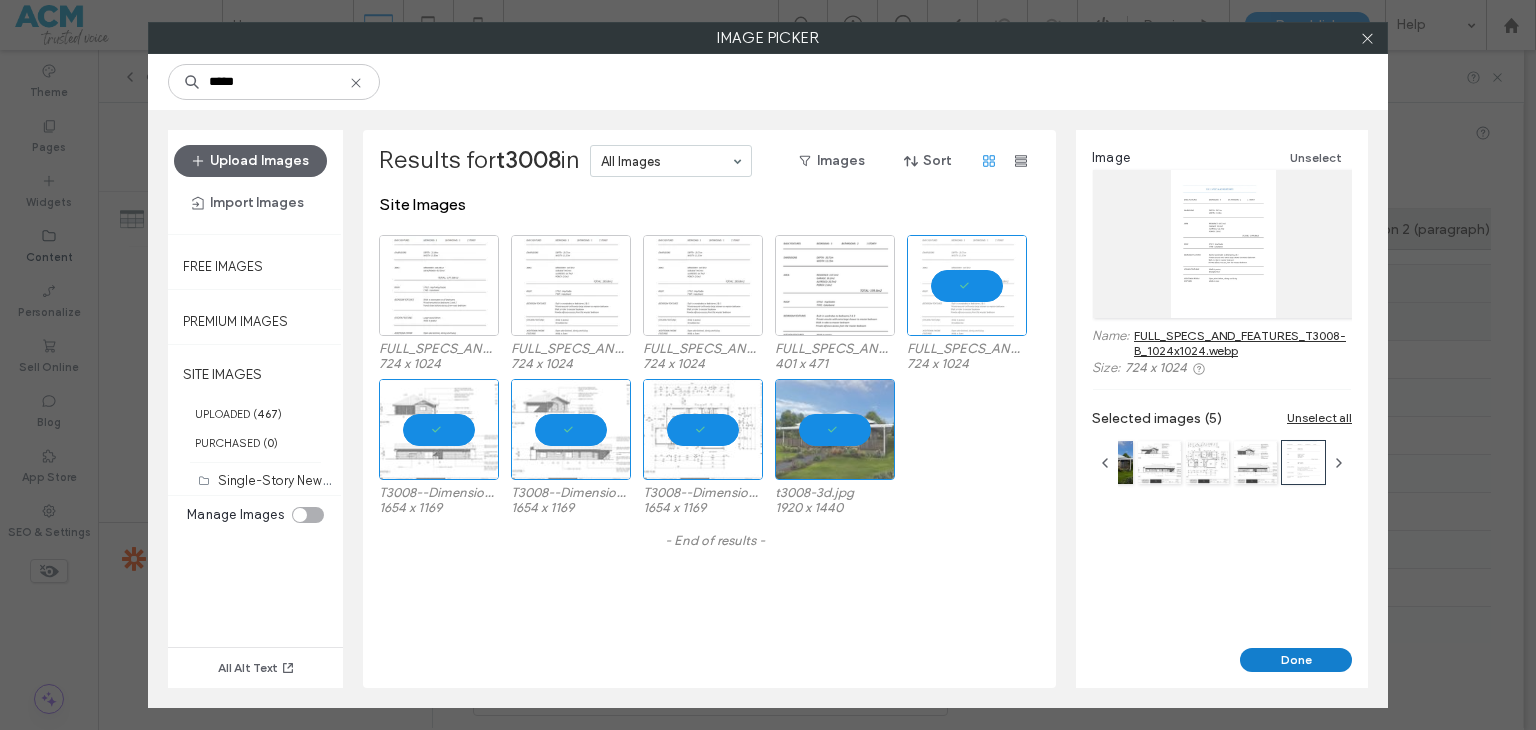 click on "Done" at bounding box center [1296, 660] 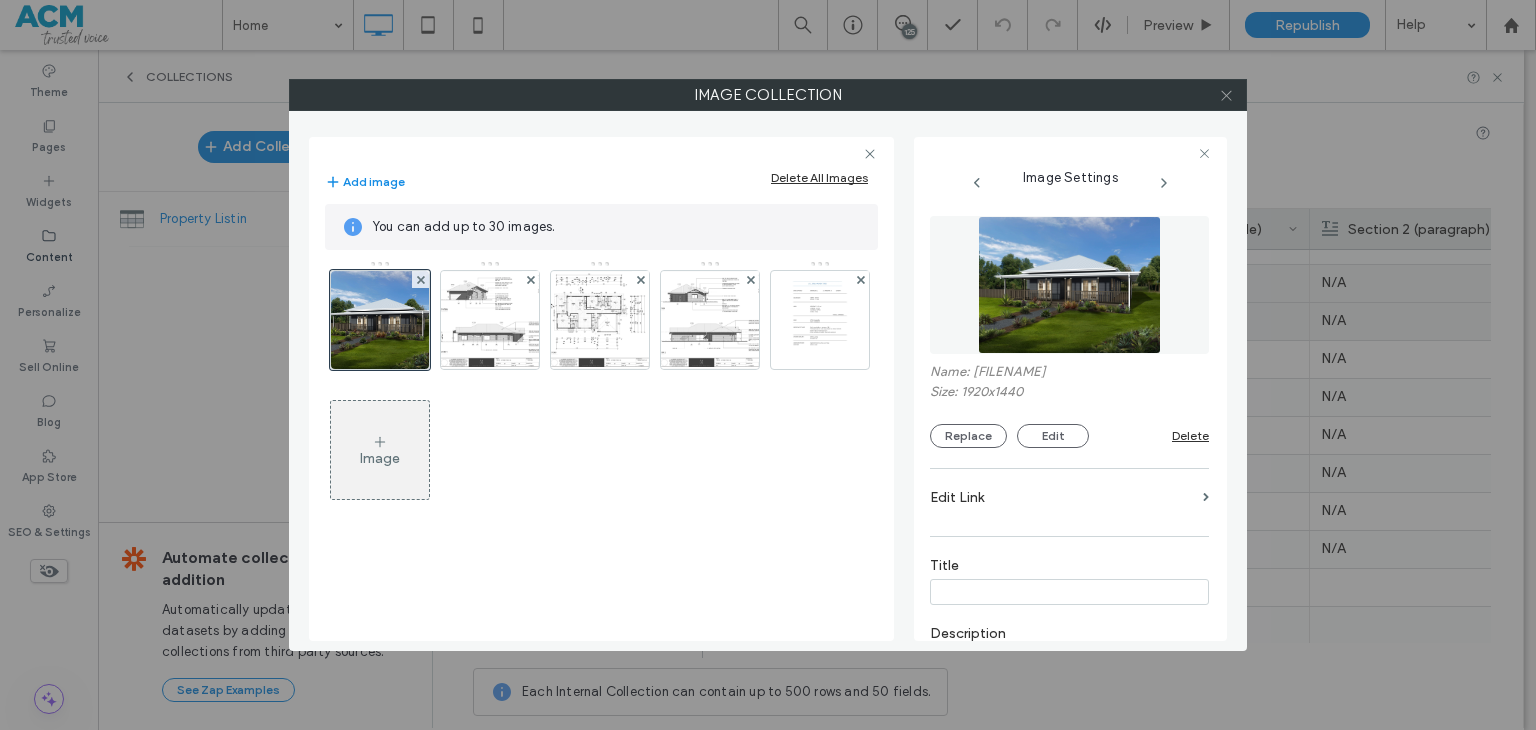 click at bounding box center (1226, 95) 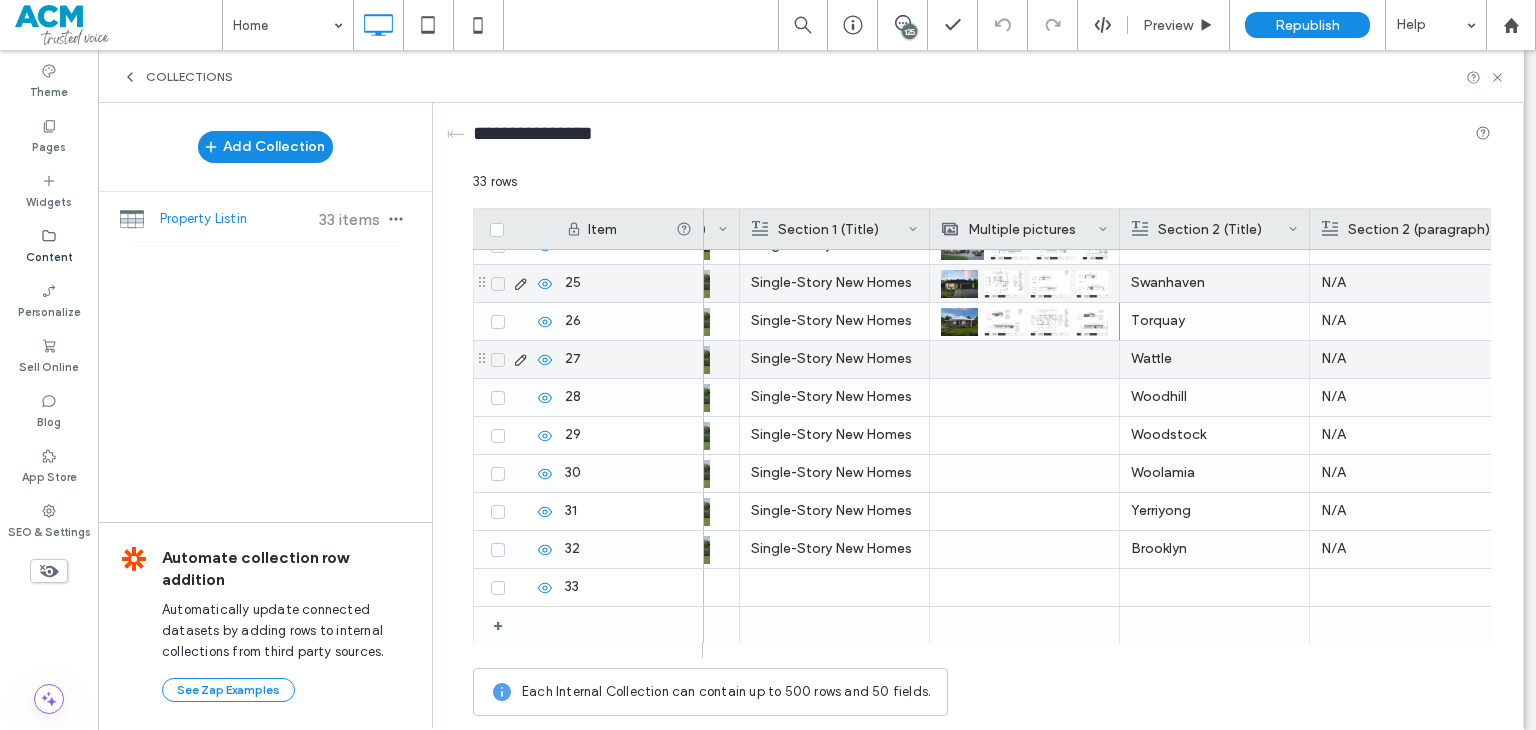 click at bounding box center [1024, 359] 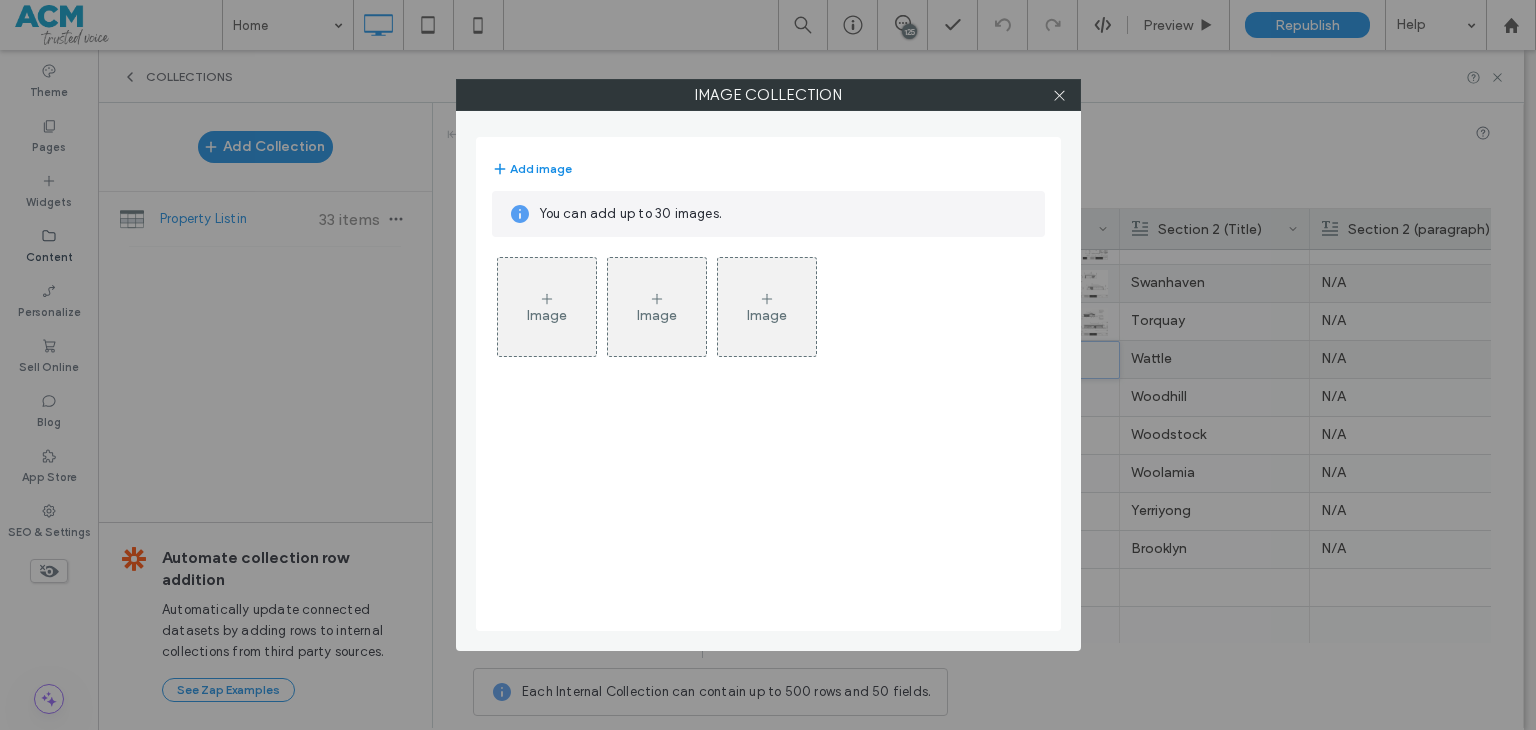click on "Image" at bounding box center [547, 307] 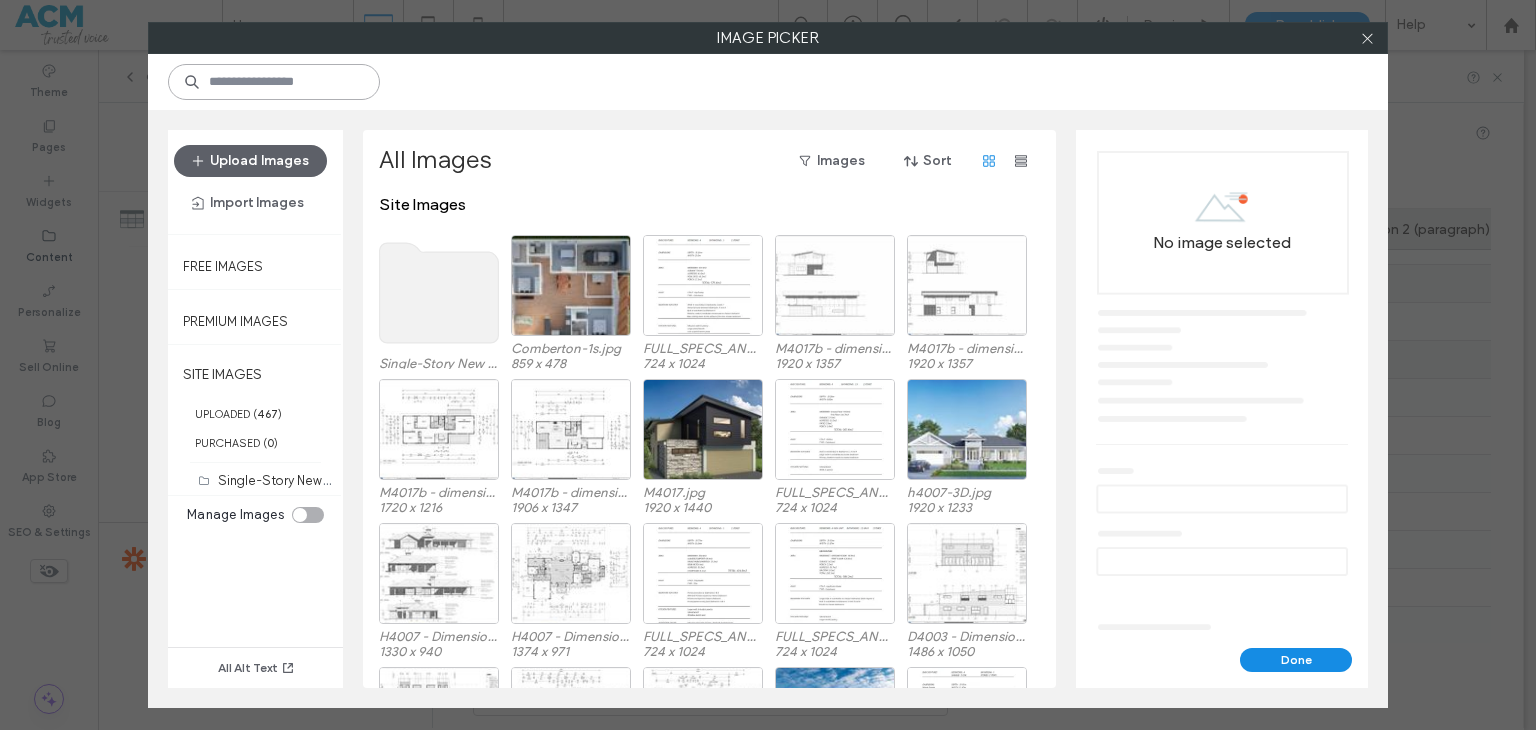 click at bounding box center (274, 82) 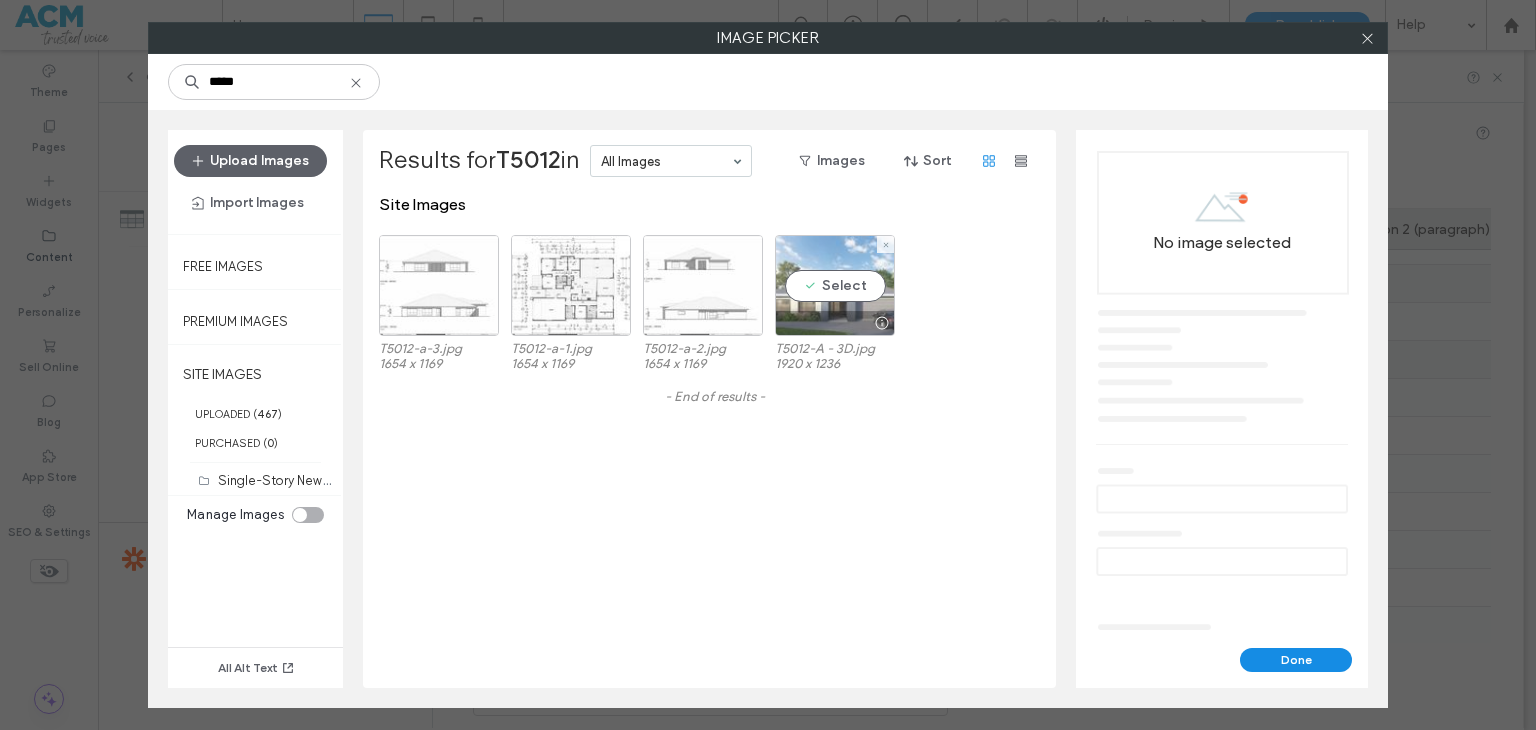 click on "Select" at bounding box center (835, 285) 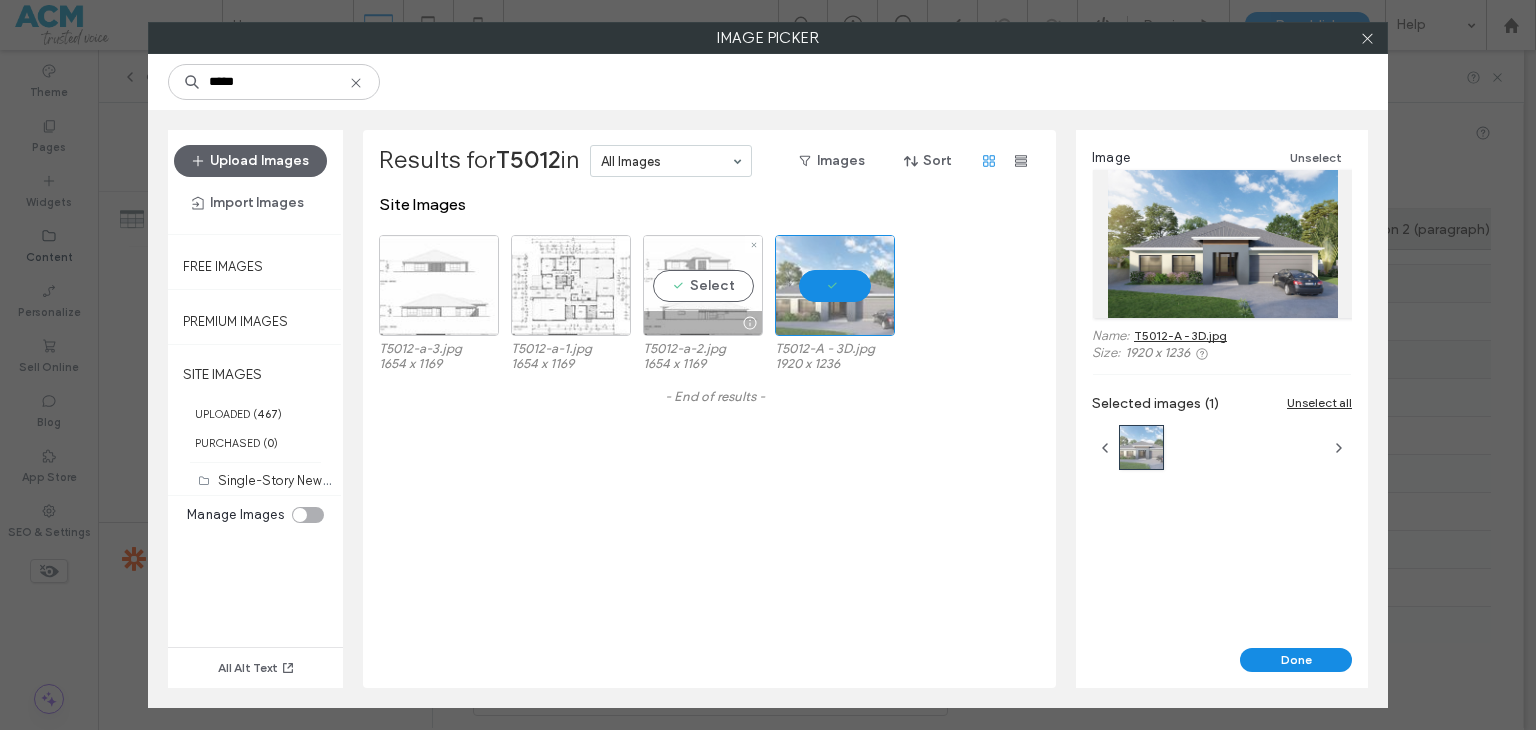 click on "Select" at bounding box center [703, 285] 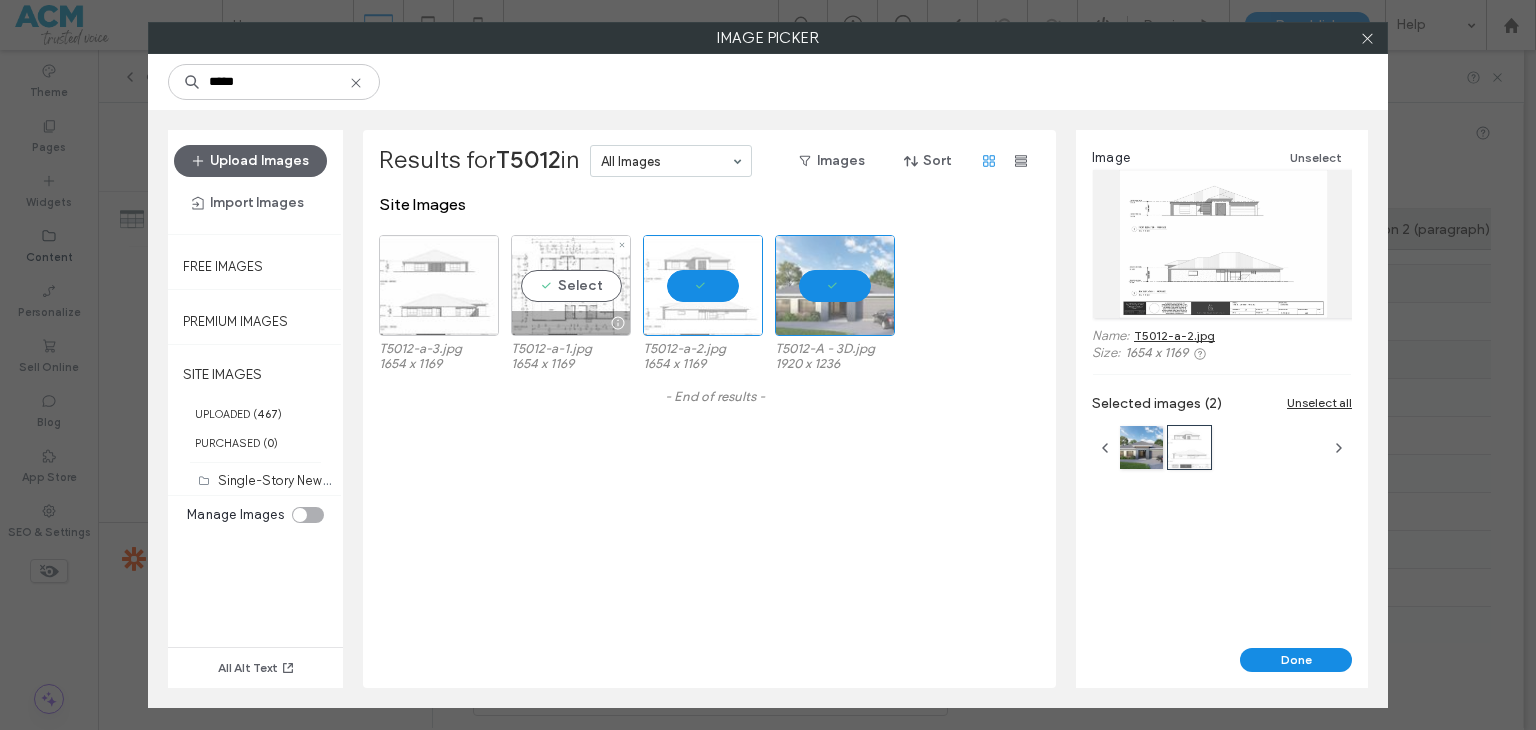 click on "Select" at bounding box center (571, 285) 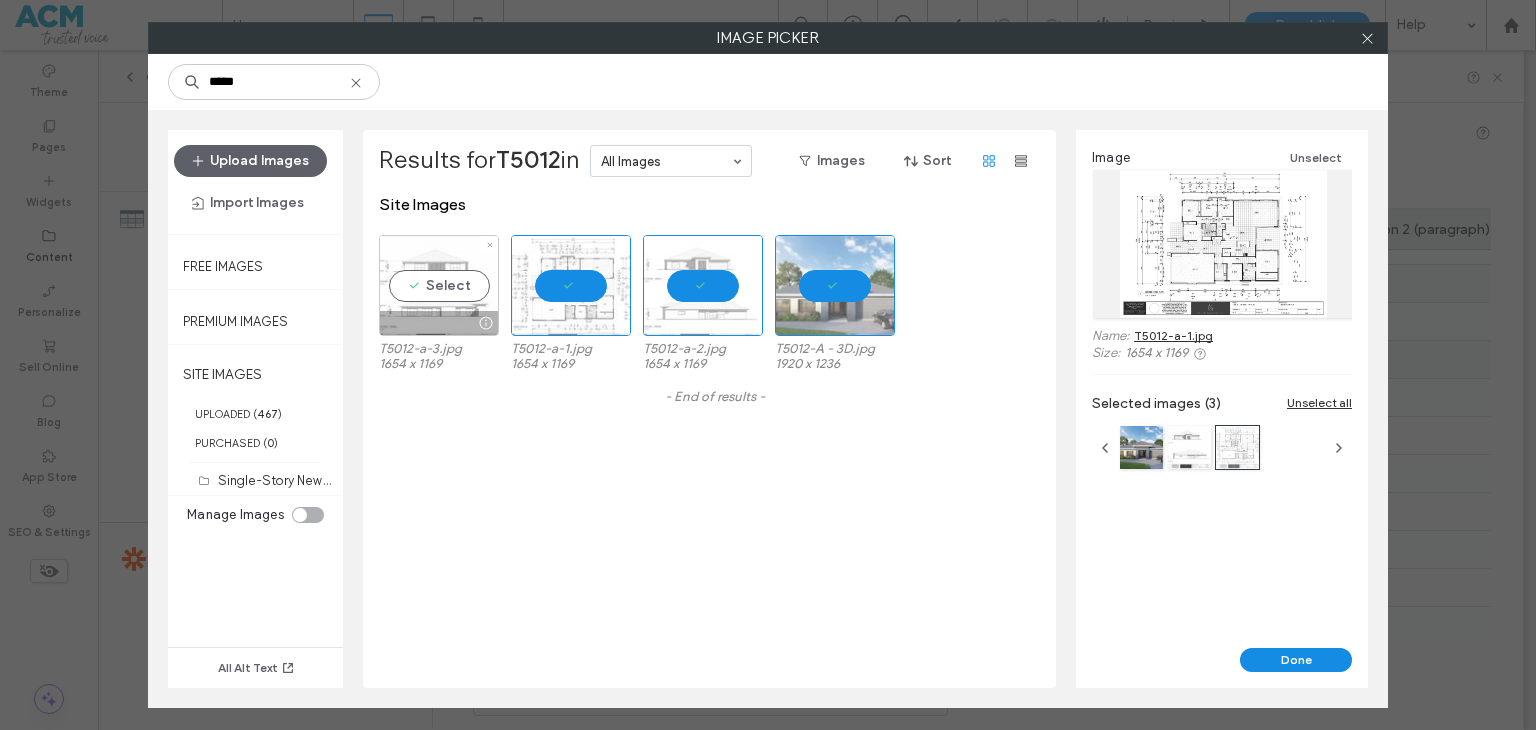 click on "Select" at bounding box center [439, 285] 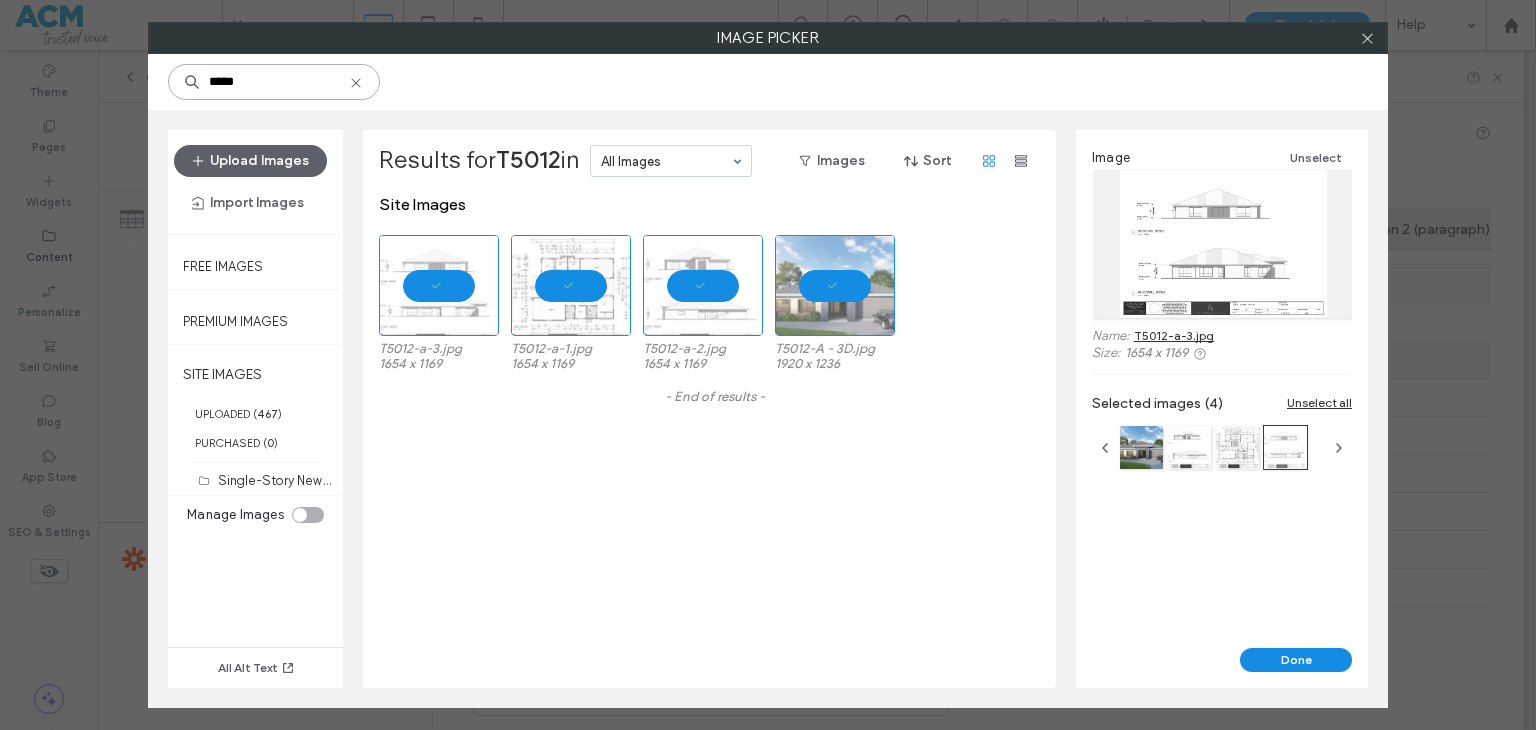 click on "*****" at bounding box center [274, 82] 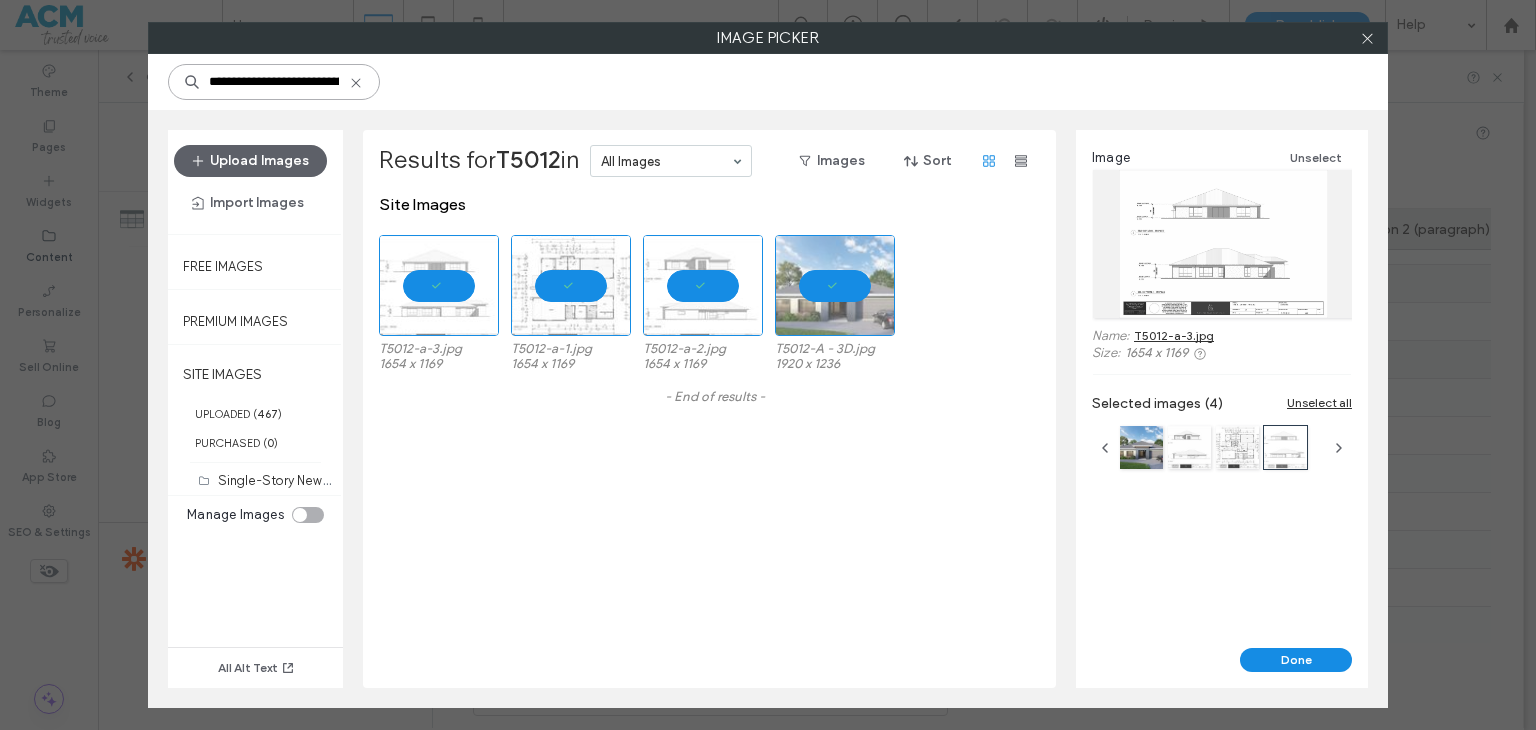 scroll, scrollTop: 0, scrollLeft: 104, axis: horizontal 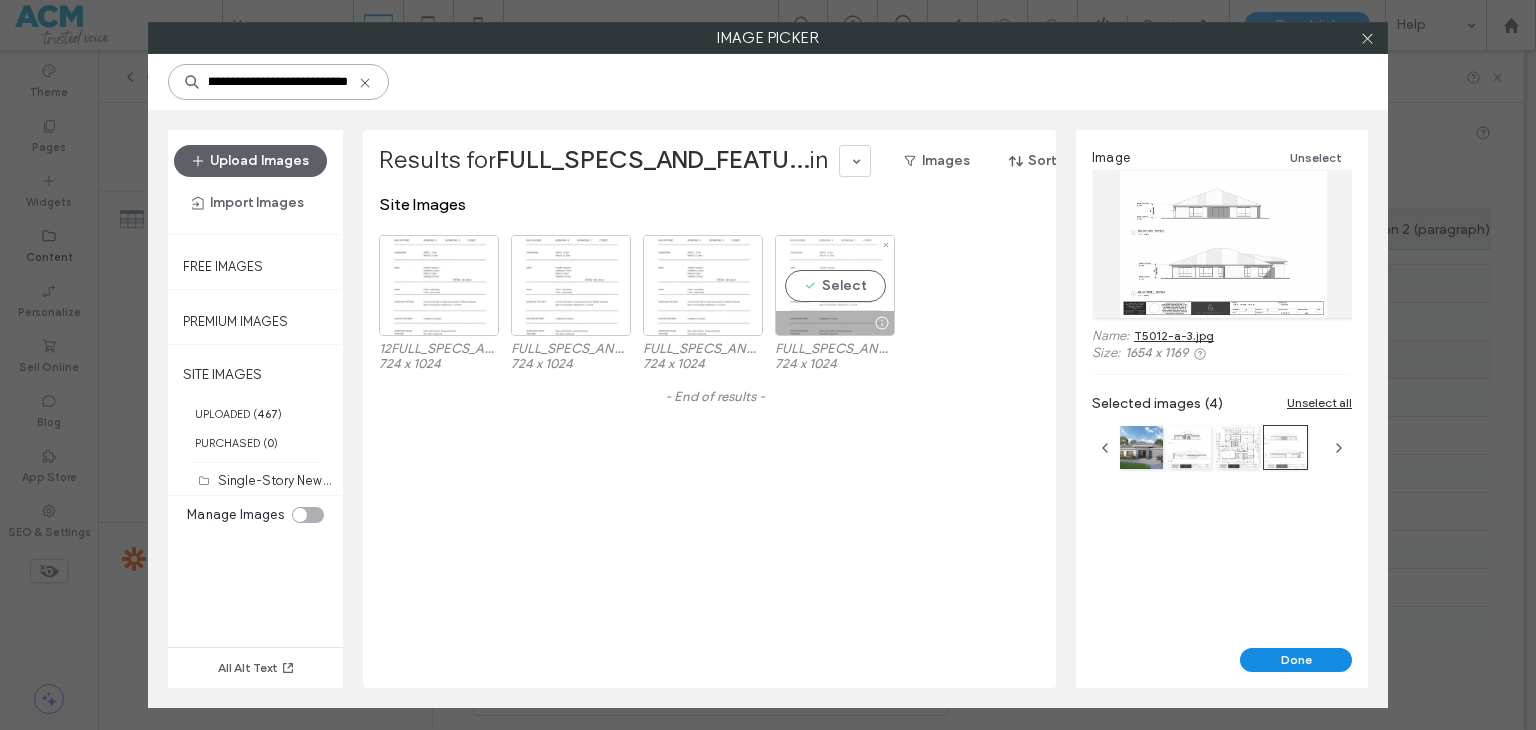type on "**********" 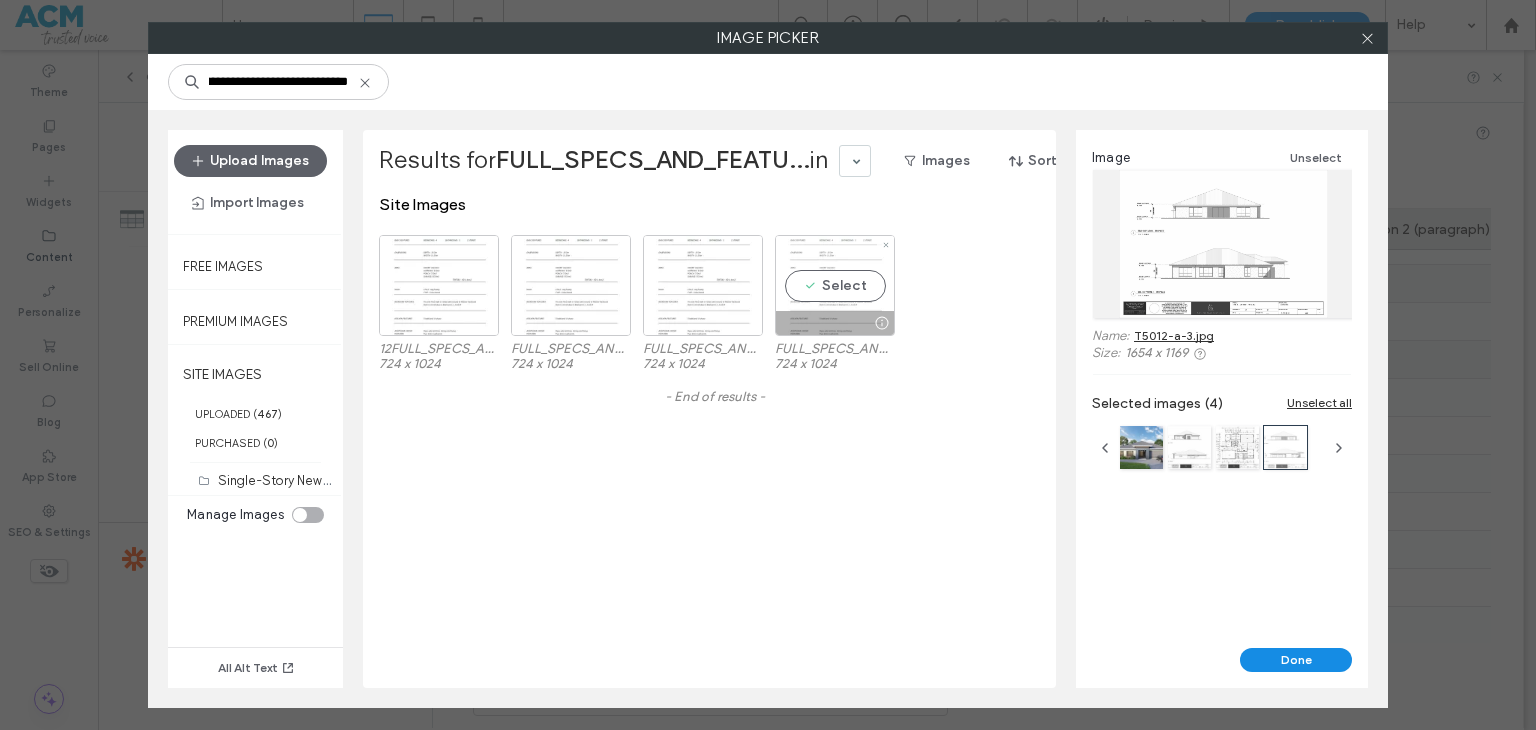 scroll, scrollTop: 0, scrollLeft: 0, axis: both 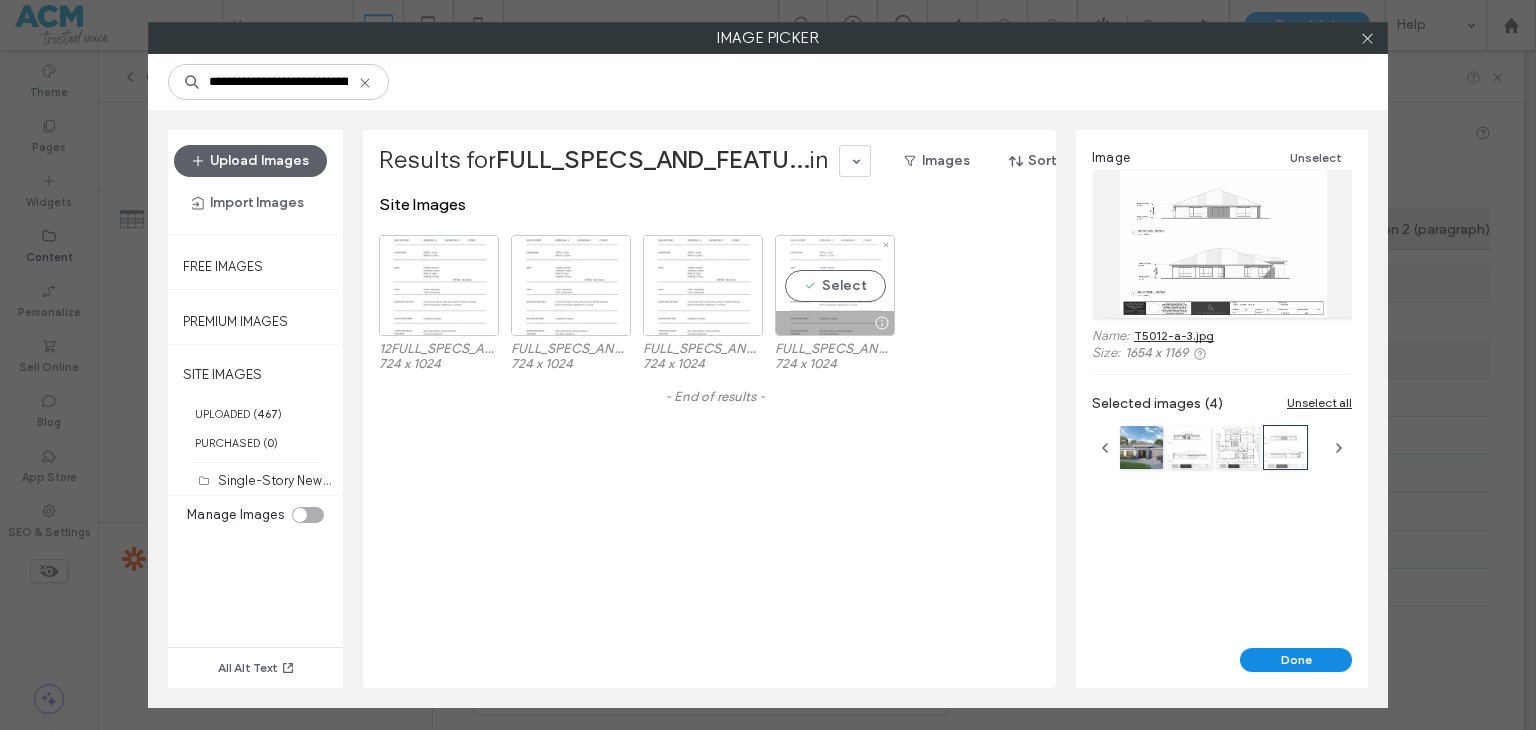 click on "Select" at bounding box center (835, 285) 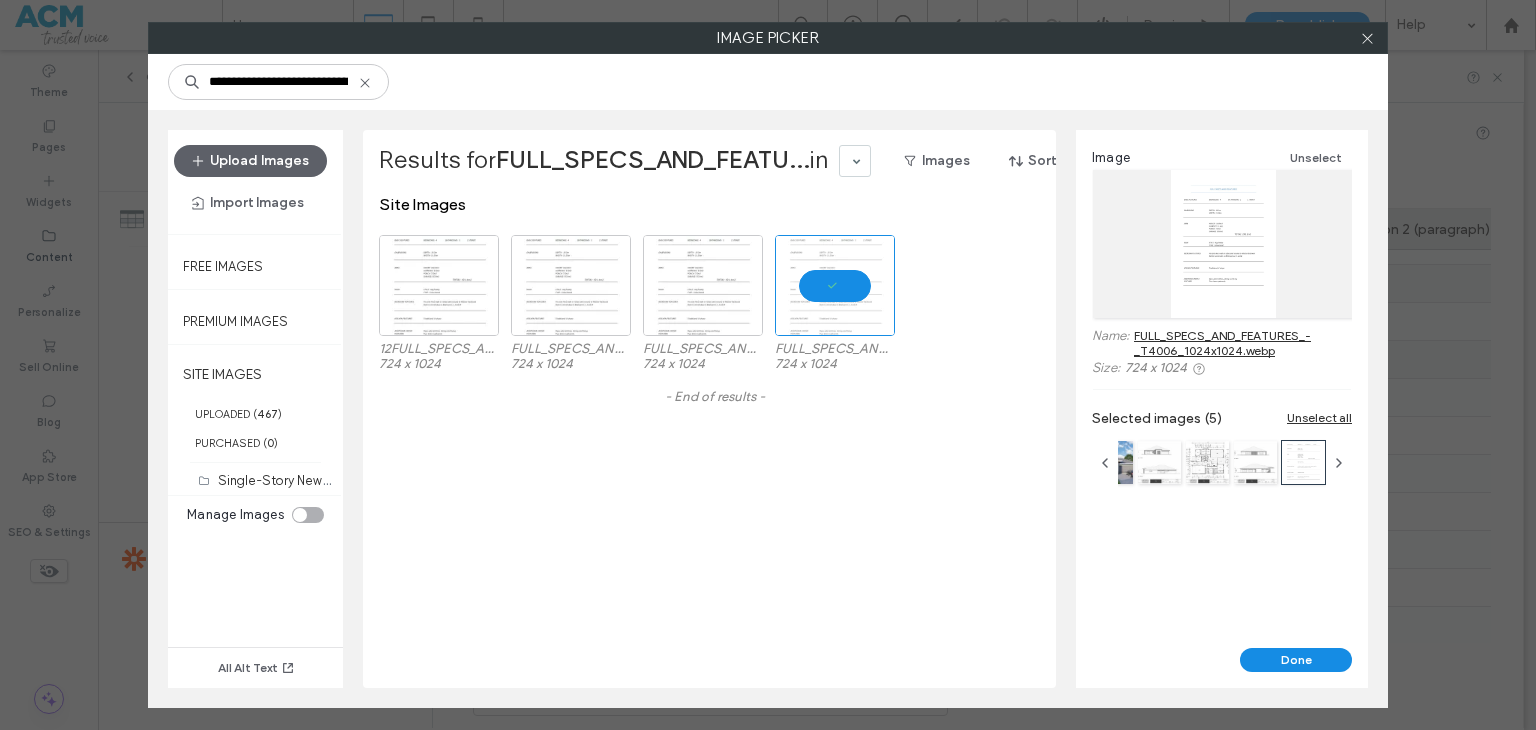 click on "12FULL_SPECS_AND_FEATURES_-_T4006_1024x1024-(1).webp 724 x 1024 FULL_SPECS_AND_FEATURES_-_T4006_1024x1024 (1).webp 724 x 1024 FULL_SPECS_AND_FEATURES_-_T4006_1024x1024-4ee36f34.webp 724 x 1024 FULL_SPECS_AND_FEATURES_-_T4006_1024x1024.webp 724 x 1024" at bounding box center (715, 307) 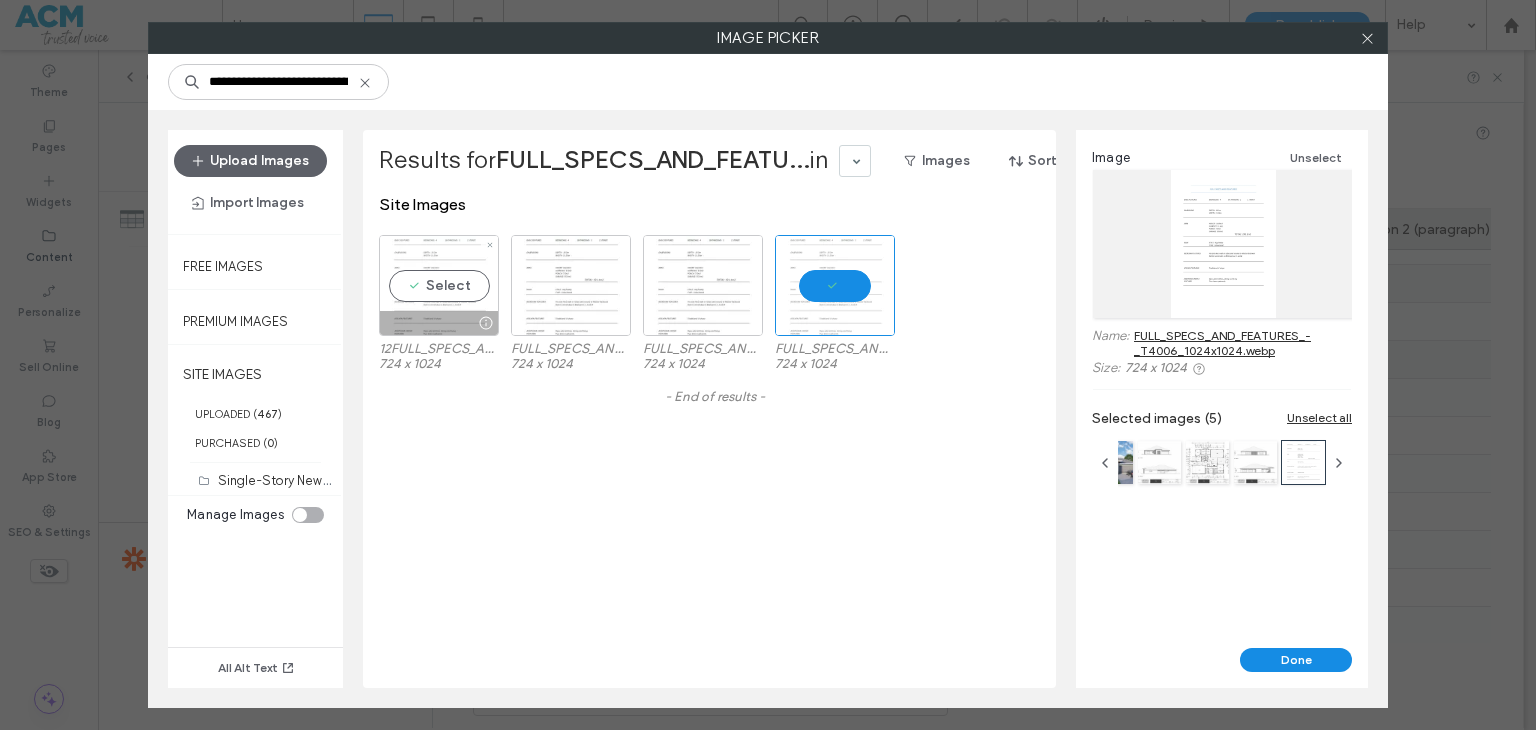 click on "Select" at bounding box center [439, 285] 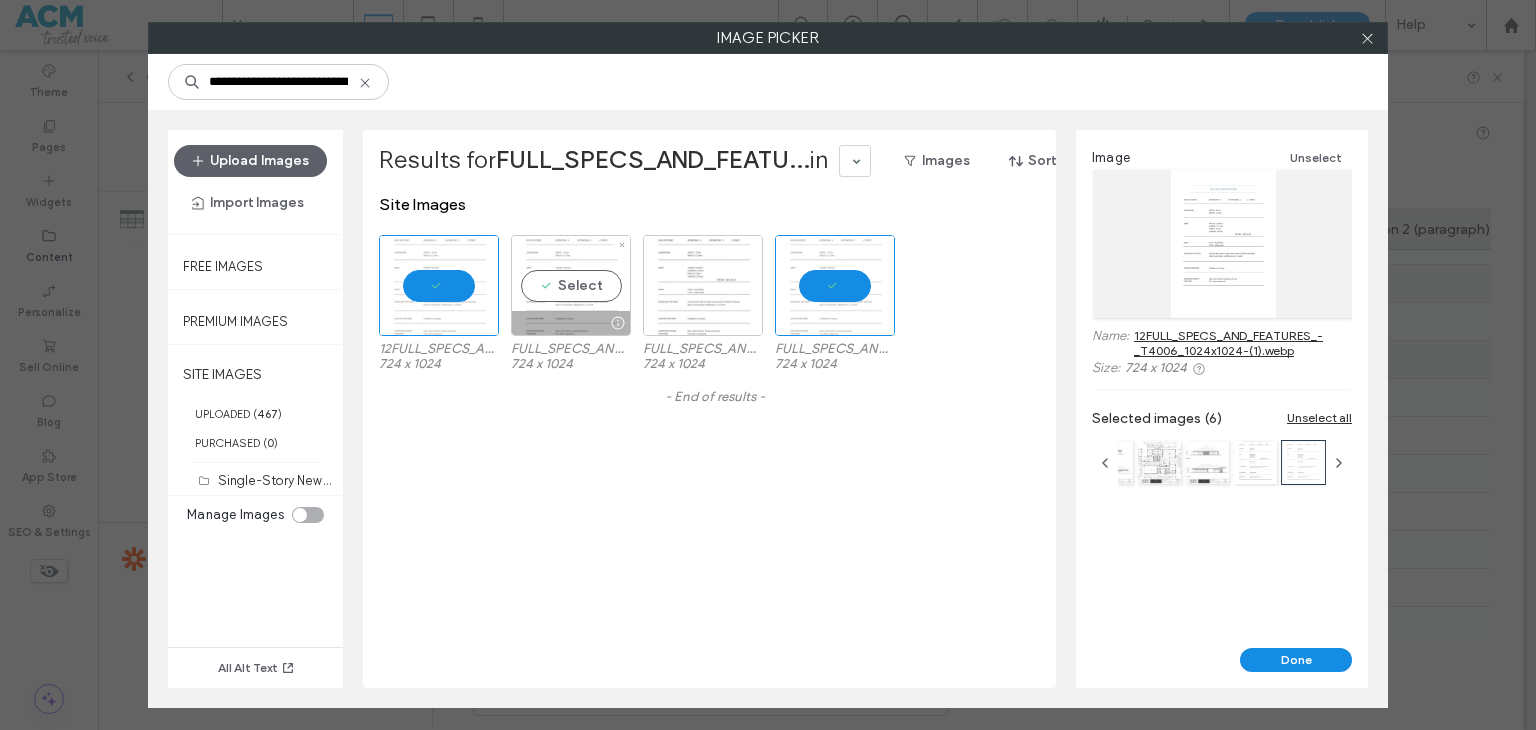 click on "Select" at bounding box center (571, 285) 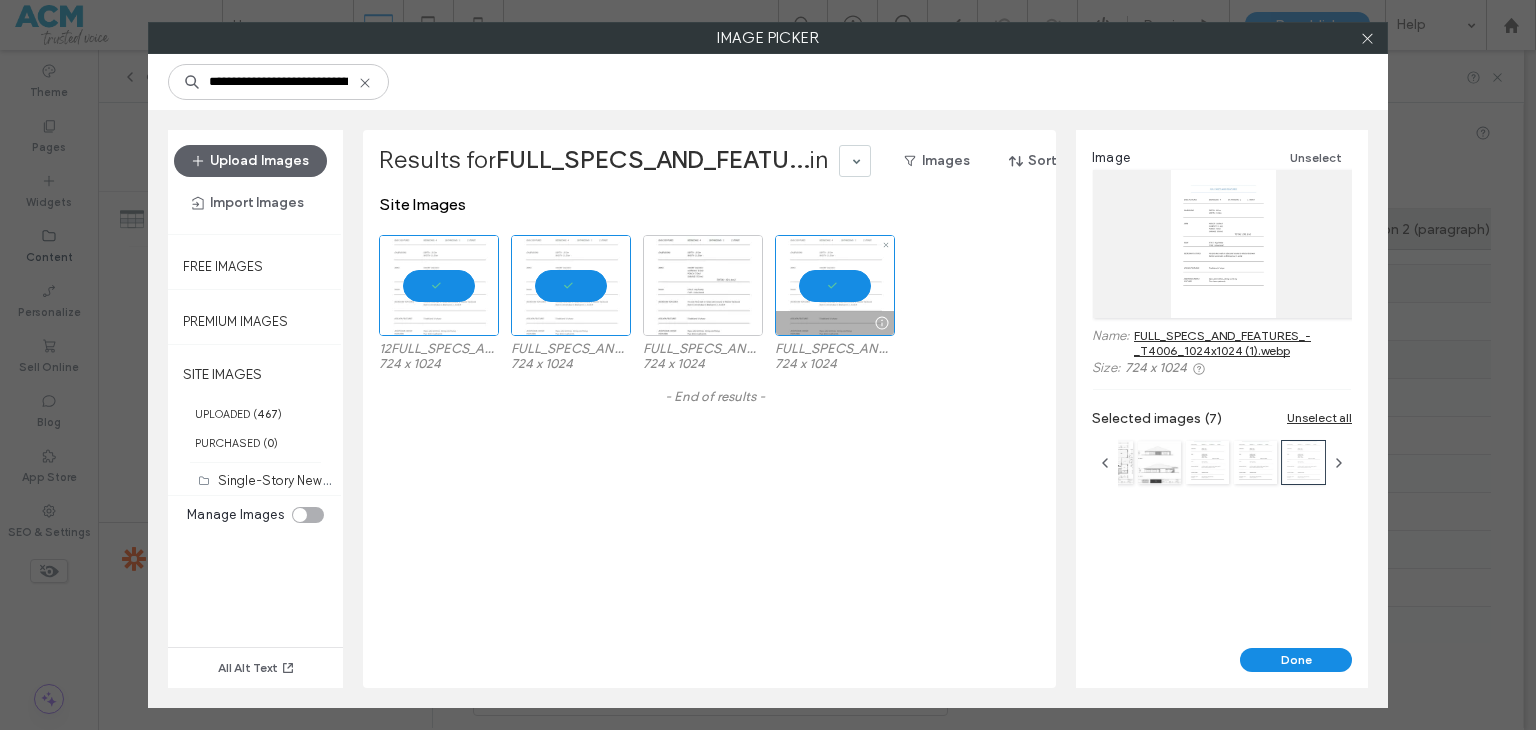 click at bounding box center [835, 285] 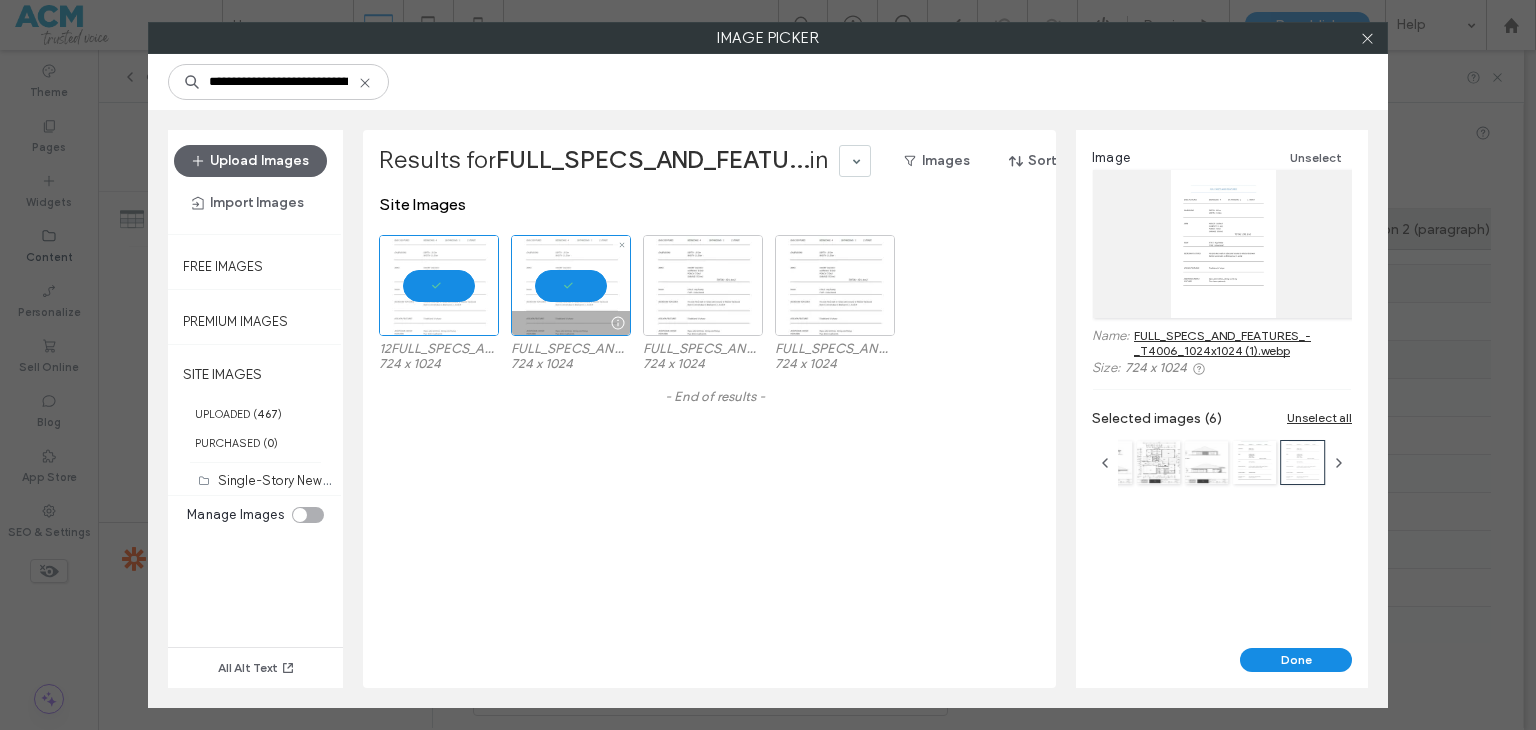 drag, startPoint x: 568, startPoint y: 288, endPoint x: 451, endPoint y: 288, distance: 117 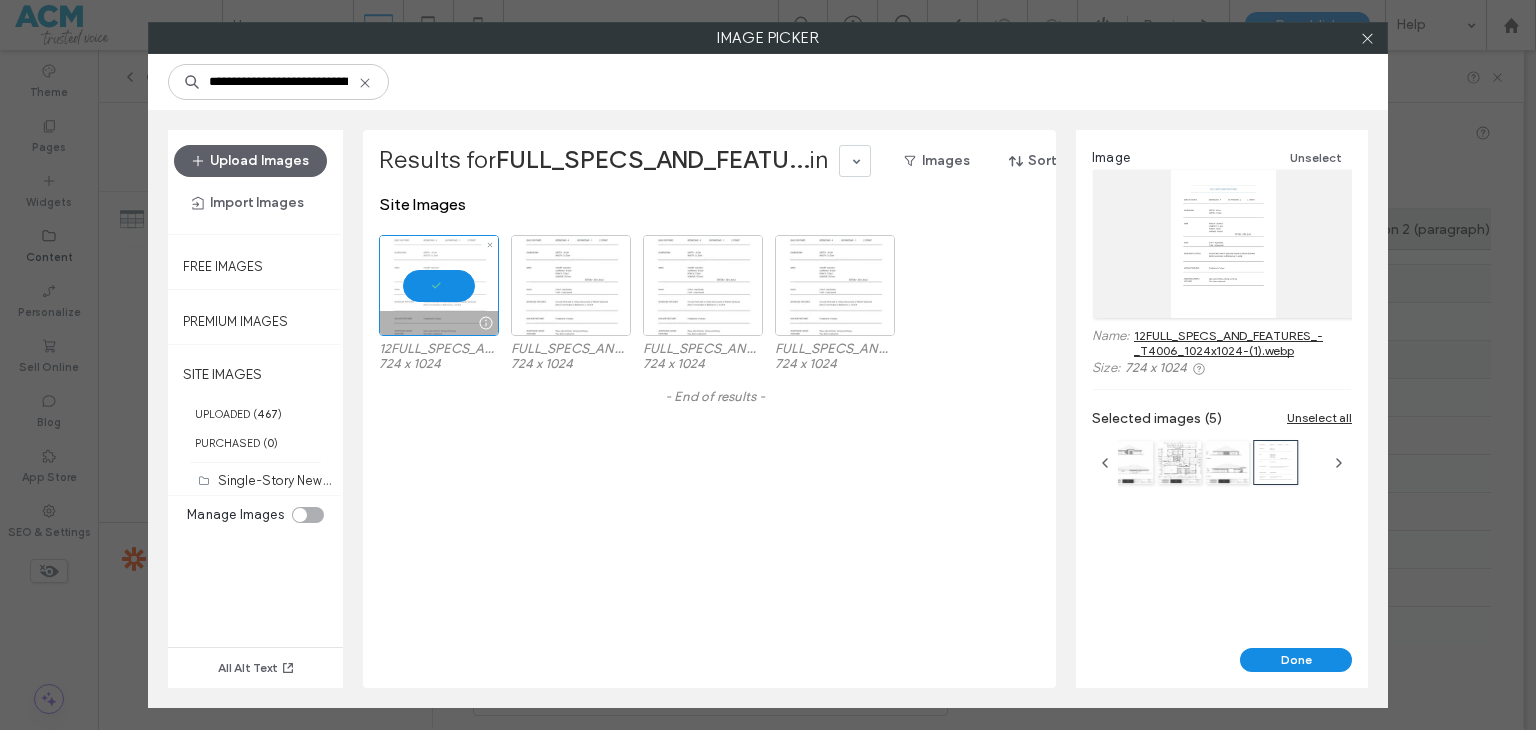 click at bounding box center [439, 285] 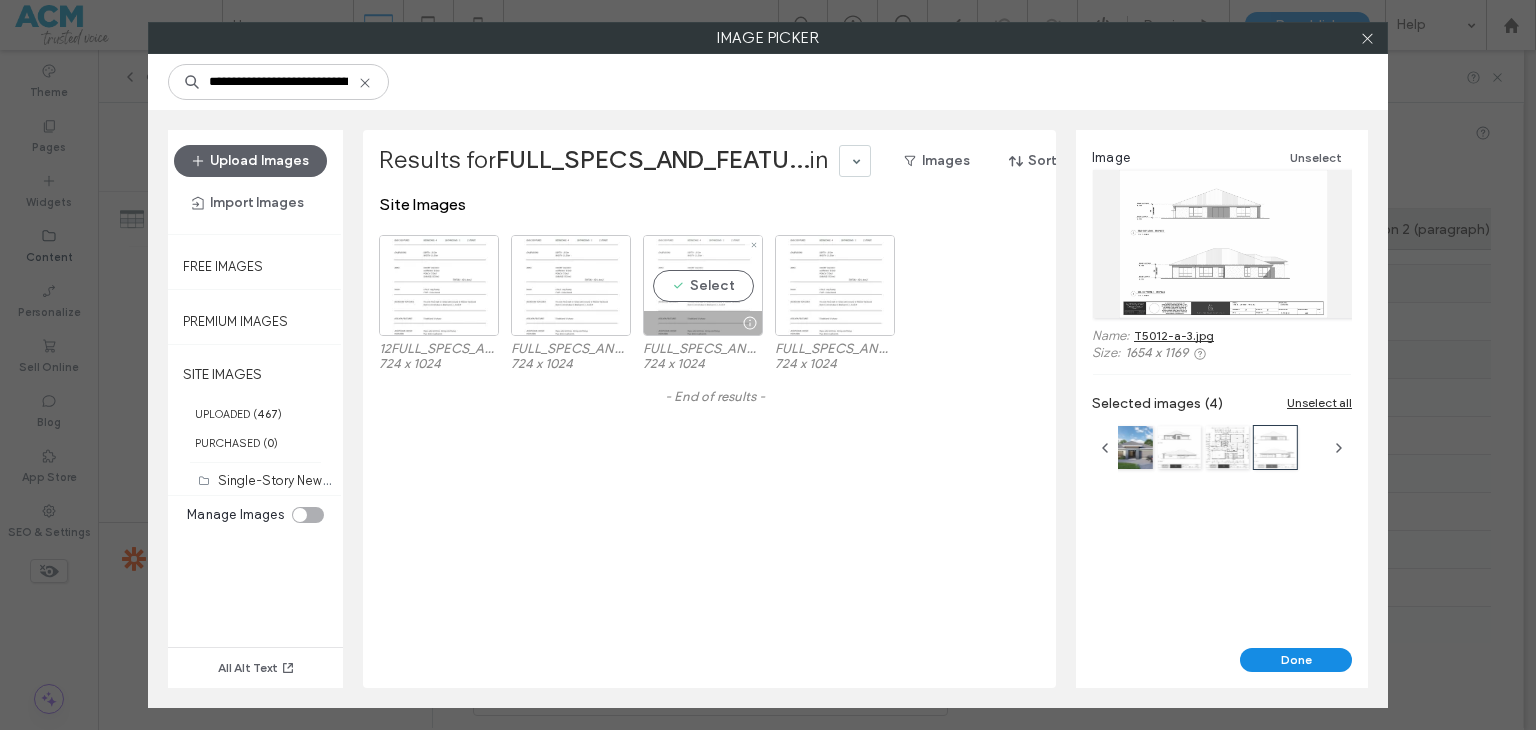 click on "Select" at bounding box center (703, 285) 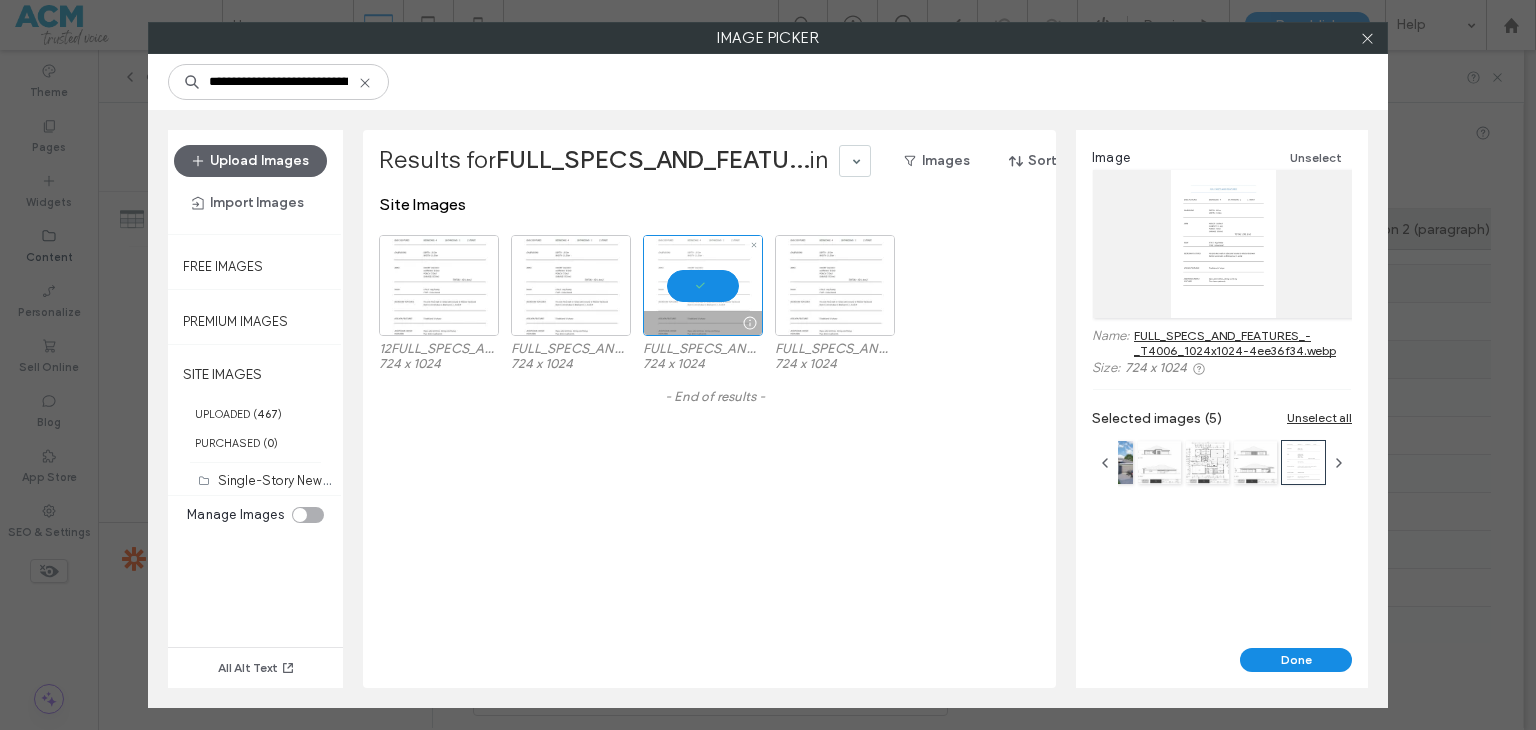 click at bounding box center [703, 285] 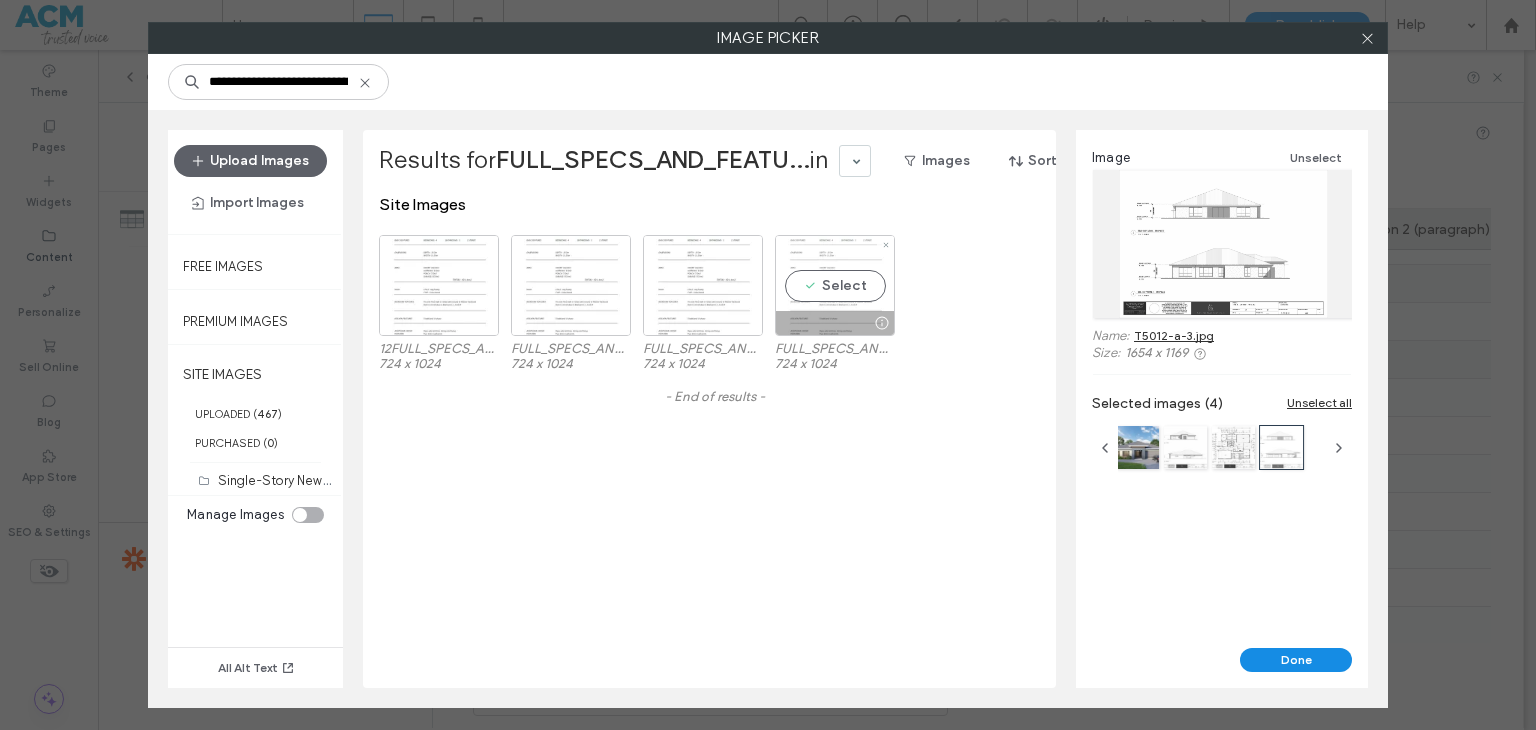 click on "Select" at bounding box center (835, 285) 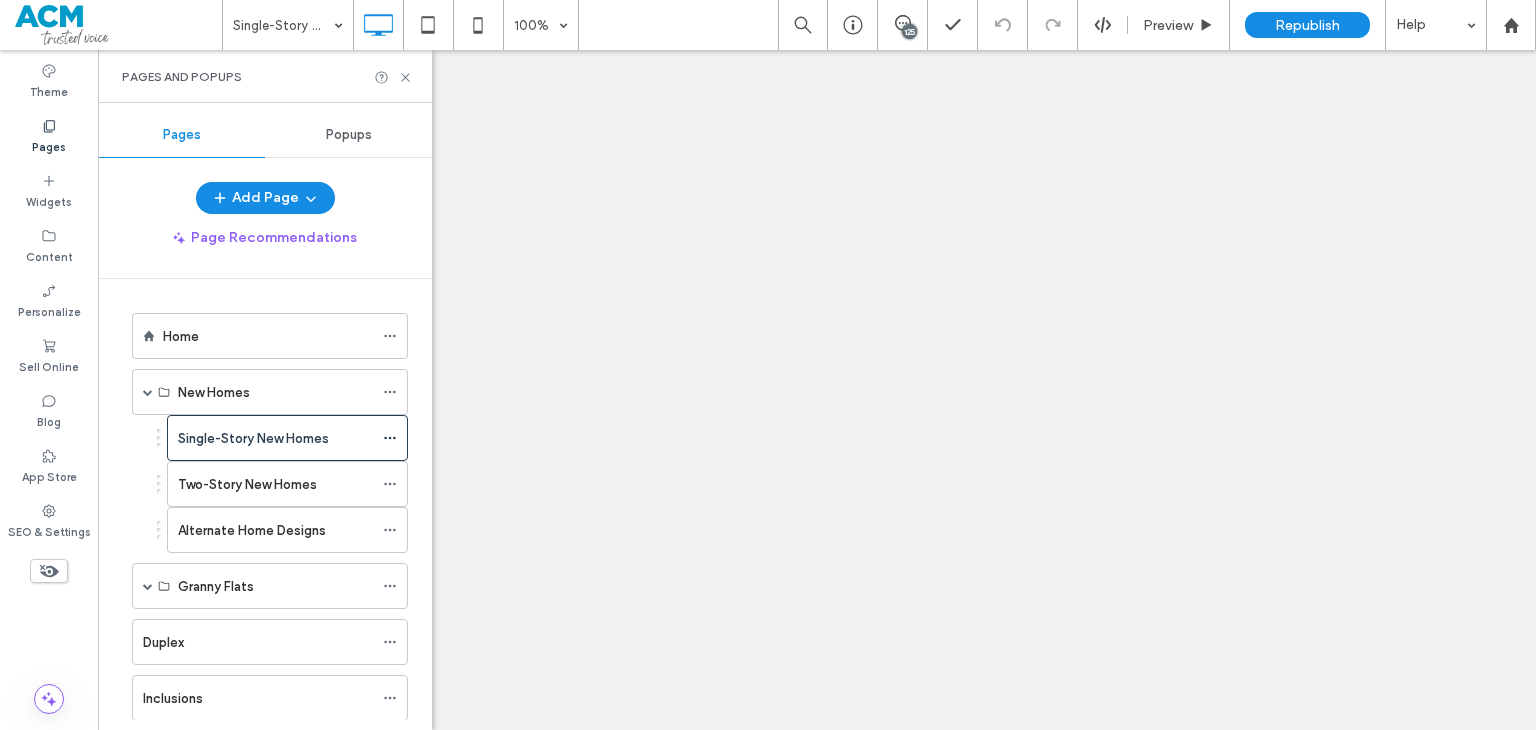 click at bounding box center (768, 365) 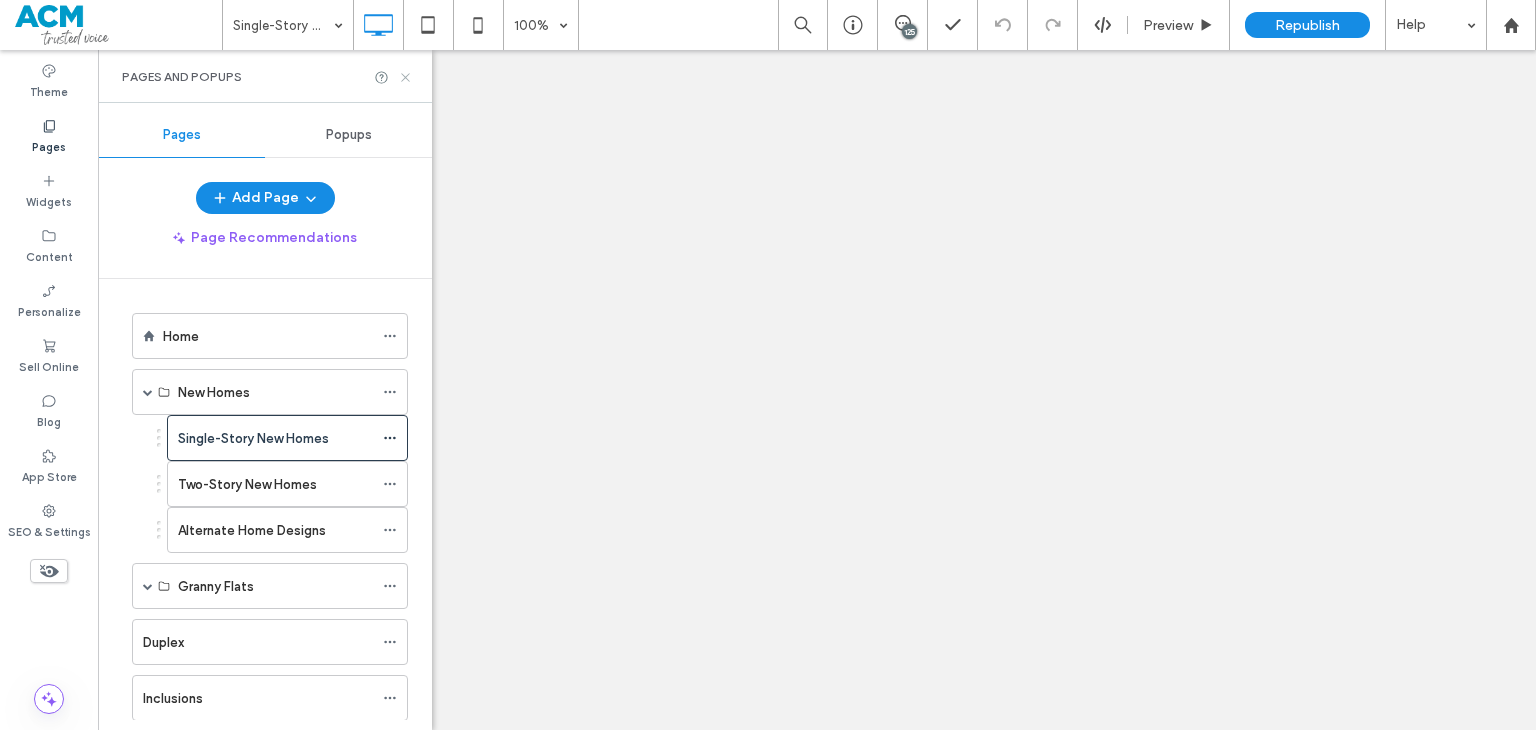 click 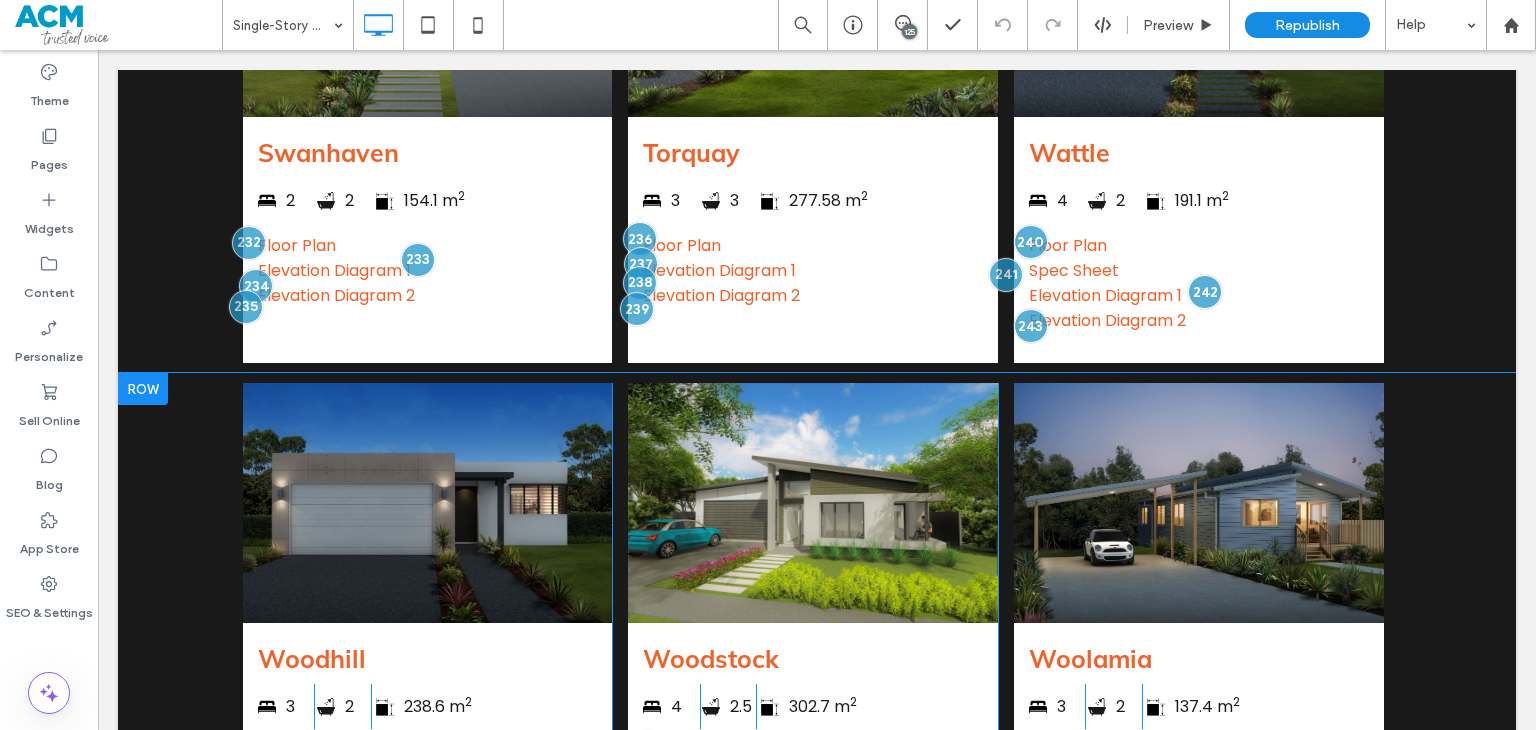 scroll, scrollTop: 5600, scrollLeft: 0, axis: vertical 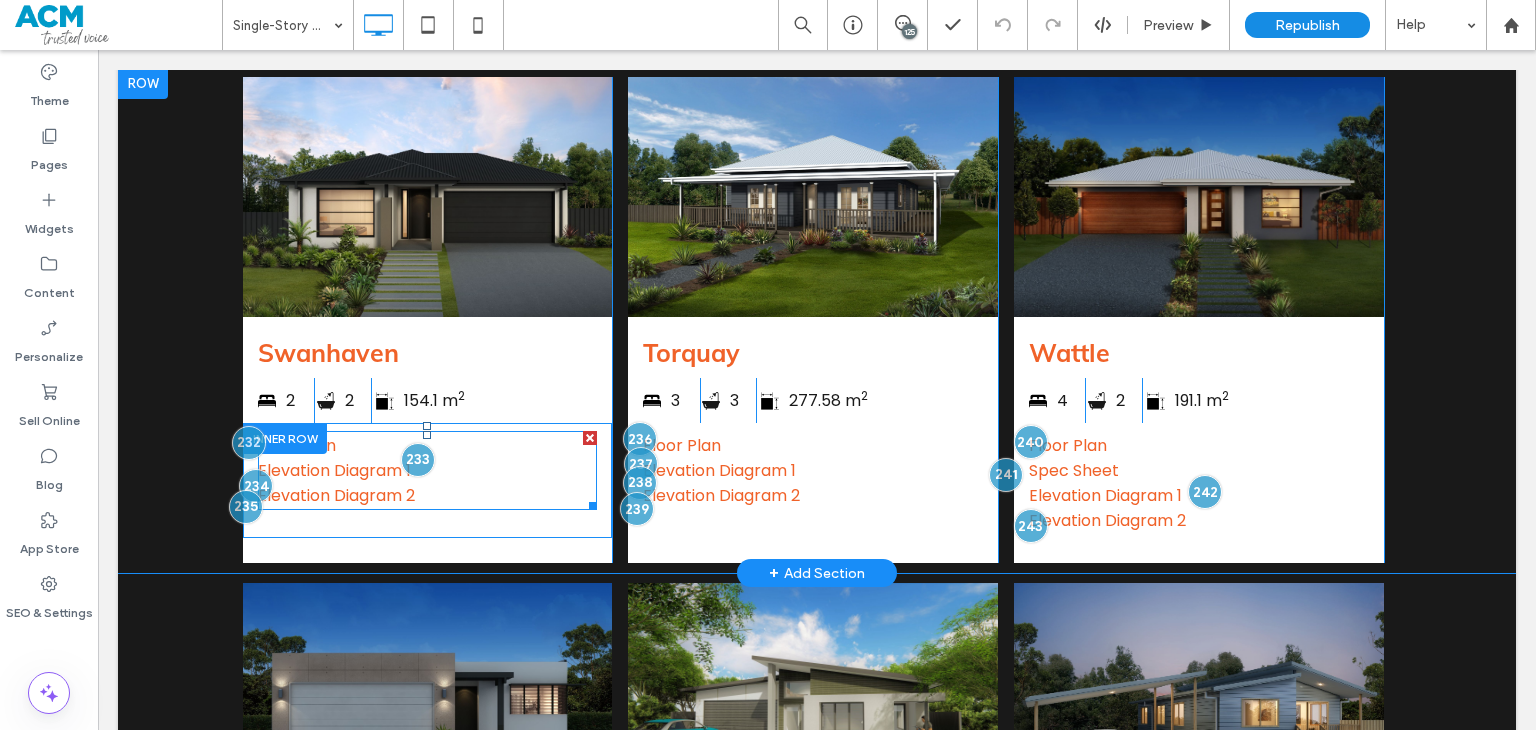 click on "Elevation Diagram 1  Elevation Diagram 2" at bounding box center (428, 483) 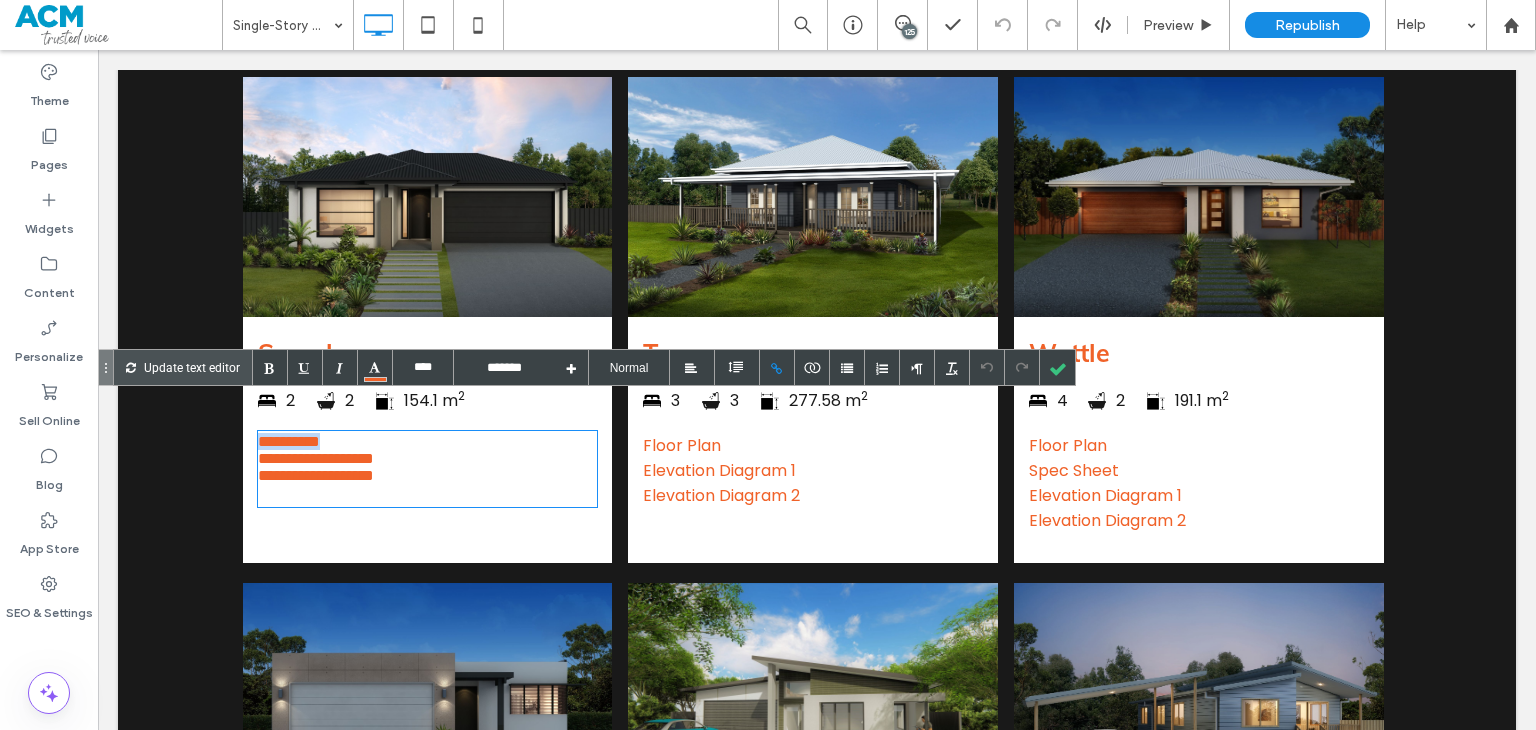 drag, startPoint x: 356, startPoint y: 413, endPoint x: 251, endPoint y: 416, distance: 105.04285 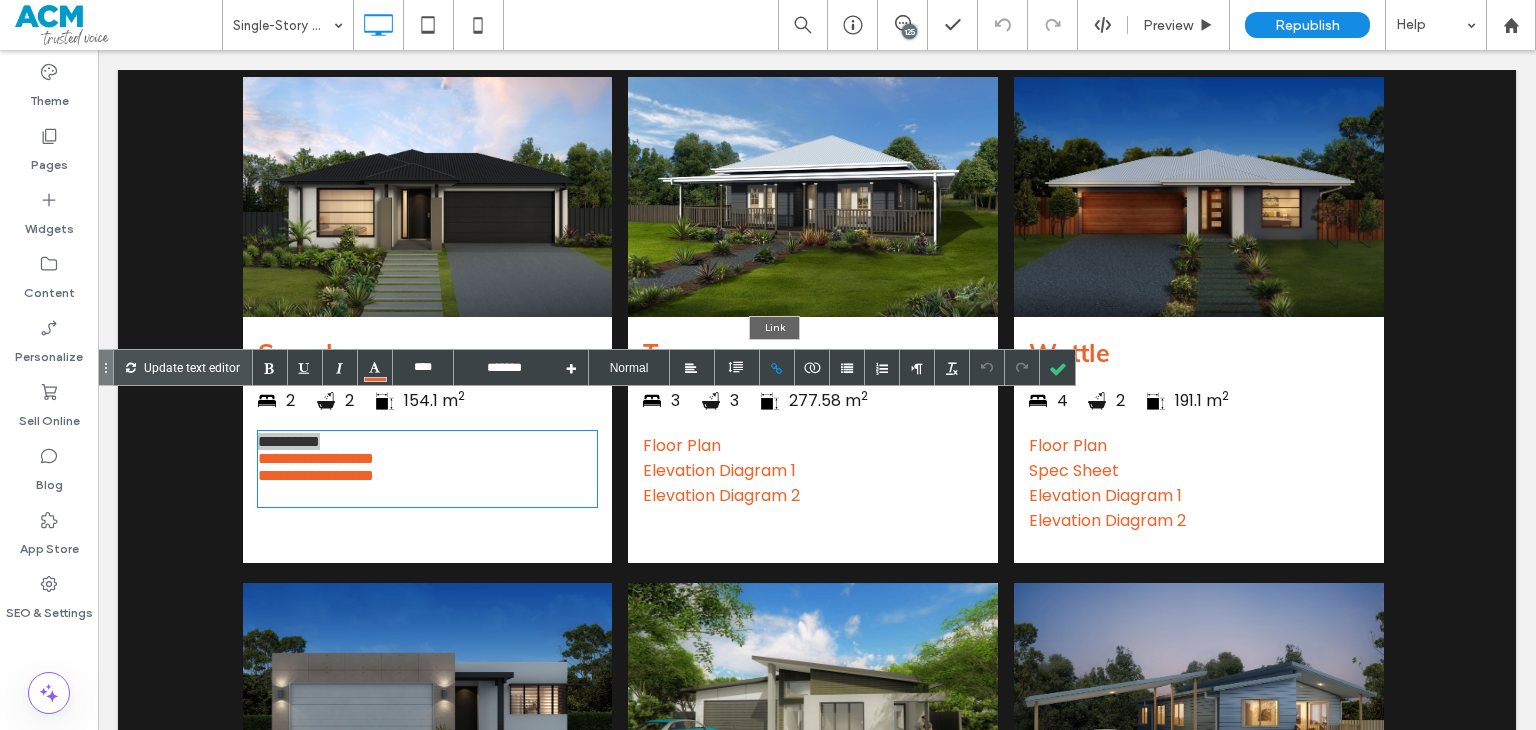 click at bounding box center (777, 367) 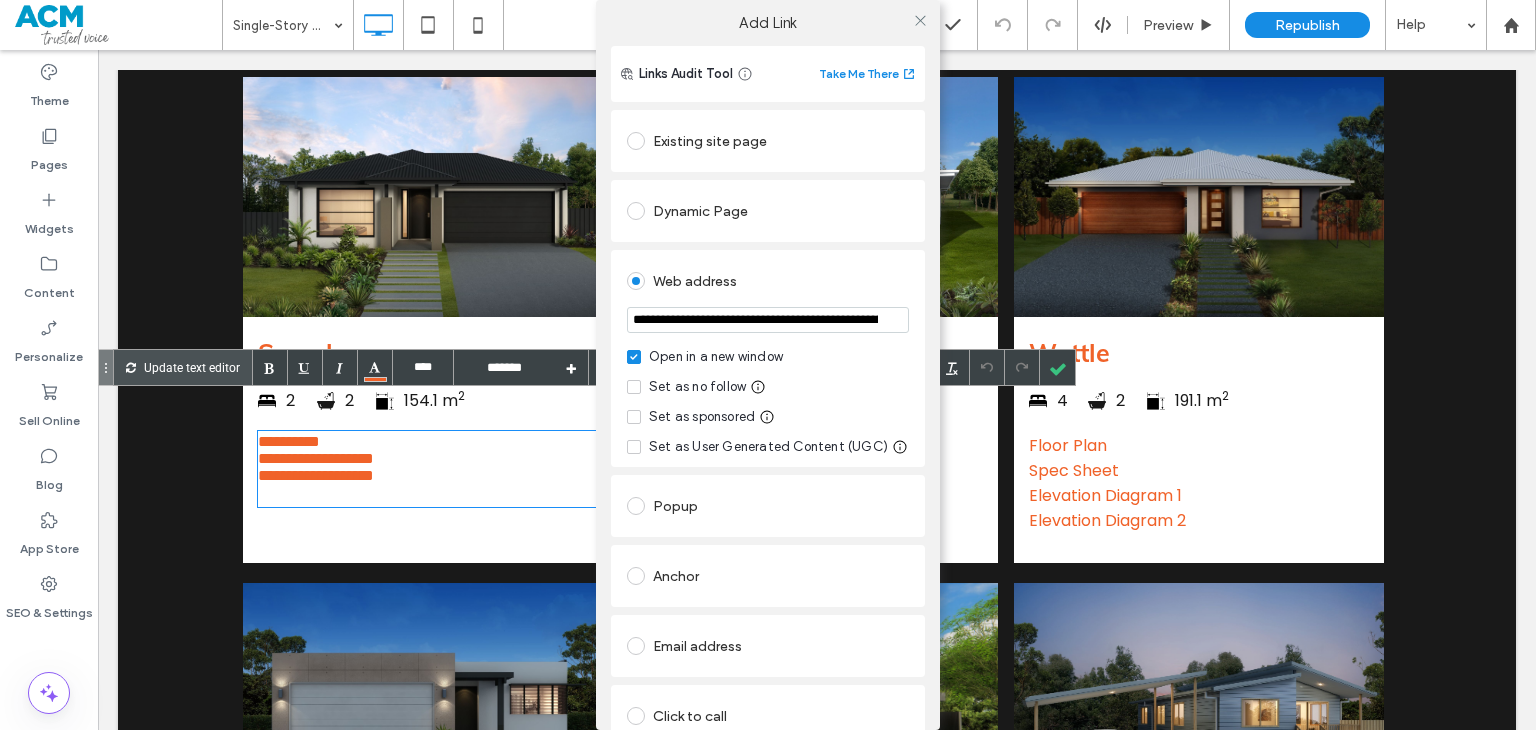 click on "**********" at bounding box center (768, 320) 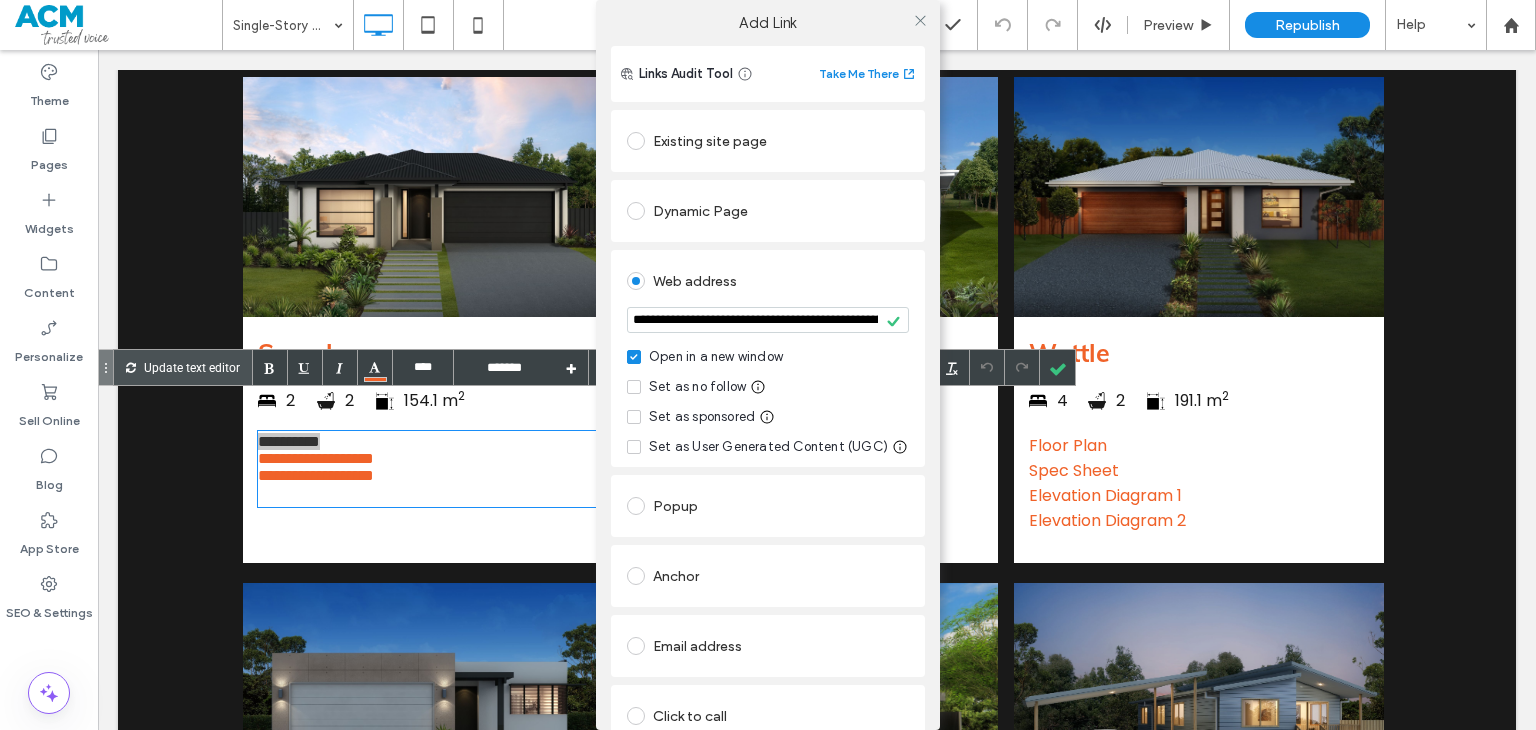 click on "**********" at bounding box center [768, 365] 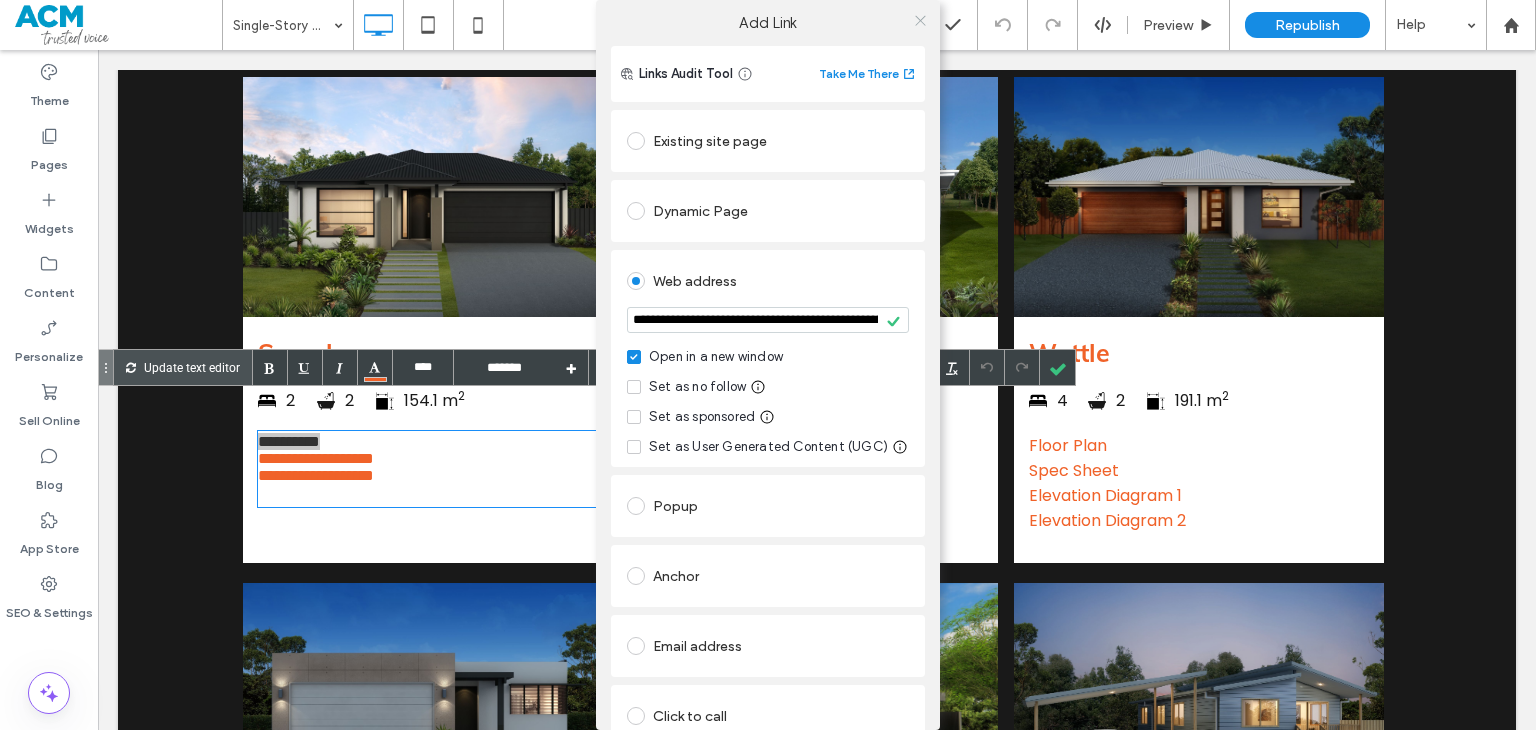 click 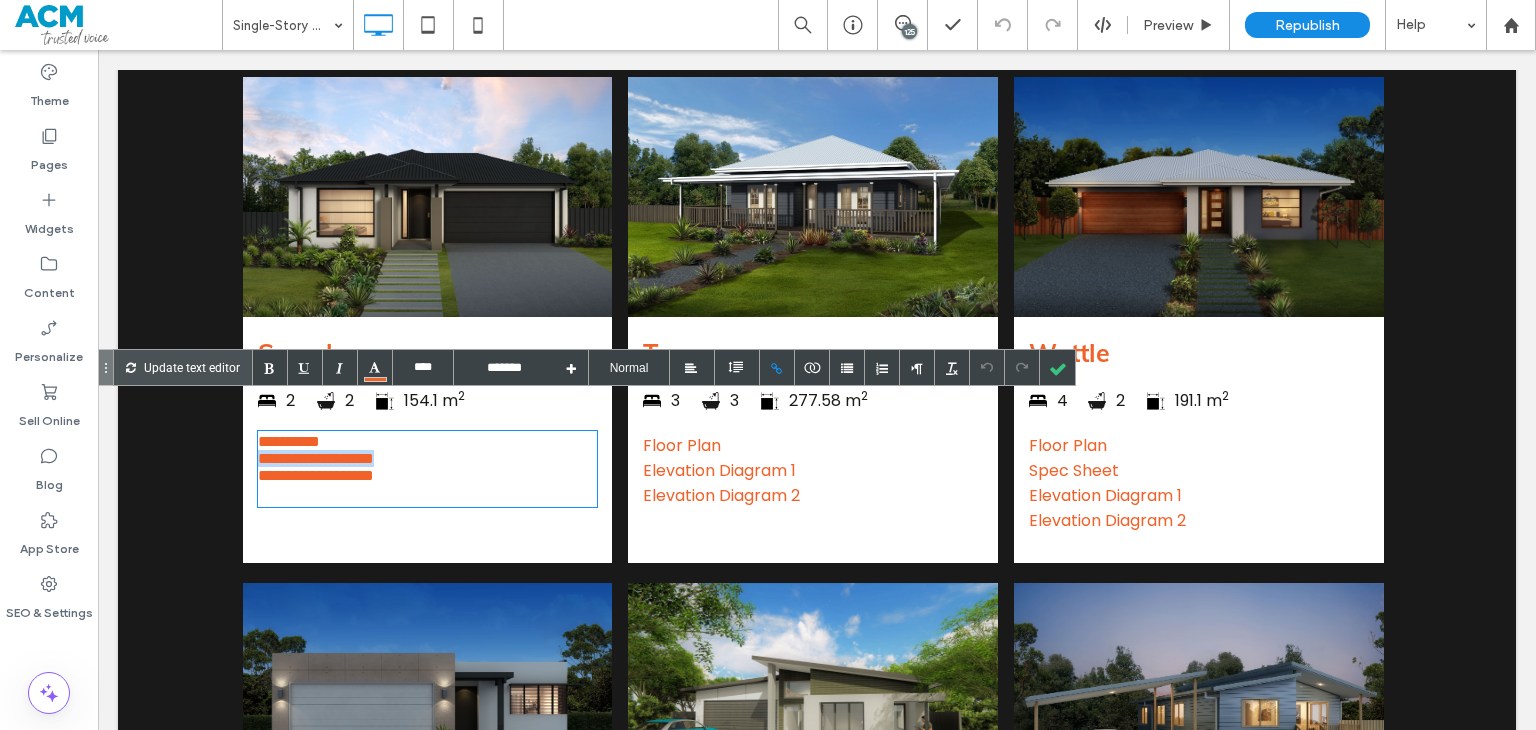 drag, startPoint x: 296, startPoint y: 445, endPoint x: 206, endPoint y: 442, distance: 90.04999 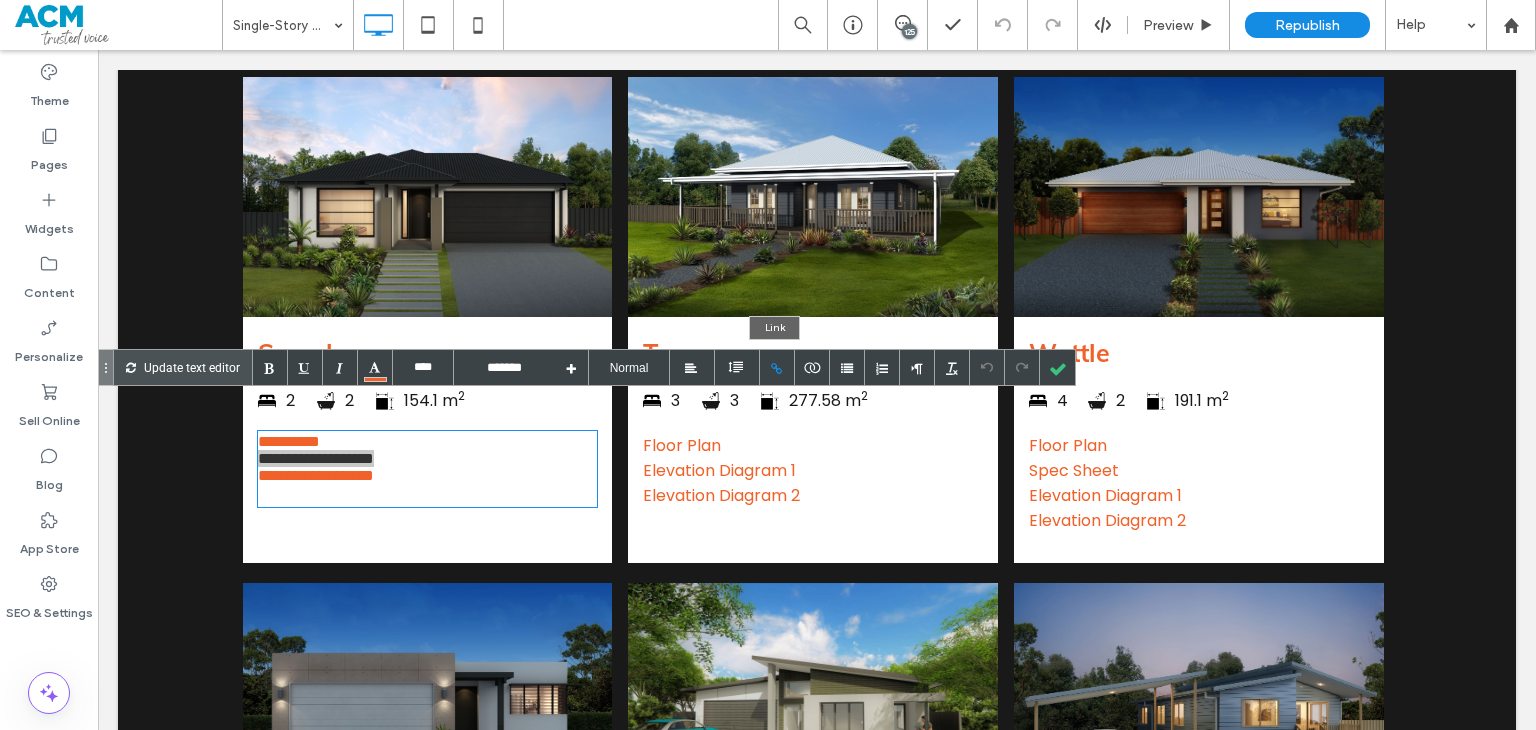 click at bounding box center (777, 367) 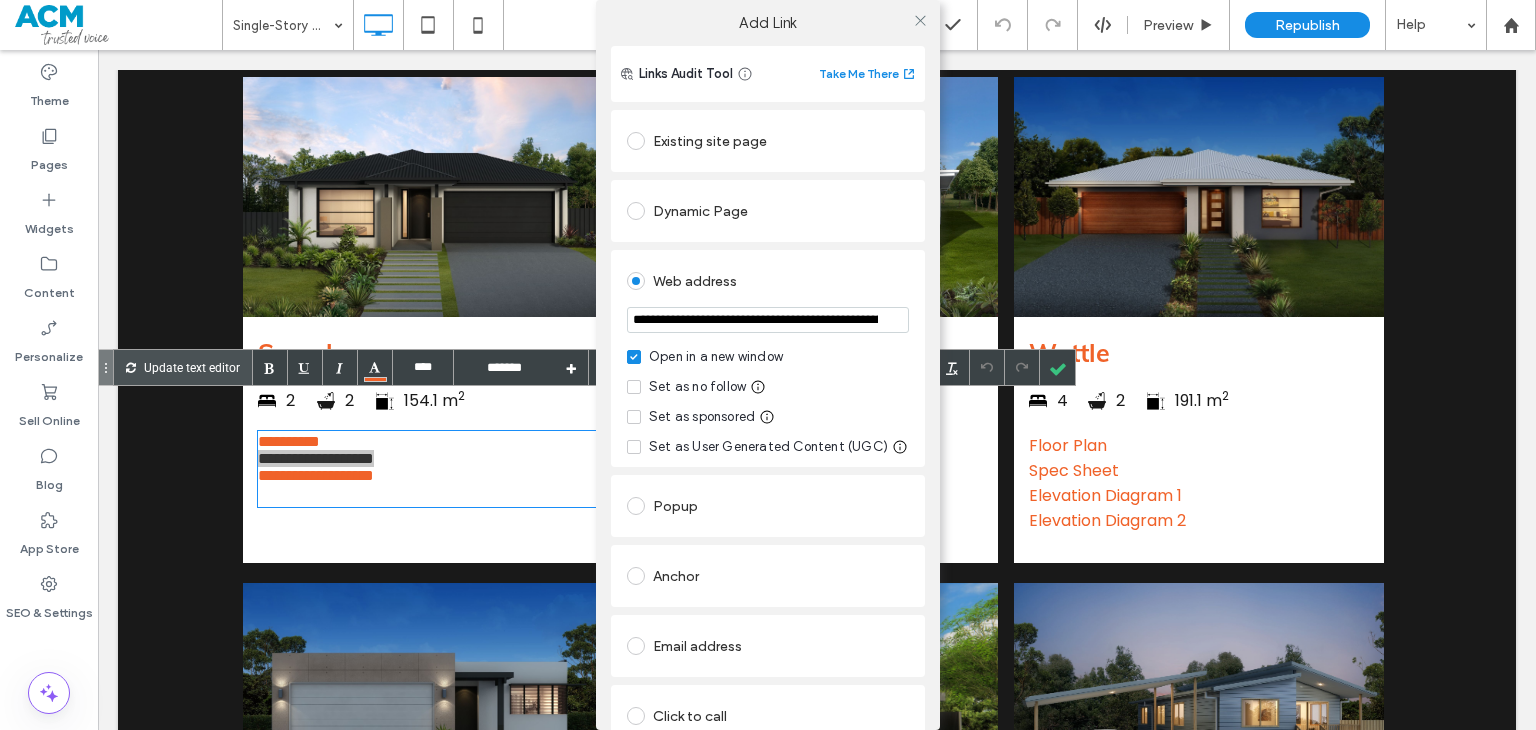 click on "**********" at bounding box center (768, 320) 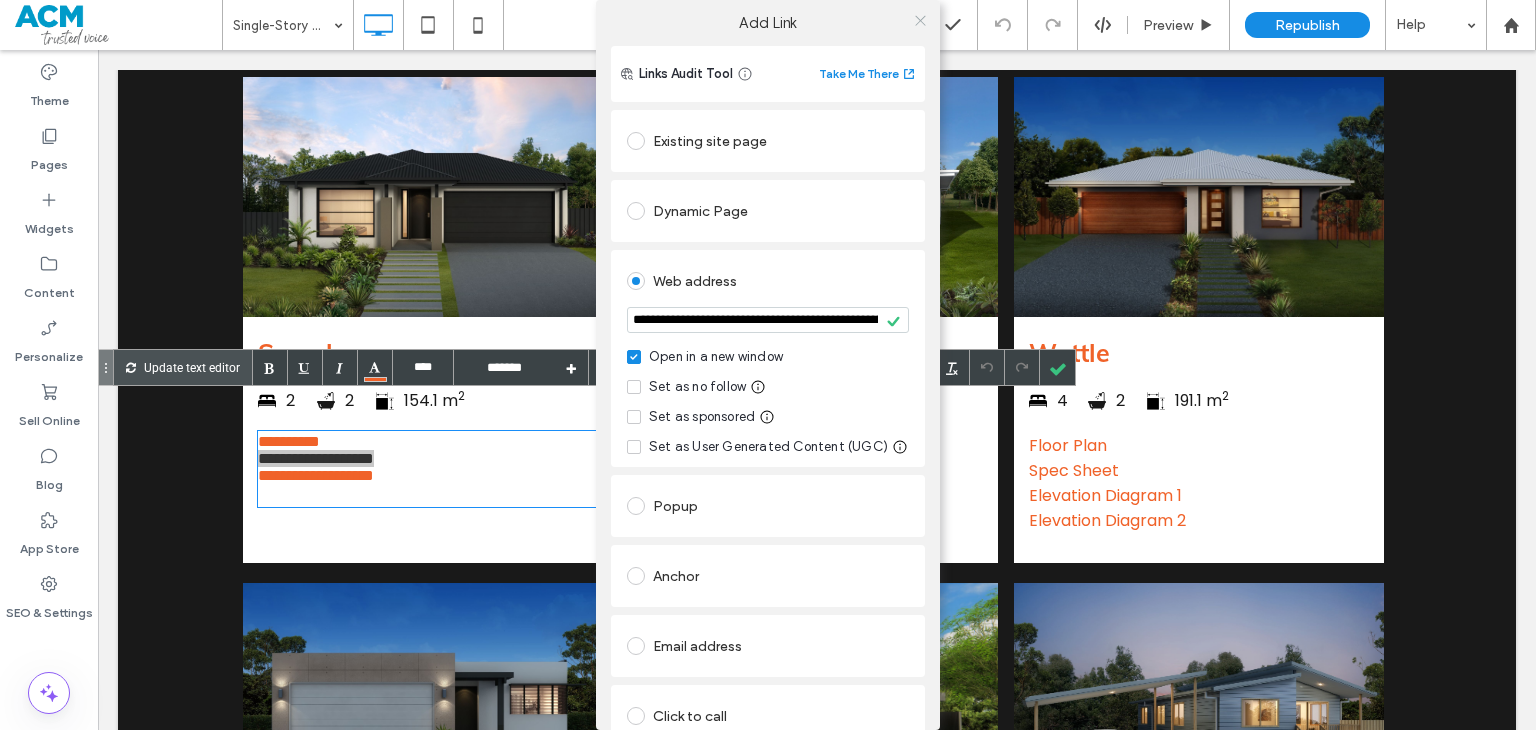 click 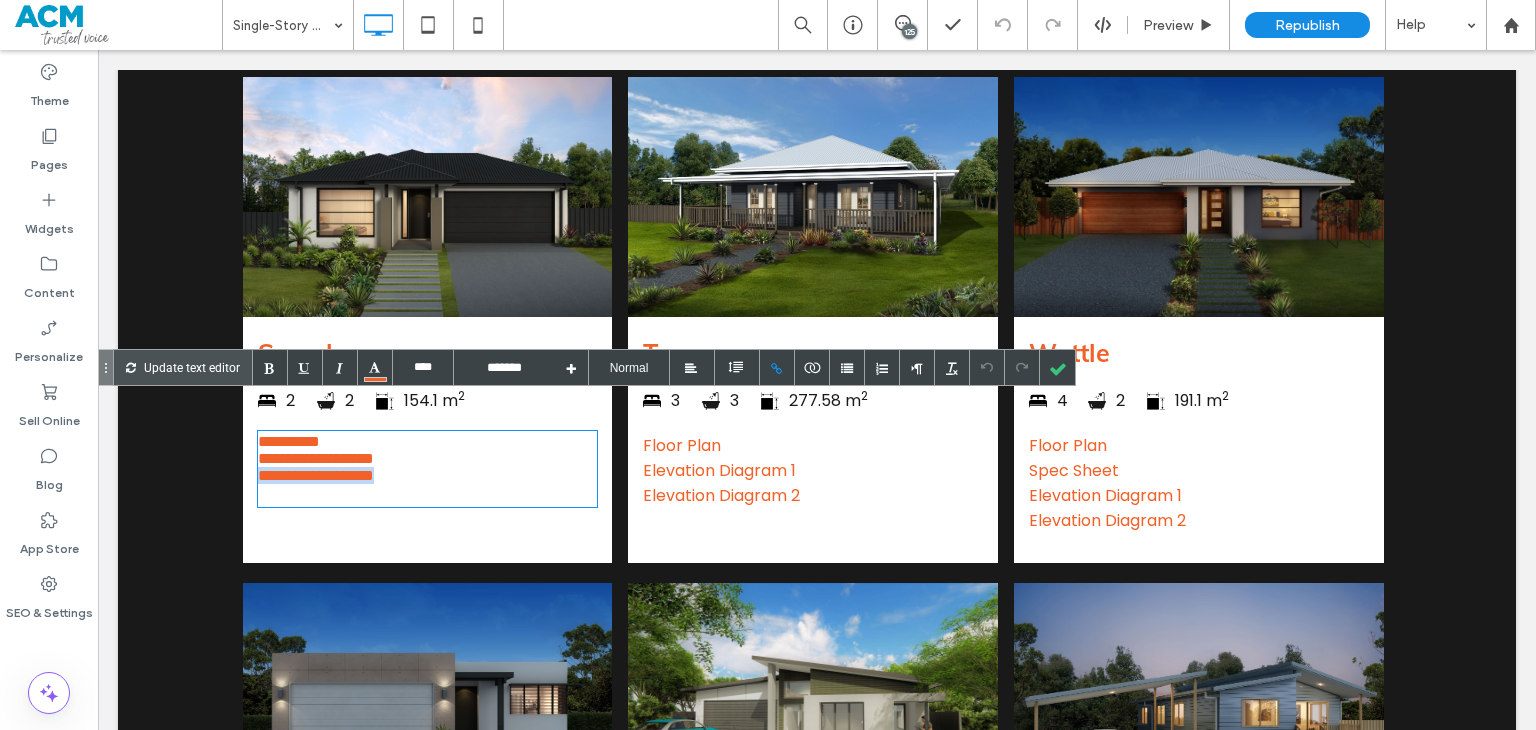 drag, startPoint x: 414, startPoint y: 464, endPoint x: 226, endPoint y: 464, distance: 188 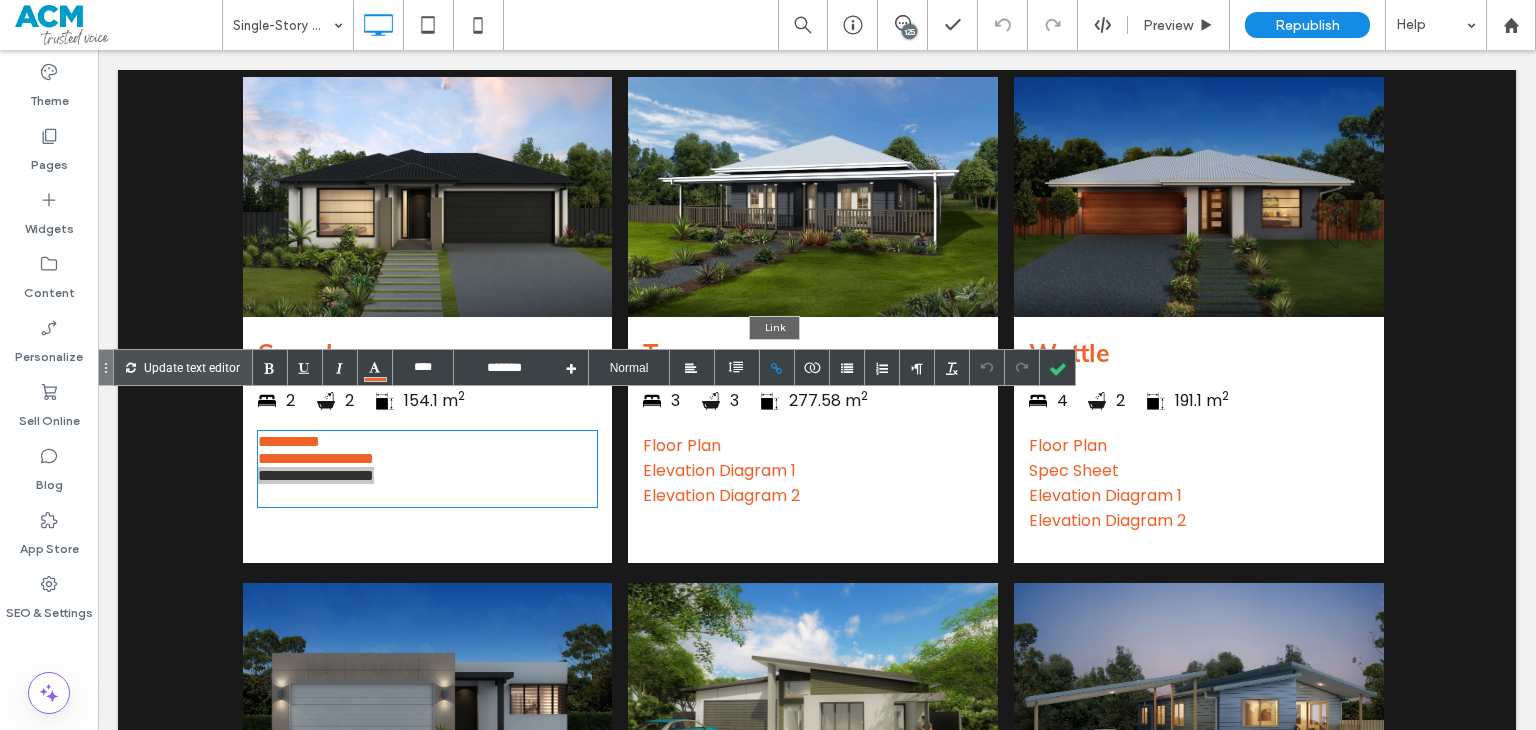 click at bounding box center (777, 367) 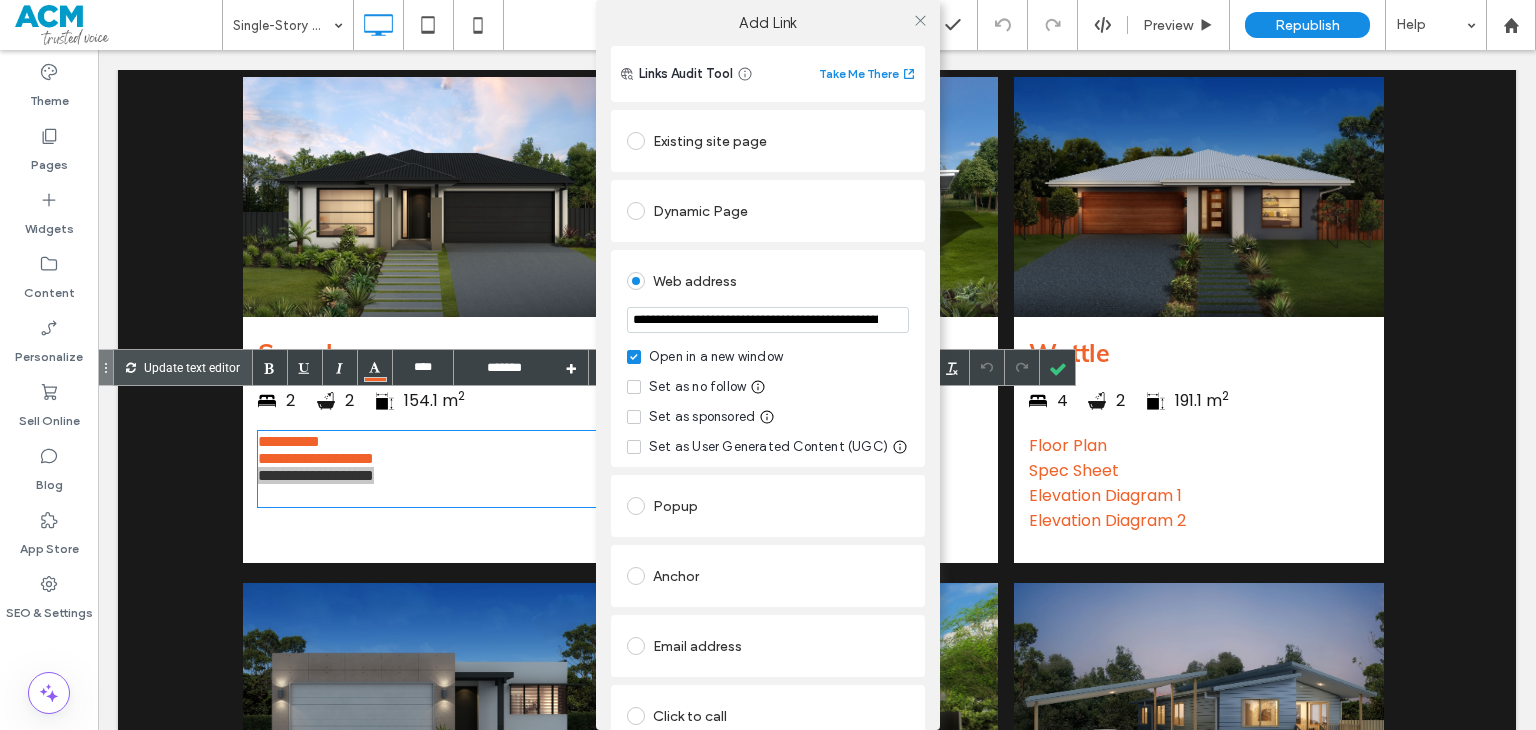 click on "**********" at bounding box center [768, 320] 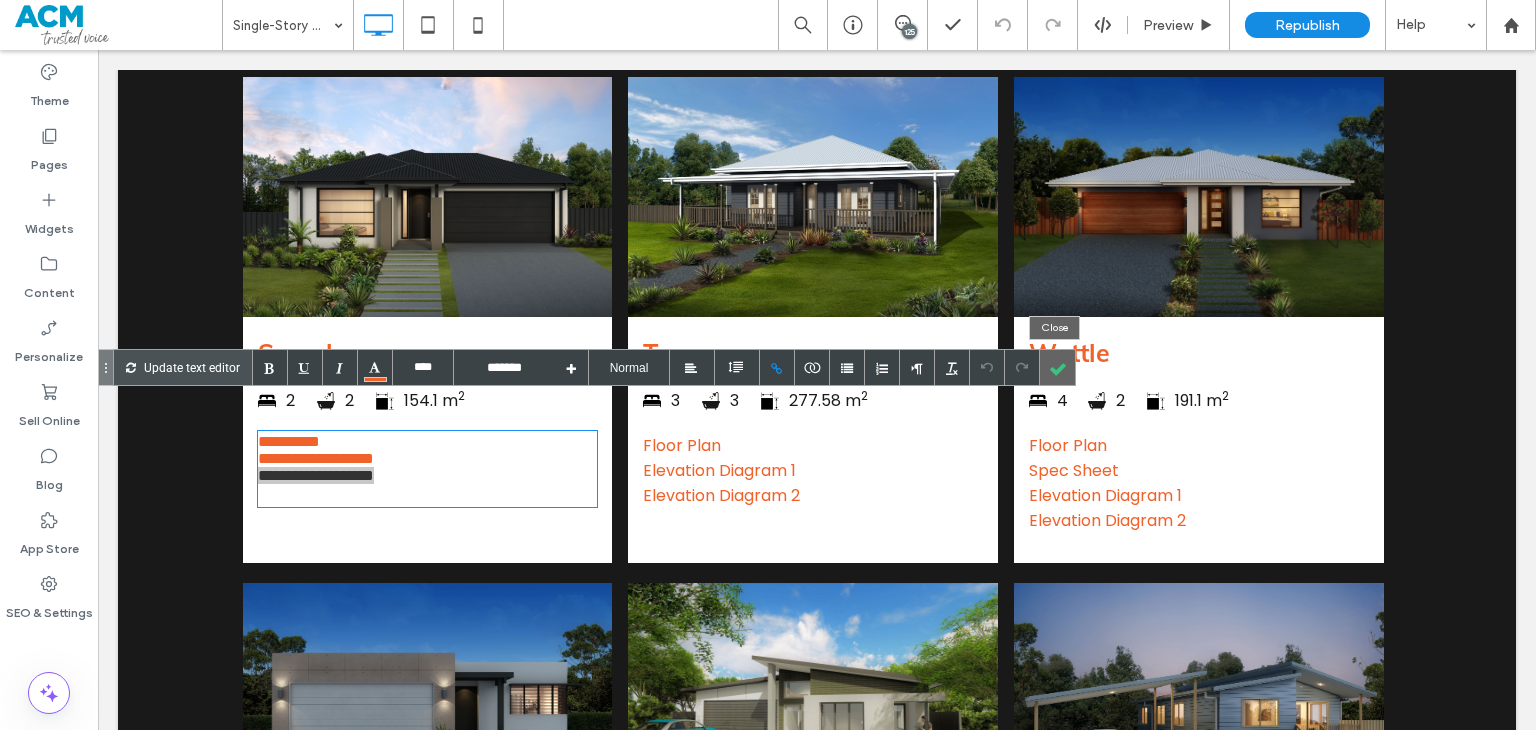 click at bounding box center (1057, 367) 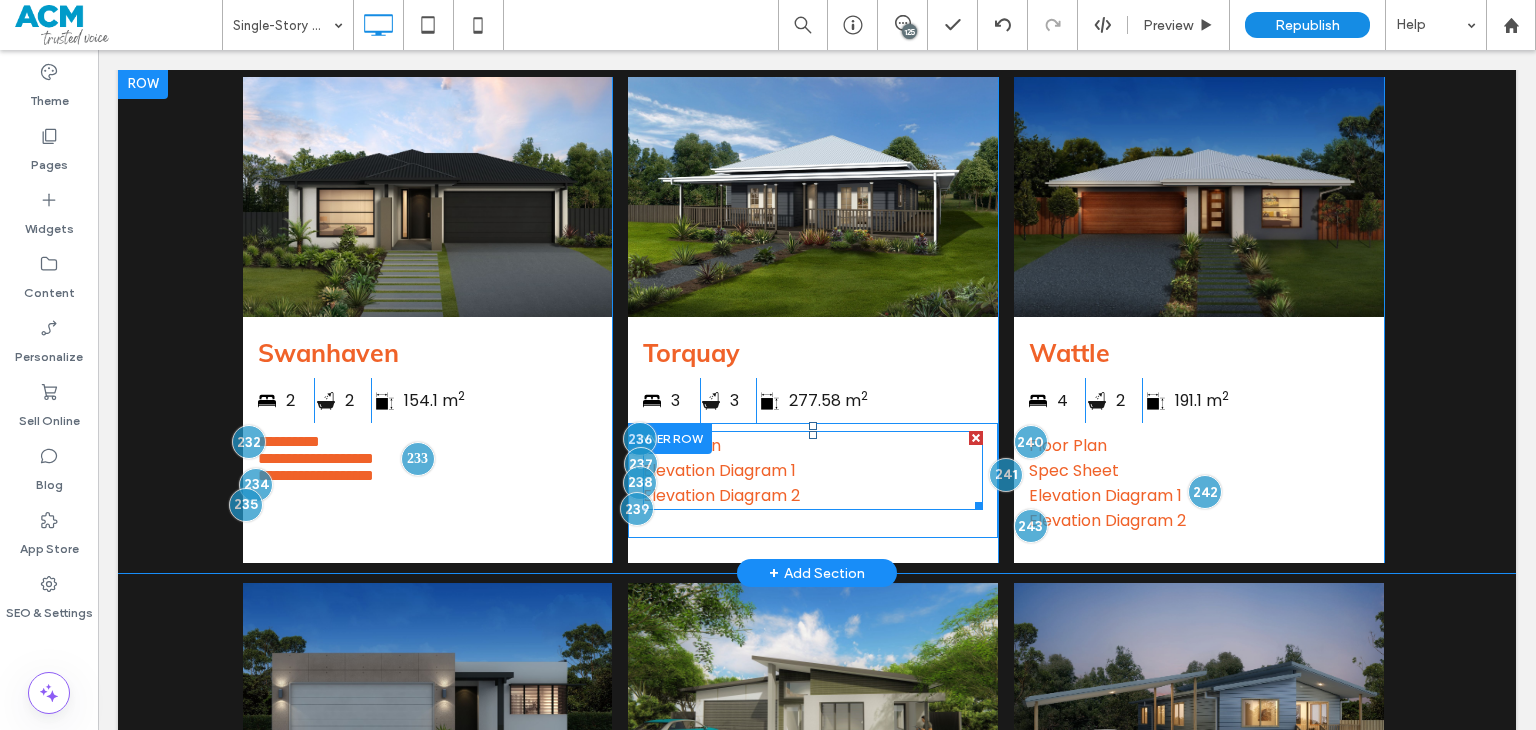 click on "Elevation Diagram 1" at bounding box center (719, 470) 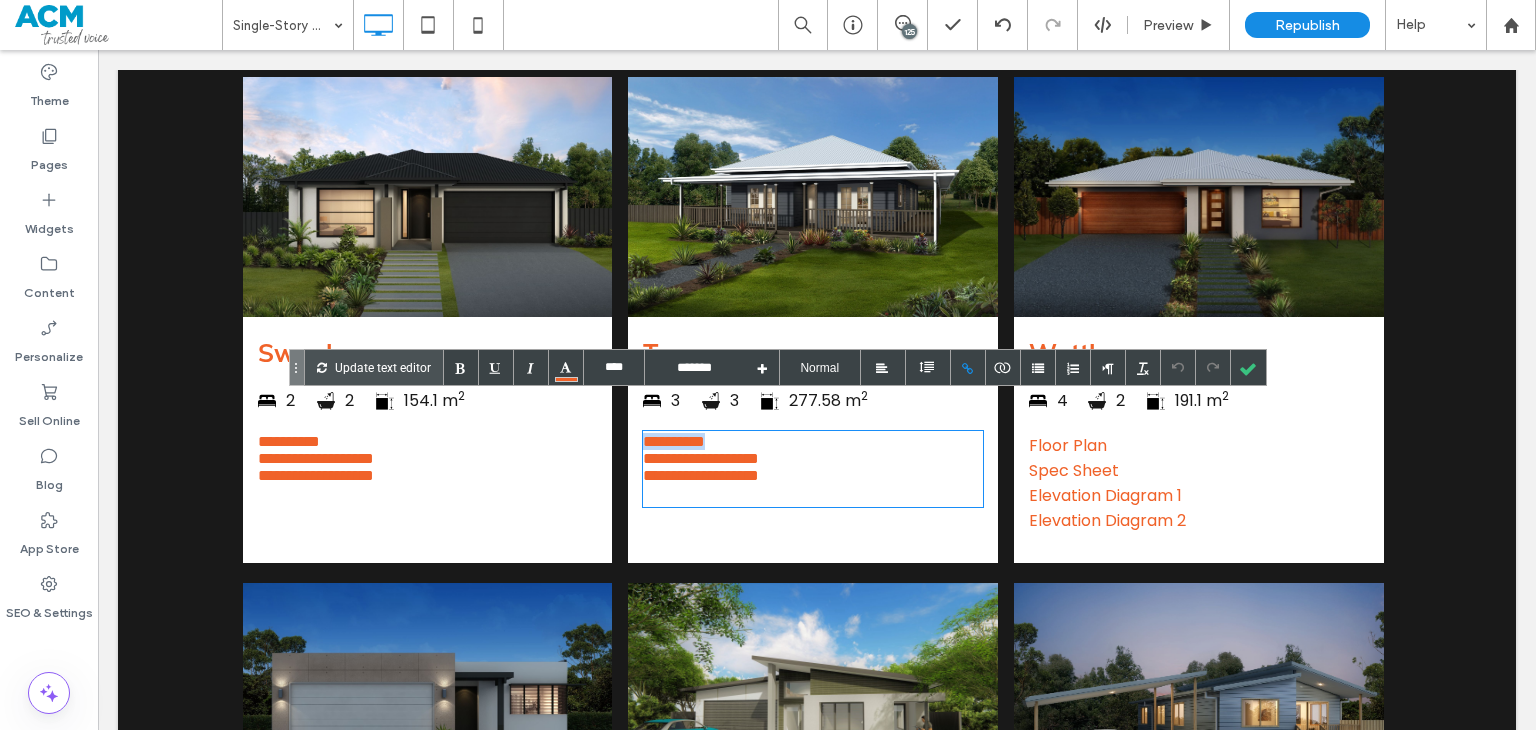 drag, startPoint x: 722, startPoint y: 406, endPoint x: 622, endPoint y: 411, distance: 100.12492 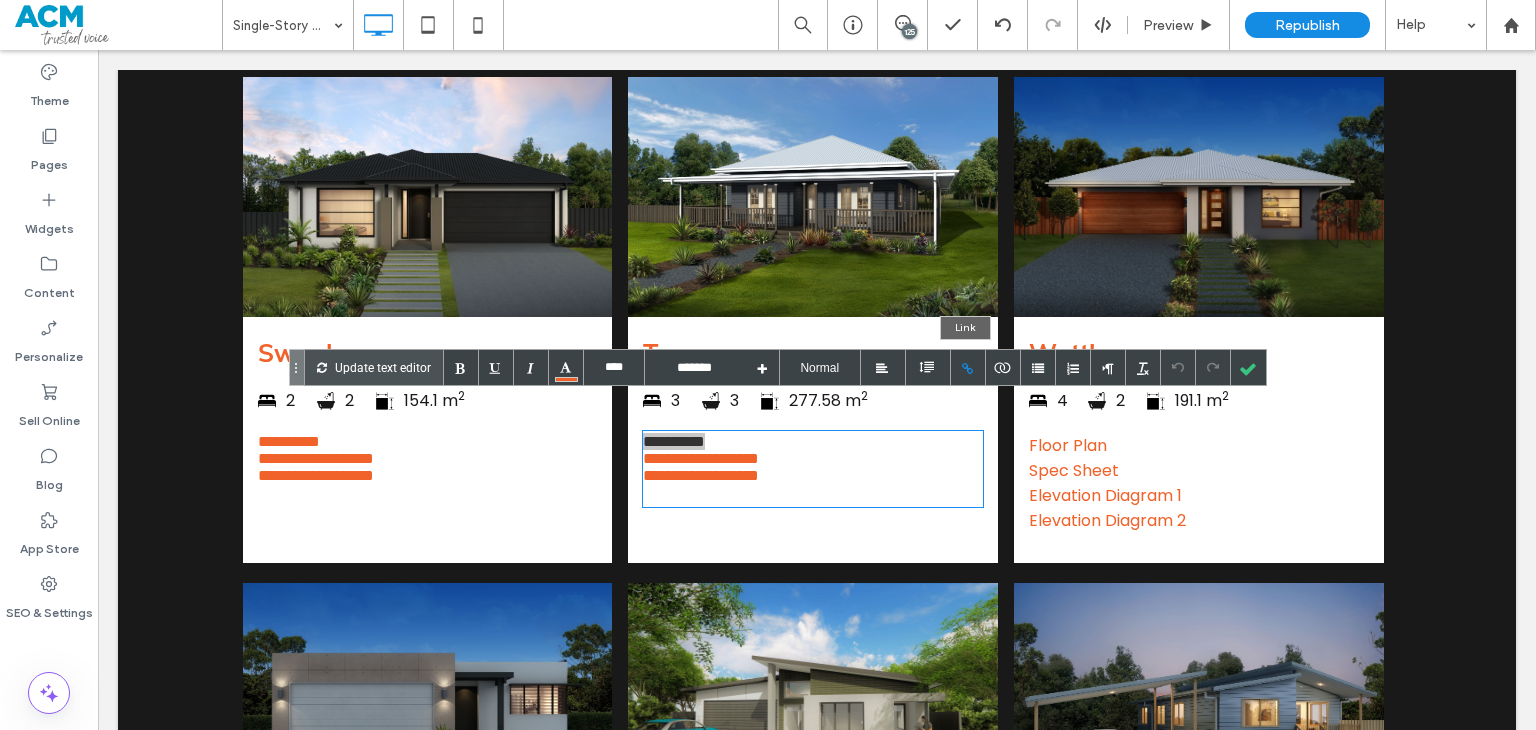 click at bounding box center (968, 367) 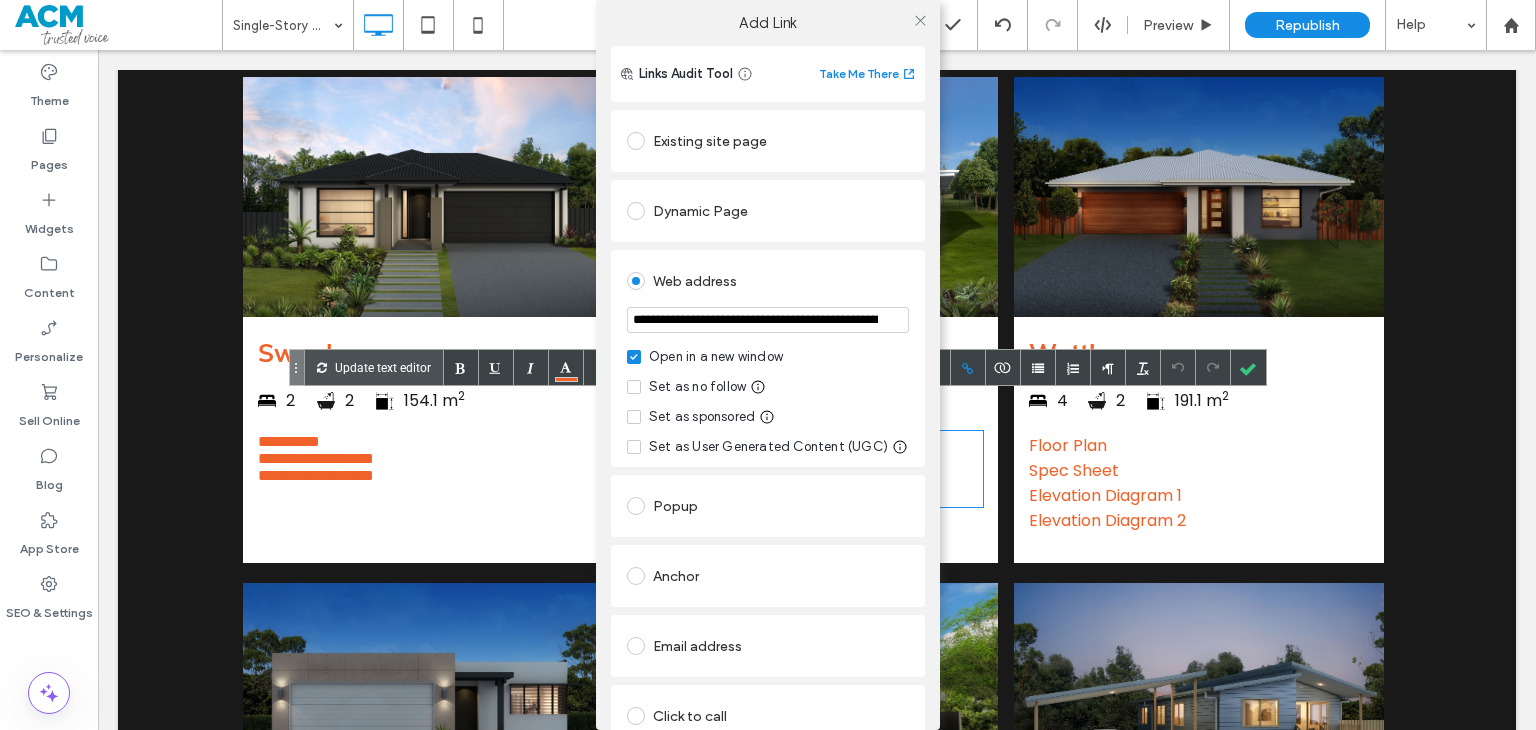 click on "**********" at bounding box center (768, 320) 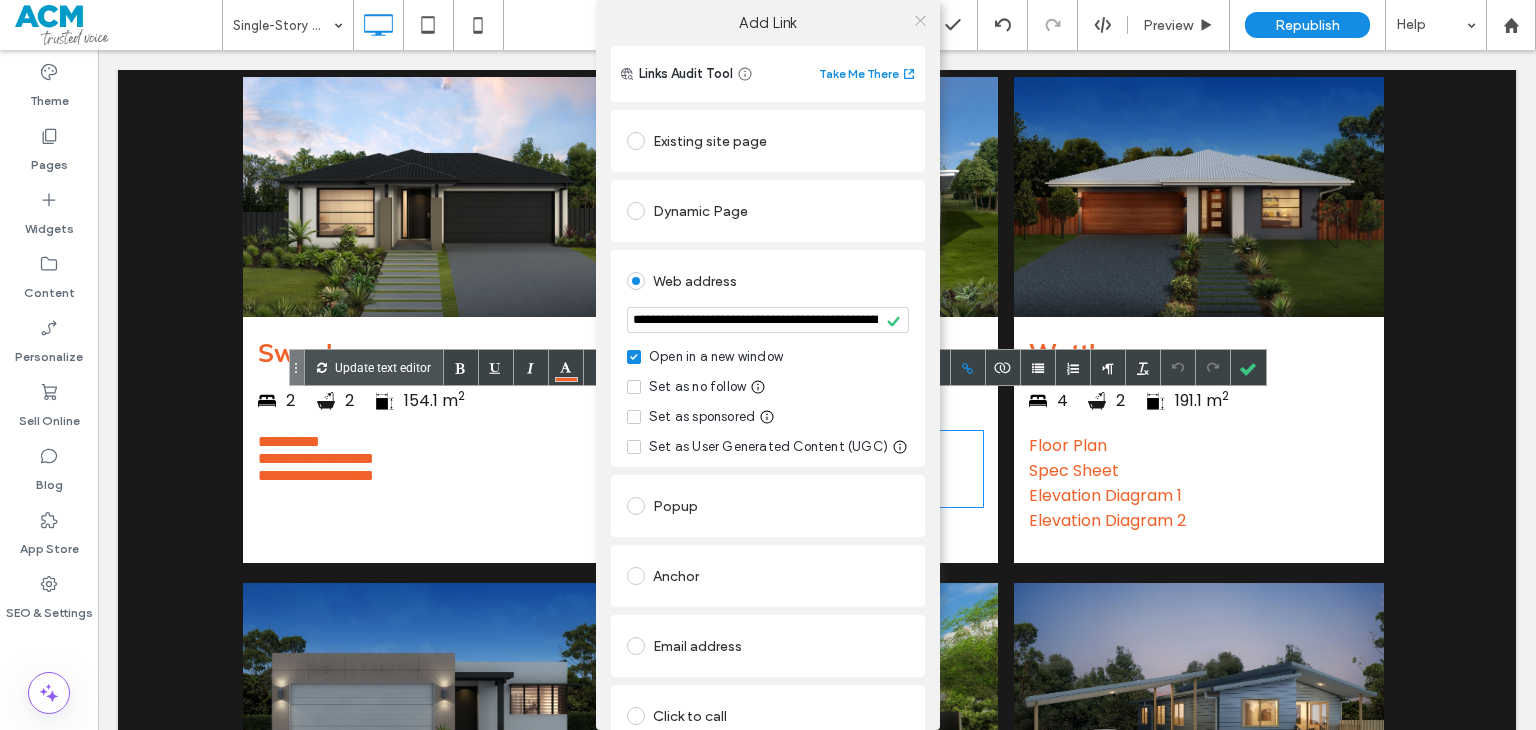 click 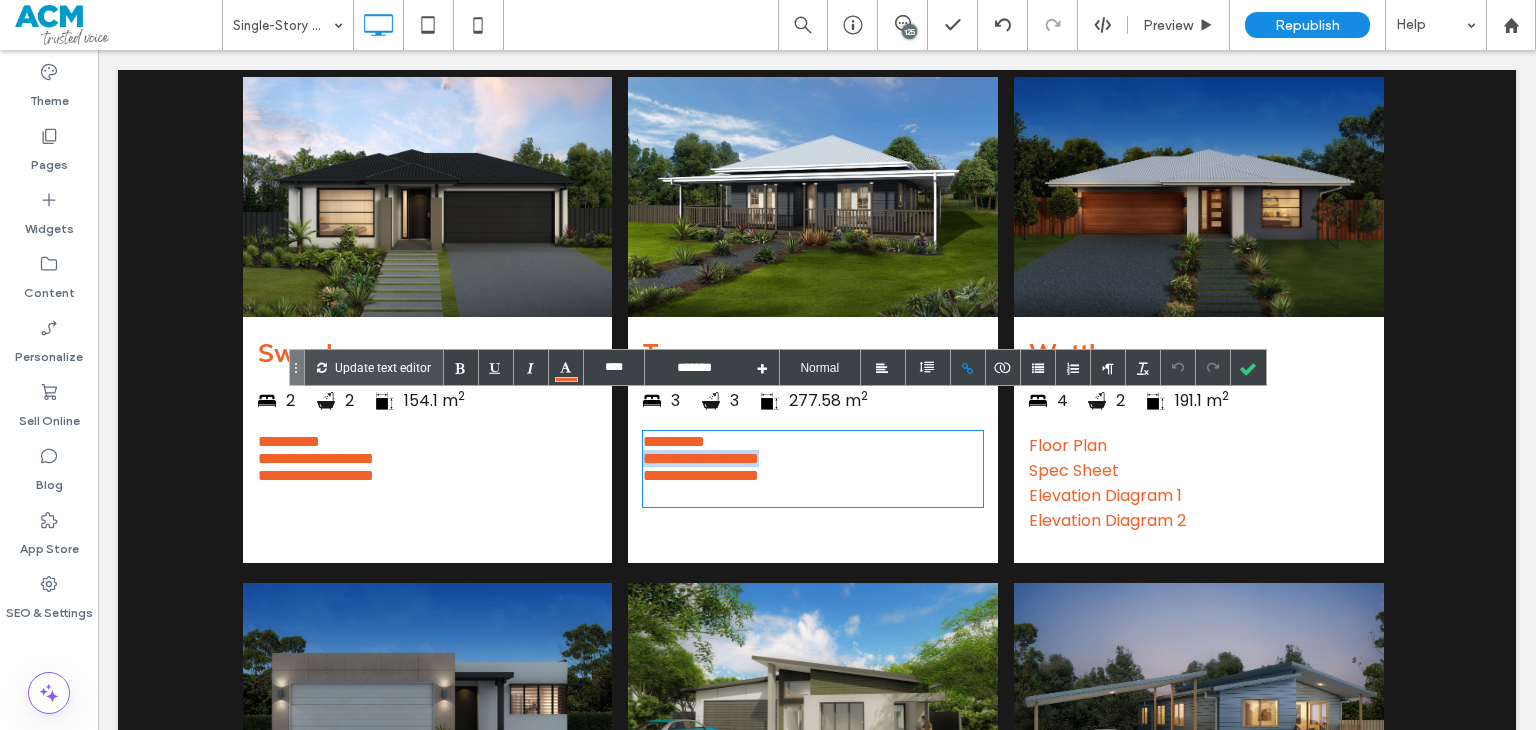 drag, startPoint x: 822, startPoint y: 439, endPoint x: 614, endPoint y: 441, distance: 208.00961 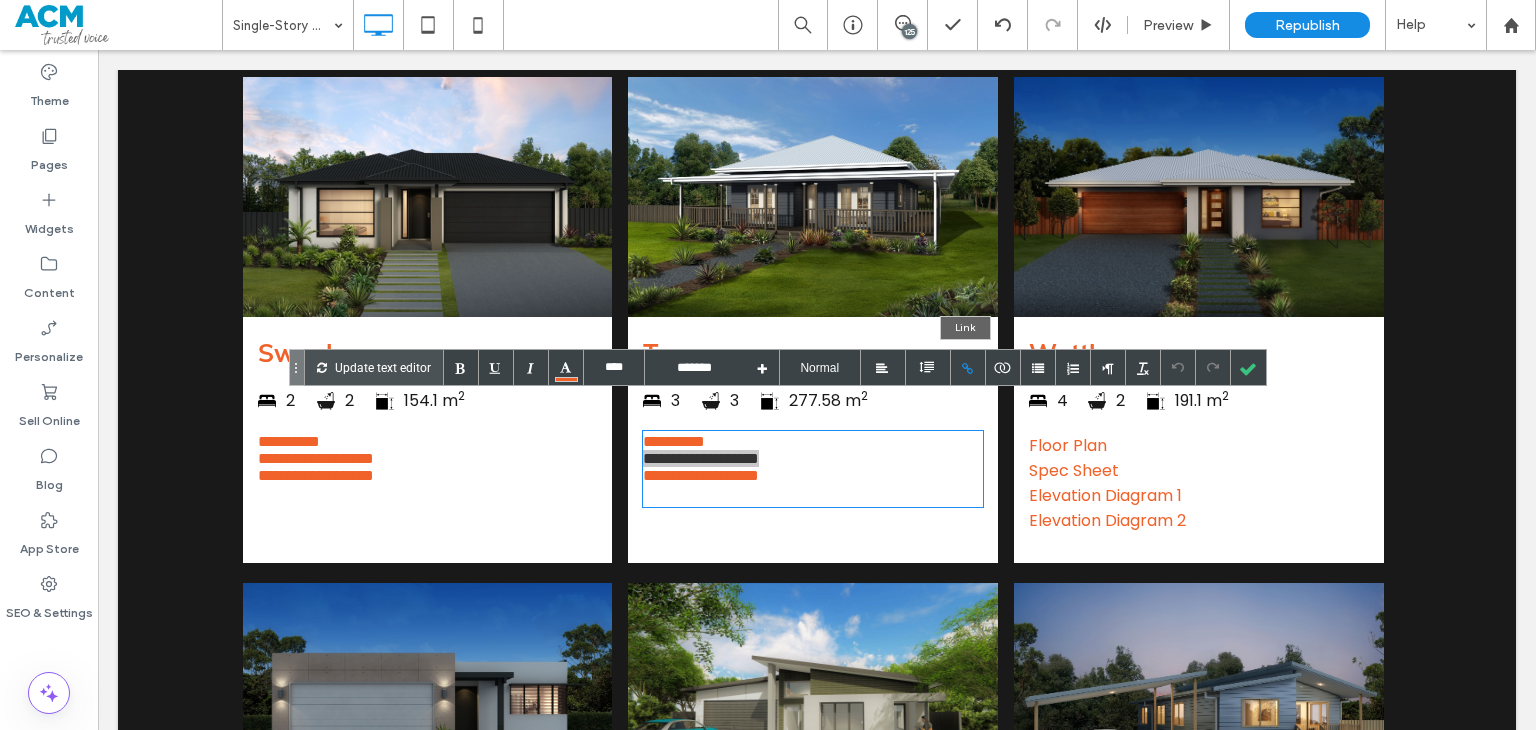 click at bounding box center (968, 367) 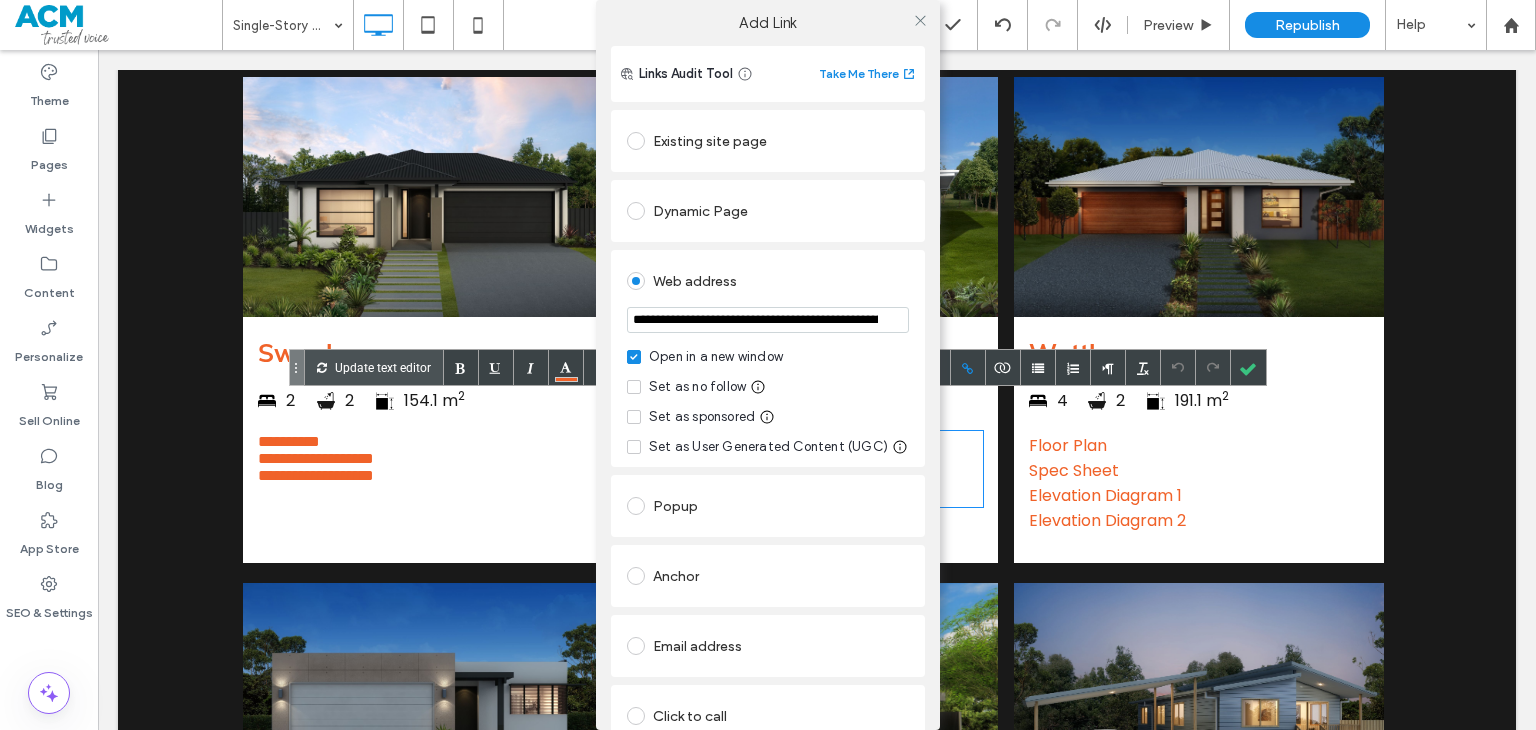 click on "**********" at bounding box center (768, 320) 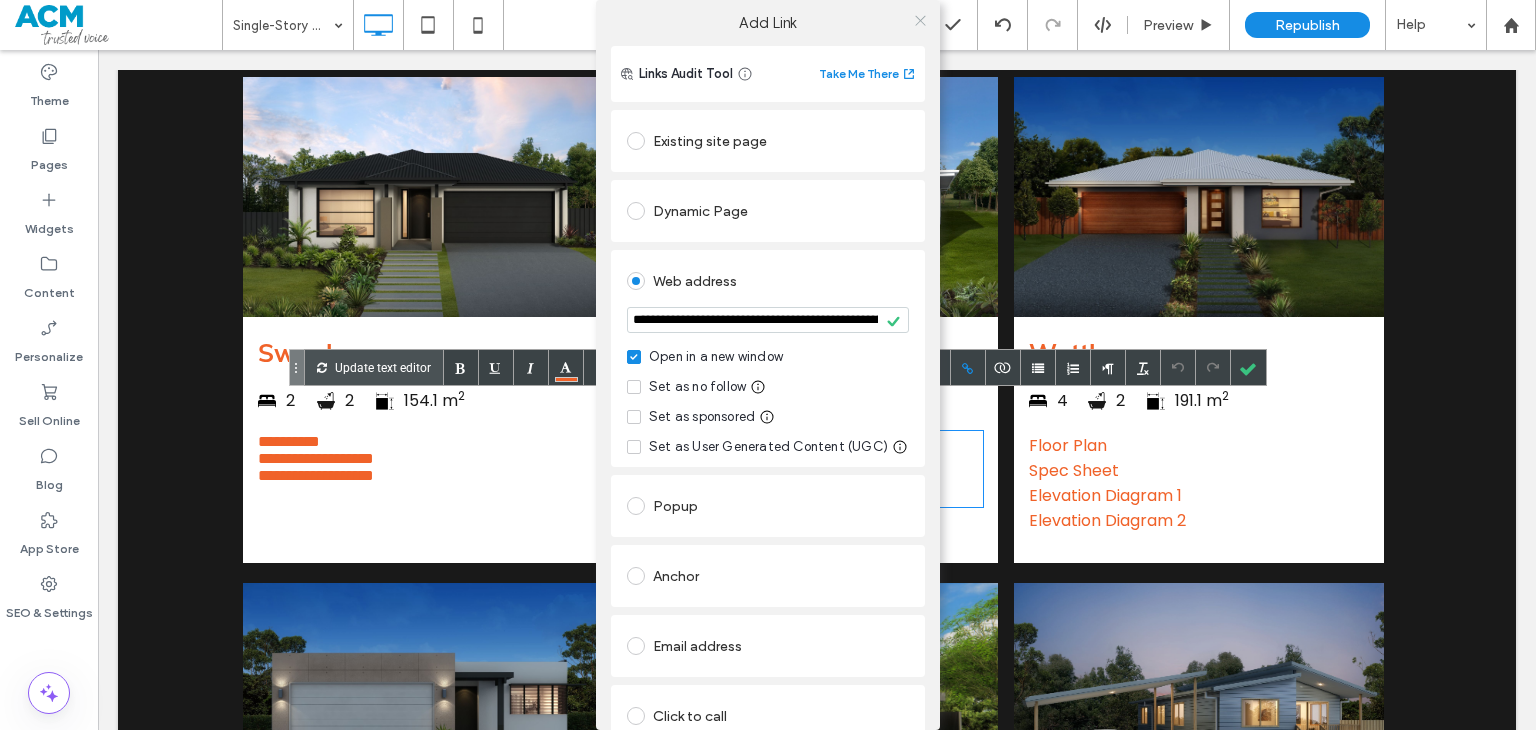 click 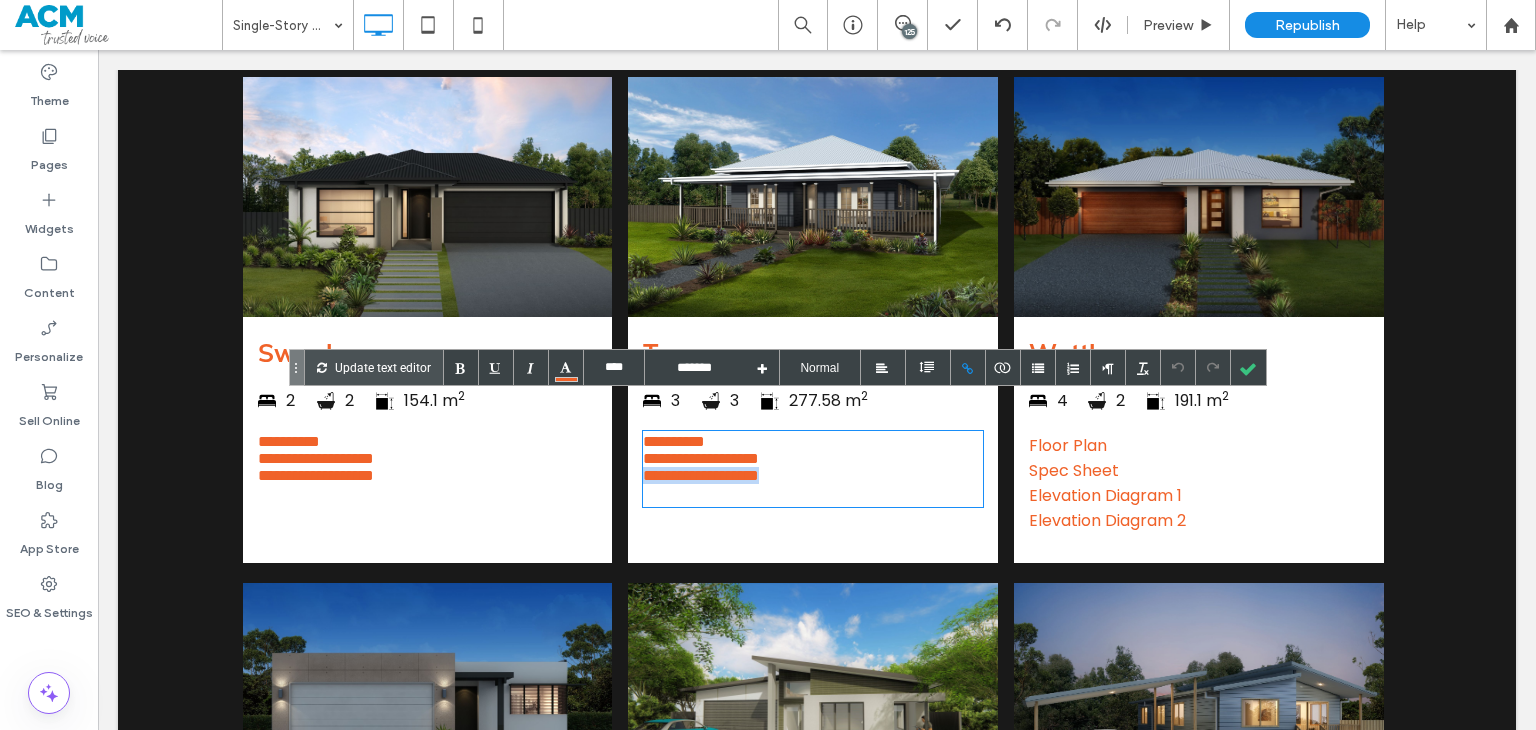 drag, startPoint x: 824, startPoint y: 452, endPoint x: 636, endPoint y: 460, distance: 188.17014 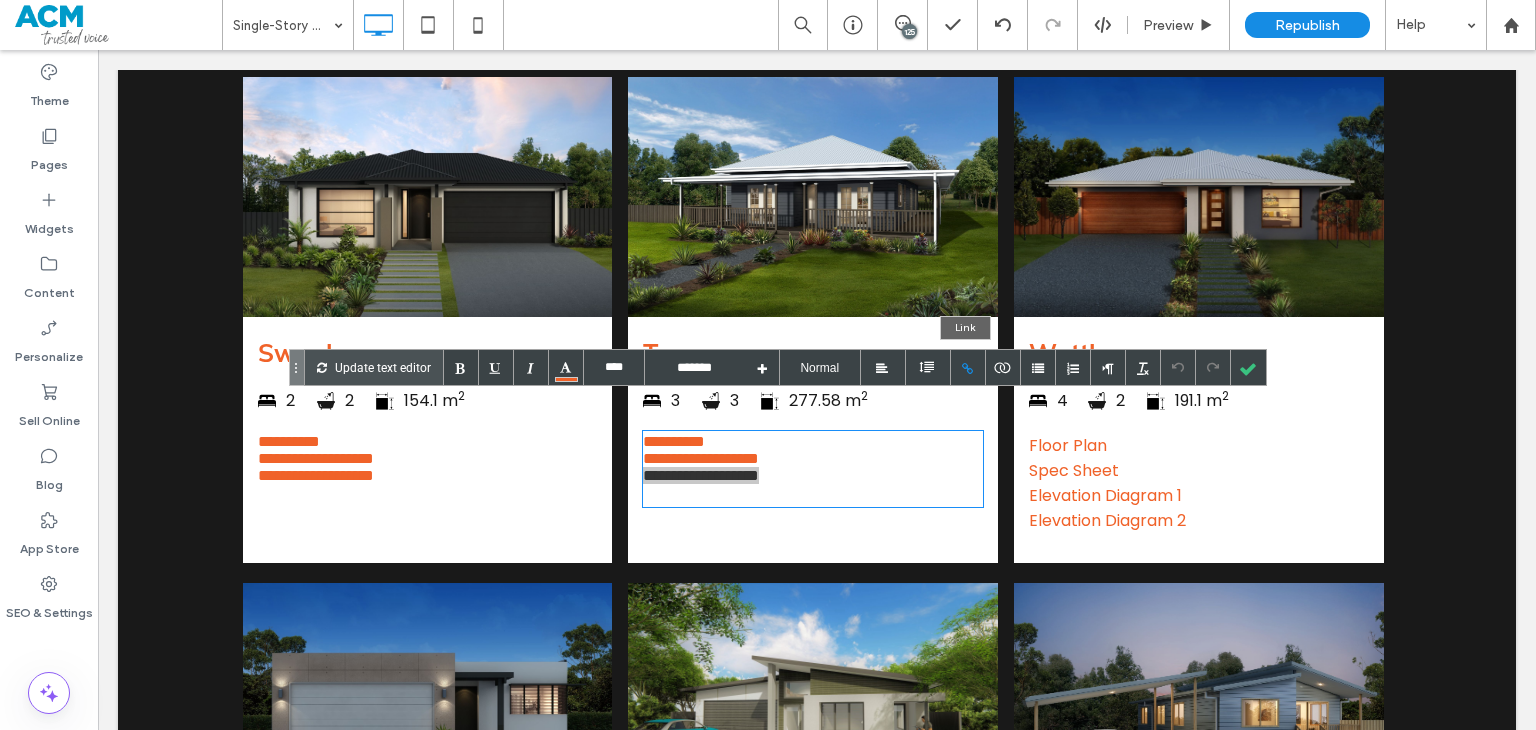 click at bounding box center (968, 367) 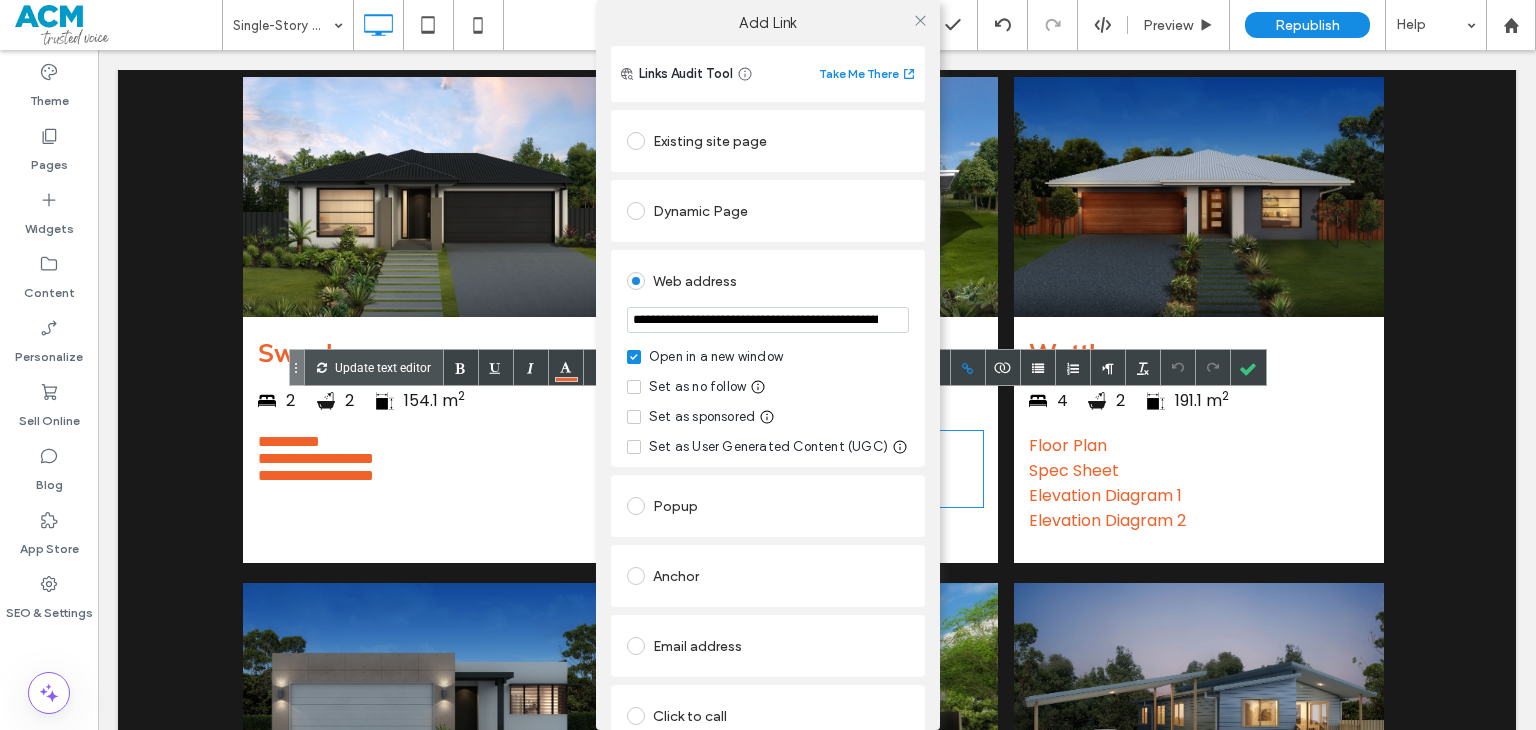 click on "**********" at bounding box center (768, 320) 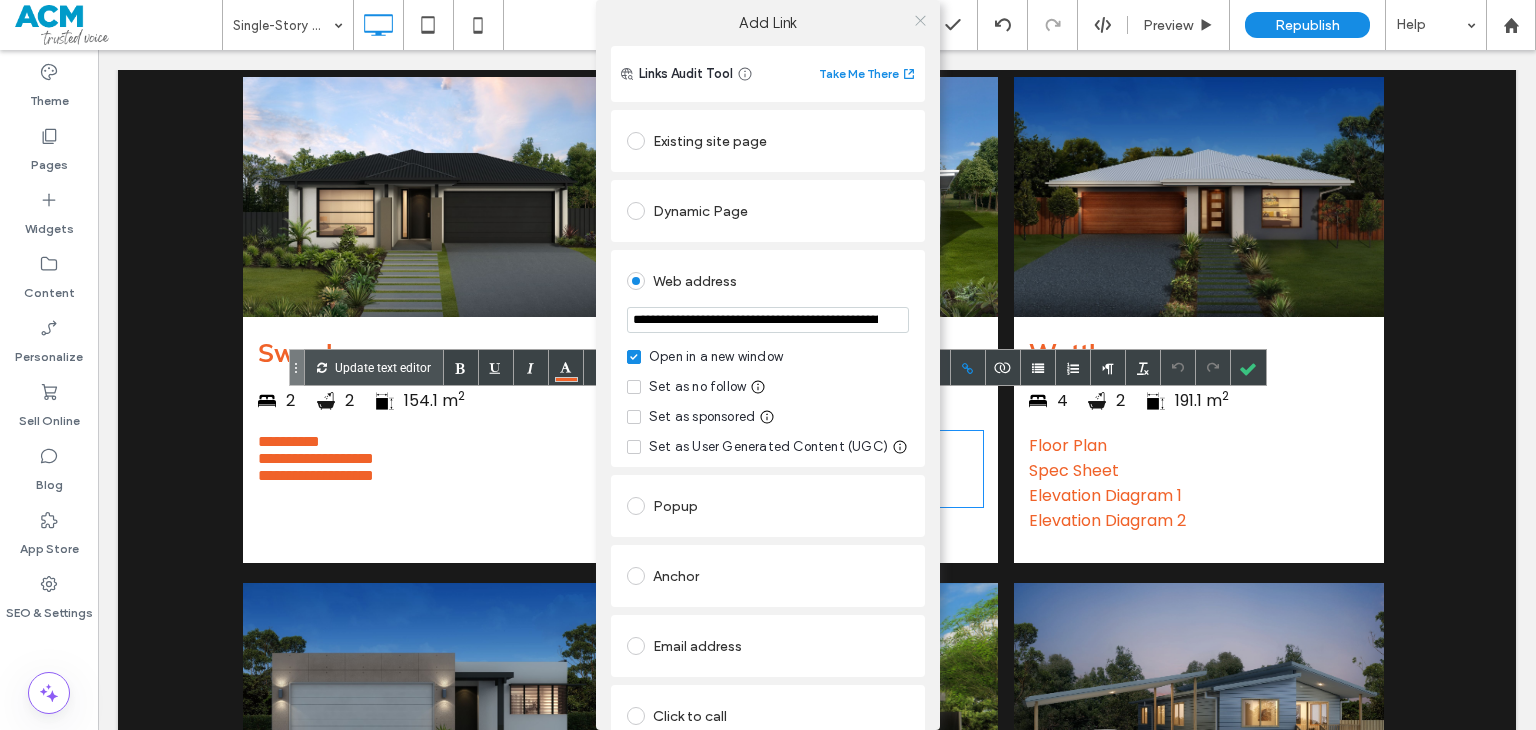click 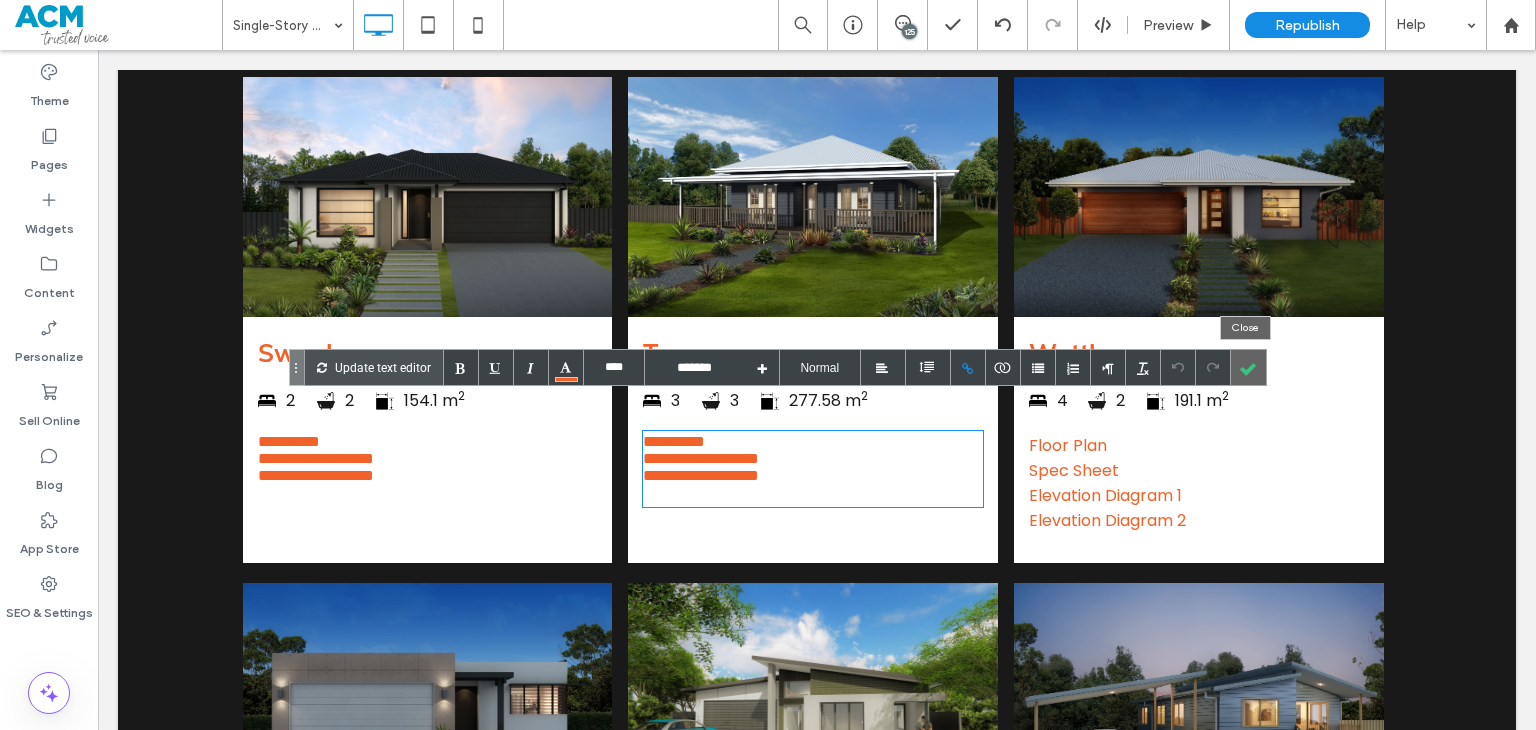 click at bounding box center [1248, 367] 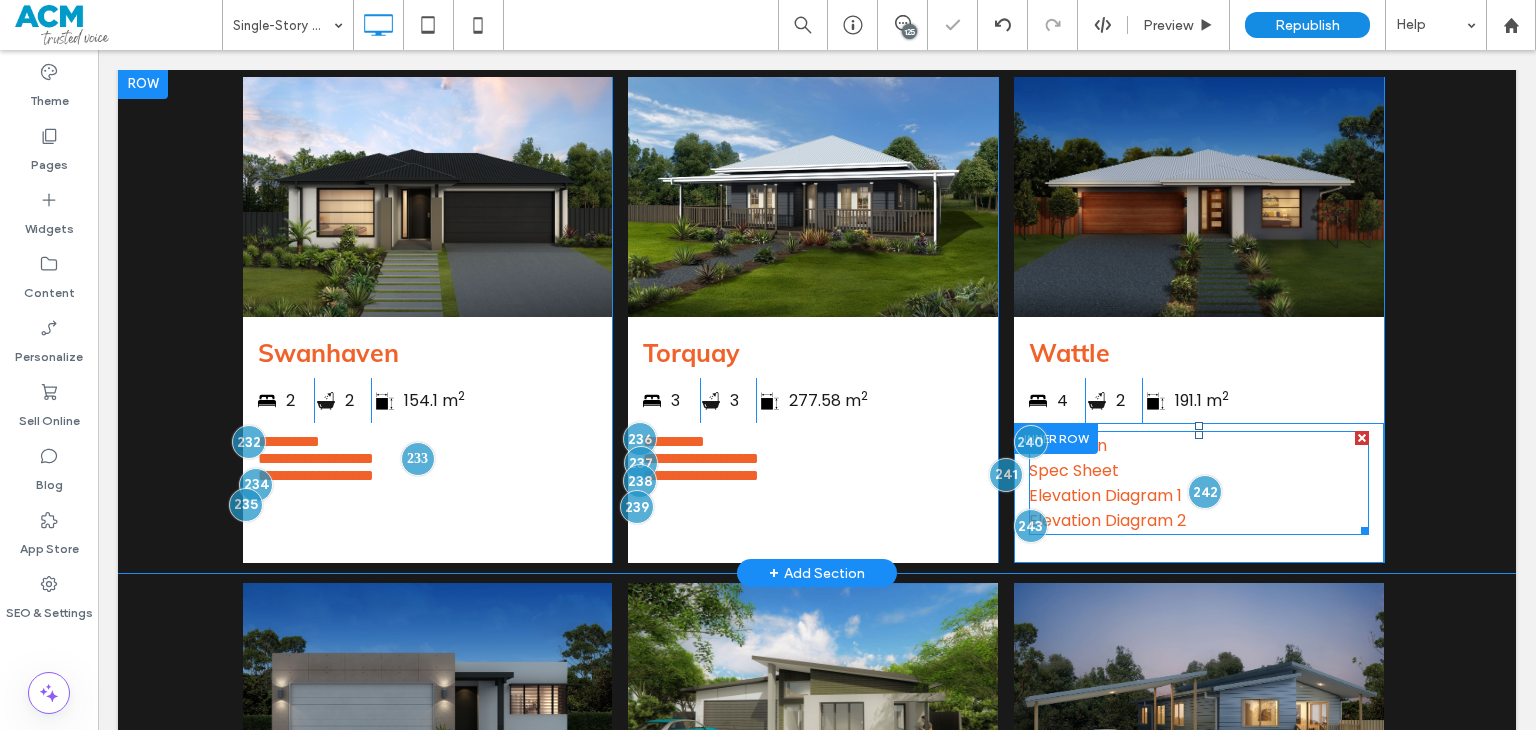 click on "Spec Sheet" at bounding box center [1199, 470] 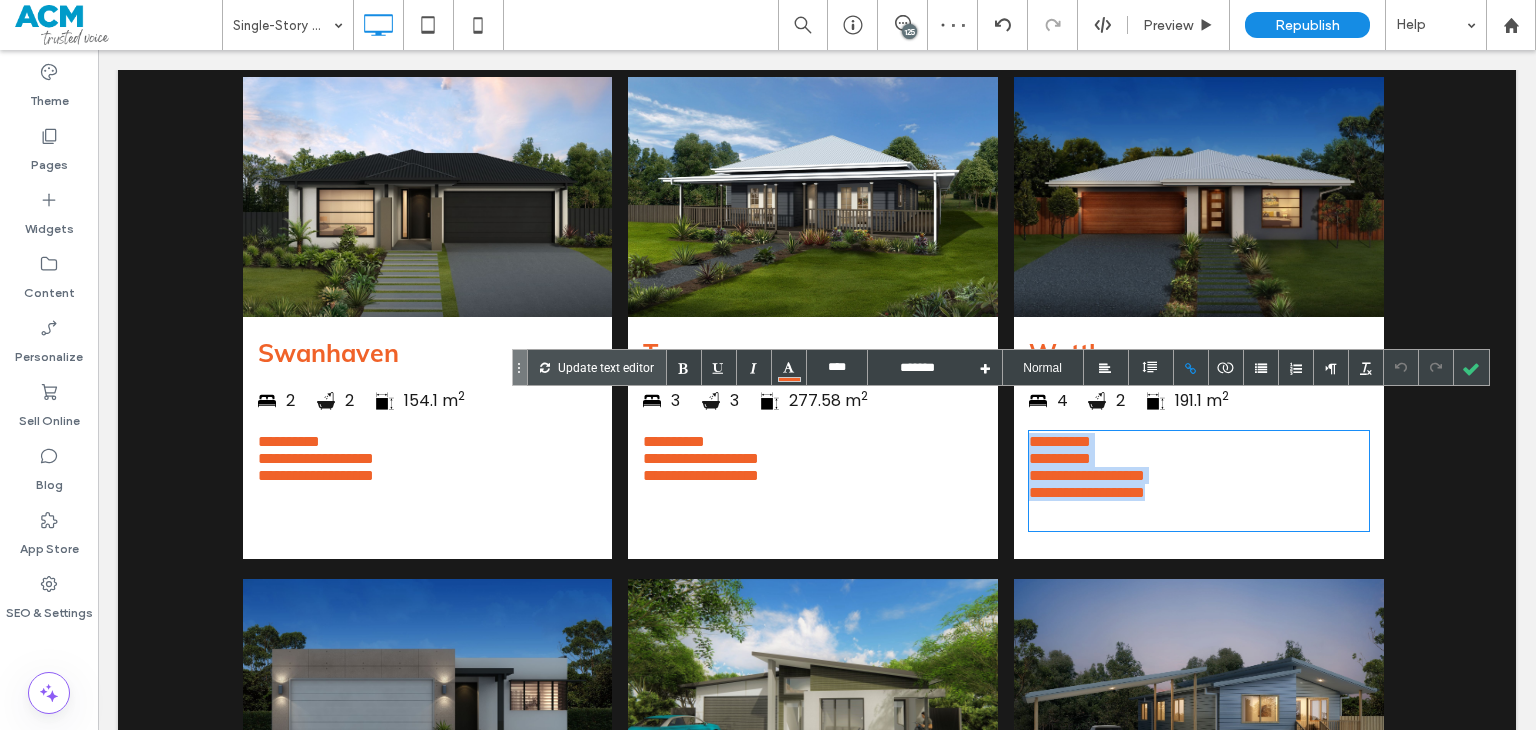click on "**********" at bounding box center (1199, 441) 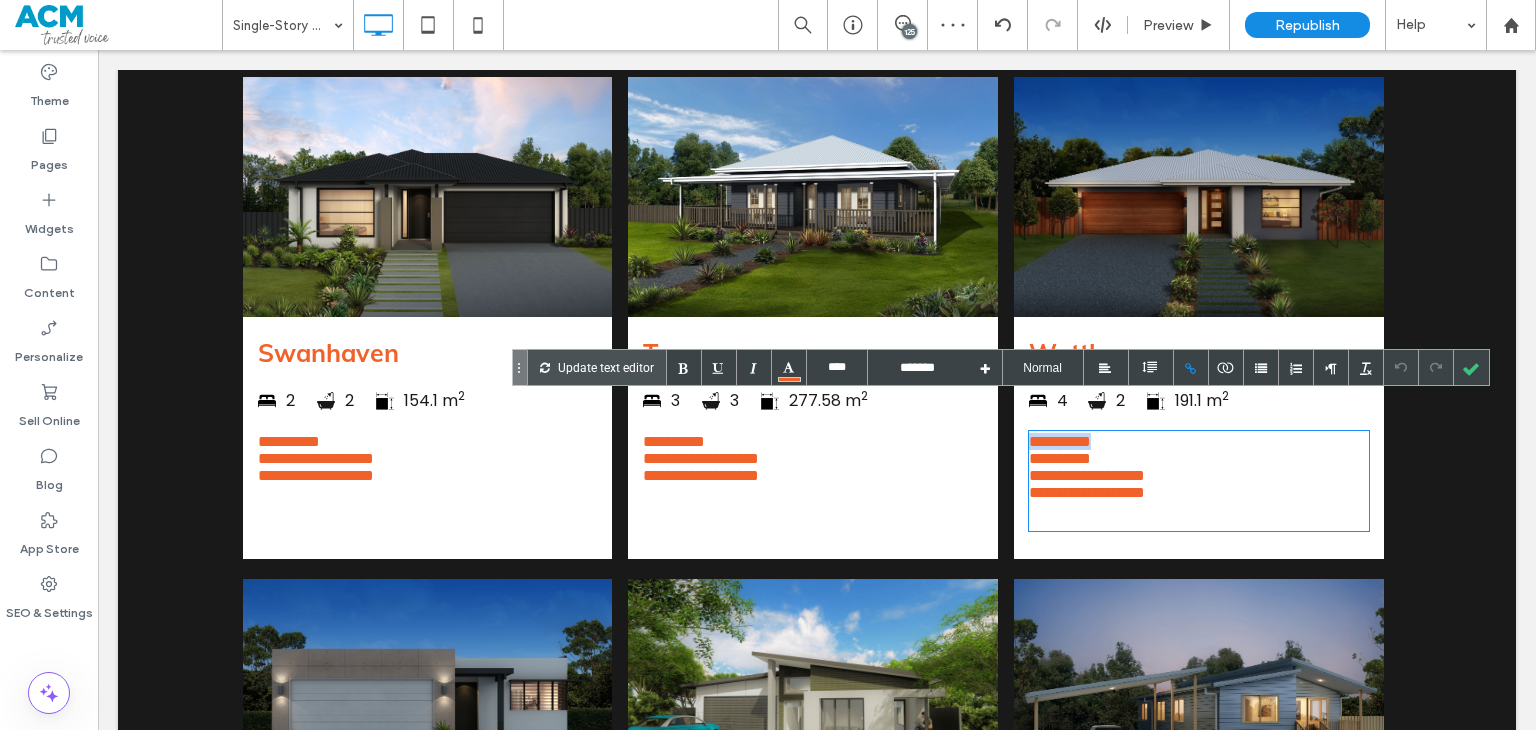 drag, startPoint x: 1118, startPoint y: 409, endPoint x: 1051, endPoint y: 400, distance: 67.601776 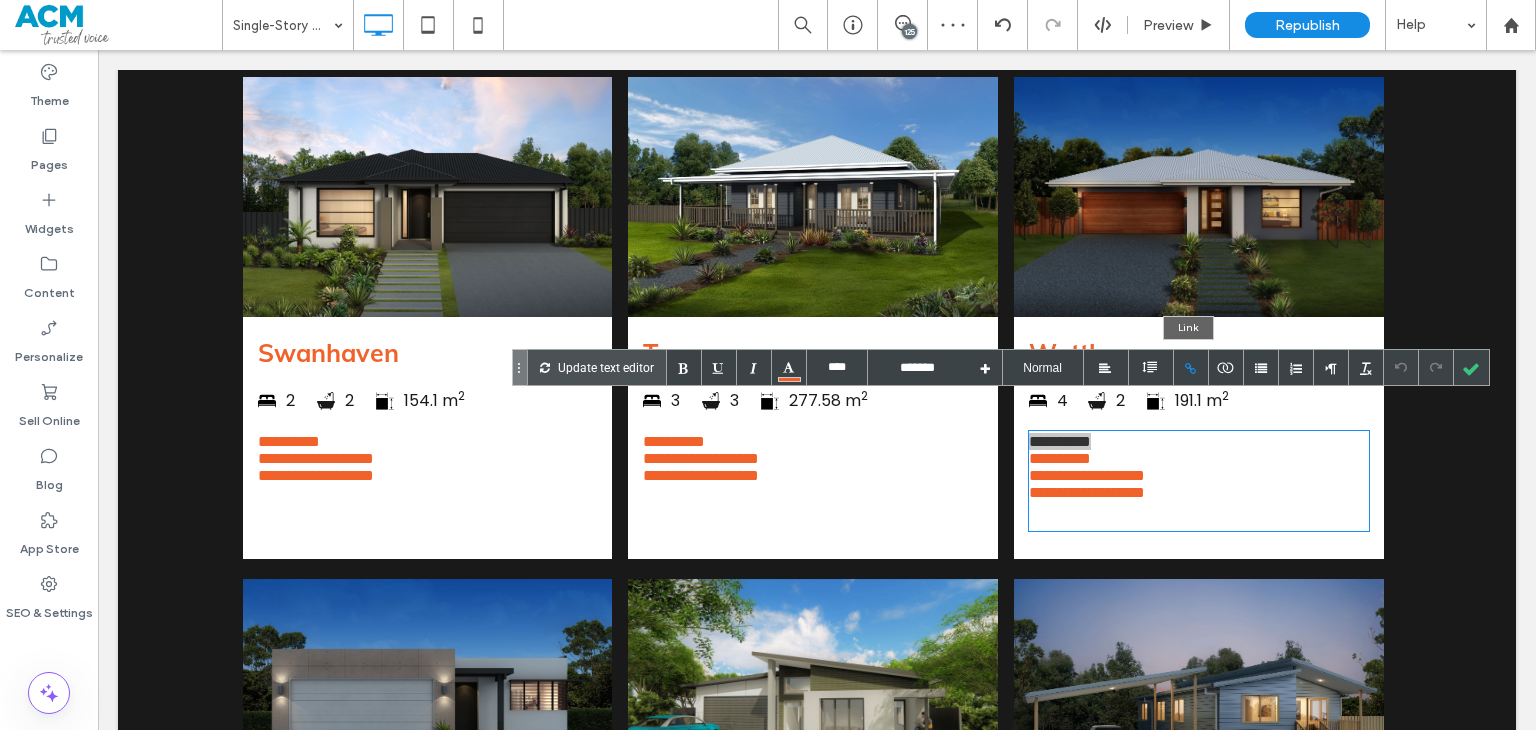 click at bounding box center [1191, 367] 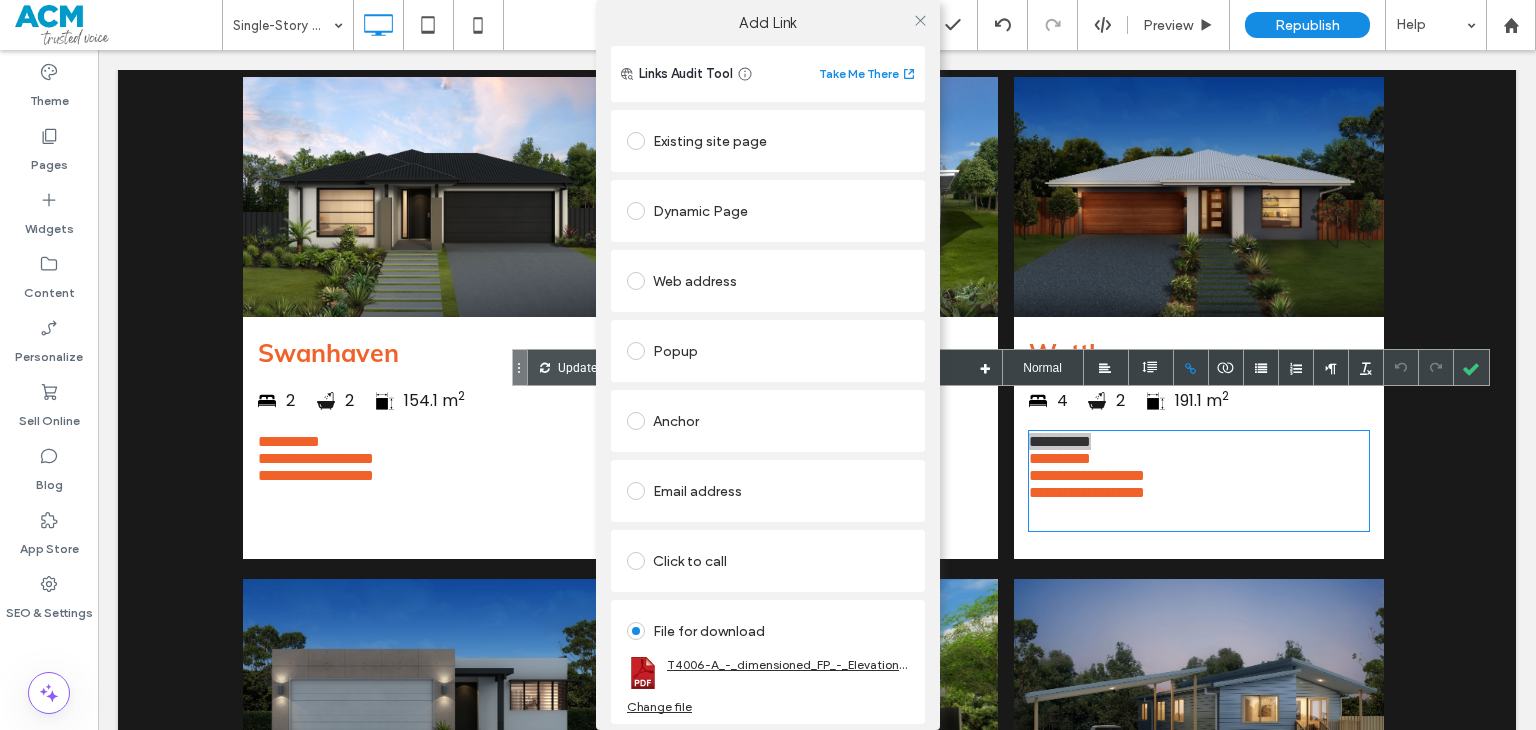 click on "[FILENAME]" at bounding box center (697, 664) 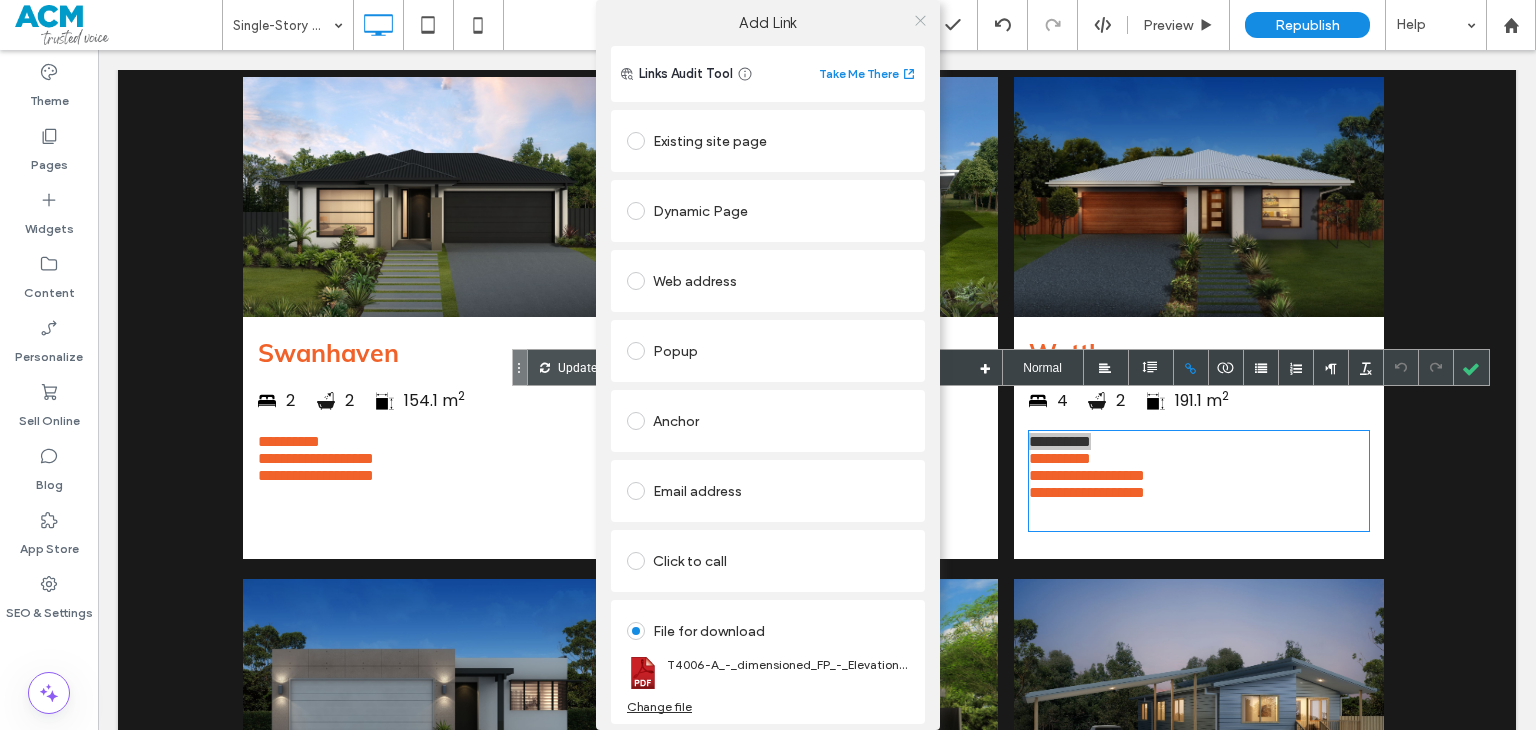 click 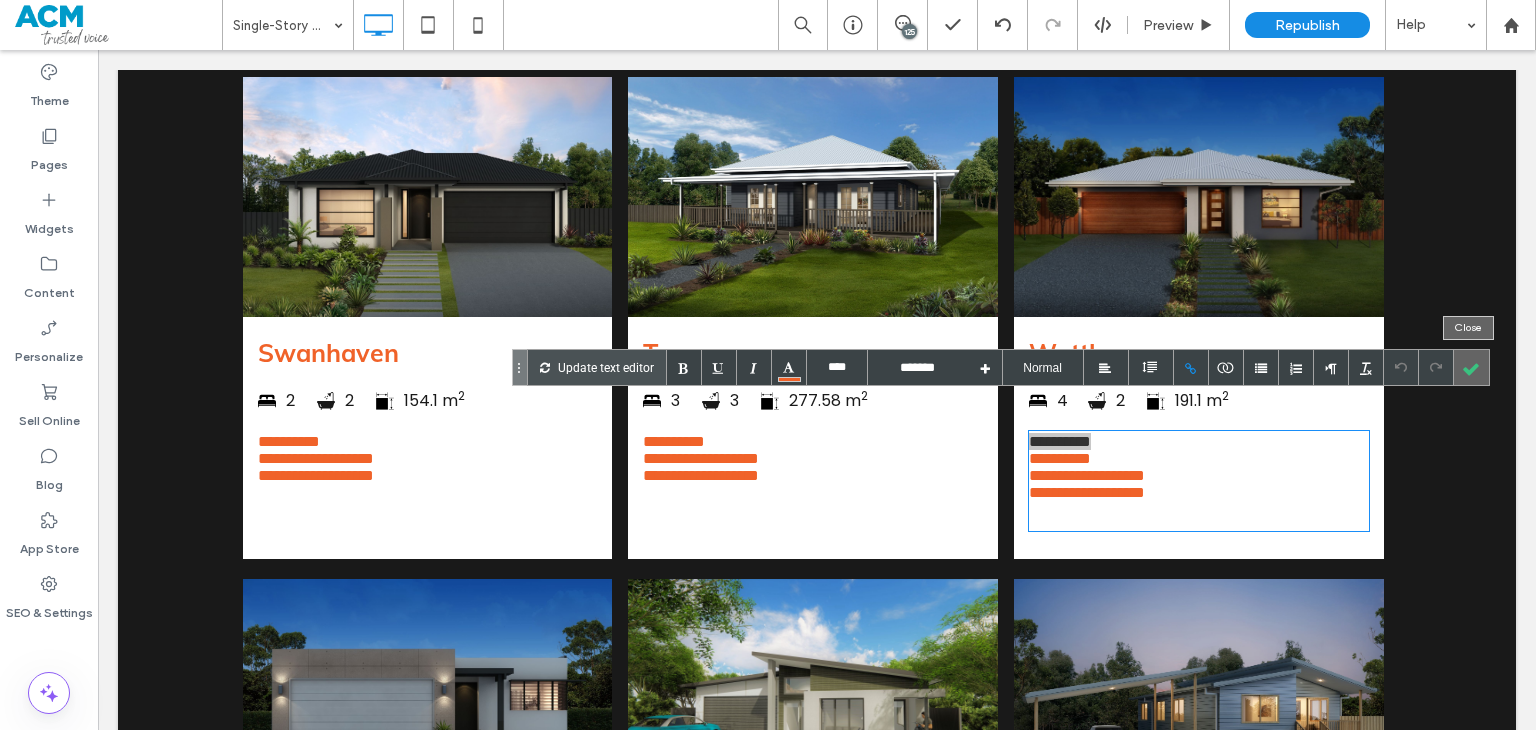 click at bounding box center (1471, 367) 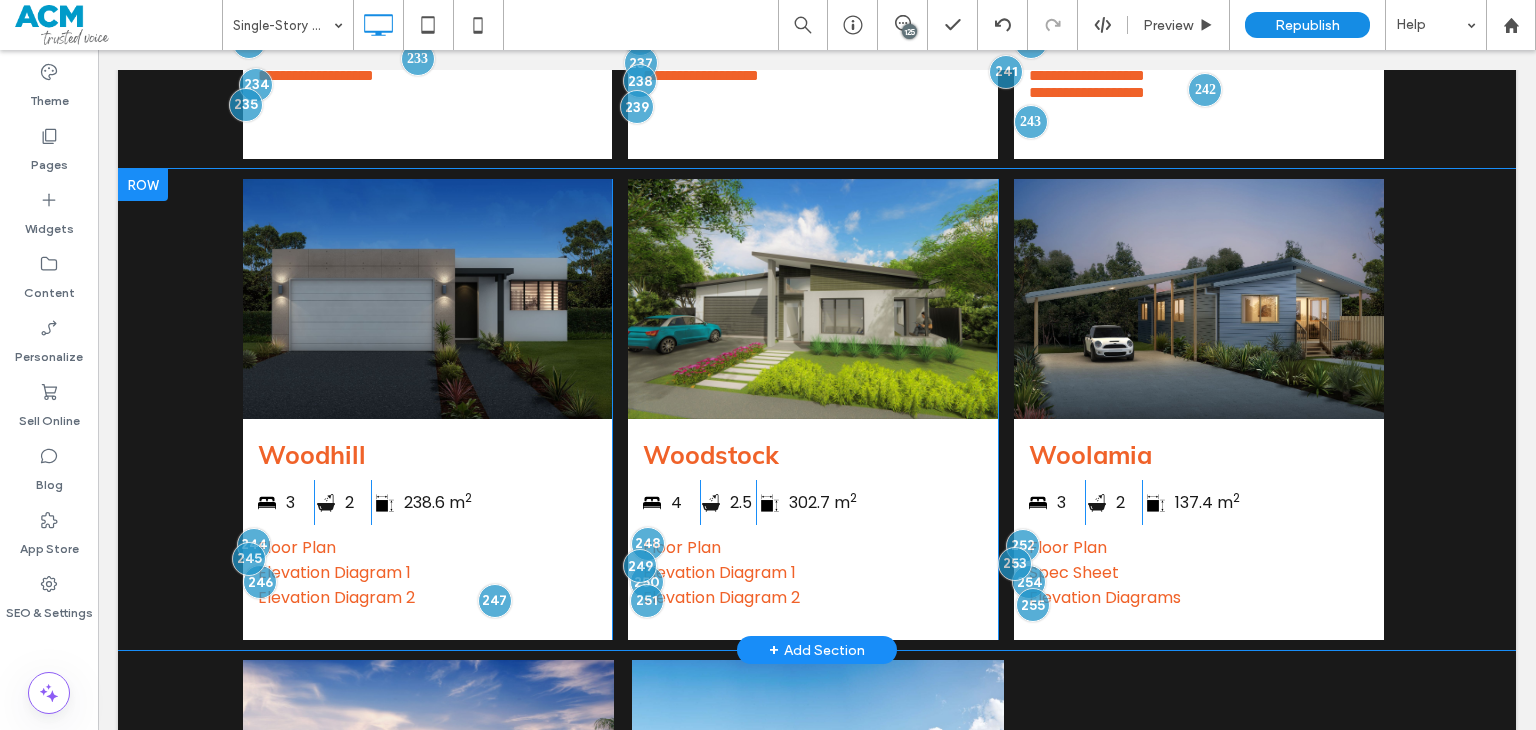 scroll, scrollTop: 5800, scrollLeft: 0, axis: vertical 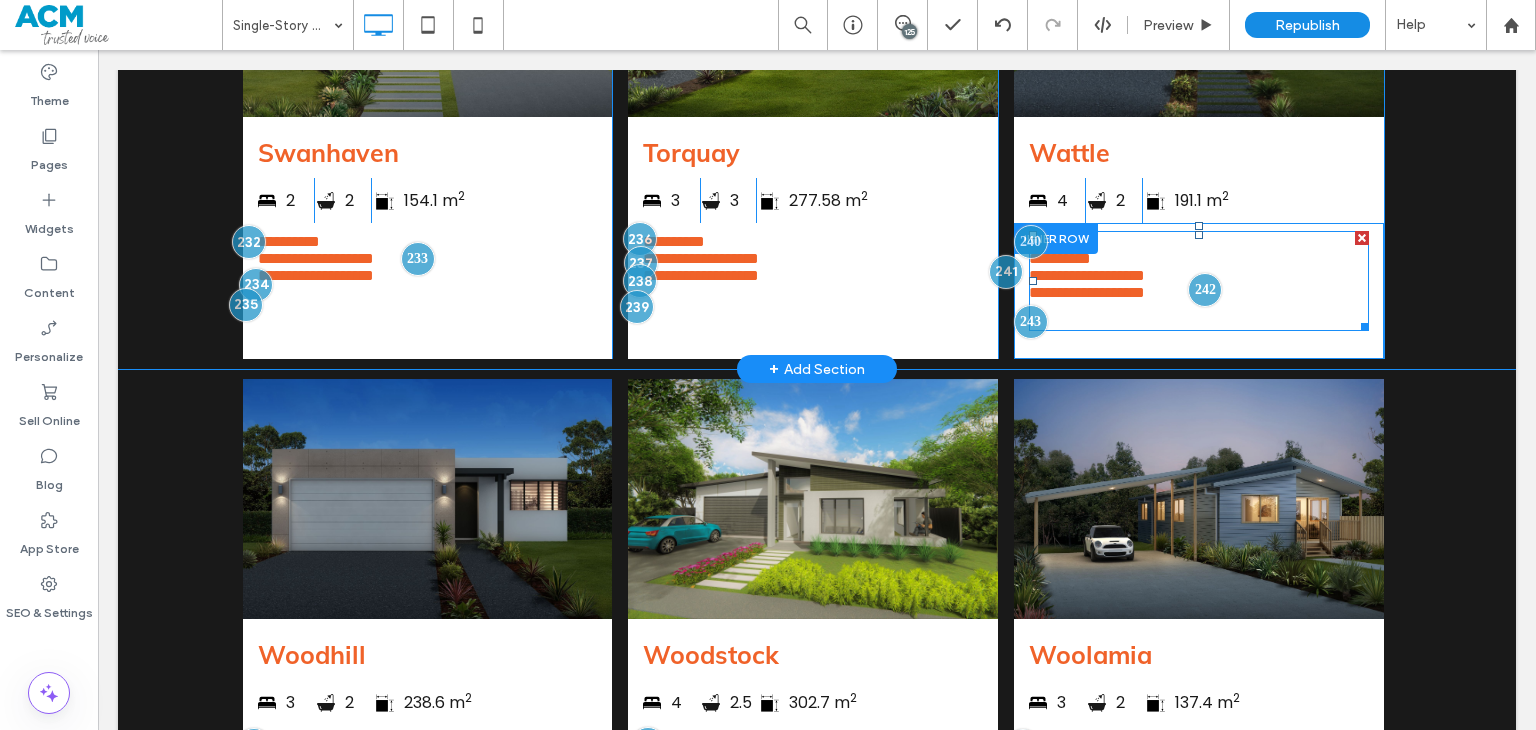 click on "**********" at bounding box center [1060, 258] 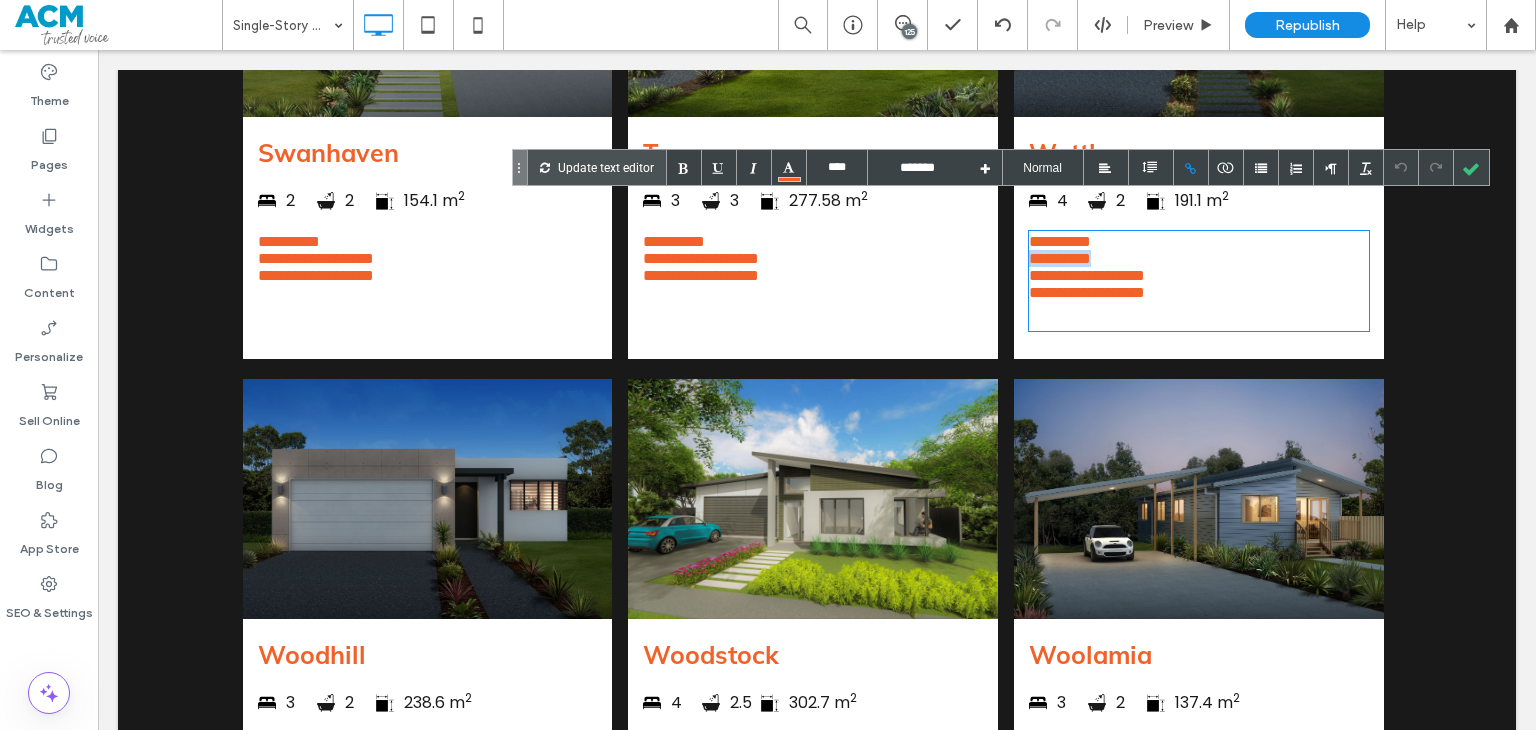 drag, startPoint x: 1115, startPoint y: 233, endPoint x: 1036, endPoint y: 225, distance: 79.40403 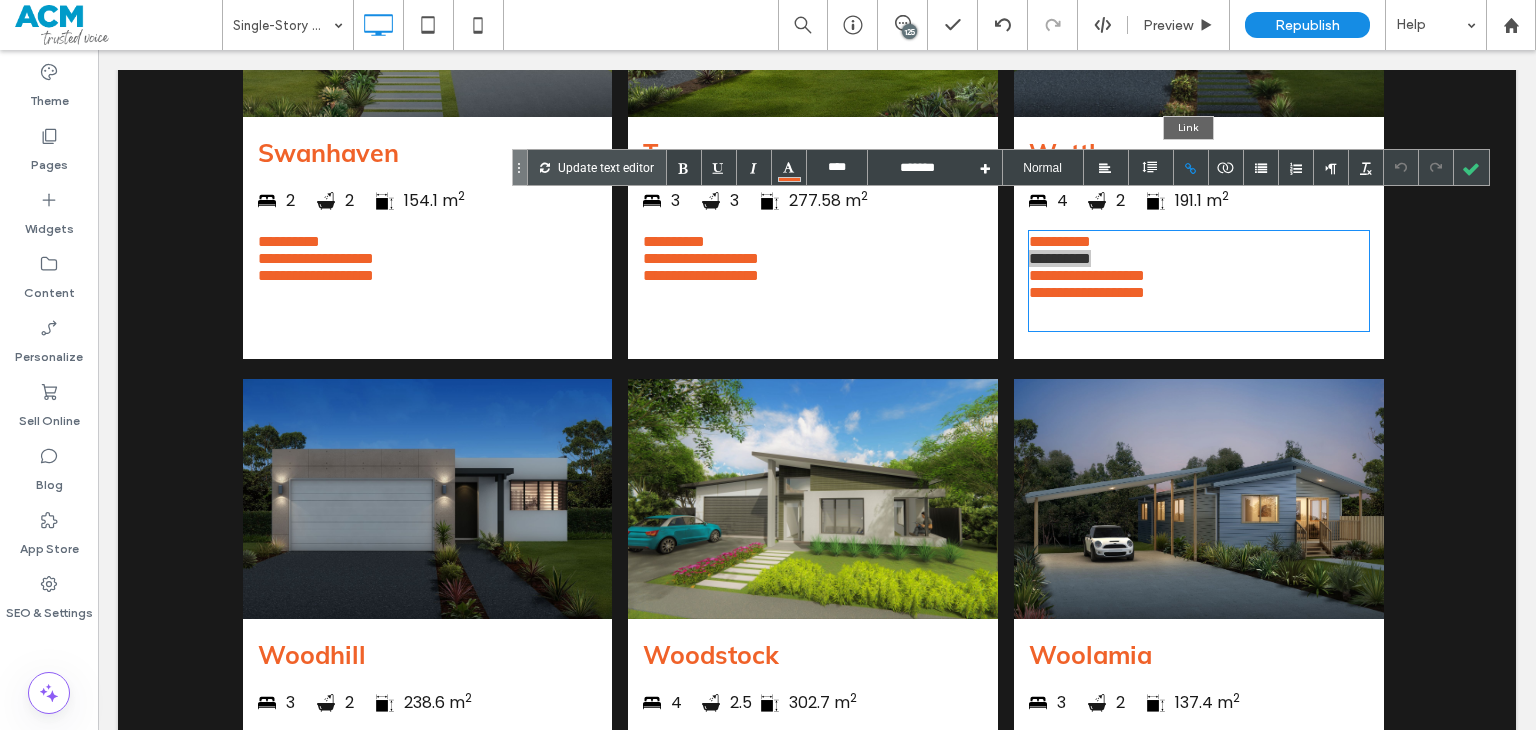 click at bounding box center [1191, 167] 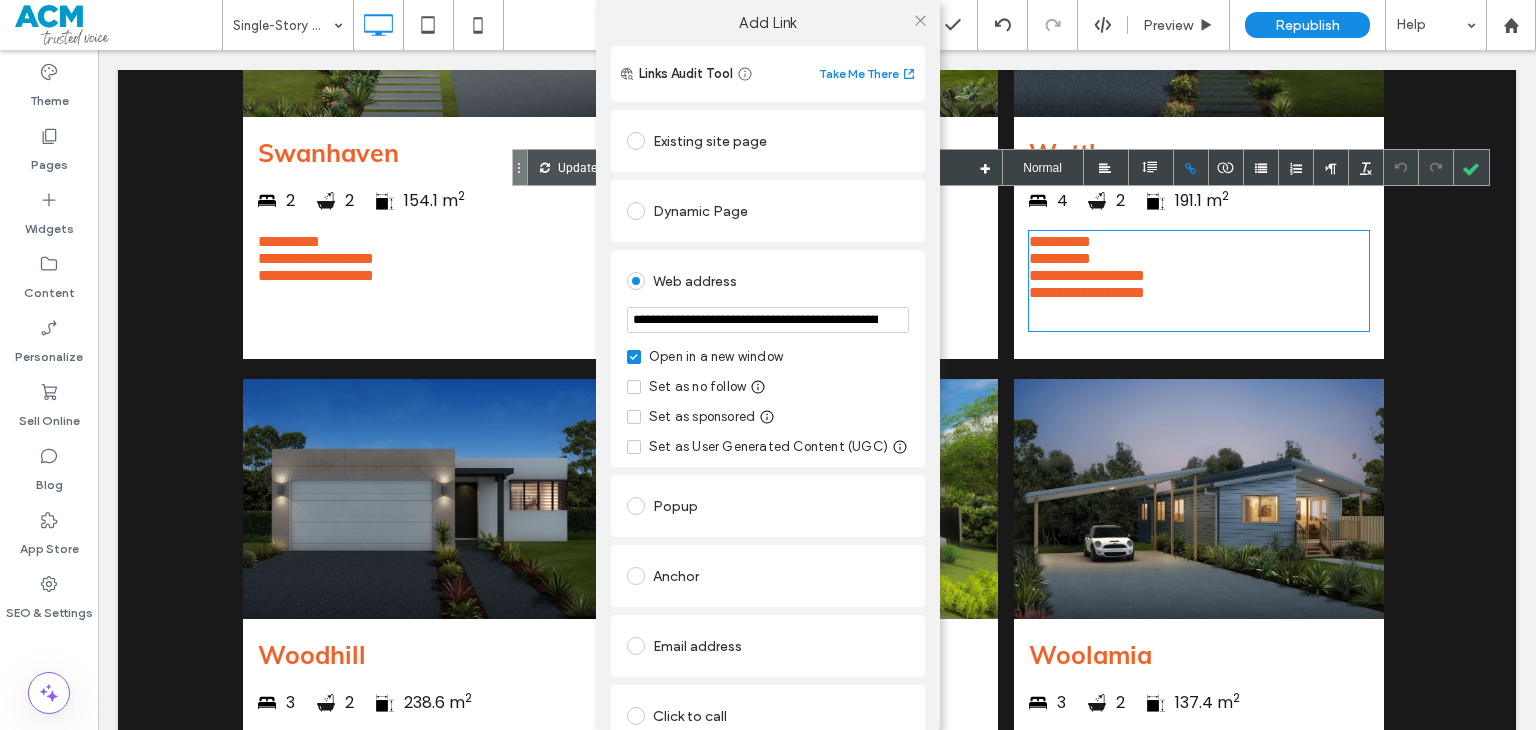 click on "**********" at bounding box center [768, 320] 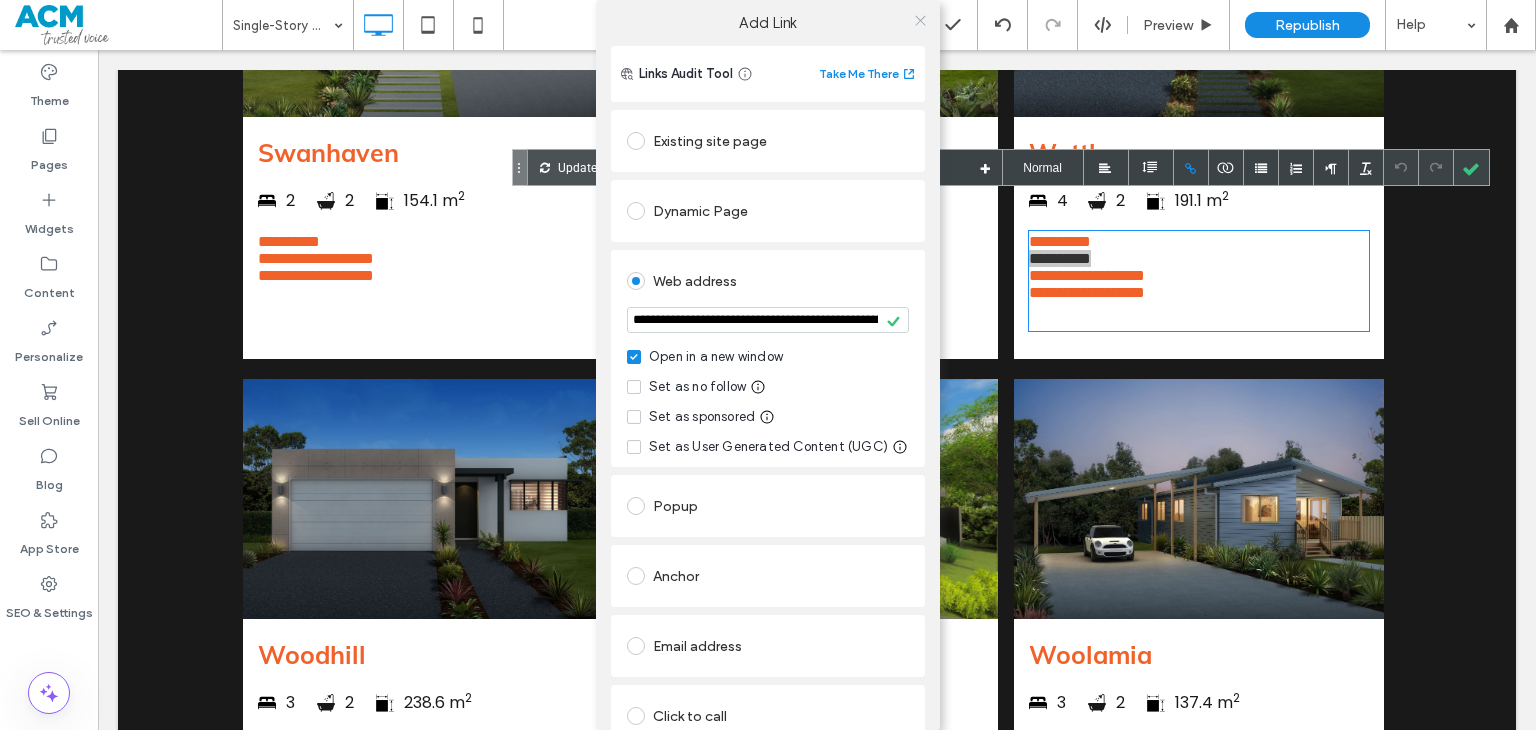 click 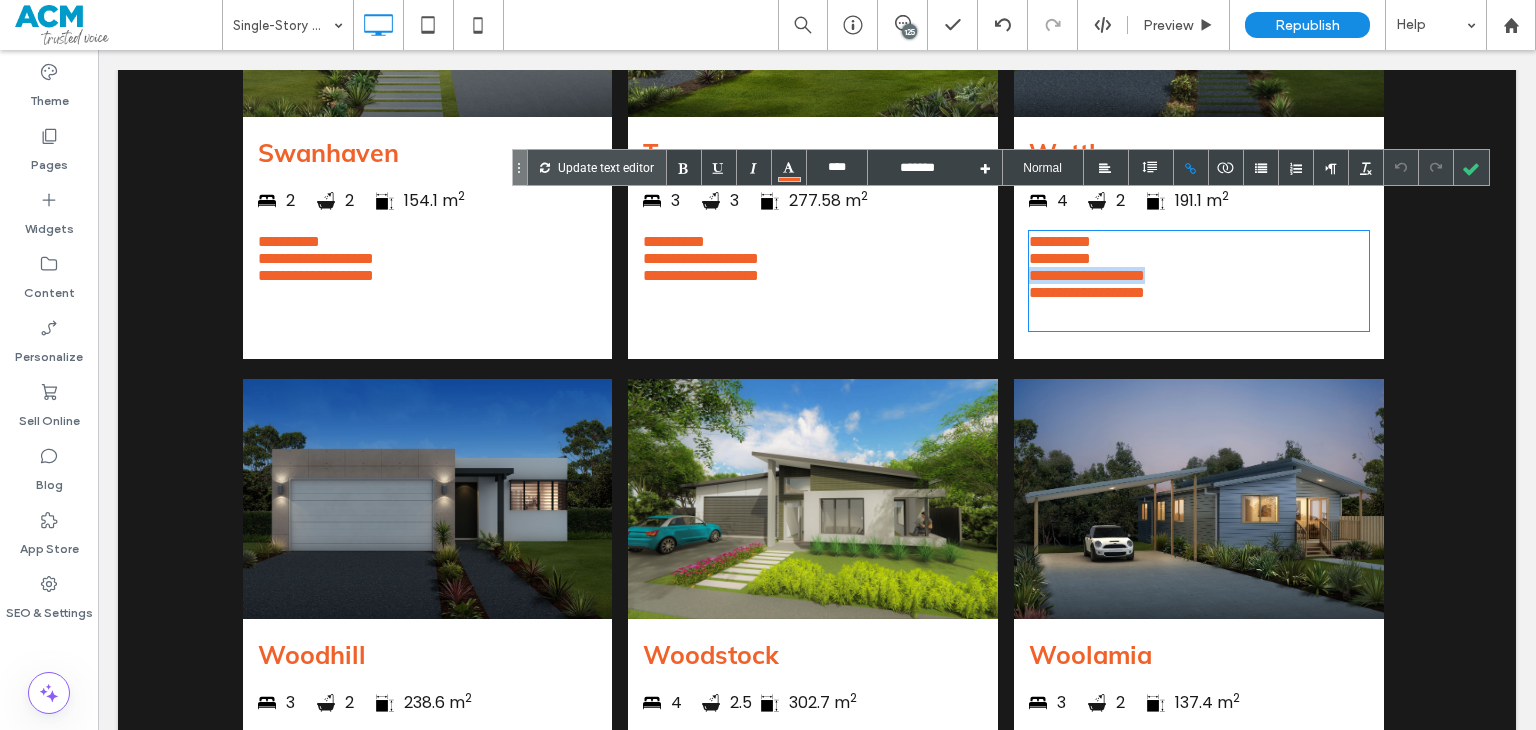 drag, startPoint x: 1180, startPoint y: 265, endPoint x: 1012, endPoint y: 261, distance: 168.0476 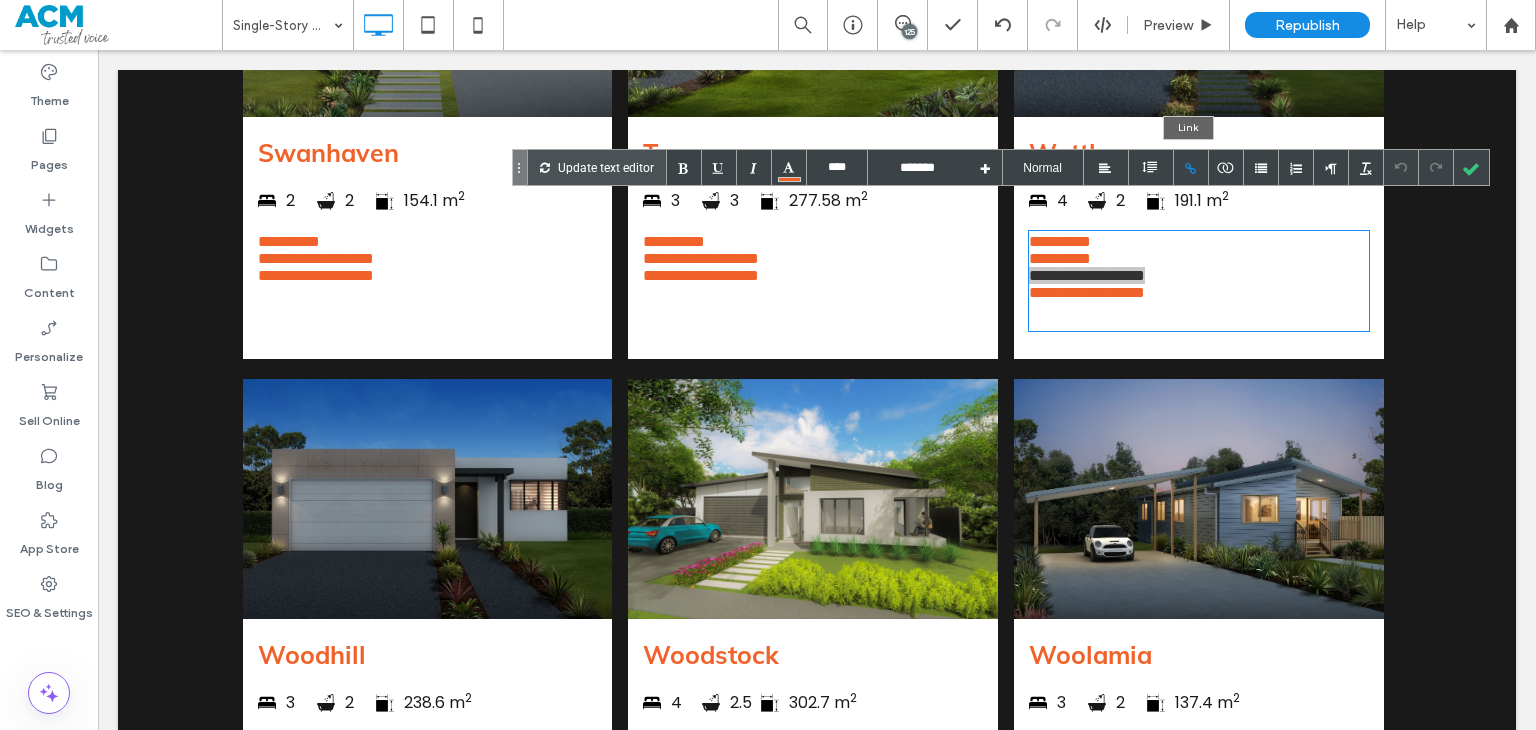 click at bounding box center (1191, 167) 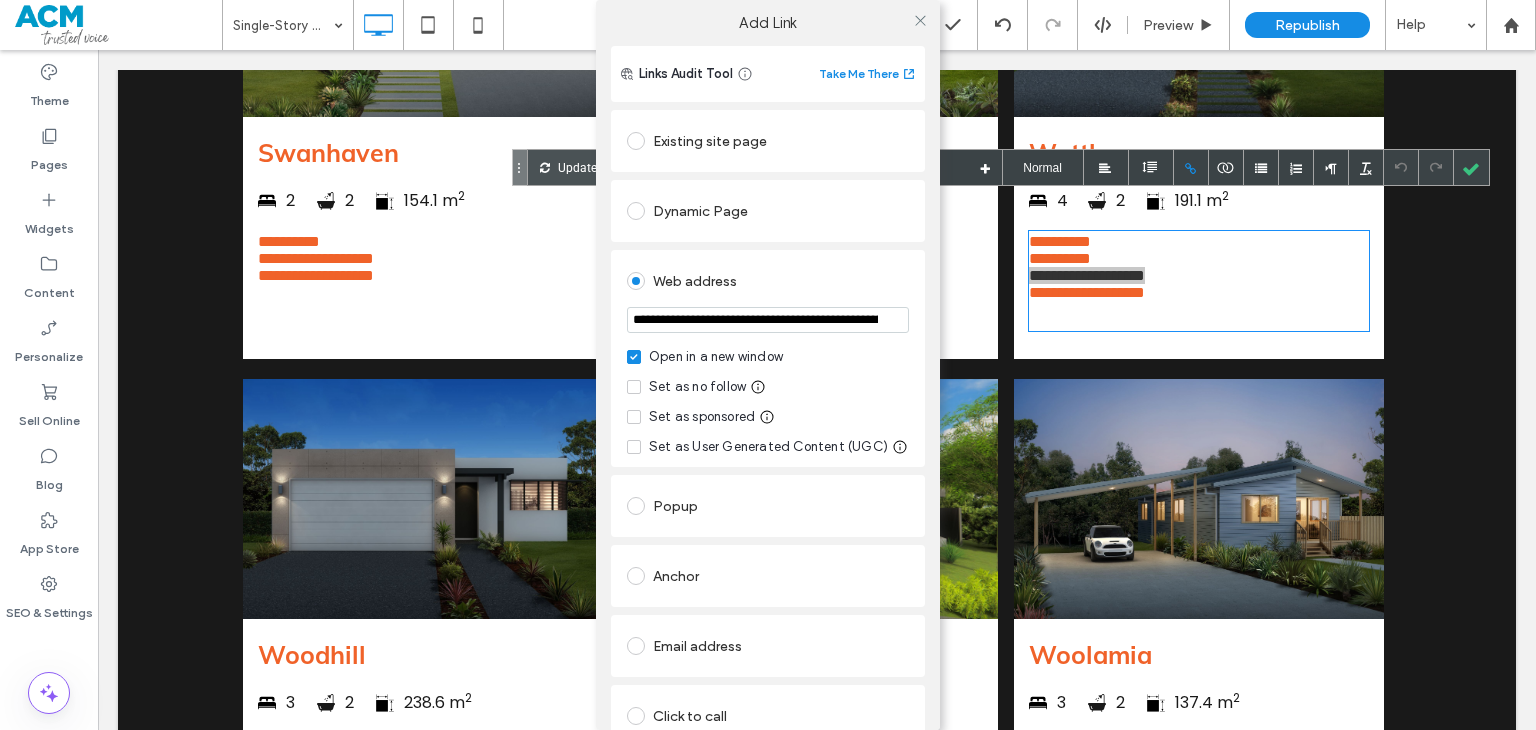 click on "**********" at bounding box center (768, 320) 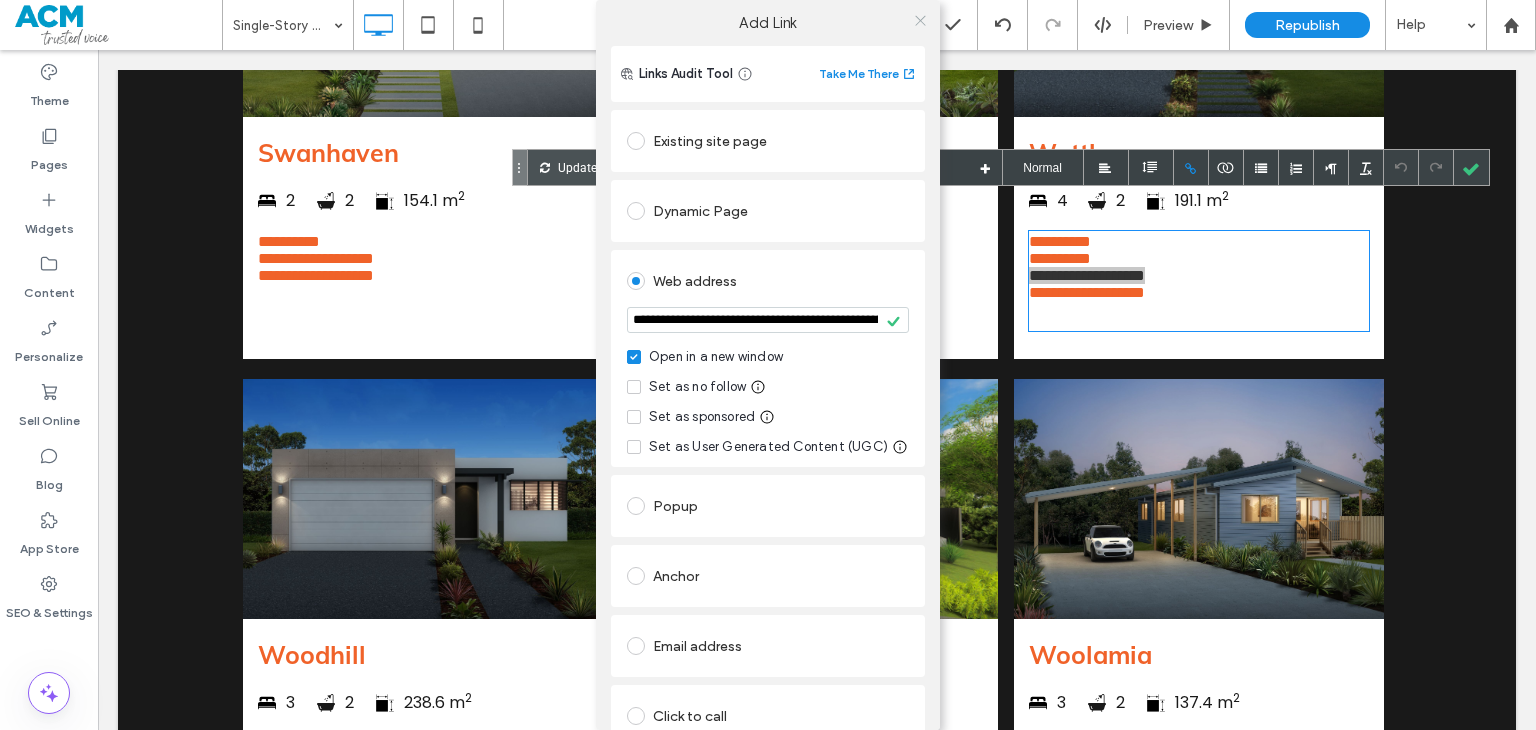 click 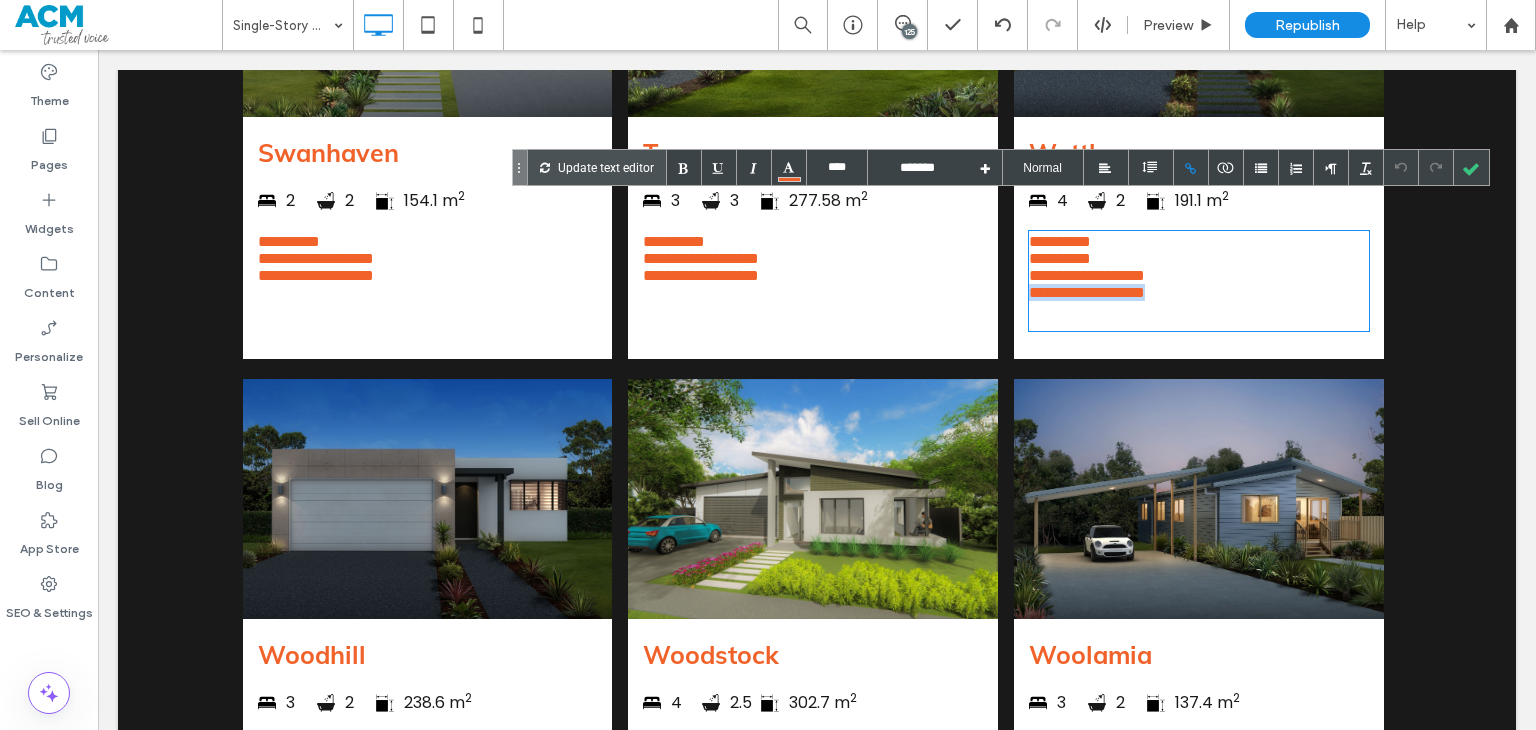 drag, startPoint x: 1186, startPoint y: 282, endPoint x: 1022, endPoint y: 288, distance: 164.10973 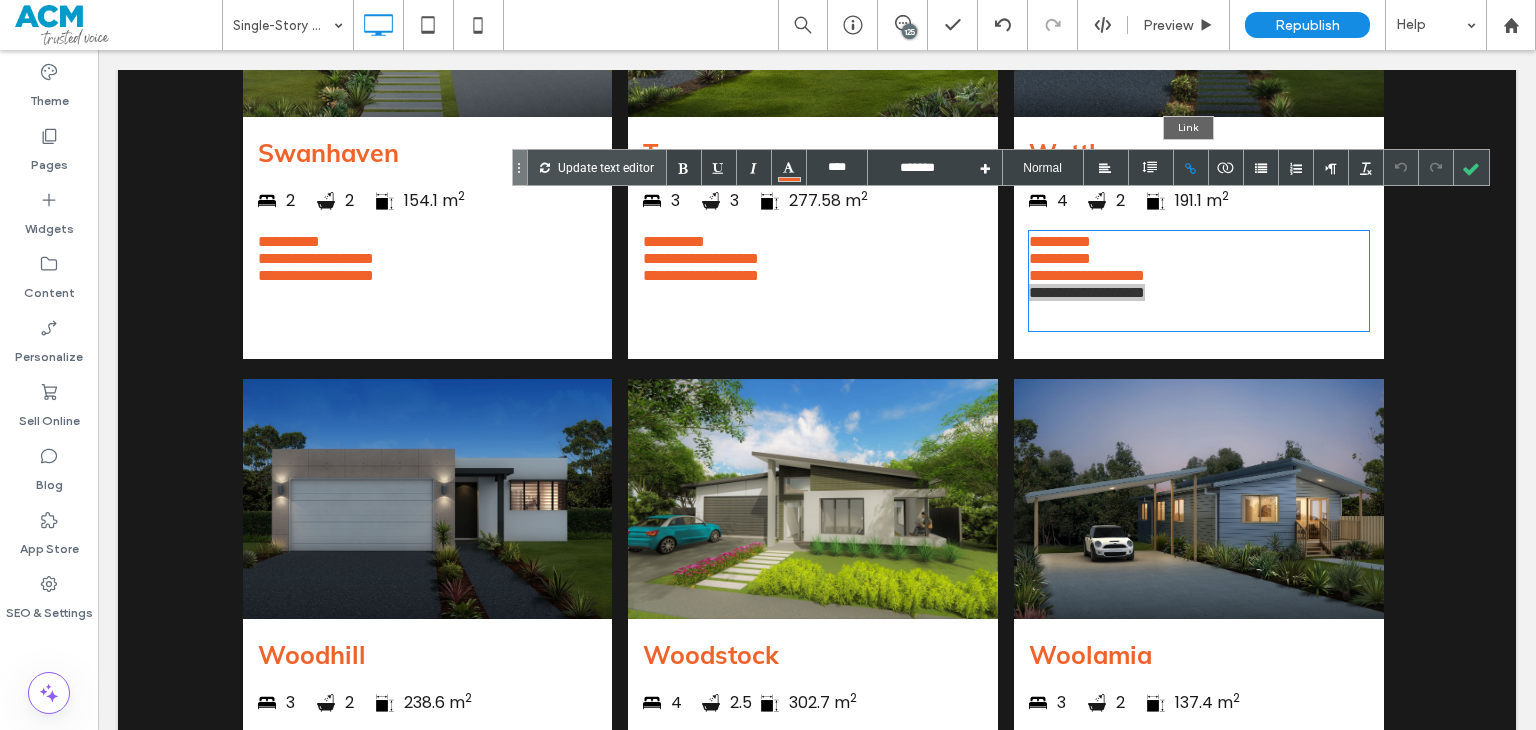 click at bounding box center [1191, 167] 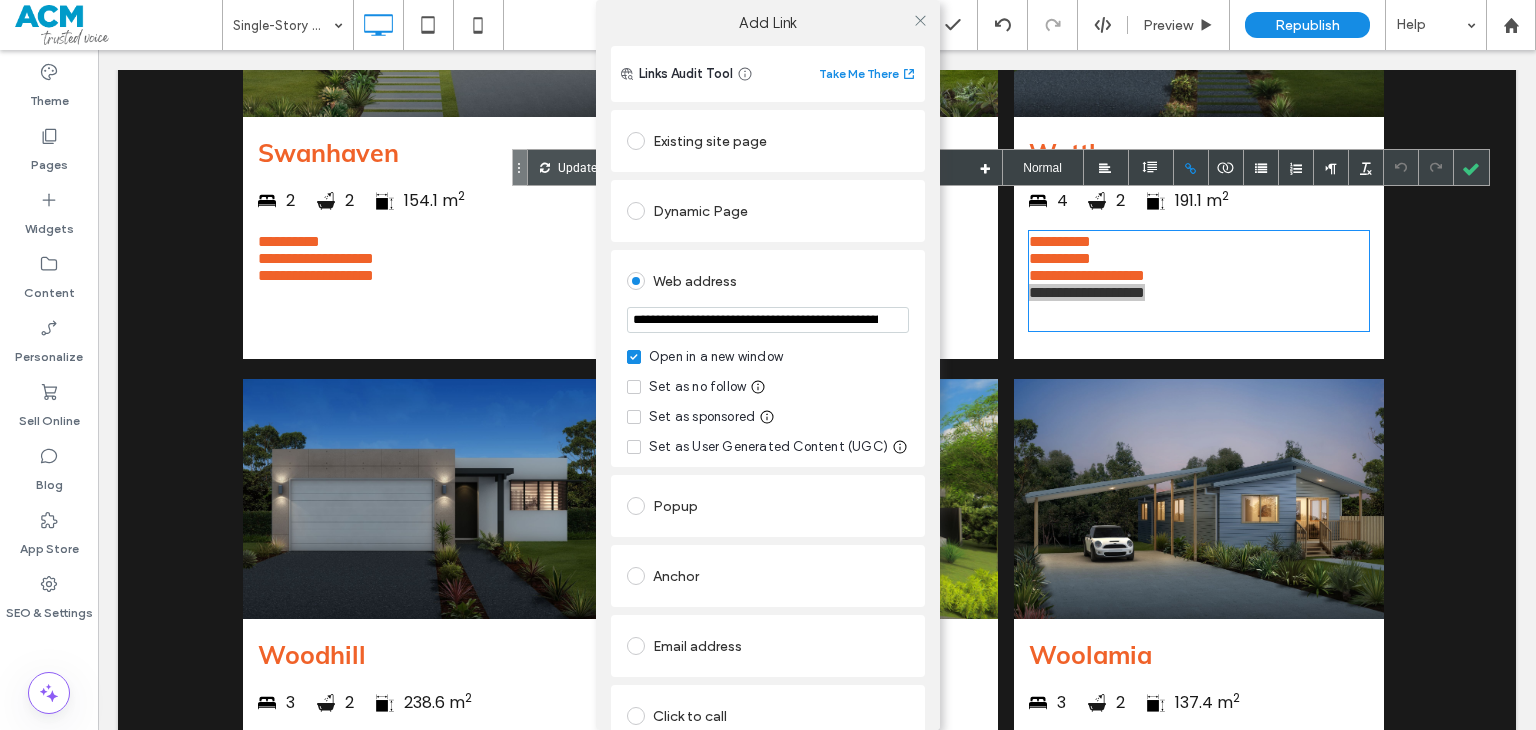 click on "**********" at bounding box center (768, 322) 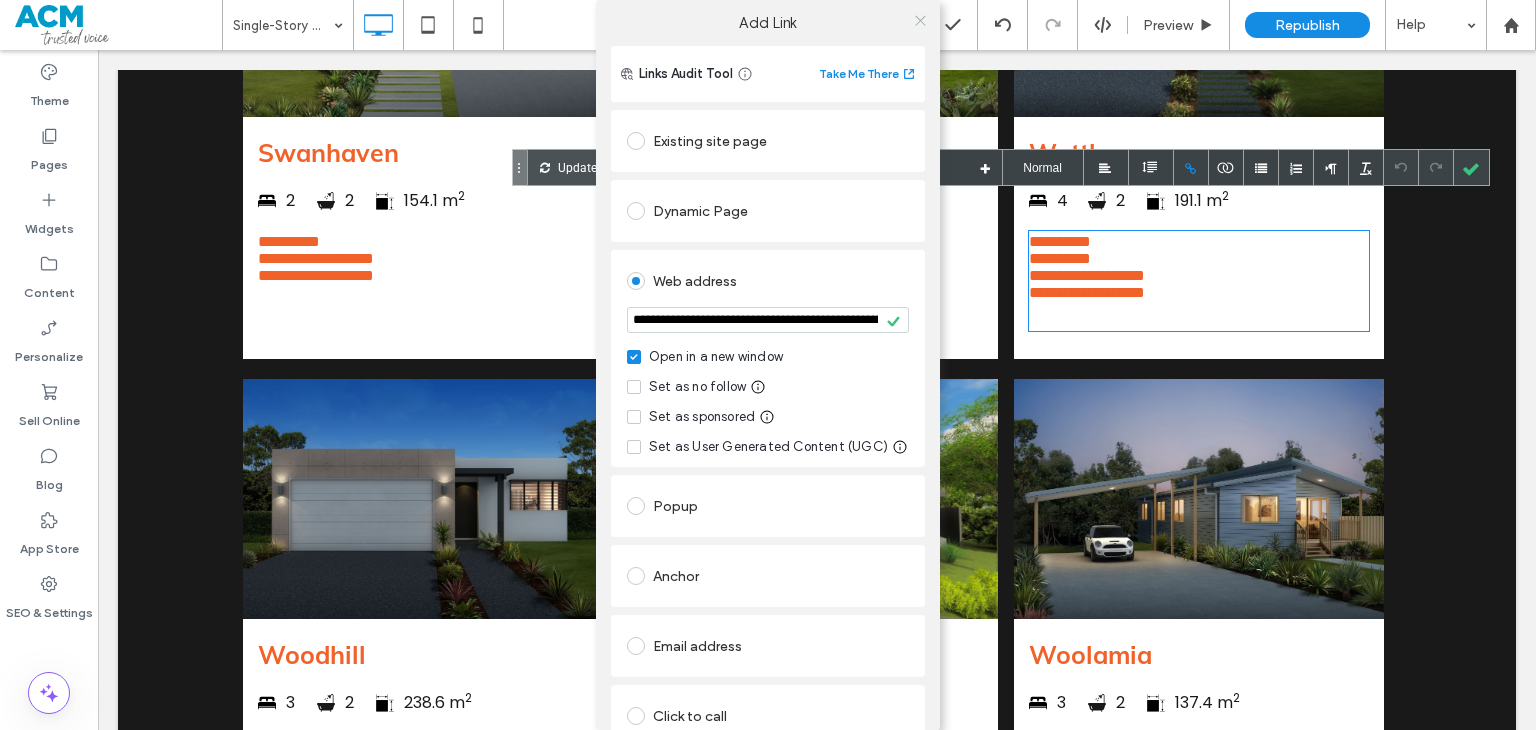 click 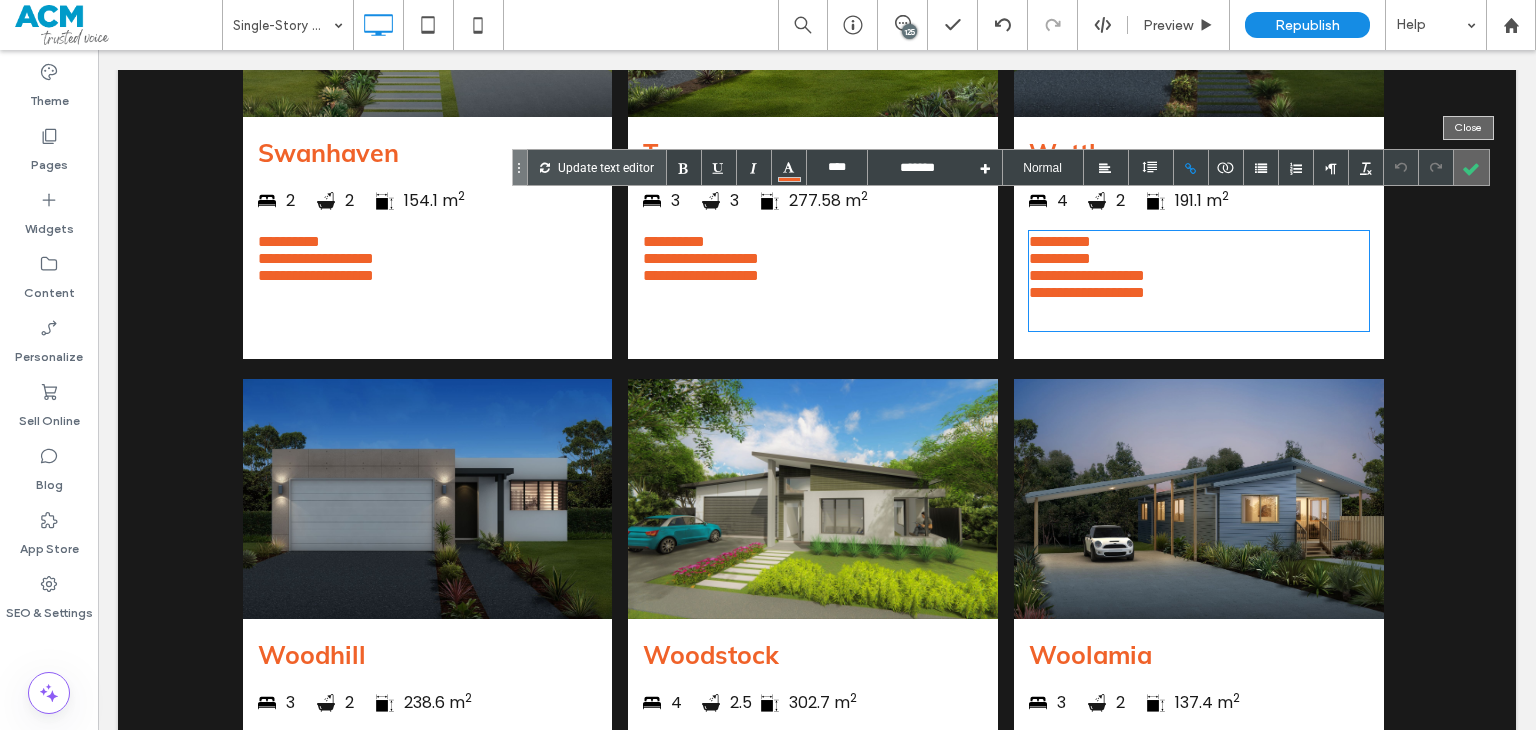 click at bounding box center [1471, 167] 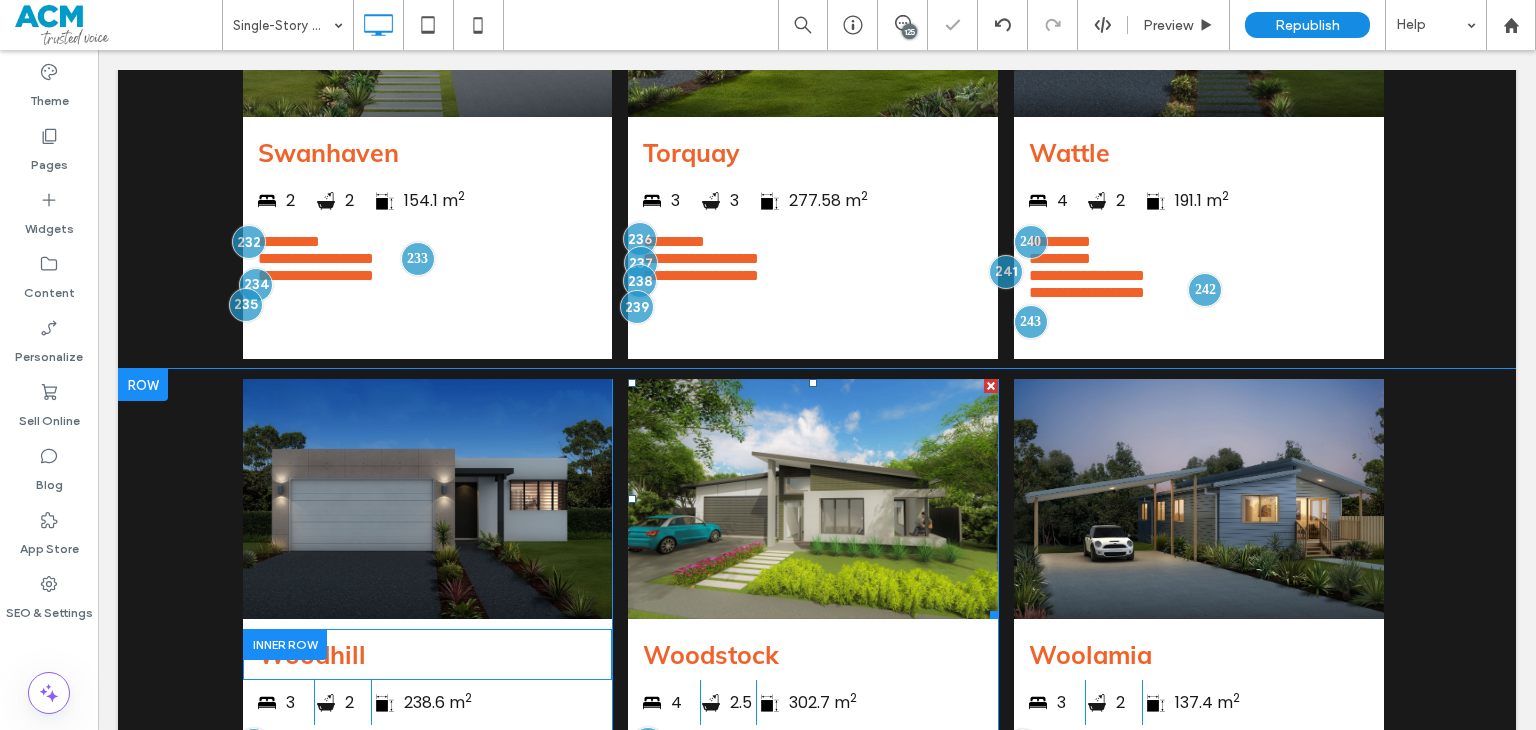 scroll, scrollTop: 6000, scrollLeft: 0, axis: vertical 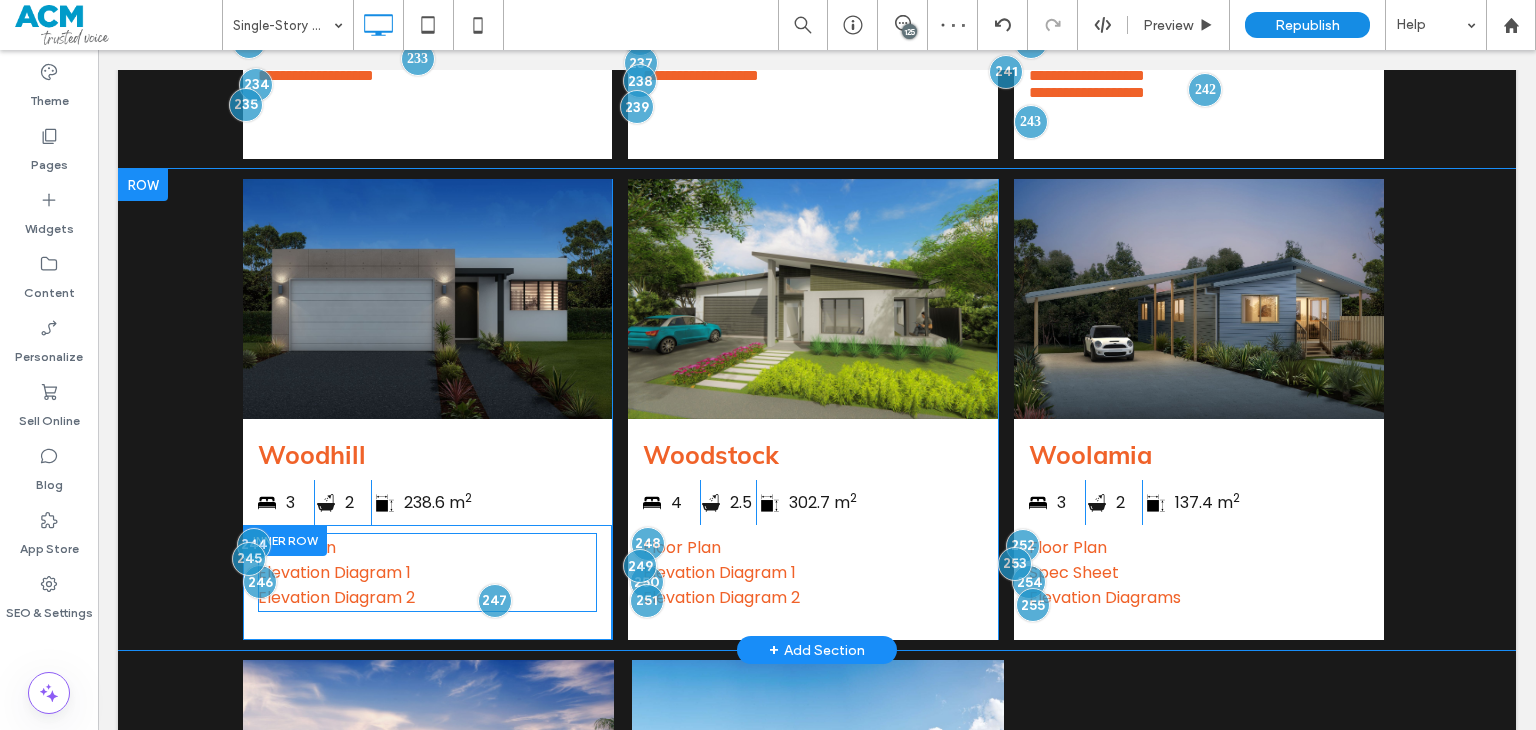 click on "Elevation Diagram 1" at bounding box center [334, 572] 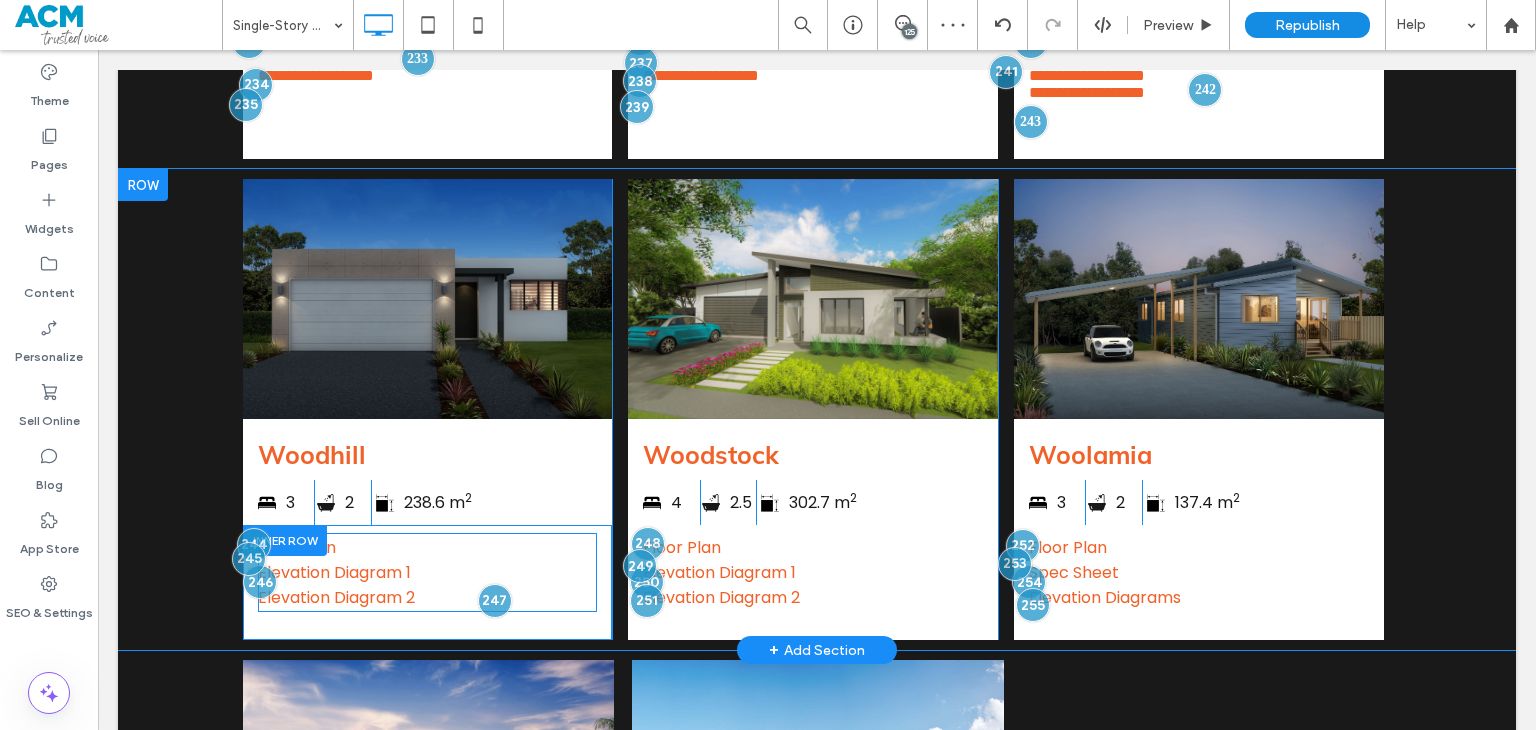 click on "Elevation Diagram 1" at bounding box center [334, 572] 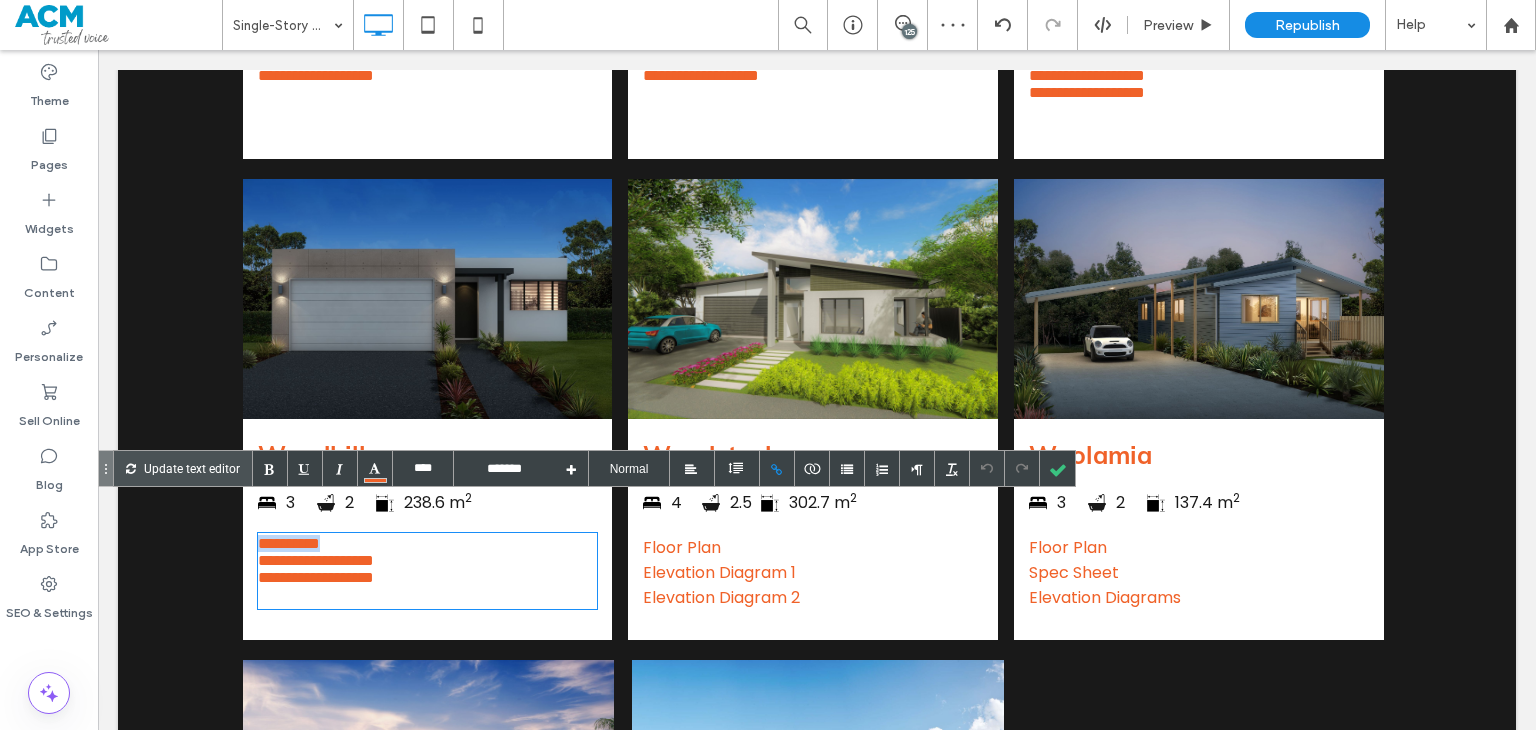 drag, startPoint x: 286, startPoint y: 513, endPoint x: 214, endPoint y: 513, distance: 72 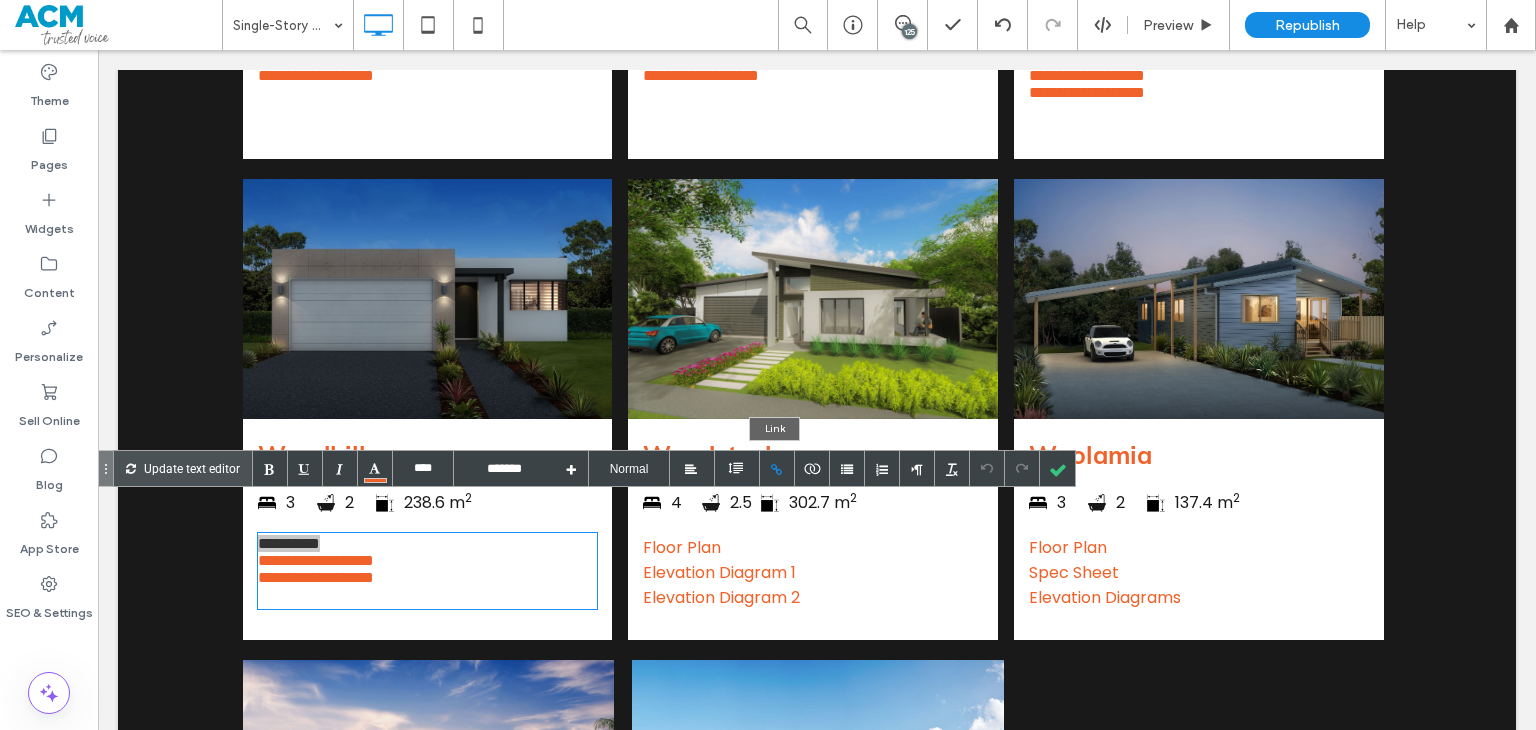 click at bounding box center (777, 468) 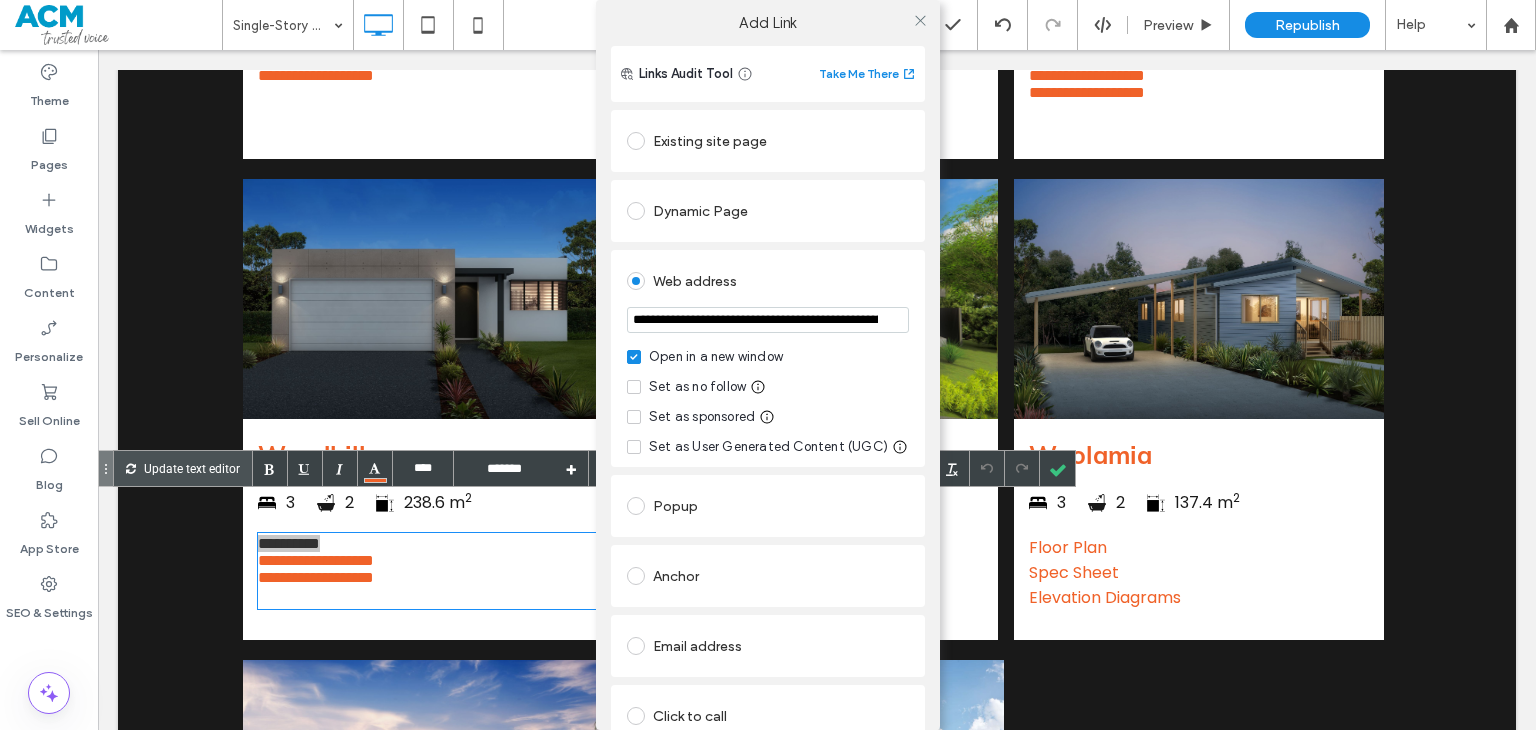 click on "**********" at bounding box center (768, 320) 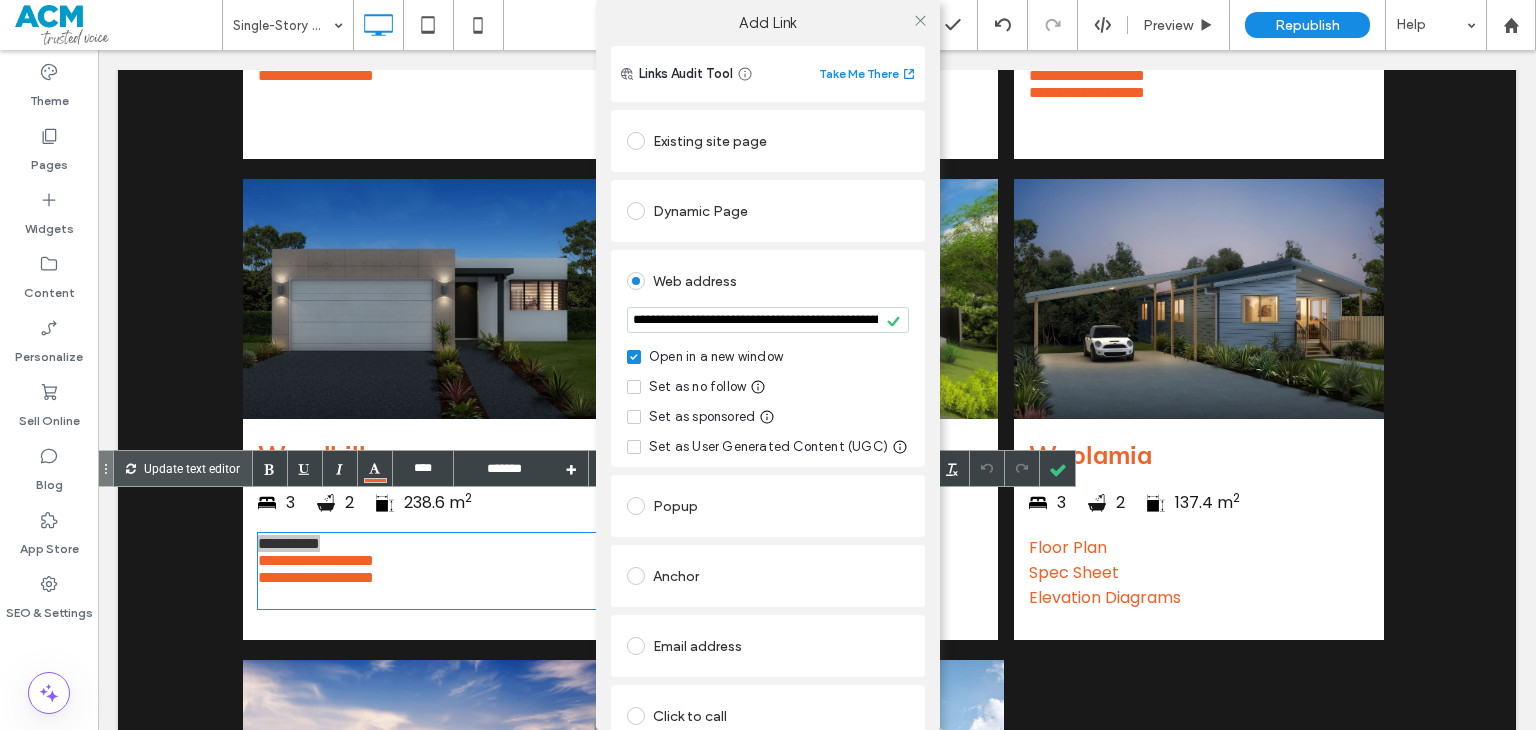 click 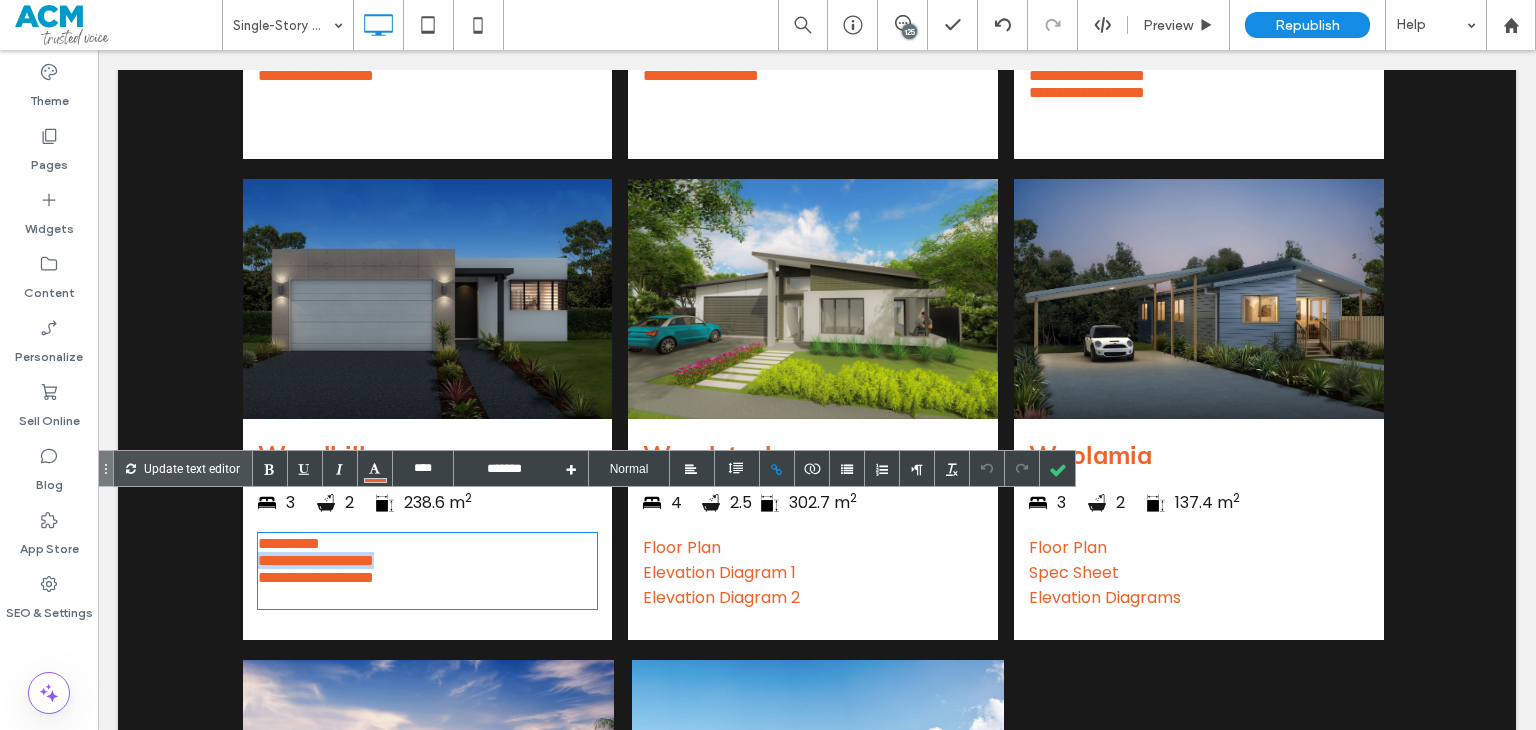 drag, startPoint x: 404, startPoint y: 535, endPoint x: 247, endPoint y: 523, distance: 157.45793 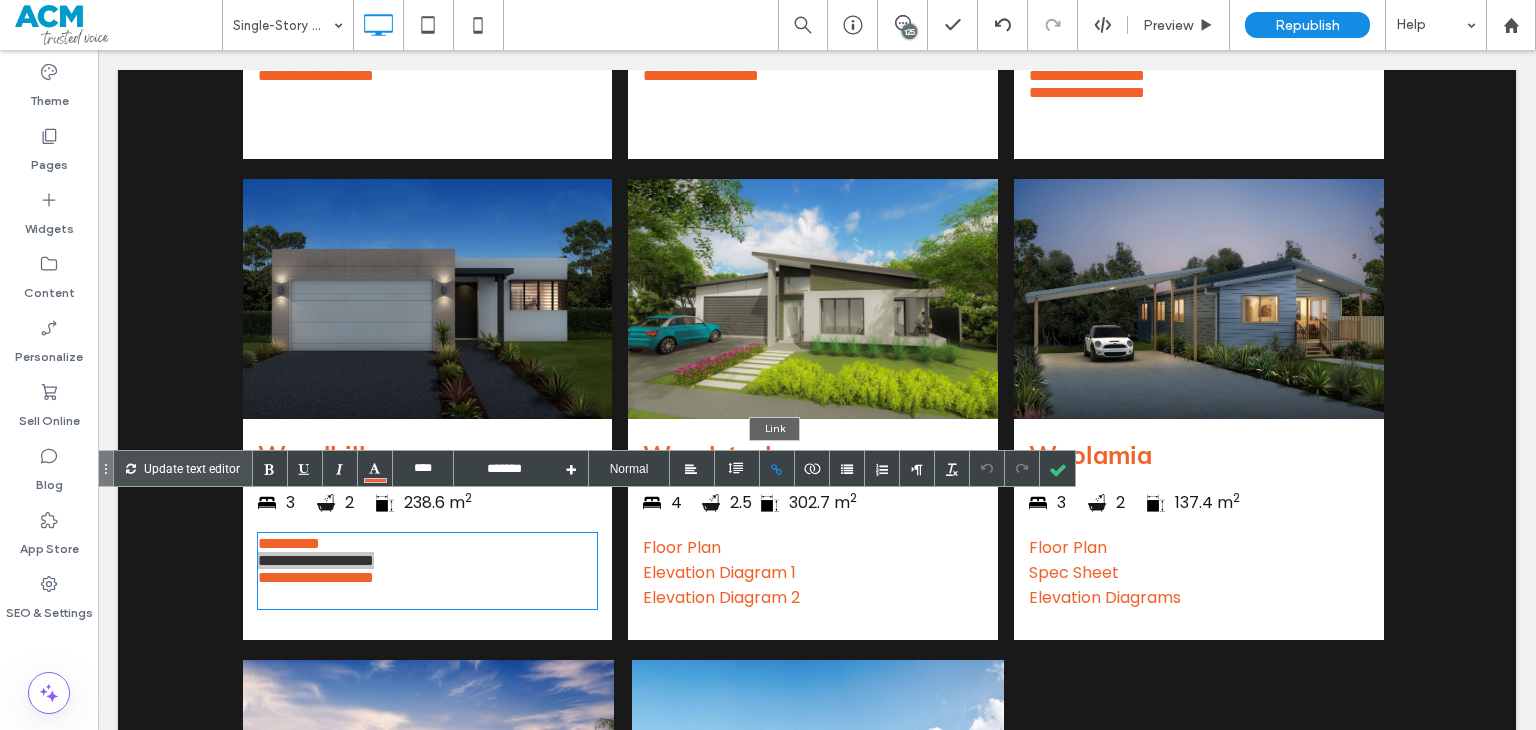 click at bounding box center [777, 468] 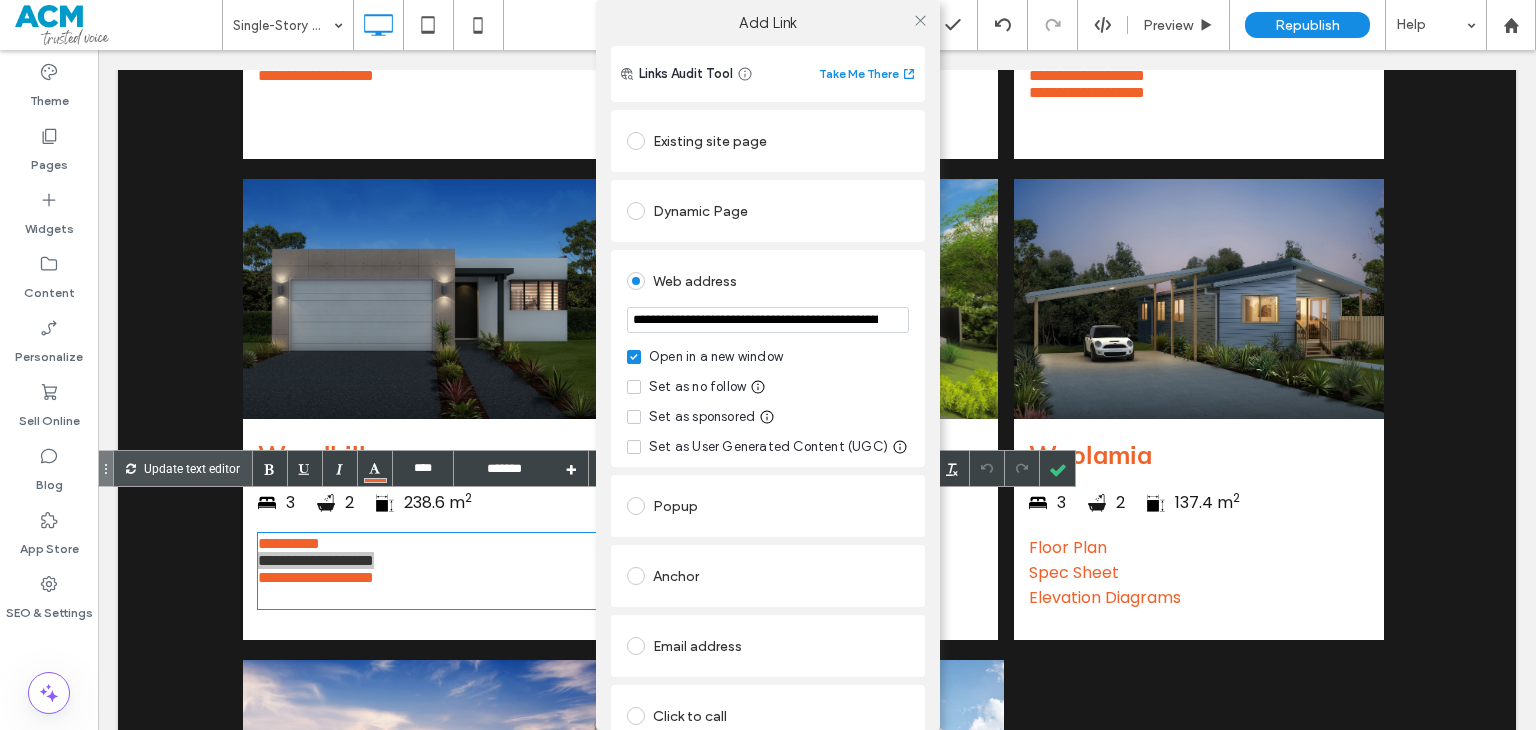 click on "**********" at bounding box center (768, 320) 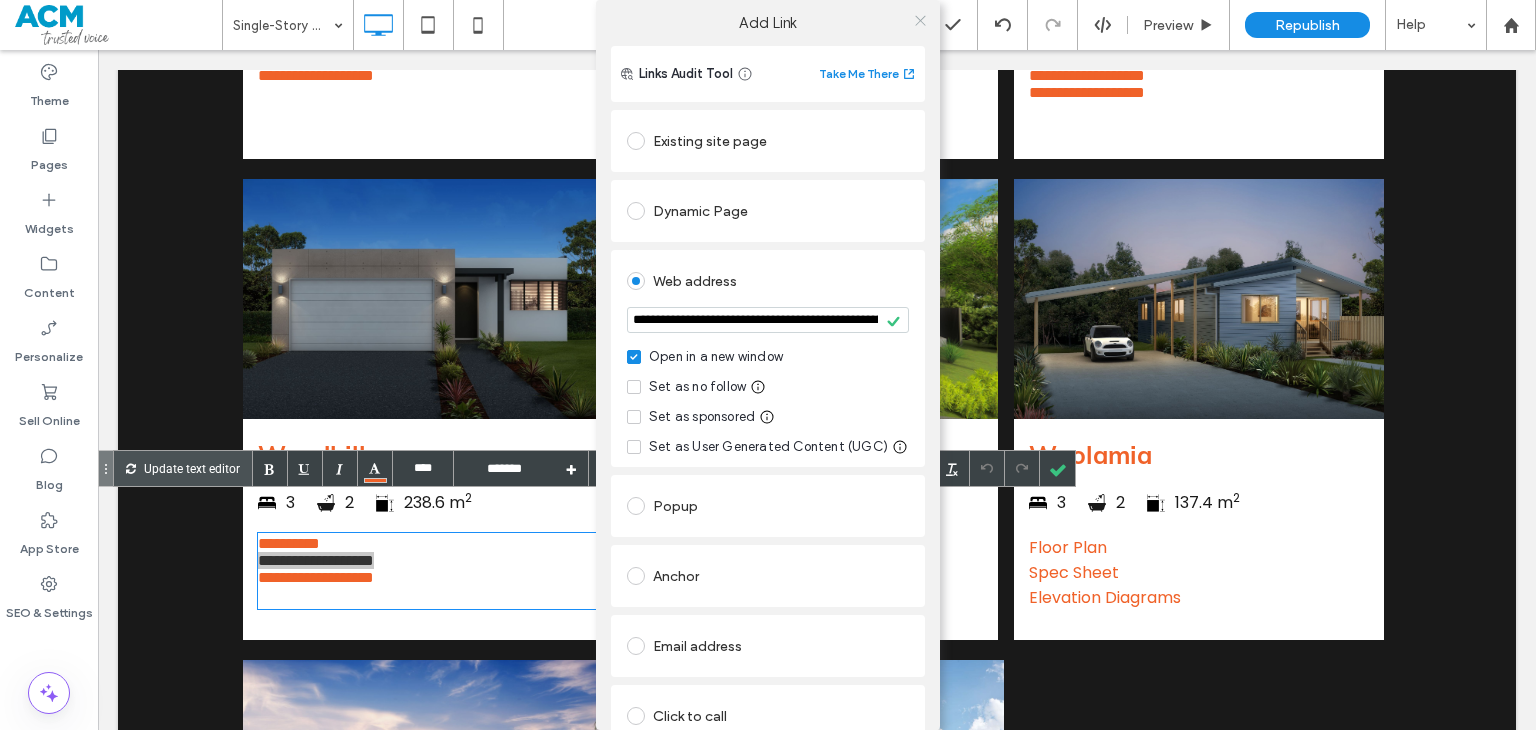 click 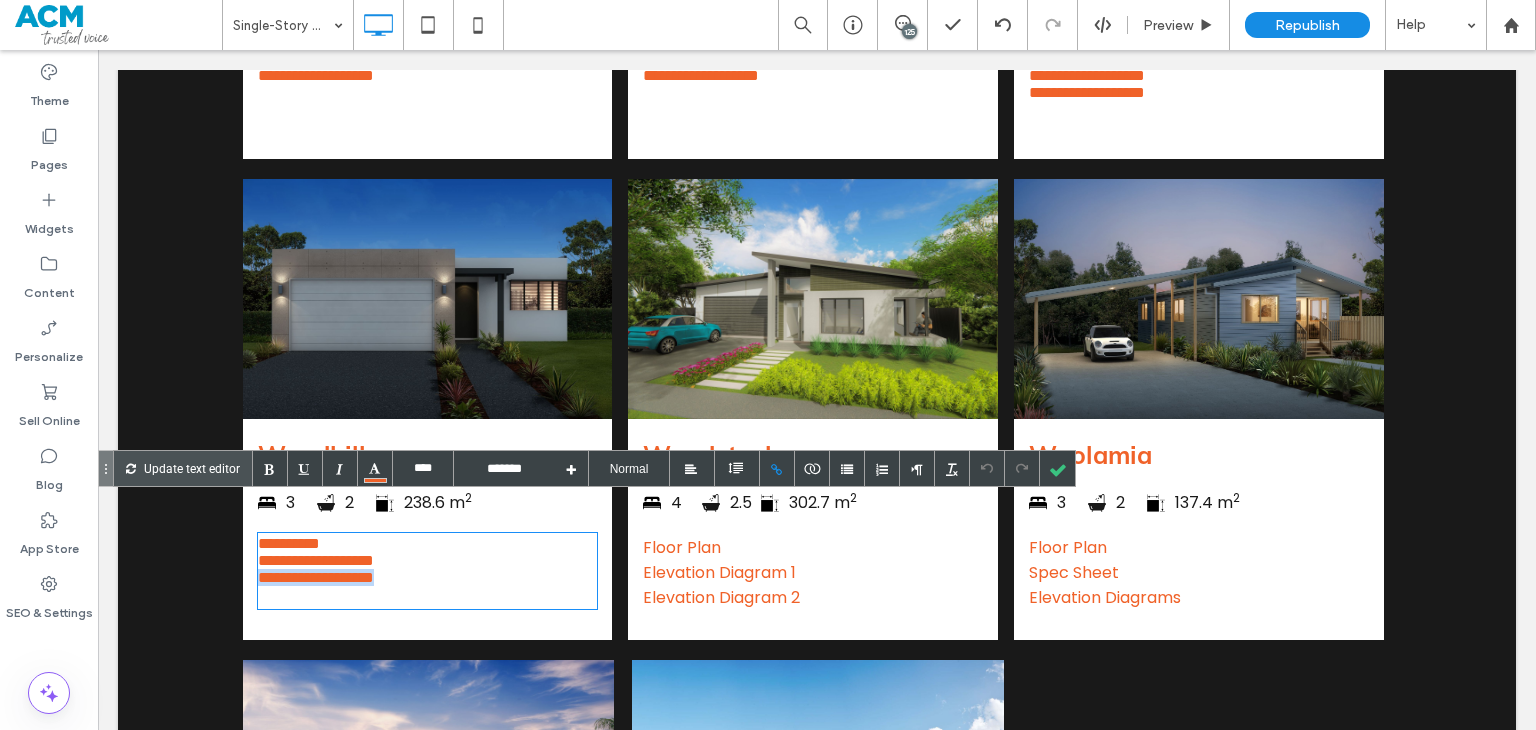 drag, startPoint x: 416, startPoint y: 558, endPoint x: 209, endPoint y: 557, distance: 207.00241 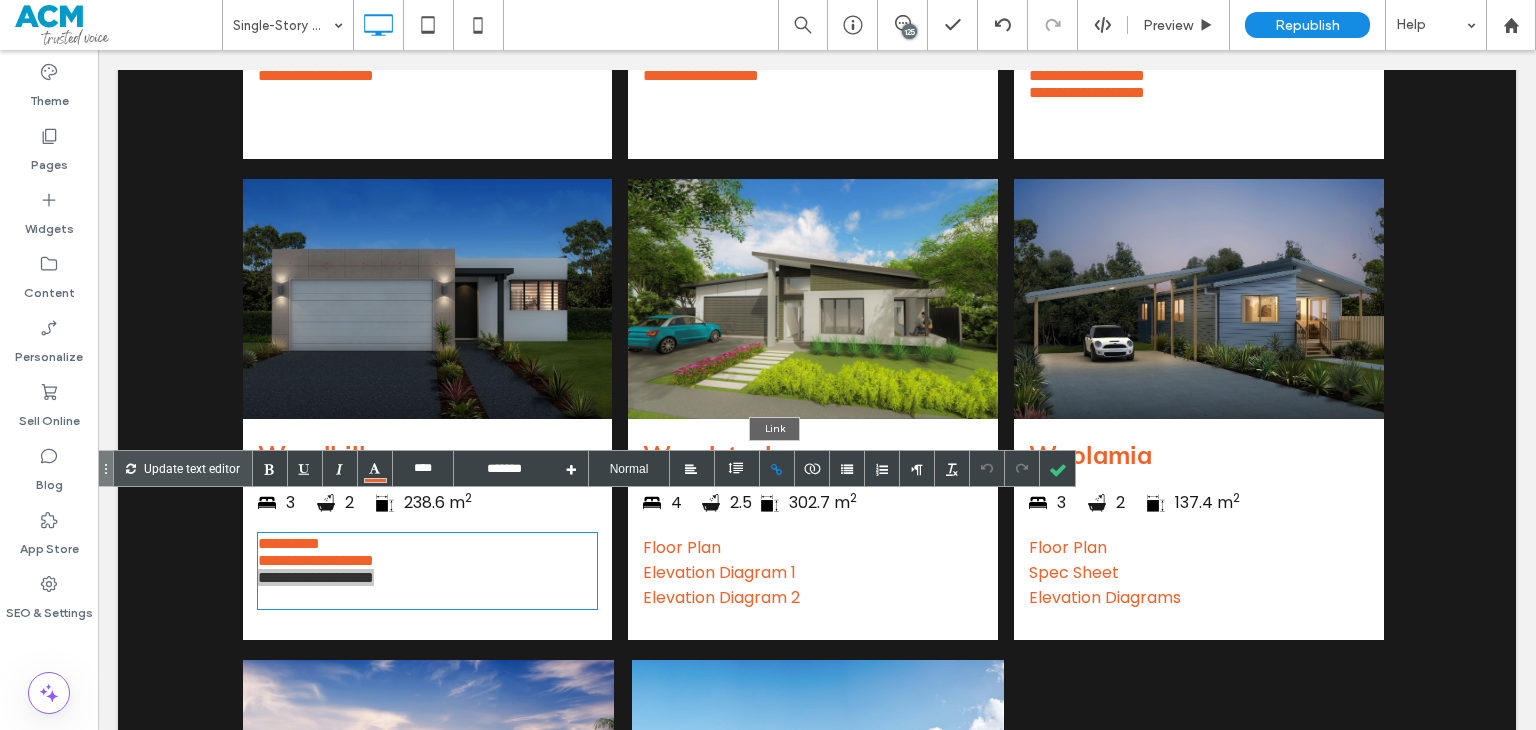 click at bounding box center (777, 468) 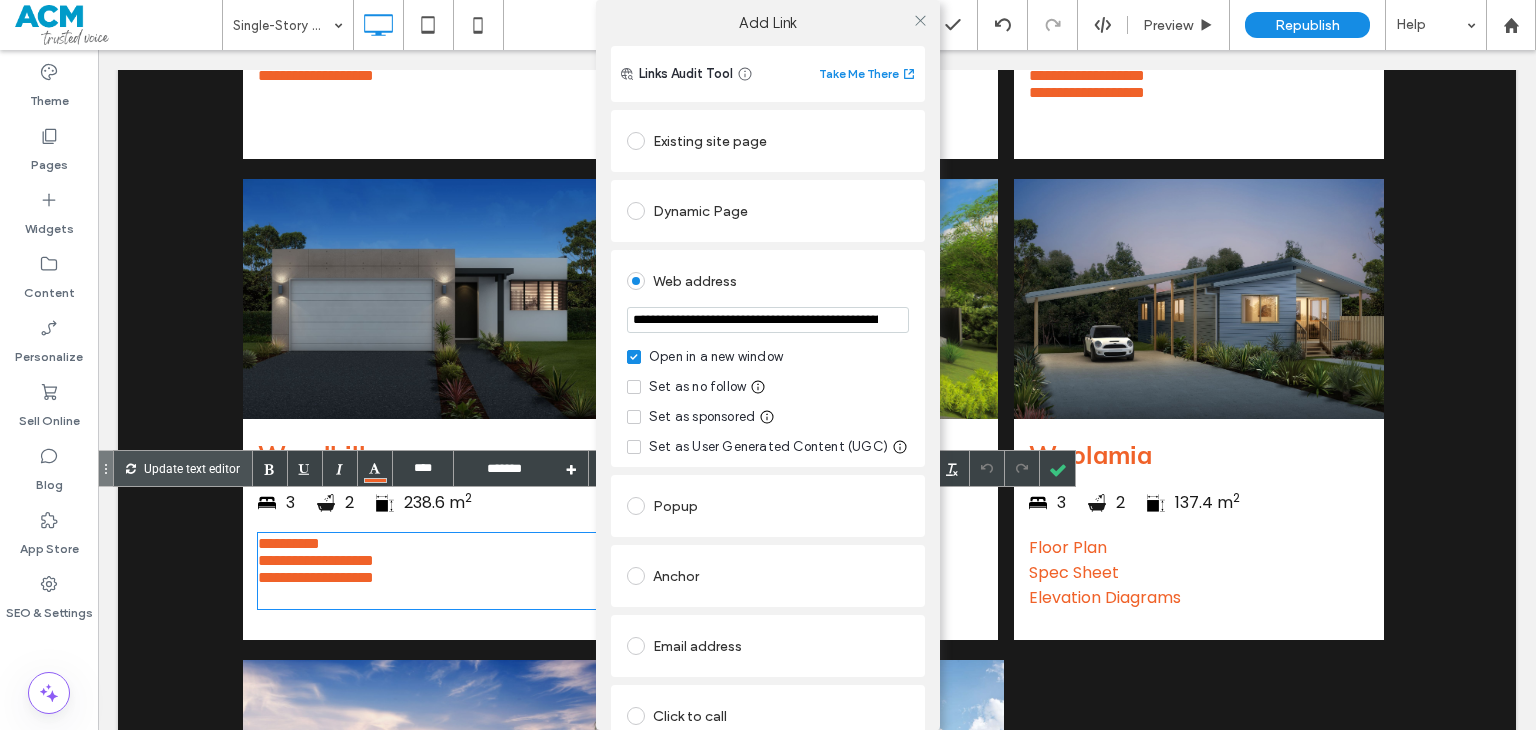 click on "**********" at bounding box center [768, 320] 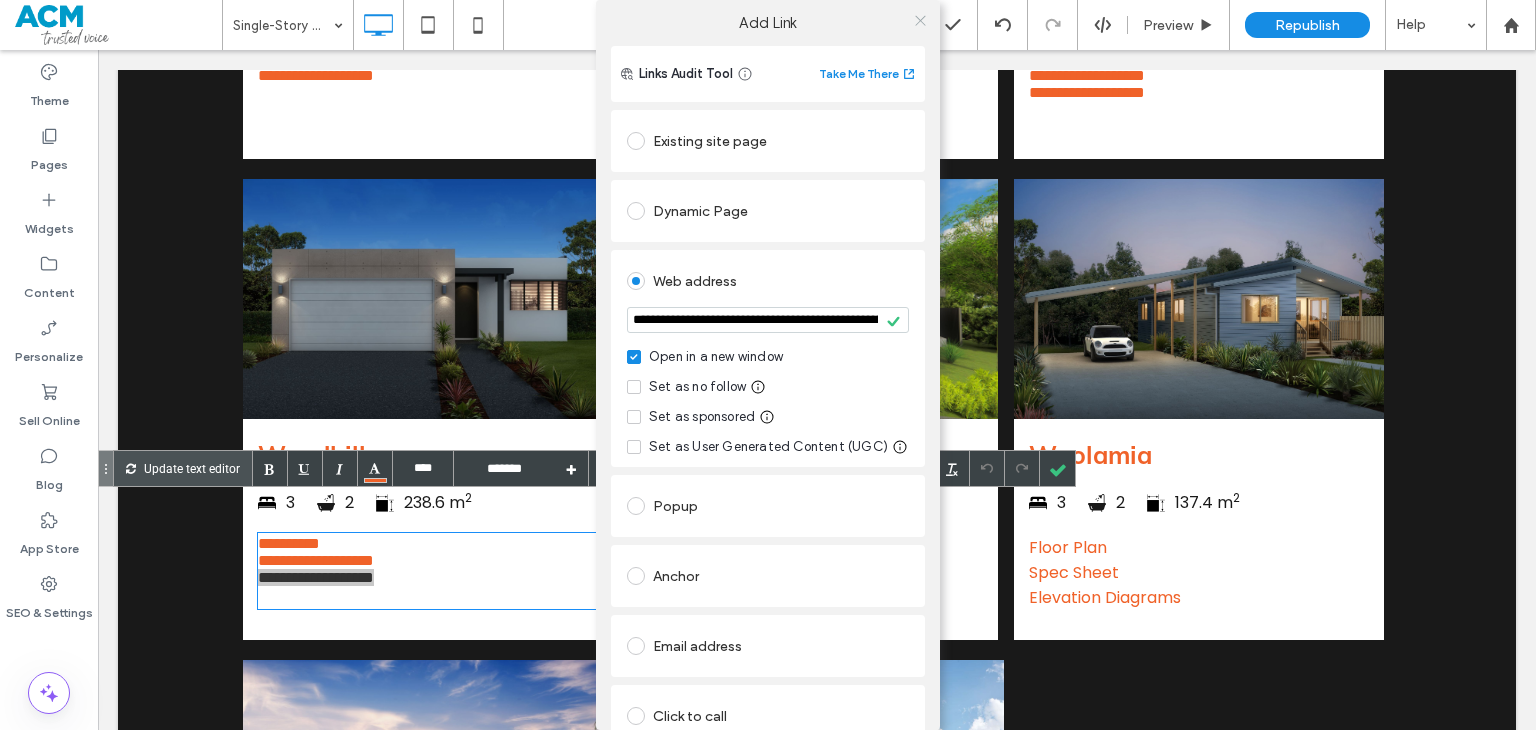 click 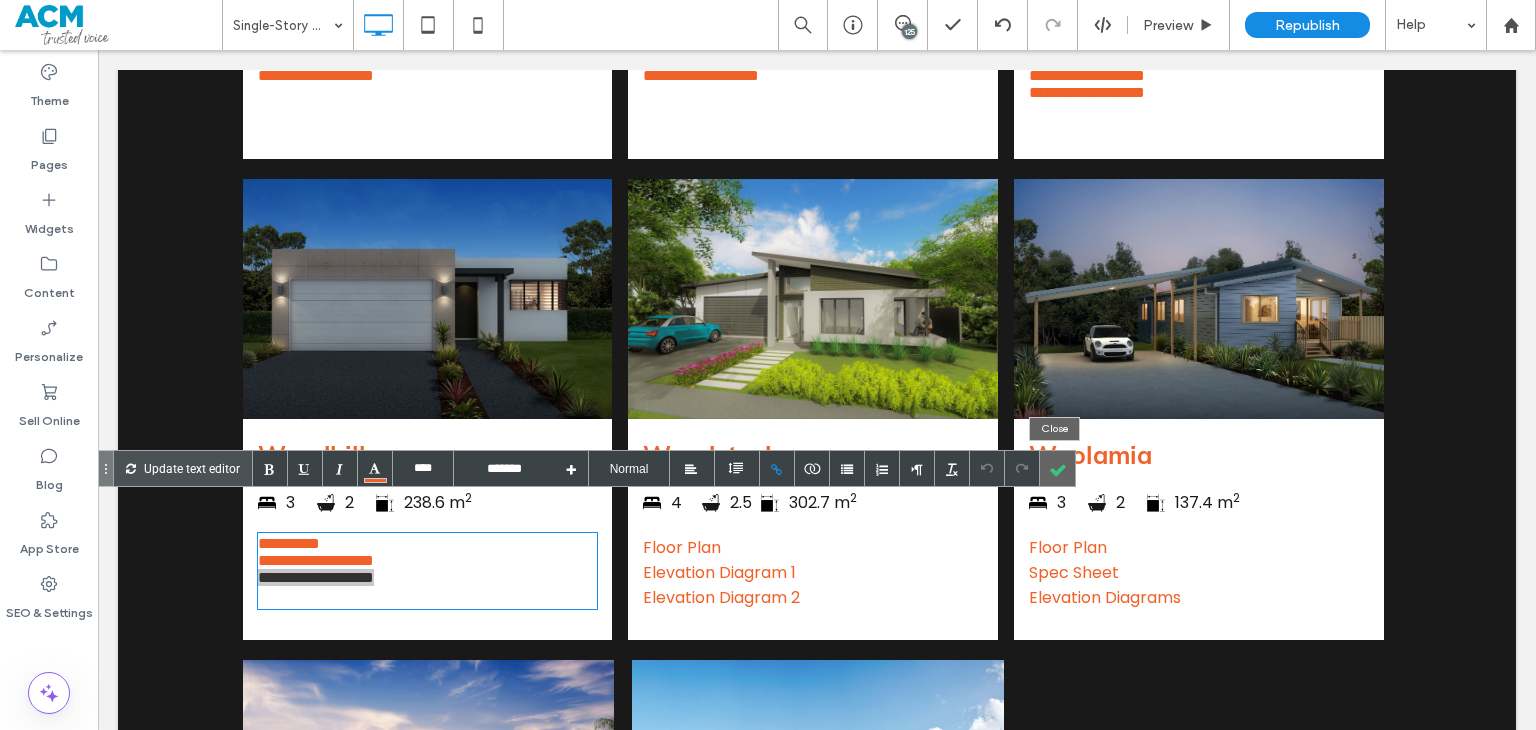 click at bounding box center (1057, 468) 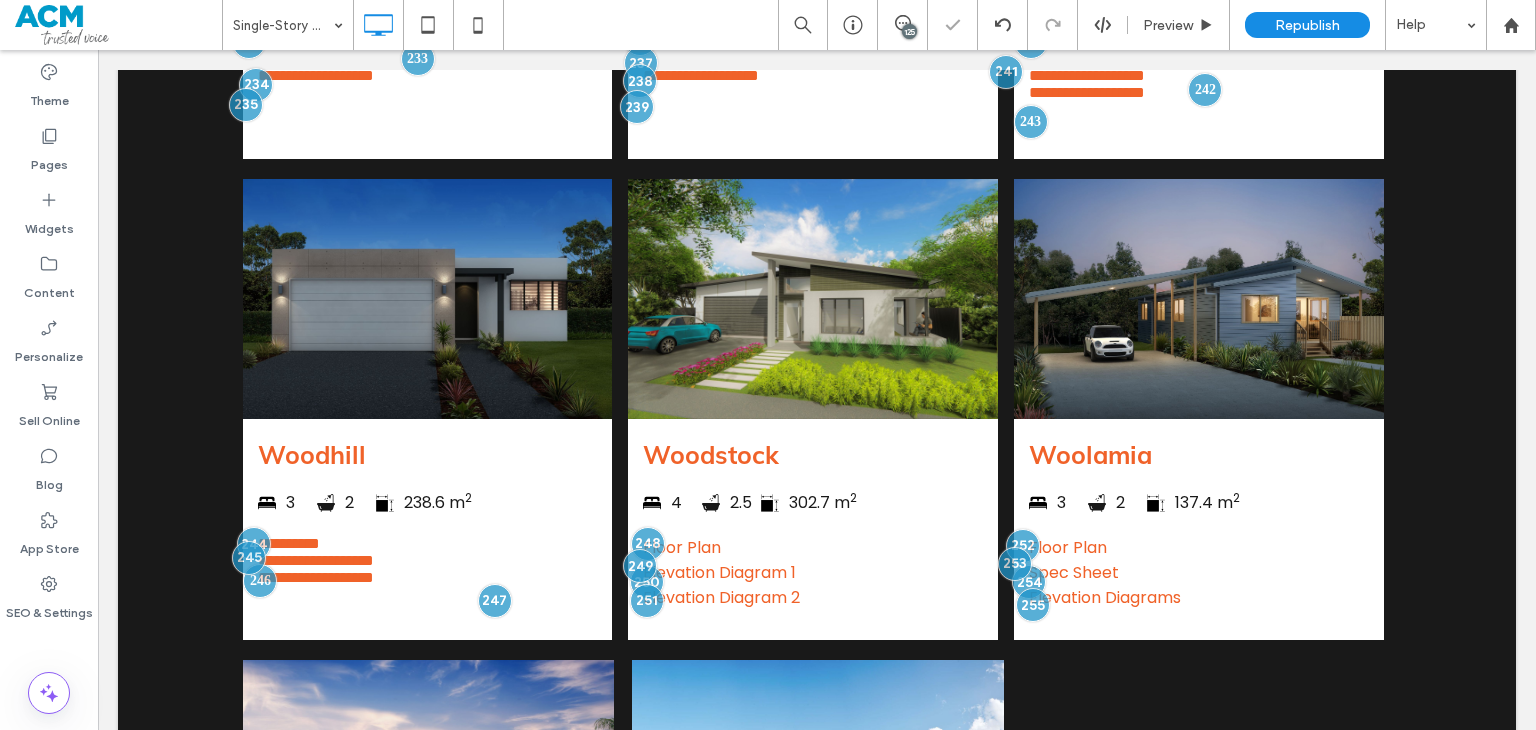 click at bounding box center (768, 365) 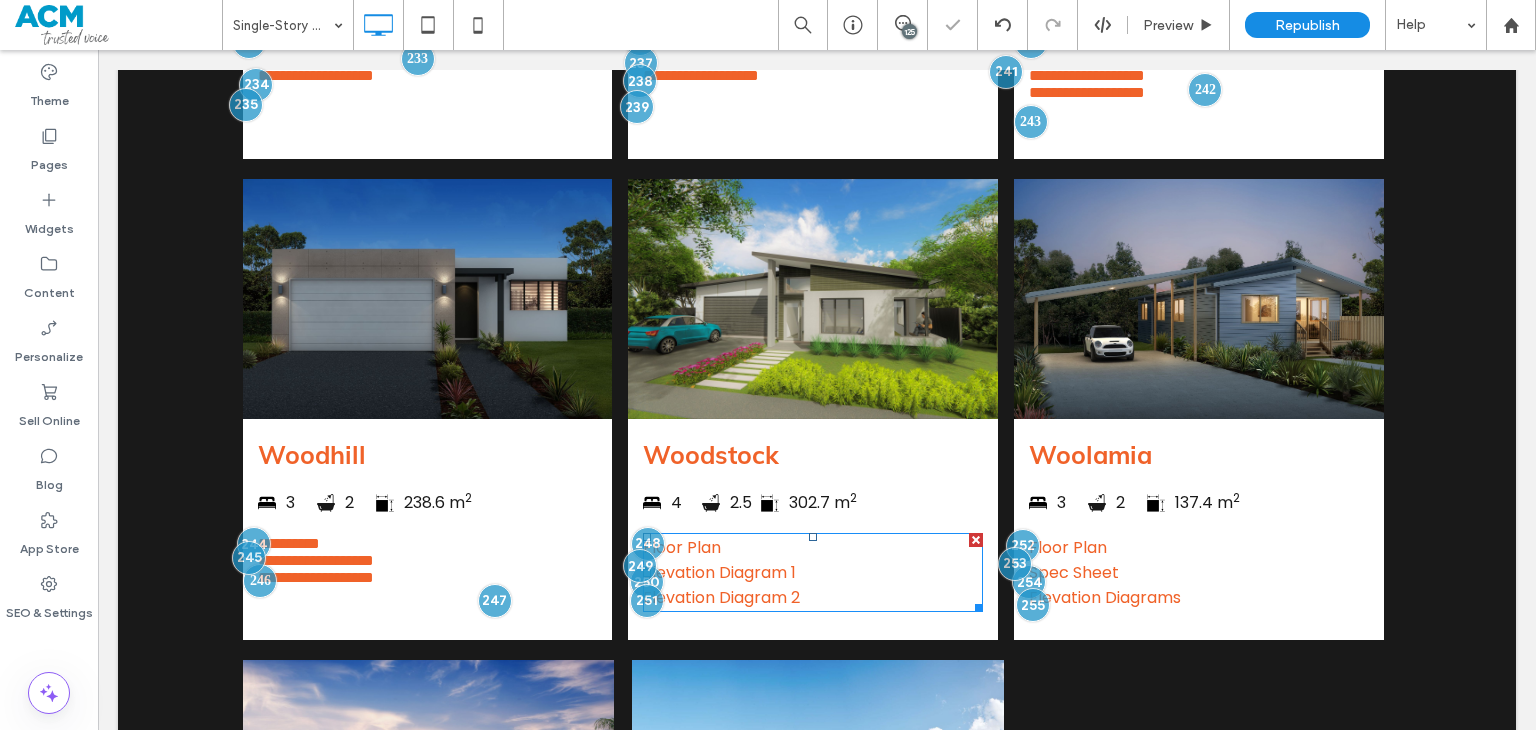click on "Elevation Diagram 1" at bounding box center (719, 572) 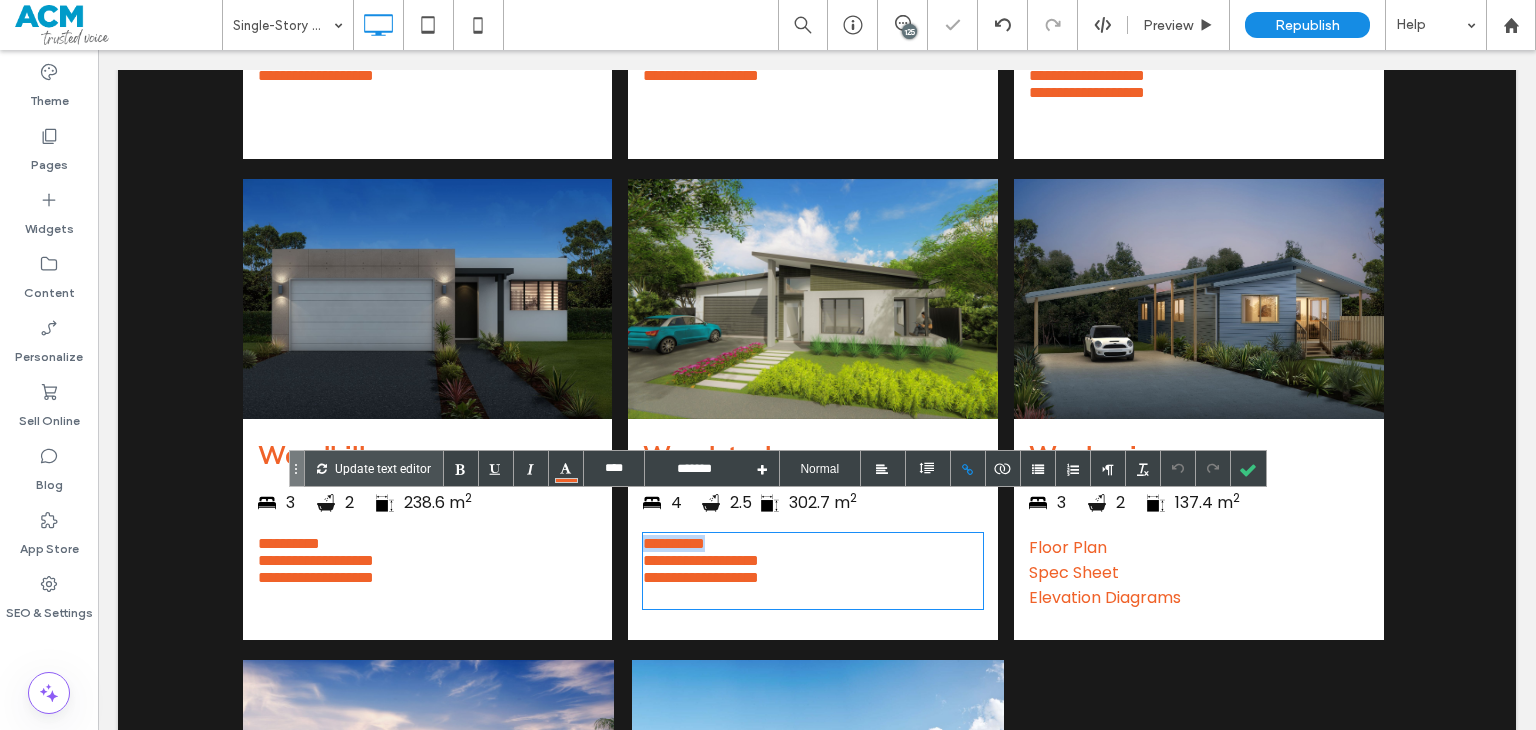 drag, startPoint x: 762, startPoint y: 515, endPoint x: 575, endPoint y: 517, distance: 187.0107 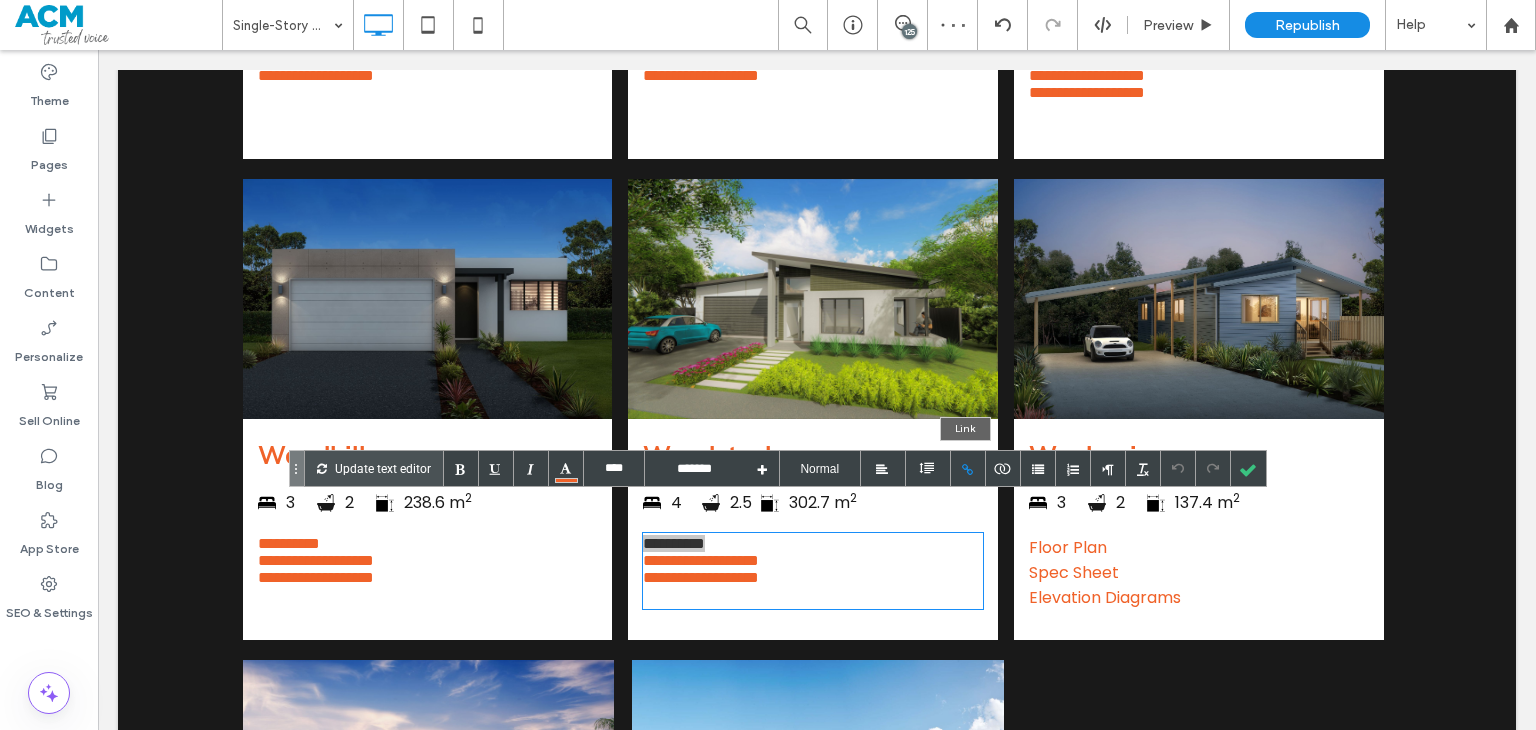 click at bounding box center [968, 468] 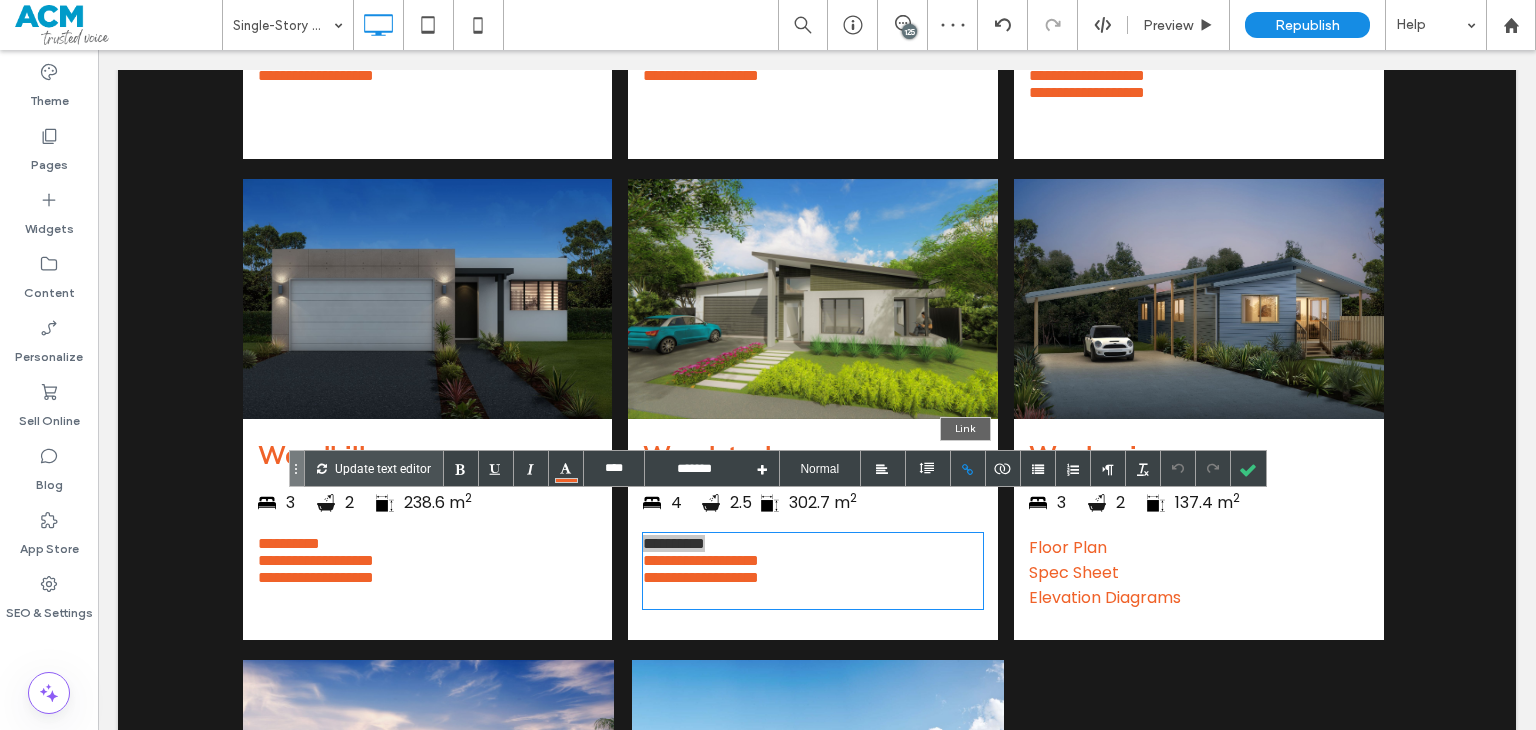 type 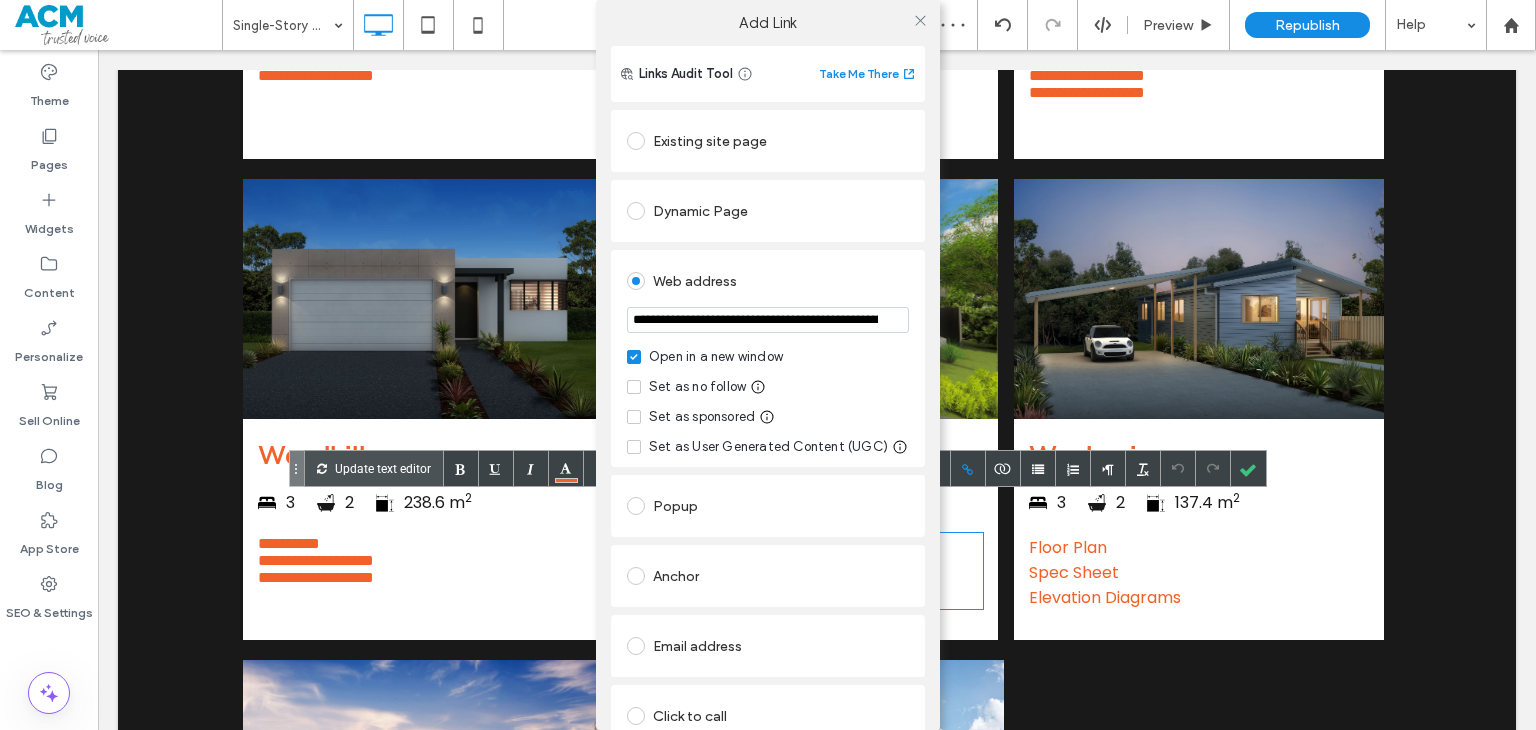 click on "**********" at bounding box center (768, 320) 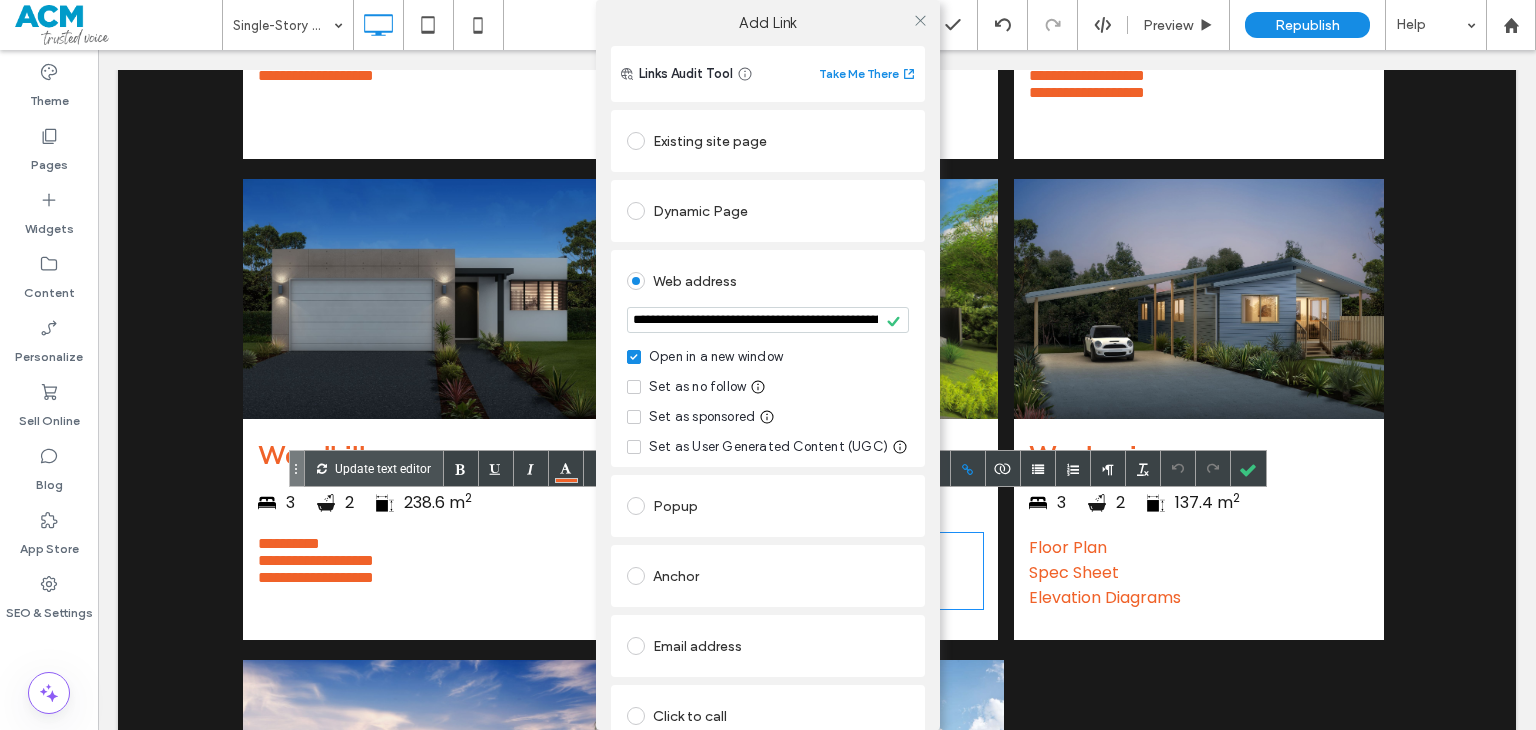 click 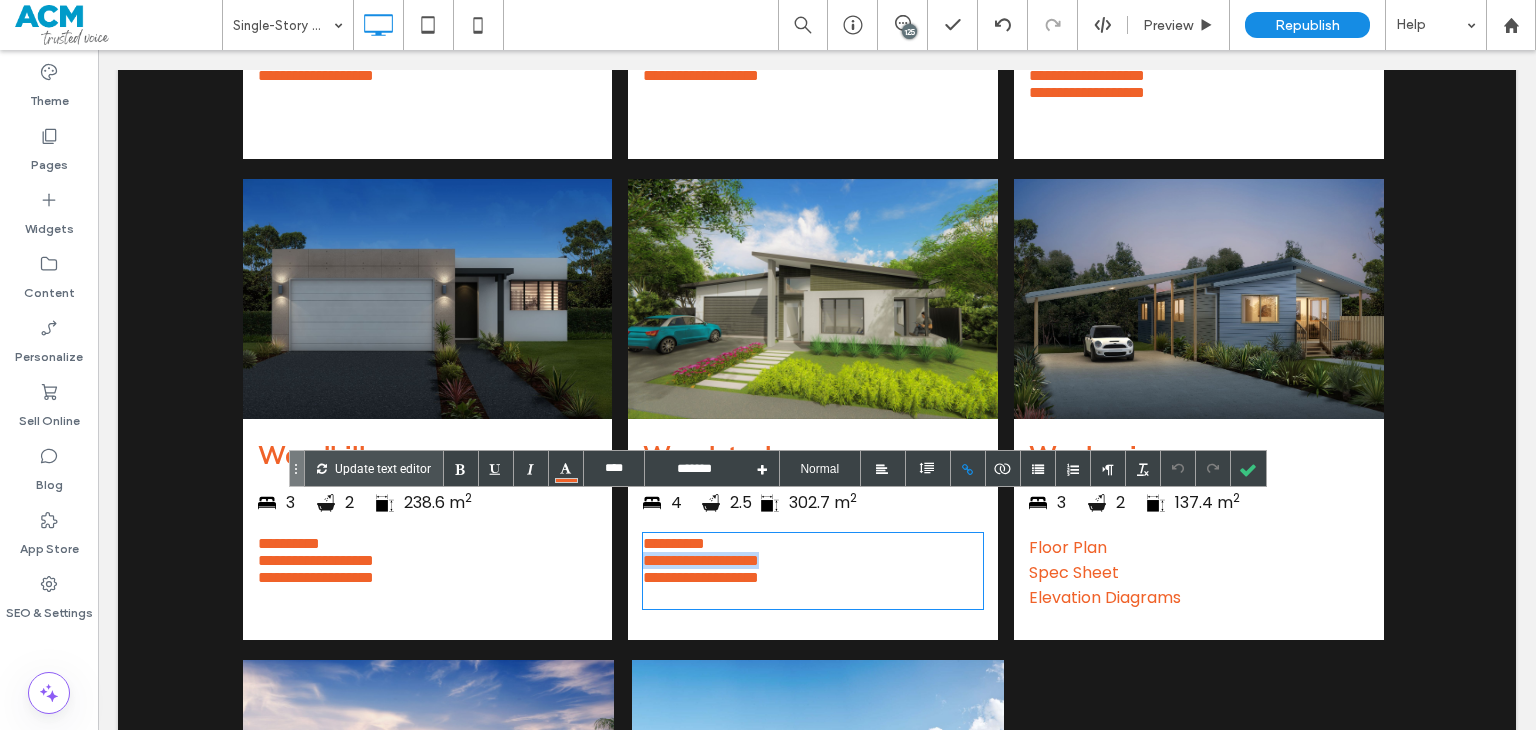 drag, startPoint x: 762, startPoint y: 542, endPoint x: 612, endPoint y: 542, distance: 150 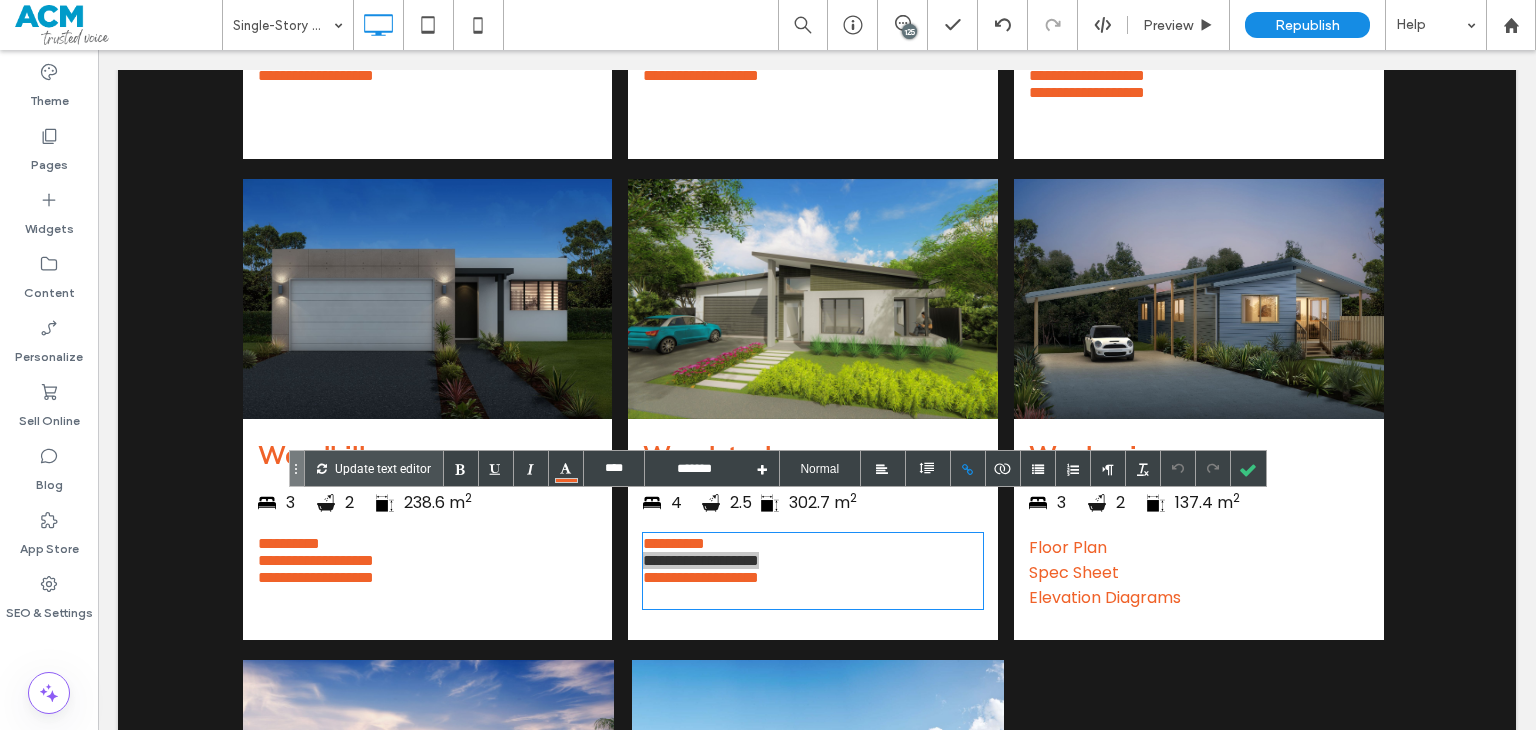 click at bounding box center [968, 468] 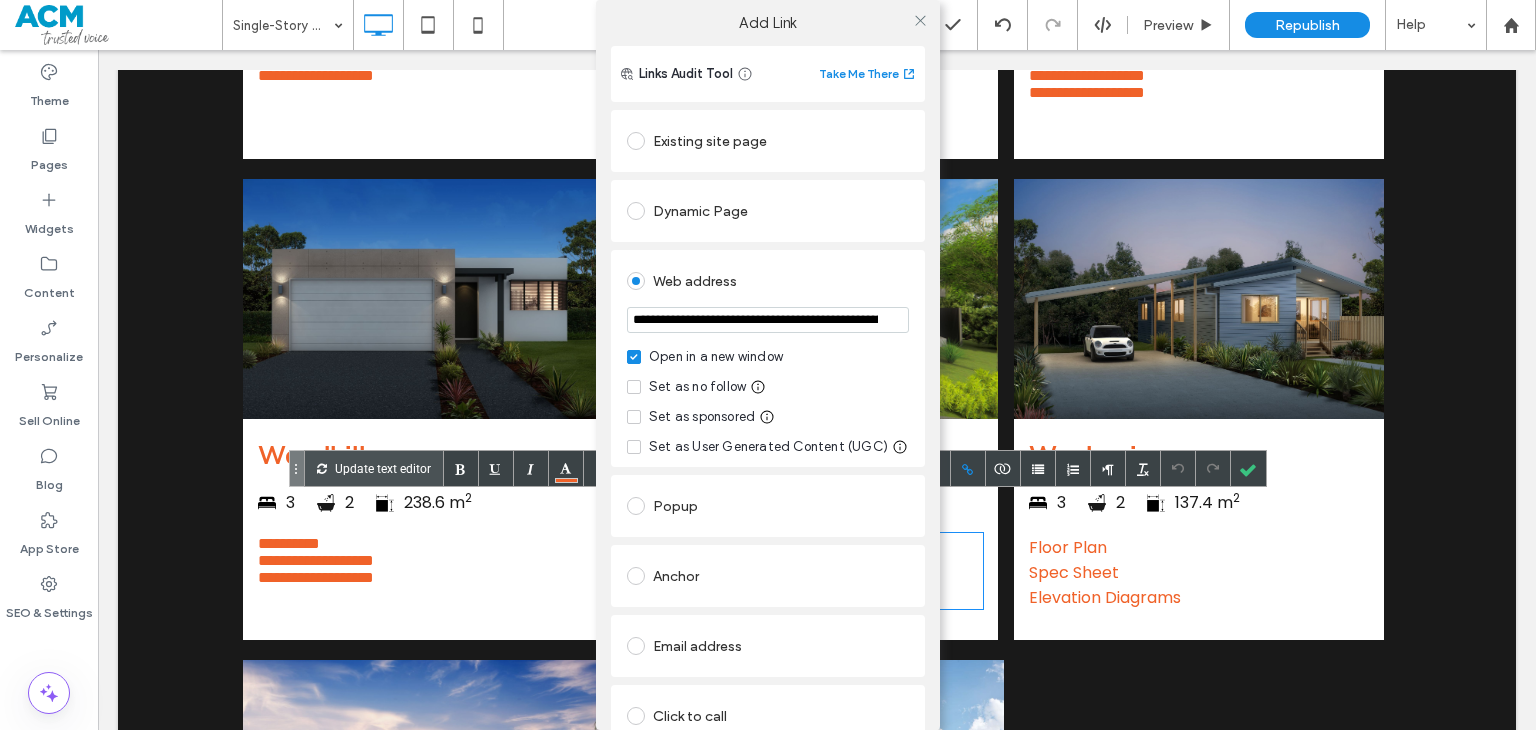 click on "**********" at bounding box center [768, 320] 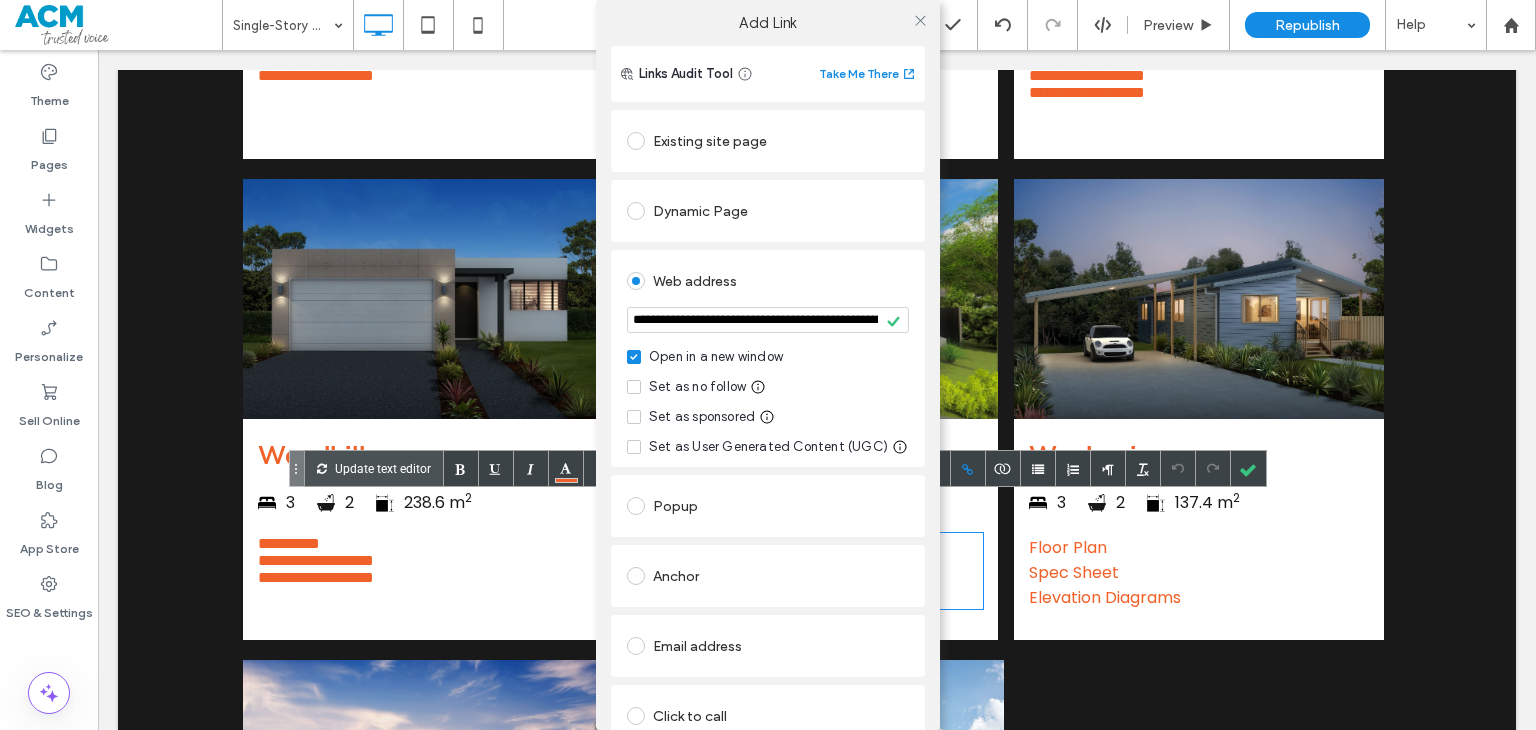 click 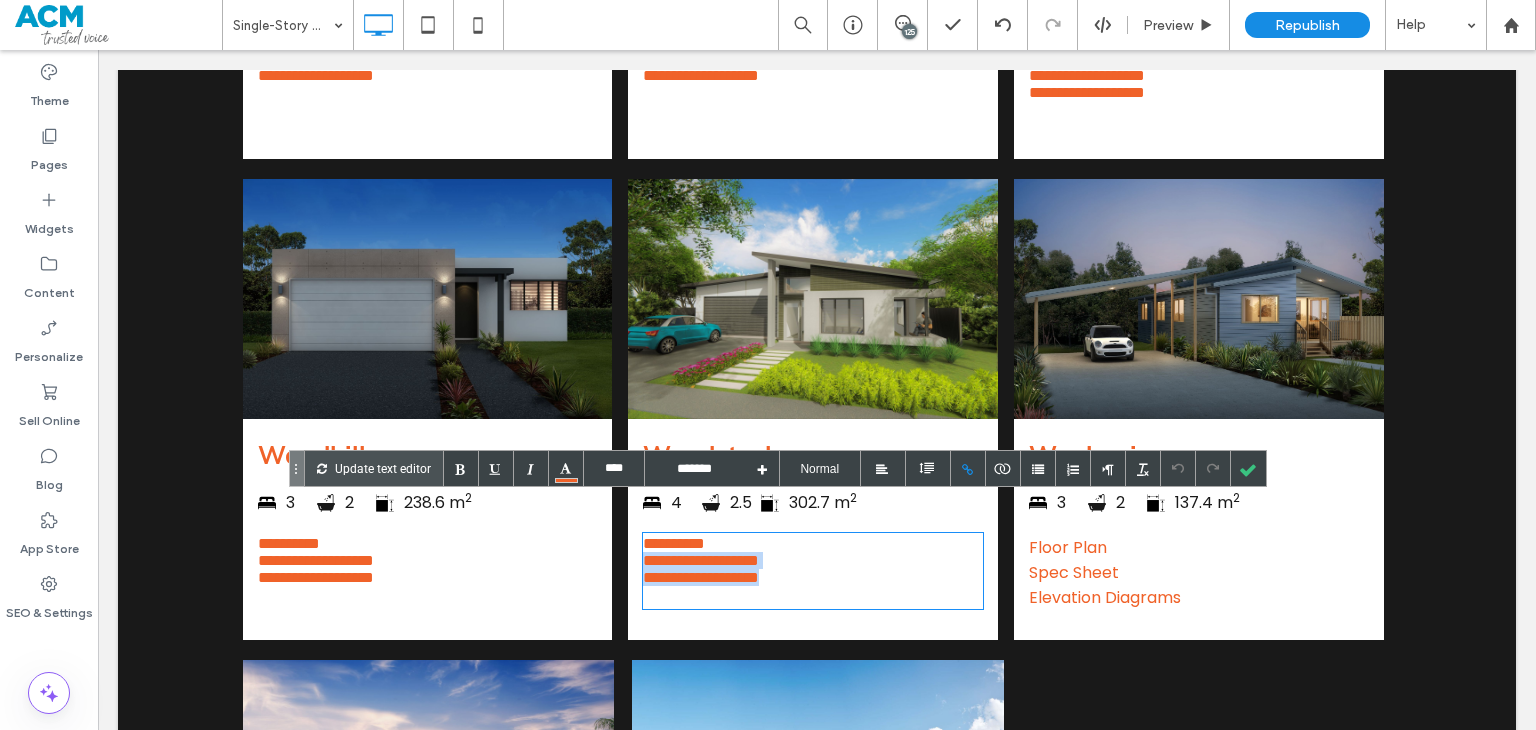drag, startPoint x: 814, startPoint y: 553, endPoint x: 617, endPoint y: 542, distance: 197.30687 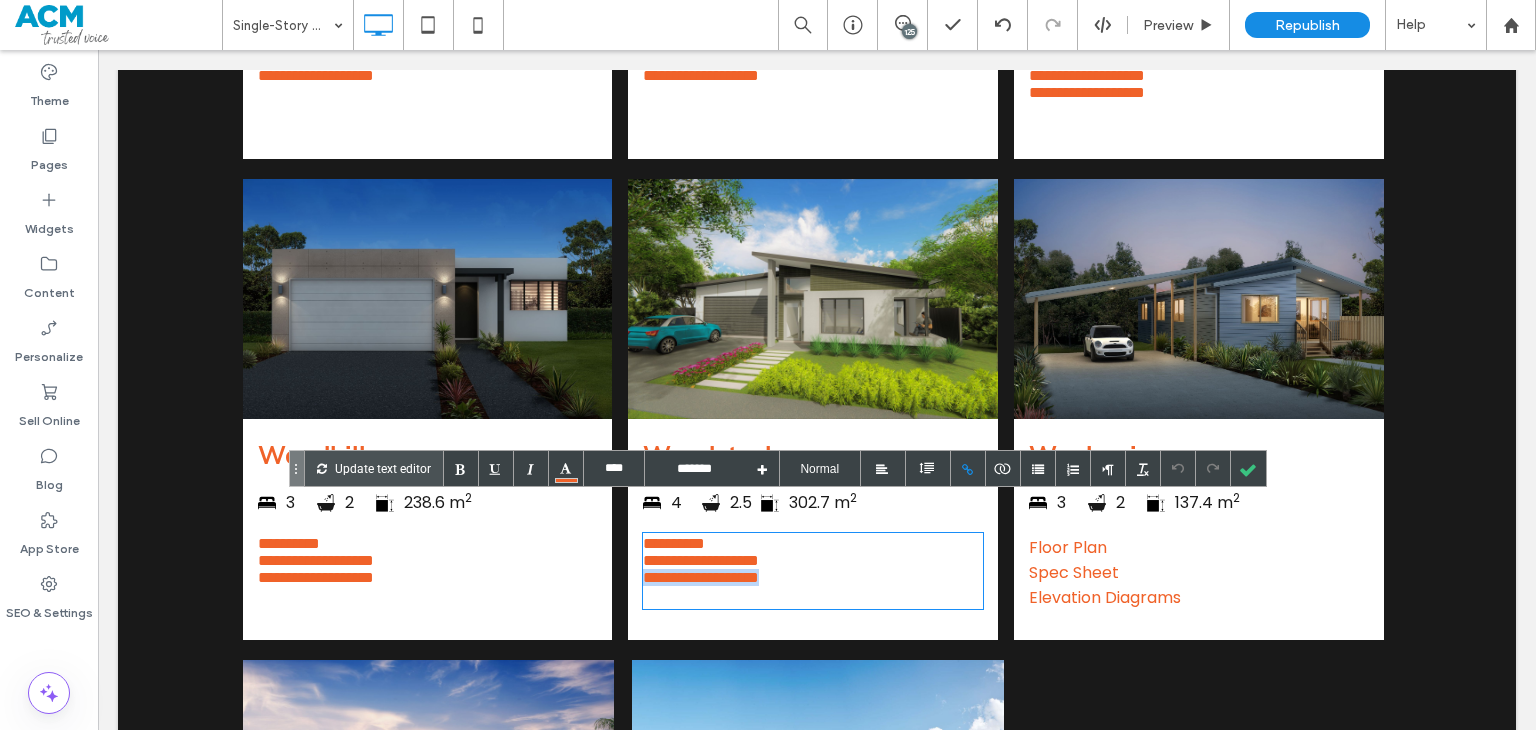 drag, startPoint x: 804, startPoint y: 563, endPoint x: 710, endPoint y: 526, distance: 101.0198 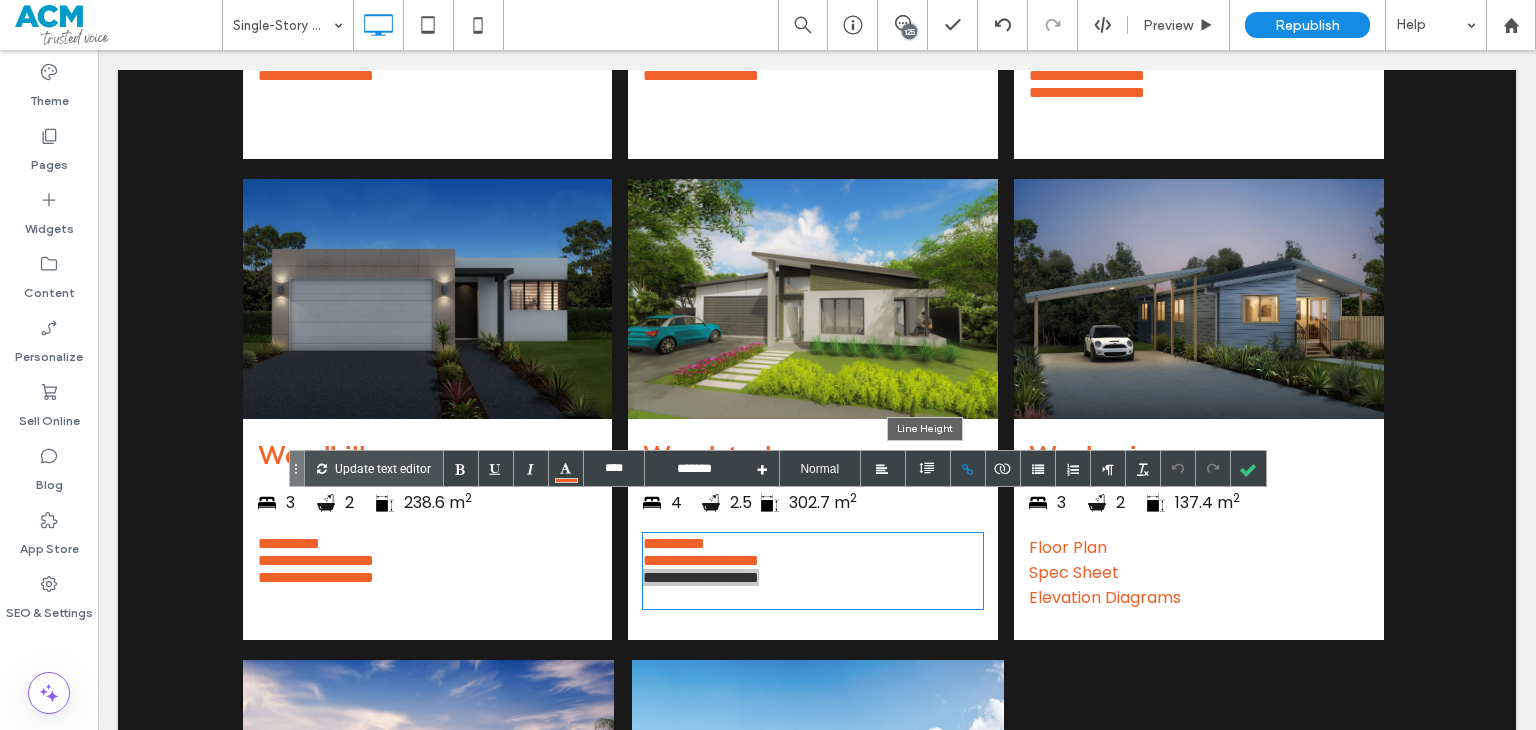 click at bounding box center [968, 468] 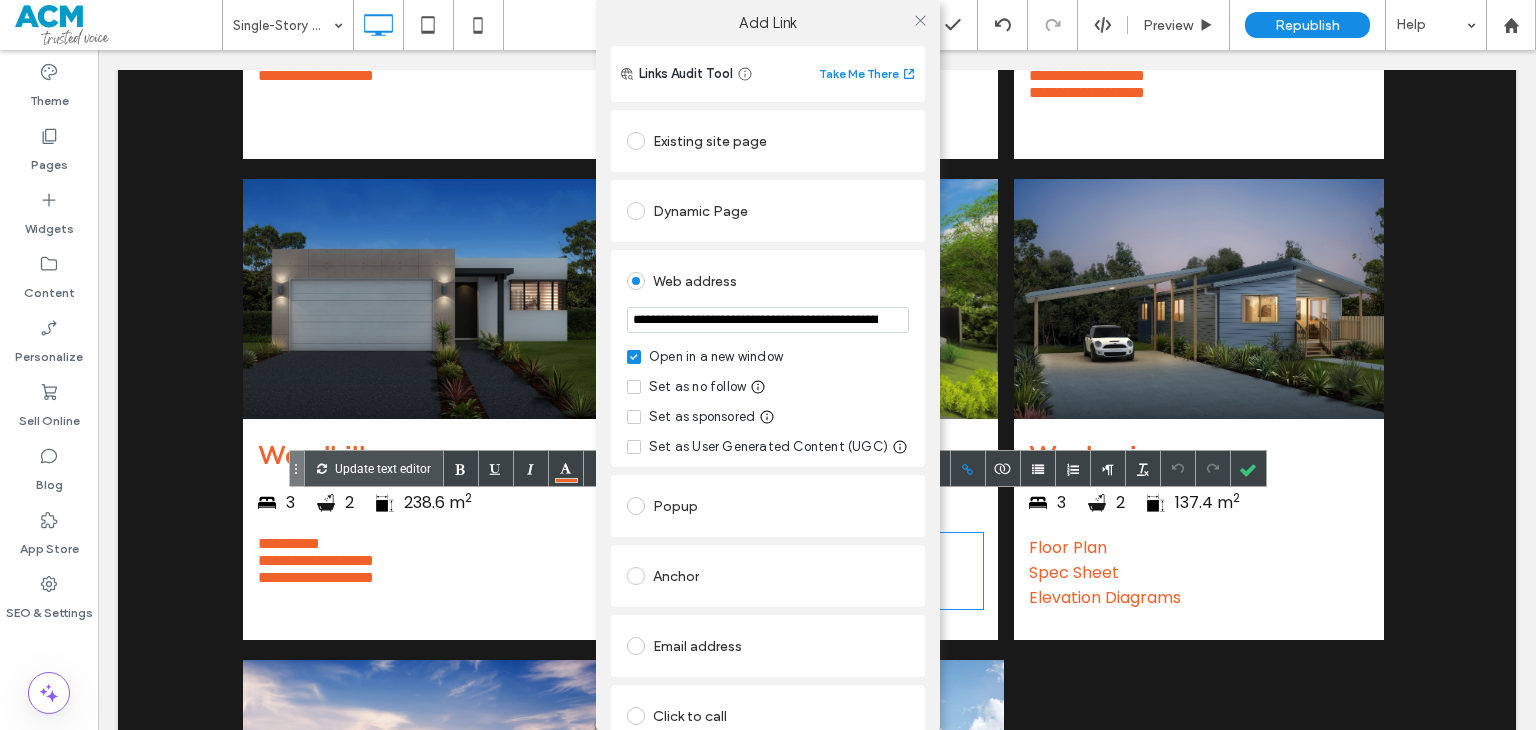 click on "**********" at bounding box center (768, 320) 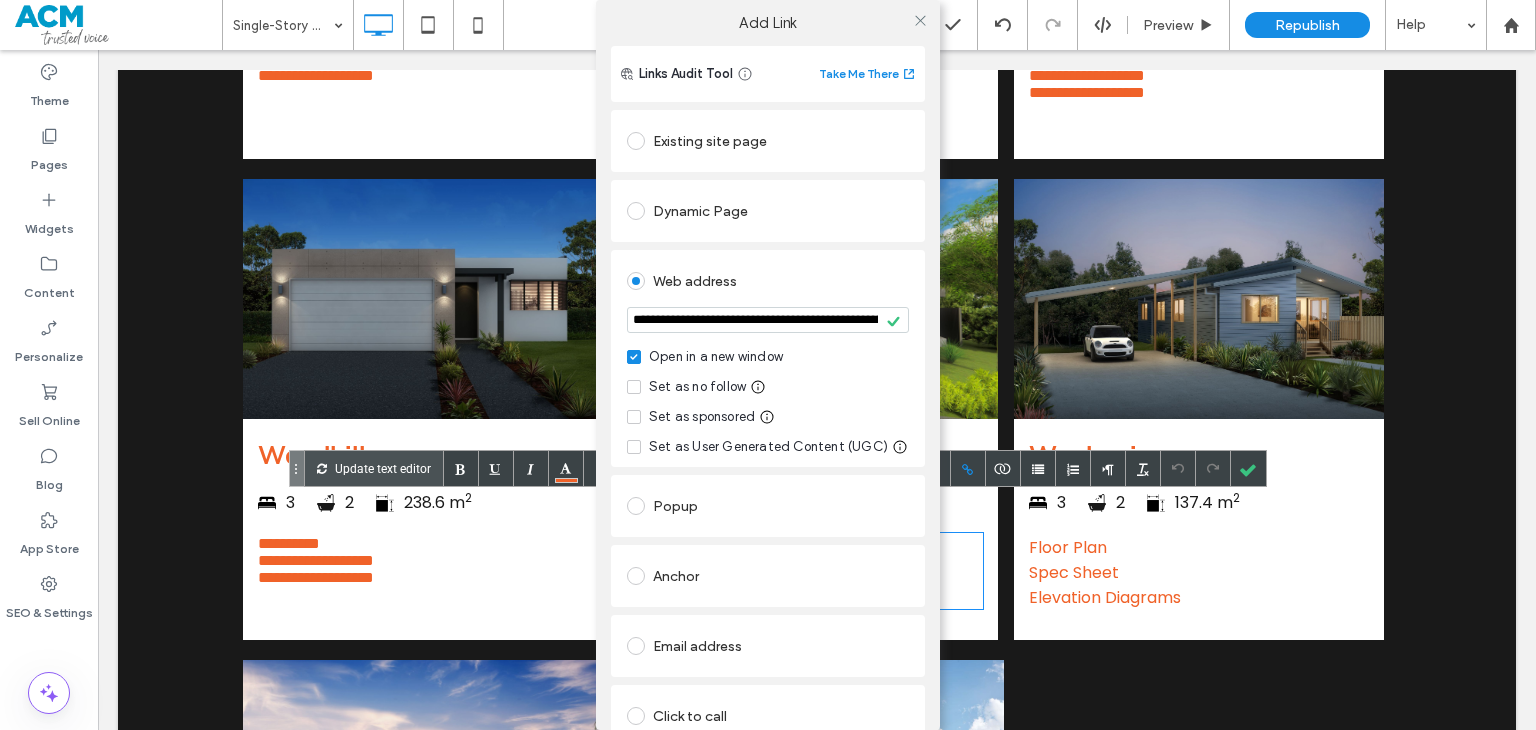 click 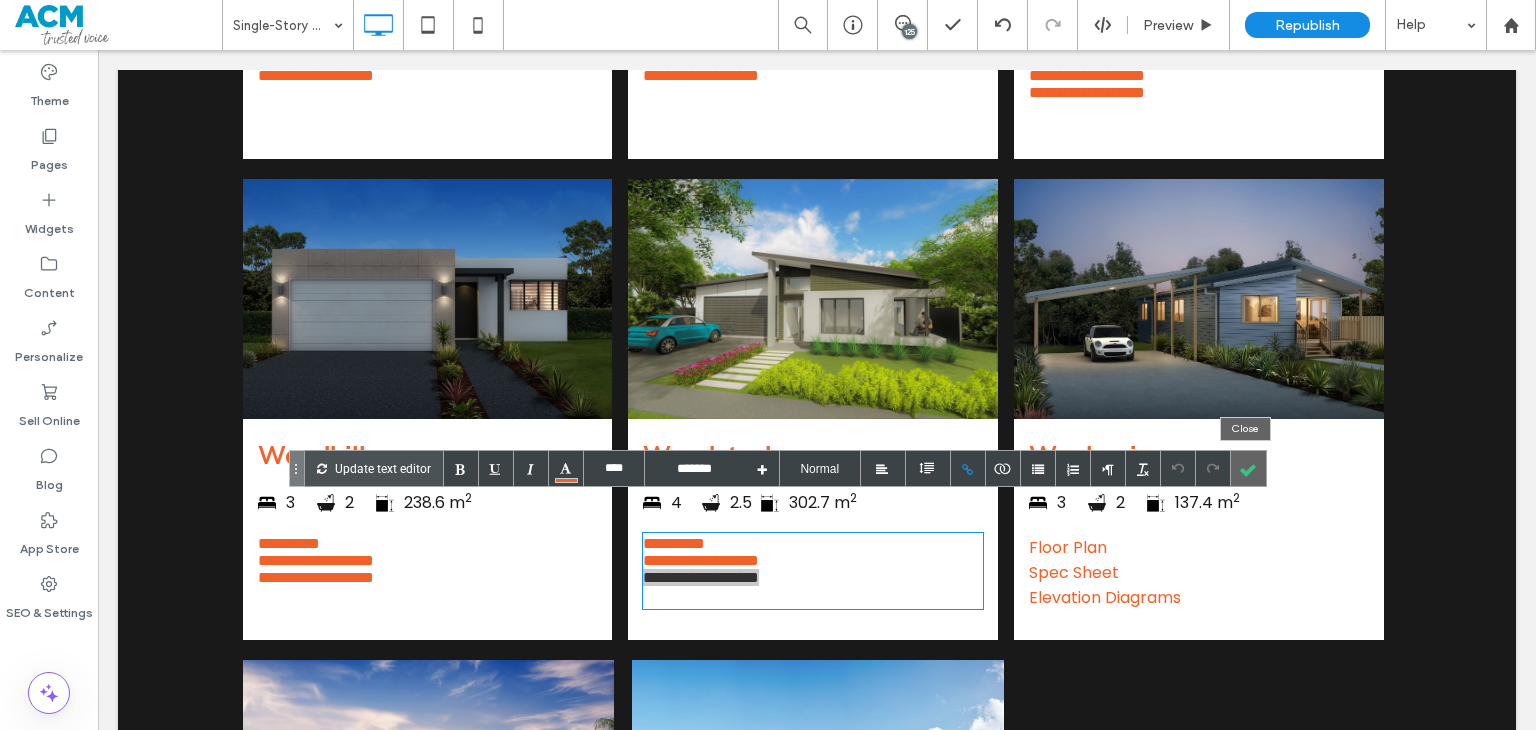 click at bounding box center (1248, 468) 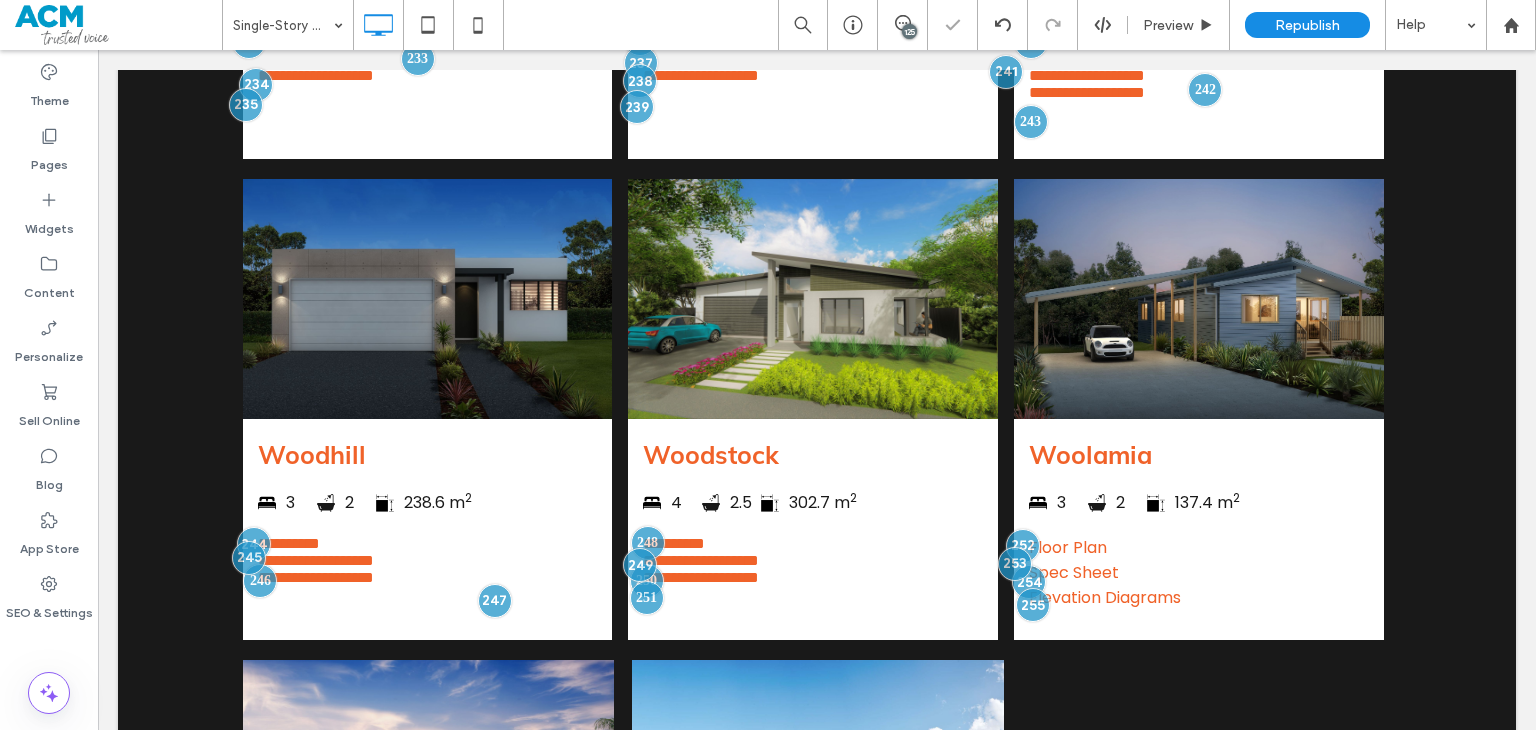 click at bounding box center (768, 365) 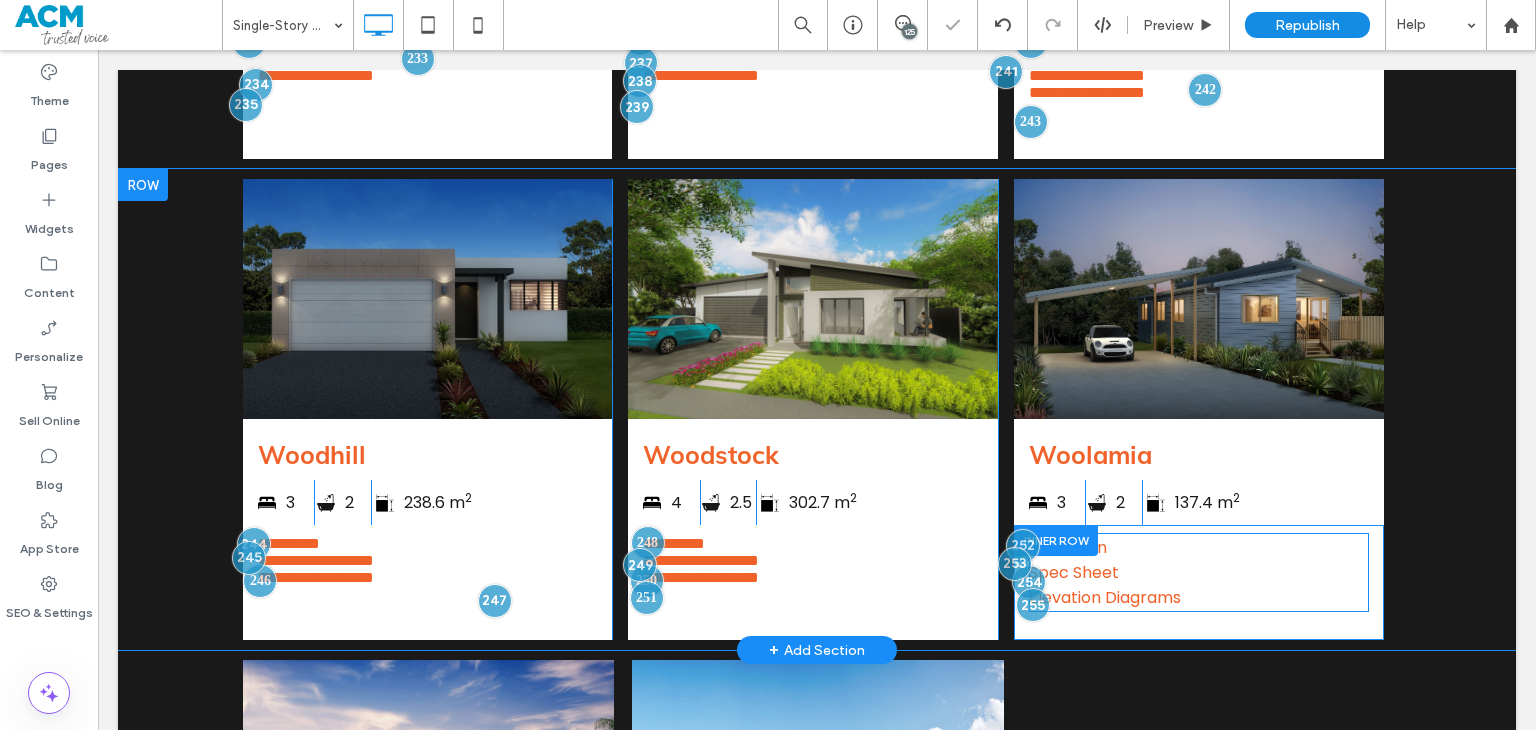 click on "Spec Sheet" at bounding box center [1199, 572] 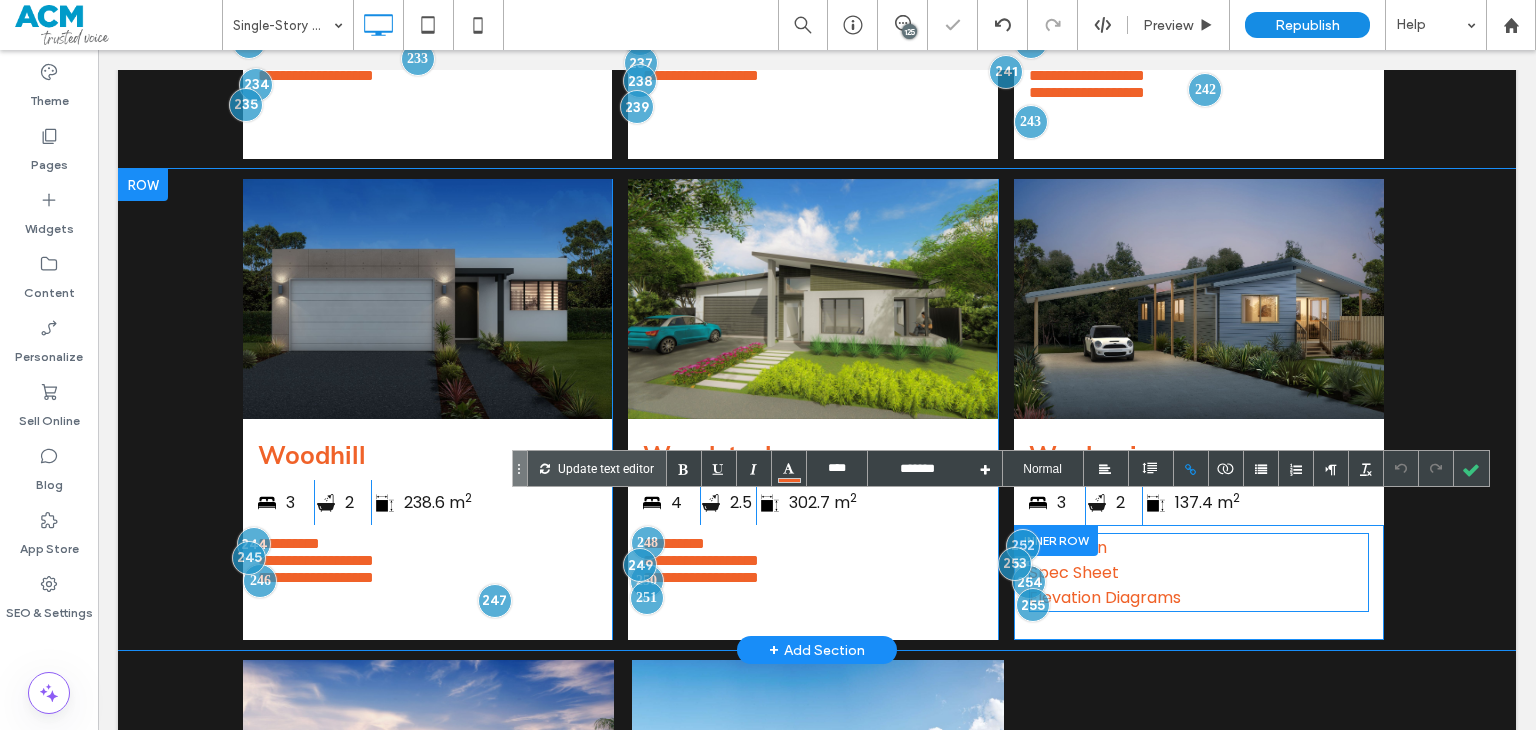 click on "Spec Sheet" at bounding box center (1199, 572) 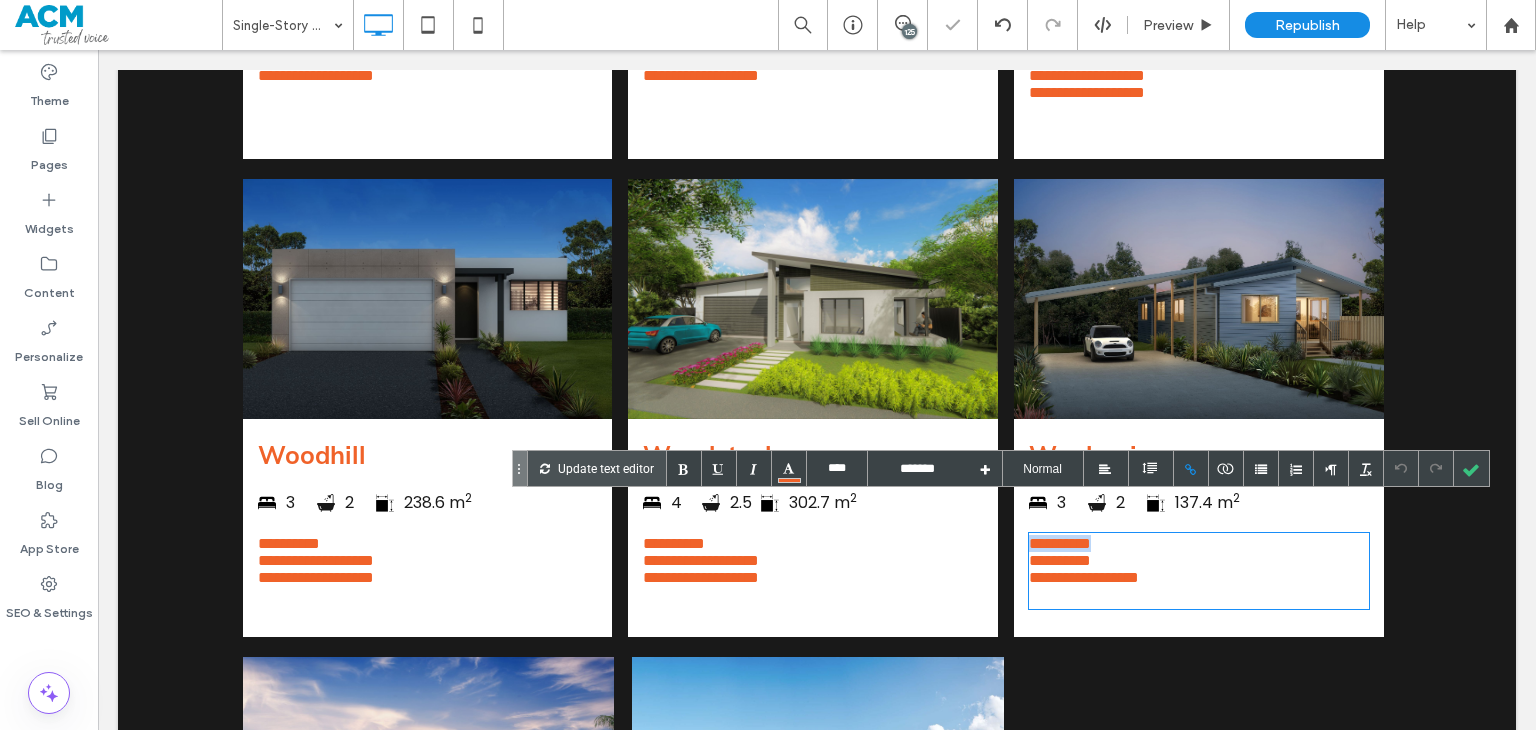 click on "**********" at bounding box center [817, 408] 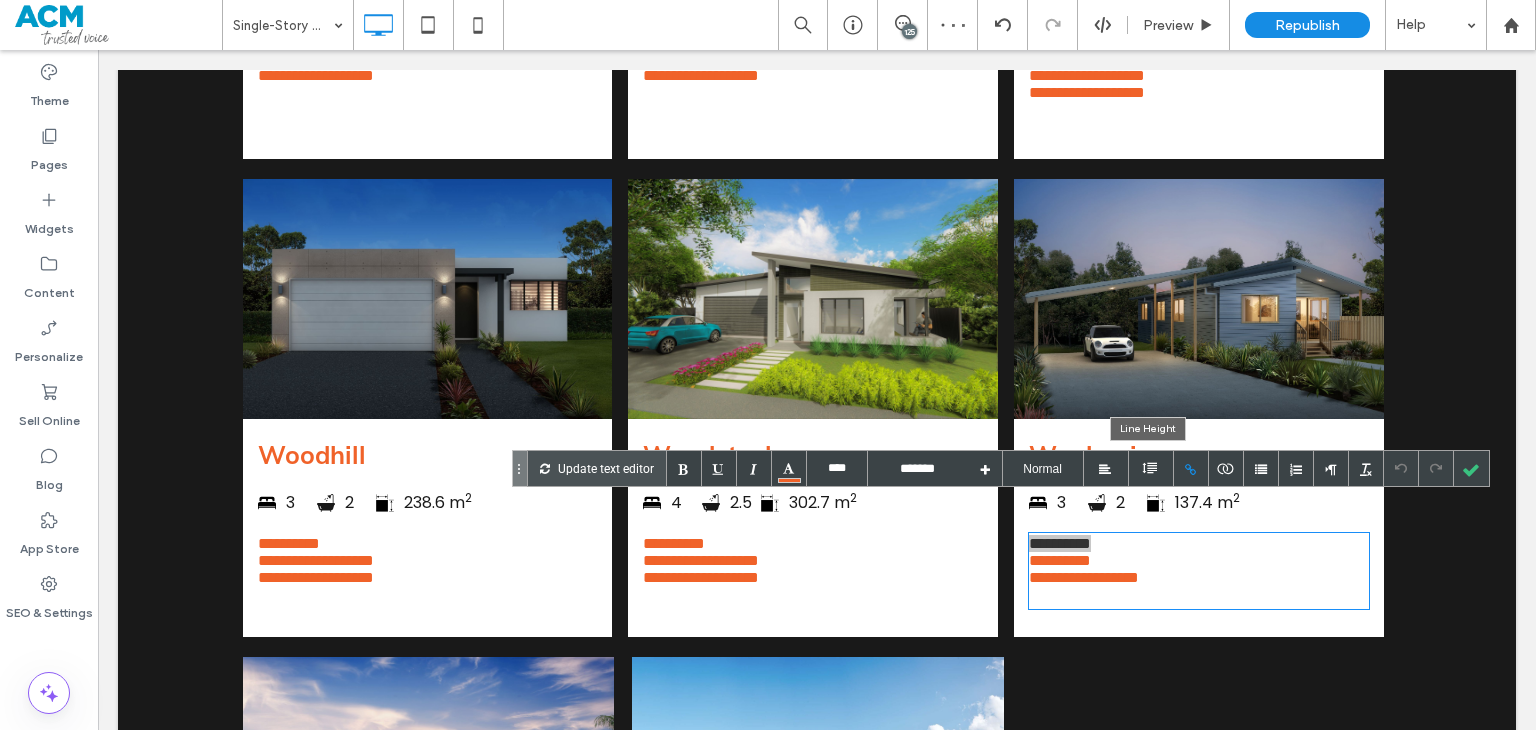 click at bounding box center (1191, 468) 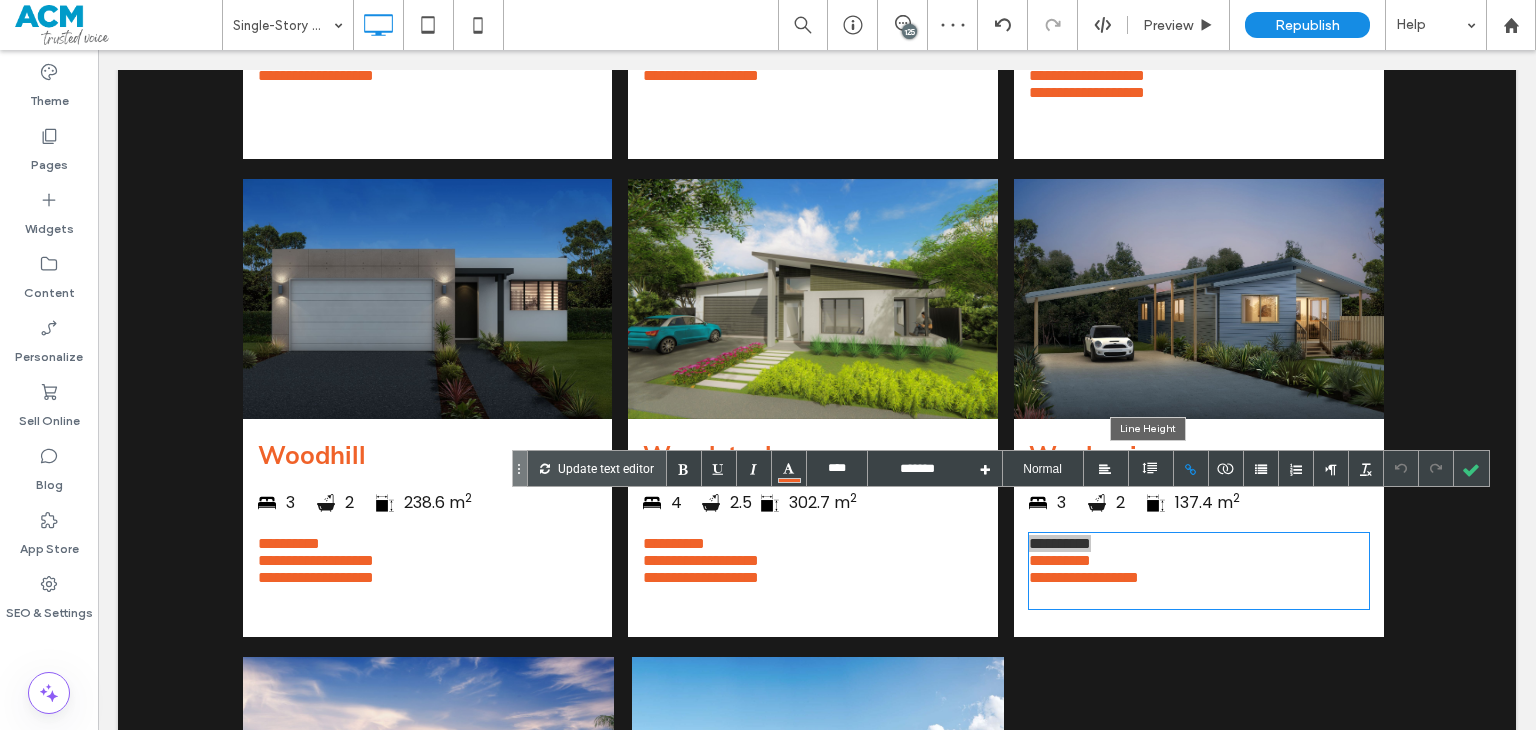 type 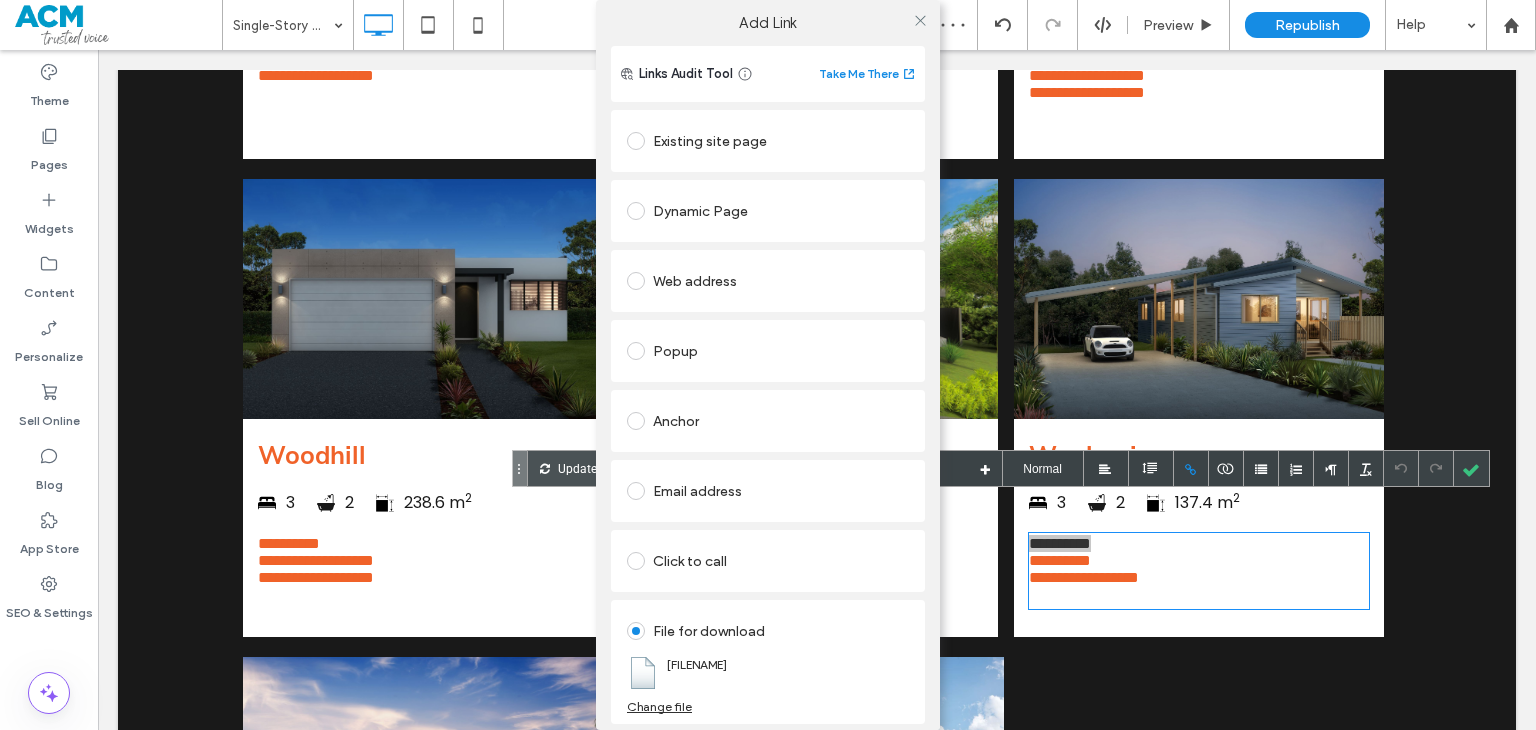 click on "Web address" at bounding box center (768, 281) 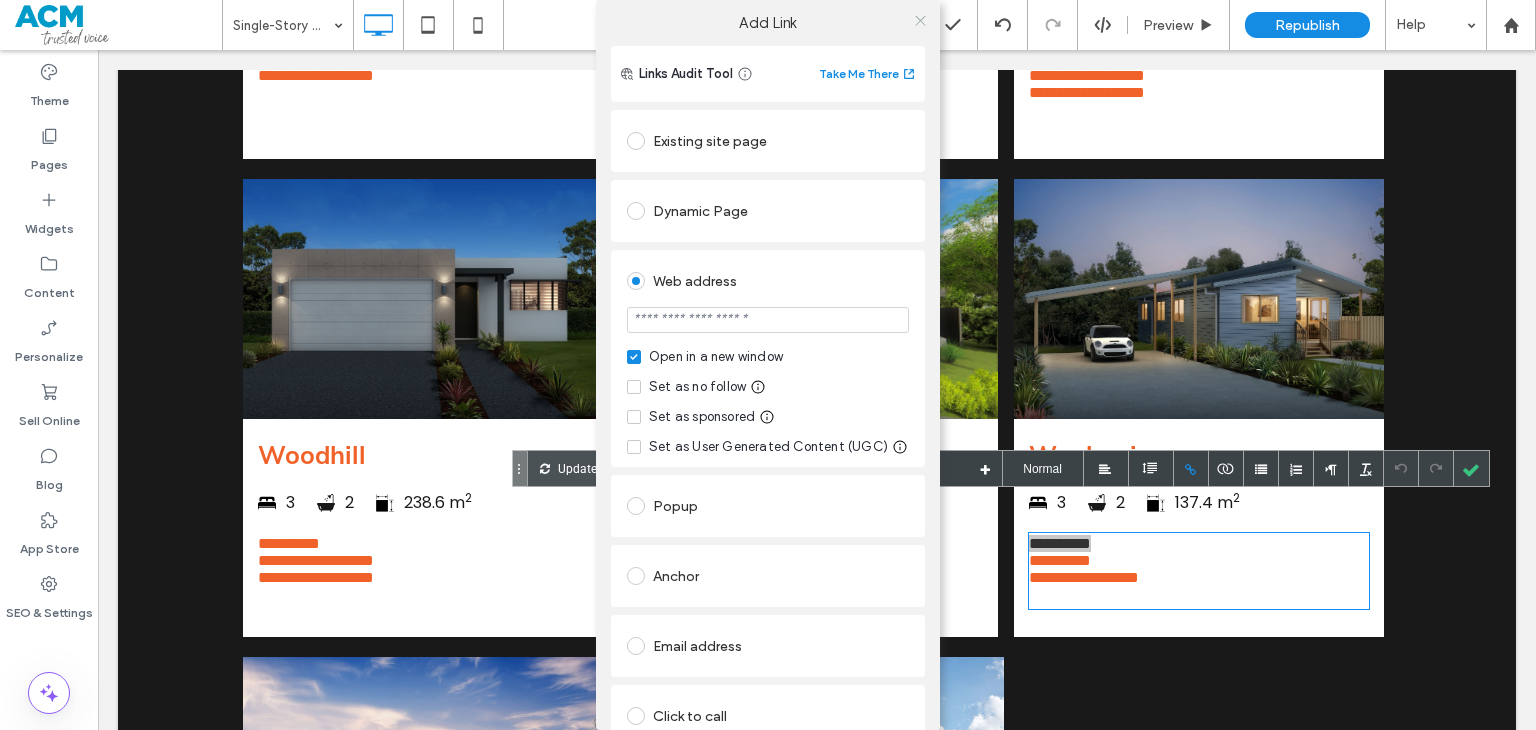 click 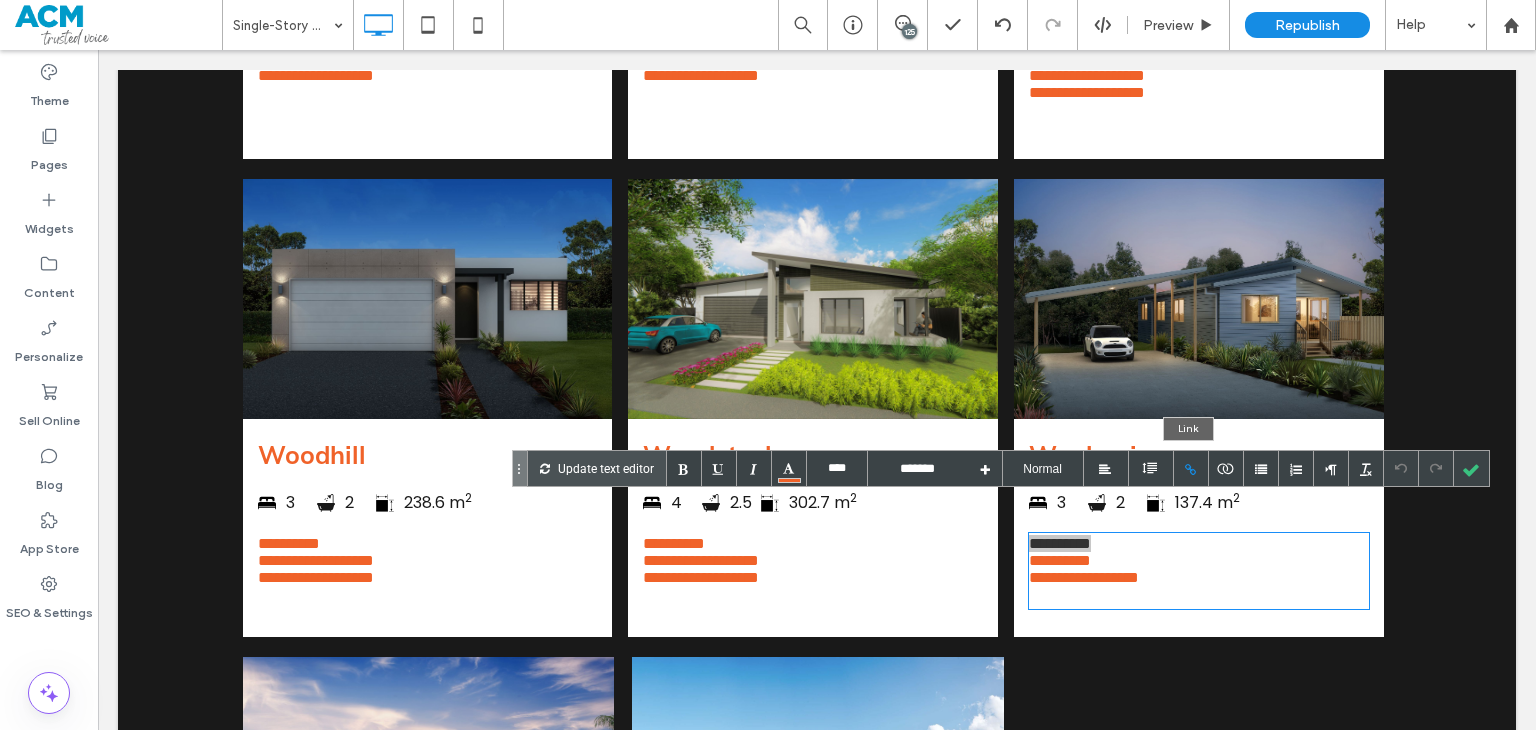 click at bounding box center [1191, 468] 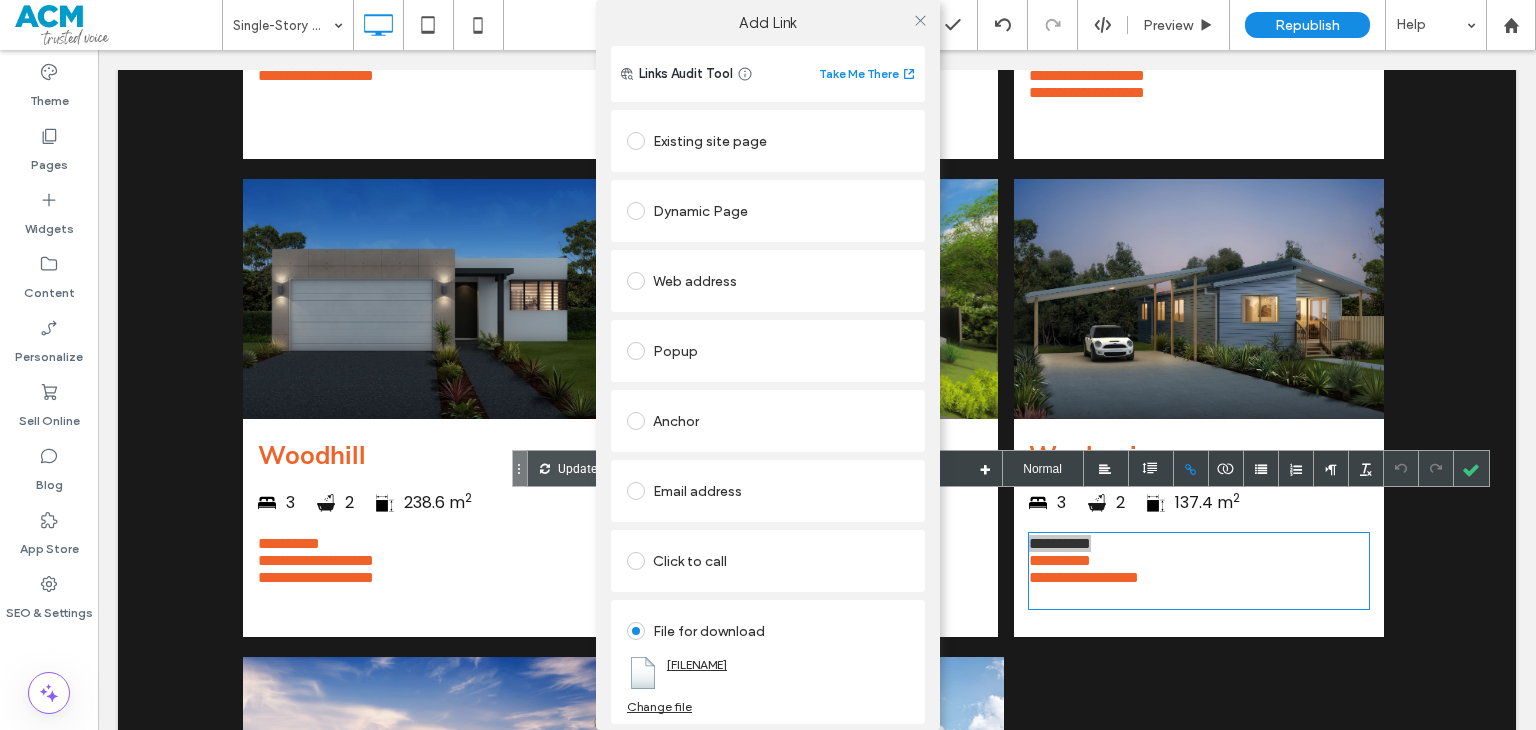click on "[FILENAME]" at bounding box center (697, 664) 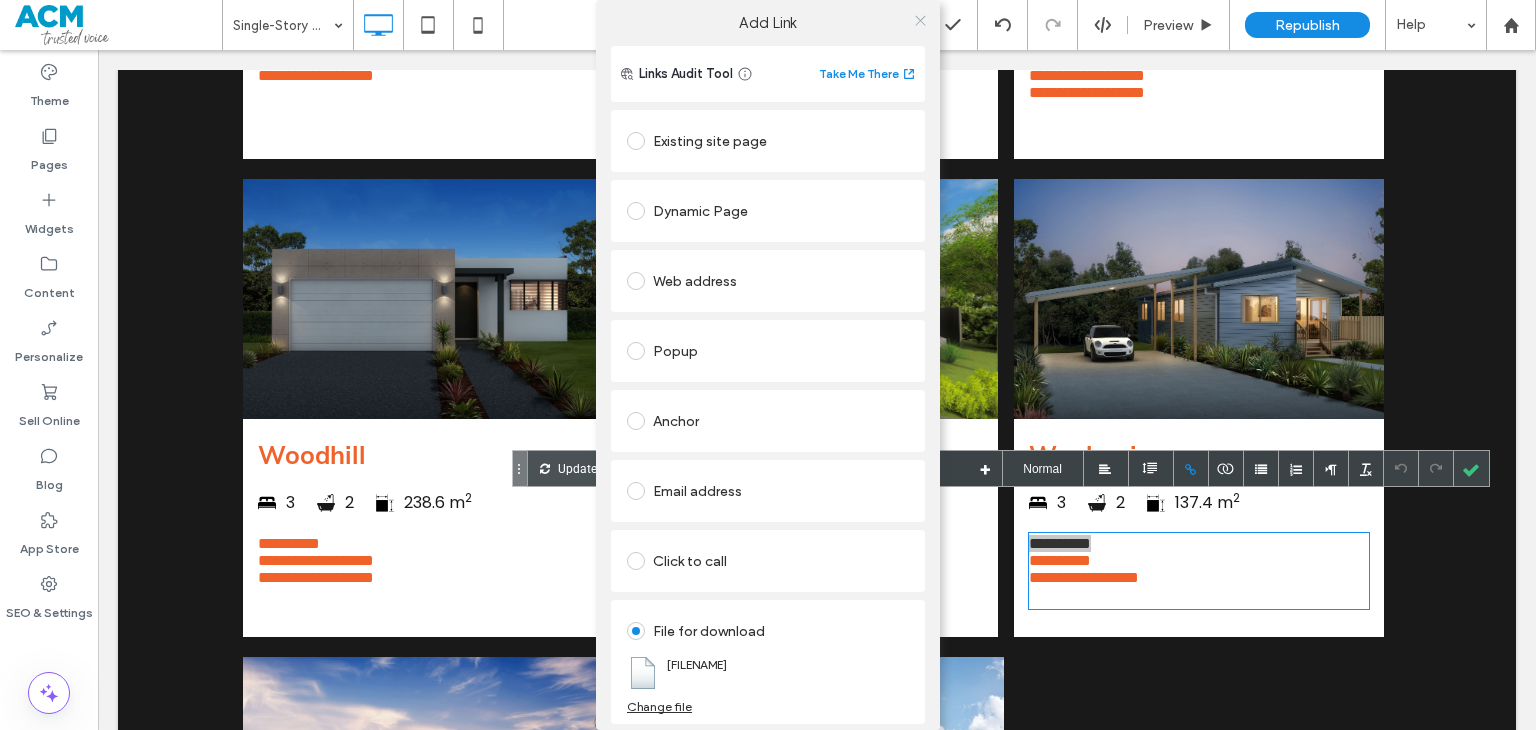 click 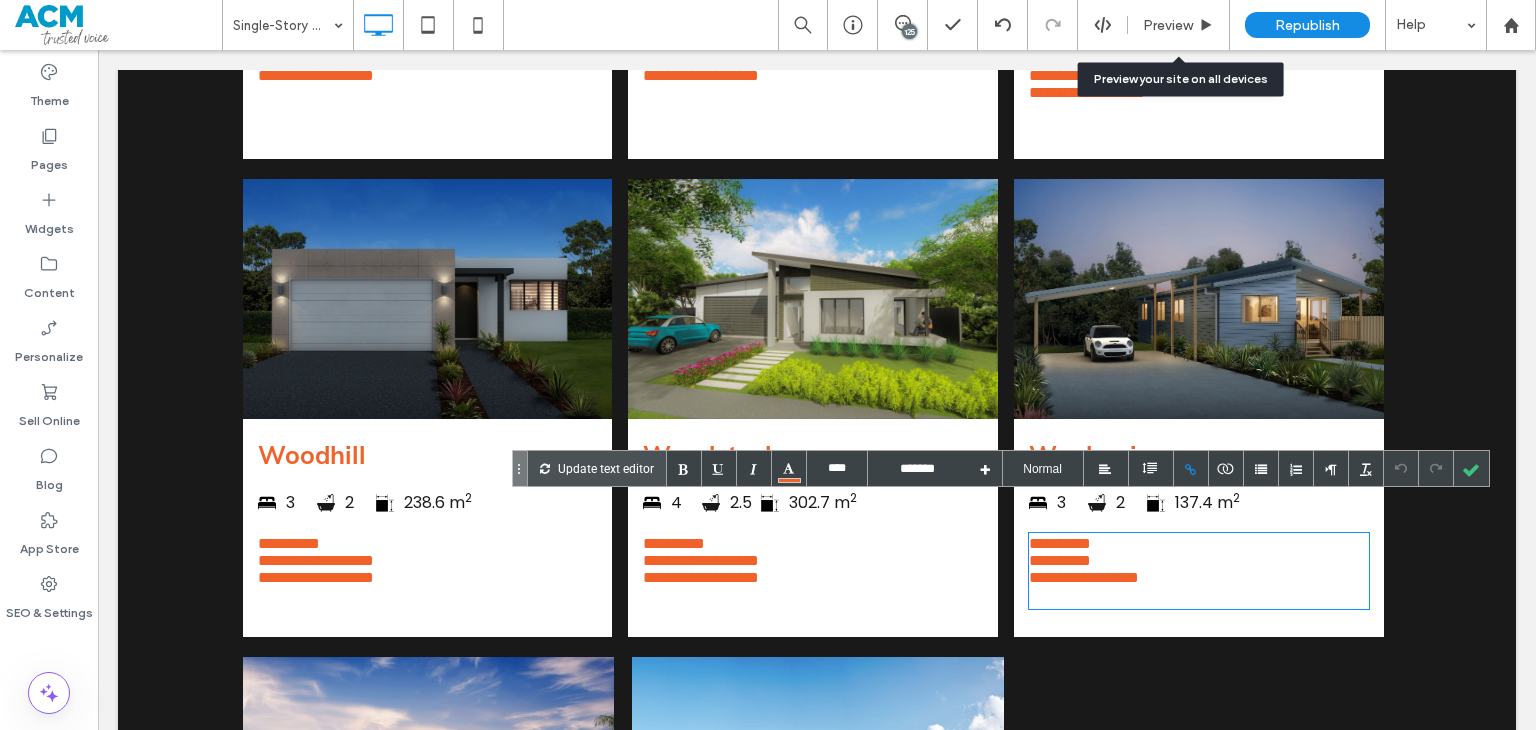 drag, startPoint x: 1115, startPoint y: 536, endPoint x: 990, endPoint y: 553, distance: 126.1507 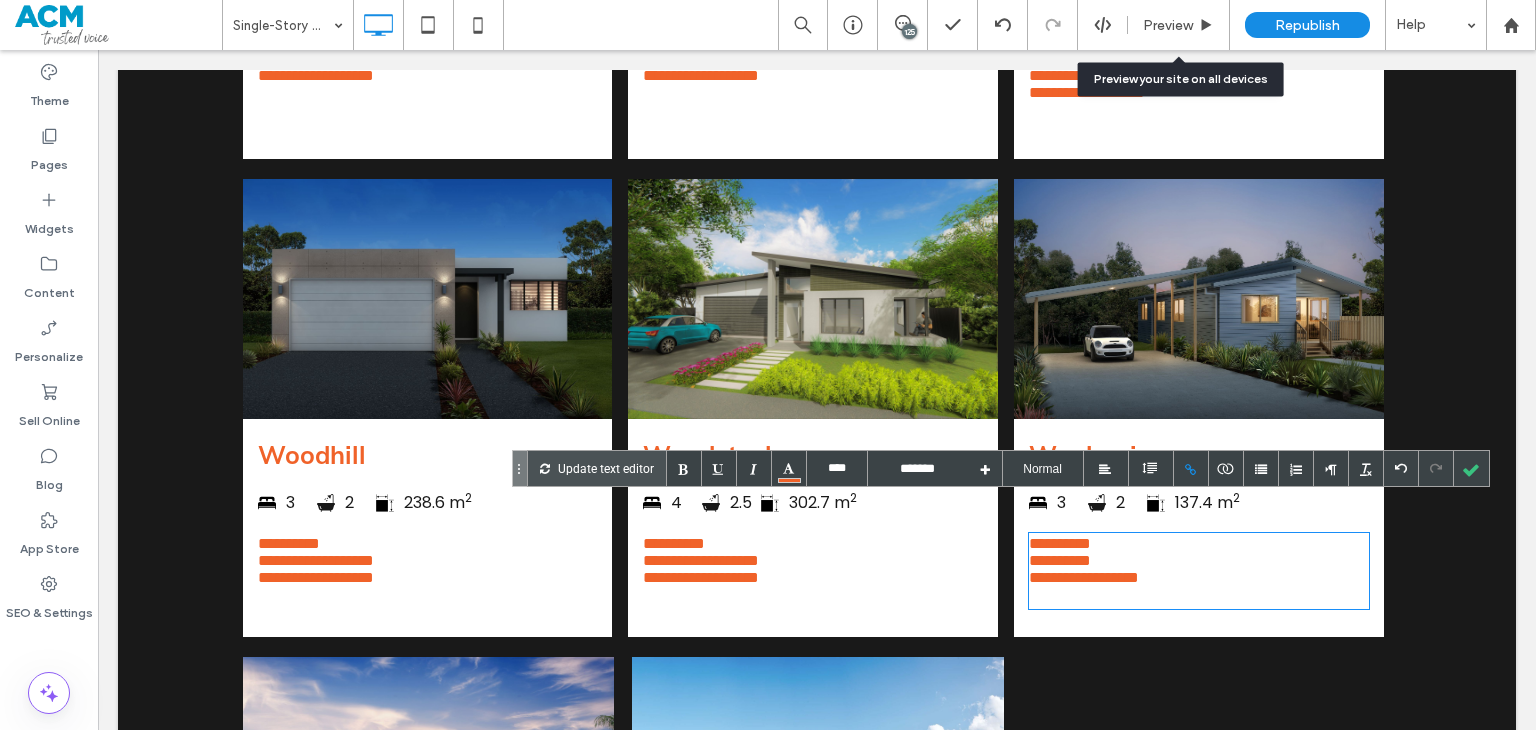 click on "**********" at bounding box center (1060, 560) 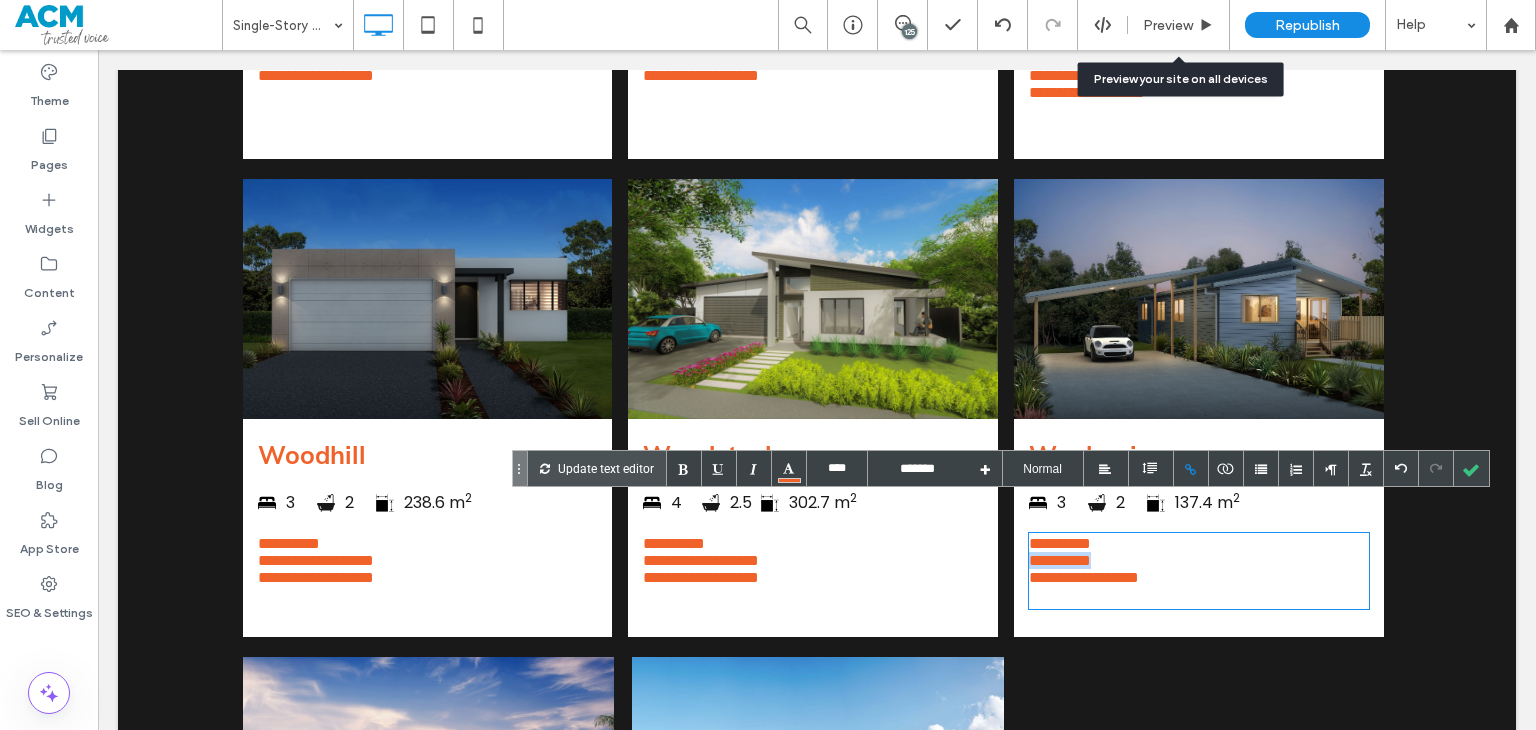 drag, startPoint x: 1110, startPoint y: 533, endPoint x: 1018, endPoint y: 540, distance: 92.26592 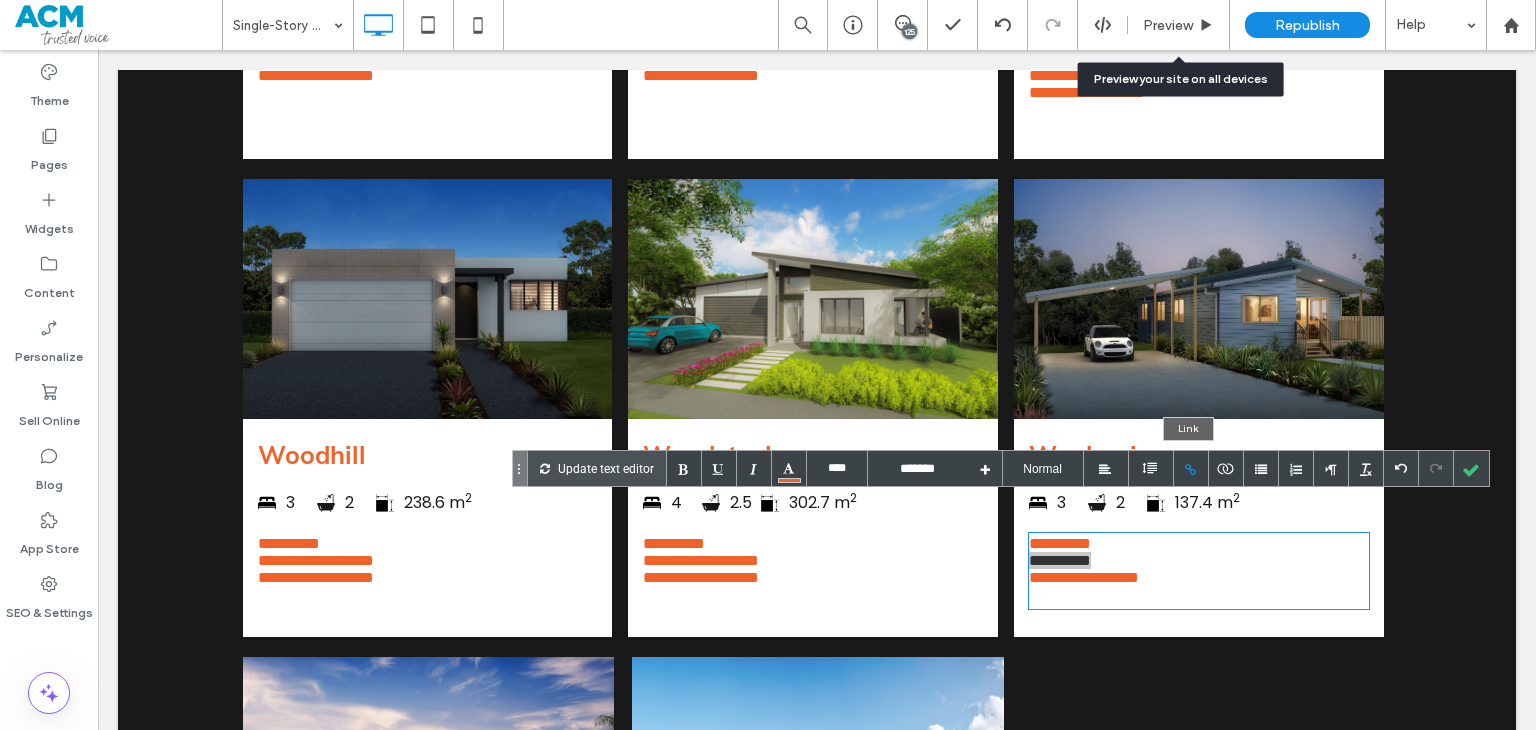 click at bounding box center [1191, 468] 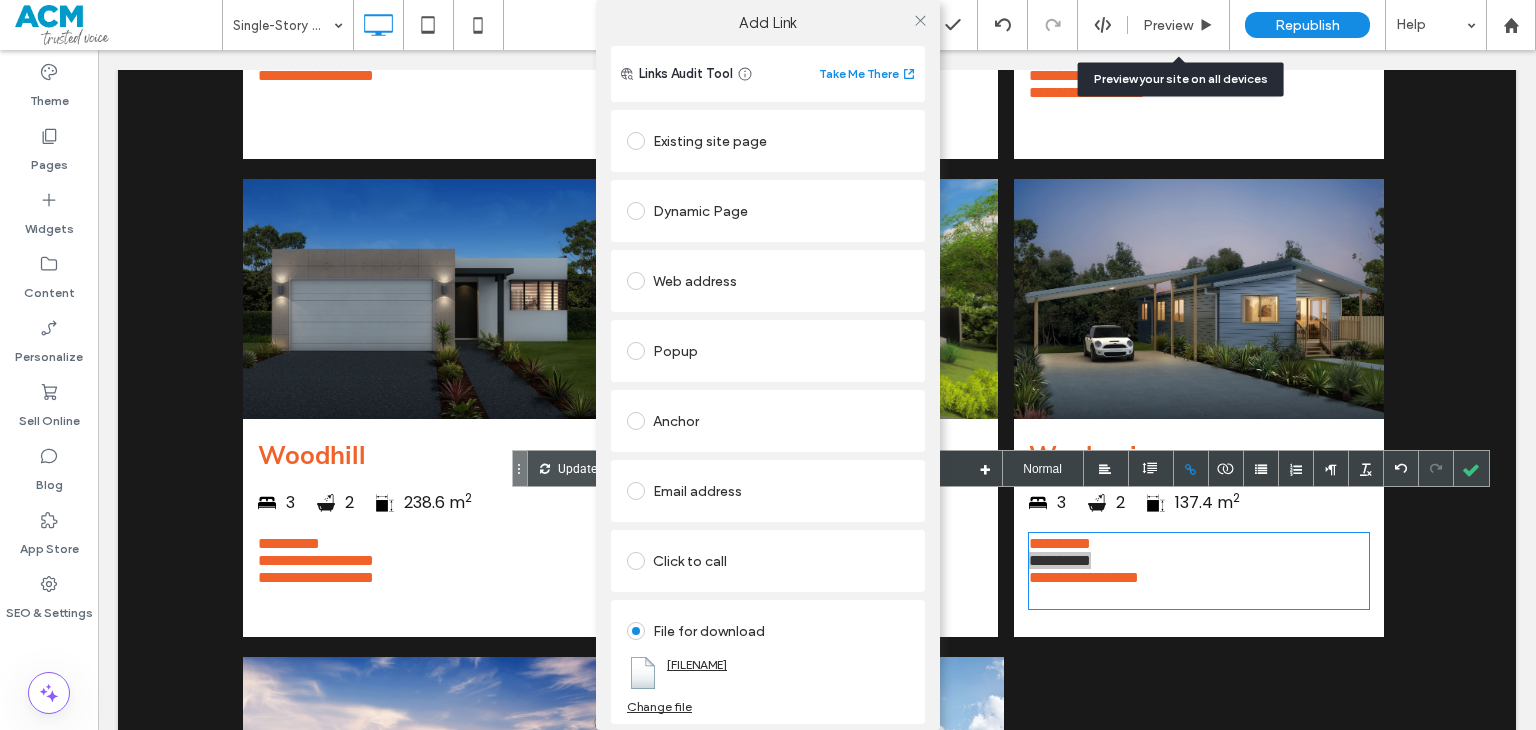 click on "[FILENAME]" at bounding box center [697, 664] 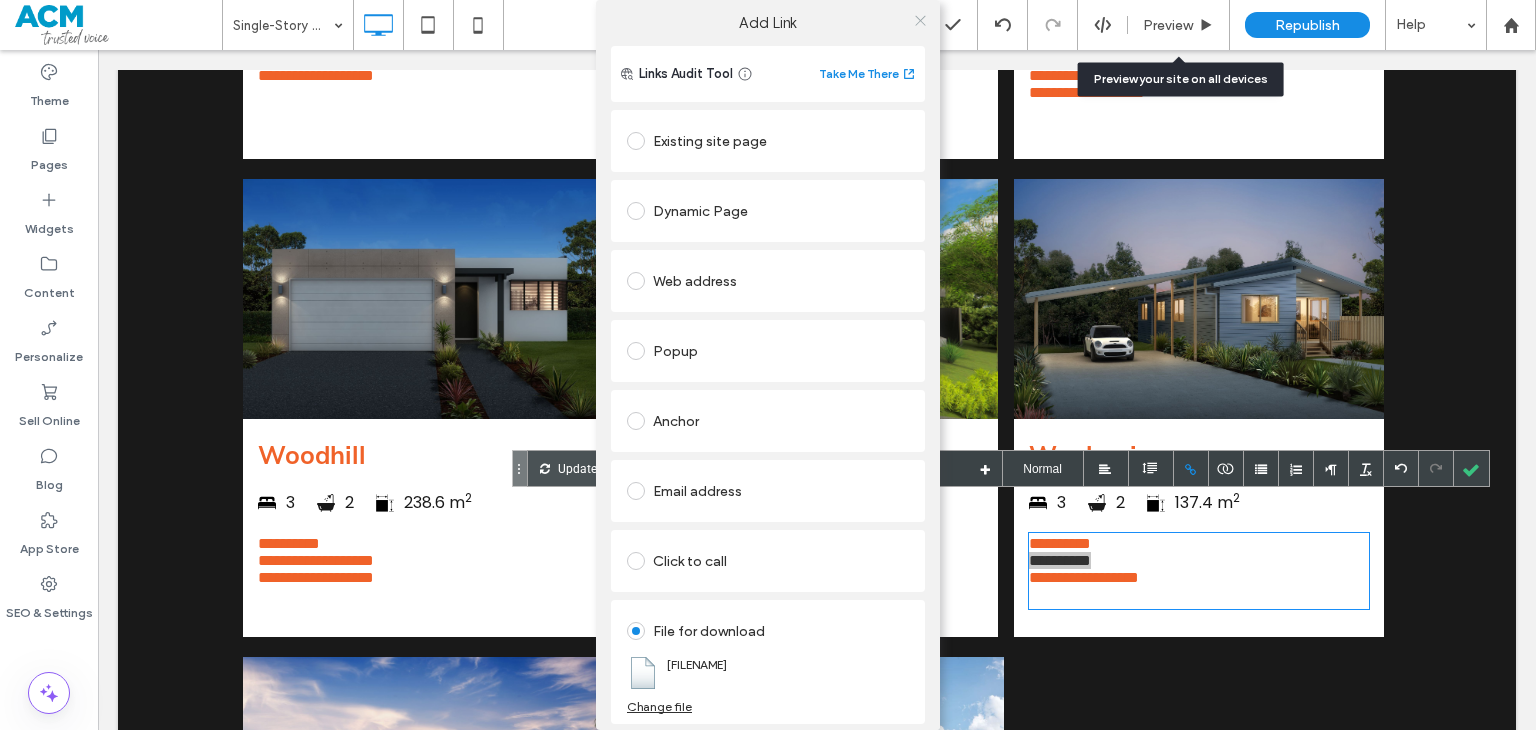 click 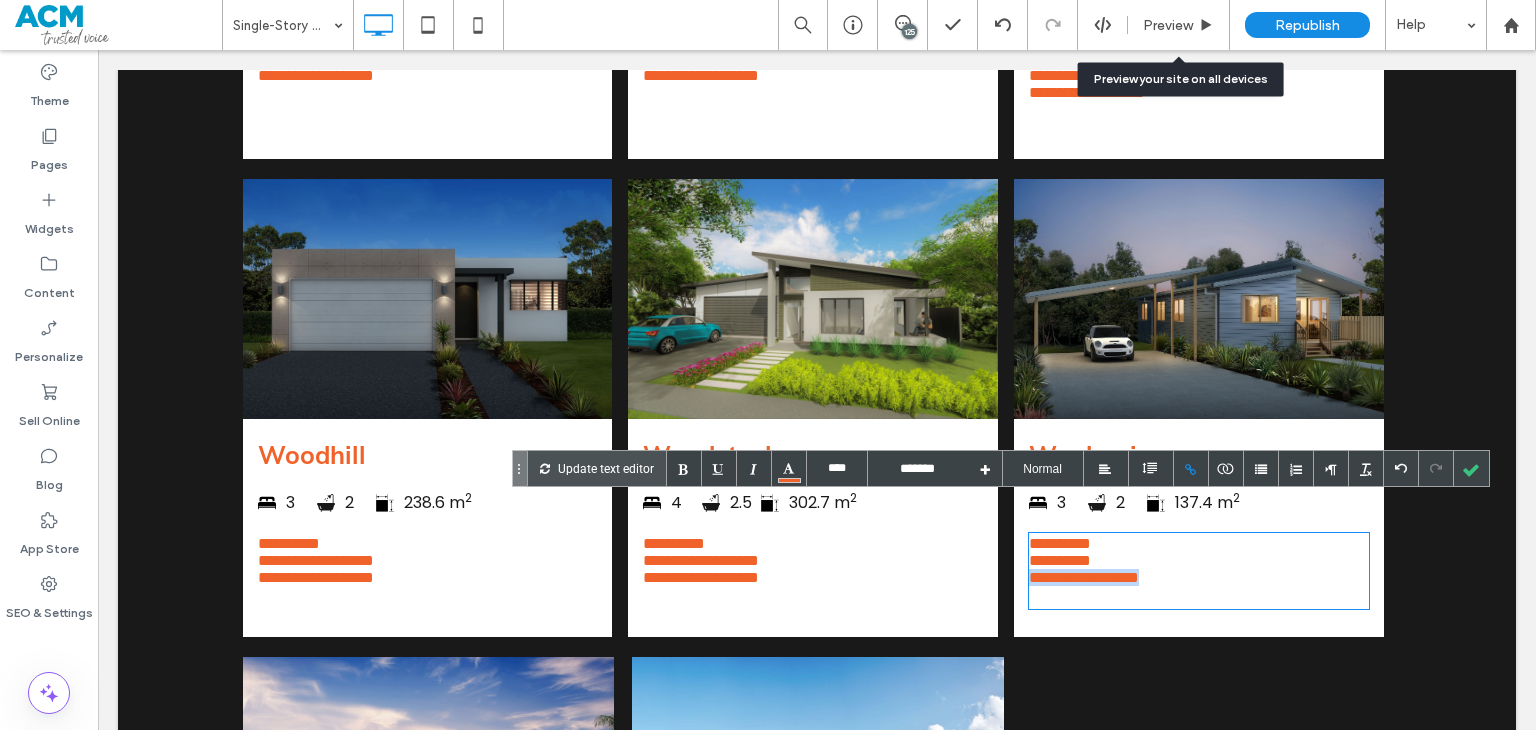 drag, startPoint x: 1192, startPoint y: 554, endPoint x: 1014, endPoint y: 561, distance: 178.13759 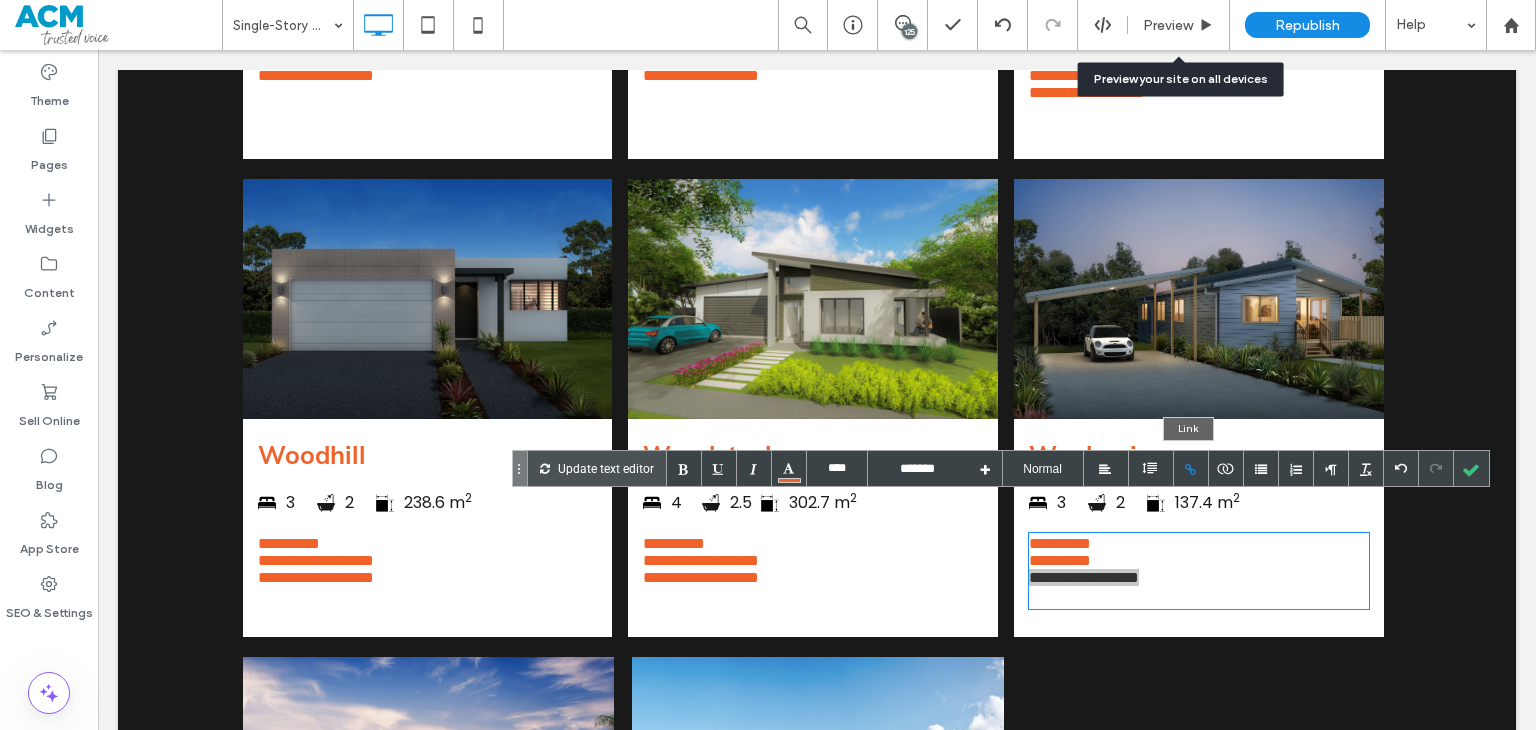 click at bounding box center (1191, 468) 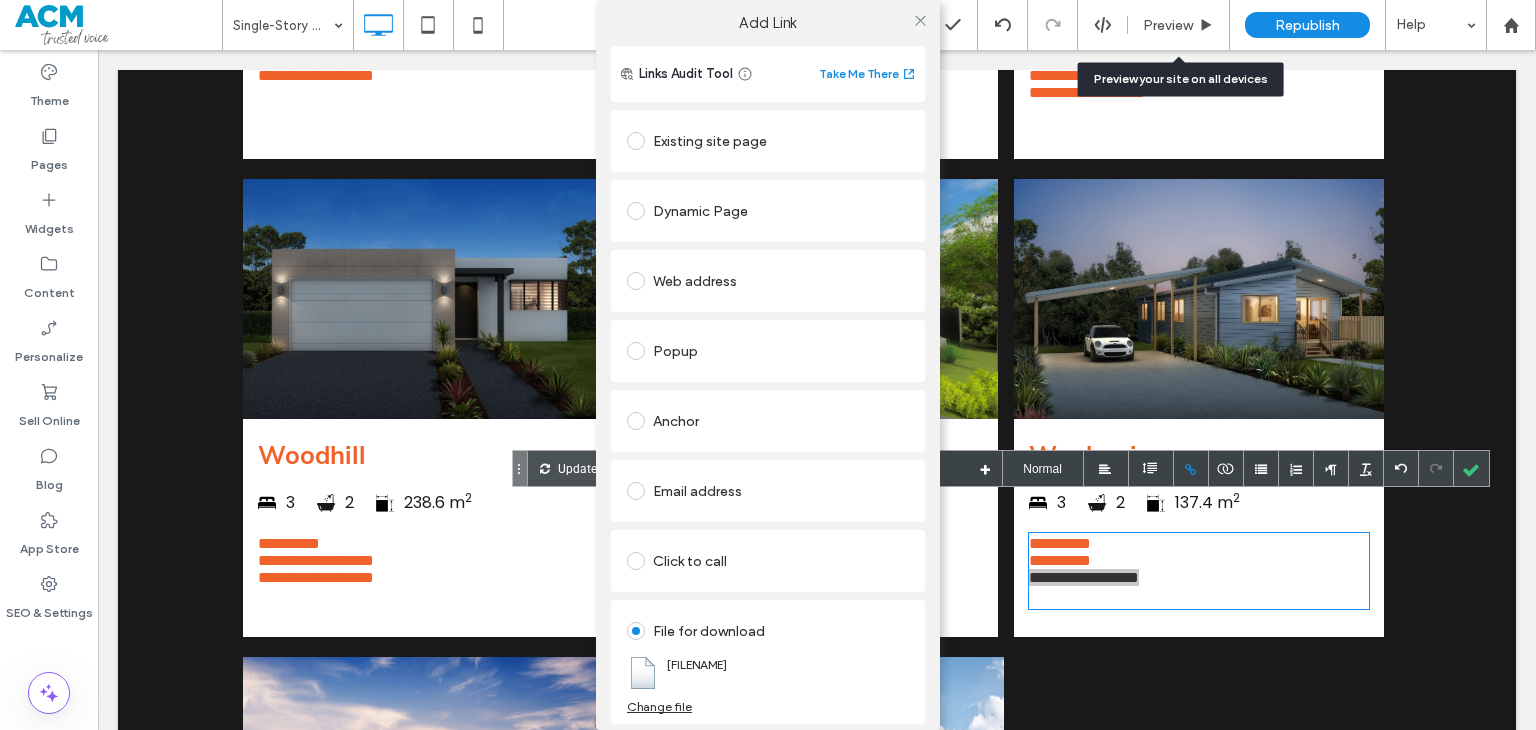 click on "File for download" at bounding box center [768, 631] 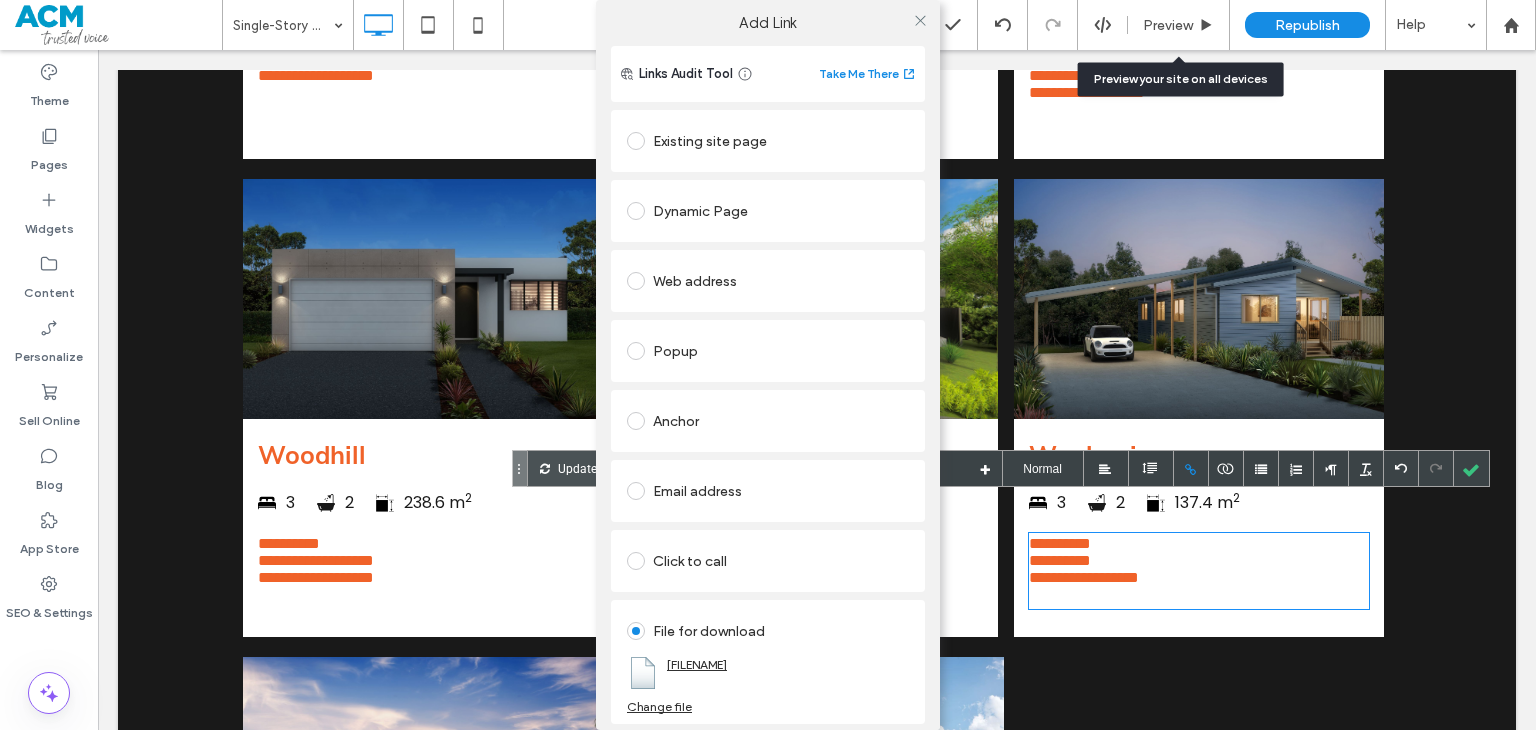 click on "[FILENAME]" at bounding box center [697, 664] 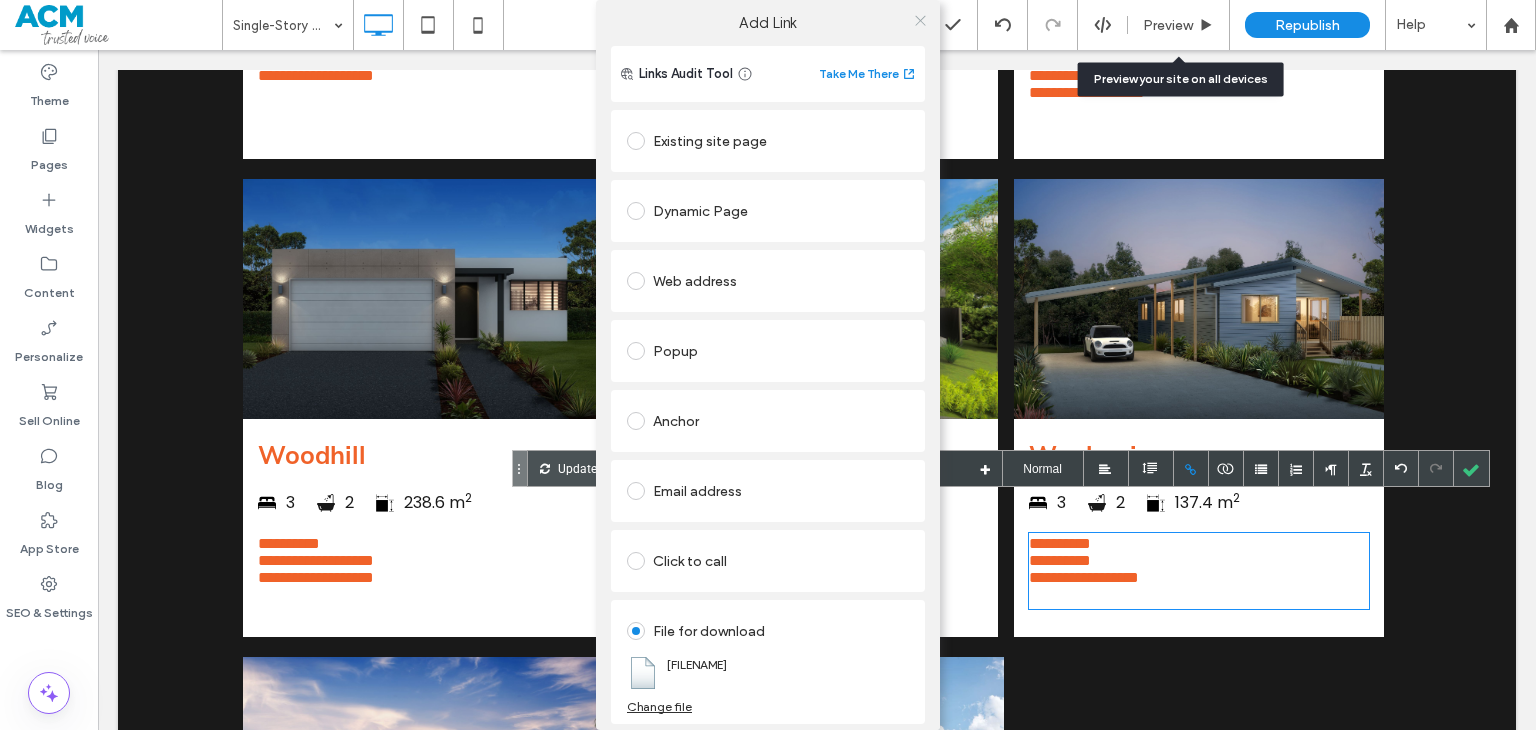 click 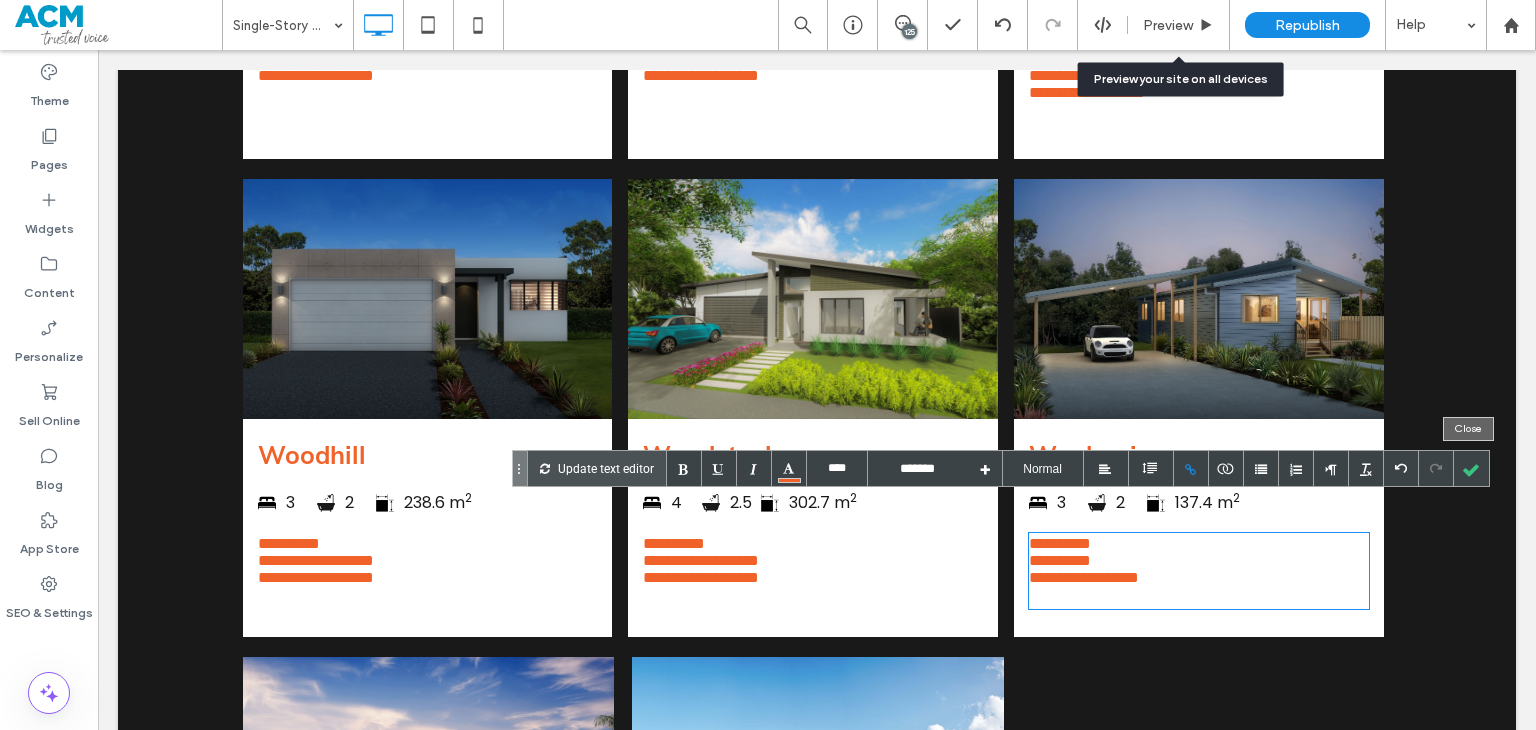 click at bounding box center (1471, 468) 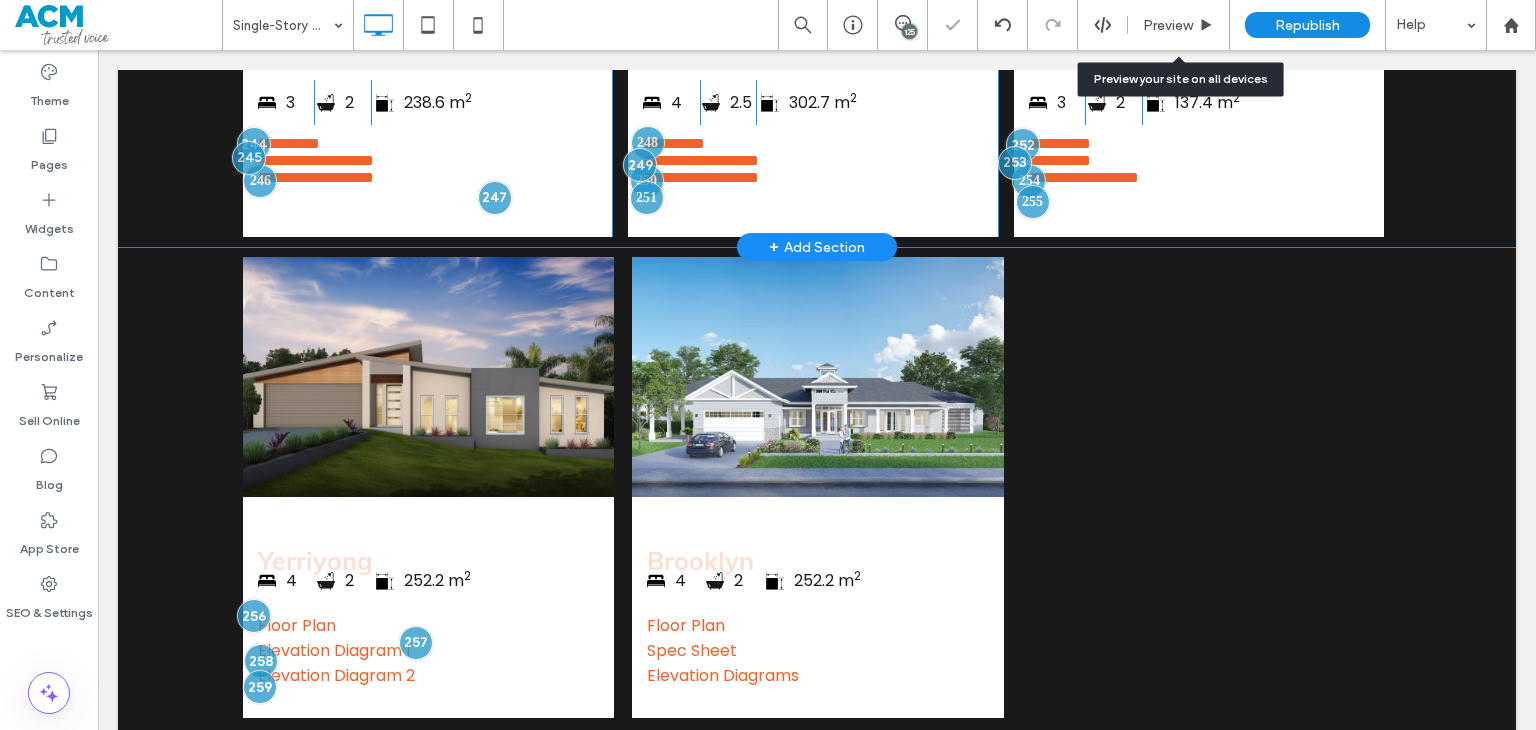 scroll, scrollTop: 6600, scrollLeft: 0, axis: vertical 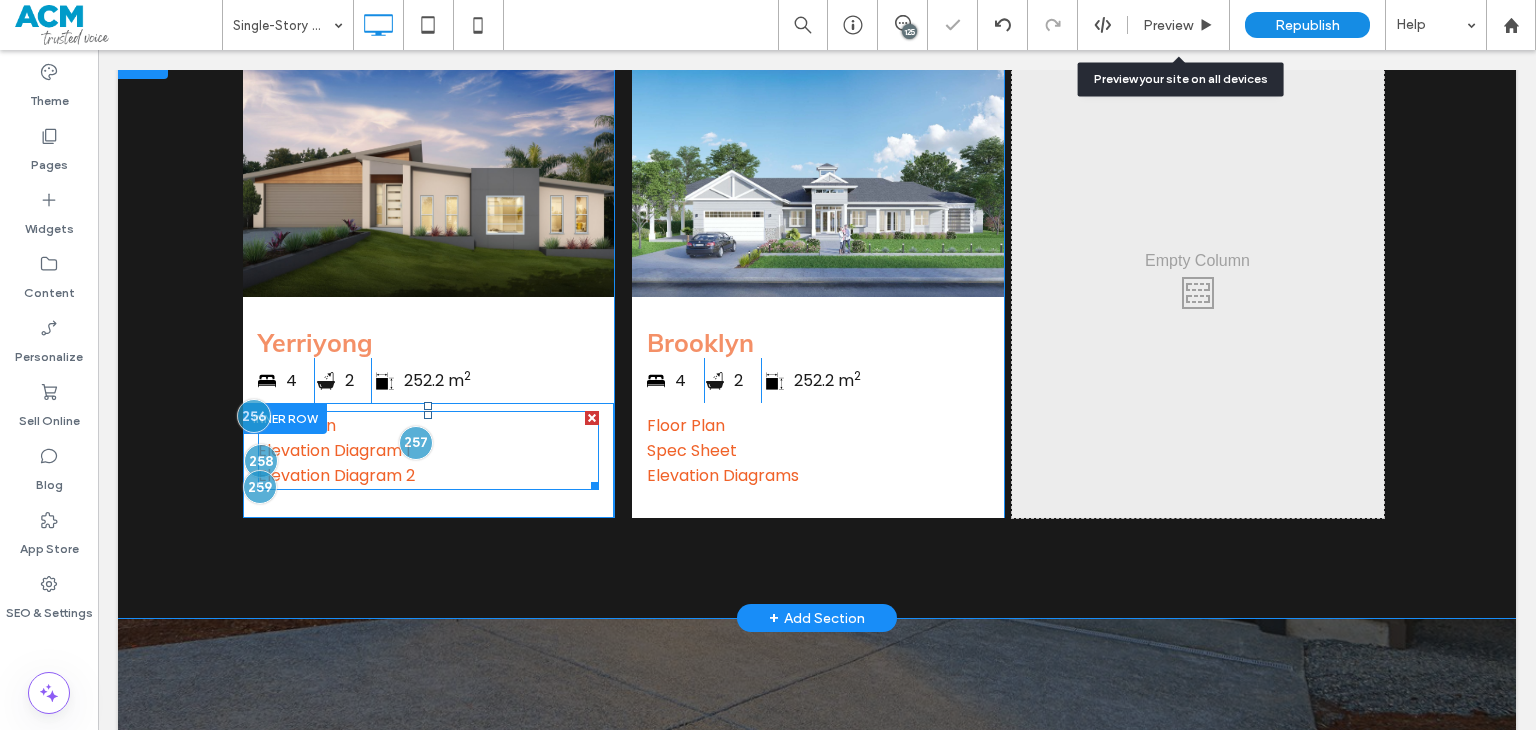 click on "Elevation Diagram 1  Elevation Diagram 2" at bounding box center (429, 463) 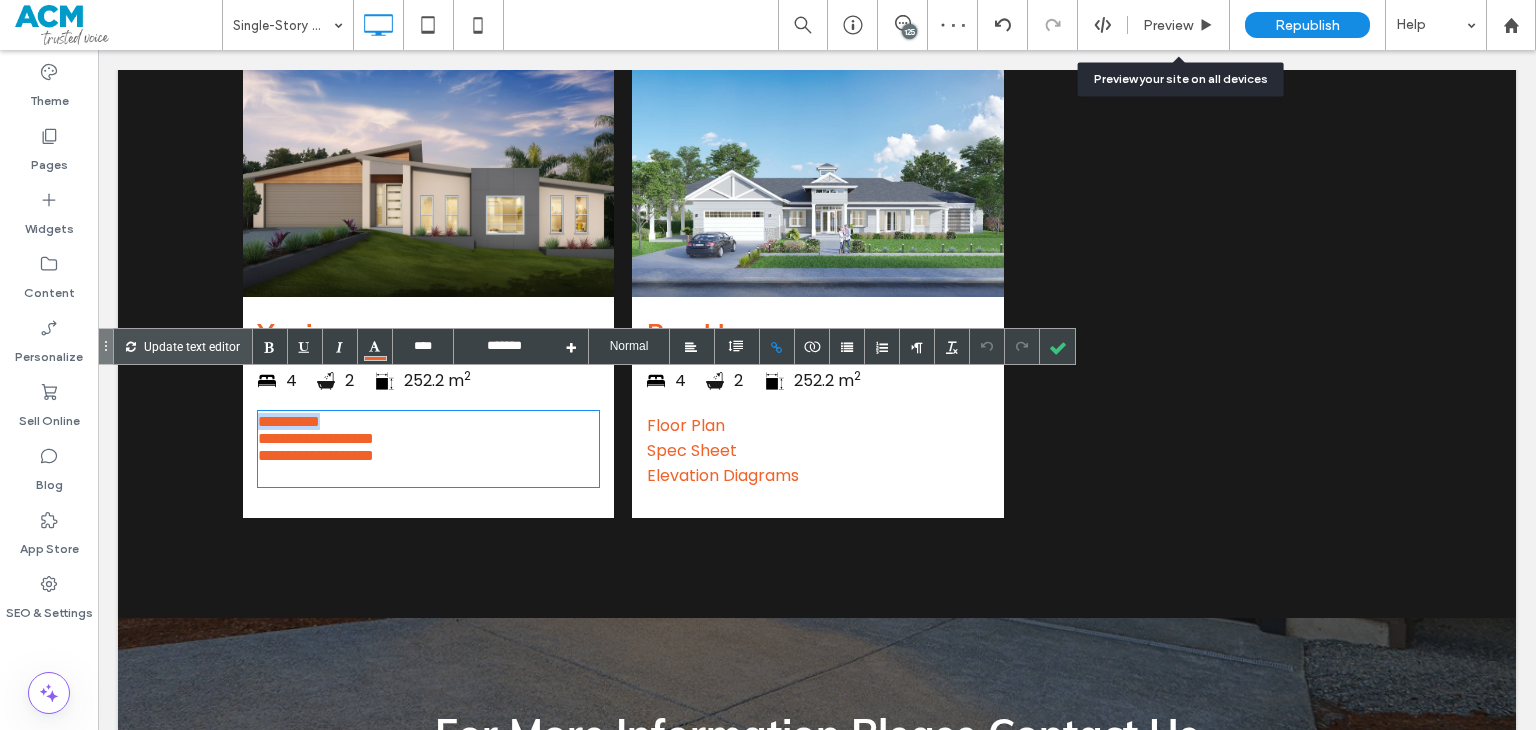 drag, startPoint x: 315, startPoint y: 385, endPoint x: 263, endPoint y: 401, distance: 54.405884 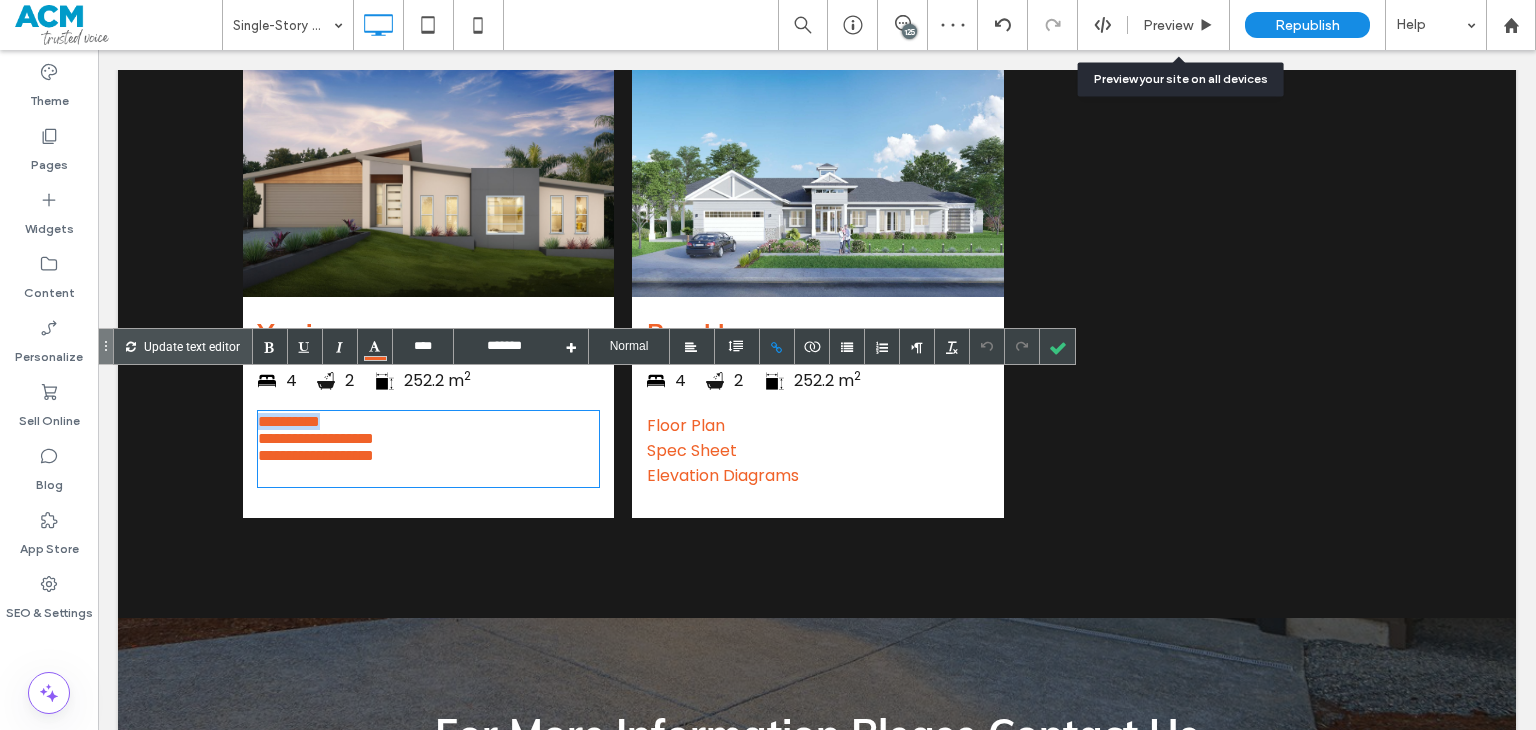 click on "**********" at bounding box center [817, 332] 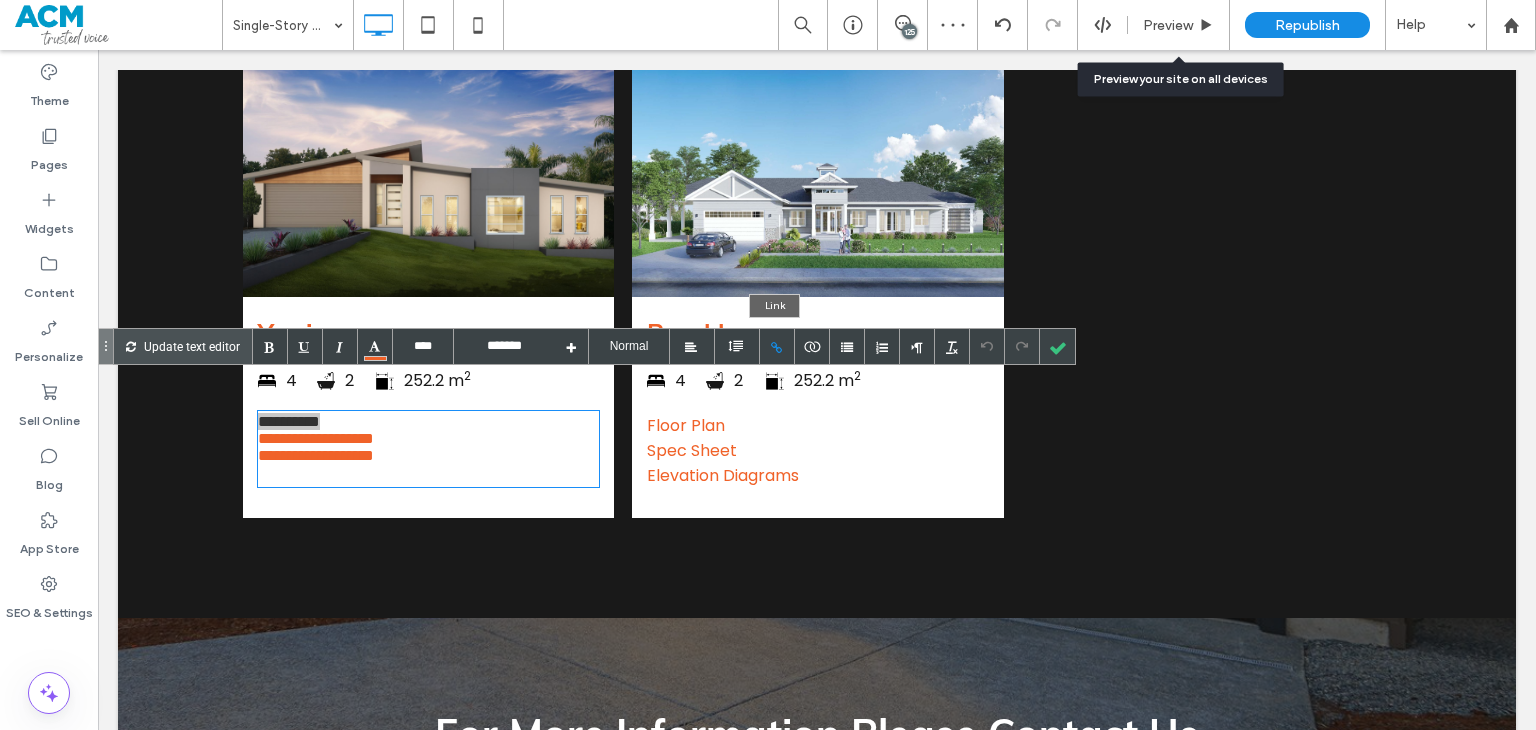 click at bounding box center [777, 346] 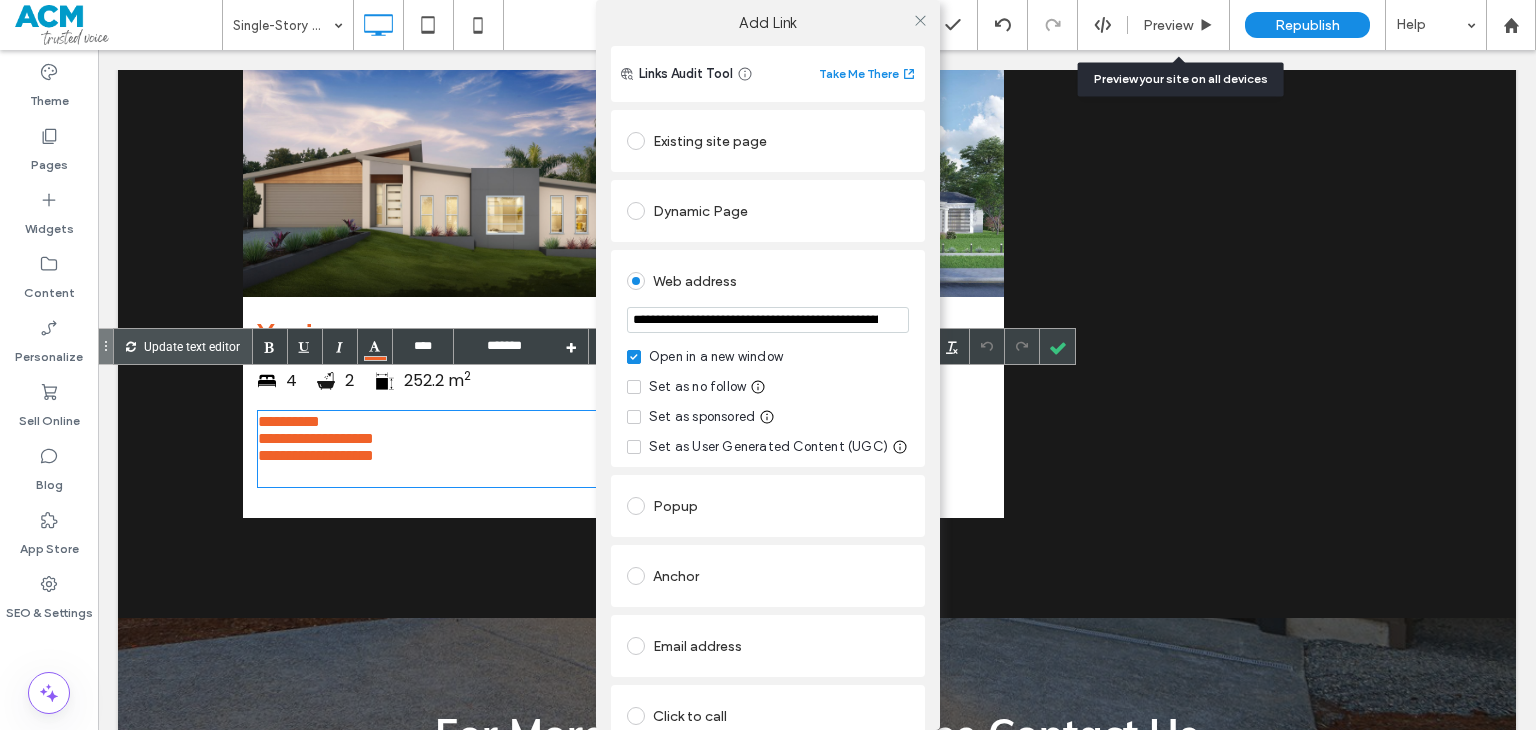 click on "**********" at bounding box center [768, 320] 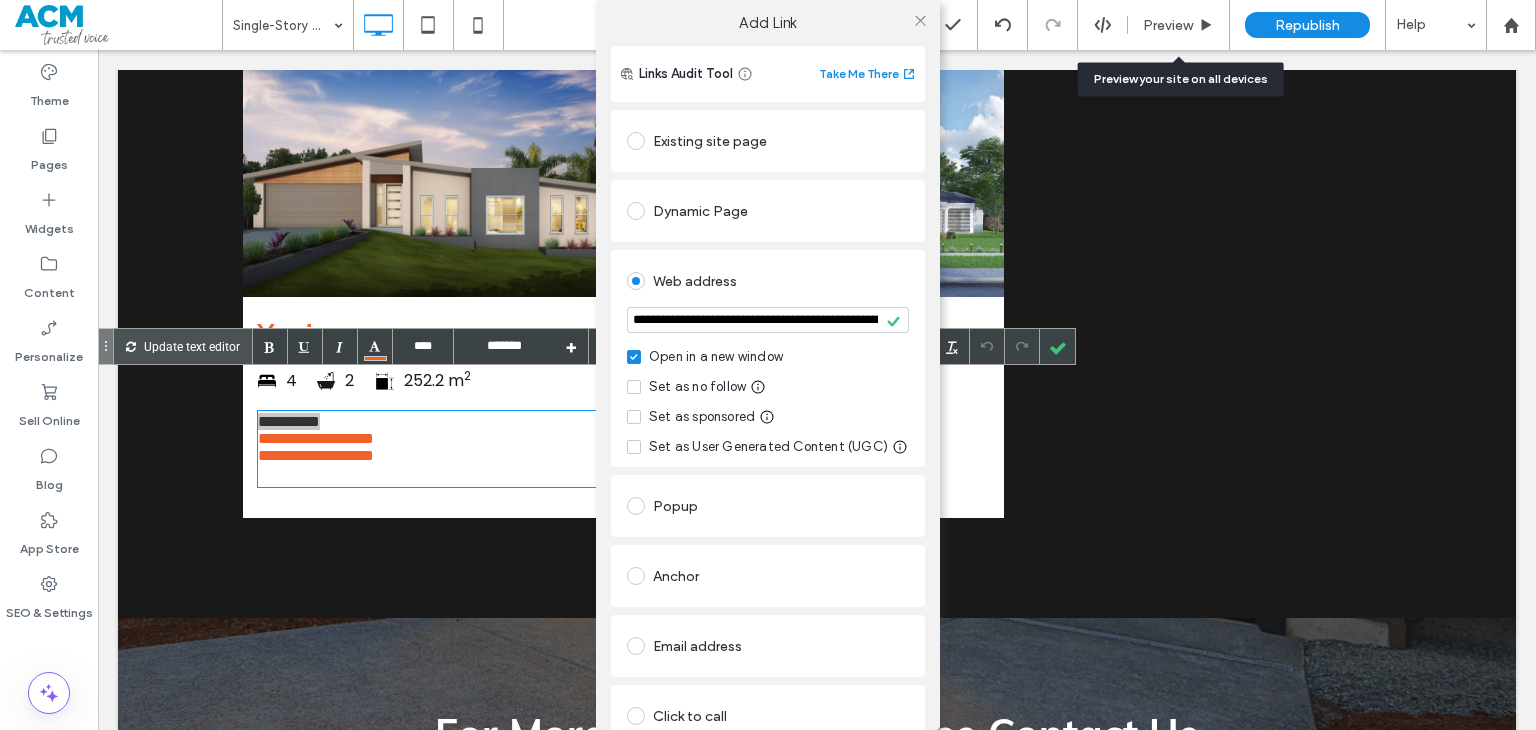 click 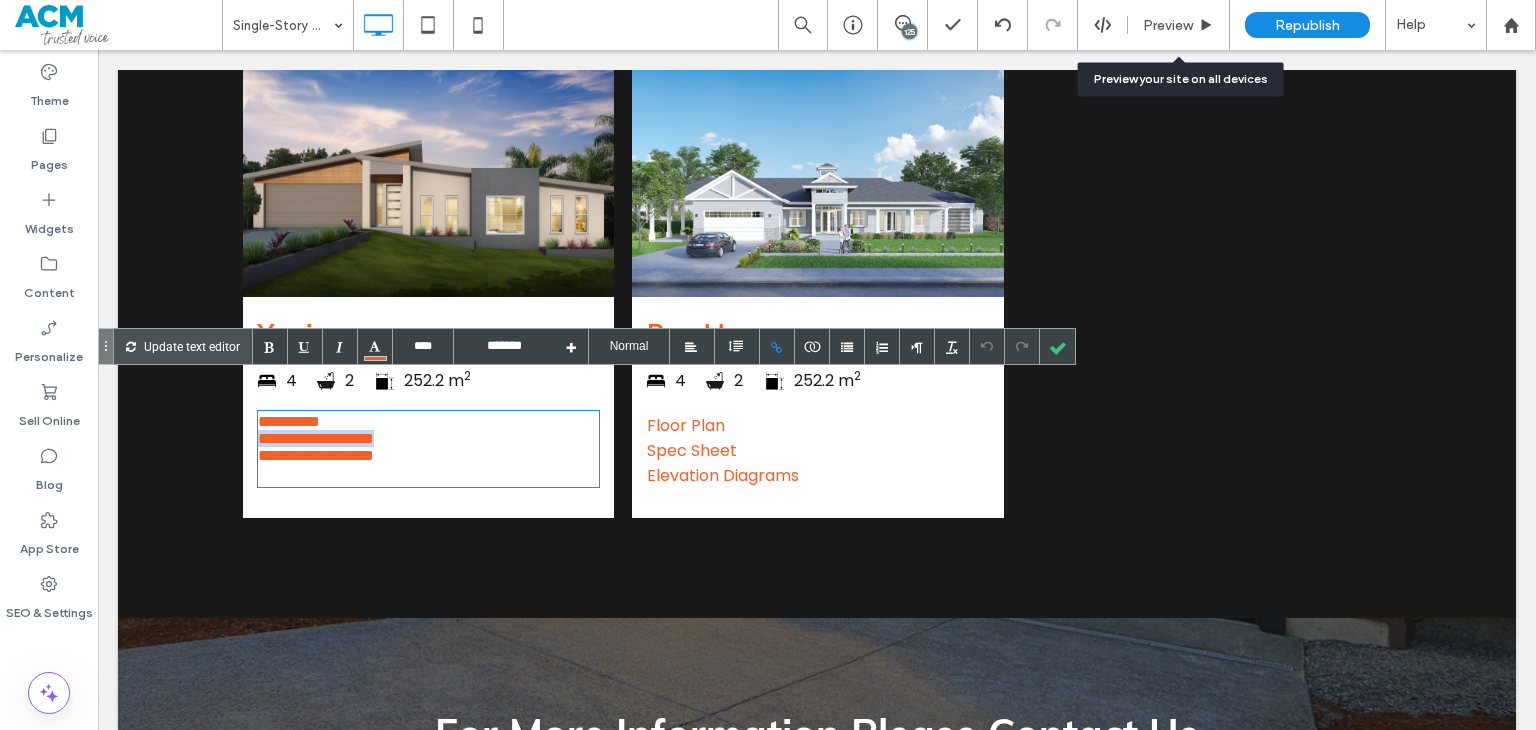 drag, startPoint x: 439, startPoint y: 404, endPoint x: 242, endPoint y: 407, distance: 197.02284 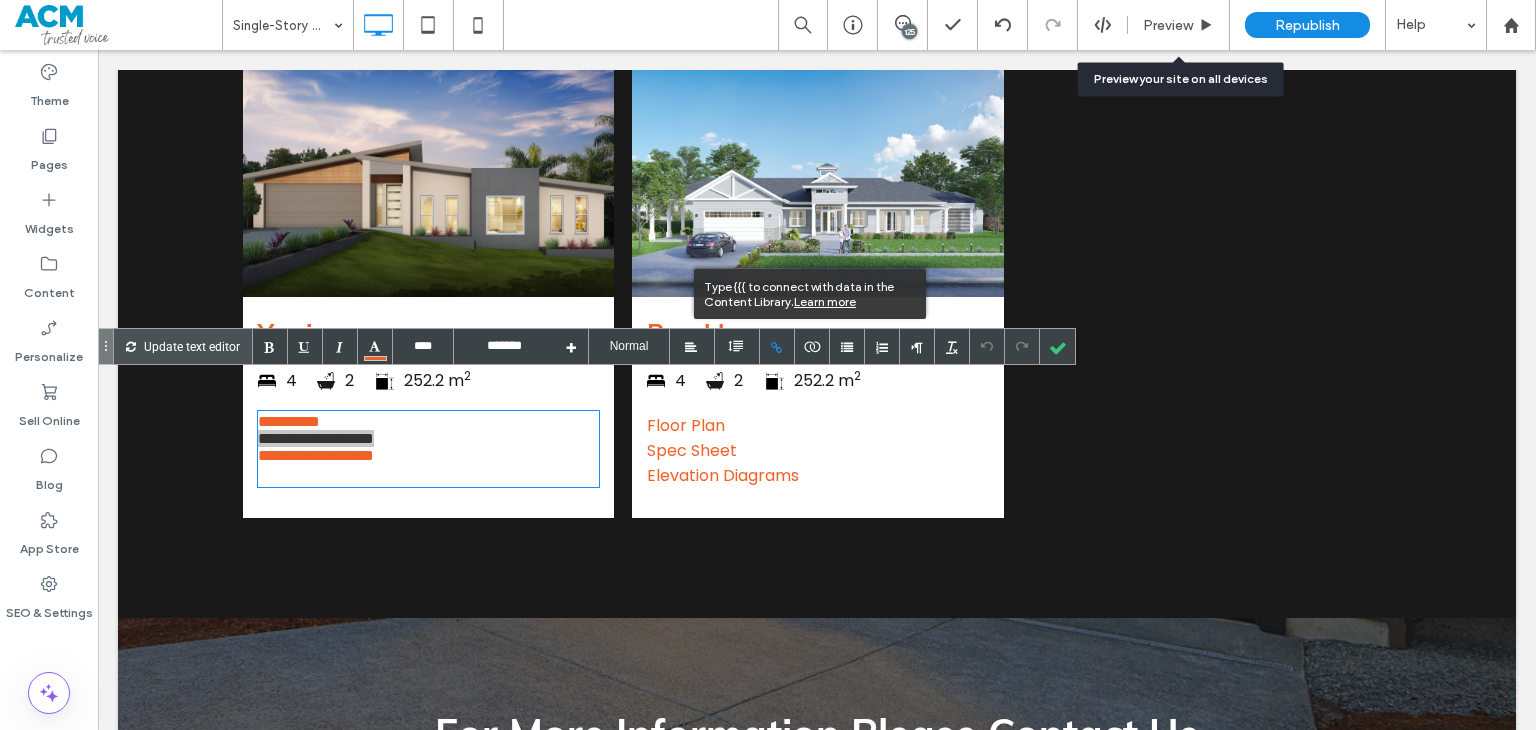 click at bounding box center [777, 346] 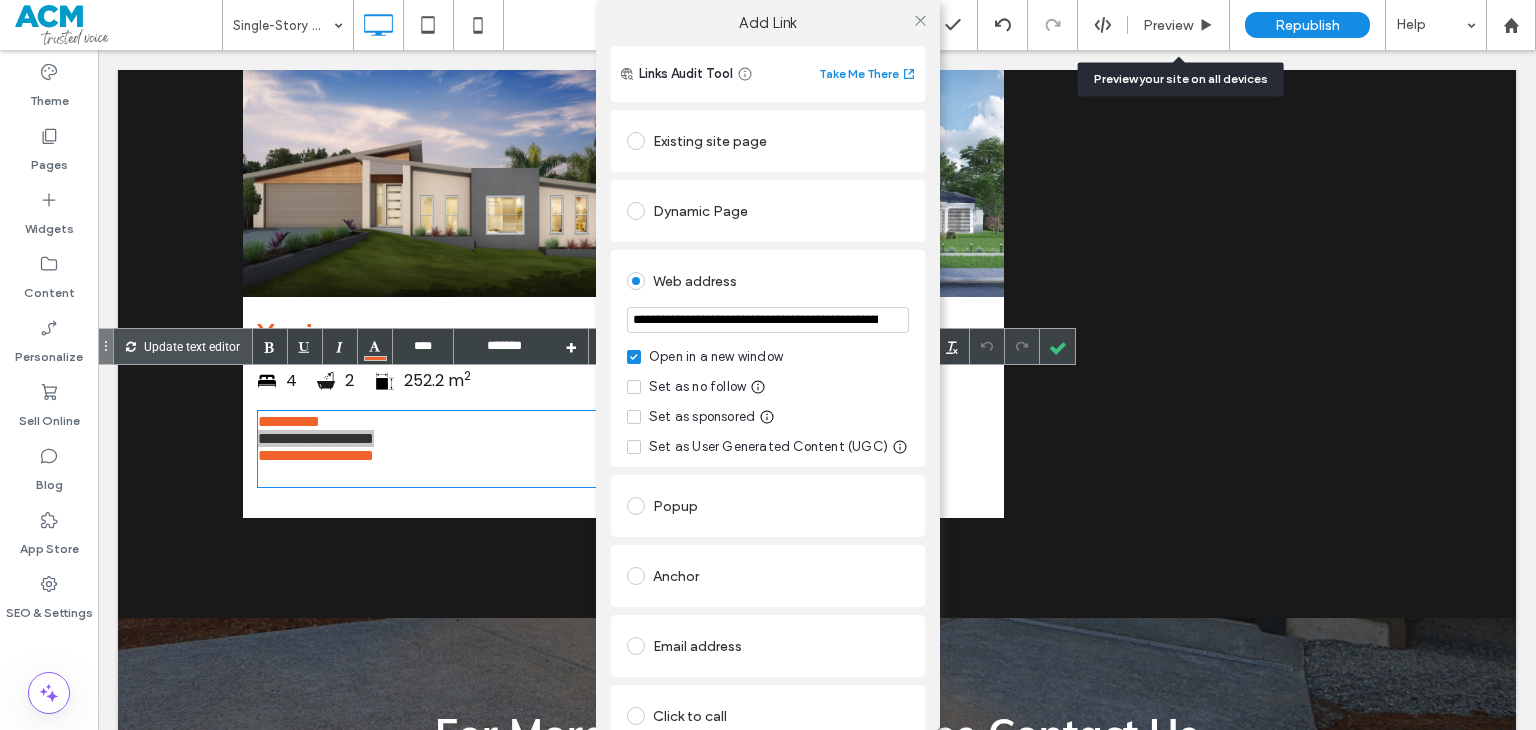click on "**********" at bounding box center [768, 320] 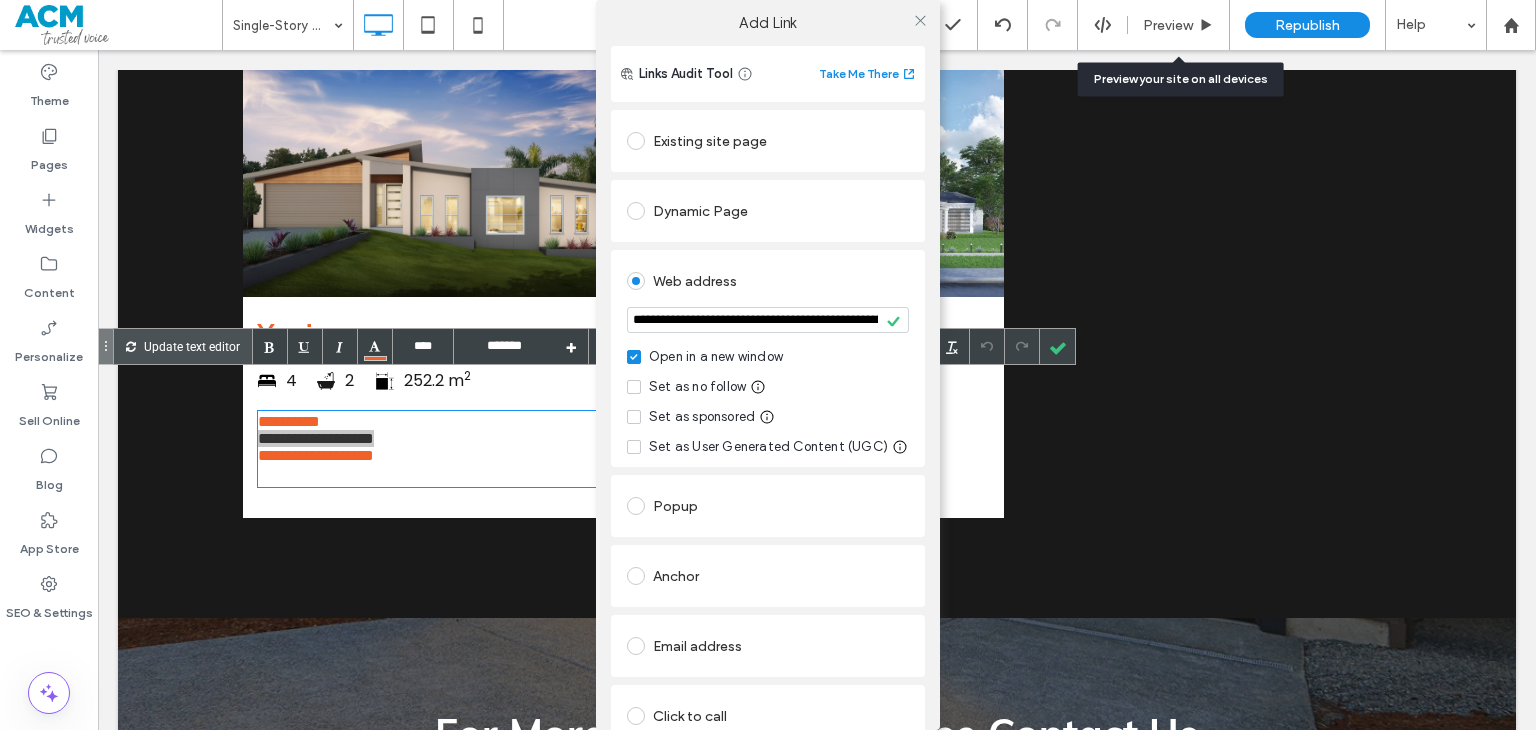 click at bounding box center (920, 20) 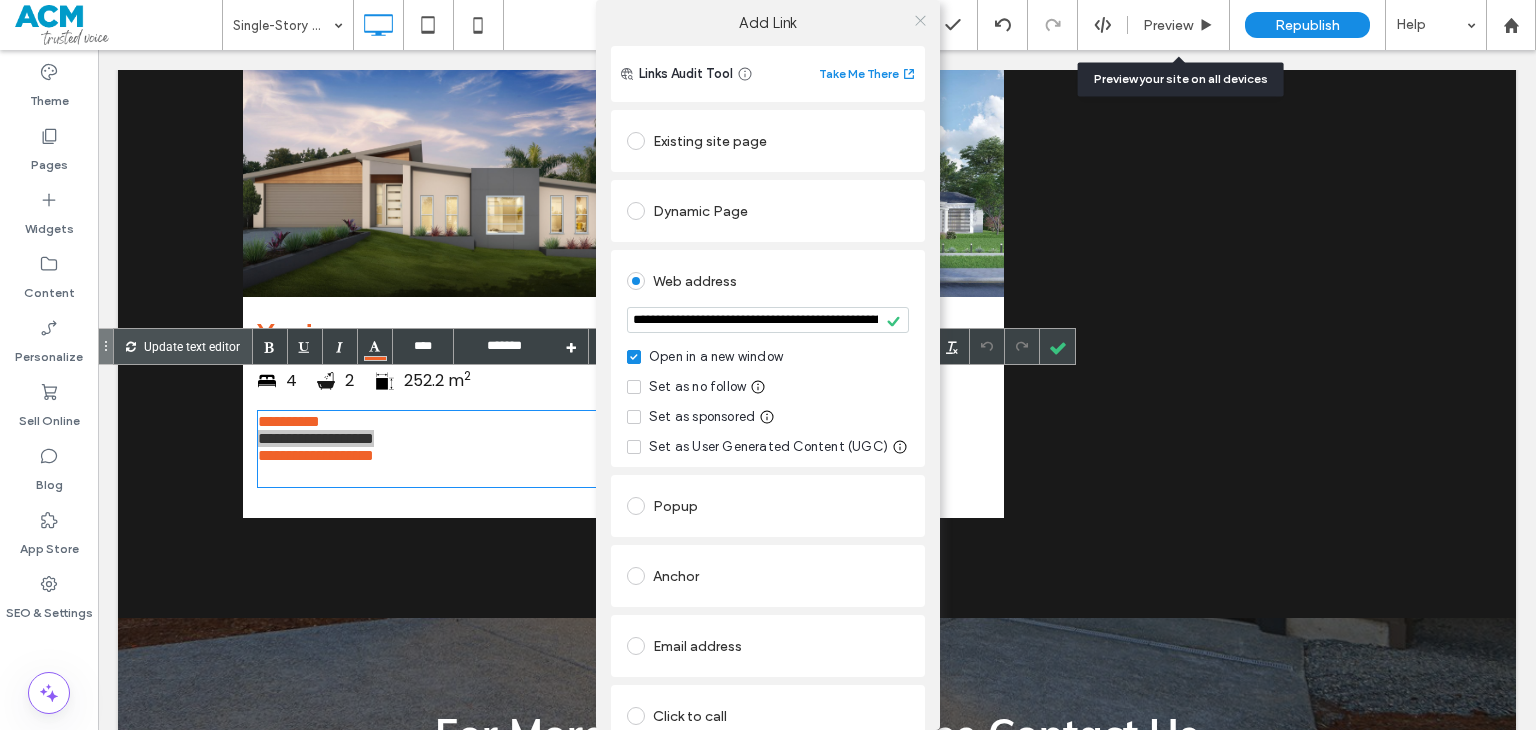 click 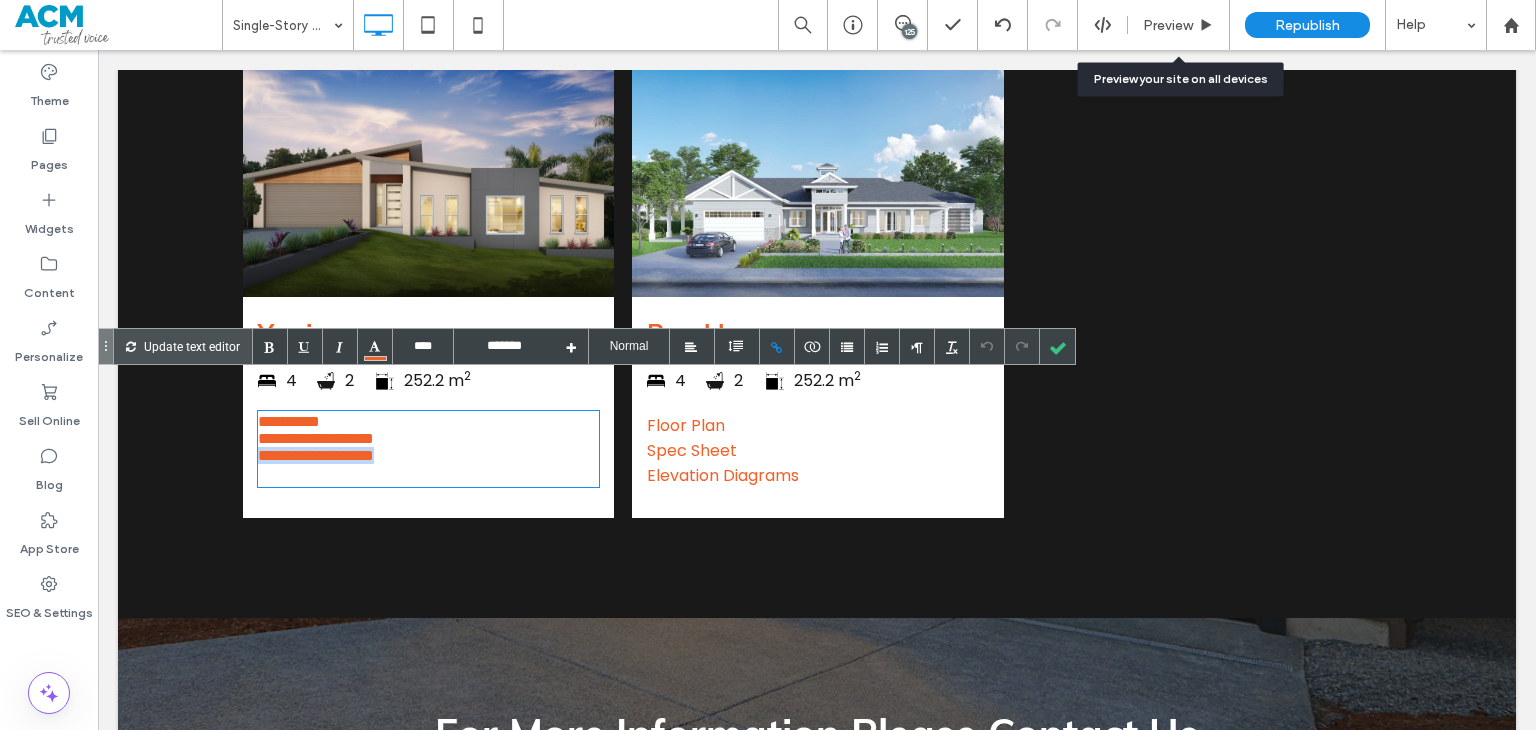drag, startPoint x: 414, startPoint y: 433, endPoint x: 855, endPoint y: 379, distance: 444.29382 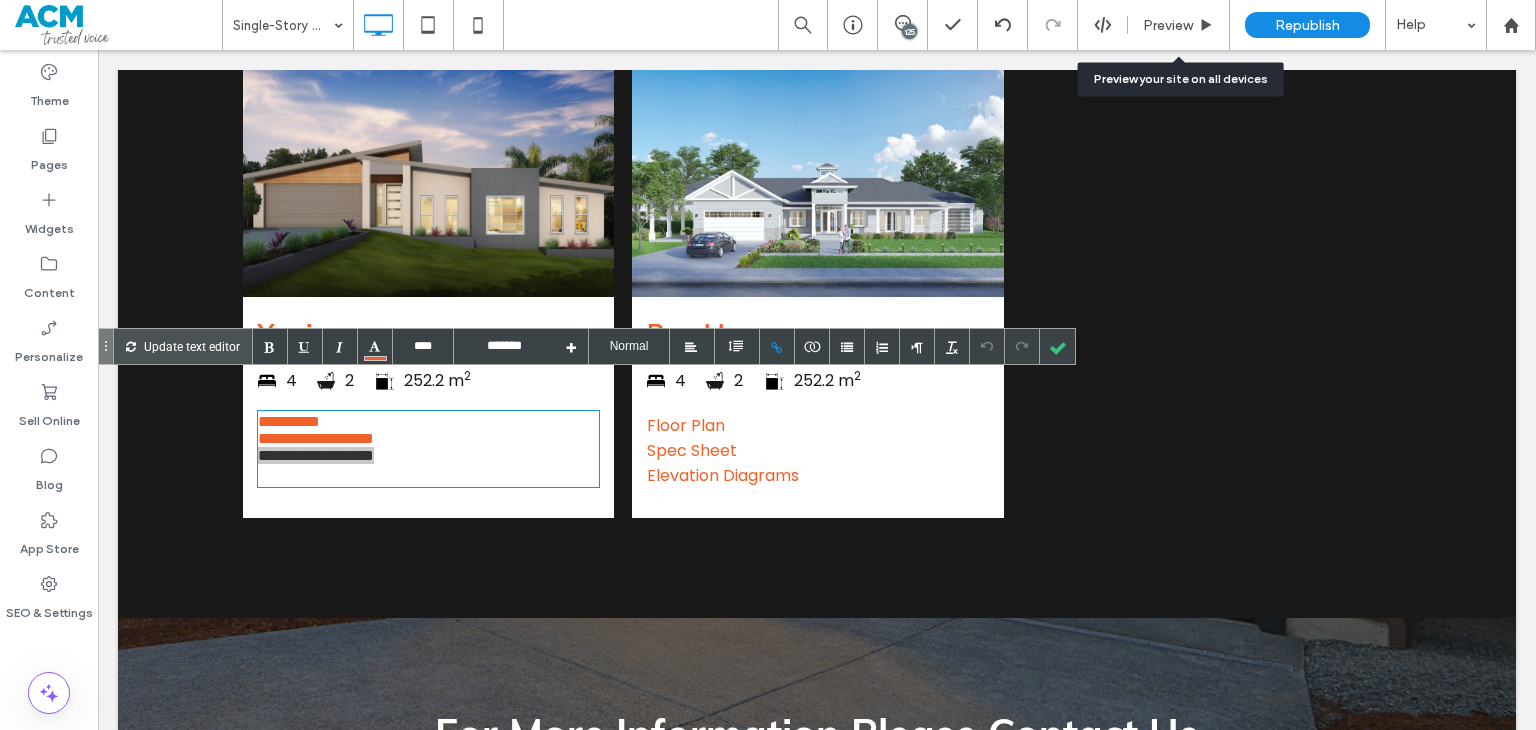 click at bounding box center [777, 346] 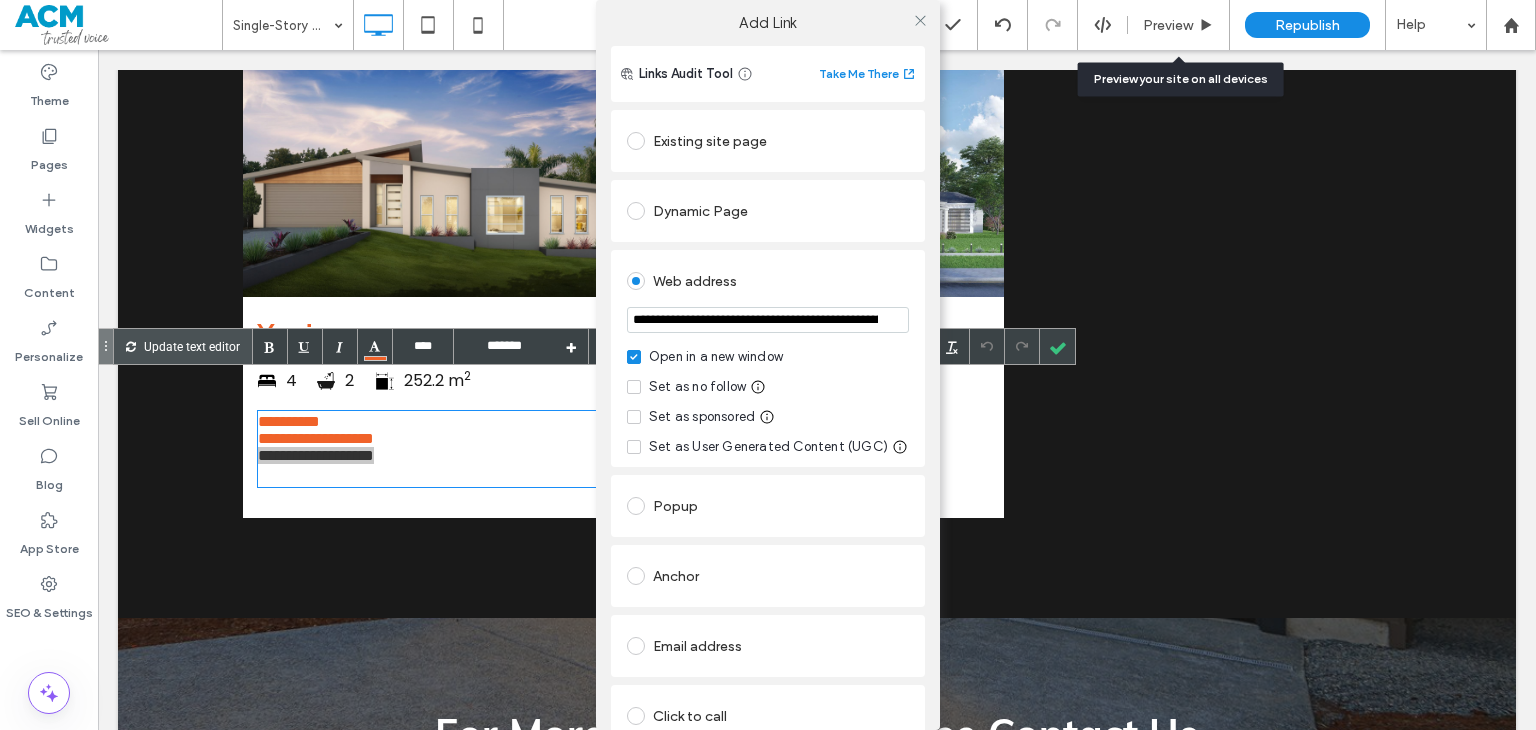 click on "**********" at bounding box center [768, 320] 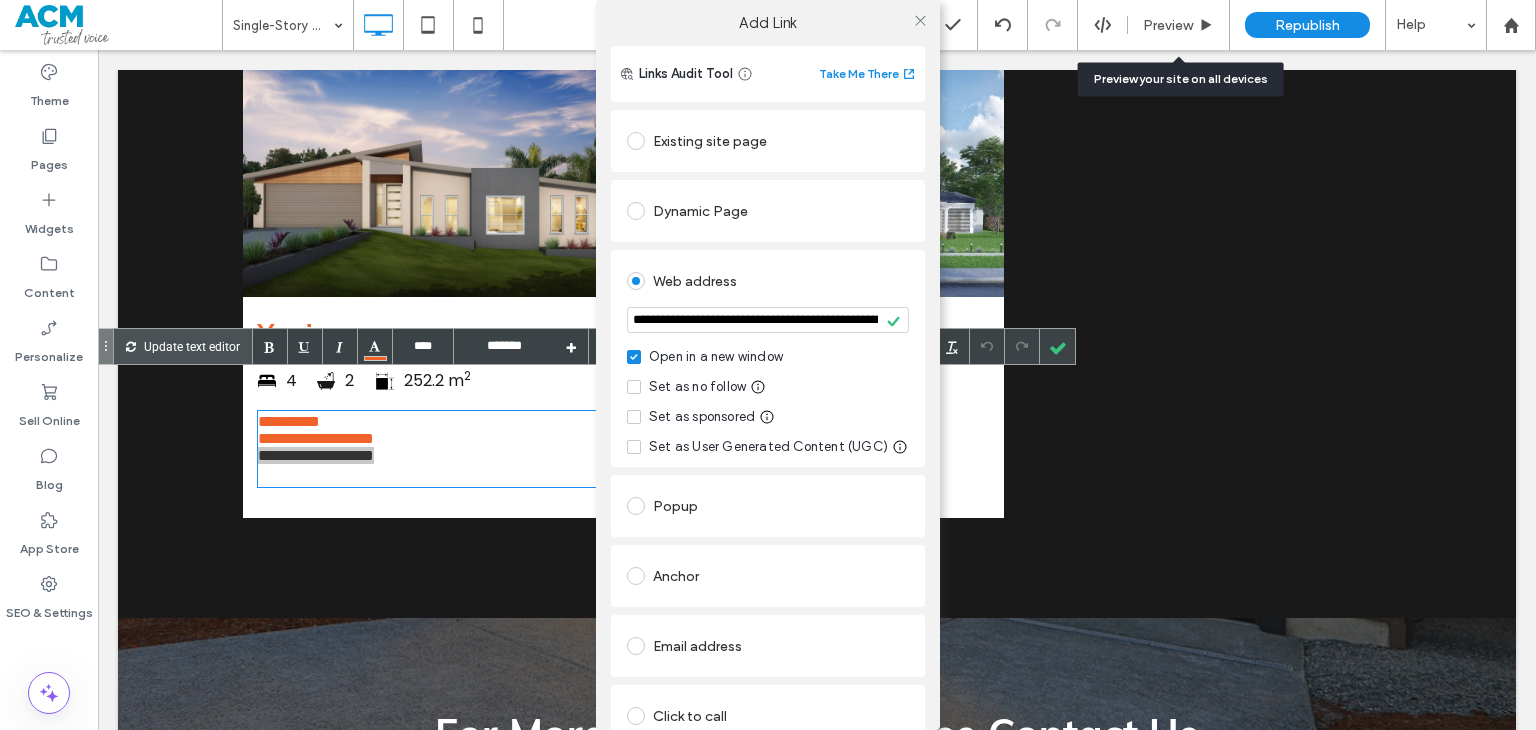 click 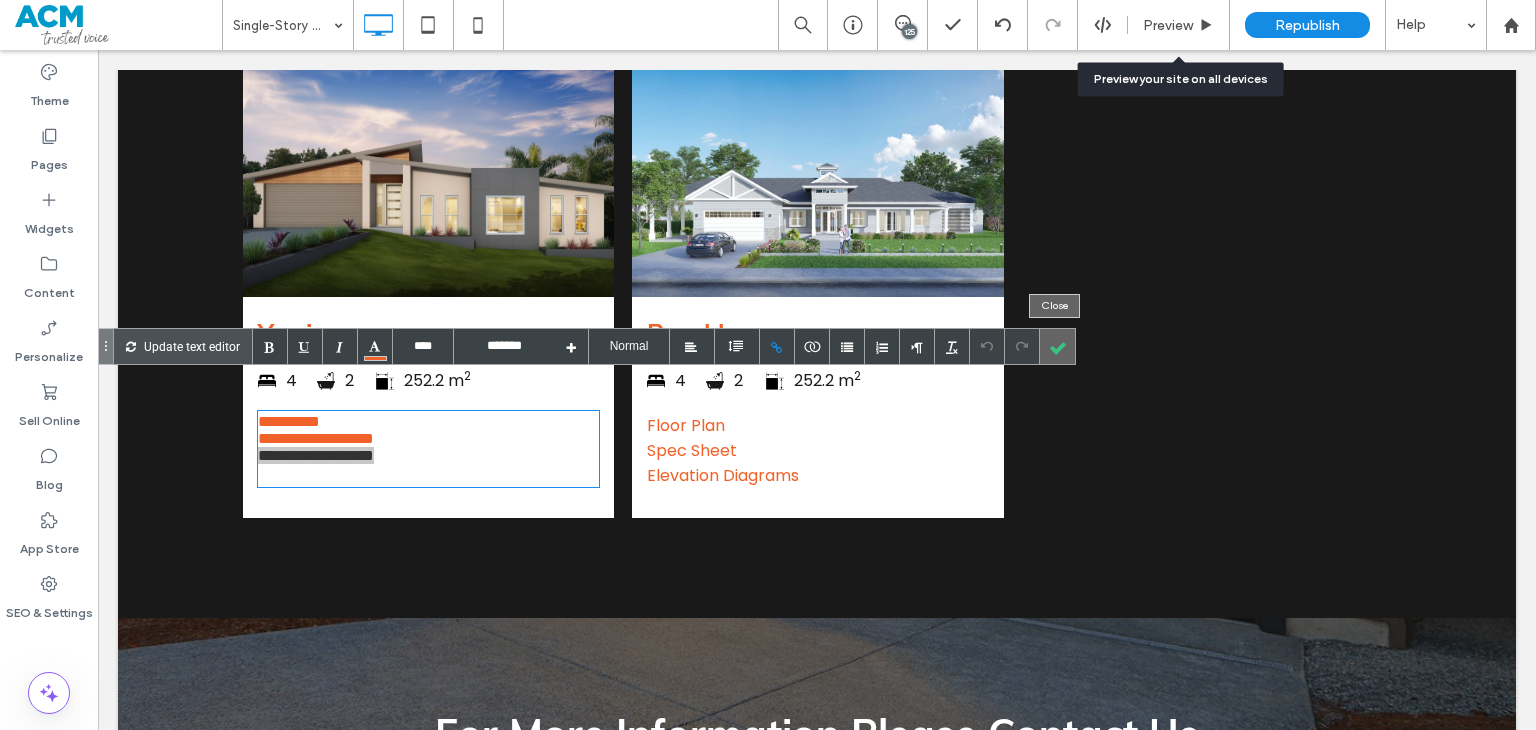 click at bounding box center (1057, 346) 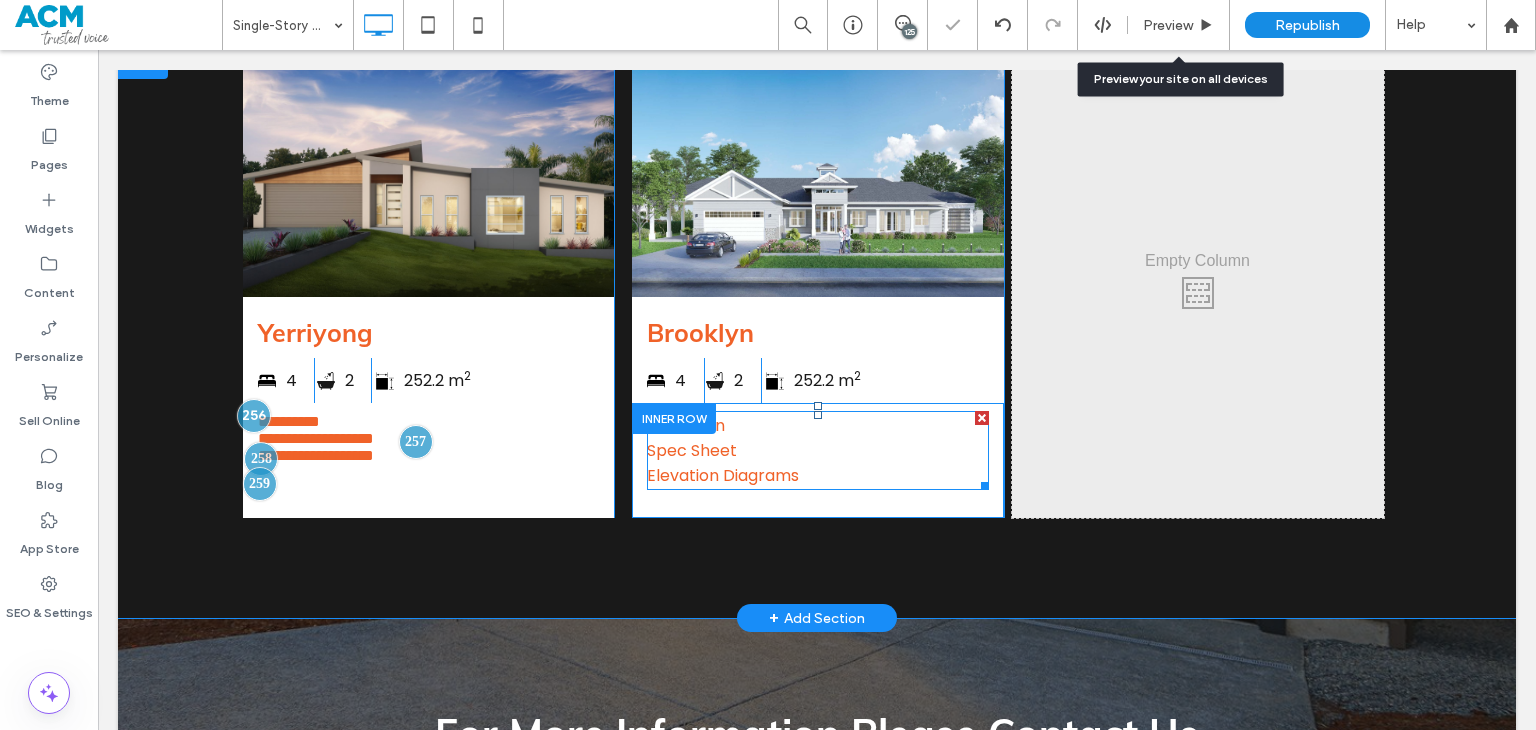 click on "Spec Sheet     Elevation Diagrams" at bounding box center (818, 463) 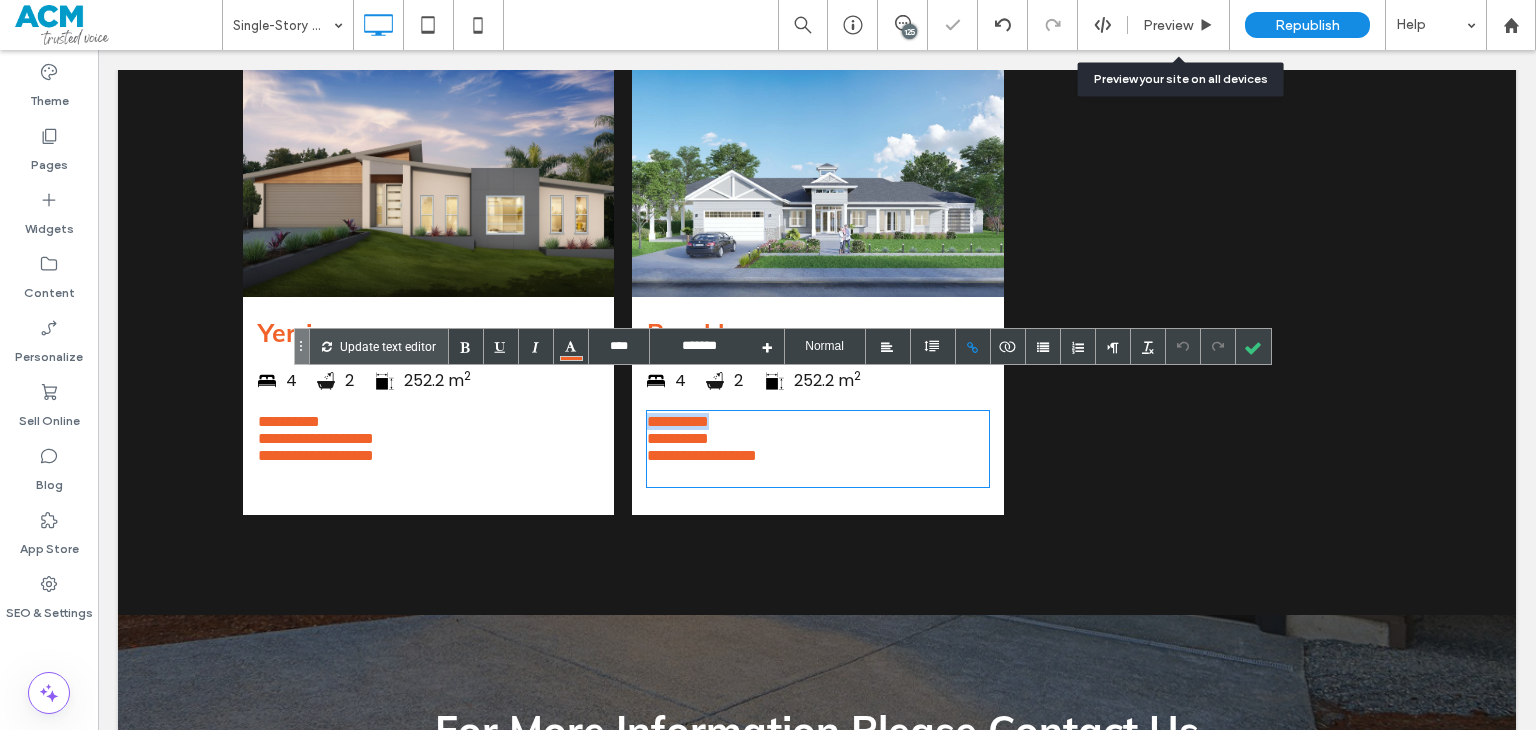 drag, startPoint x: 651, startPoint y: 391, endPoint x: 603, endPoint y: 390, distance: 48.010414 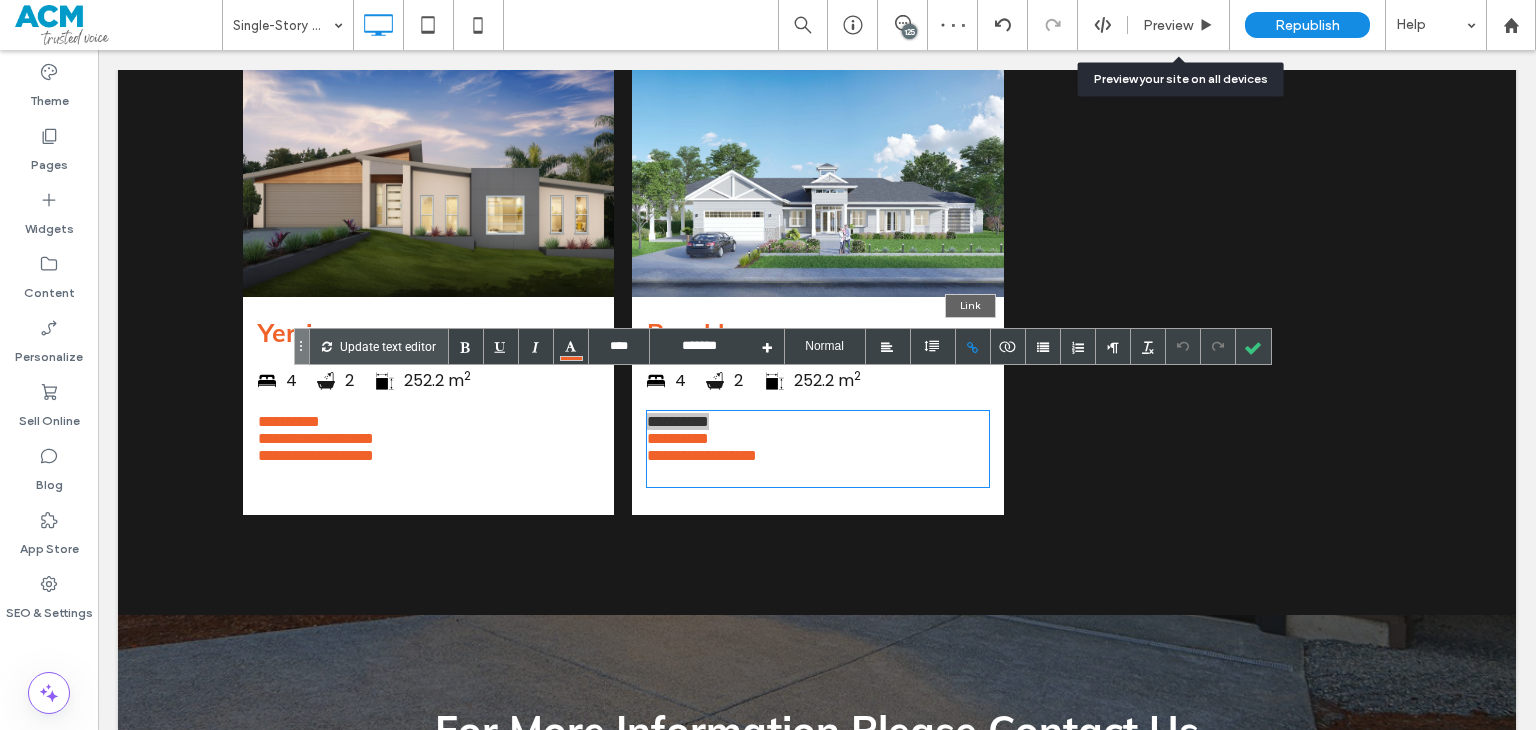 click at bounding box center [973, 346] 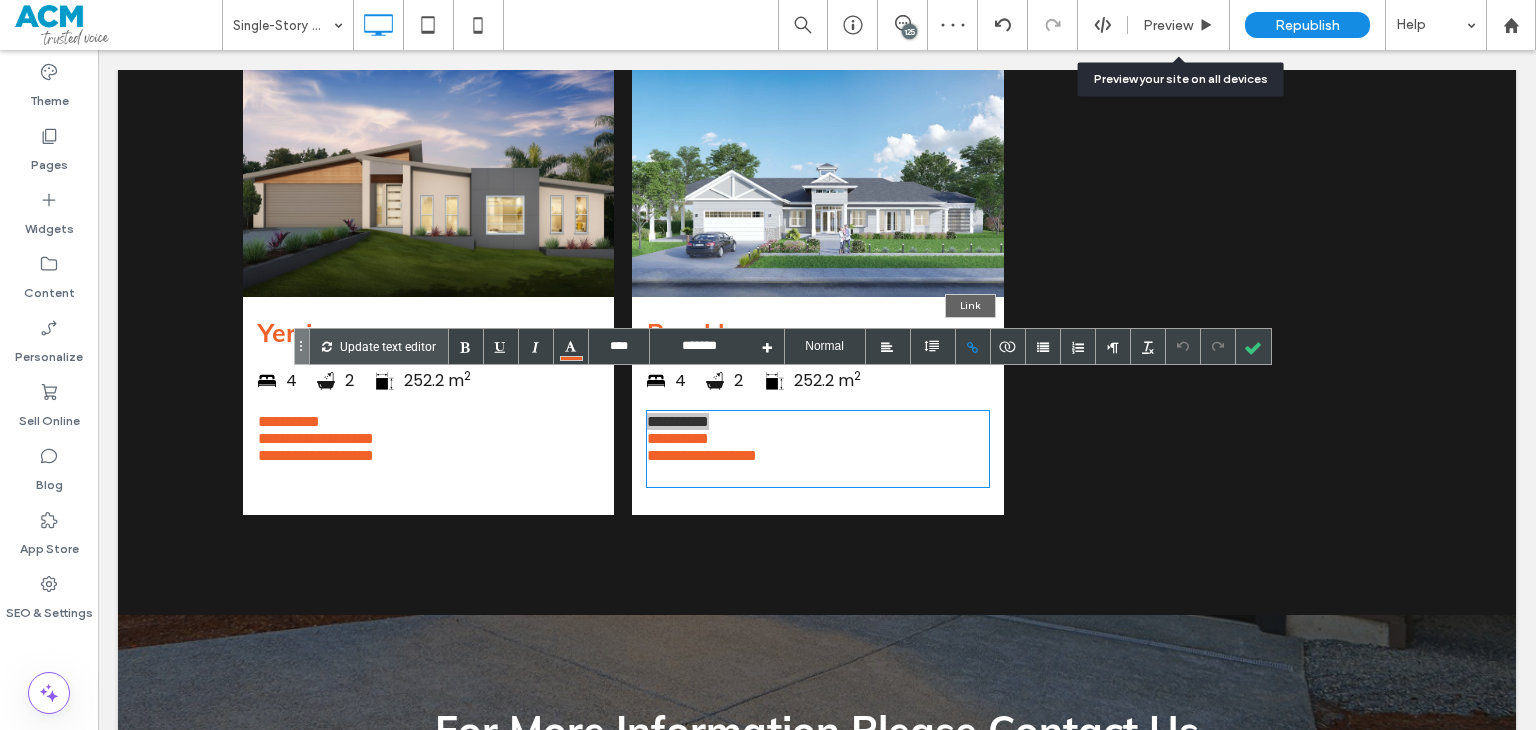 type 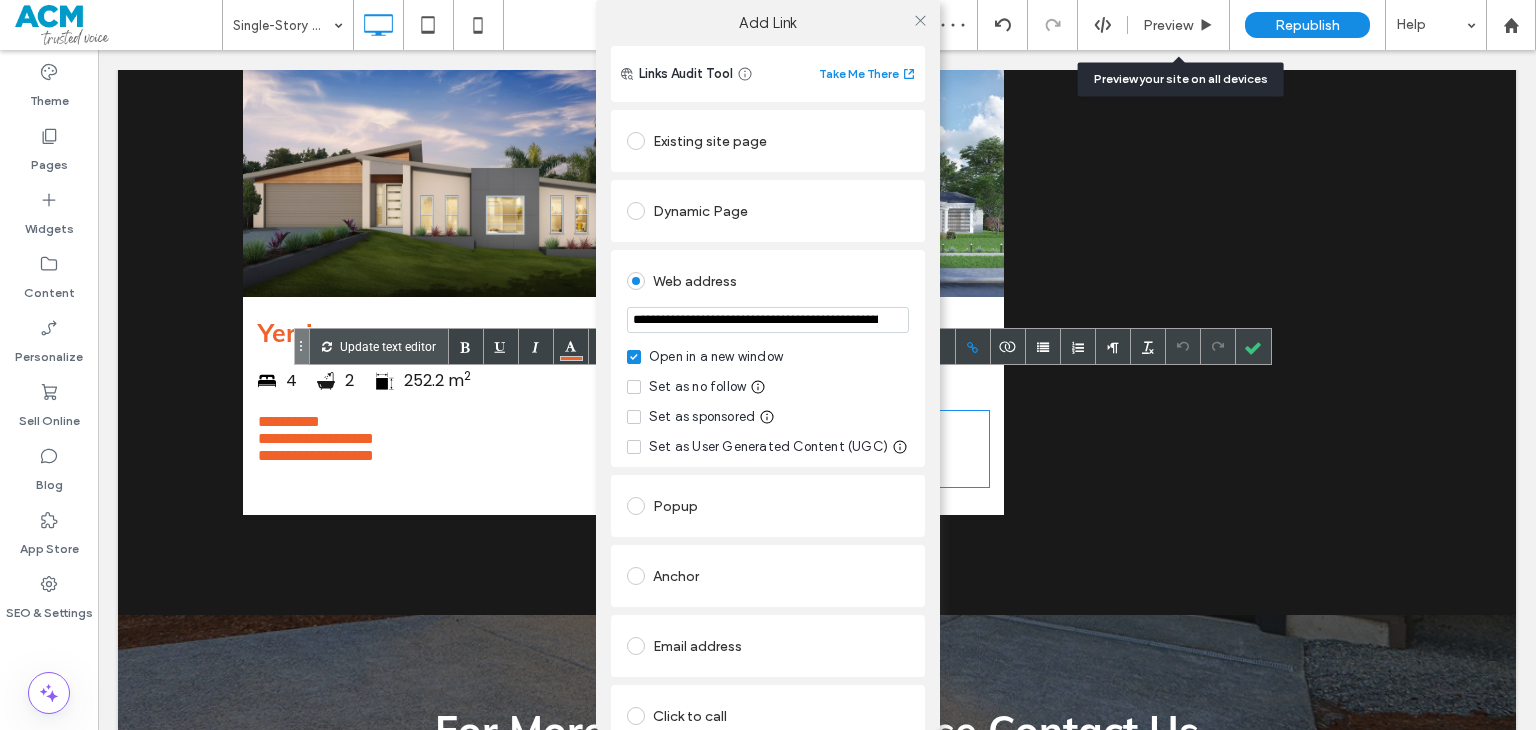 click on "**********" at bounding box center [768, 322] 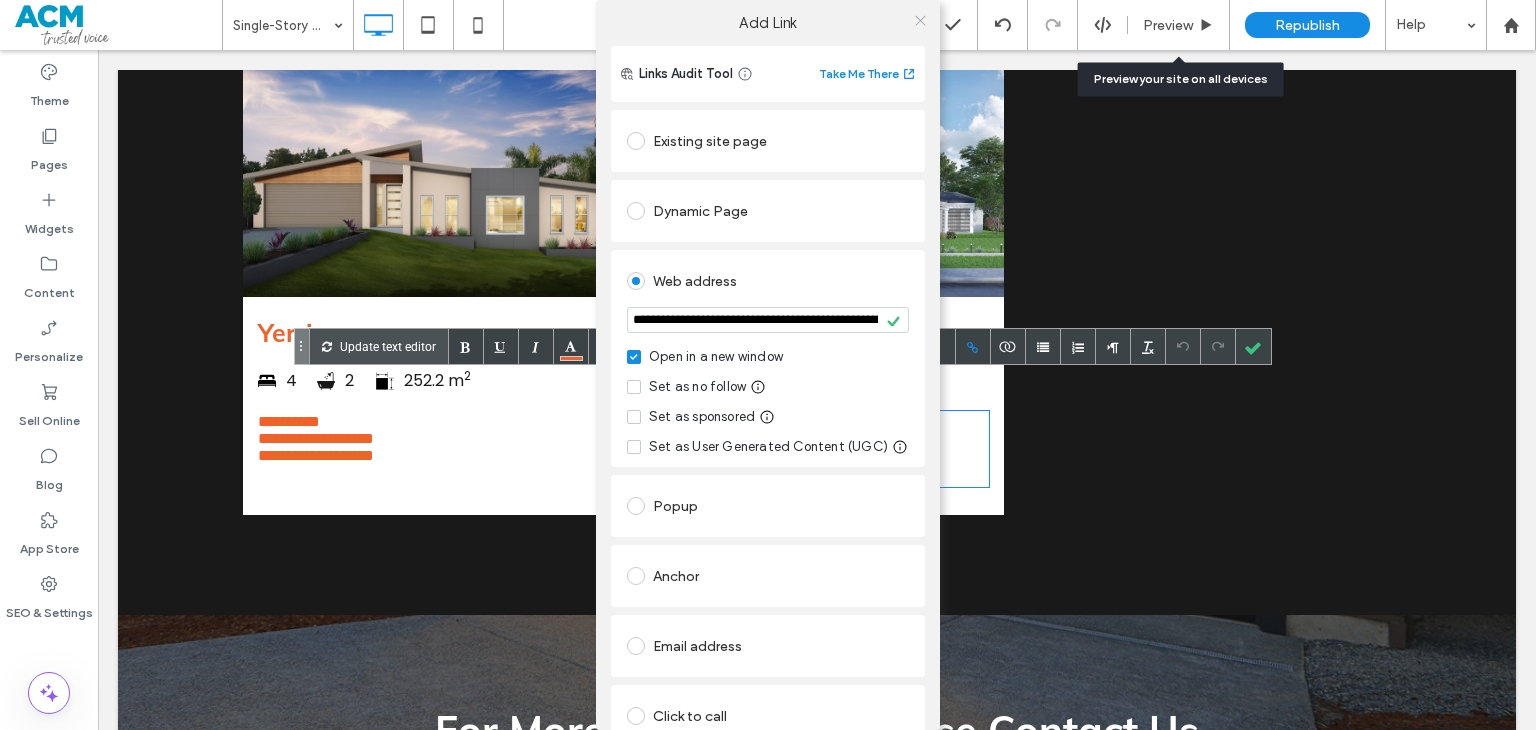 click 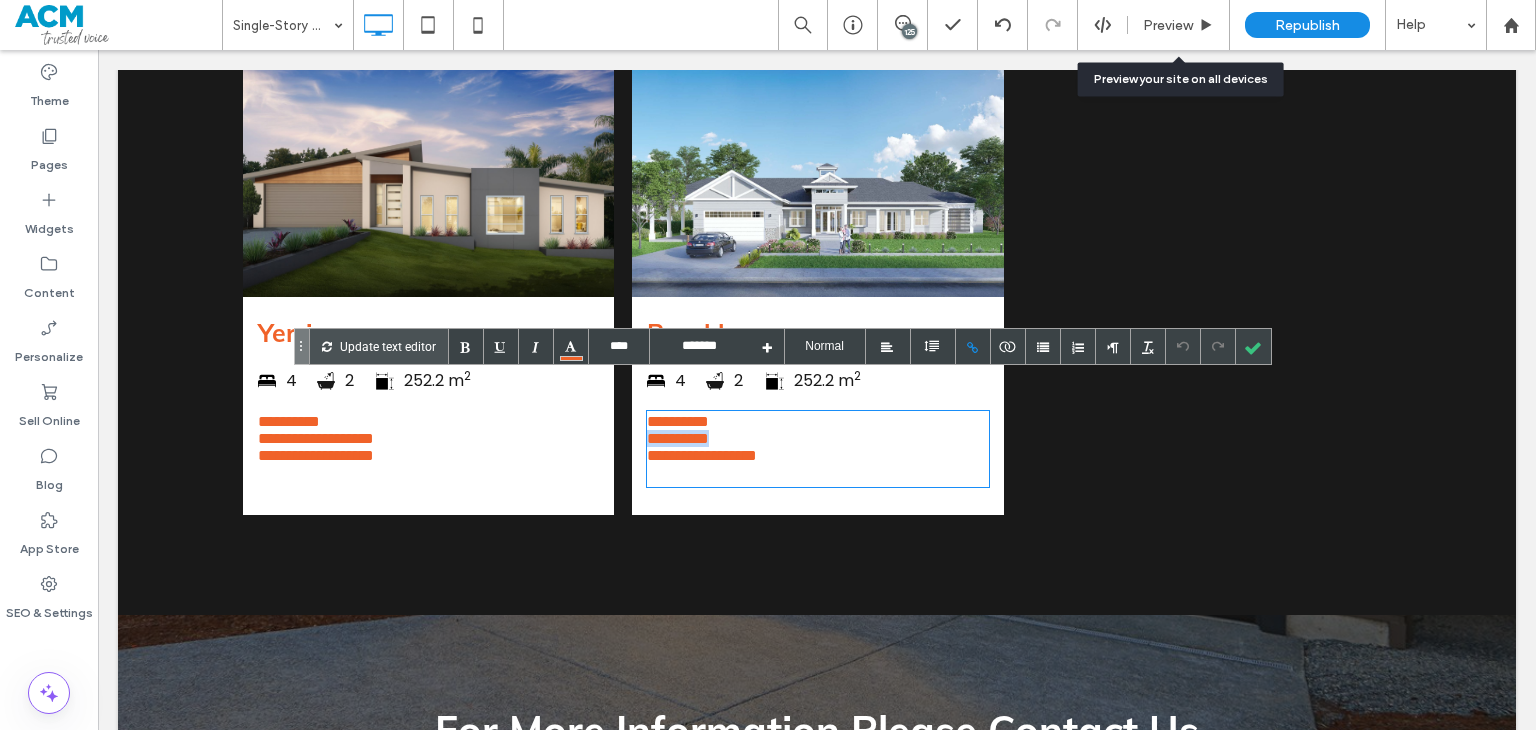 drag, startPoint x: 767, startPoint y: 405, endPoint x: 616, endPoint y: 413, distance: 151.21178 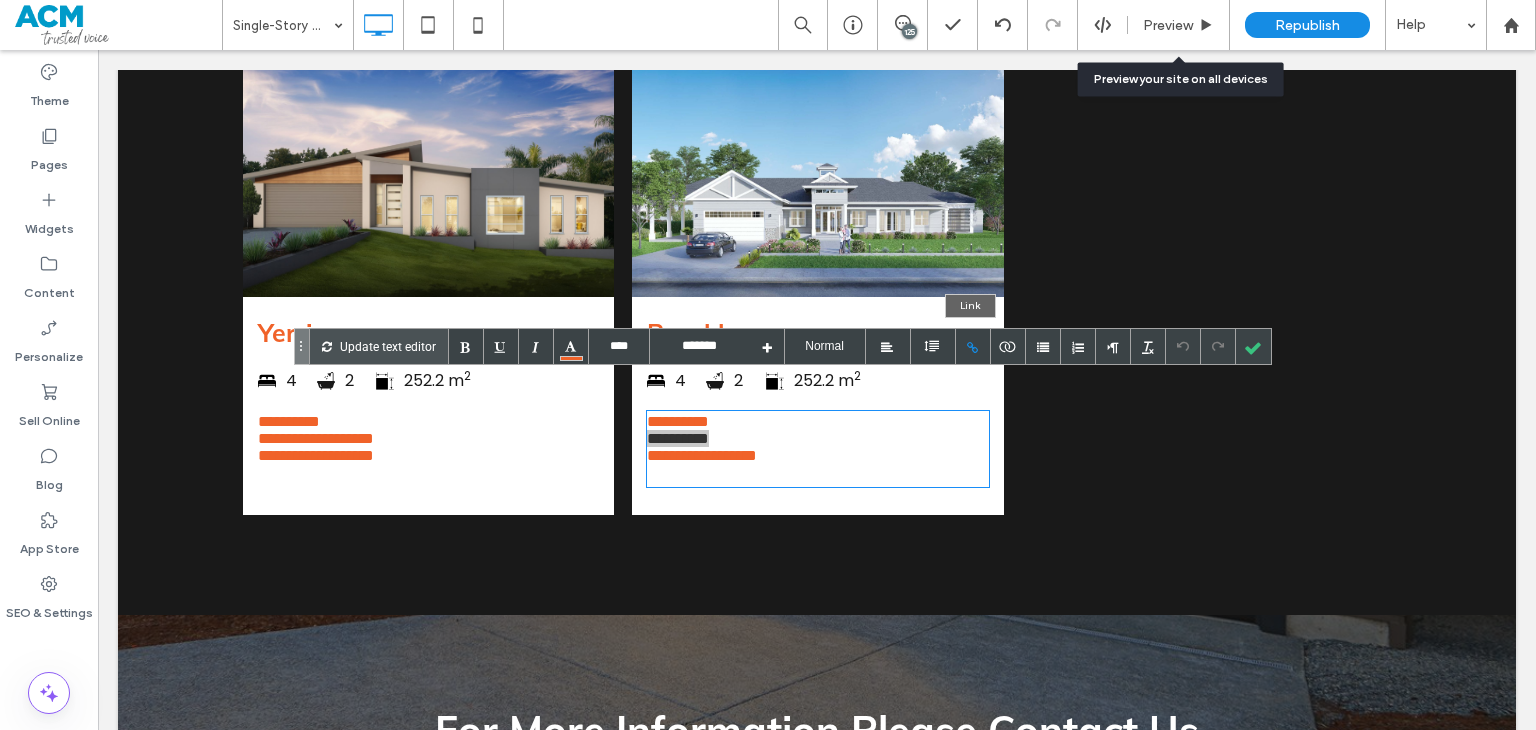 click at bounding box center [973, 346] 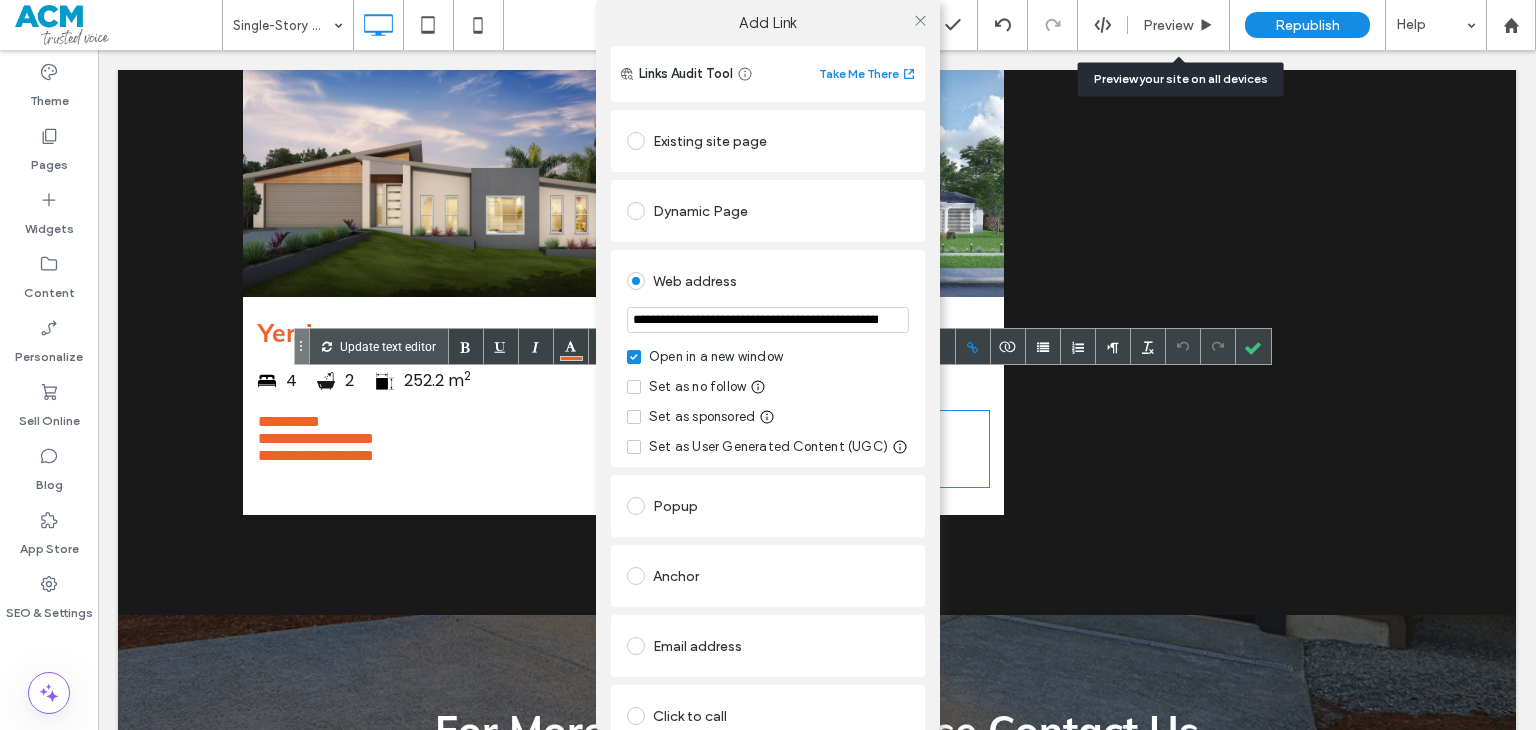 click on "**********" at bounding box center (768, 320) 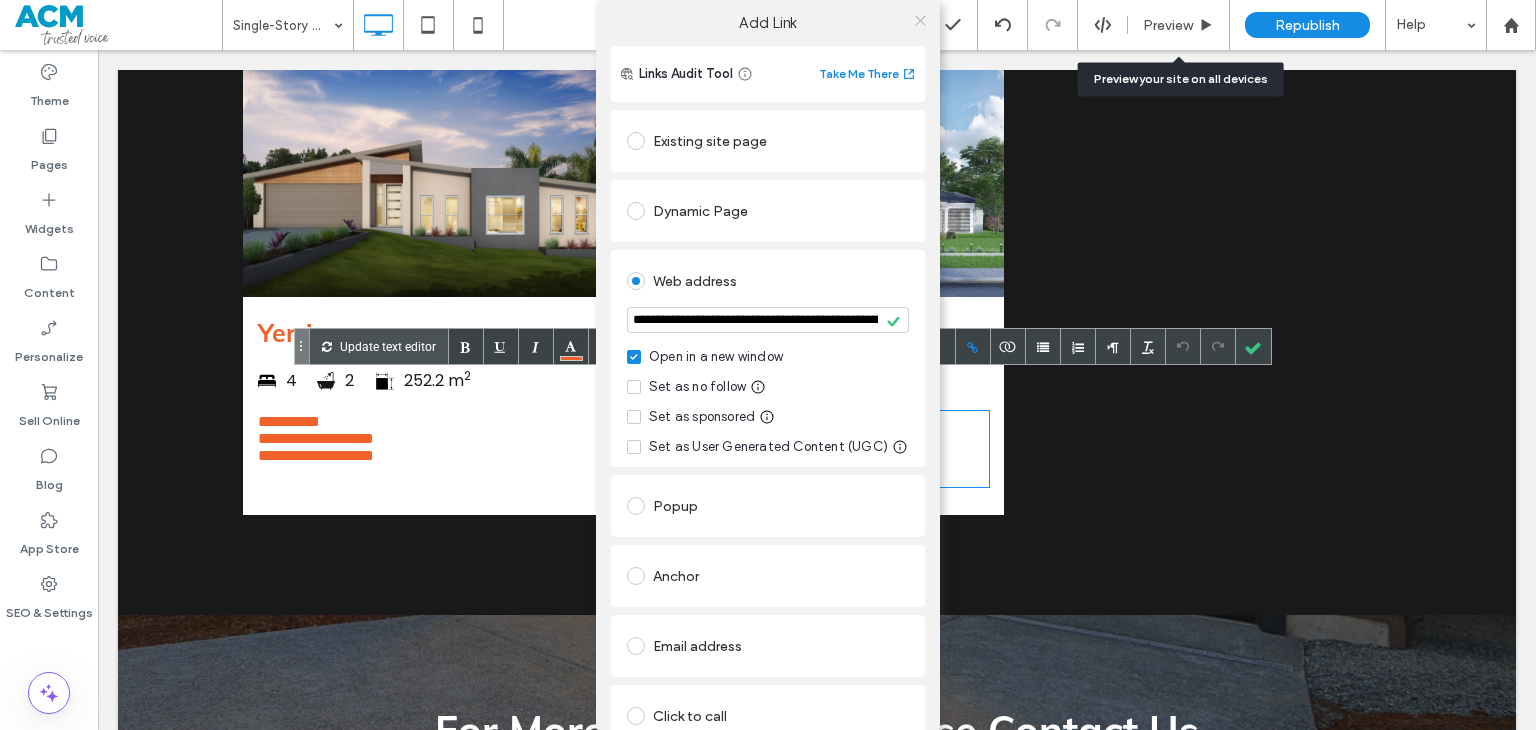 click 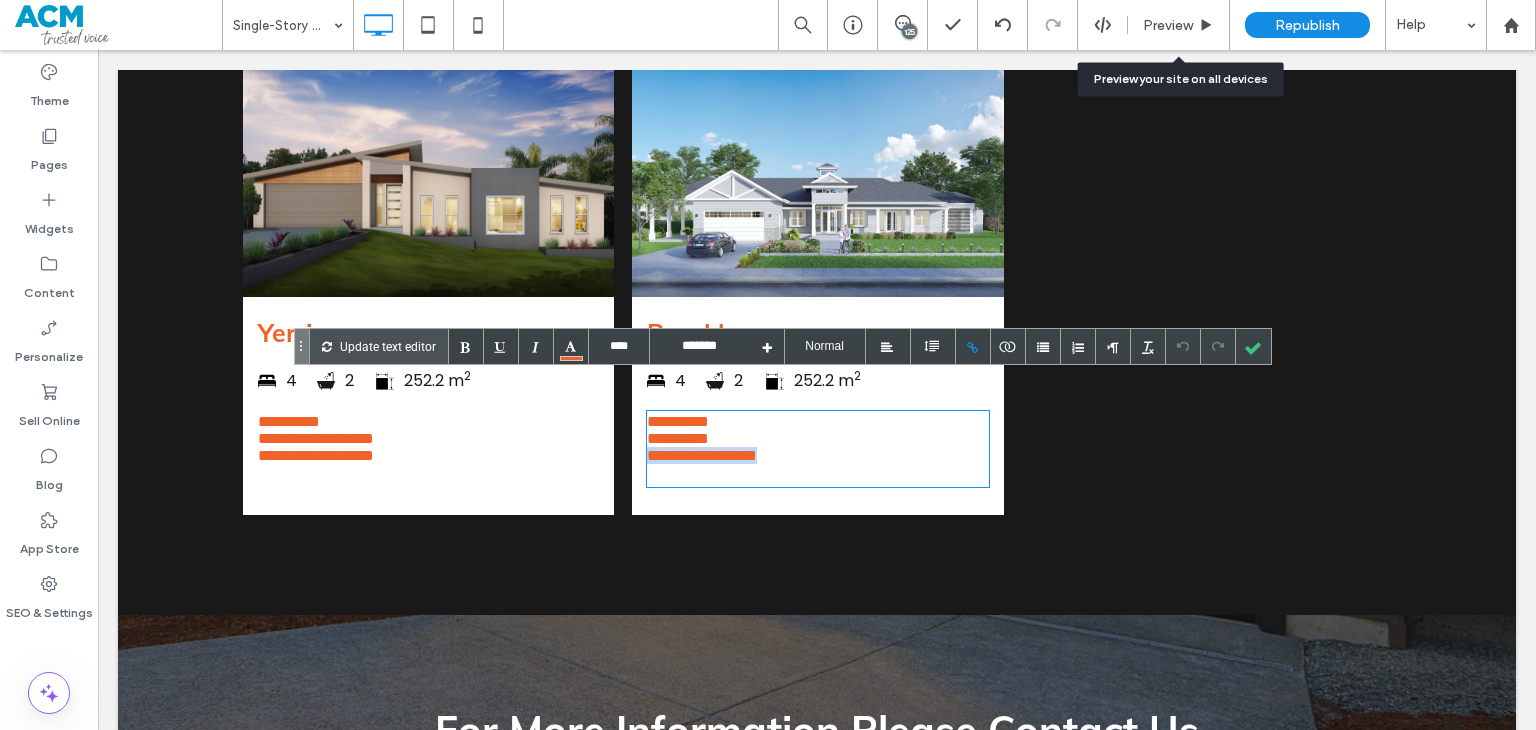 drag, startPoint x: 803, startPoint y: 432, endPoint x: 778, endPoint y: 392, distance: 47.169907 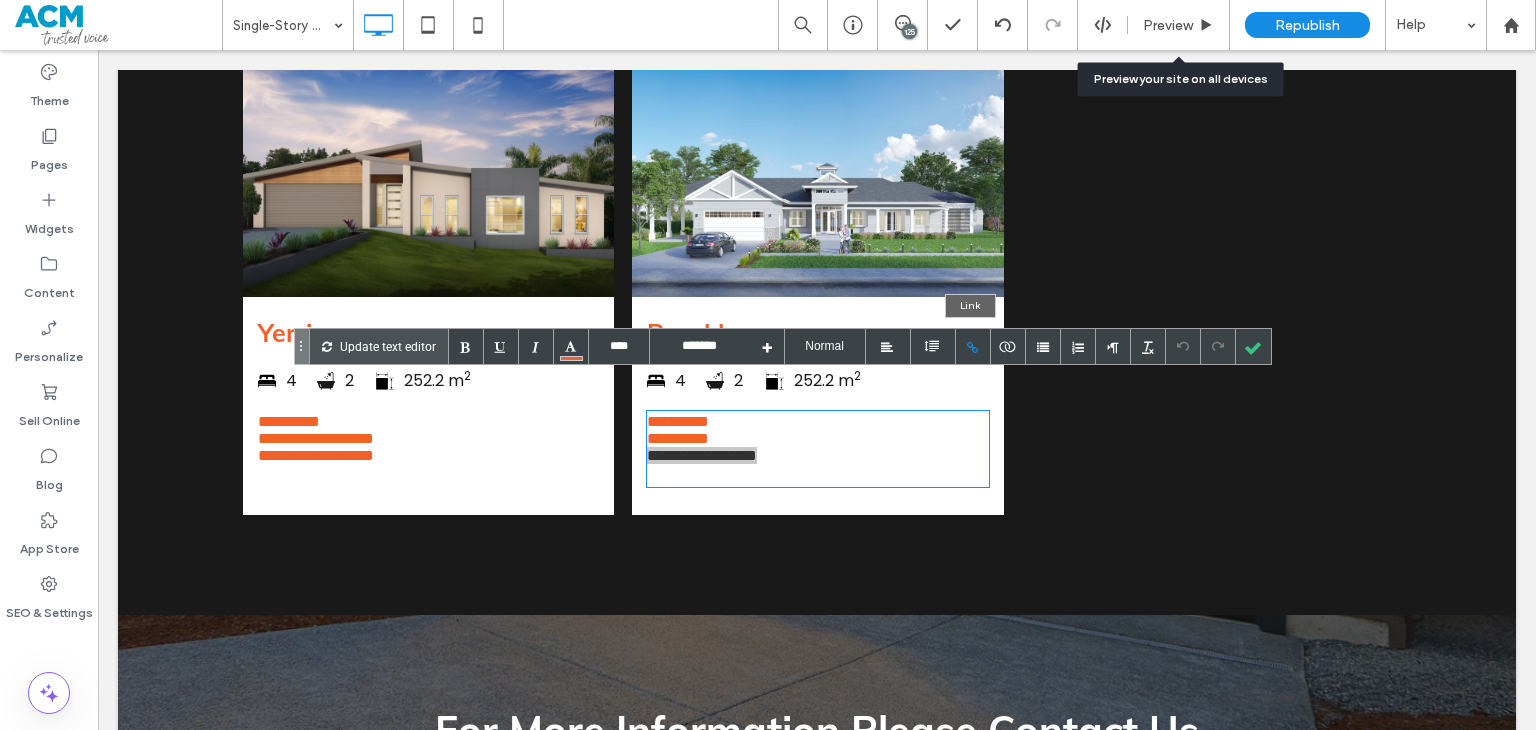 click at bounding box center (973, 346) 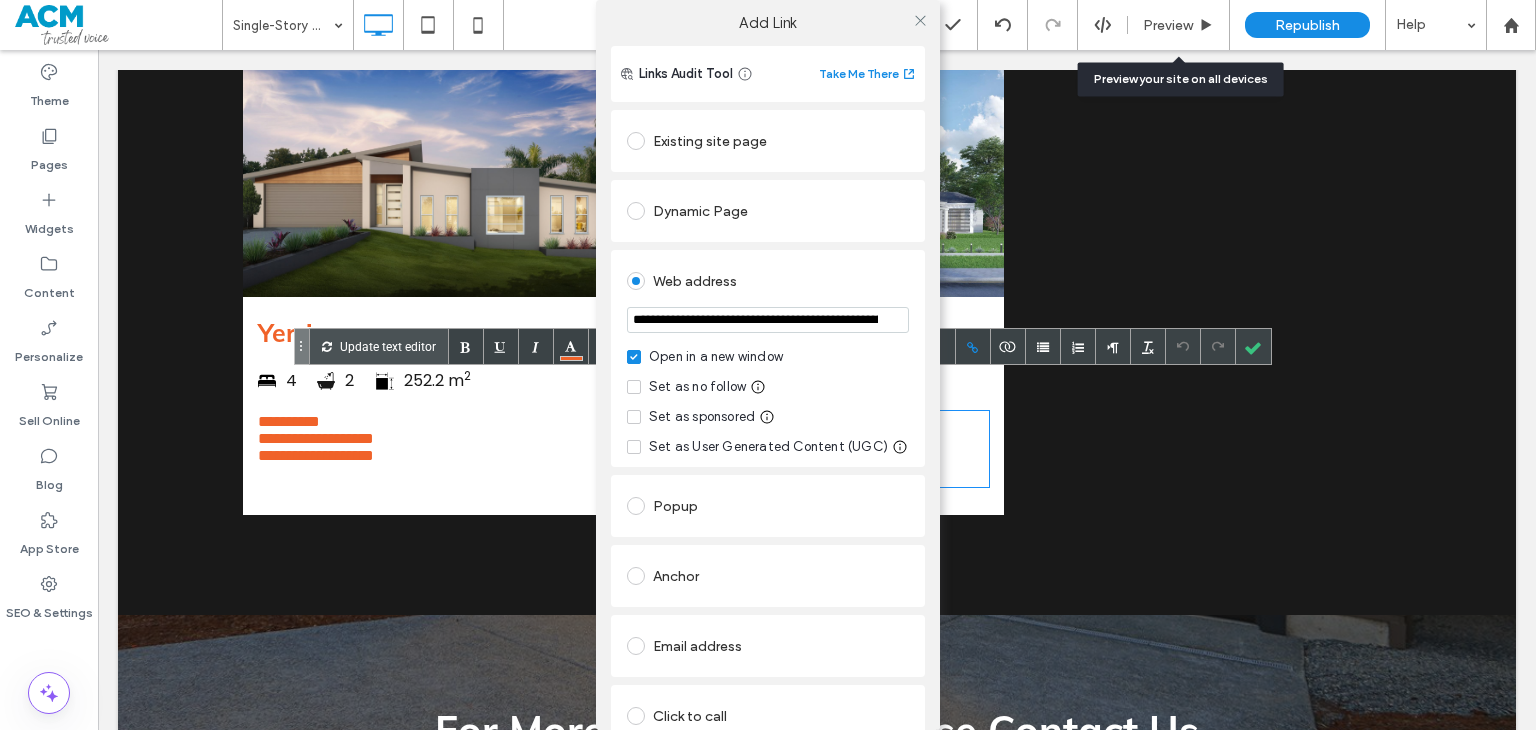 click on "**********" at bounding box center (768, 320) 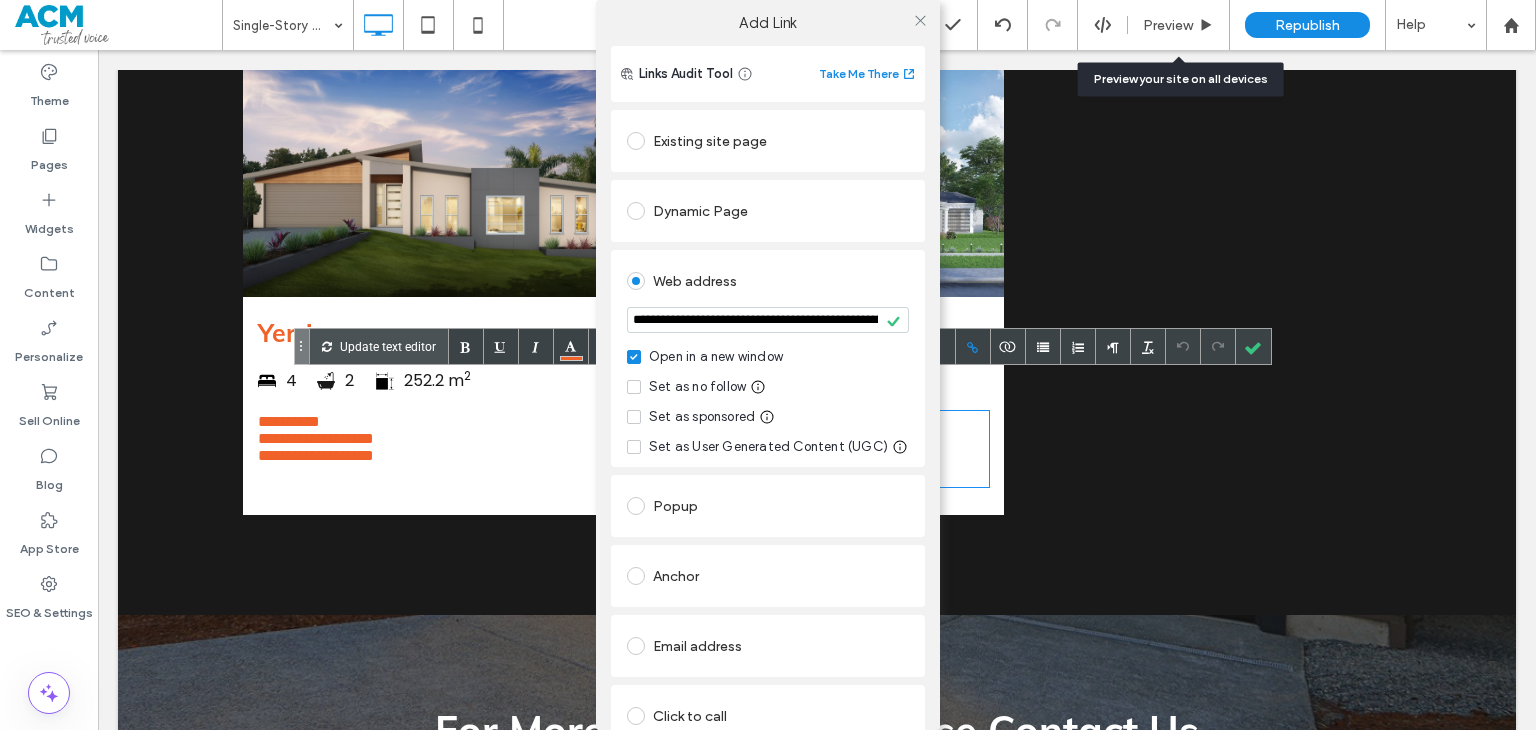 click 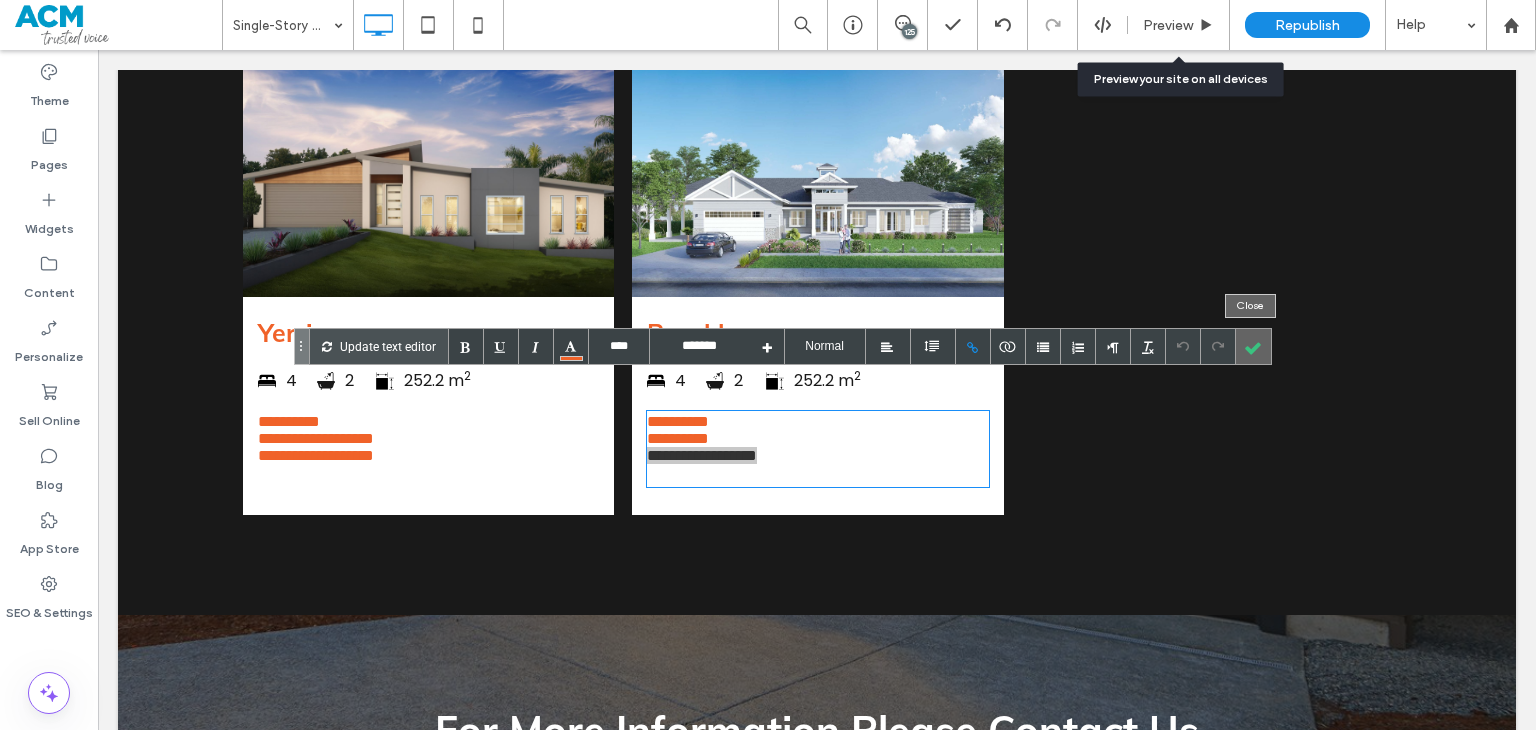 click at bounding box center [1253, 346] 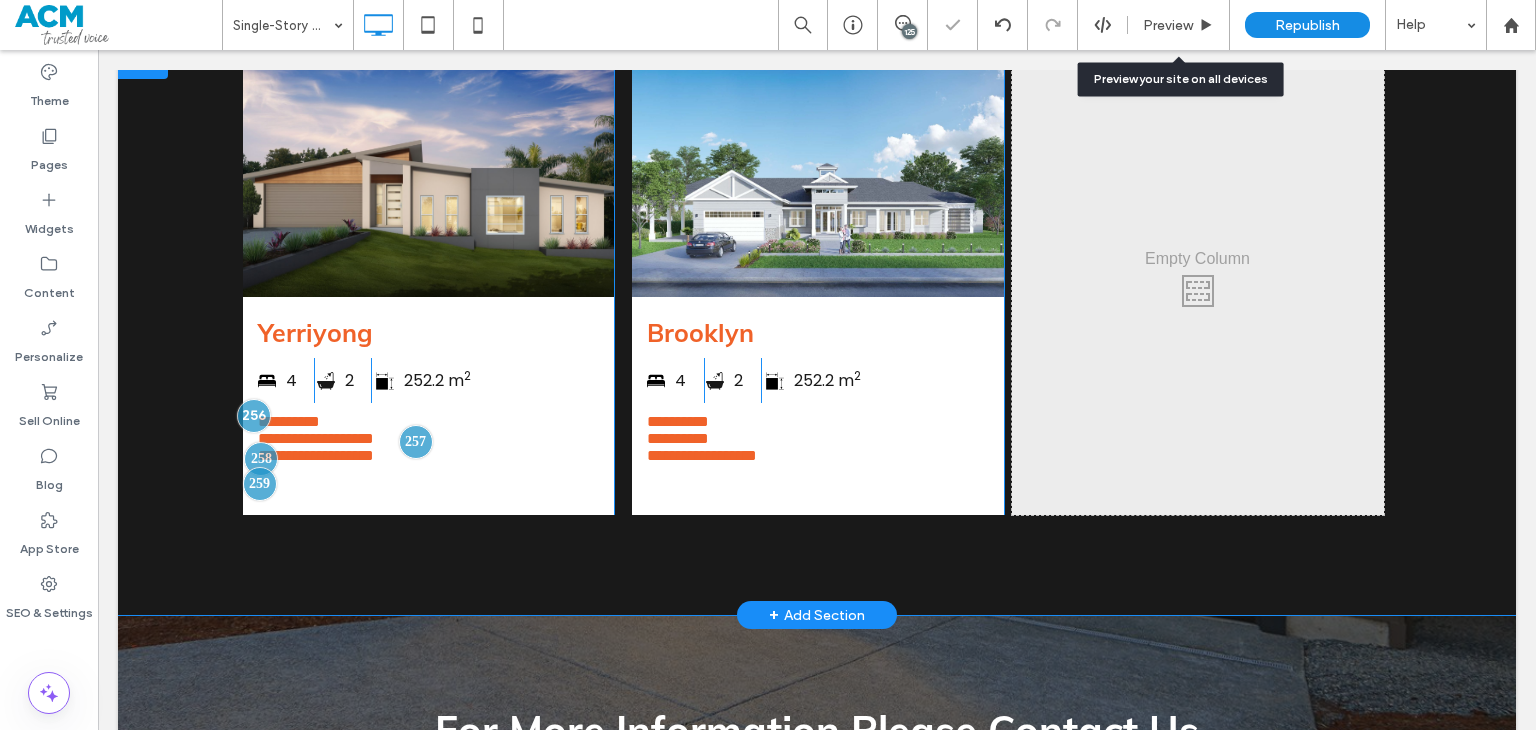 click on "**********" at bounding box center [817, 331] 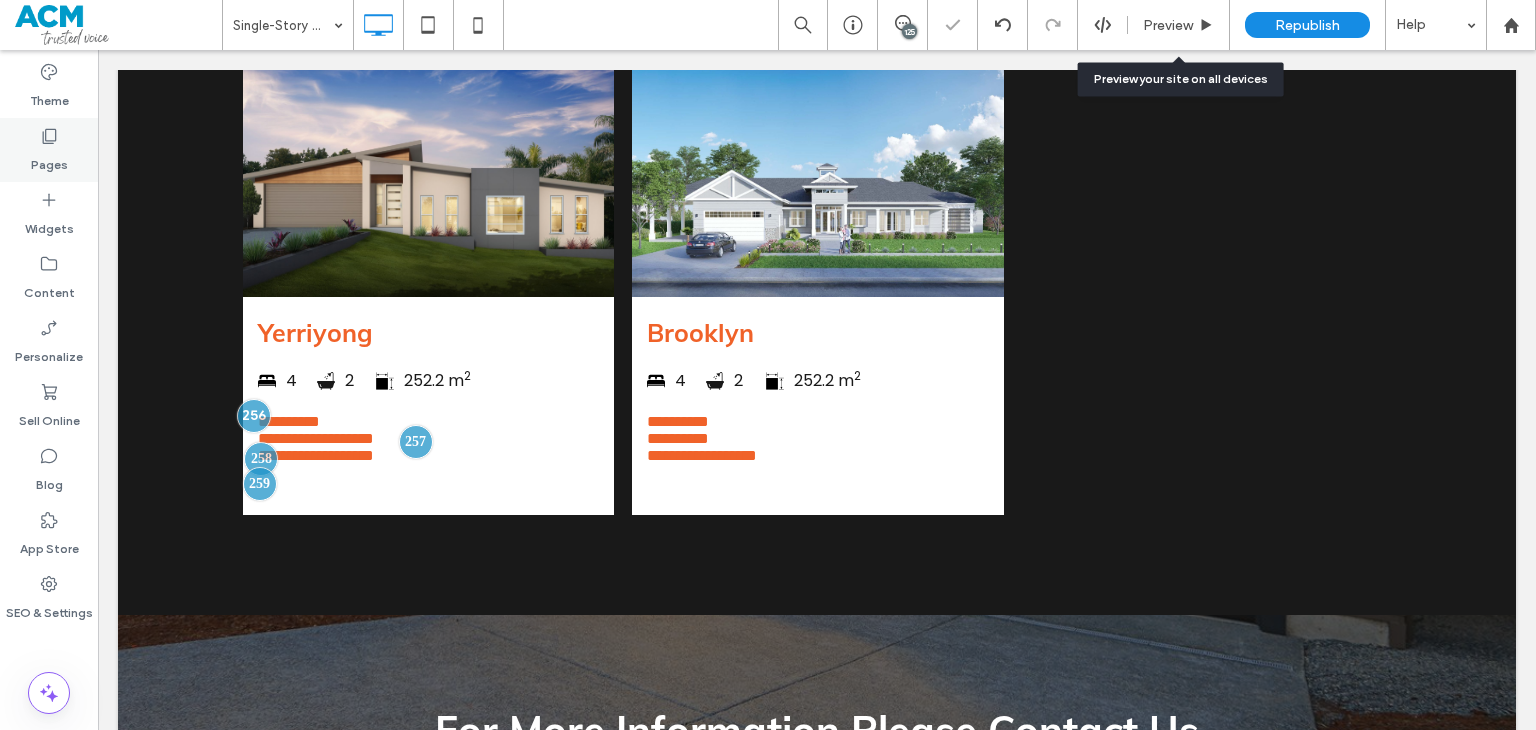 click on "Pages" at bounding box center [49, 160] 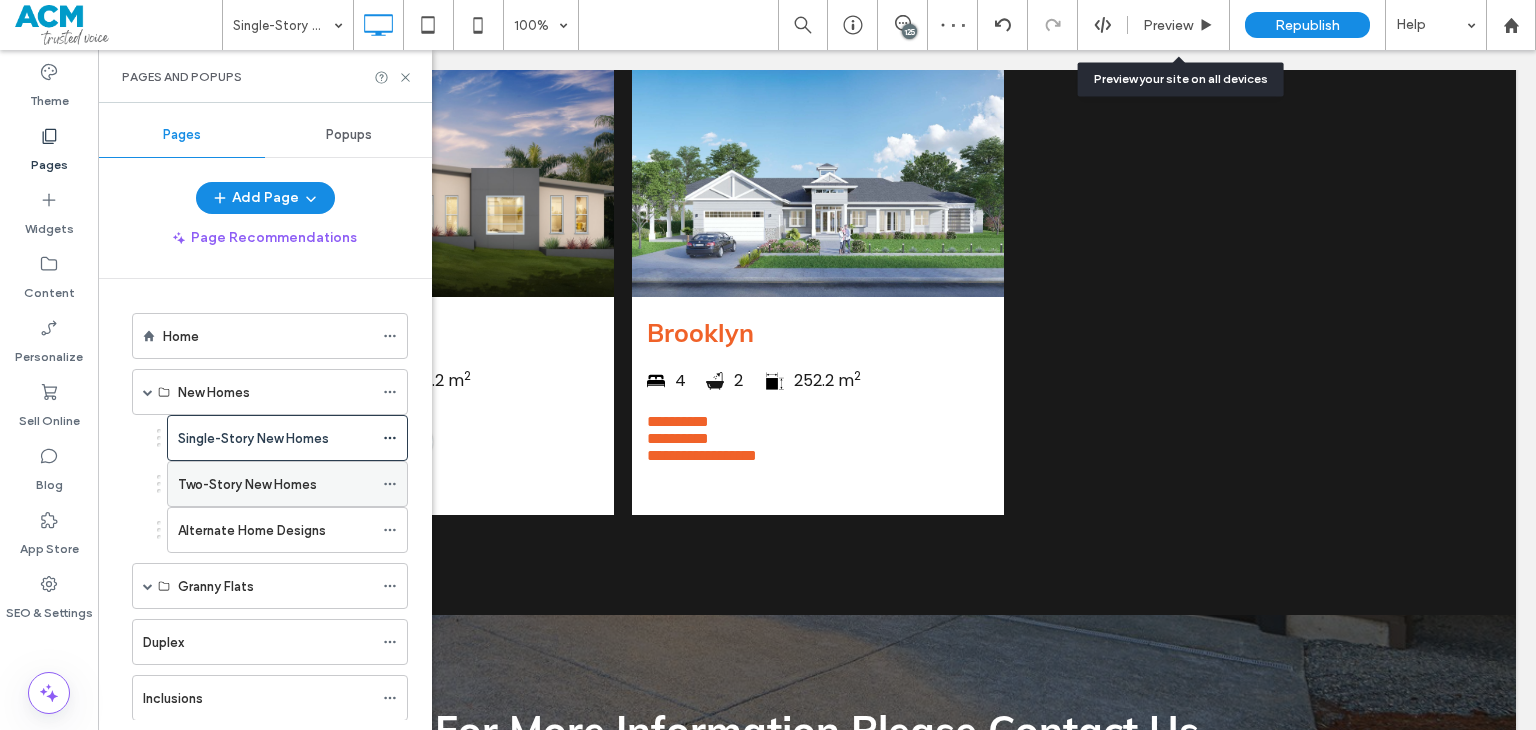 click on "Two-Story New Homes" at bounding box center (247, 484) 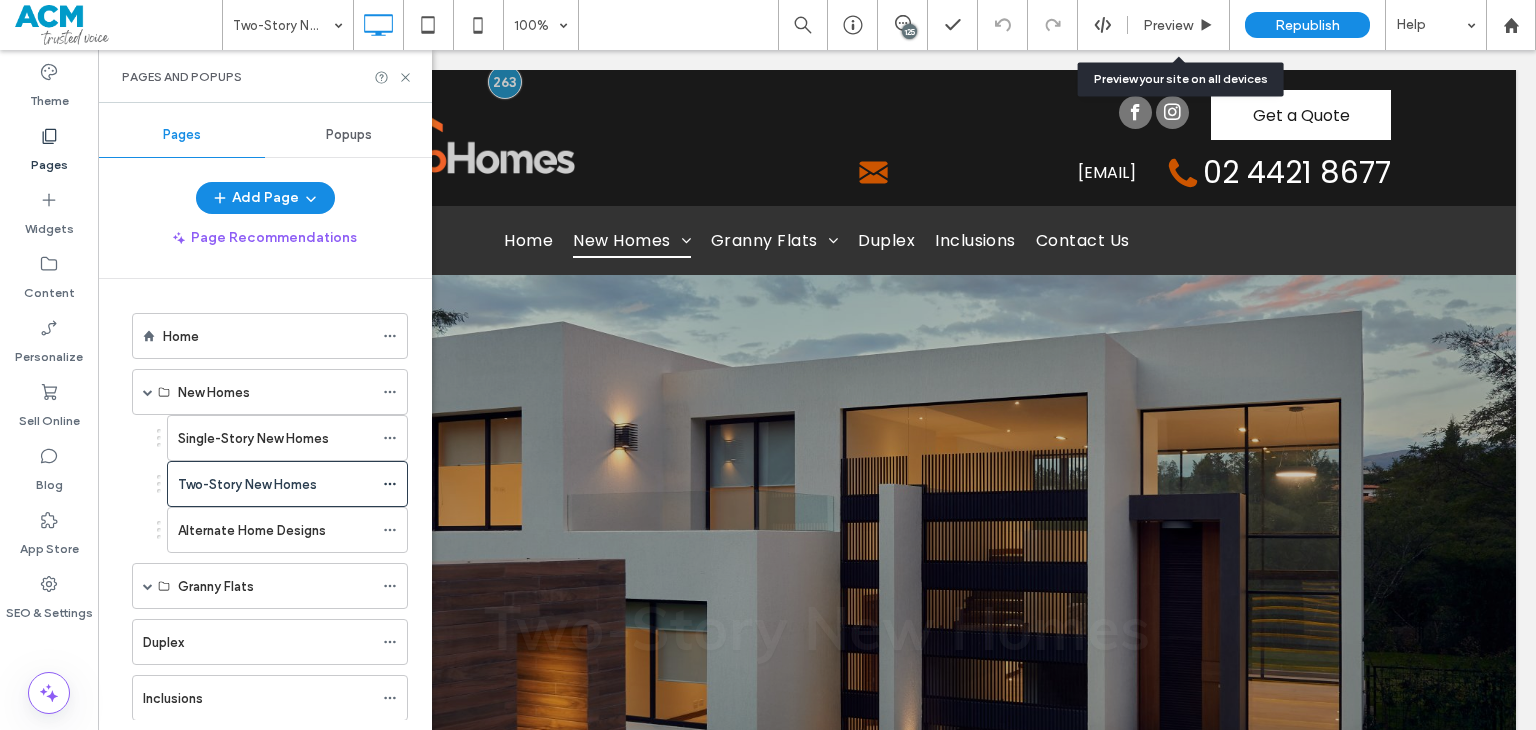 scroll, scrollTop: 0, scrollLeft: 0, axis: both 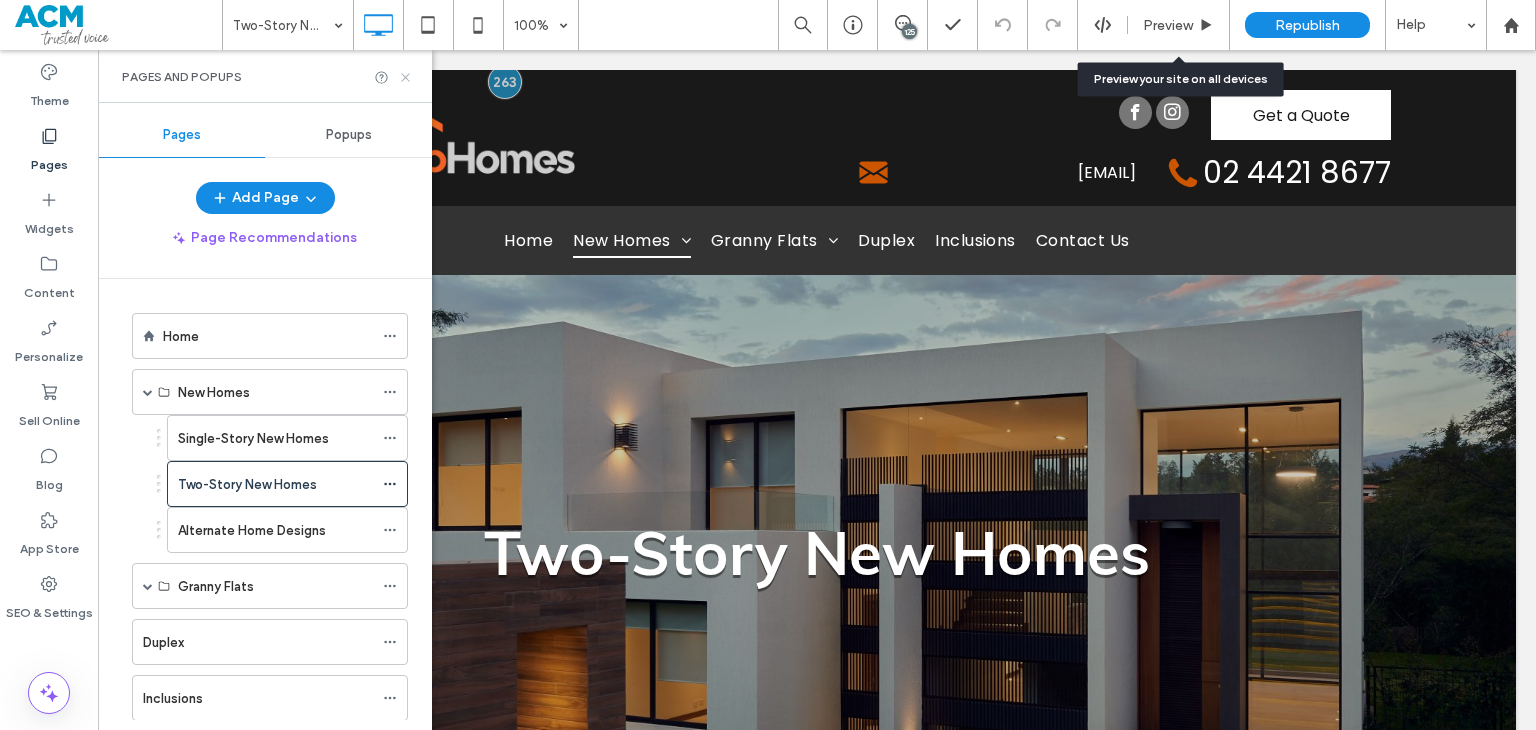 click 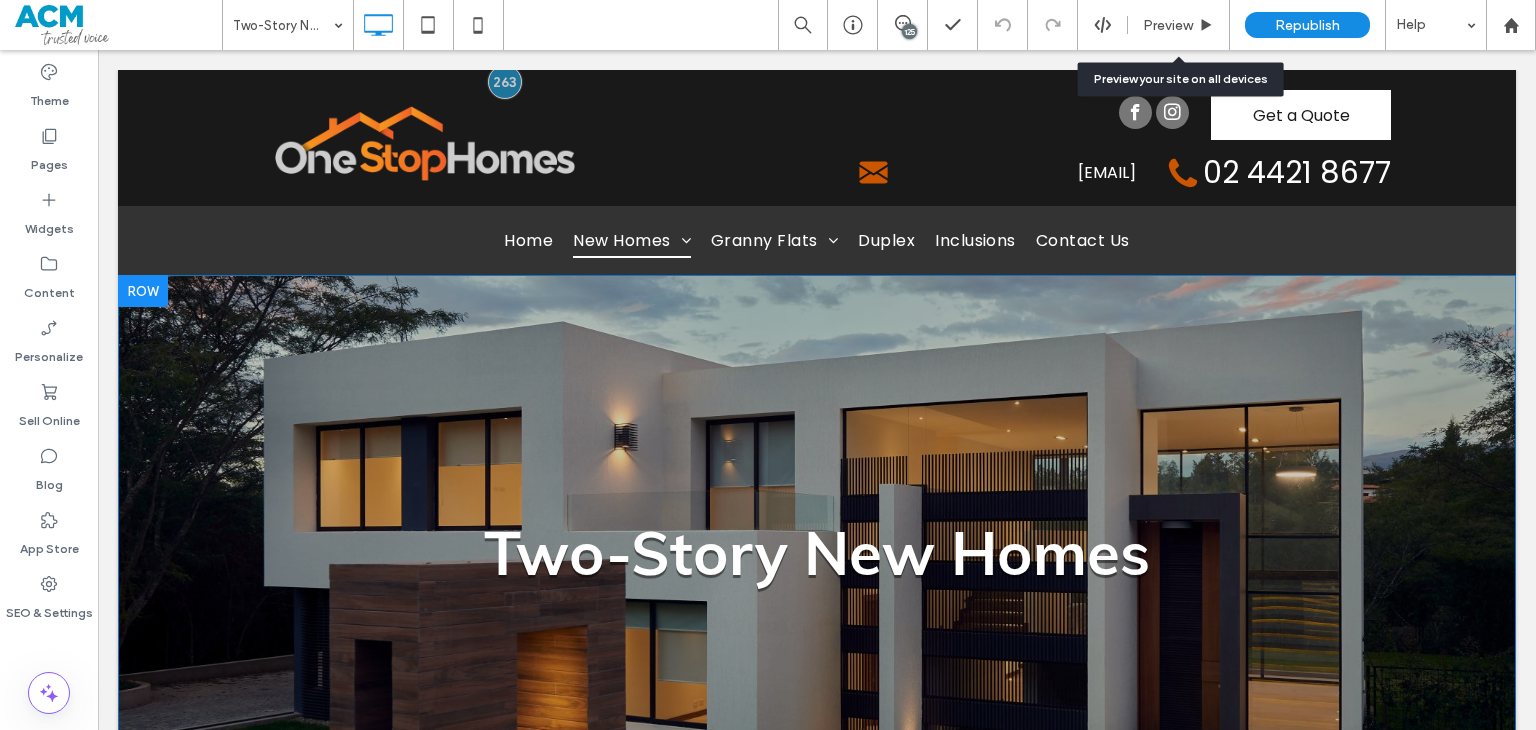 click on "Two-Story New Homes Click To Paste
Row + Add Section" at bounding box center (817, 552) 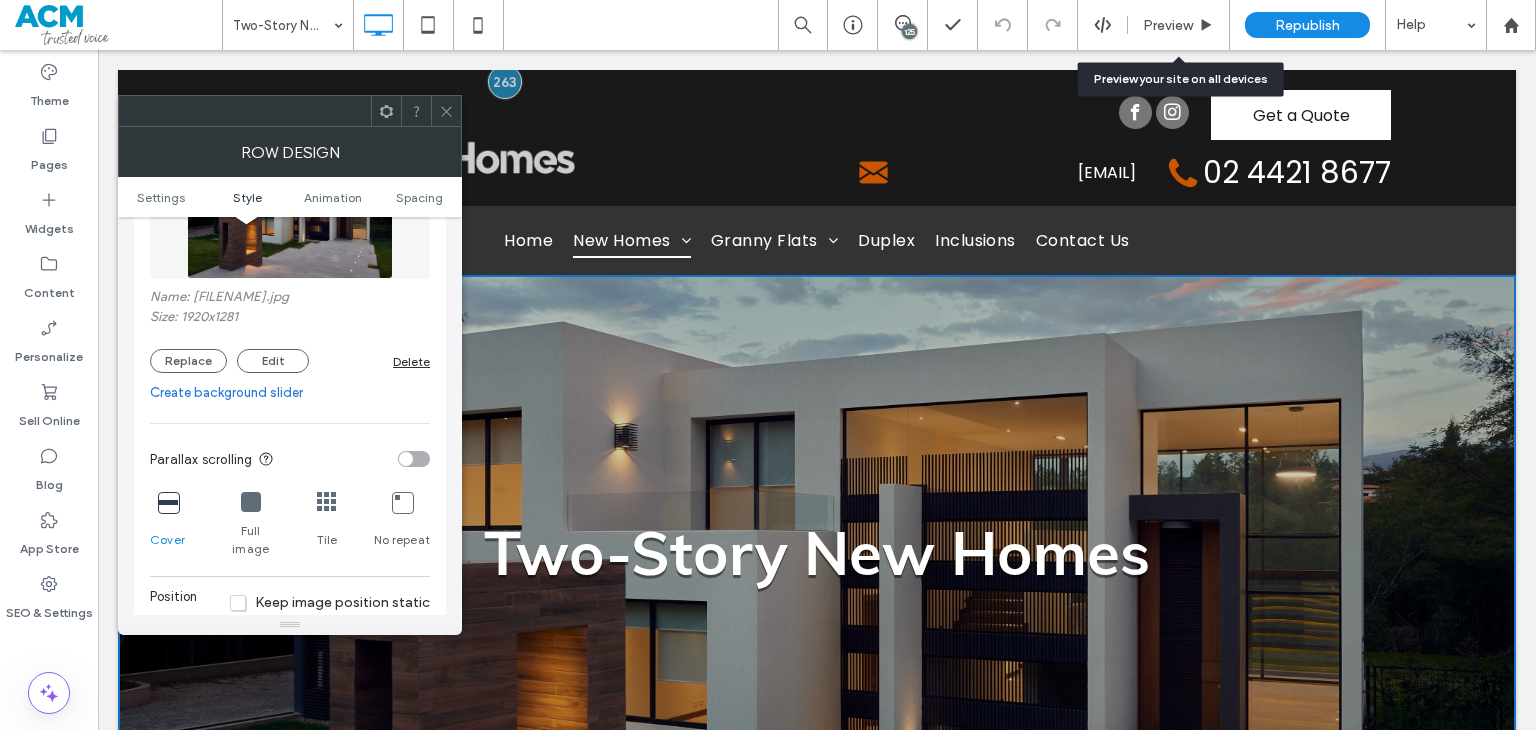 scroll, scrollTop: 200, scrollLeft: 0, axis: vertical 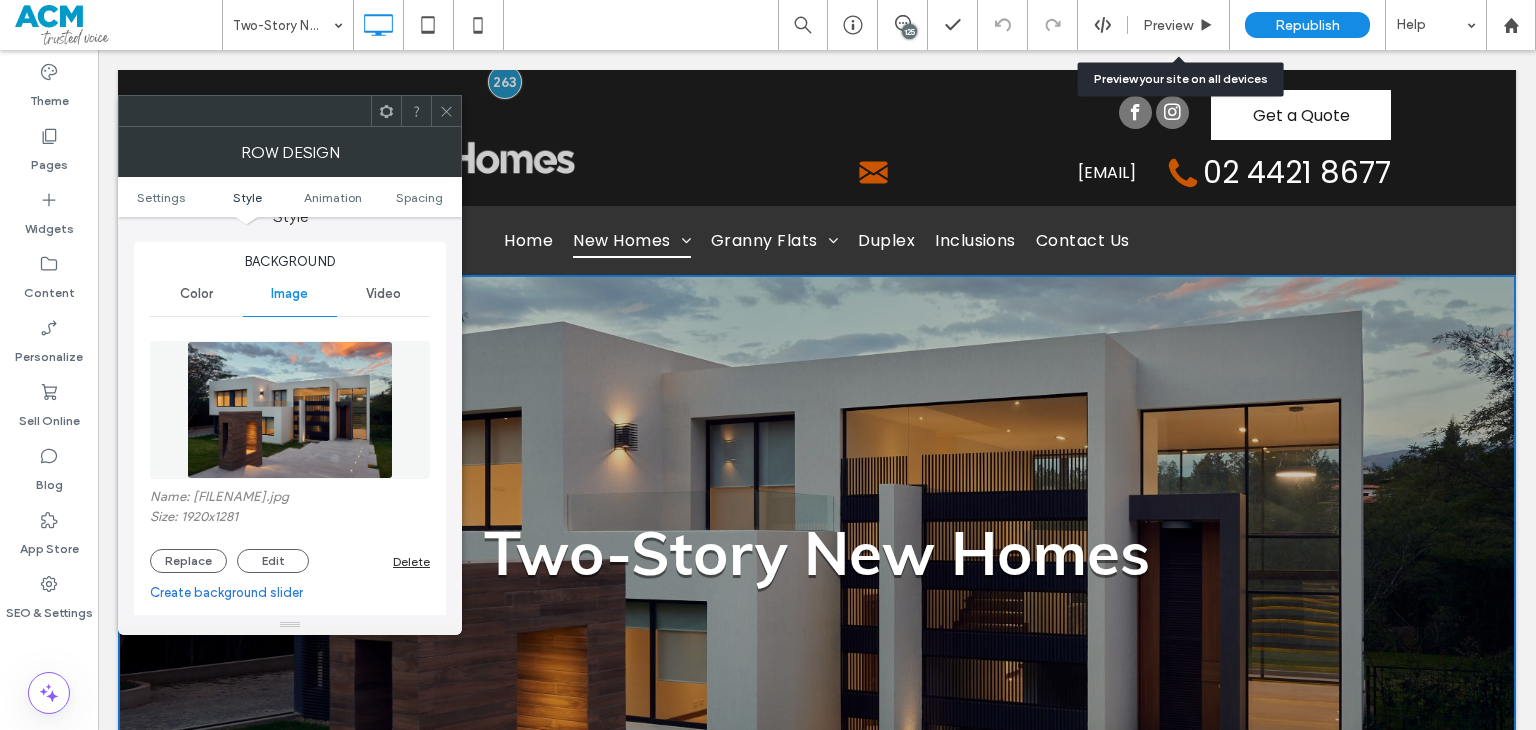 drag, startPoint x: 197, startPoint y: 496, endPoint x: 336, endPoint y: 503, distance: 139.17615 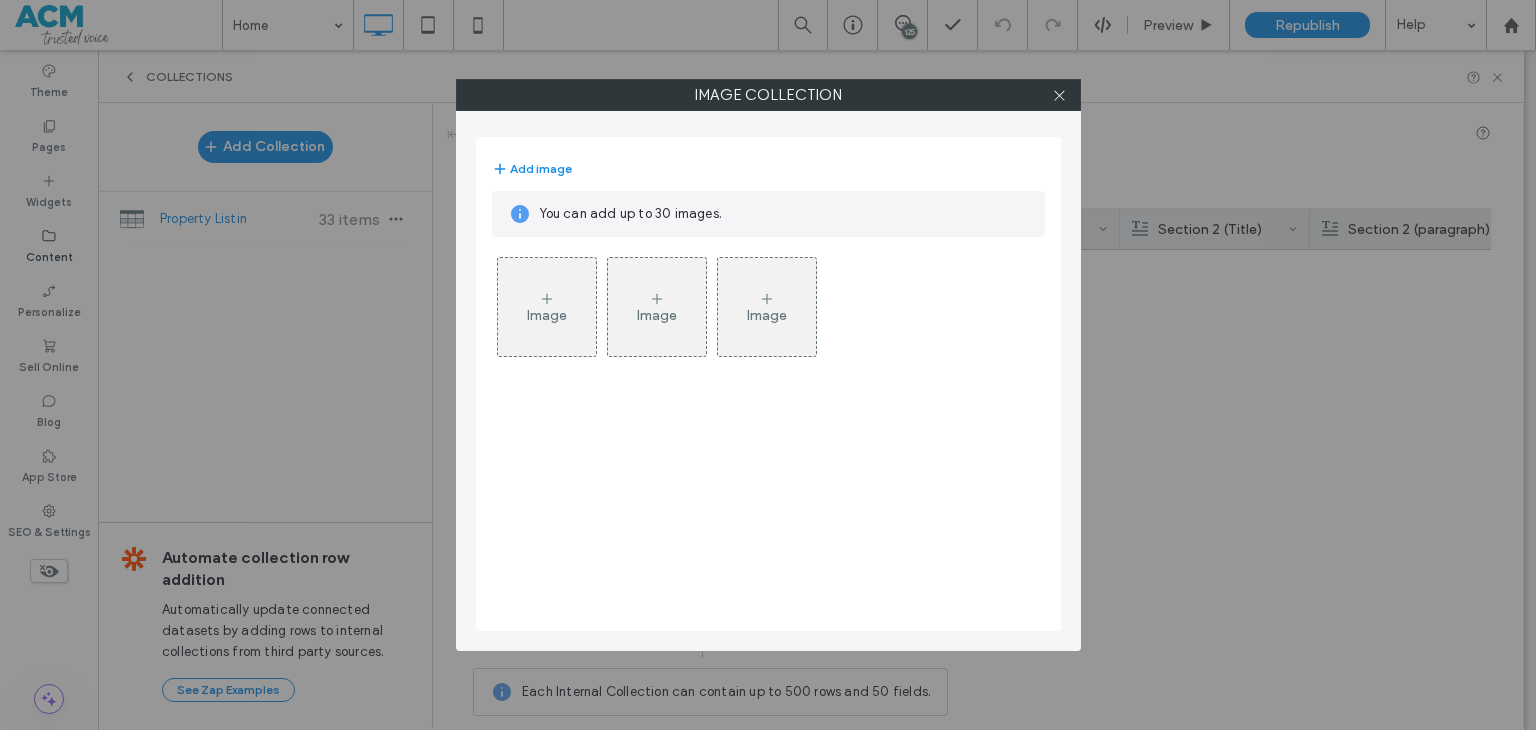scroll, scrollTop: 800, scrollLeft: 0, axis: vertical 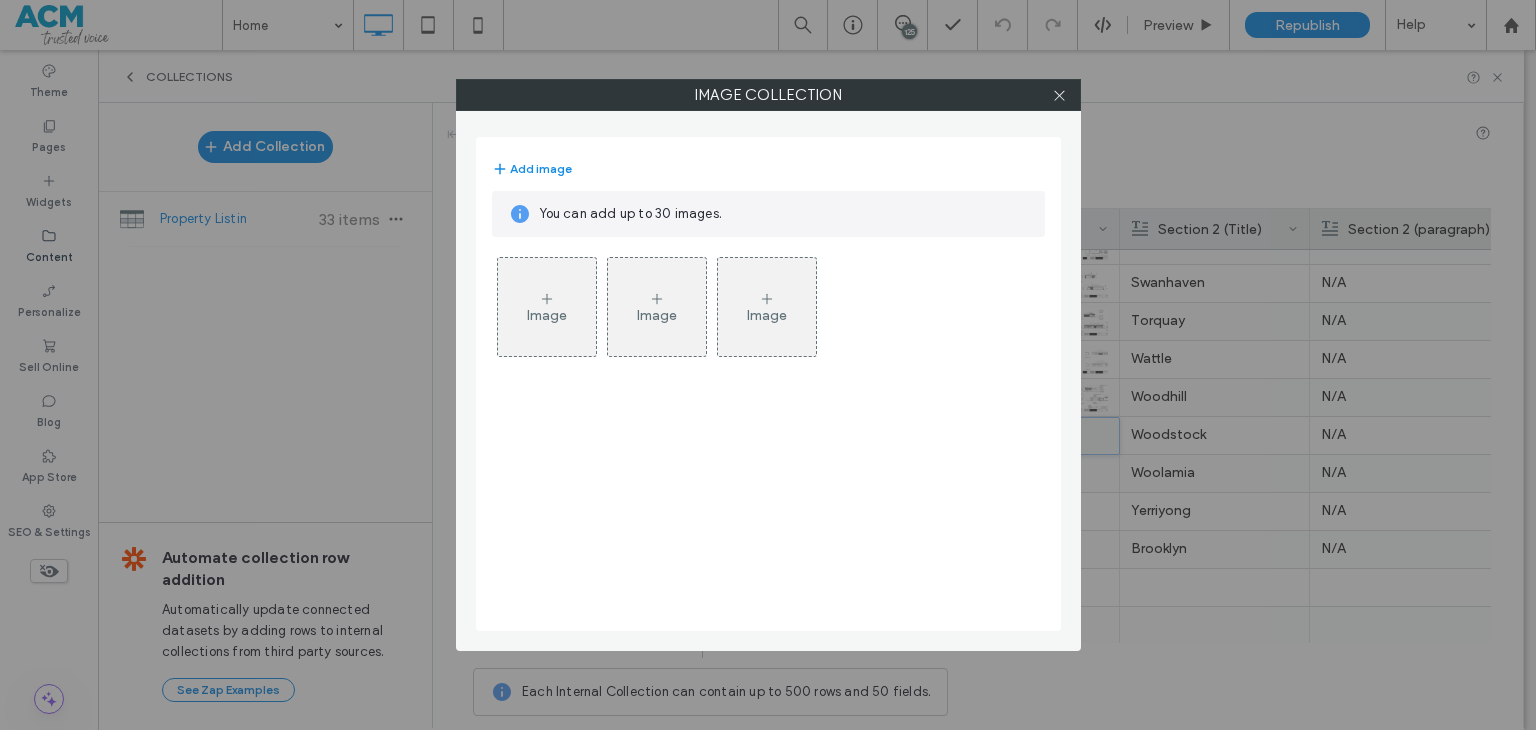 click on "Image Image Image" at bounding box center [767, 312] 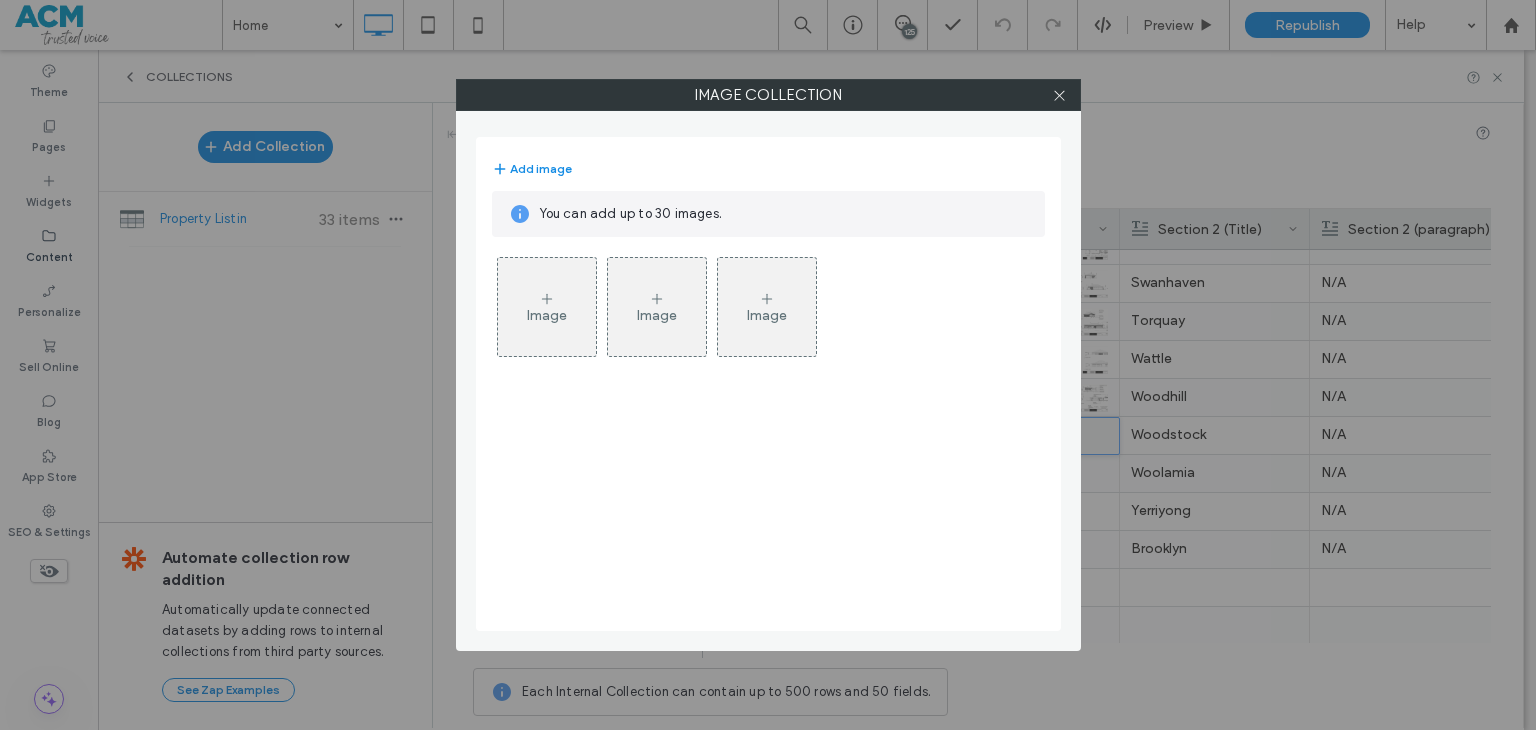 click on "Image" at bounding box center (547, 307) 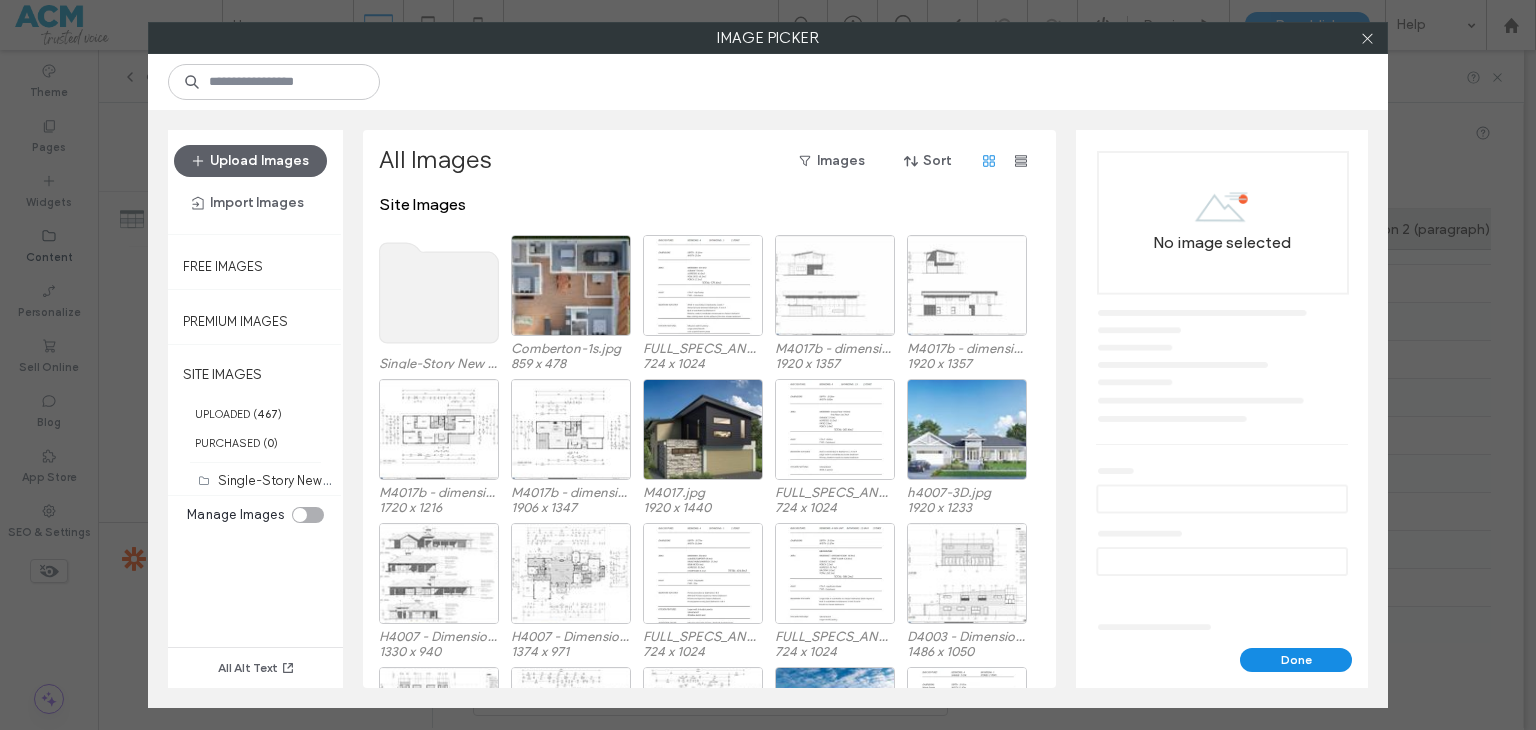 click at bounding box center [768, 82] 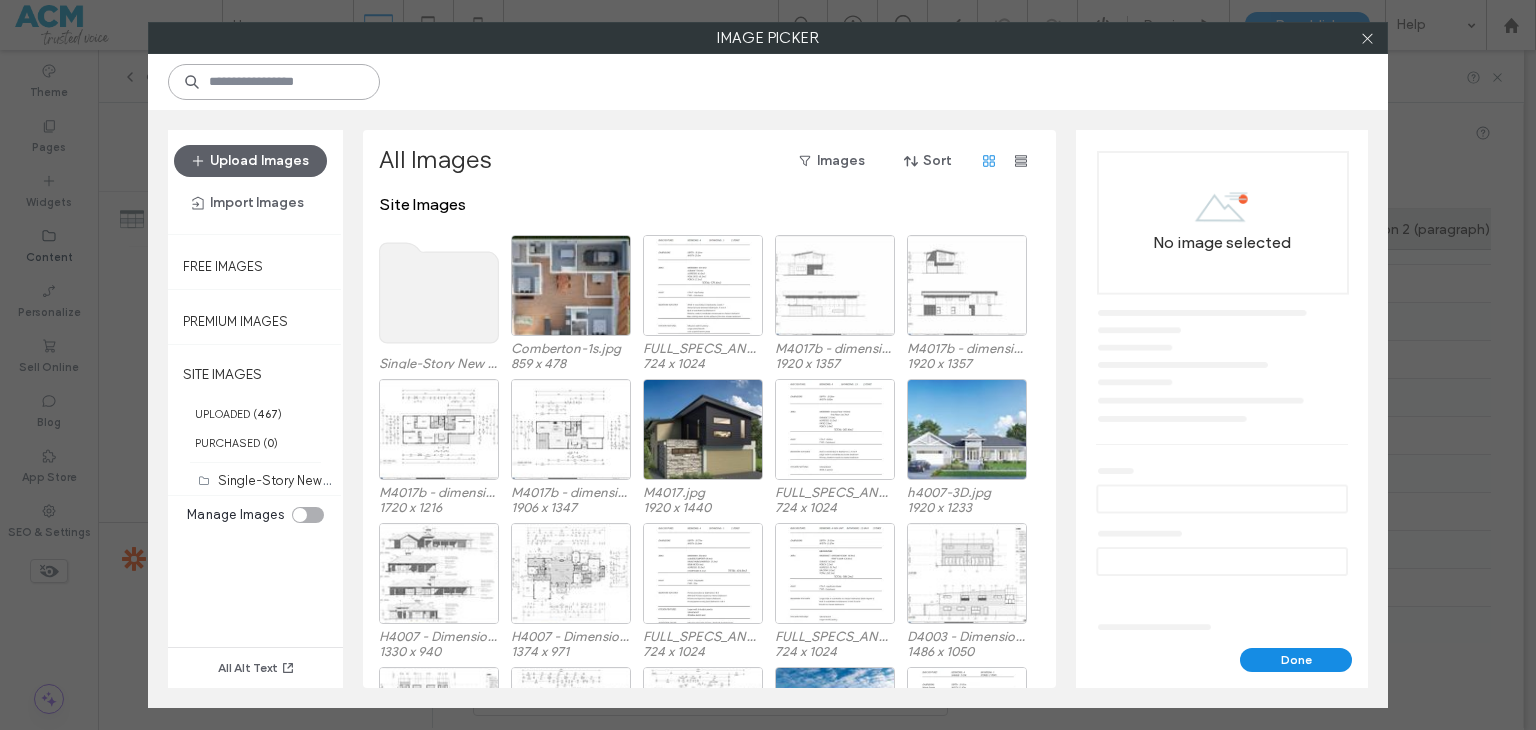 click at bounding box center [274, 82] 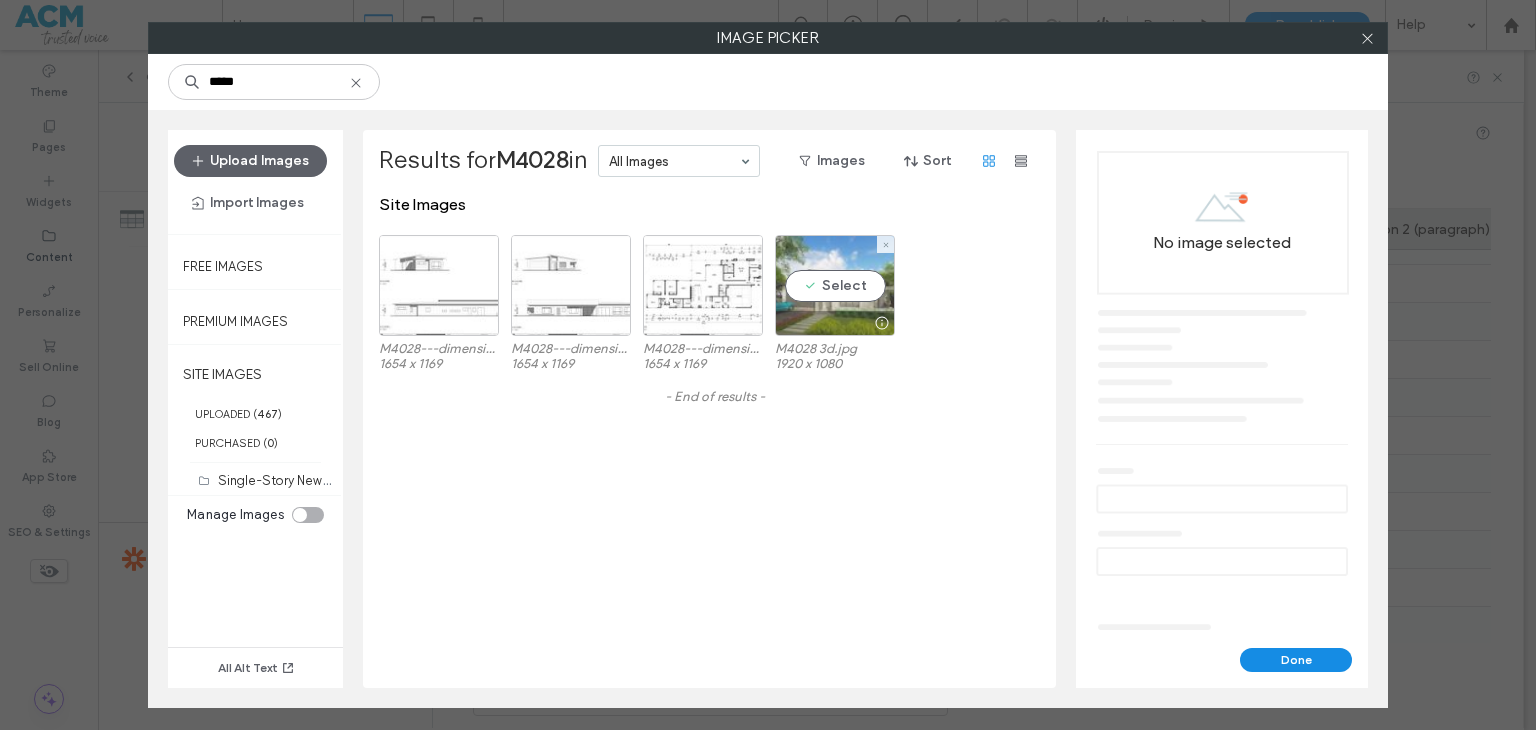 click on "Select" at bounding box center [835, 285] 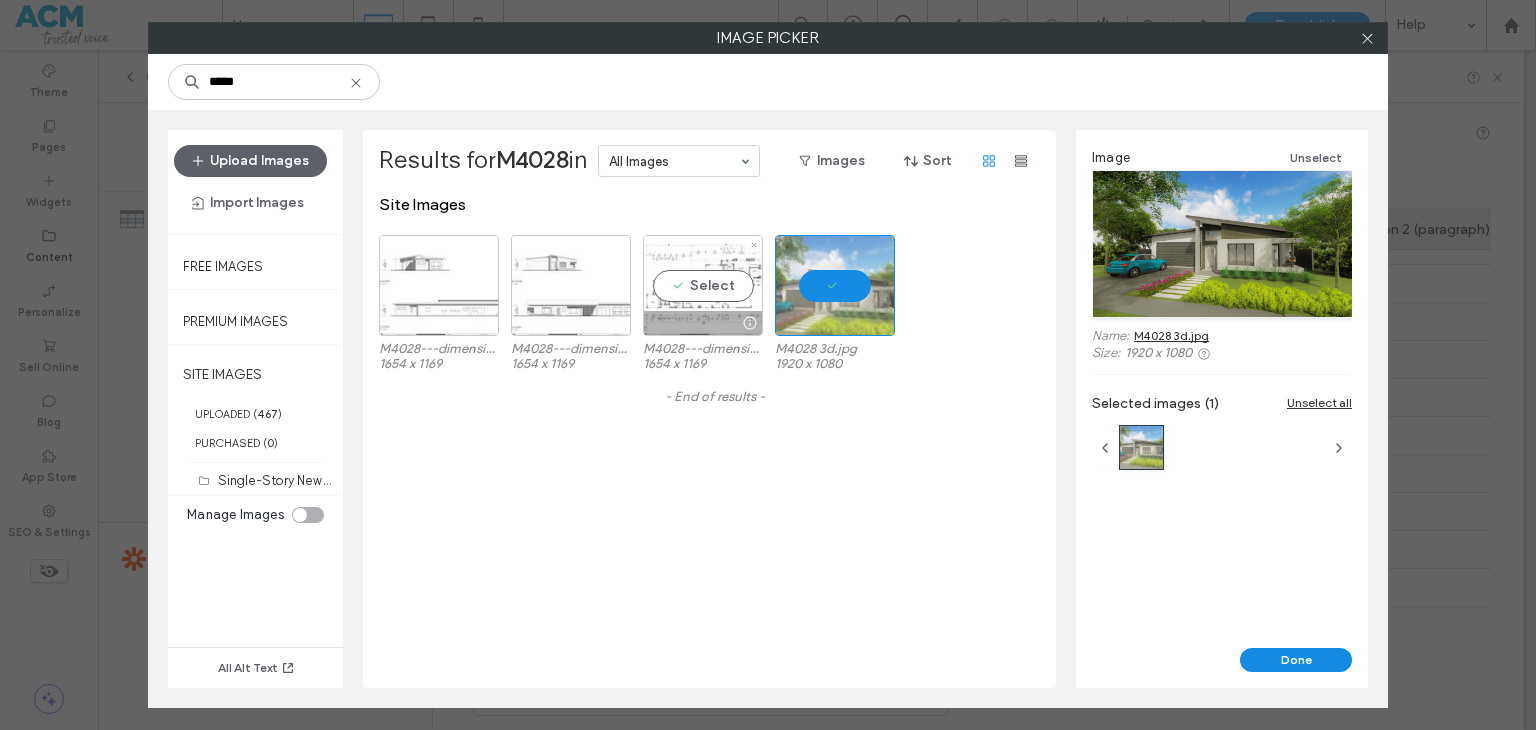 click at bounding box center [703, 323] 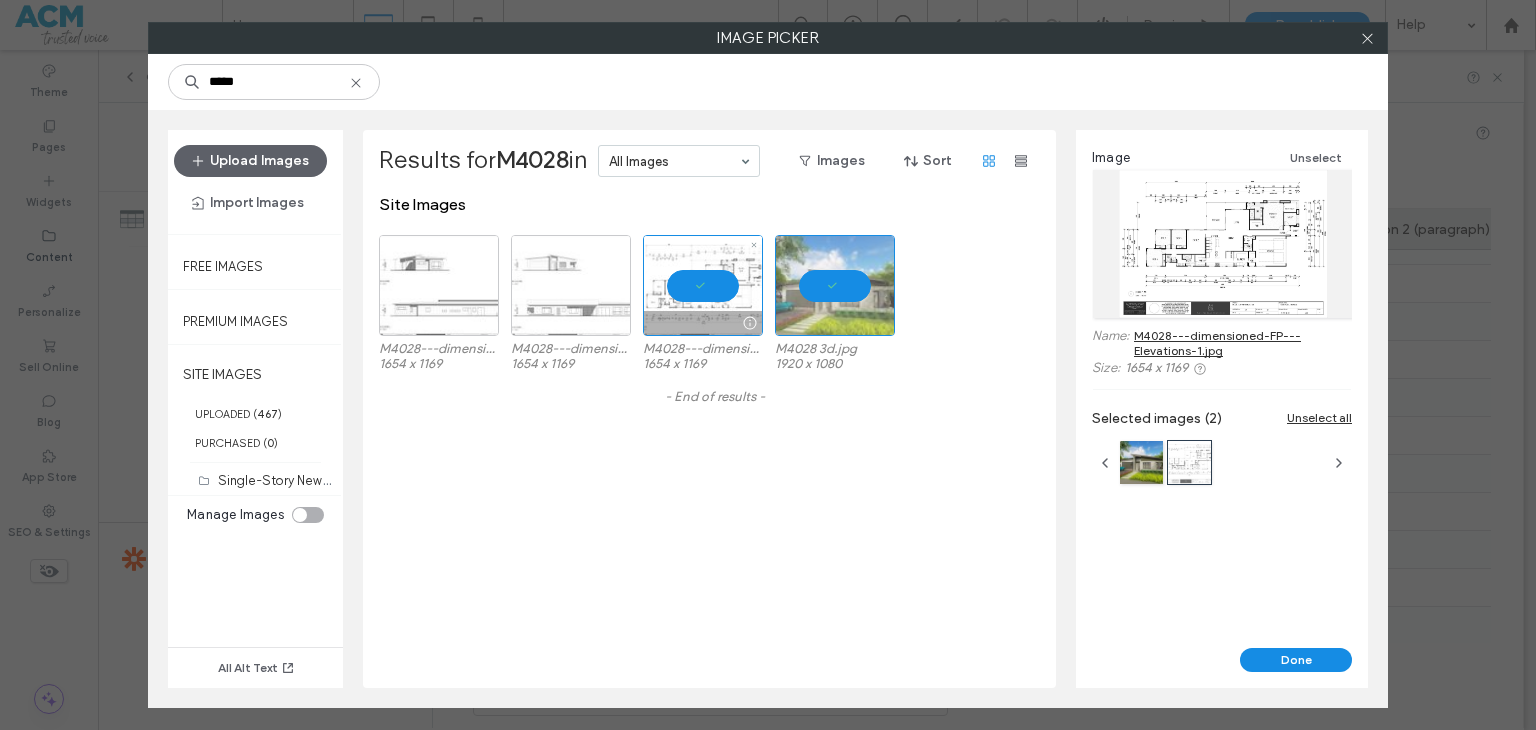 drag, startPoint x: 588, startPoint y: 299, endPoint x: 528, endPoint y: 300, distance: 60.00833 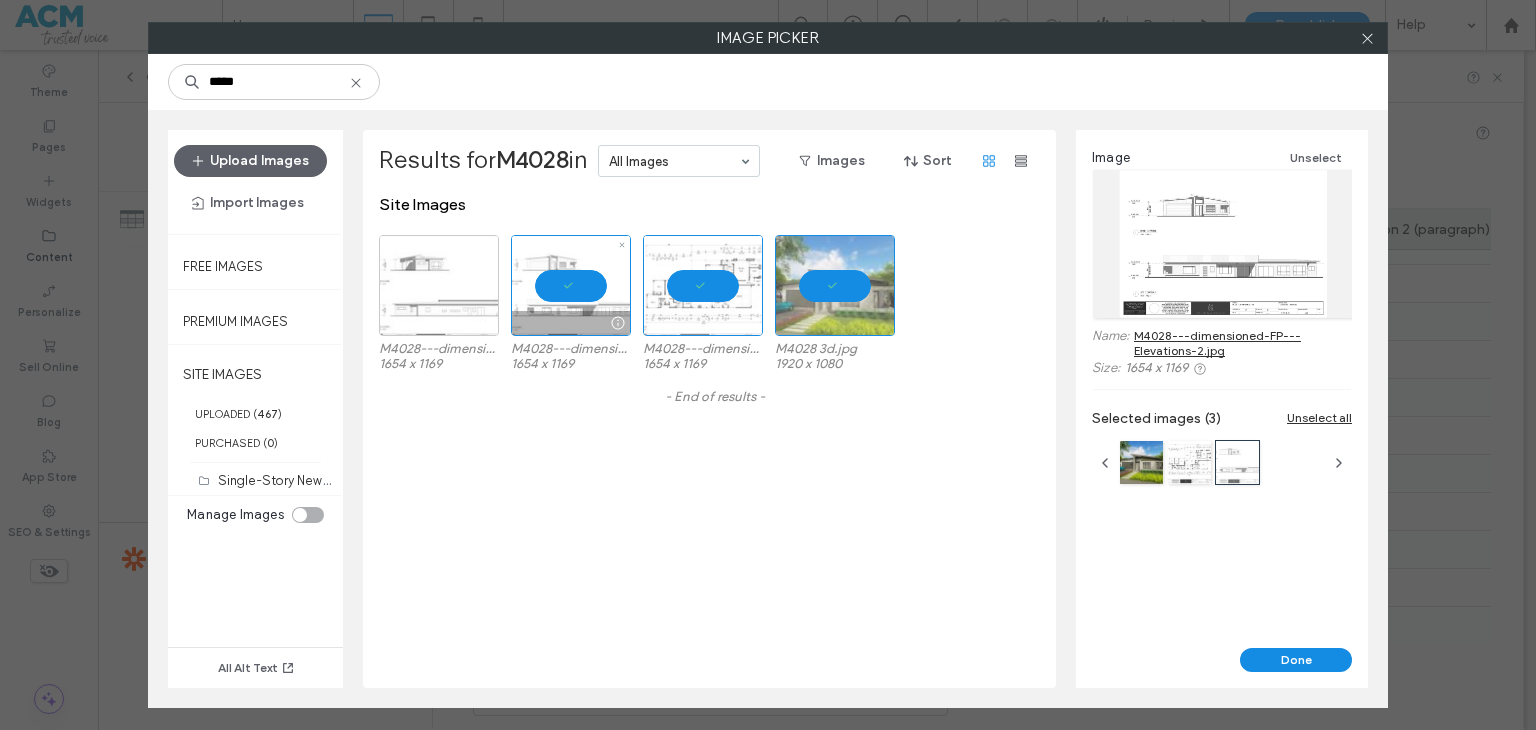 click at bounding box center (439, 285) 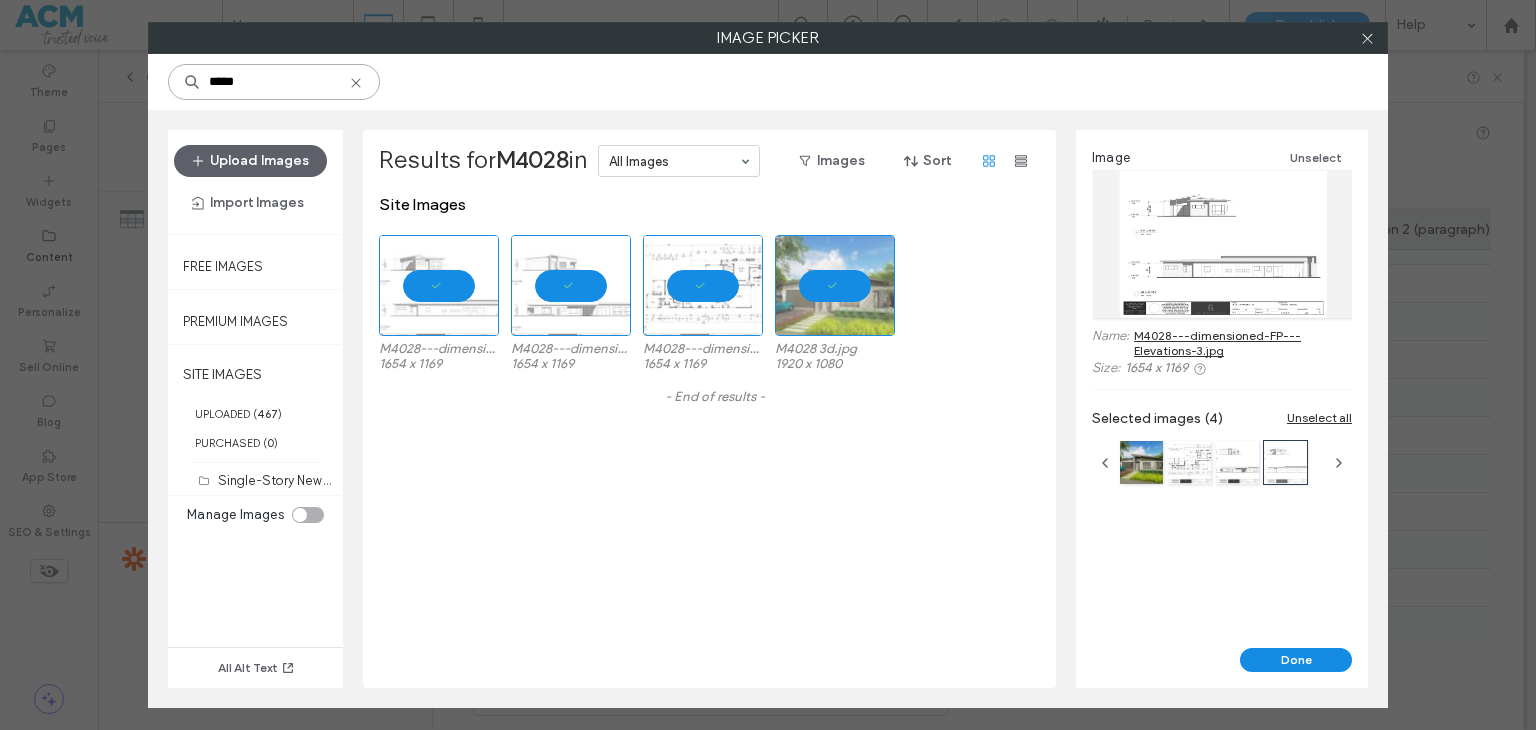 click on "*****" at bounding box center (274, 82) 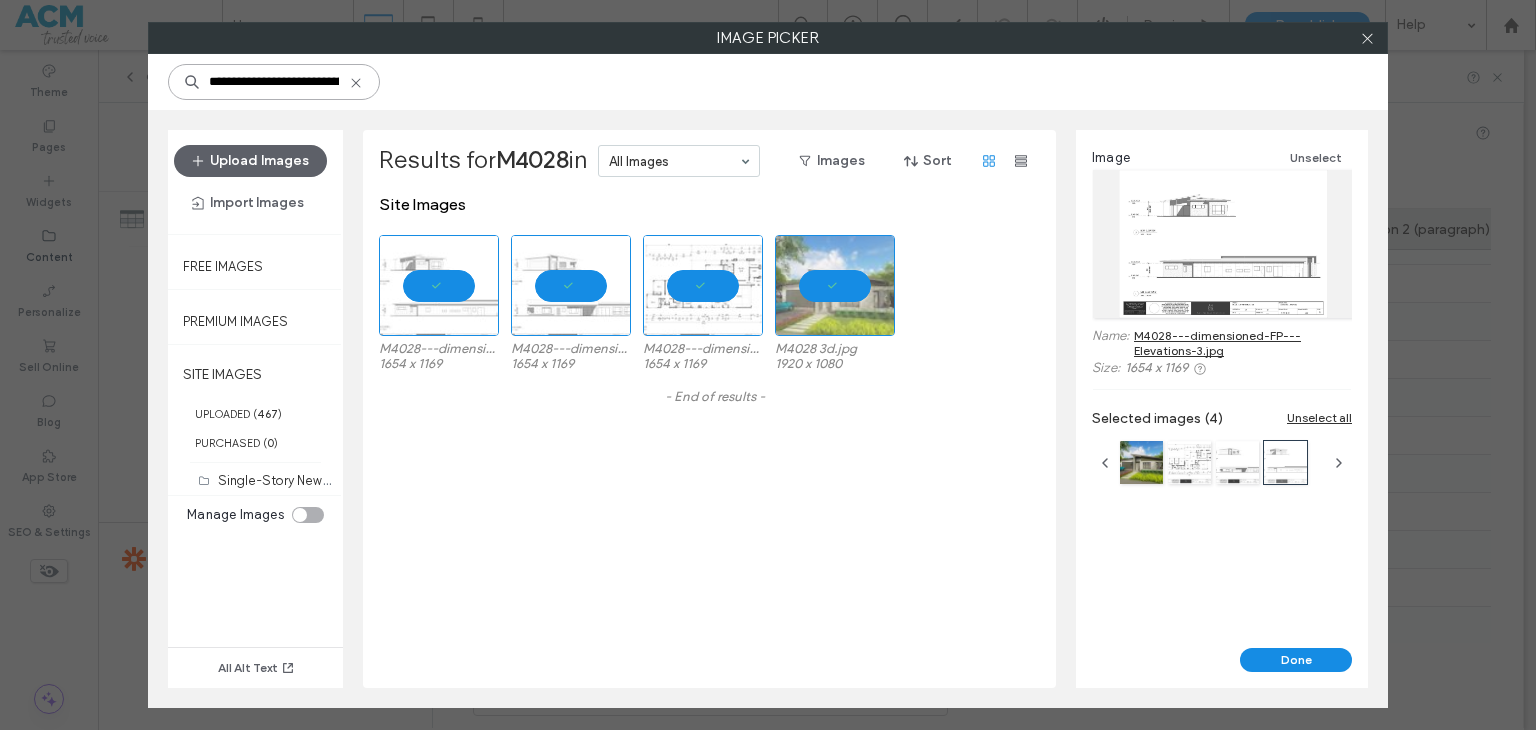 scroll, scrollTop: 0, scrollLeft: 109, axis: horizontal 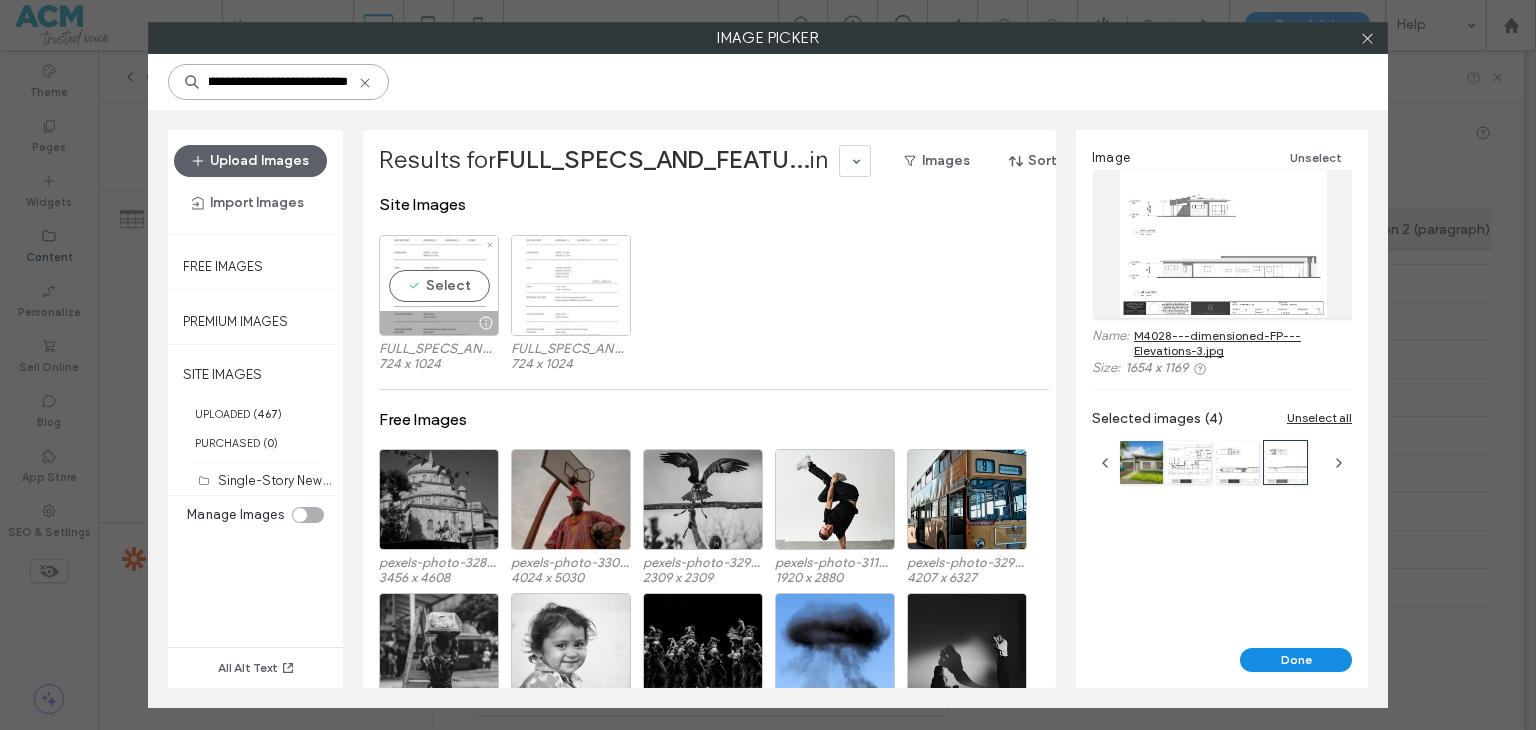 type on "**********" 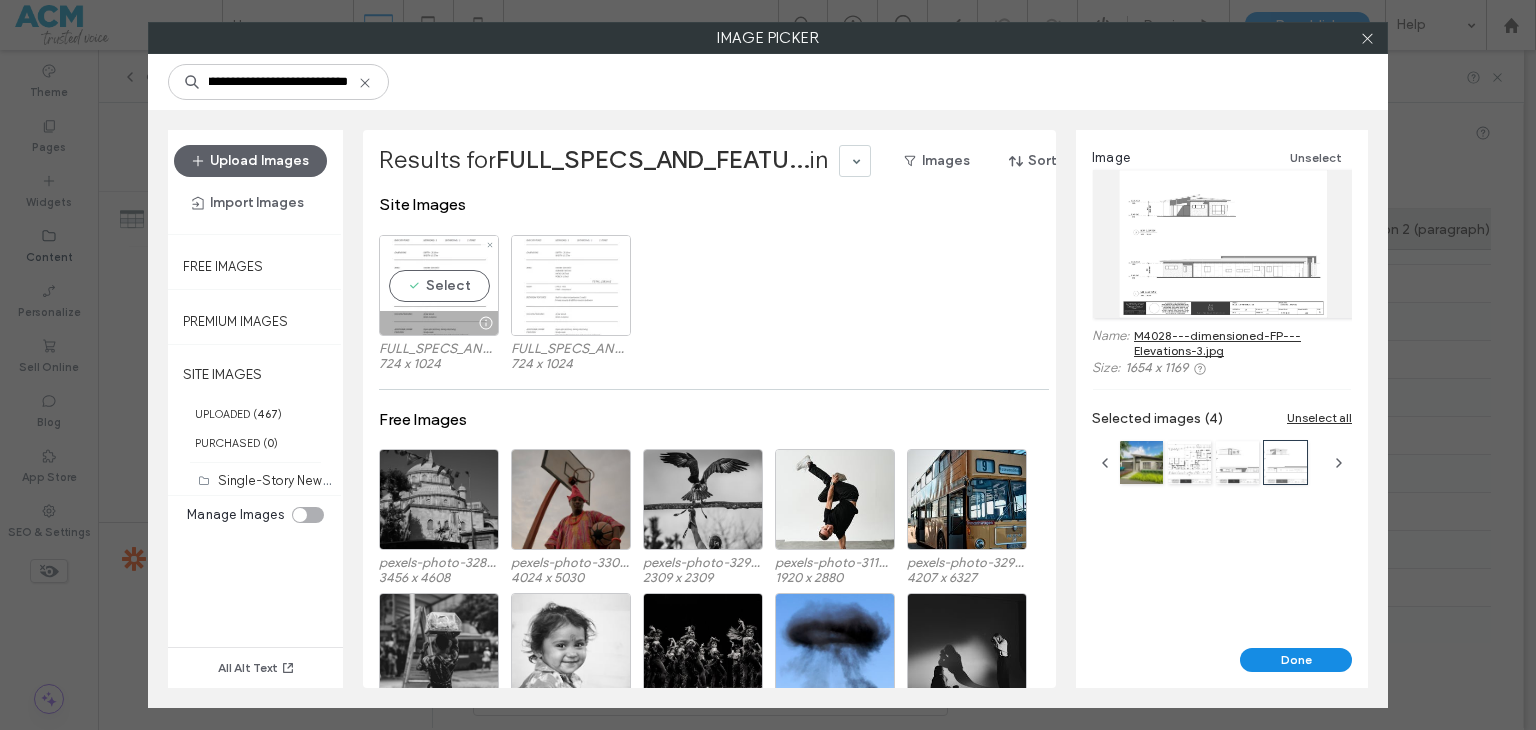 click at bounding box center [571, 285] 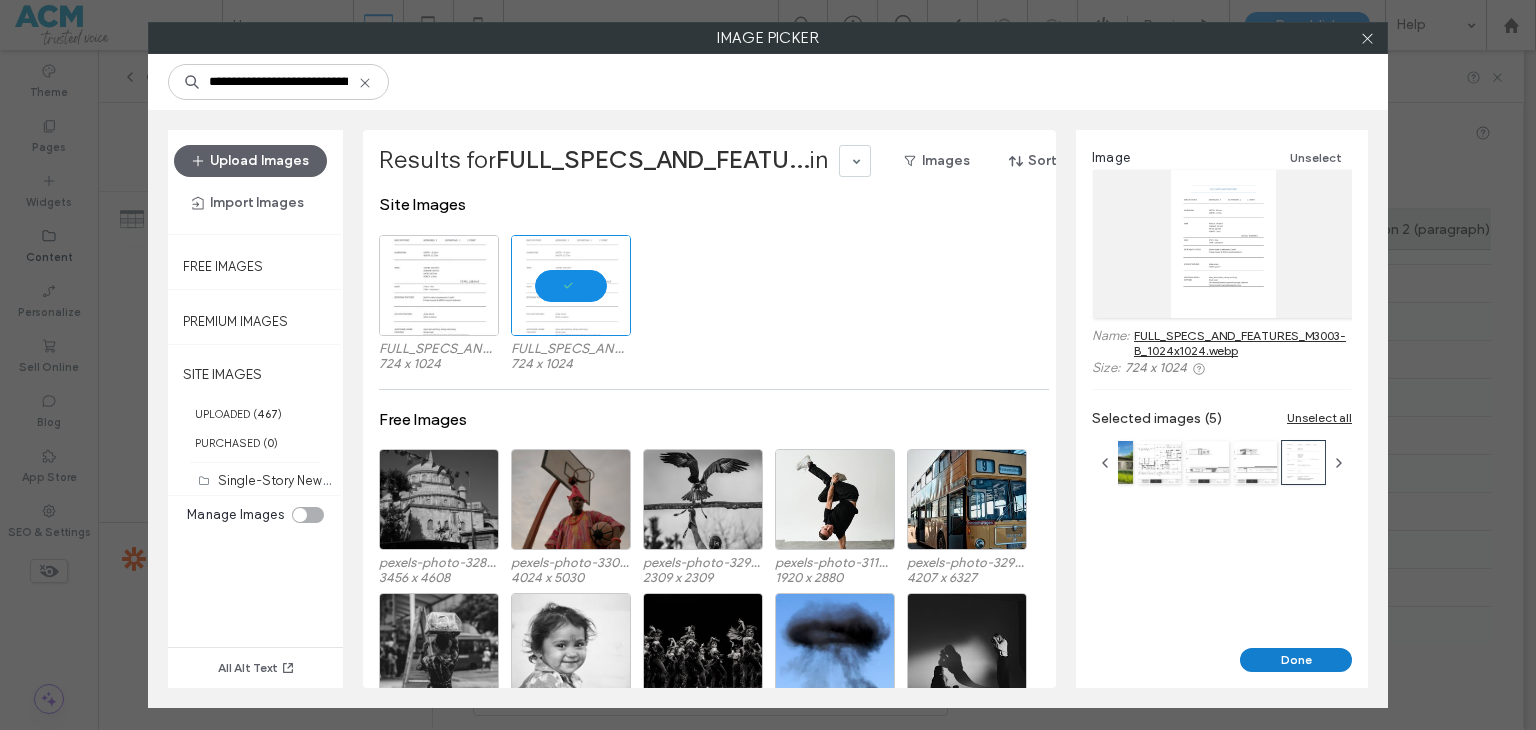 click on "Done" at bounding box center (1296, 660) 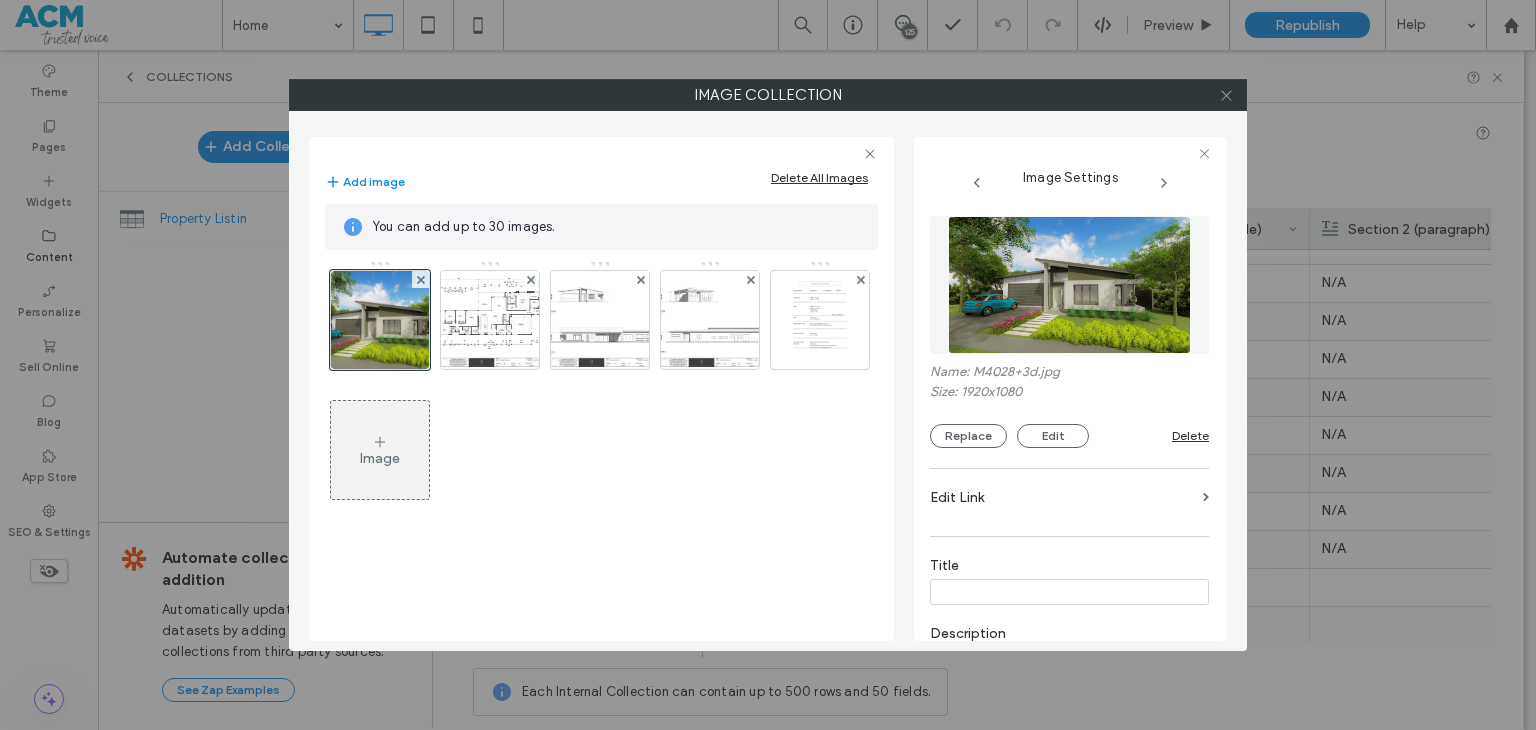 click 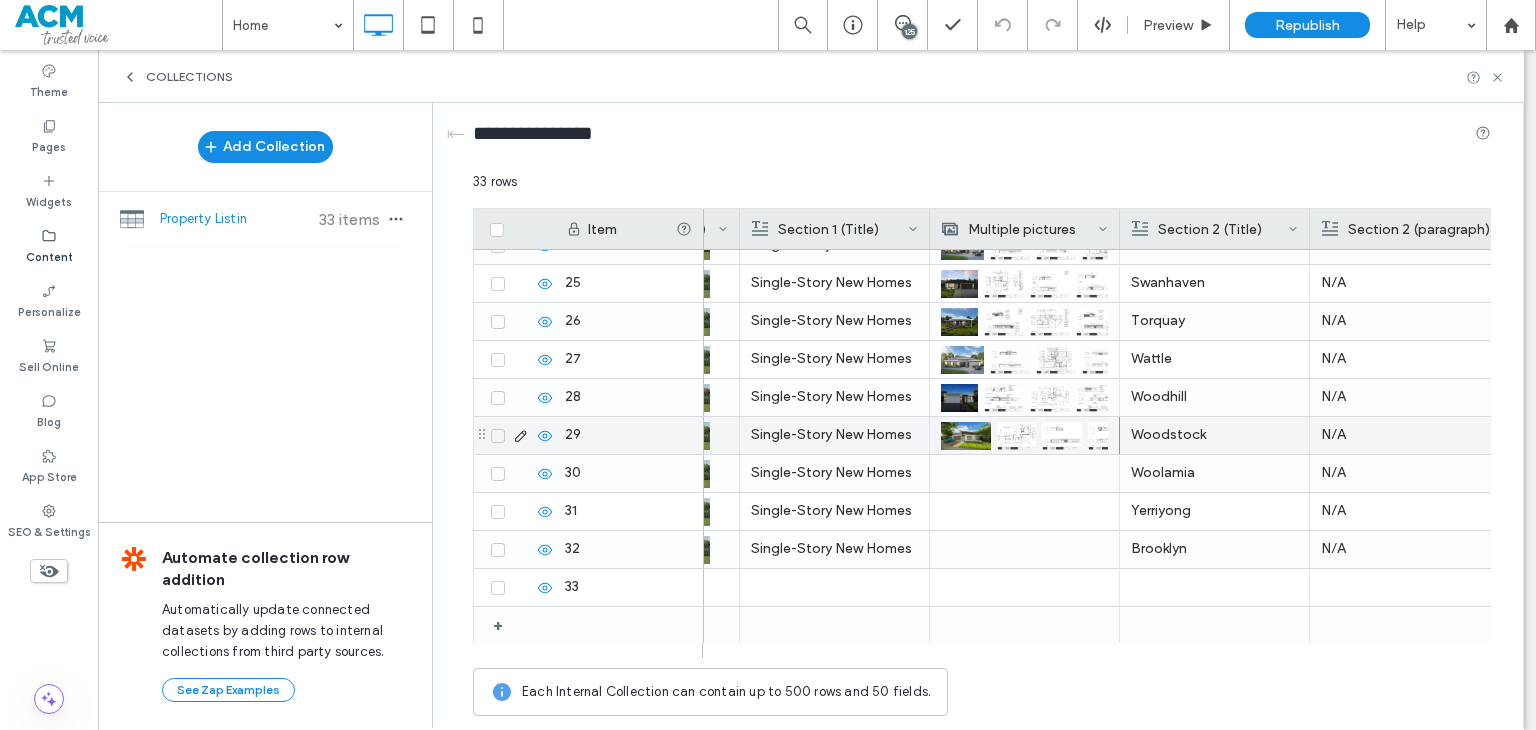 click at bounding box center [1024, 473] 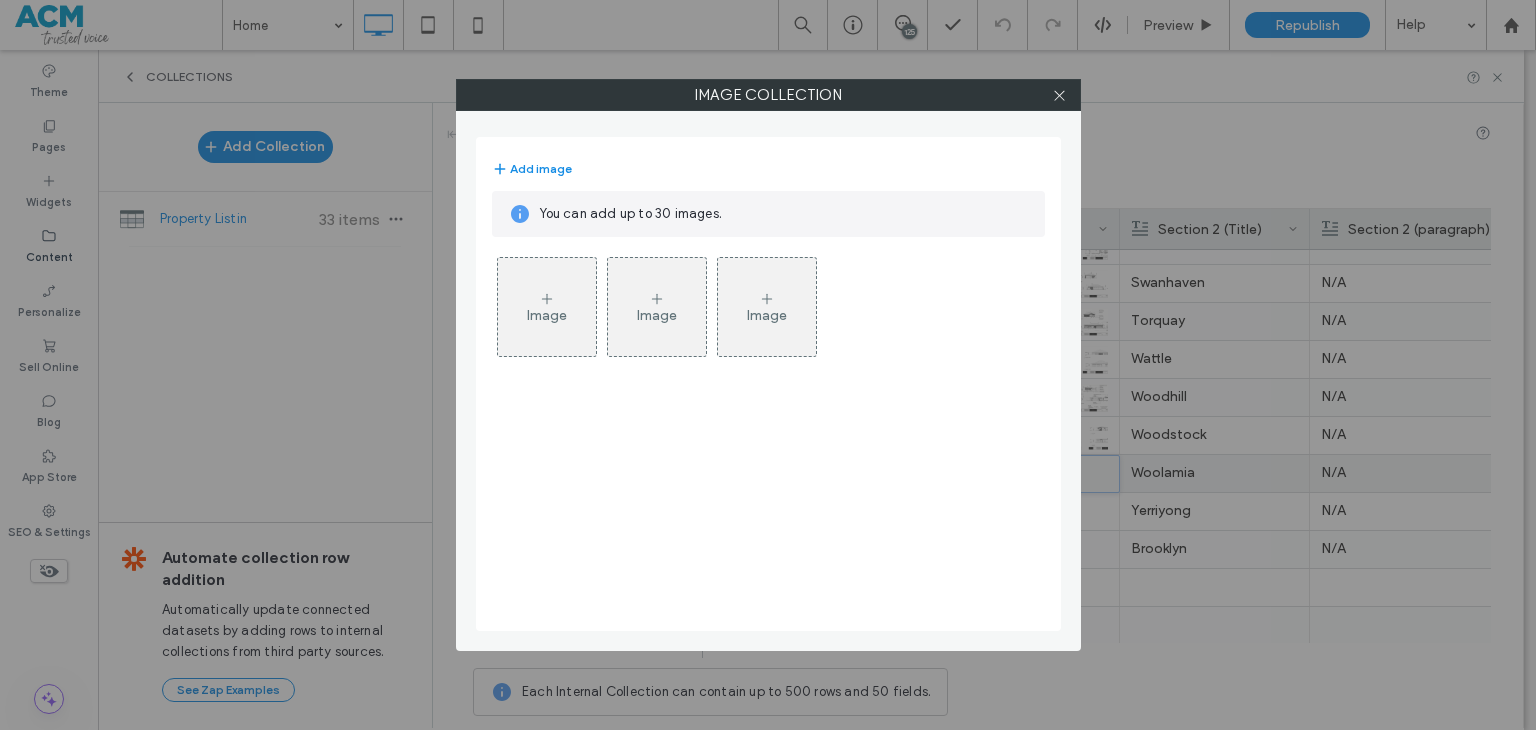 click on "Image" at bounding box center (547, 307) 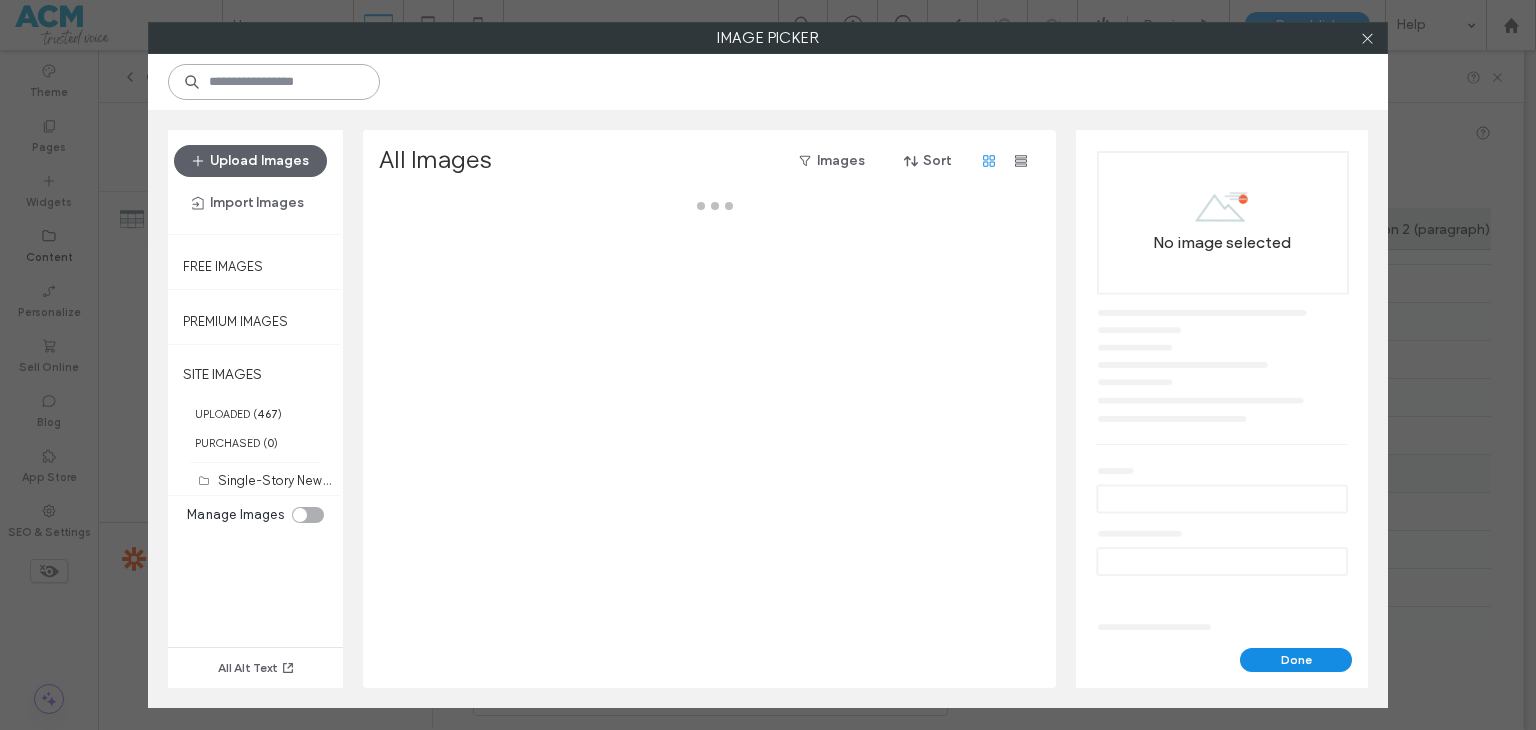 click at bounding box center [274, 82] 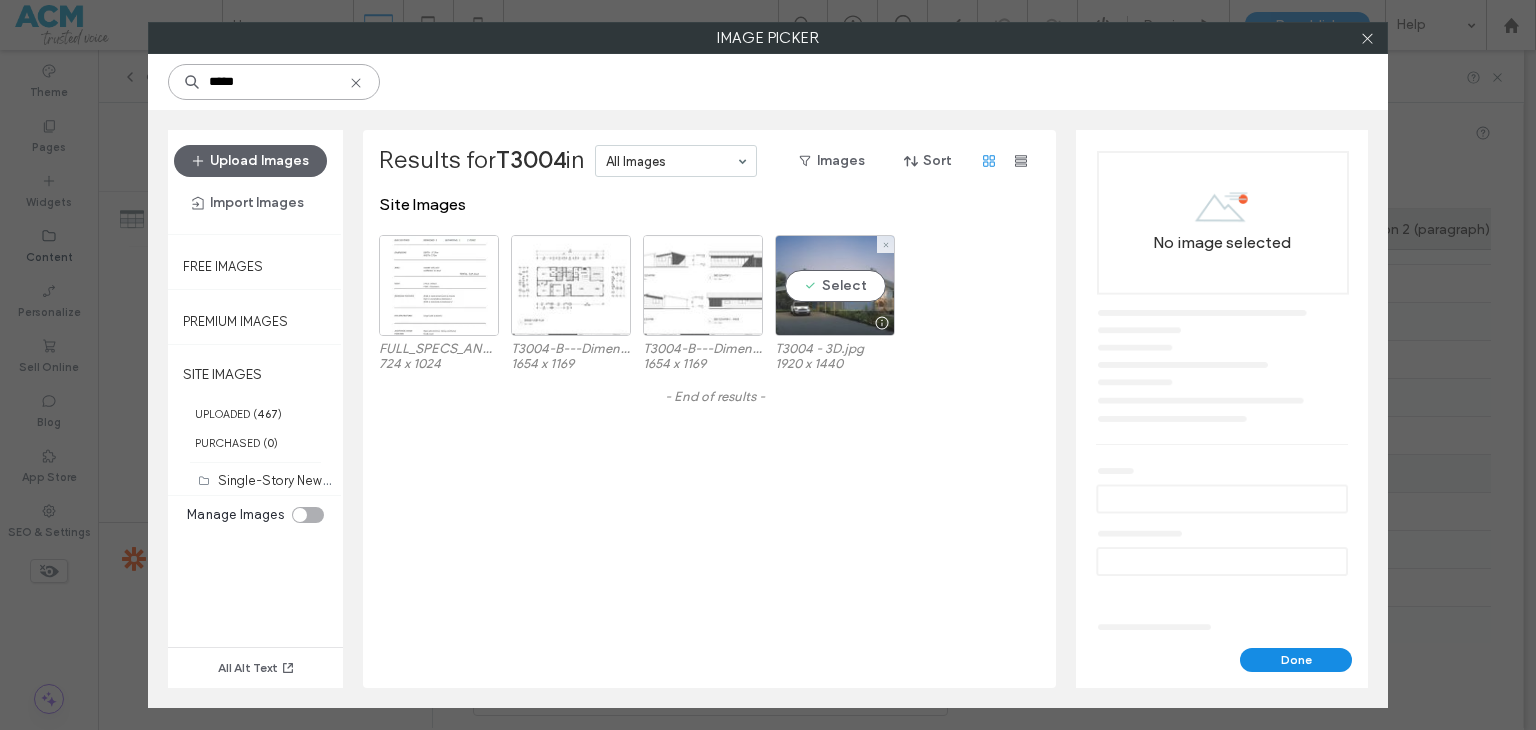 type on "*****" 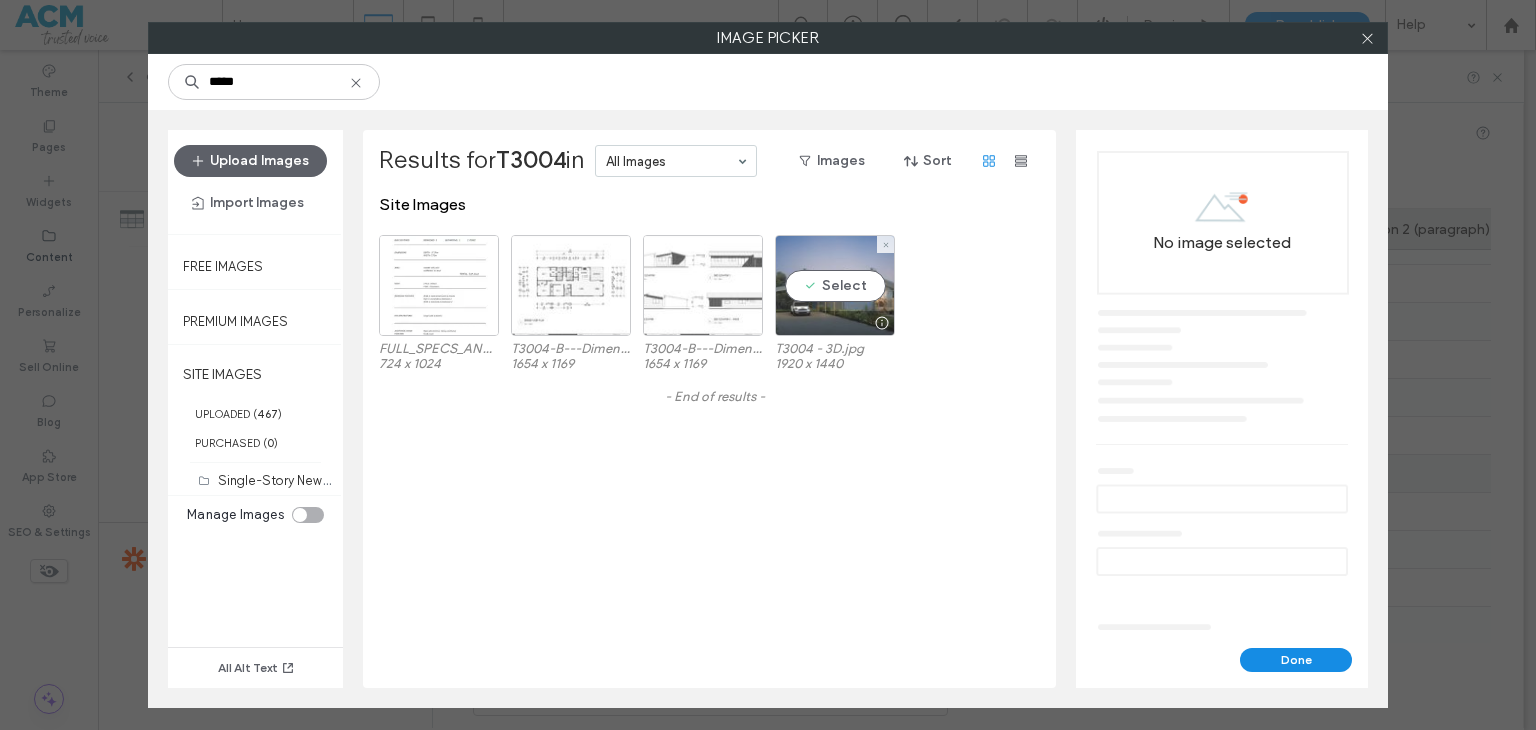 click on "Select" at bounding box center (835, 285) 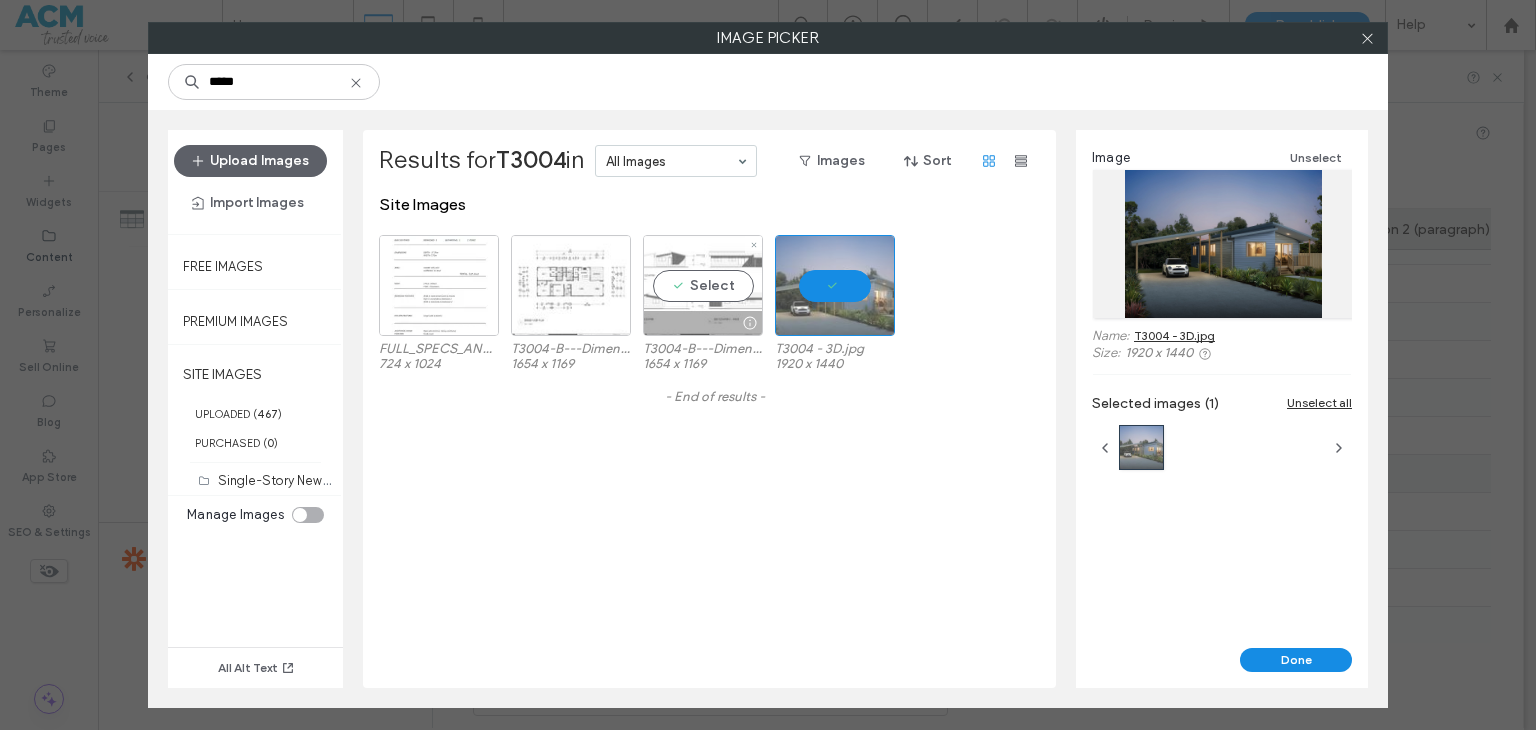 click on "Select" at bounding box center (703, 285) 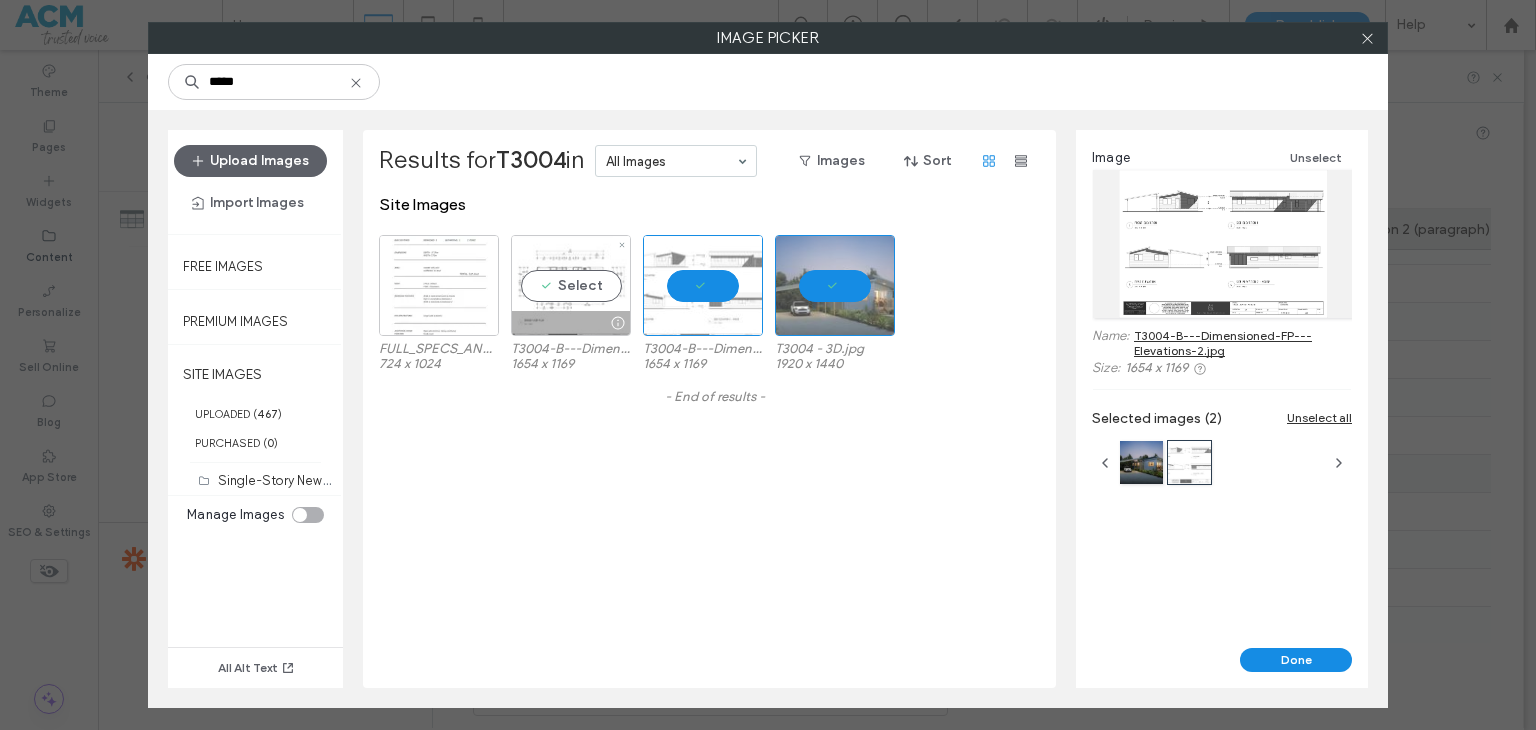 click on "Select" at bounding box center (571, 285) 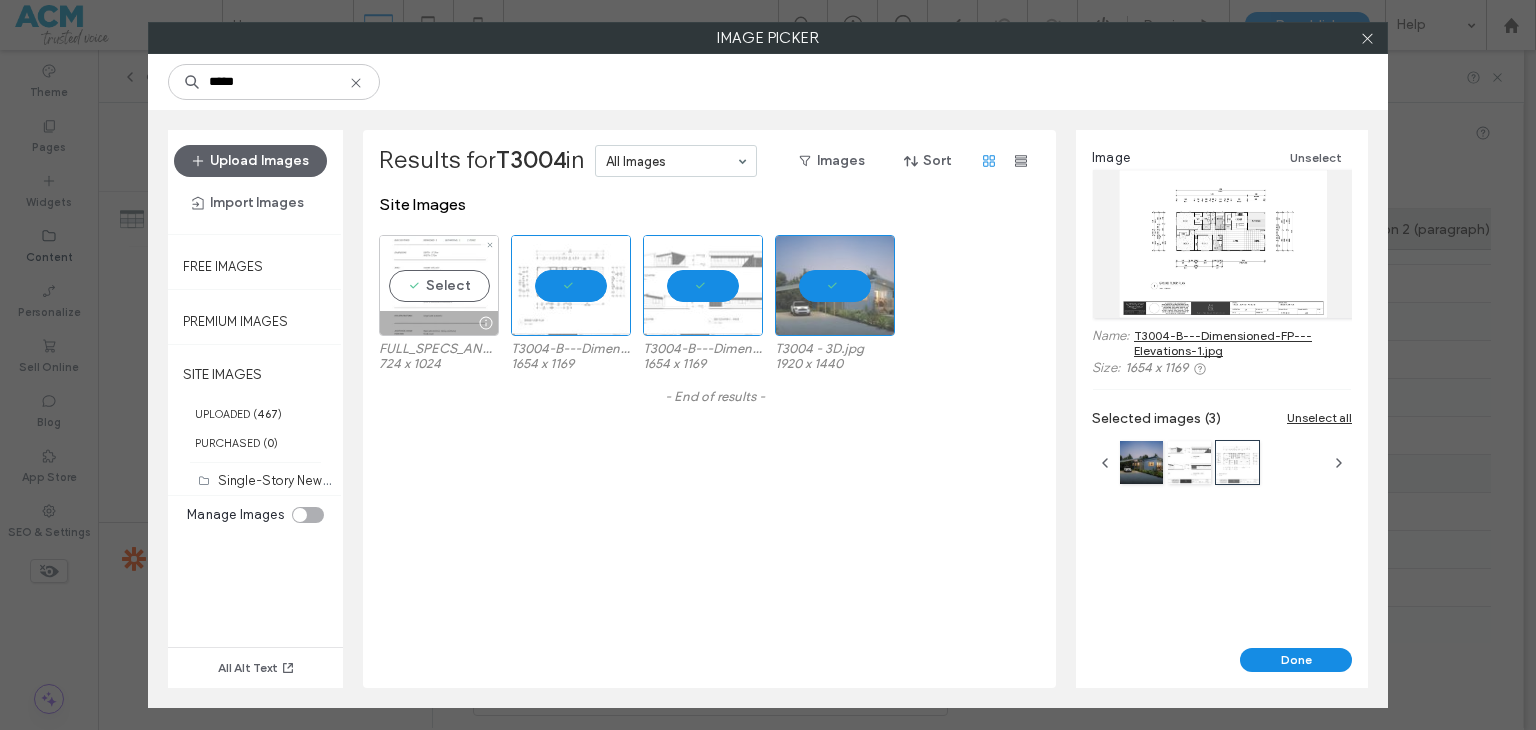 click on "Select" at bounding box center (439, 285) 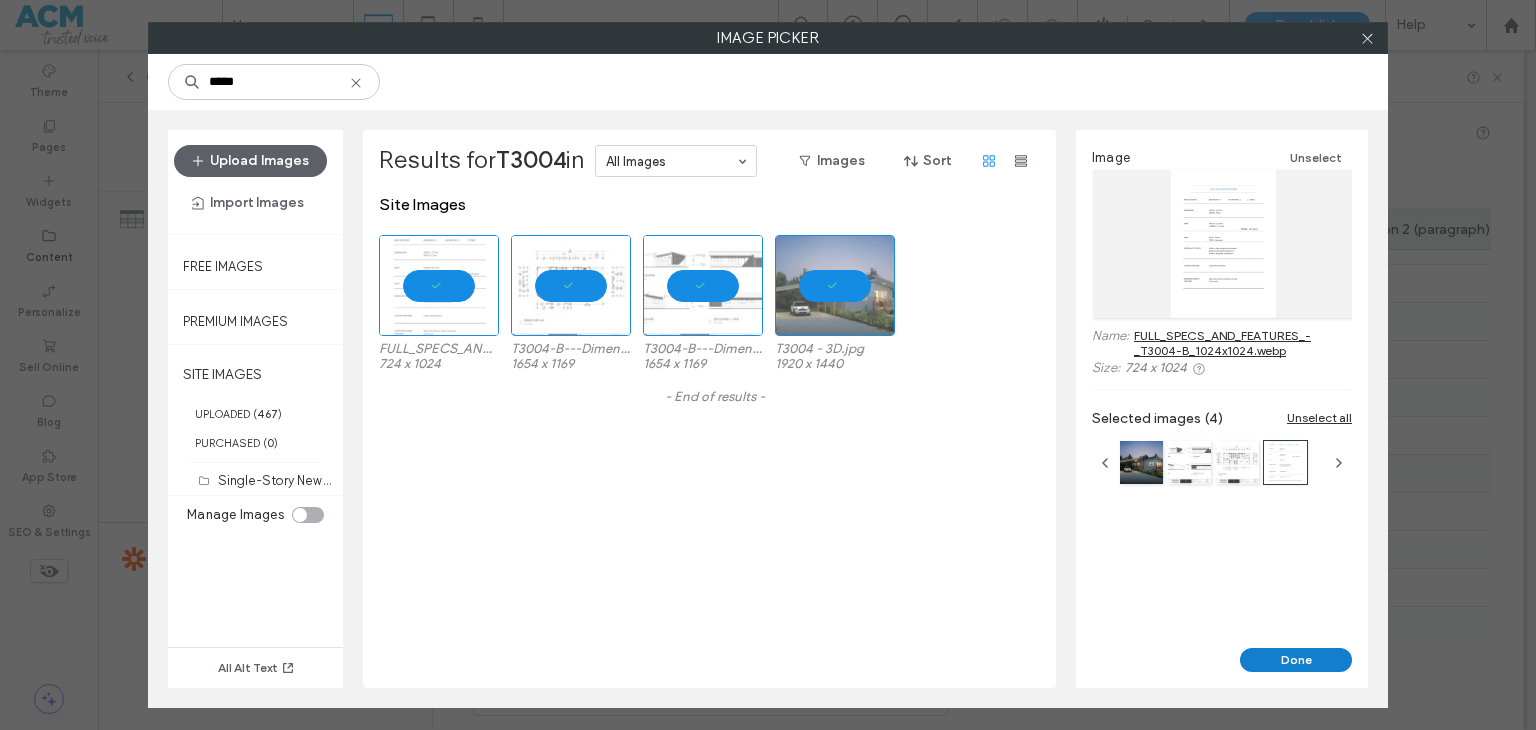 click on "Done" at bounding box center [1296, 660] 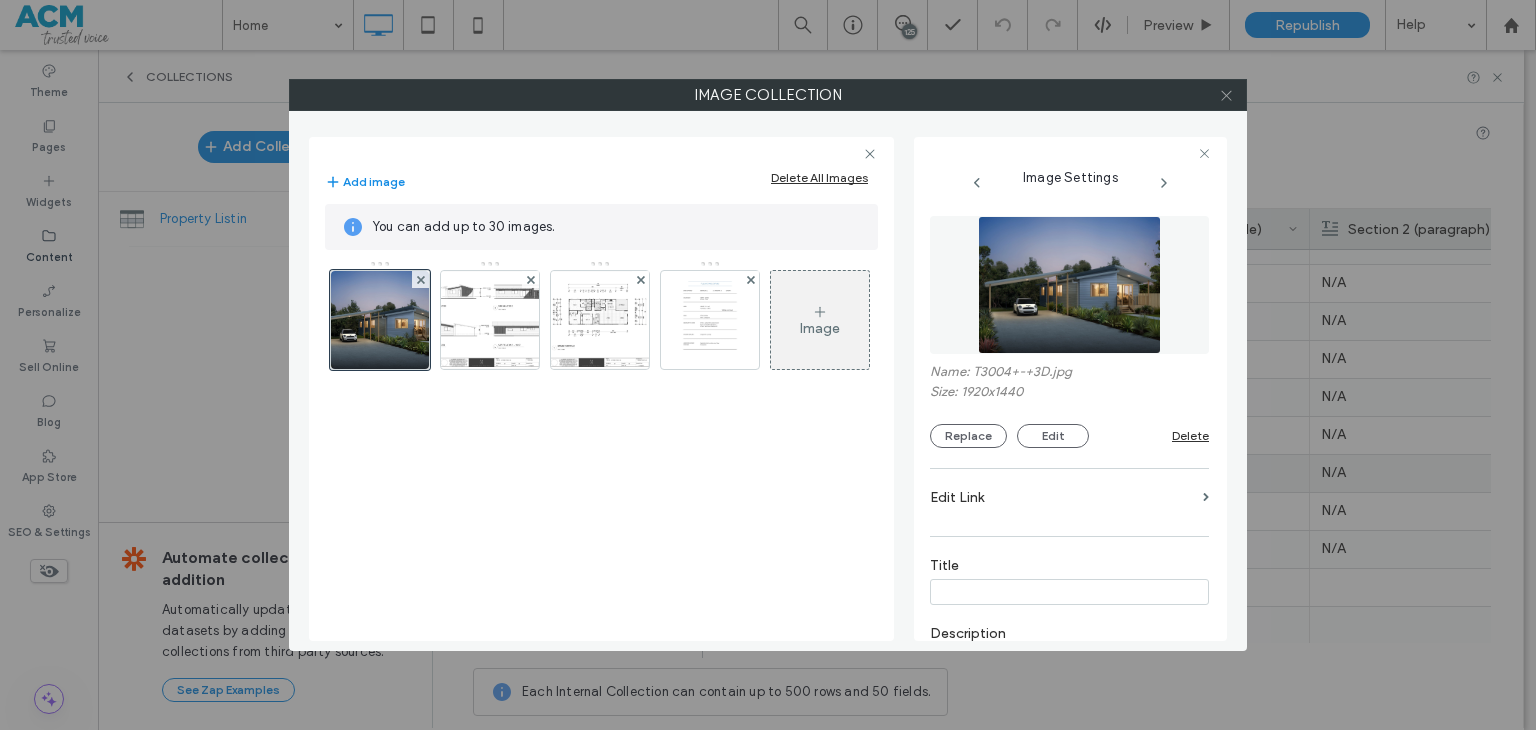 click 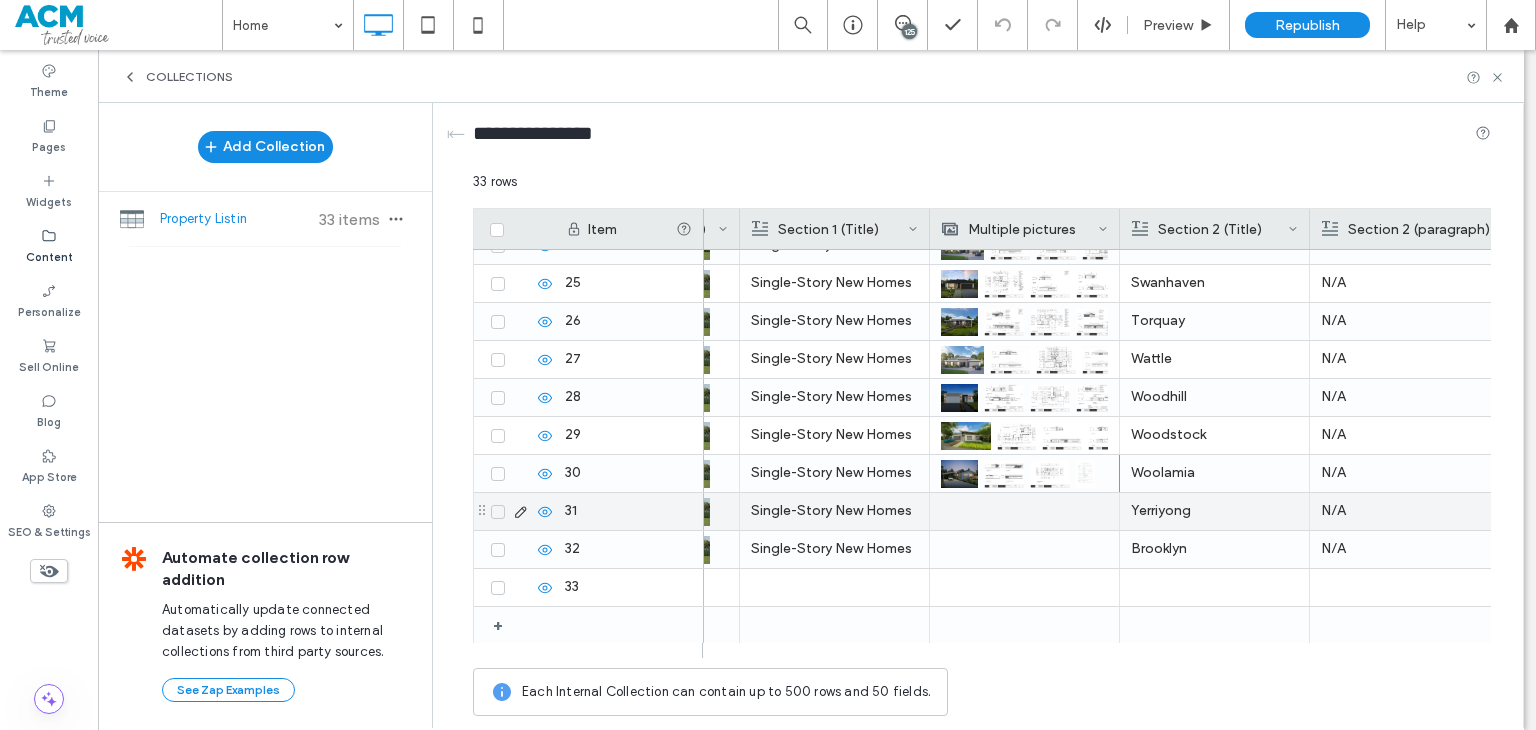 click at bounding box center [1024, 511] 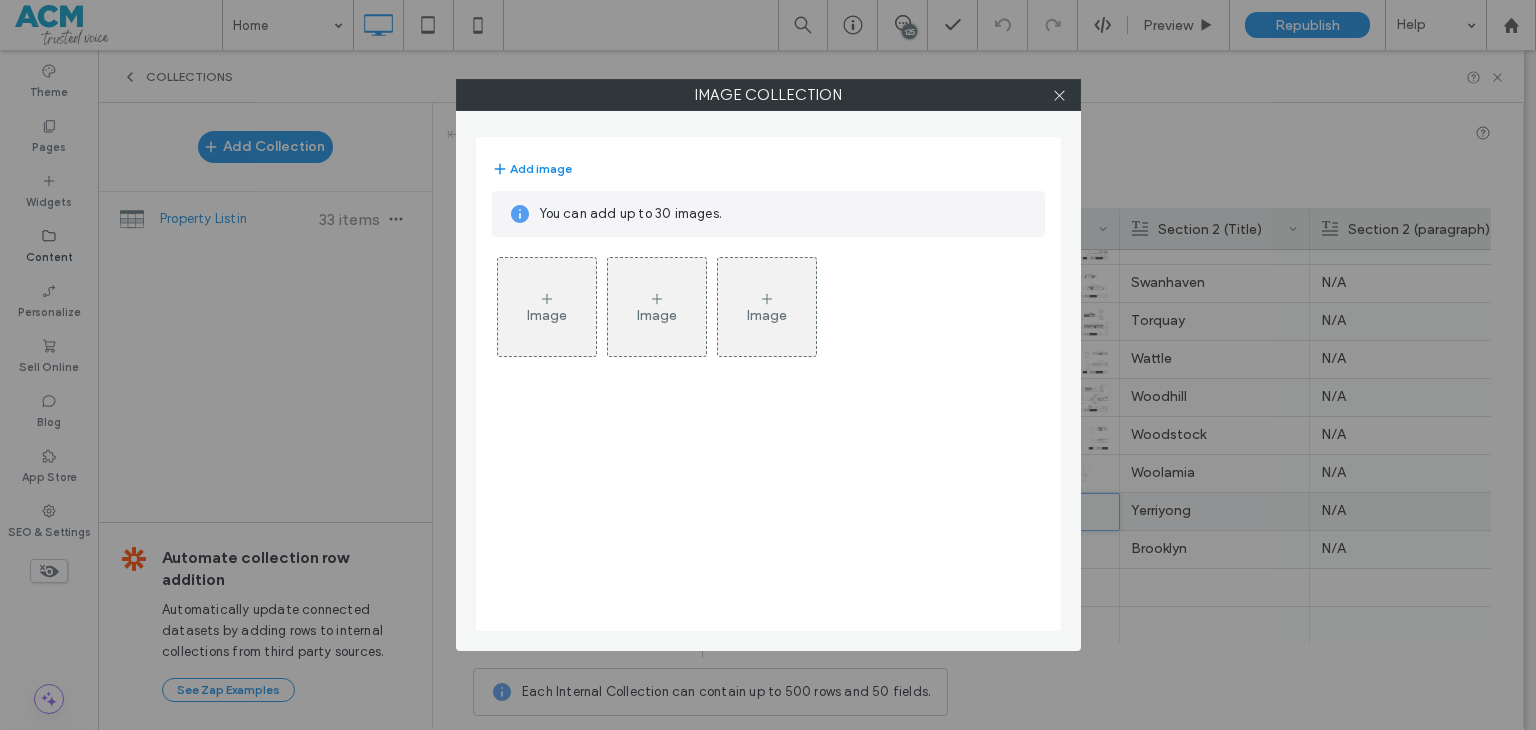 click on "Image" at bounding box center [547, 307] 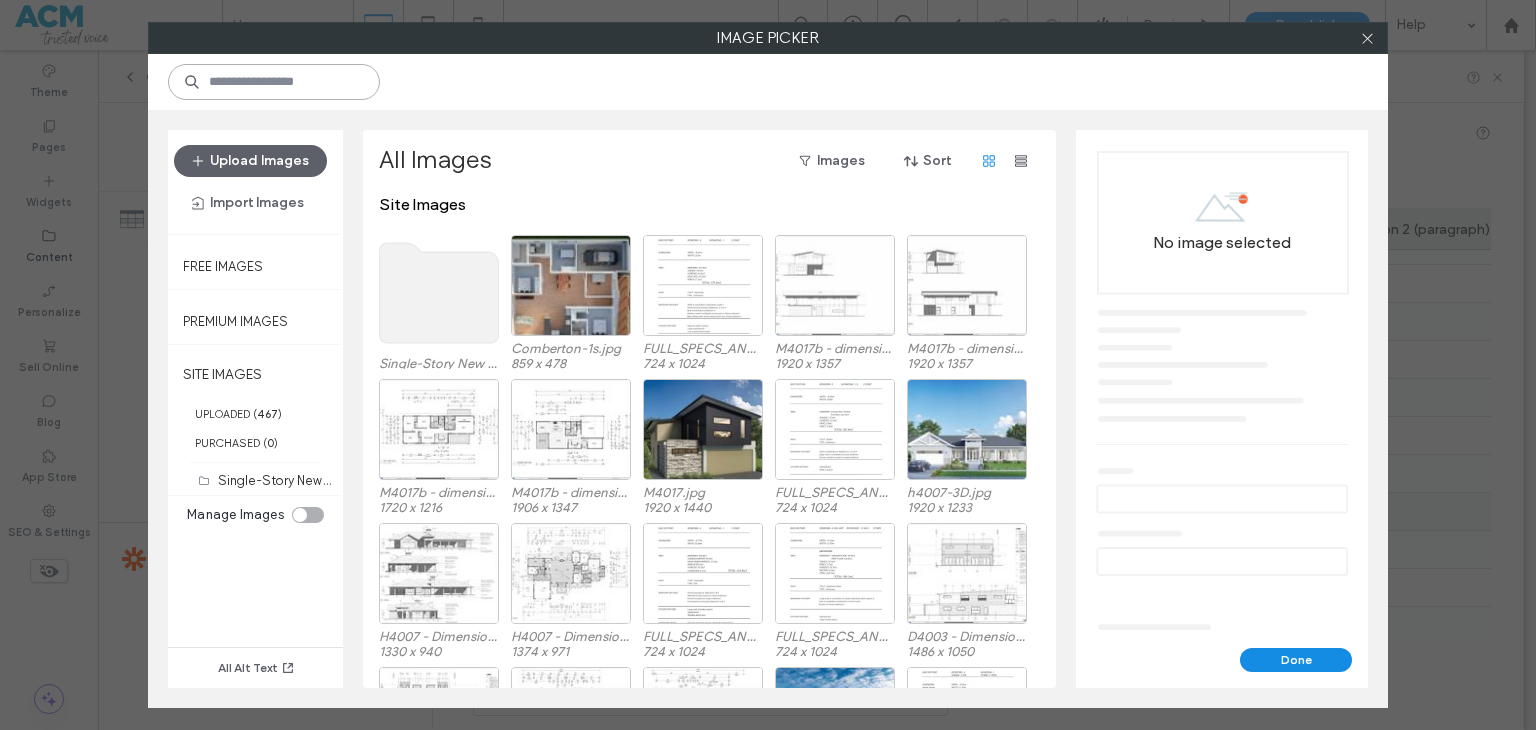 click at bounding box center (274, 82) 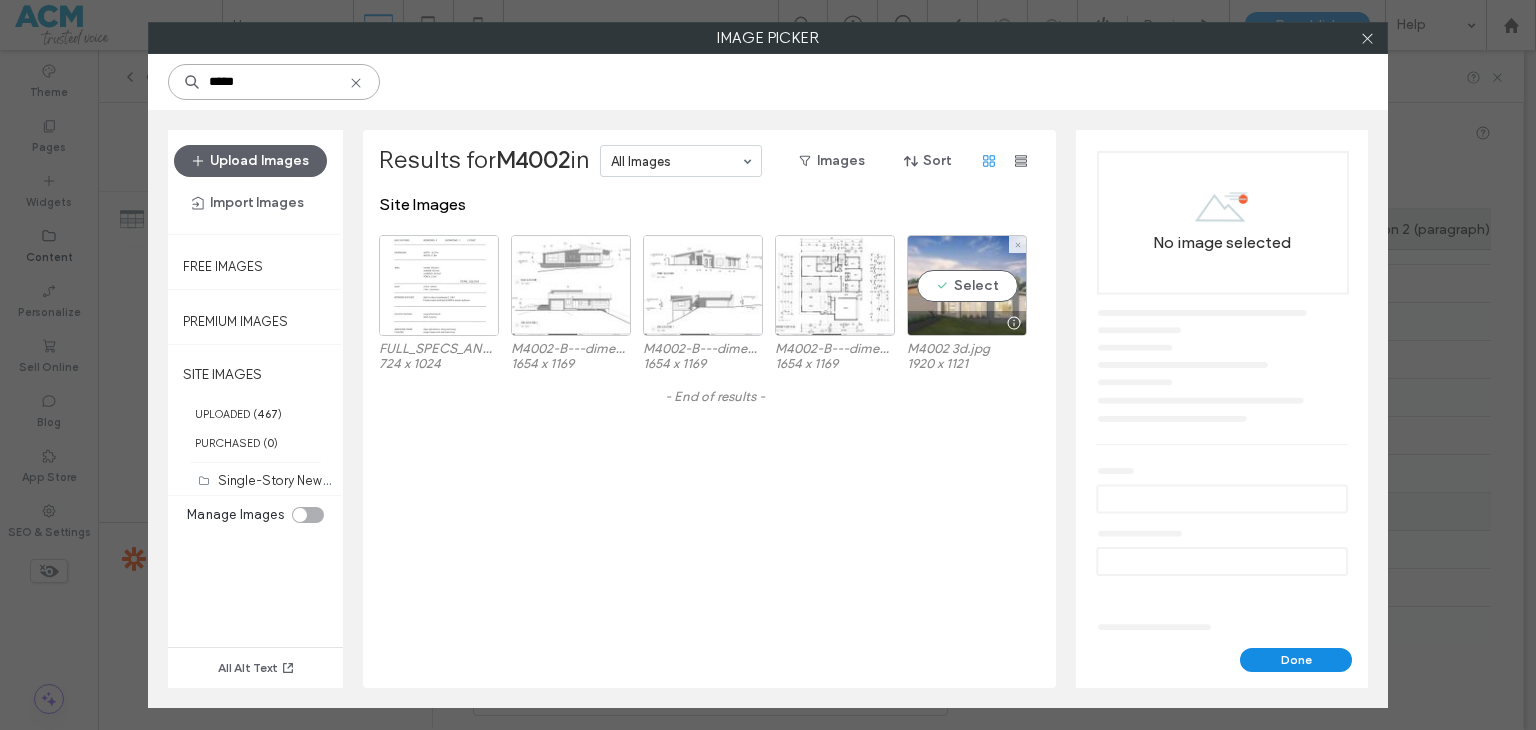 type on "*****" 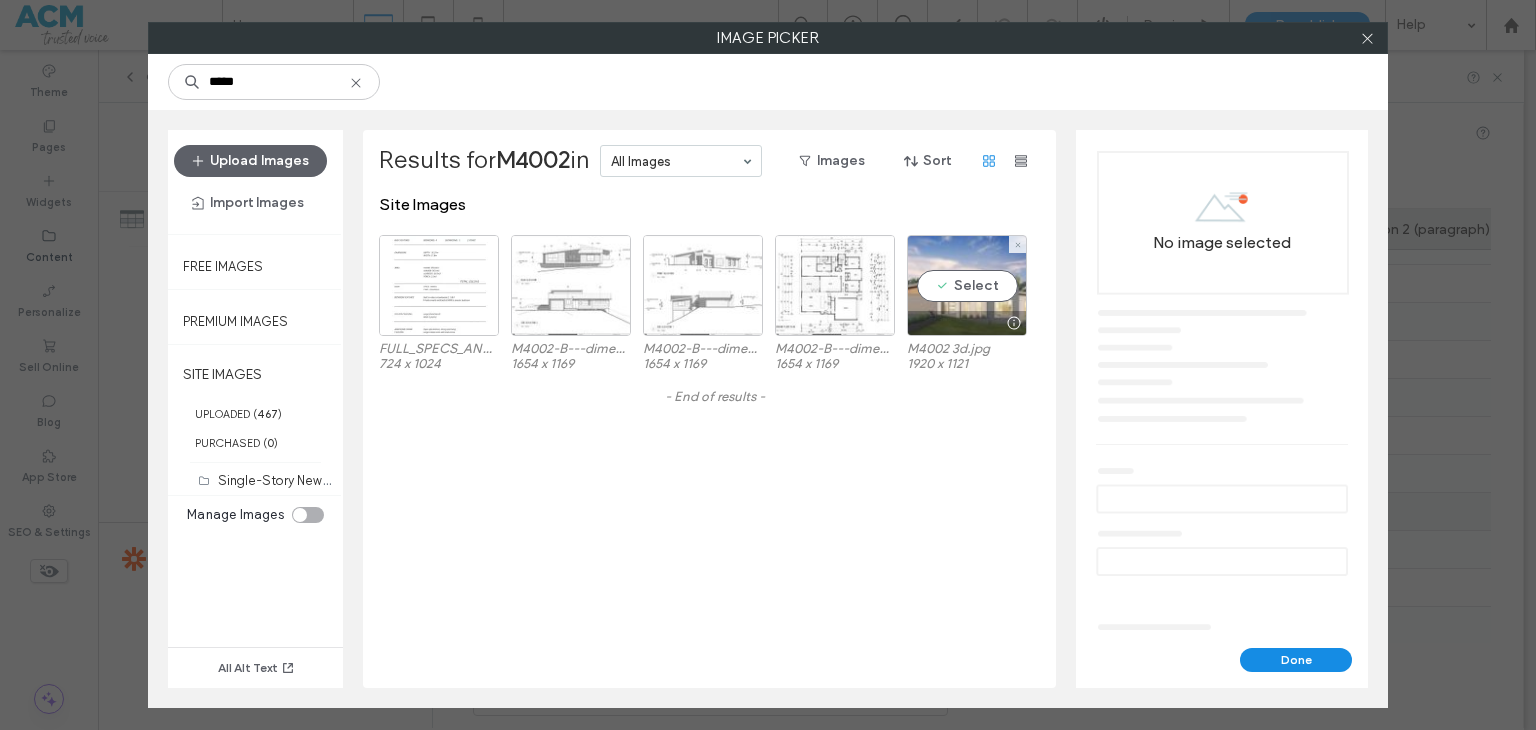 click on "Select" at bounding box center (967, 285) 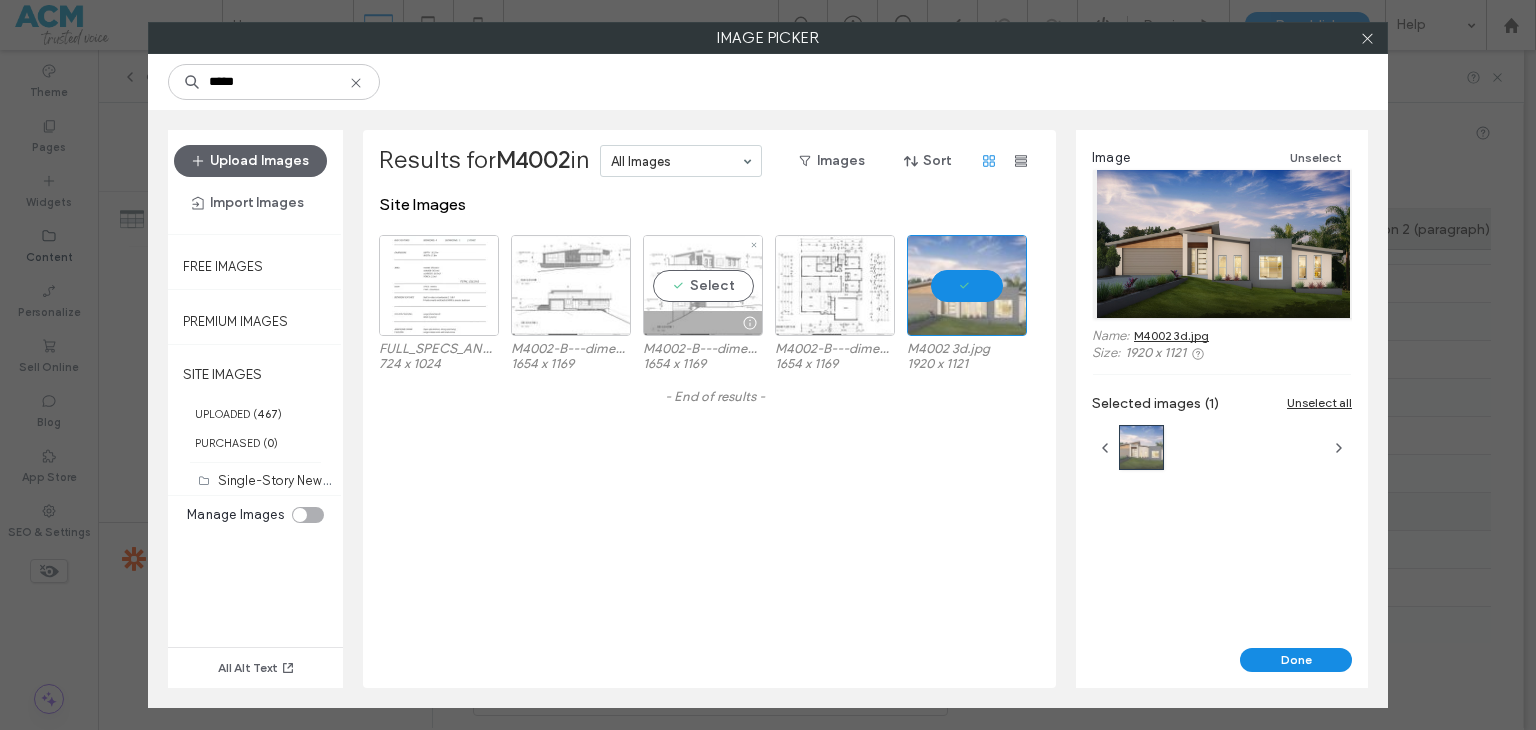 click on "Select" at bounding box center (703, 285) 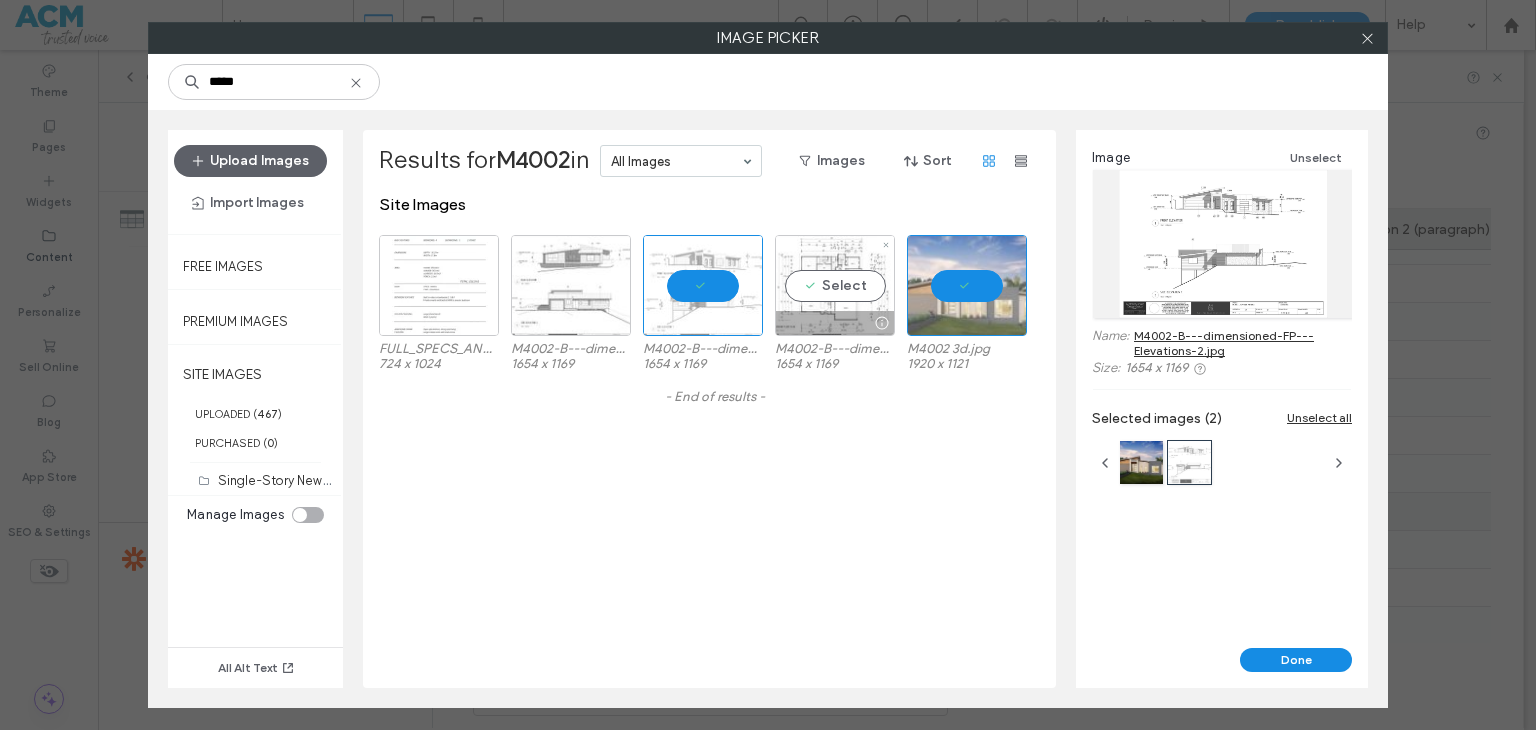 click on "Select" at bounding box center (835, 285) 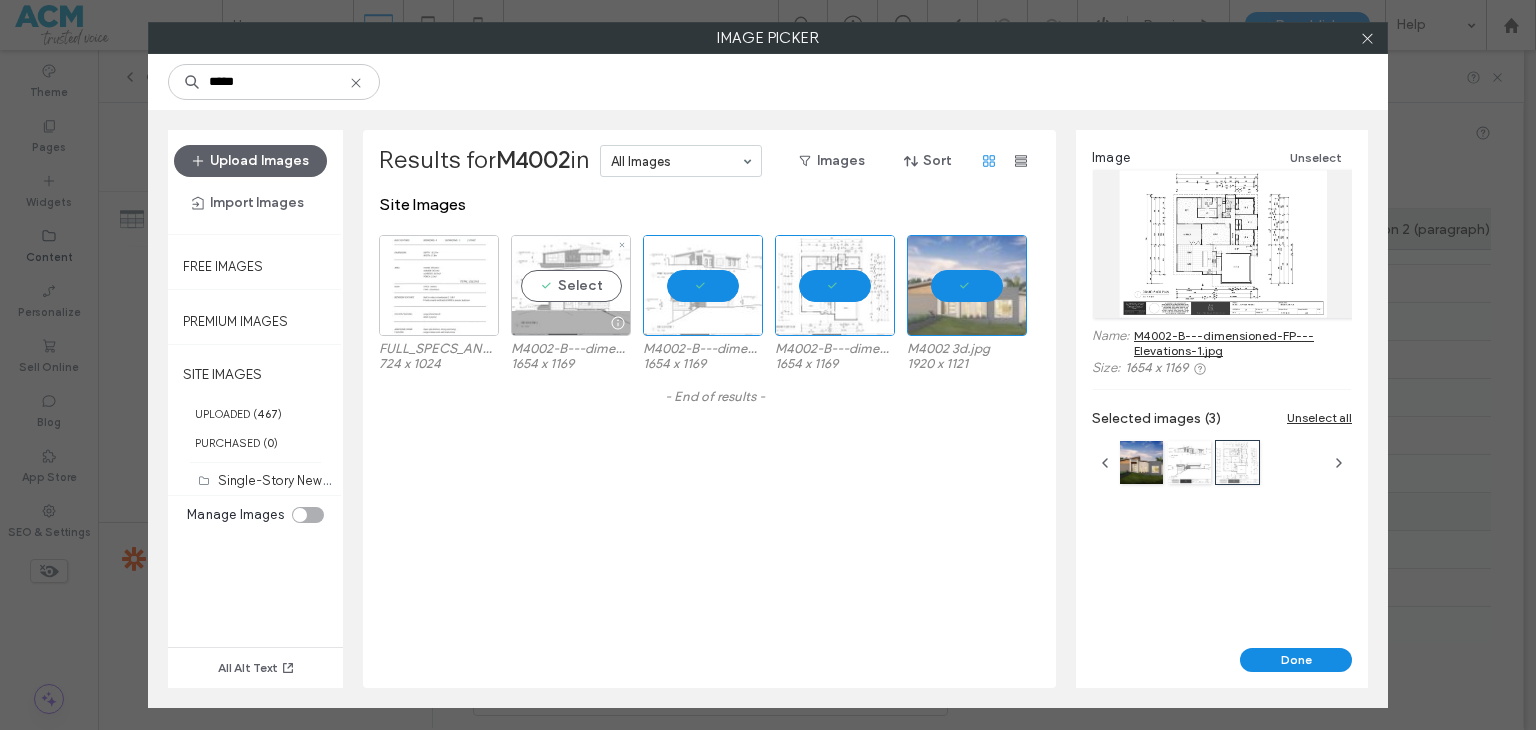 click on "Select" at bounding box center [571, 285] 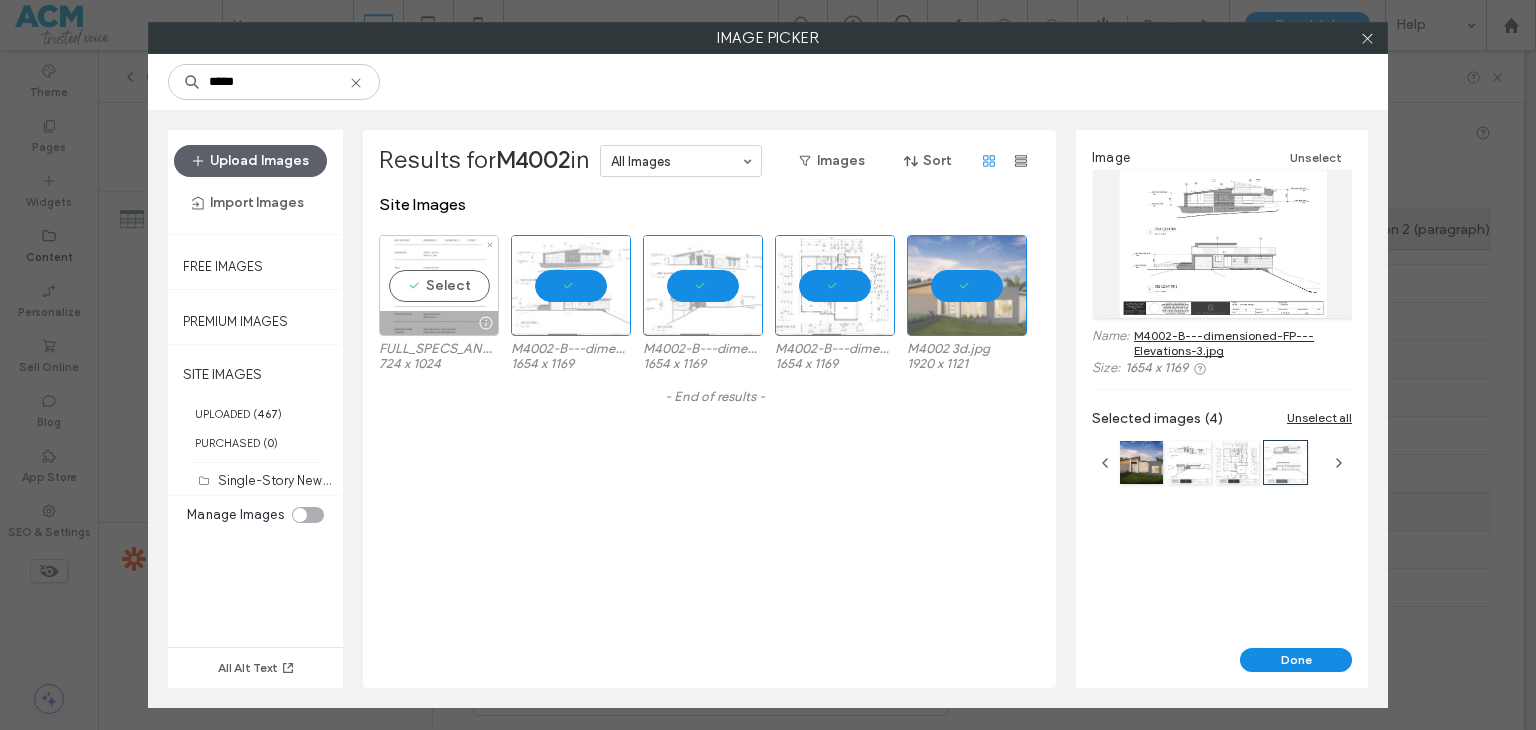 click on "Select" at bounding box center (439, 285) 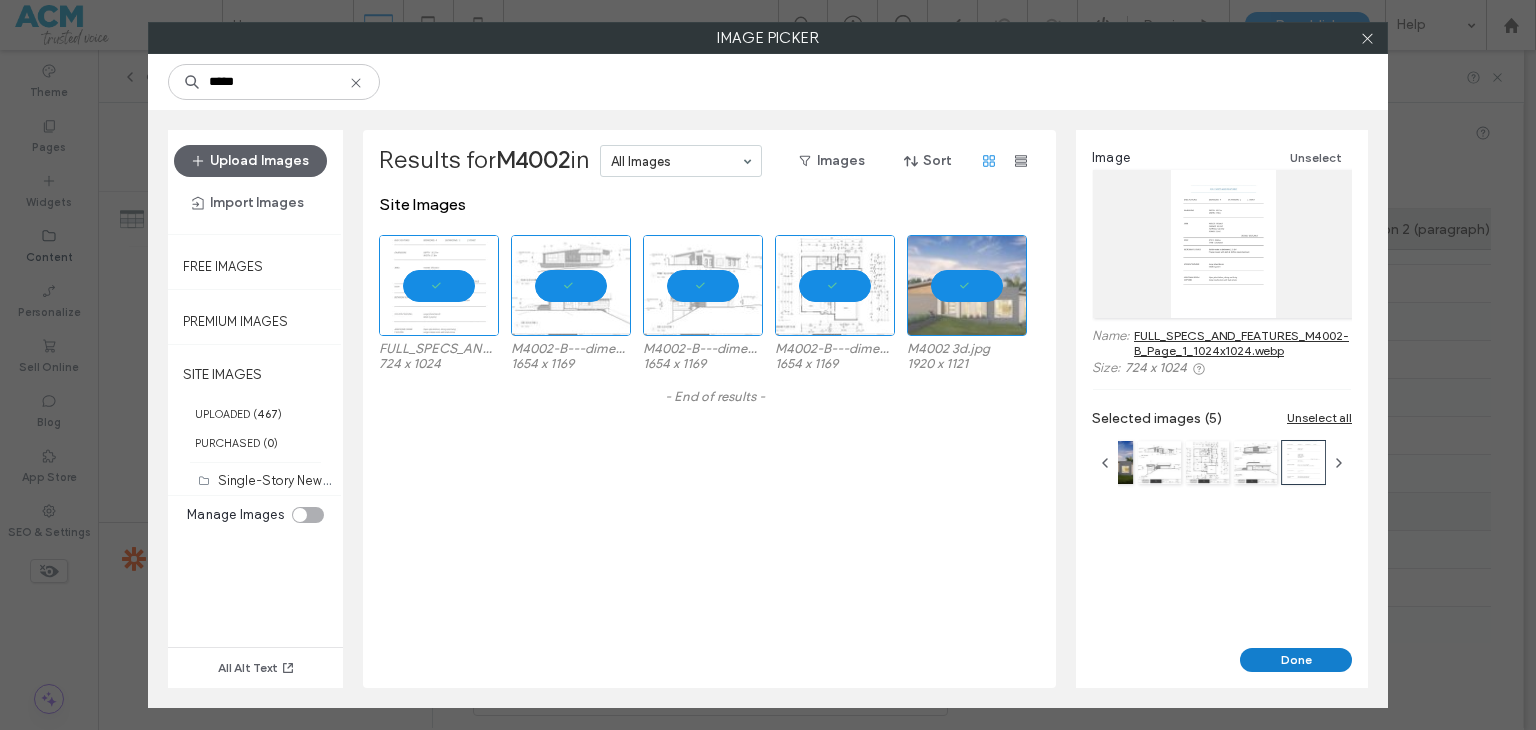 click on "Done" at bounding box center (1296, 660) 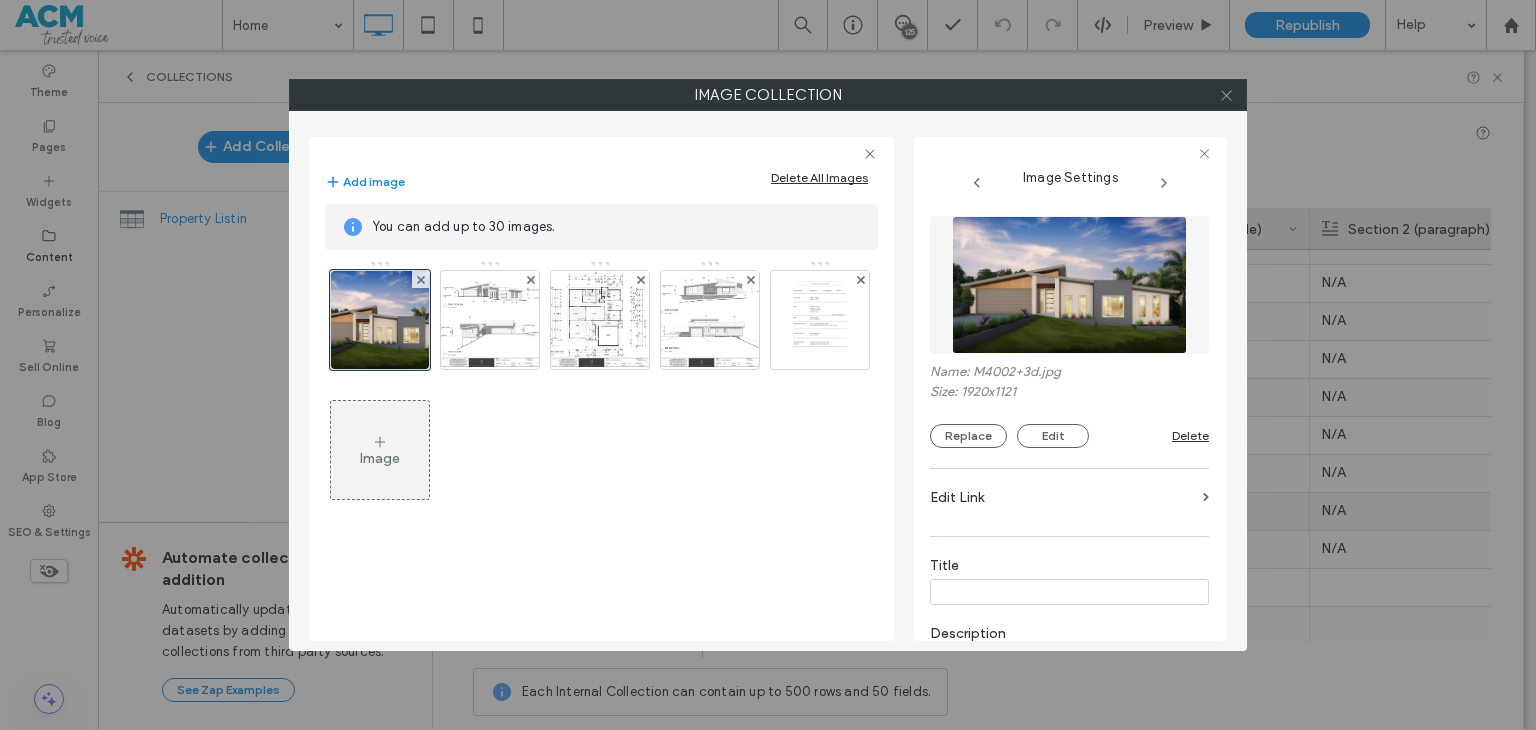 click 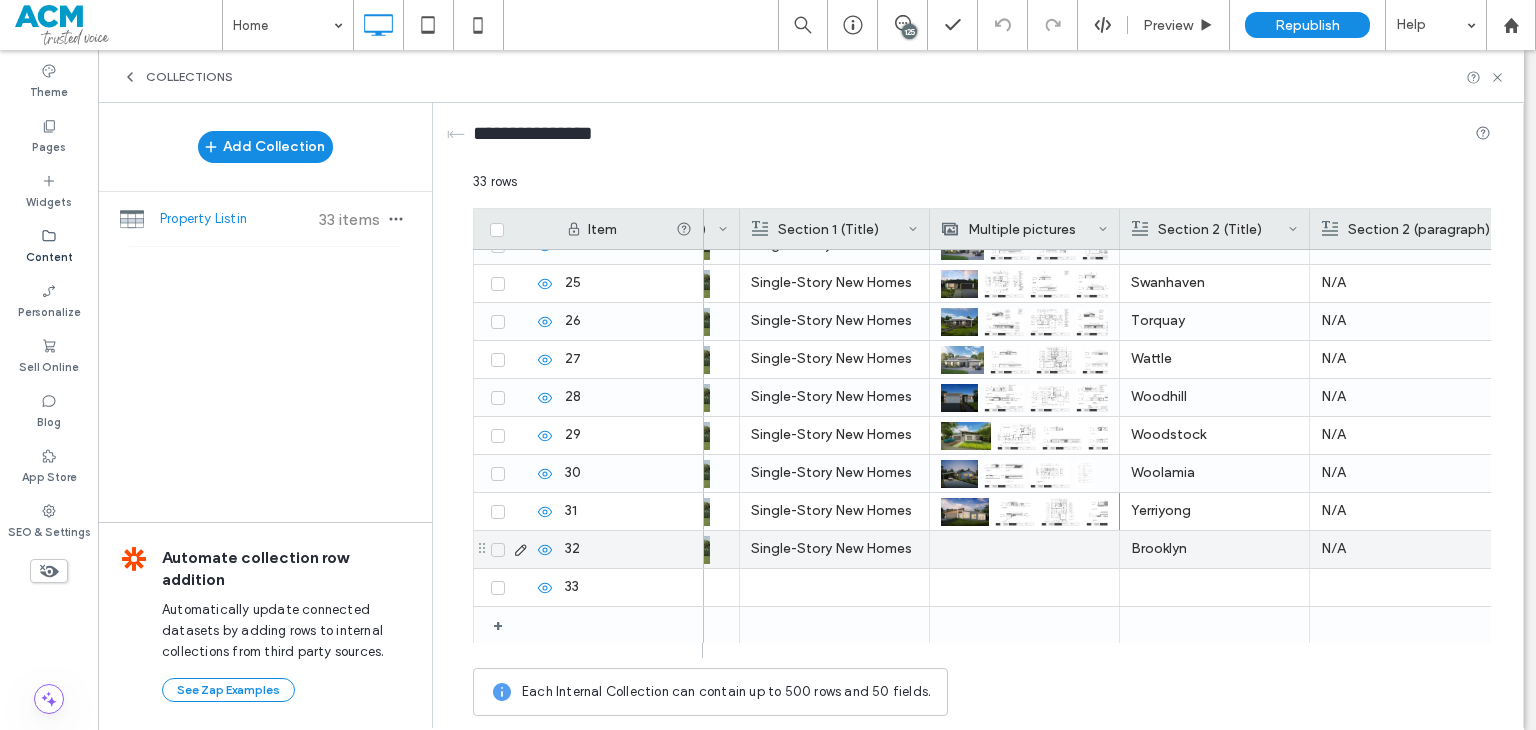 click at bounding box center (1024, 549) 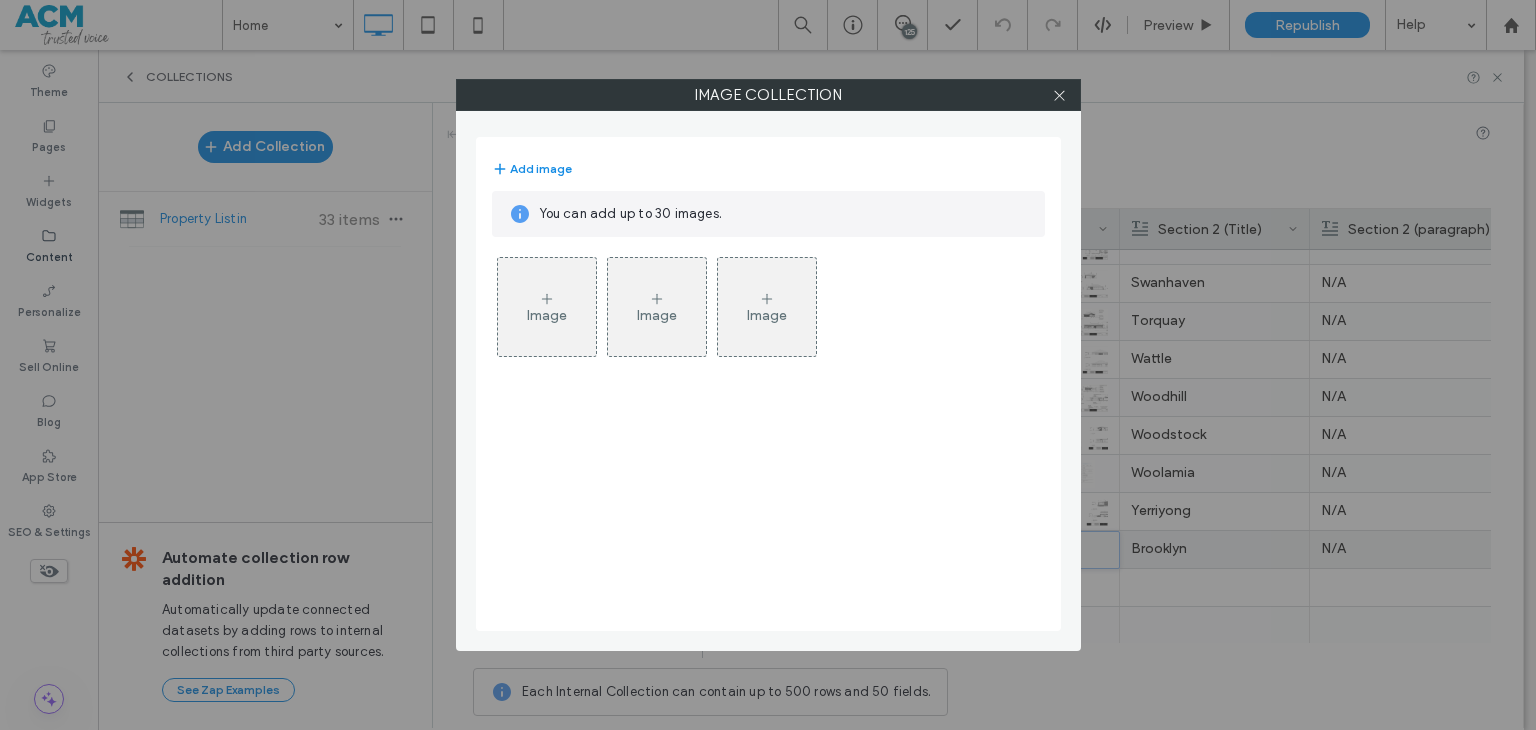 click on "Image" at bounding box center [547, 307] 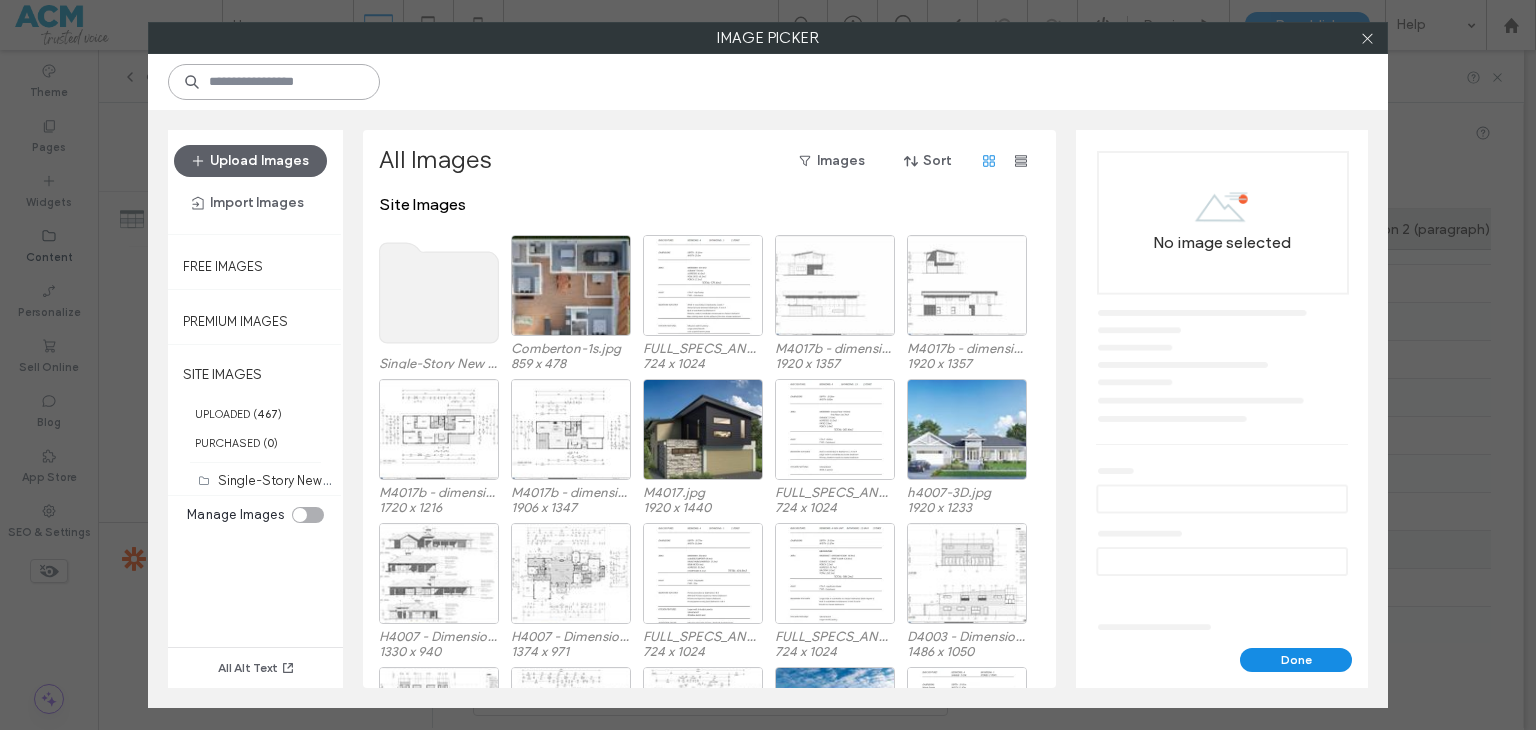 click at bounding box center (274, 82) 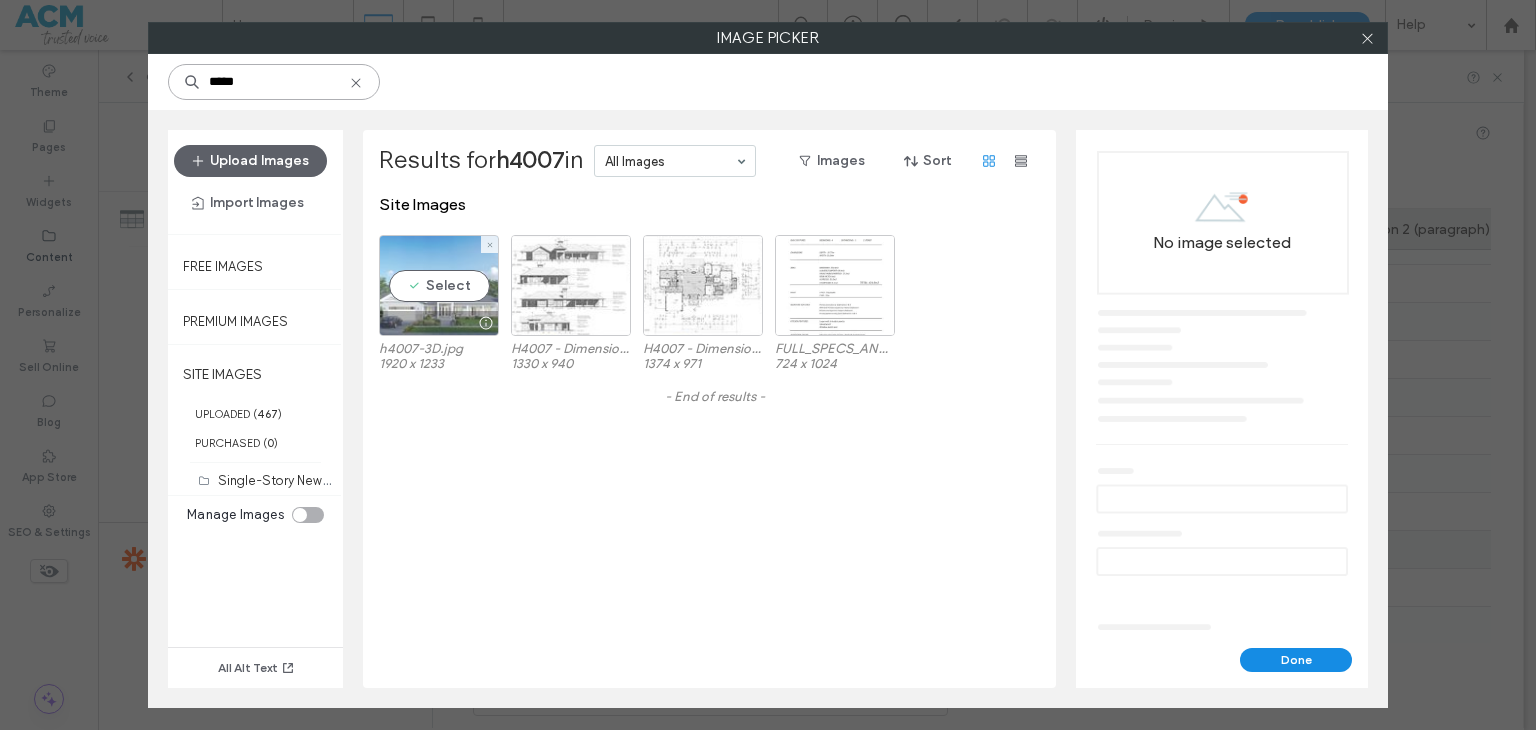 type on "*****" 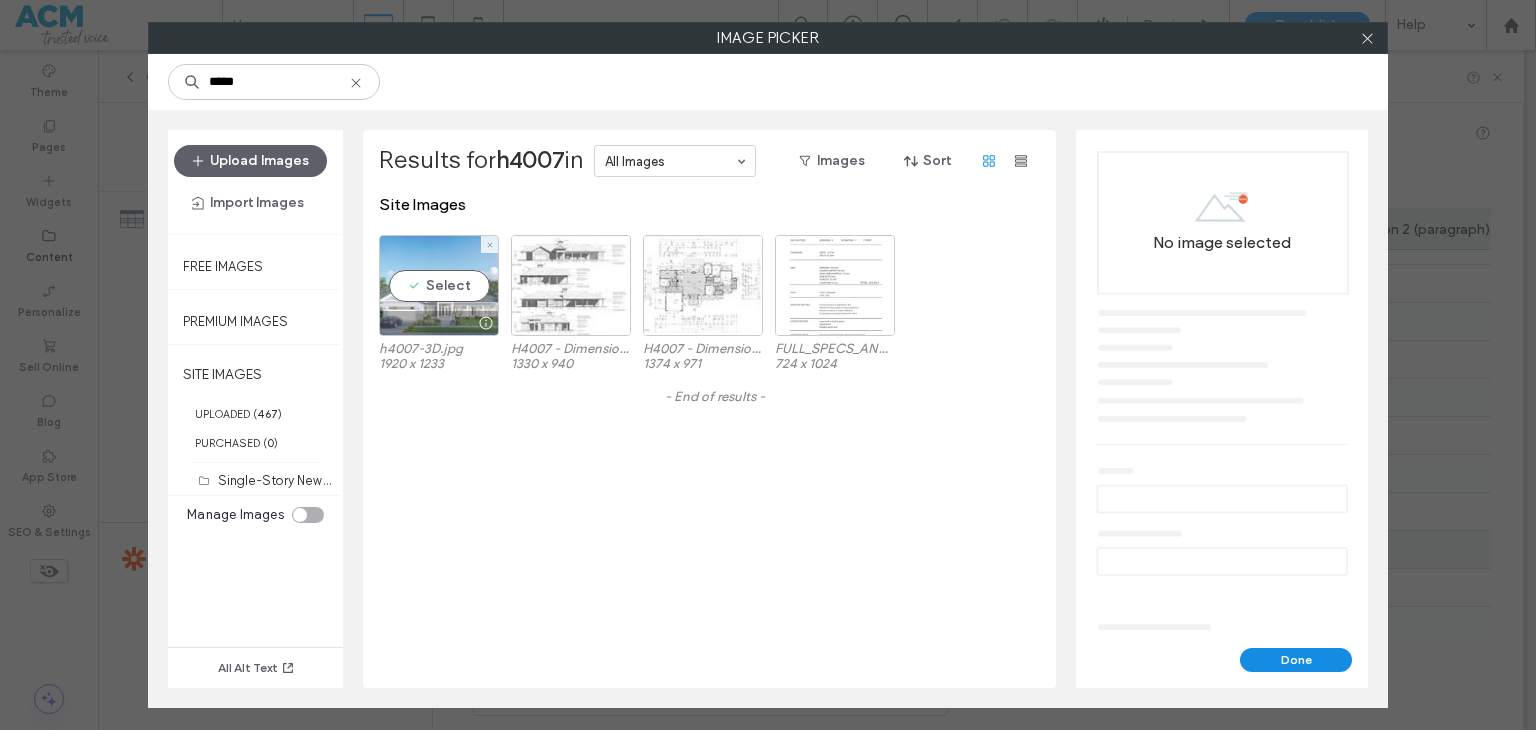 drag, startPoint x: 454, startPoint y: 288, endPoint x: 495, endPoint y: 278, distance: 42.201897 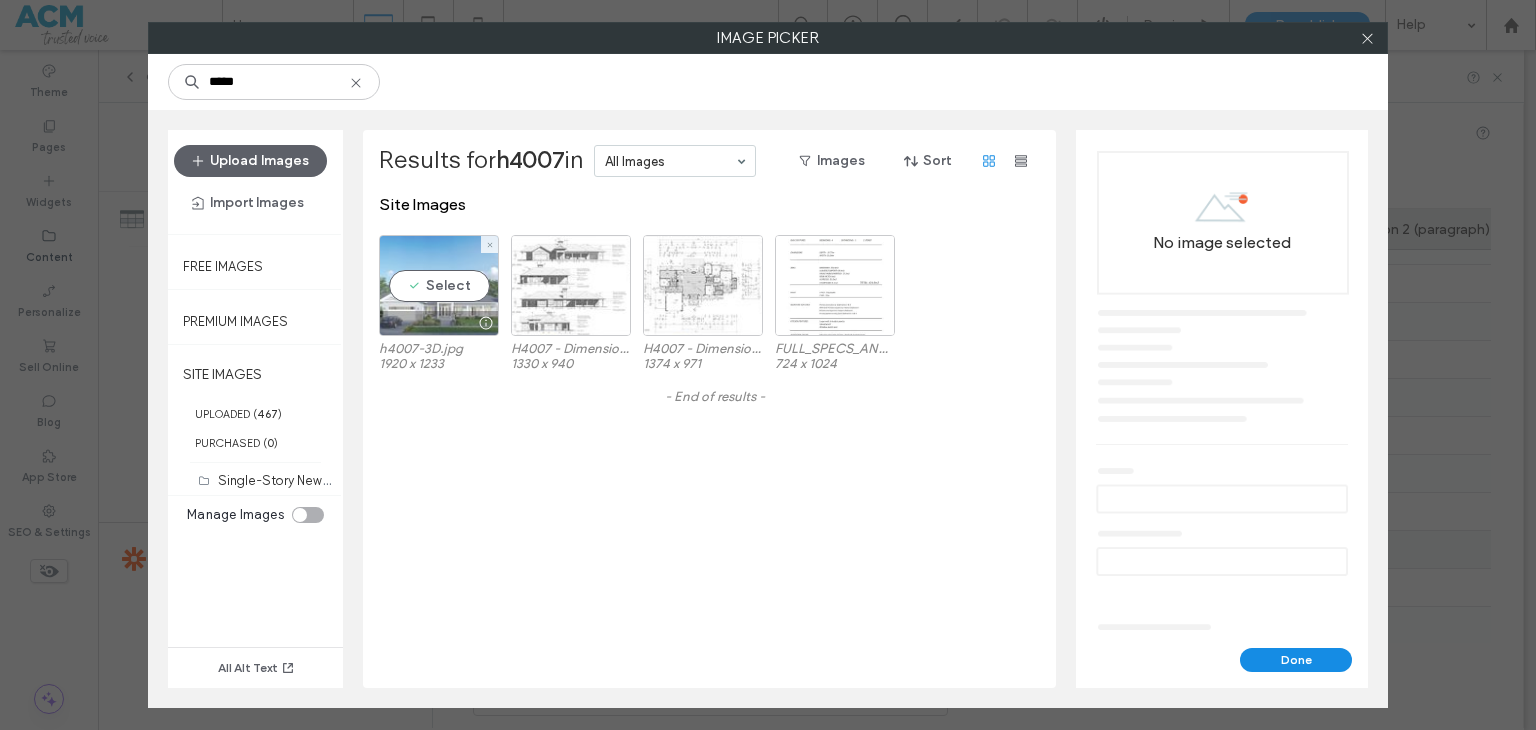 click on "Select" at bounding box center [439, 285] 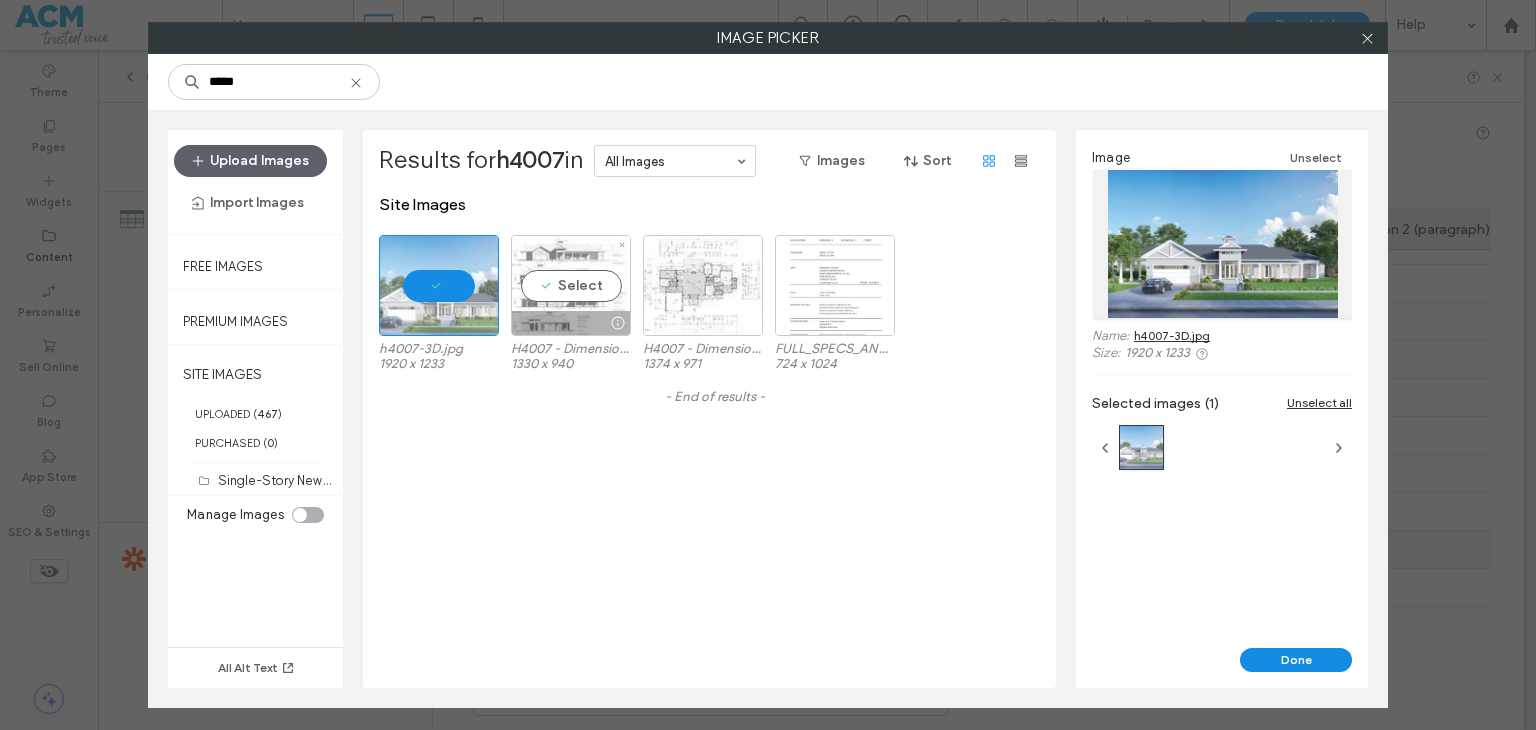 click on "Select" at bounding box center (571, 285) 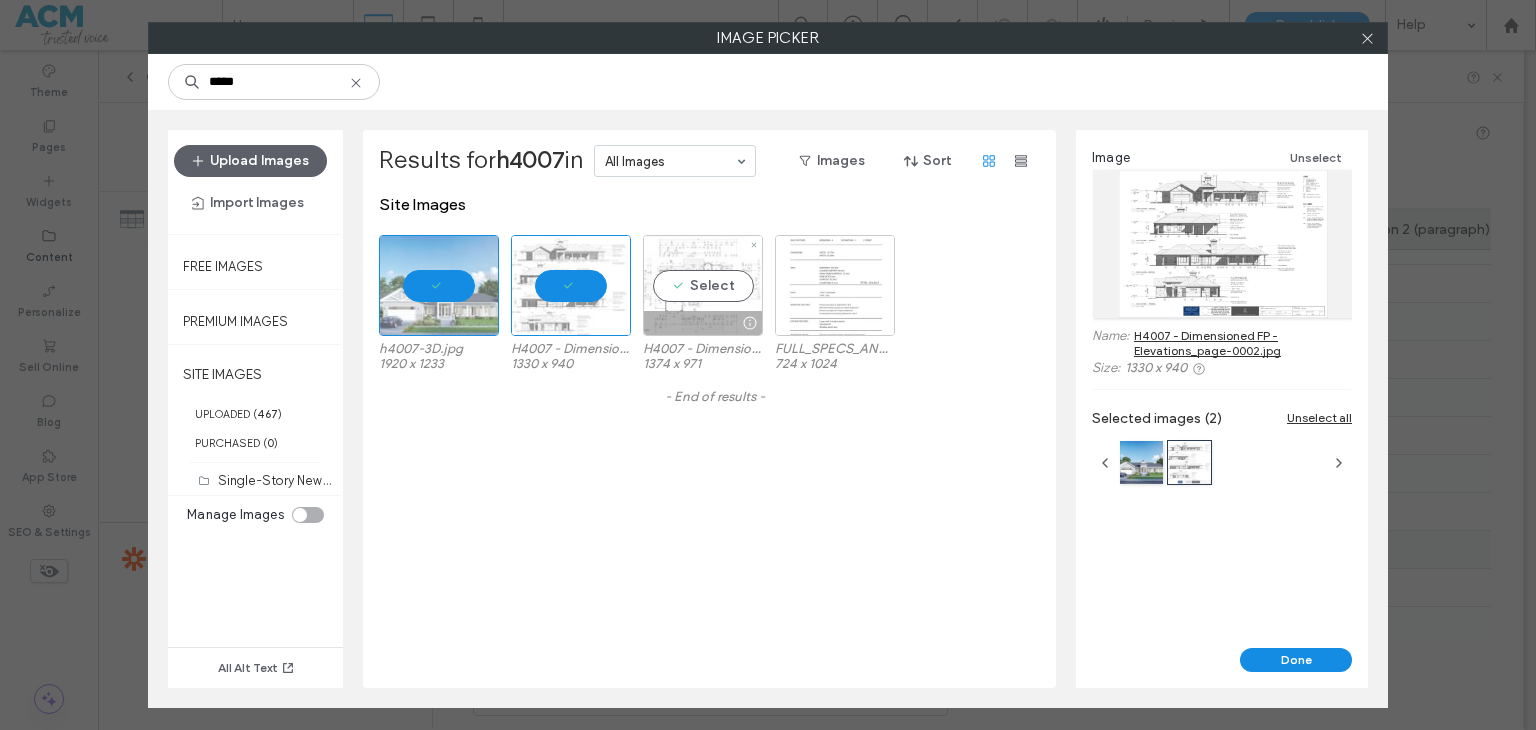 click on "Select" at bounding box center [703, 285] 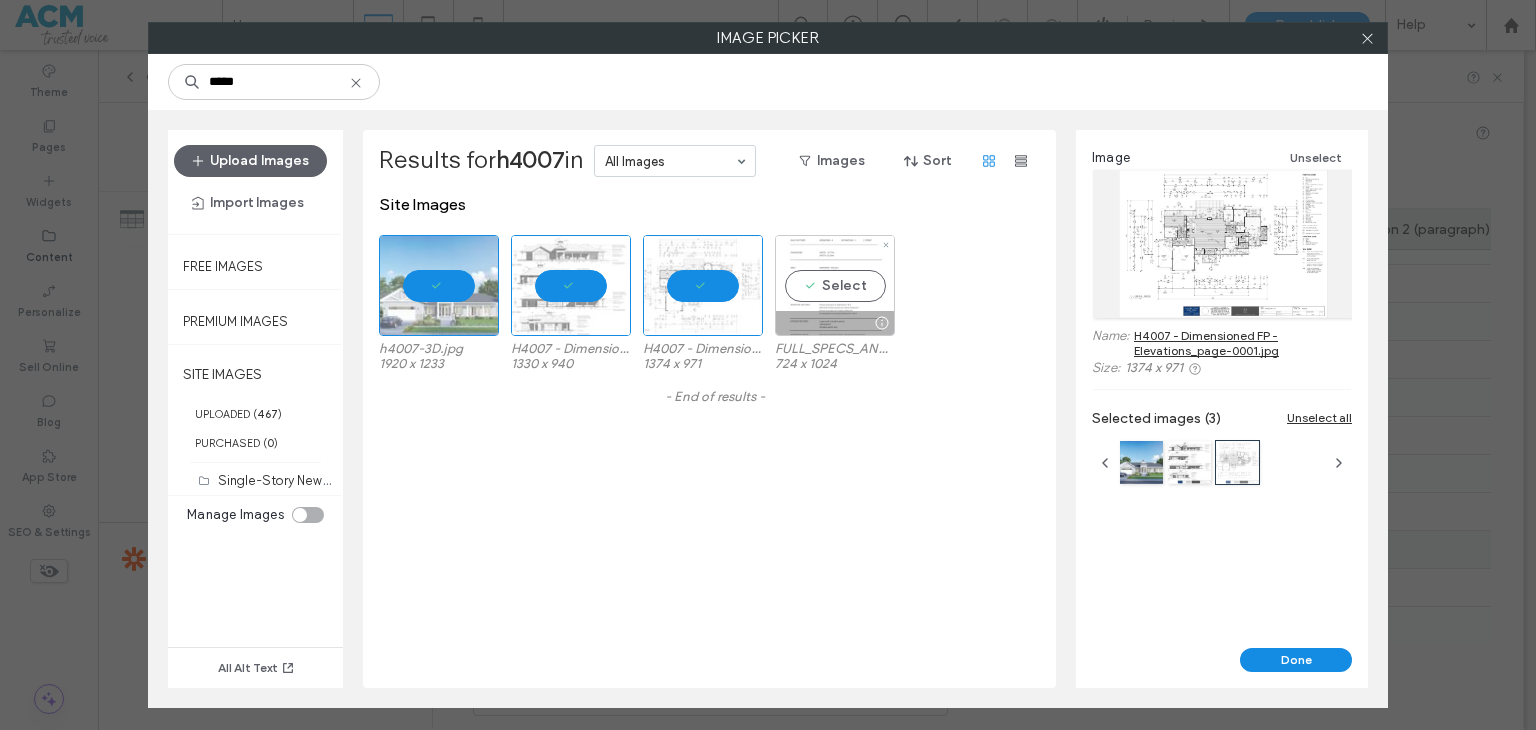 click on "Select" at bounding box center (835, 285) 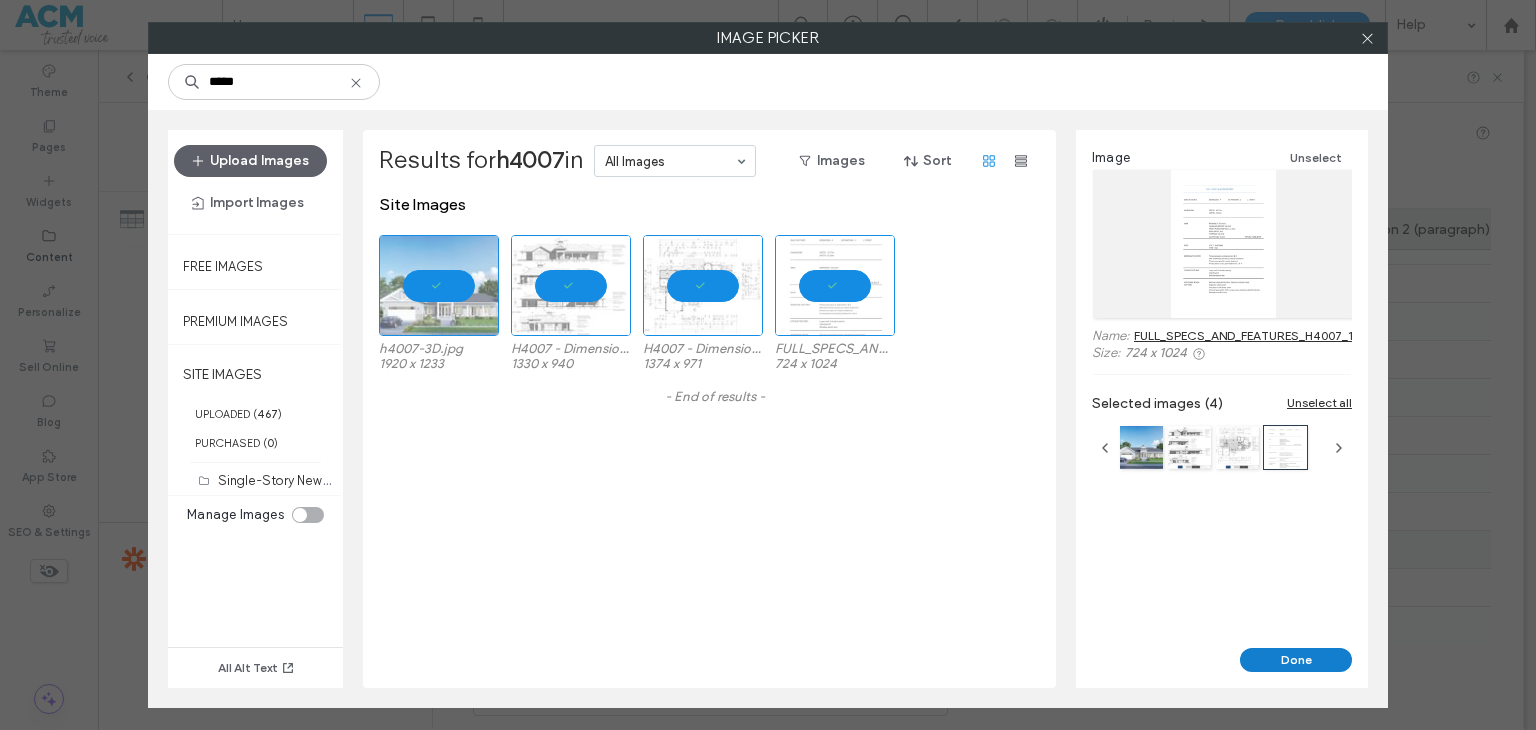 click on "Done" at bounding box center [1296, 660] 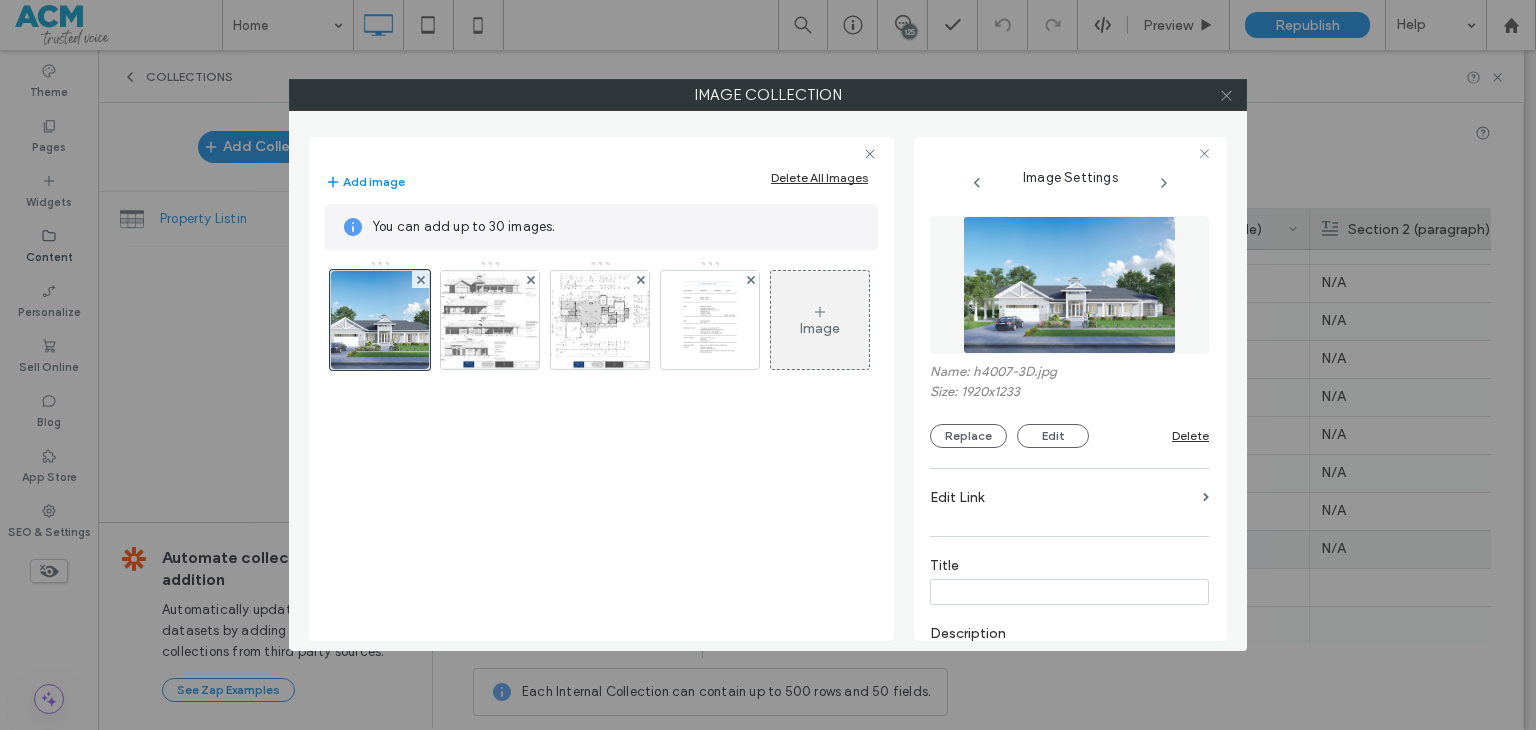 click 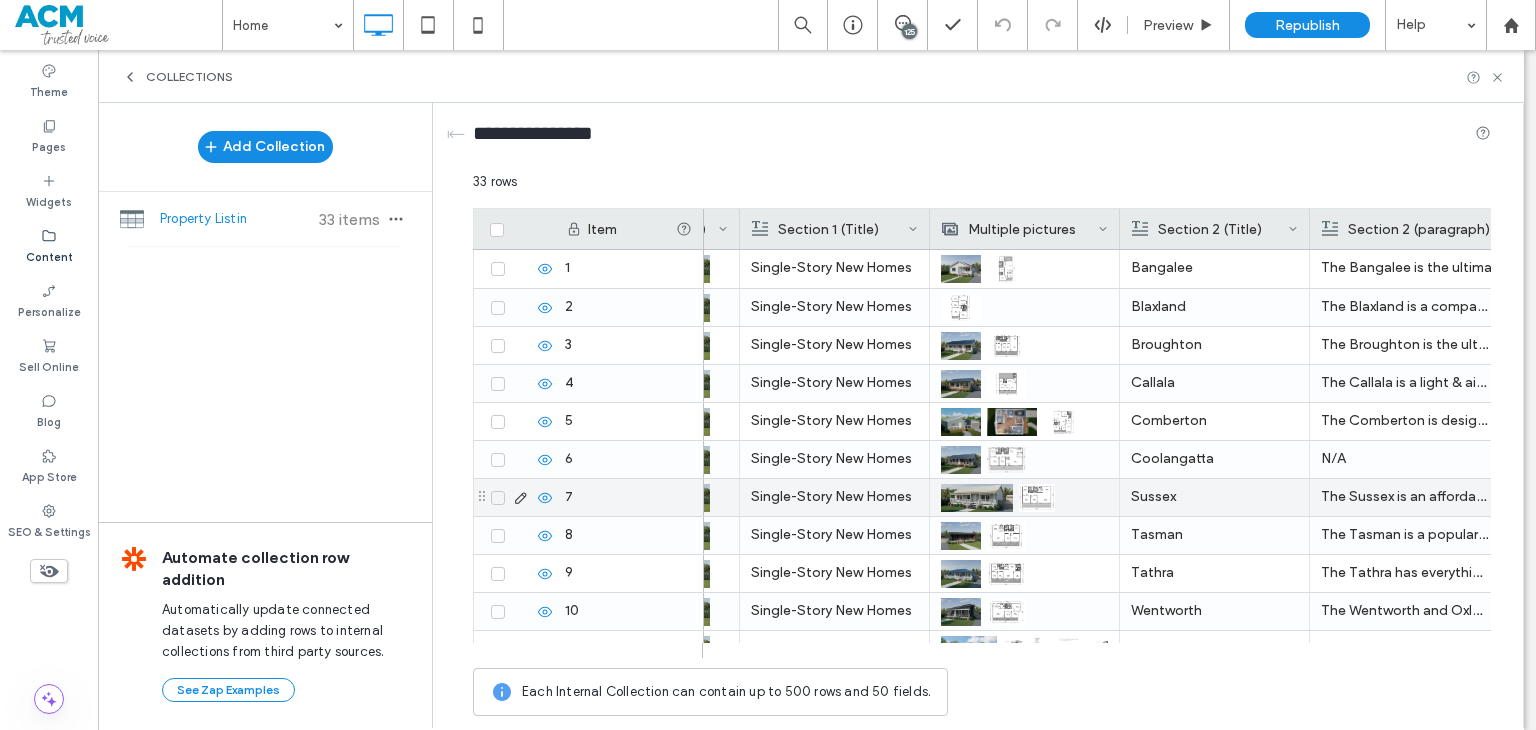scroll, scrollTop: 898, scrollLeft: 0, axis: vertical 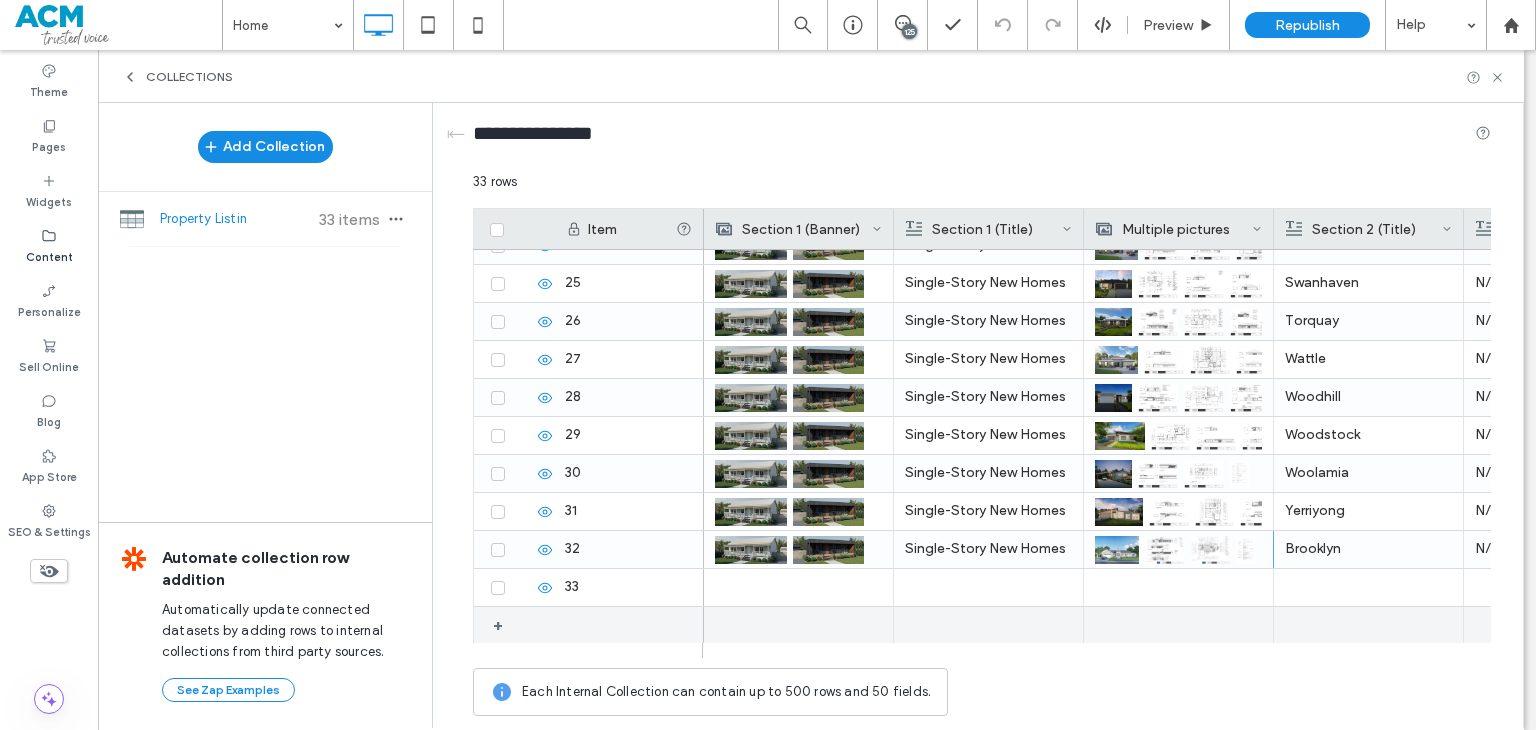 click at bounding box center (798, 625) 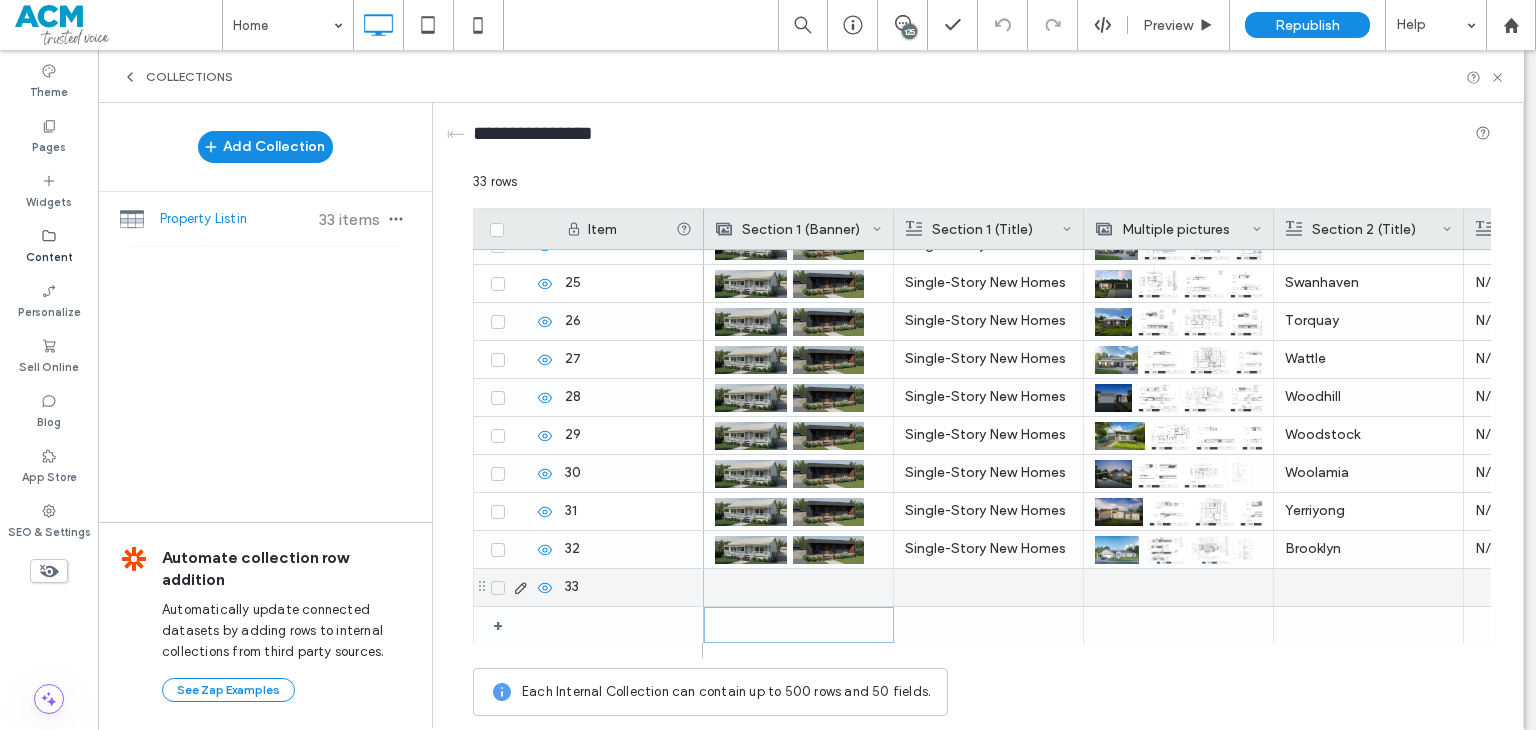 click at bounding box center (798, 587) 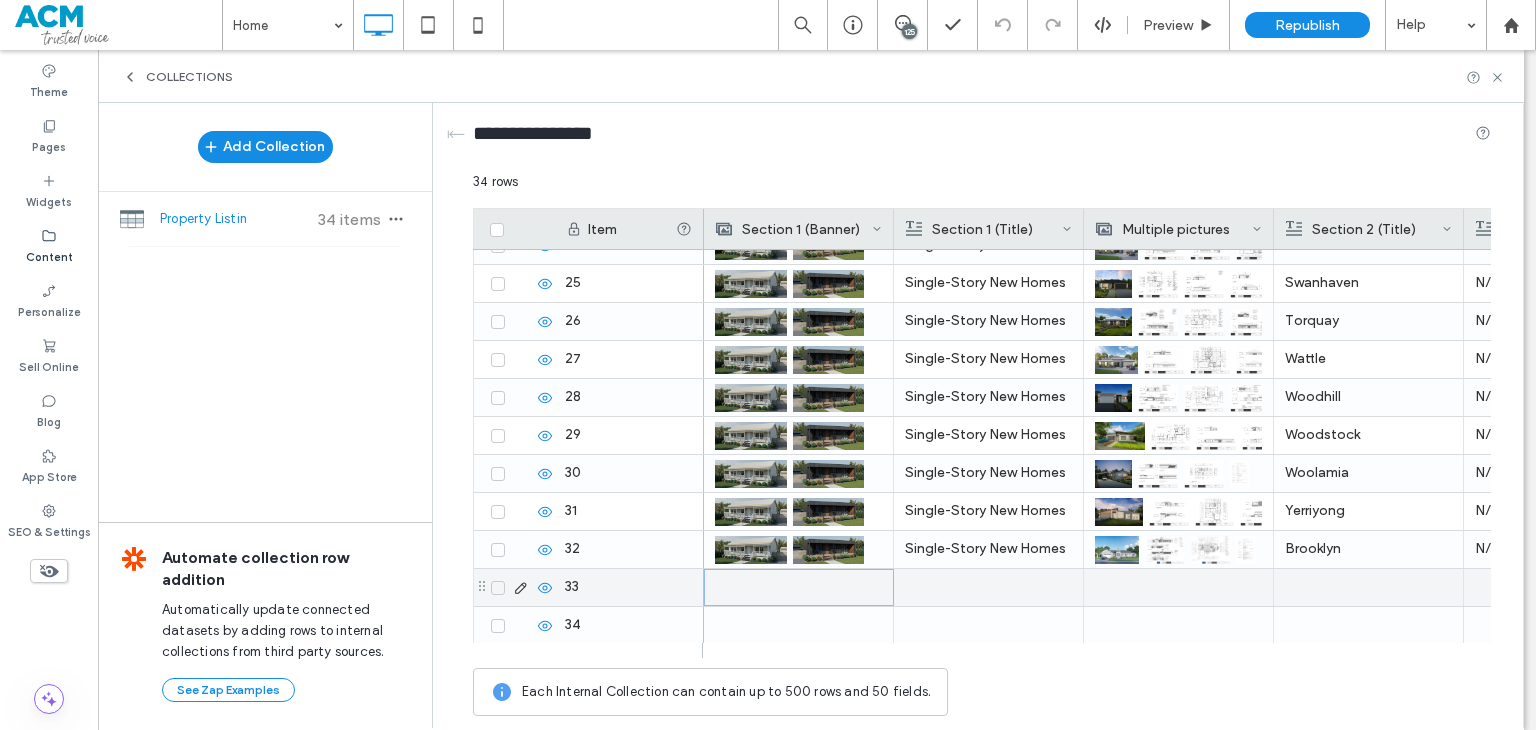 click at bounding box center [799, 587] 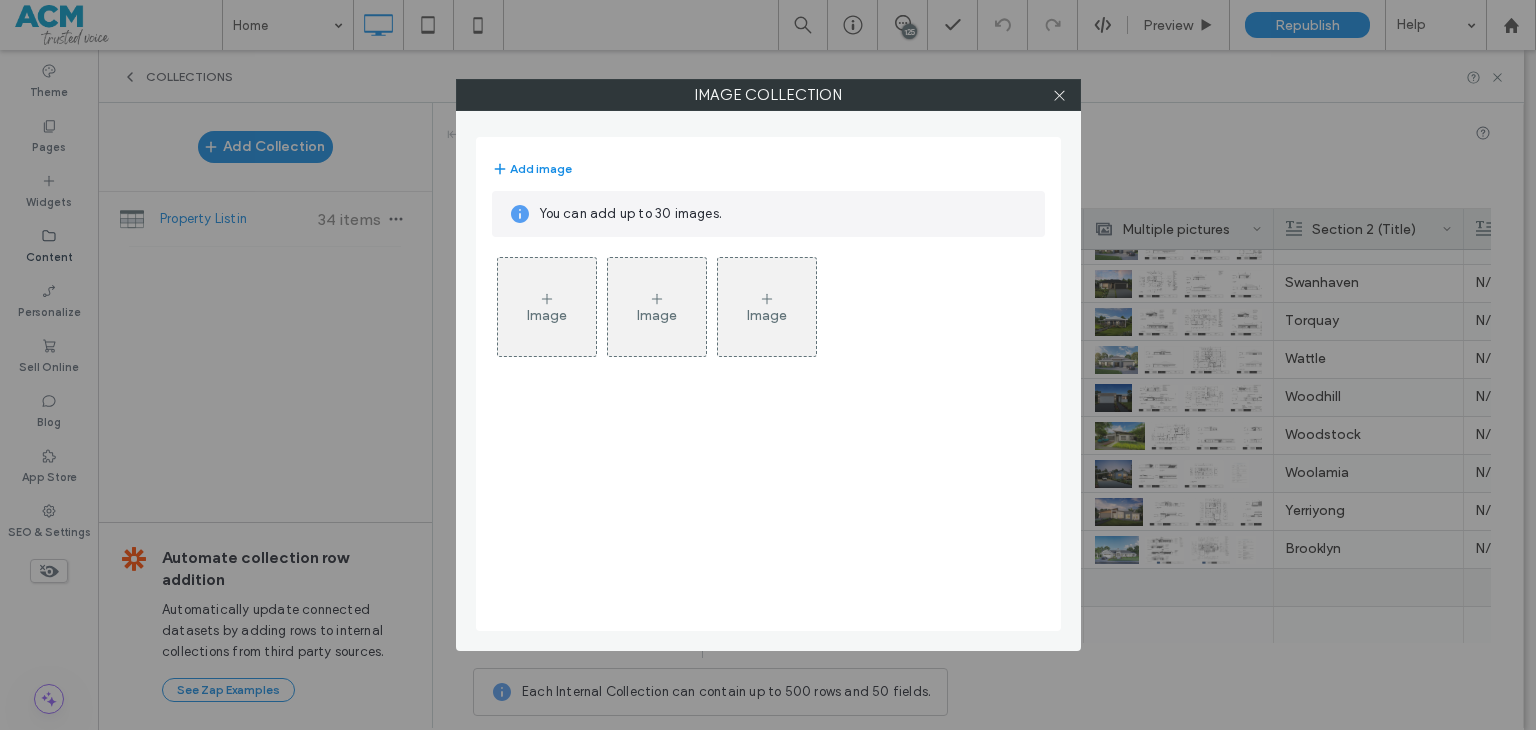 click at bounding box center [1060, 95] 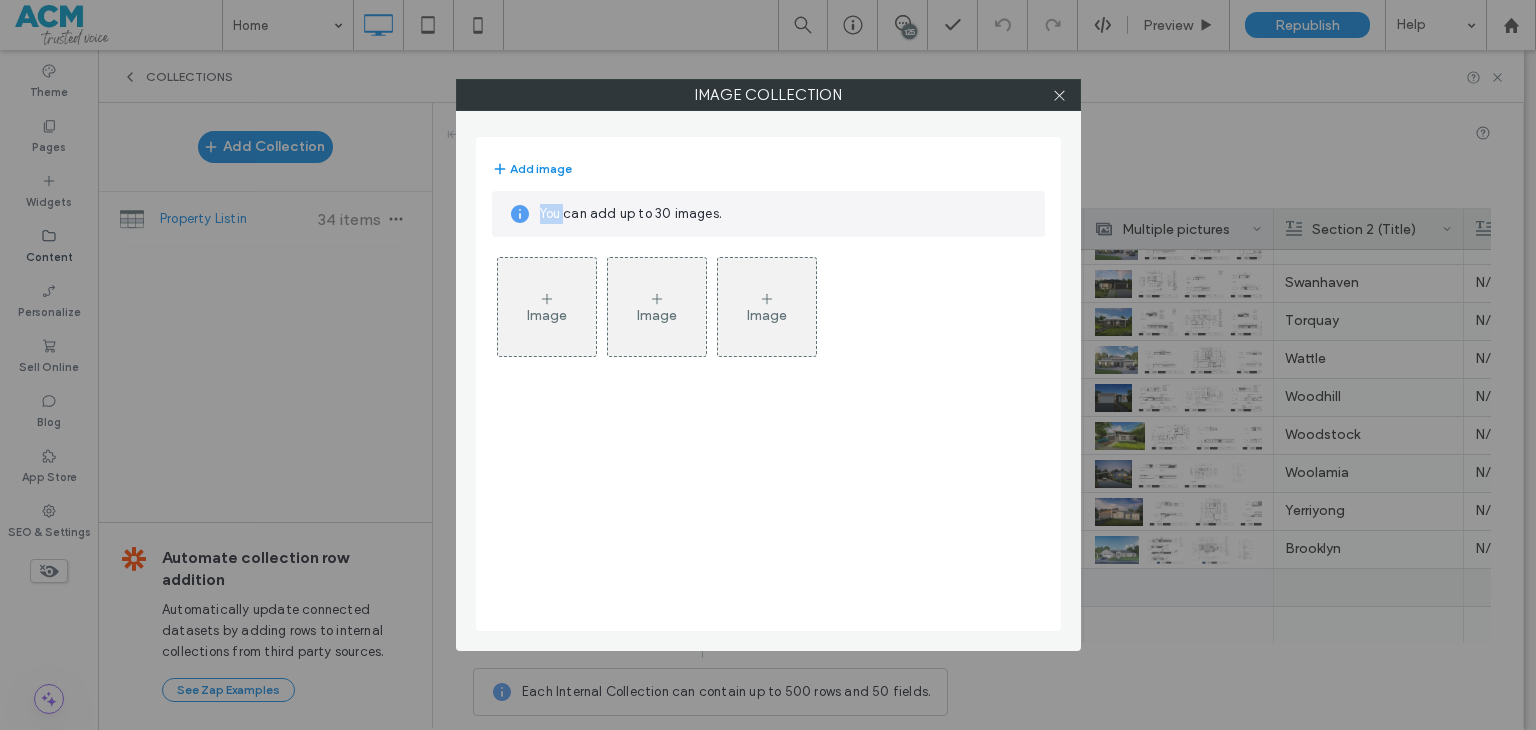 click at bounding box center [1060, 95] 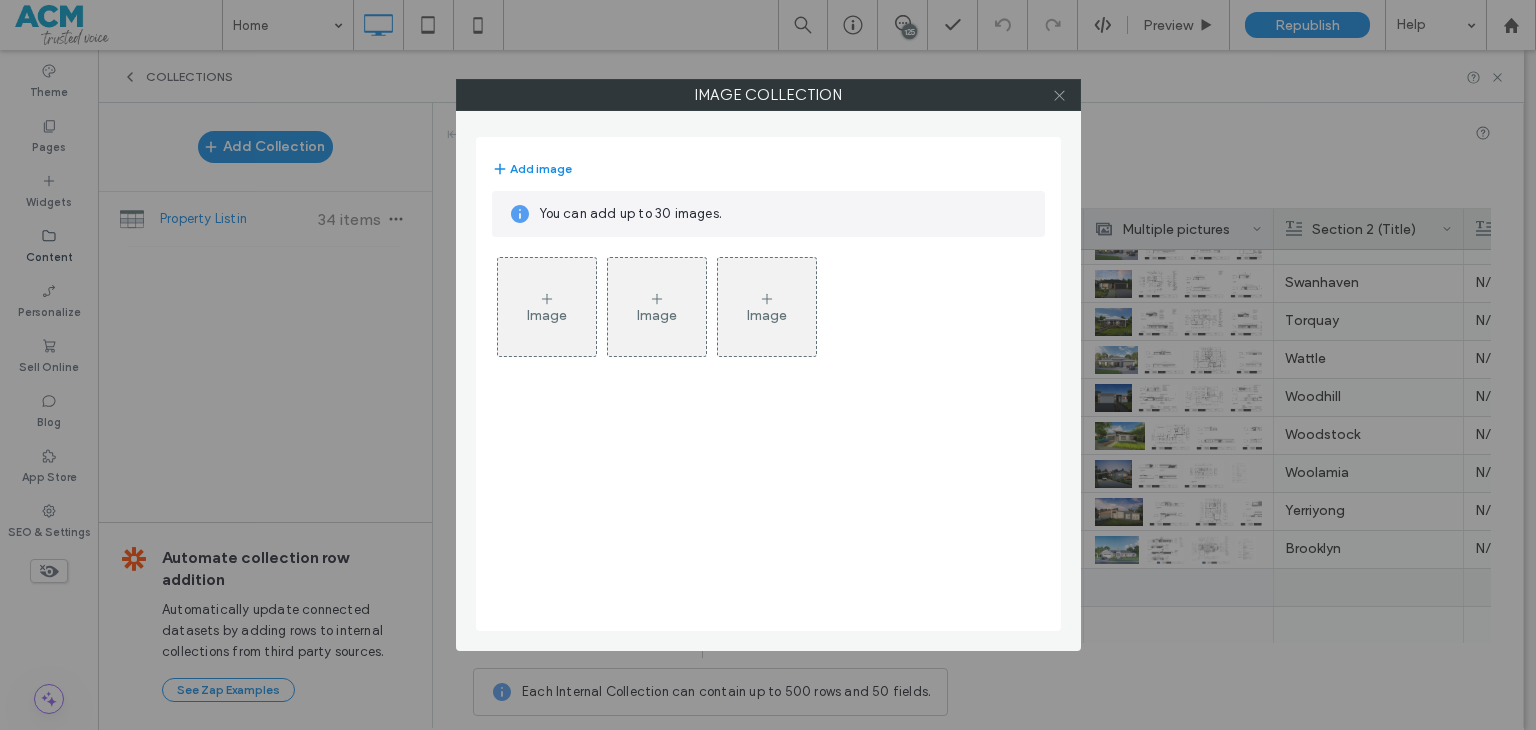 click 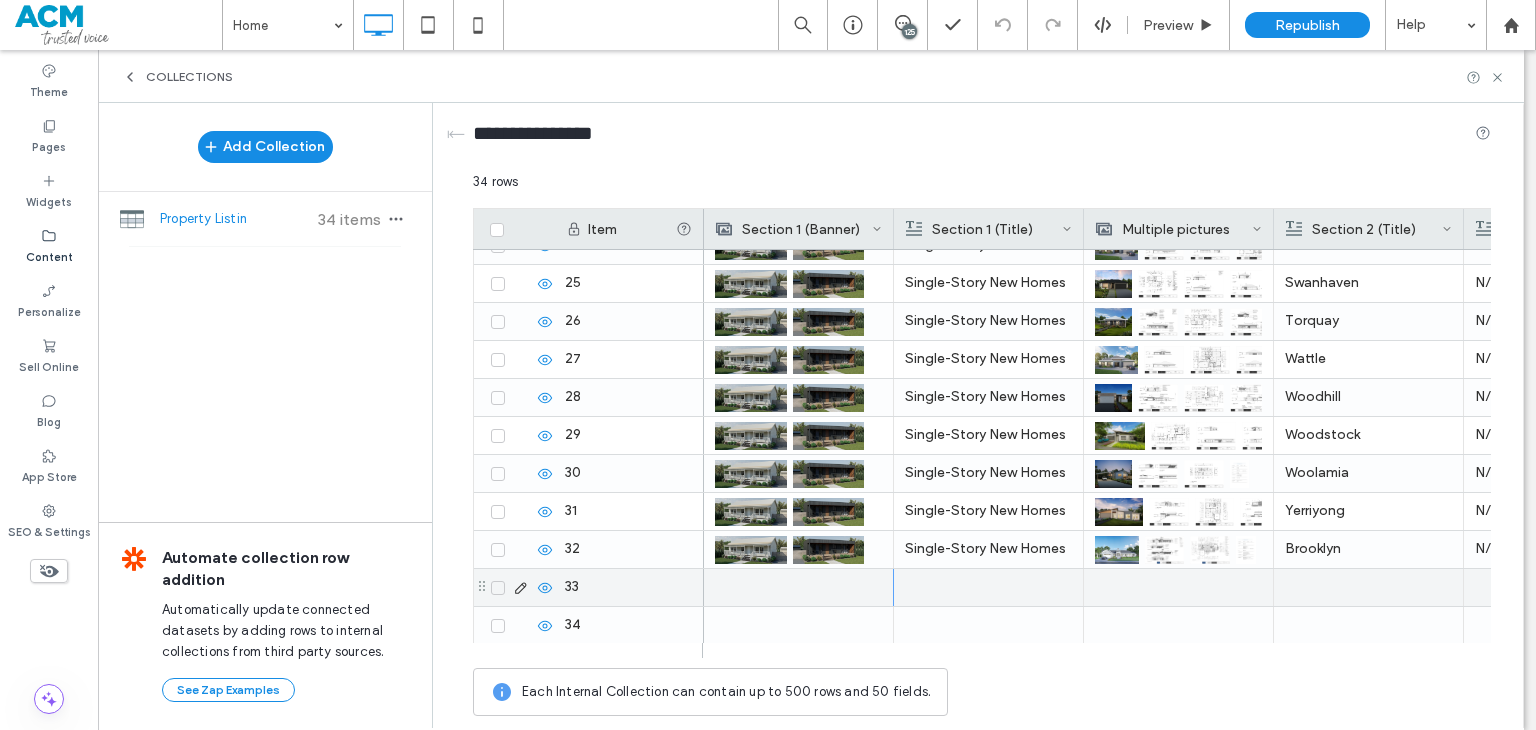click at bounding box center [798, 587] 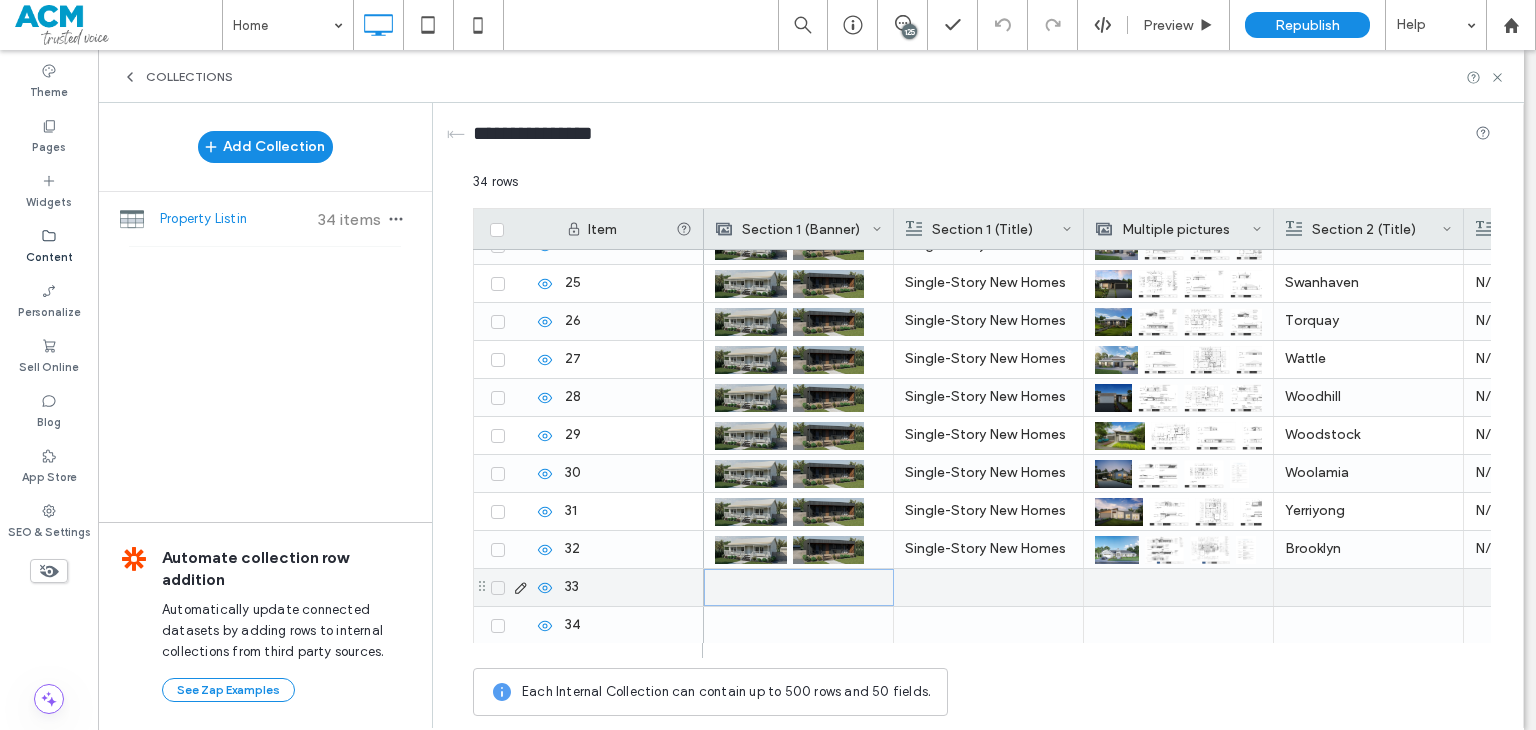 click at bounding box center [799, 587] 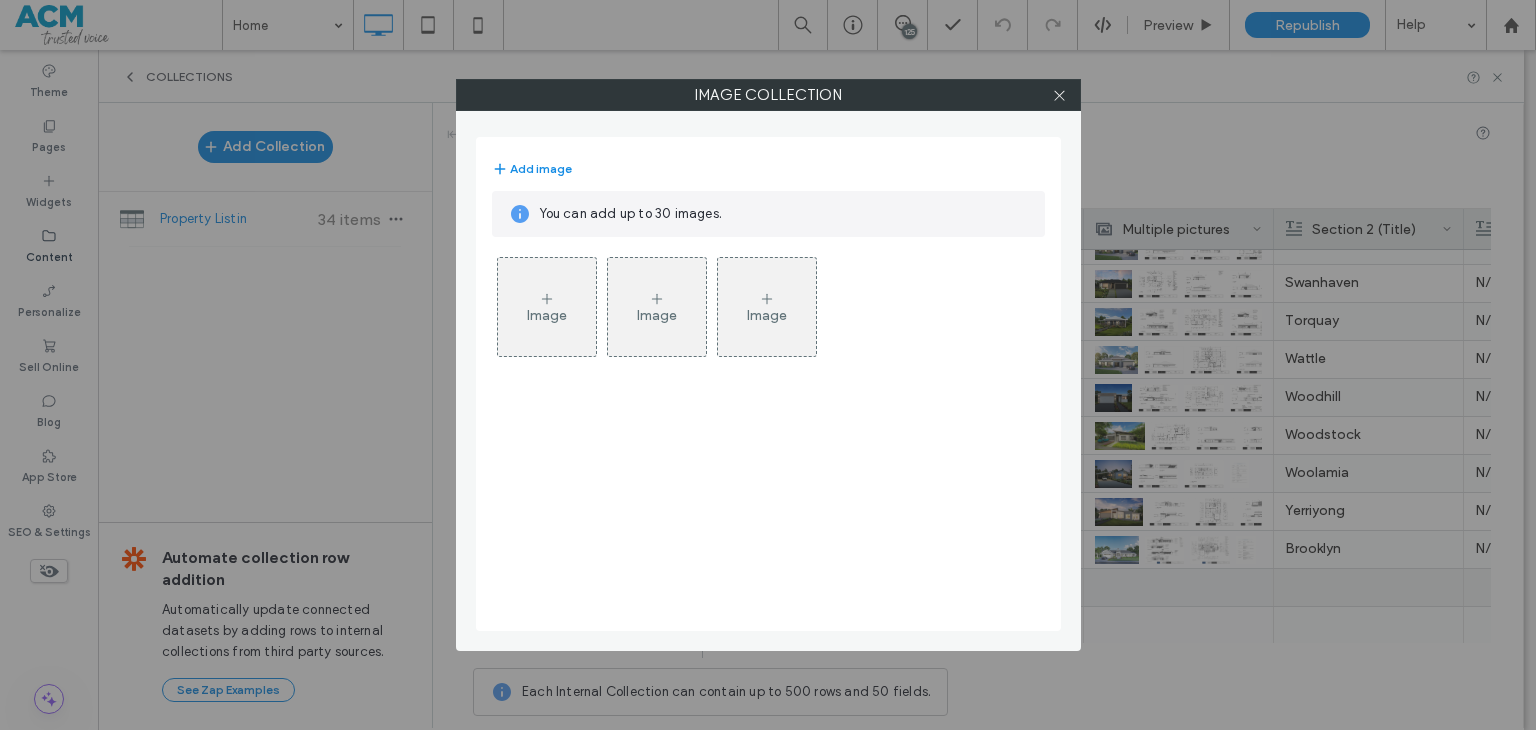 click on "Image Image Image" at bounding box center [767, 312] 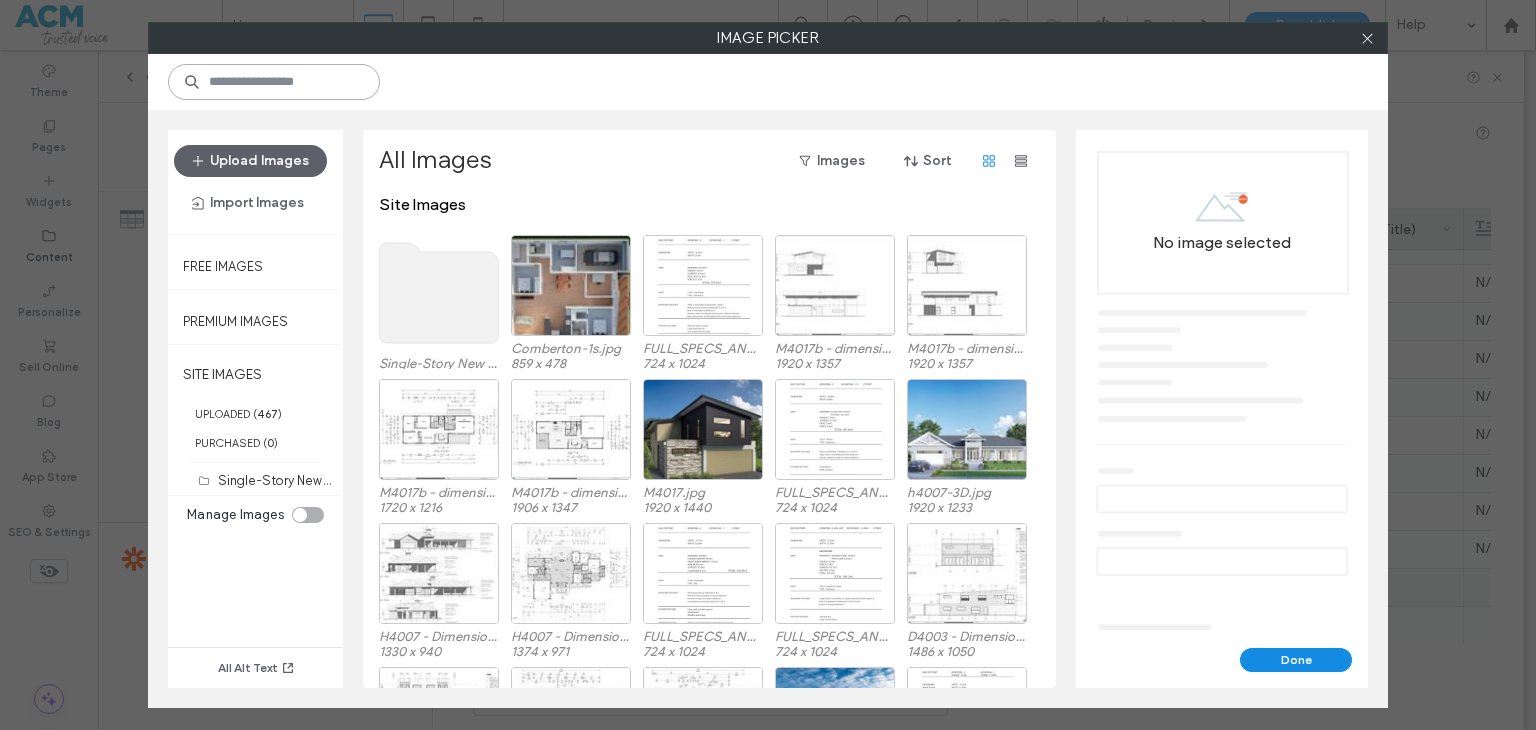click at bounding box center (274, 82) 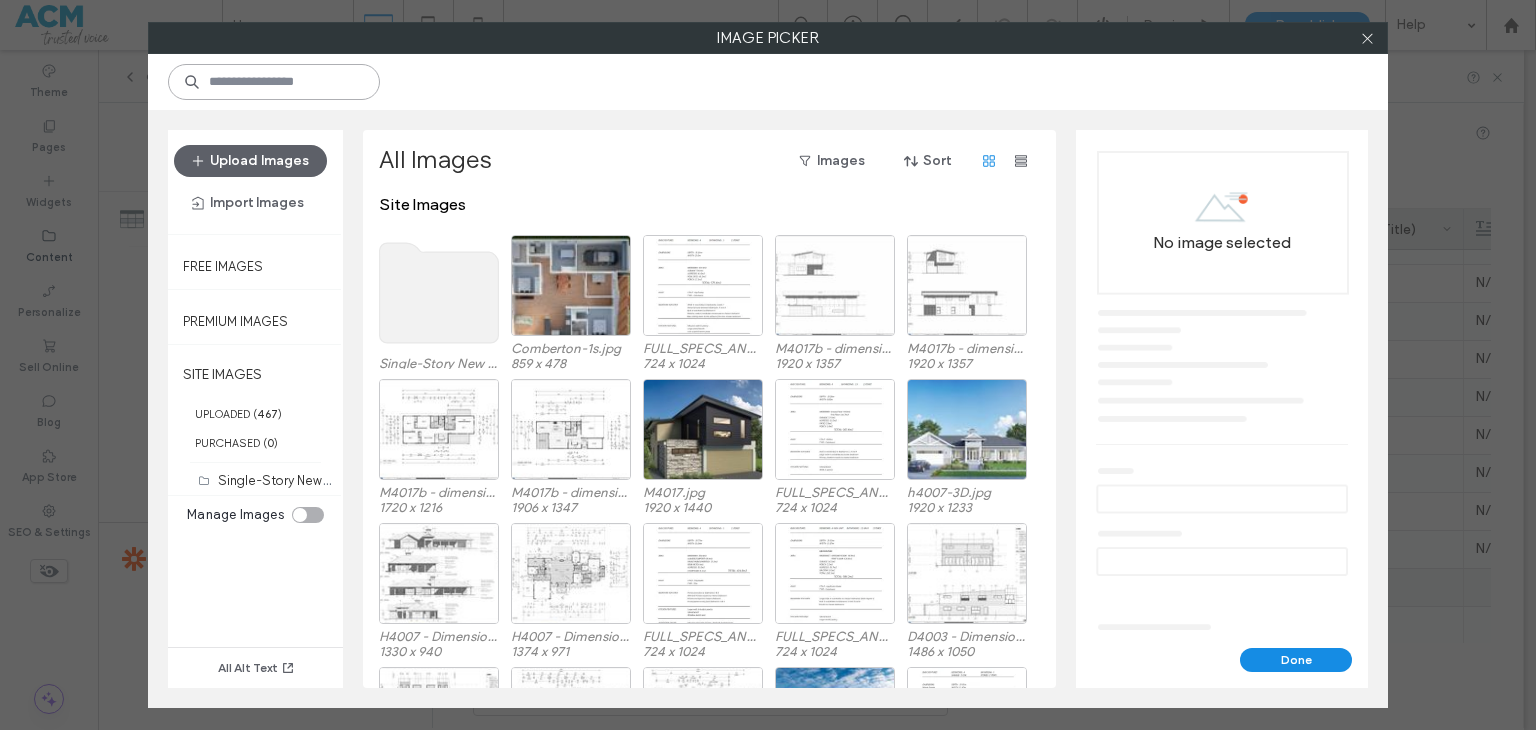paste on "**********" 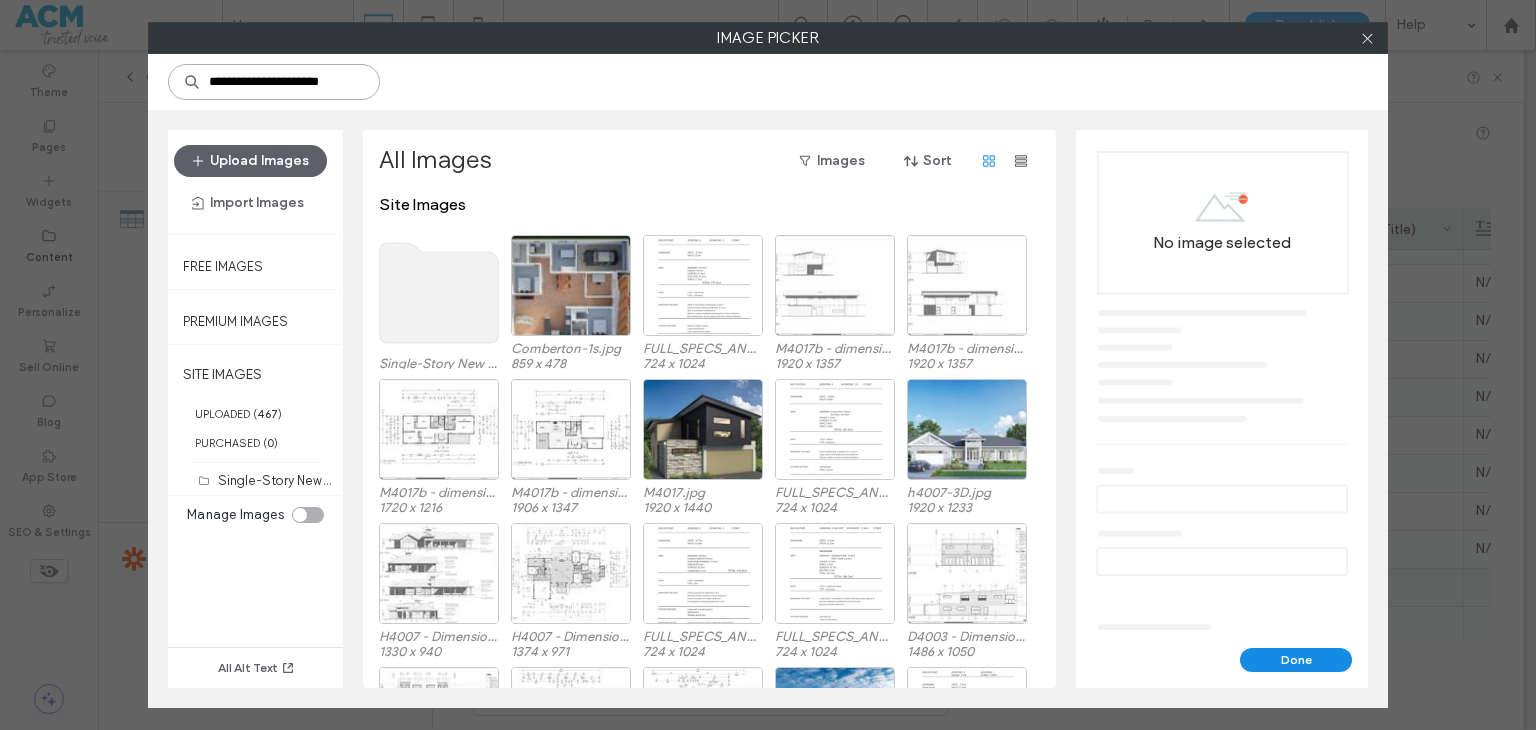 scroll, scrollTop: 0, scrollLeft: 8, axis: horizontal 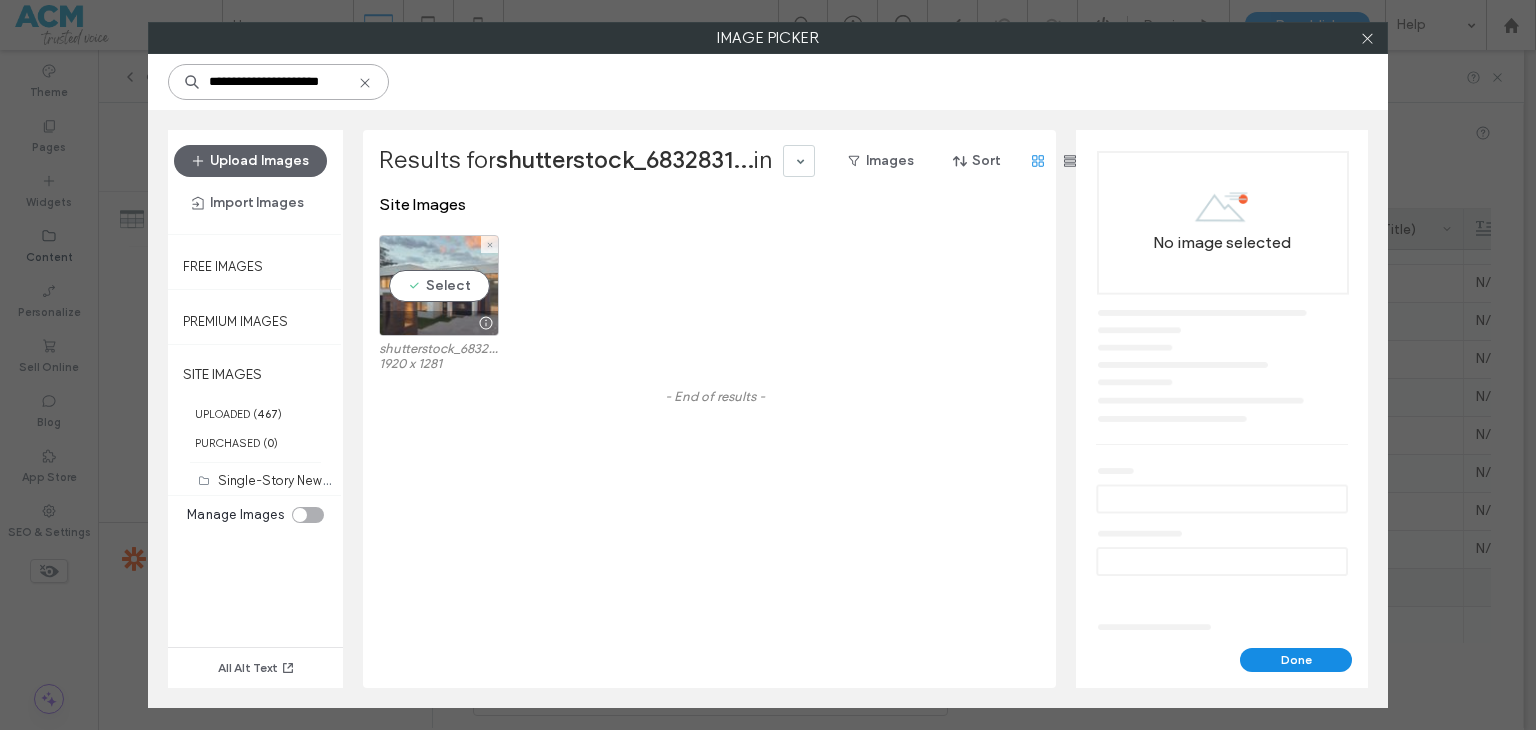 type on "**********" 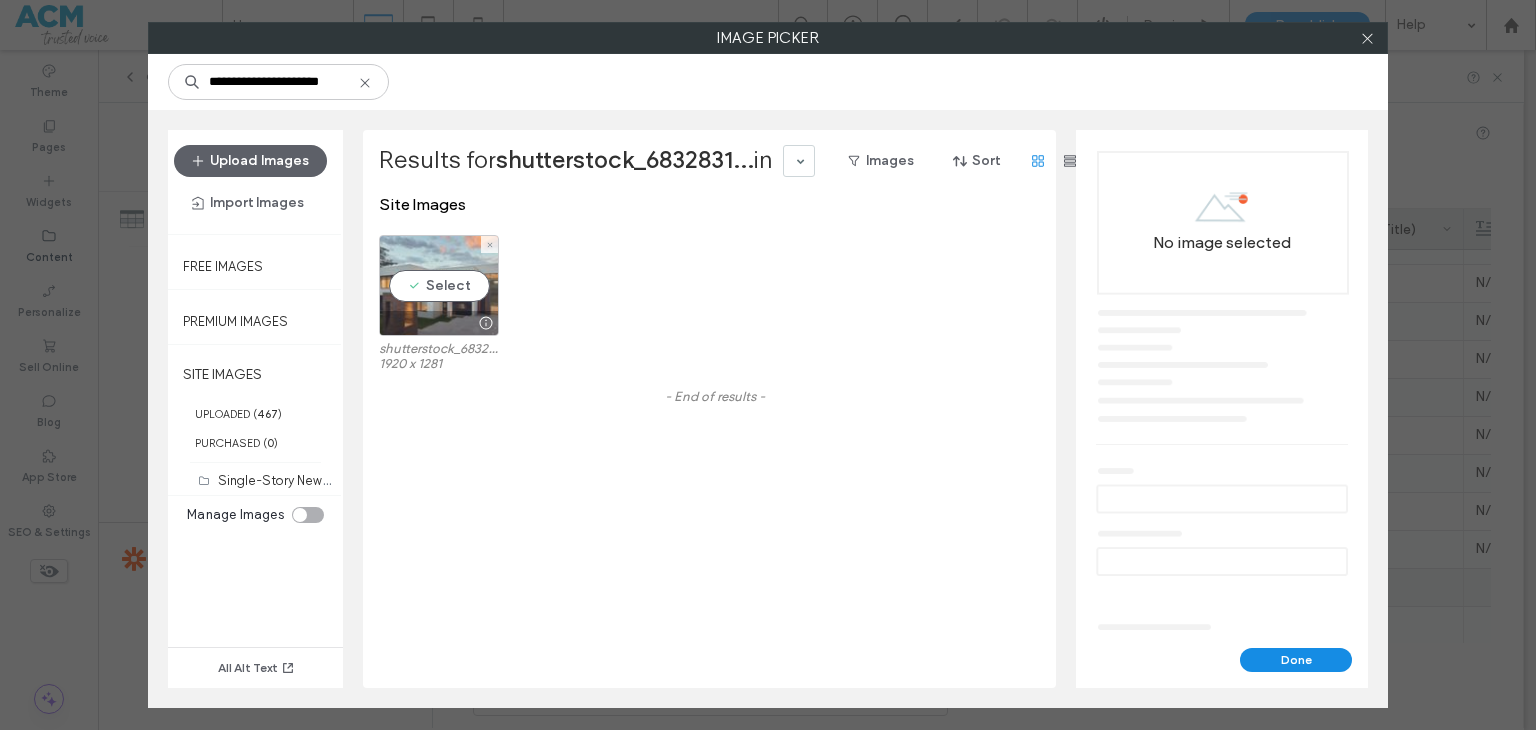click on "Select" at bounding box center [439, 285] 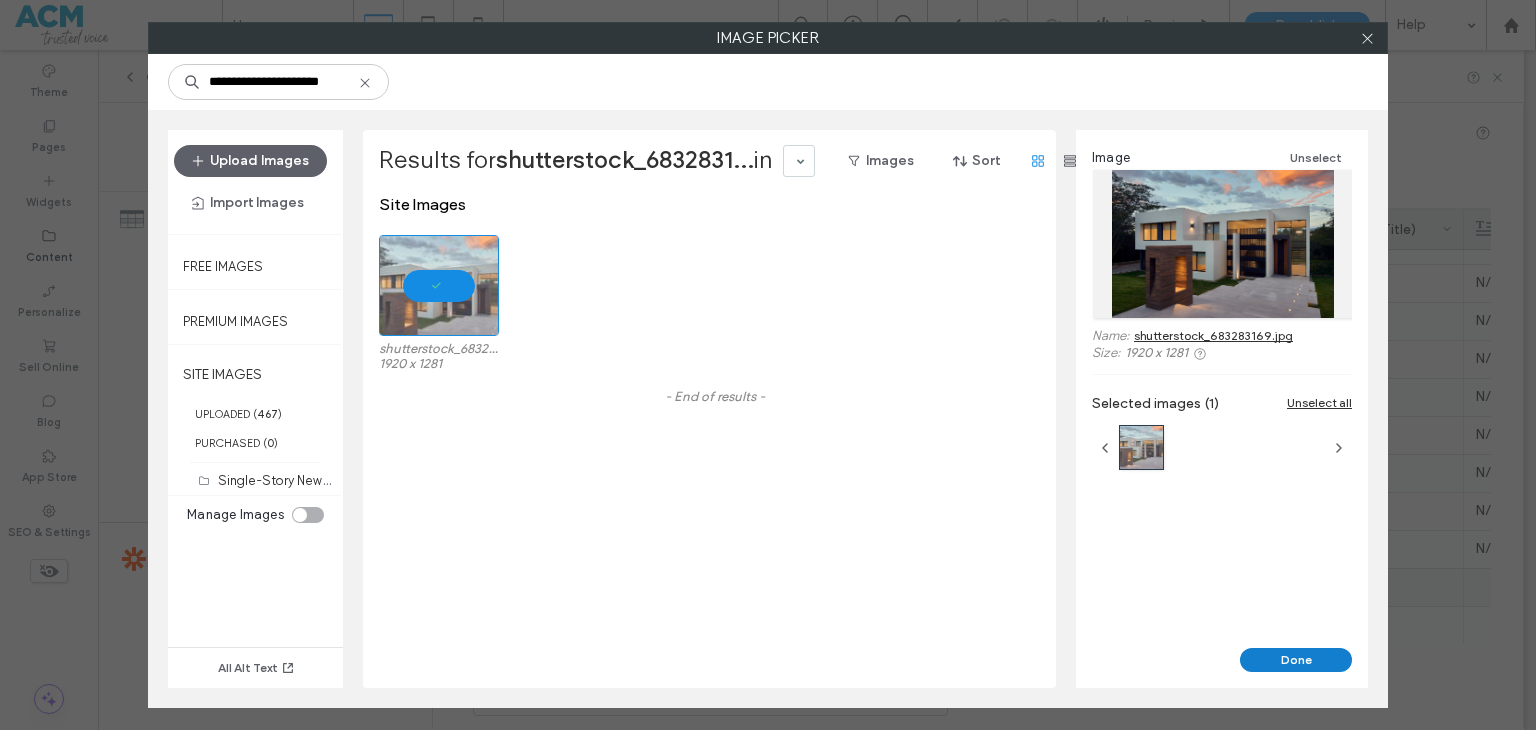 click on "Done" at bounding box center (1296, 660) 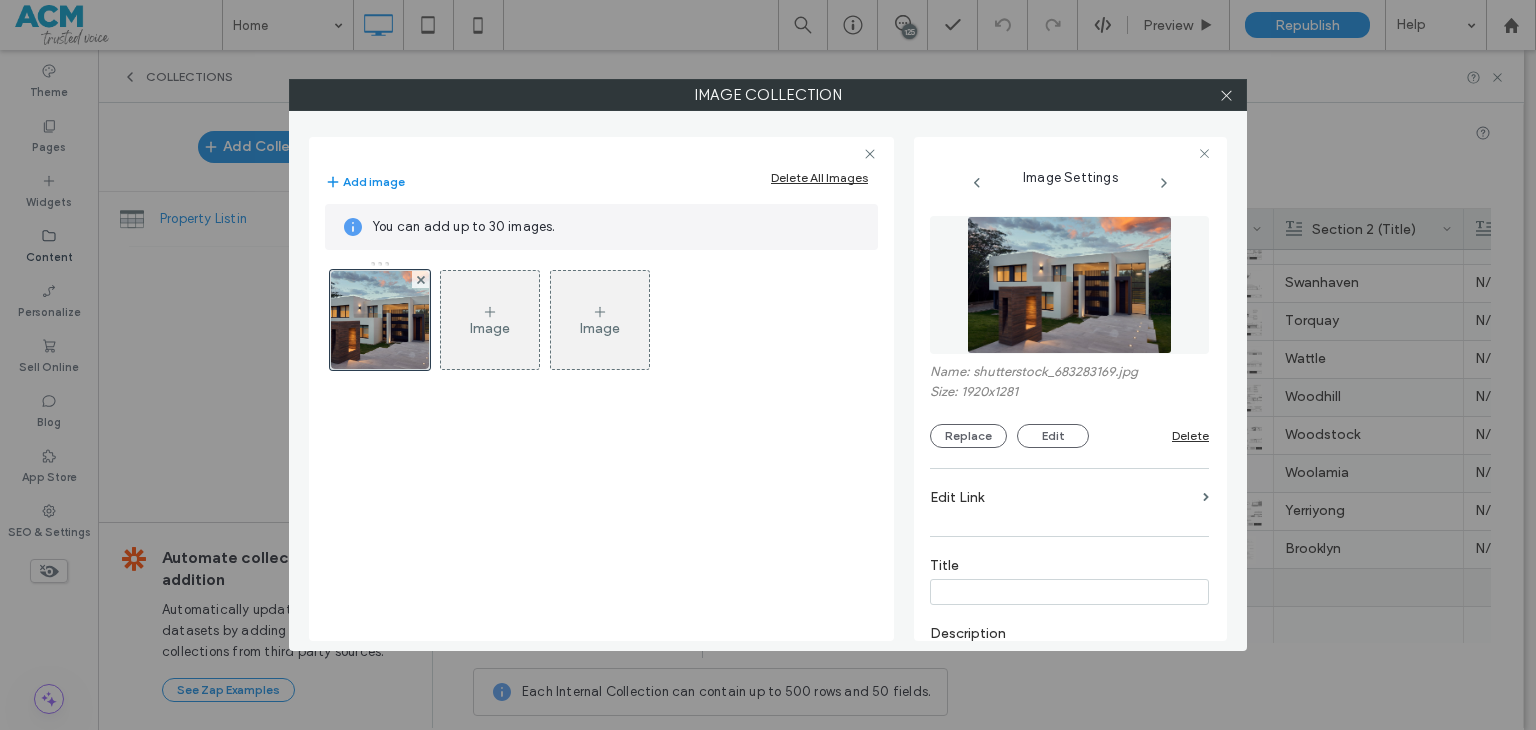 click at bounding box center [1070, 285] 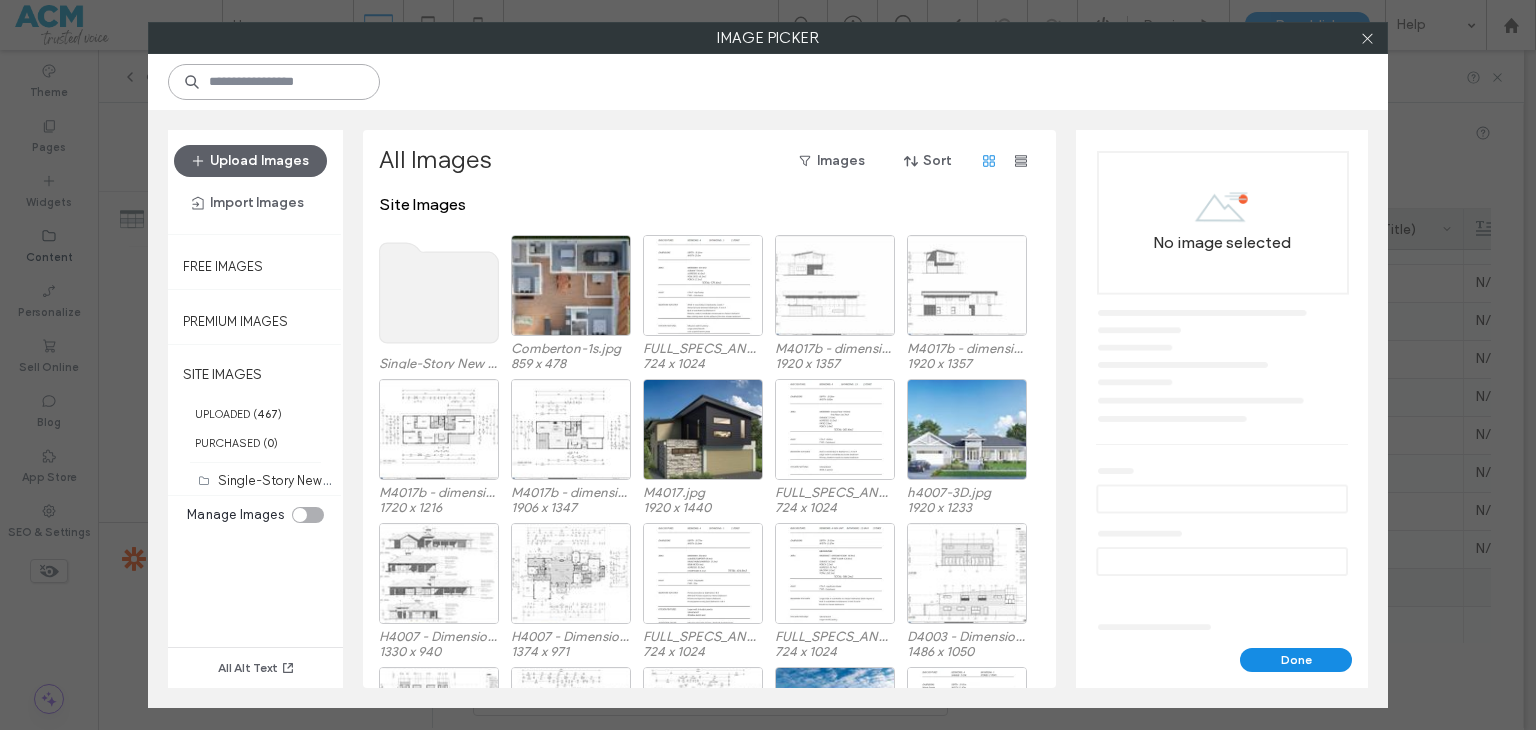 click at bounding box center (274, 82) 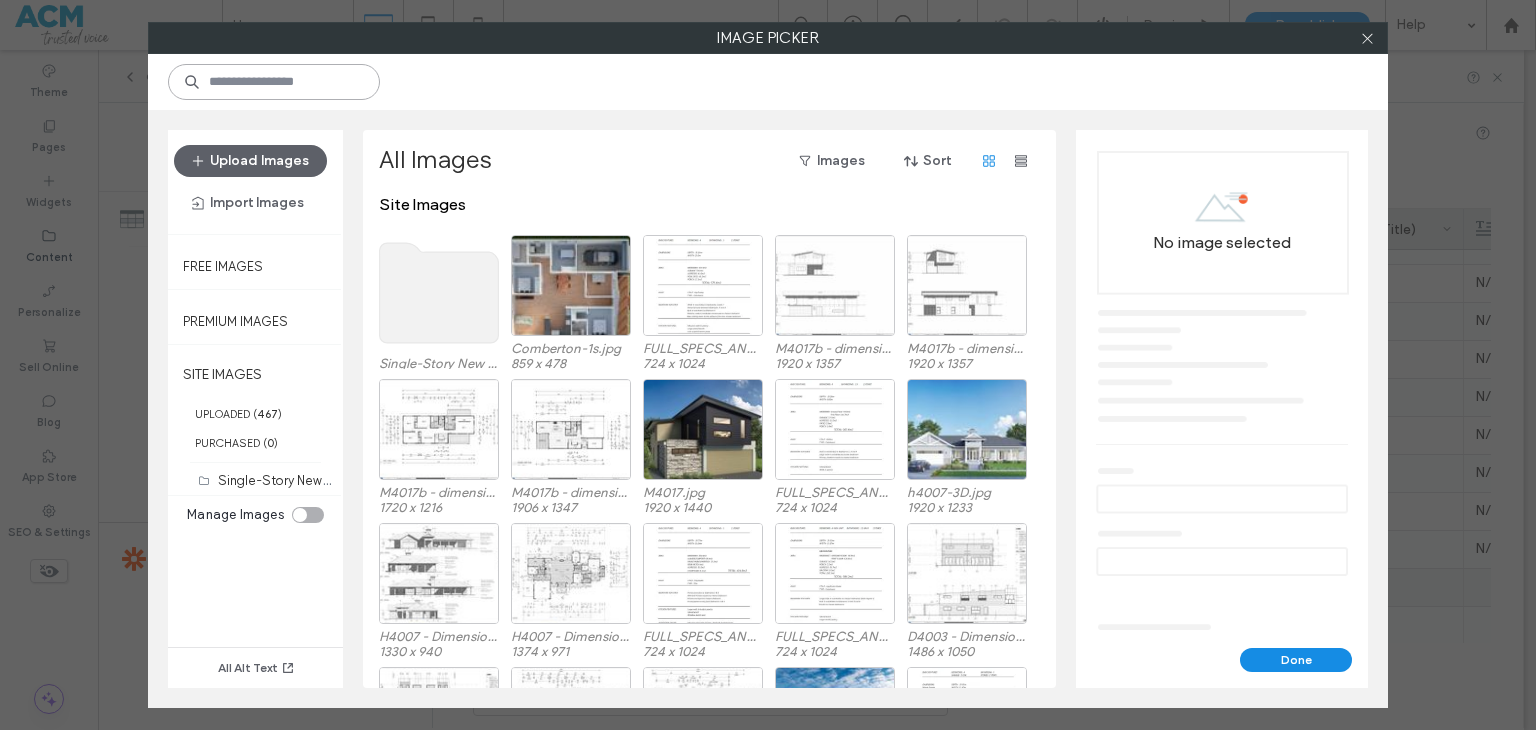 paste on "**********" 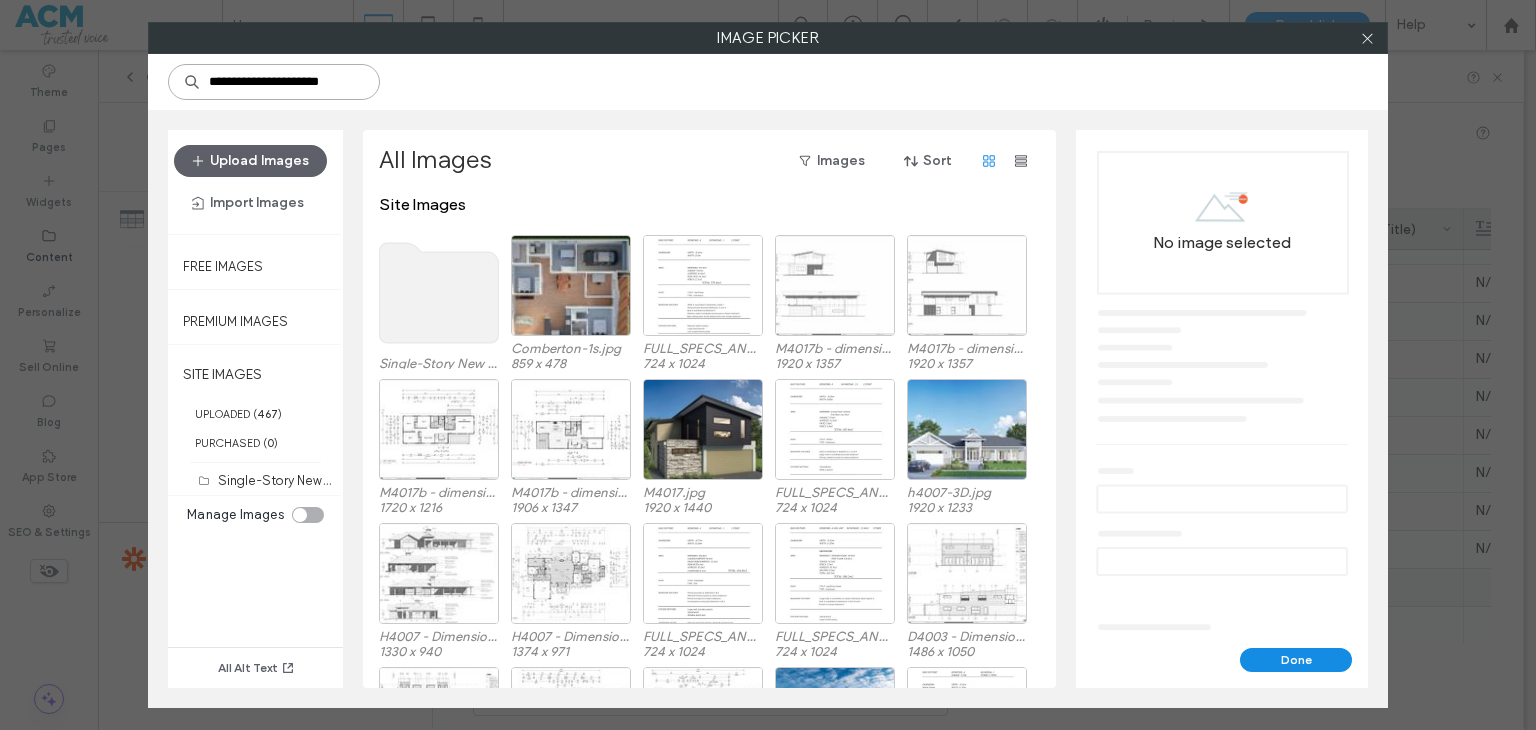 scroll, scrollTop: 0, scrollLeft: 8, axis: horizontal 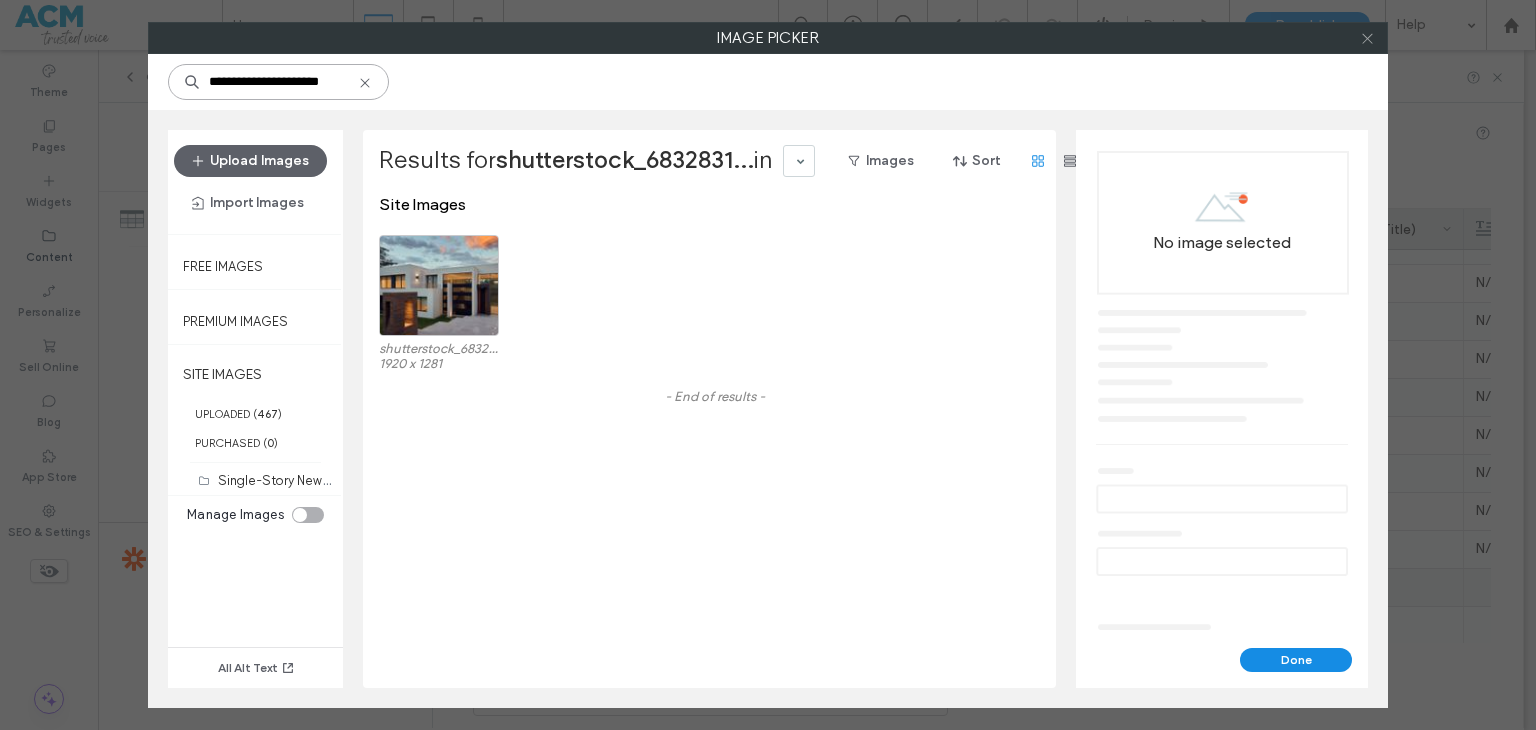 type on "**********" 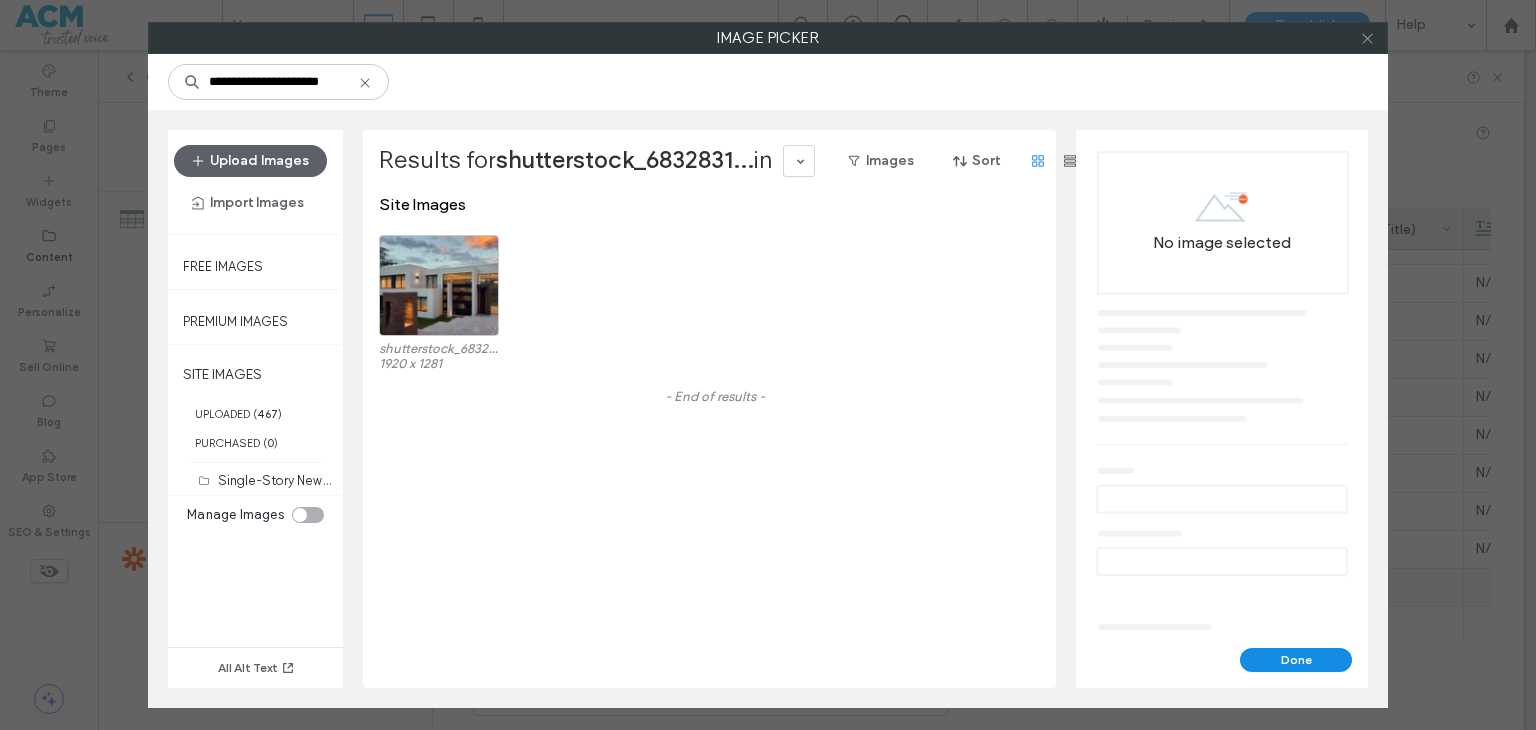 click 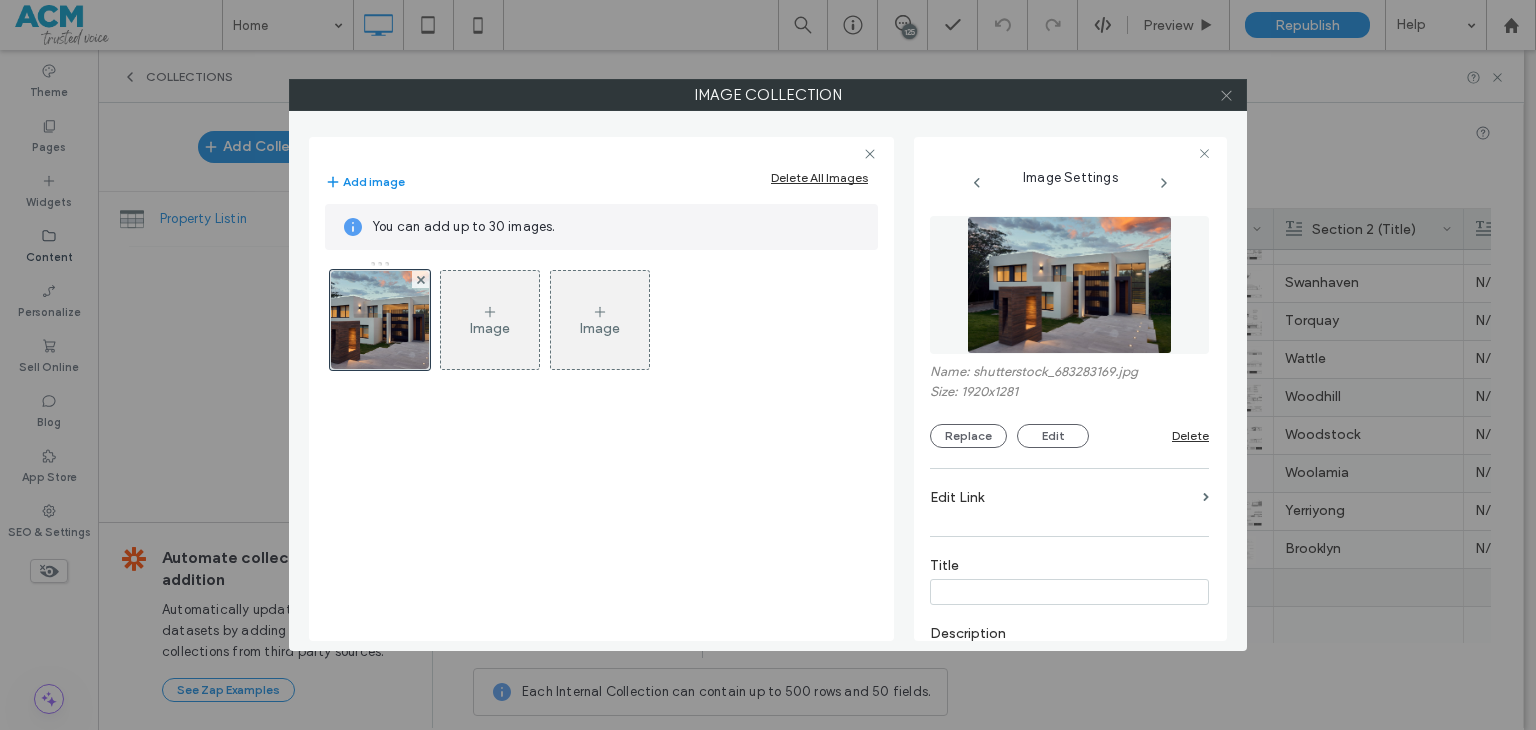 click 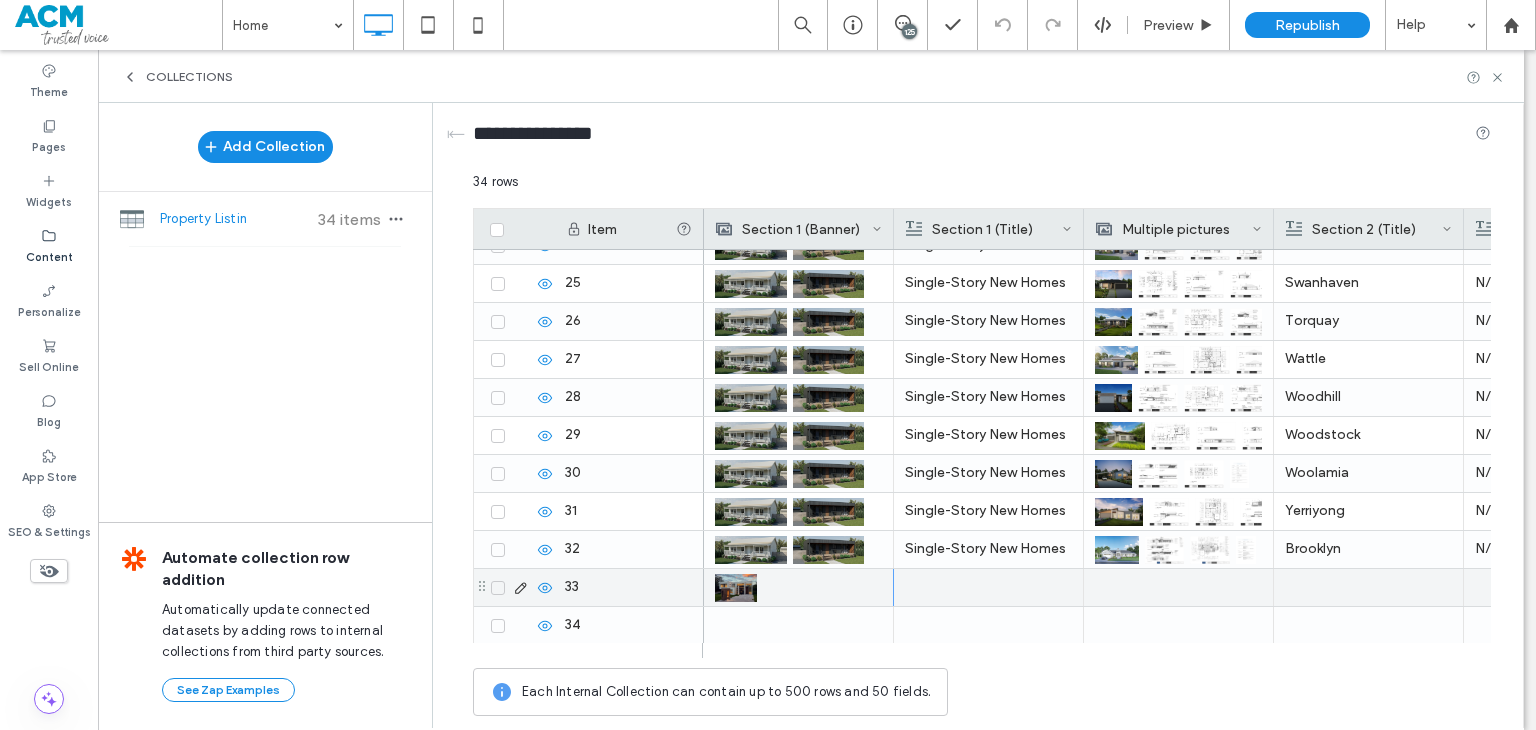 click on "Content" at bounding box center (49, 255) 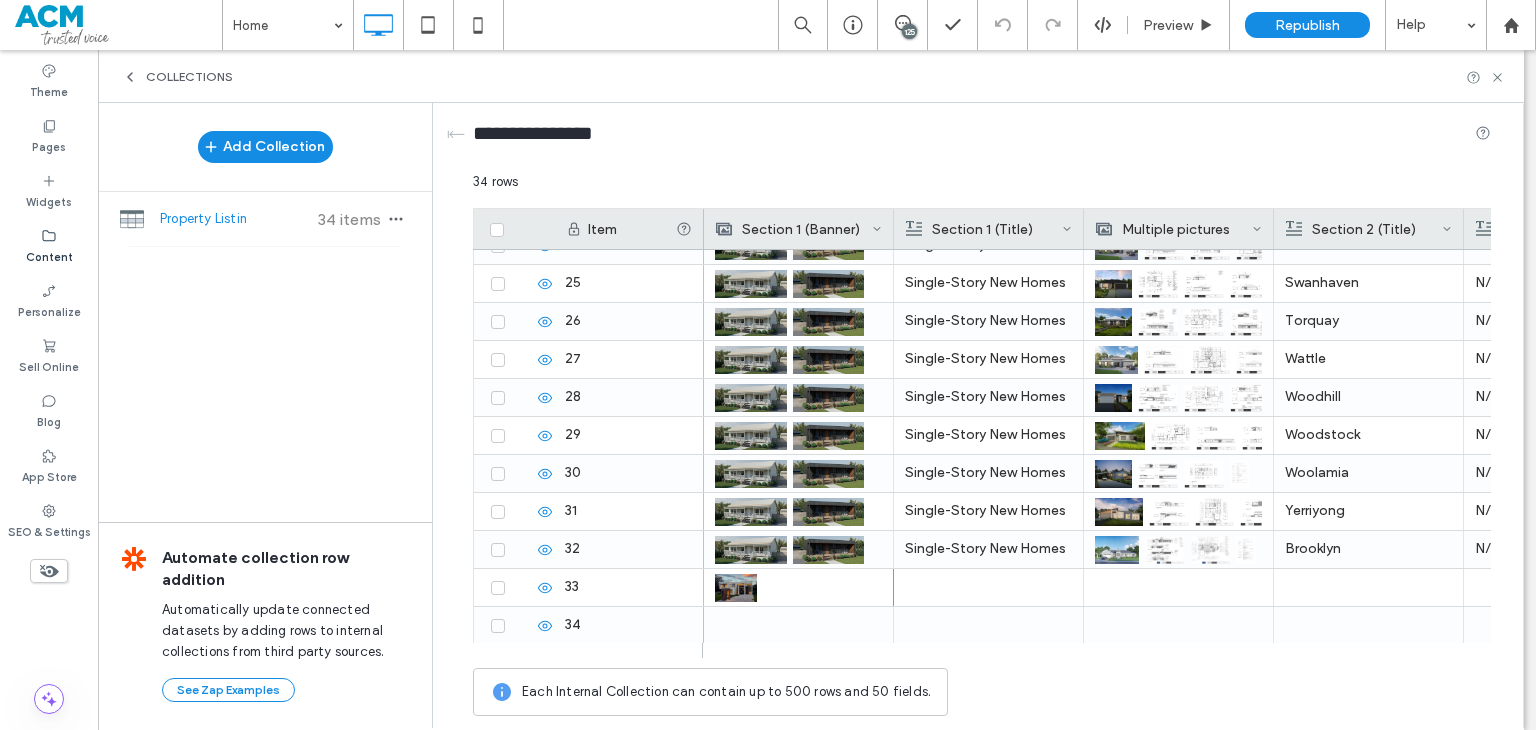 click on "Content" at bounding box center (49, 246) 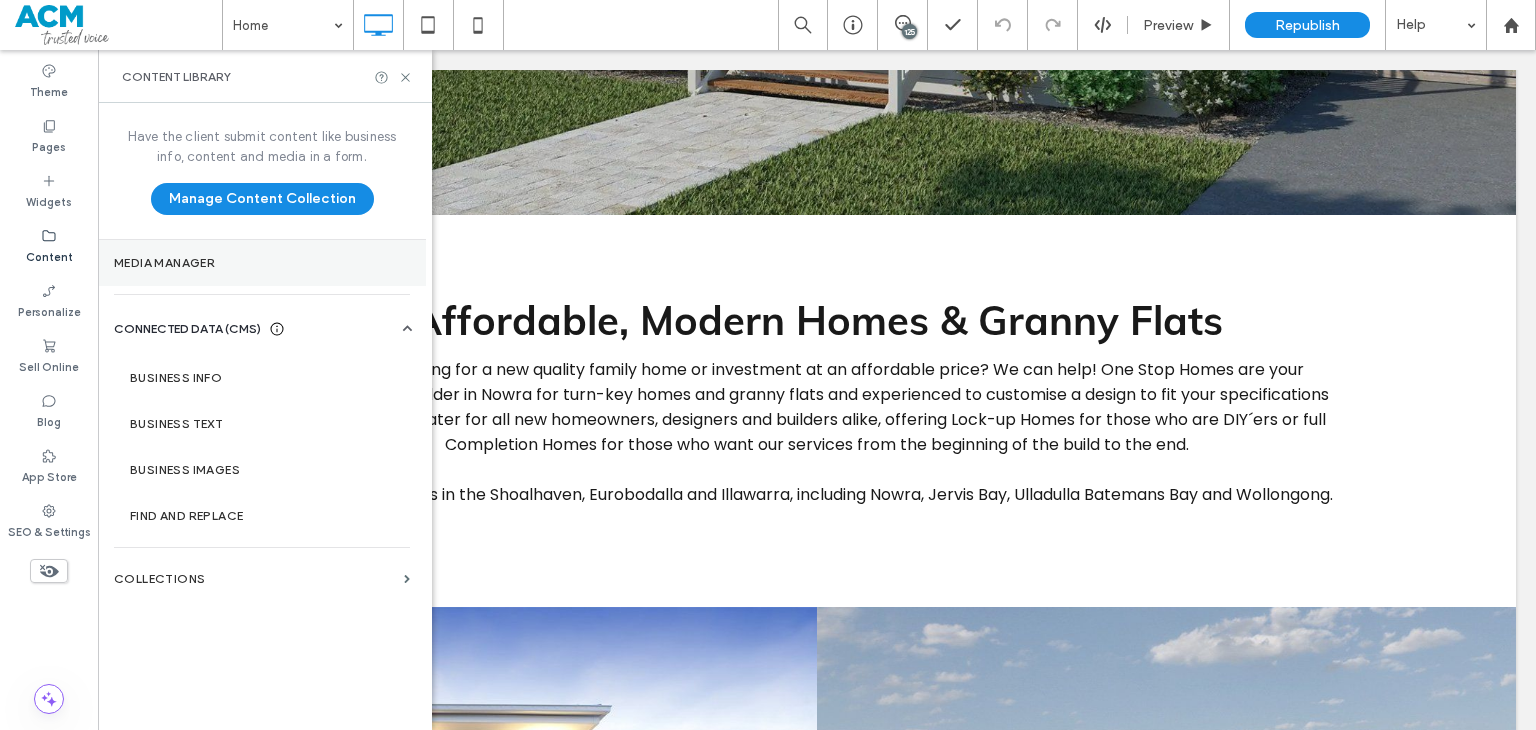 click on "Media Manager" at bounding box center [262, 263] 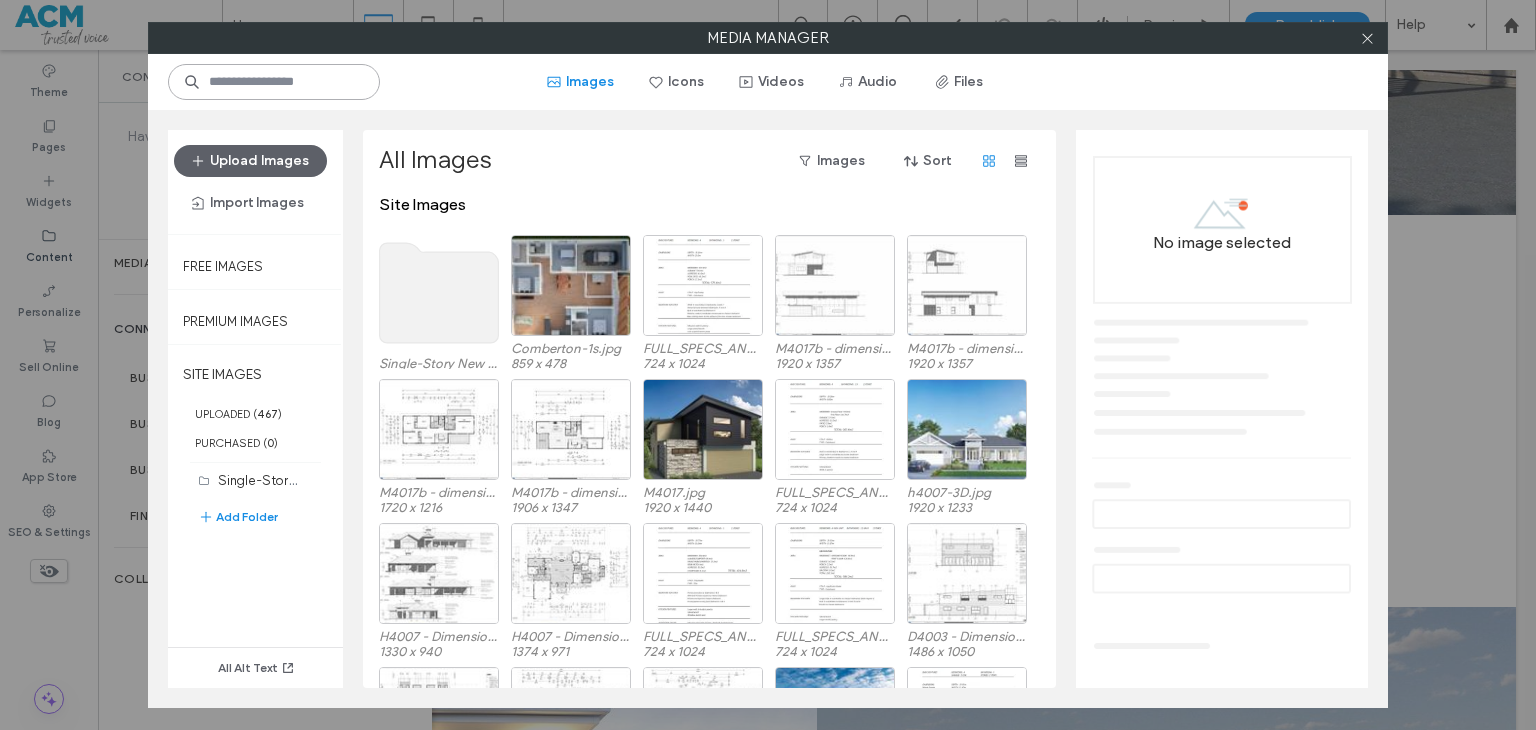 click at bounding box center [274, 82] 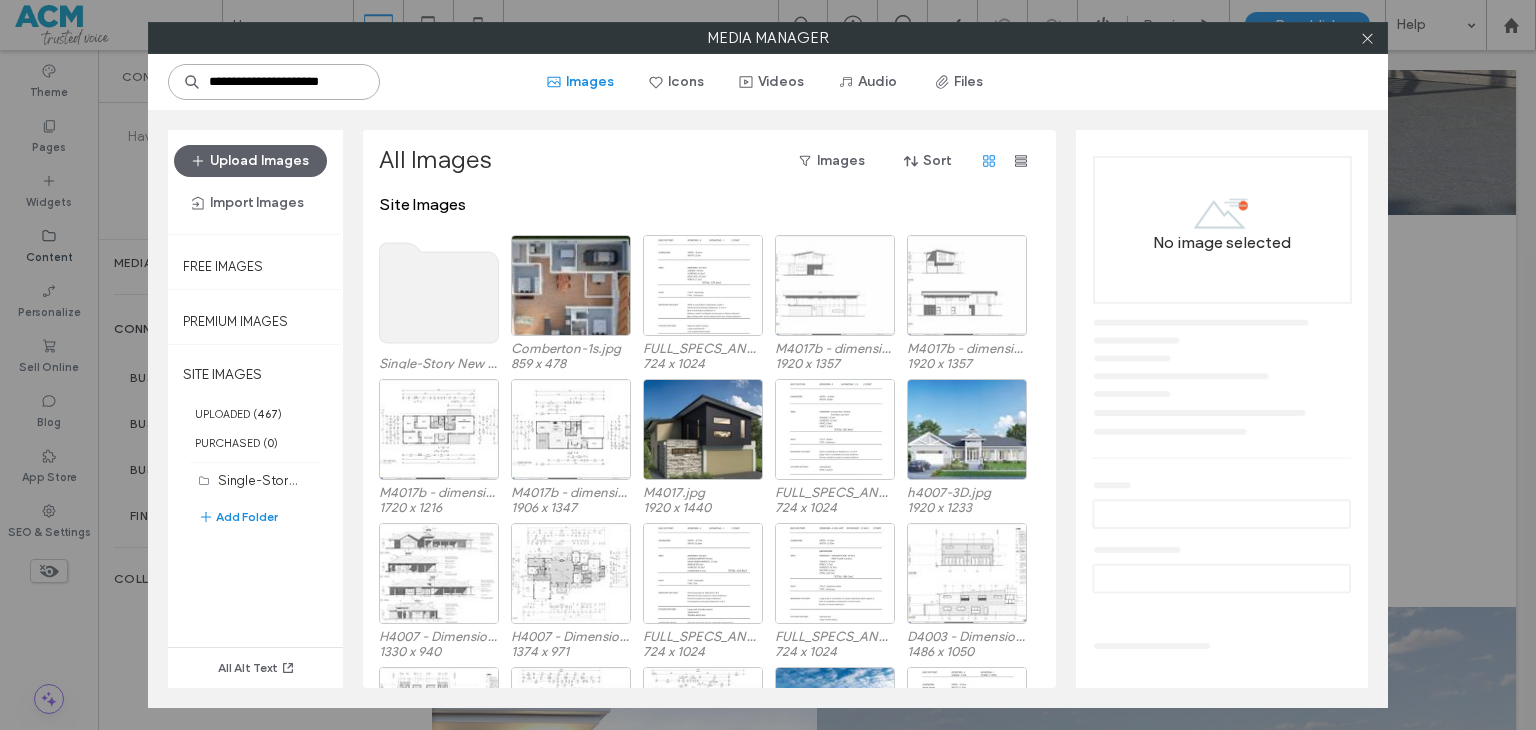 scroll, scrollTop: 0, scrollLeft: 8, axis: horizontal 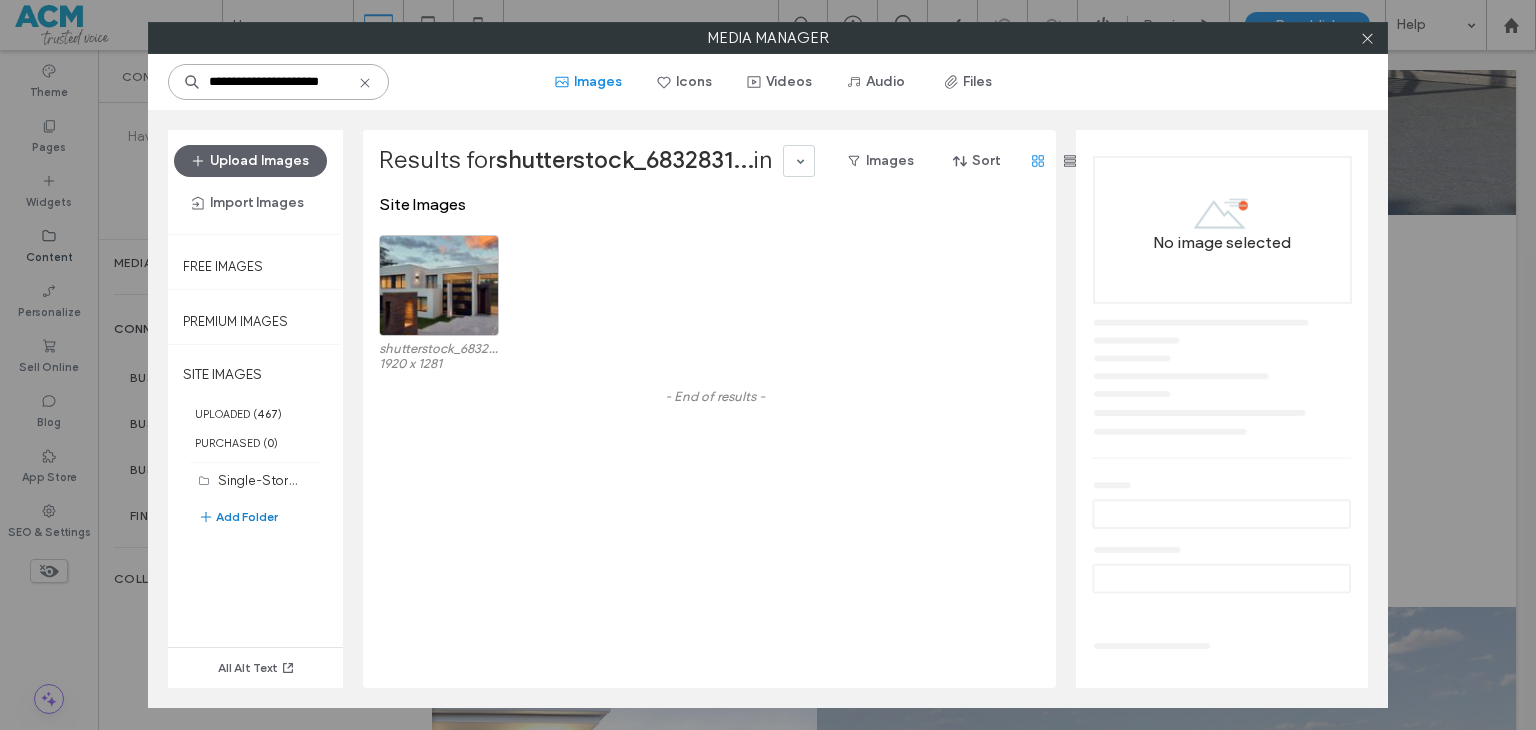 type on "**********" 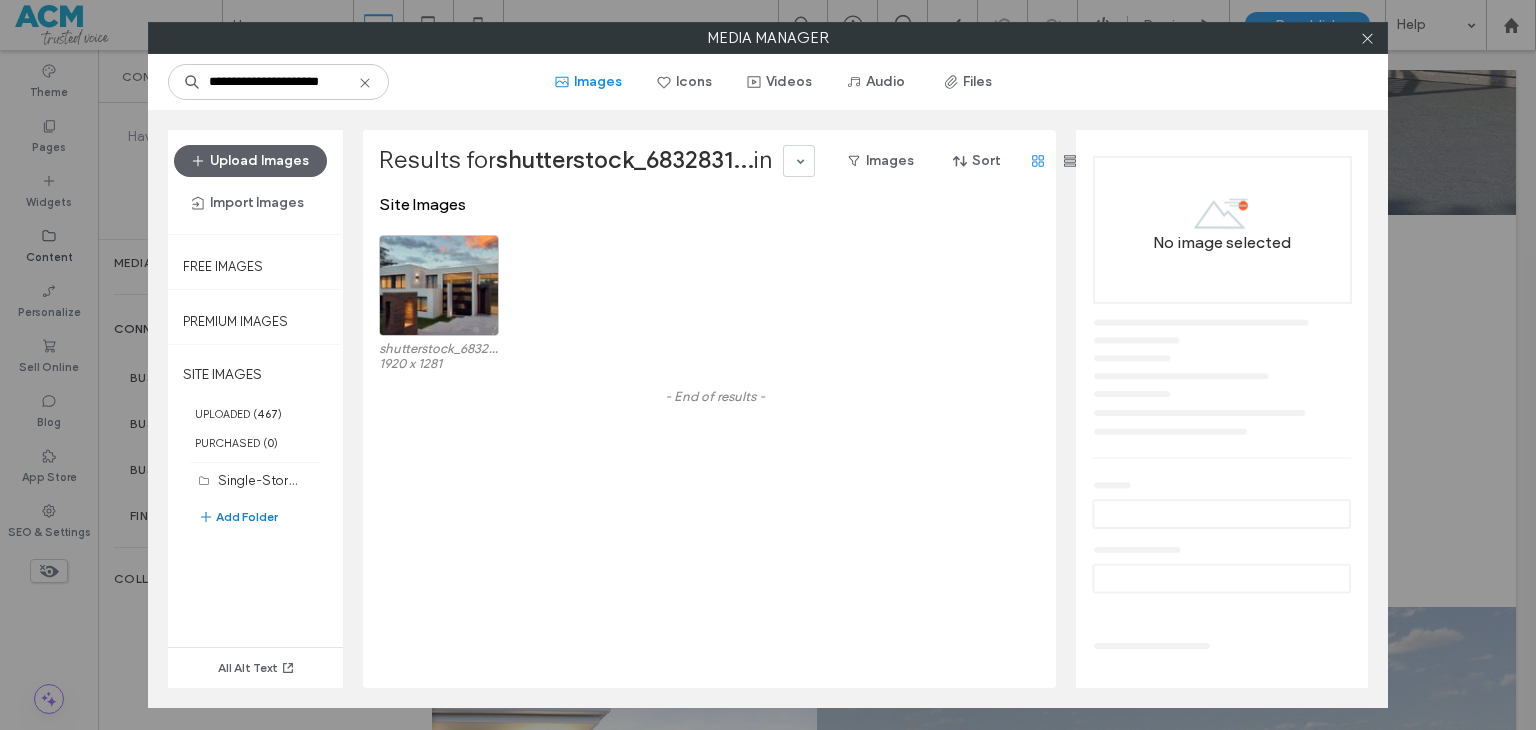 click on "Add Folder" at bounding box center (238, 517) 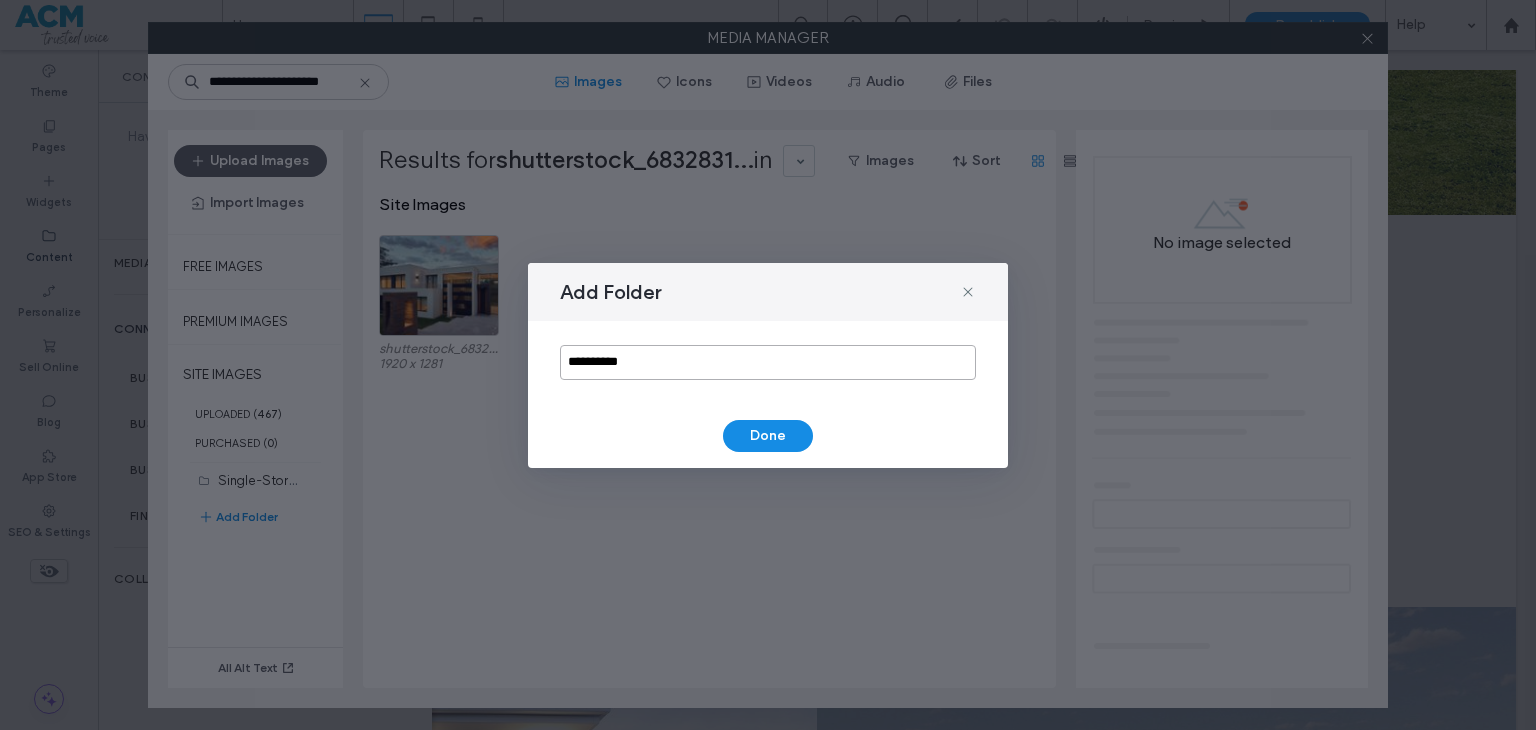 click on "**********" at bounding box center [768, 362] 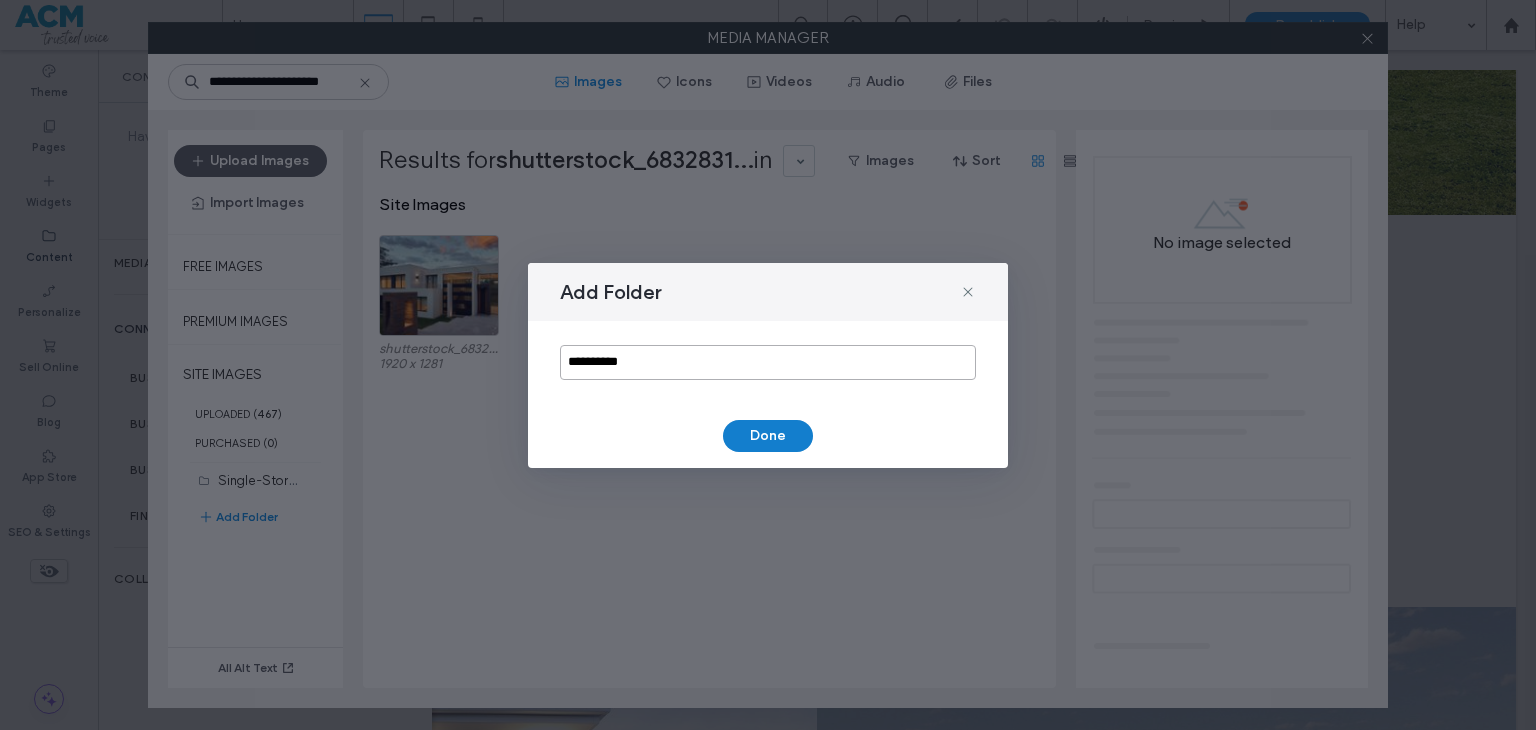 paste on "*********" 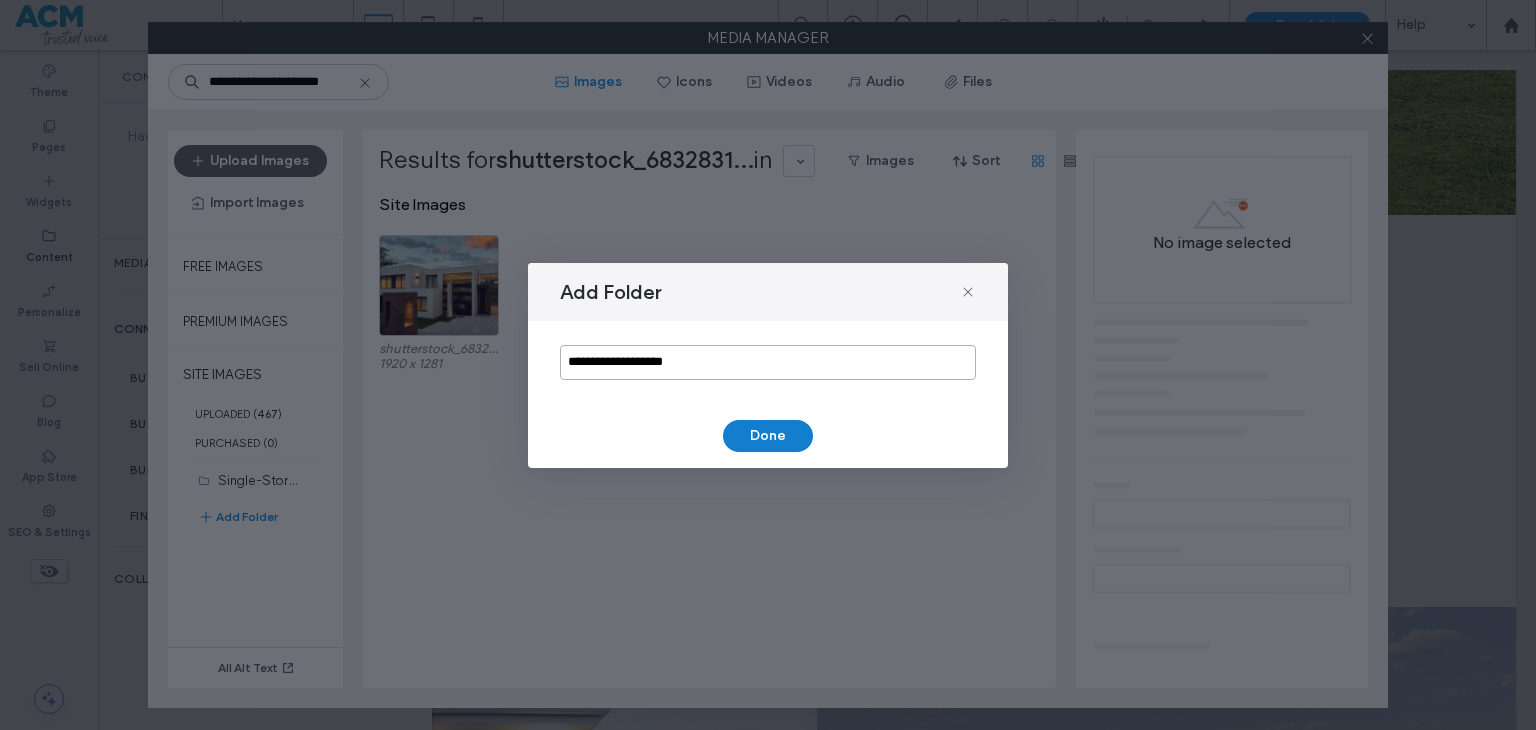 type on "**********" 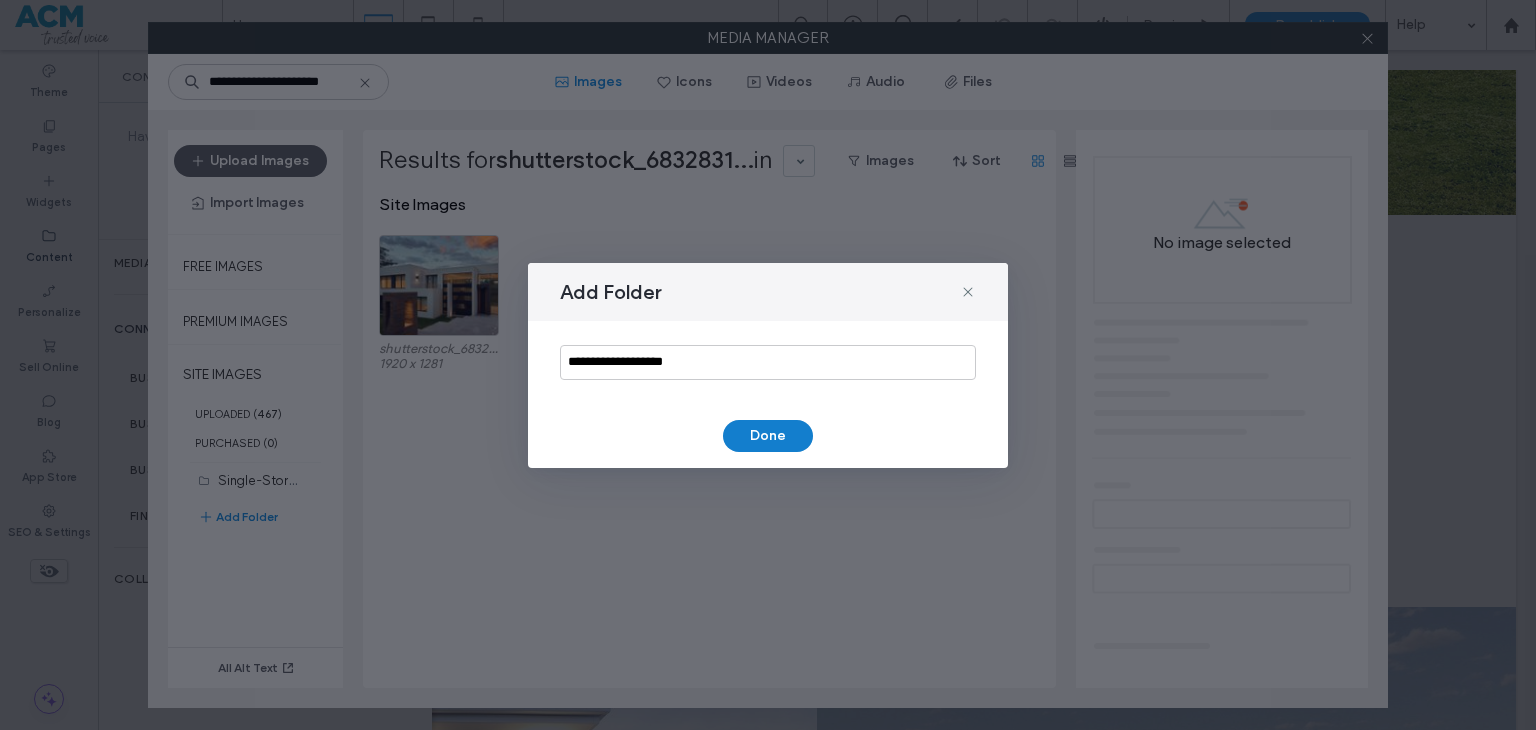 click on "Done" at bounding box center (768, 436) 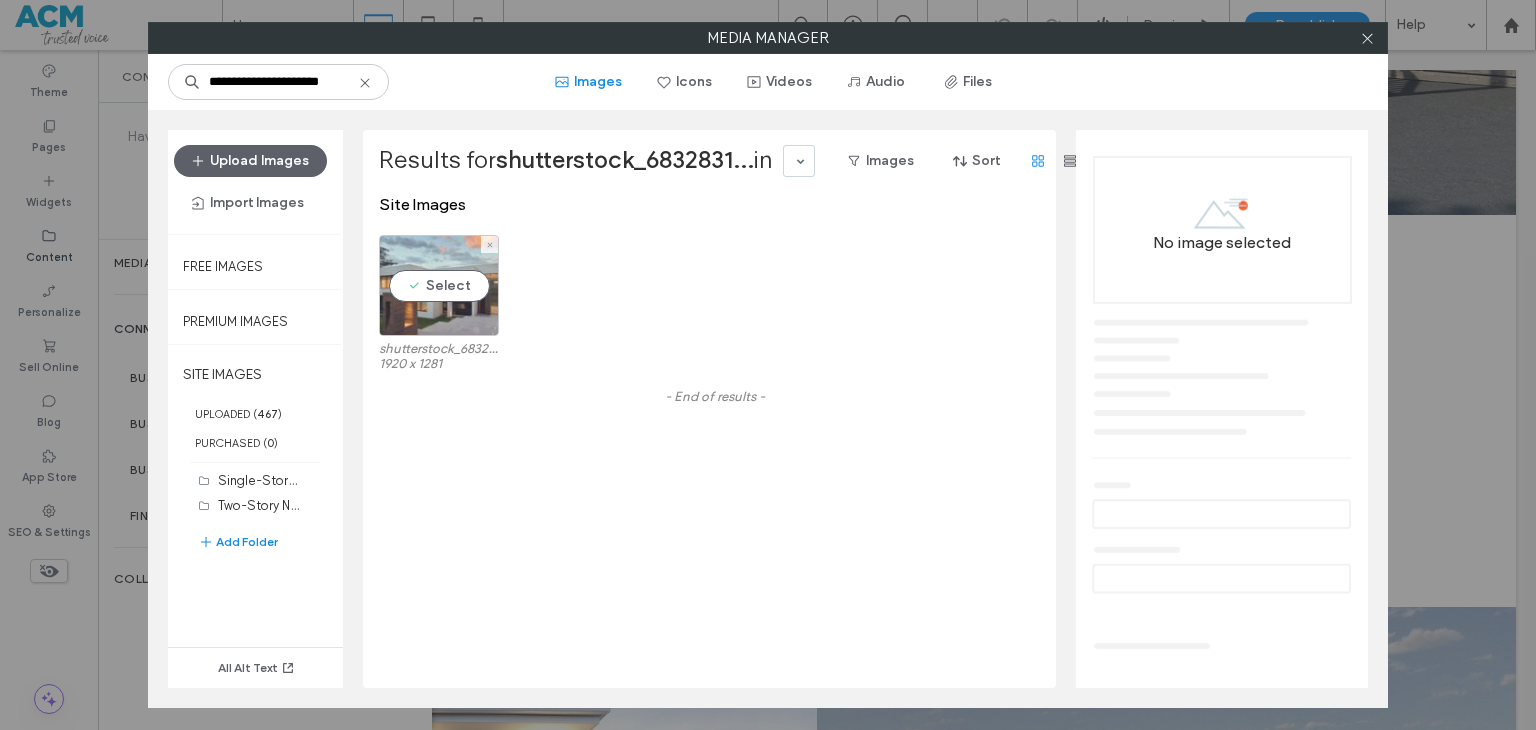 click on "Select" at bounding box center [439, 285] 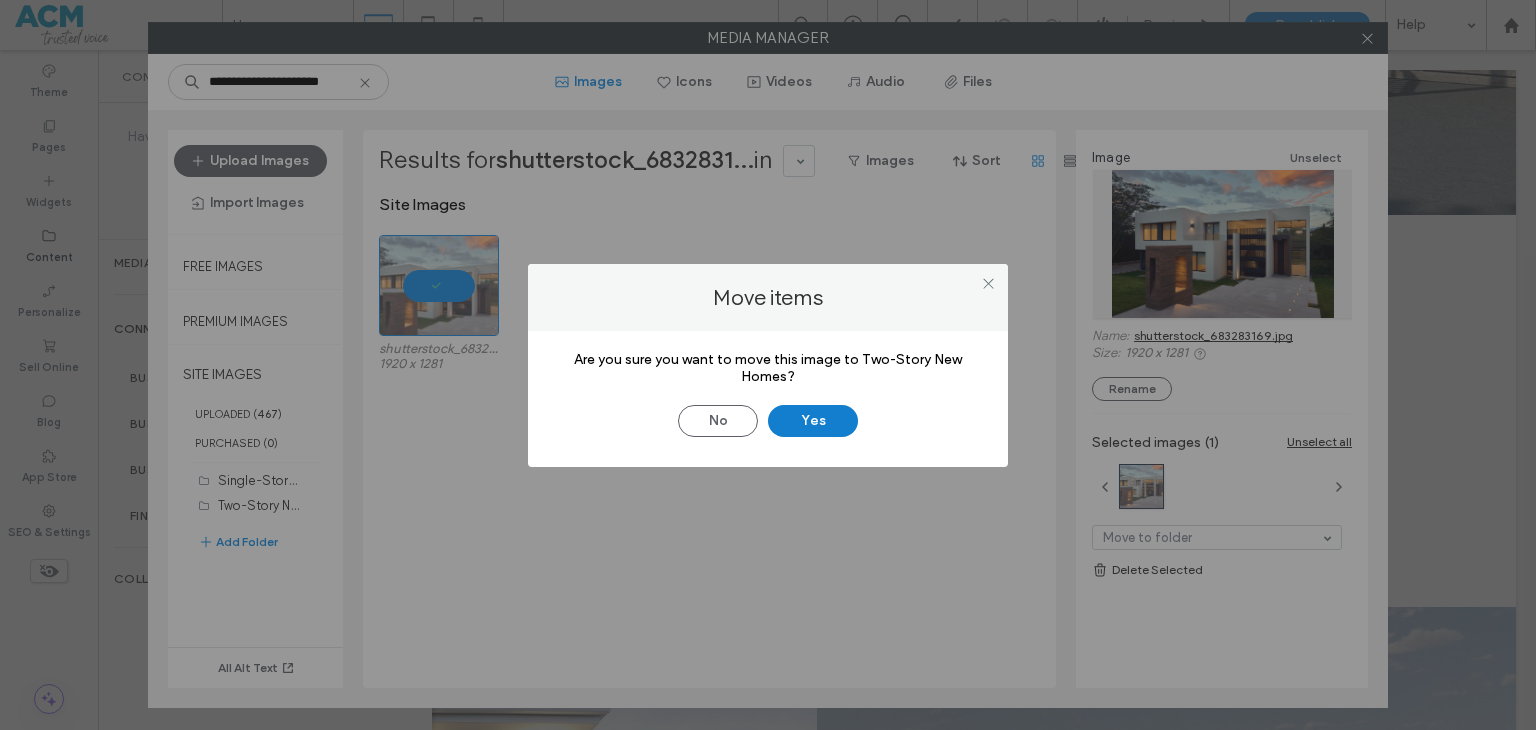 click on "Yes" at bounding box center [813, 421] 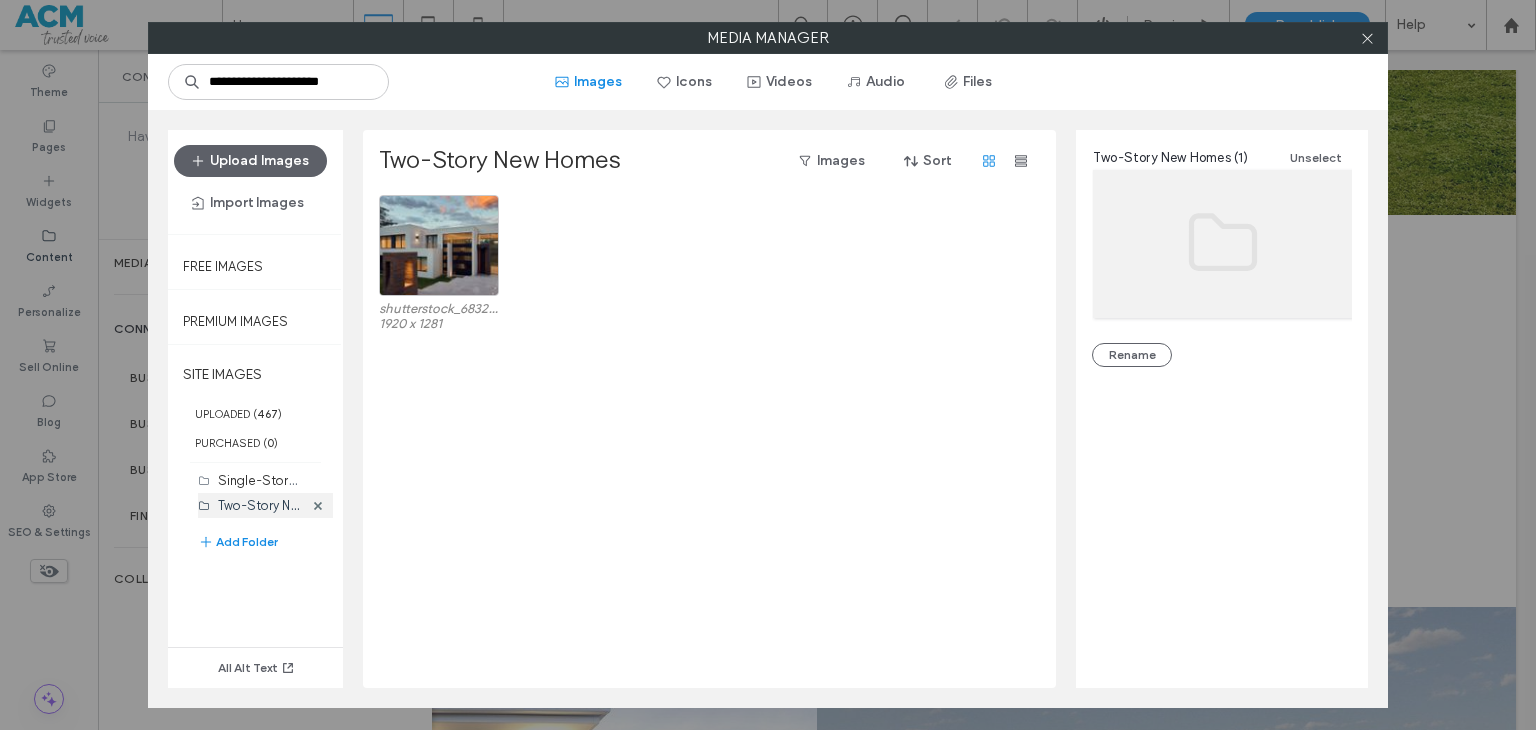 click on "Two-Story New Homes (1)" at bounding box center [293, 504] 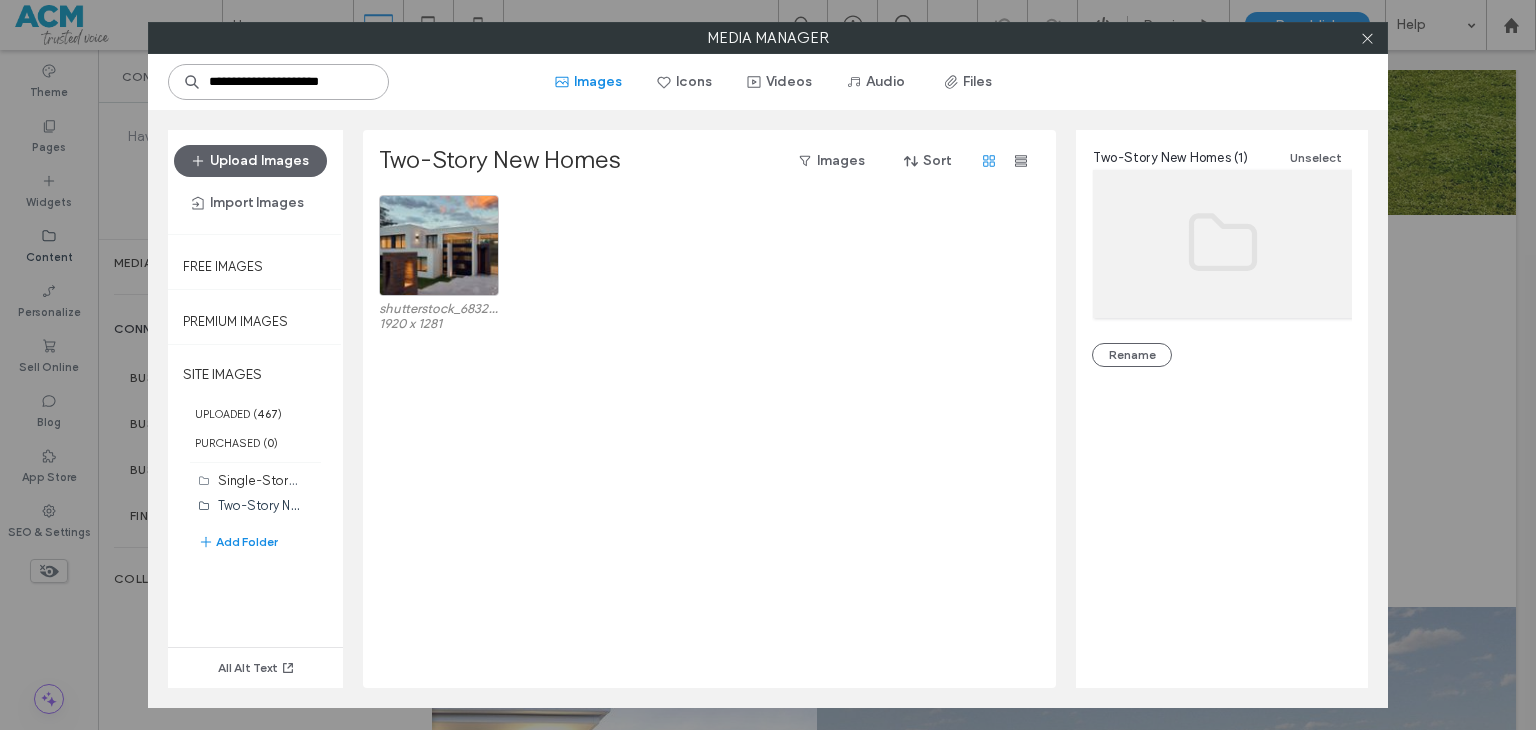 scroll, scrollTop: 0, scrollLeft: 0, axis: both 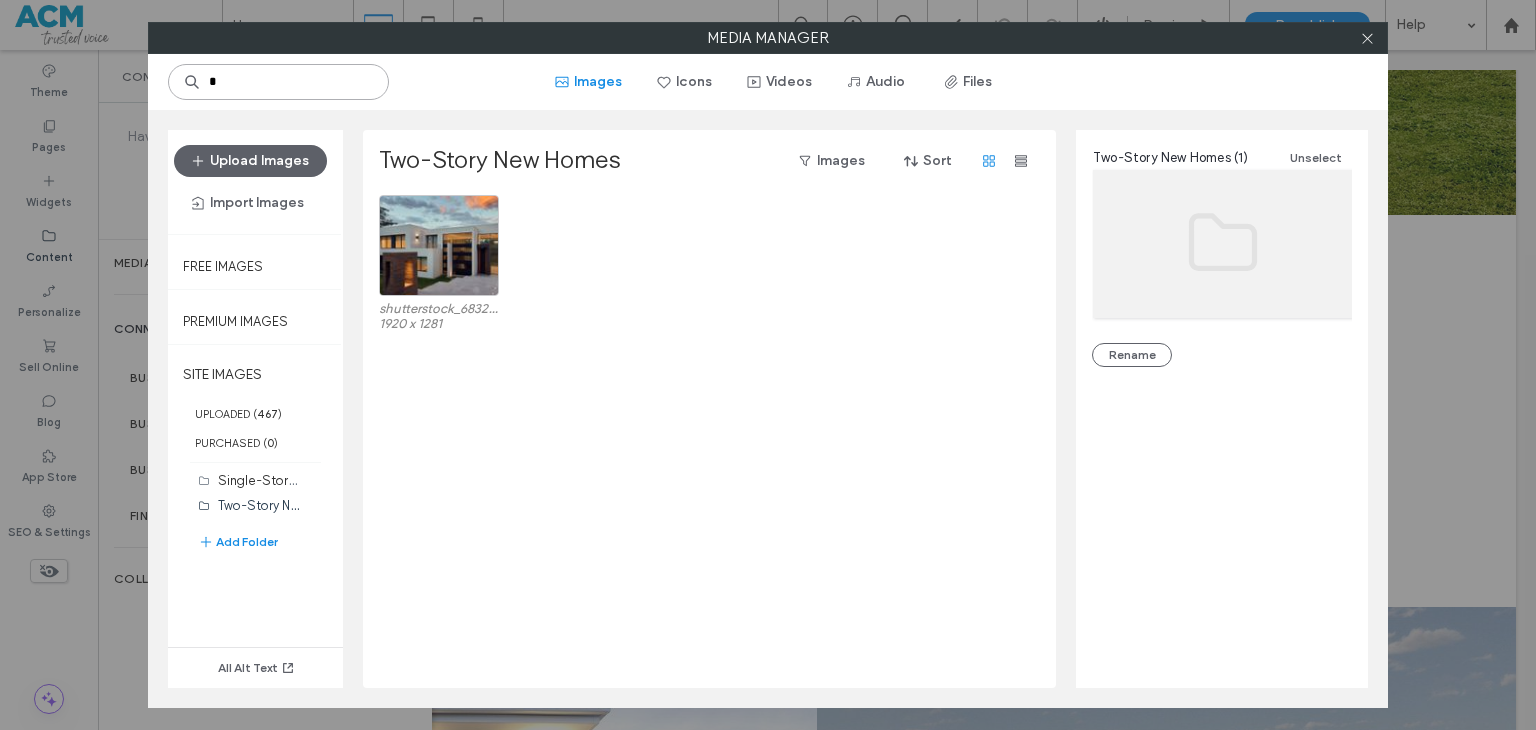 type on "*" 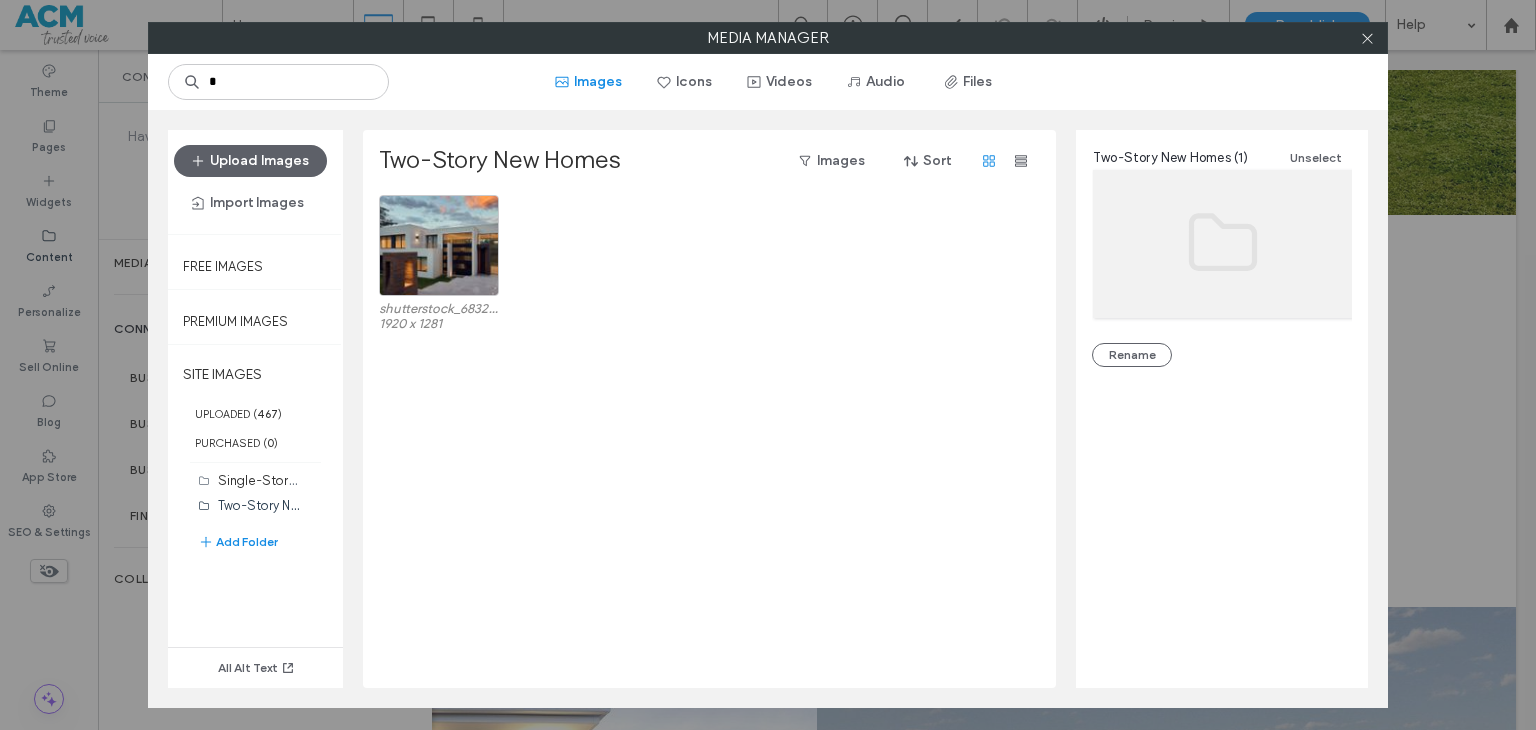 click on "shutterstock_683283169.jpg 1920 x 1281" at bounding box center [715, 441] 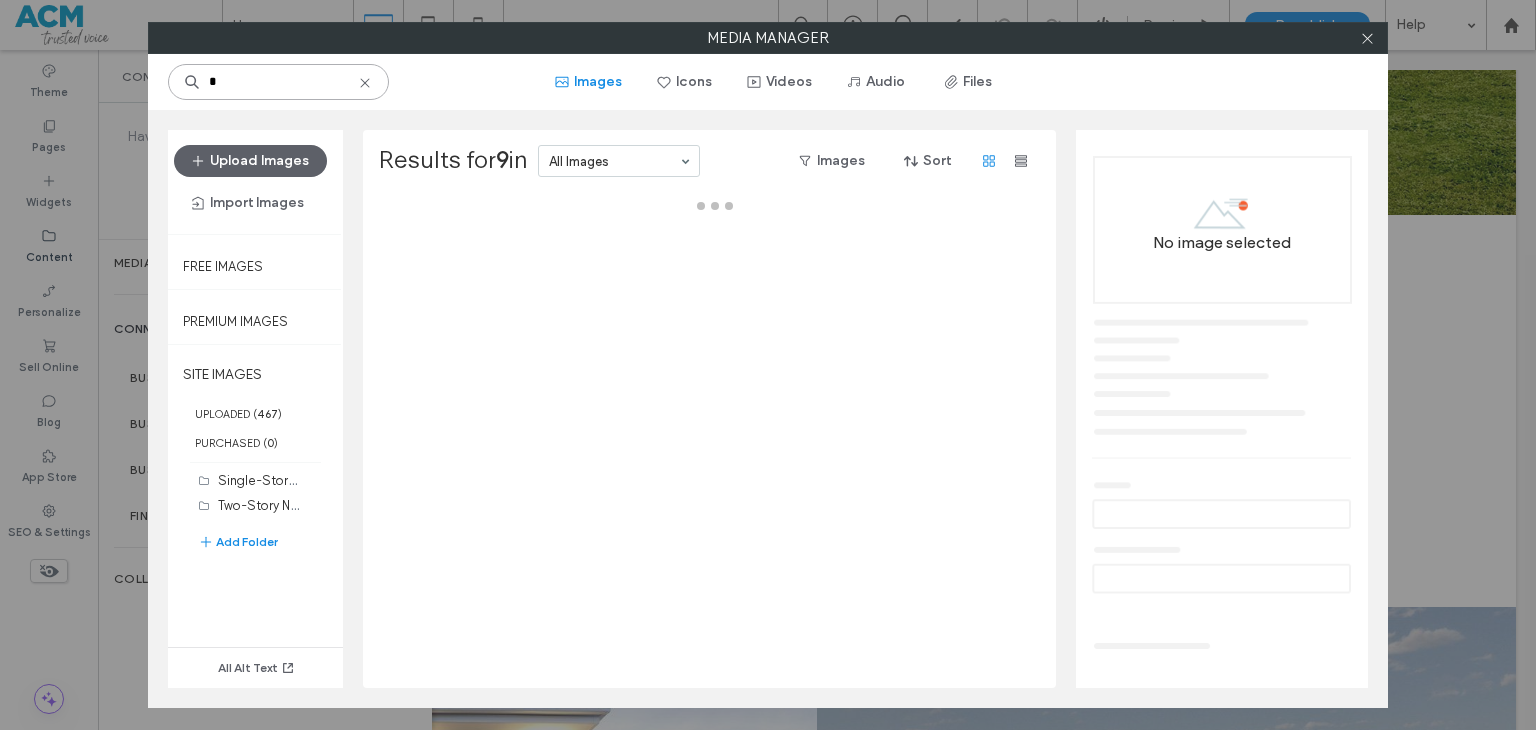 click on "*" at bounding box center (278, 82) 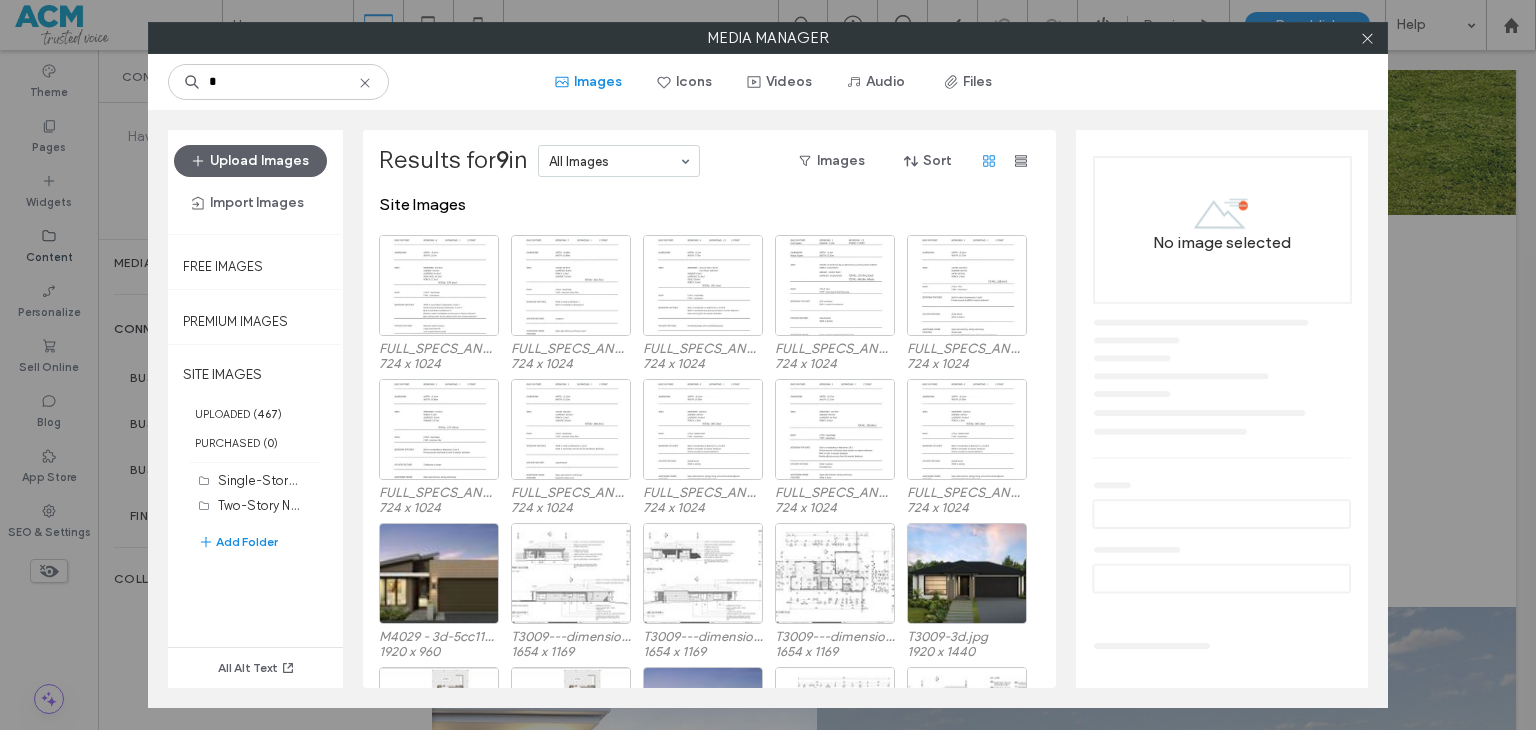 click 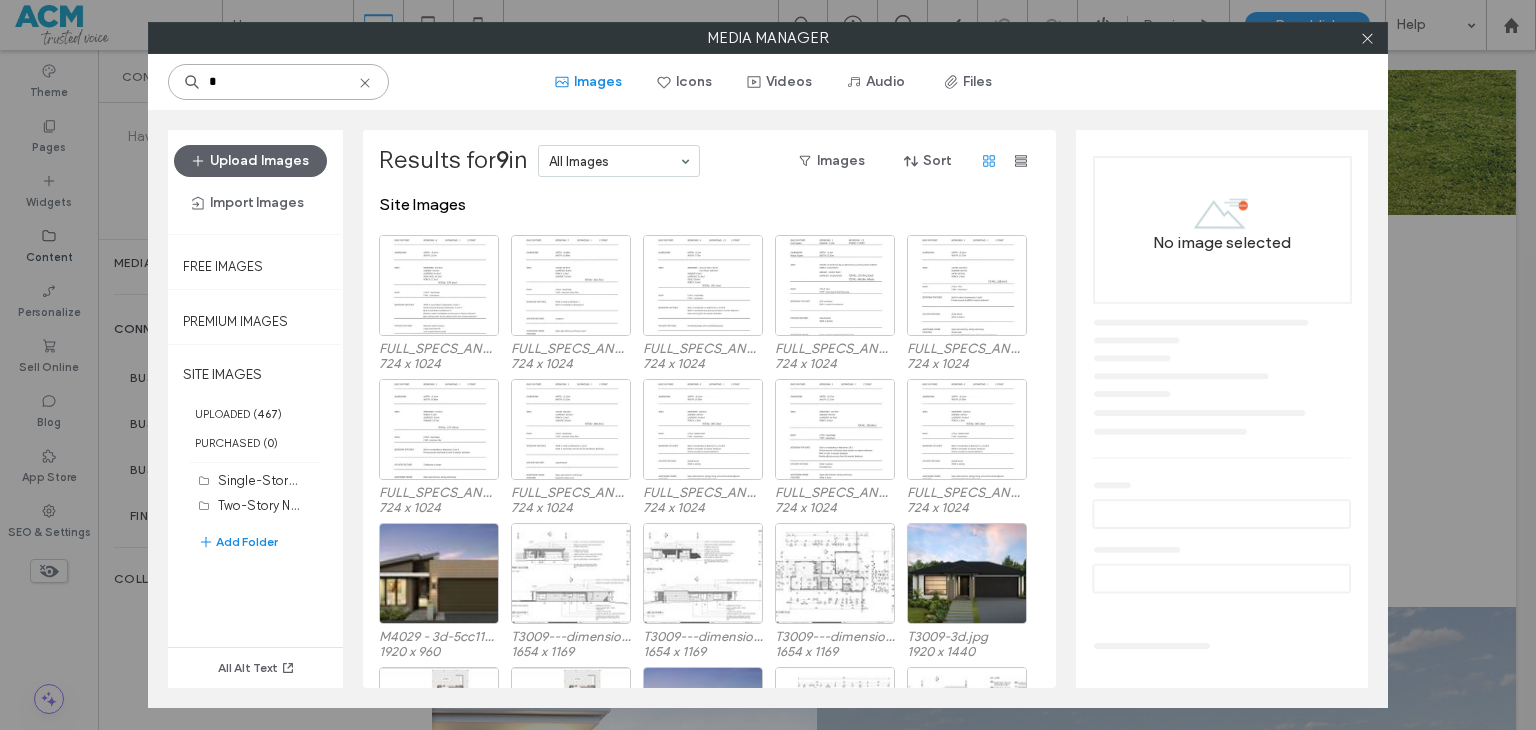 type 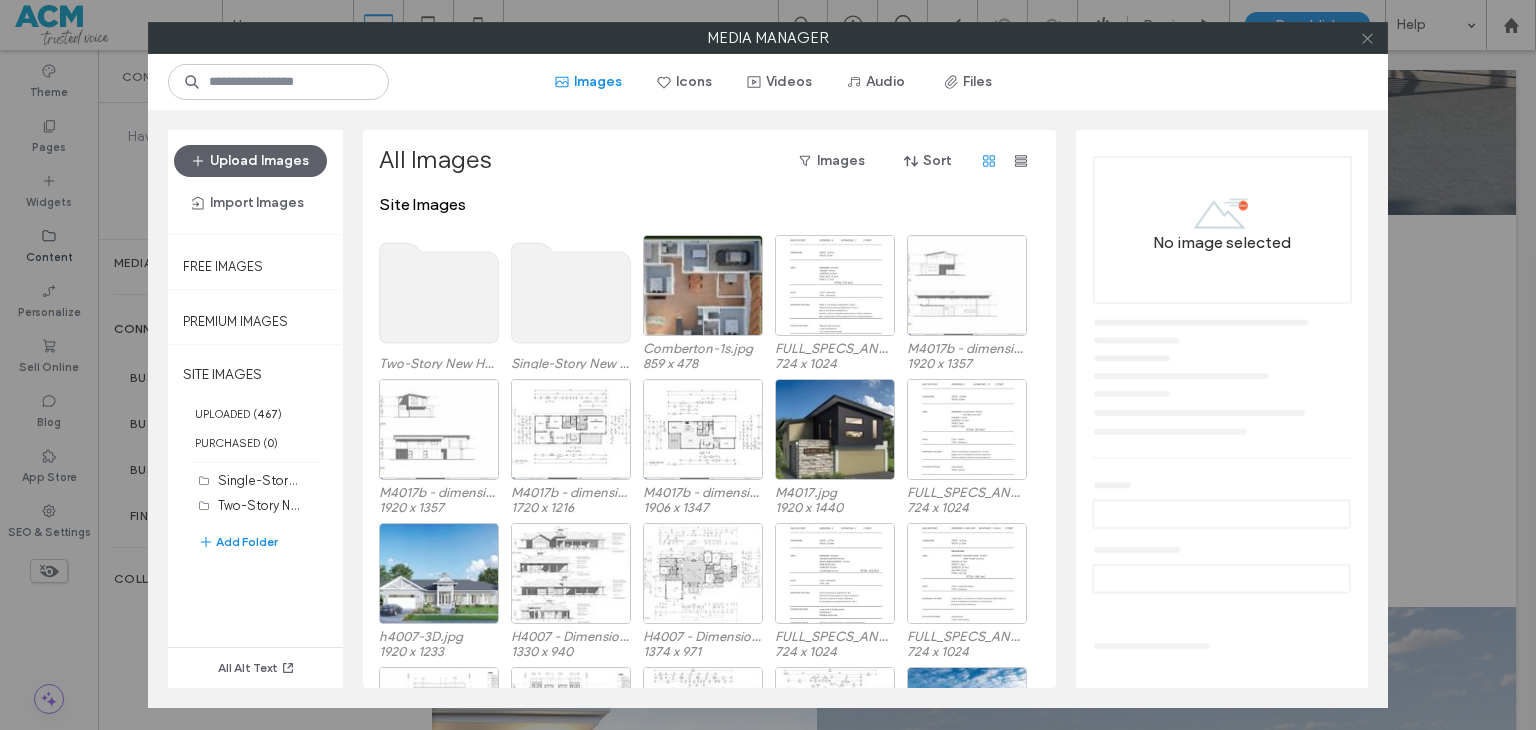 click 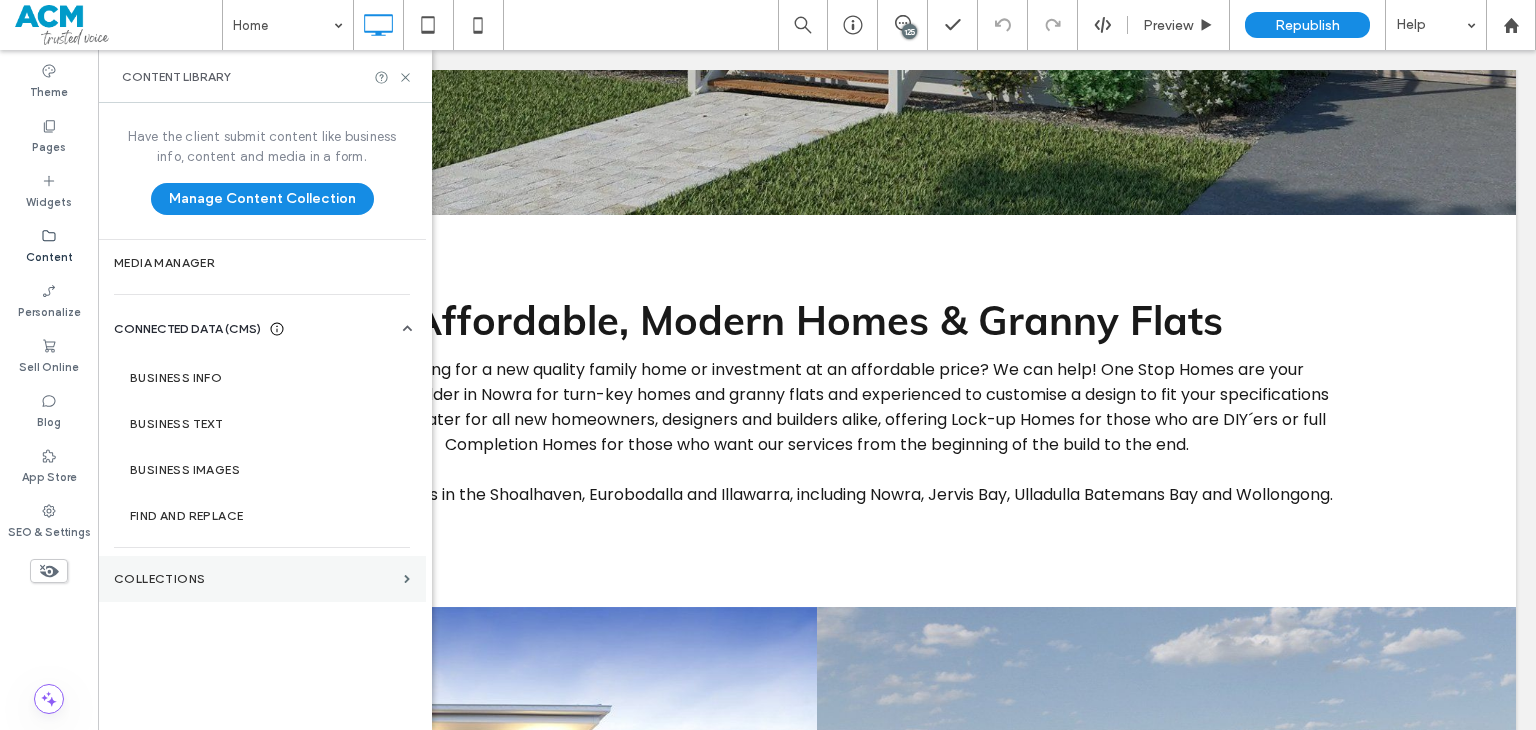 click on "Collections" at bounding box center (255, 579) 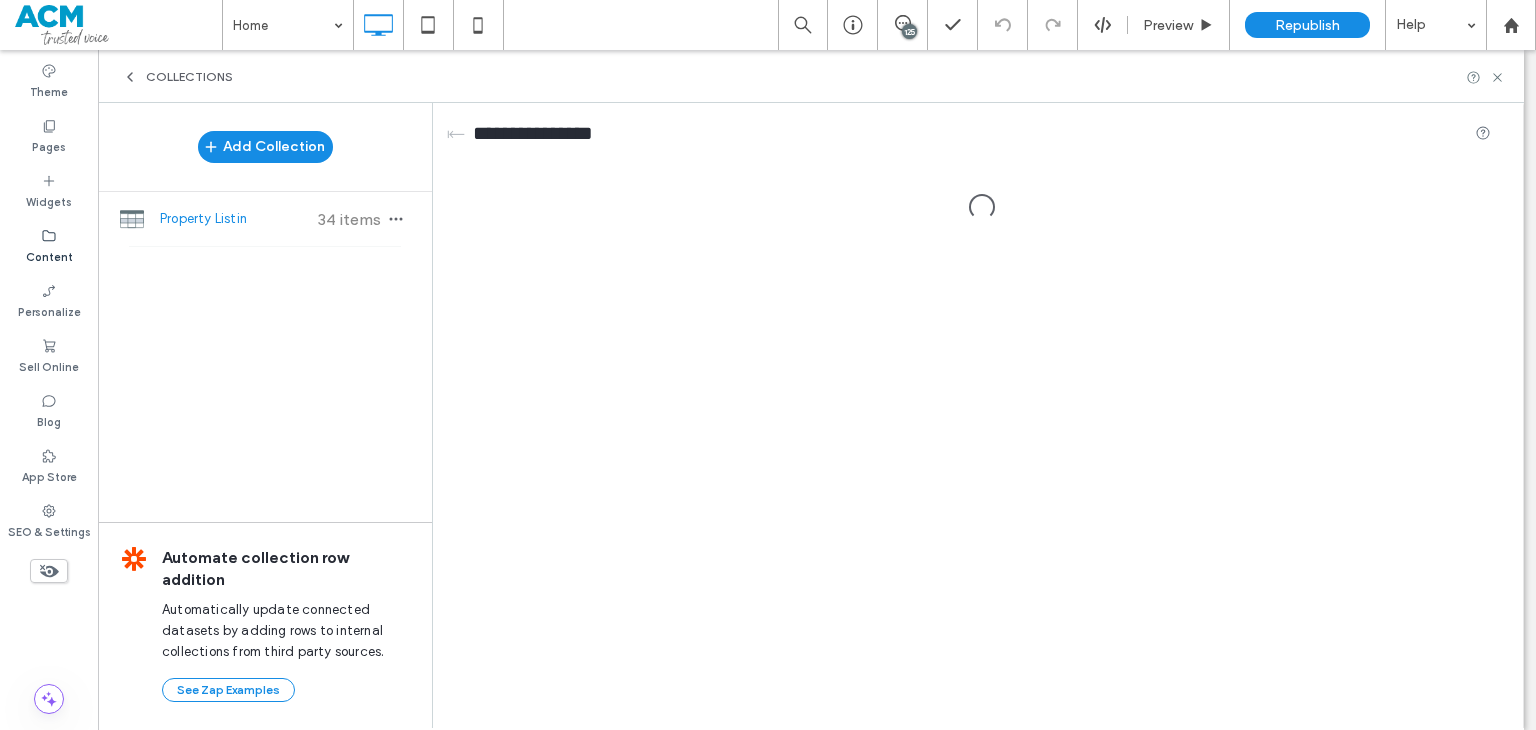 click on "Property Listin" at bounding box center [234, 219] 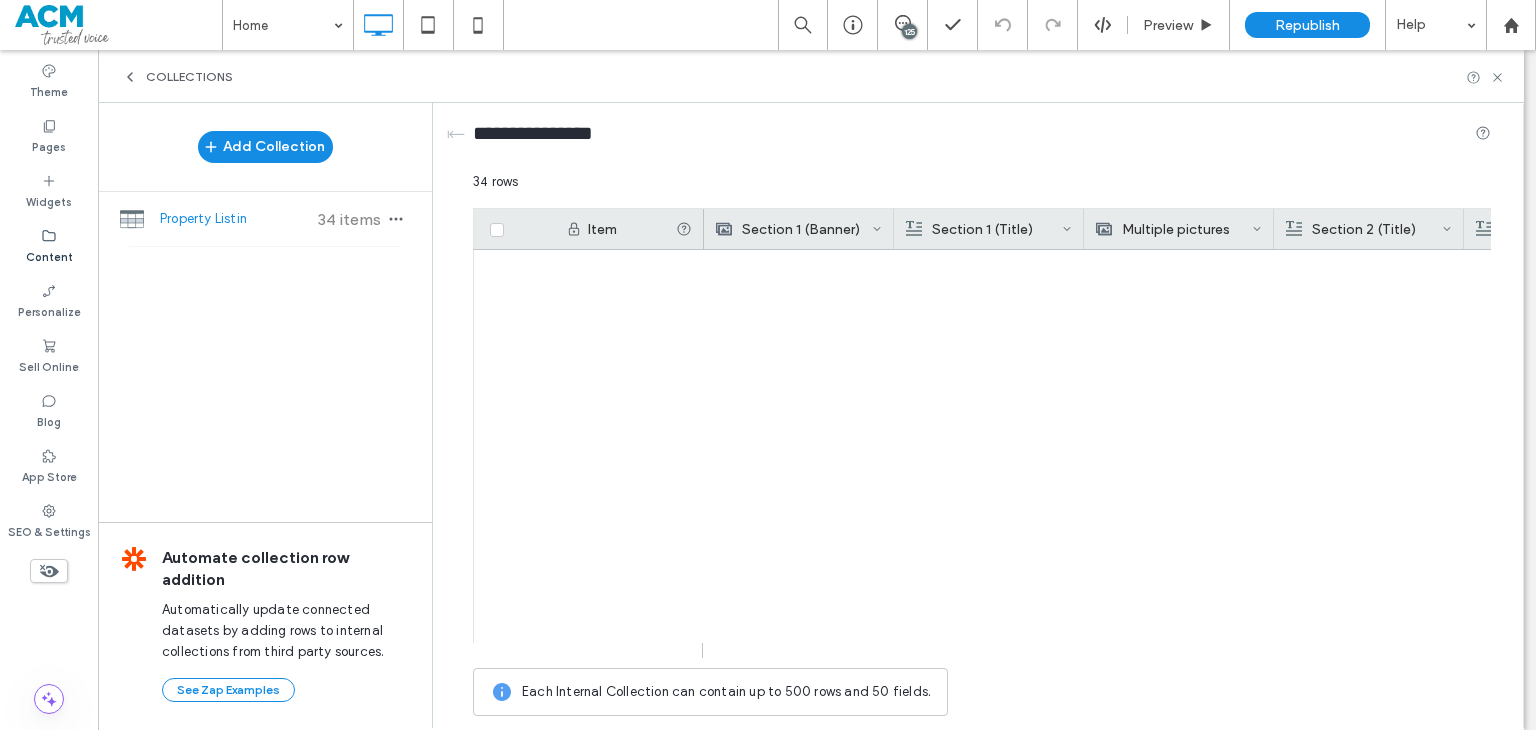 scroll, scrollTop: 936, scrollLeft: 0, axis: vertical 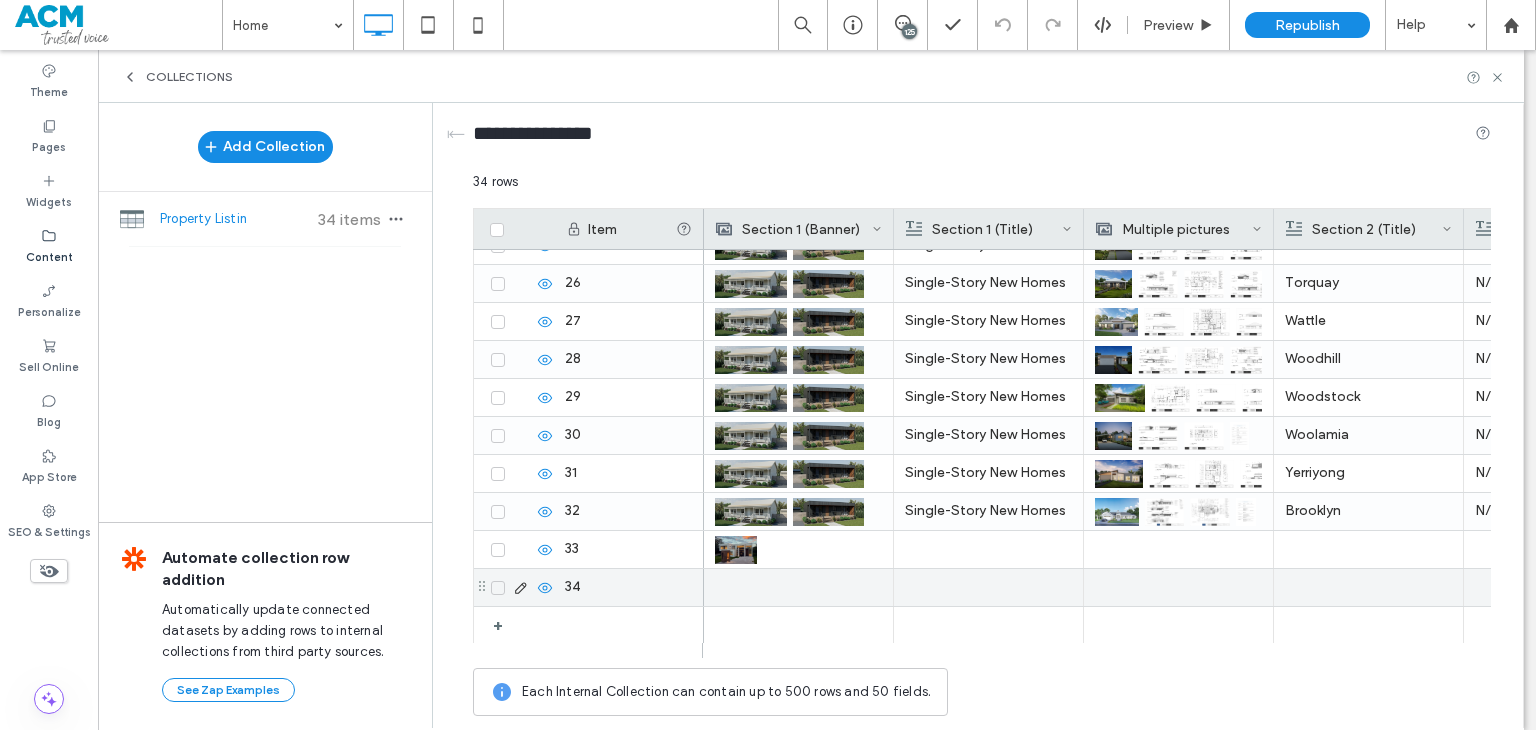 click at bounding box center [798, 587] 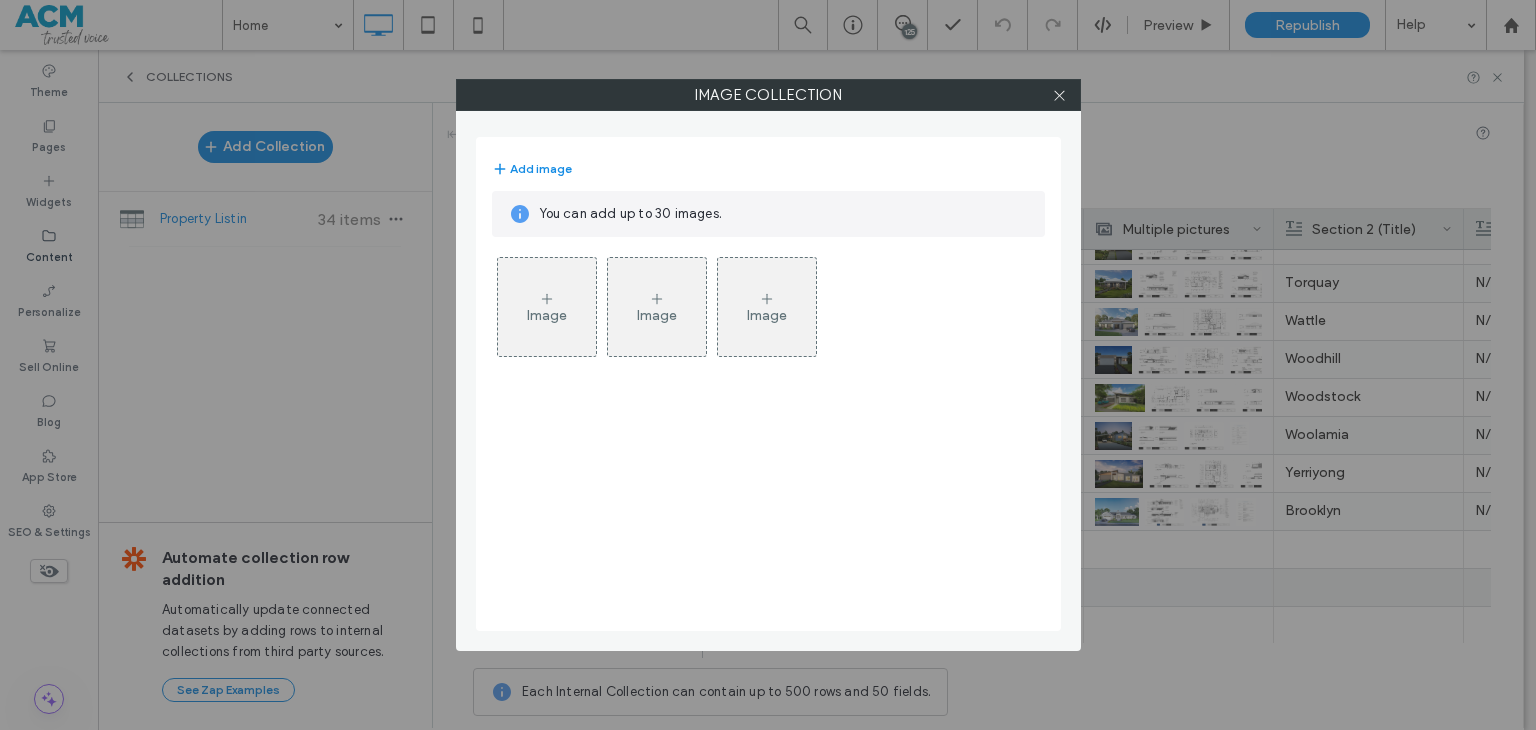click 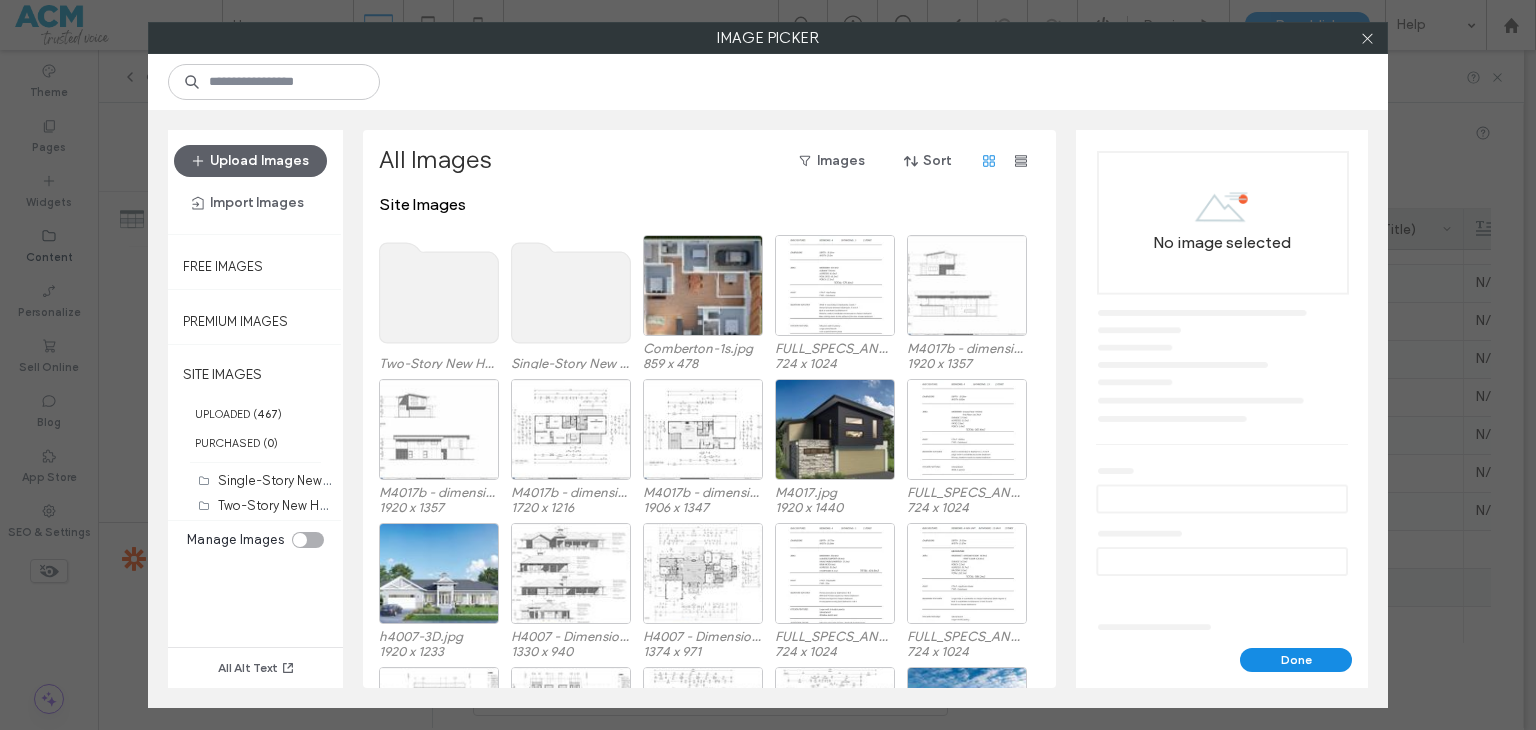 click 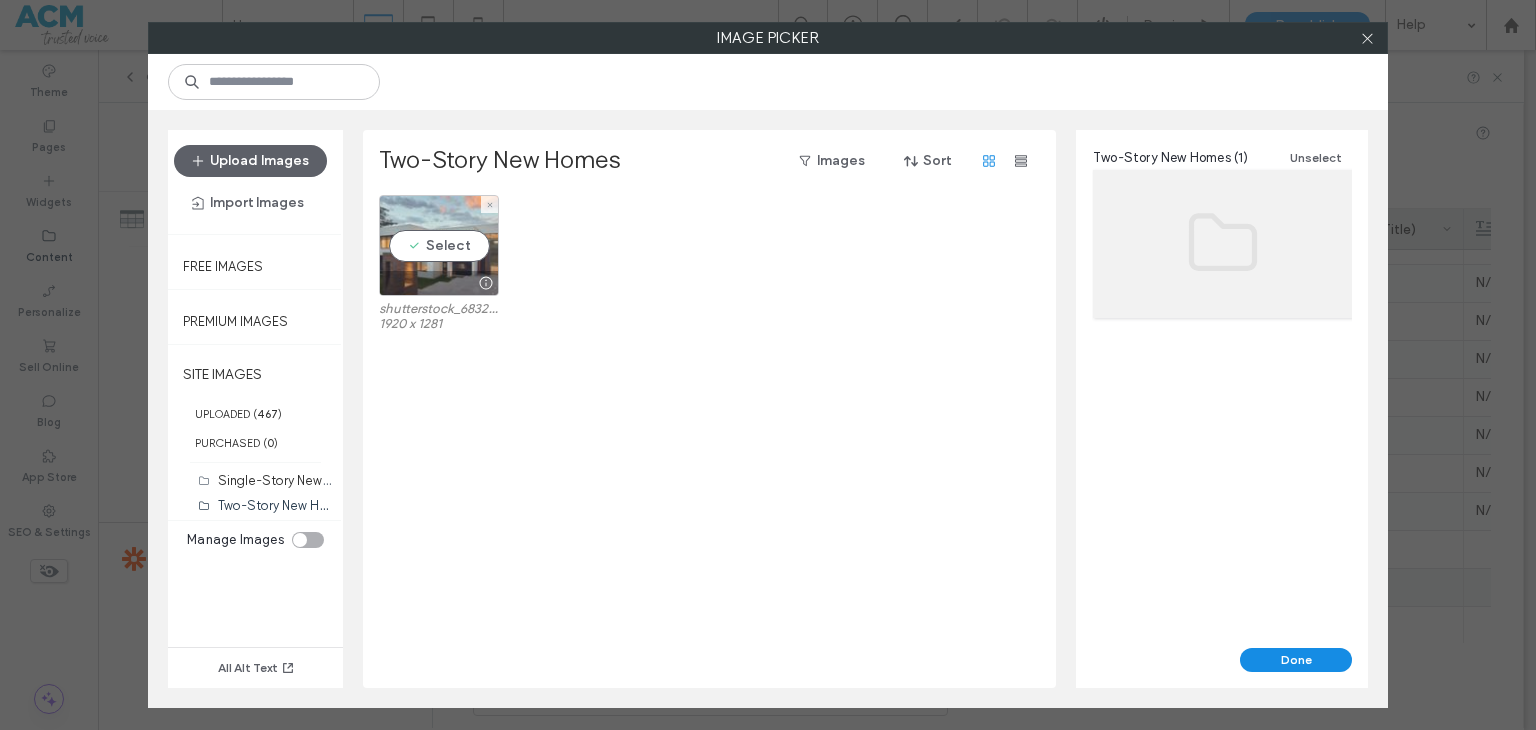 click on "Select" at bounding box center [439, 245] 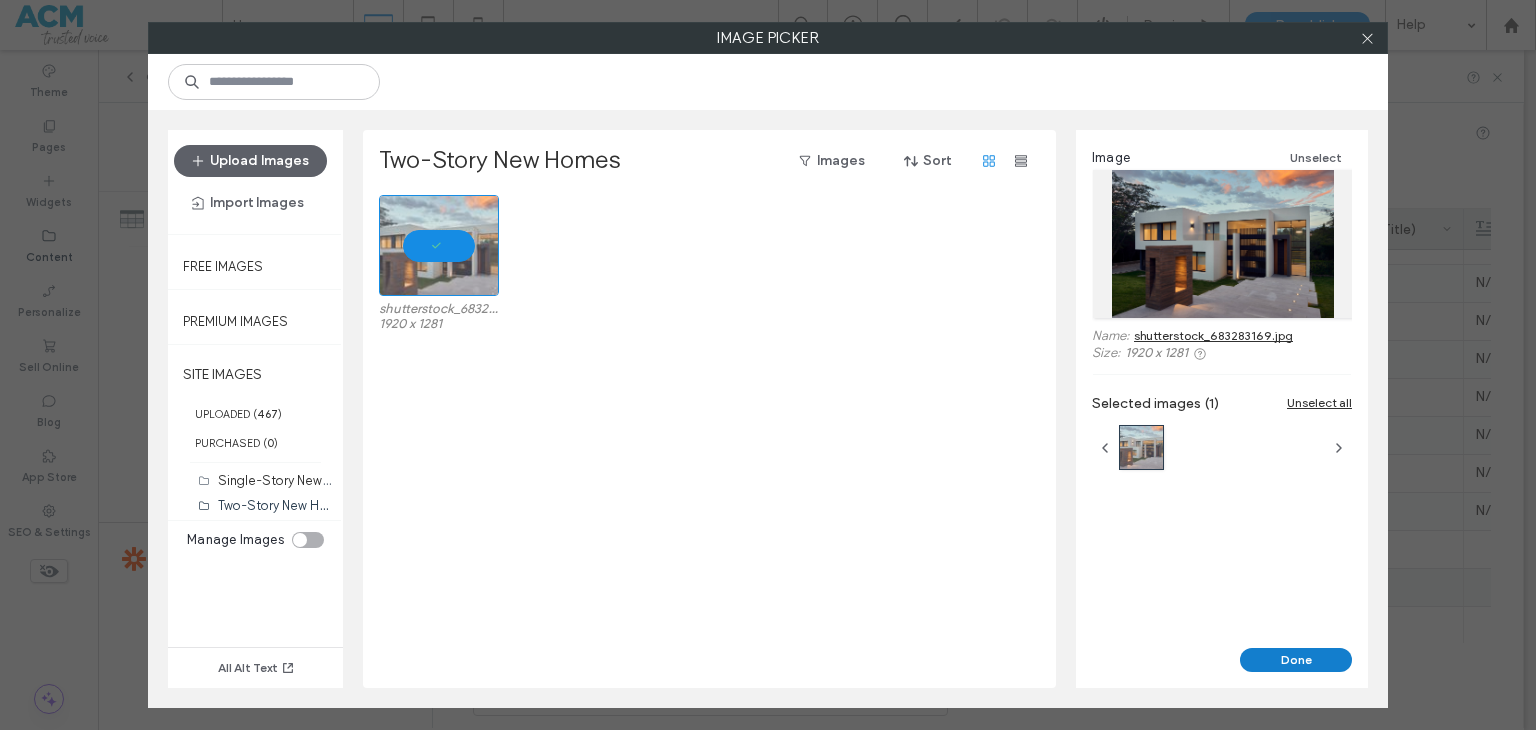 click on "Done" at bounding box center (1296, 660) 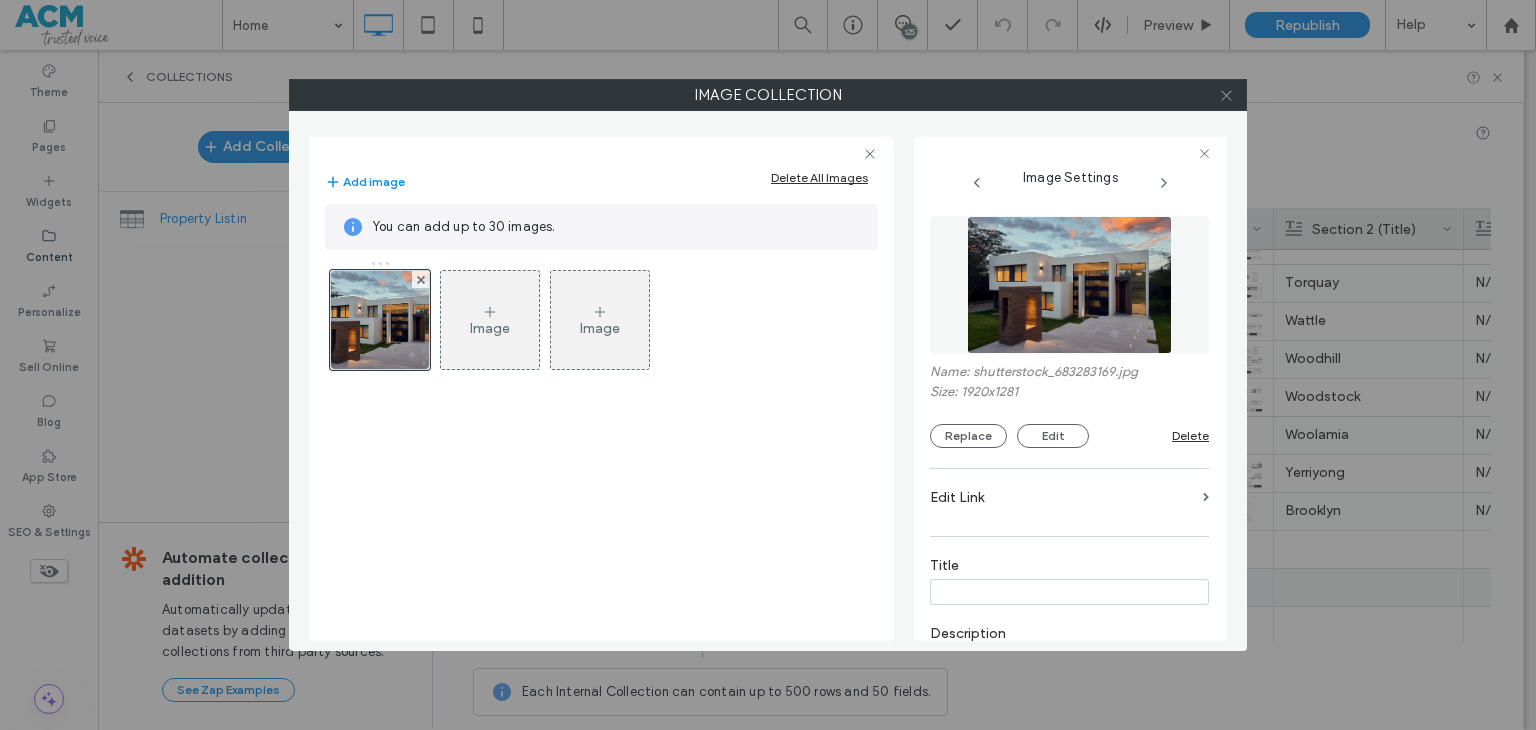 click 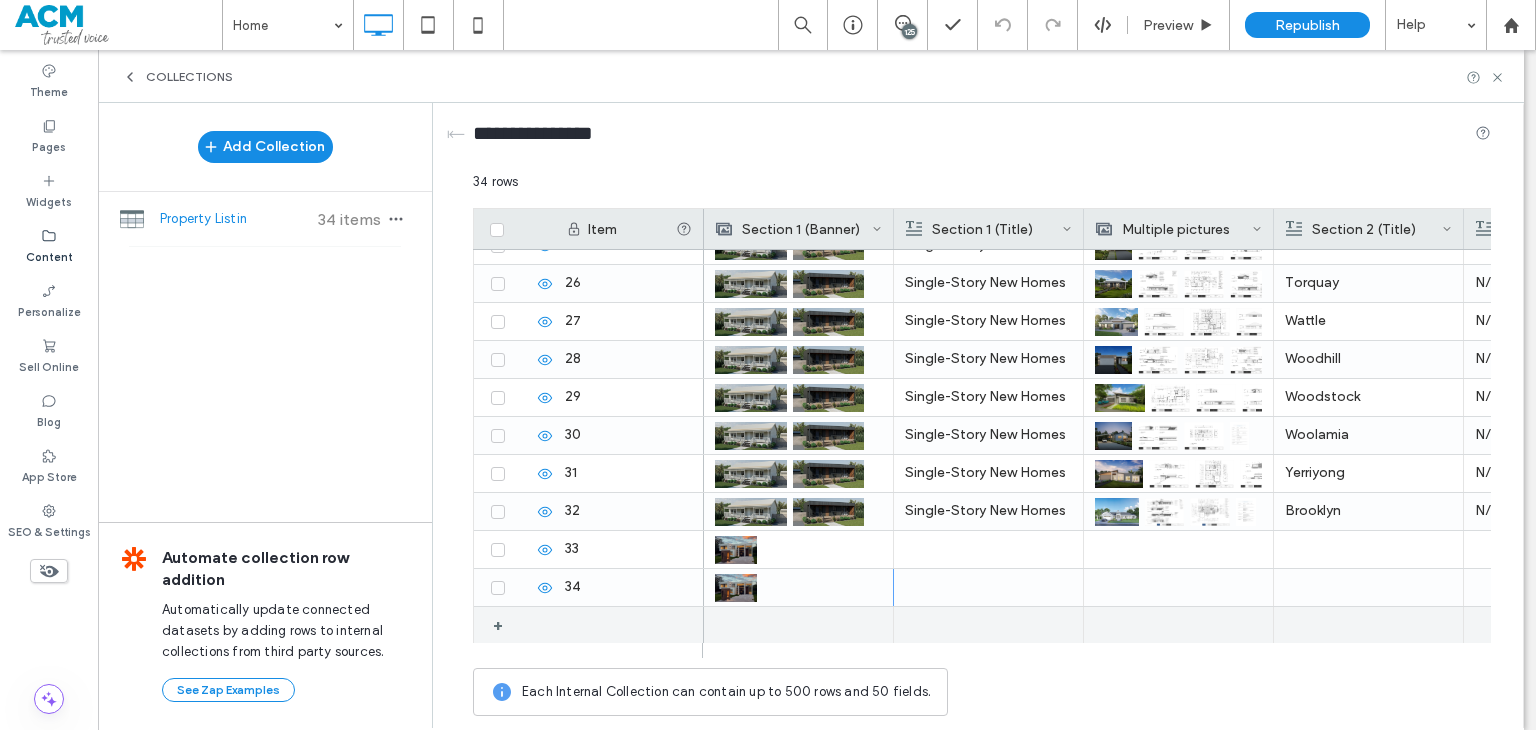 click at bounding box center [798, 625] 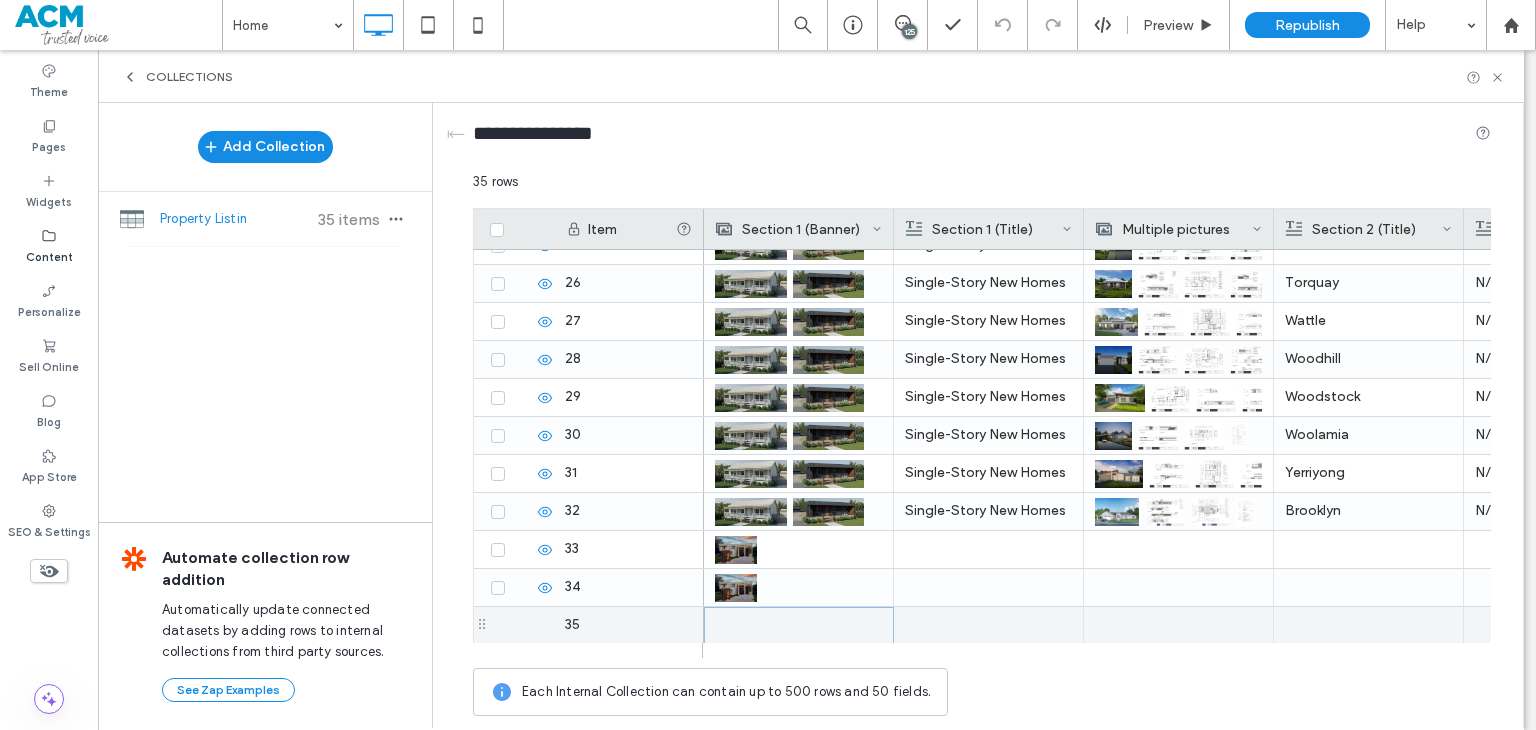 scroll, scrollTop: 936, scrollLeft: 0, axis: vertical 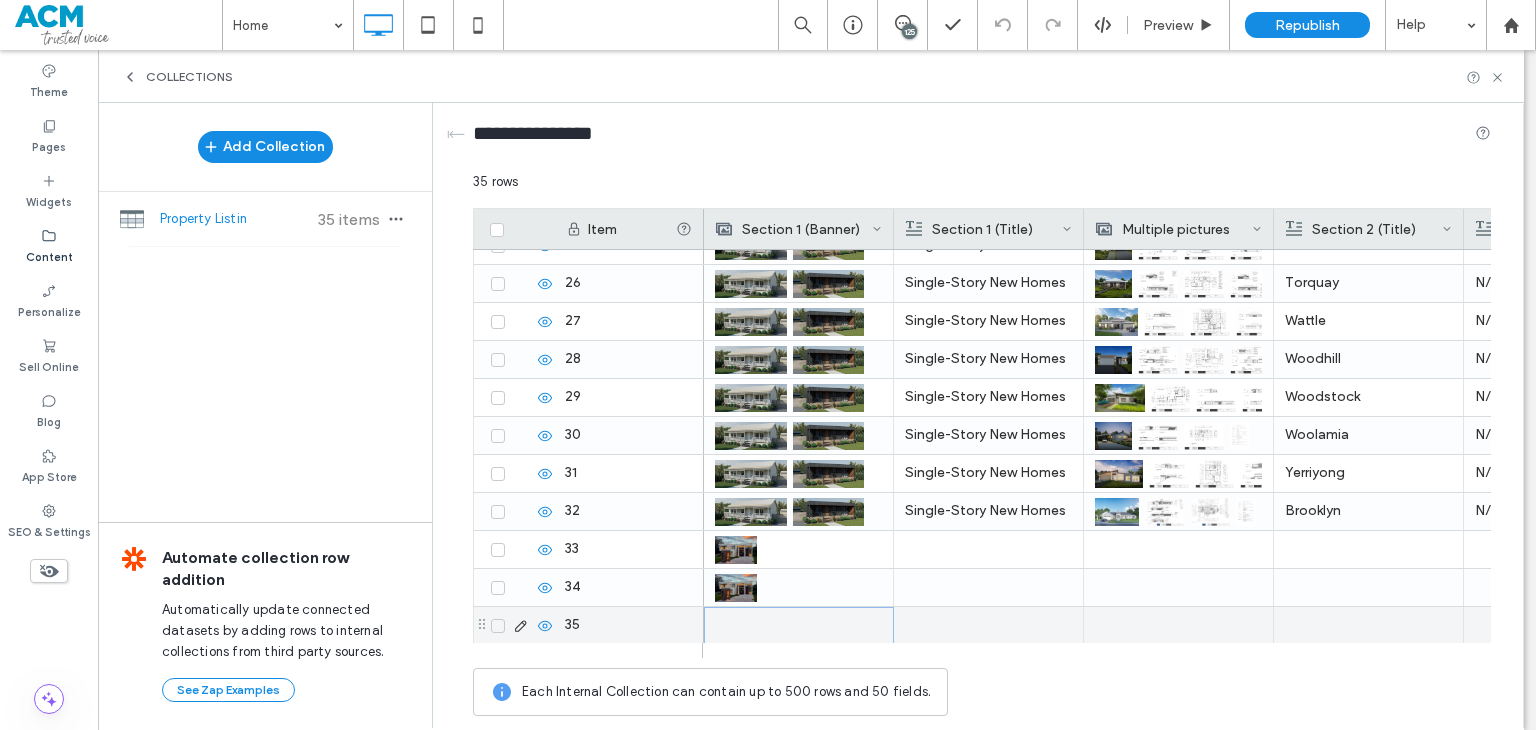 click at bounding box center [799, 625] 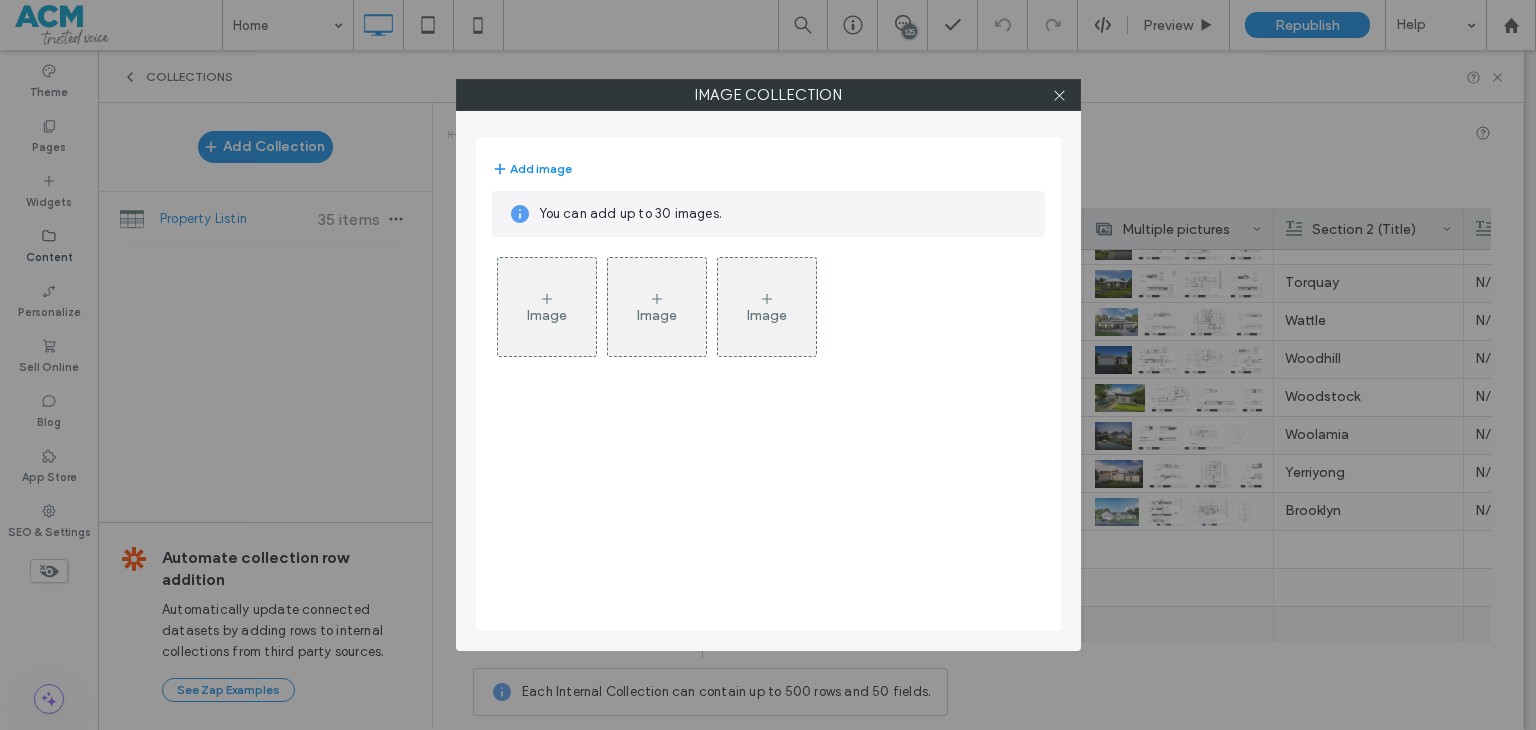 click on "Image" at bounding box center [547, 307] 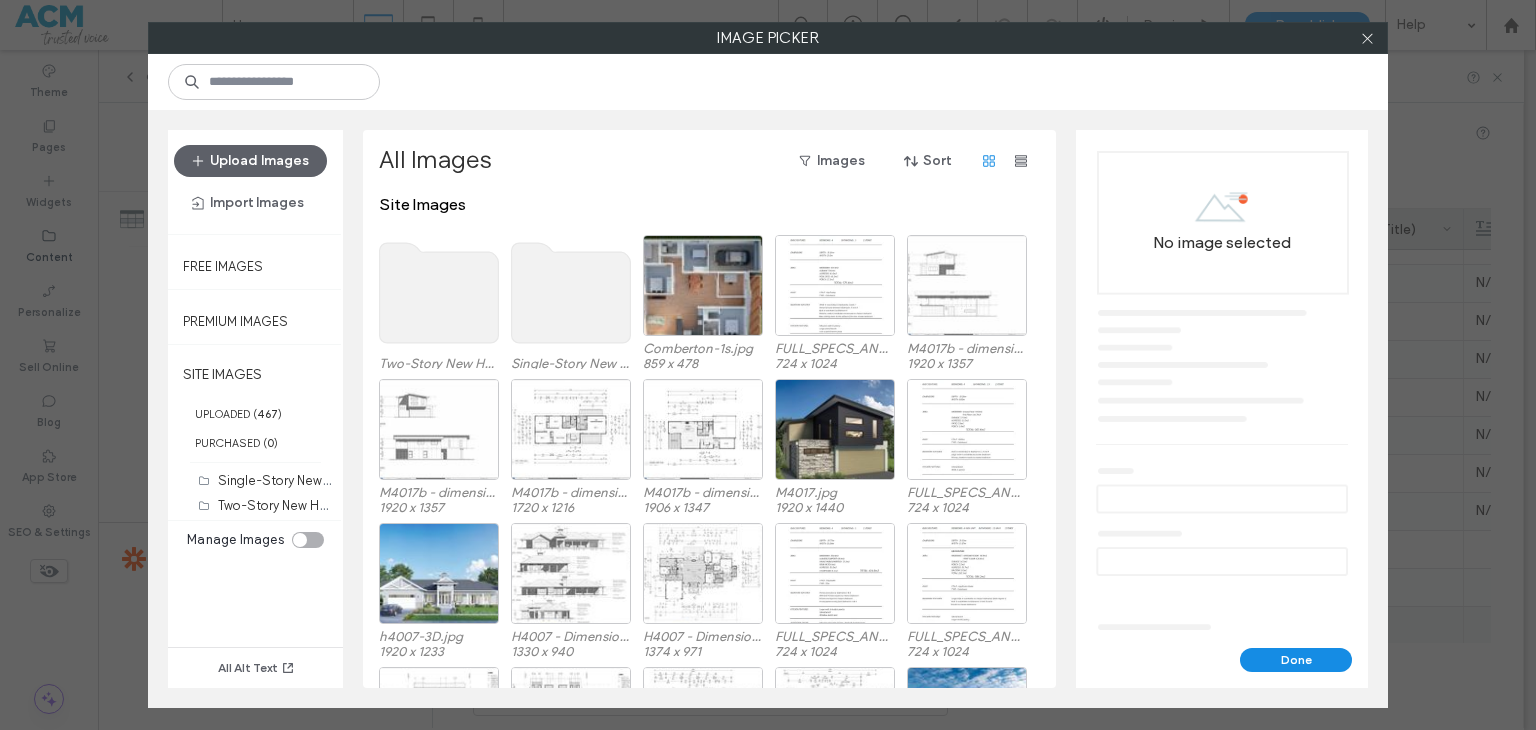 click 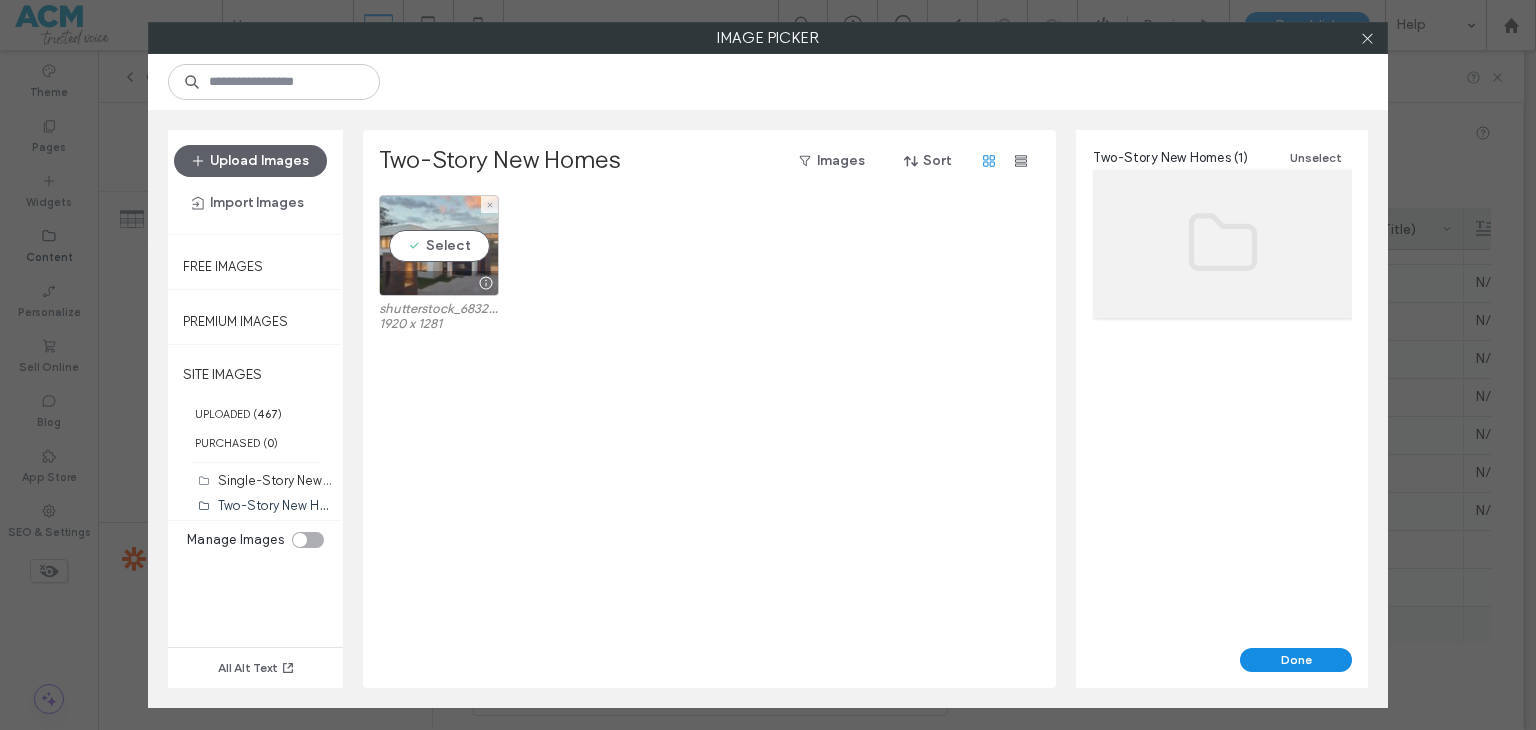 click on "Select" at bounding box center [439, 245] 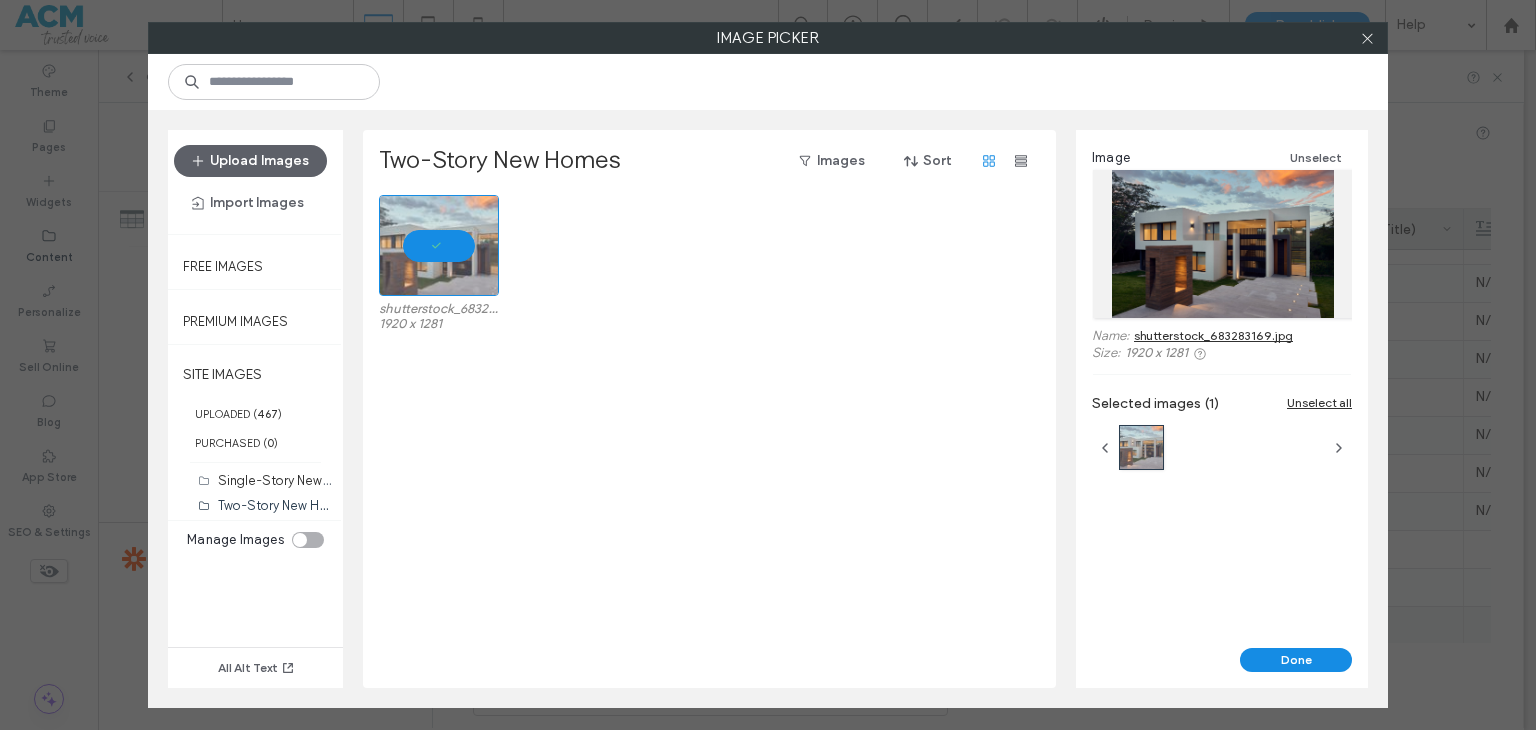 click on "Done" at bounding box center [1222, 668] 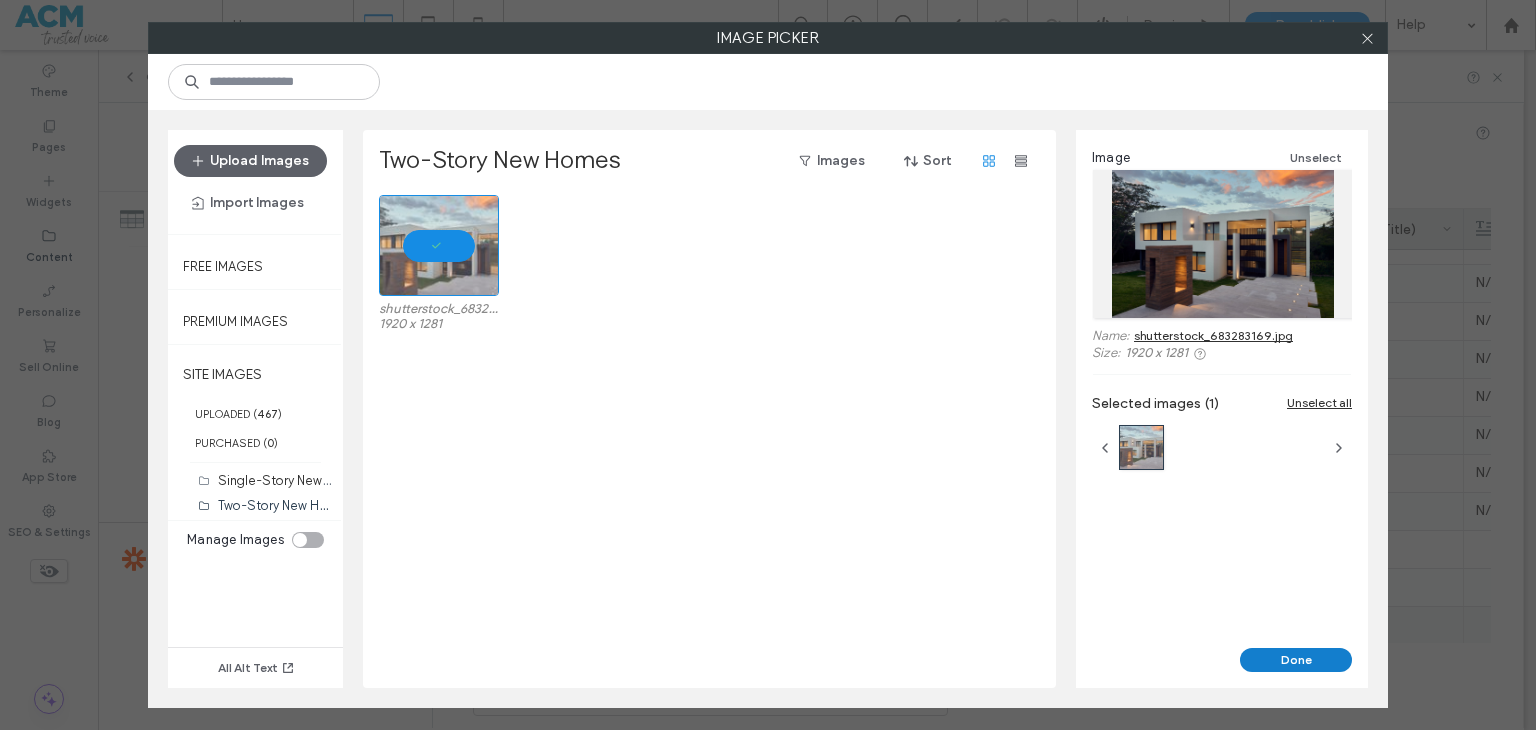 click on "Done" at bounding box center (1296, 660) 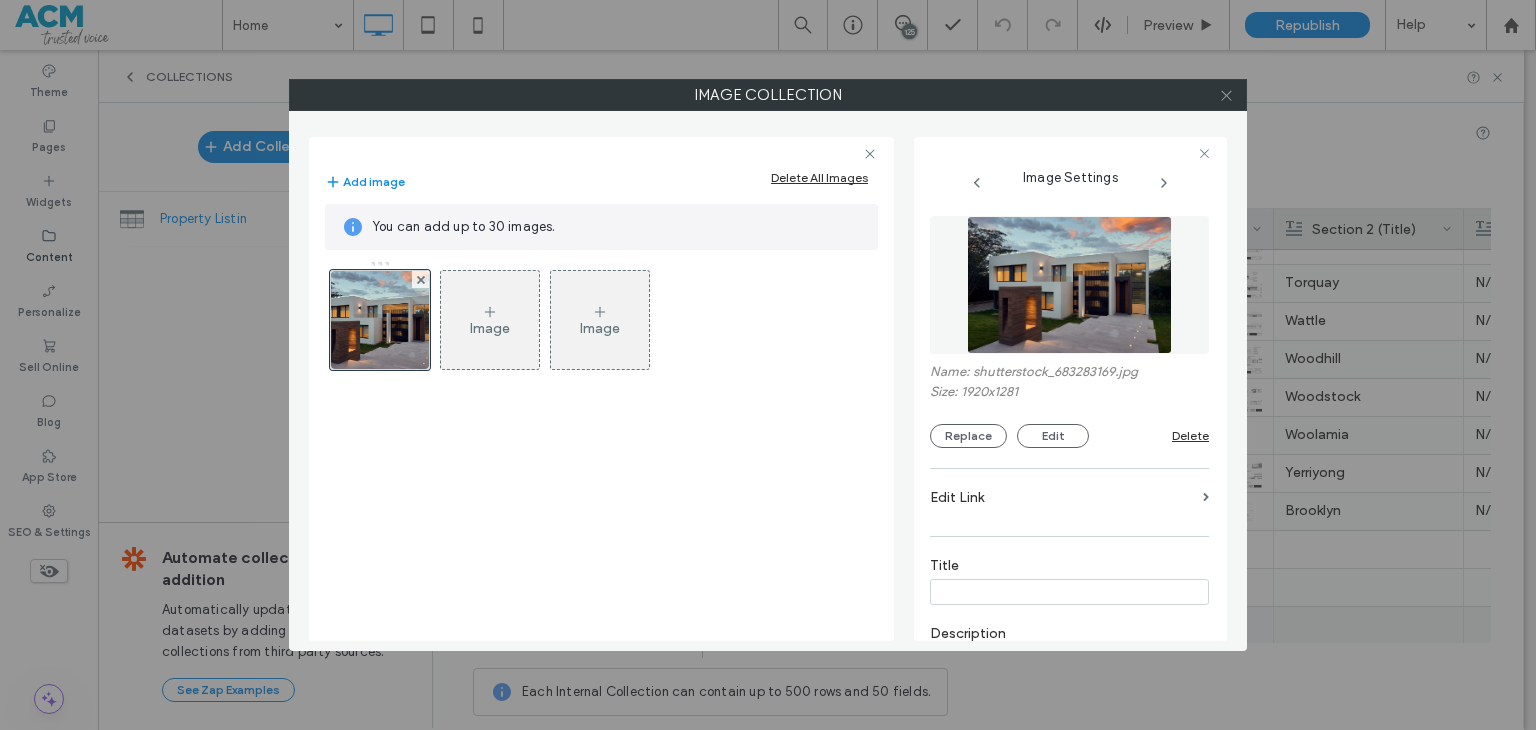 click 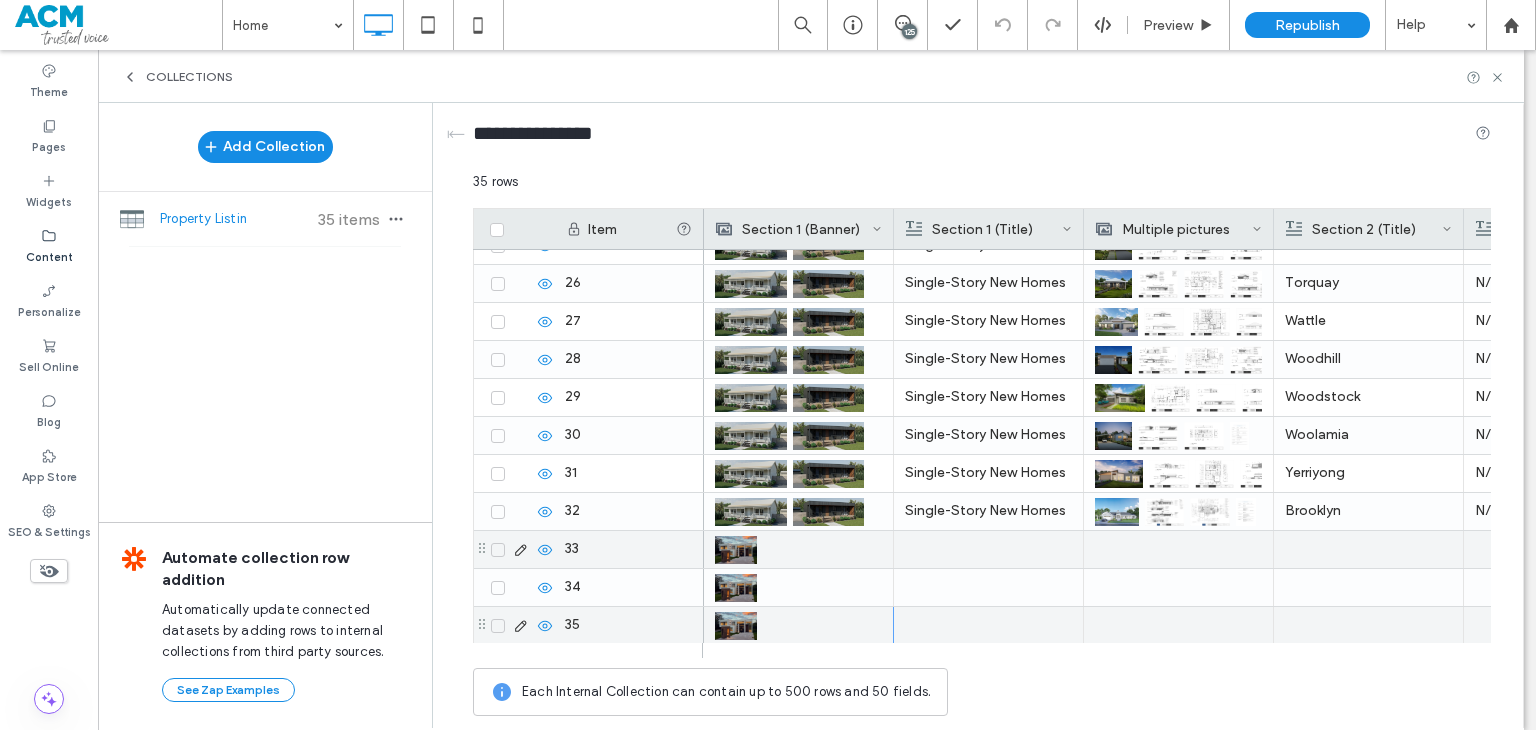 scroll, scrollTop: 974, scrollLeft: 0, axis: vertical 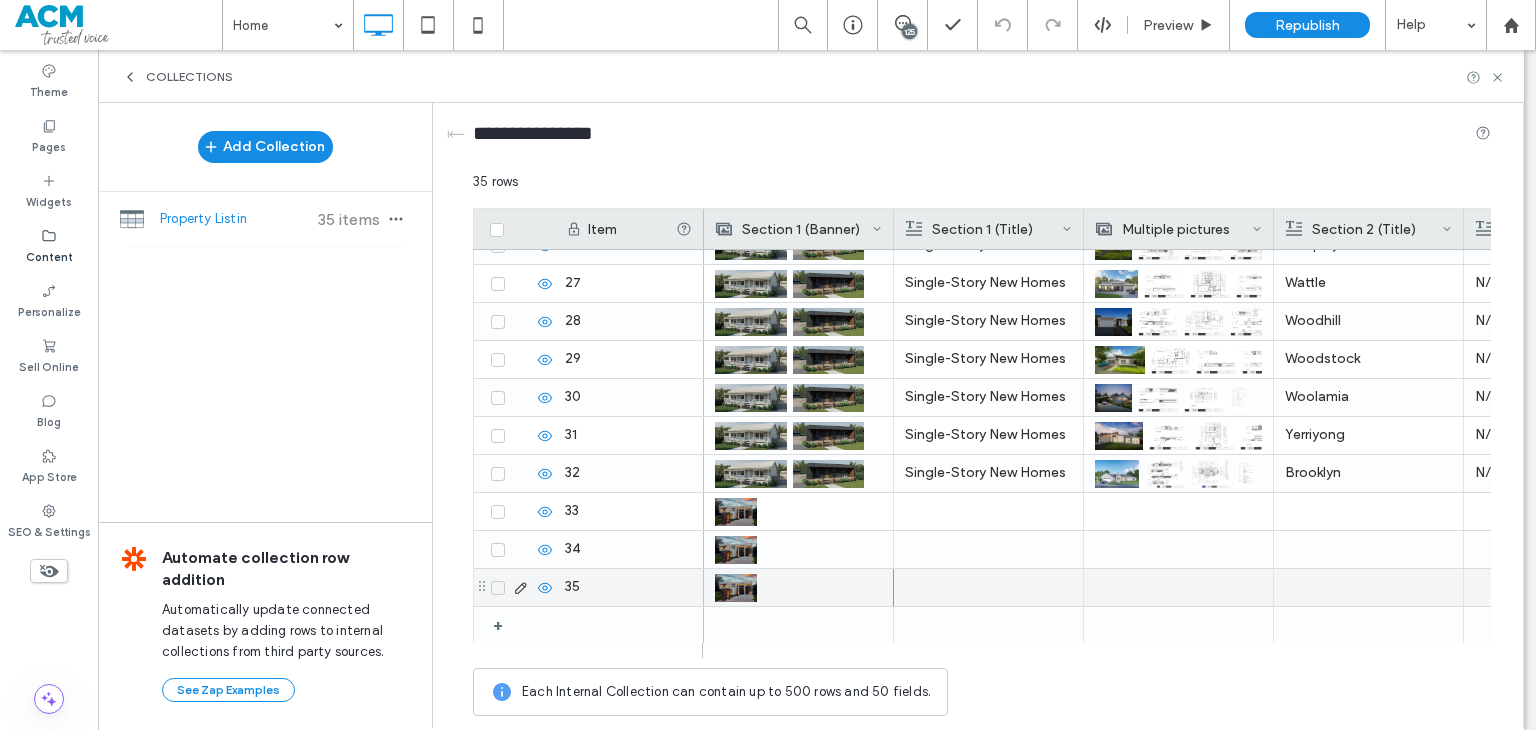 click at bounding box center (798, 625) 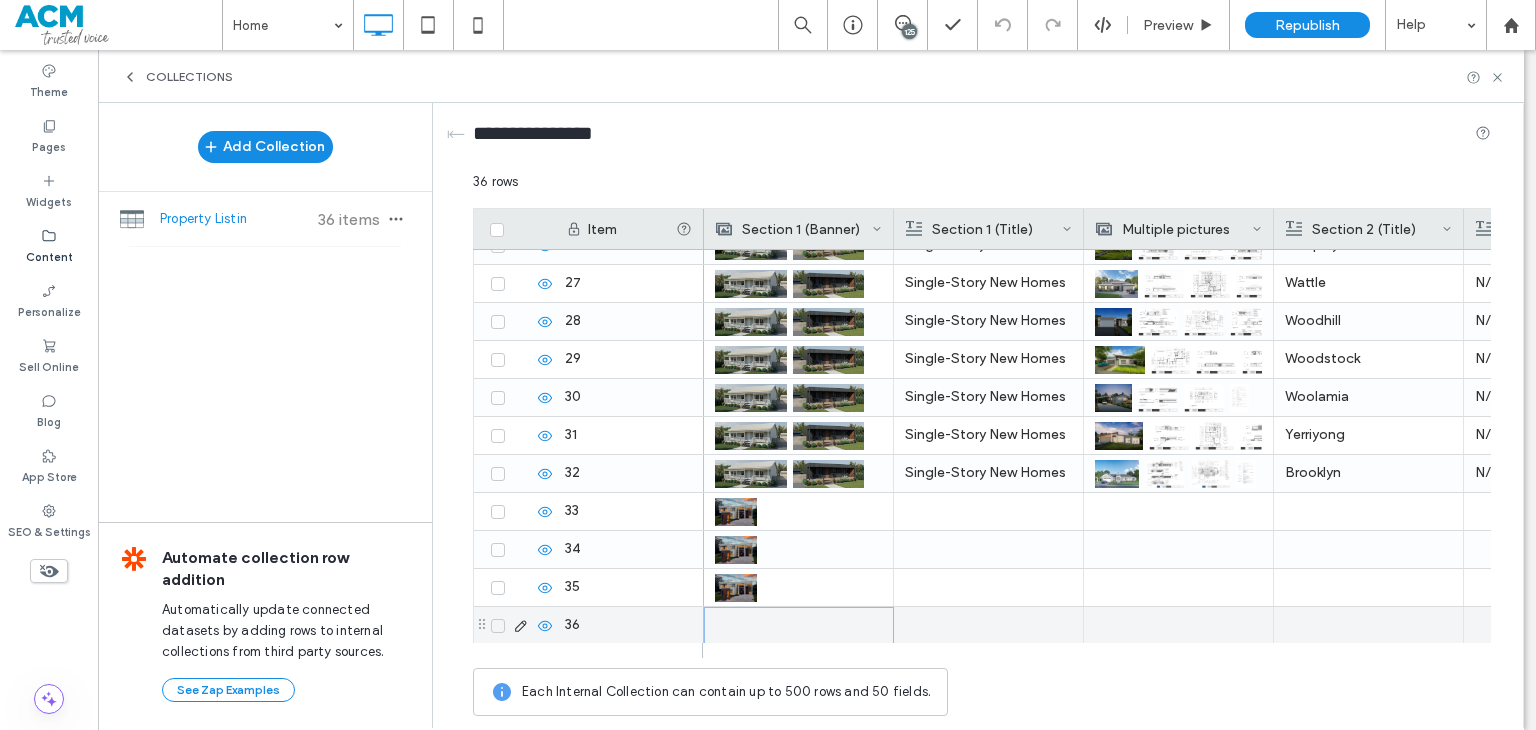 click at bounding box center (799, 625) 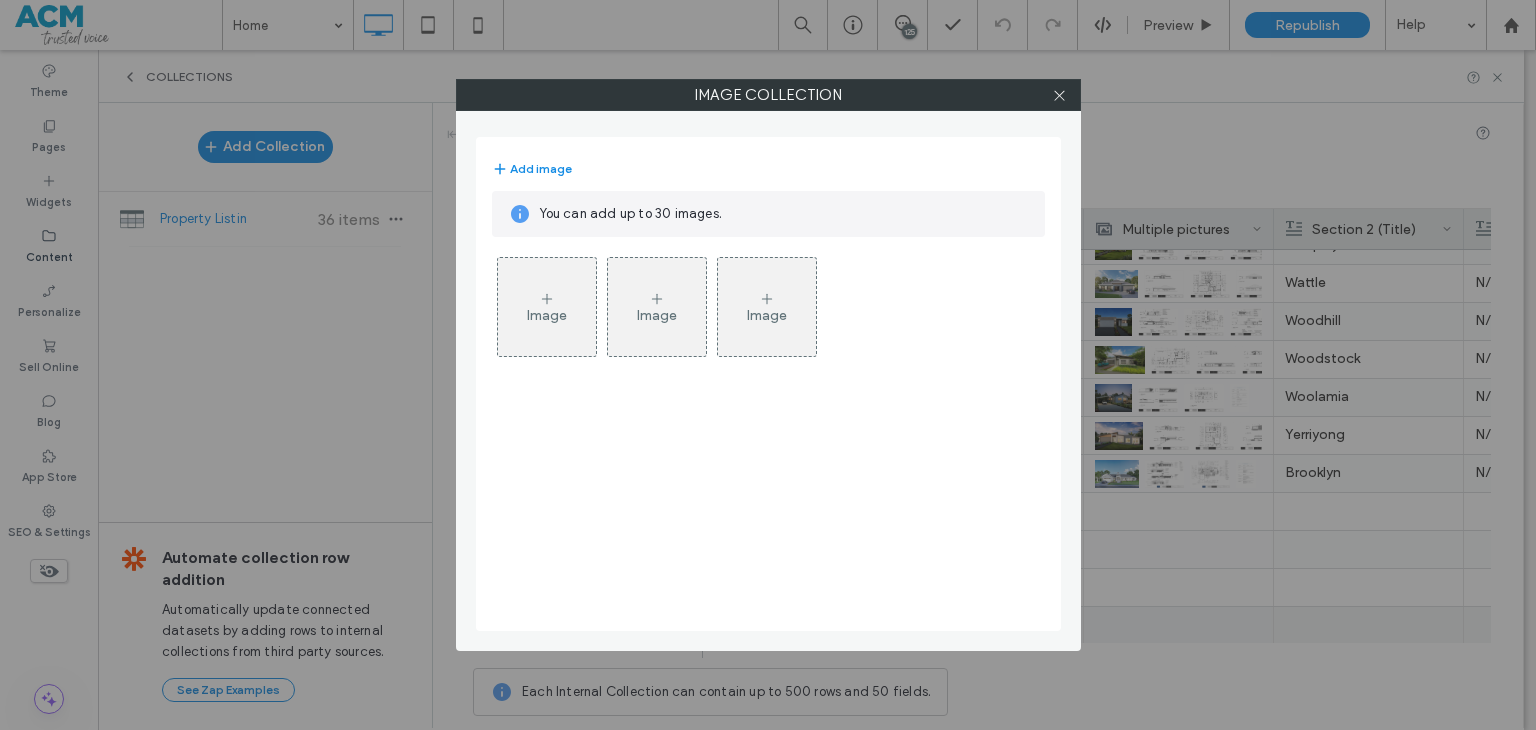 click on "Image" at bounding box center [547, 307] 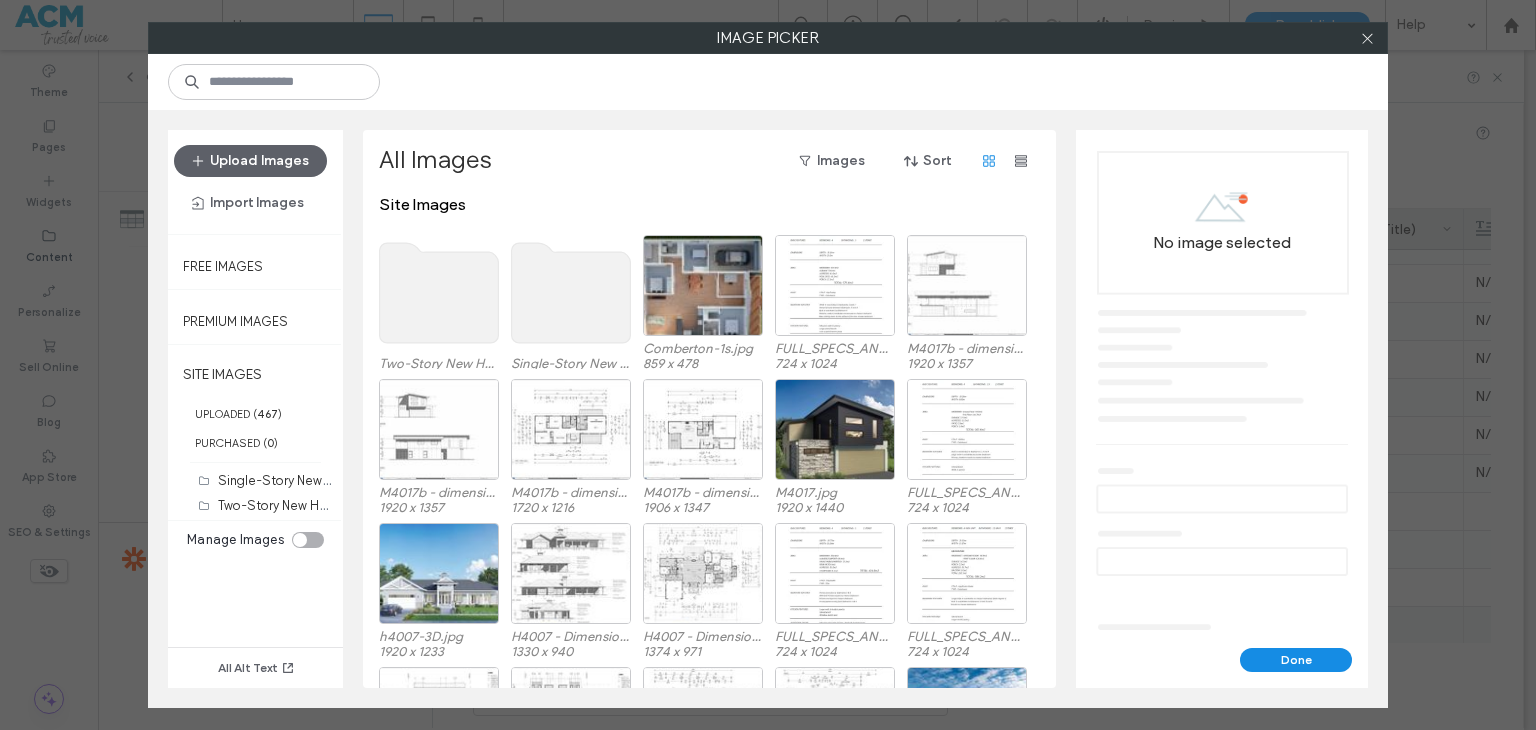 click 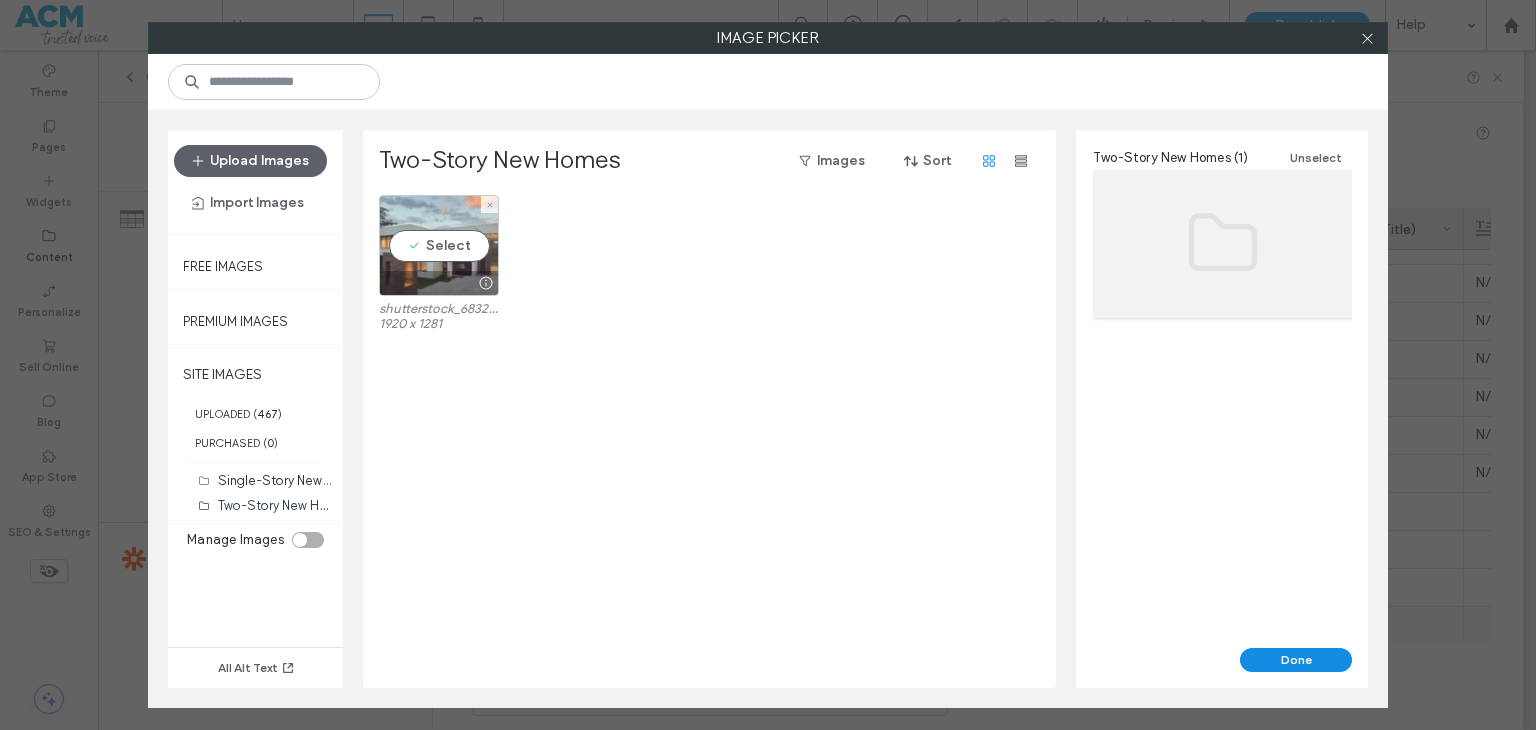 click on "Select" at bounding box center (439, 245) 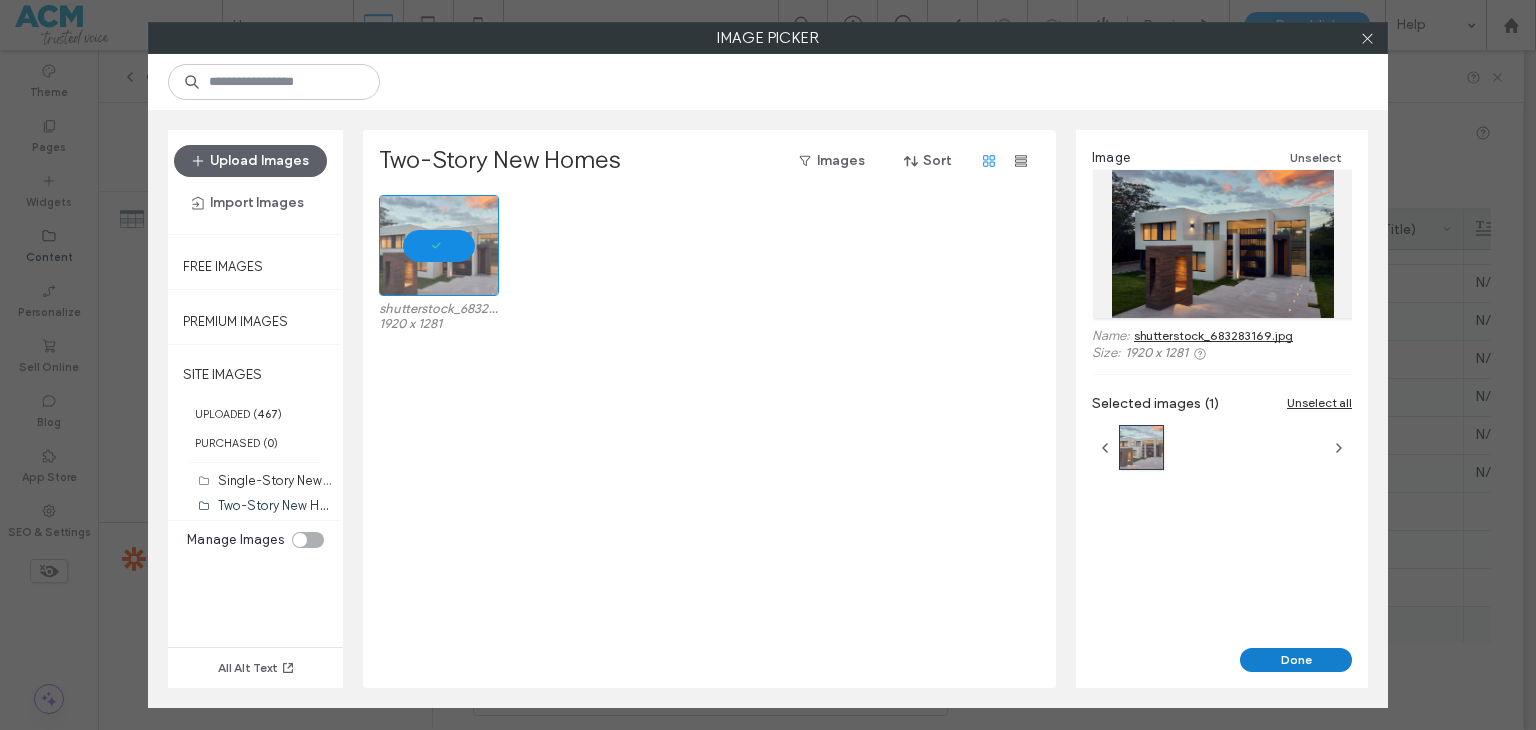 click on "Done" at bounding box center (1296, 660) 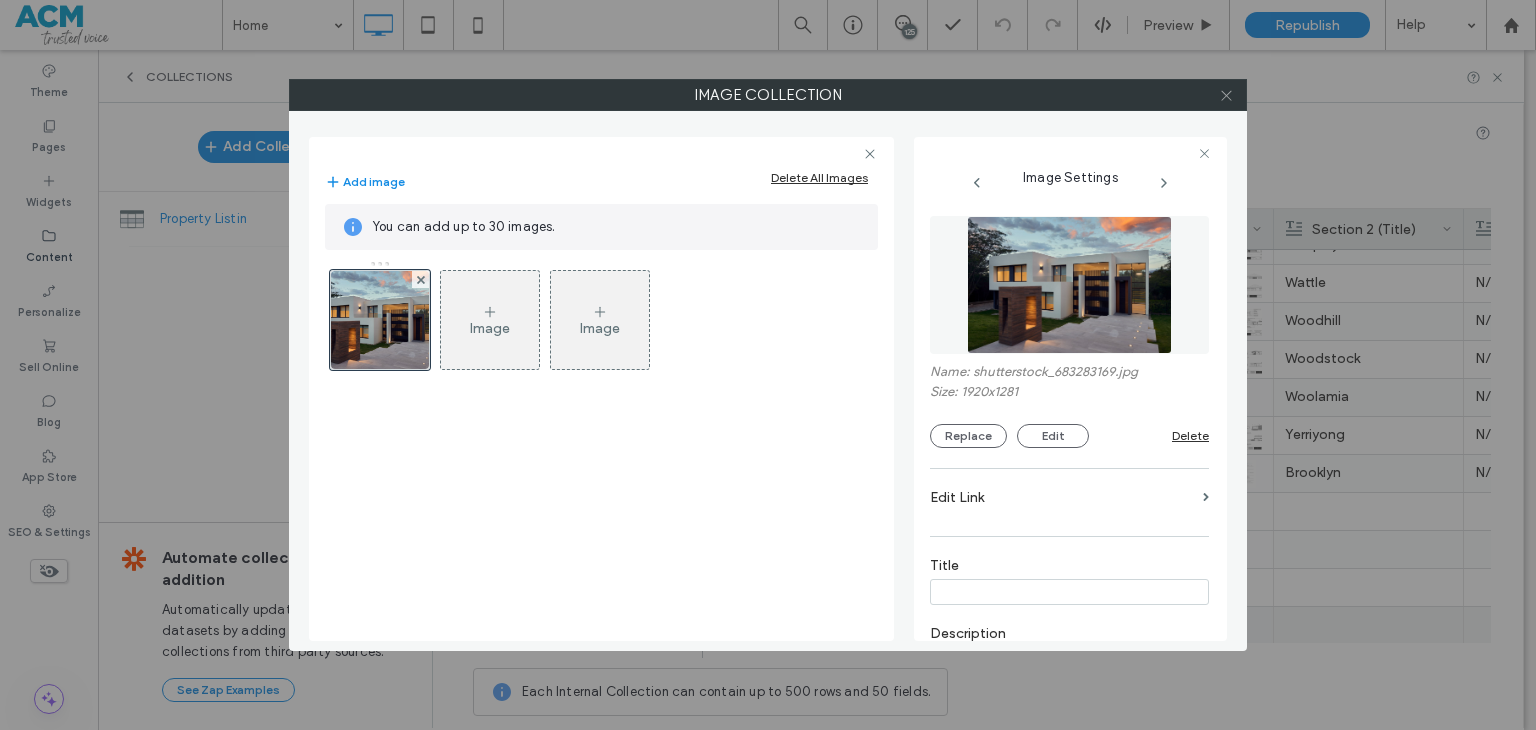 click 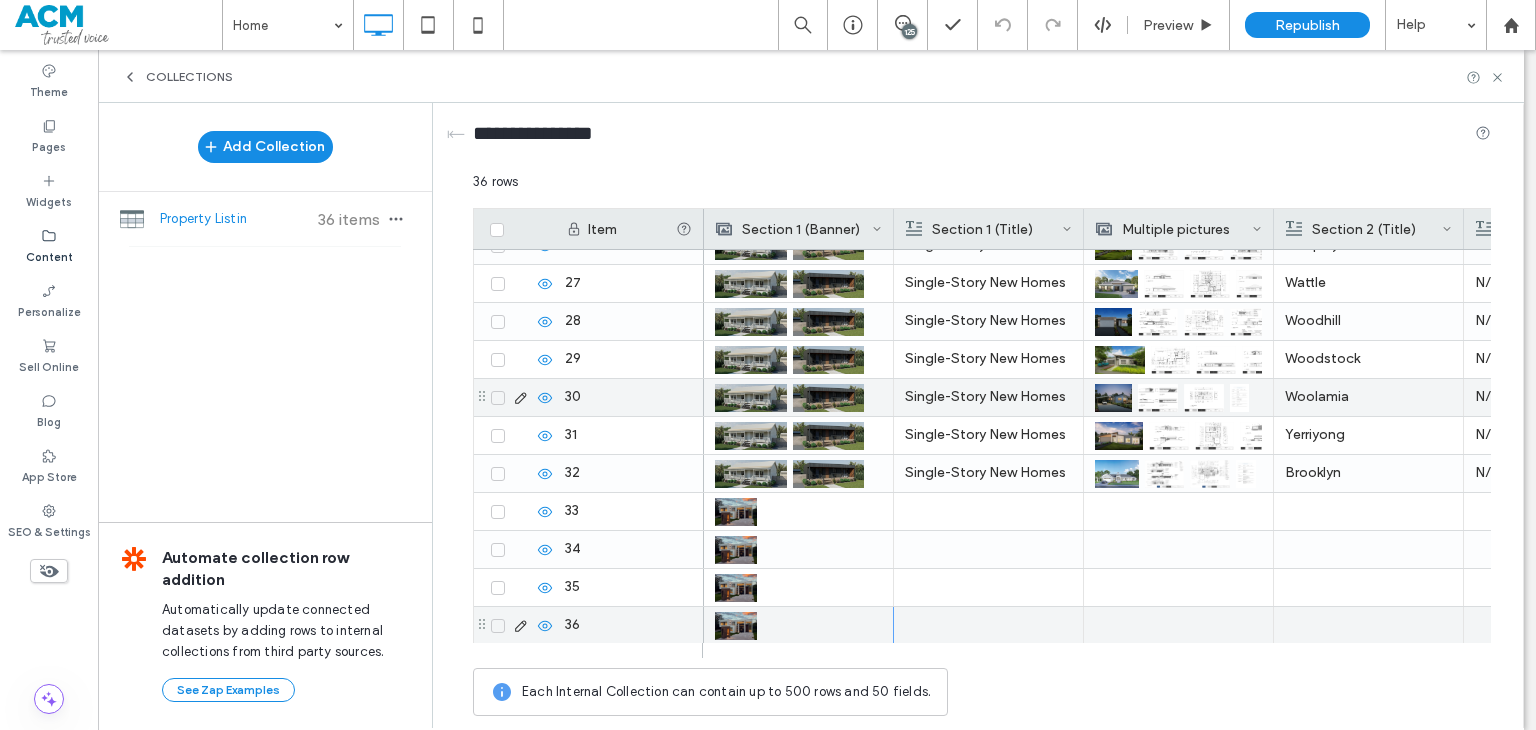 scroll, scrollTop: 1012, scrollLeft: 0, axis: vertical 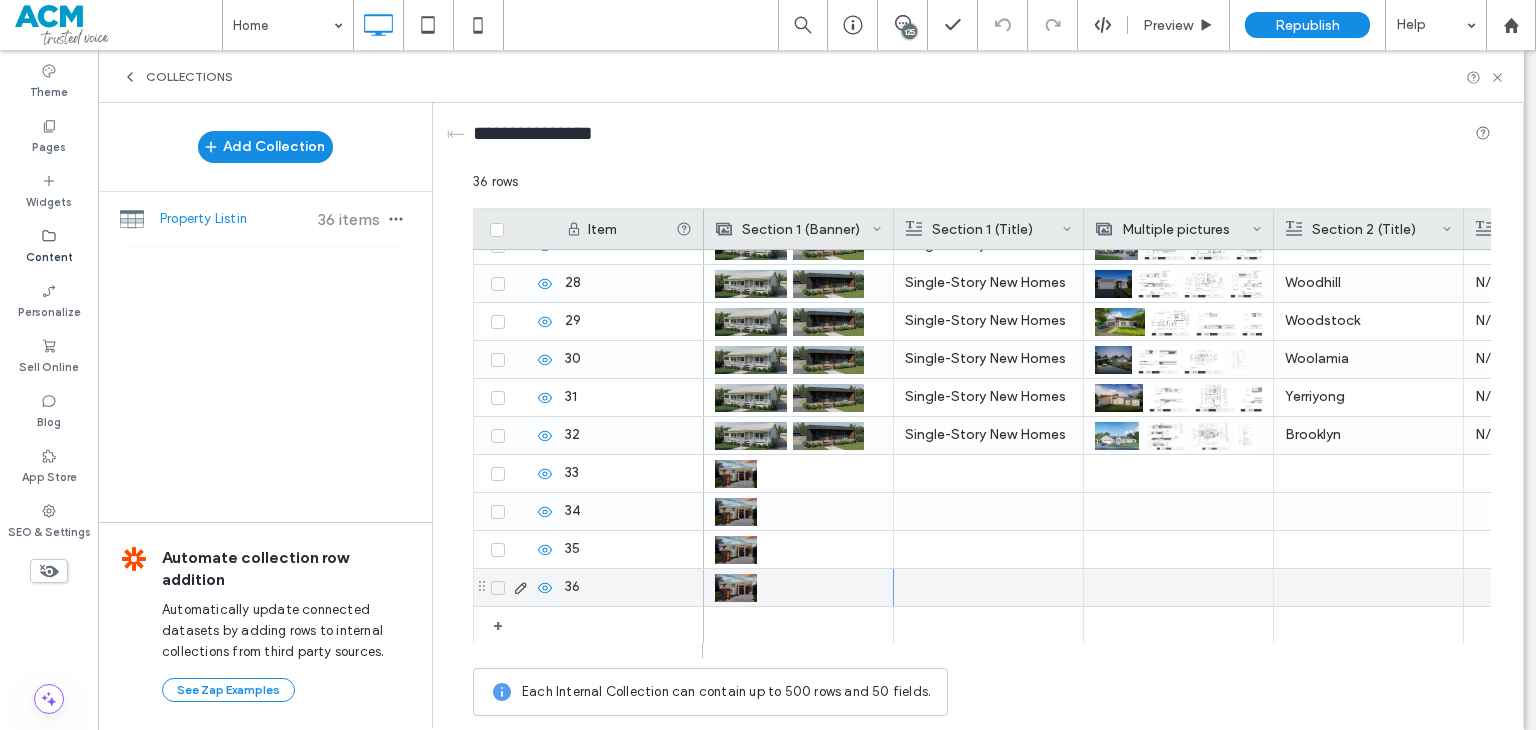 click at bounding box center [798, 625] 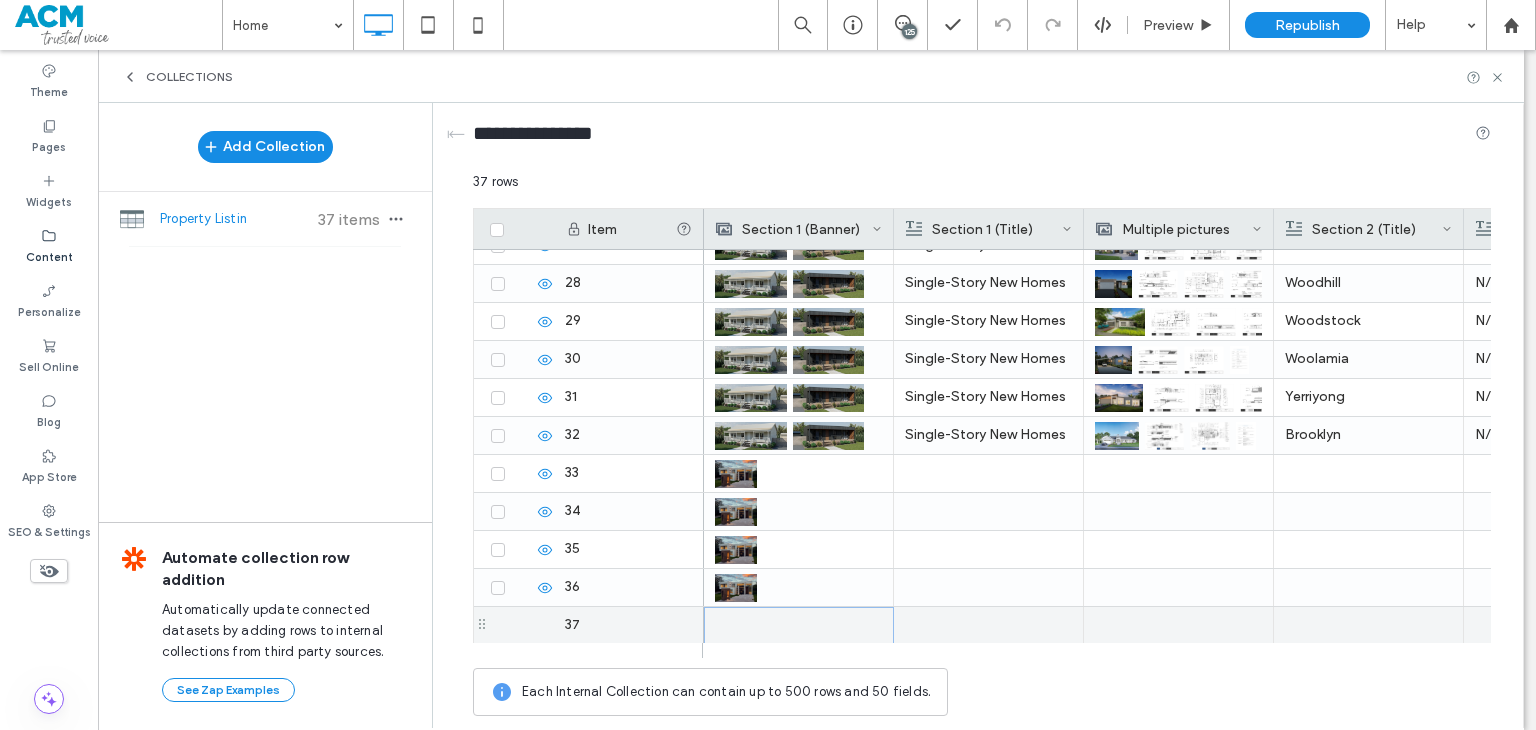 scroll, scrollTop: 1012, scrollLeft: 0, axis: vertical 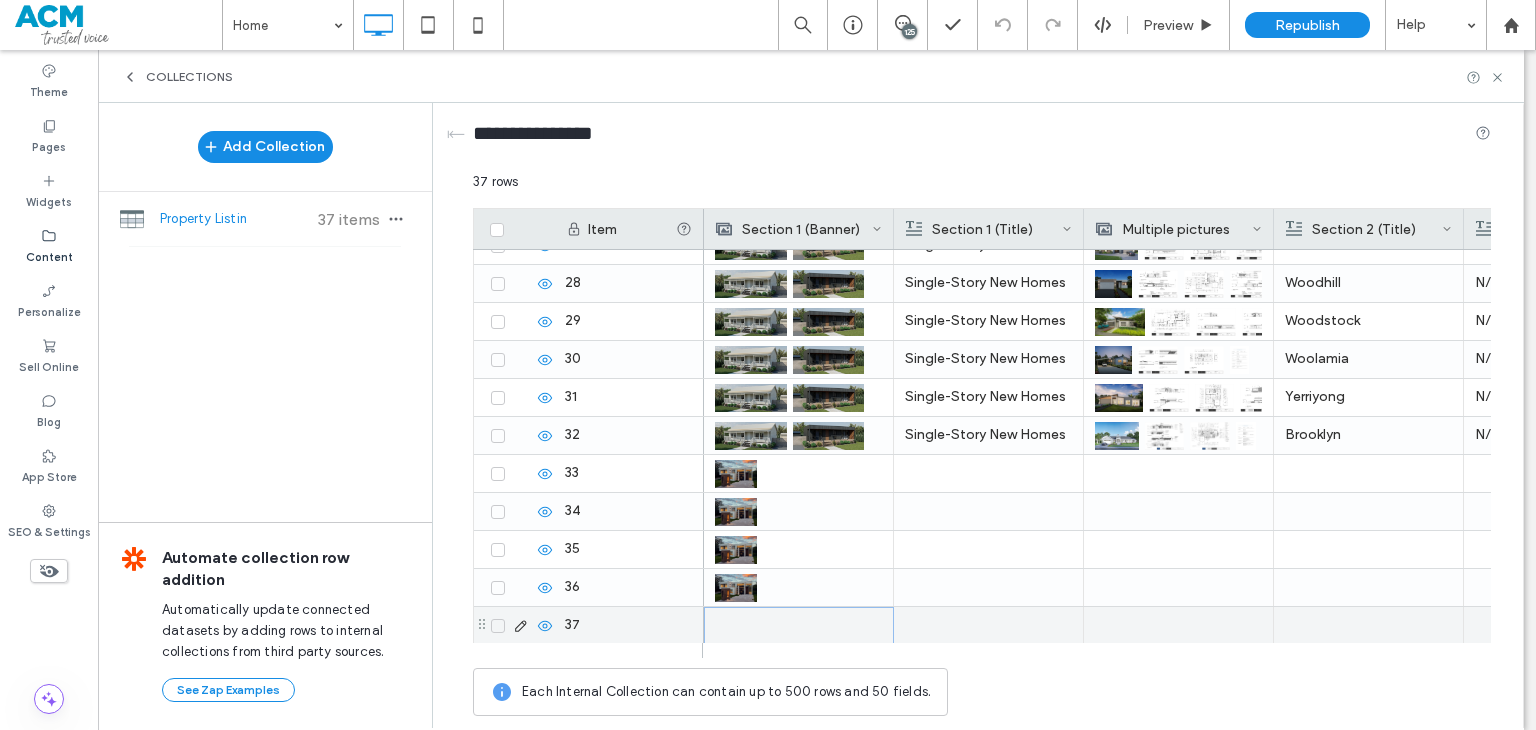 click at bounding box center (799, 625) 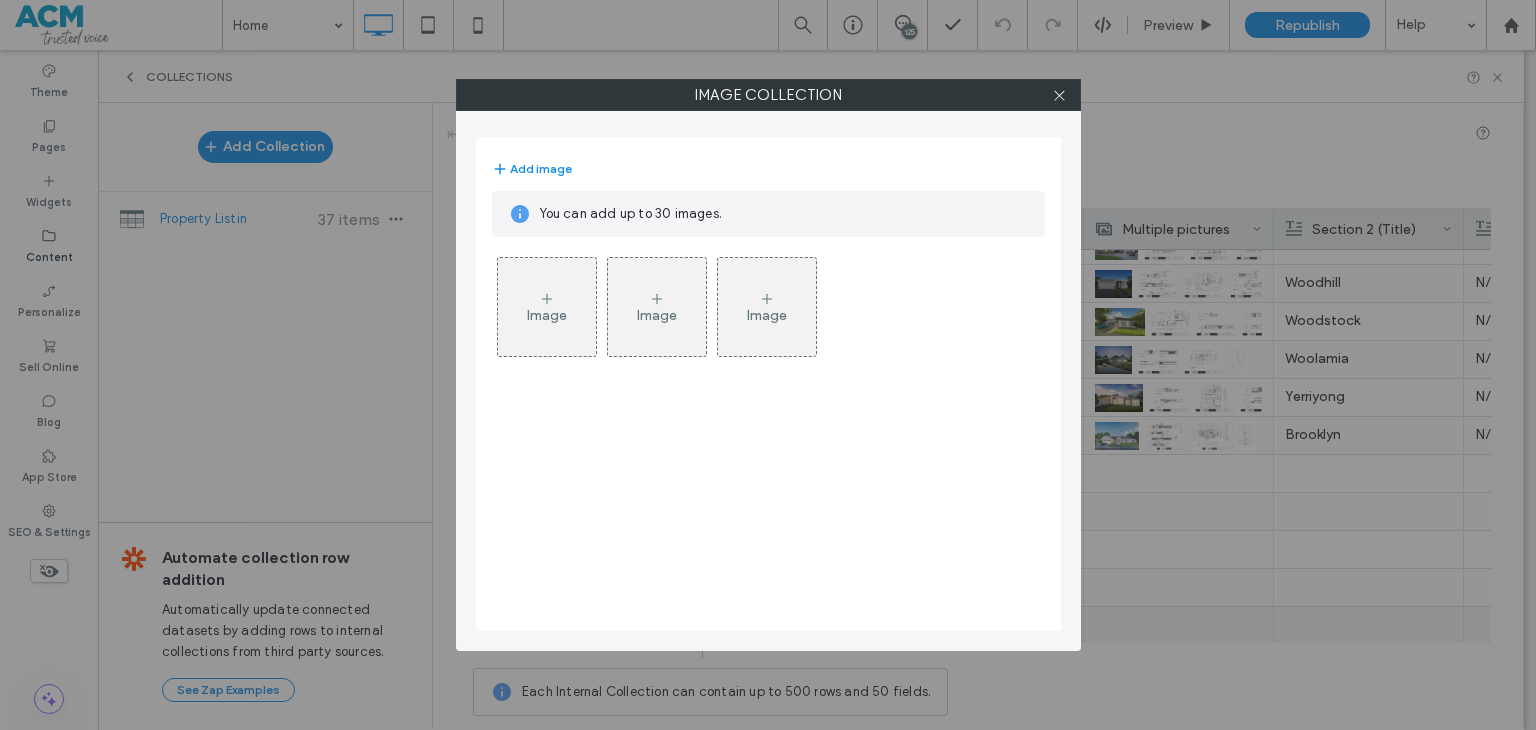 click on "Image" at bounding box center [547, 307] 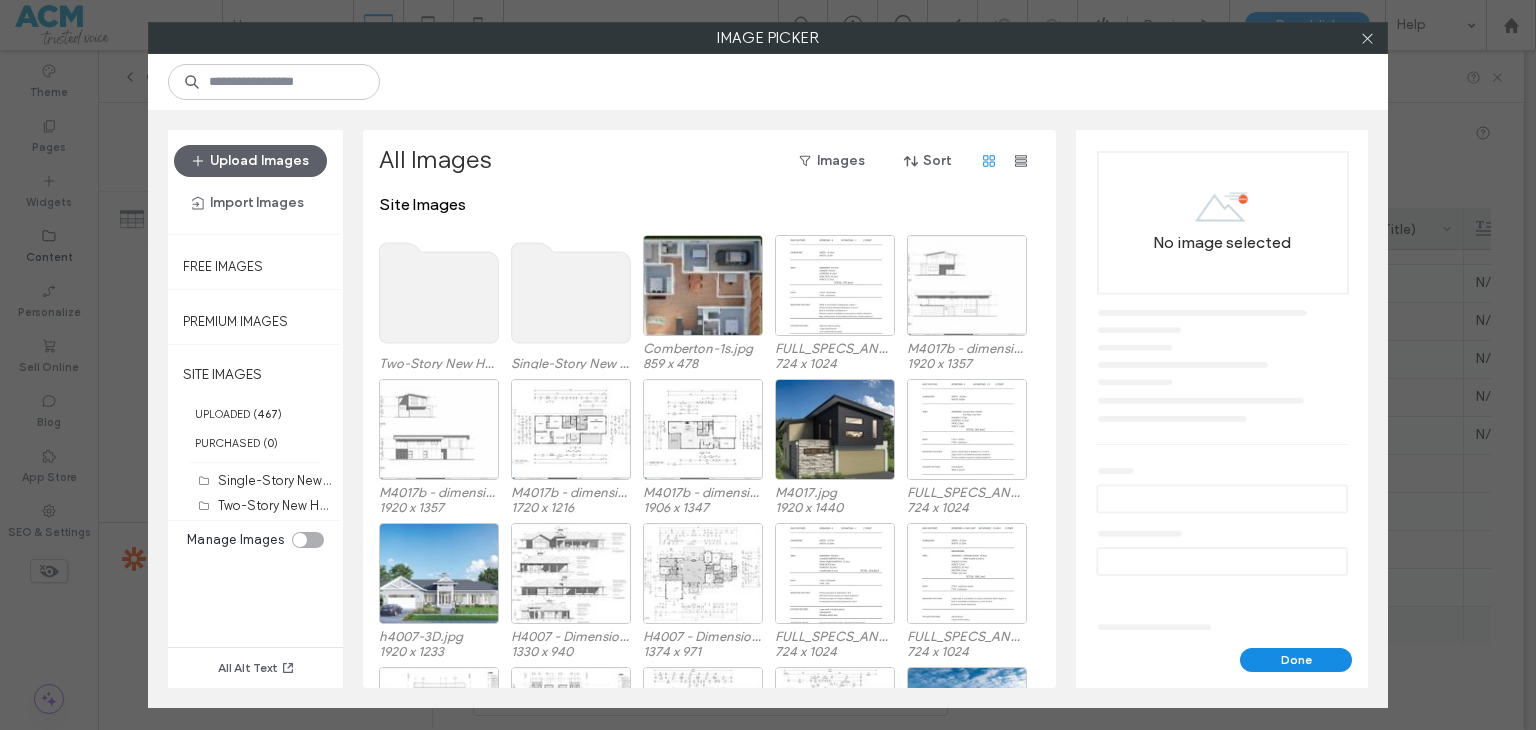 click 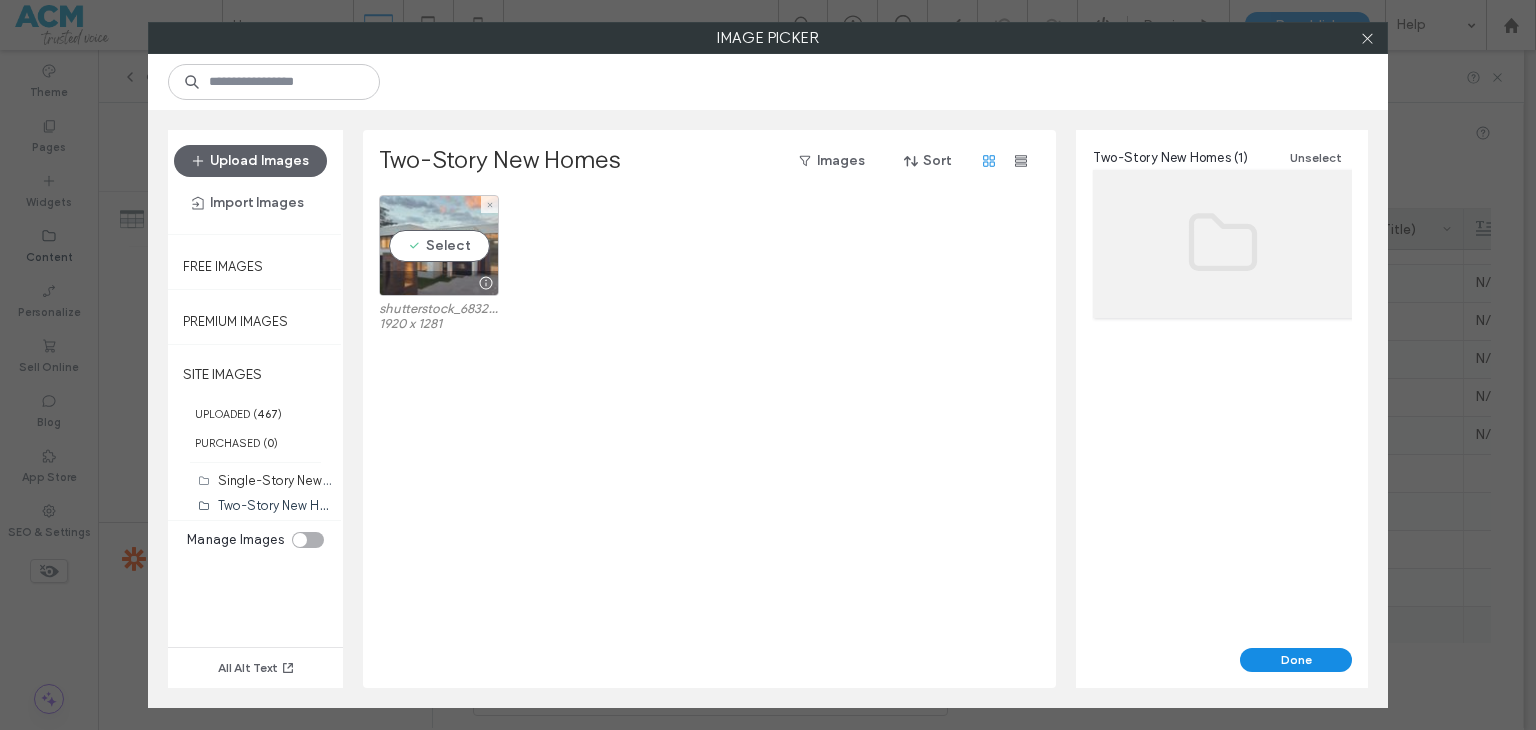 click on "Select" at bounding box center (439, 245) 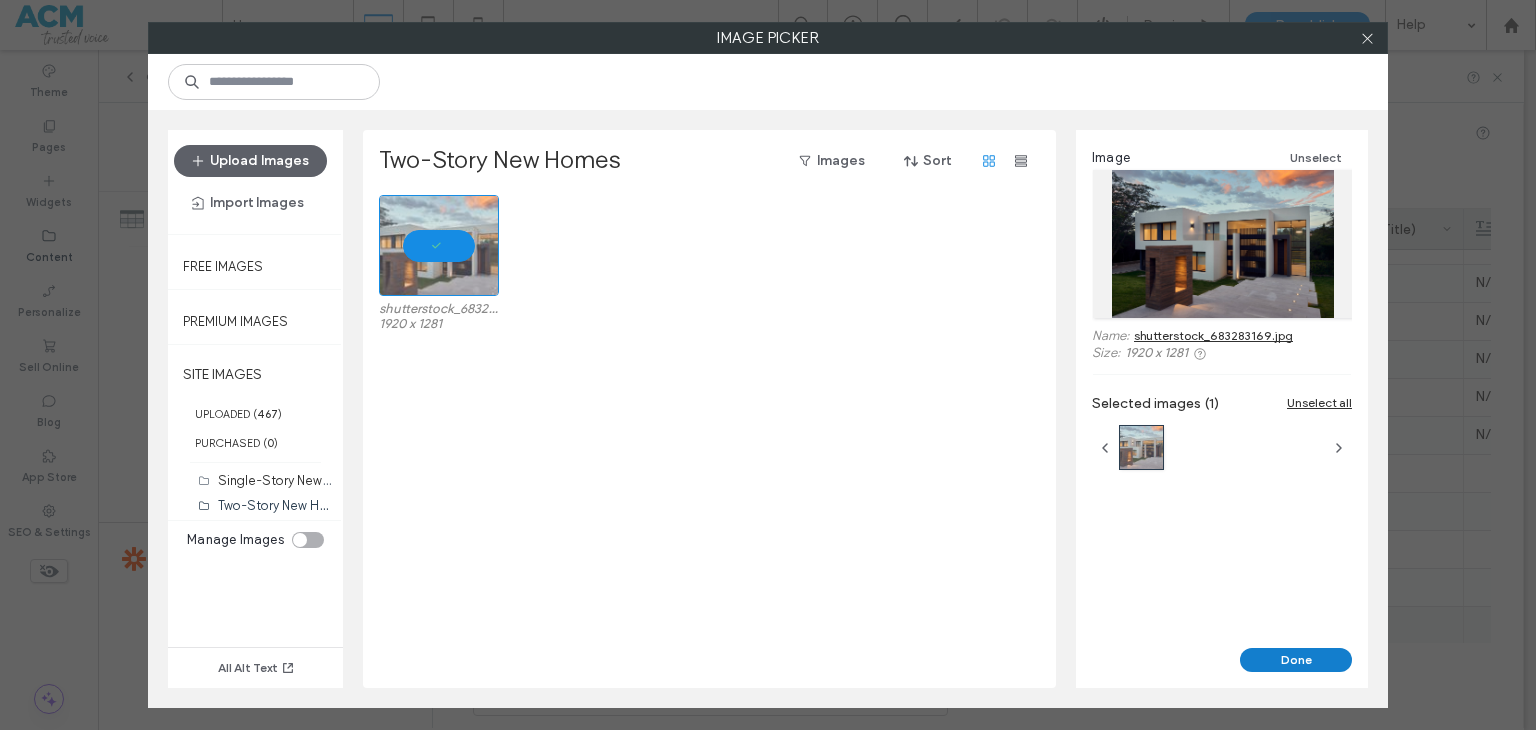 click on "Done" at bounding box center (1296, 660) 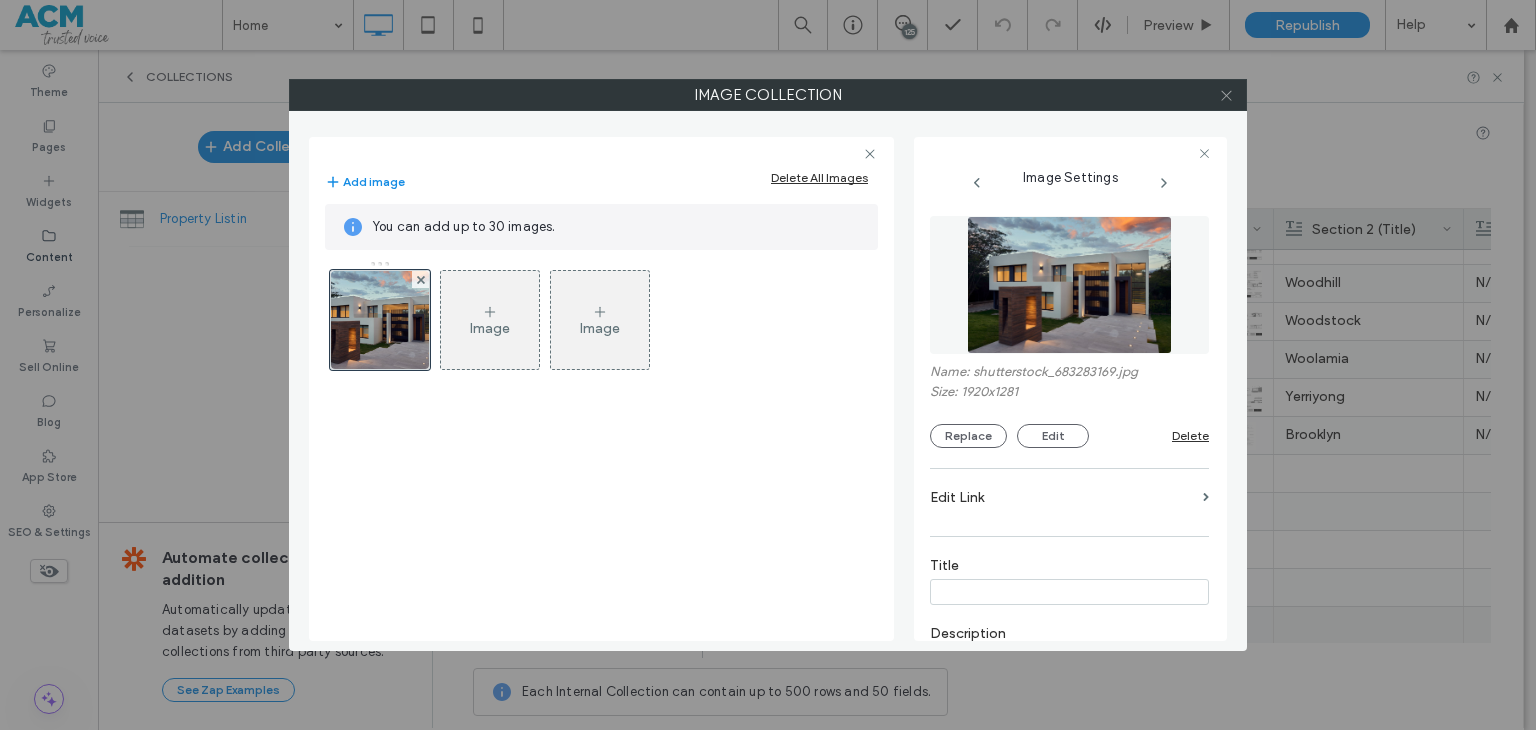 click 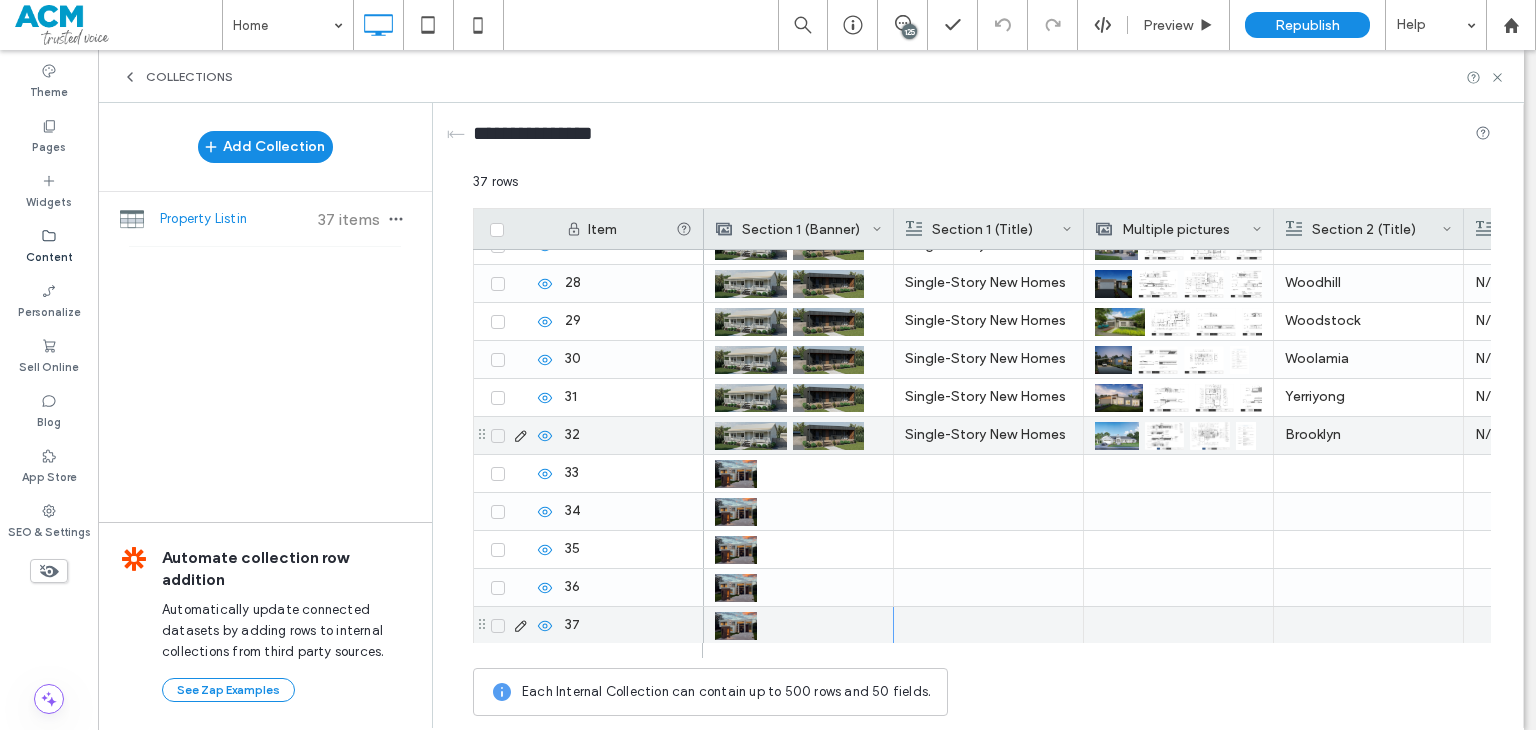 scroll, scrollTop: 1050, scrollLeft: 0, axis: vertical 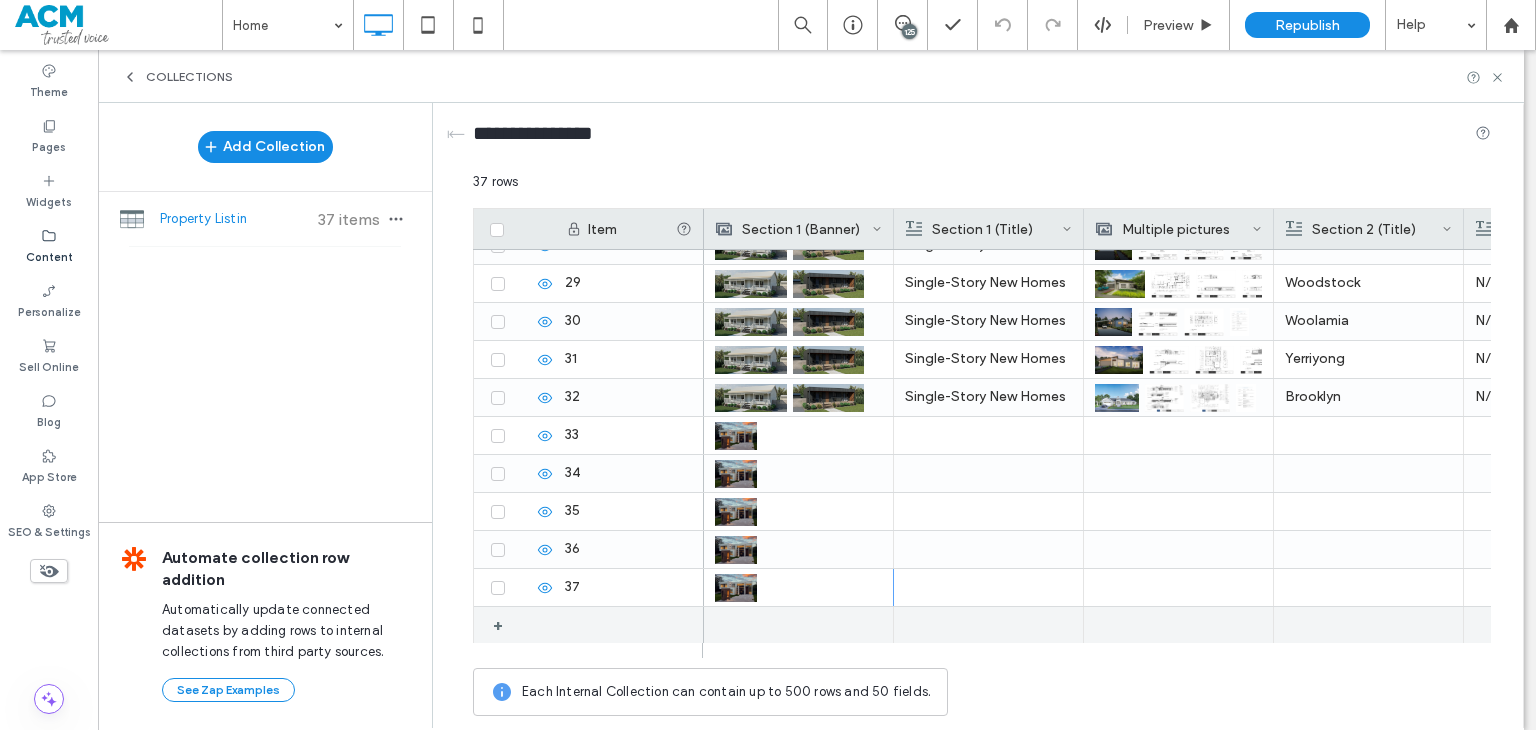 click at bounding box center (798, 625) 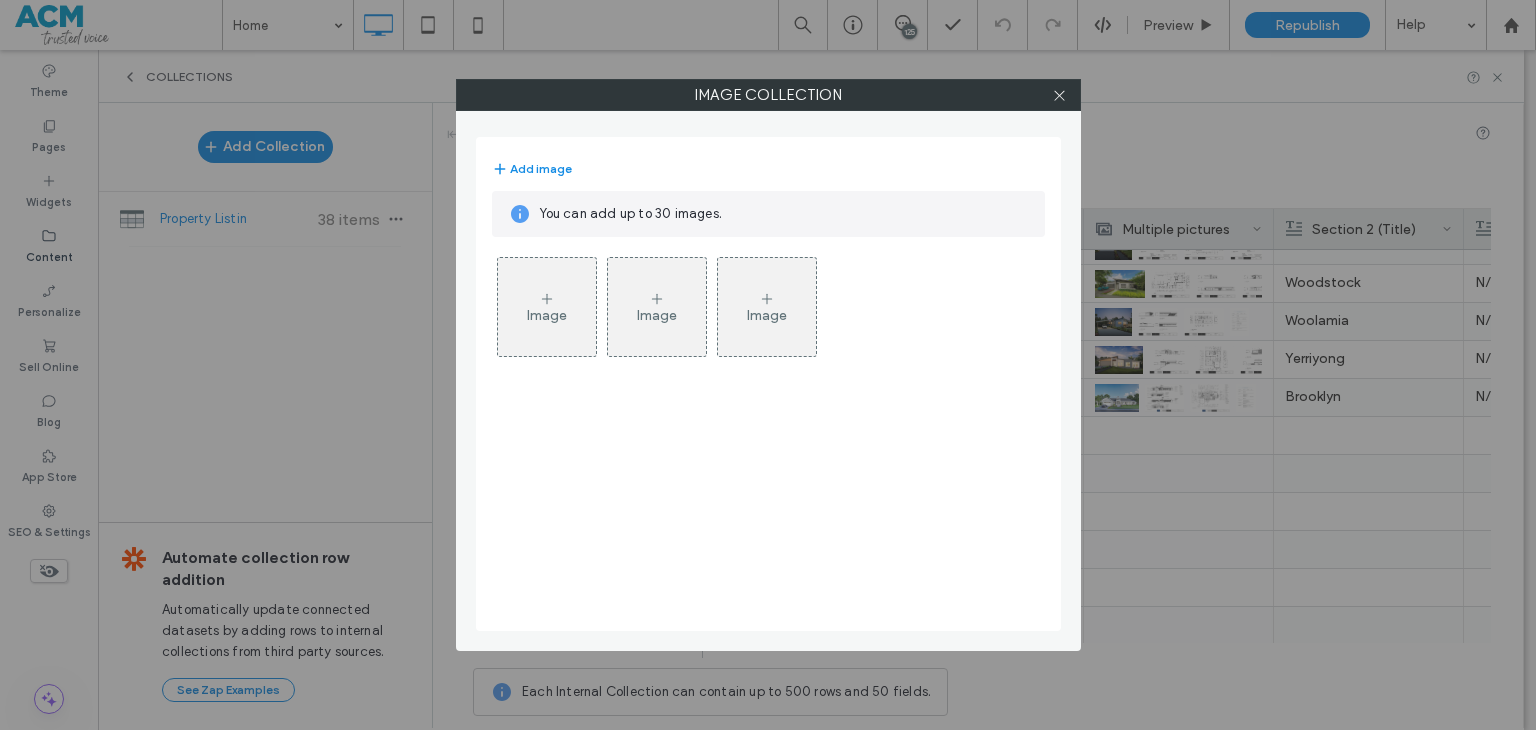 click on "Image" at bounding box center [547, 307] 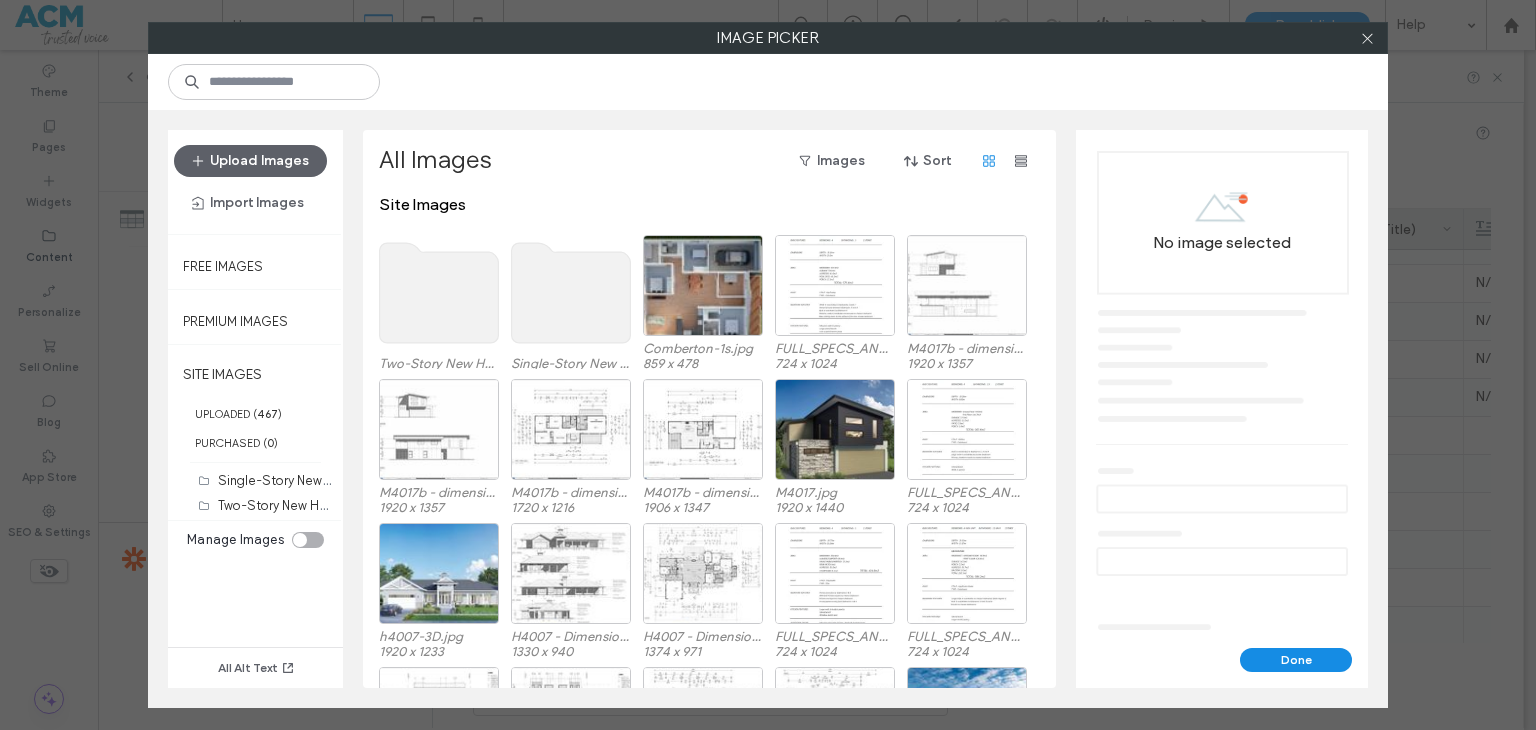 click 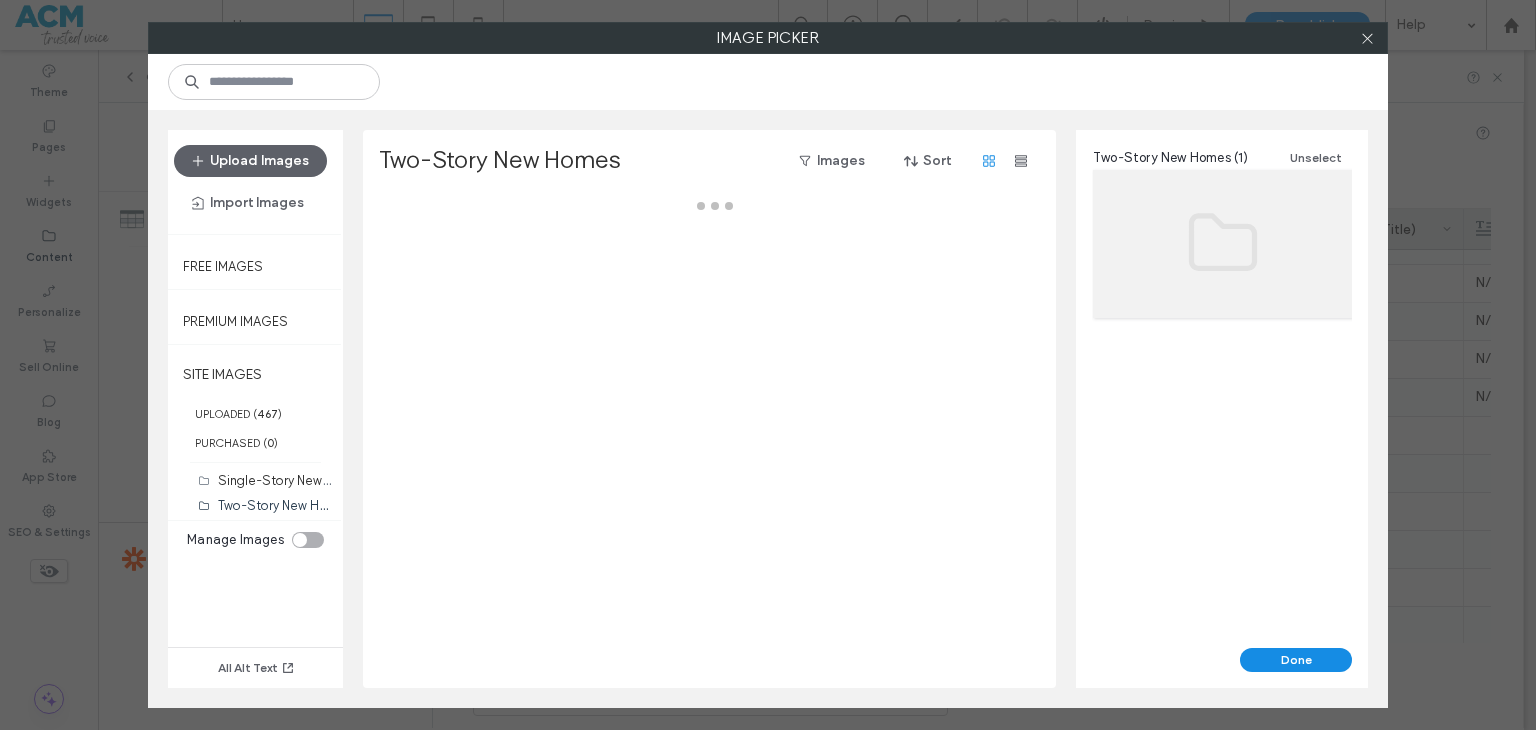 click at bounding box center (715, 441) 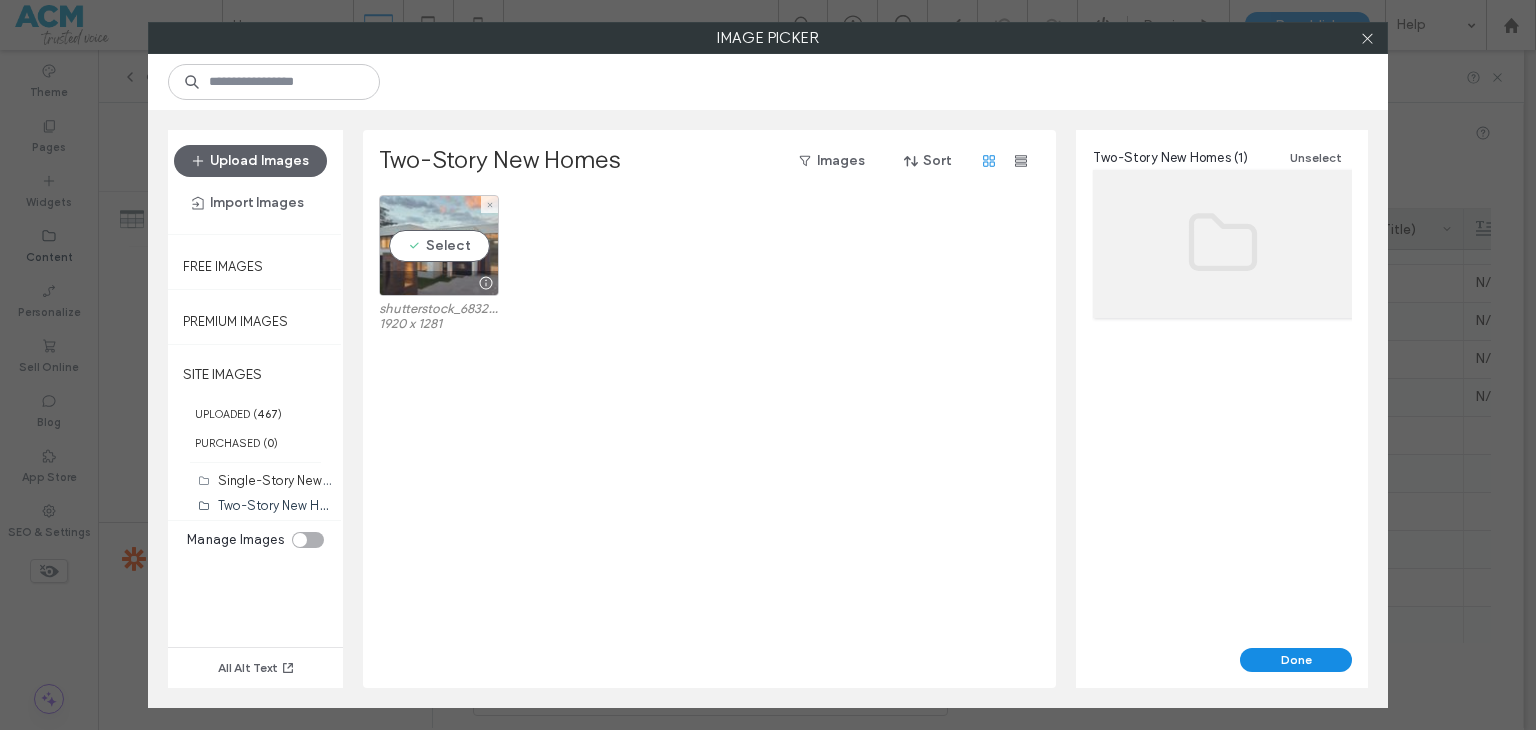click on "Select" at bounding box center (439, 245) 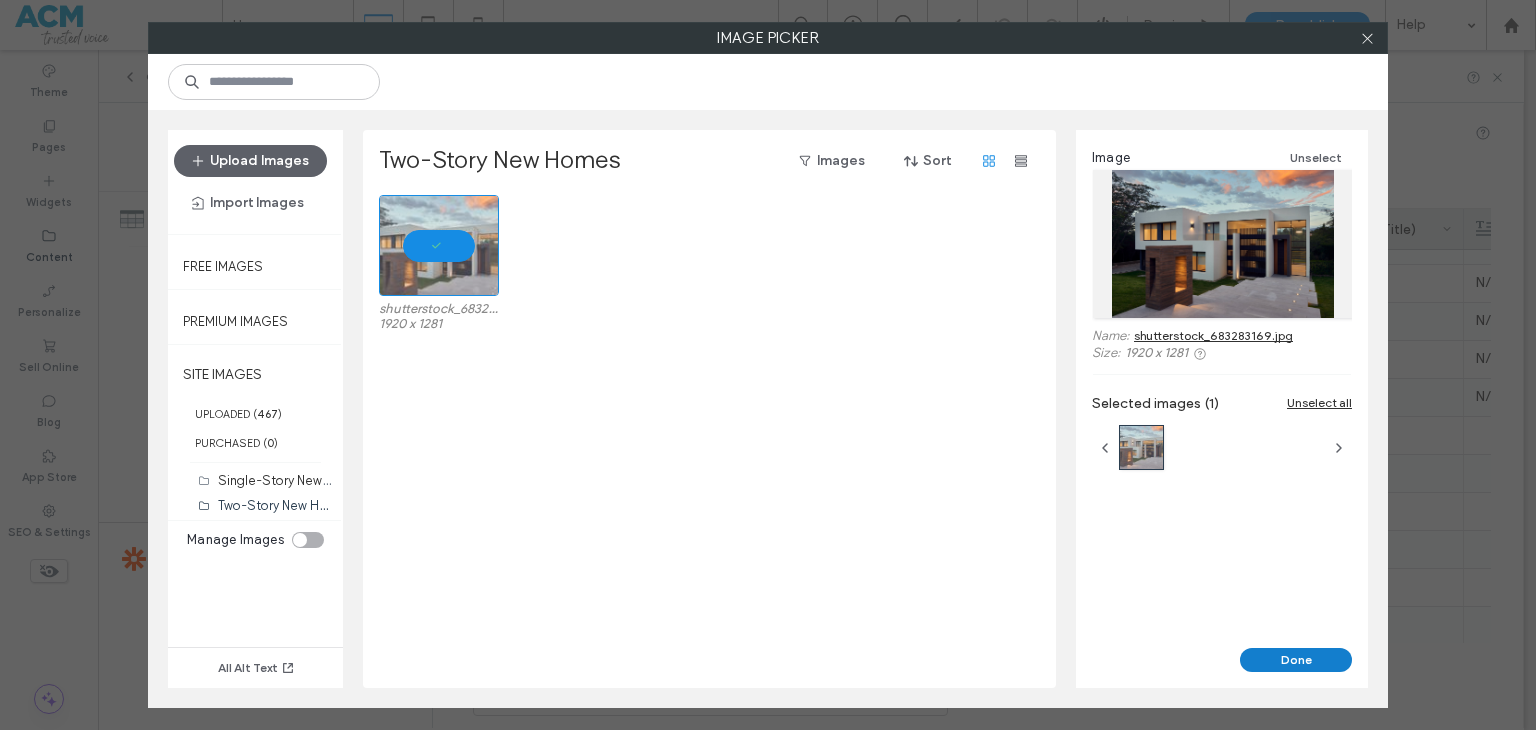 click on "Done" at bounding box center [1296, 660] 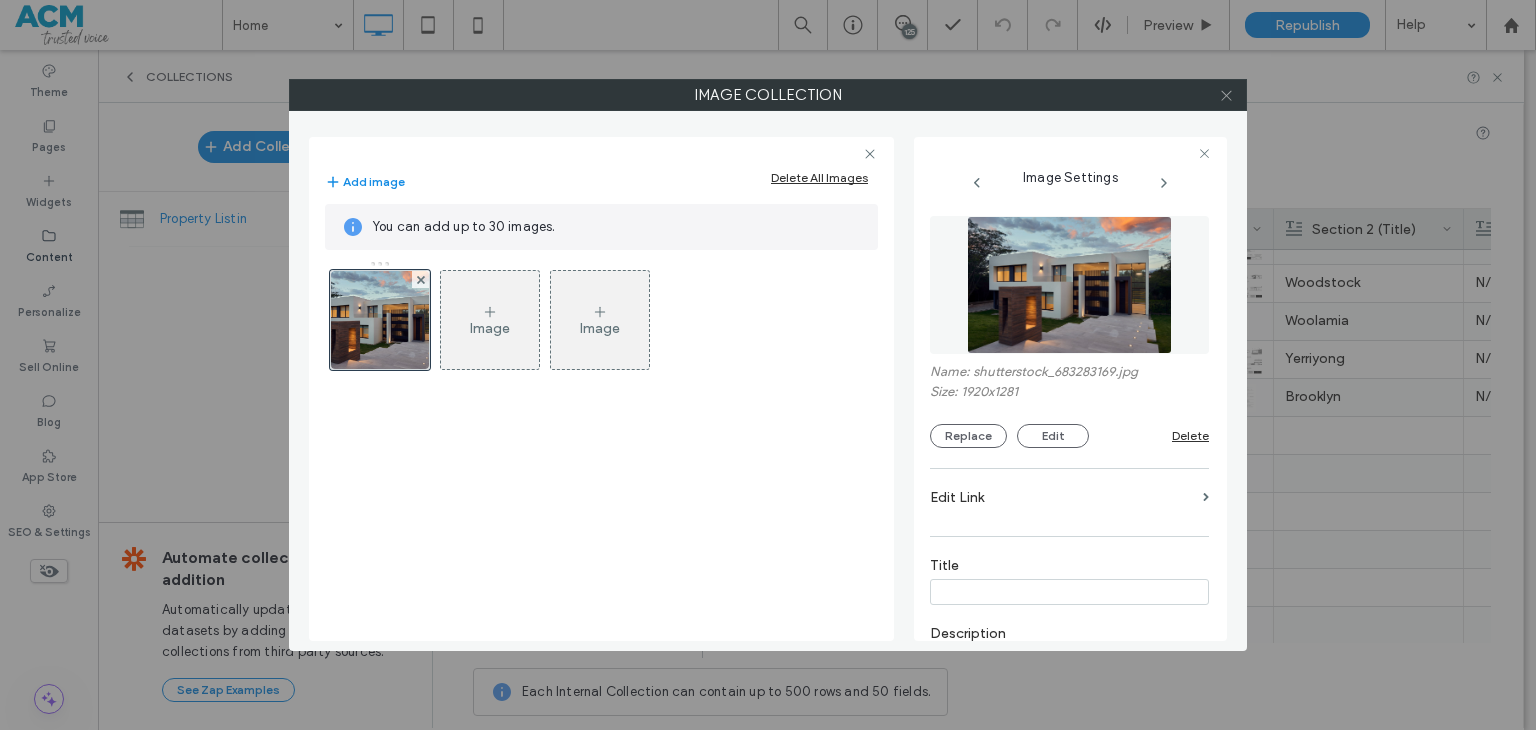 click at bounding box center [1226, 95] 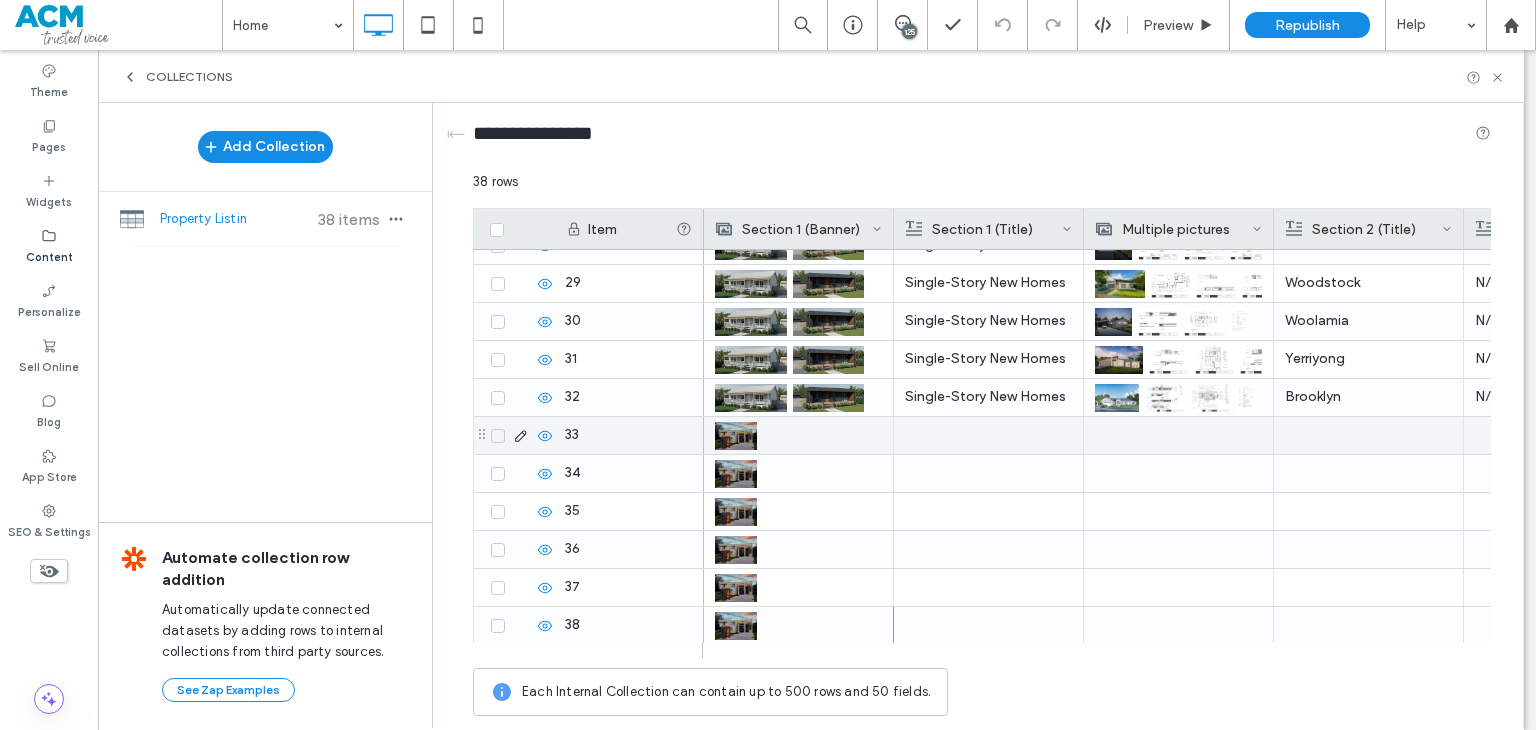 click at bounding box center [988, 435] 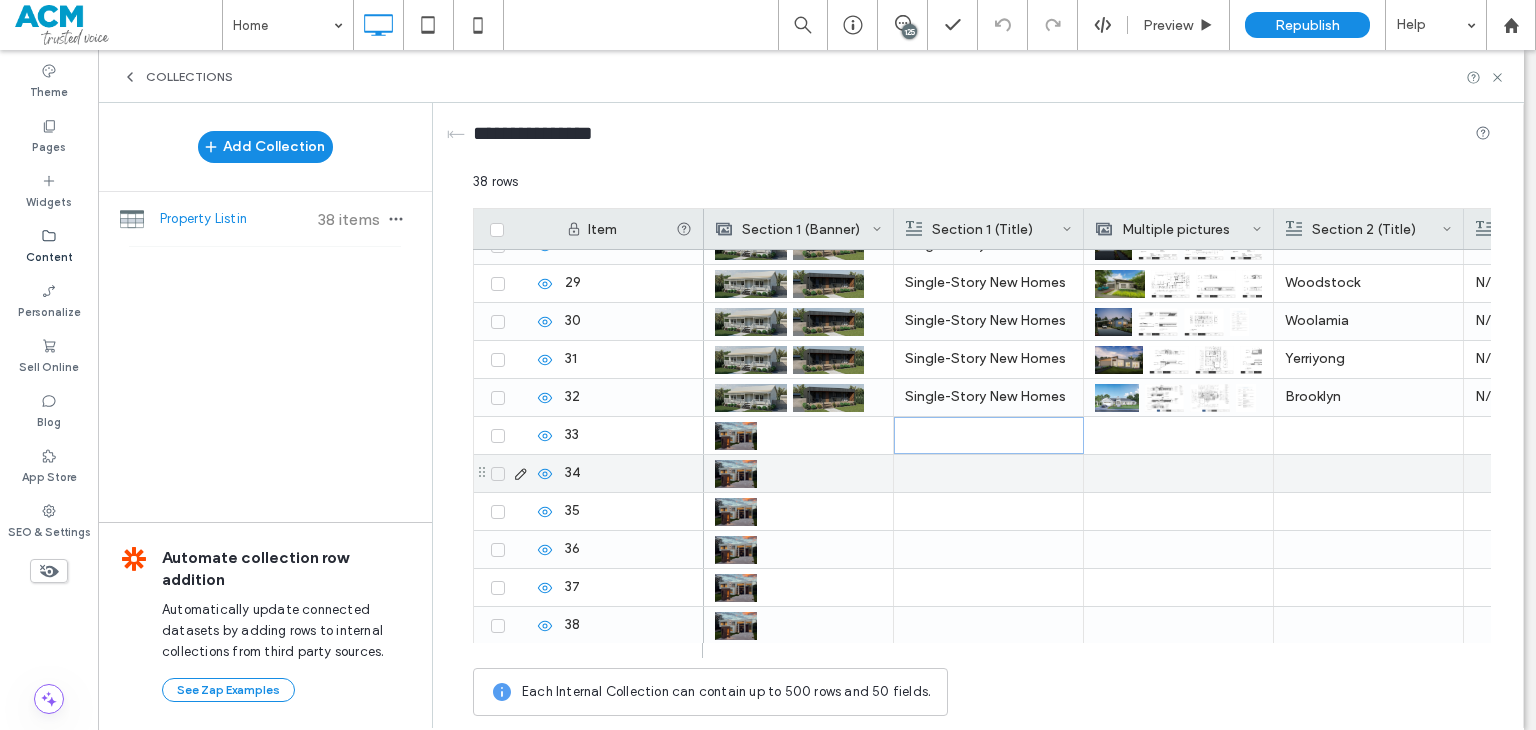 scroll, scrollTop: 1088, scrollLeft: 0, axis: vertical 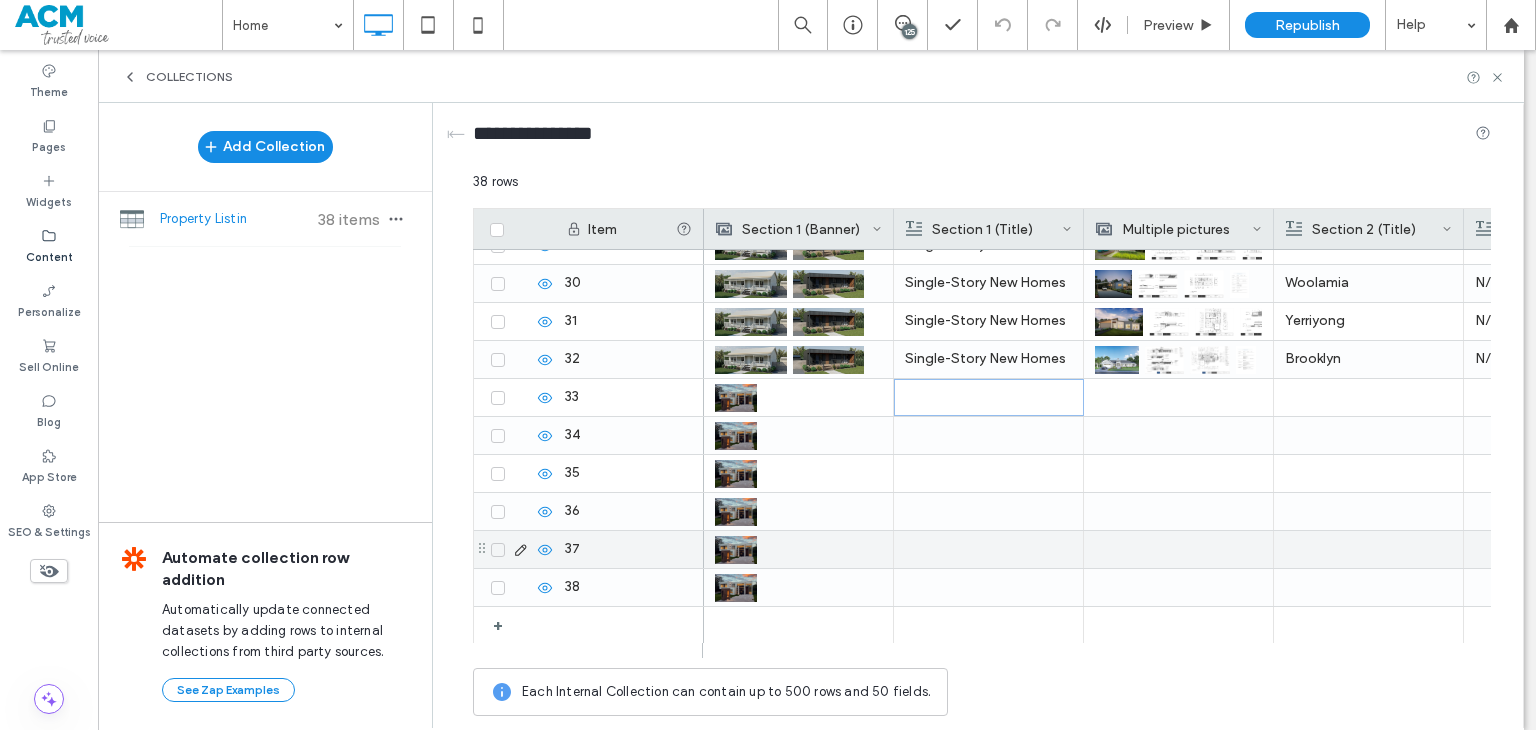 click at bounding box center (988, 587) 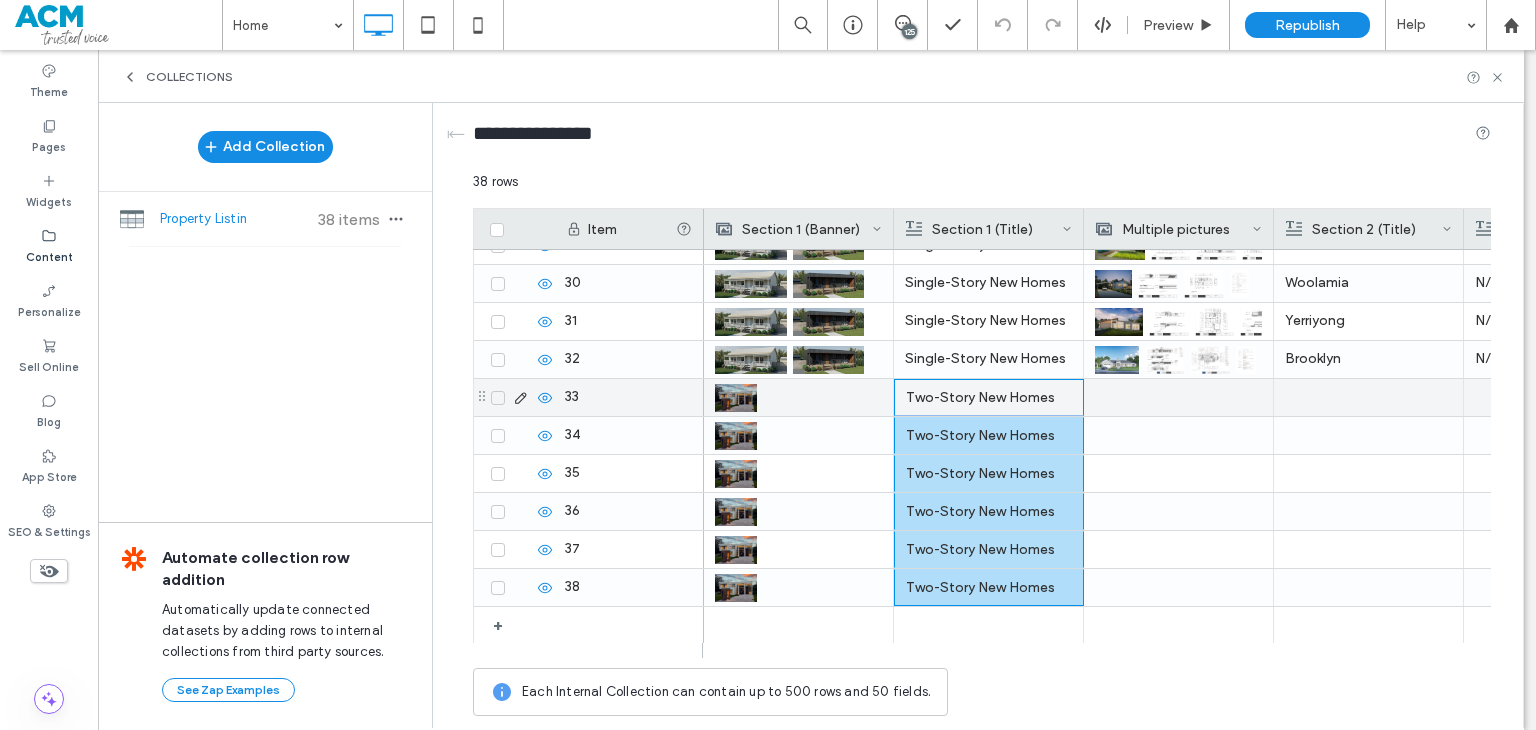 click at bounding box center [1368, 397] 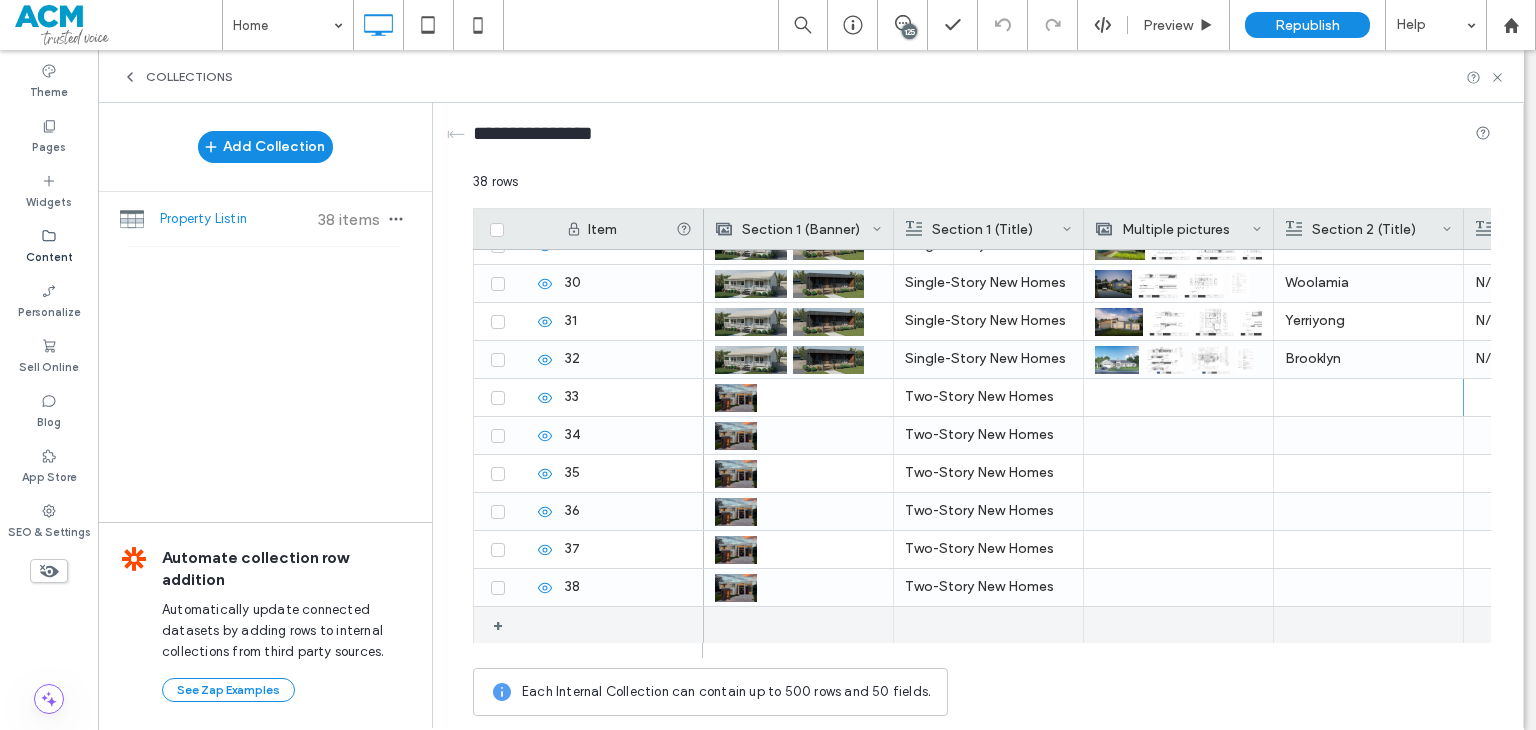 scroll, scrollTop: 0, scrollLeft: 0, axis: both 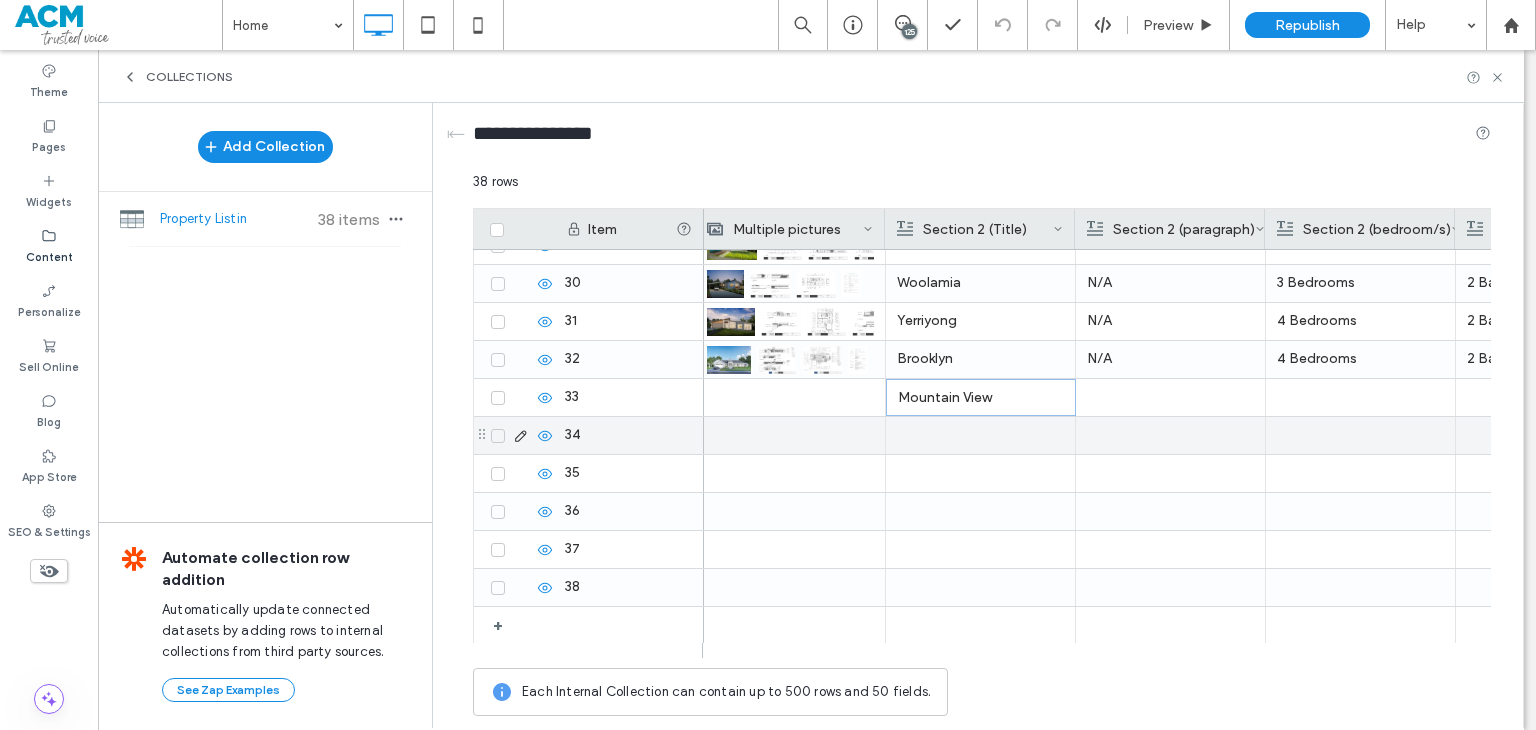 click at bounding box center [980, 435] 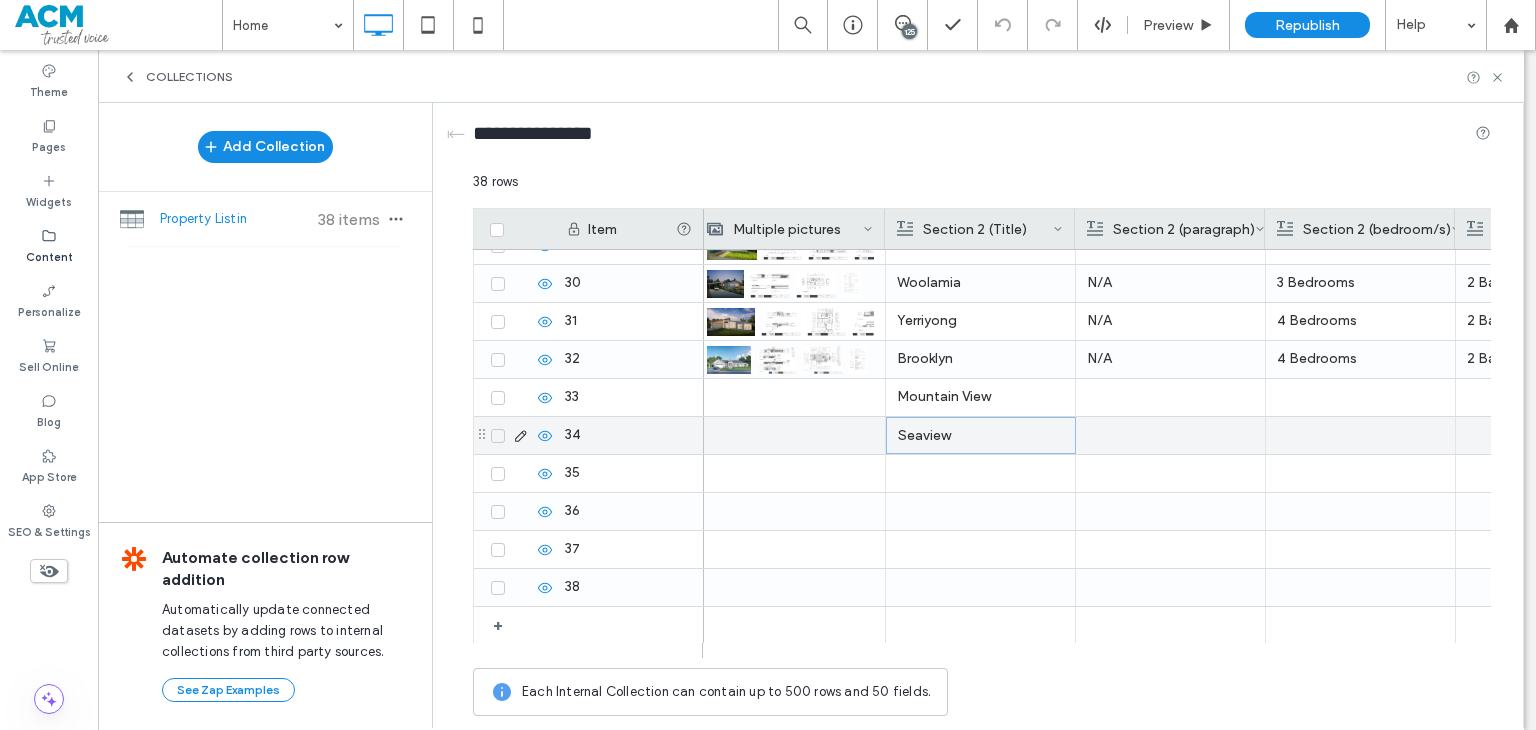 click at bounding box center (980, 473) 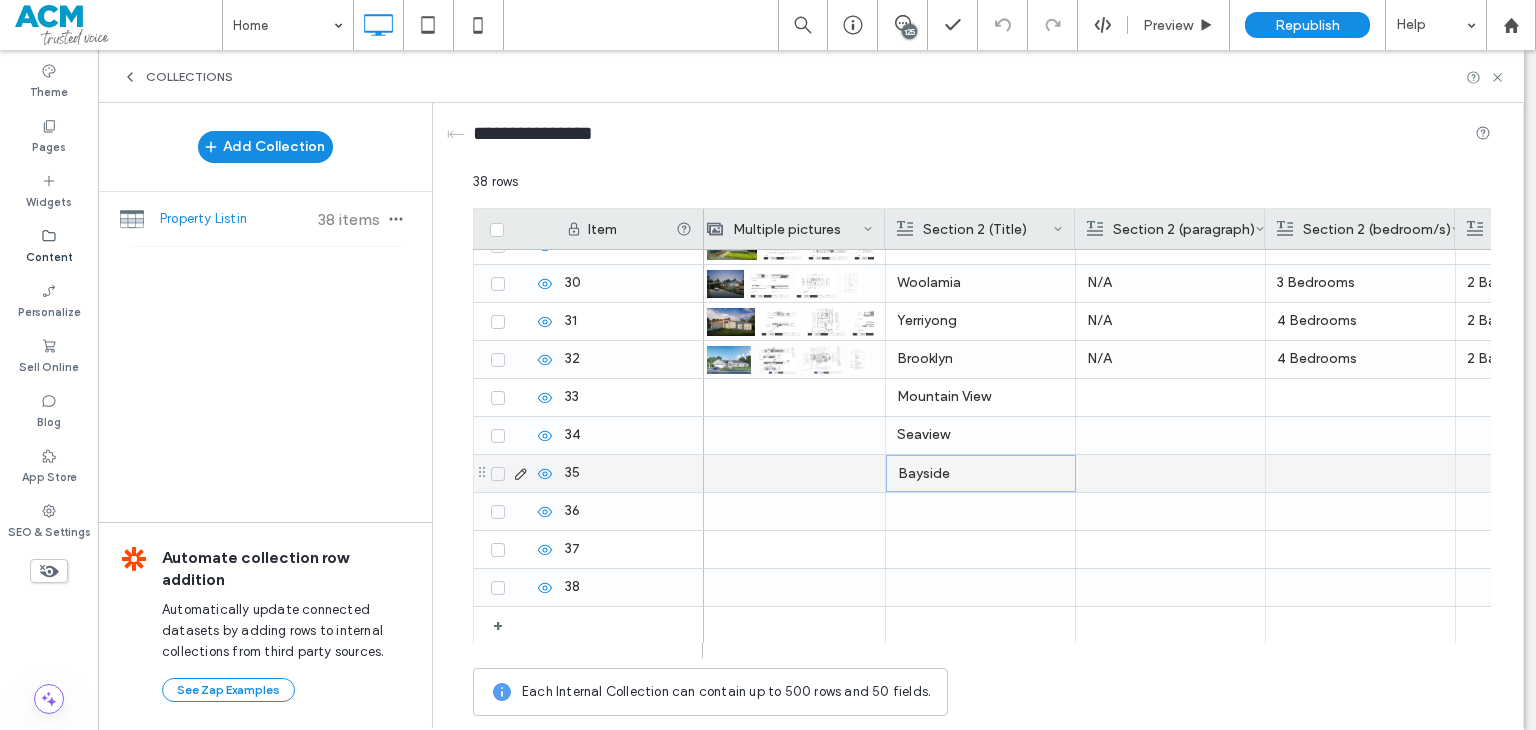 click at bounding box center [980, 511] 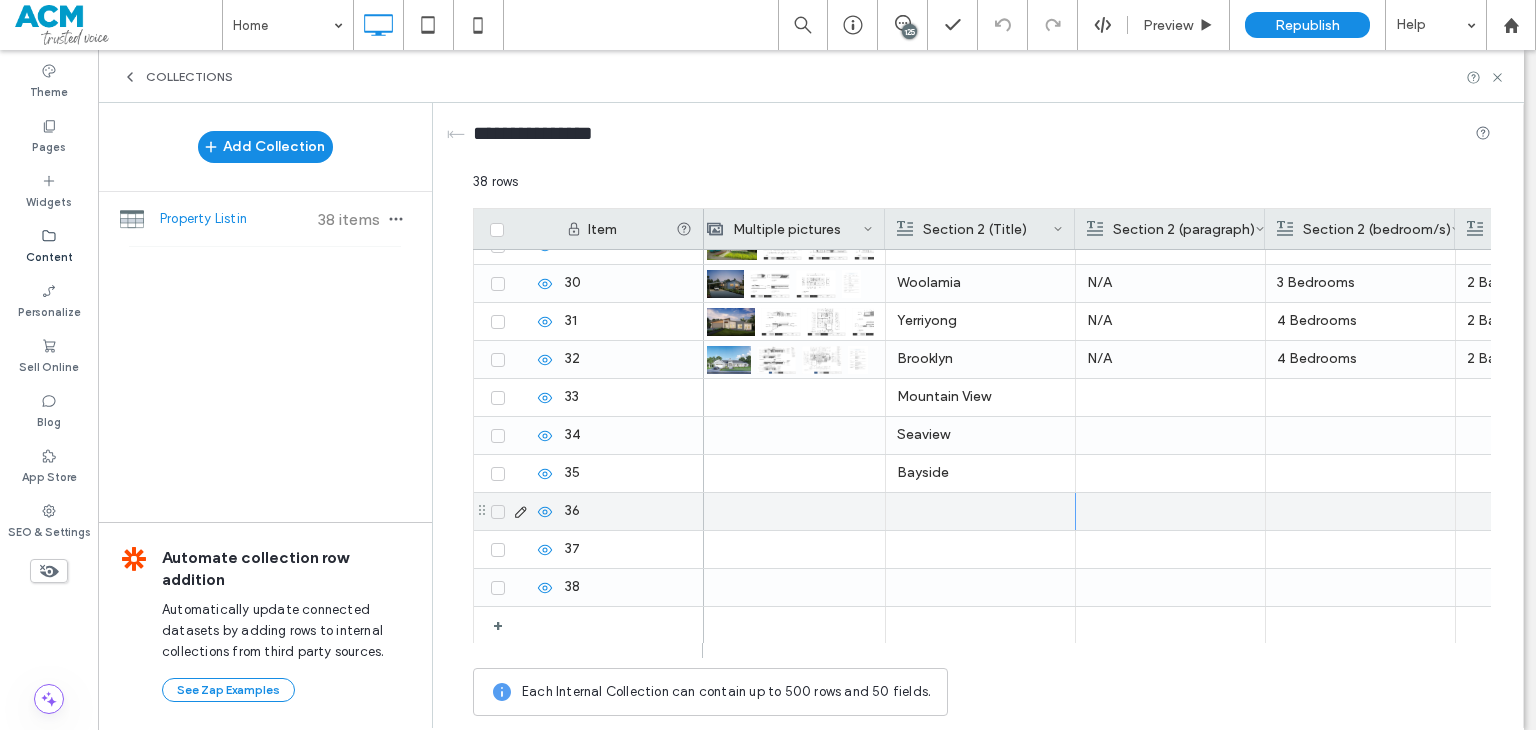 scroll, scrollTop: 0, scrollLeft: 0, axis: both 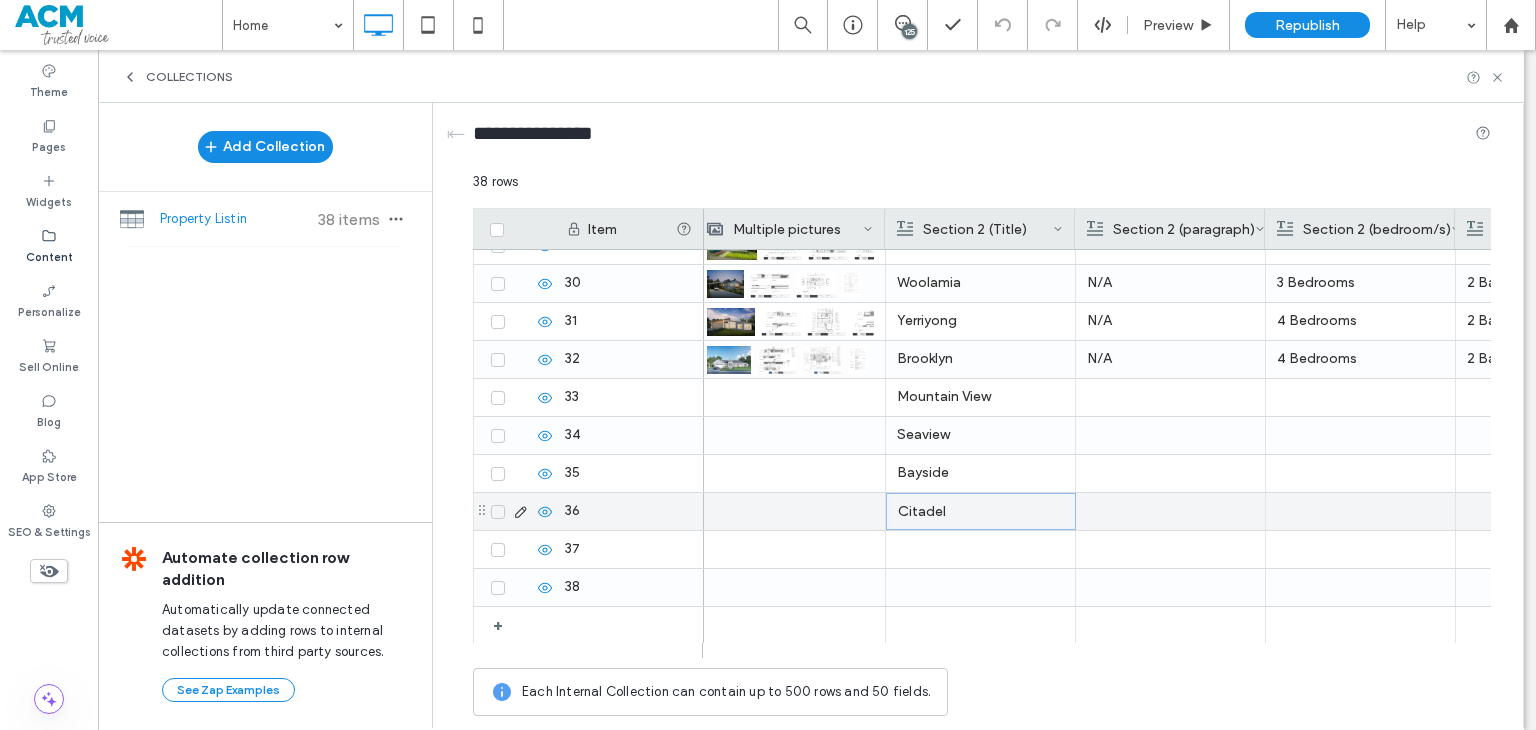 click at bounding box center [980, 549] 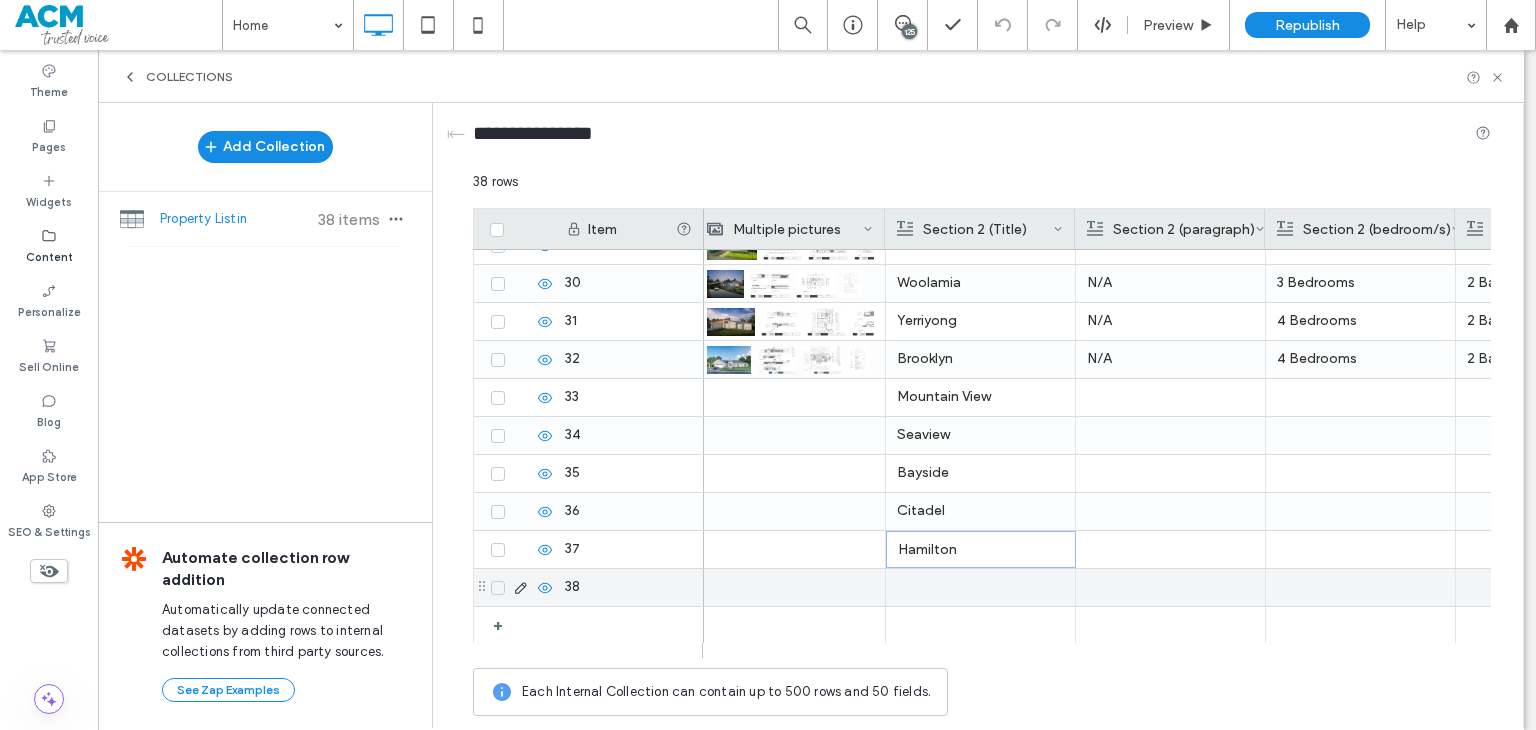 click at bounding box center (980, 587) 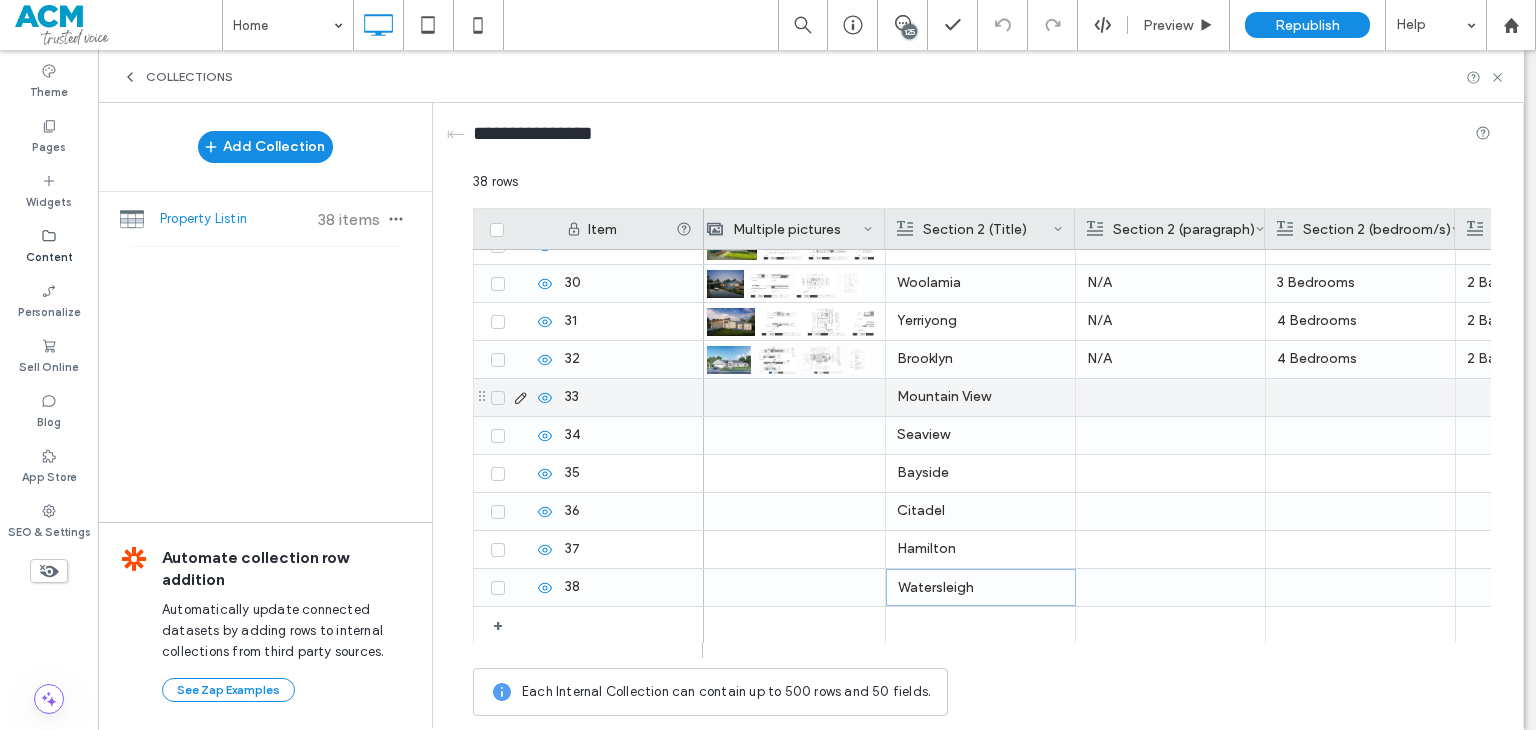 click at bounding box center (1170, 397) 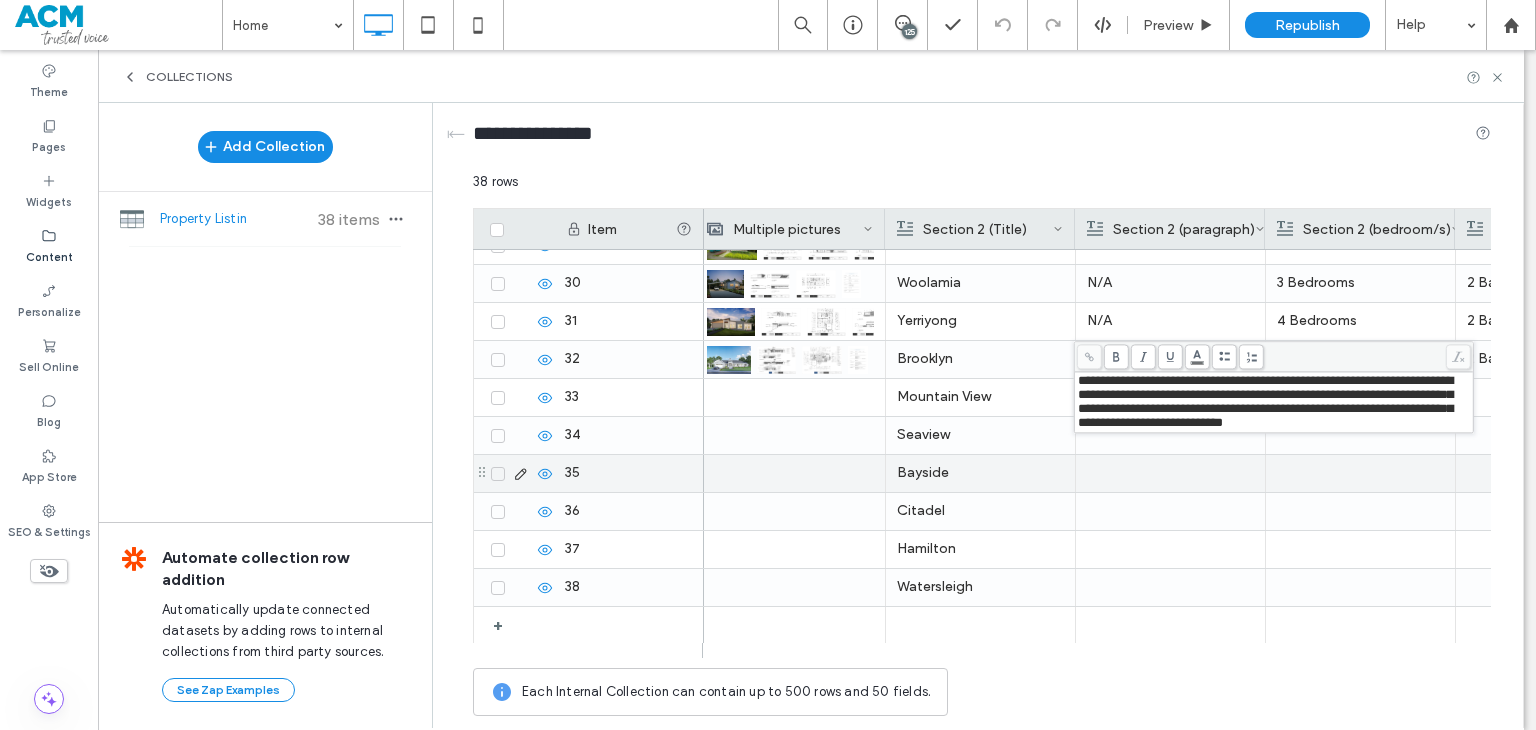 click at bounding box center (1170, 473) 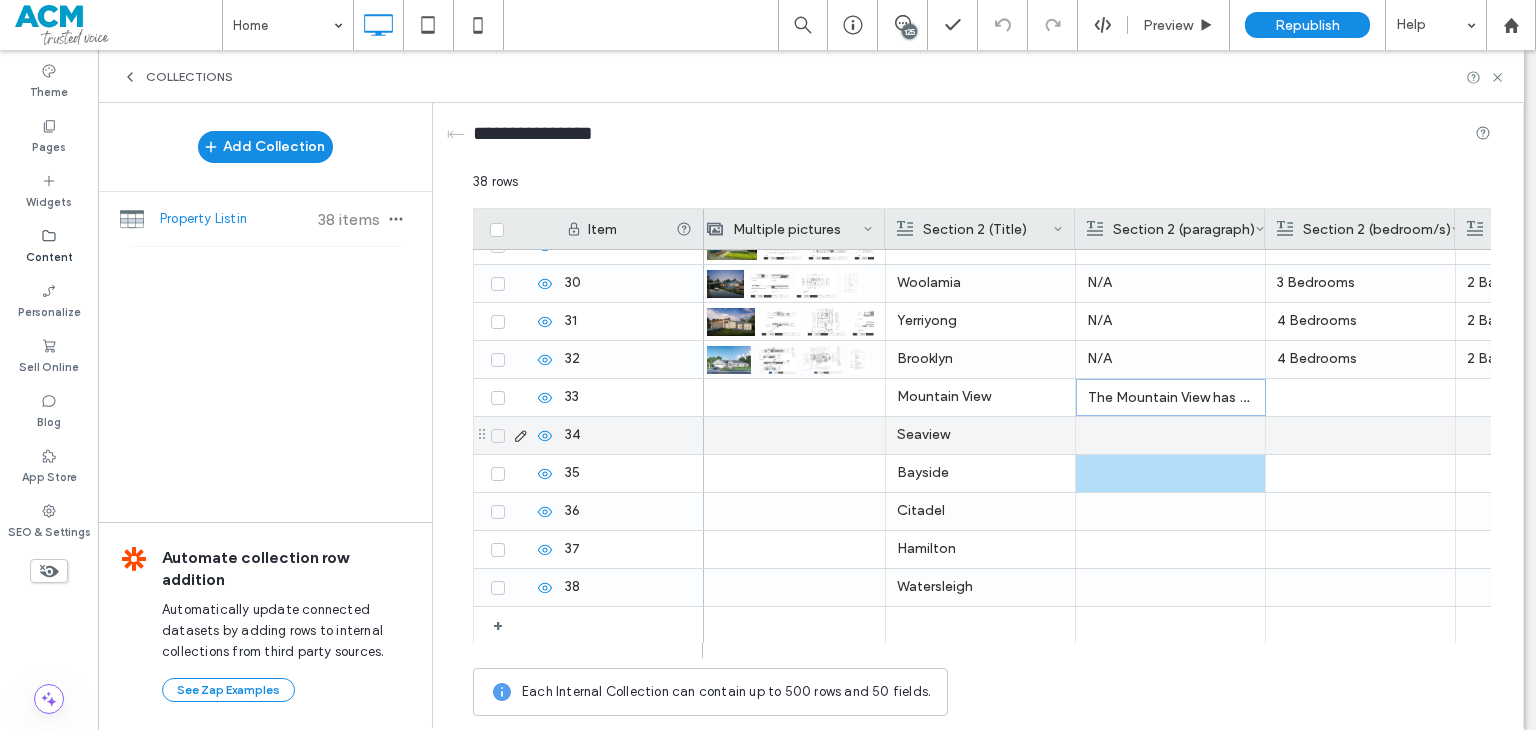 click at bounding box center (1170, 435) 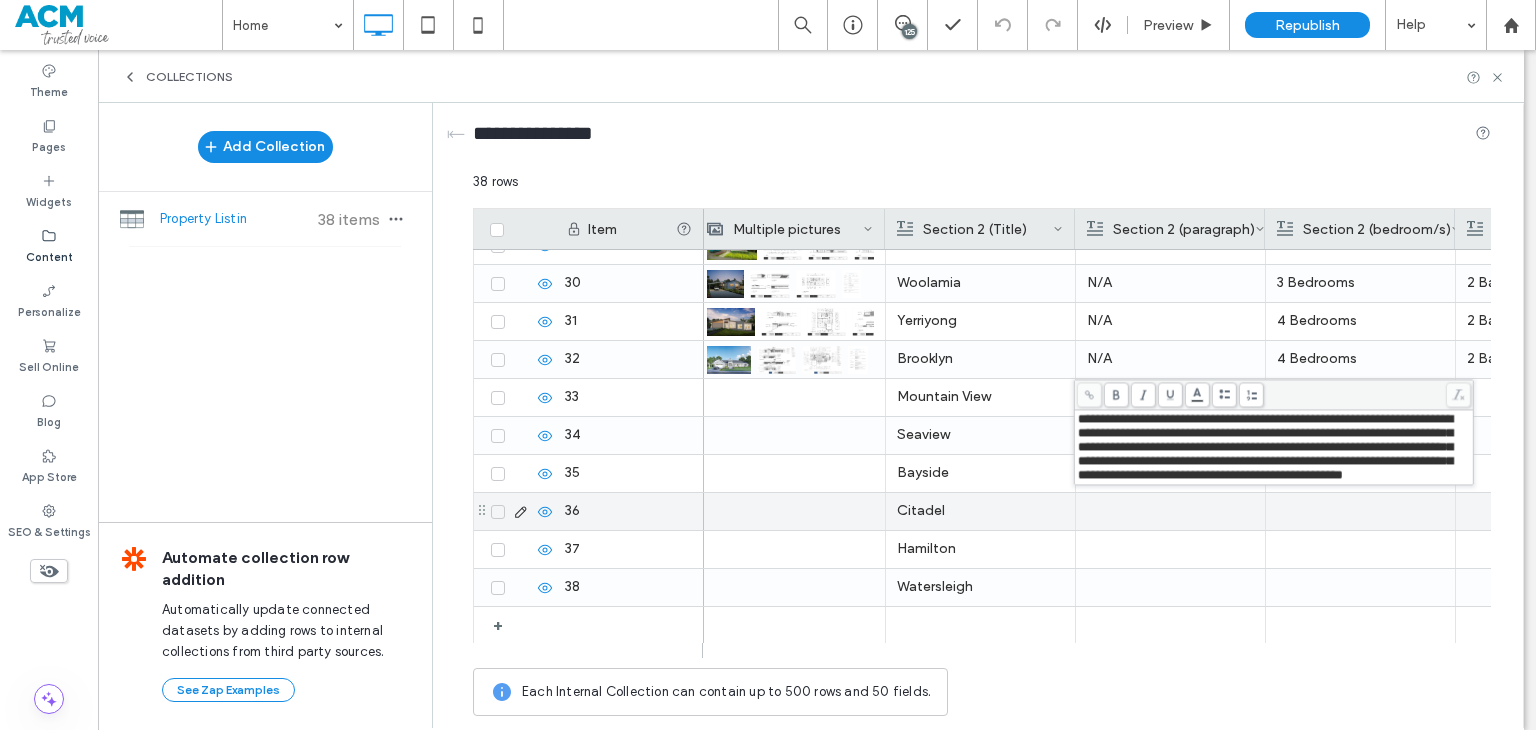 click at bounding box center (1170, 549) 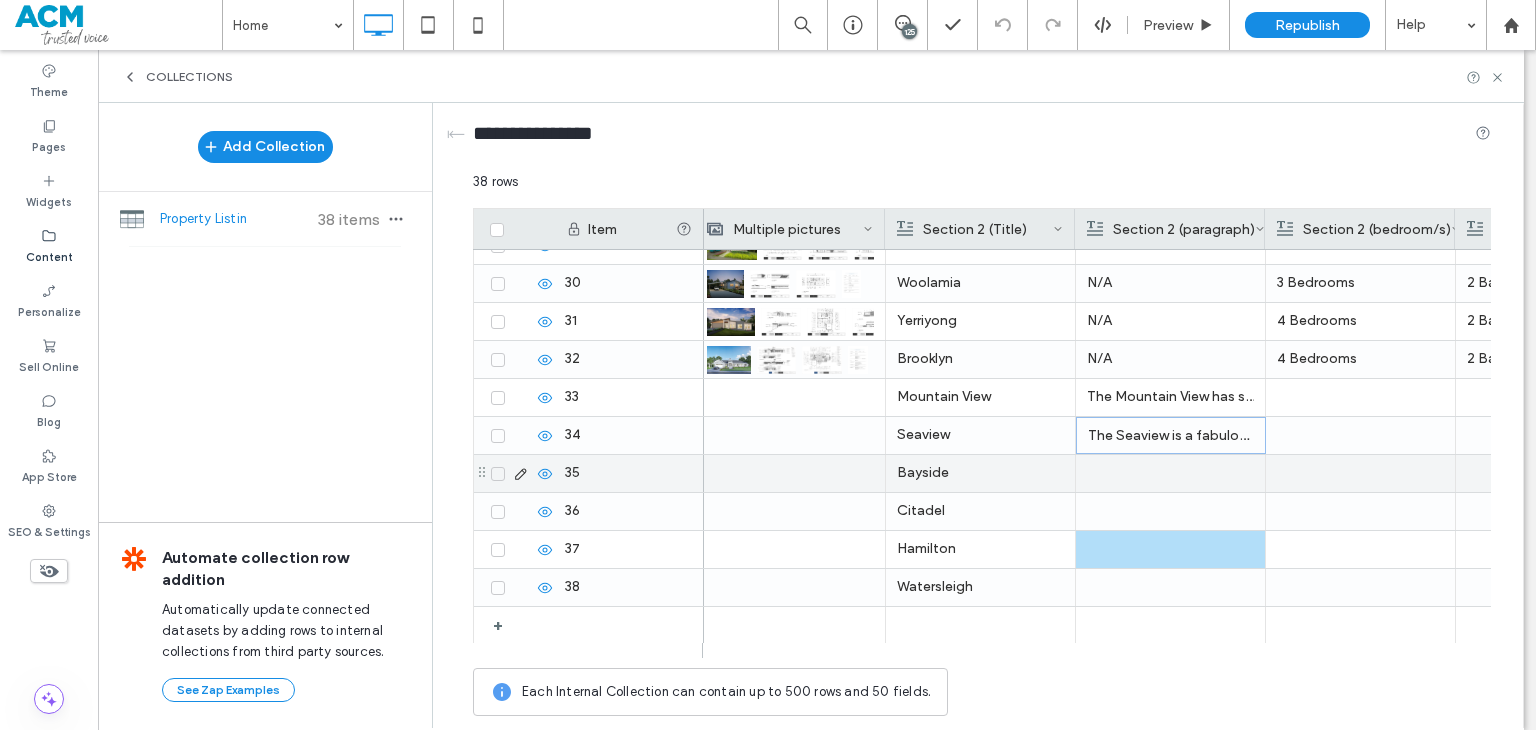 click at bounding box center [1170, 473] 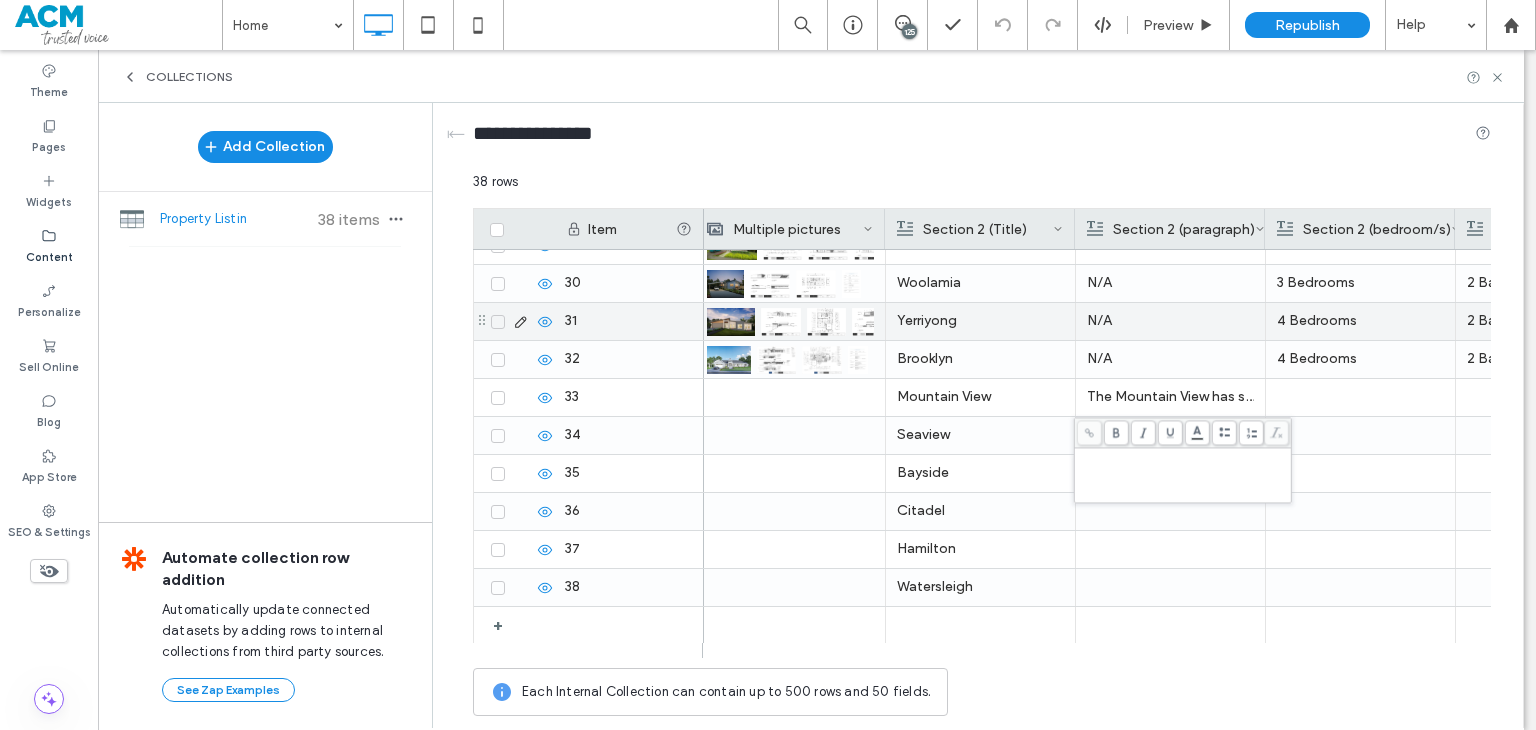 click on "N/A" at bounding box center (1170, 321) 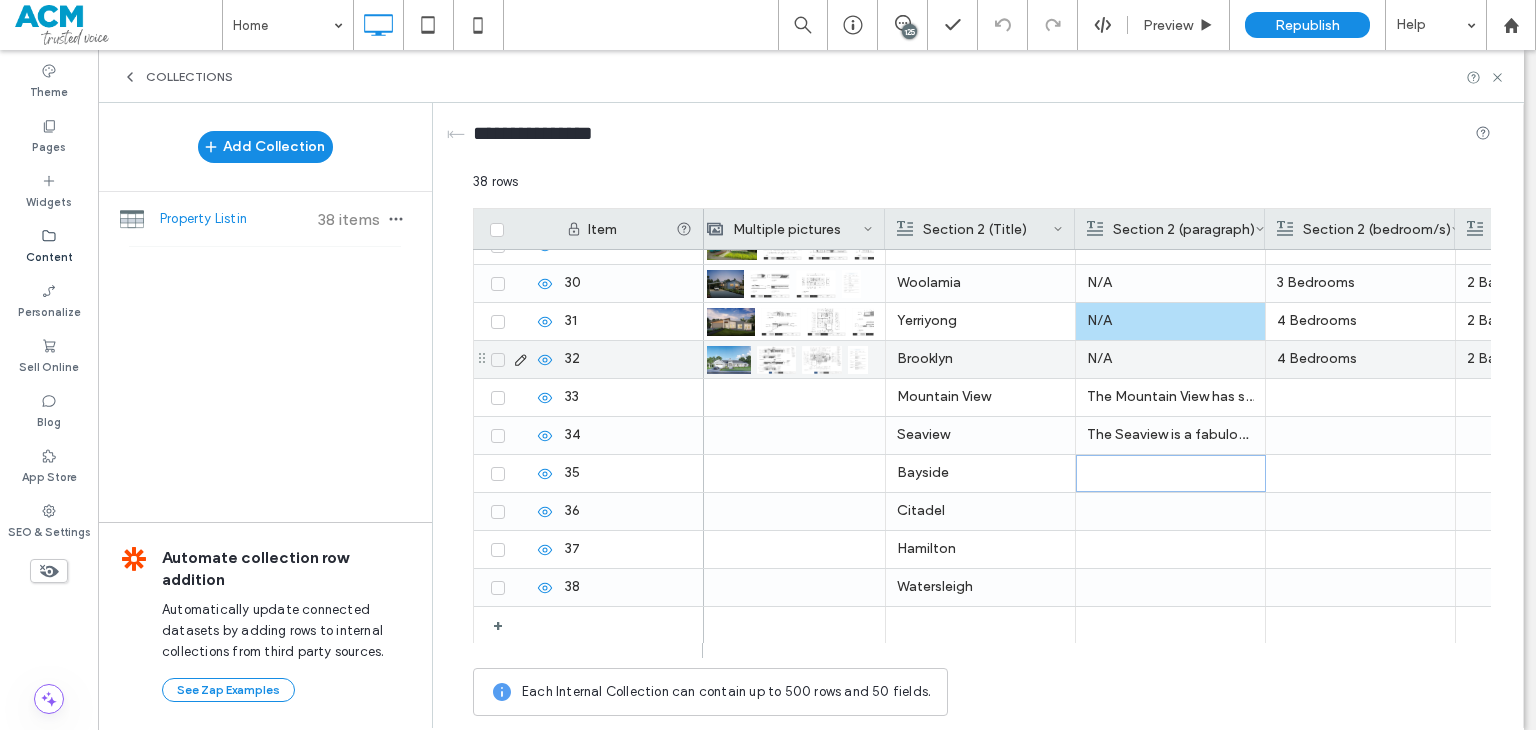 click at bounding box center (1171, 473) 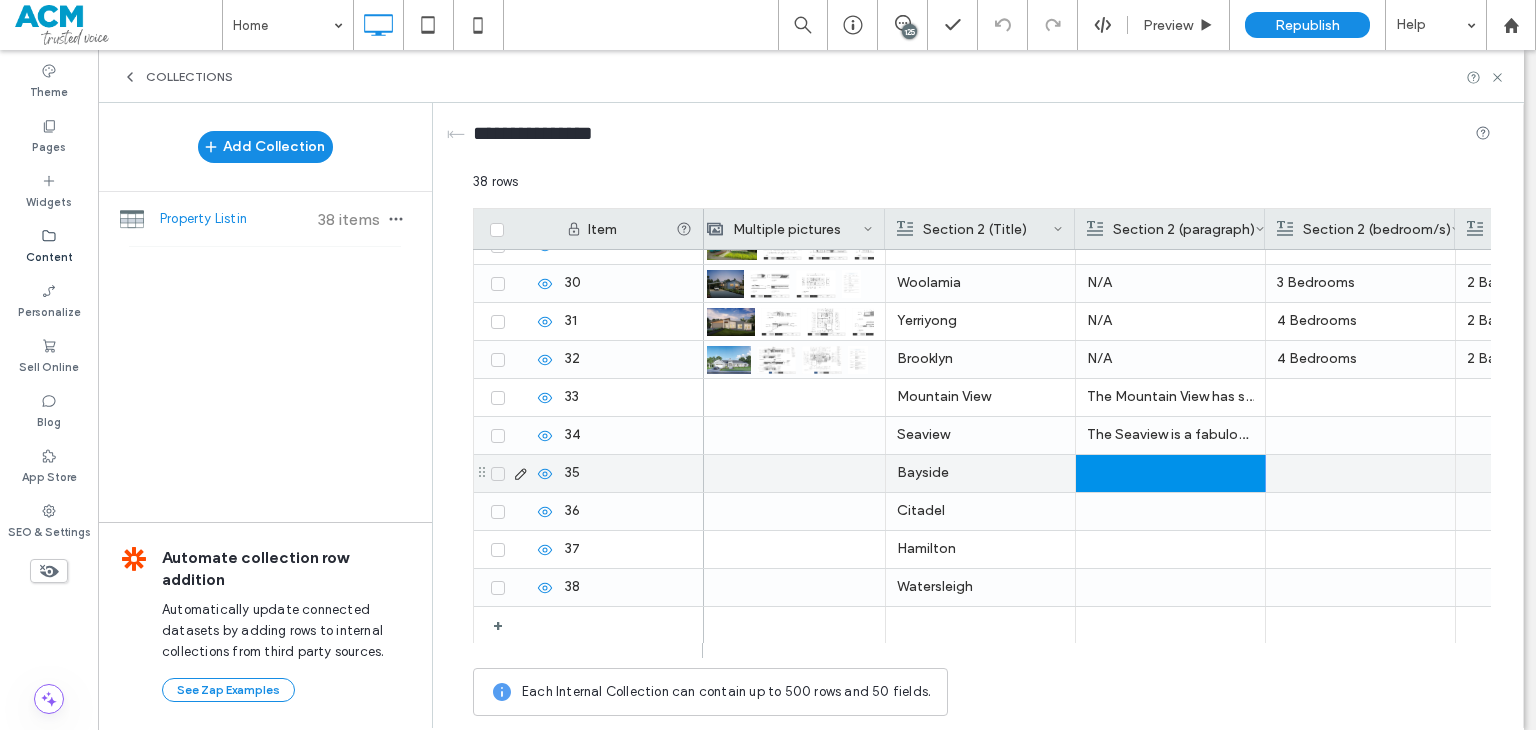scroll, scrollTop: 0, scrollLeft: 0, axis: both 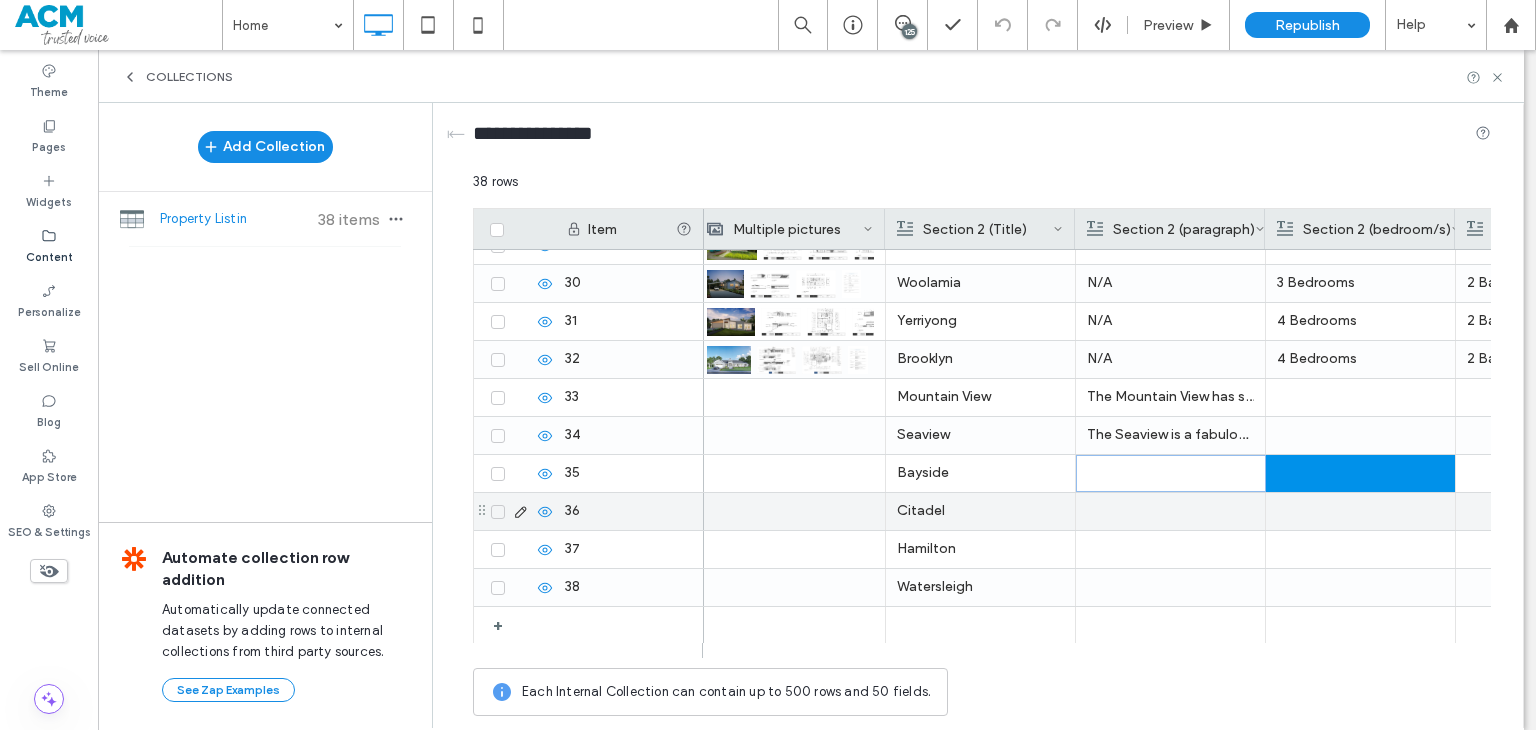 click at bounding box center (1170, 511) 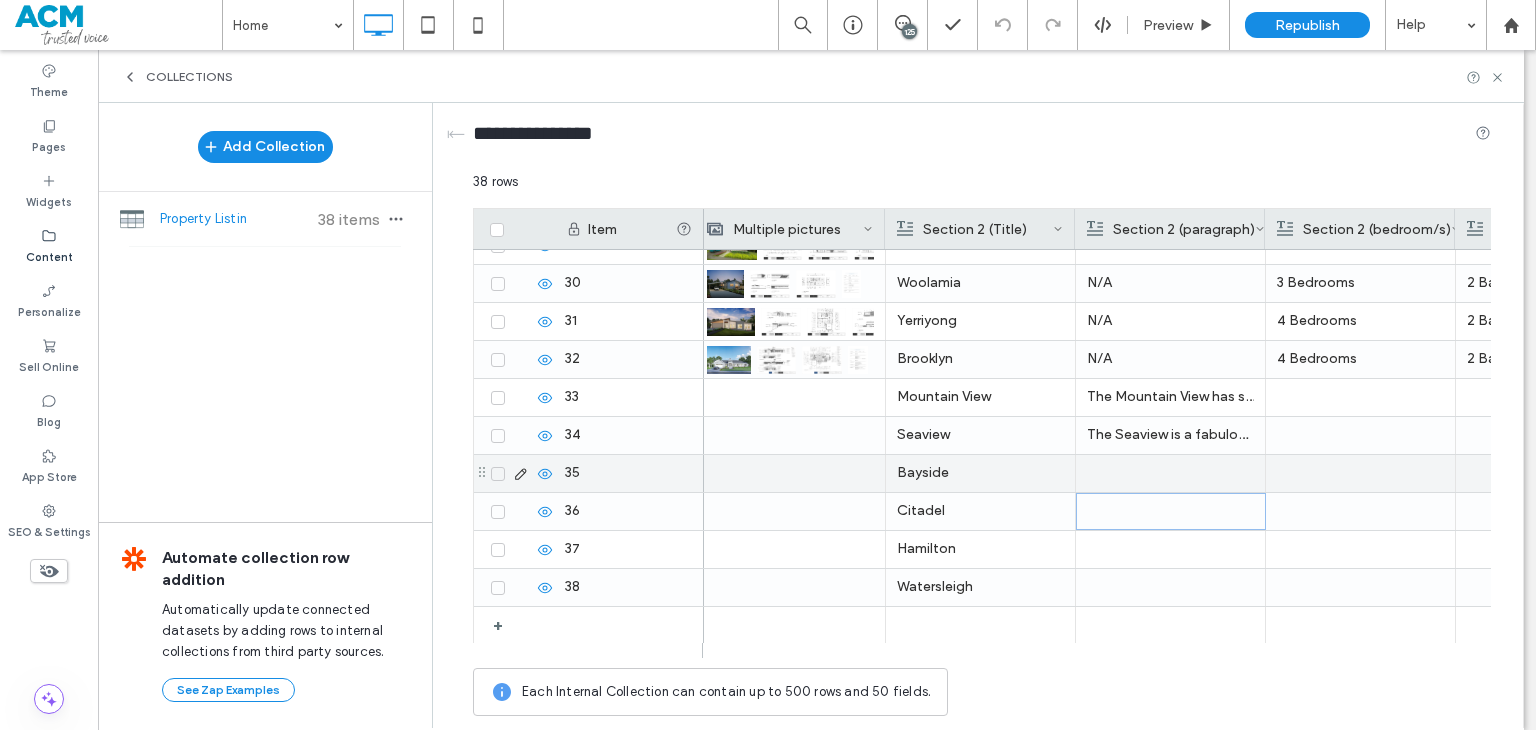 click at bounding box center [1170, 473] 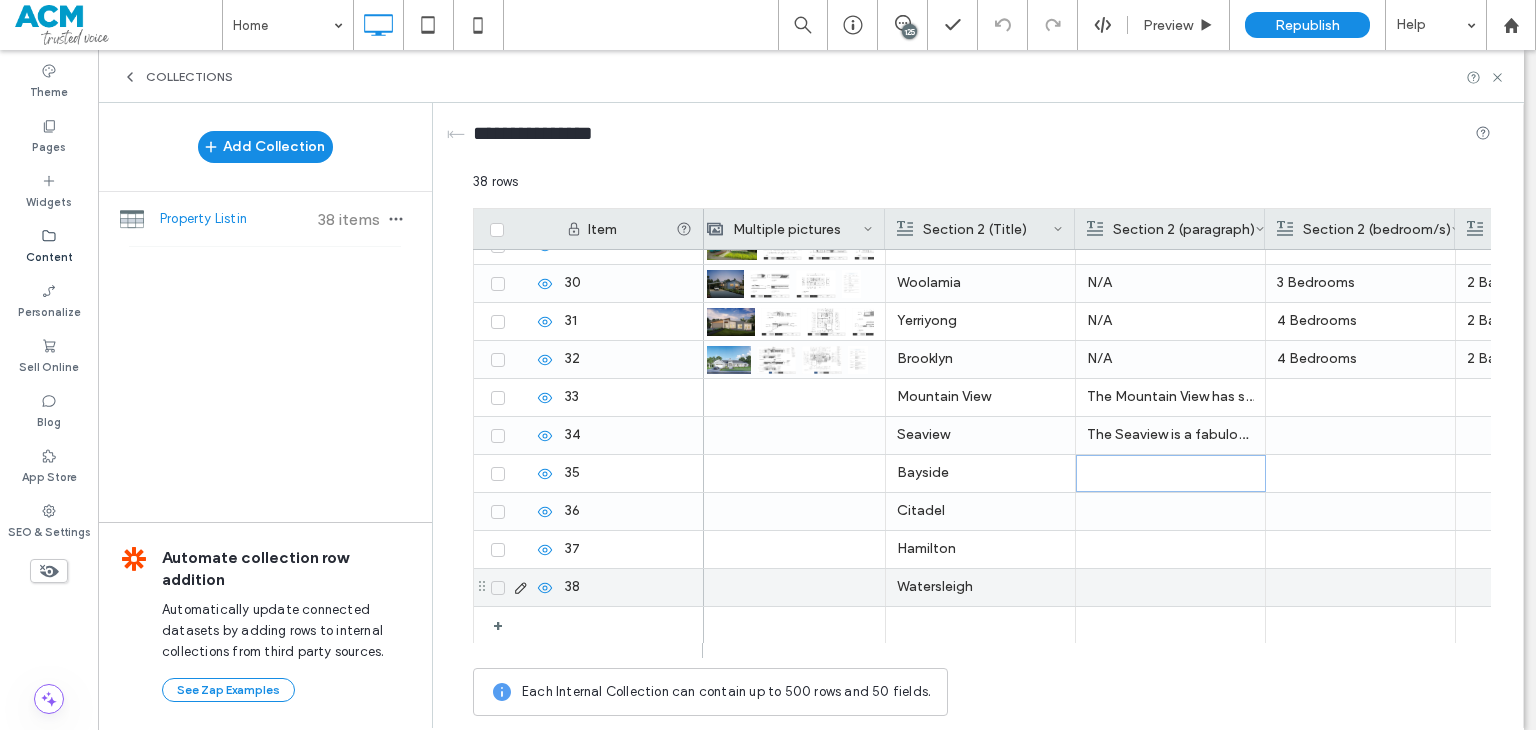 click at bounding box center [1170, 587] 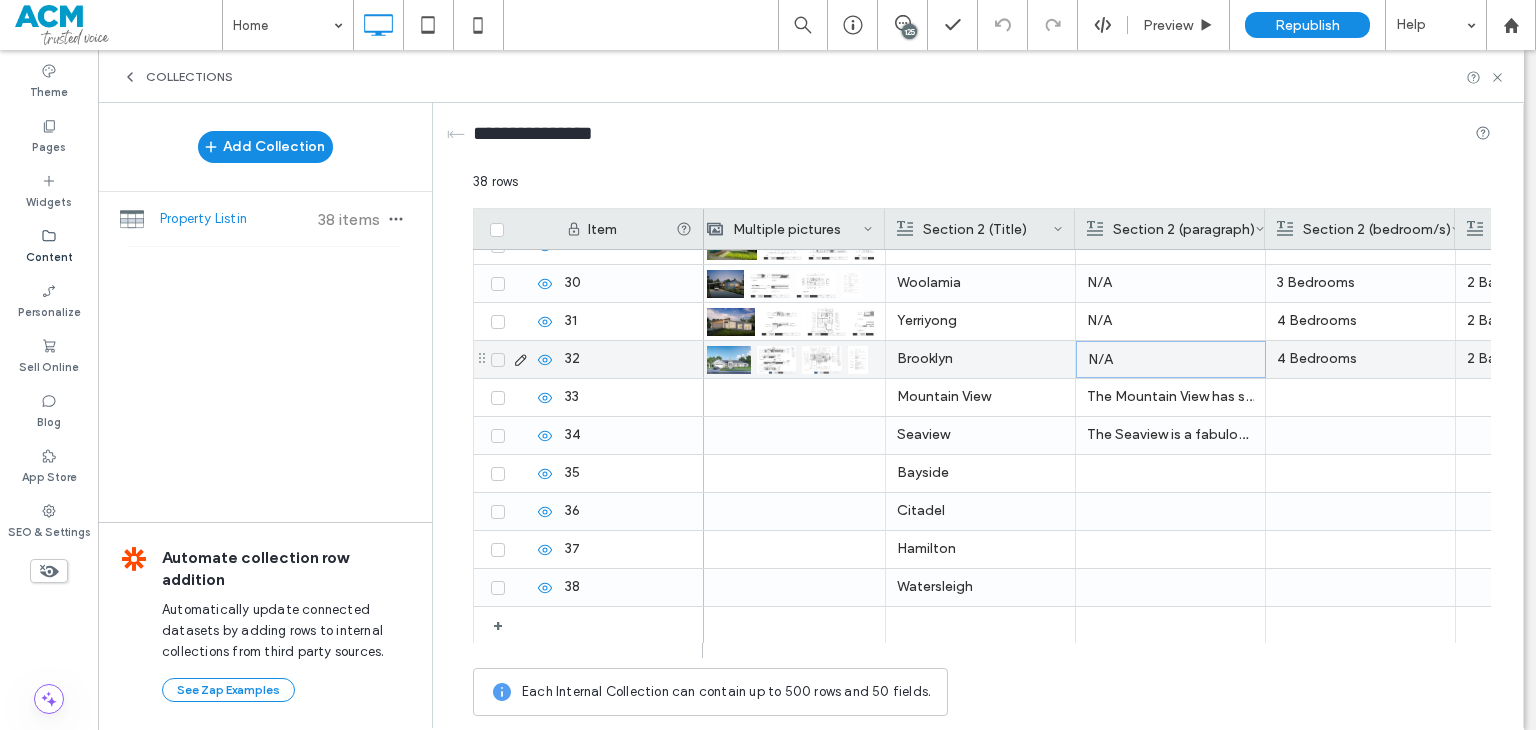 click on "N/A" at bounding box center [1171, 360] 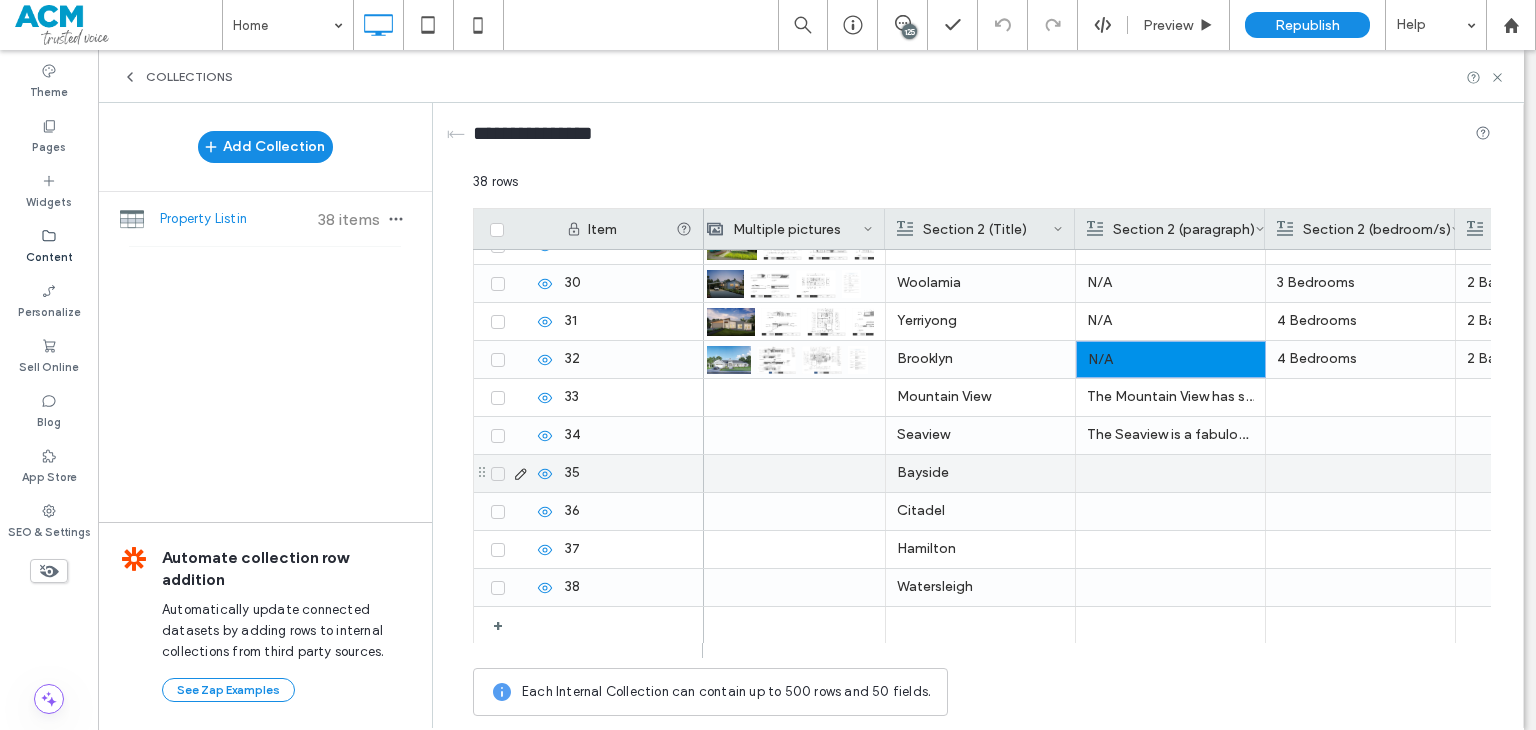 click at bounding box center [1170, 473] 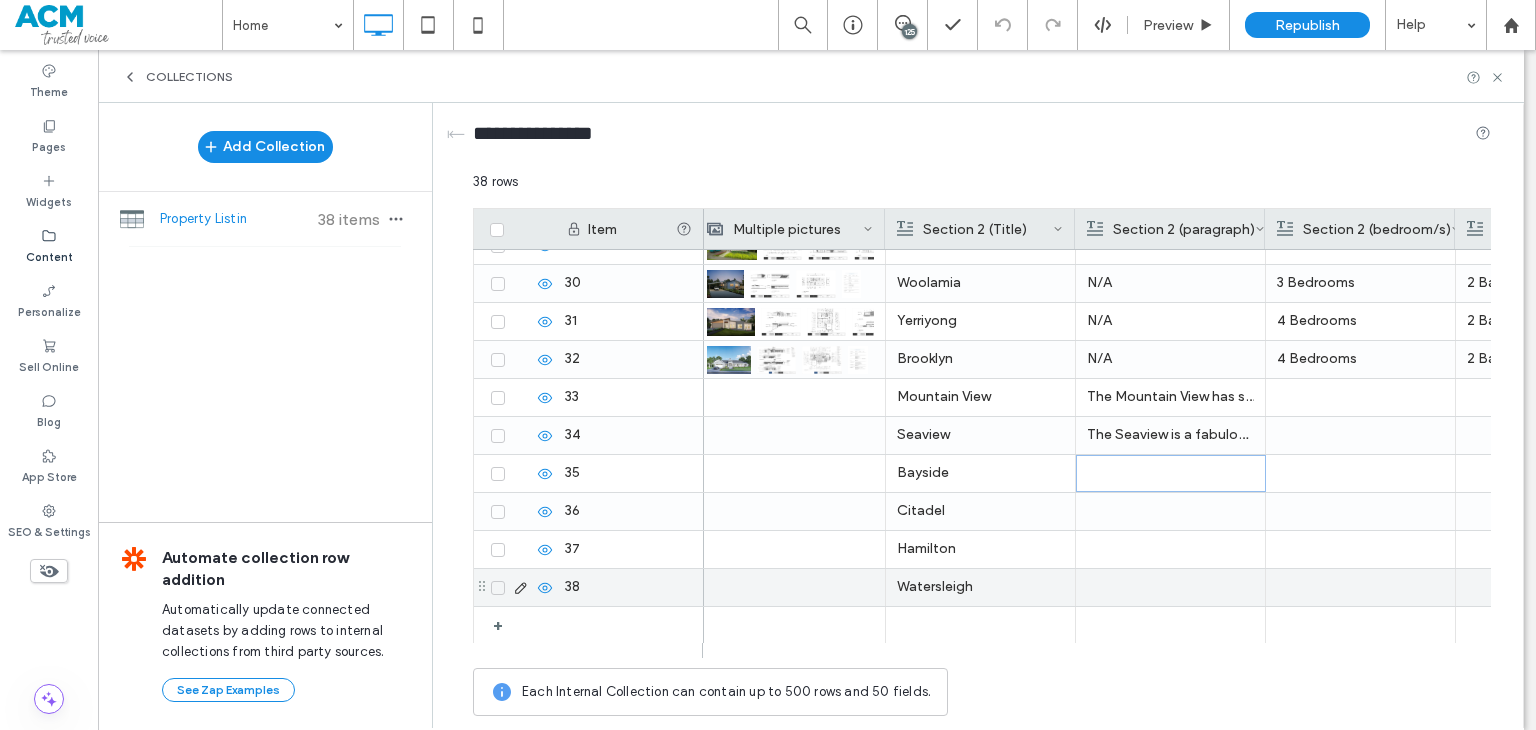 click at bounding box center [1170, 587] 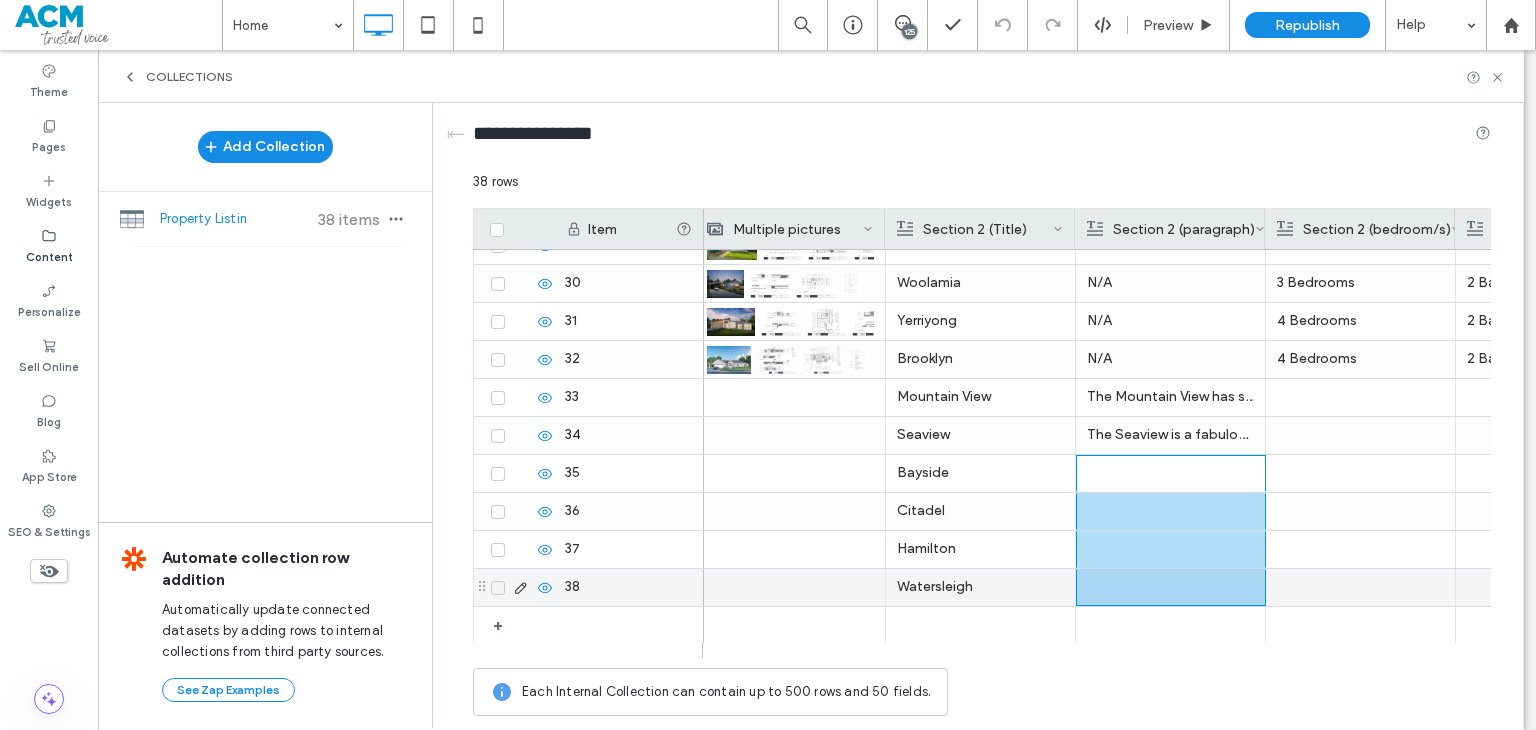 scroll, scrollTop: 0, scrollLeft: 0, axis: both 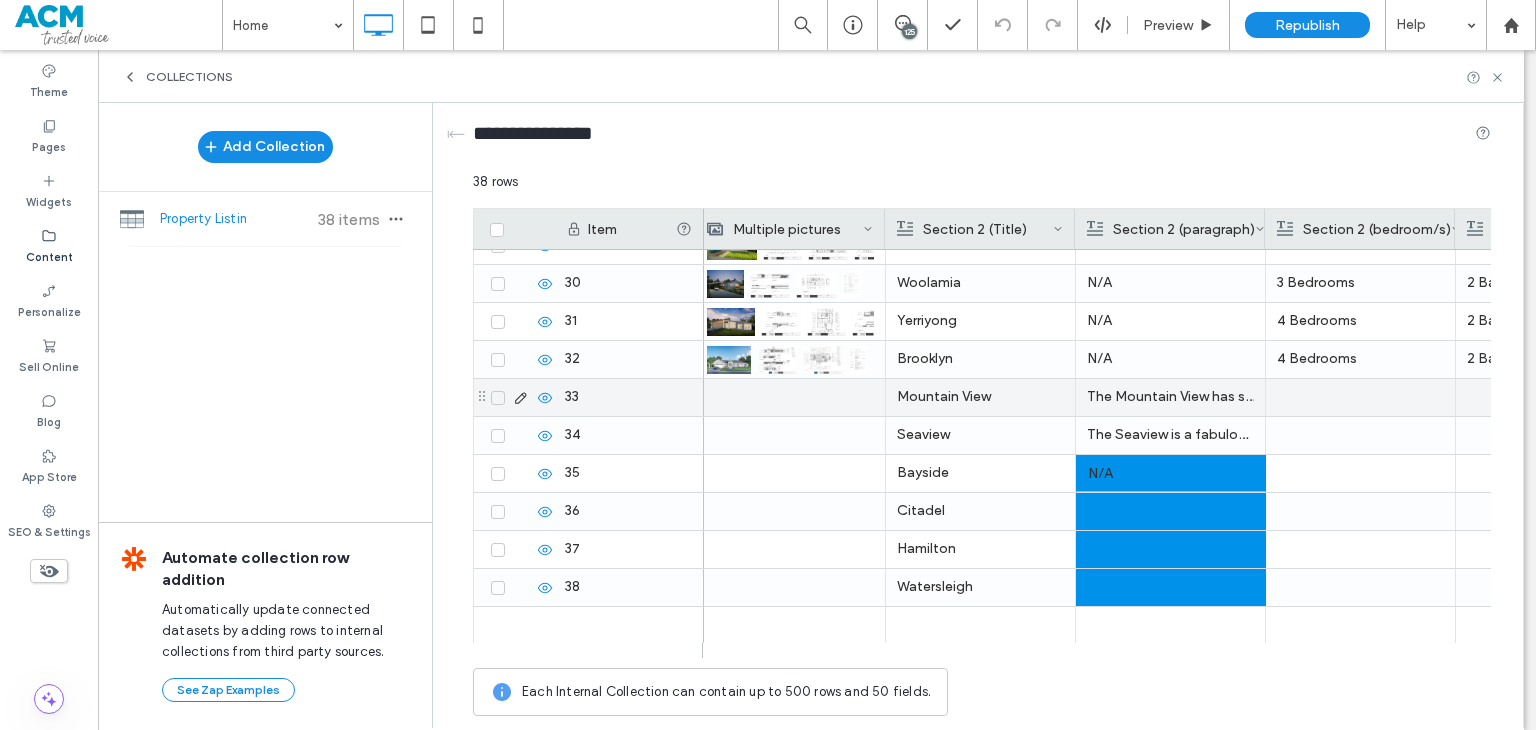 click at bounding box center [1360, 397] 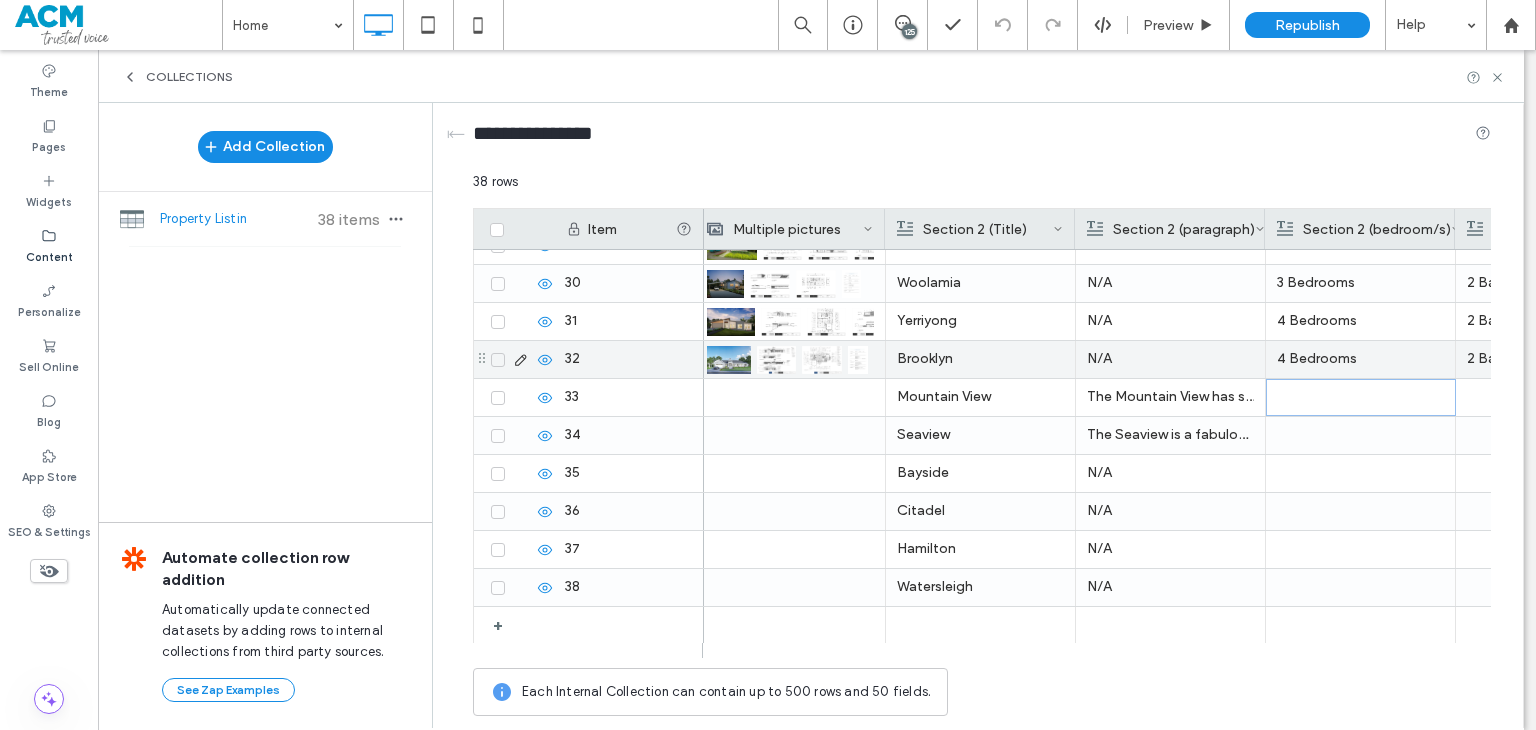 click on "4 Bedrooms" at bounding box center (1360, 359) 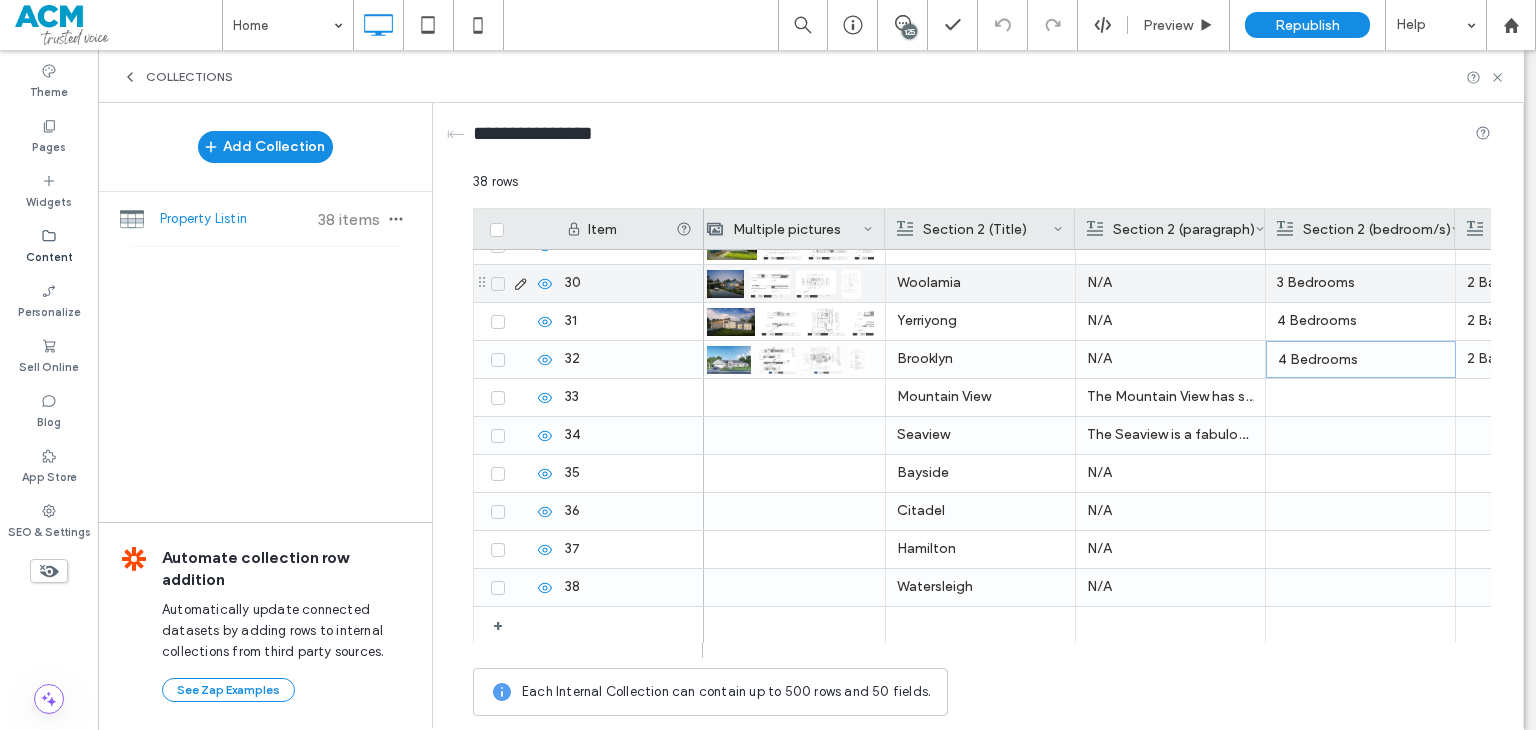 click on "3 Bedrooms" at bounding box center (1360, 283) 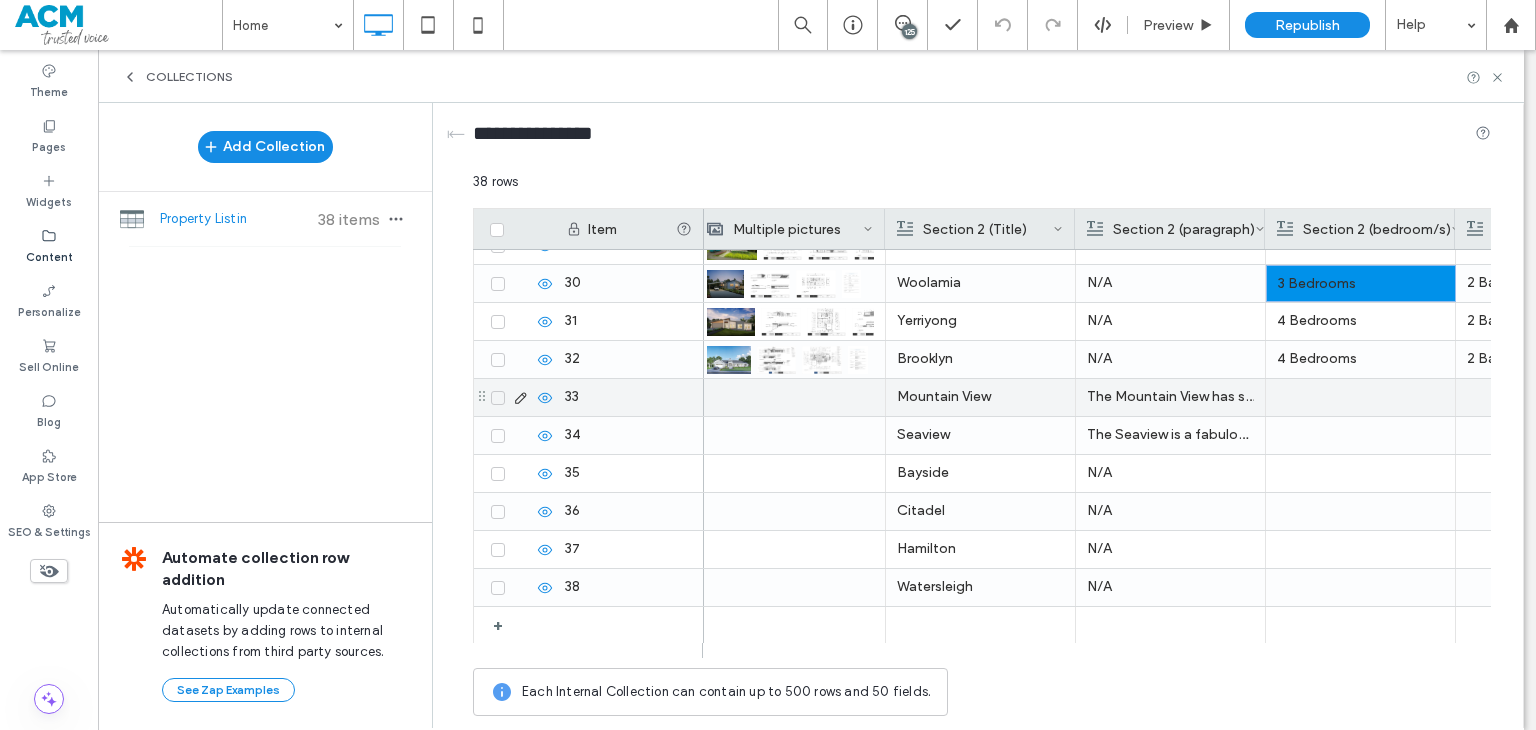 click at bounding box center (1360, 397) 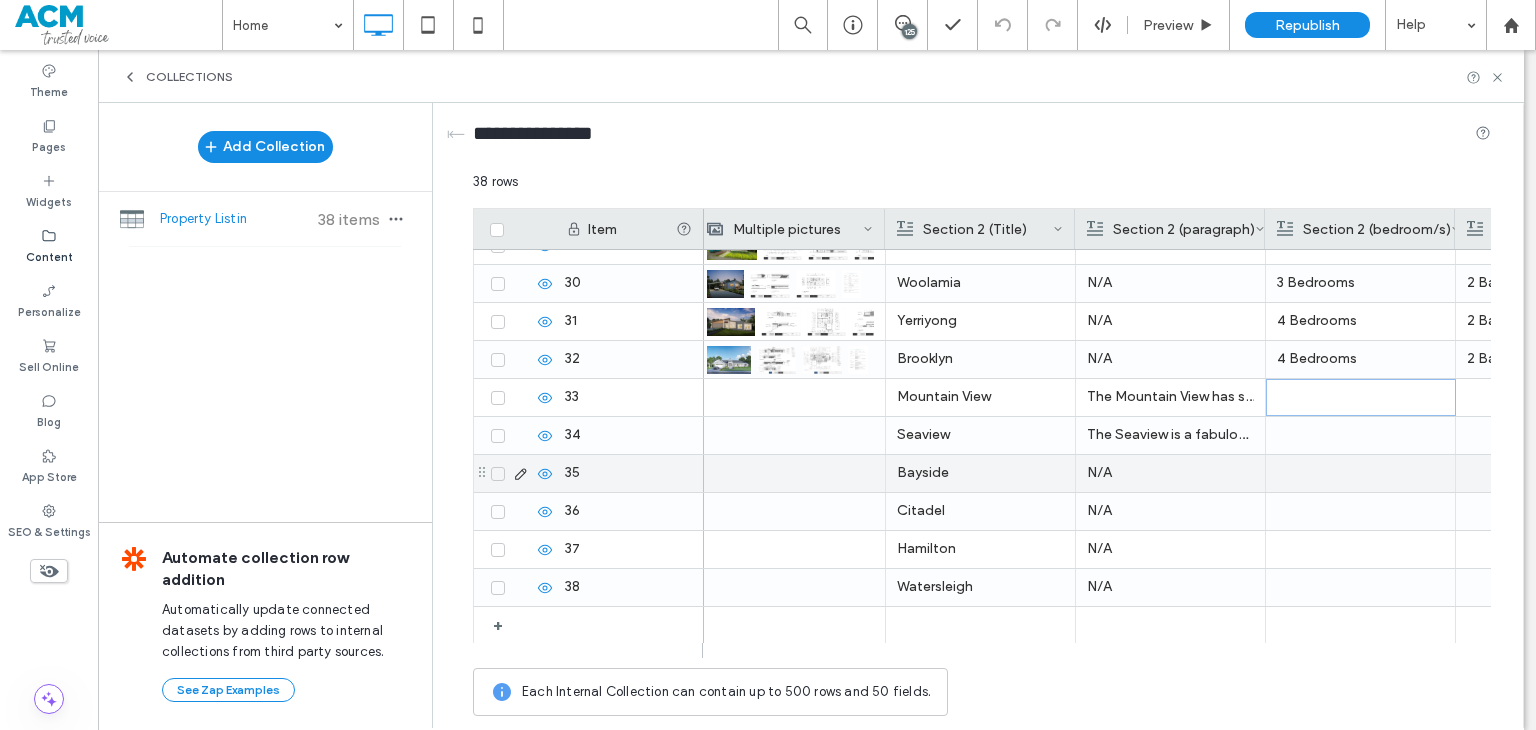 click at bounding box center [1360, 473] 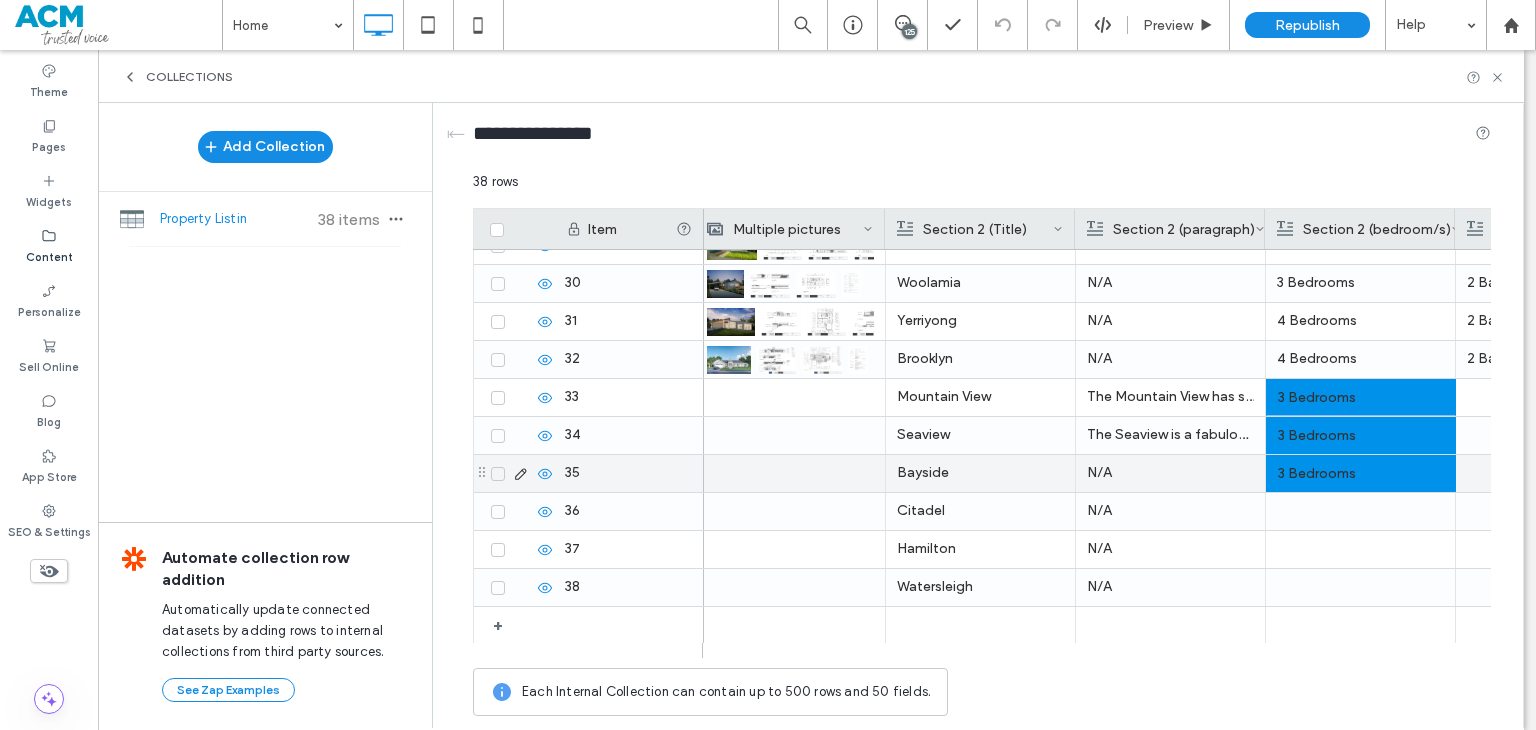 click on "4 Bedrooms" at bounding box center (1360, 359) 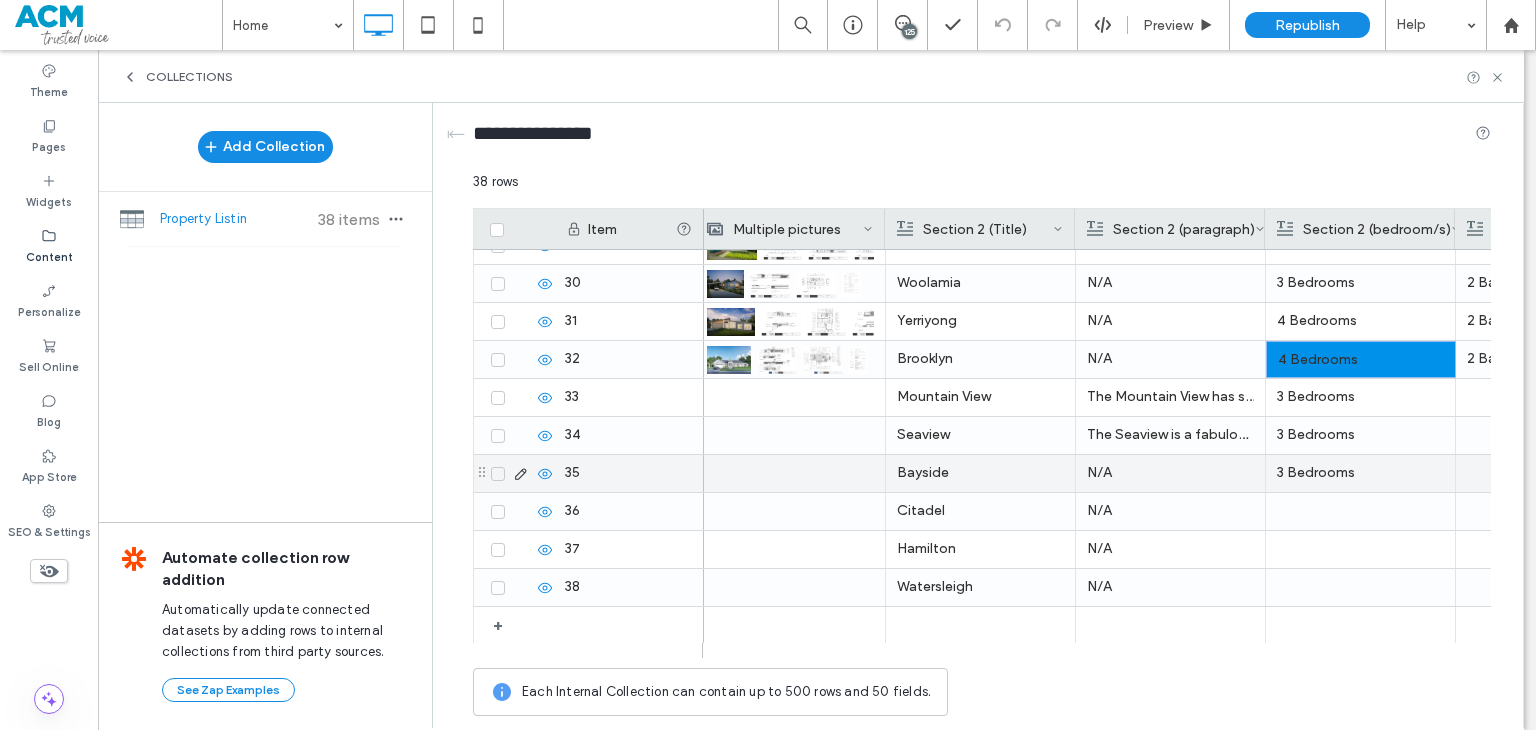 click on "3 Bedrooms" at bounding box center (1360, 473) 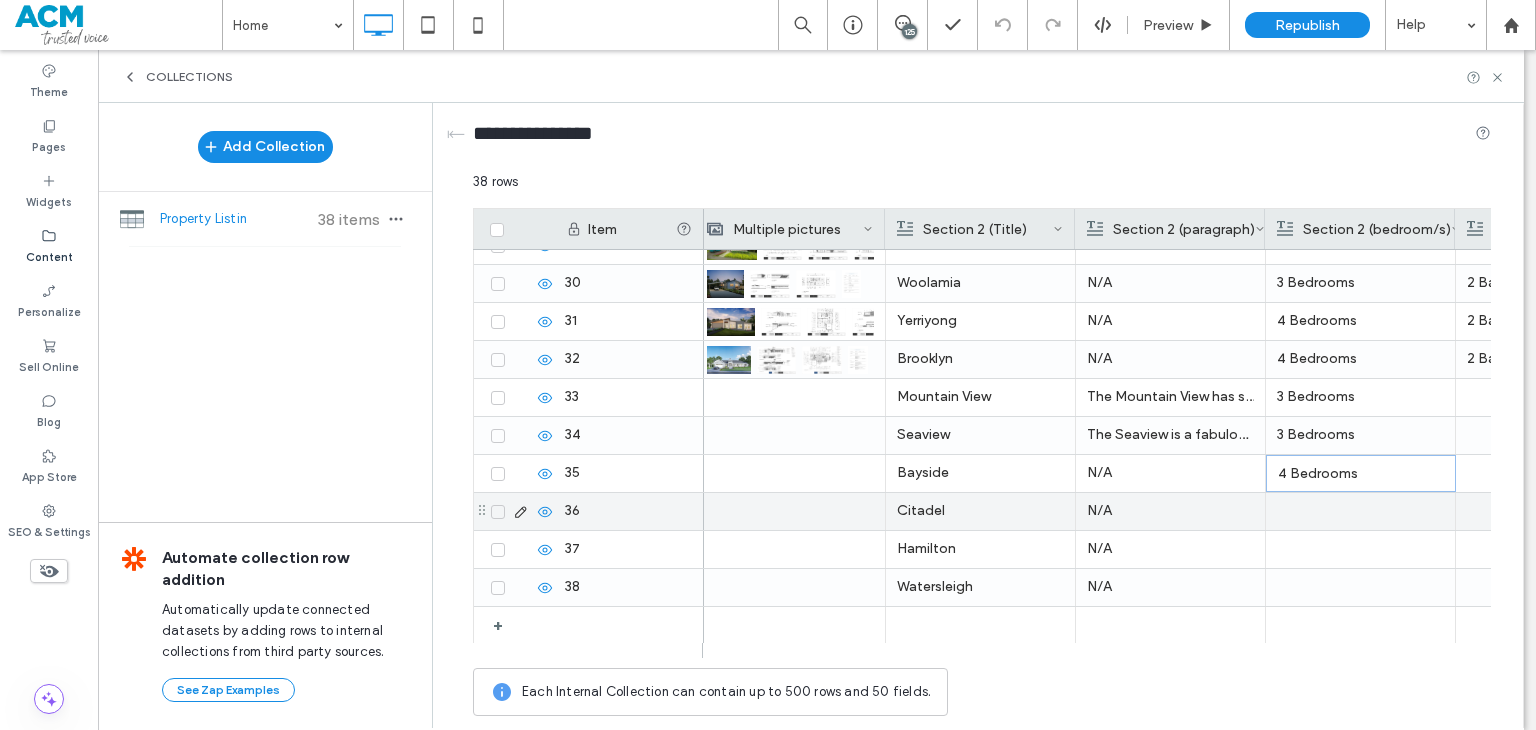 click at bounding box center [1360, 511] 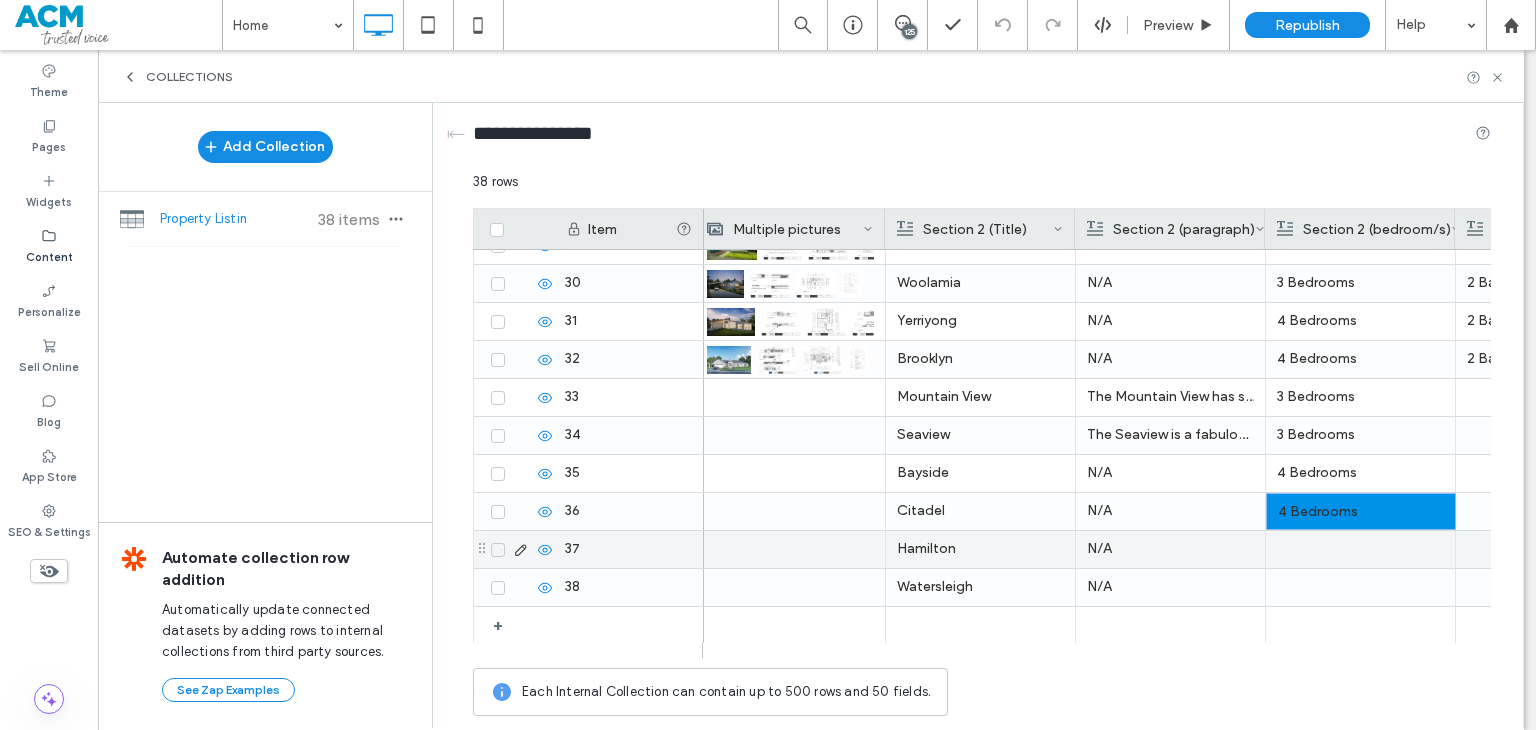 click at bounding box center [1360, 549] 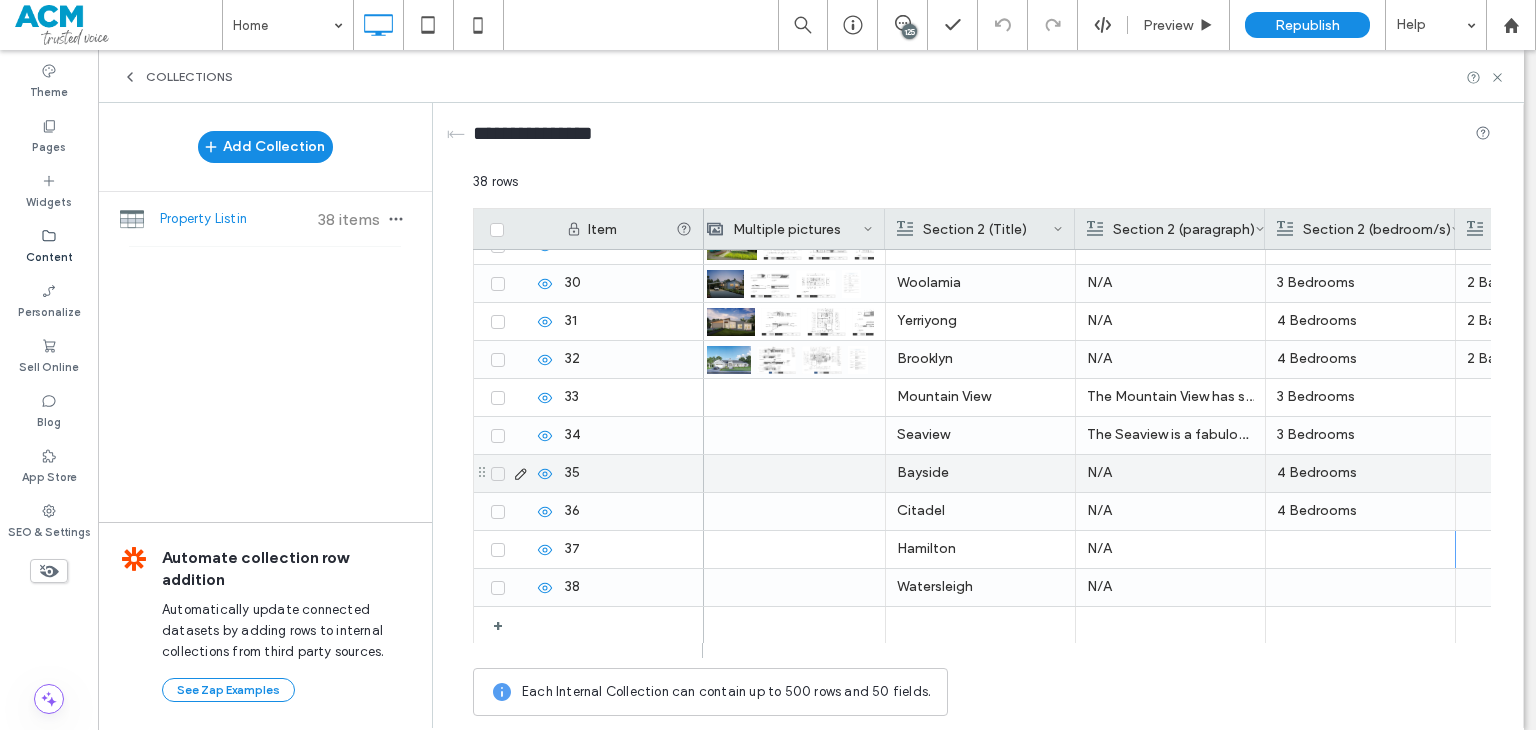 scroll, scrollTop: 0, scrollLeft: 0, axis: both 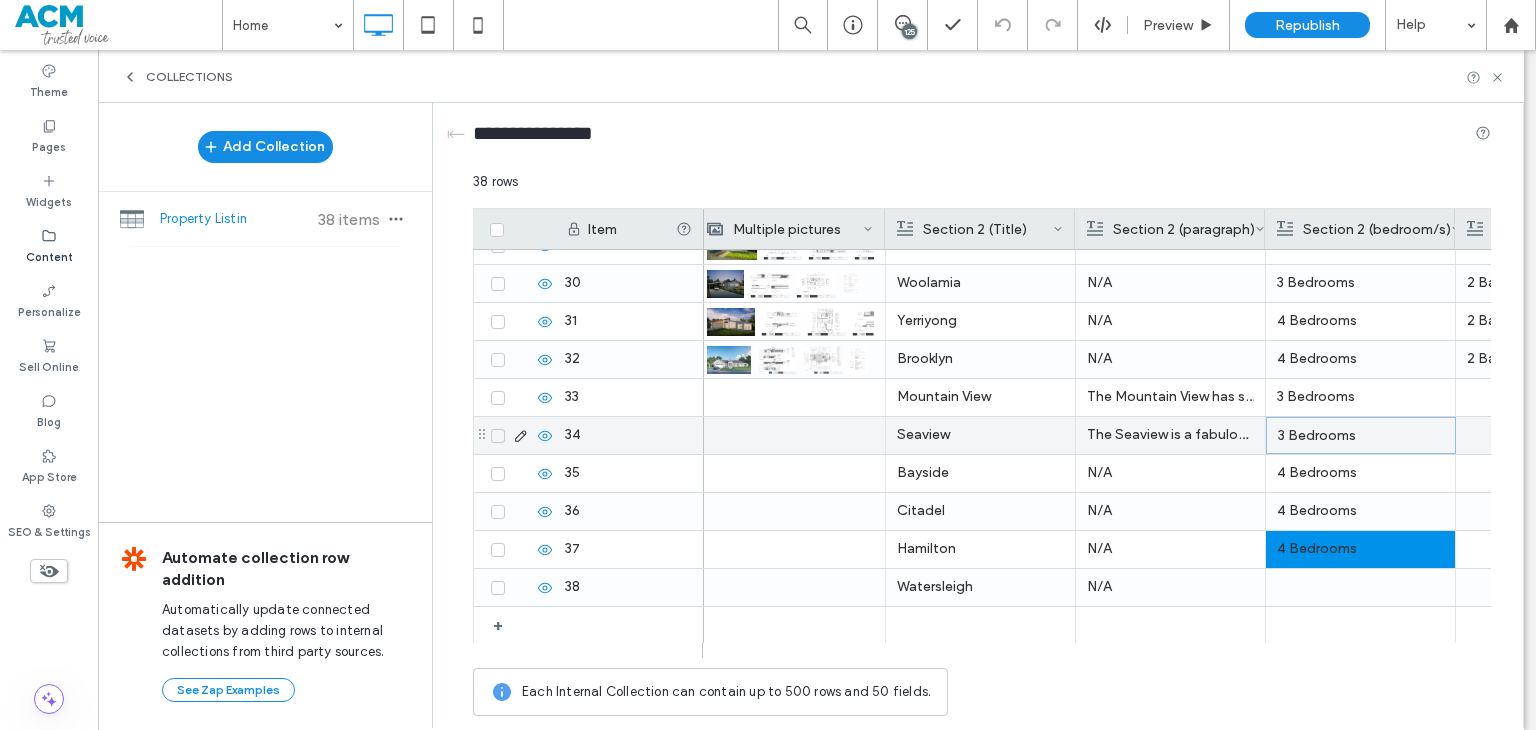 click on "3 Bedrooms" at bounding box center [1361, 436] 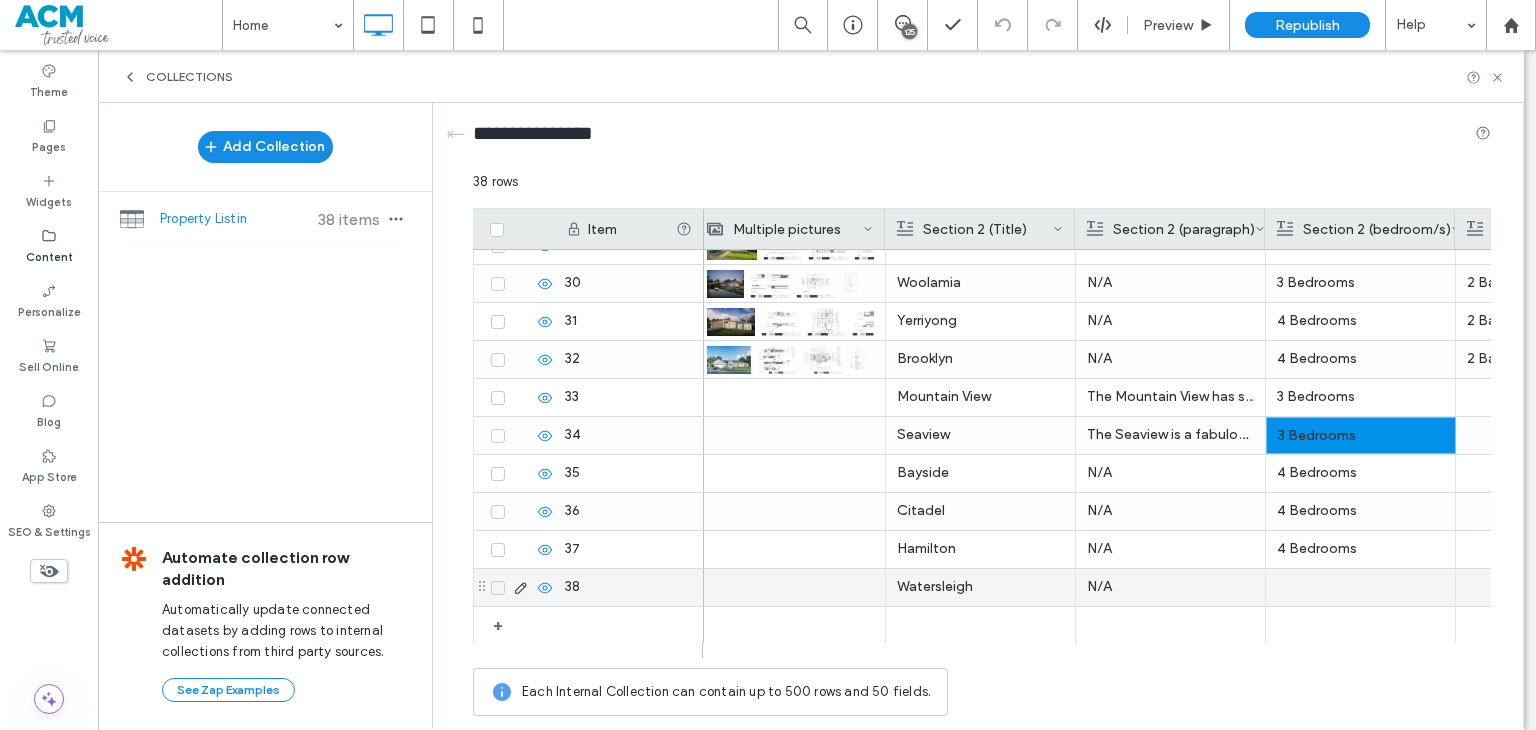 click at bounding box center (1360, 587) 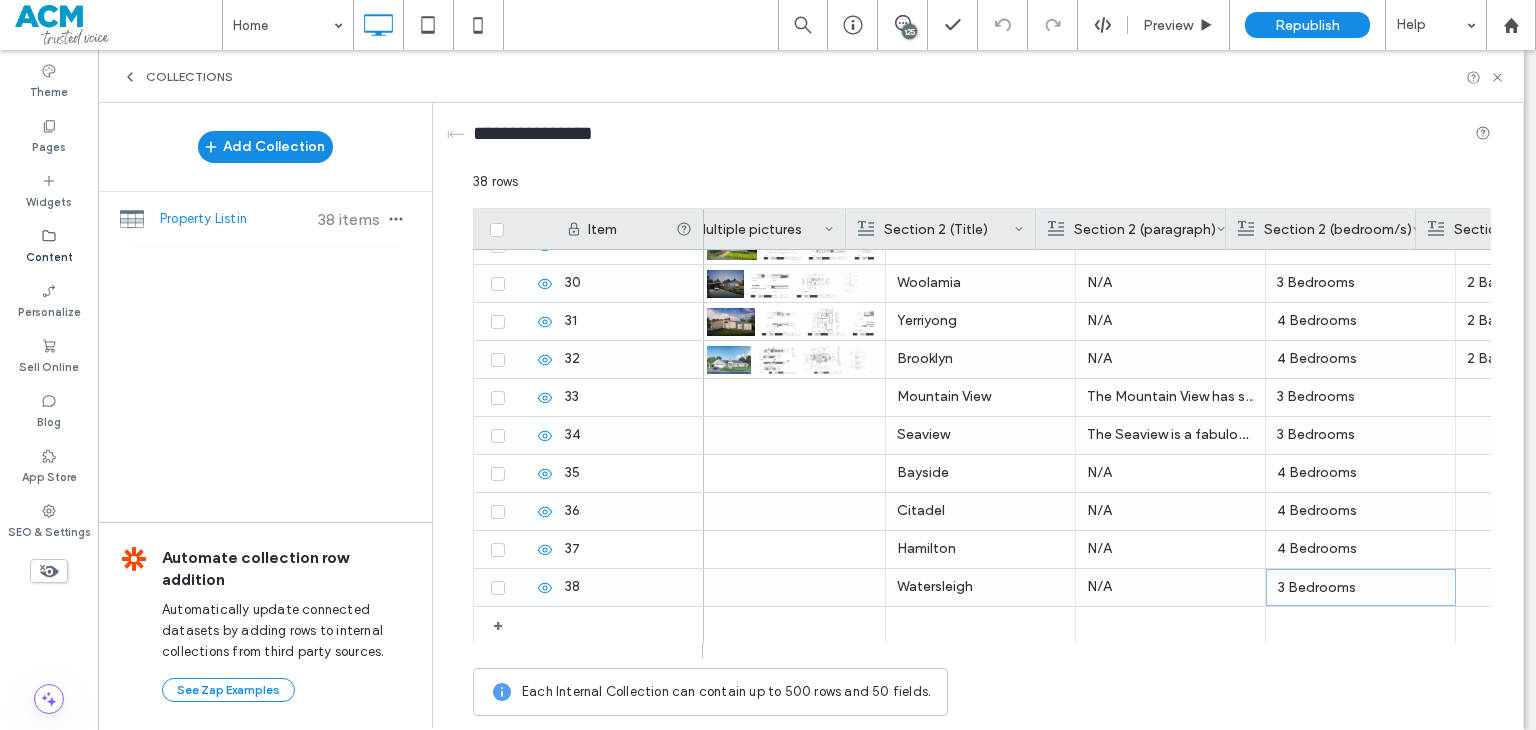 scroll, scrollTop: 0, scrollLeft: 546, axis: horizontal 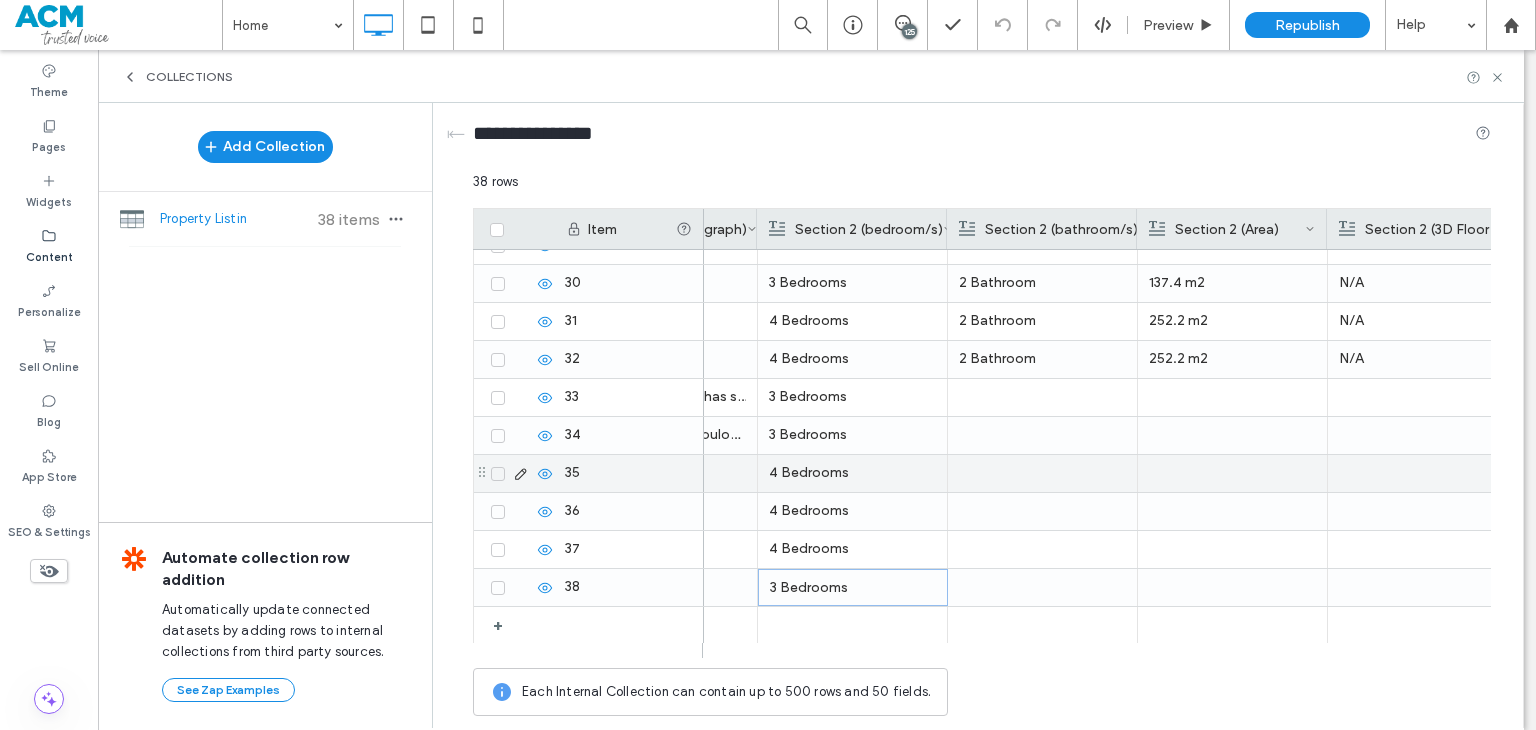 click at bounding box center [1042, 397] 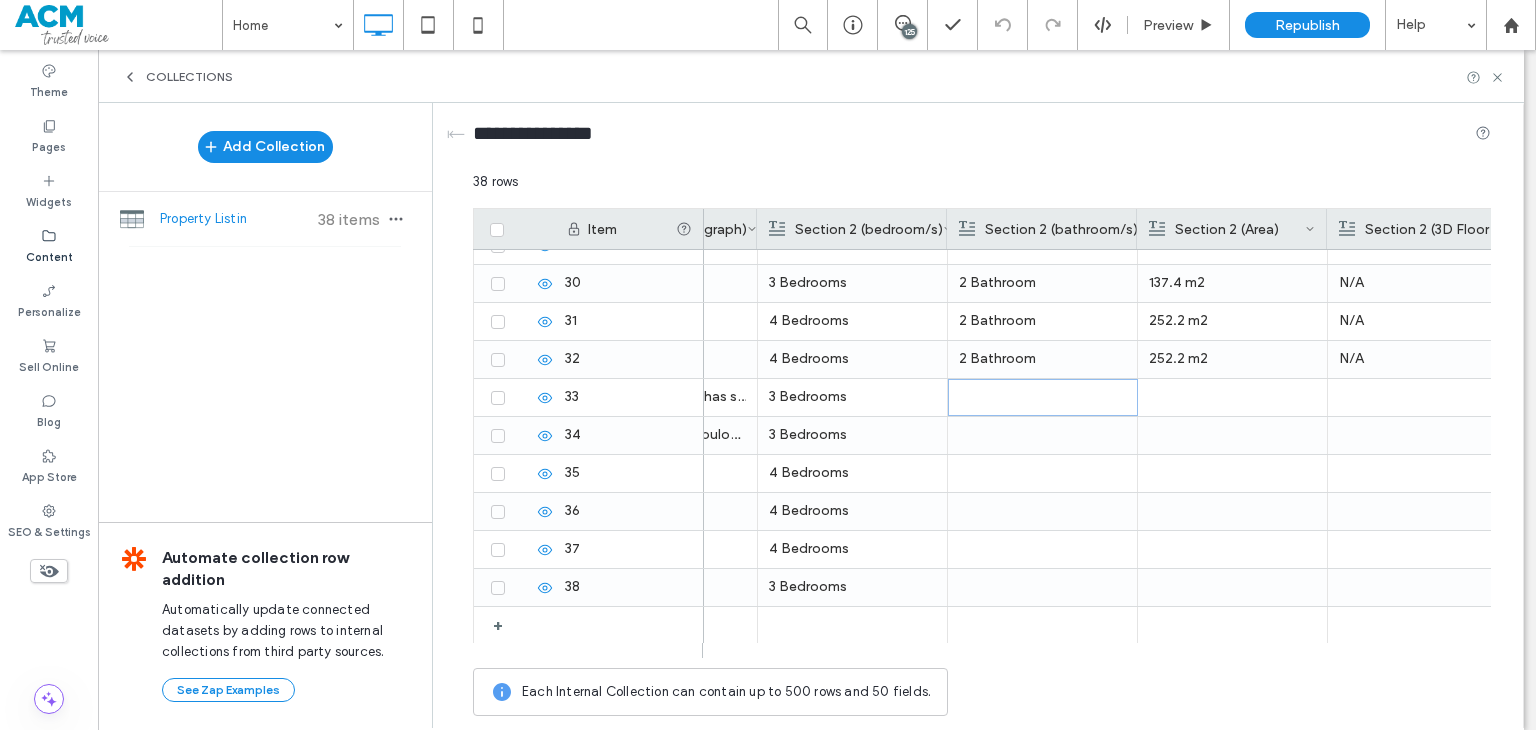 scroll, scrollTop: 888, scrollLeft: 0, axis: vertical 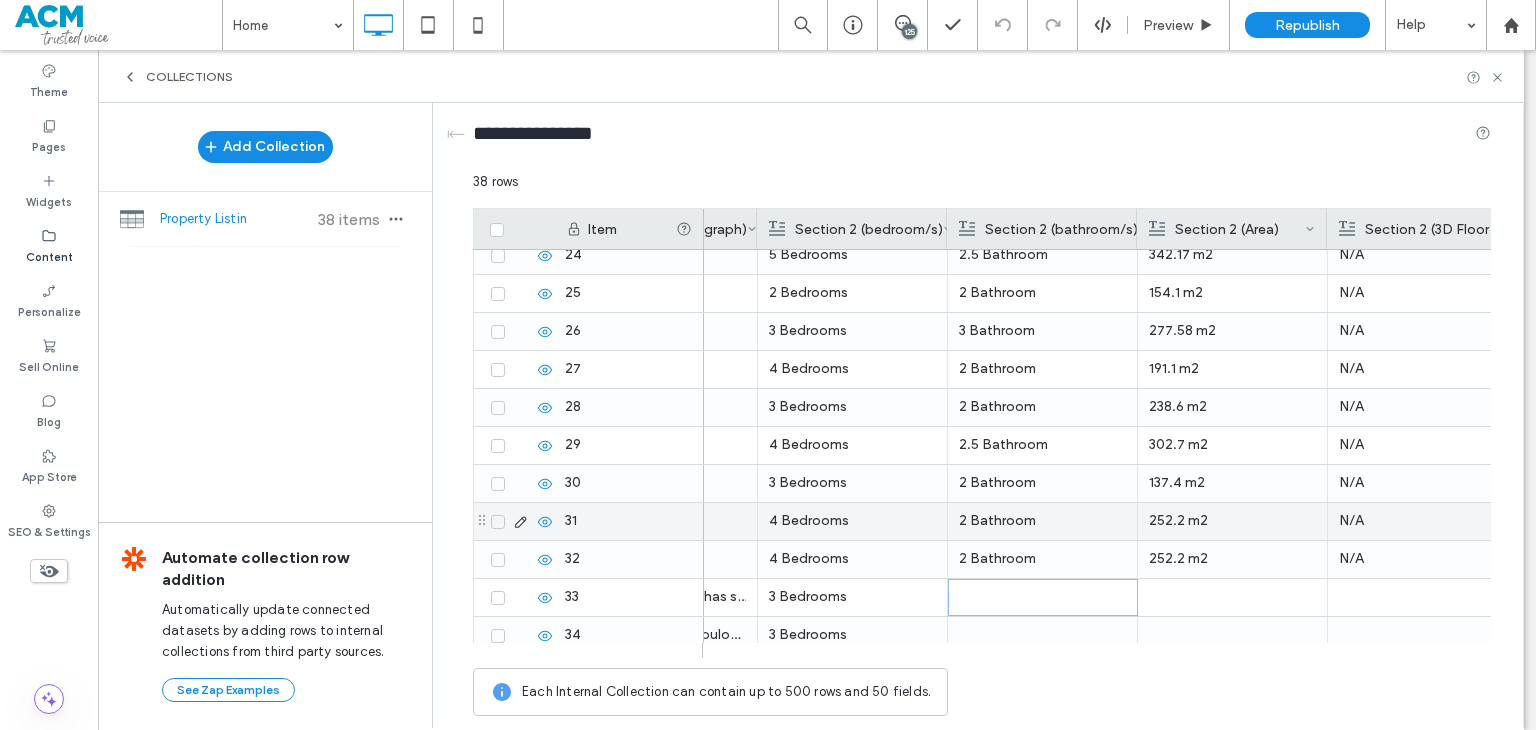 click on "2 Bathroom" at bounding box center [1042, 559] 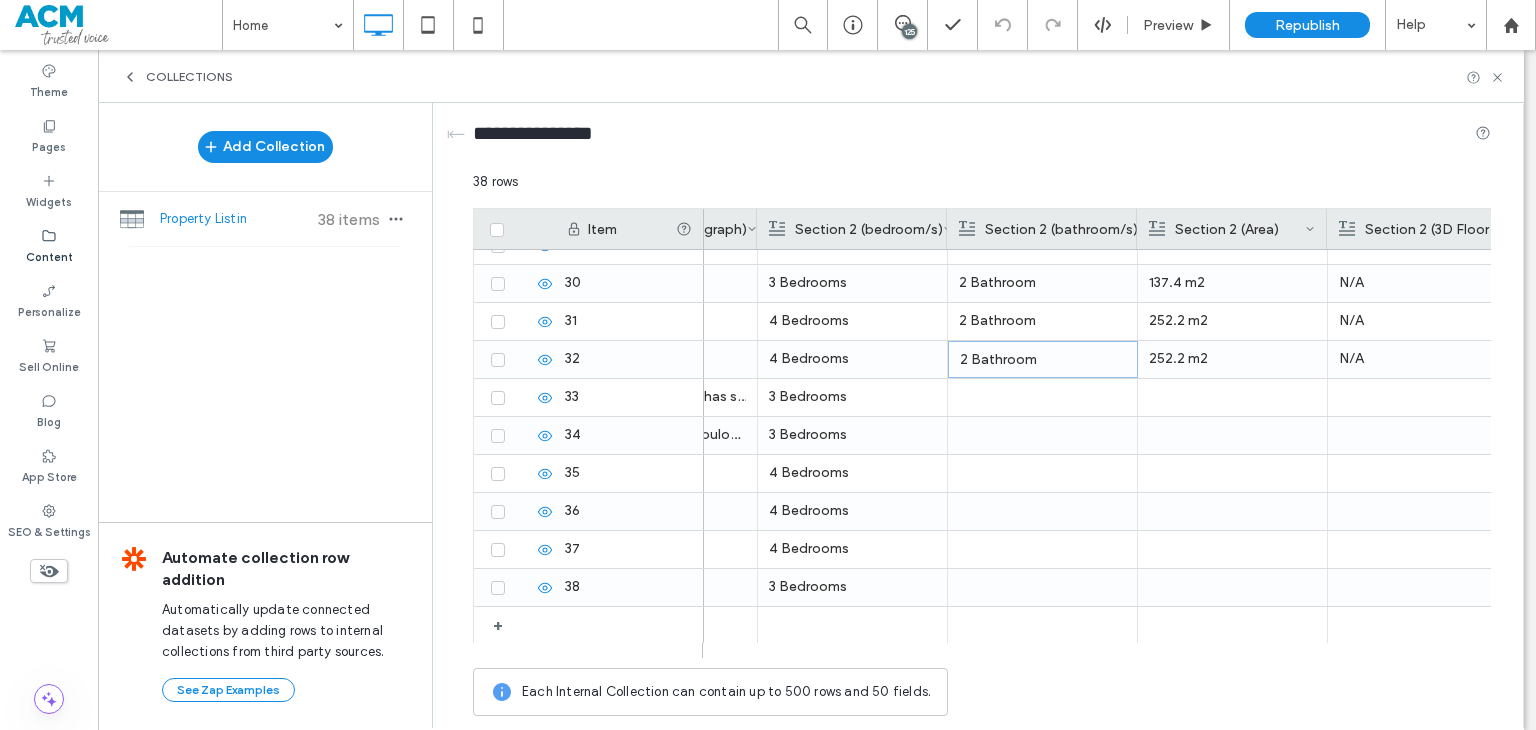 scroll, scrollTop: 888, scrollLeft: 0, axis: vertical 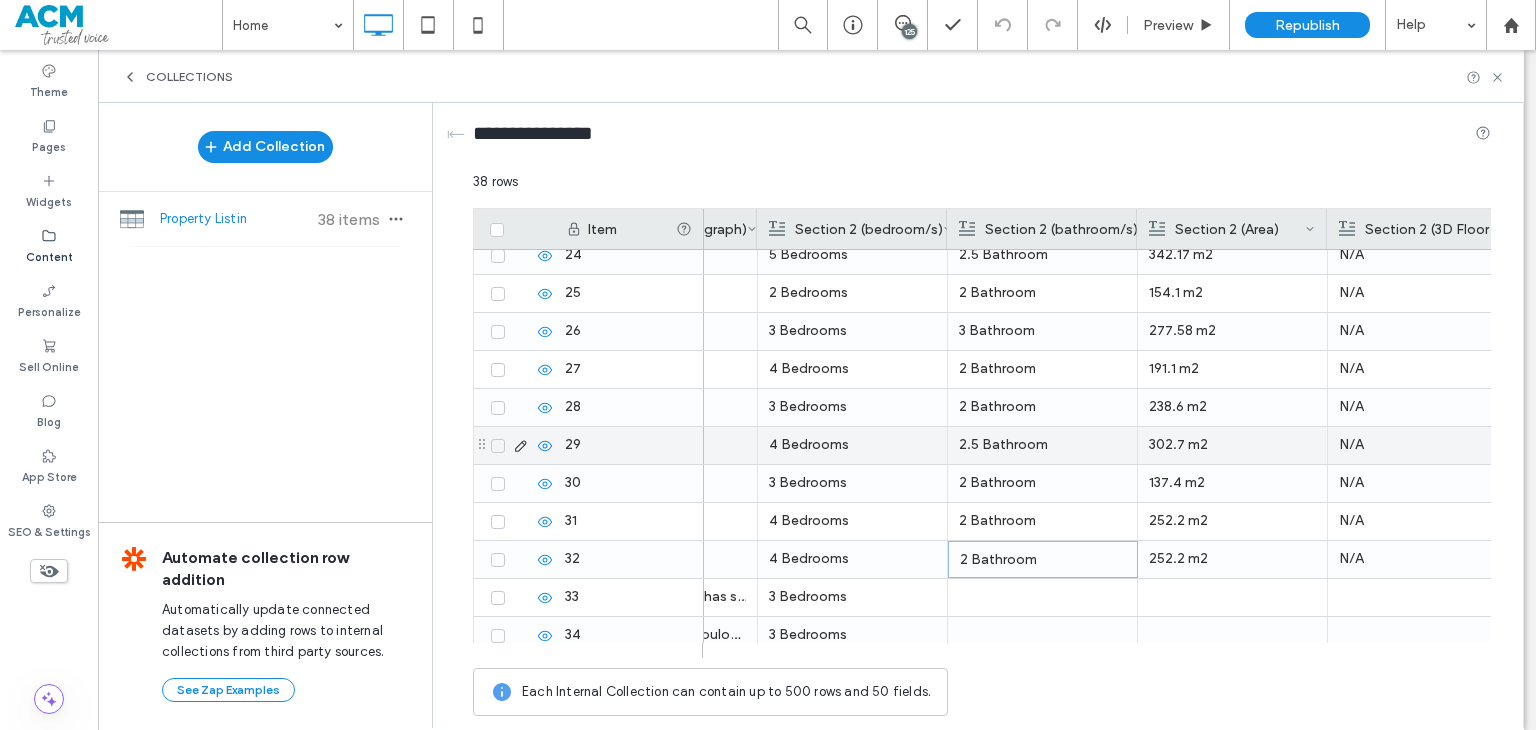 click on "2.5 Bathroom" at bounding box center [1042, 445] 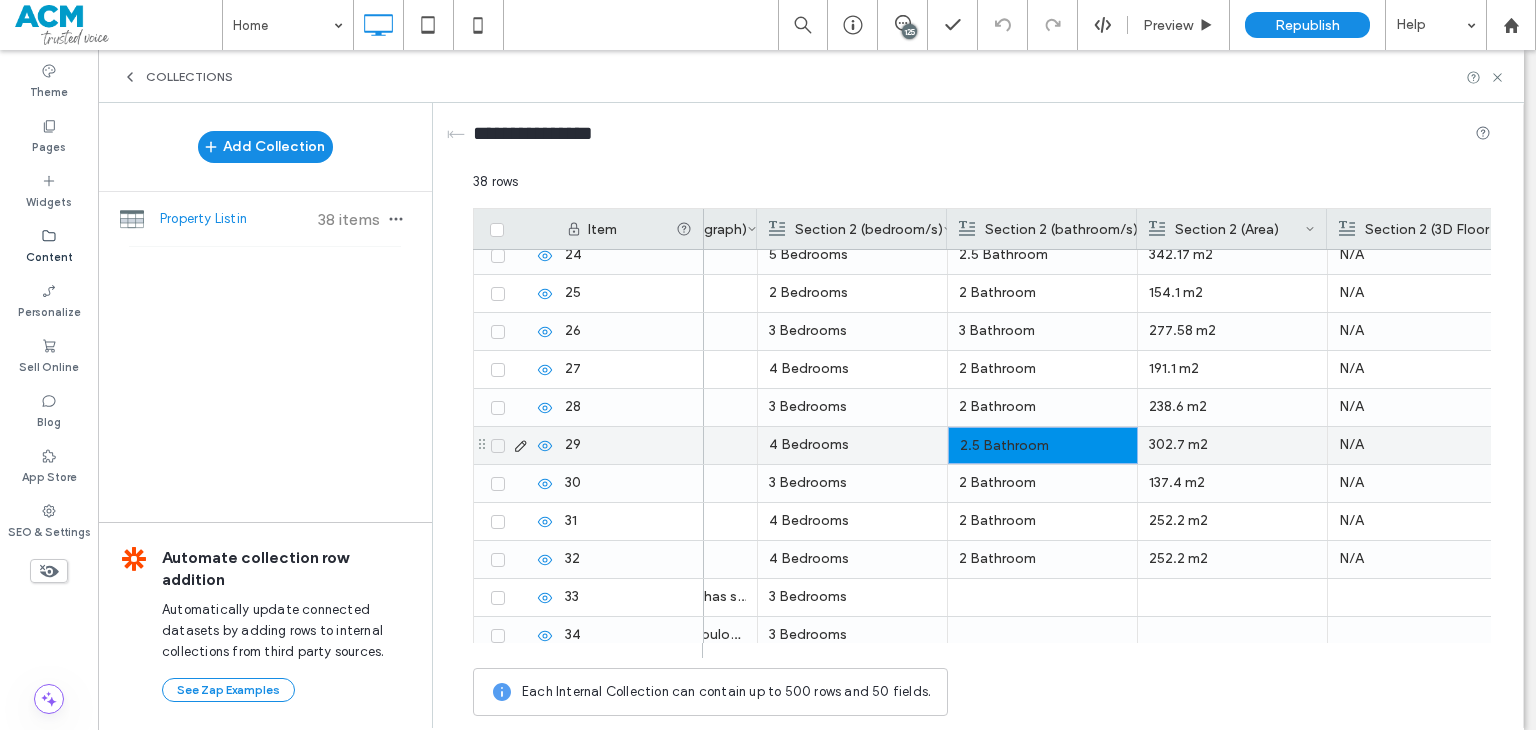 scroll, scrollTop: 1088, scrollLeft: 0, axis: vertical 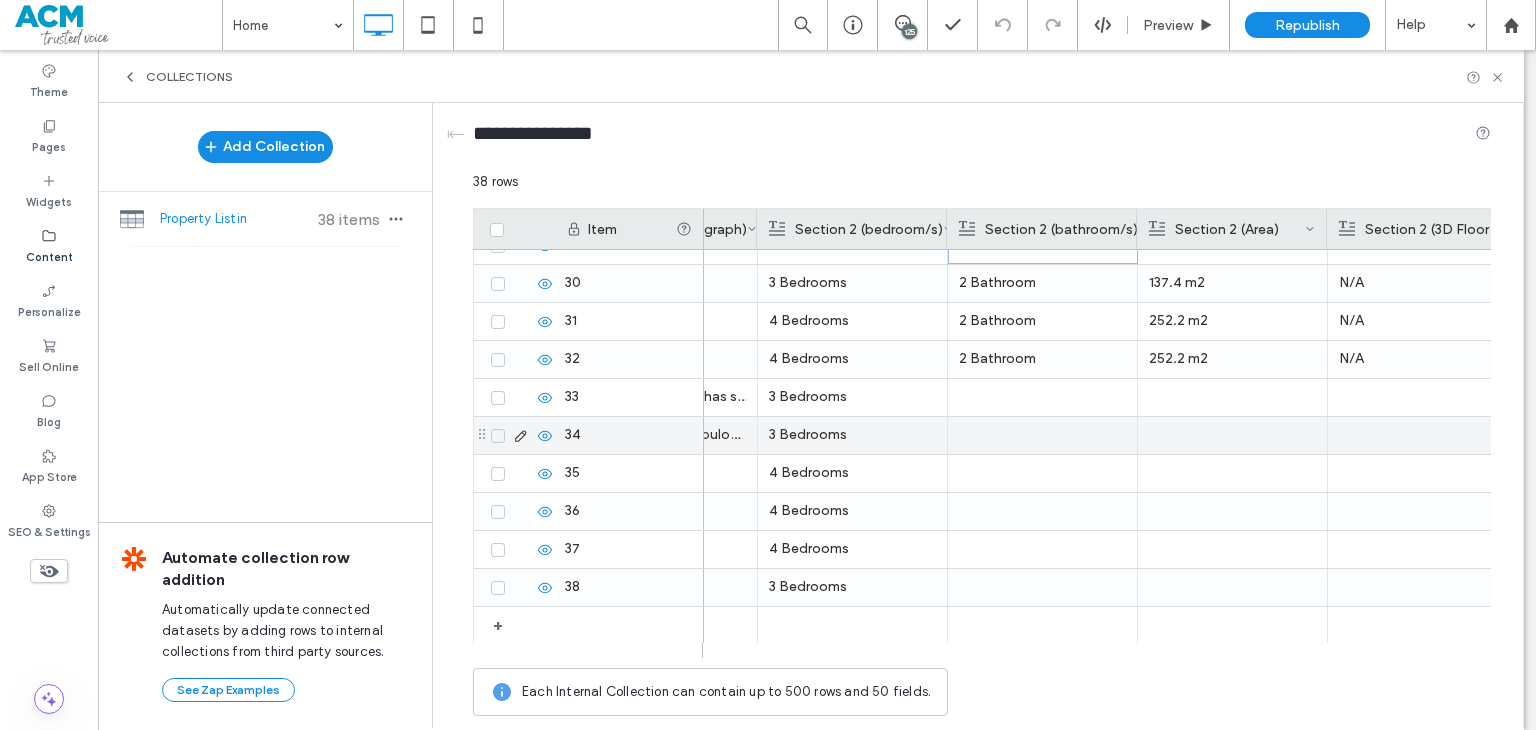 click at bounding box center (1042, 397) 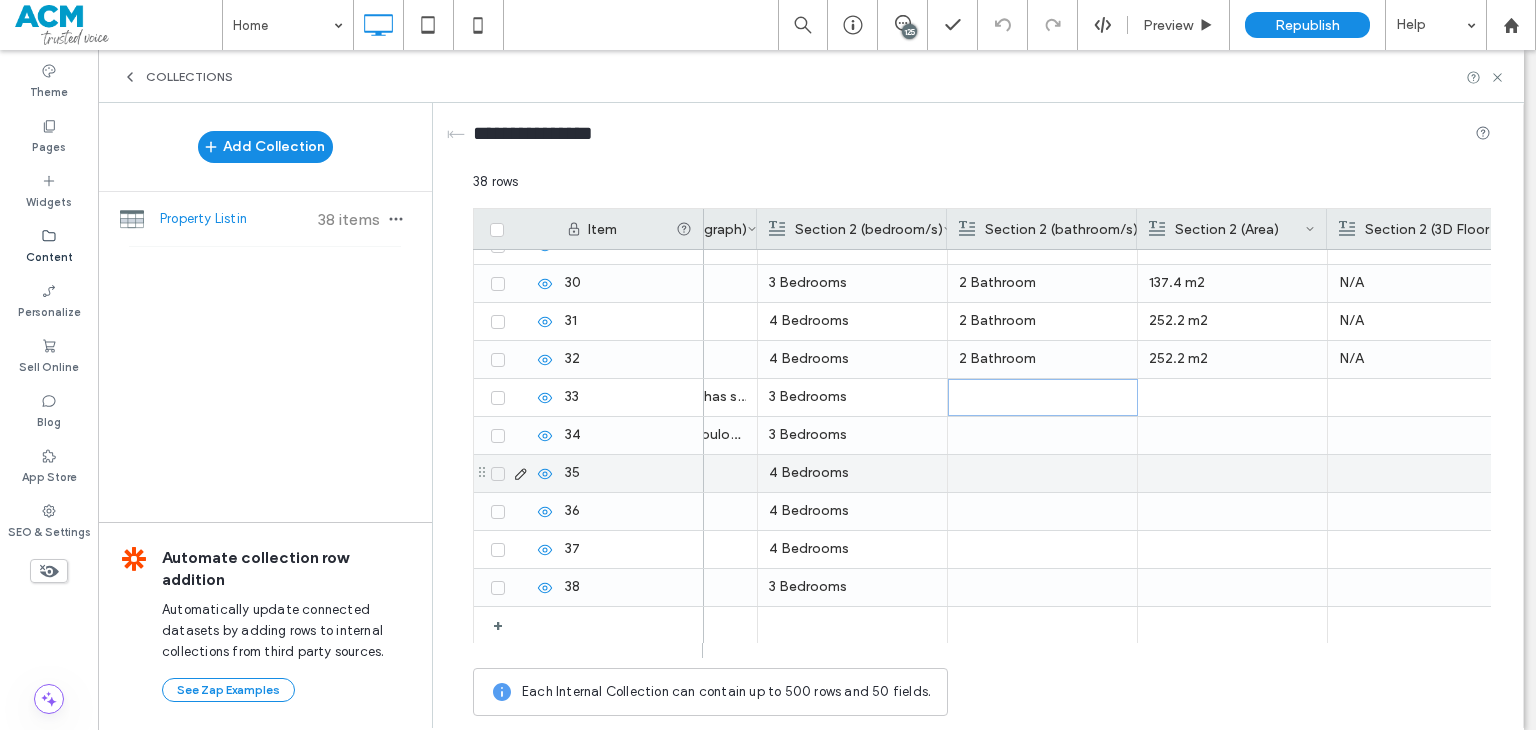 click at bounding box center (1042, 473) 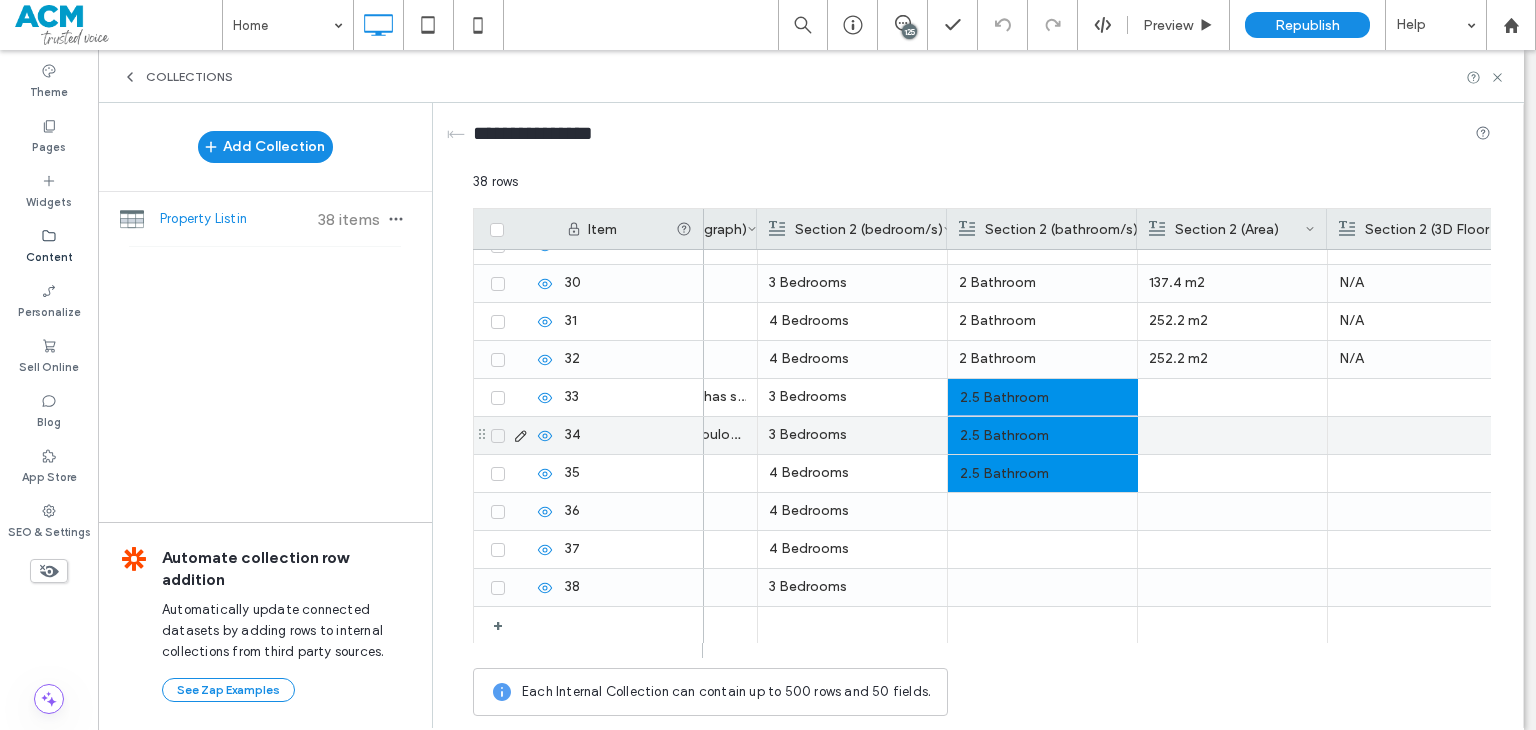 click on "2.5 Bathroom" at bounding box center (1043, 436) 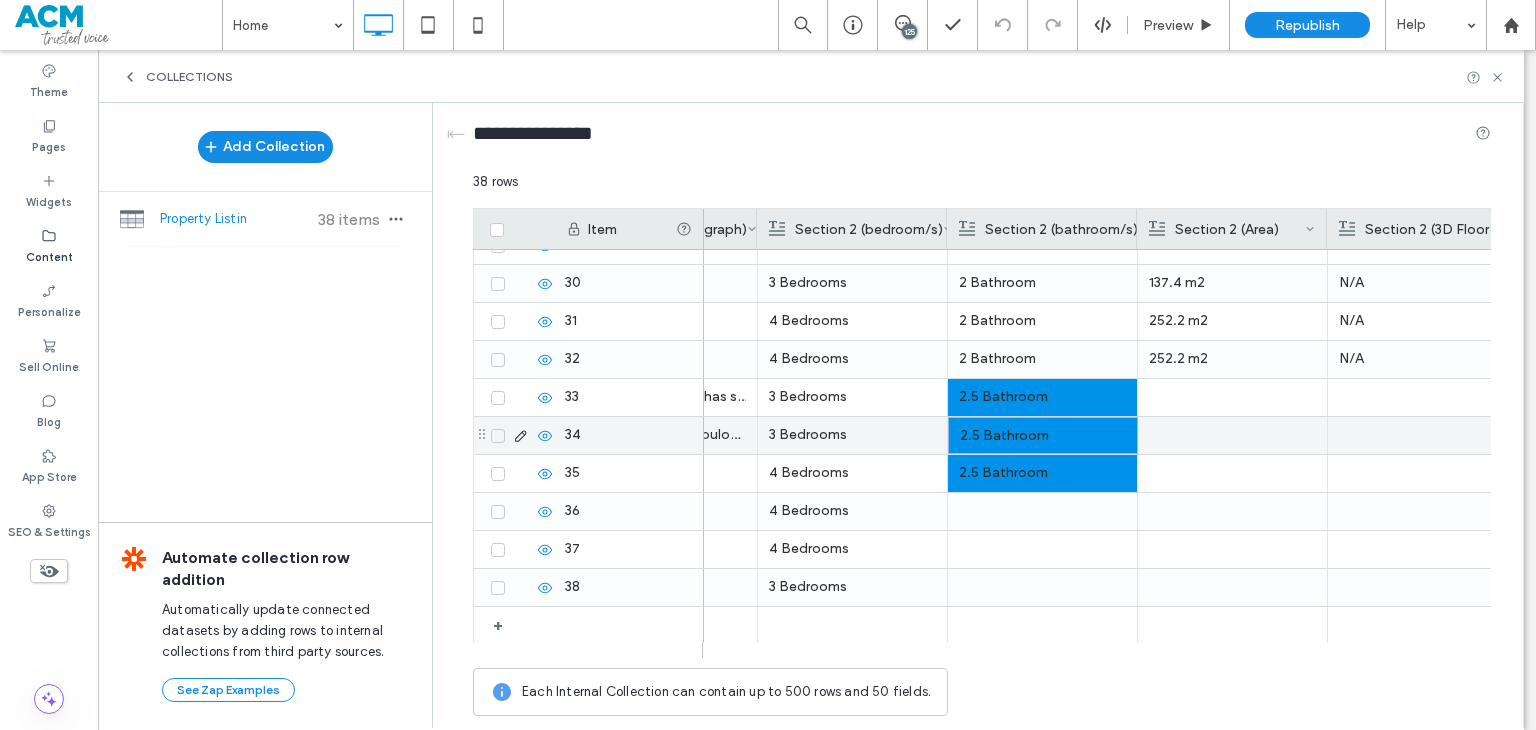 click on "2.5 Bathroom" at bounding box center [1043, 436] 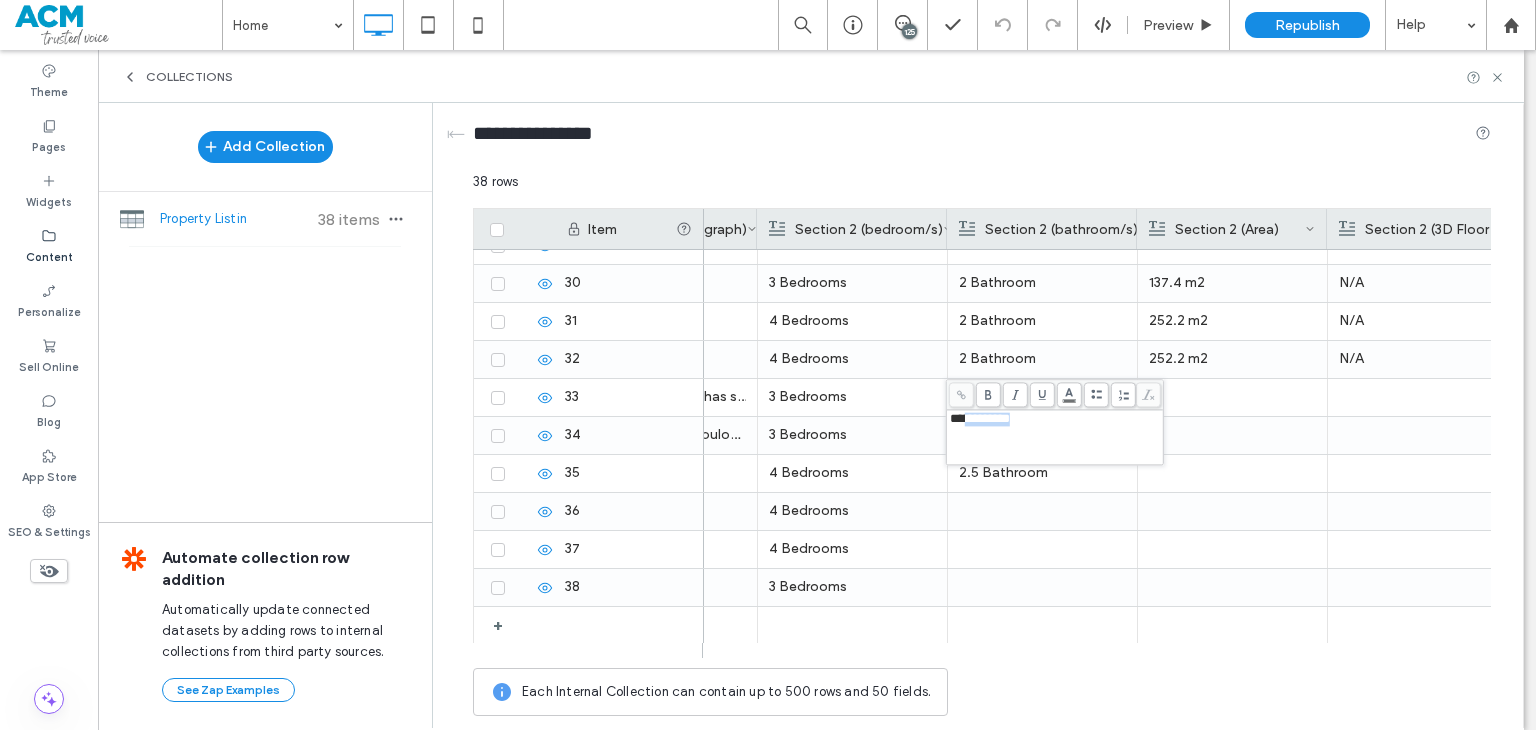 drag, startPoint x: 968, startPoint y: 423, endPoint x: 920, endPoint y: 421, distance: 48.04165 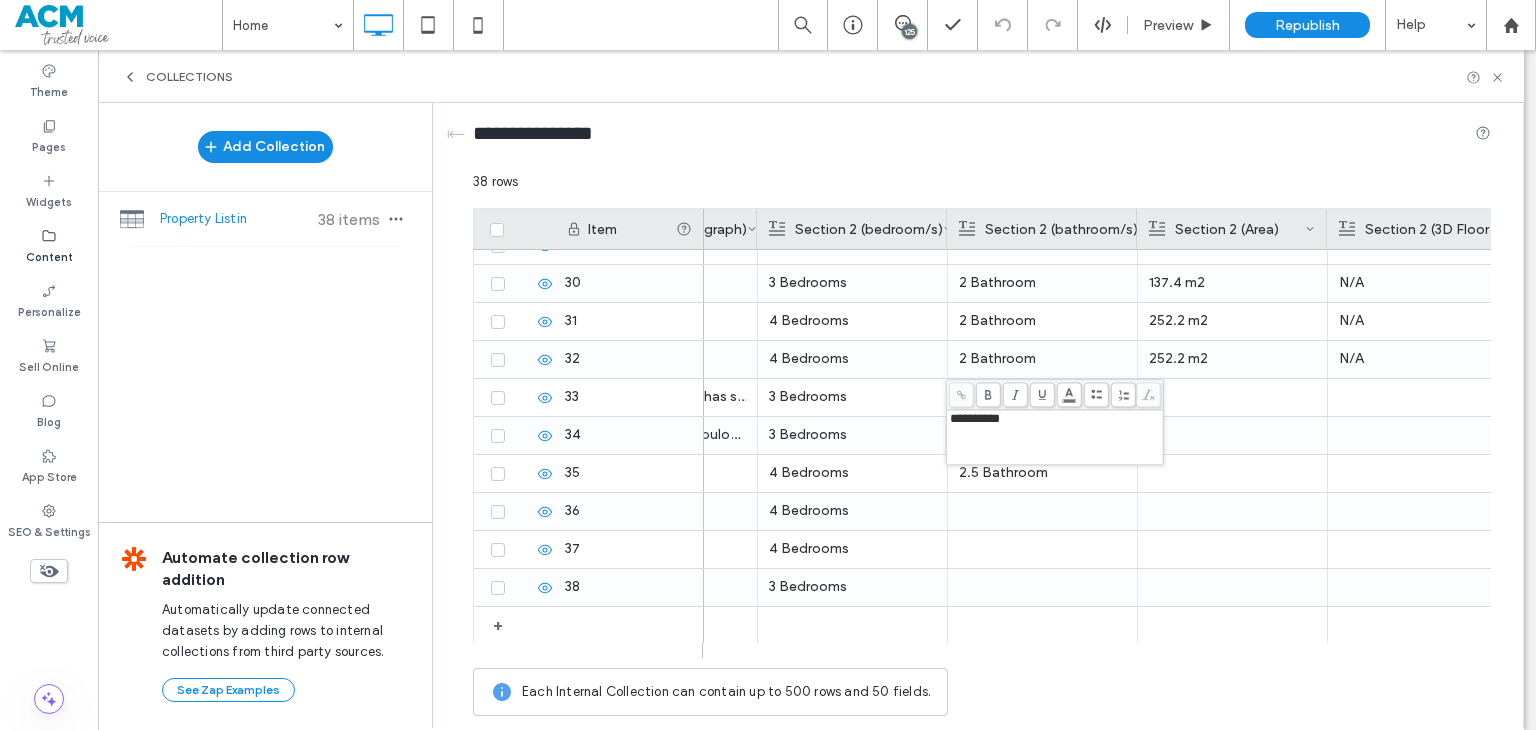 click on "**********" at bounding box center [1055, 437] 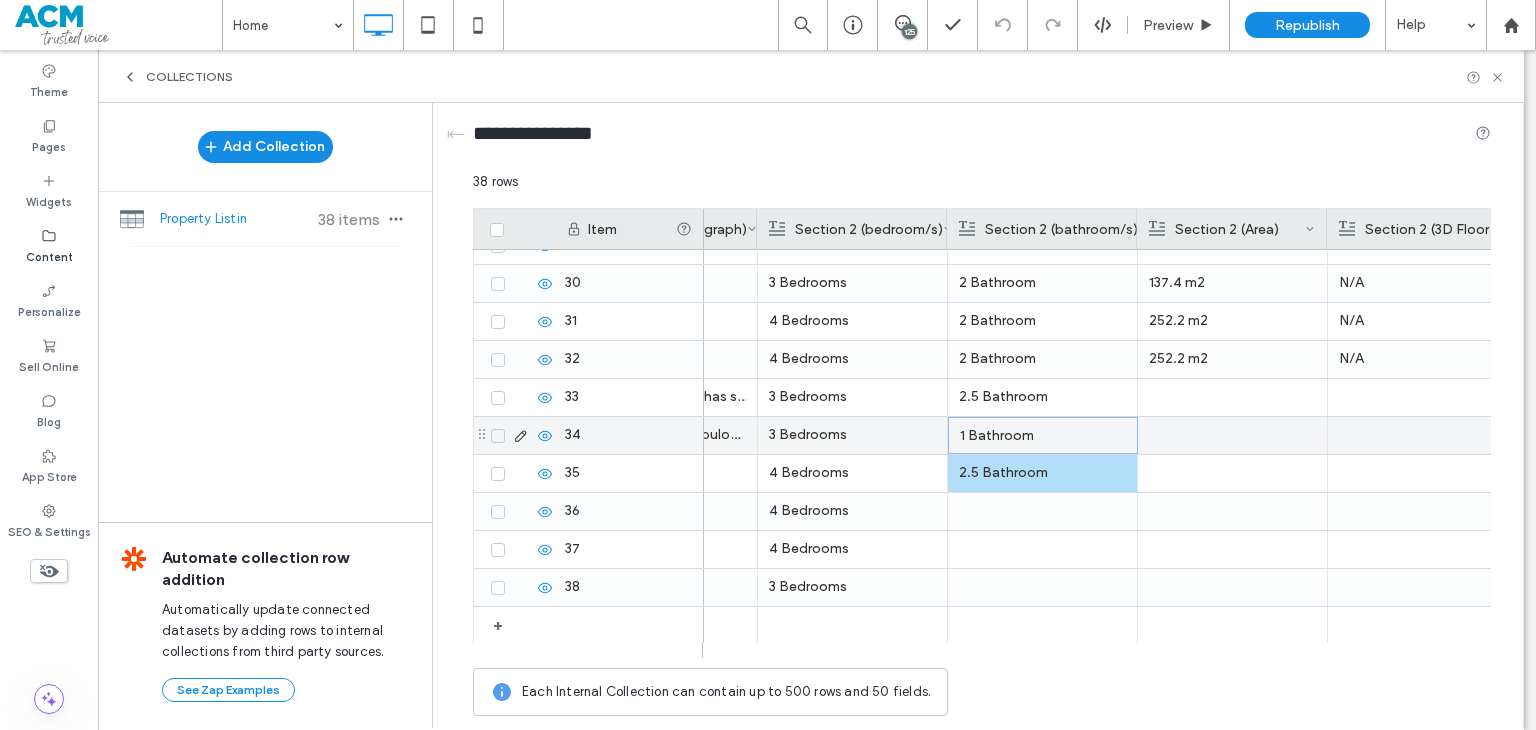 click on "1 Bathroom" at bounding box center (1043, 436) 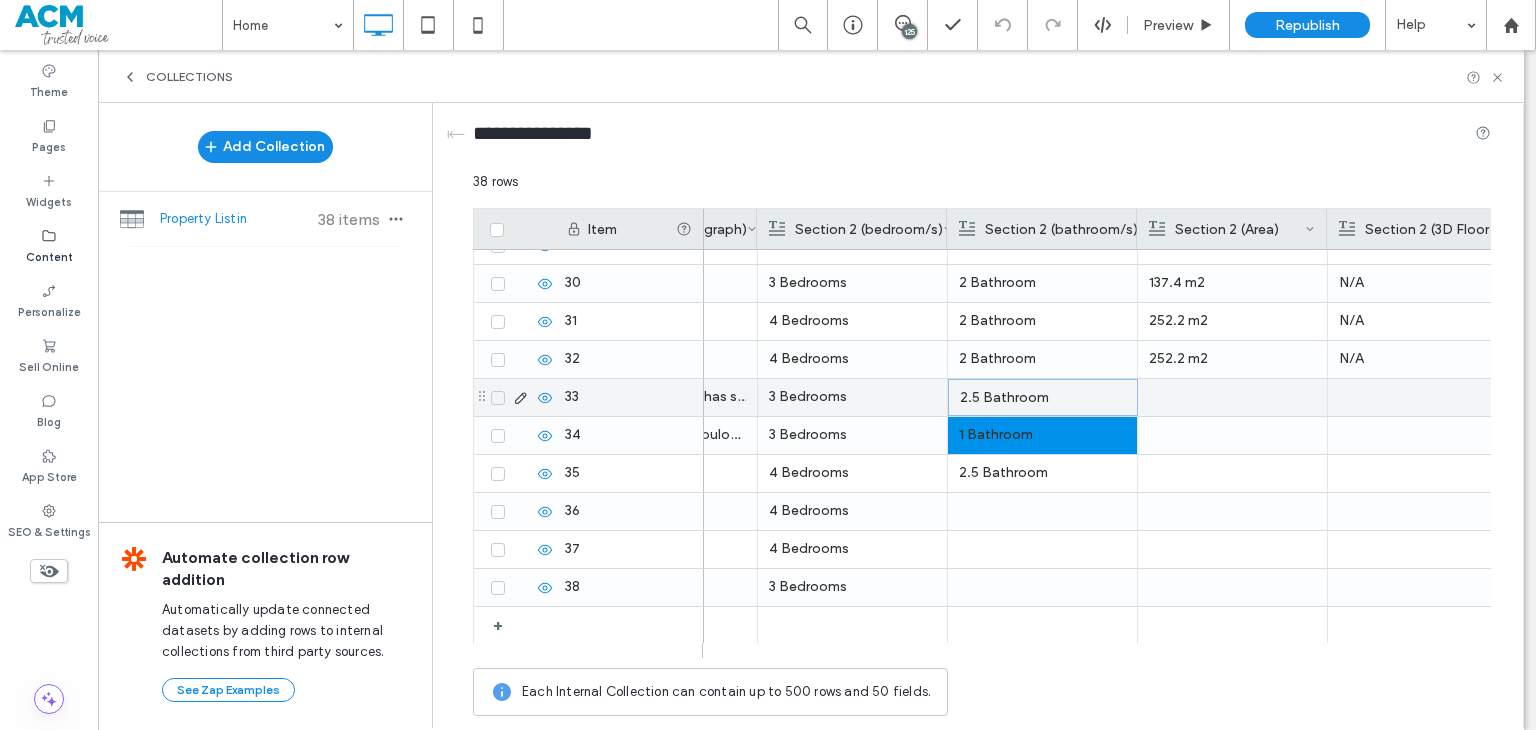 click on "2.5 Bathroom" at bounding box center [1043, 398] 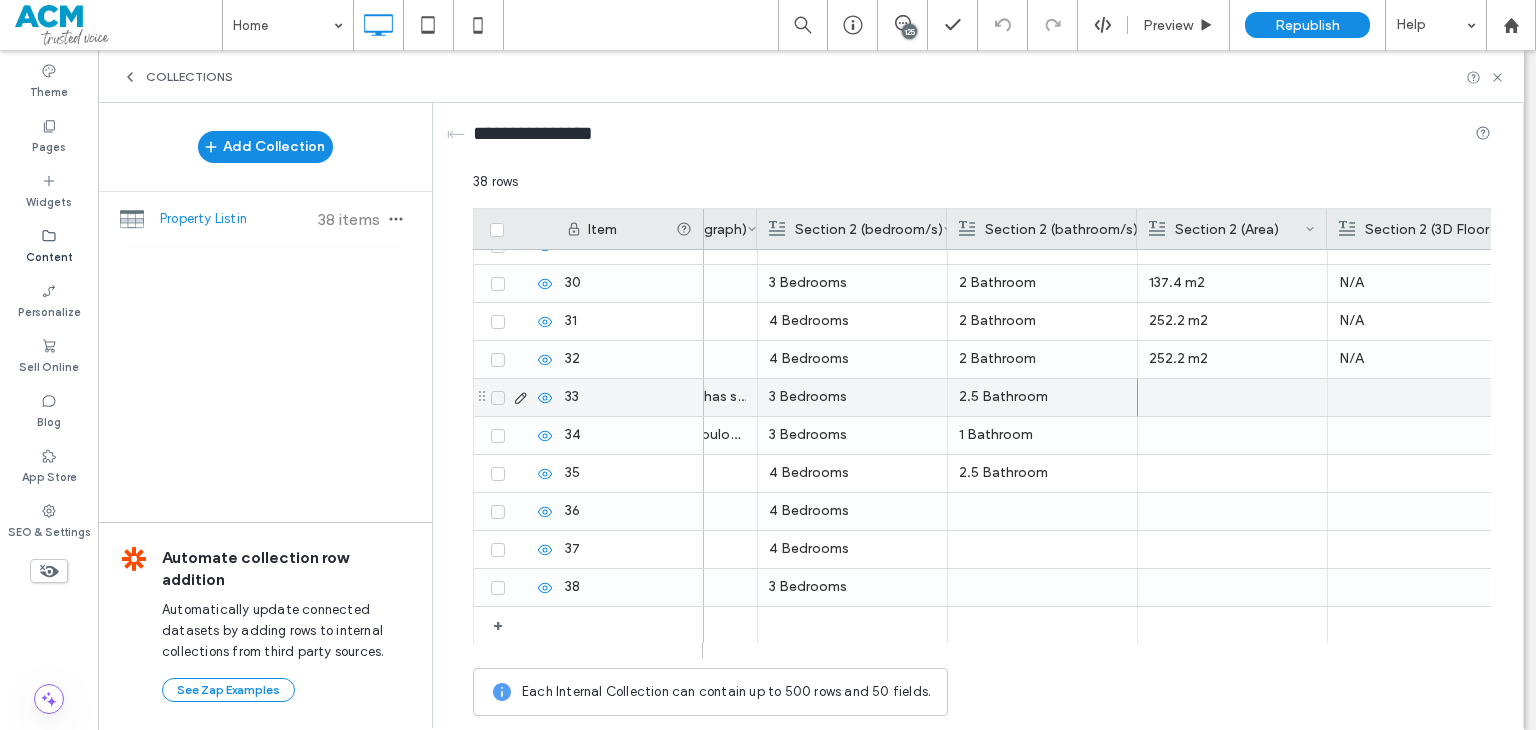 scroll, scrollTop: 0, scrollLeft: 0, axis: both 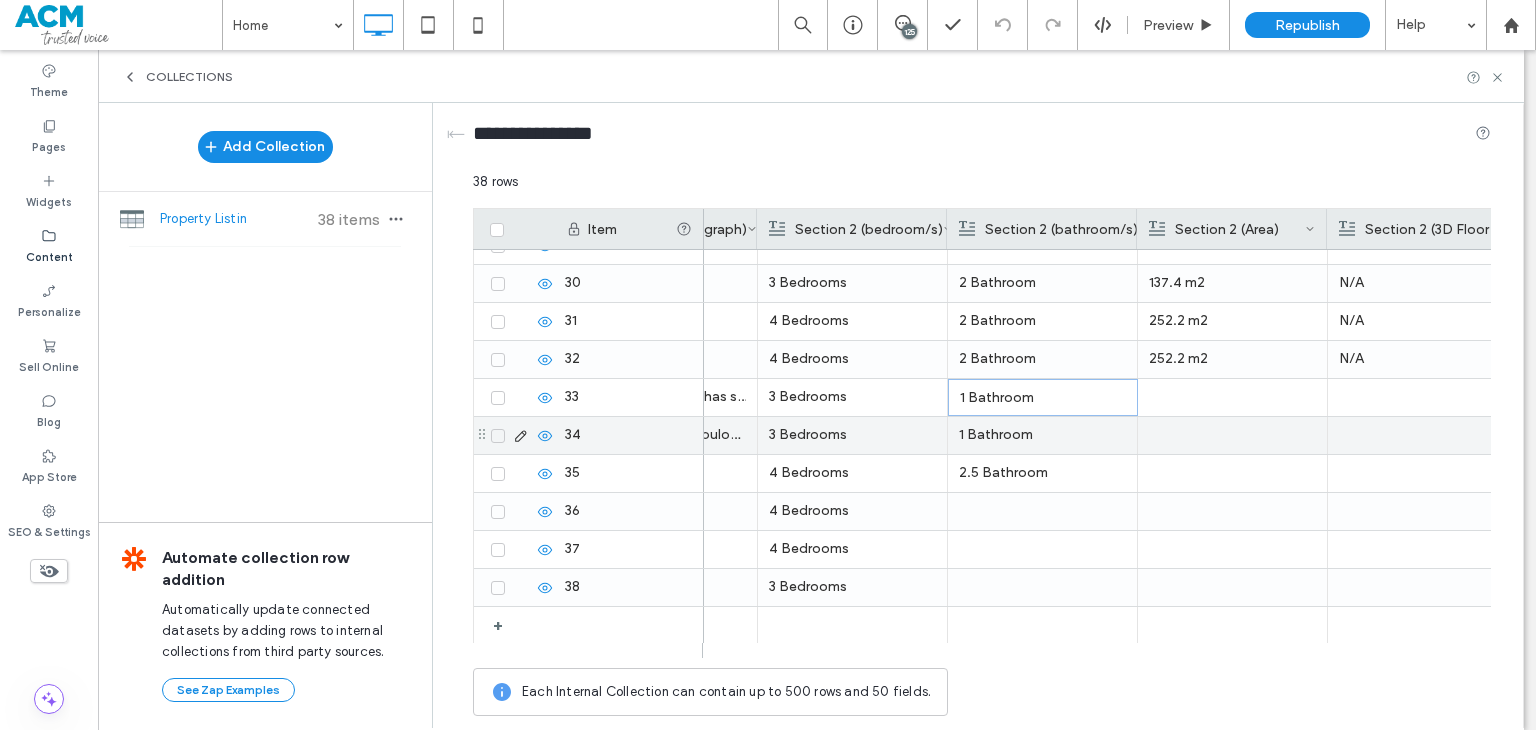 click on "2.5 Bathroom" at bounding box center (1042, 473) 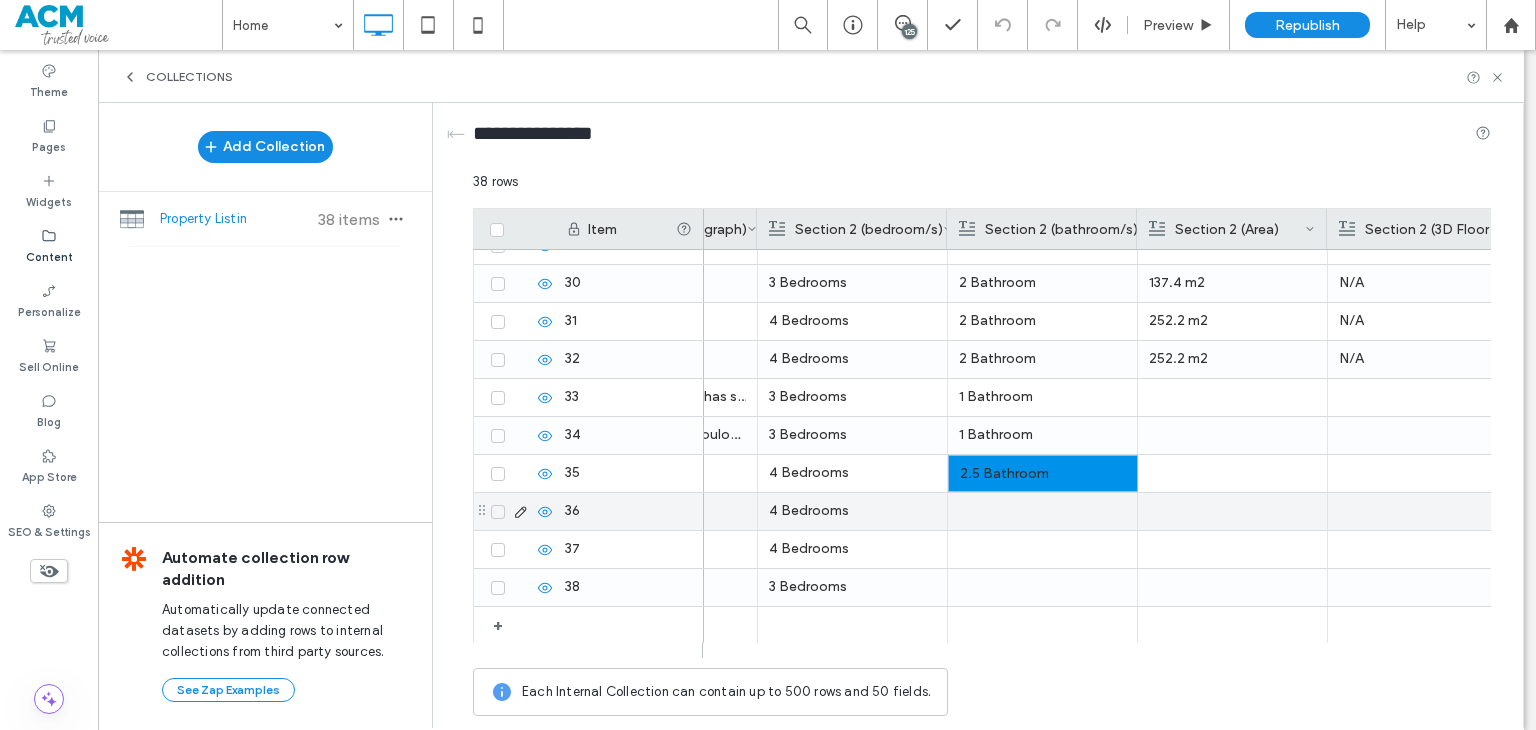 click at bounding box center (1042, 511) 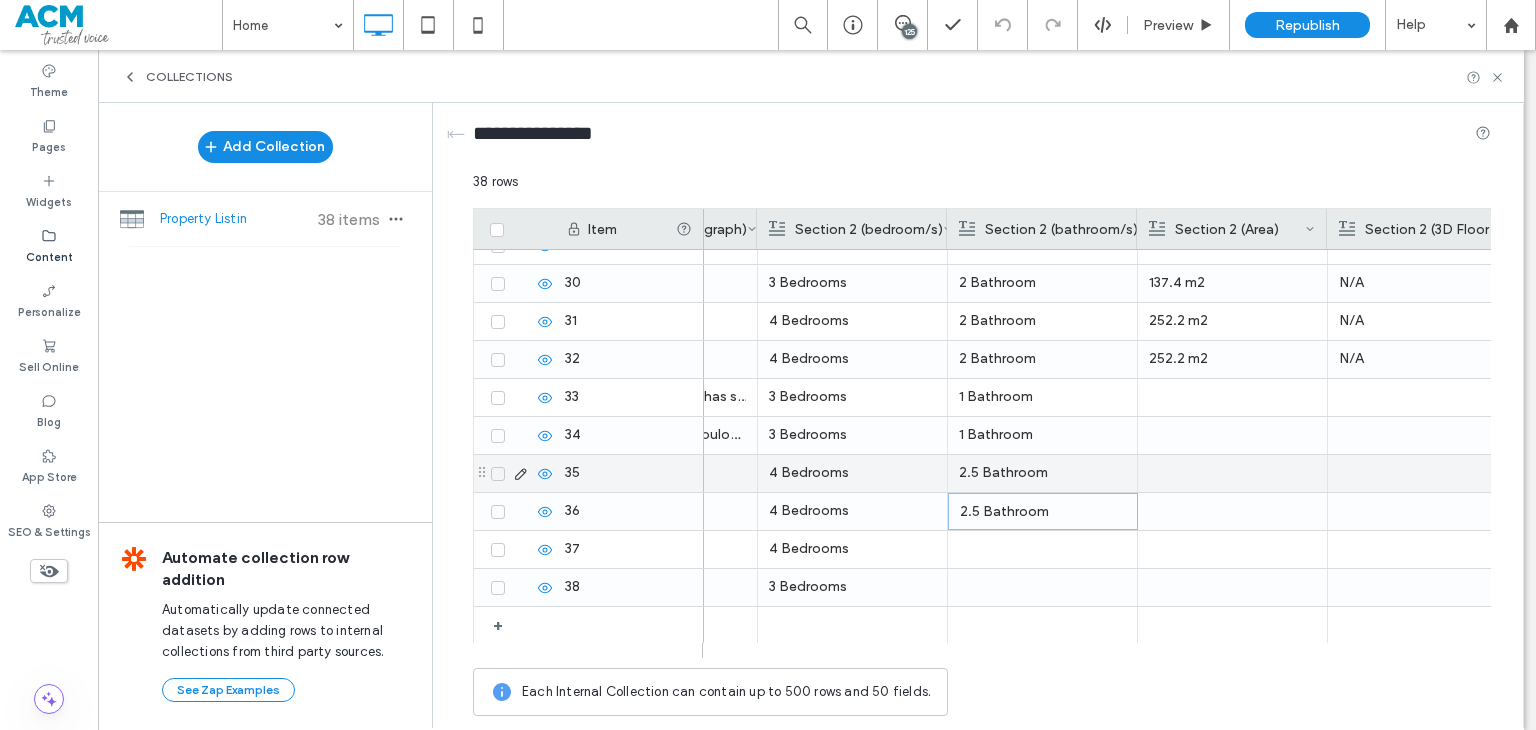 click at bounding box center (1042, 587) 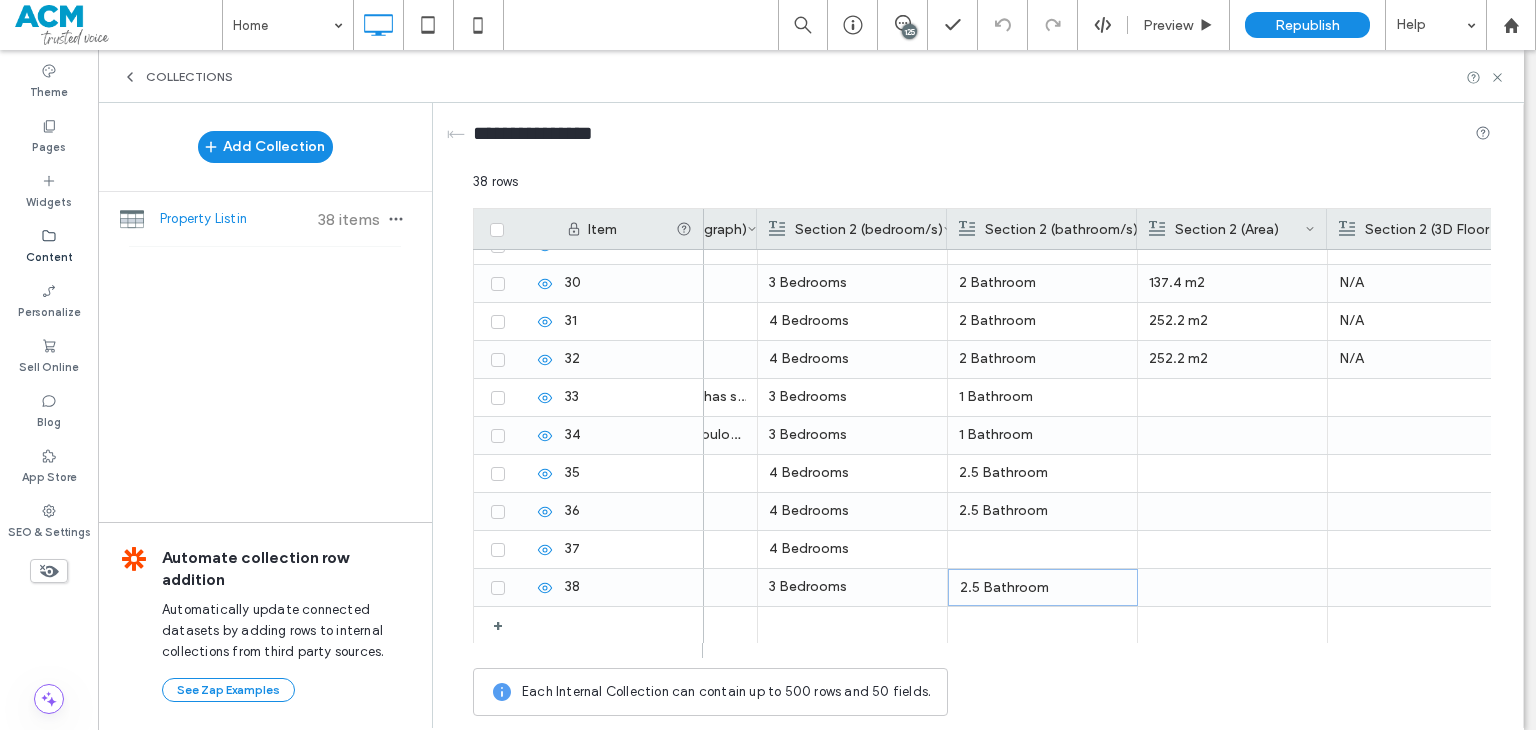 scroll, scrollTop: 888, scrollLeft: 0, axis: vertical 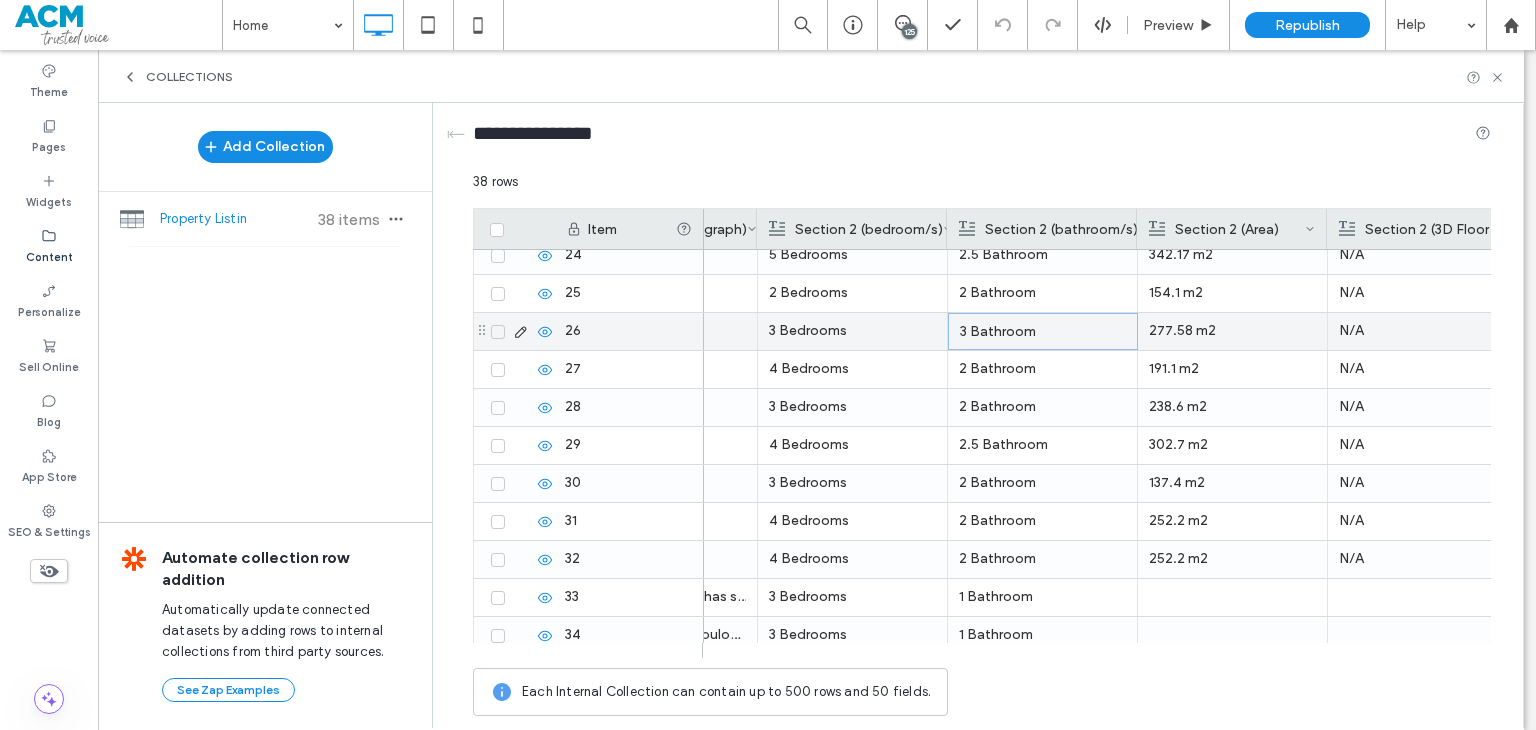 click on "3 Bathroom" at bounding box center (1043, 332) 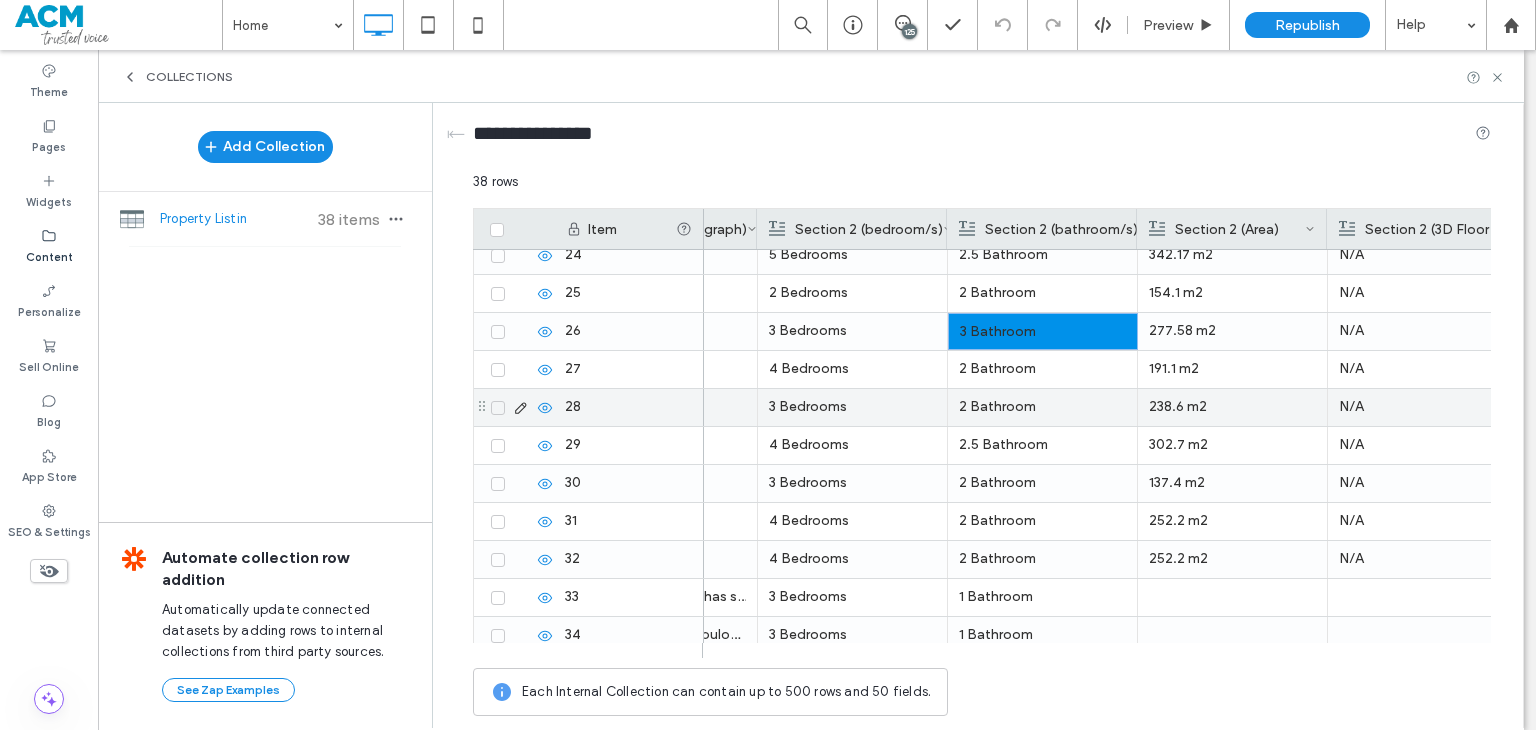 scroll, scrollTop: 1088, scrollLeft: 0, axis: vertical 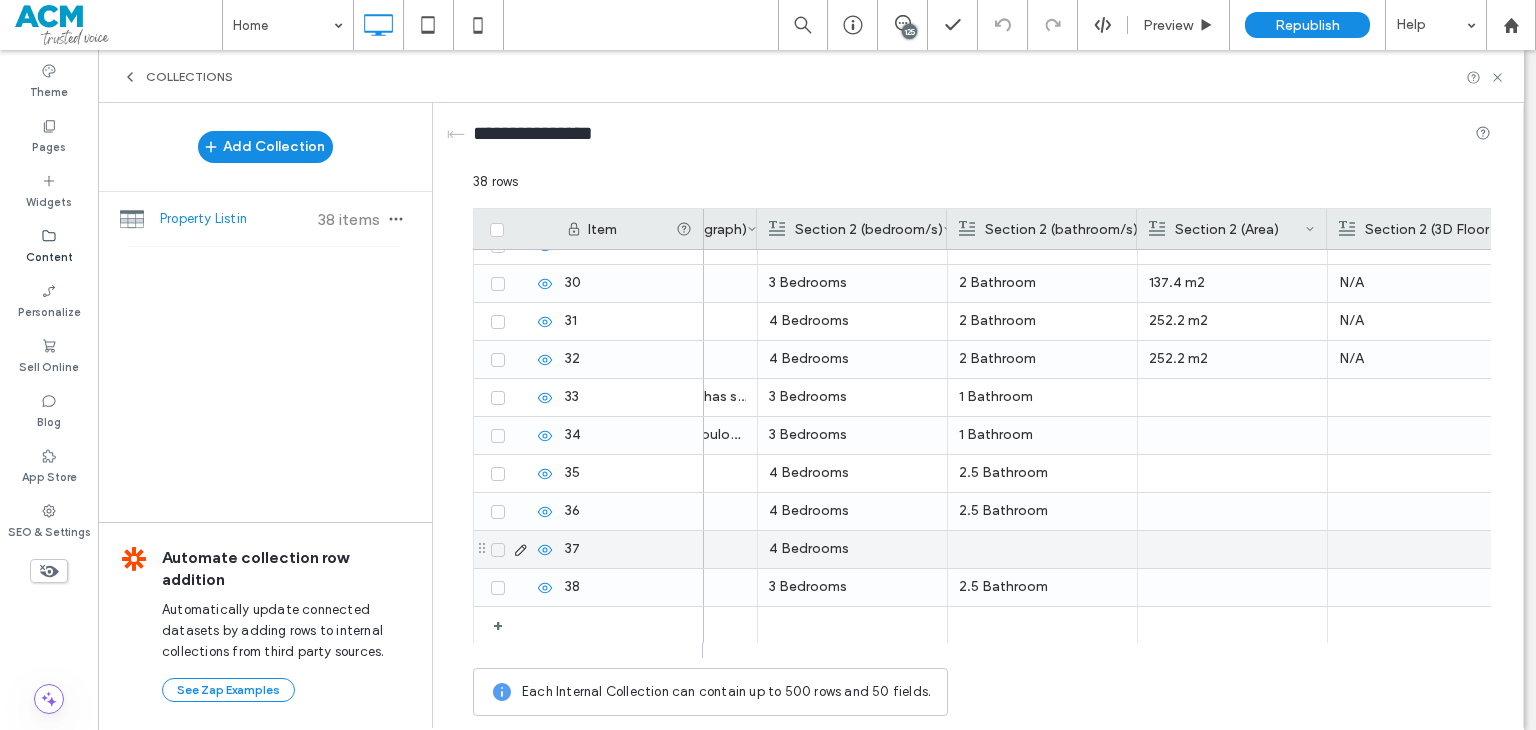click at bounding box center (1042, 549) 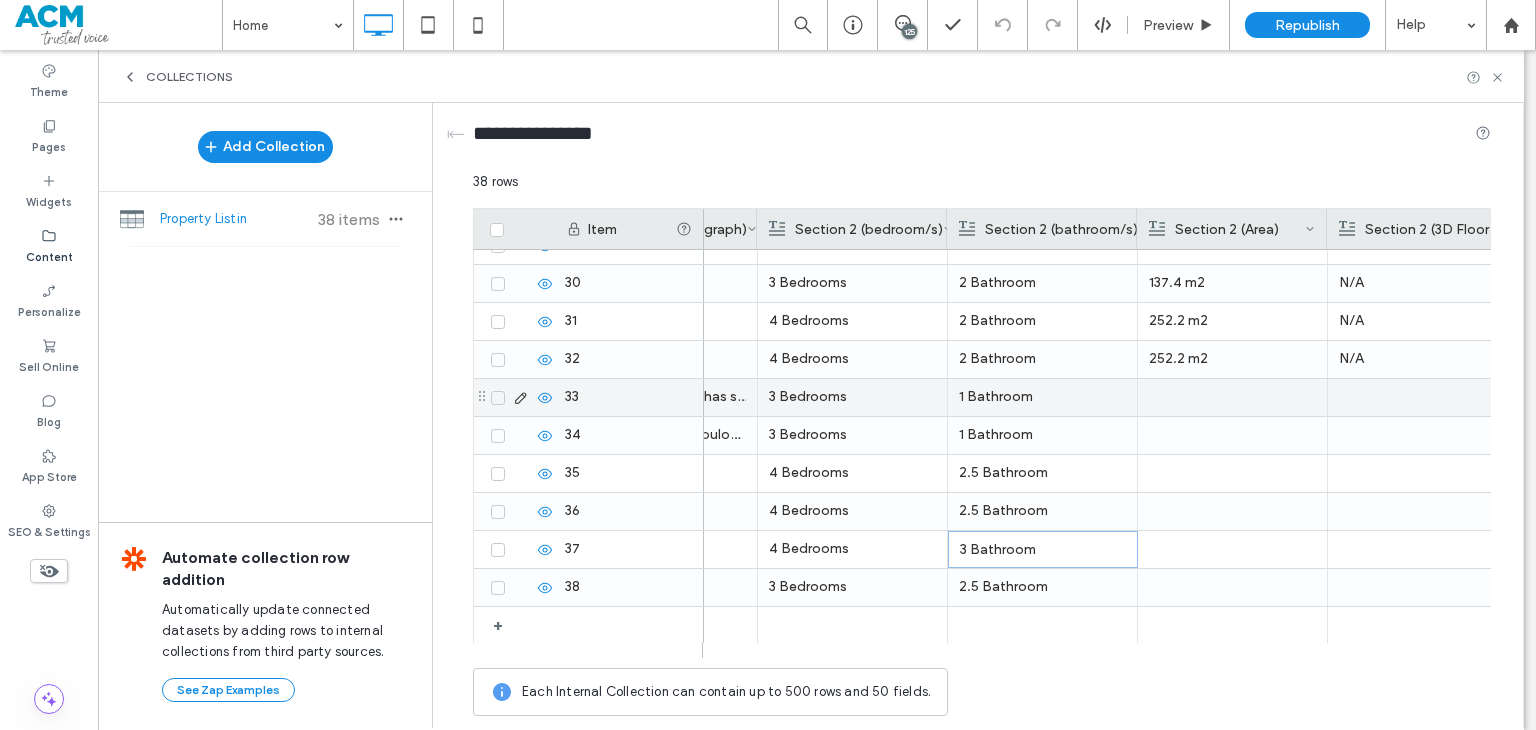 click at bounding box center [1232, 397] 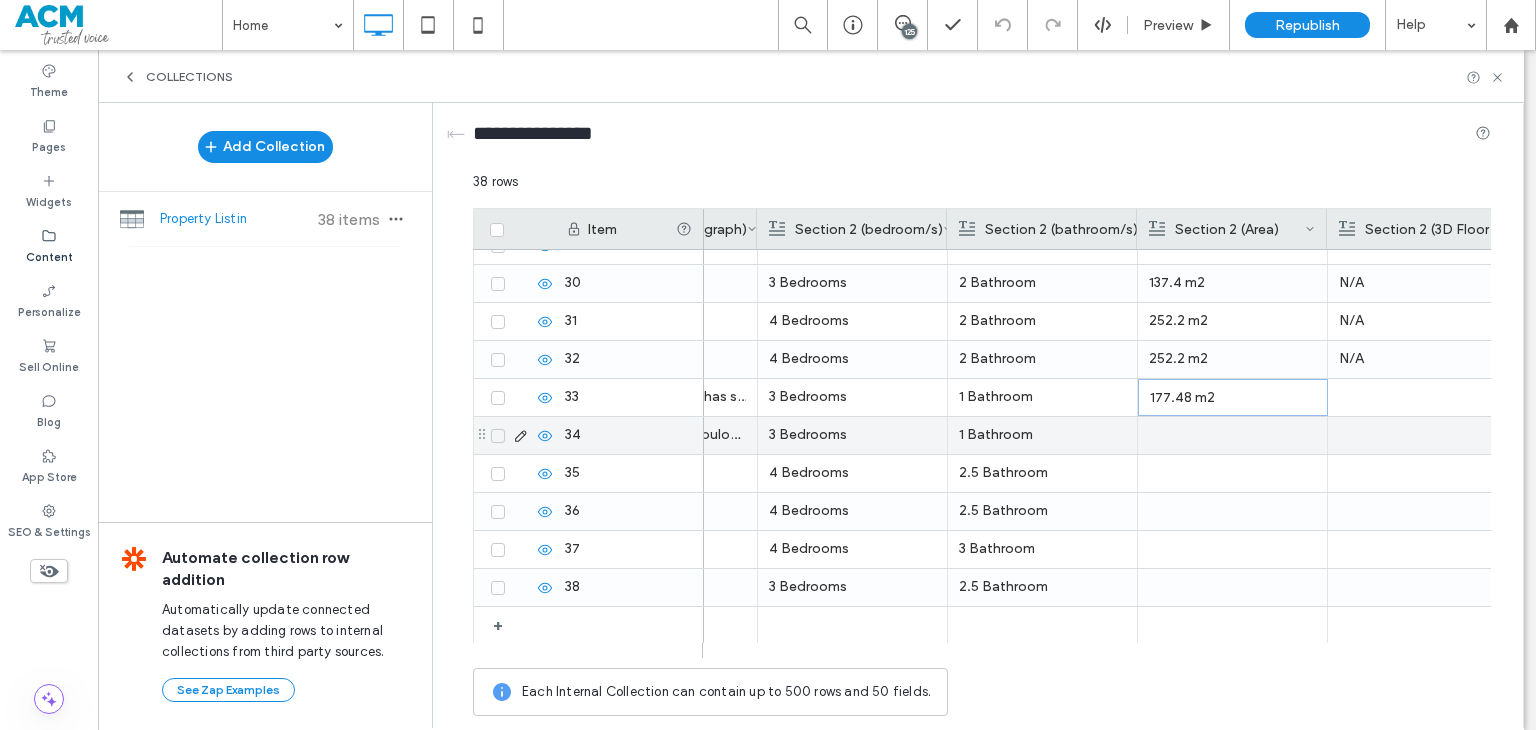 click at bounding box center [1232, 435] 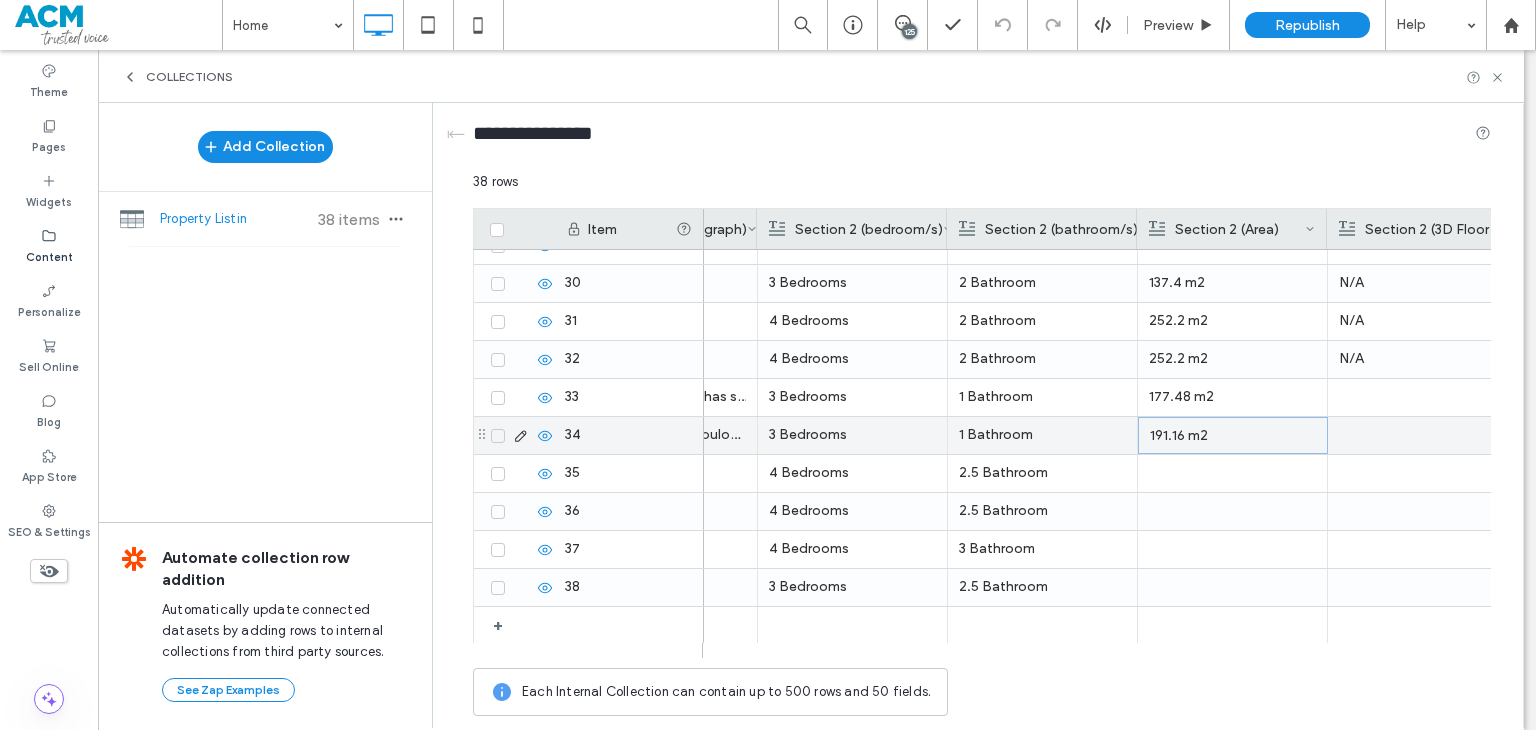 click at bounding box center (1232, 473) 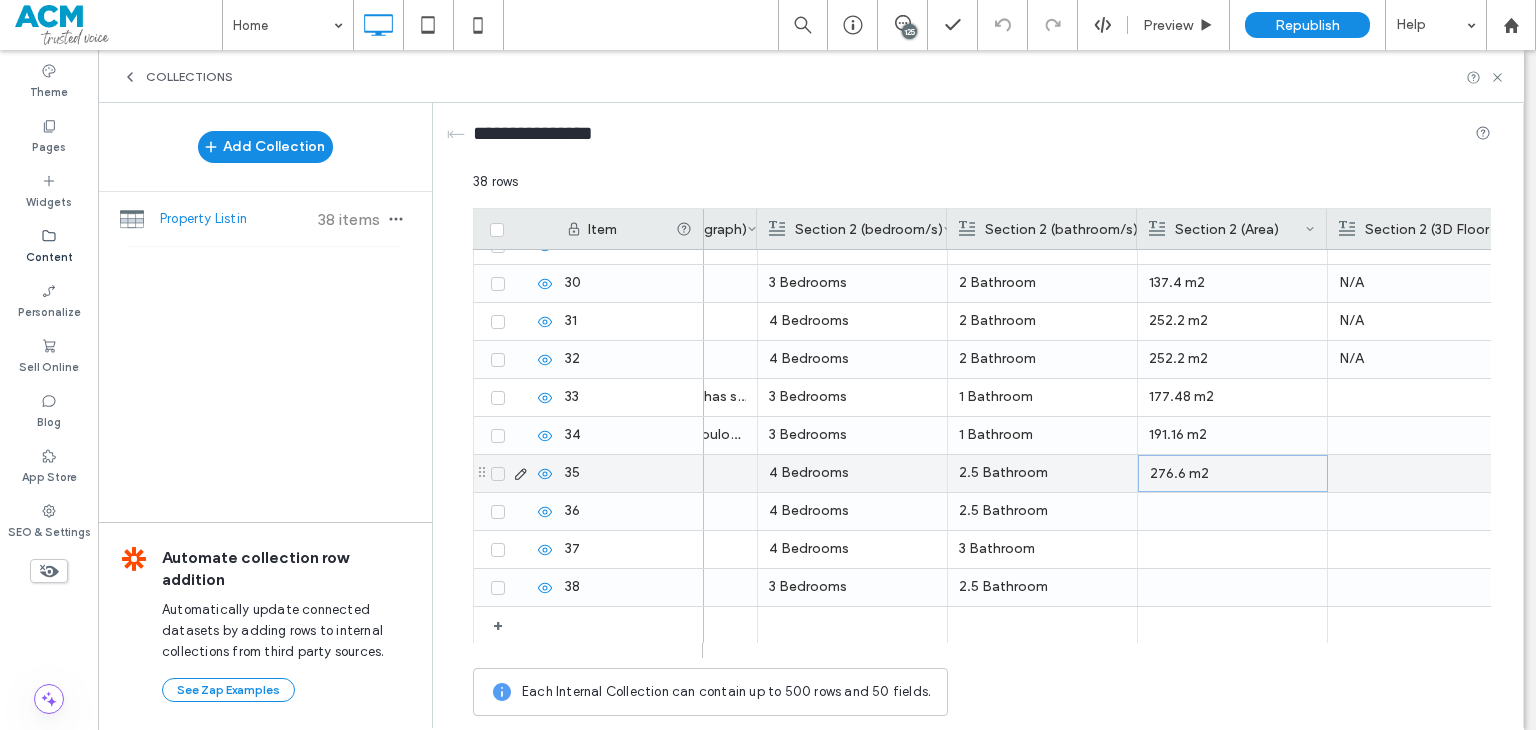 click at bounding box center (1233, 511) 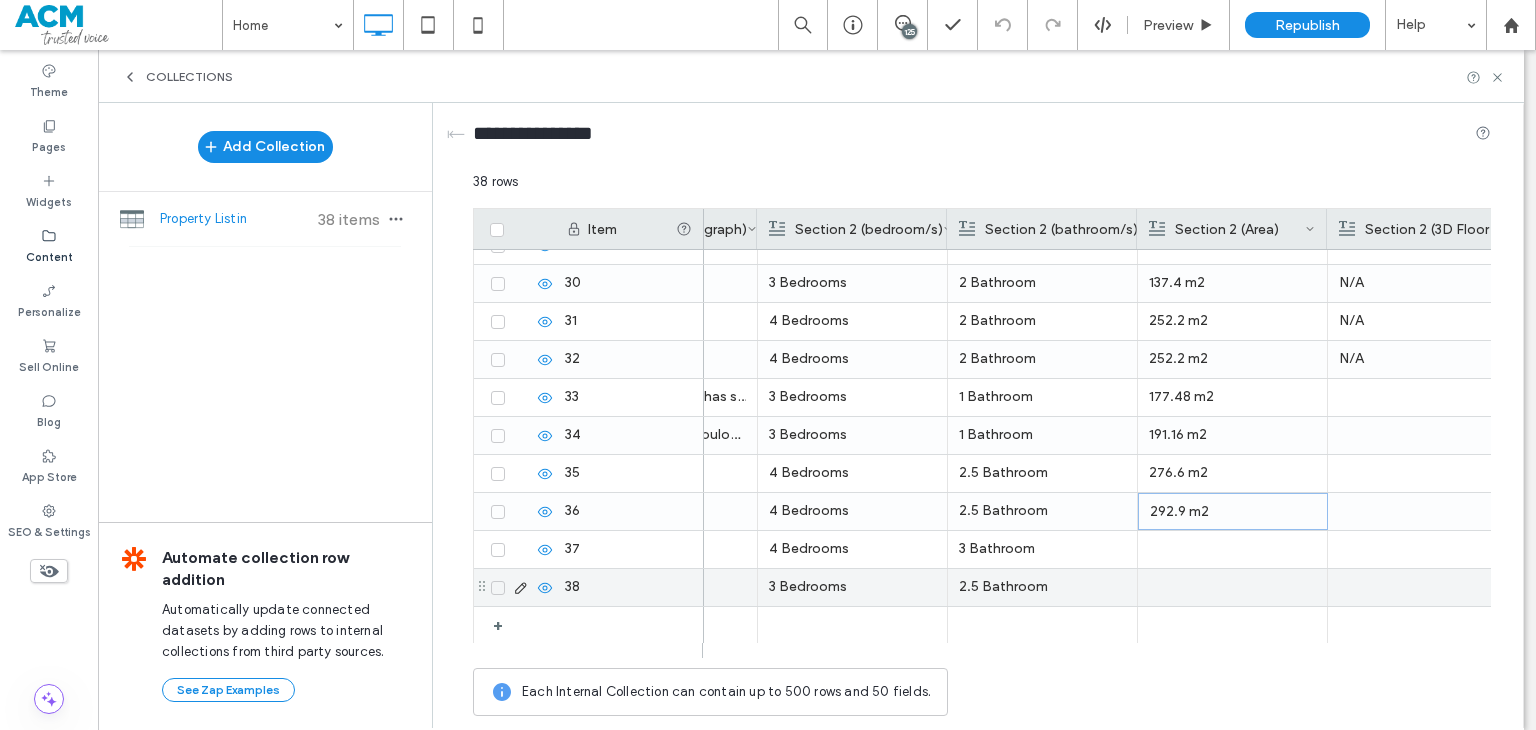 click at bounding box center [1232, 549] 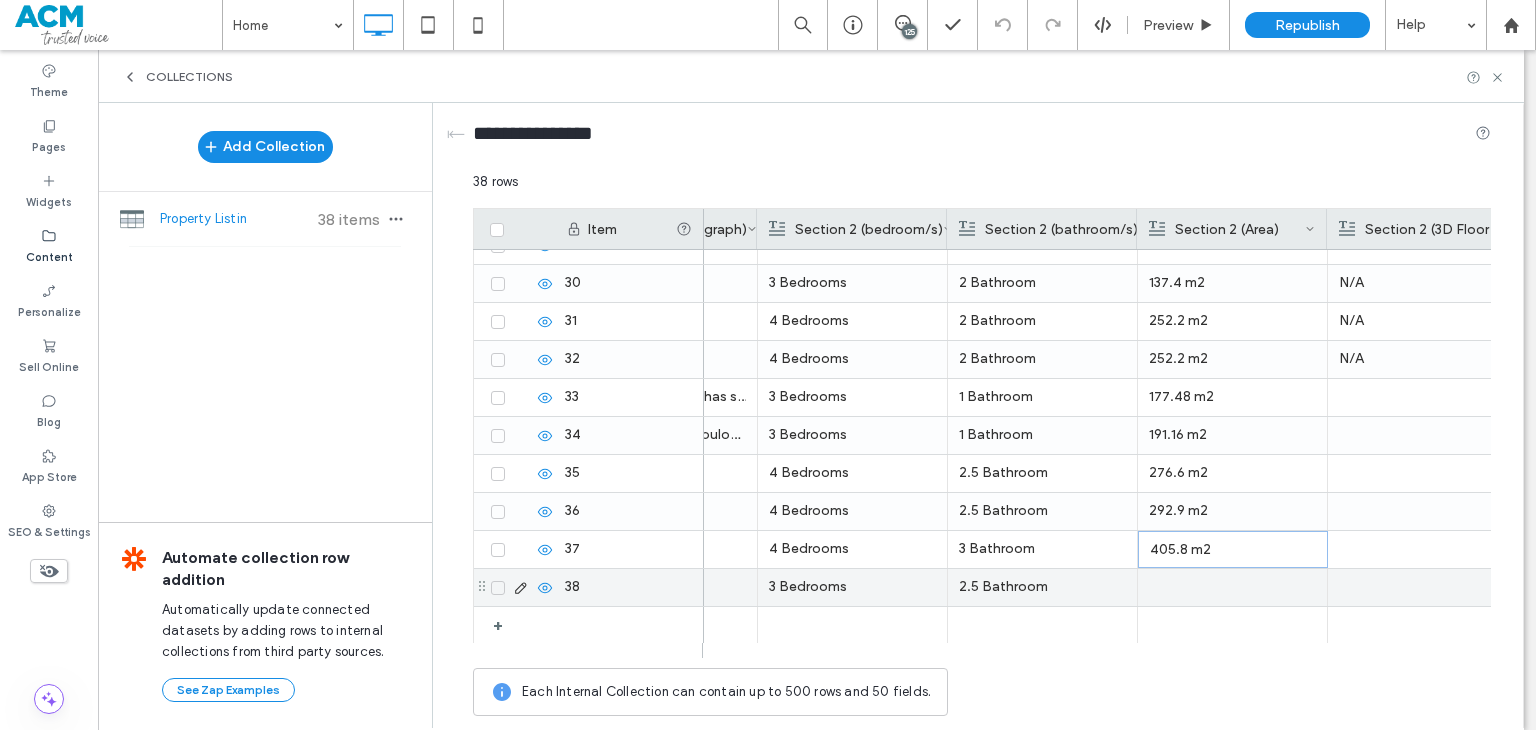 click at bounding box center [1232, 587] 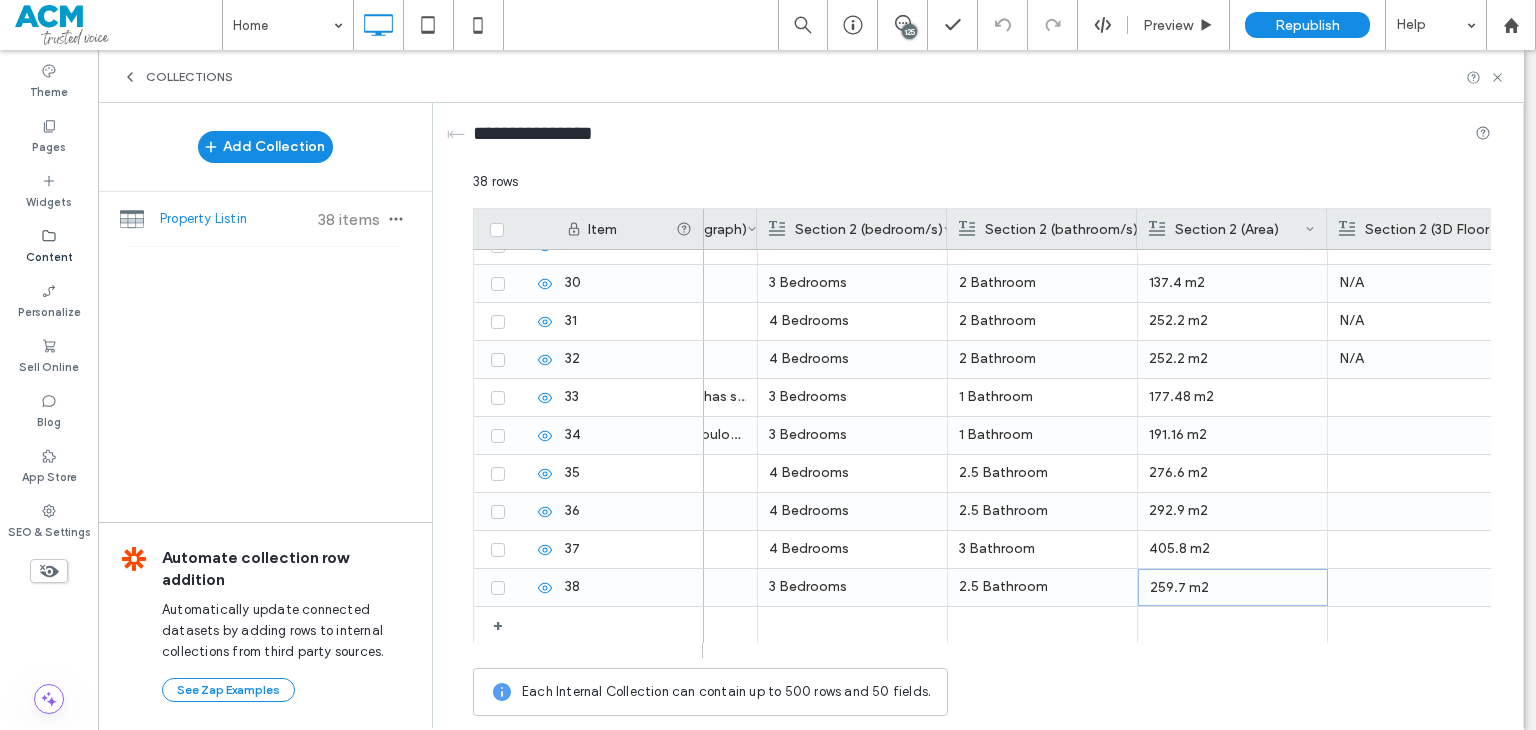 scroll, scrollTop: 0, scrollLeft: 1080, axis: horizontal 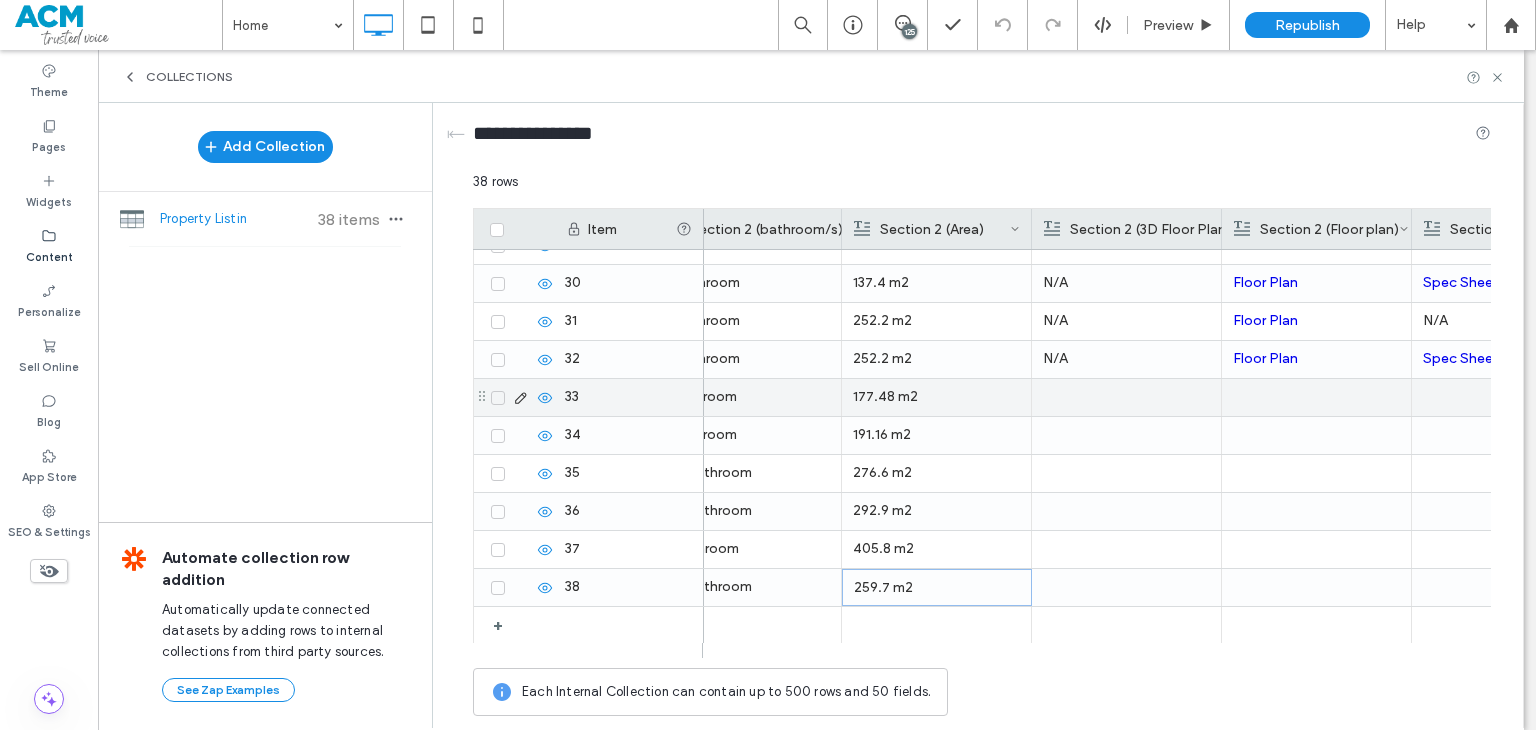 click on "N/A" at bounding box center [1126, 359] 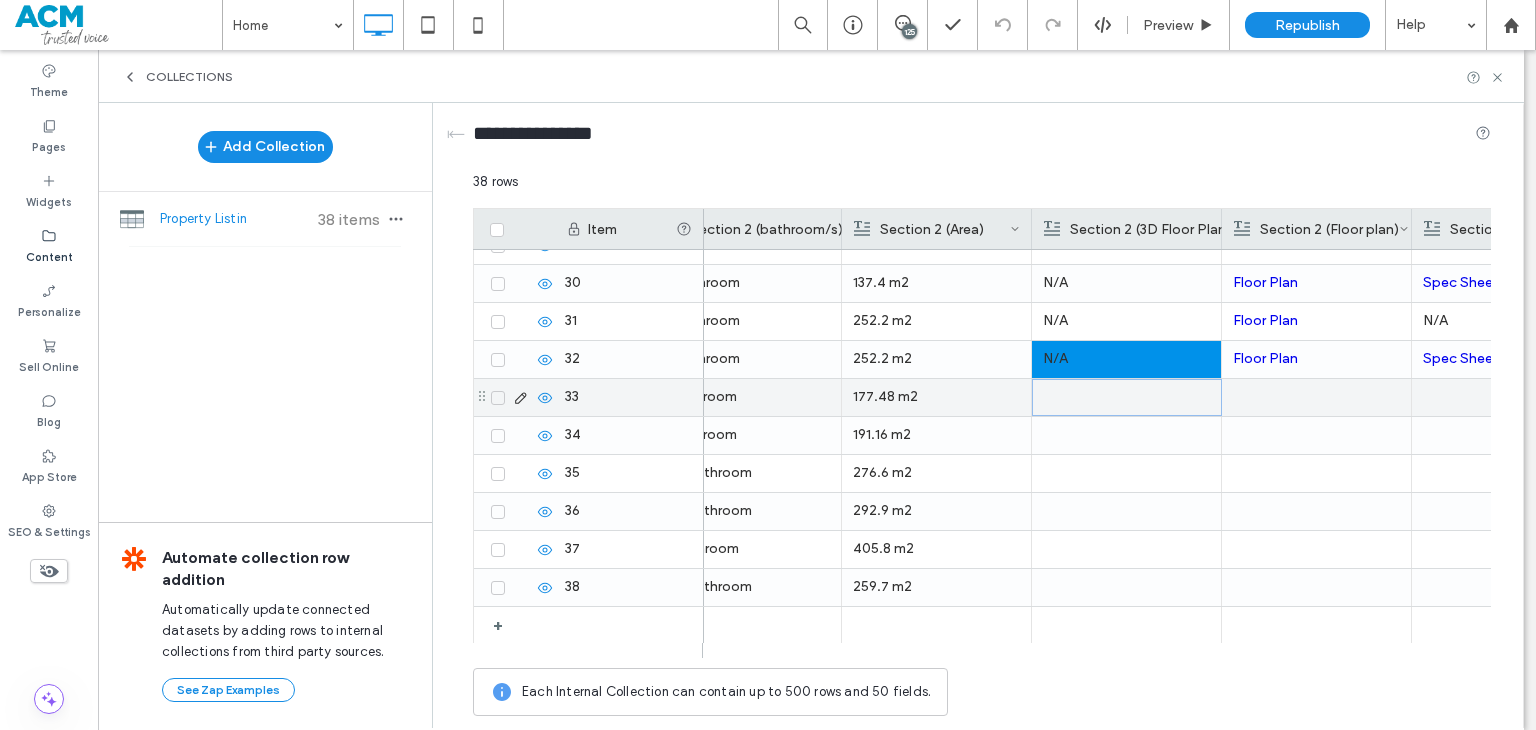 click at bounding box center [1127, 397] 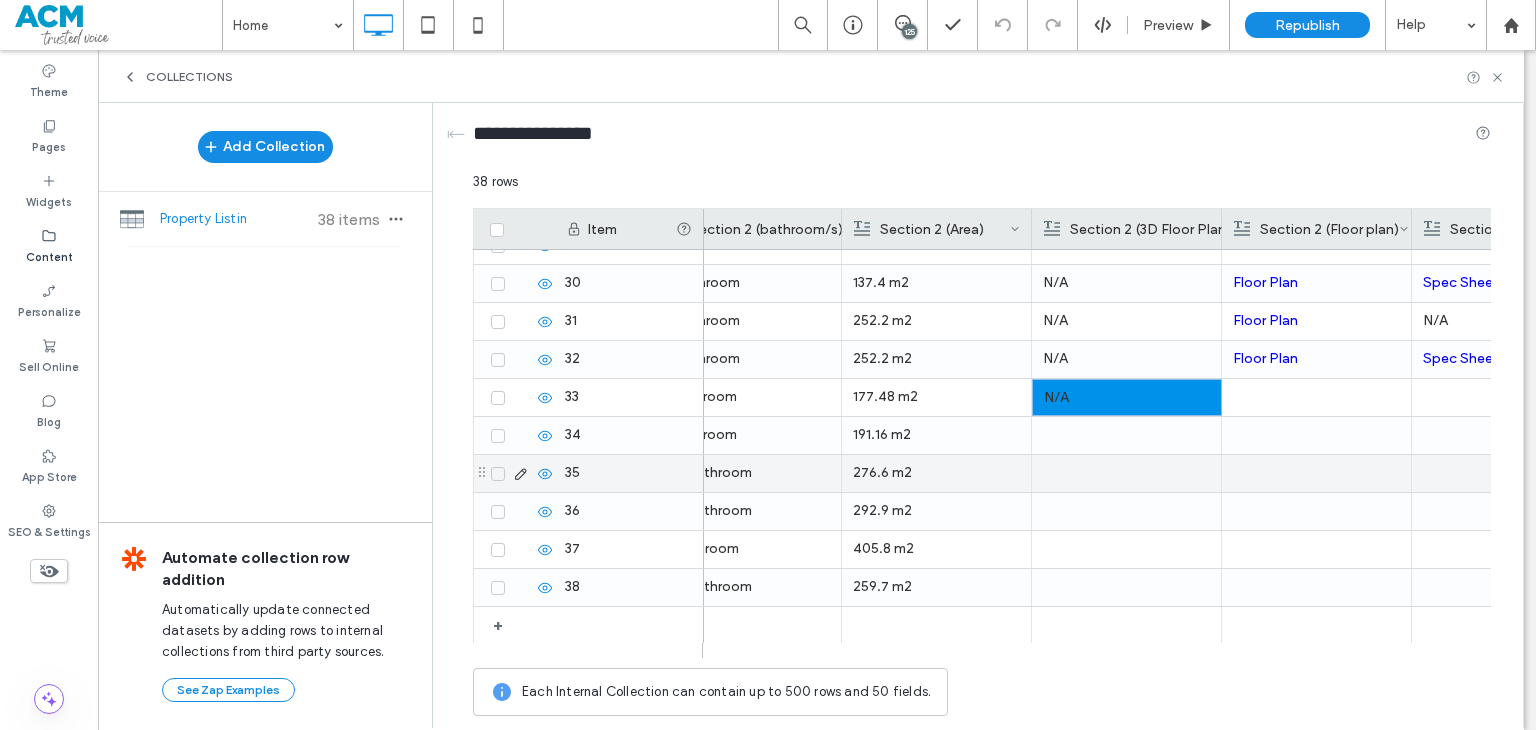 click at bounding box center [1126, 473] 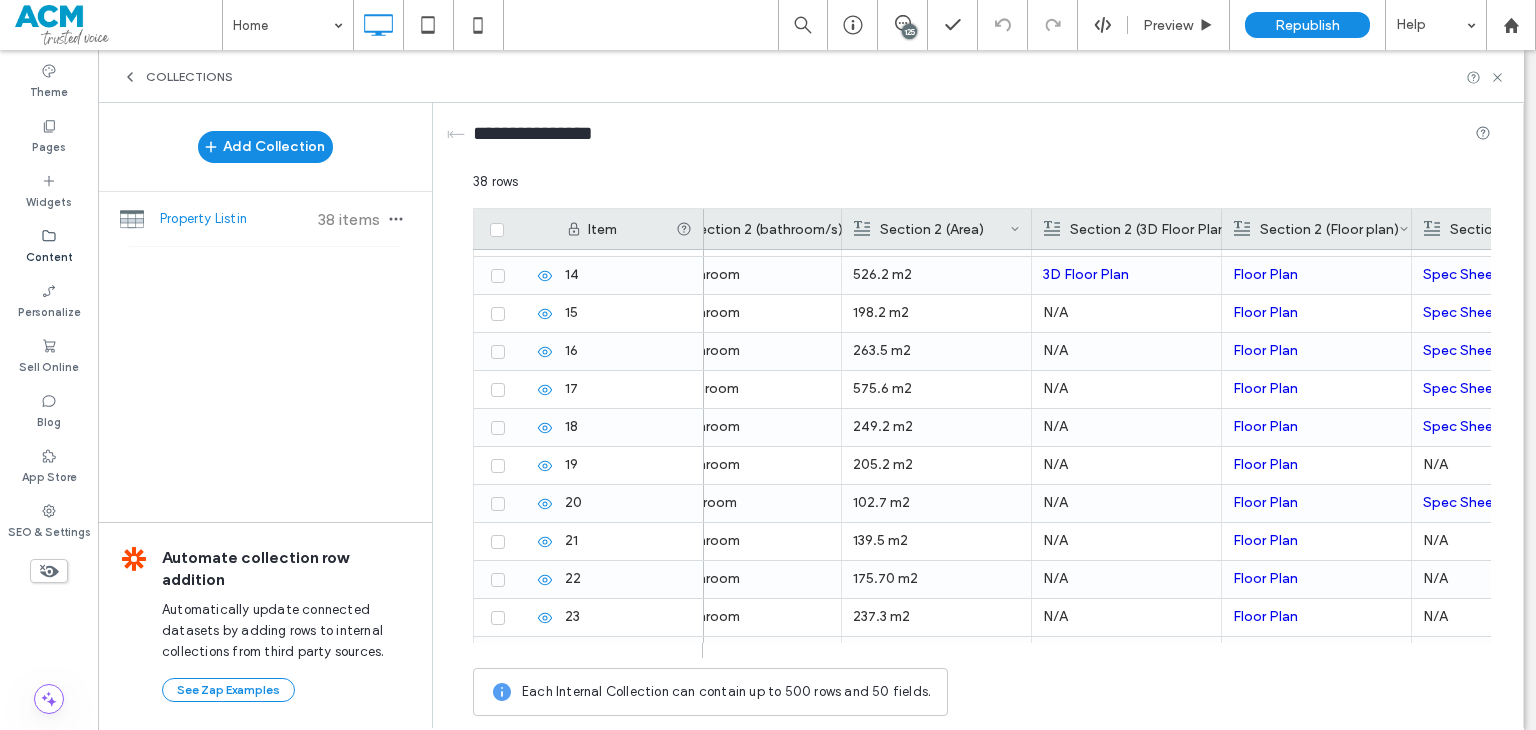 scroll, scrollTop: 288, scrollLeft: 0, axis: vertical 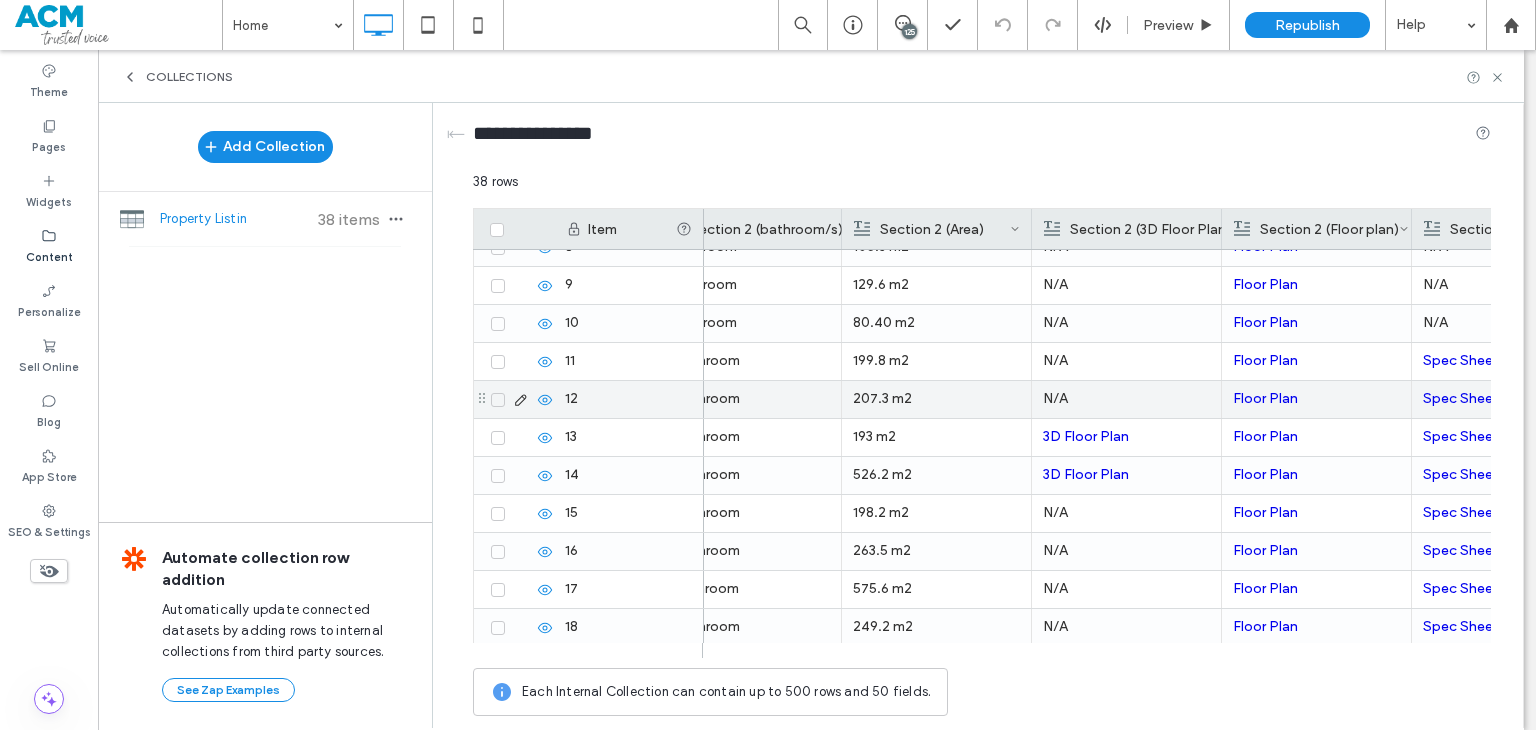 click on "3D Floor Plan" at bounding box center [1126, 437] 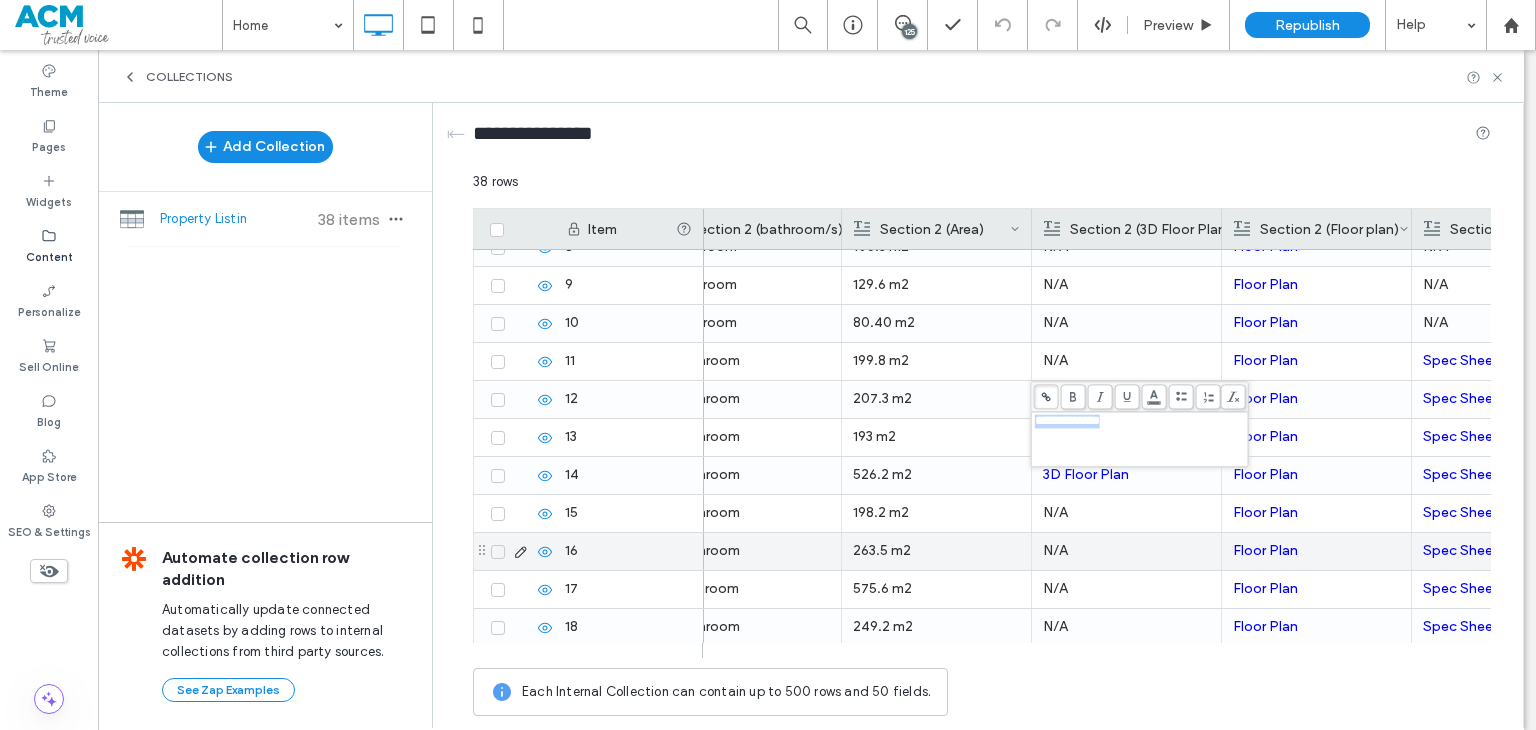 click on "N/A" at bounding box center [1126, 551] 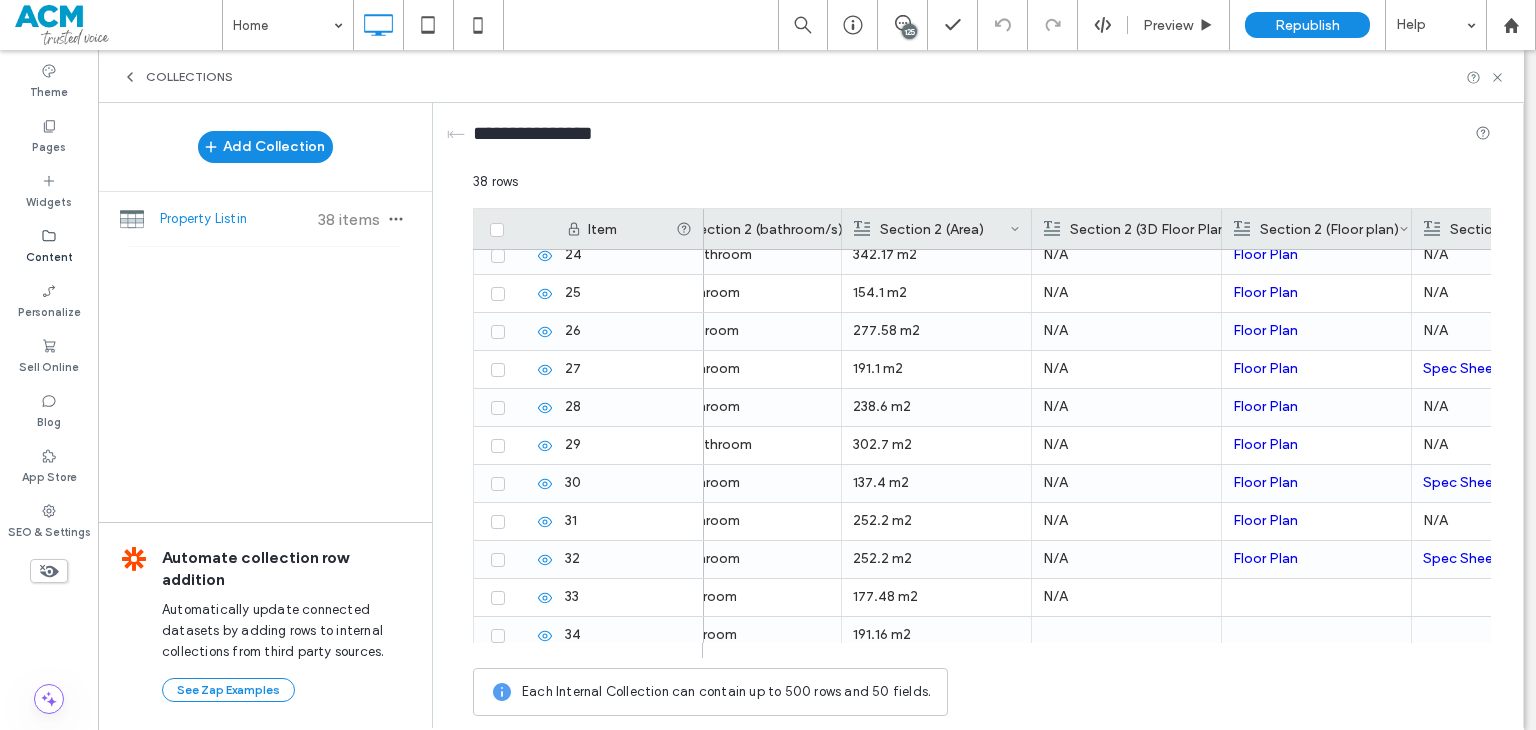 scroll, scrollTop: 1088, scrollLeft: 0, axis: vertical 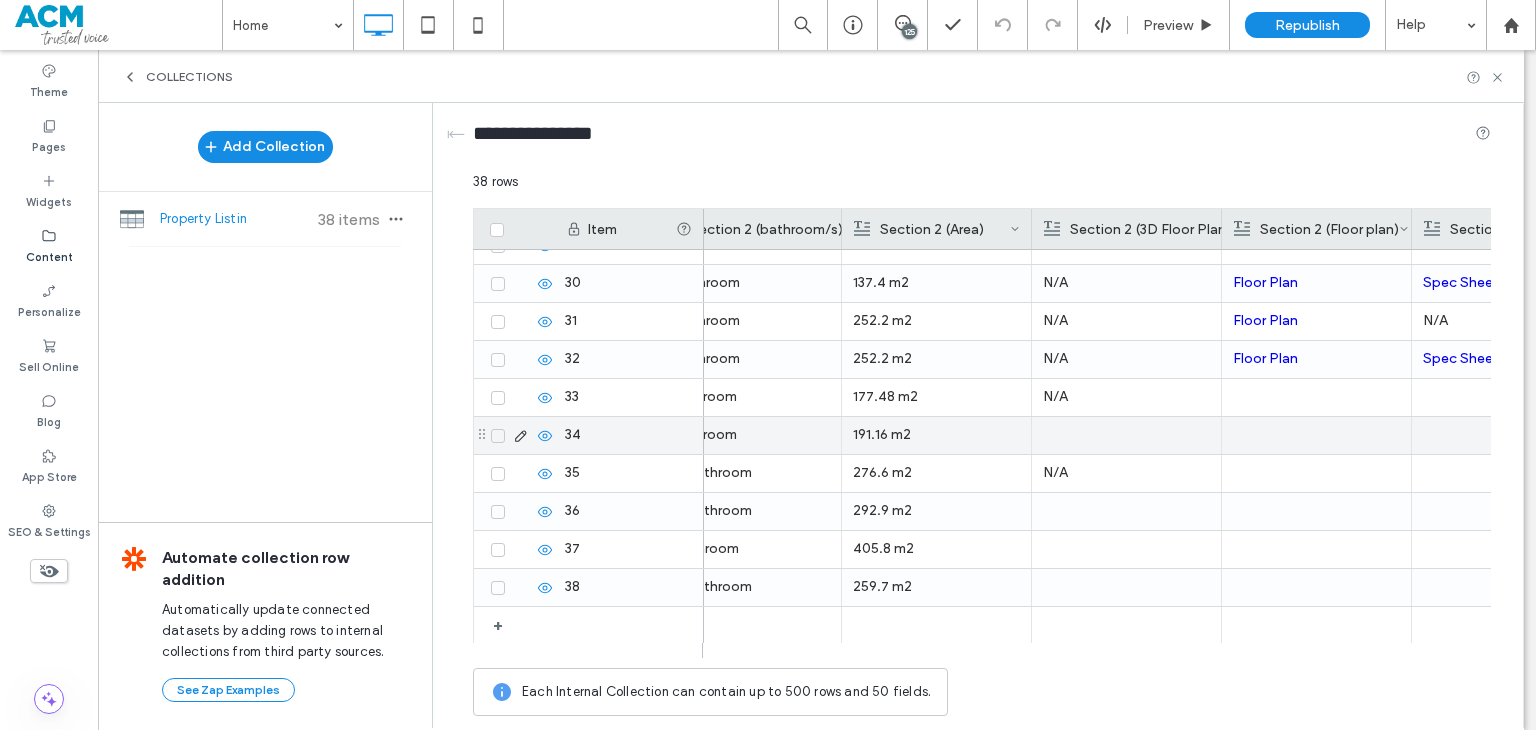 click at bounding box center (1126, 435) 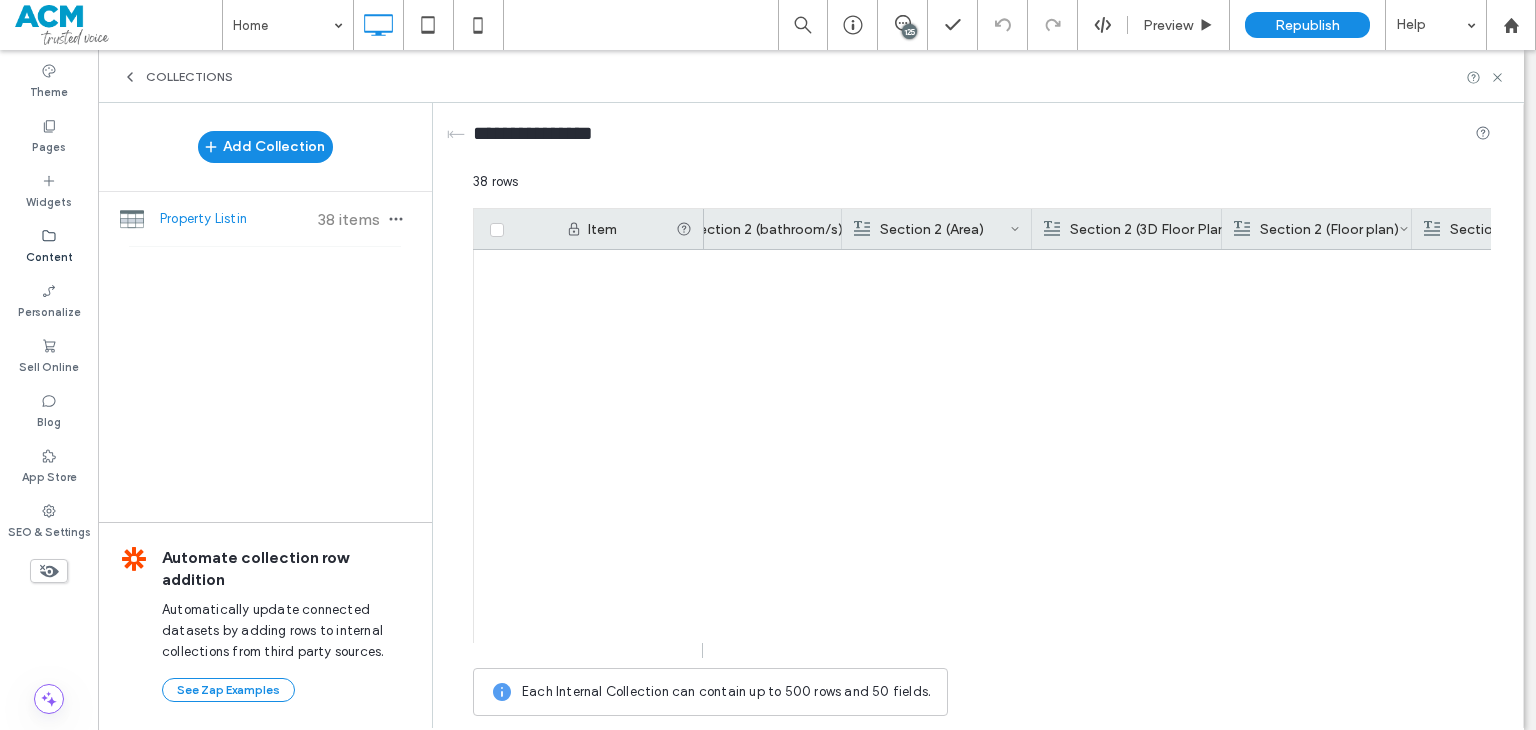 click at bounding box center [2509, 1485] 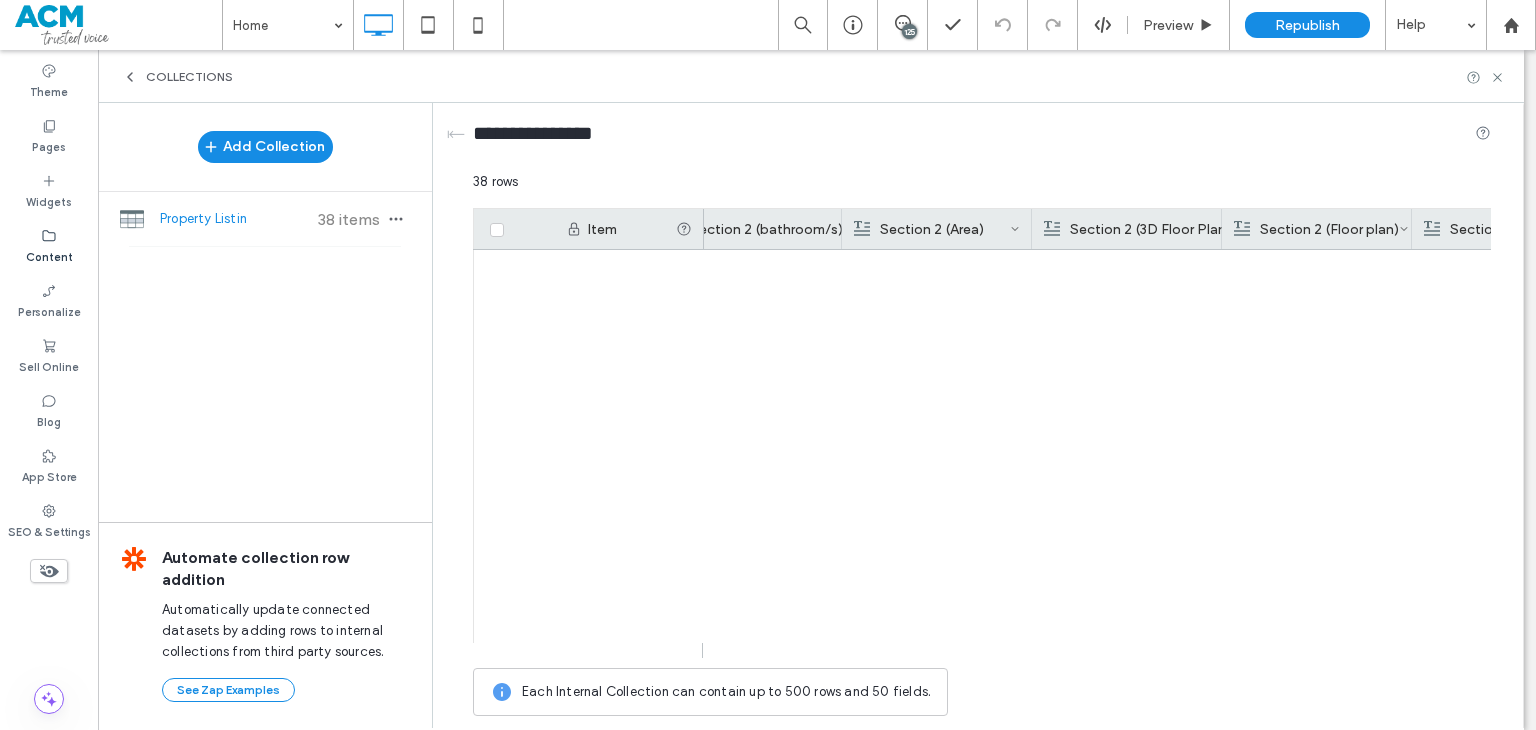 scroll, scrollTop: 800, scrollLeft: 0, axis: vertical 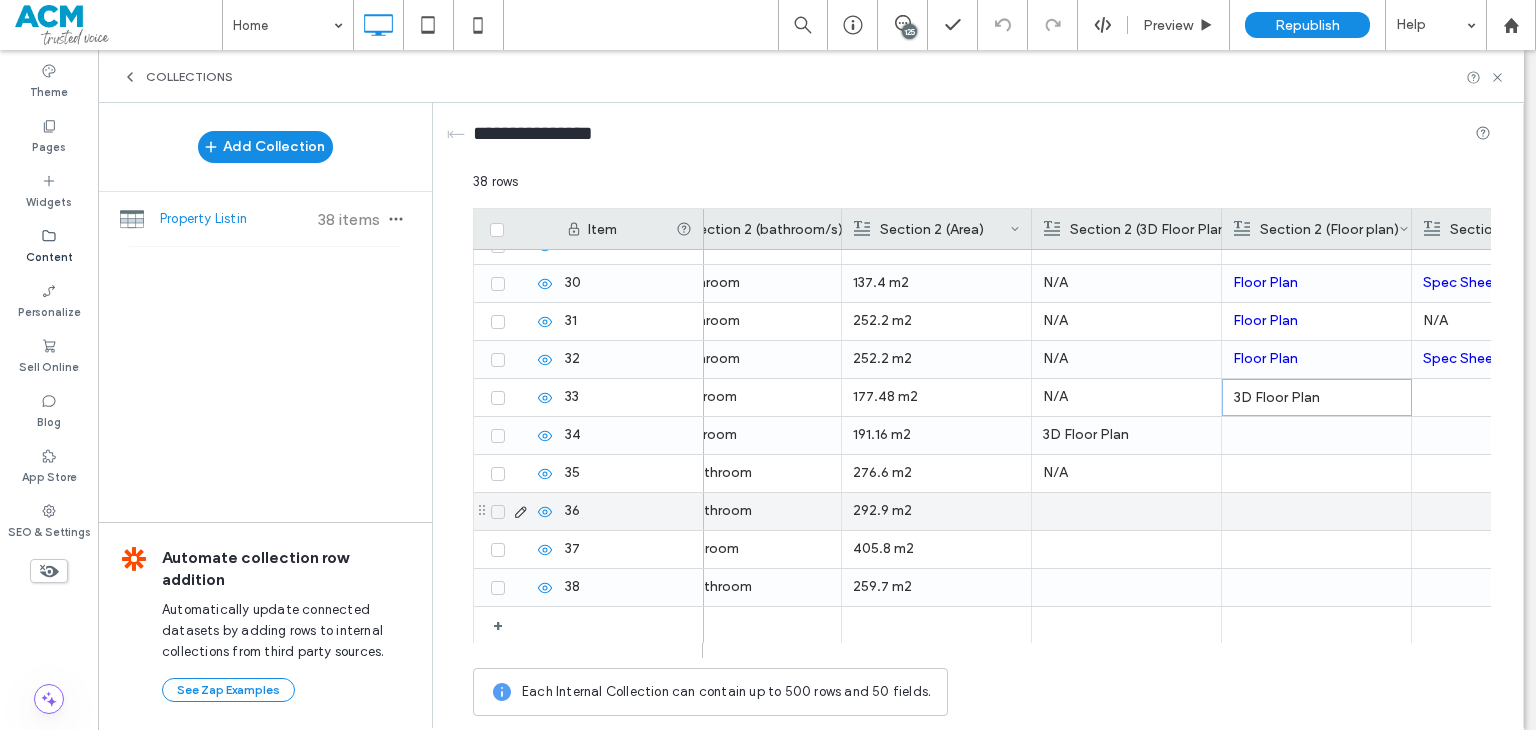 click at bounding box center (1127, 511) 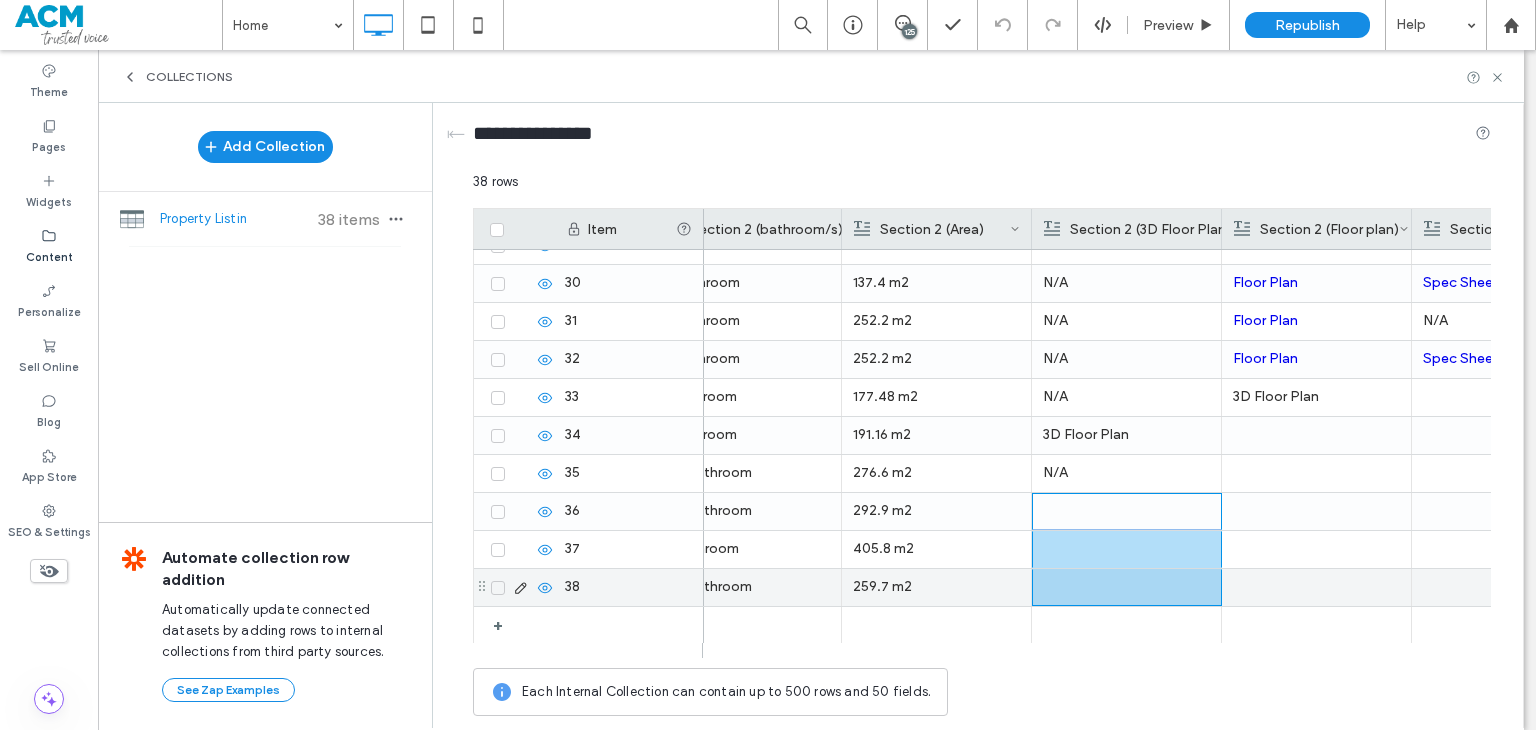 click at bounding box center (1127, 587) 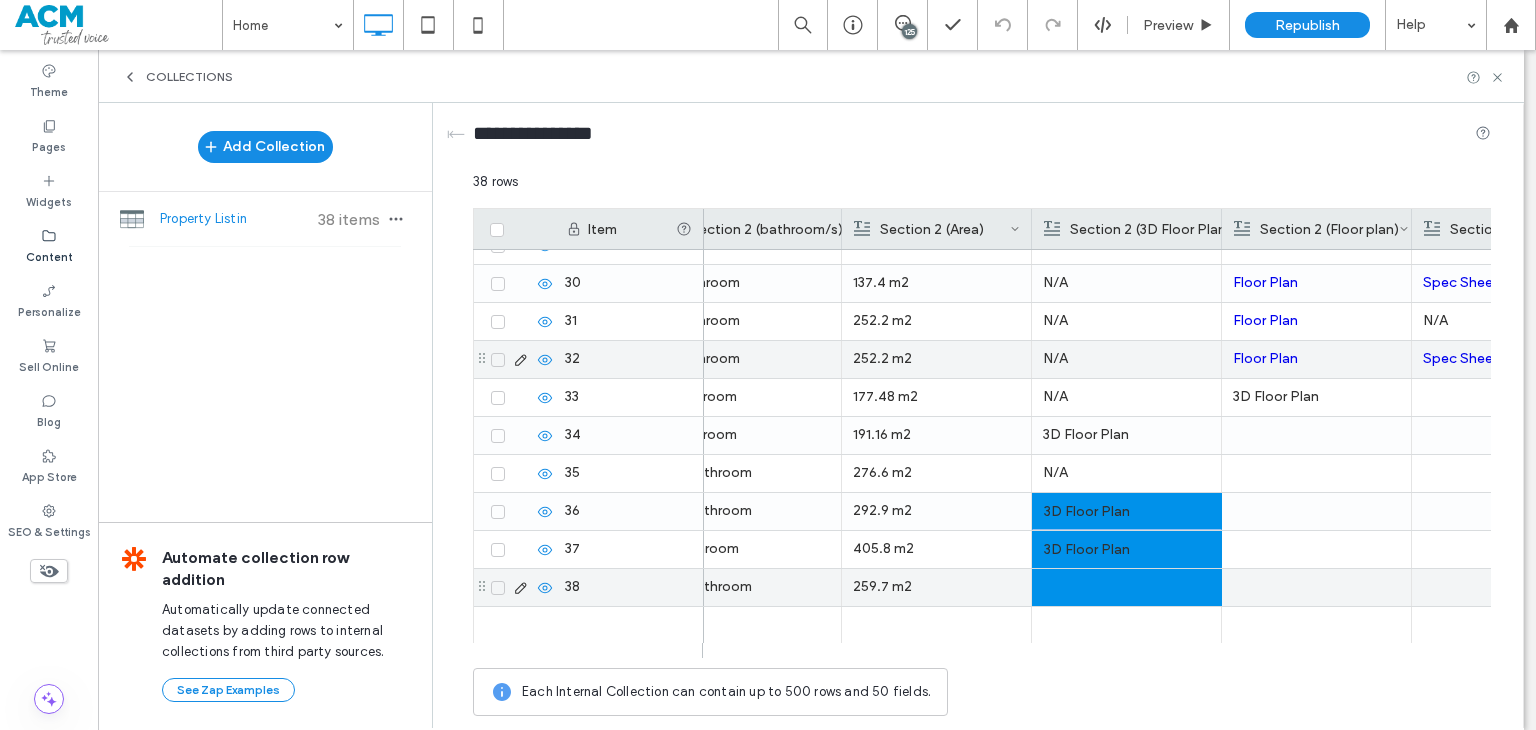 click on "Floor Plan" at bounding box center (1265, 358) 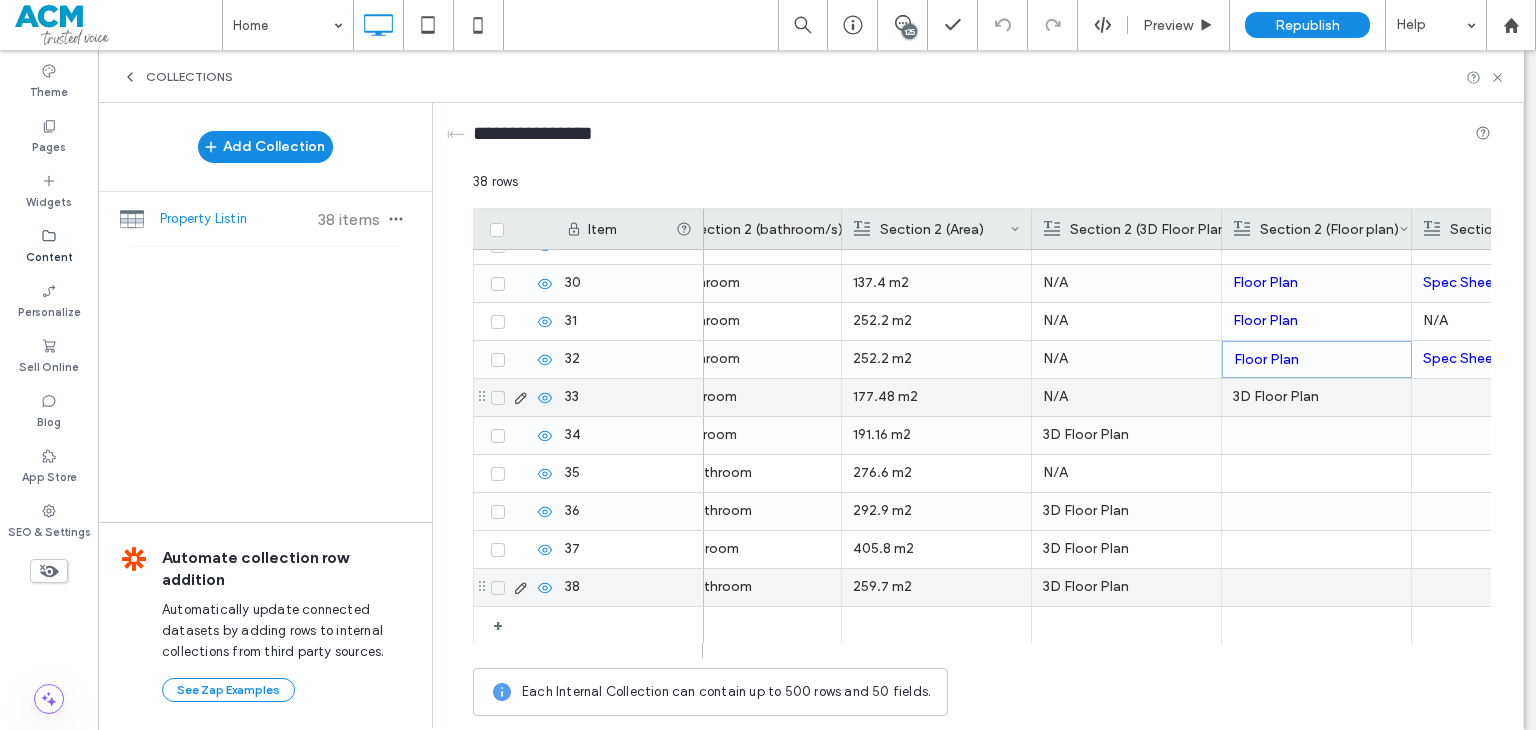 click on "Floor Plan" at bounding box center (1317, 360) 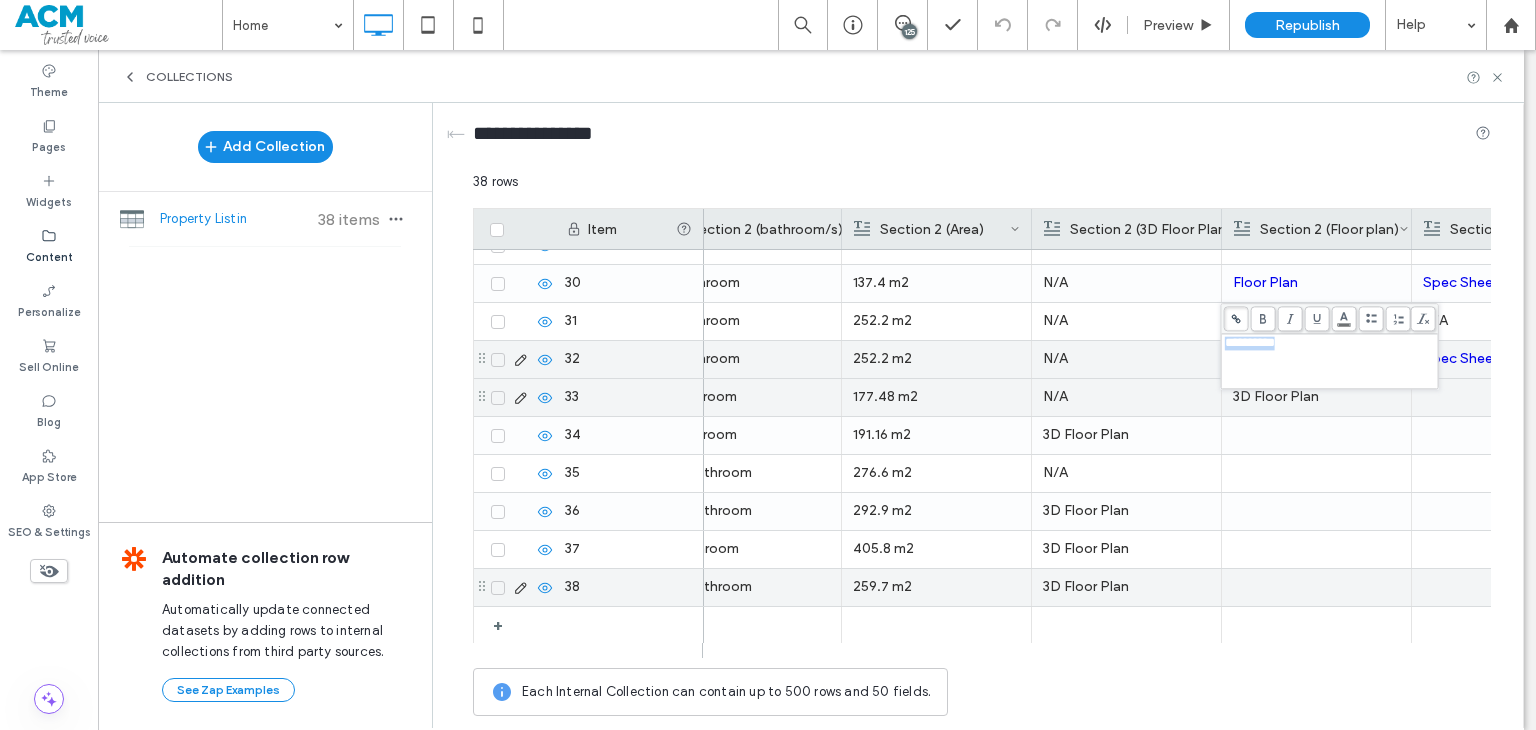 click on "3D Floor Plan" at bounding box center [1316, 397] 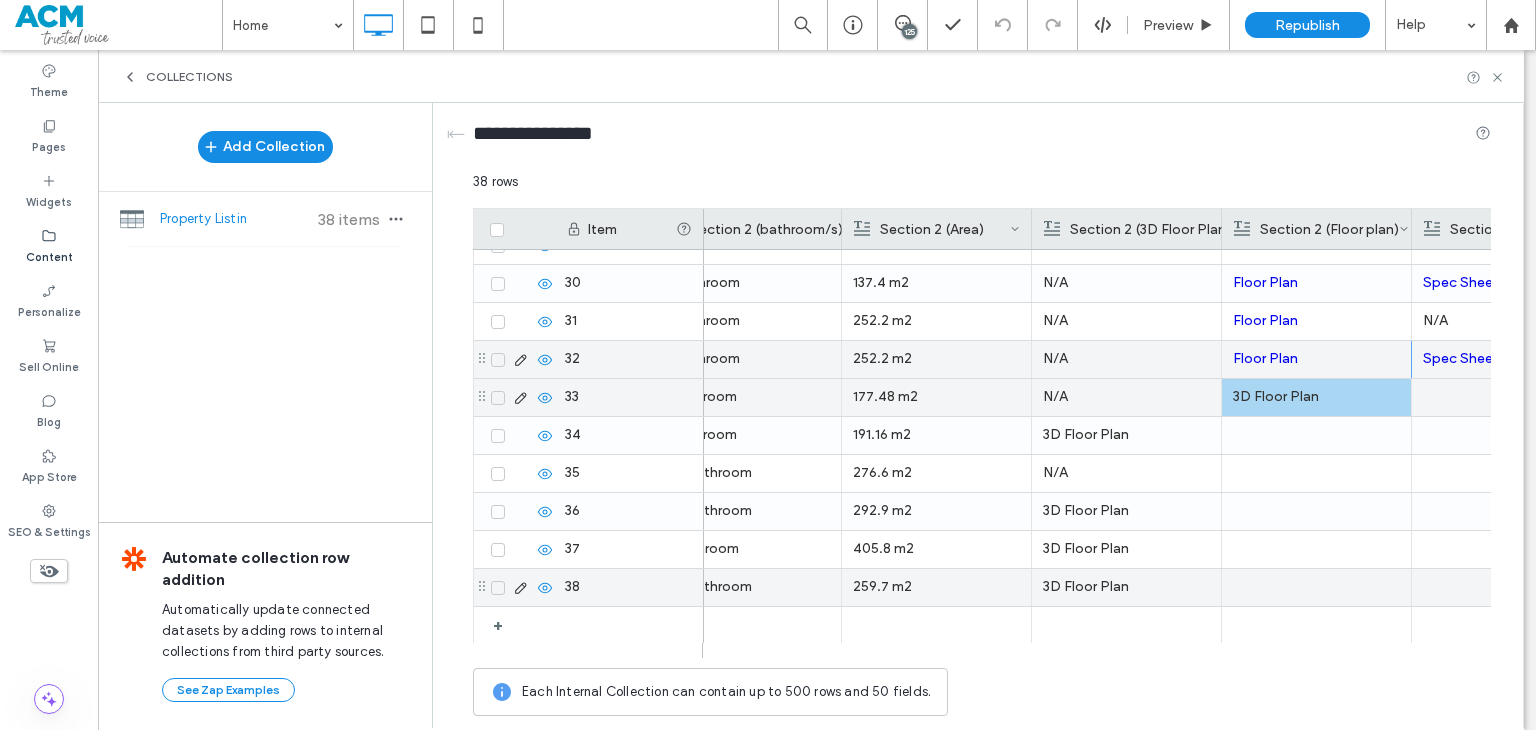 scroll, scrollTop: 0, scrollLeft: 0, axis: both 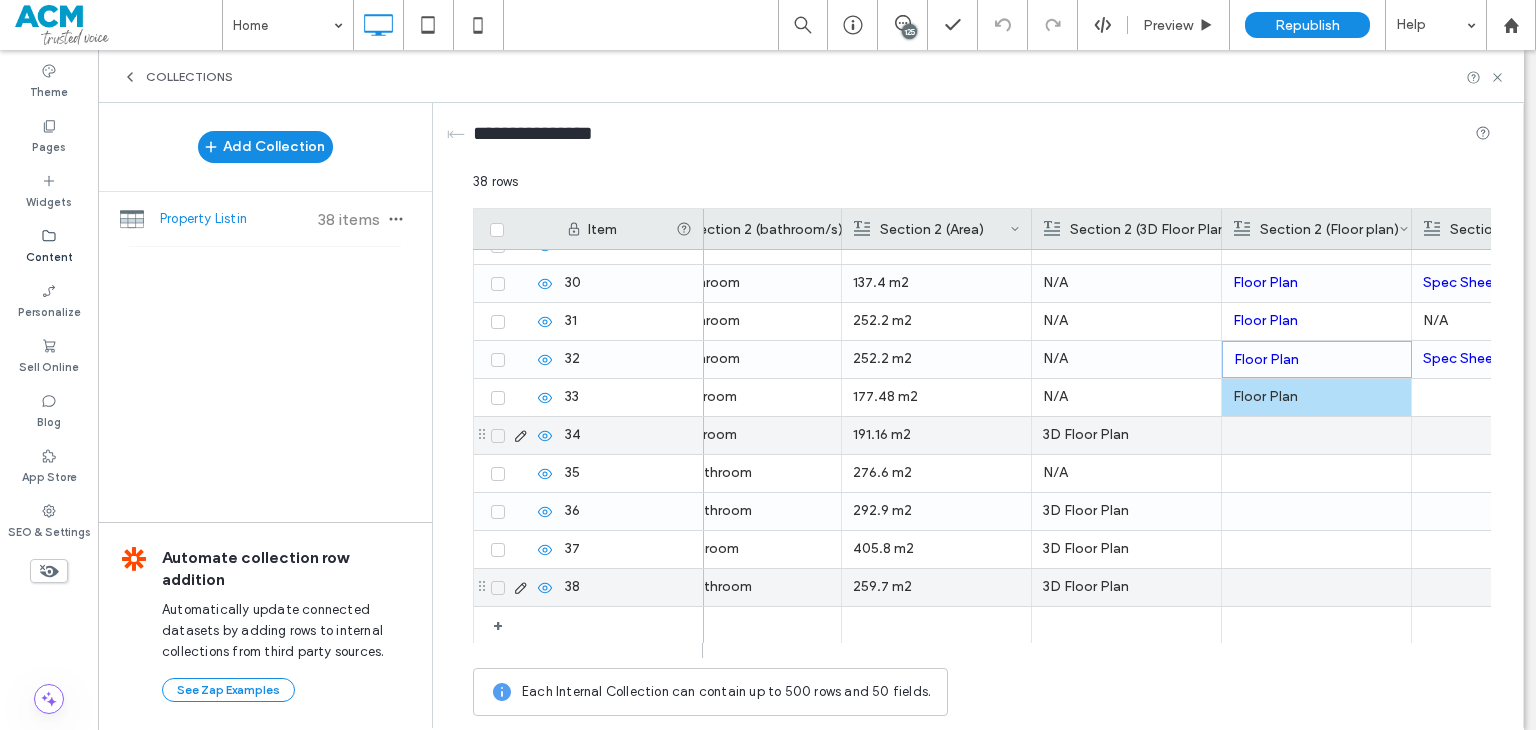 click at bounding box center [1316, 435] 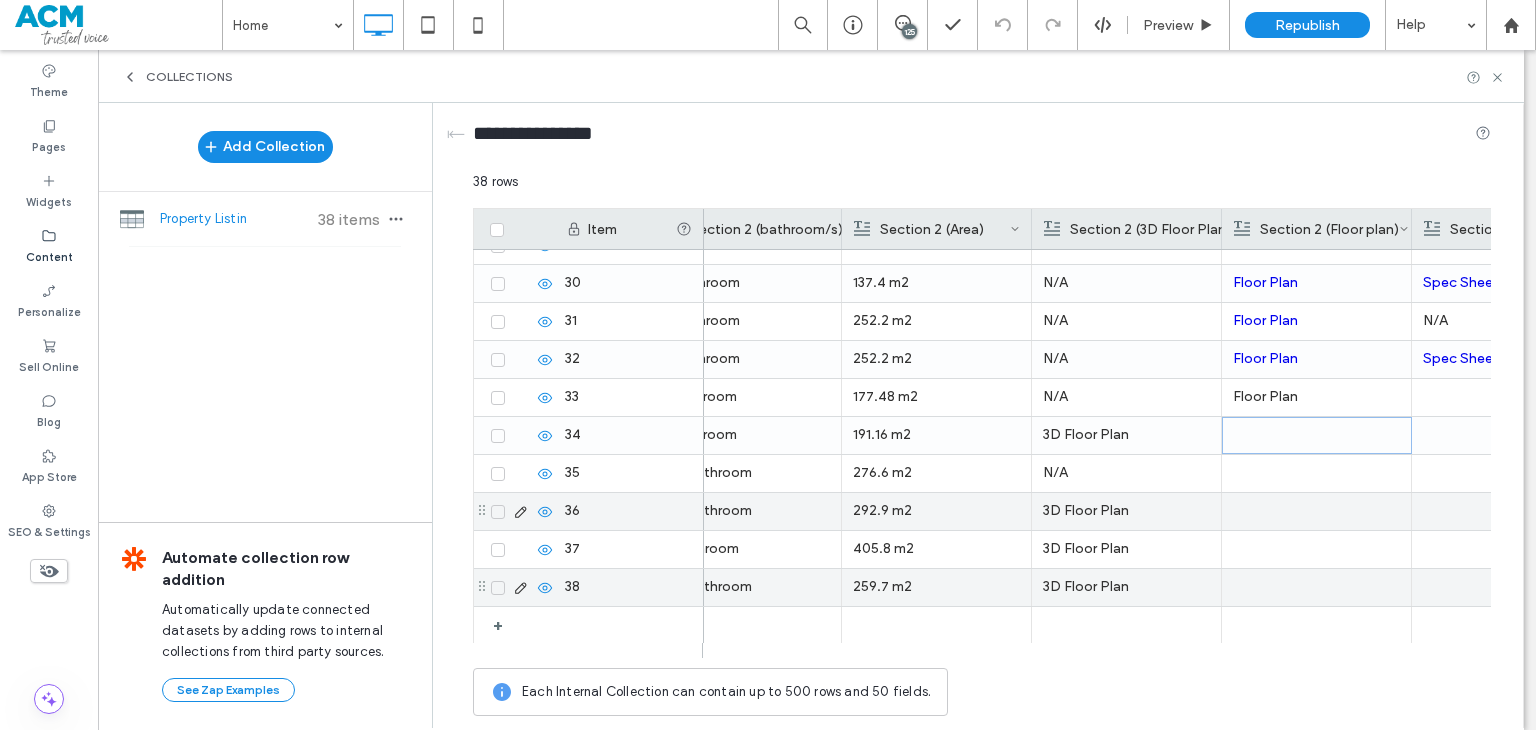 click at bounding box center [1316, 511] 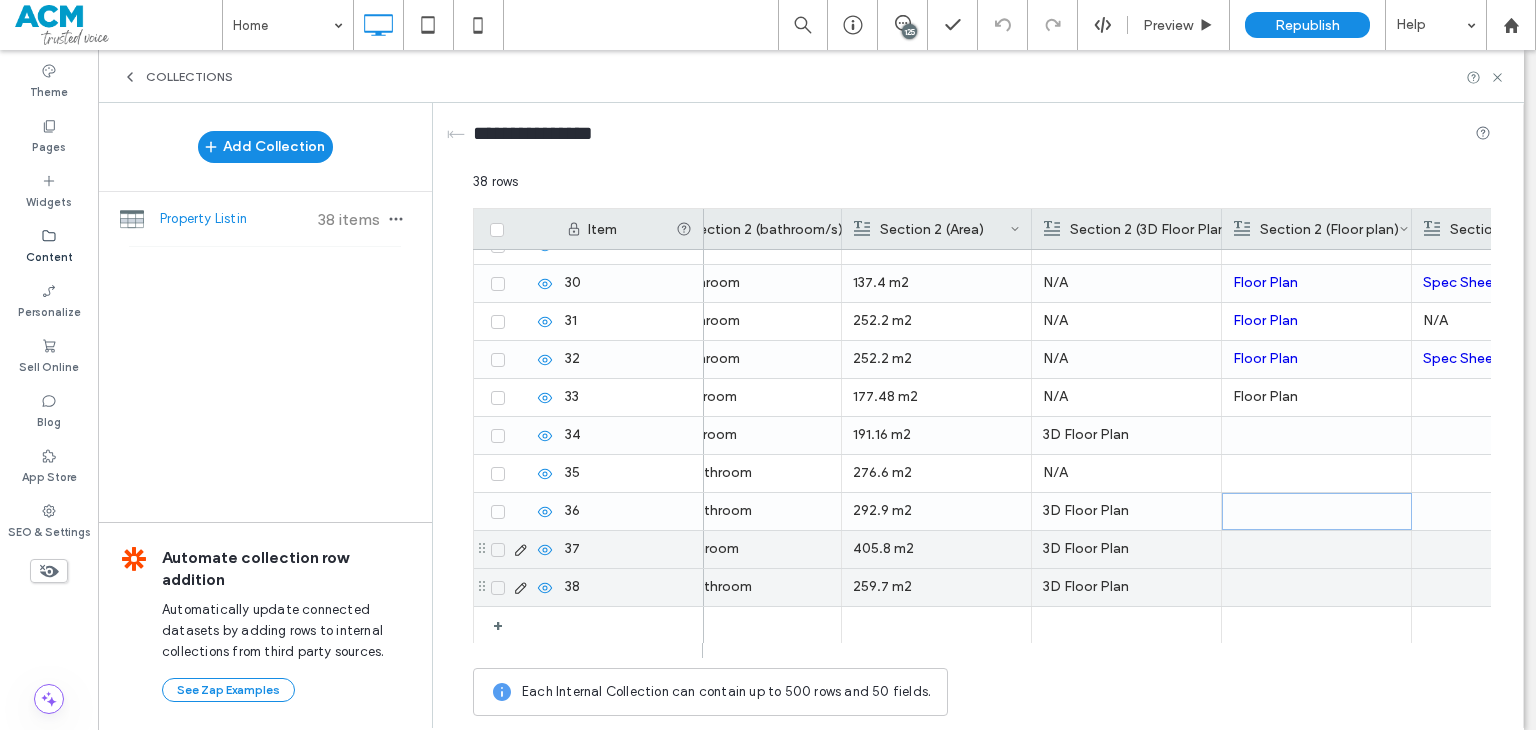 click at bounding box center [1316, 587] 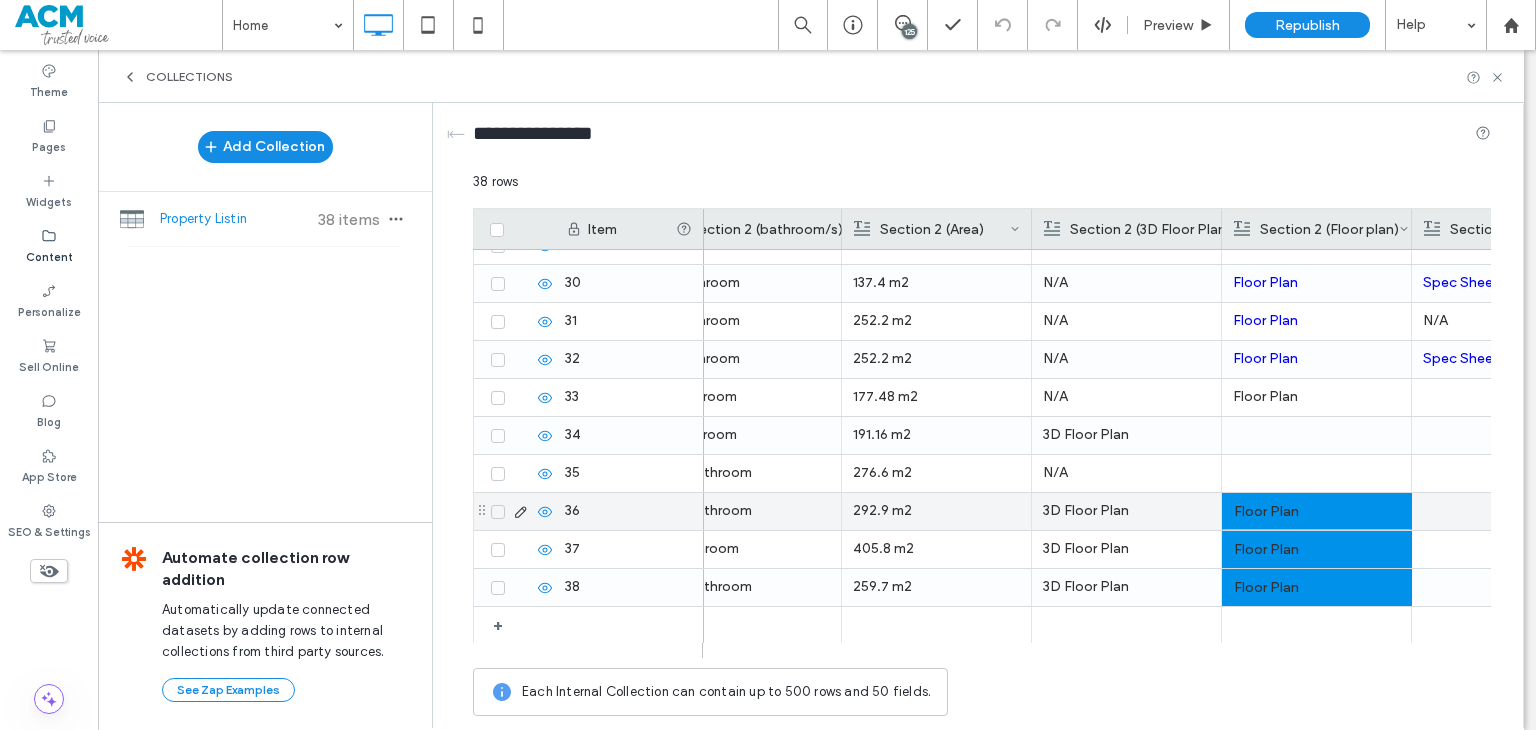 click on "N/A" at bounding box center [1126, 473] 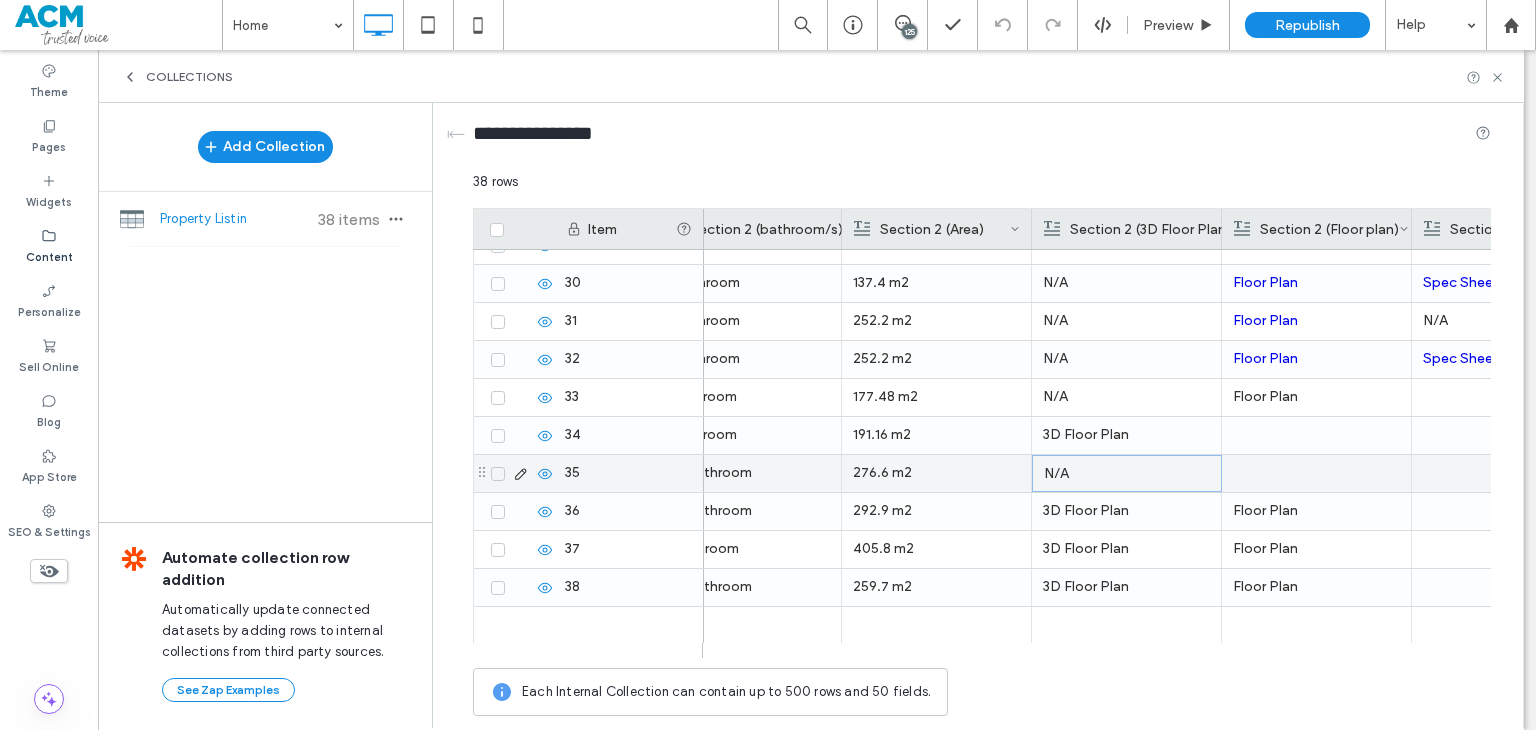 click at bounding box center [1316, 435] 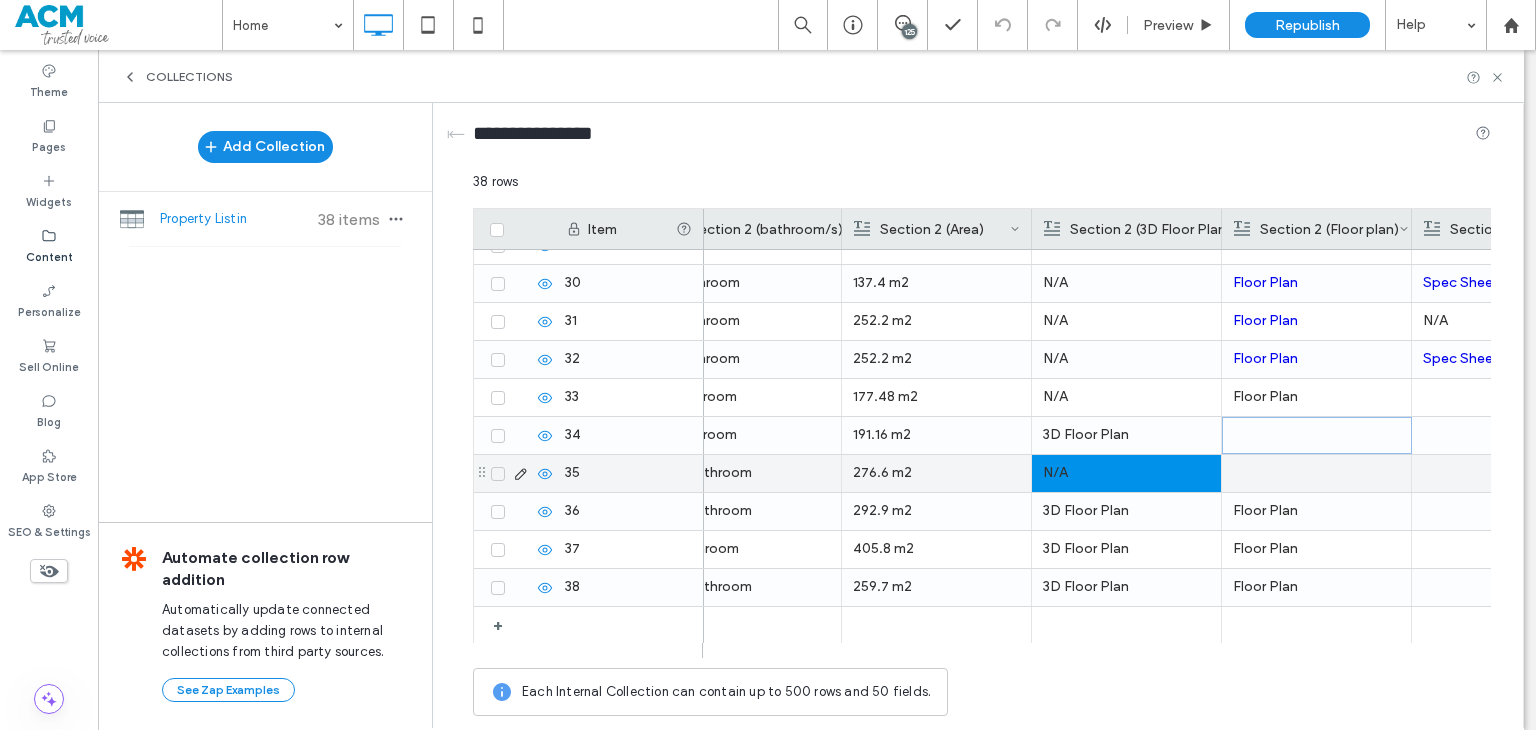 click at bounding box center (1316, 473) 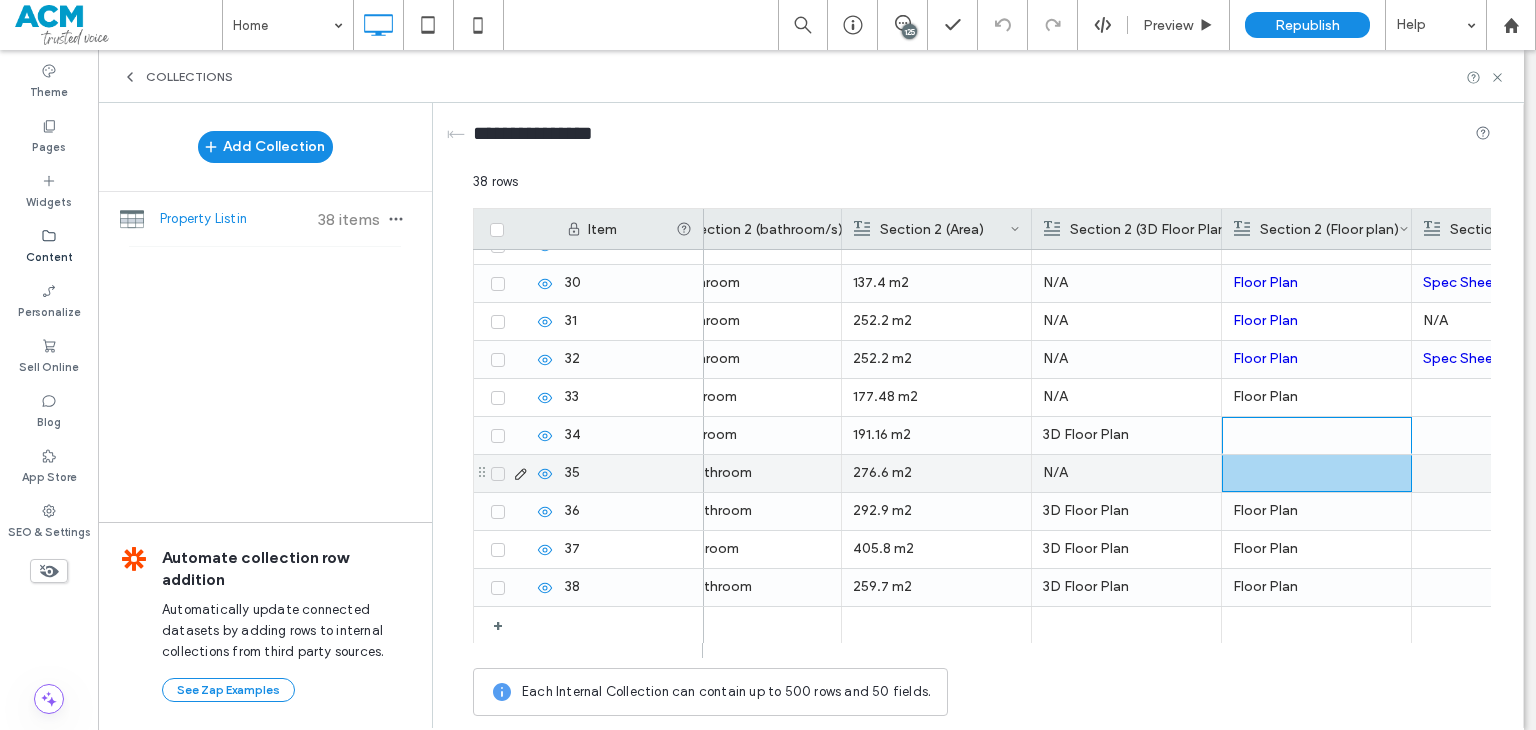 scroll, scrollTop: 0, scrollLeft: 0, axis: both 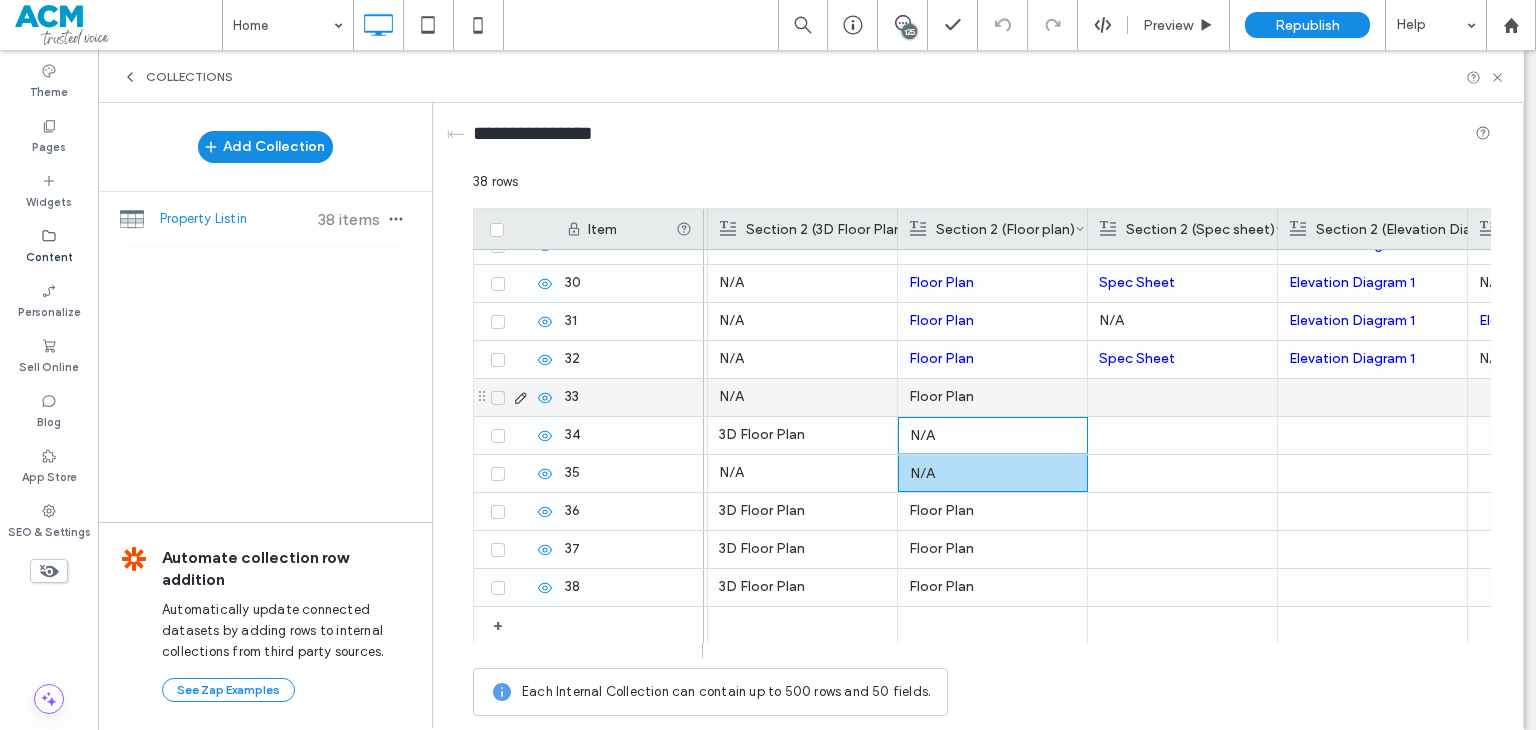 drag, startPoint x: 1120, startPoint y: 405, endPoint x: 1128, endPoint y: 414, distance: 12.0415945 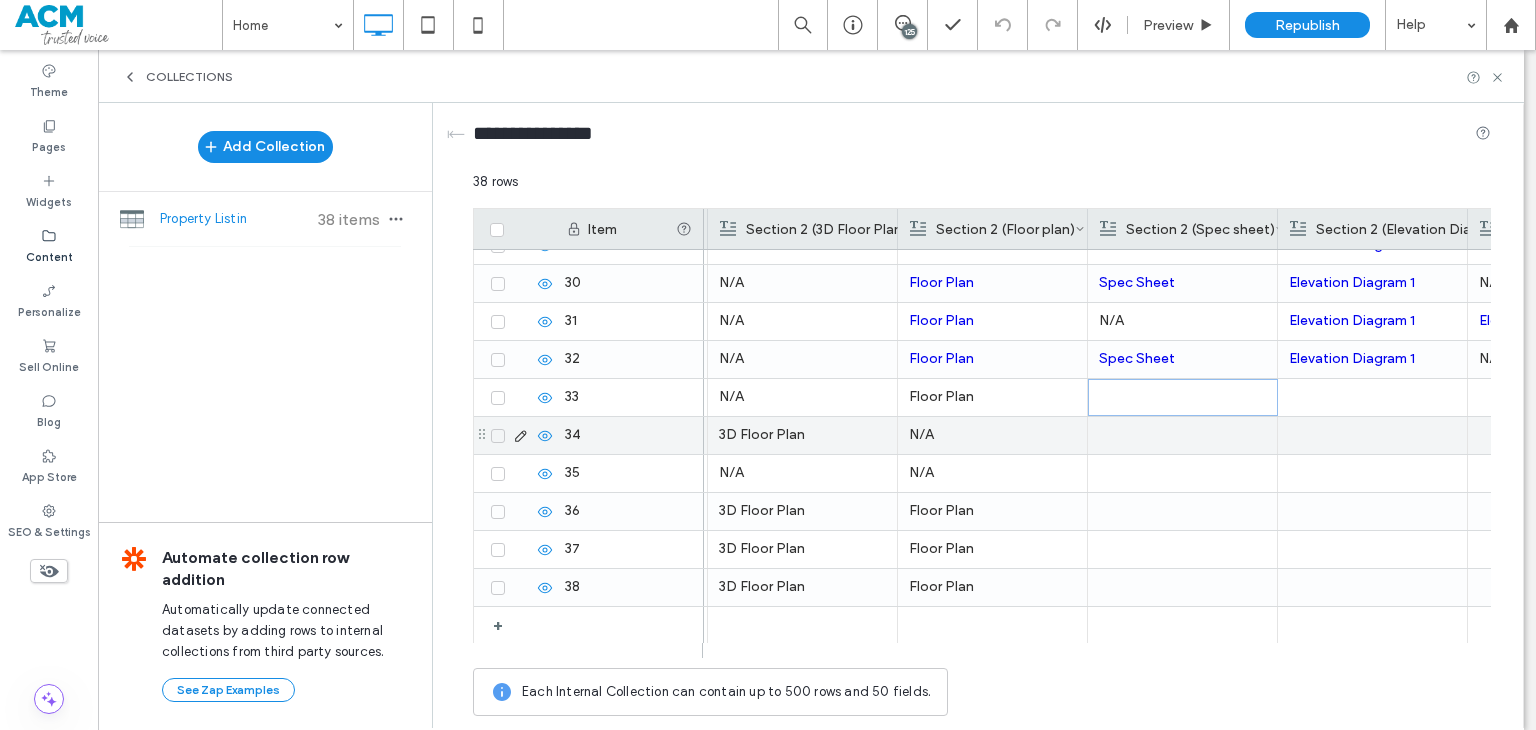 click at bounding box center (1182, 435) 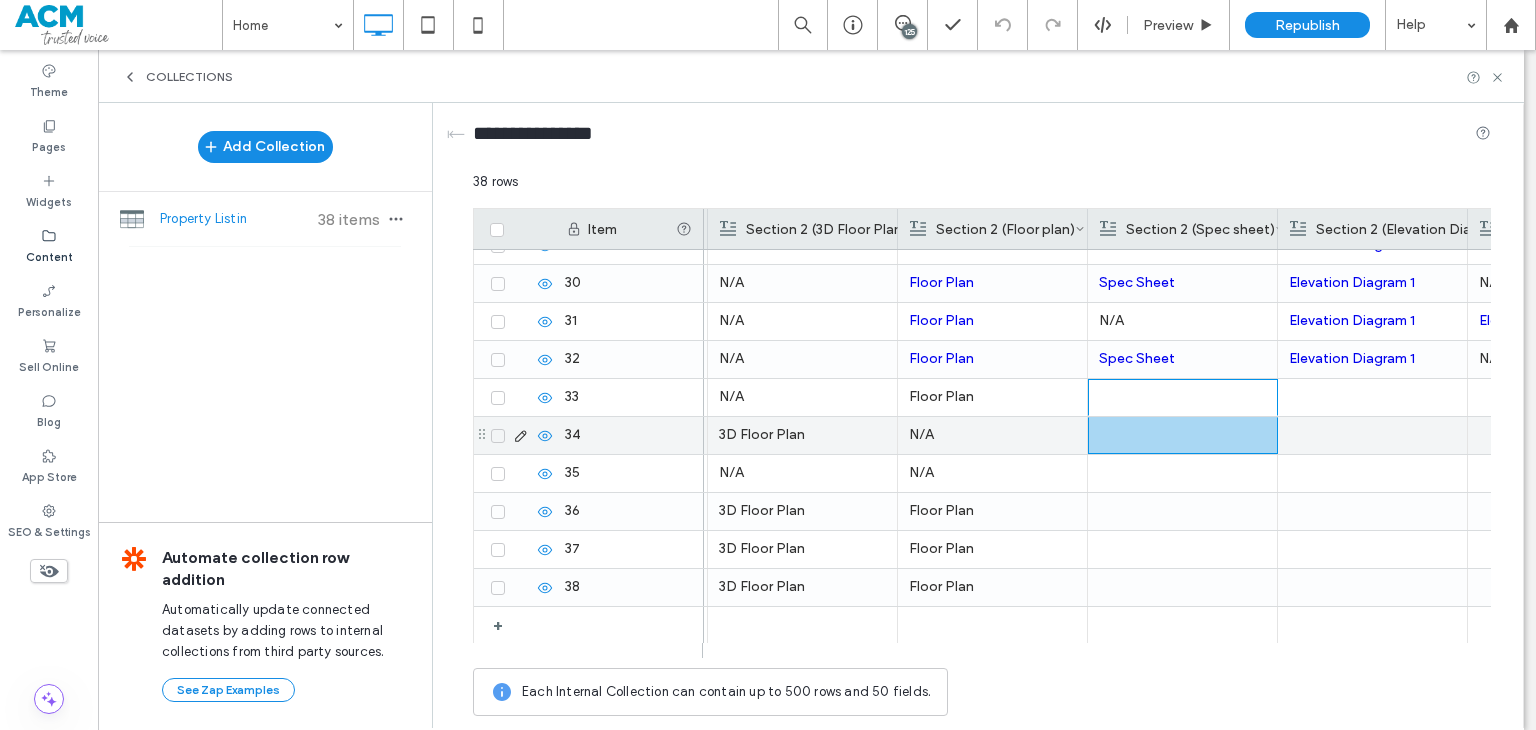 scroll, scrollTop: 0, scrollLeft: 0, axis: both 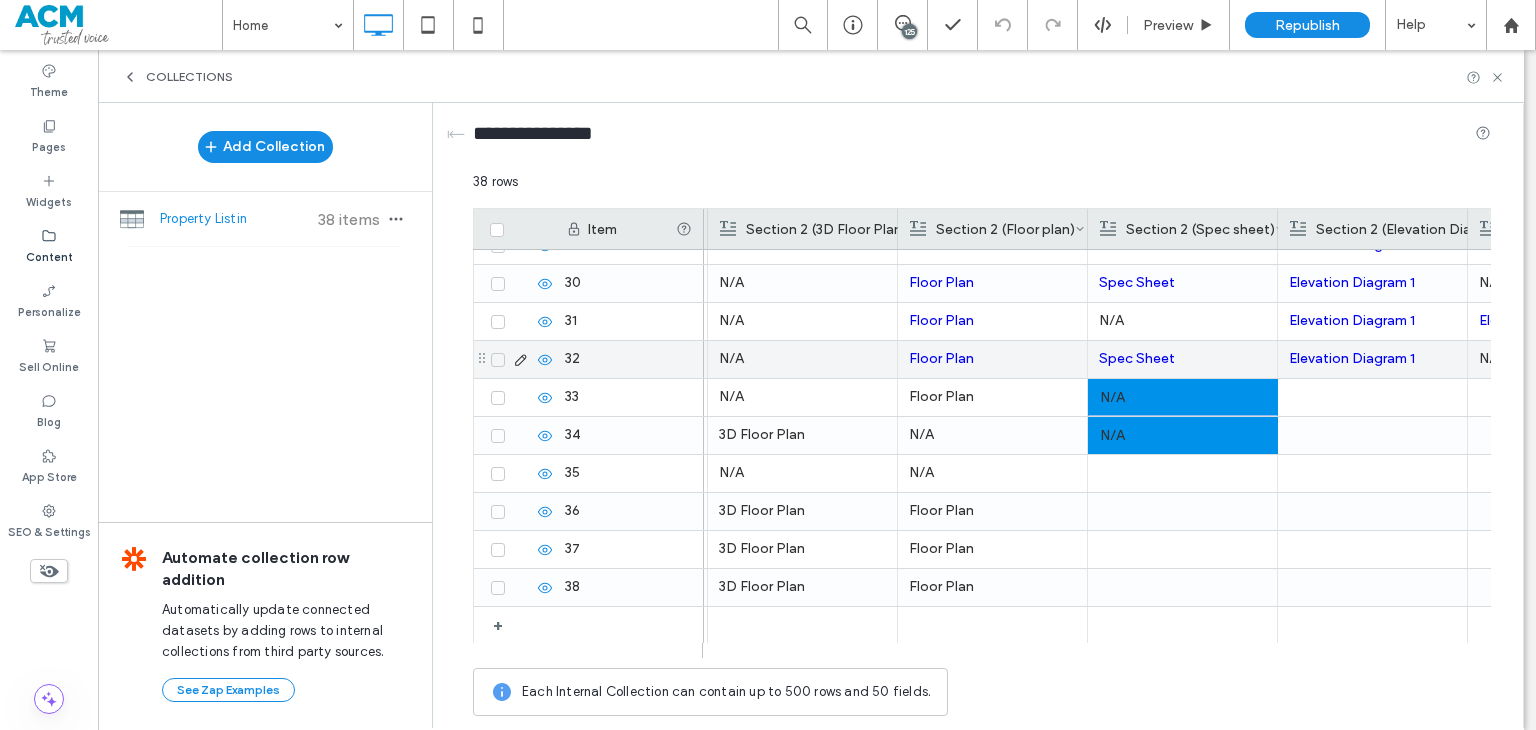 click on "Spec Sheet" at bounding box center (1182, 359) 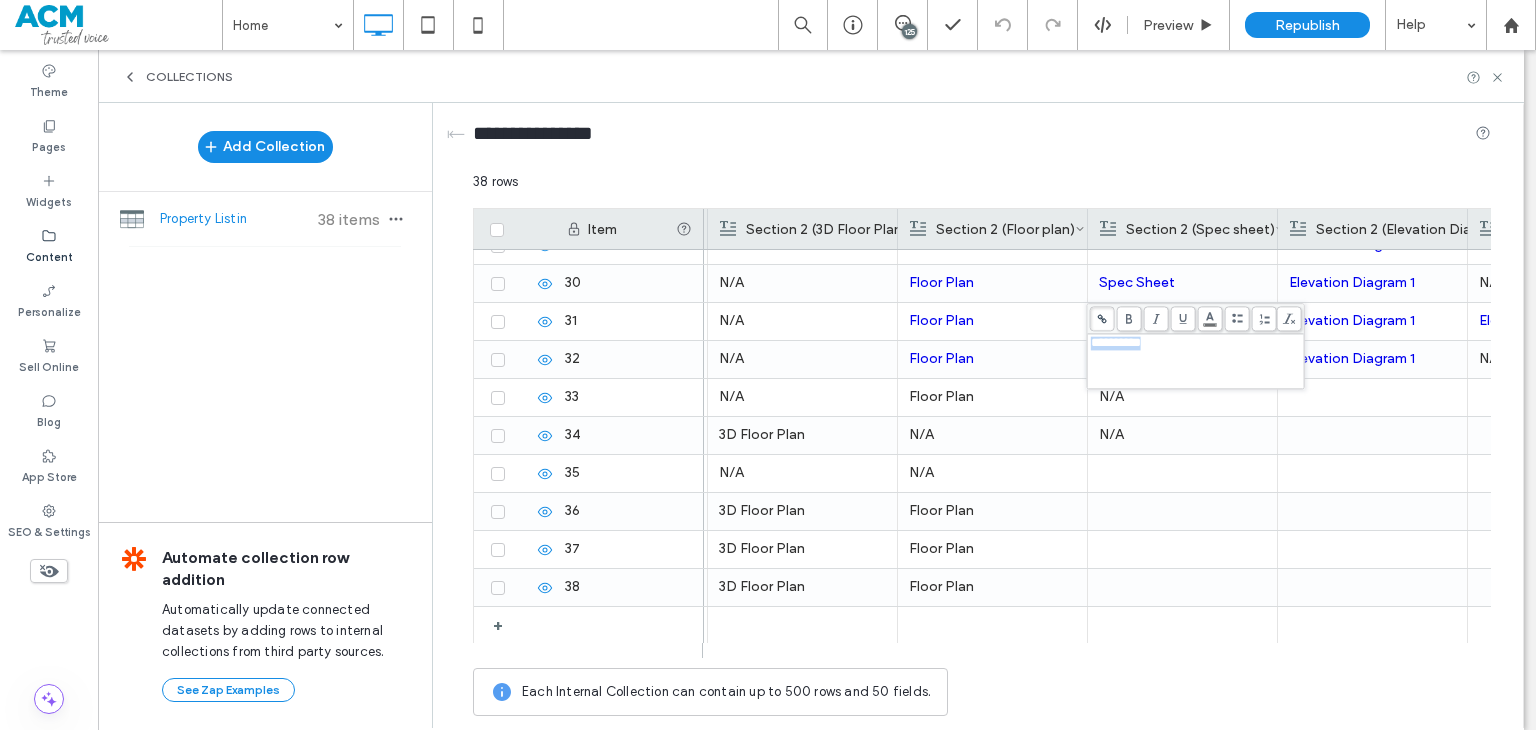 copy on "**********" 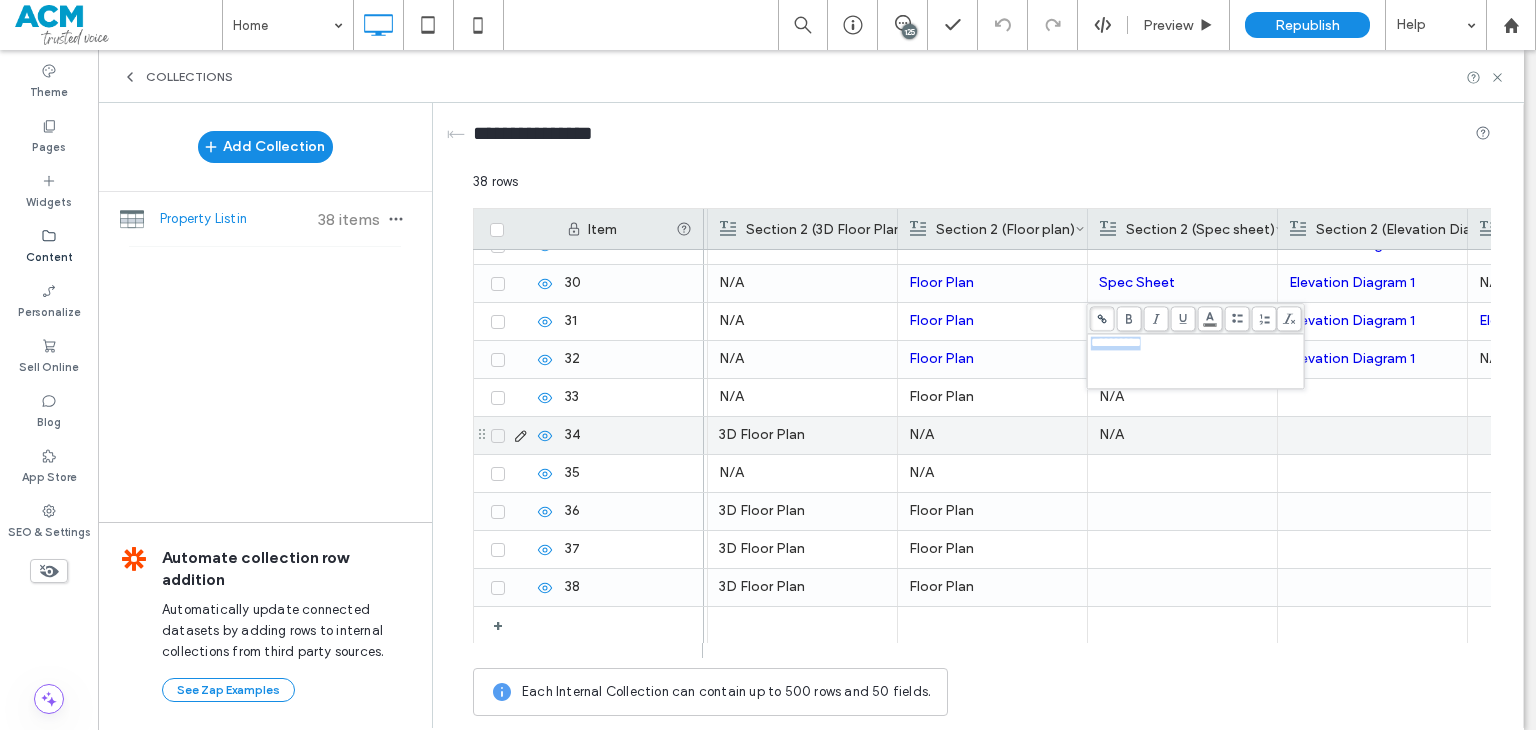 click at bounding box center (1182, 473) 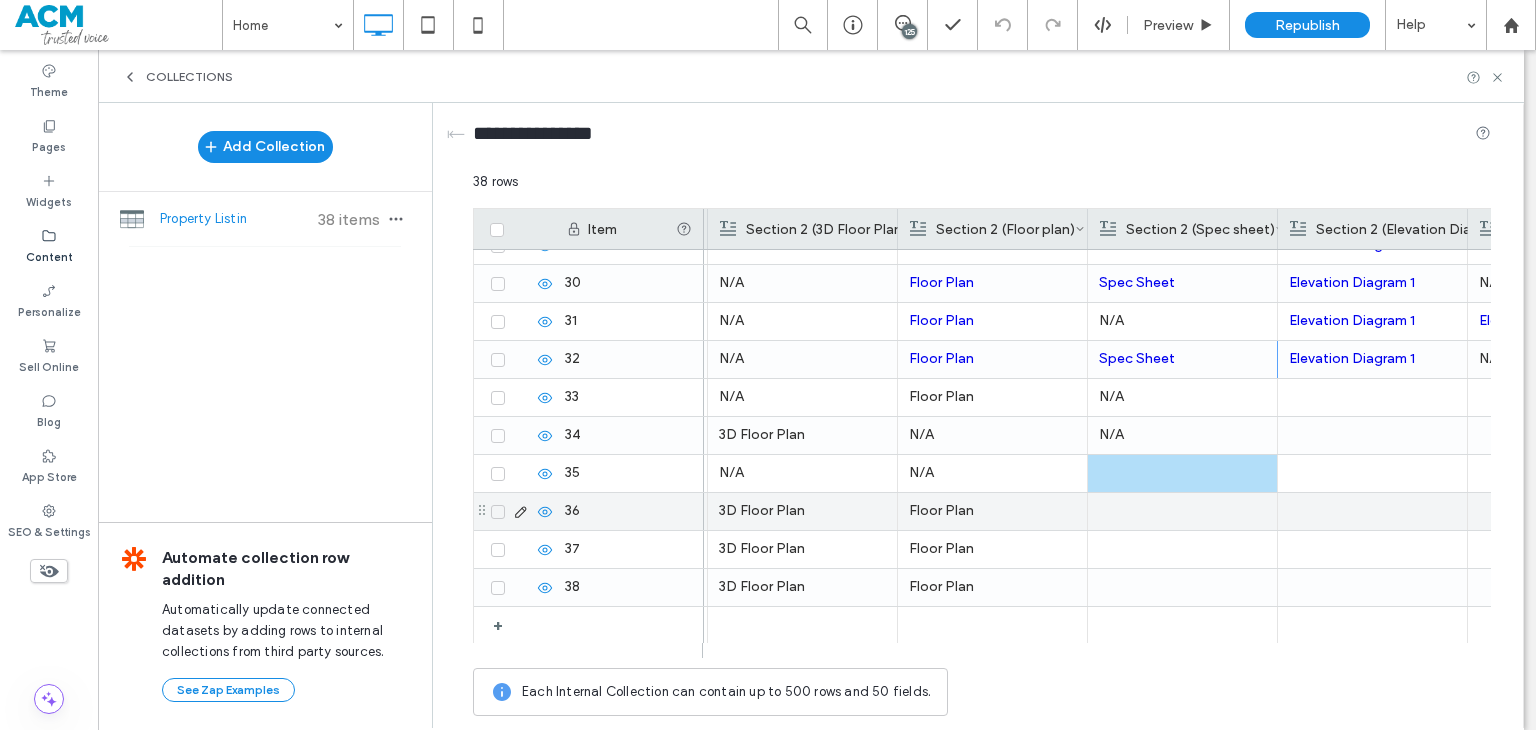 click at bounding box center [1182, 511] 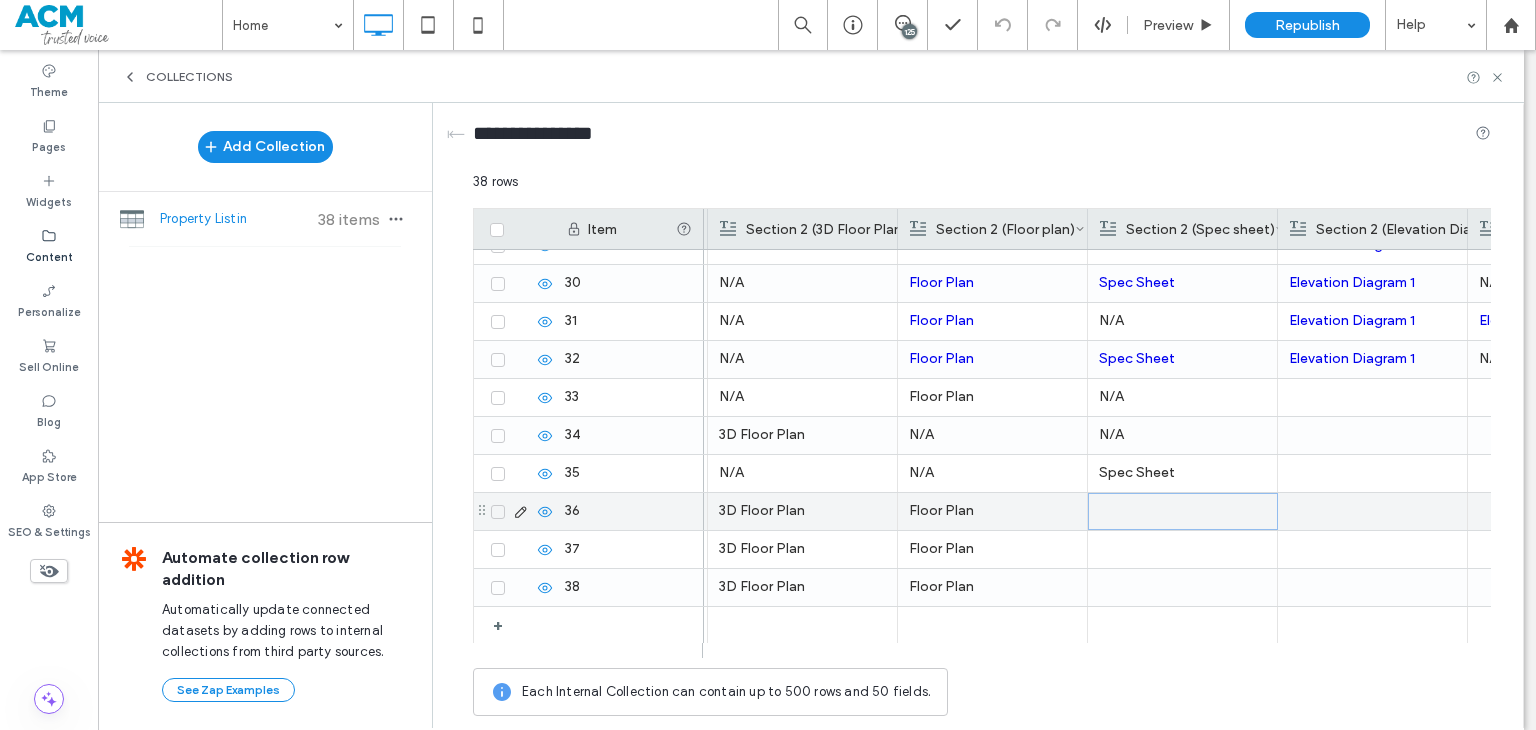 click on "N/A" at bounding box center (1182, 435) 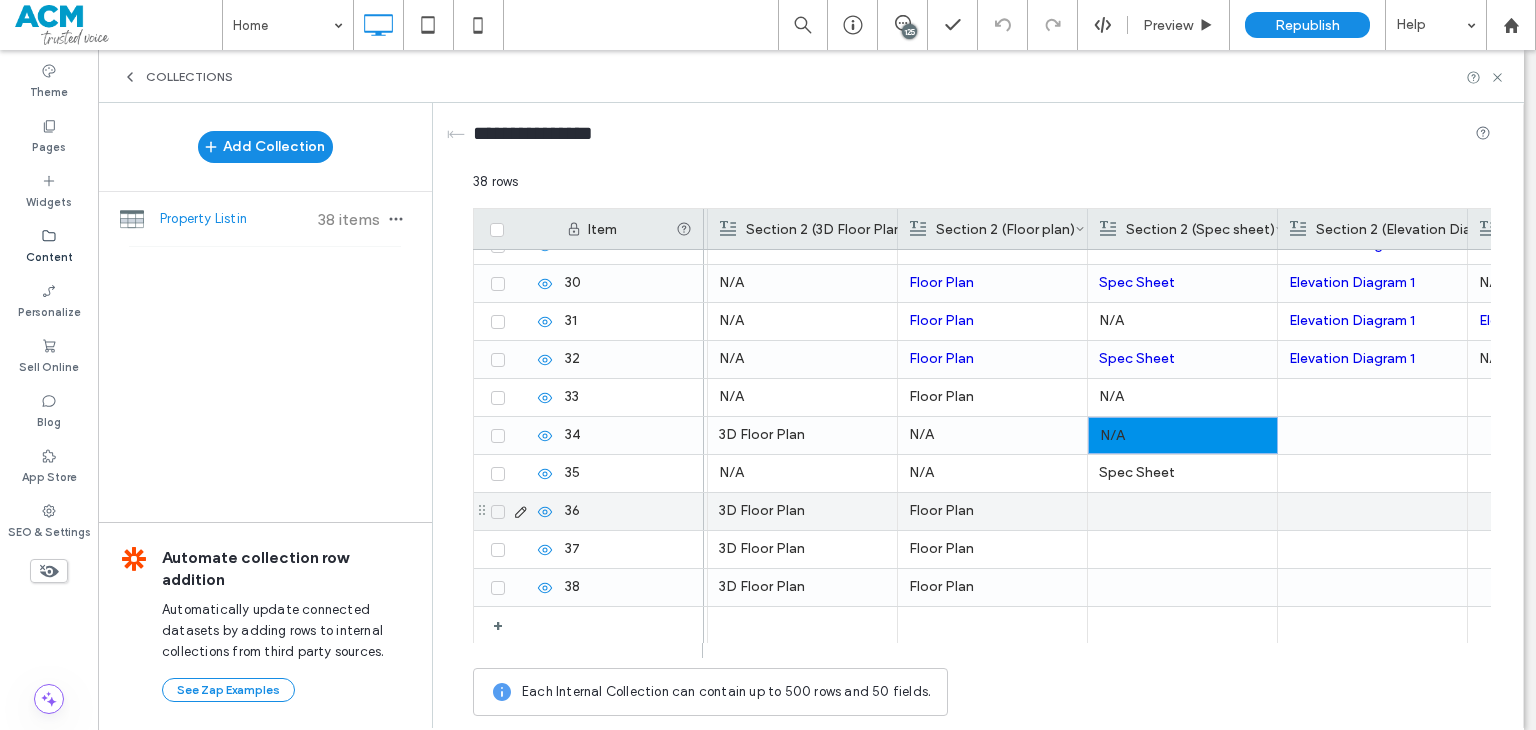 click at bounding box center (1182, 511) 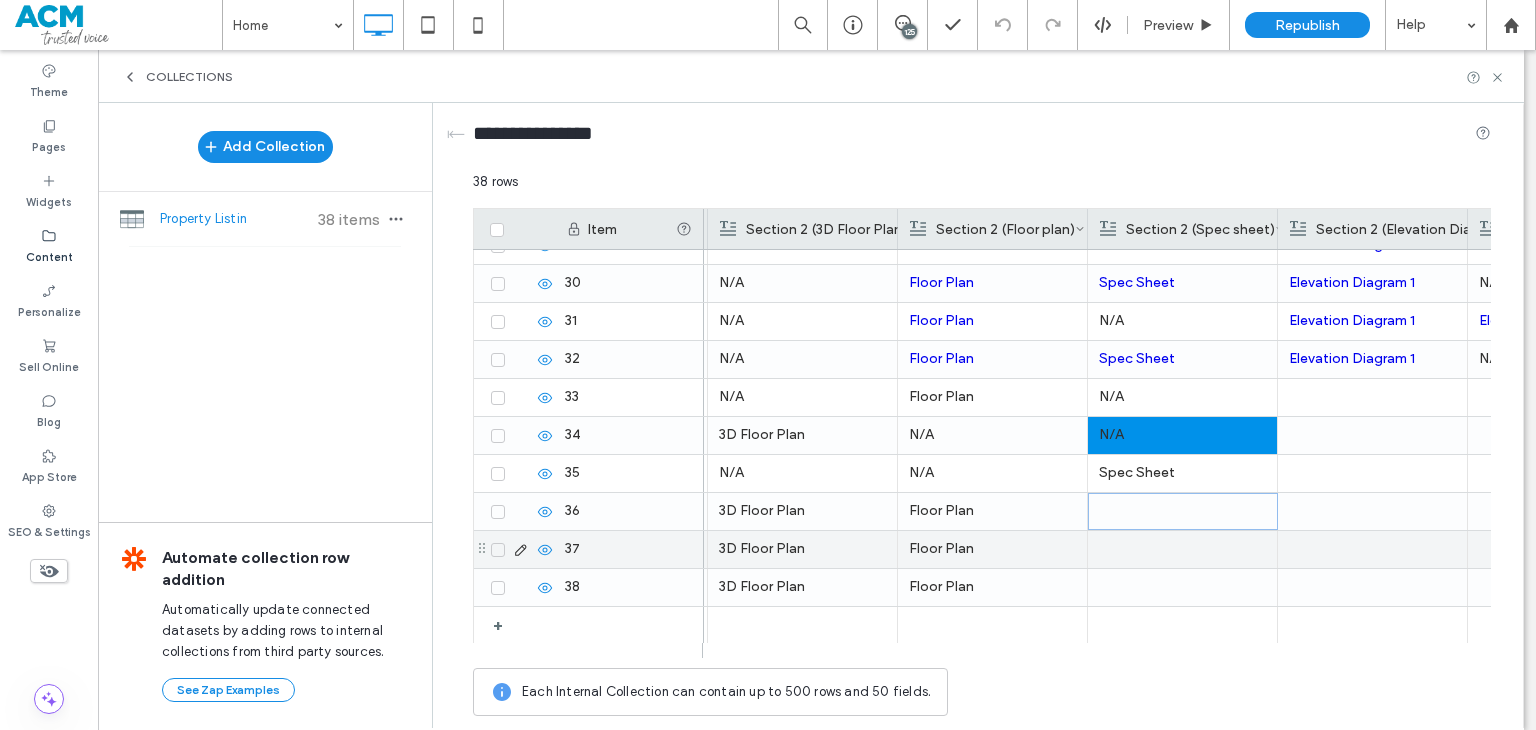 click at bounding box center [1182, 587] 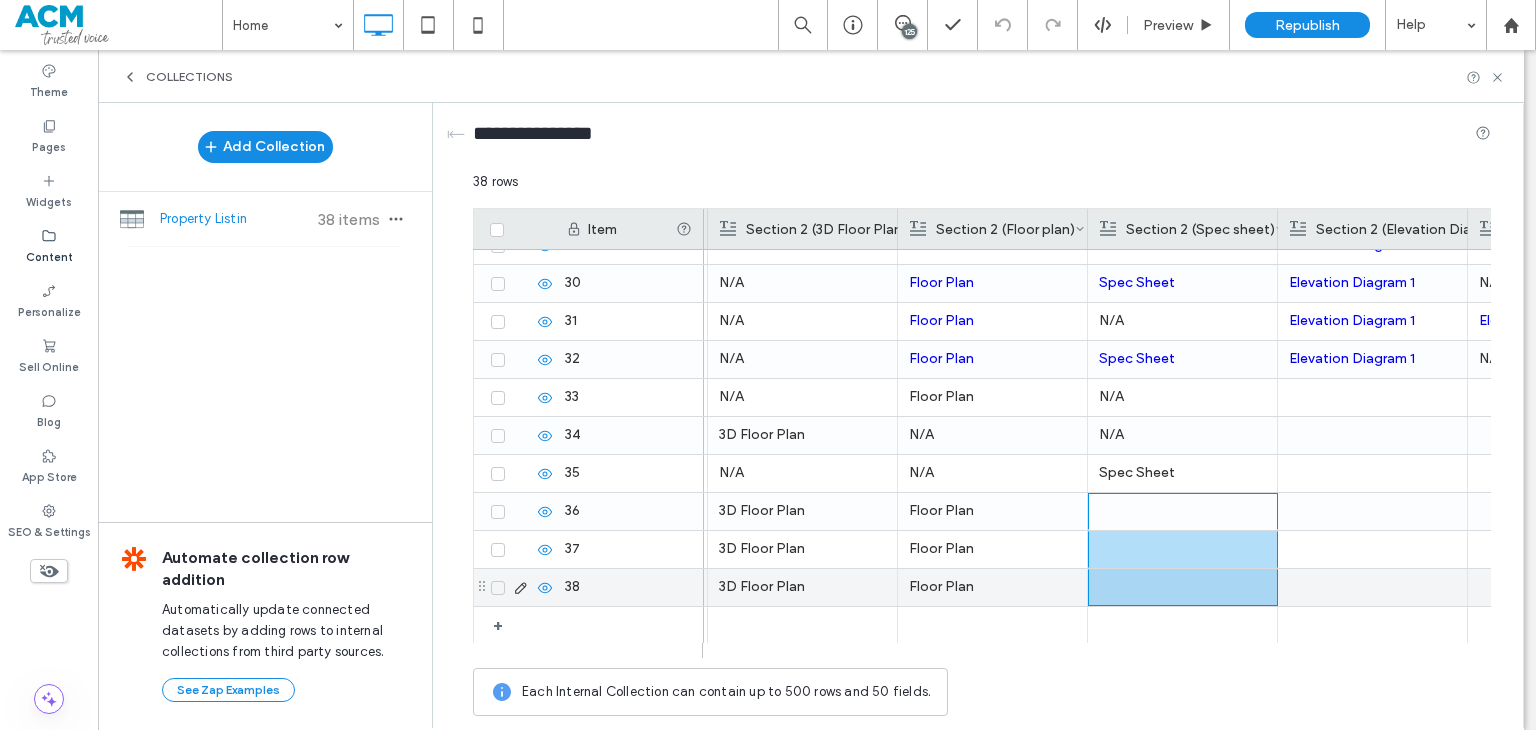 scroll, scrollTop: 0, scrollLeft: 0, axis: both 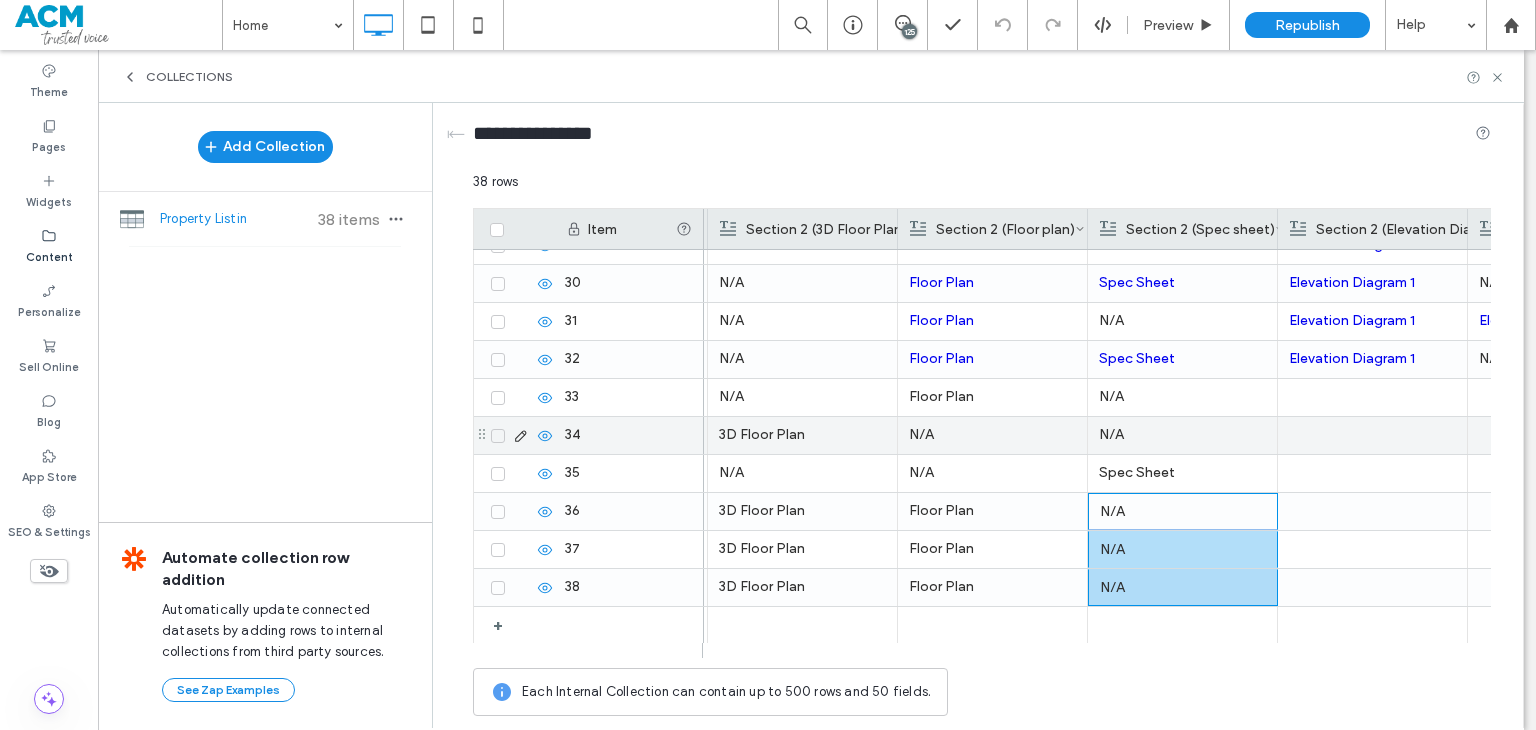 click at bounding box center [1372, 397] 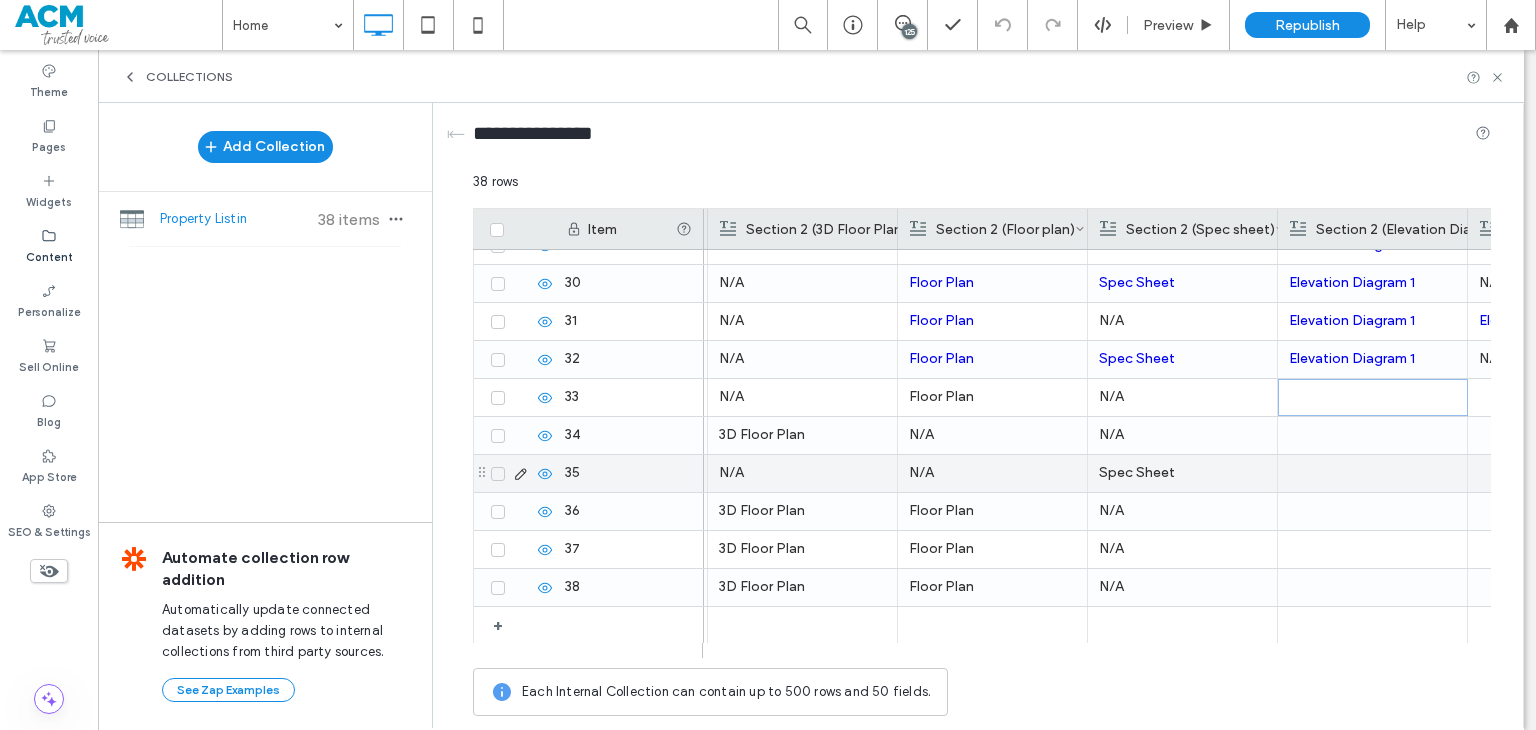 click at bounding box center [1372, 473] 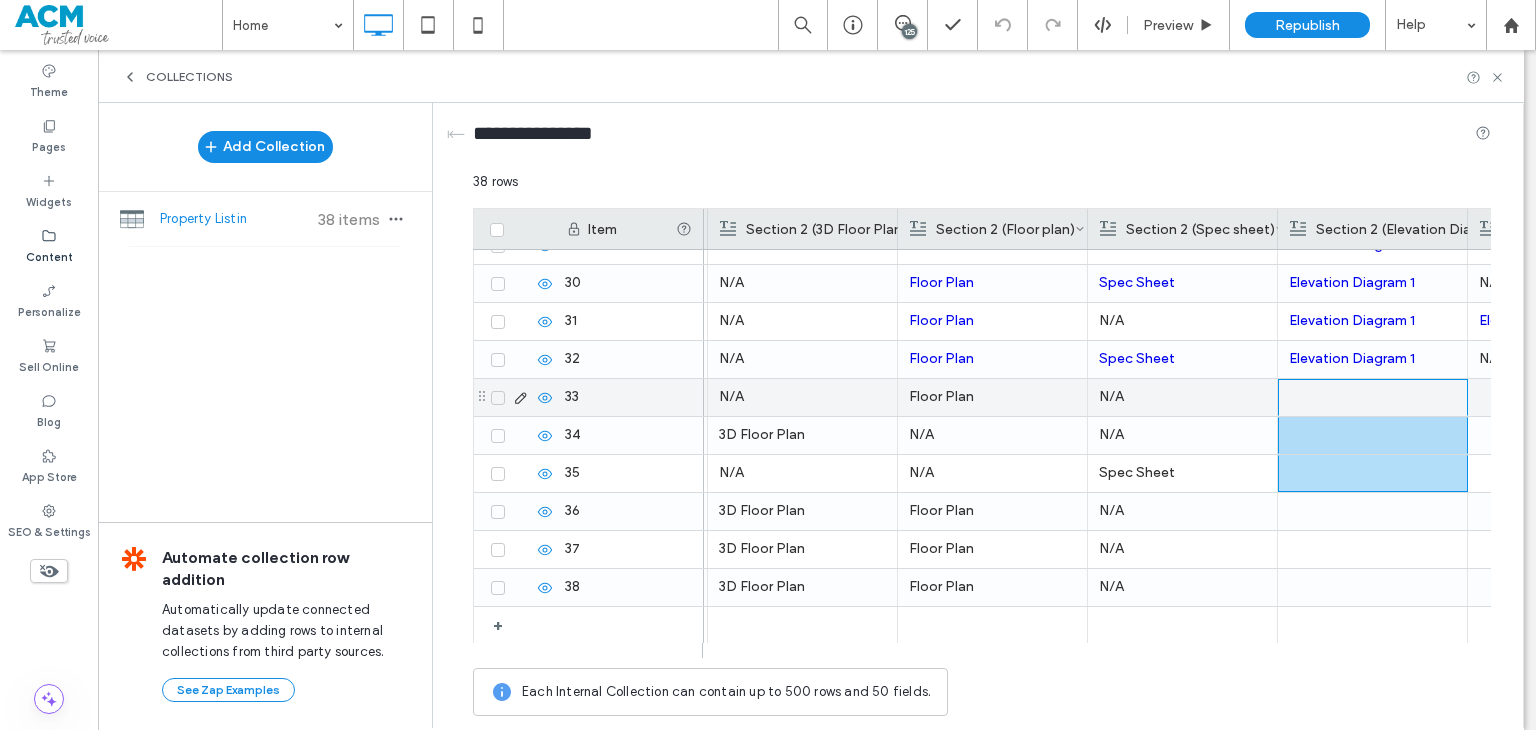 scroll, scrollTop: 0, scrollLeft: 0, axis: both 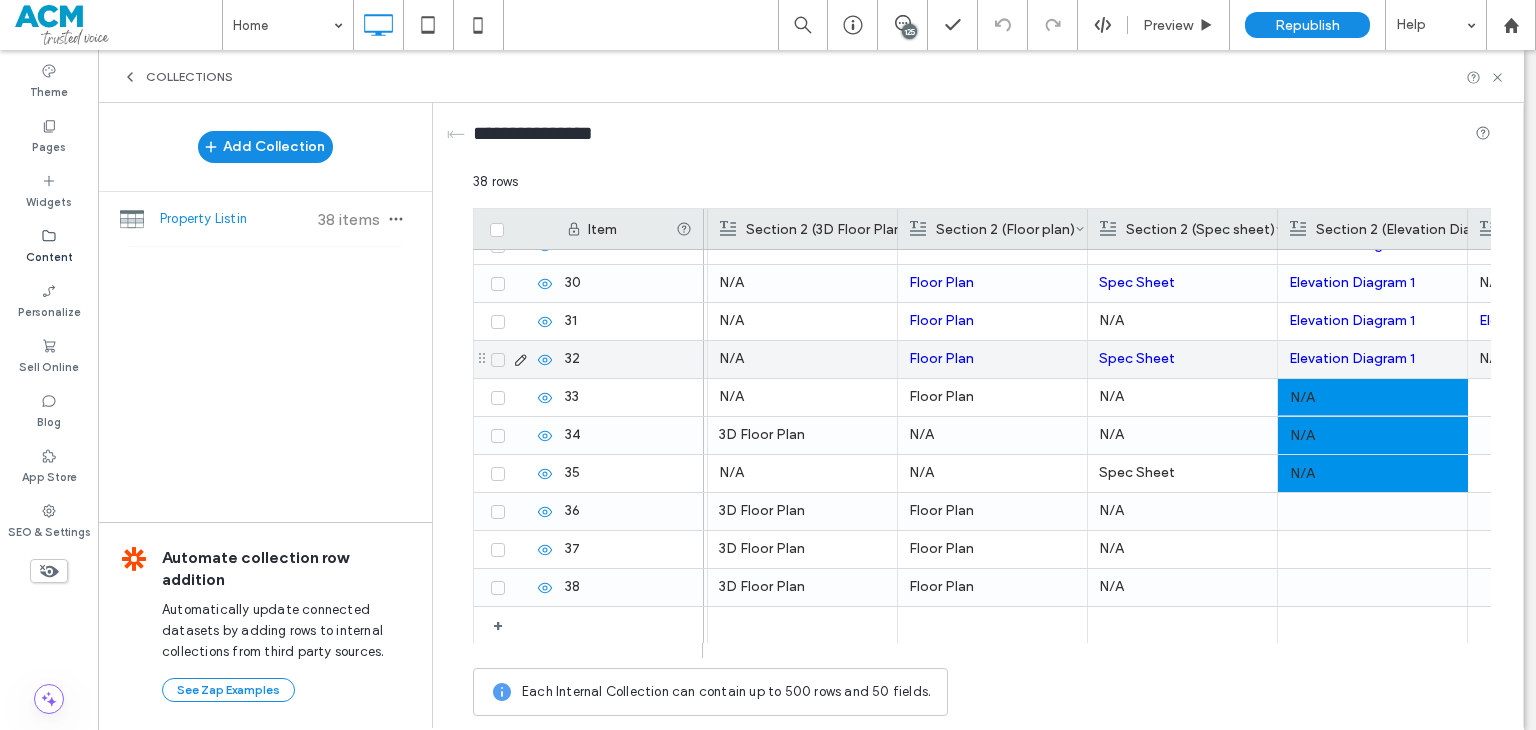 click on "Elevation Diagram 1" at bounding box center [1372, 359] 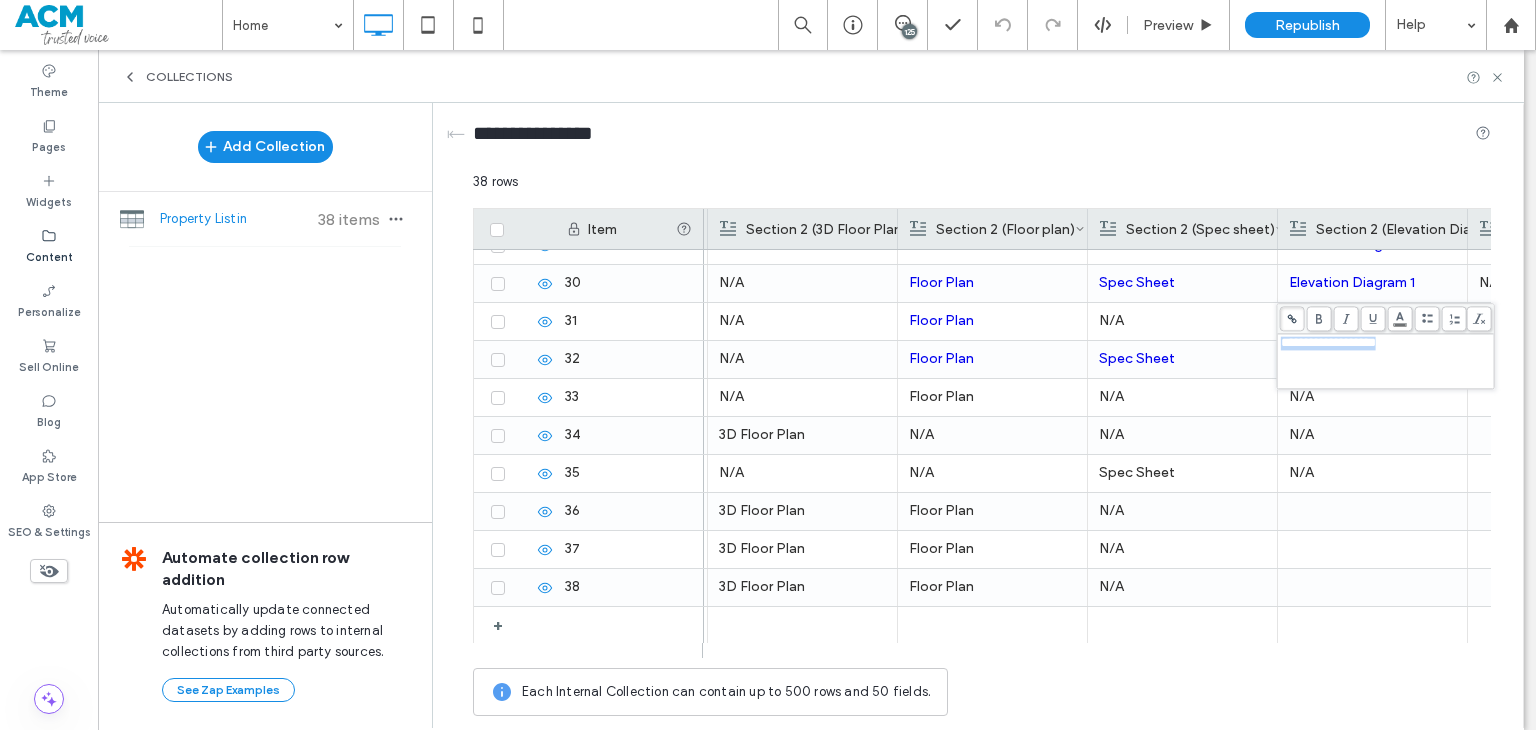 copy on "**********" 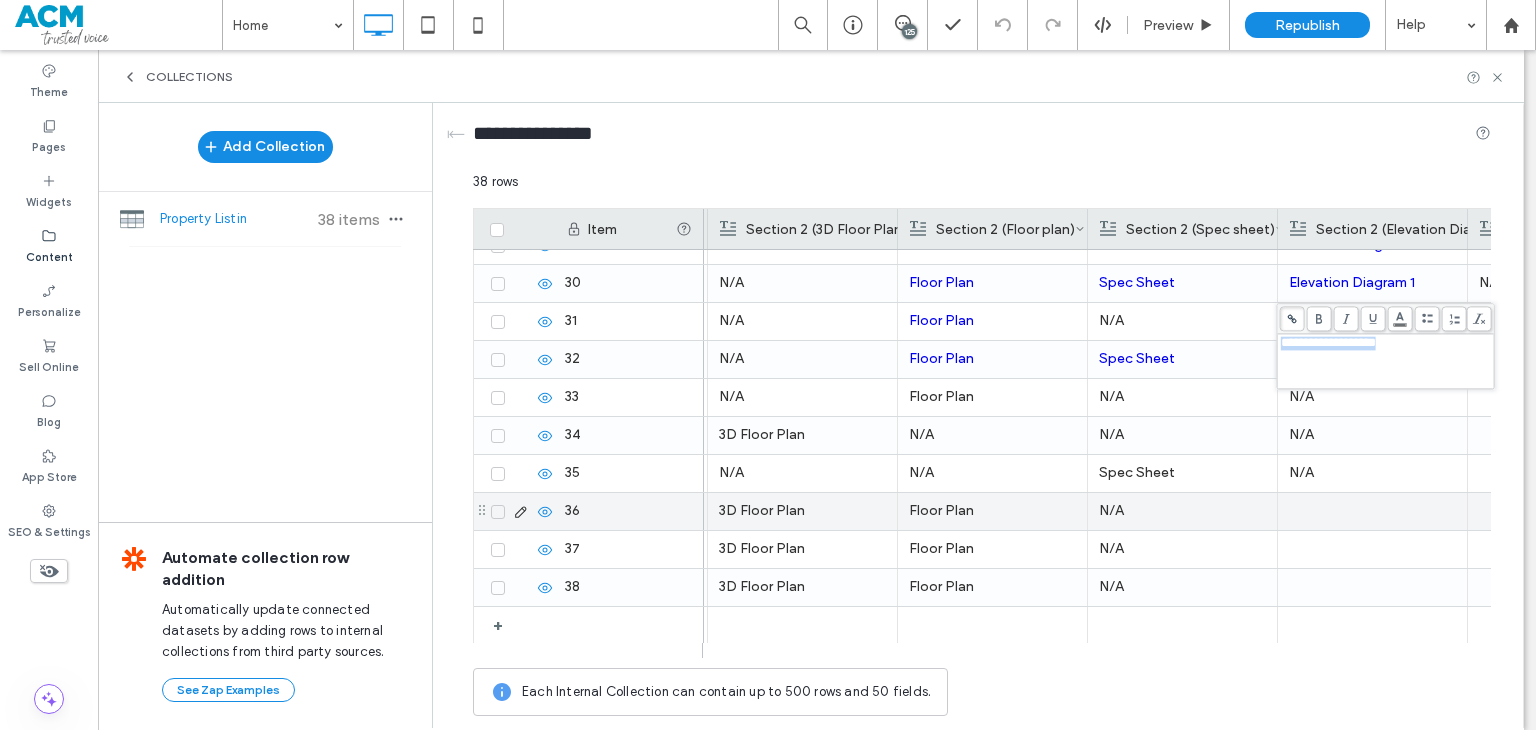 click at bounding box center (1372, 511) 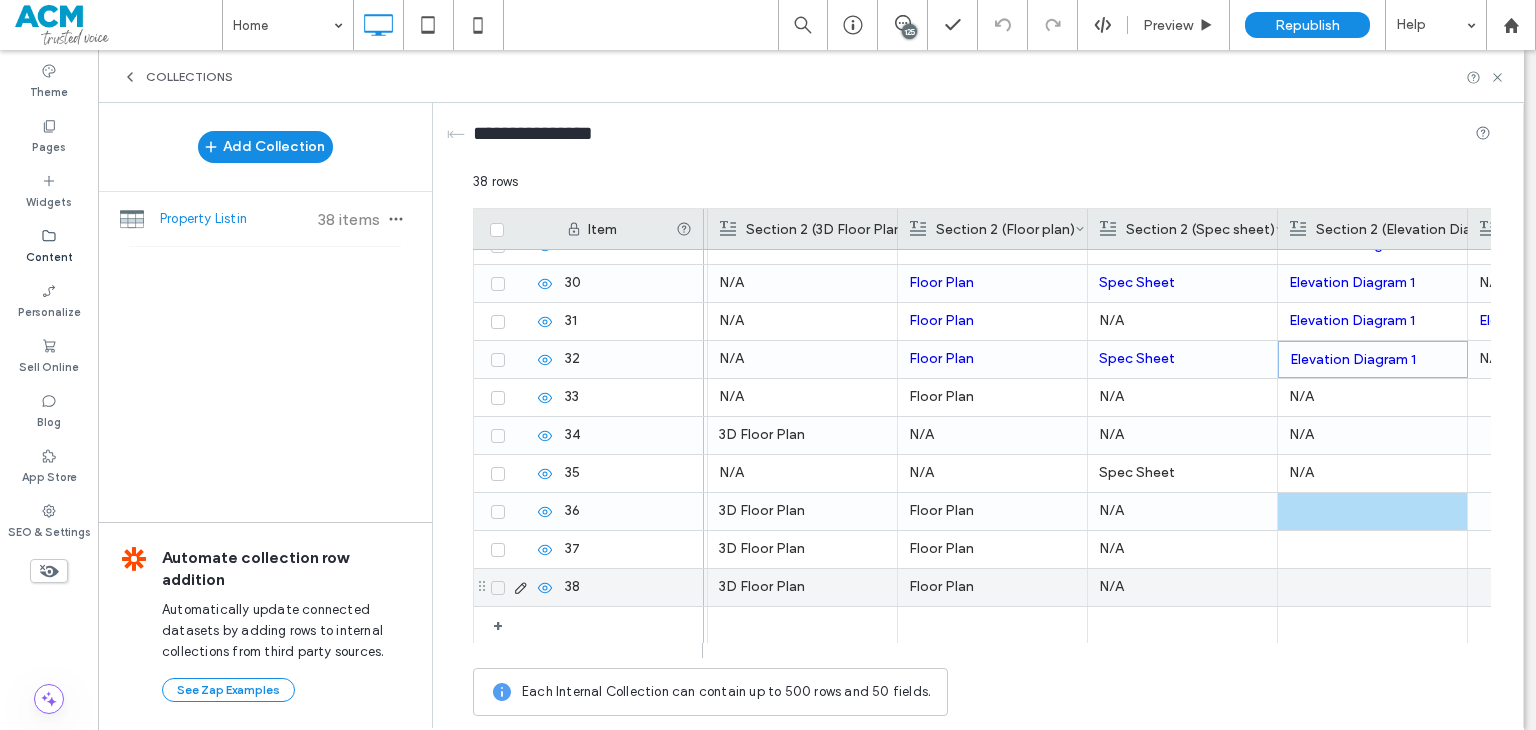 click at bounding box center (1372, 587) 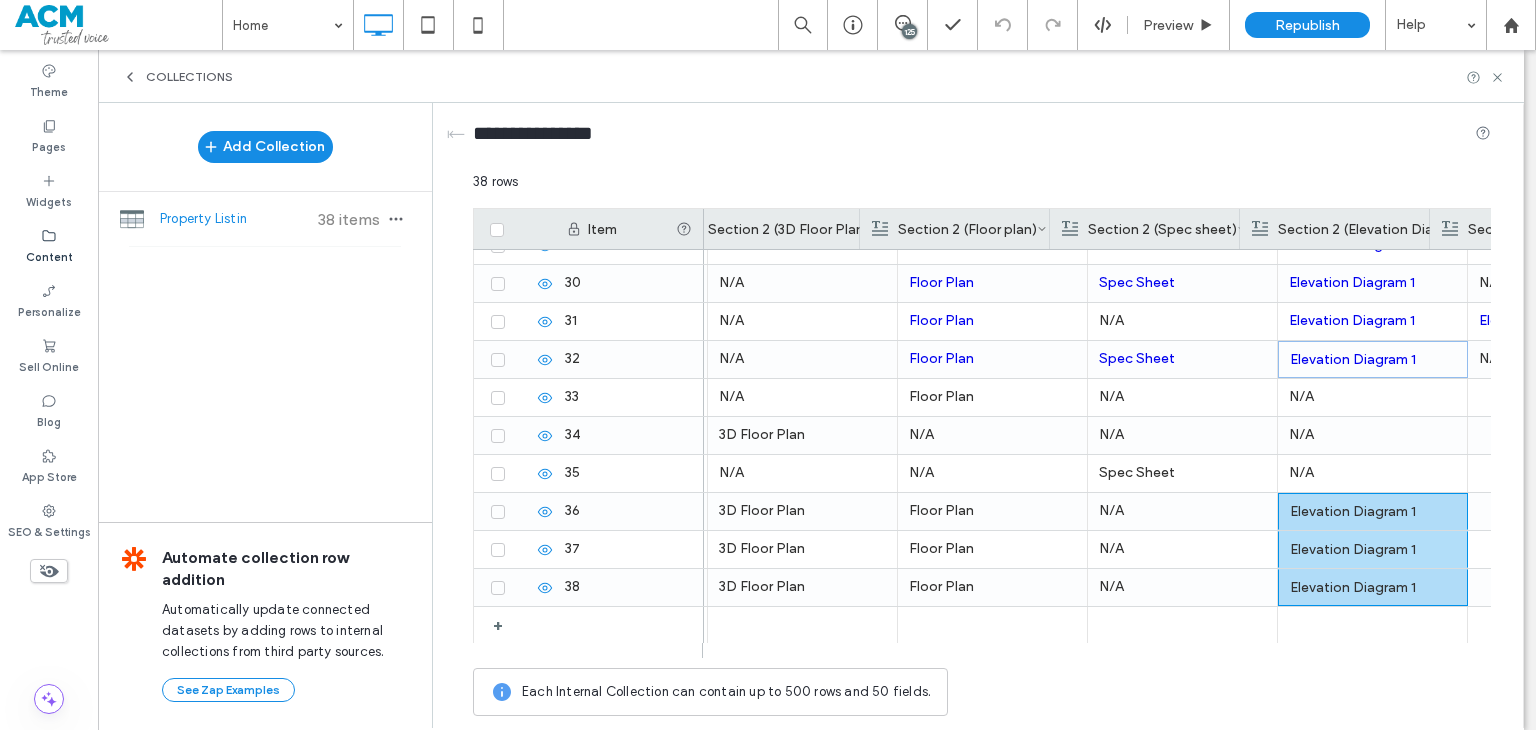 scroll, scrollTop: 0, scrollLeft: 1698, axis: horizontal 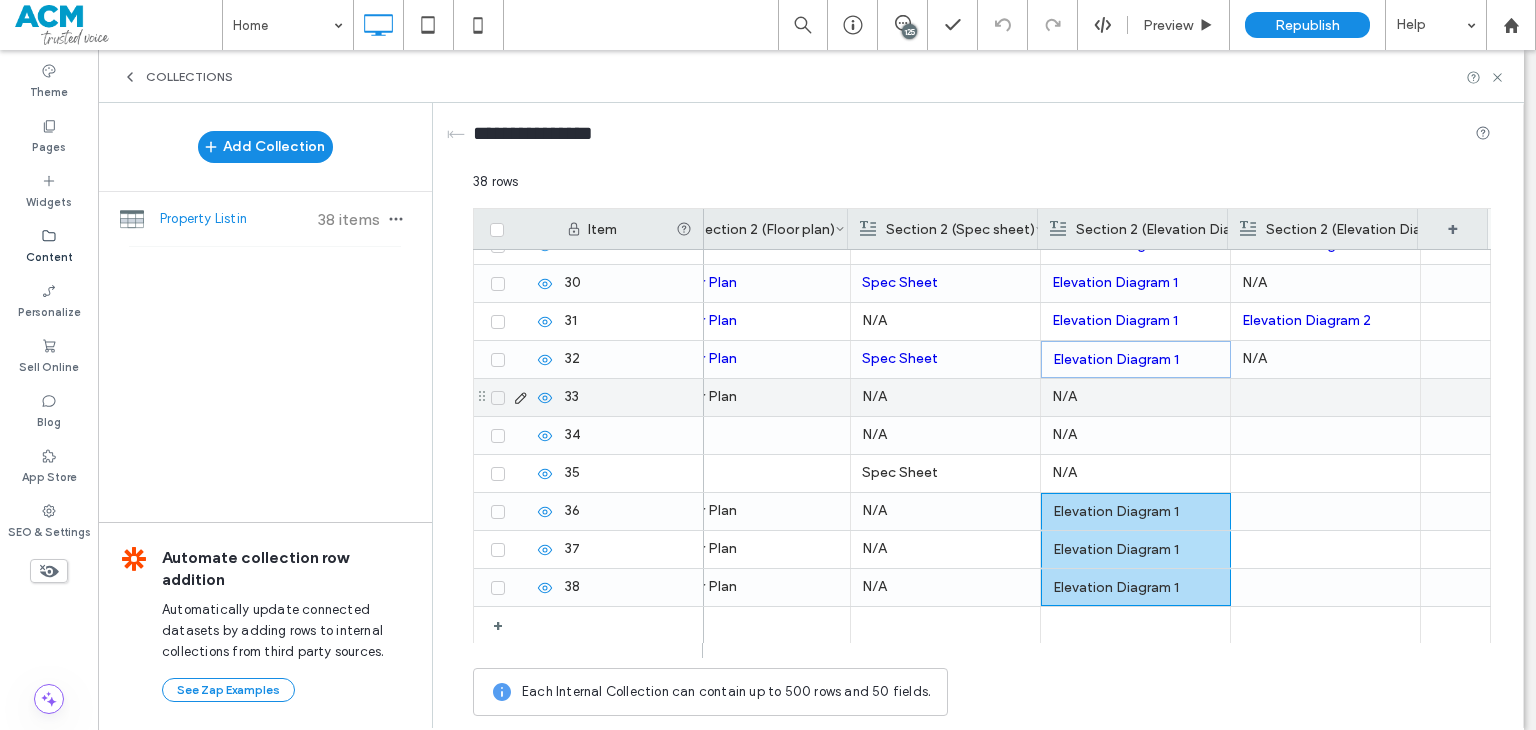 click at bounding box center [1325, 397] 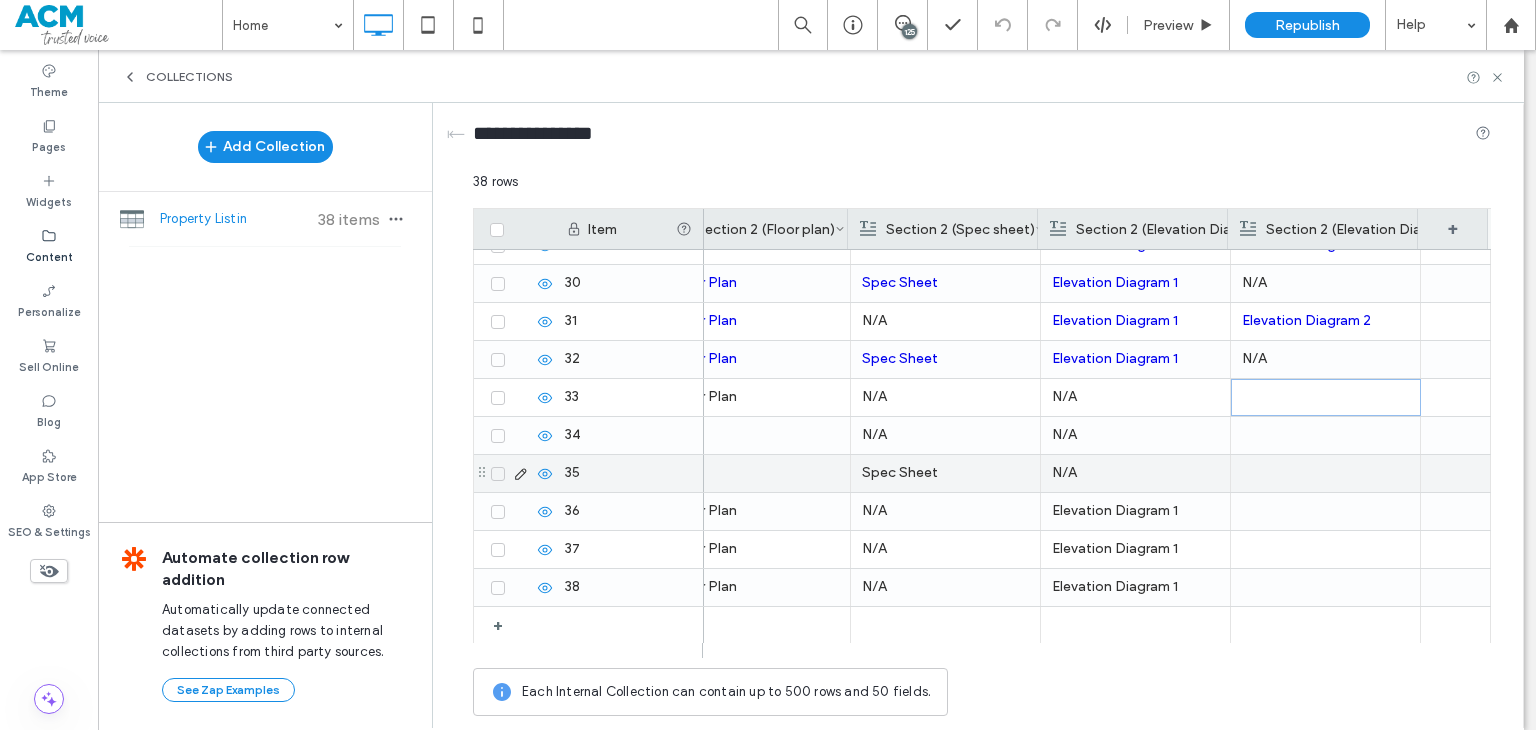drag, startPoint x: 1123, startPoint y: 401, endPoint x: 1127, endPoint y: 520, distance: 119.06721 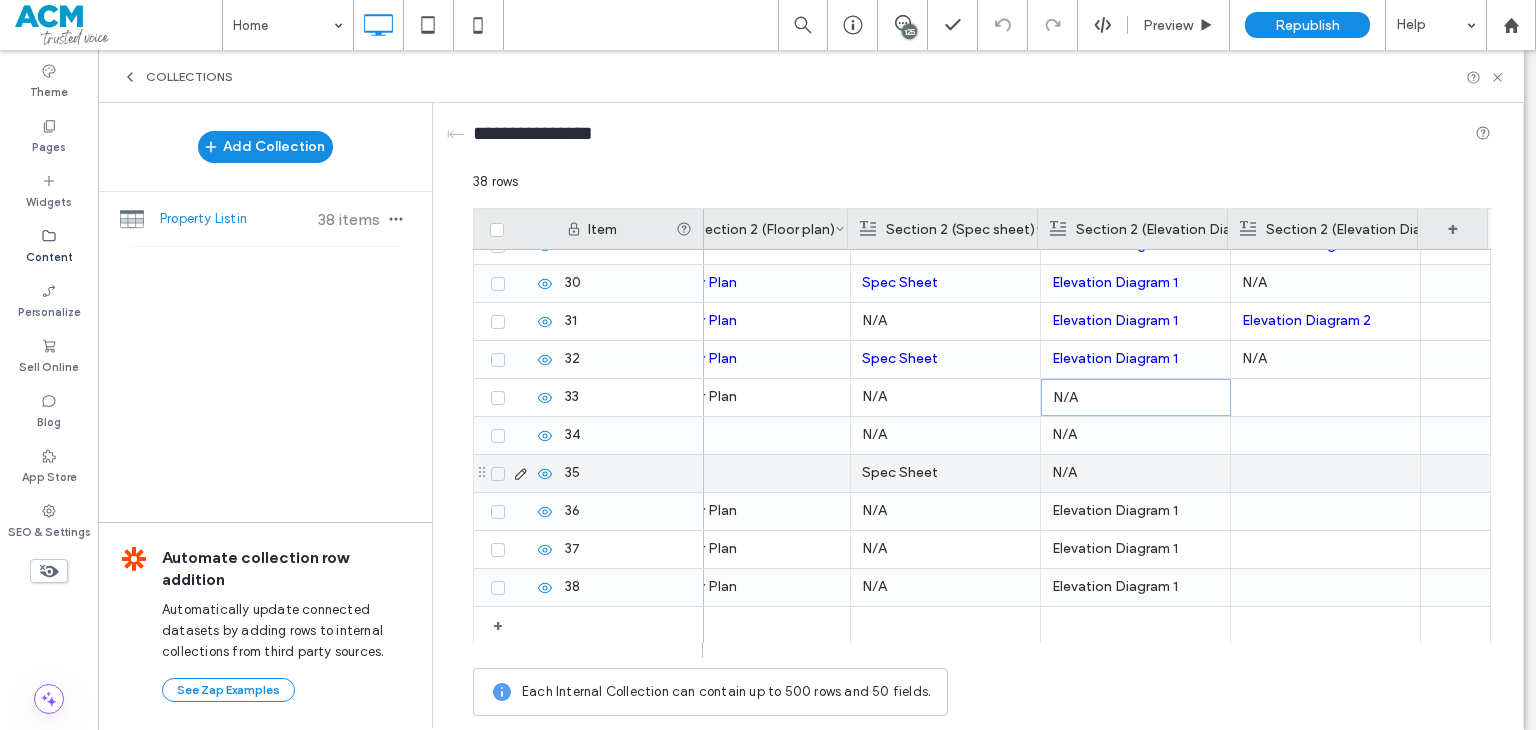 click on "N/A" at bounding box center [1135, 473] 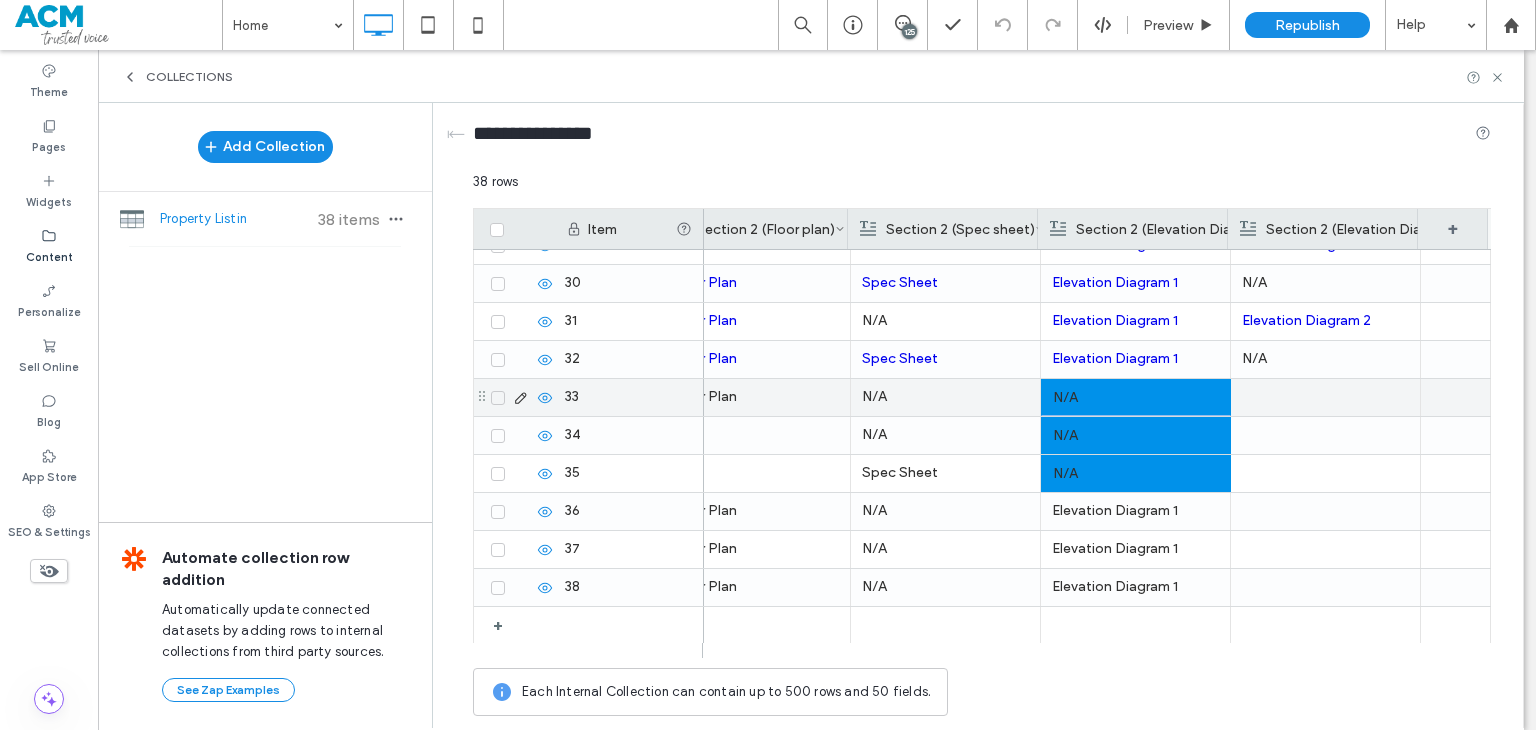 click at bounding box center [1325, 397] 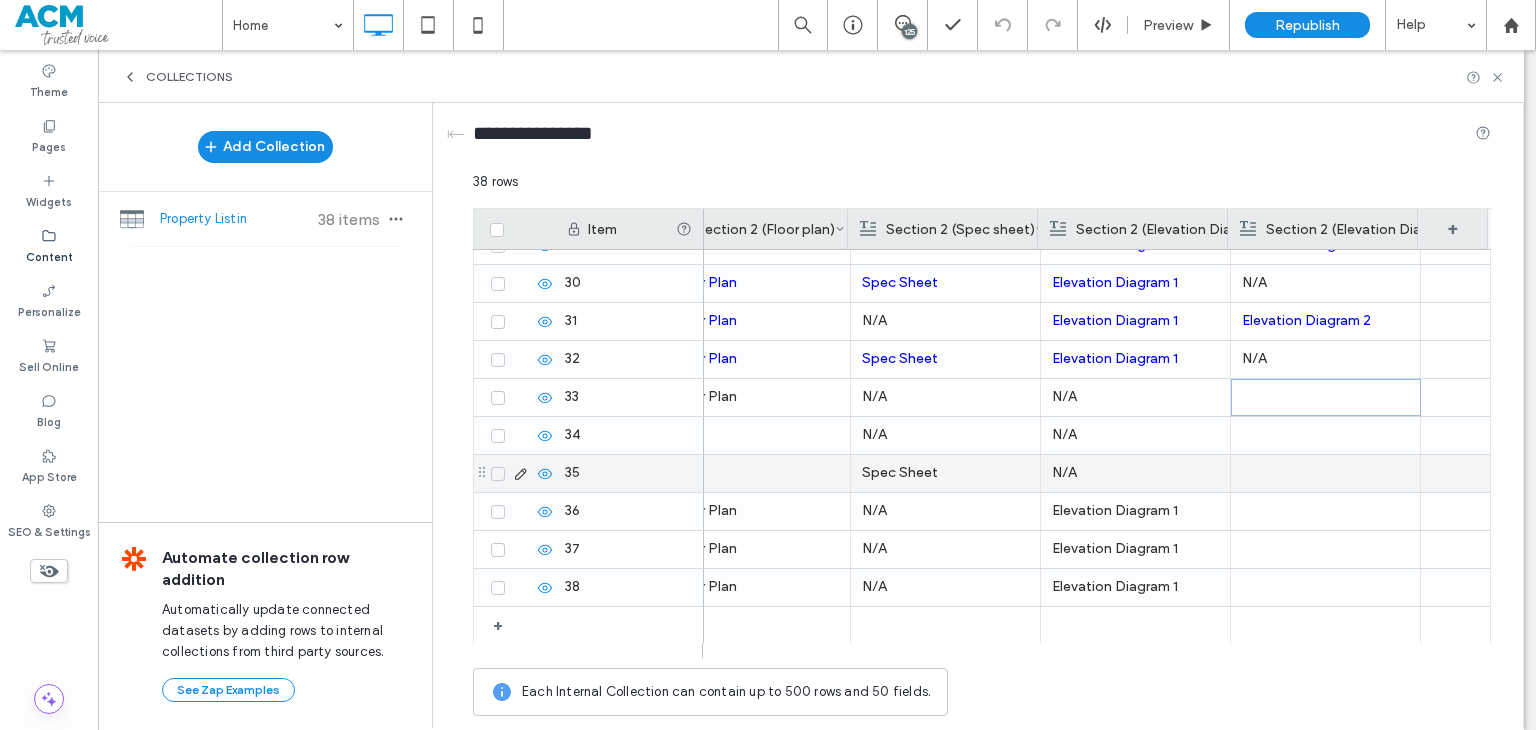 click at bounding box center (1325, 473) 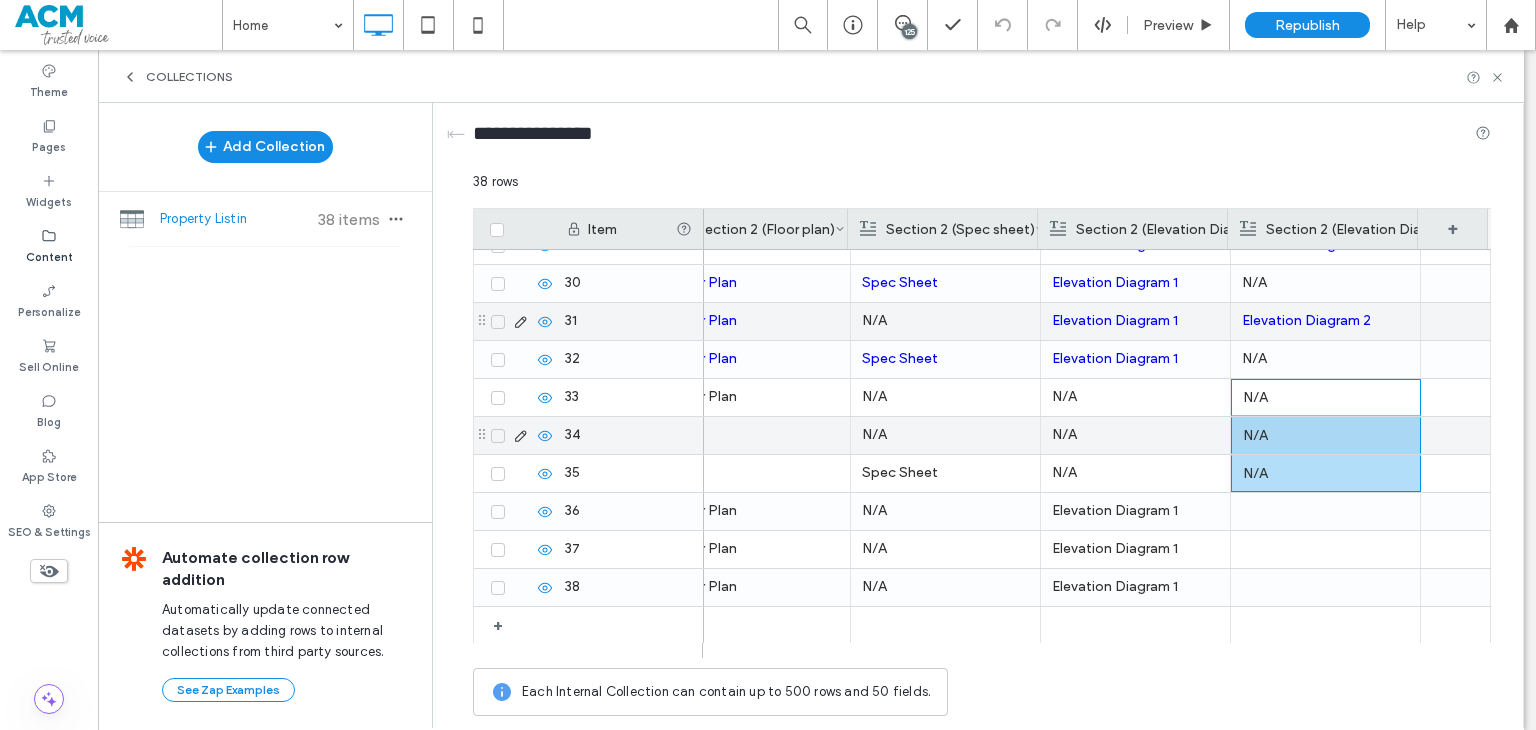 click on "Elevation Diagram 2" at bounding box center [1325, 321] 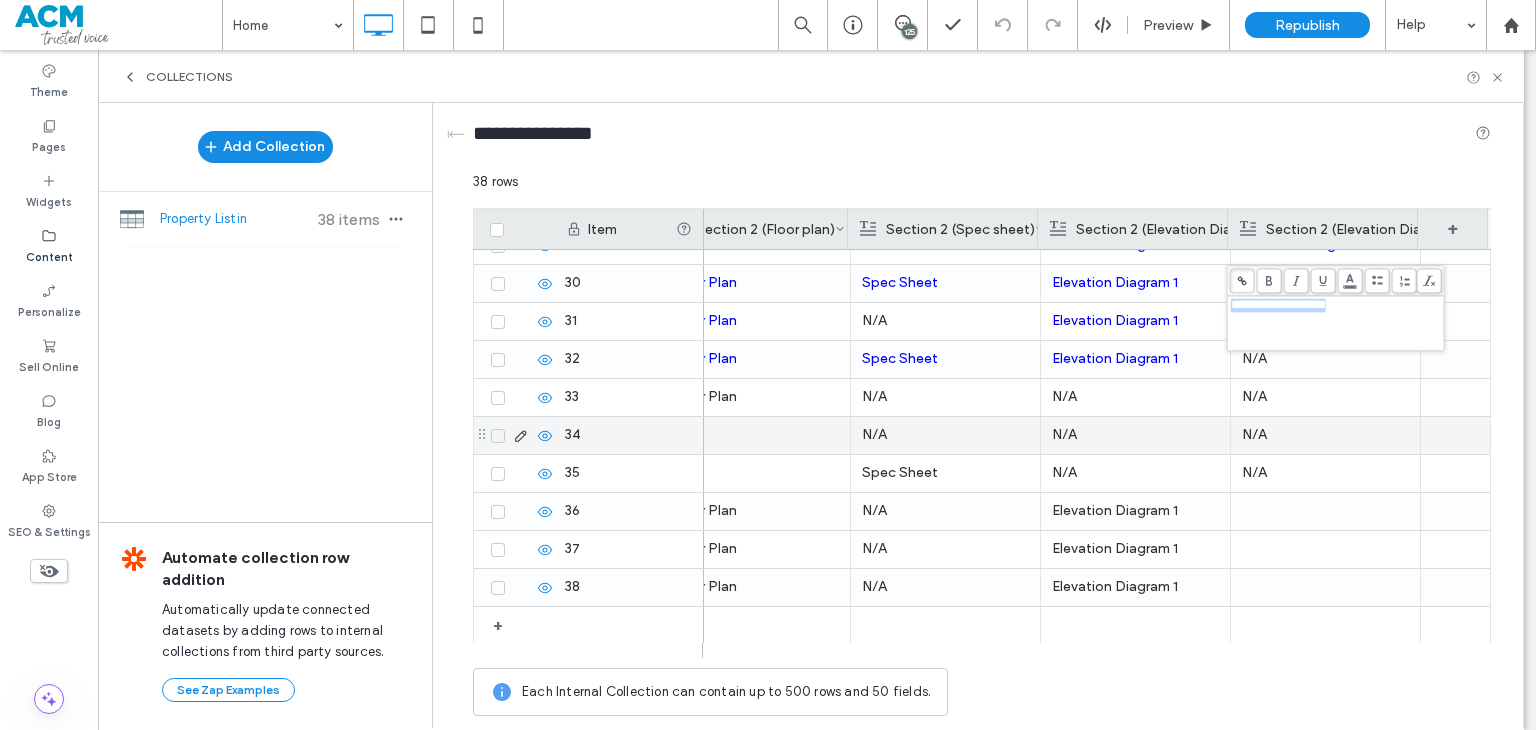 copy on "**********" 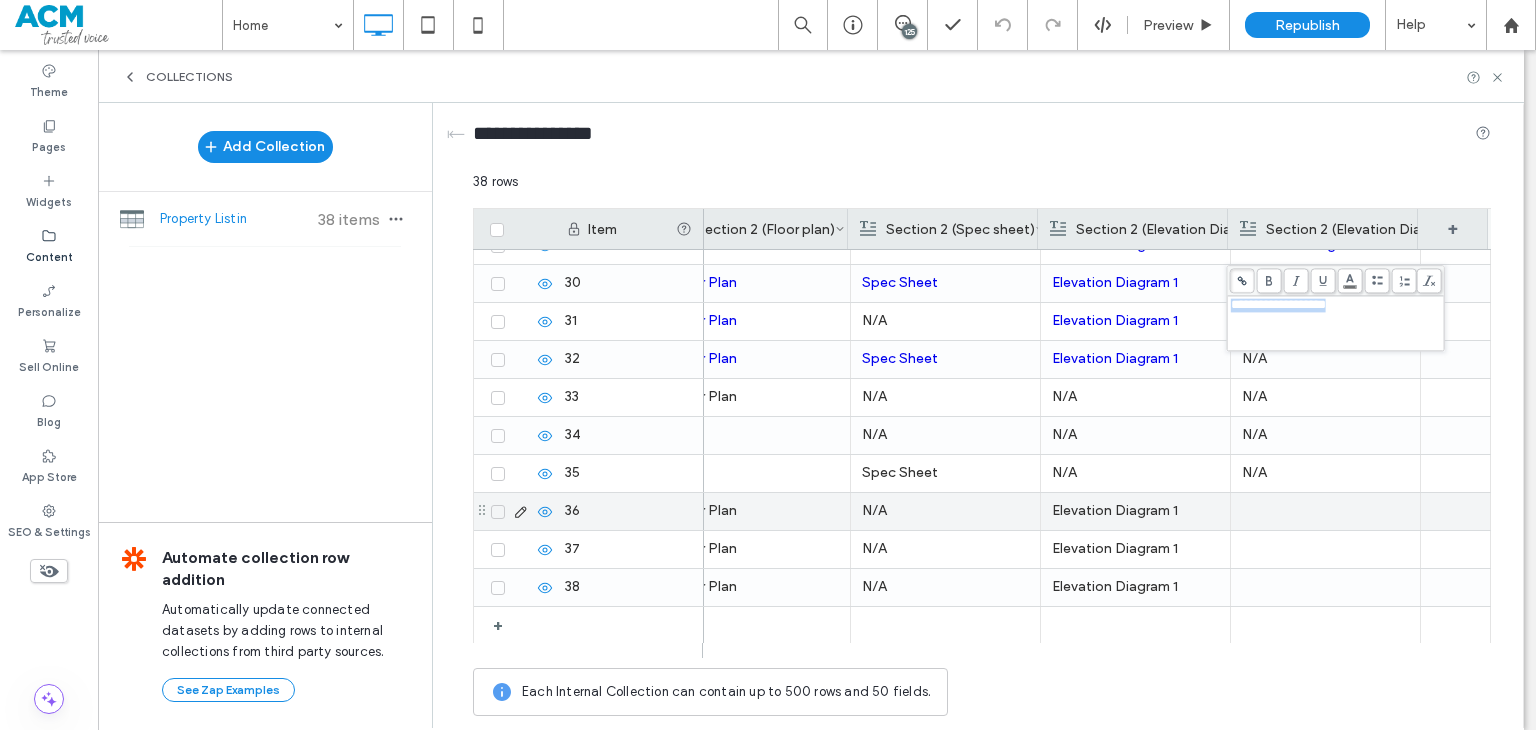 click at bounding box center [1325, 511] 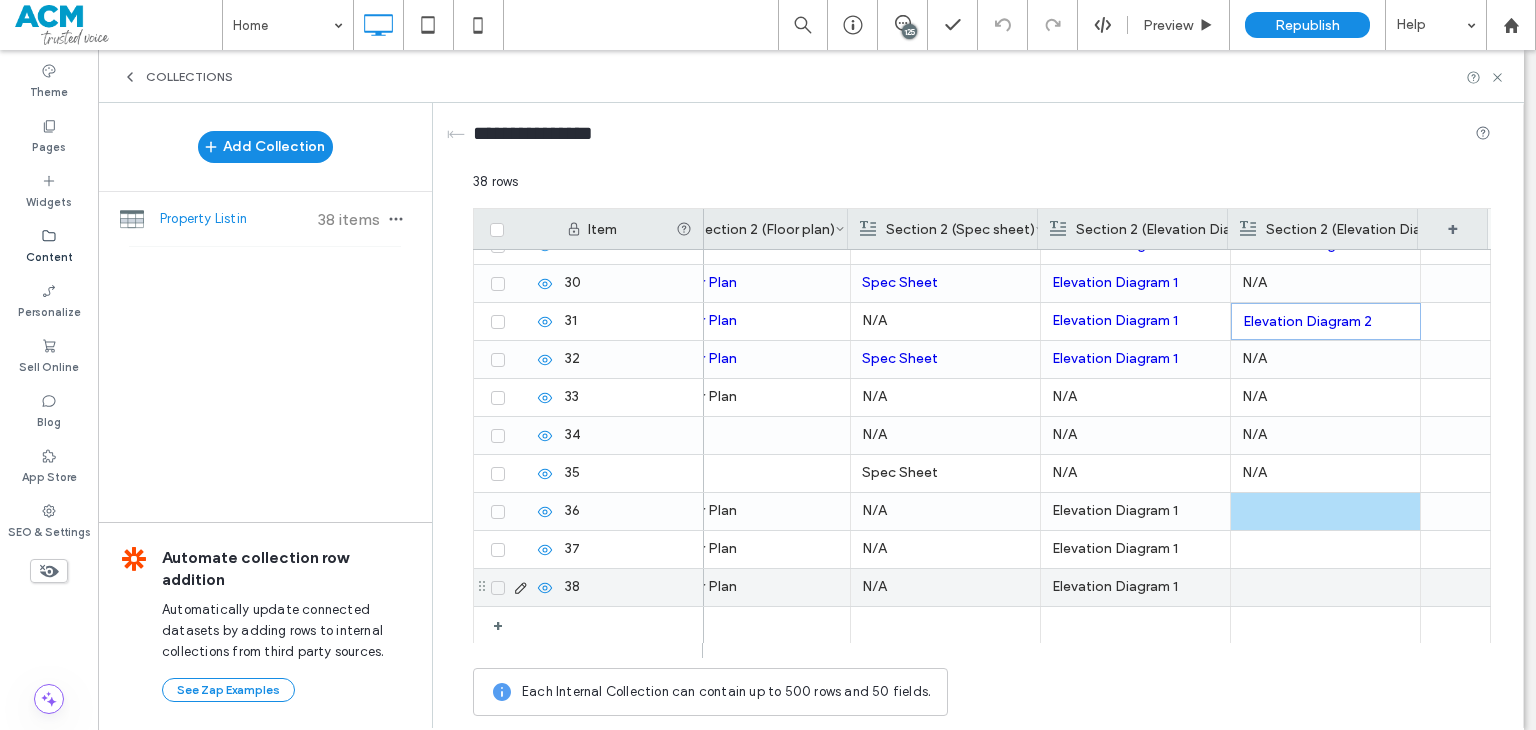 click at bounding box center (1325, 587) 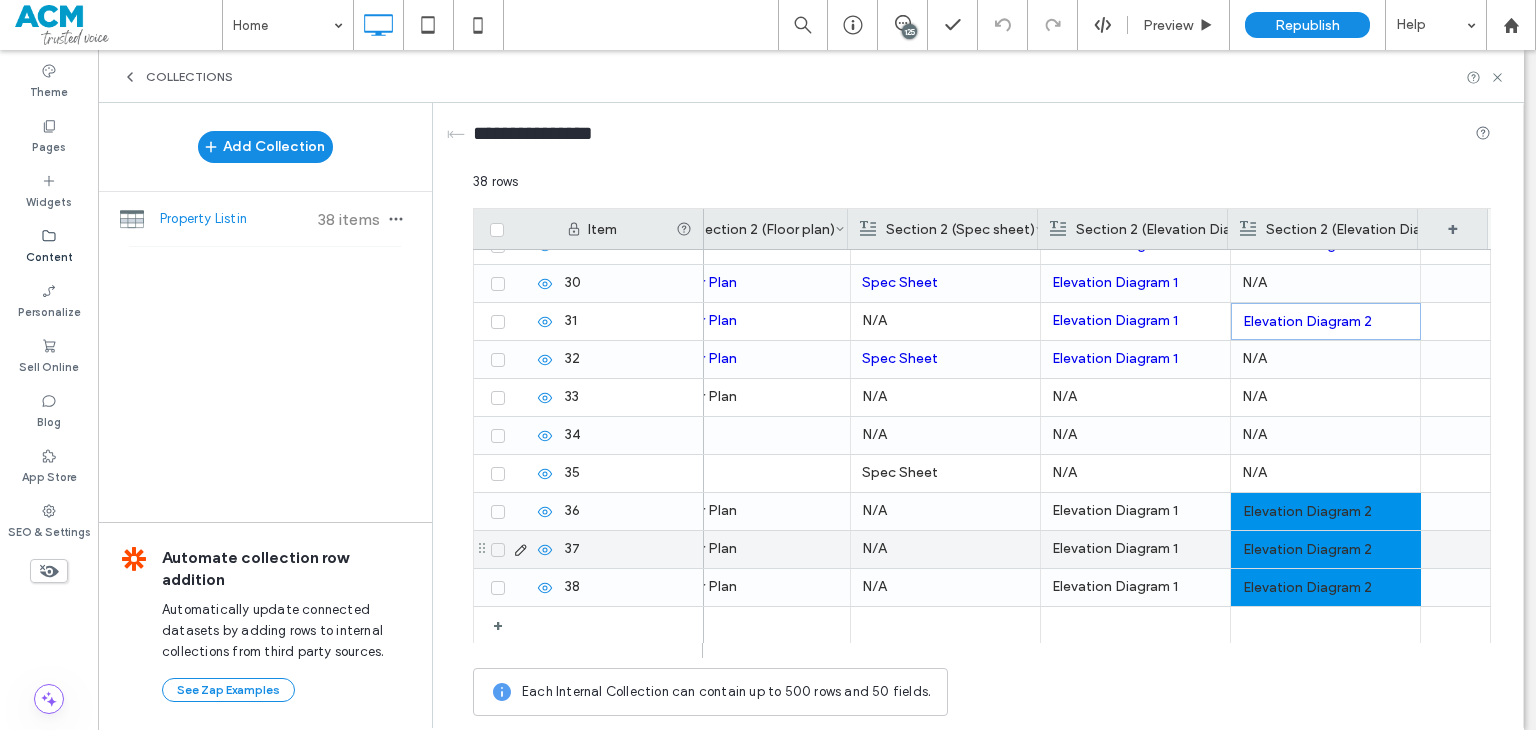click on "Elevation Diagram 2" at bounding box center (1326, 550) 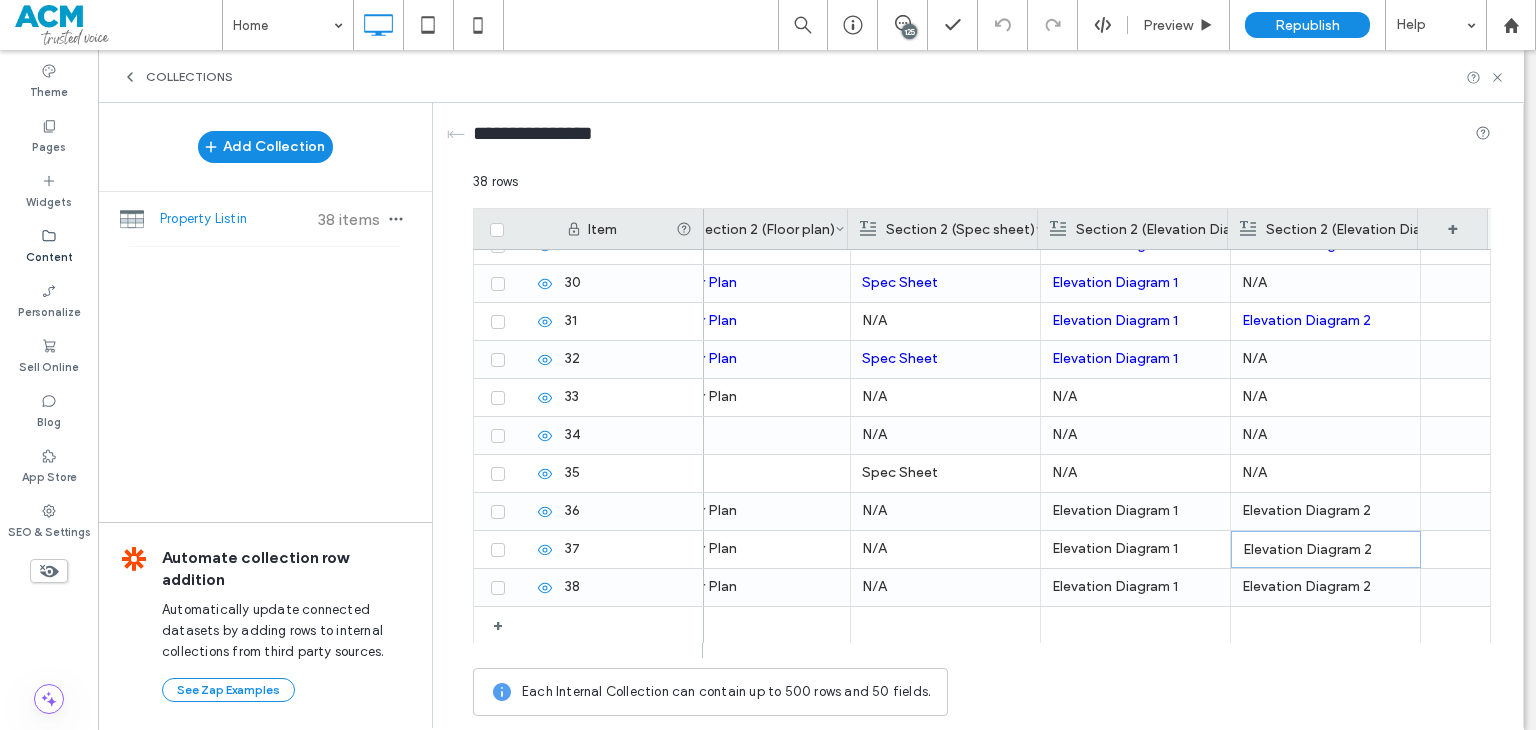 scroll, scrollTop: 0, scrollLeft: 1767, axis: horizontal 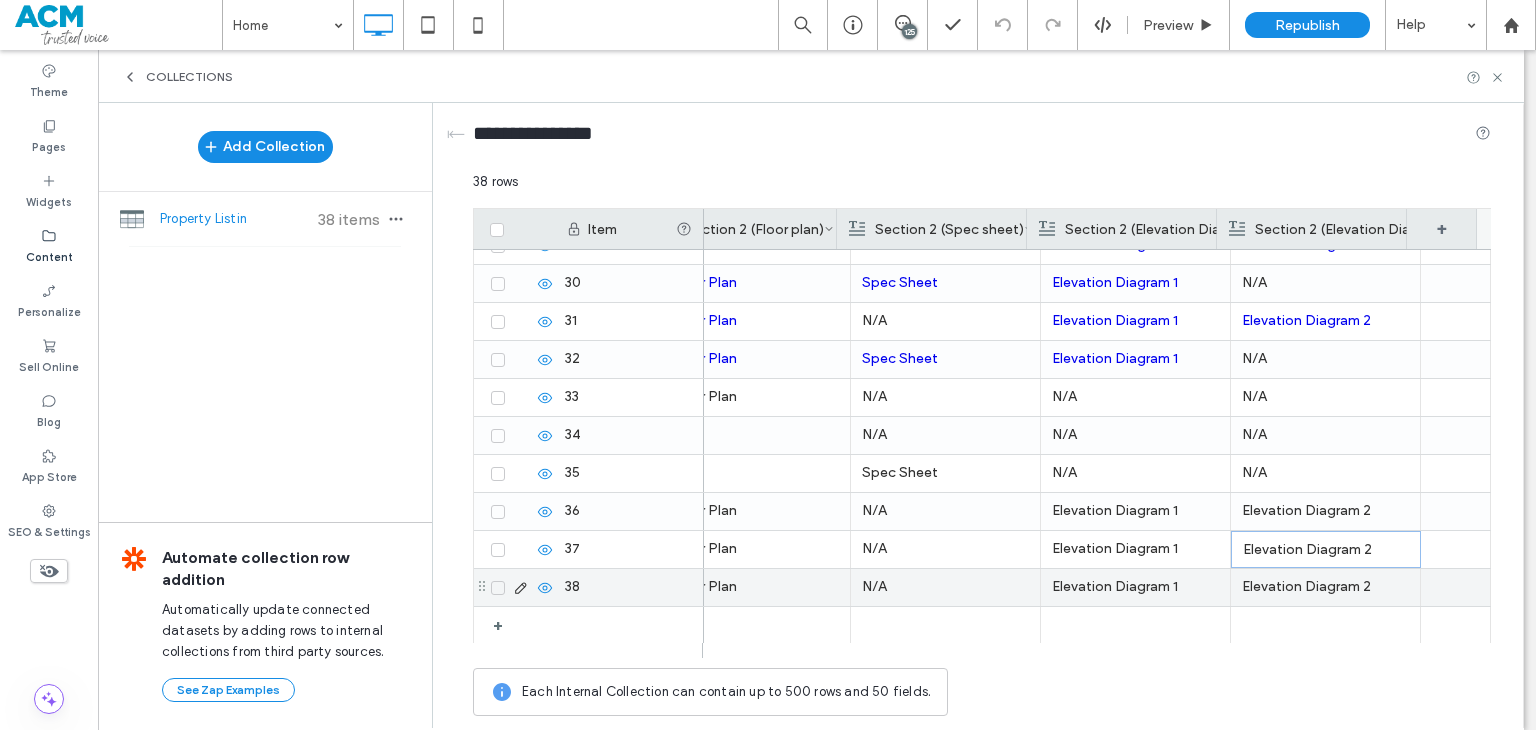 click on "Elevation Diagram 2" at bounding box center (1325, 587) 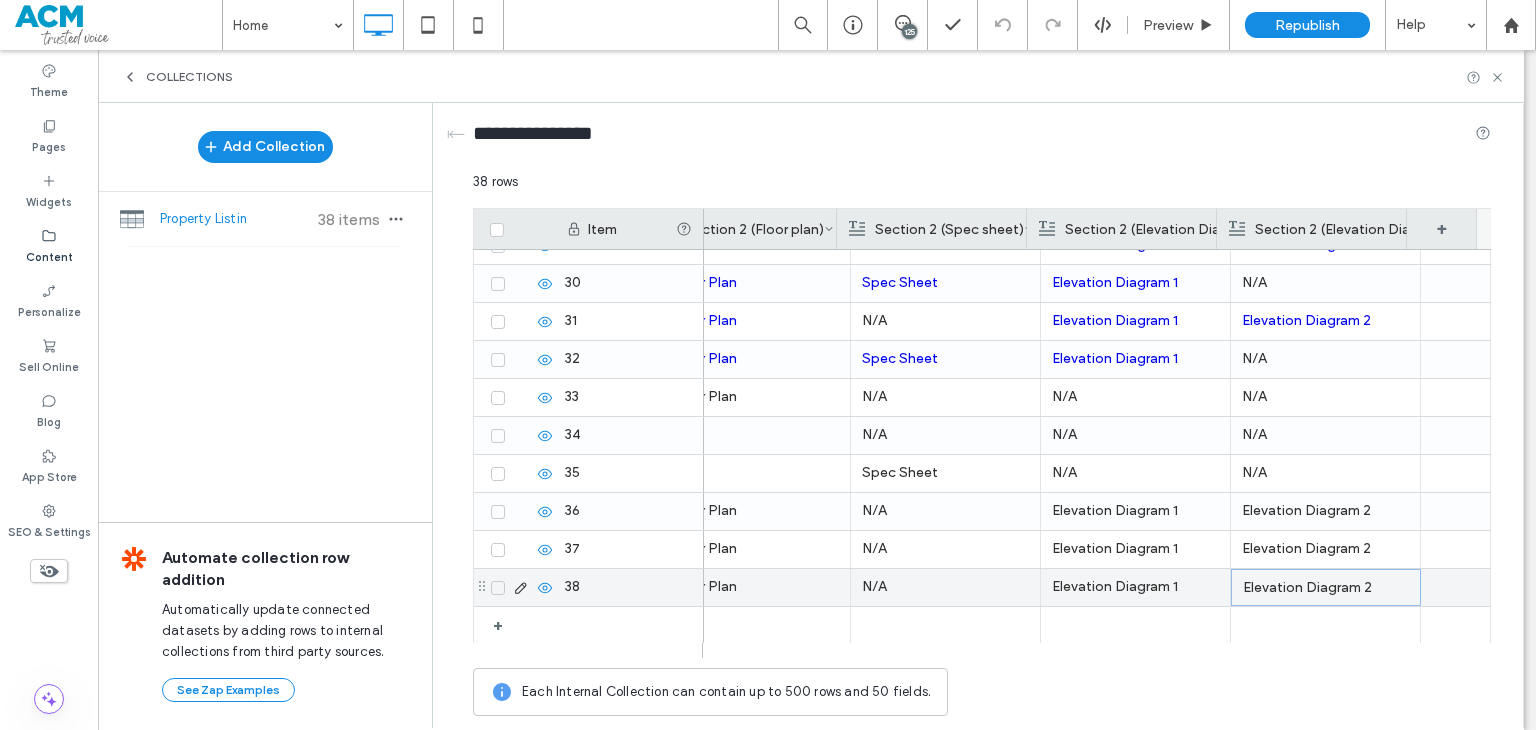 click on "Elevation Diagram 2" at bounding box center (1326, 588) 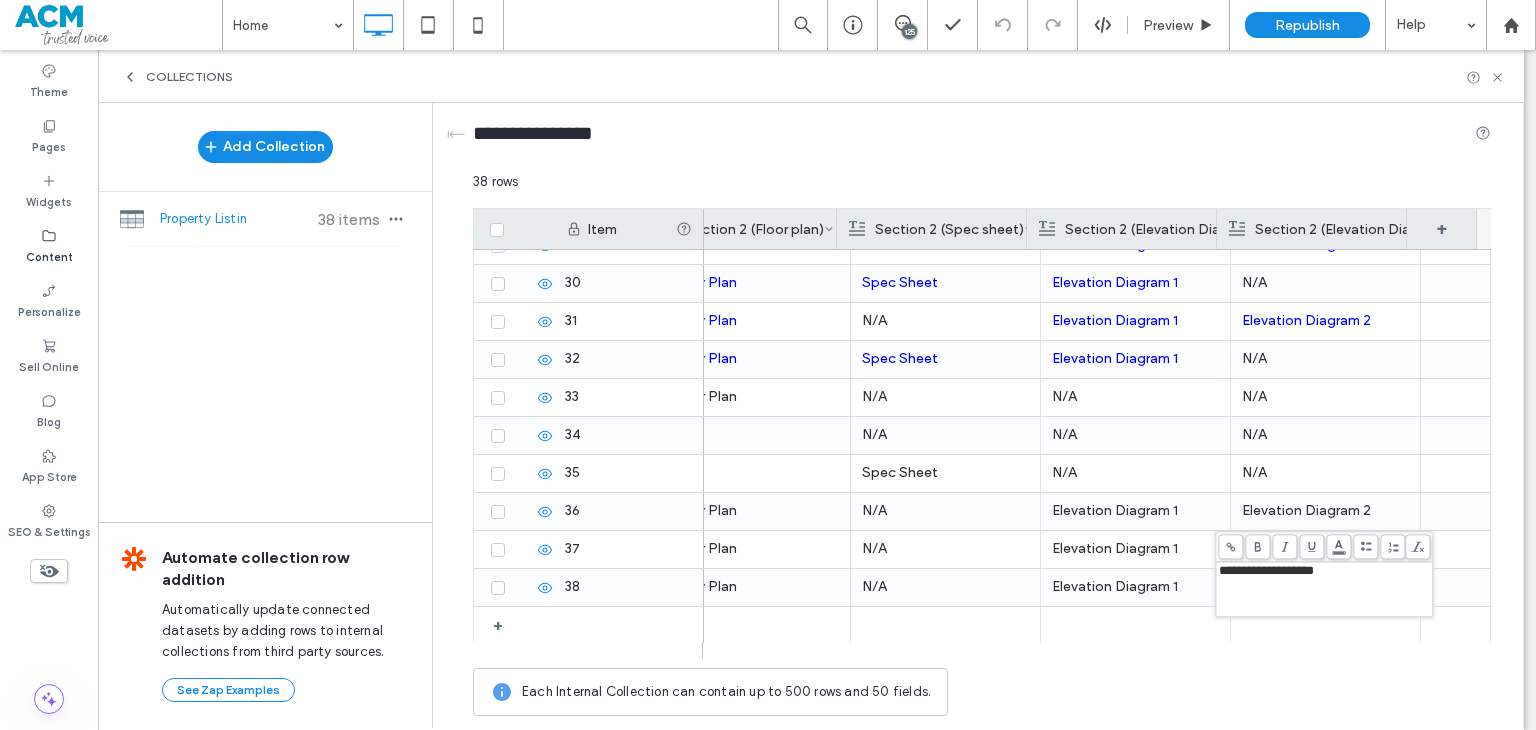 click 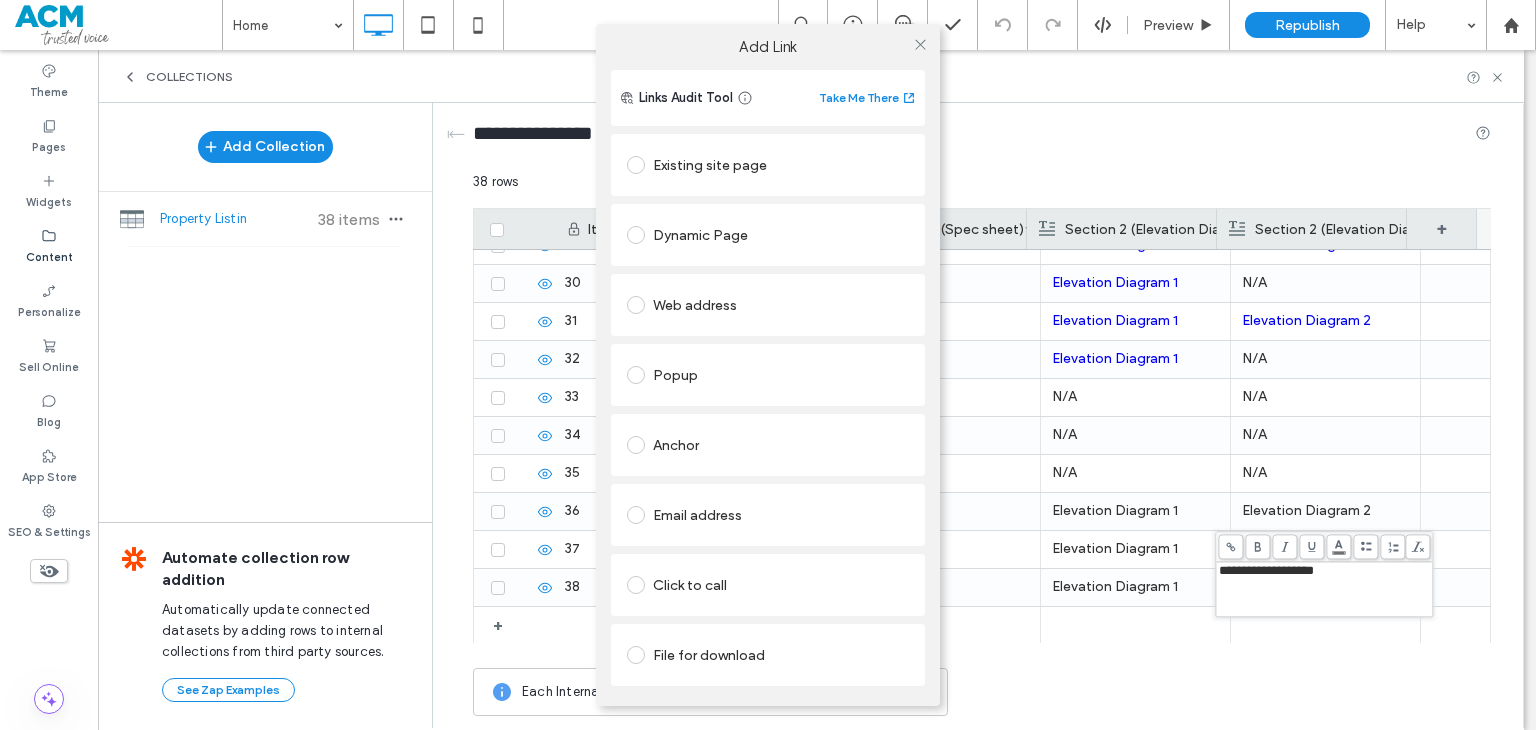 click on "Web address" at bounding box center [768, 305] 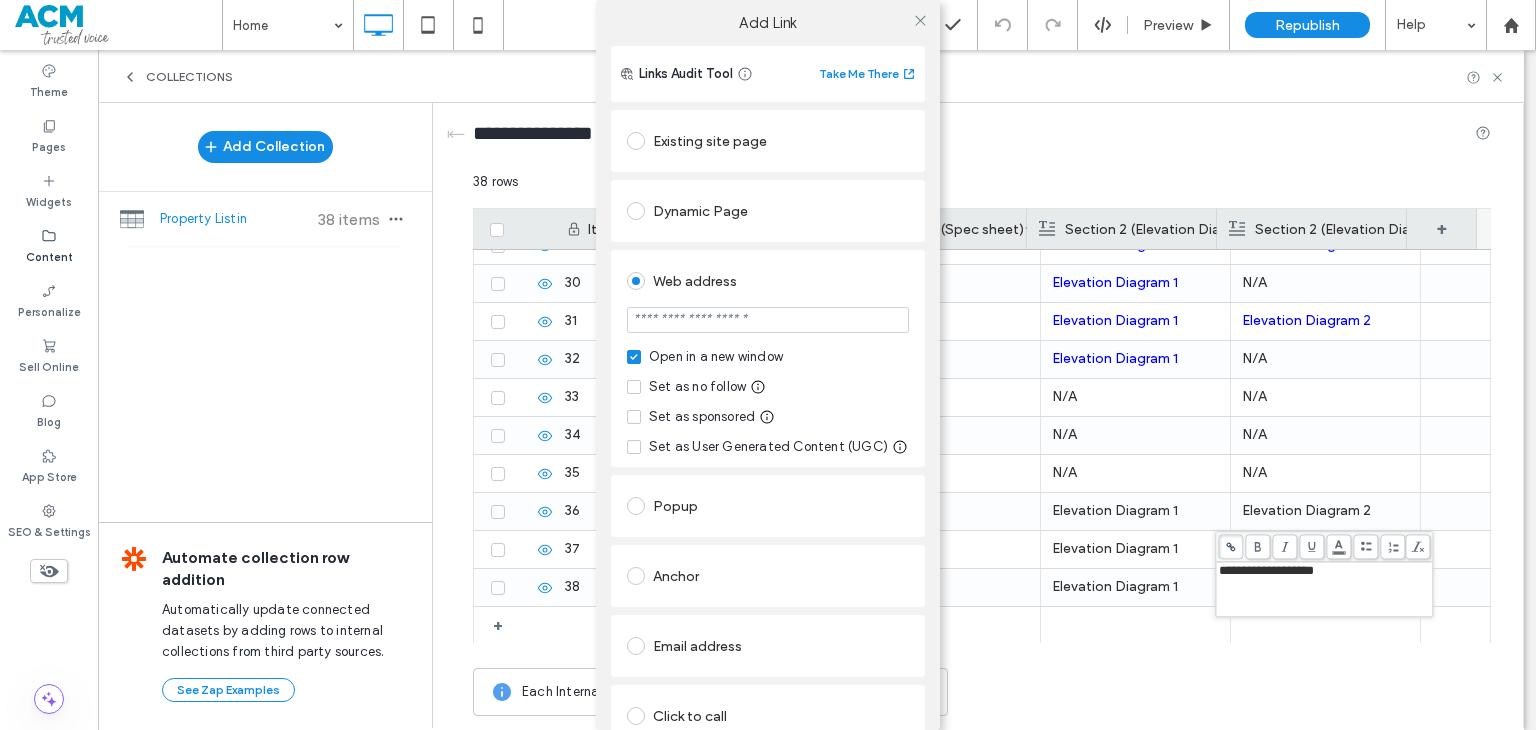click at bounding box center (768, 320) 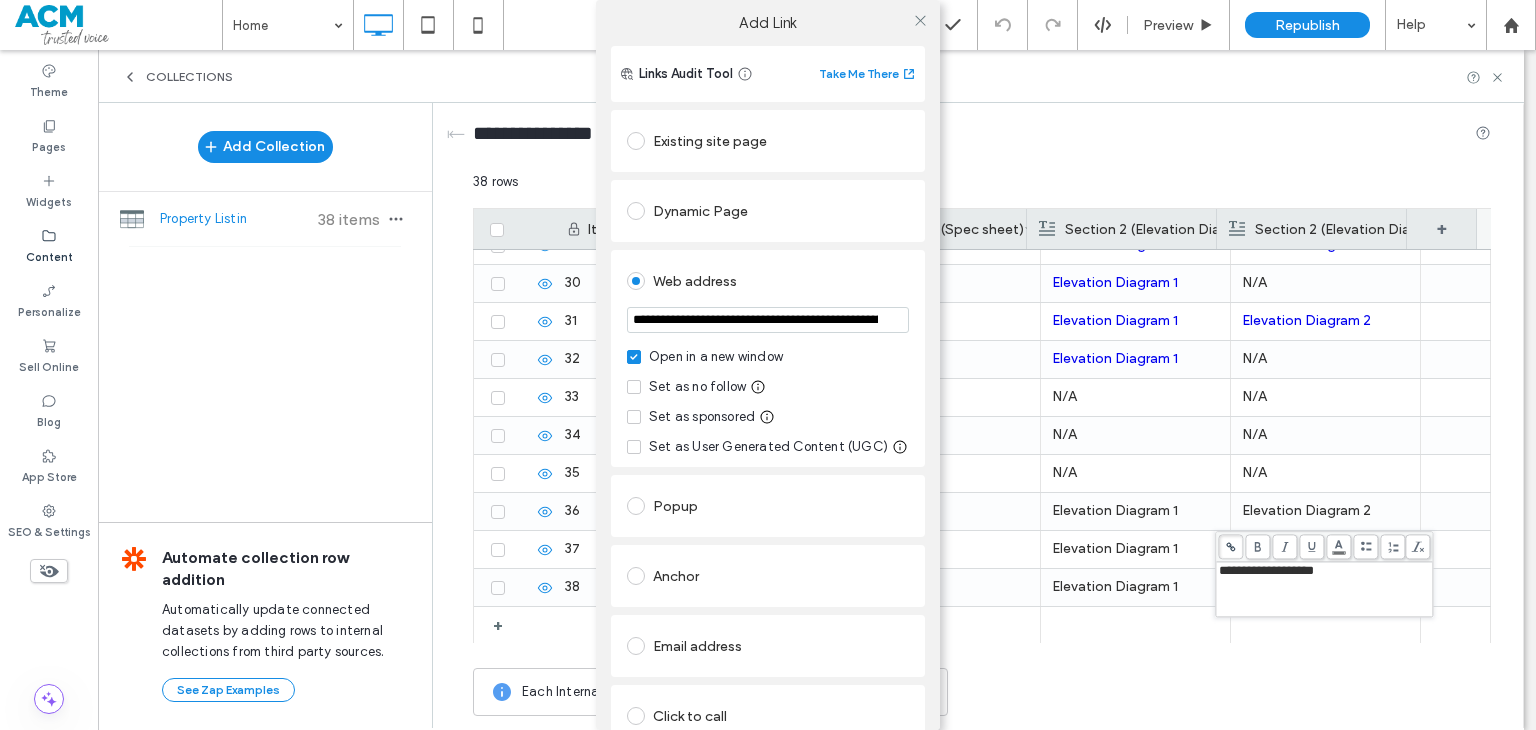 scroll, scrollTop: 0, scrollLeft: 234, axis: horizontal 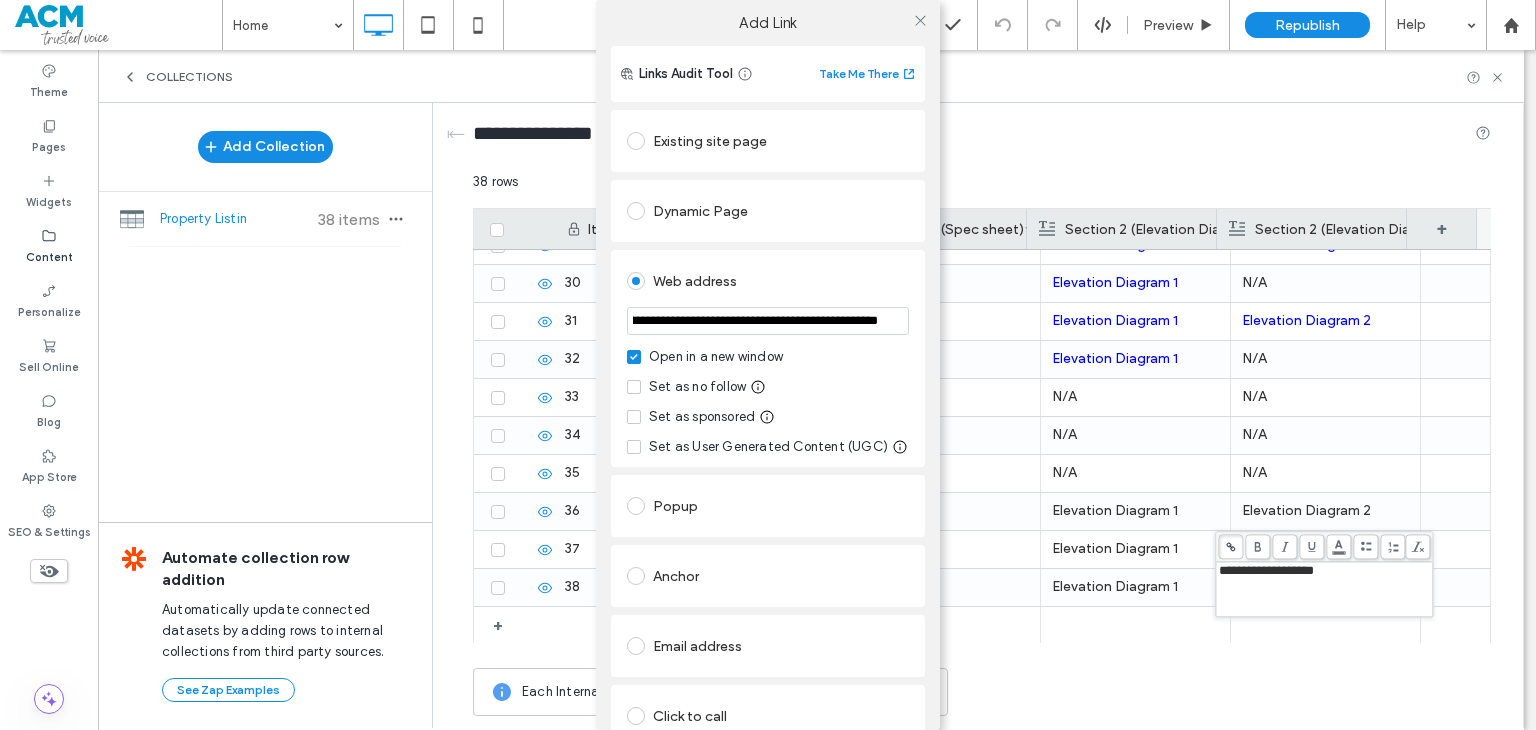 type on "**********" 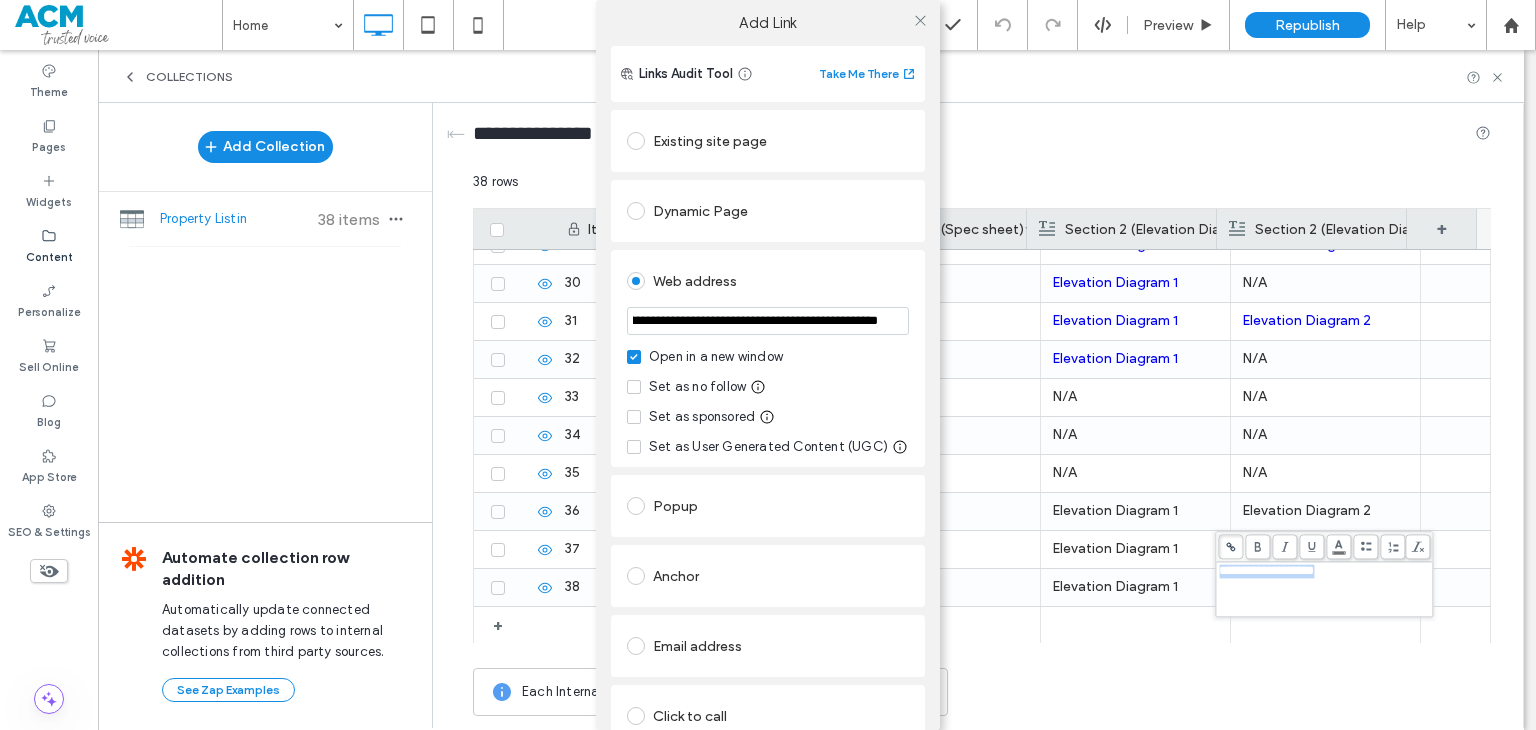 click on "**********" at bounding box center (768, 441) 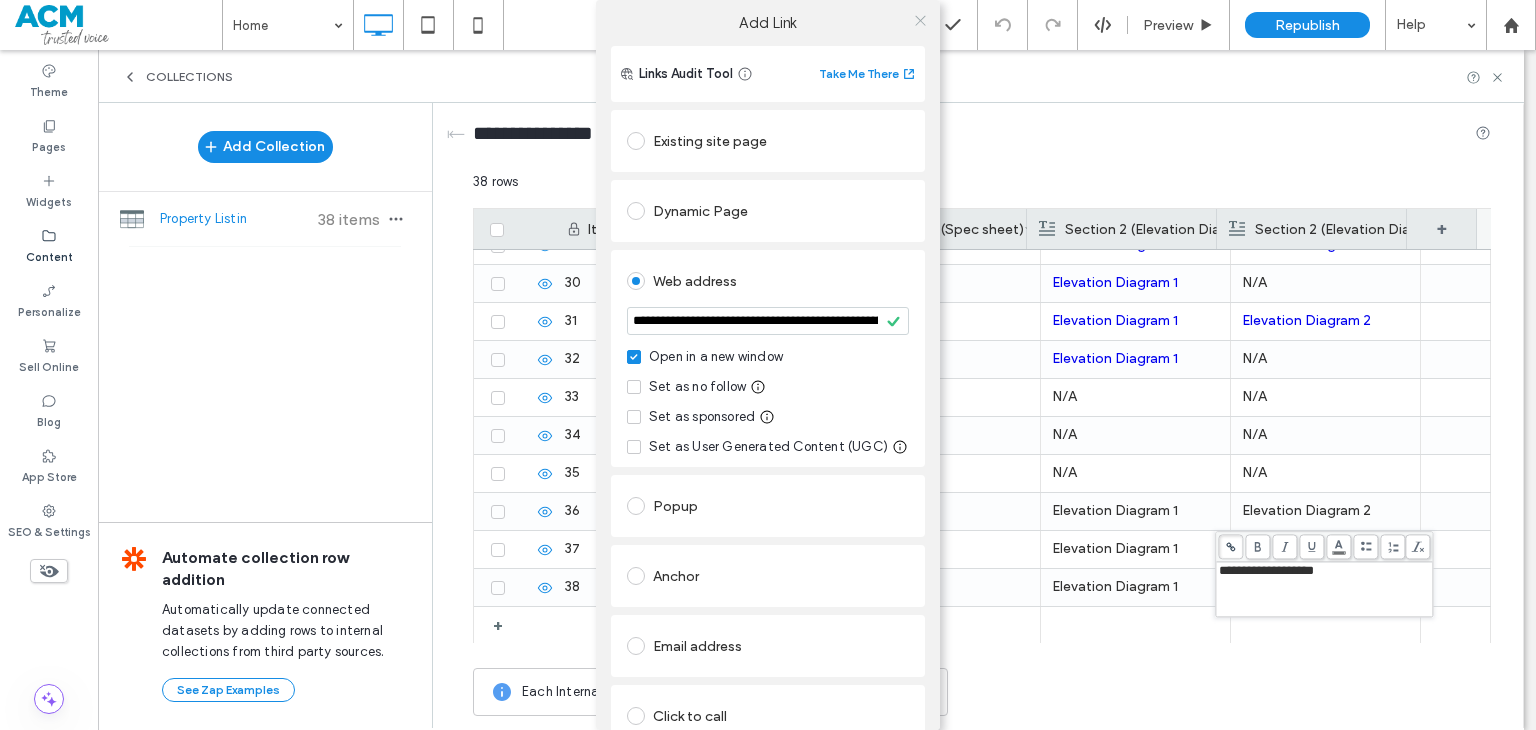 click 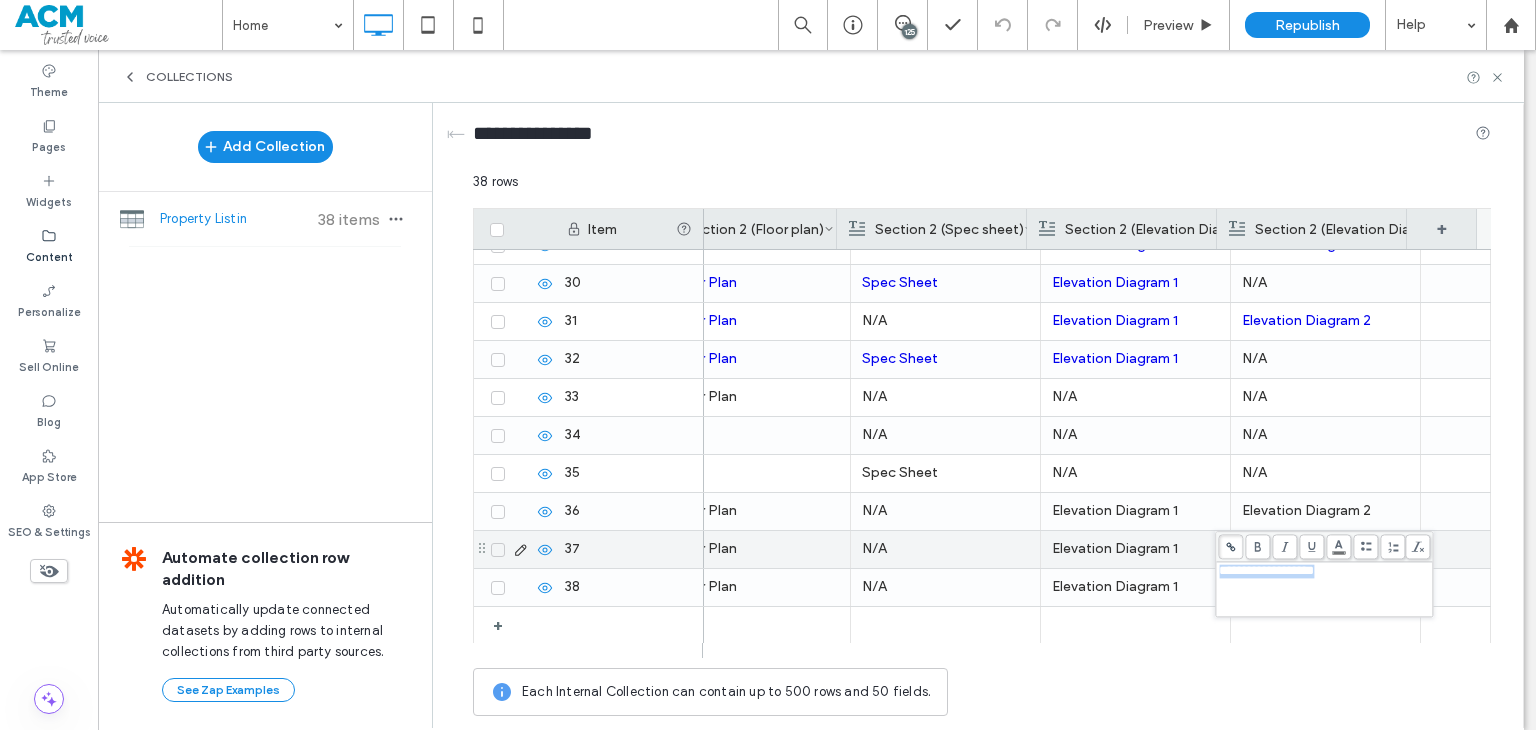 click on "Elevation Diagram 1" at bounding box center [1135, 587] 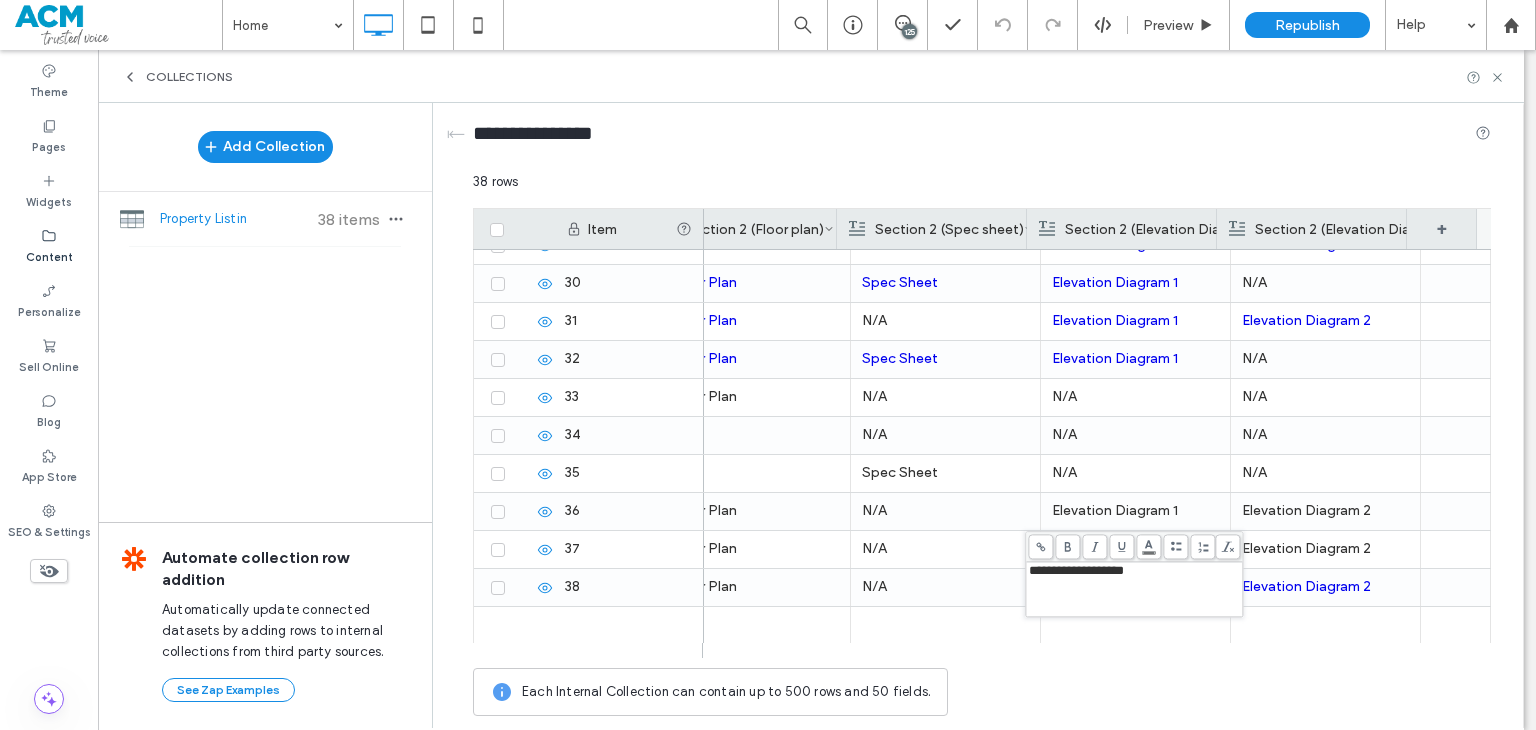 click at bounding box center (1040, 546) 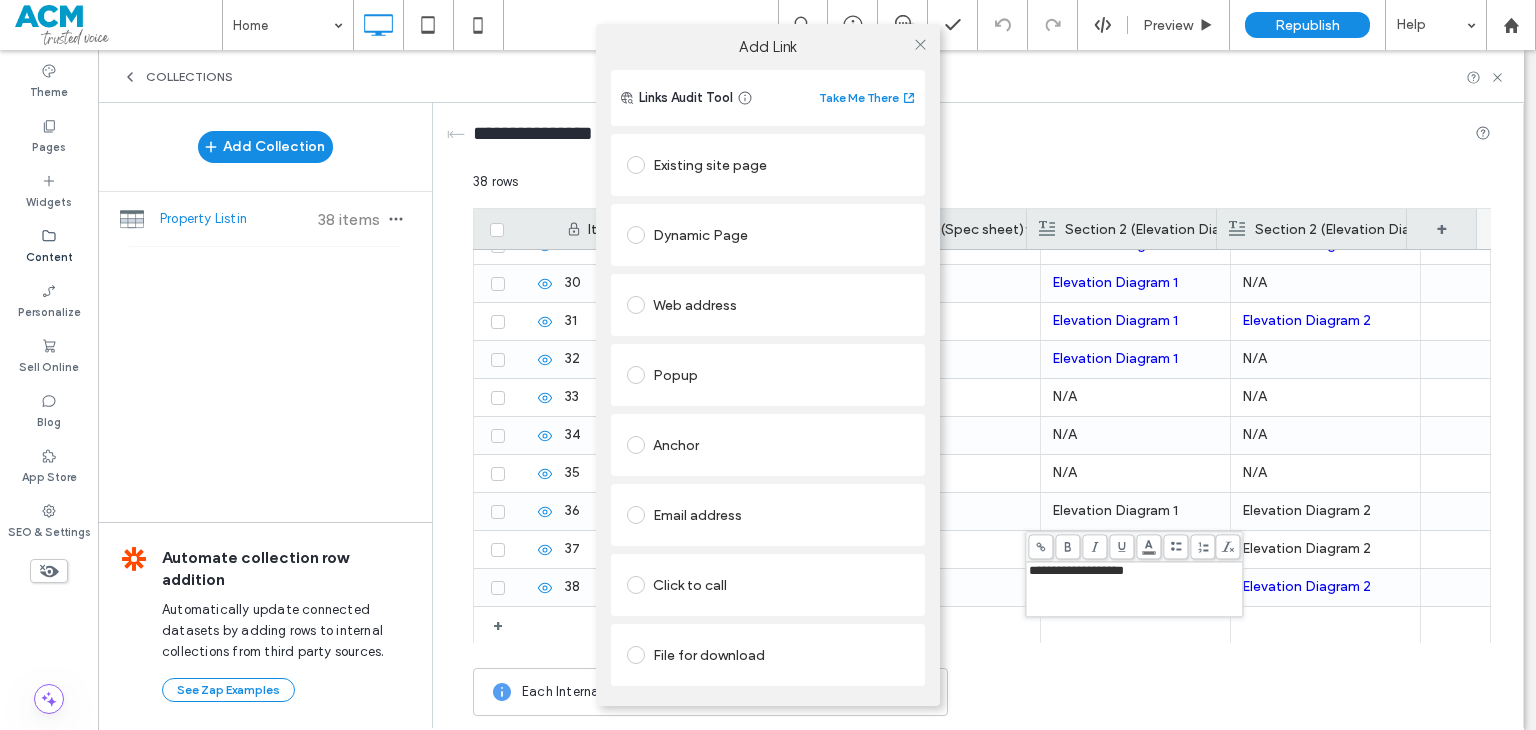 click on "Web address" at bounding box center [768, 305] 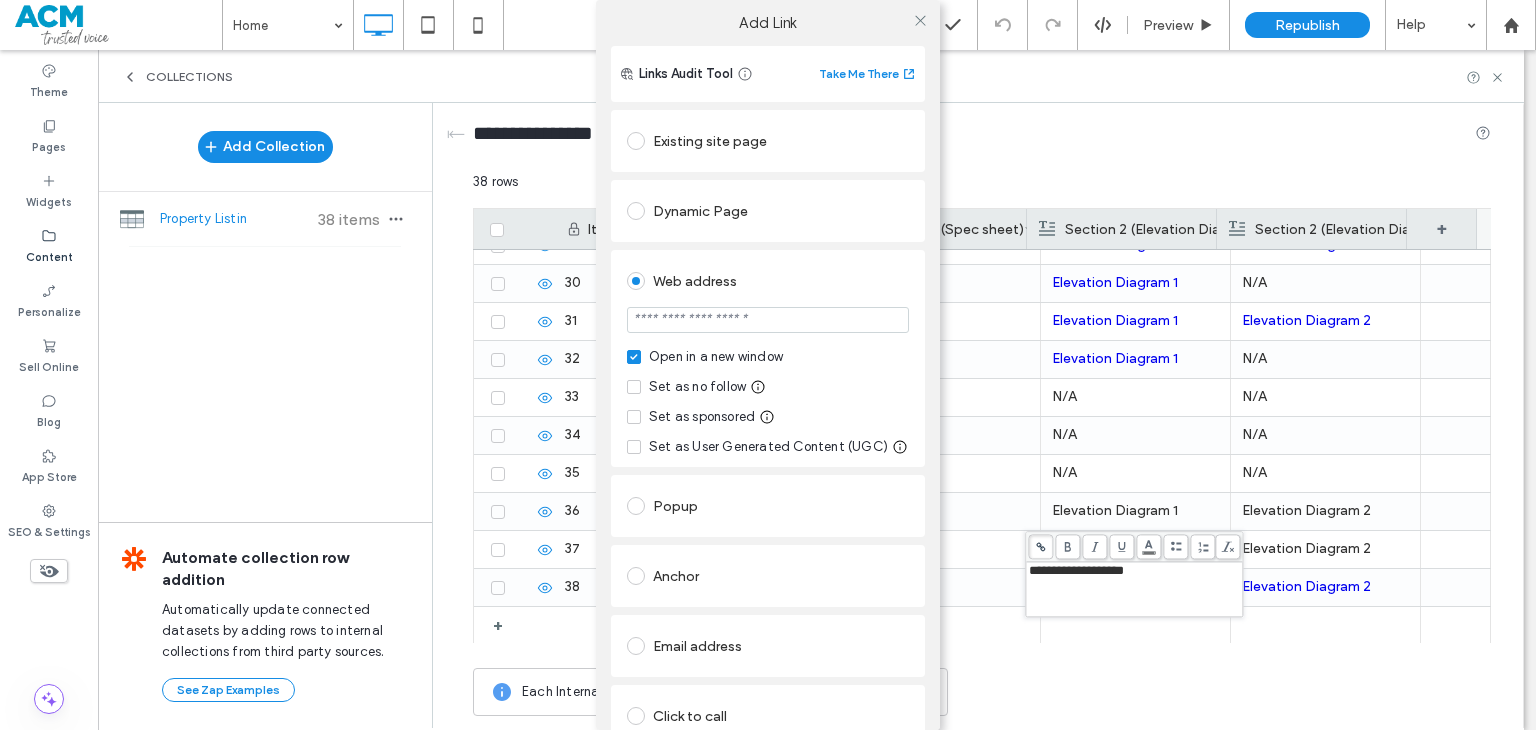 click at bounding box center [768, 320] 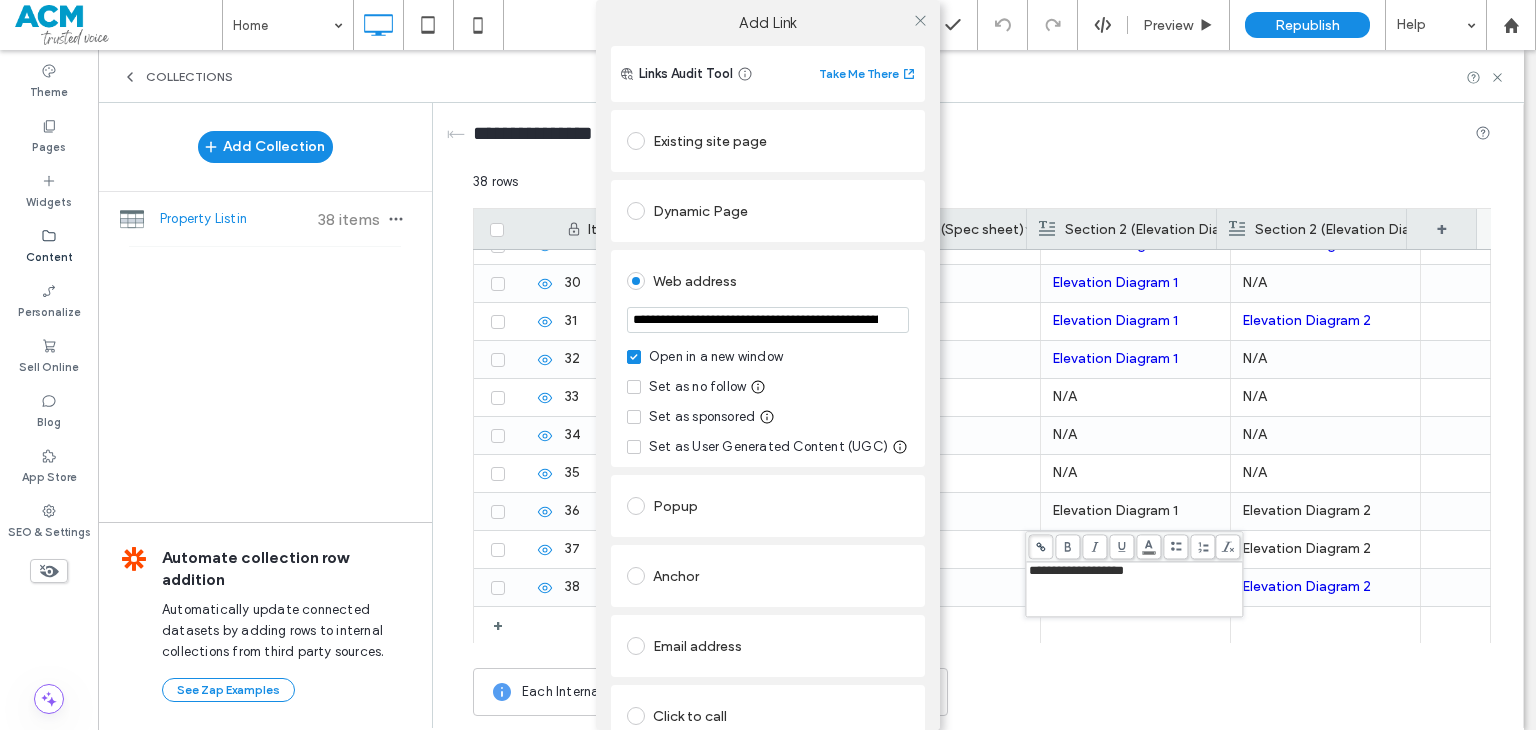 scroll, scrollTop: 0, scrollLeft: 233, axis: horizontal 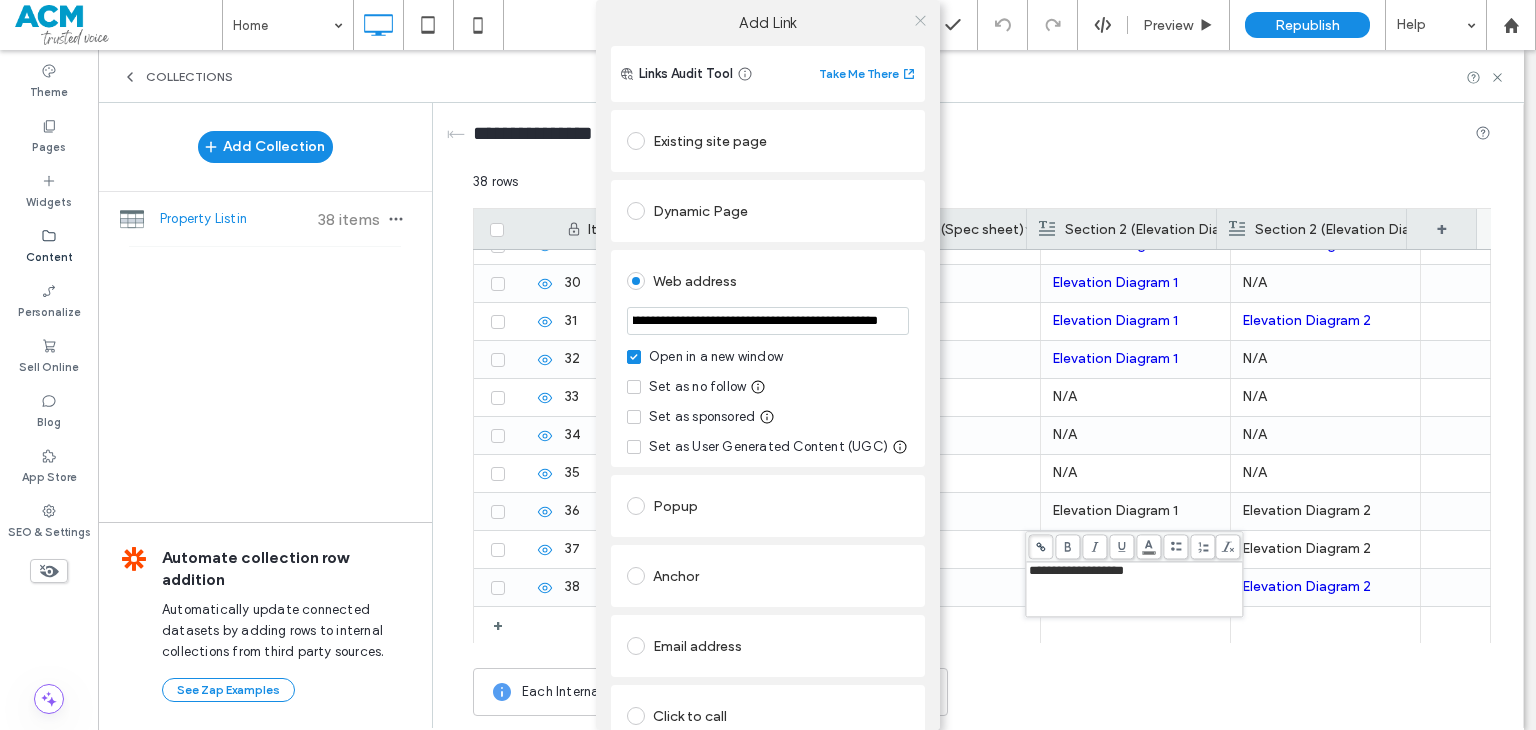 type on "**********" 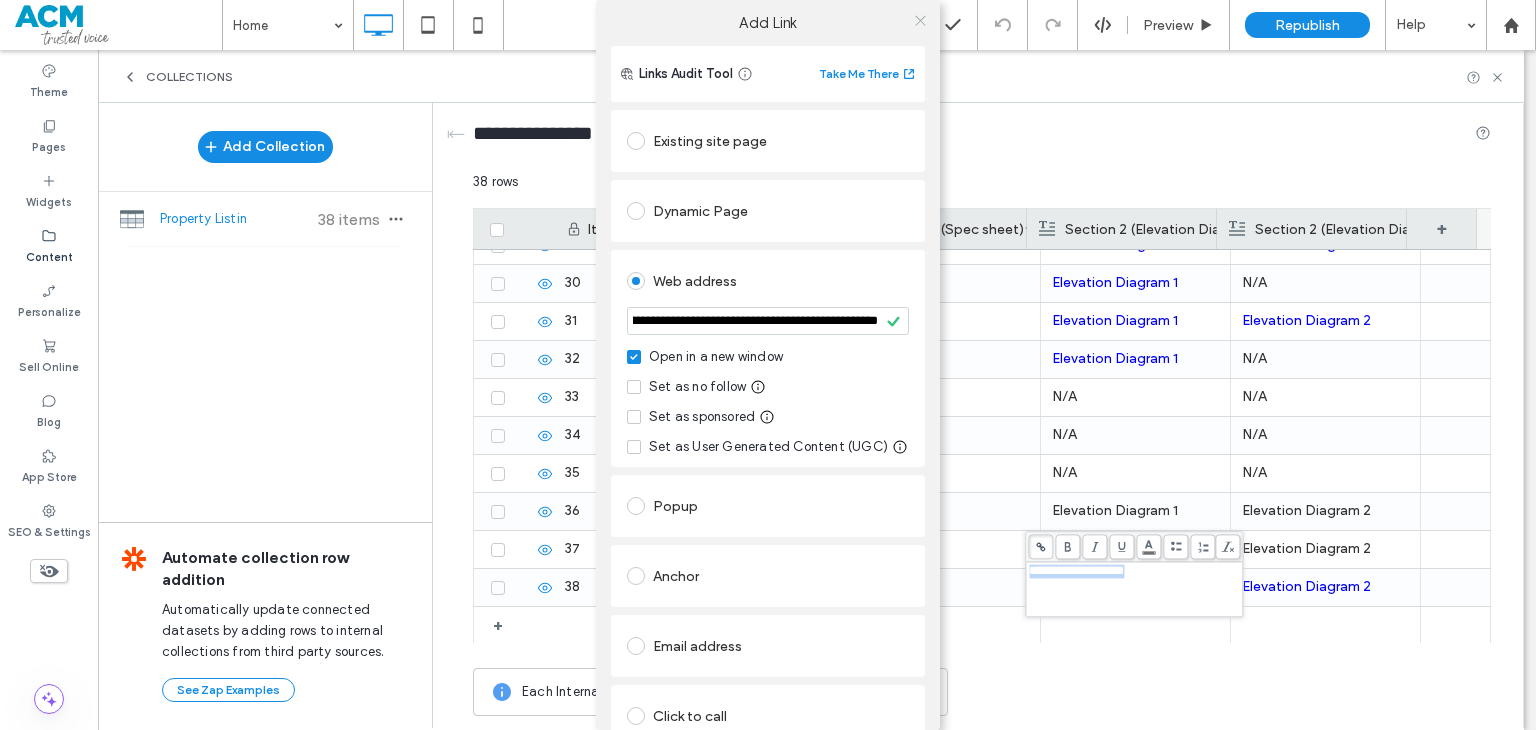 click at bounding box center (920, 20) 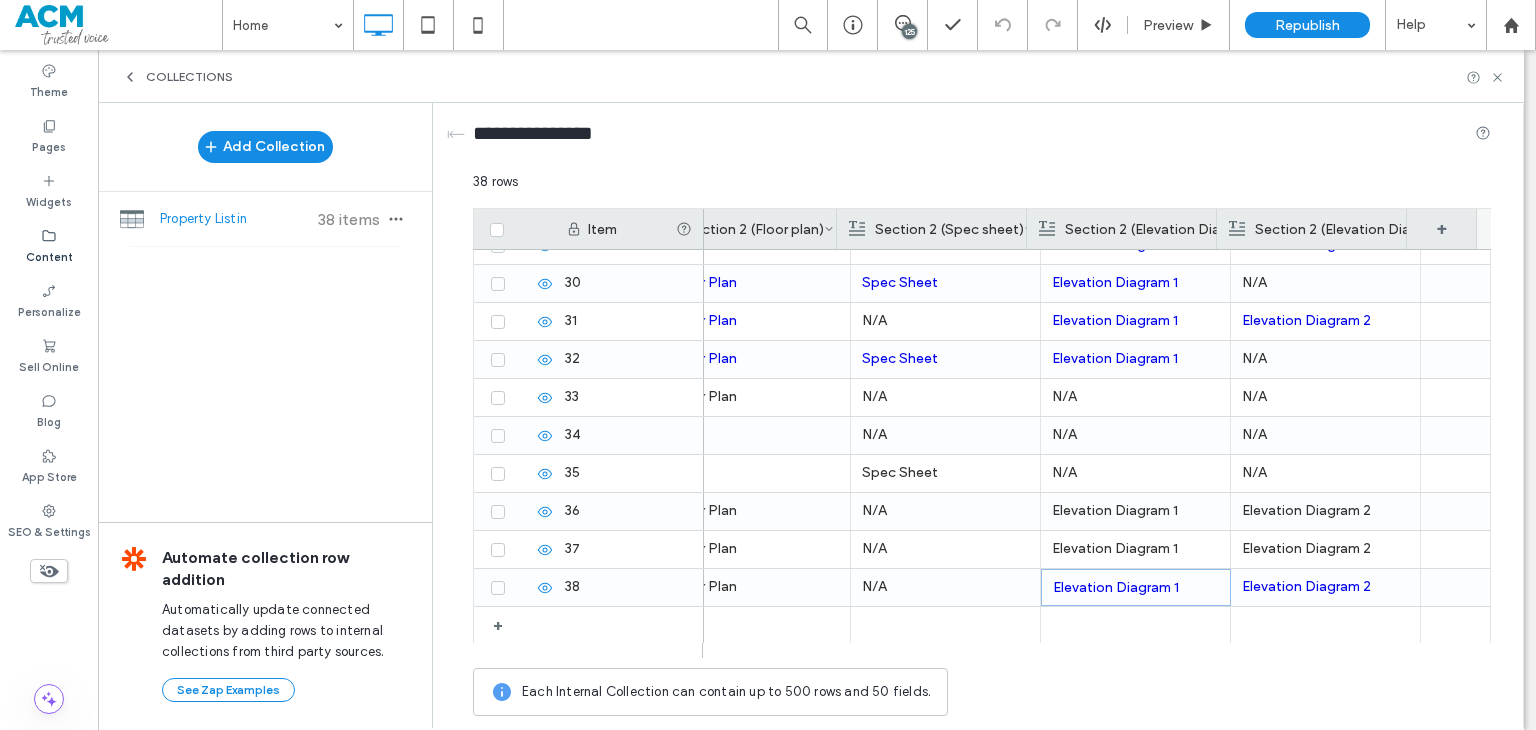 scroll, scrollTop: 0, scrollLeft: 1620, axis: horizontal 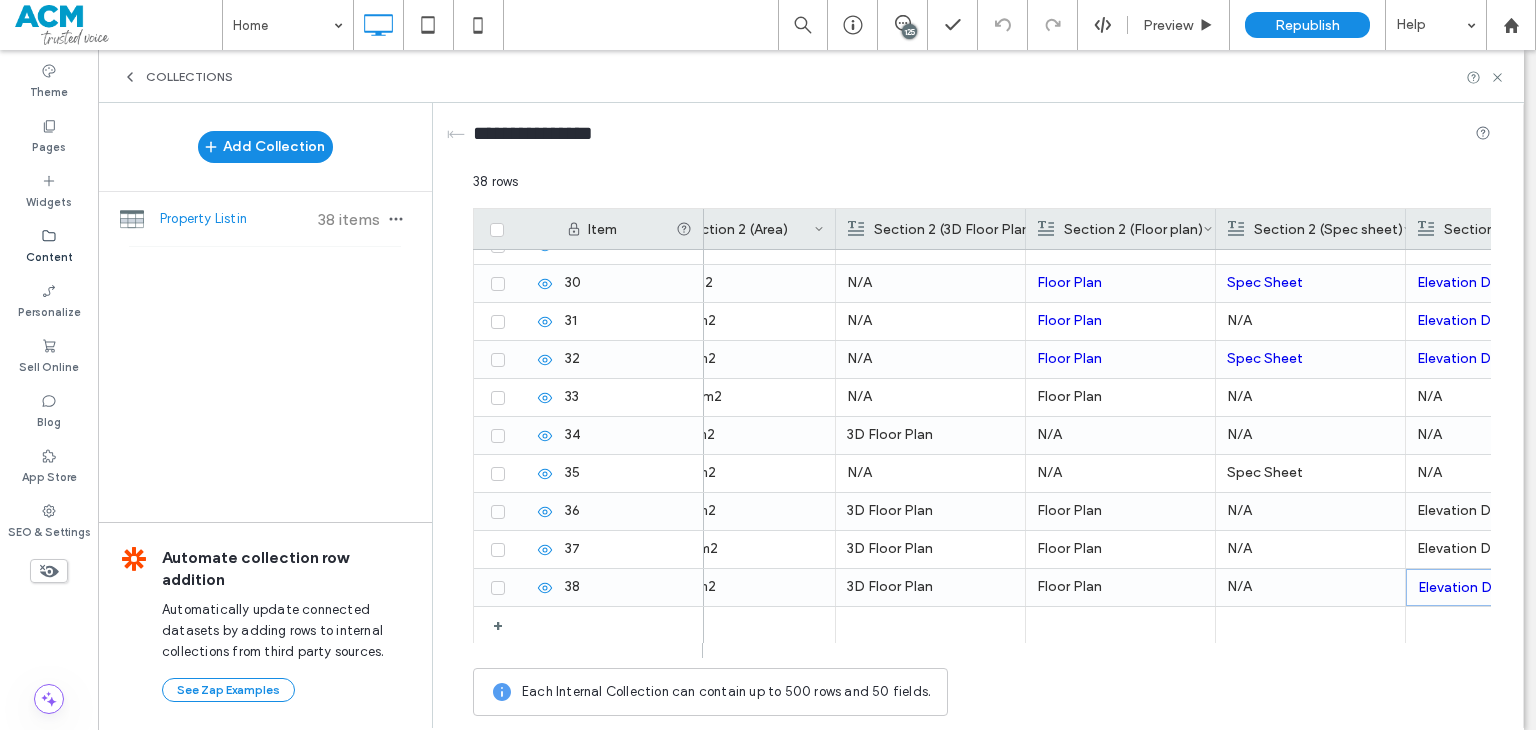 click on "Floor Plan" at bounding box center (1120, 587) 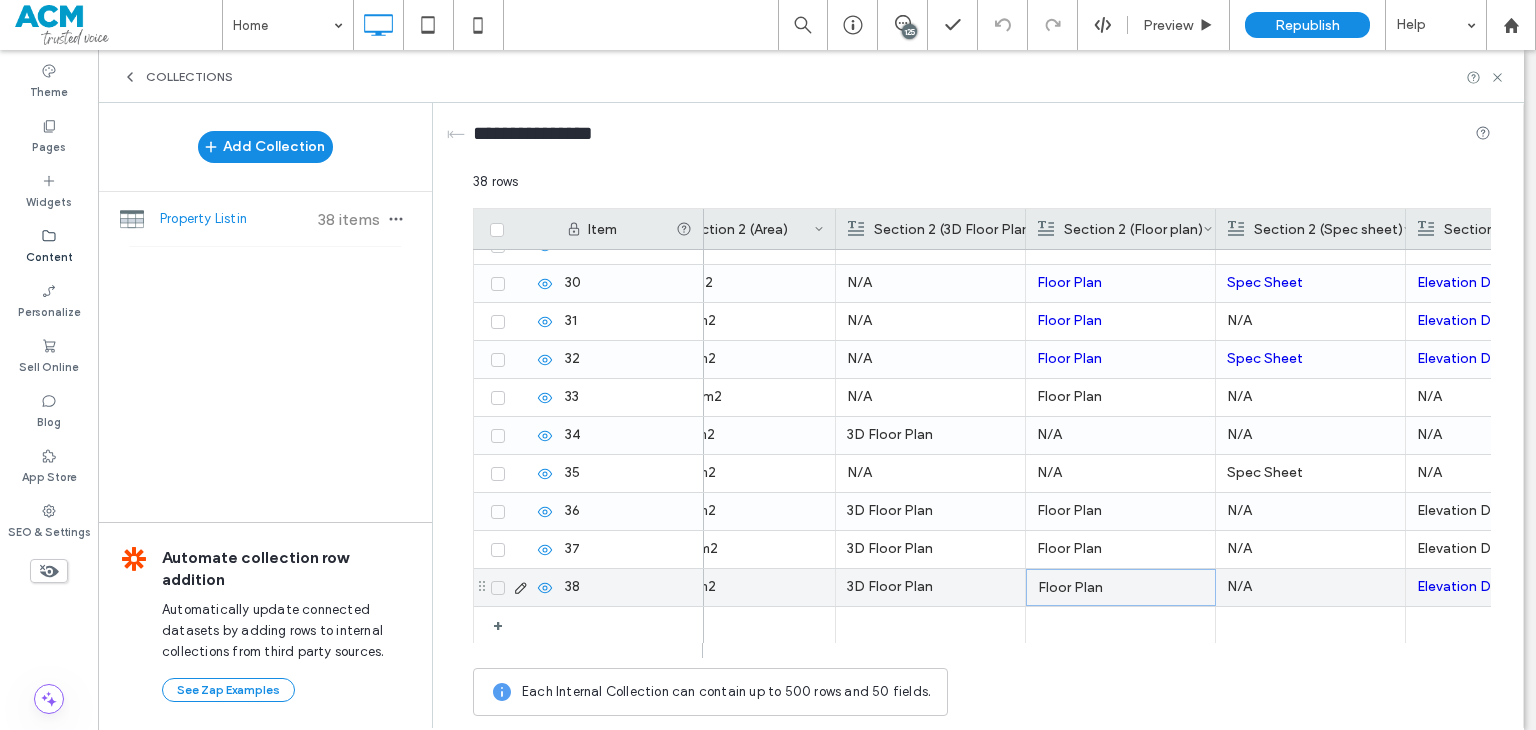 click on "Floor Plan" at bounding box center (1121, 588) 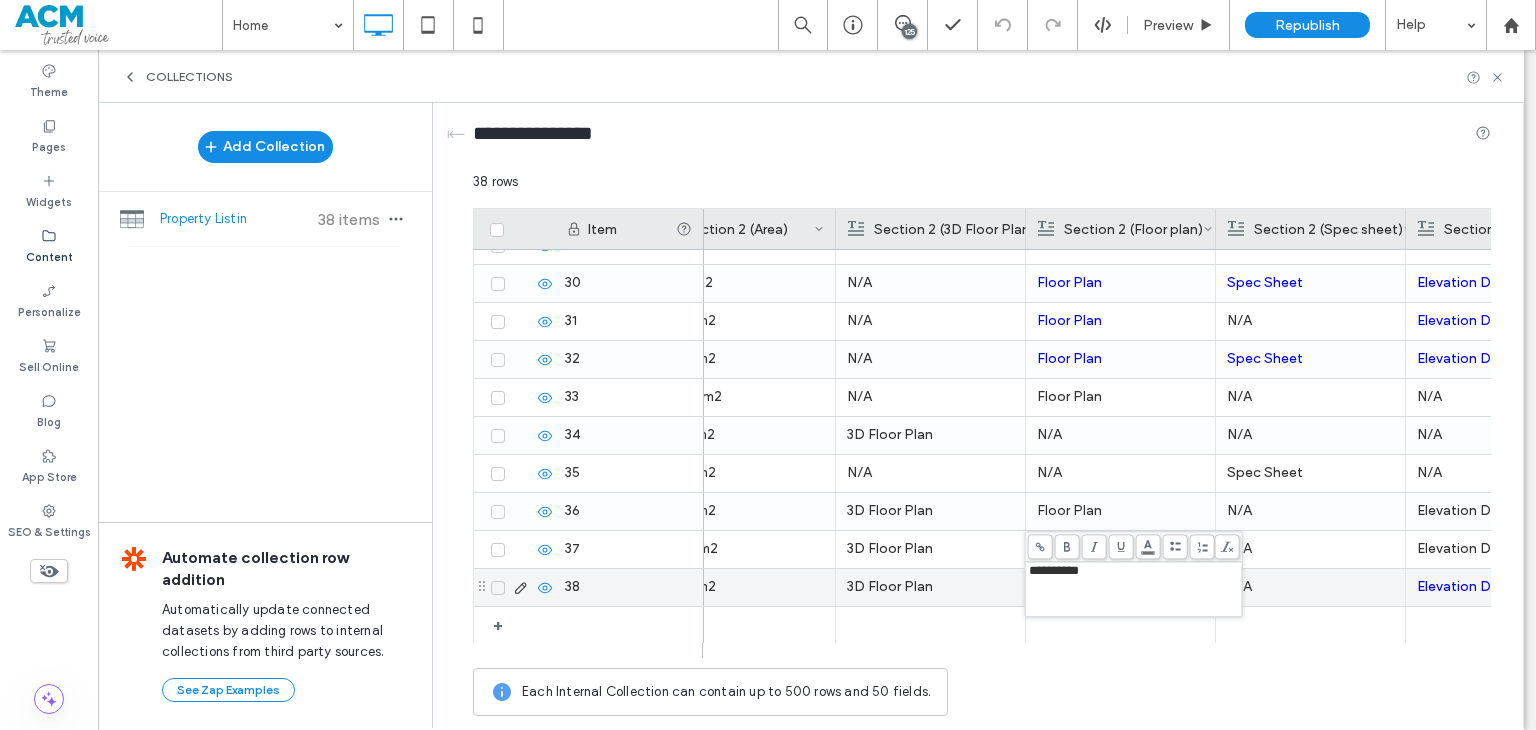 click at bounding box center (1040, 546) 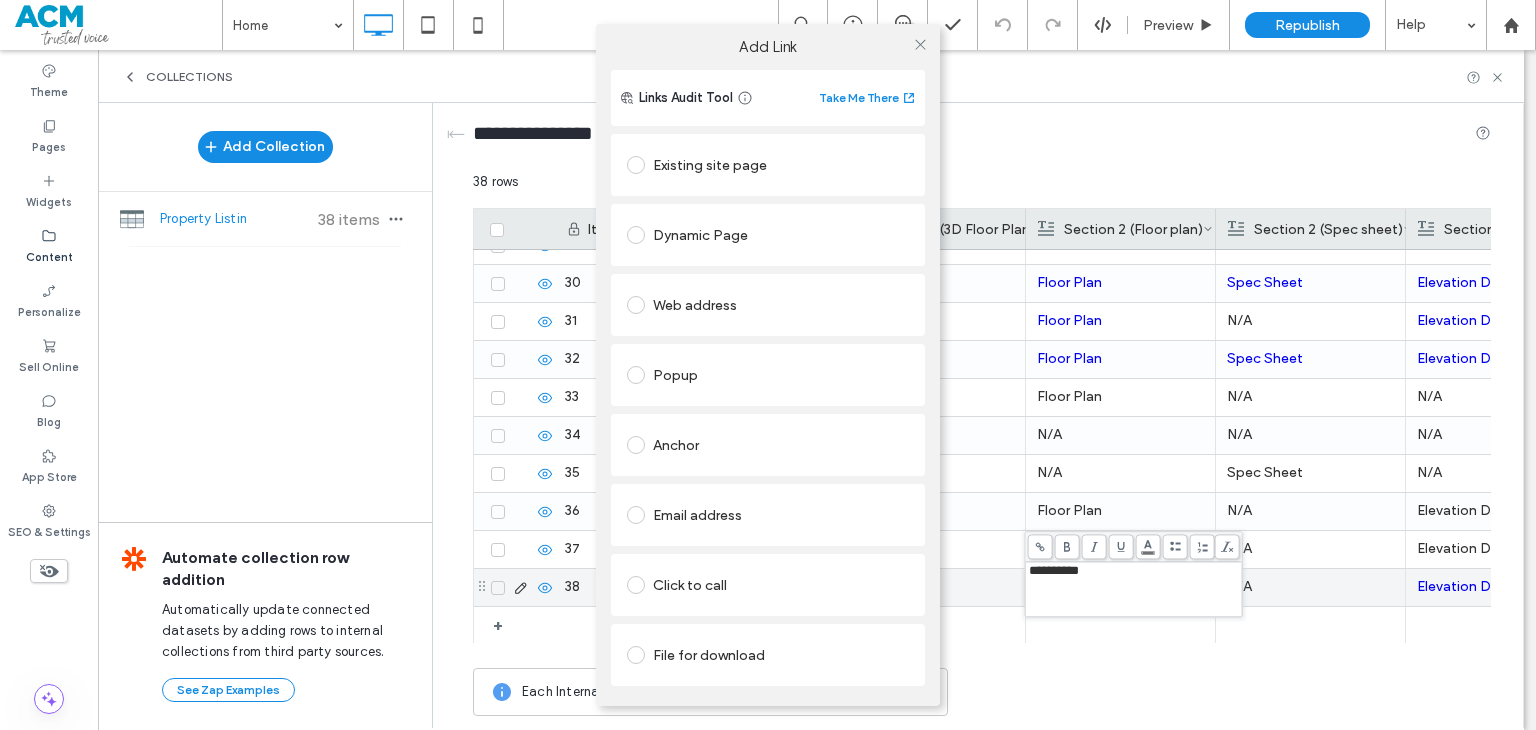 click on "Web address" at bounding box center (768, 305) 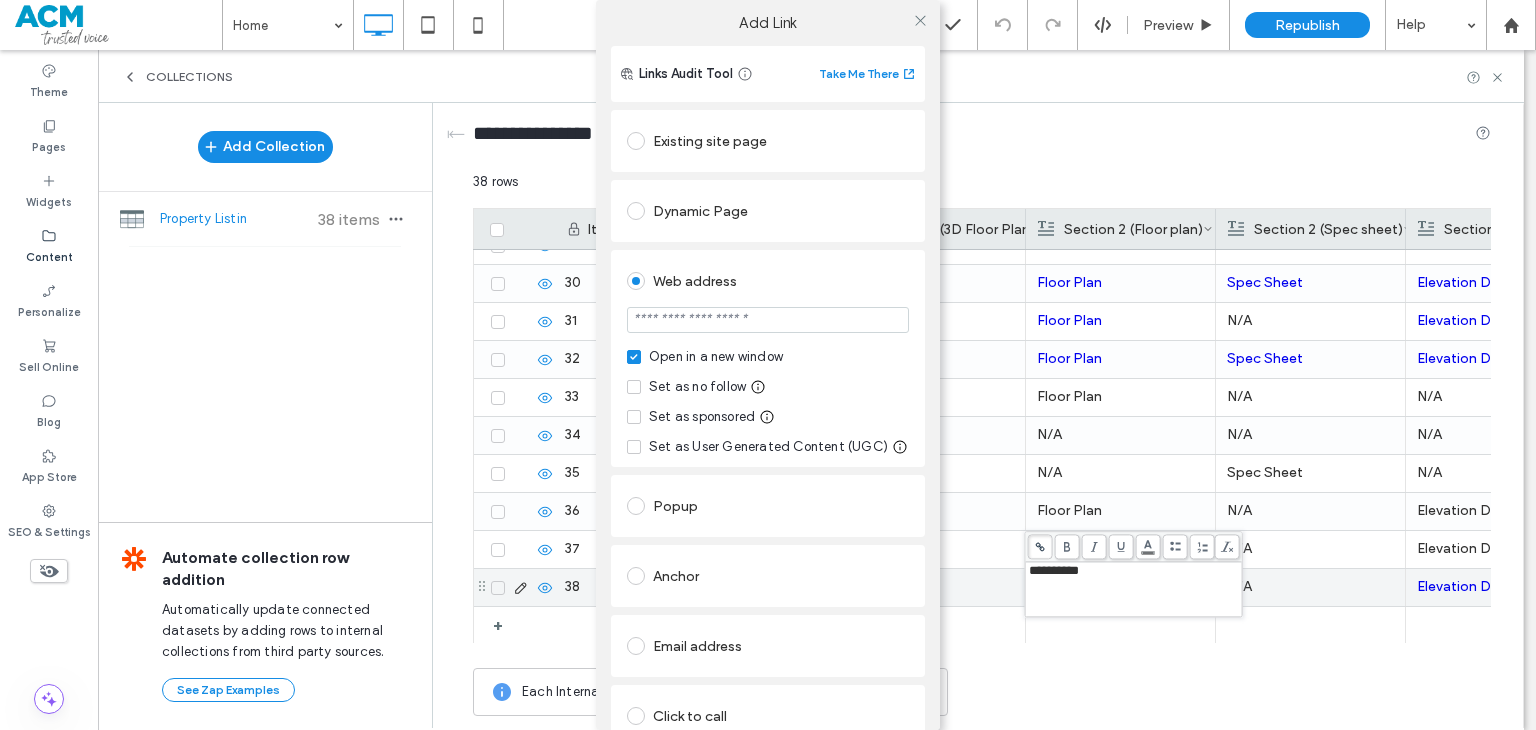 click at bounding box center [768, 320] 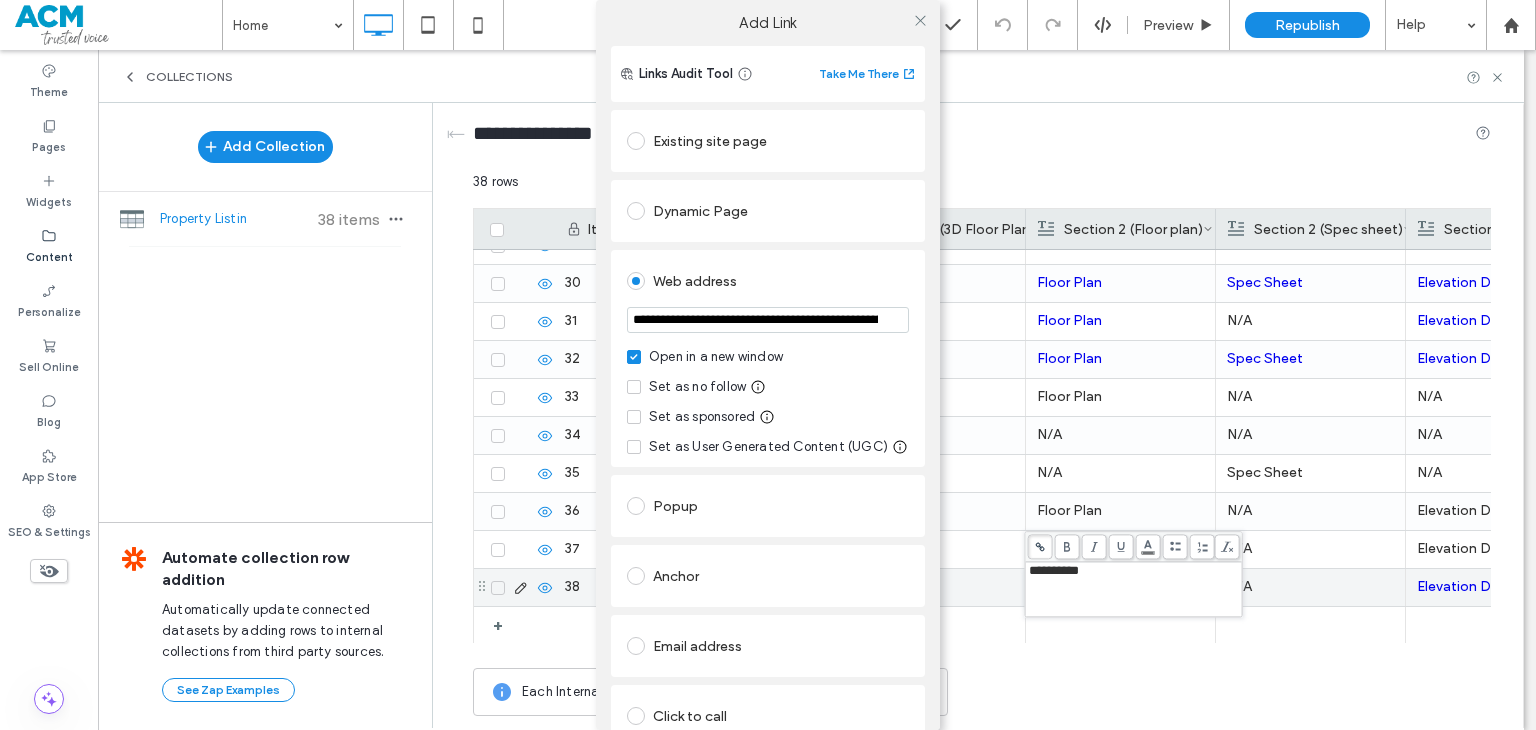 scroll, scrollTop: 0, scrollLeft: 233, axis: horizontal 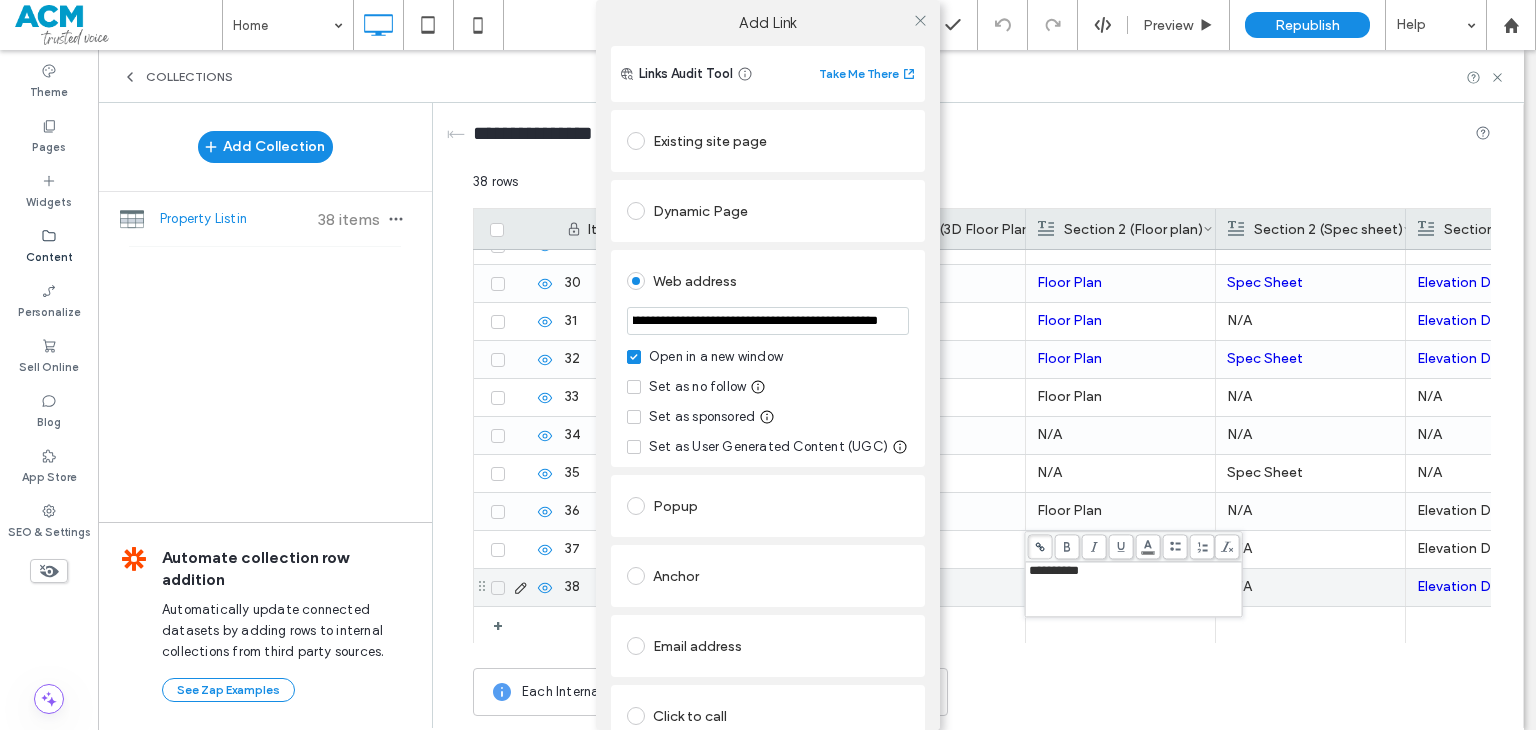 type on "**********" 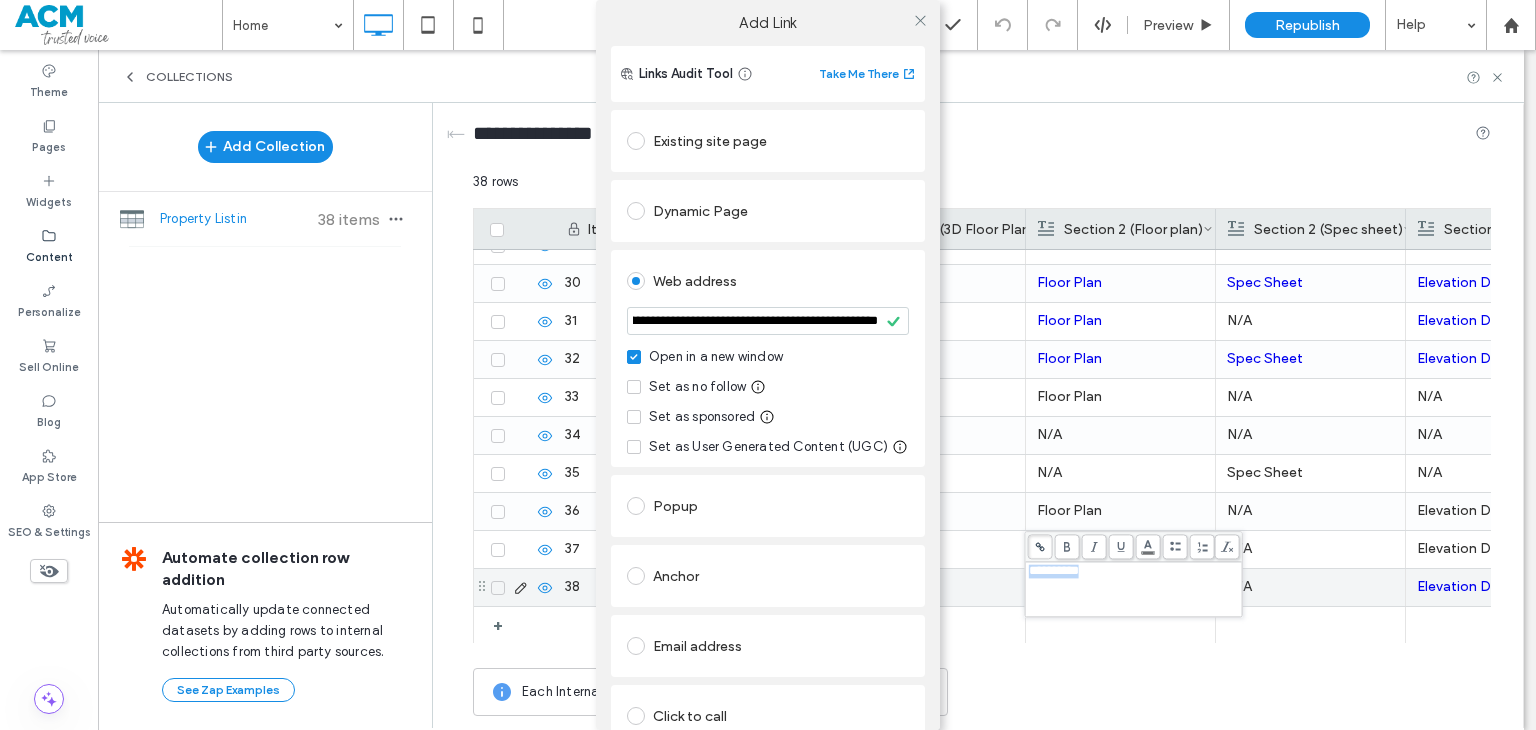 click on "**********" at bounding box center [768, 441] 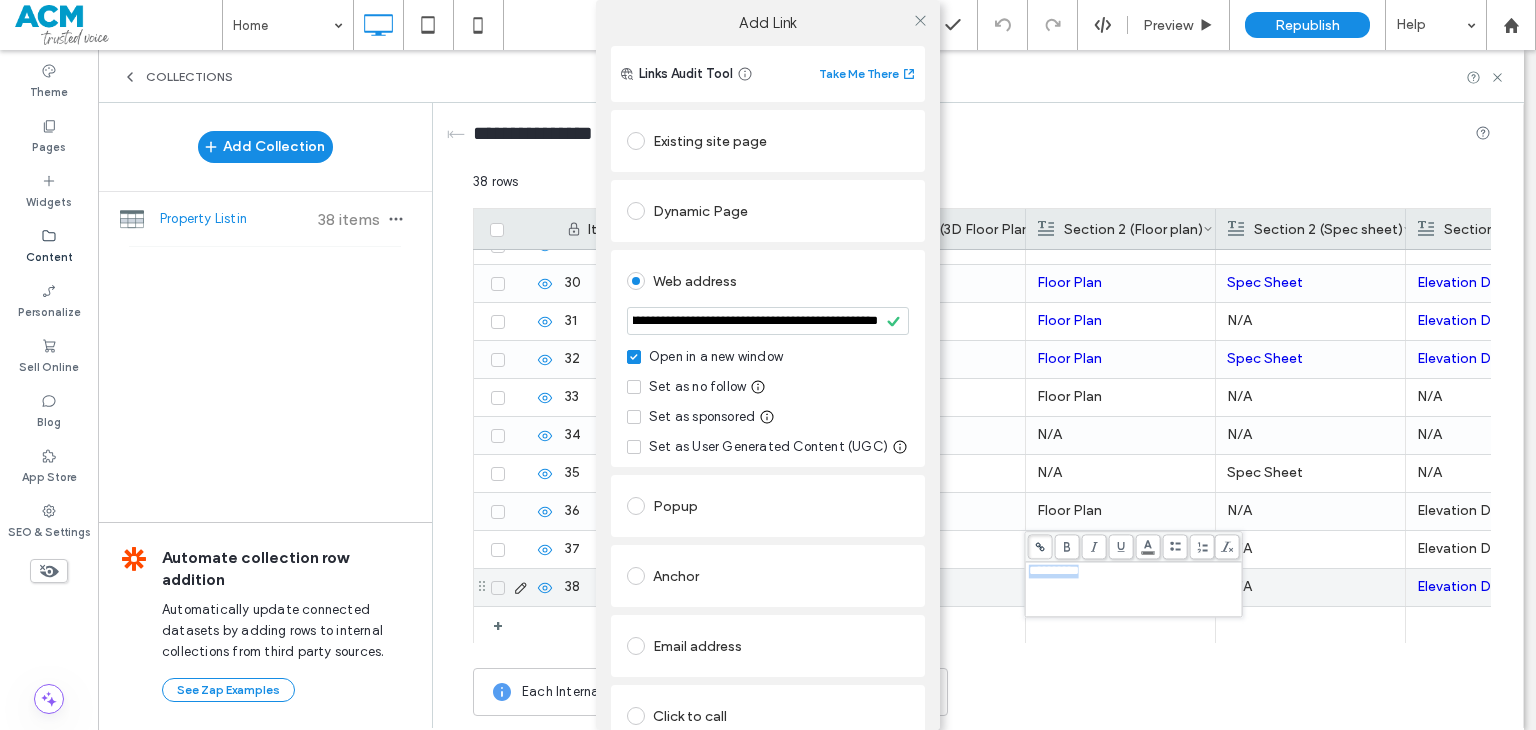 scroll, scrollTop: 0, scrollLeft: 0, axis: both 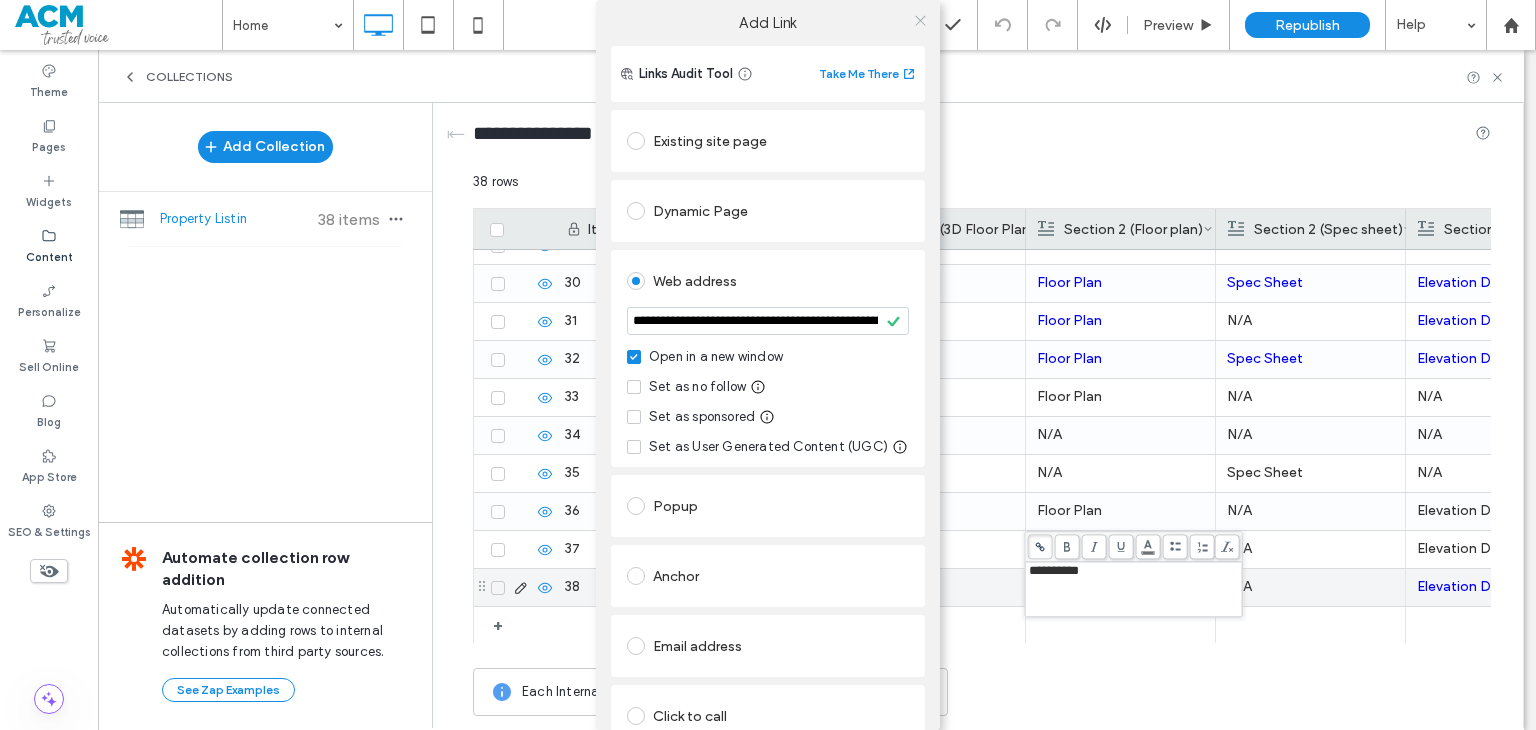 click at bounding box center [920, 20] 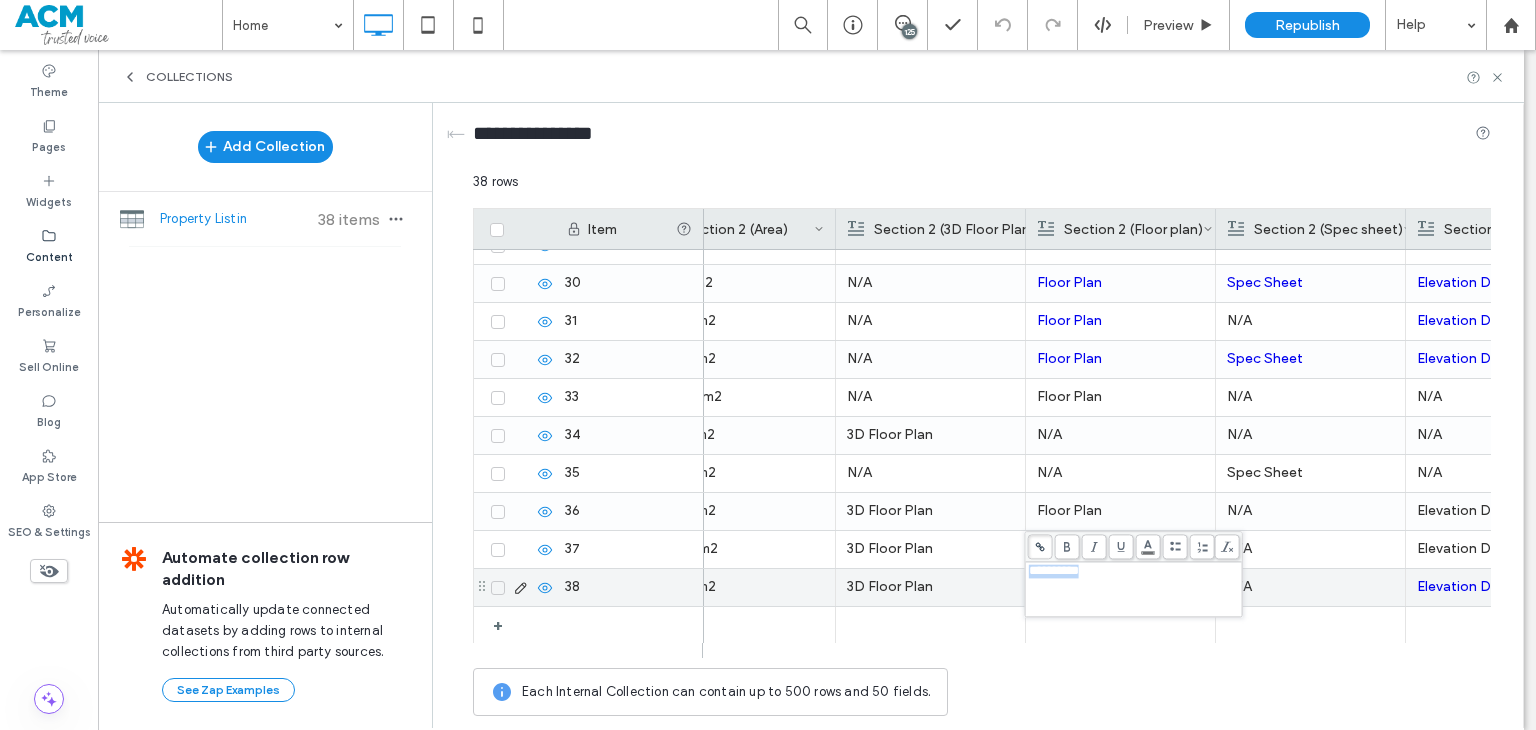 click on "3D Floor Plan" at bounding box center (930, 587) 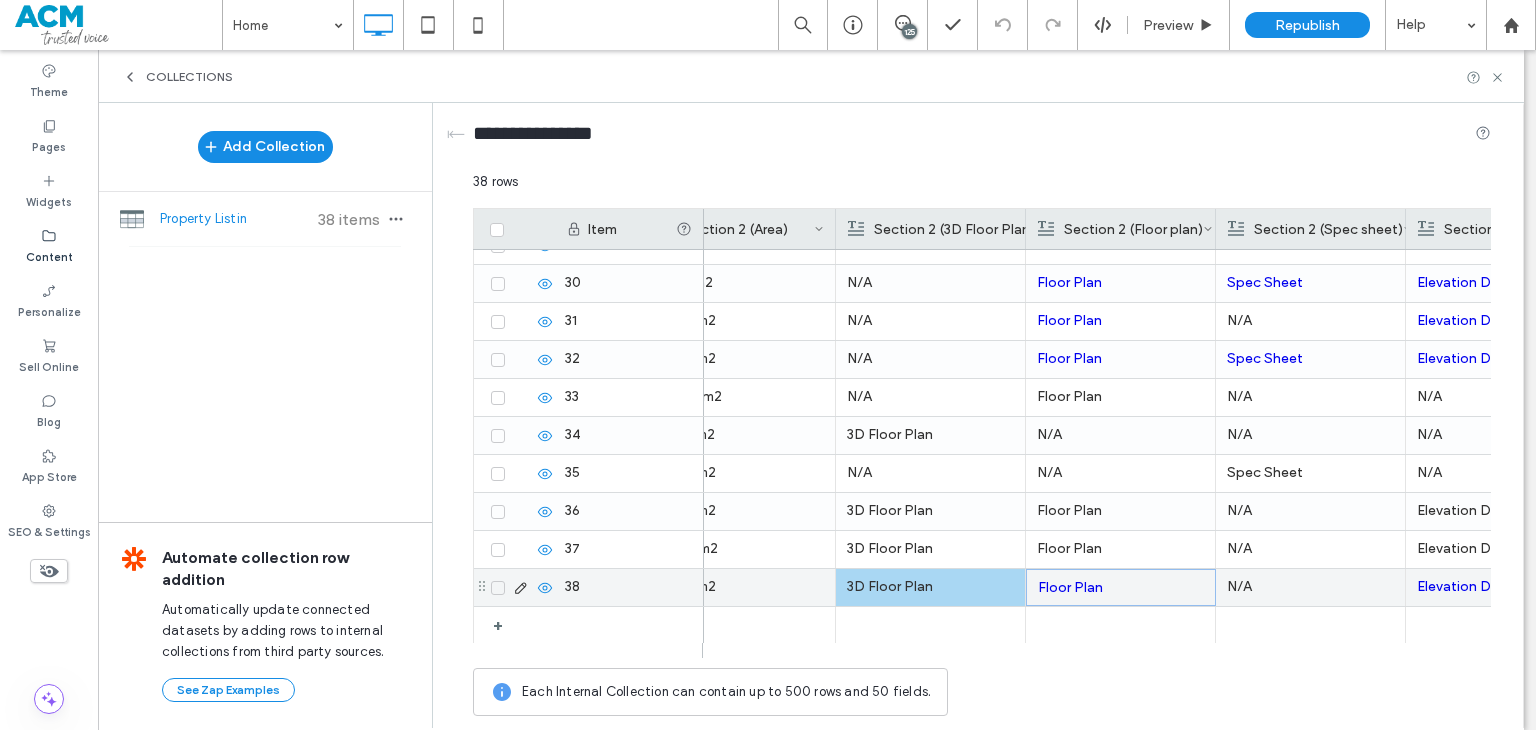 click on "3D Floor Plan" at bounding box center [930, 587] 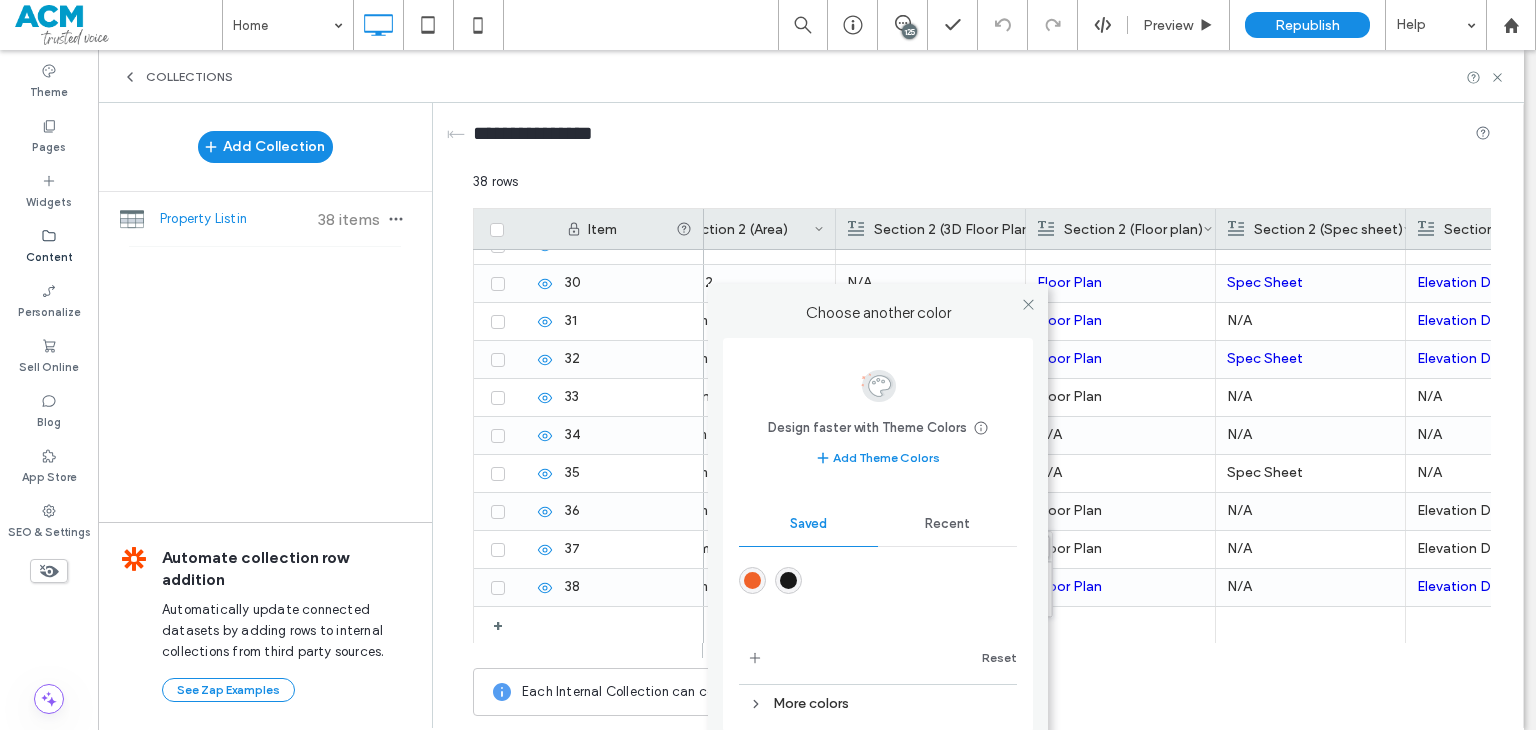drag, startPoint x: 952, startPoint y: 556, endPoint x: 929, endPoint y: 583, distance: 35.468296 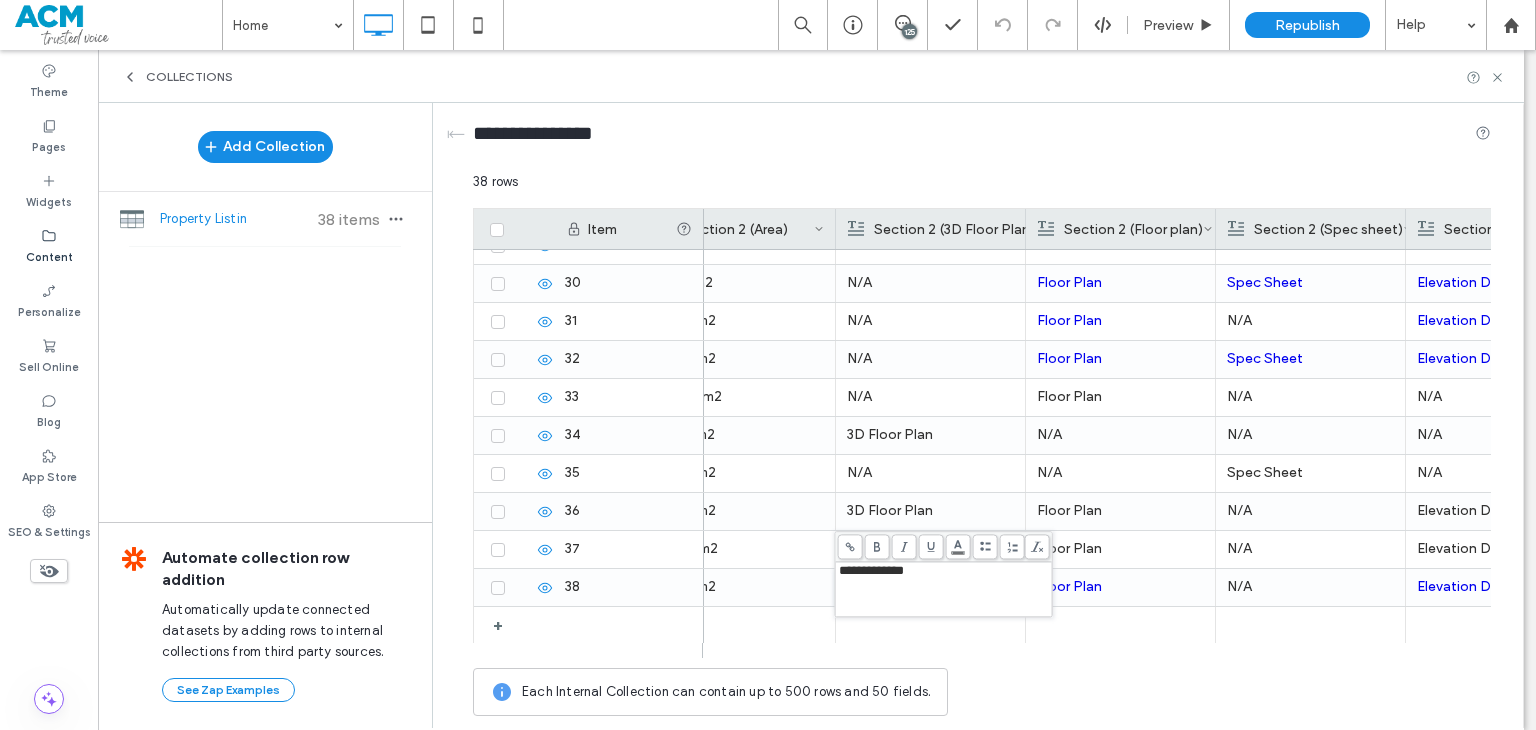 click 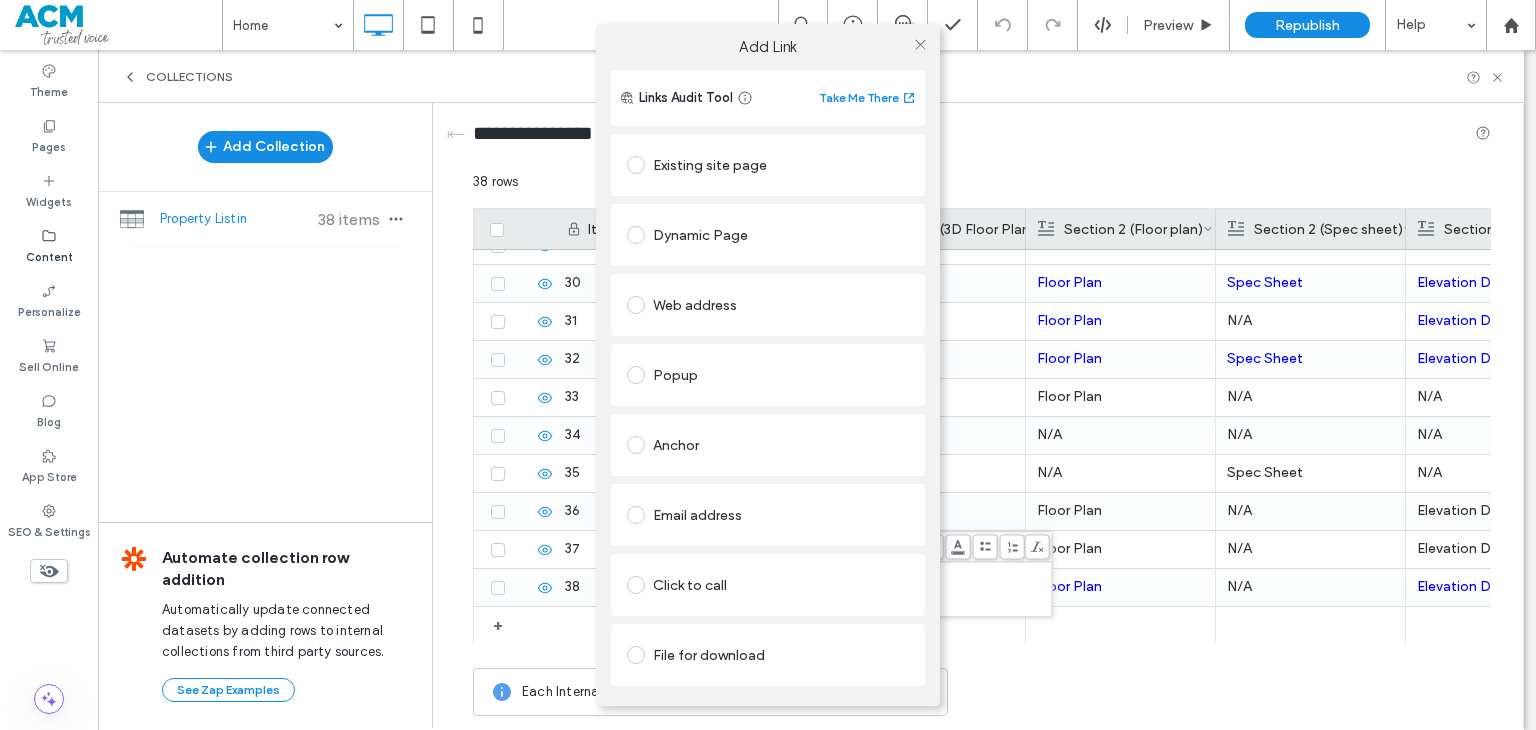 click on "Web address" at bounding box center (768, 305) 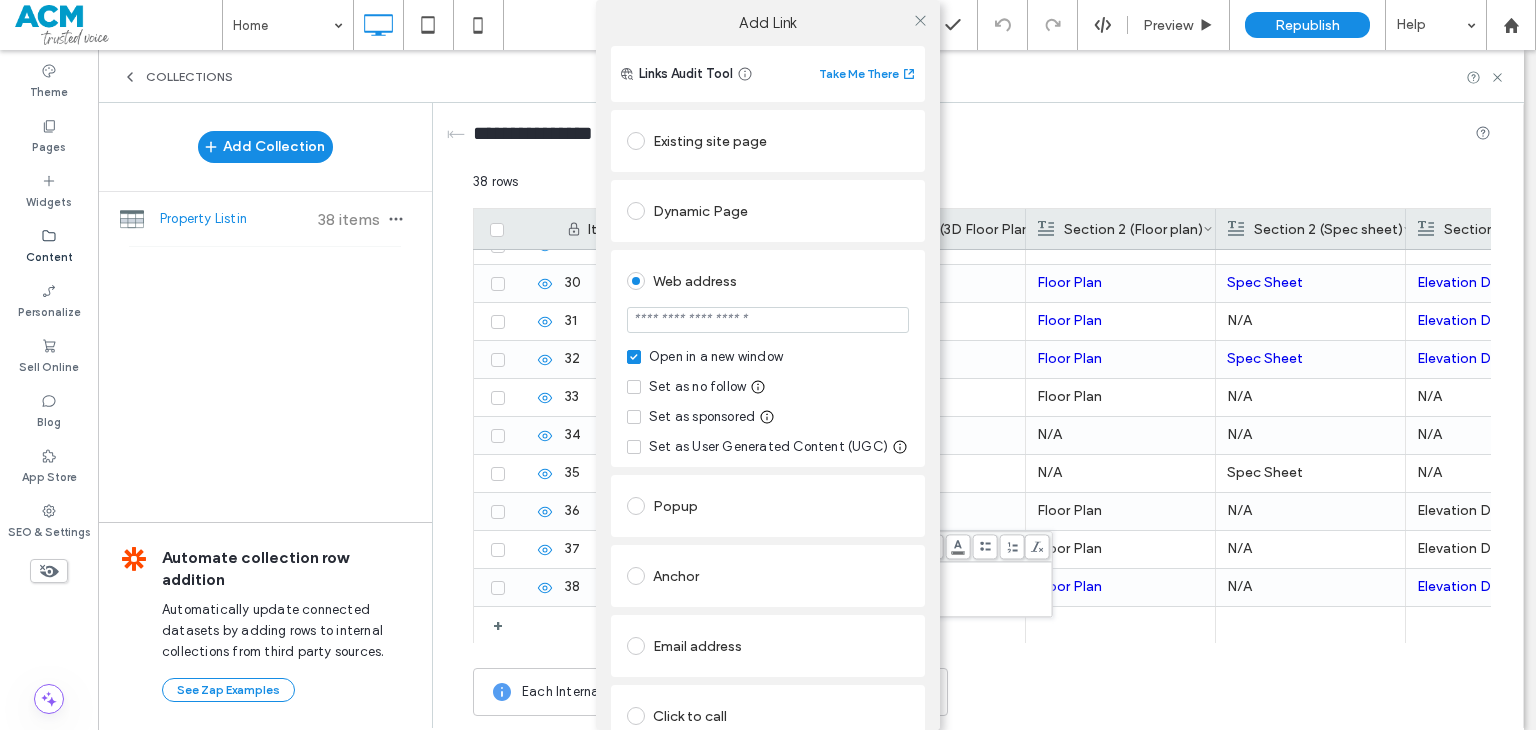 click at bounding box center [768, 322] 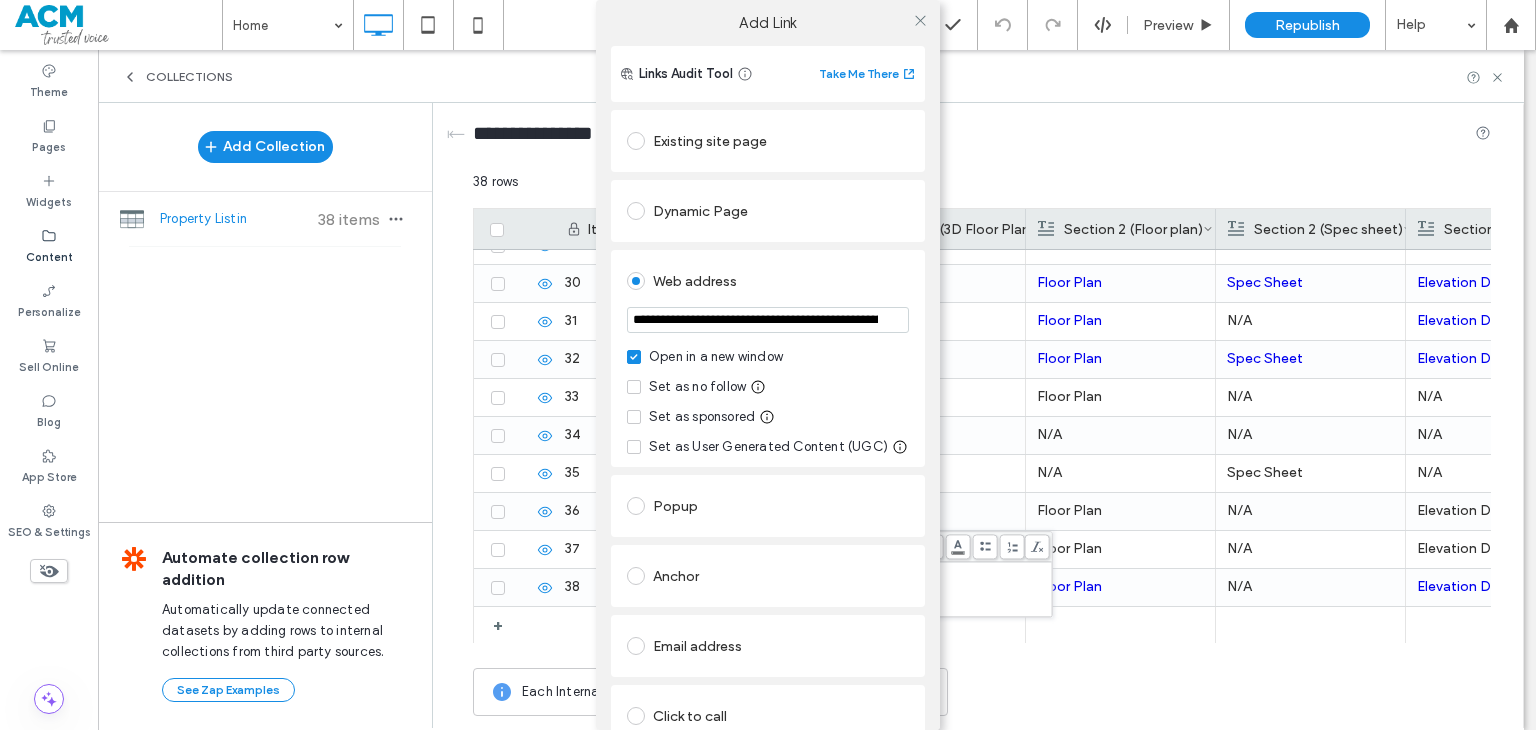 scroll, scrollTop: 0, scrollLeft: 232, axis: horizontal 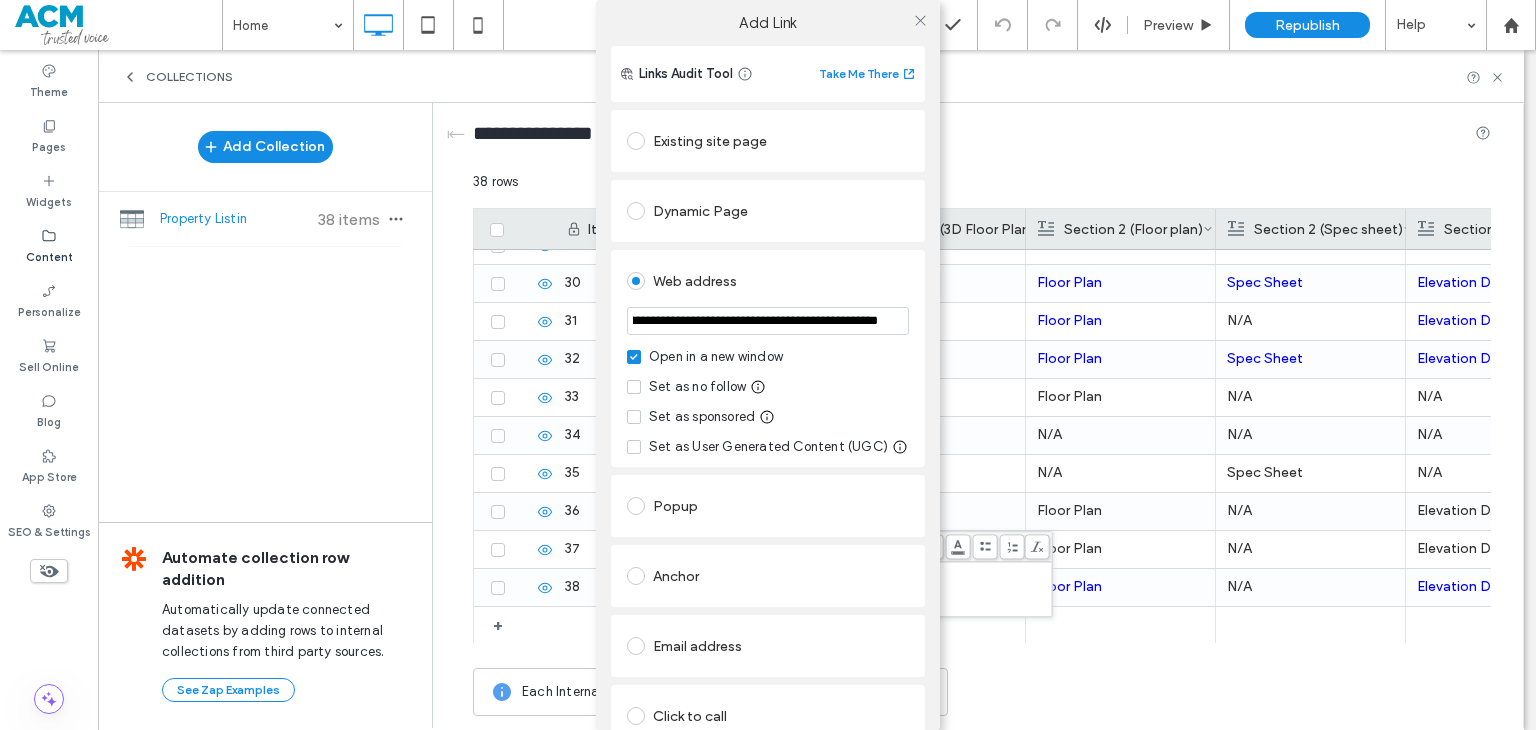 type on "**********" 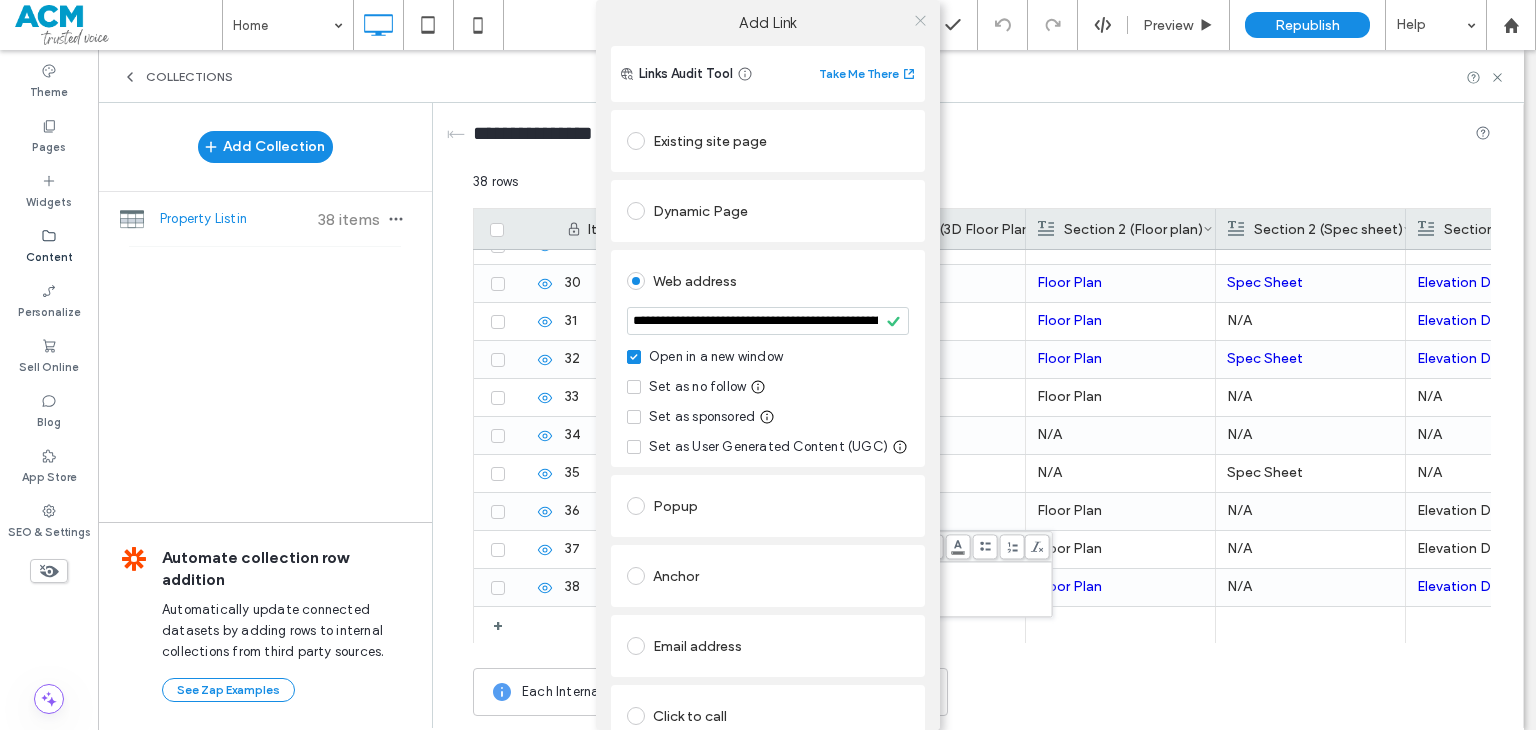 click 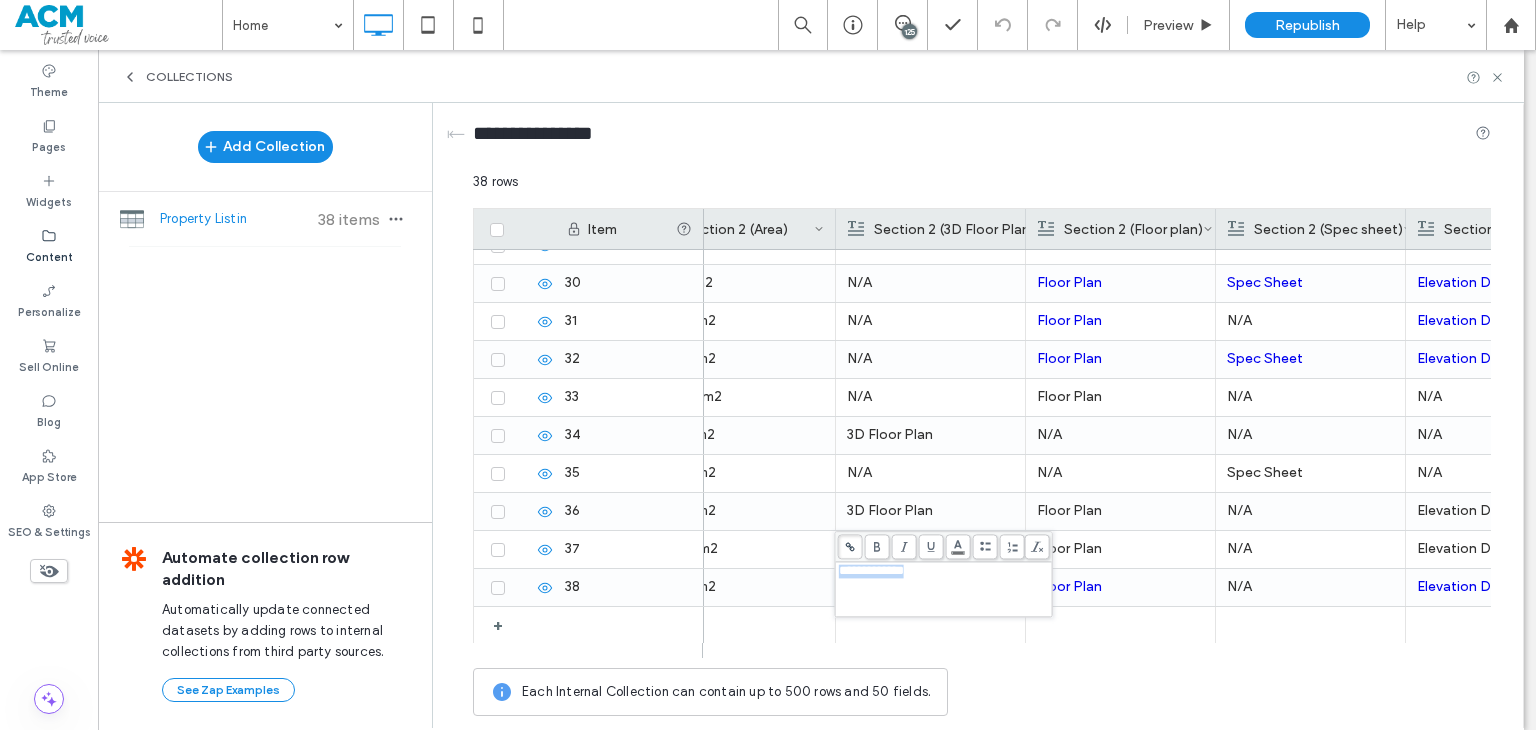 click on "3D Floor Plan" at bounding box center [930, 511] 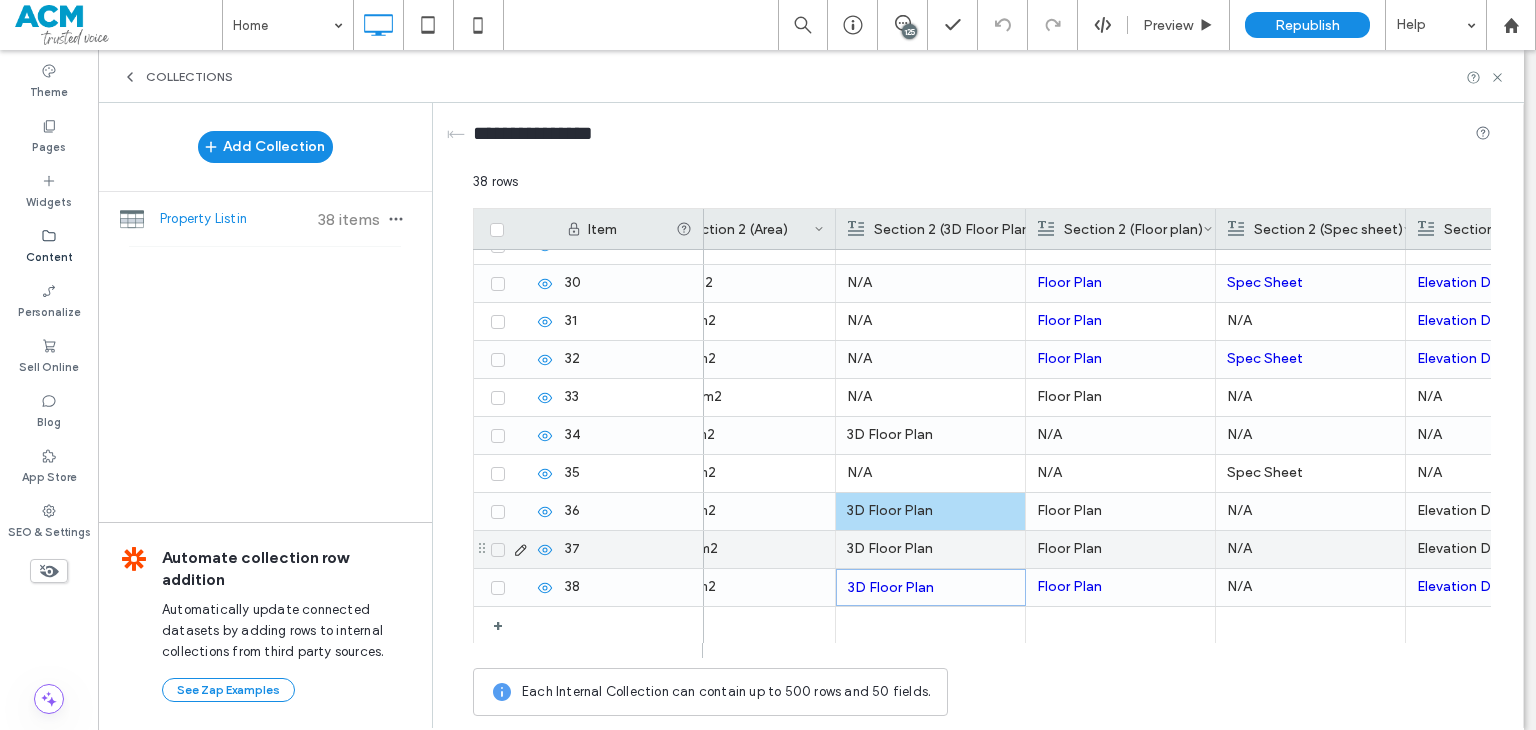 click on "3D Floor Plan" at bounding box center [930, 549] 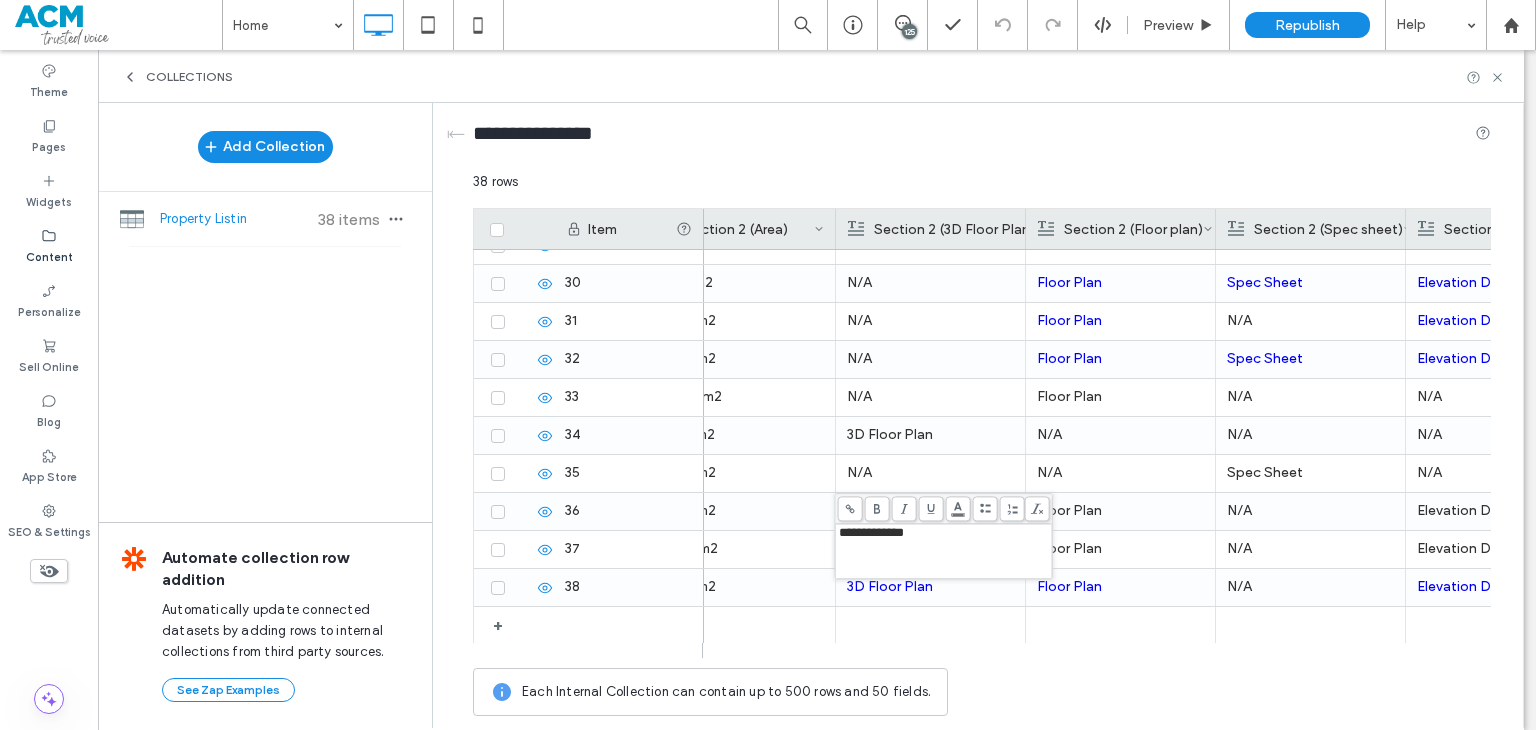 click at bounding box center [850, 508] 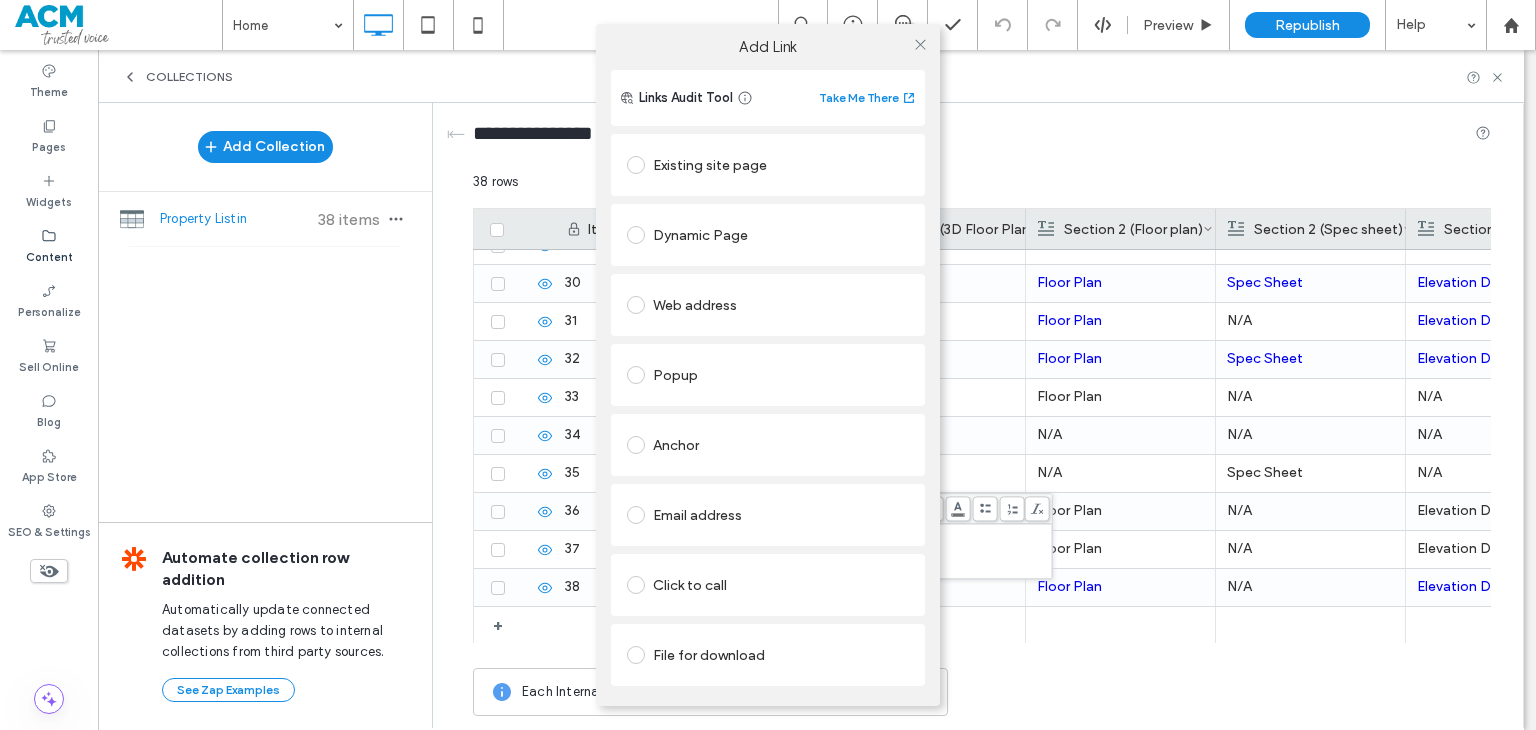 click on "Web address" at bounding box center (768, 305) 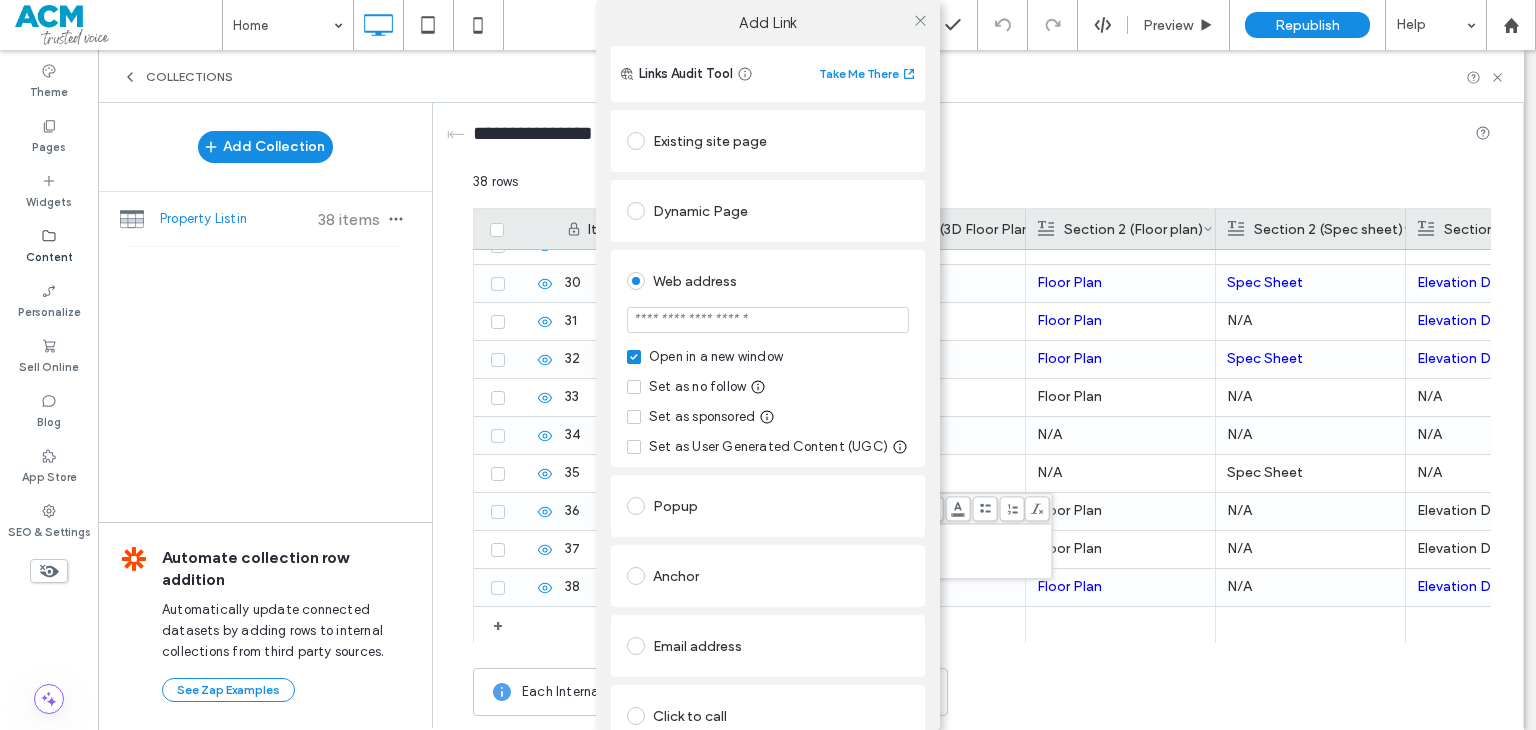 click at bounding box center (768, 320) 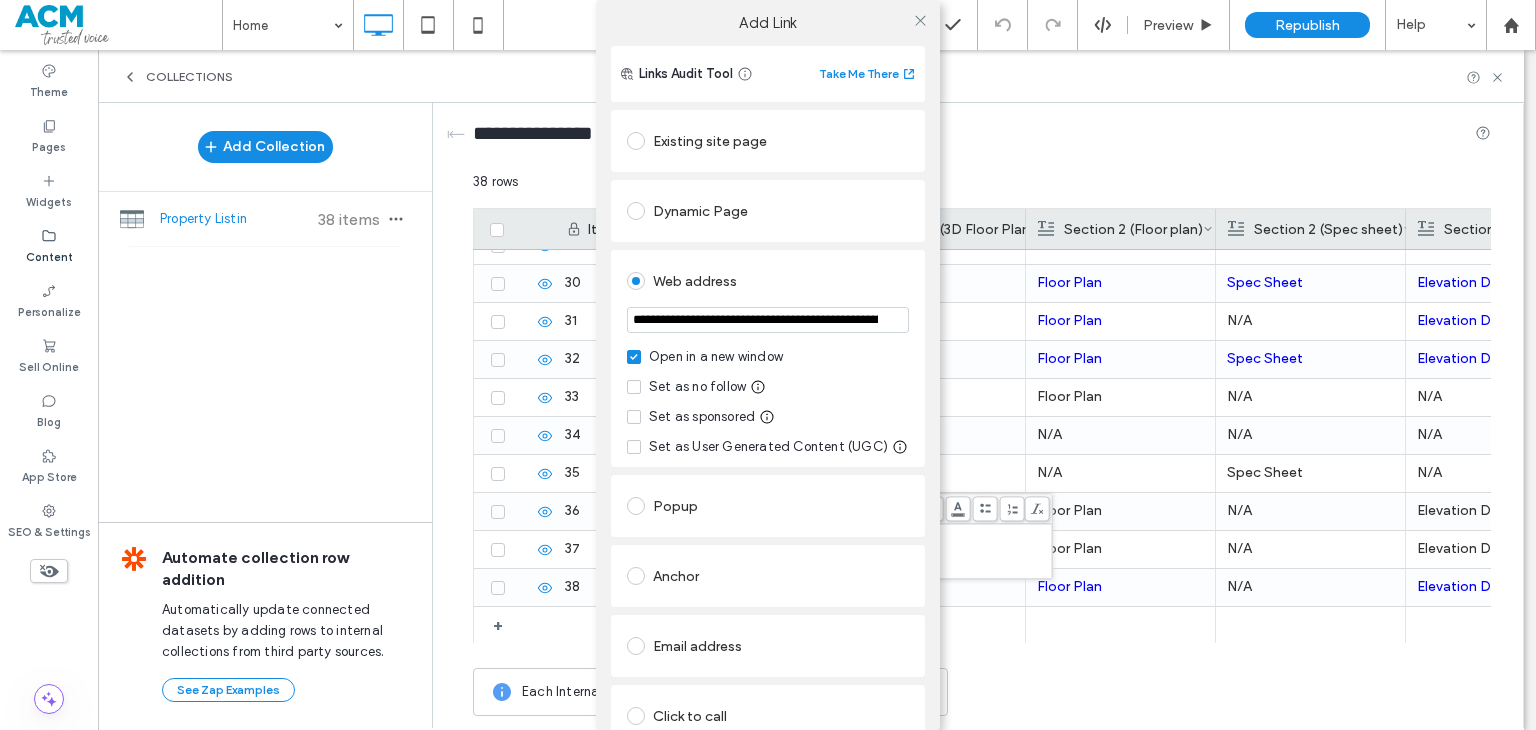 scroll, scrollTop: 0, scrollLeft: 361, axis: horizontal 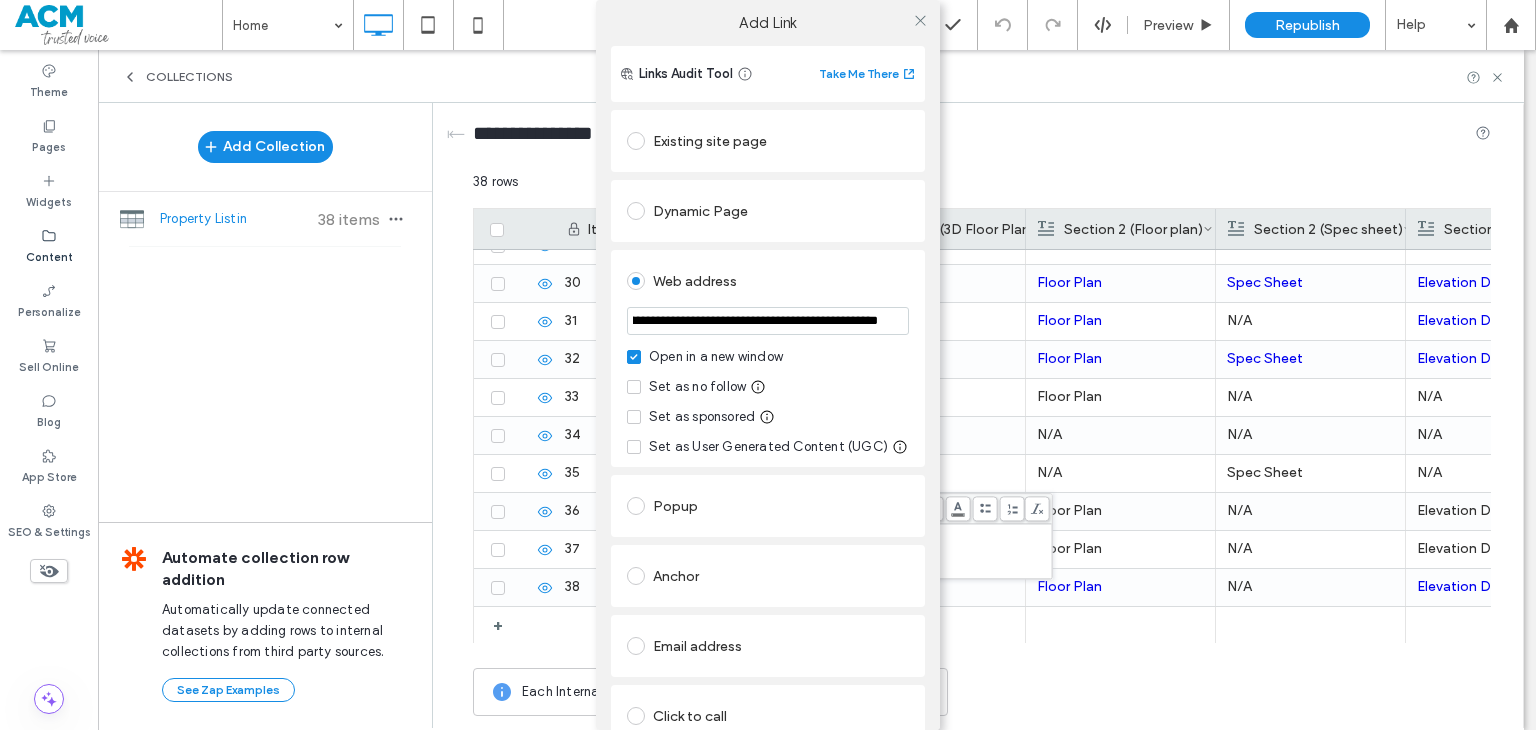 type on "**********" 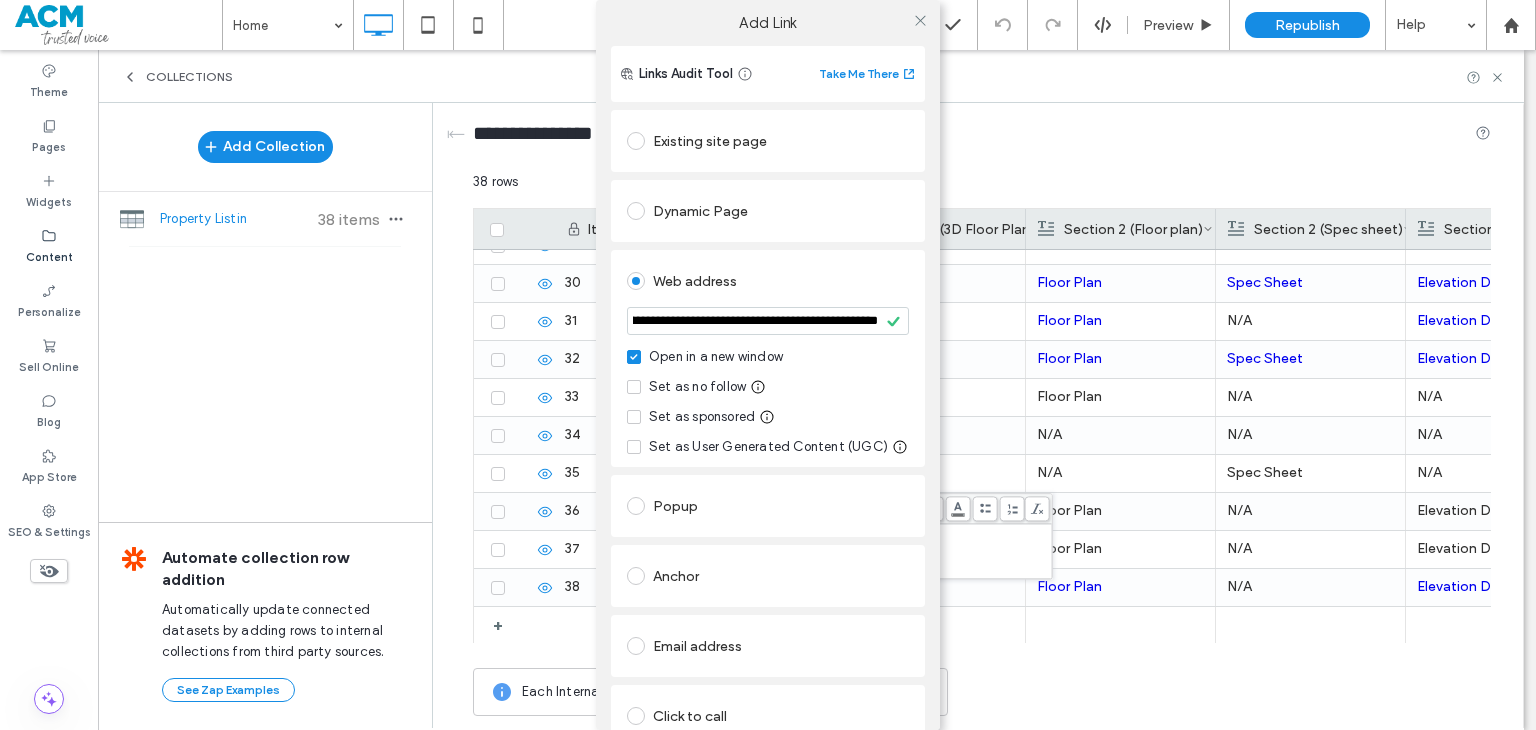 scroll, scrollTop: 0, scrollLeft: 0, axis: both 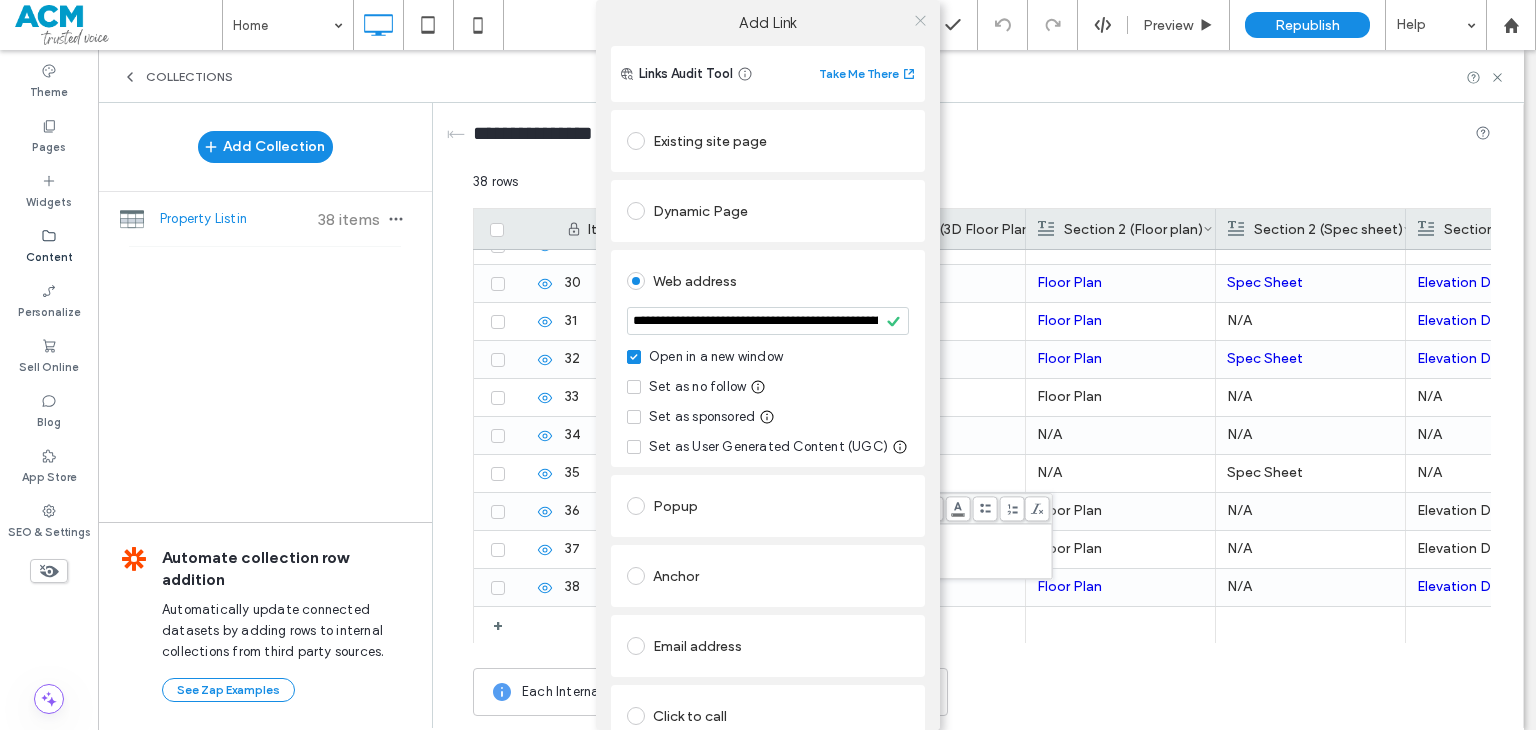 click 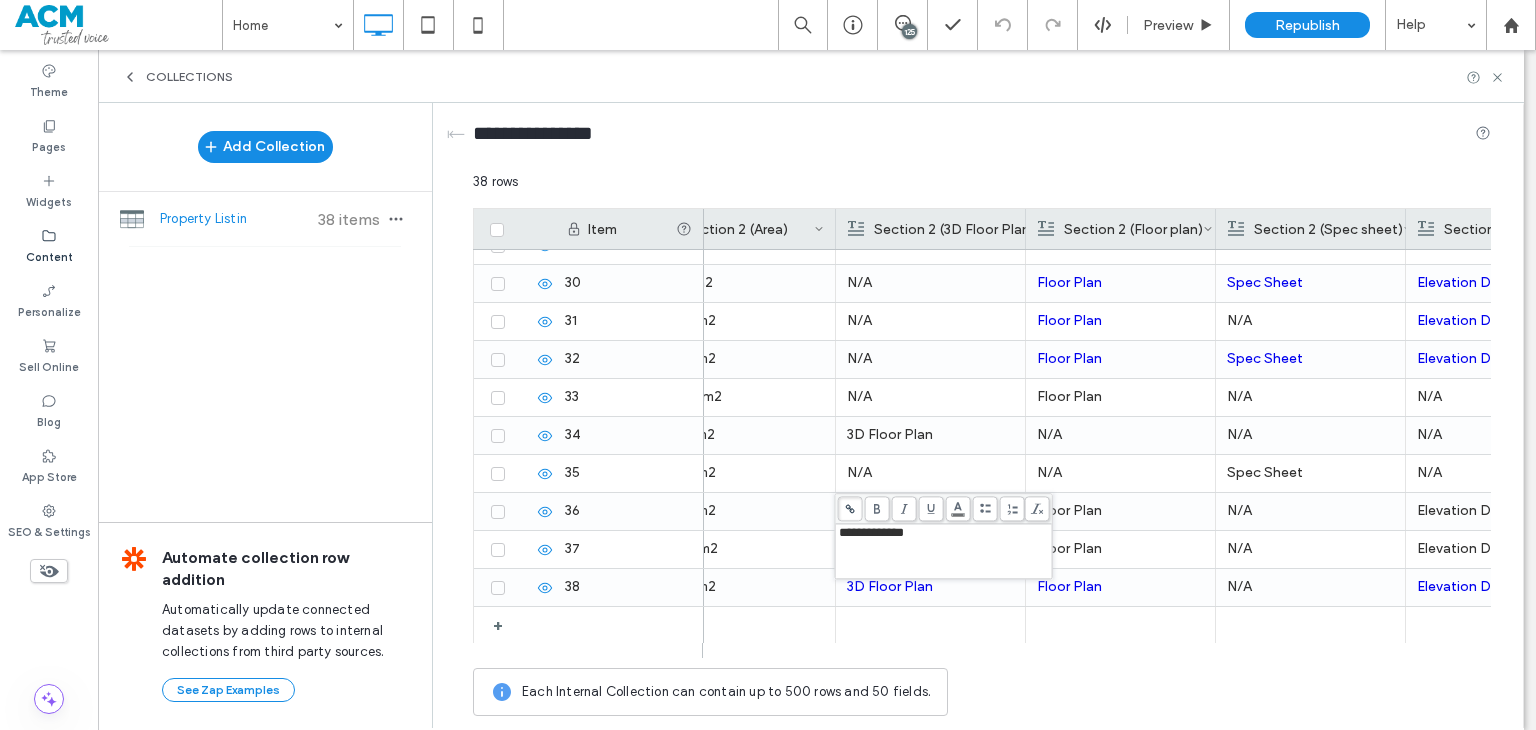 click on "Floor Plan" at bounding box center (1120, 549) 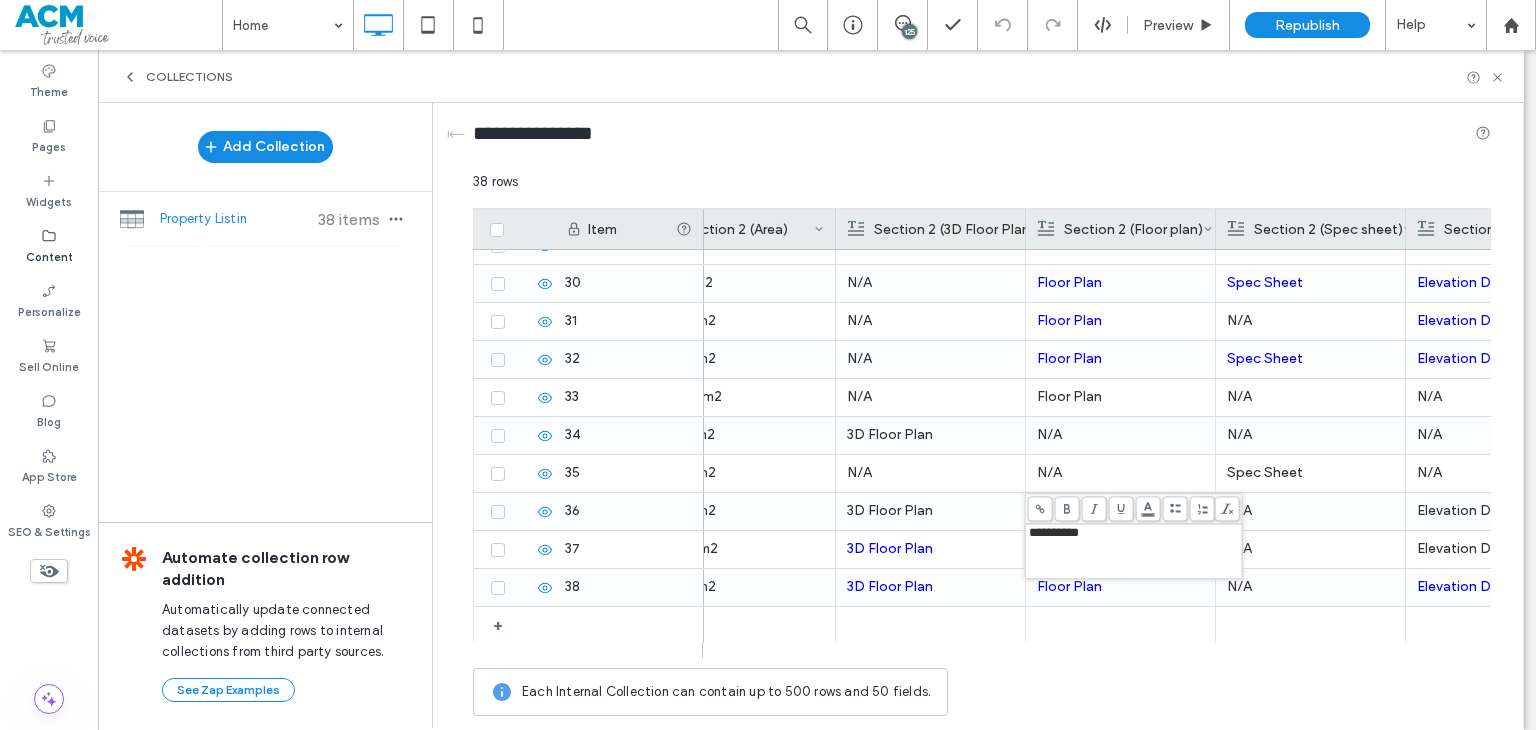 click 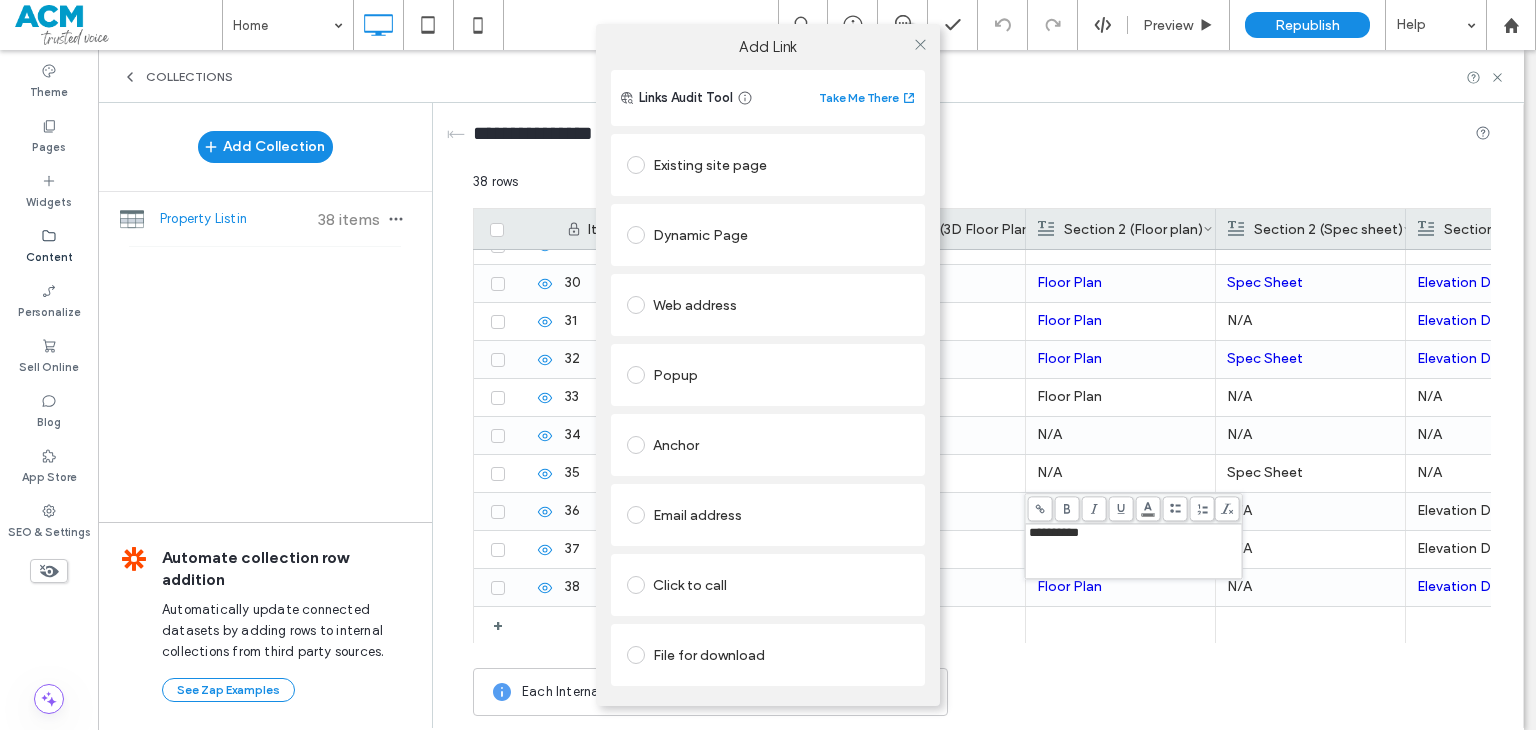 click on "Web address" at bounding box center [768, 305] 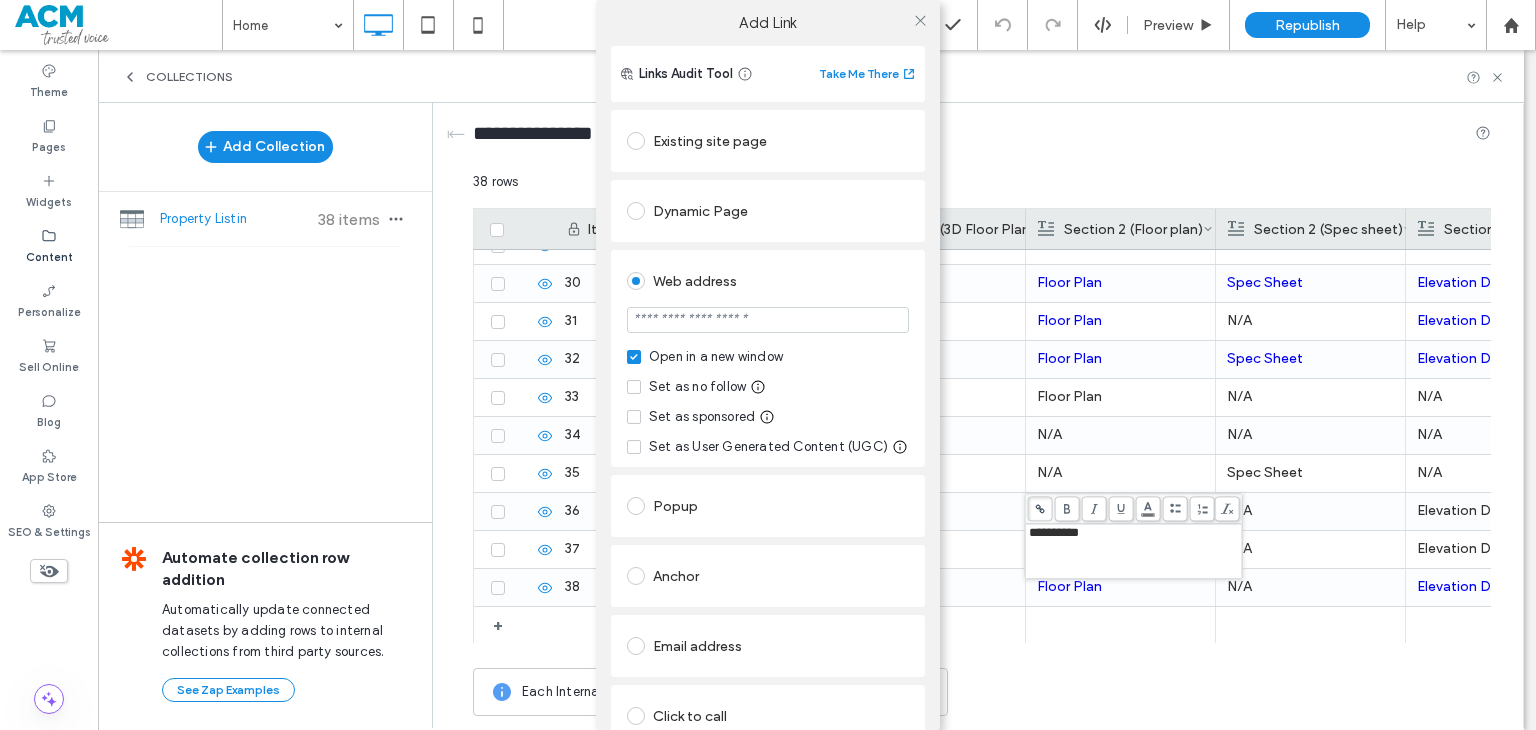click at bounding box center [768, 320] 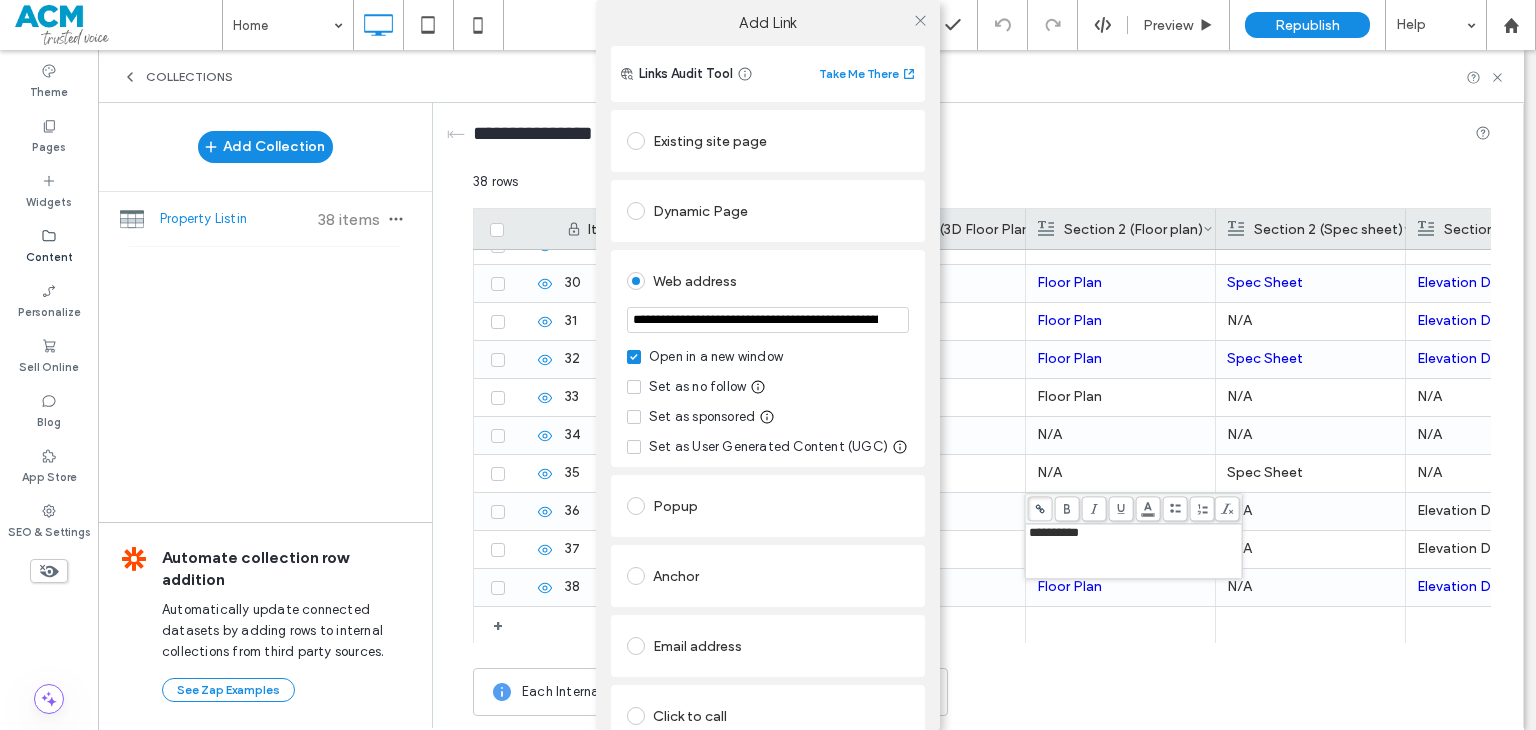 scroll, scrollTop: 0, scrollLeft: 363, axis: horizontal 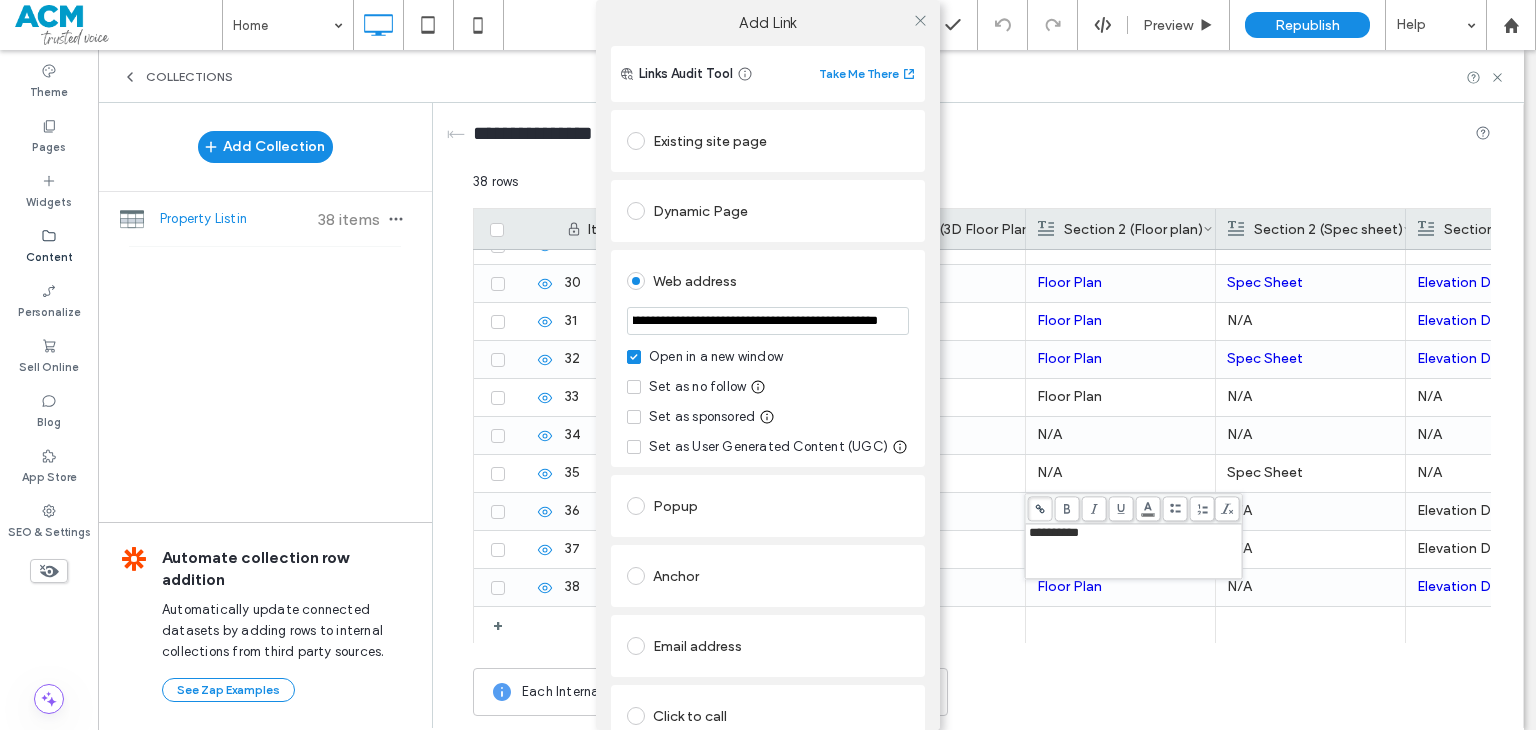 type on "**********" 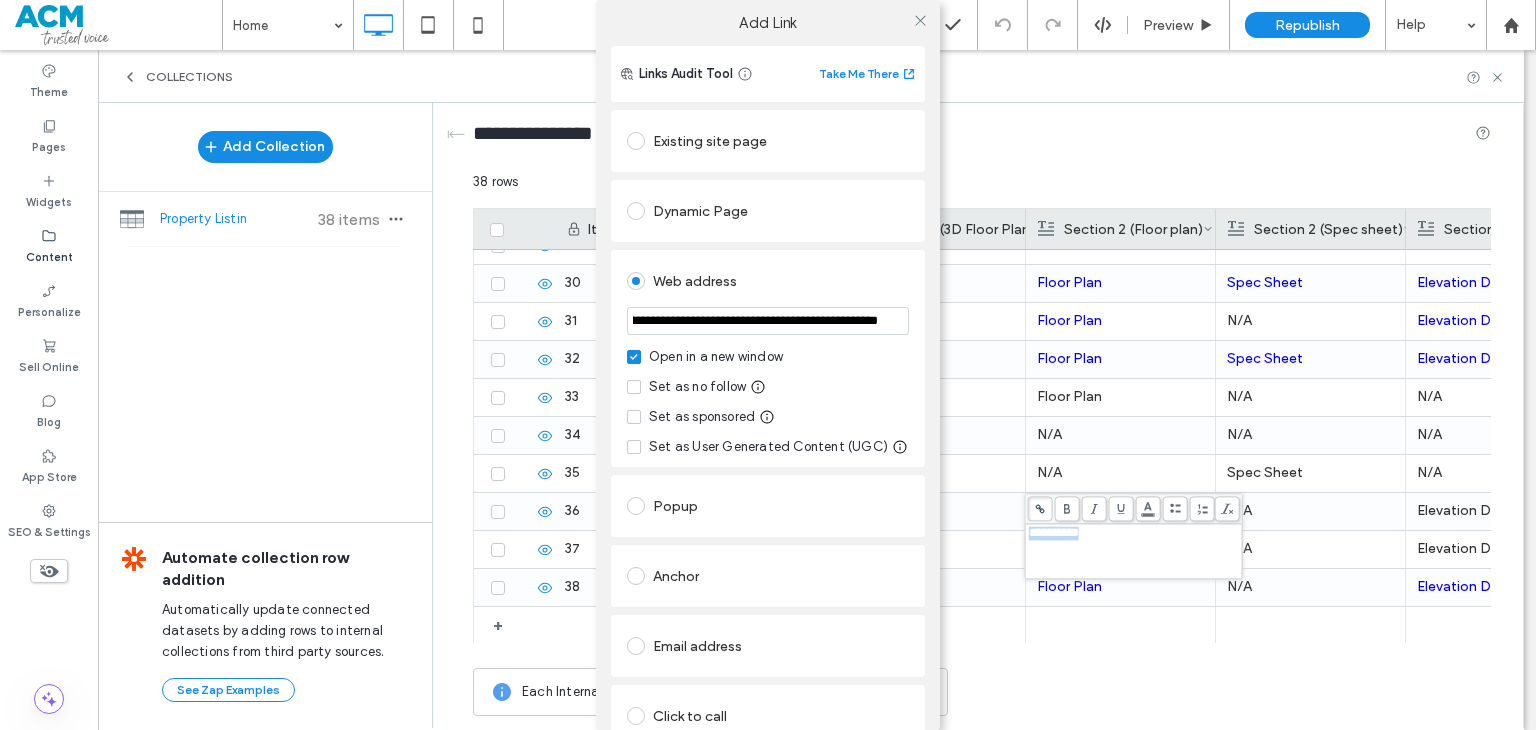 click on "**********" at bounding box center (768, 441) 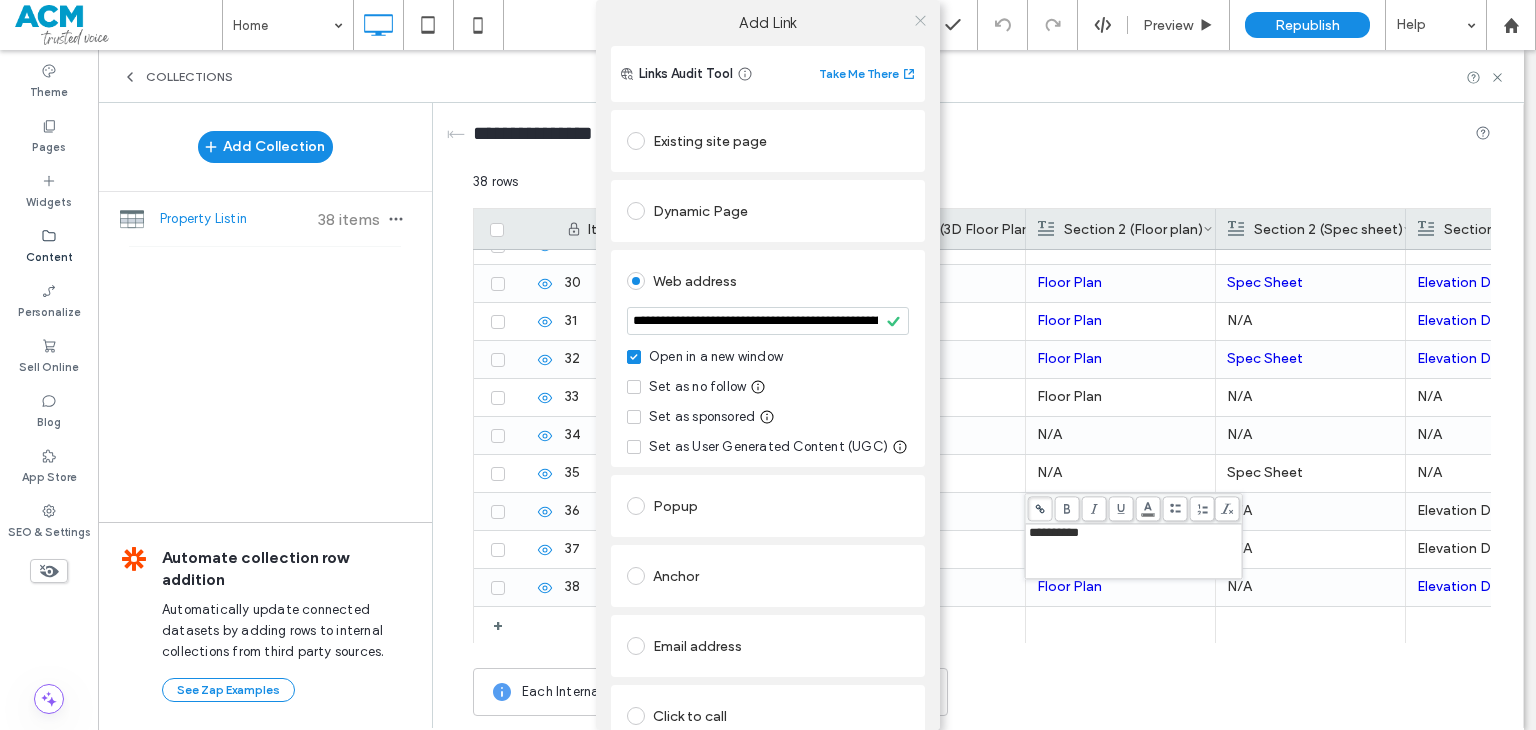 click 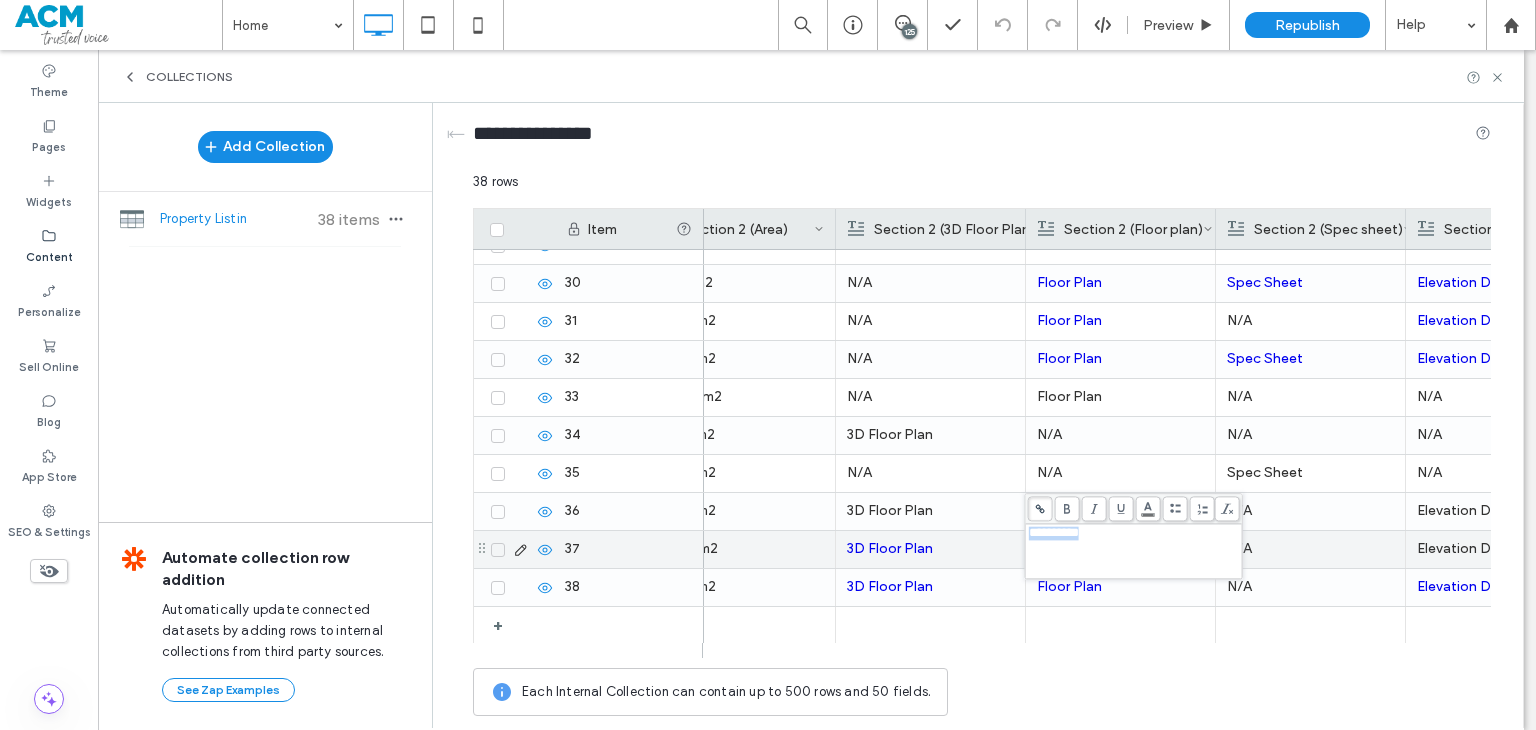 click on "N/A" at bounding box center (1310, 549) 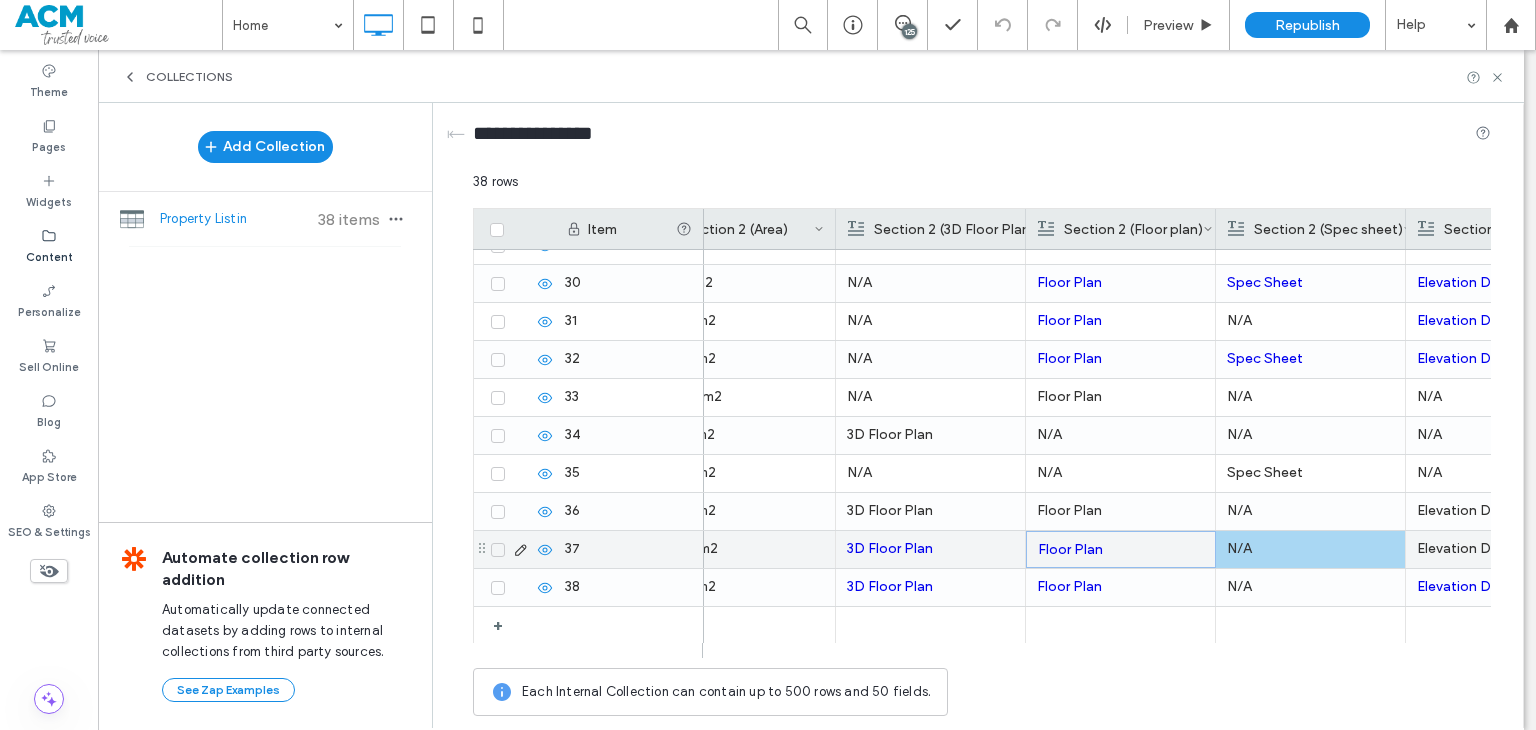click on "N/A" at bounding box center [1310, 549] 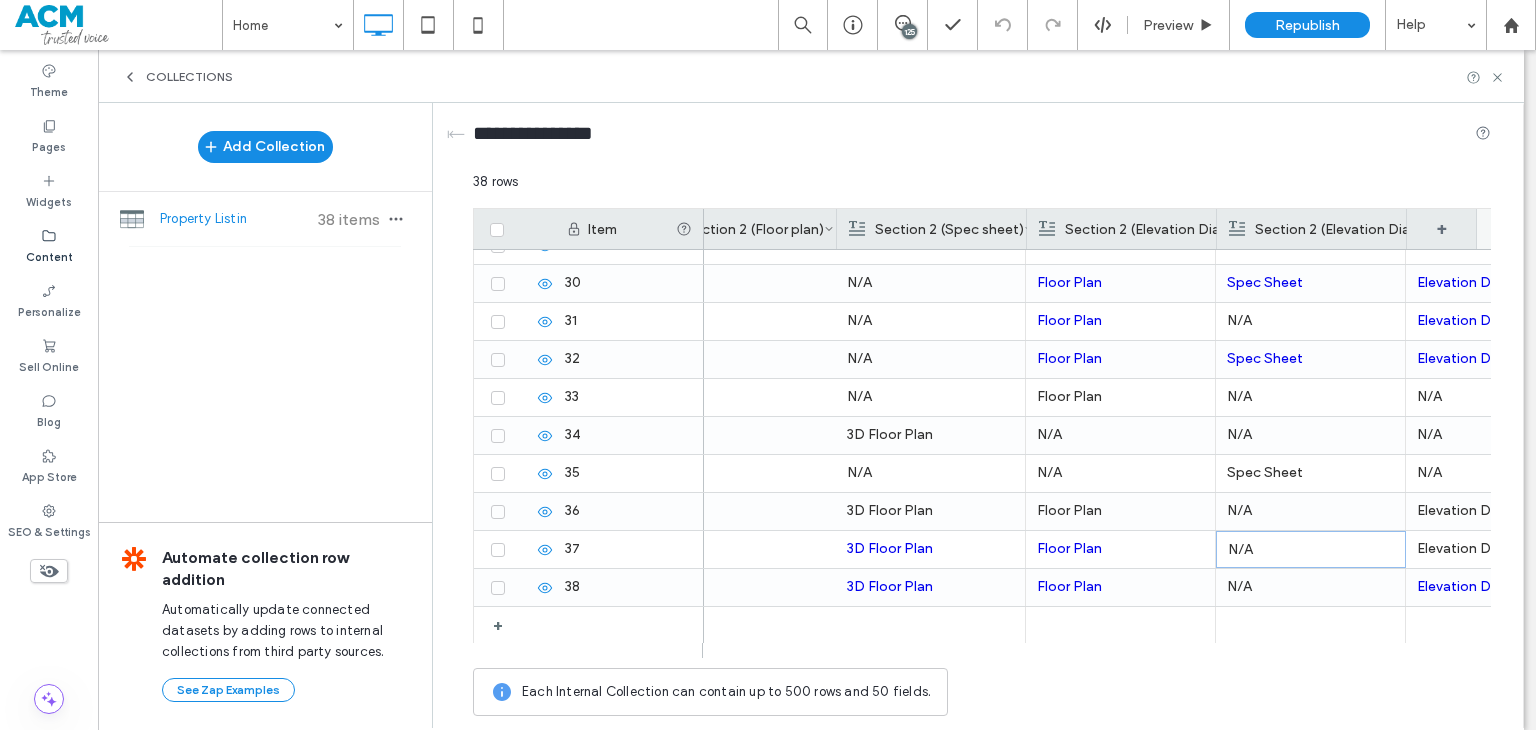 scroll, scrollTop: 0, scrollLeft: 1767, axis: horizontal 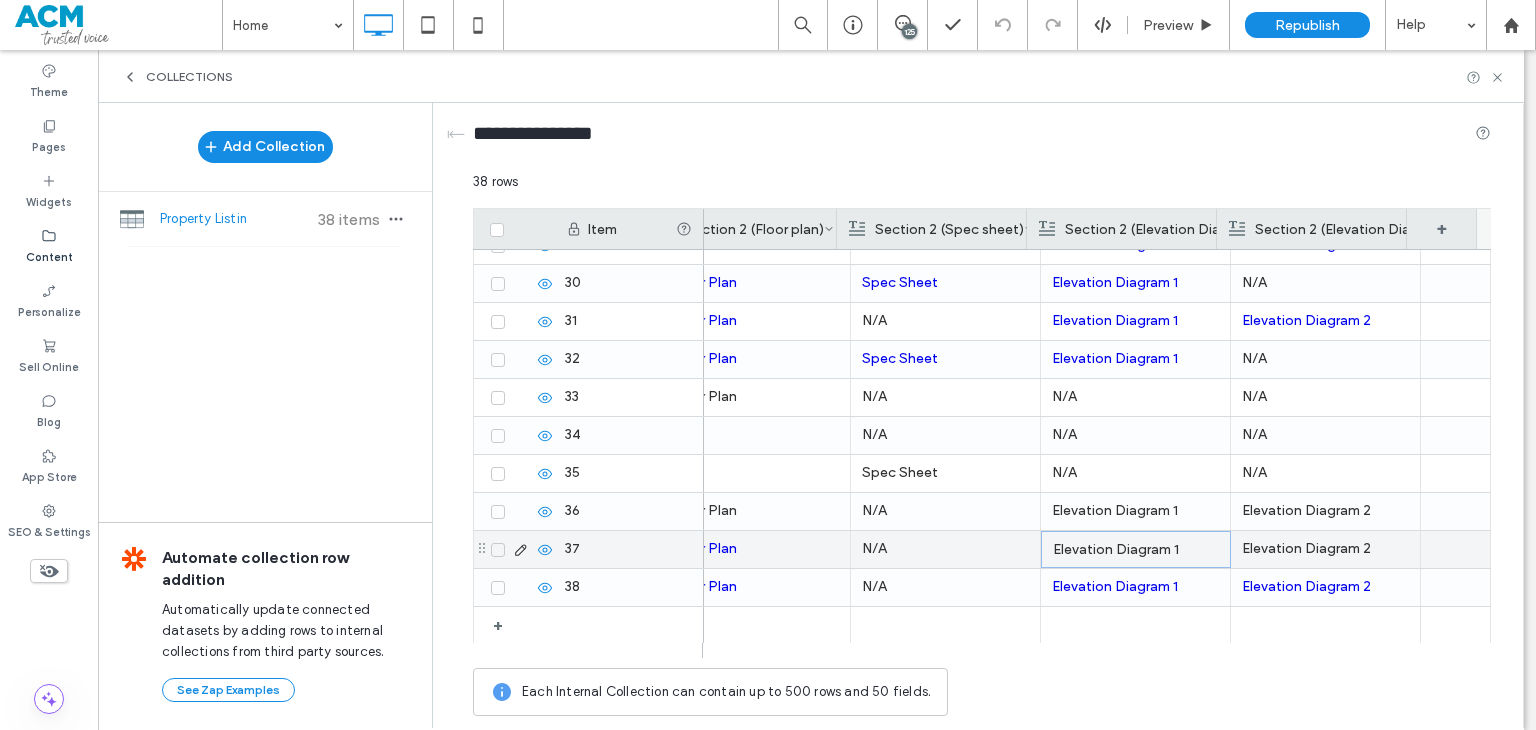 click on "Elevation Diagram 1" at bounding box center [1136, 549] 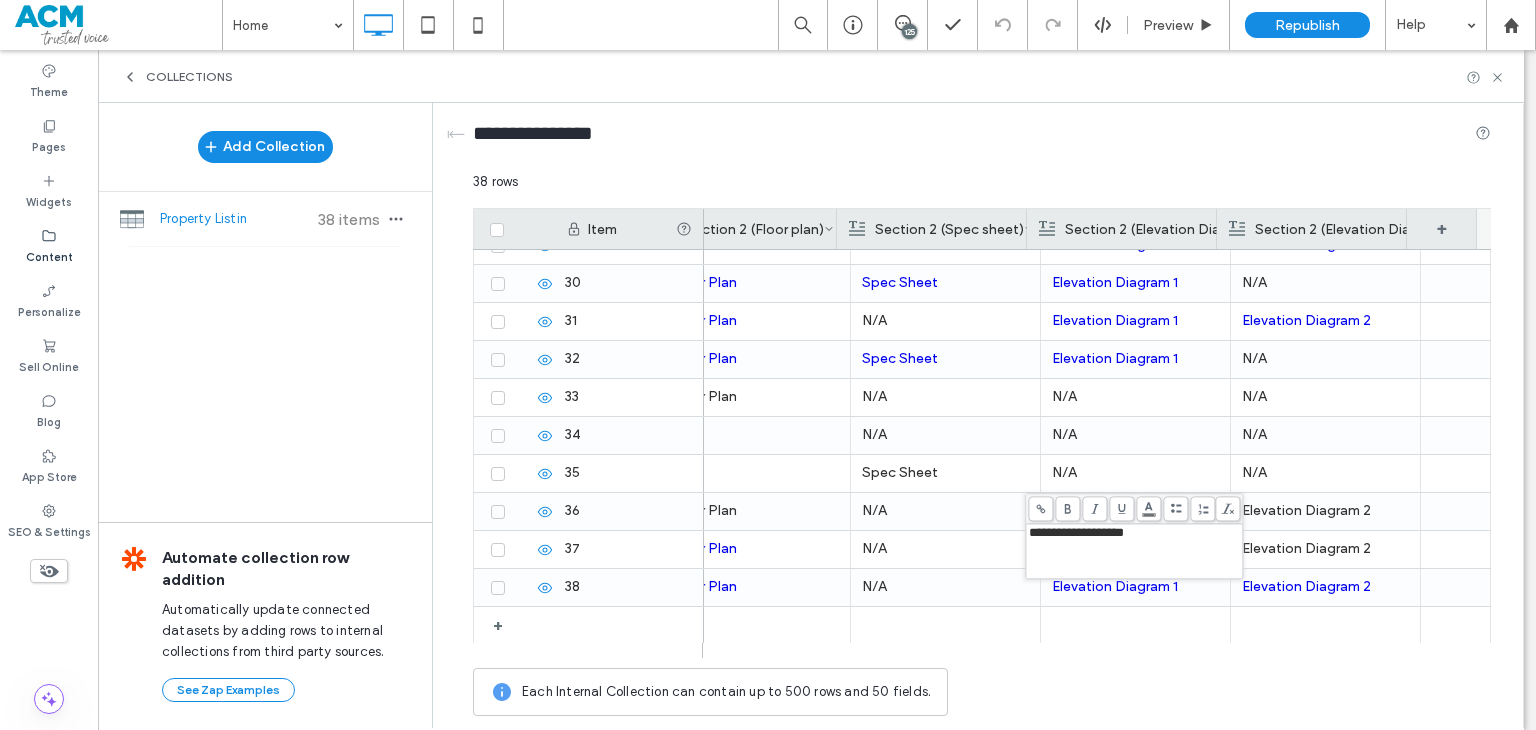 click at bounding box center (1040, 508) 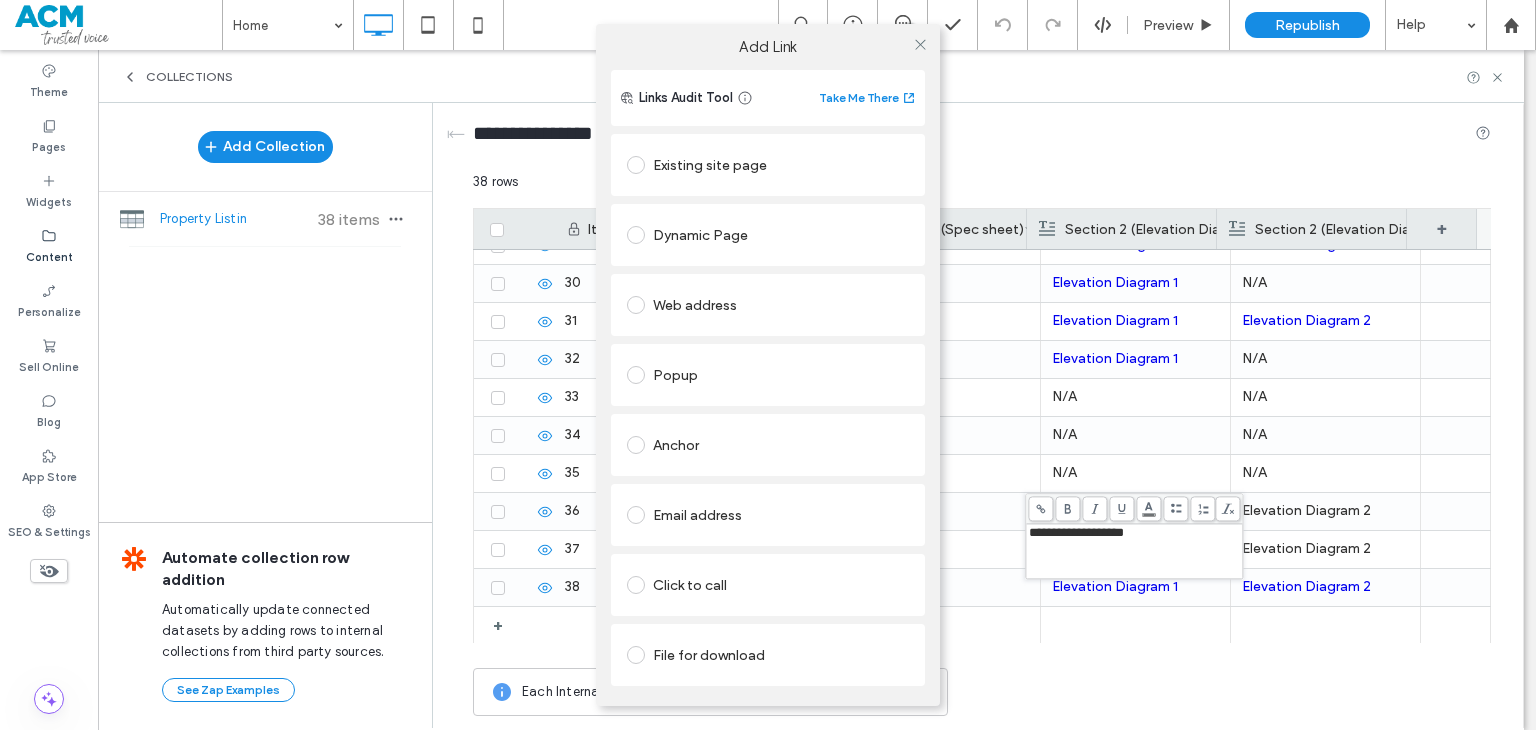 click on "Web address" at bounding box center (768, 305) 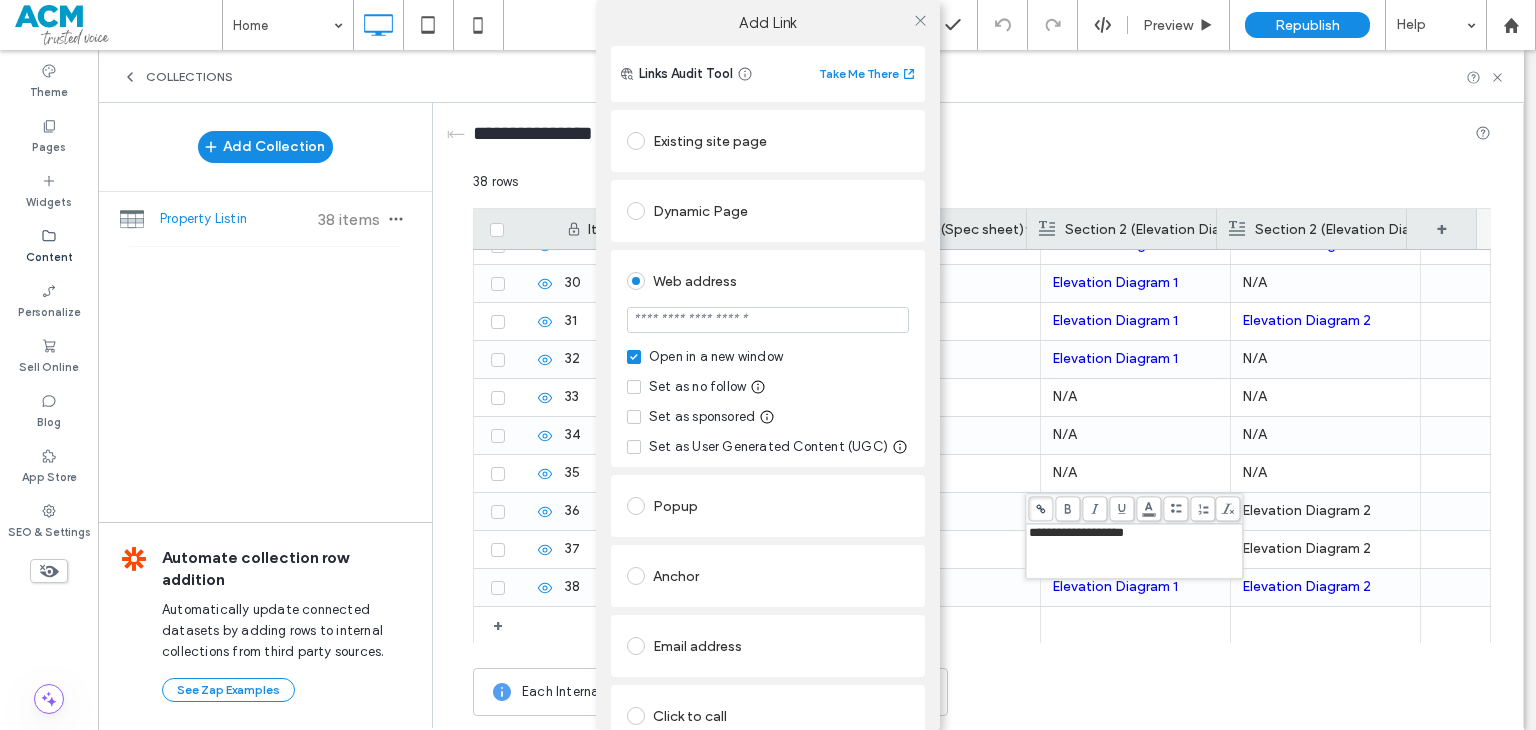 click at bounding box center (768, 320) 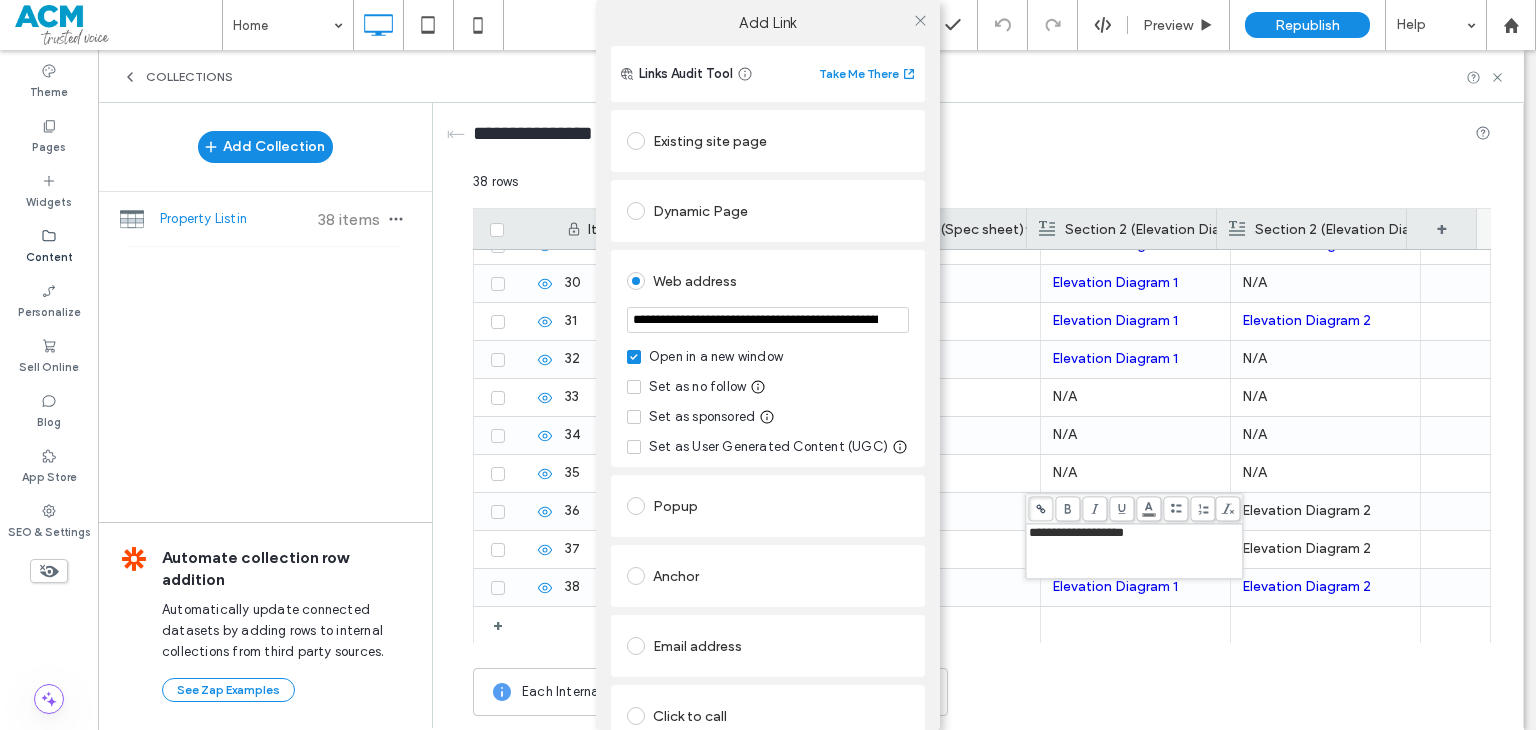 scroll, scrollTop: 0, scrollLeft: 432, axis: horizontal 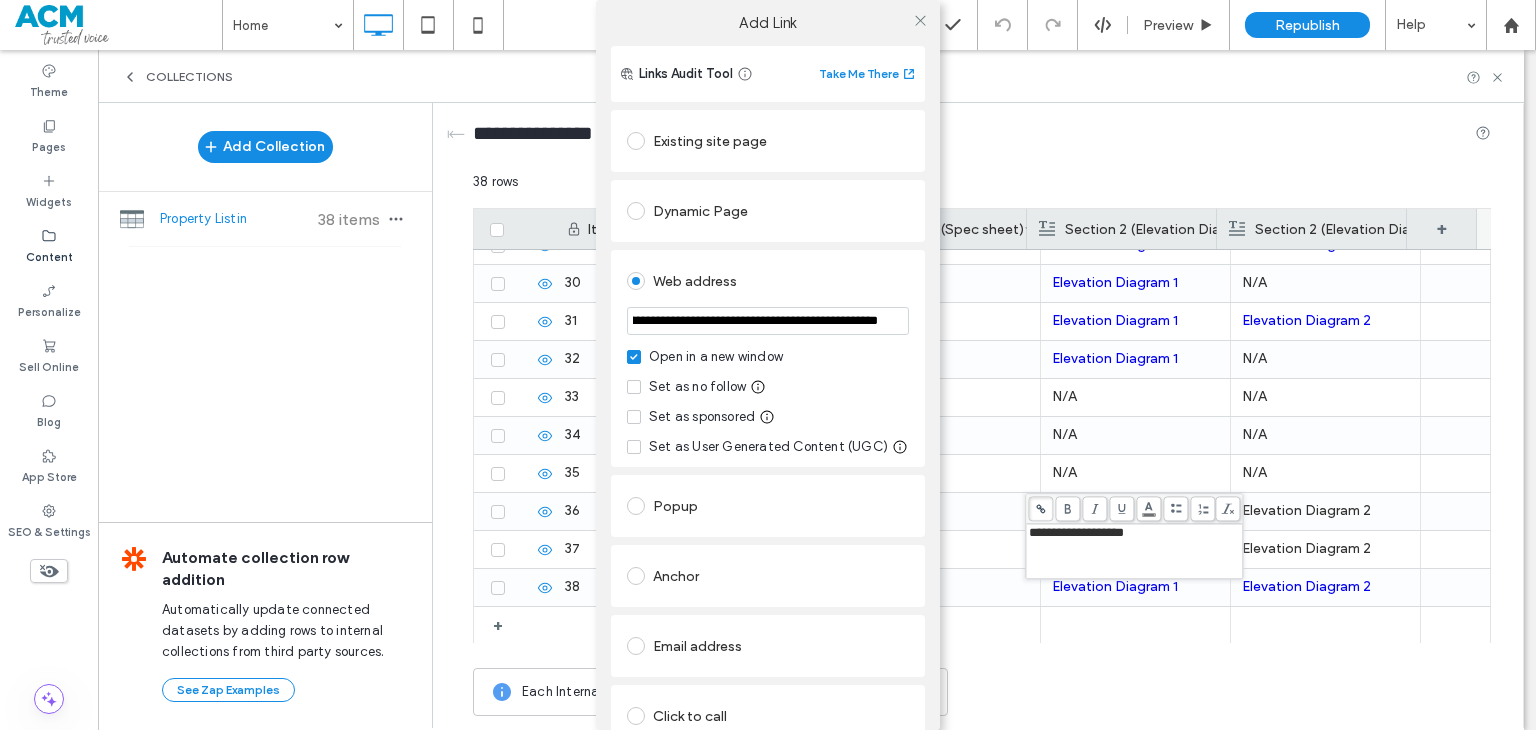 type on "**********" 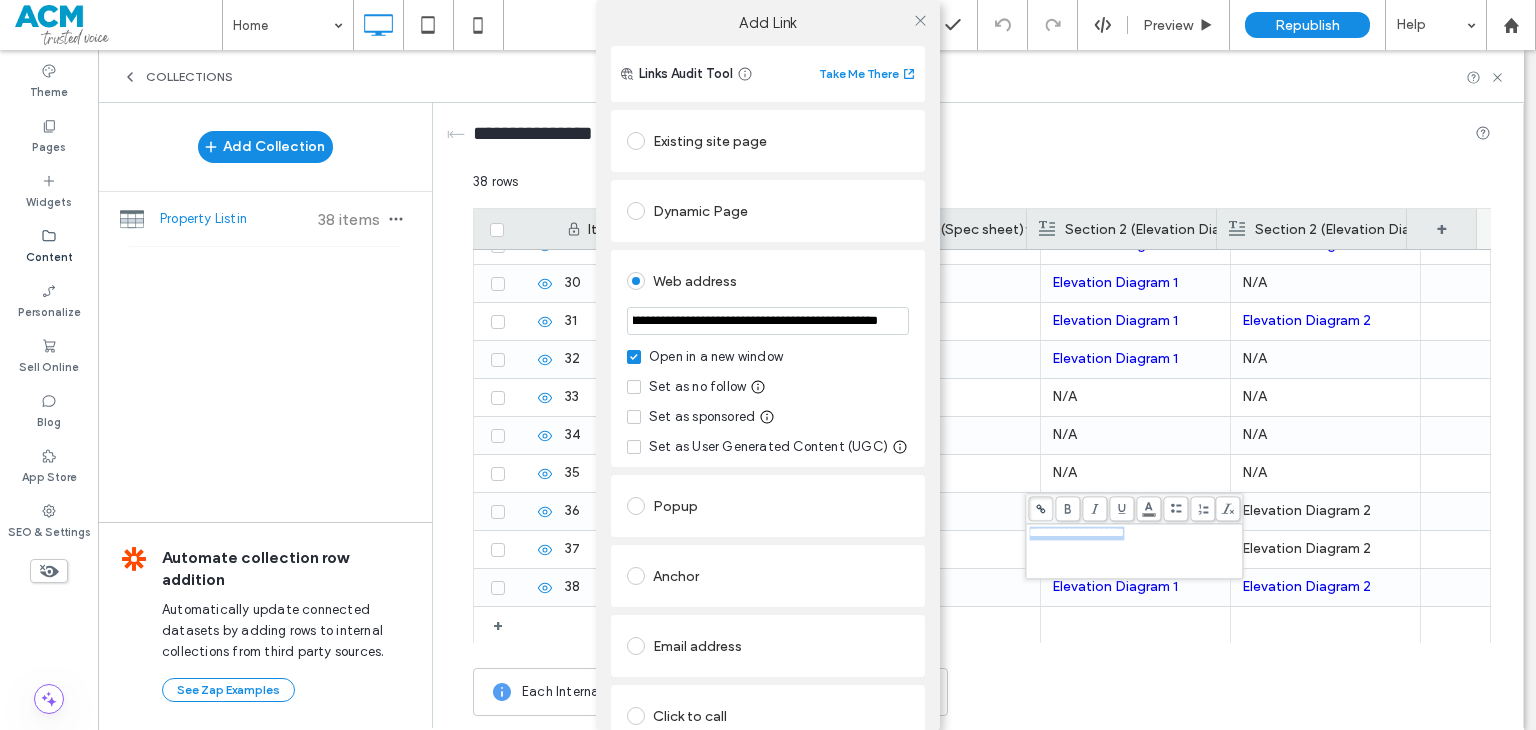 click on "**********" at bounding box center (768, 441) 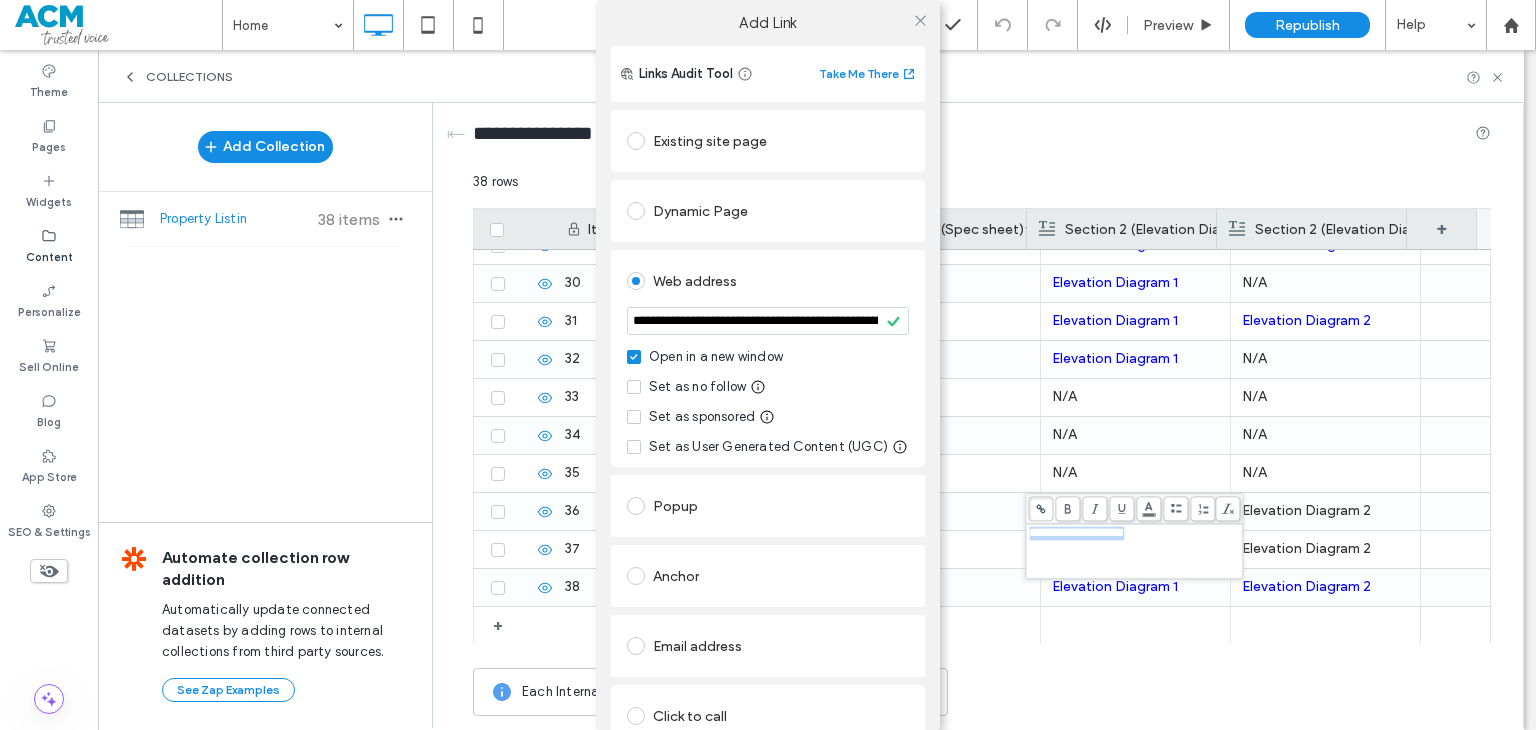 click 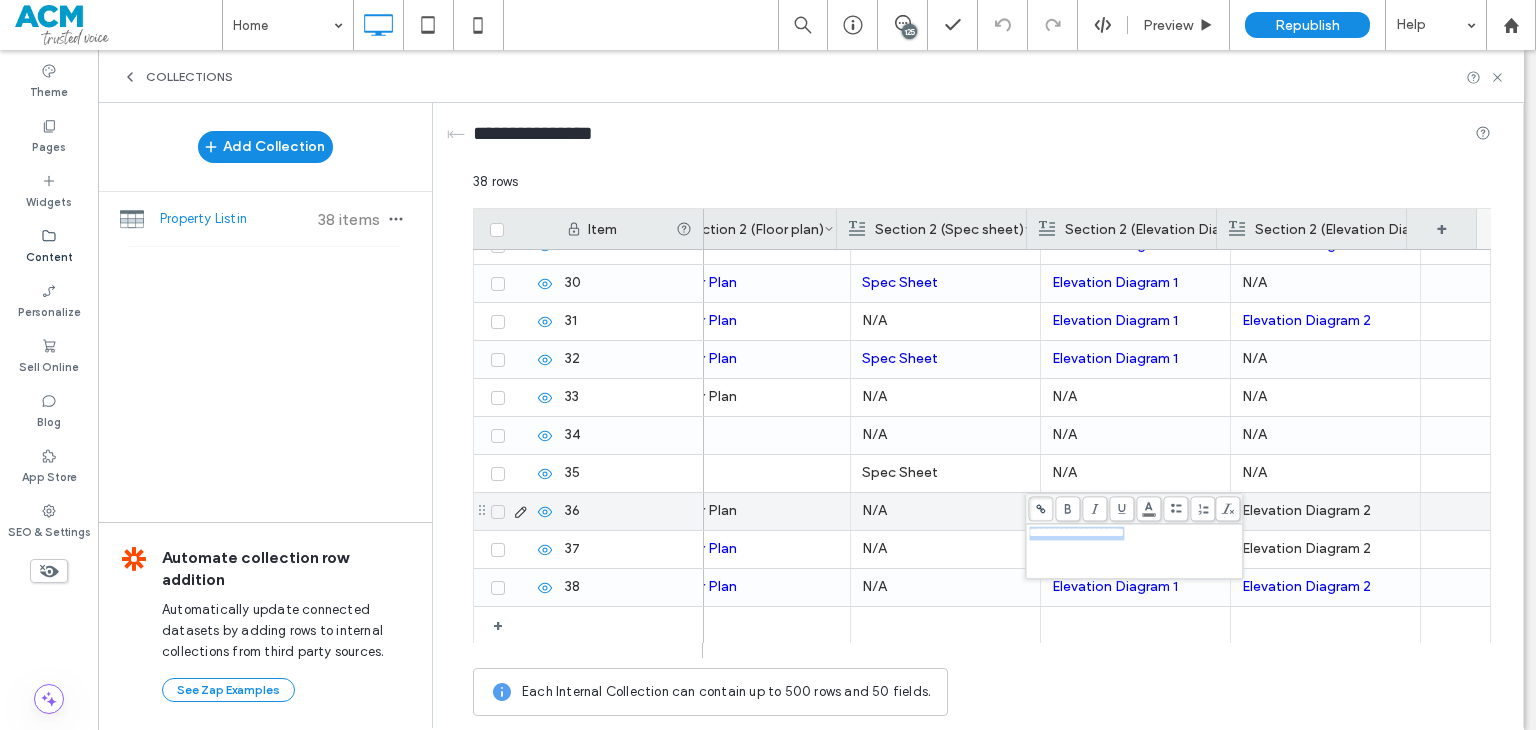 click on "Elevation Diagram 2" at bounding box center [1325, 549] 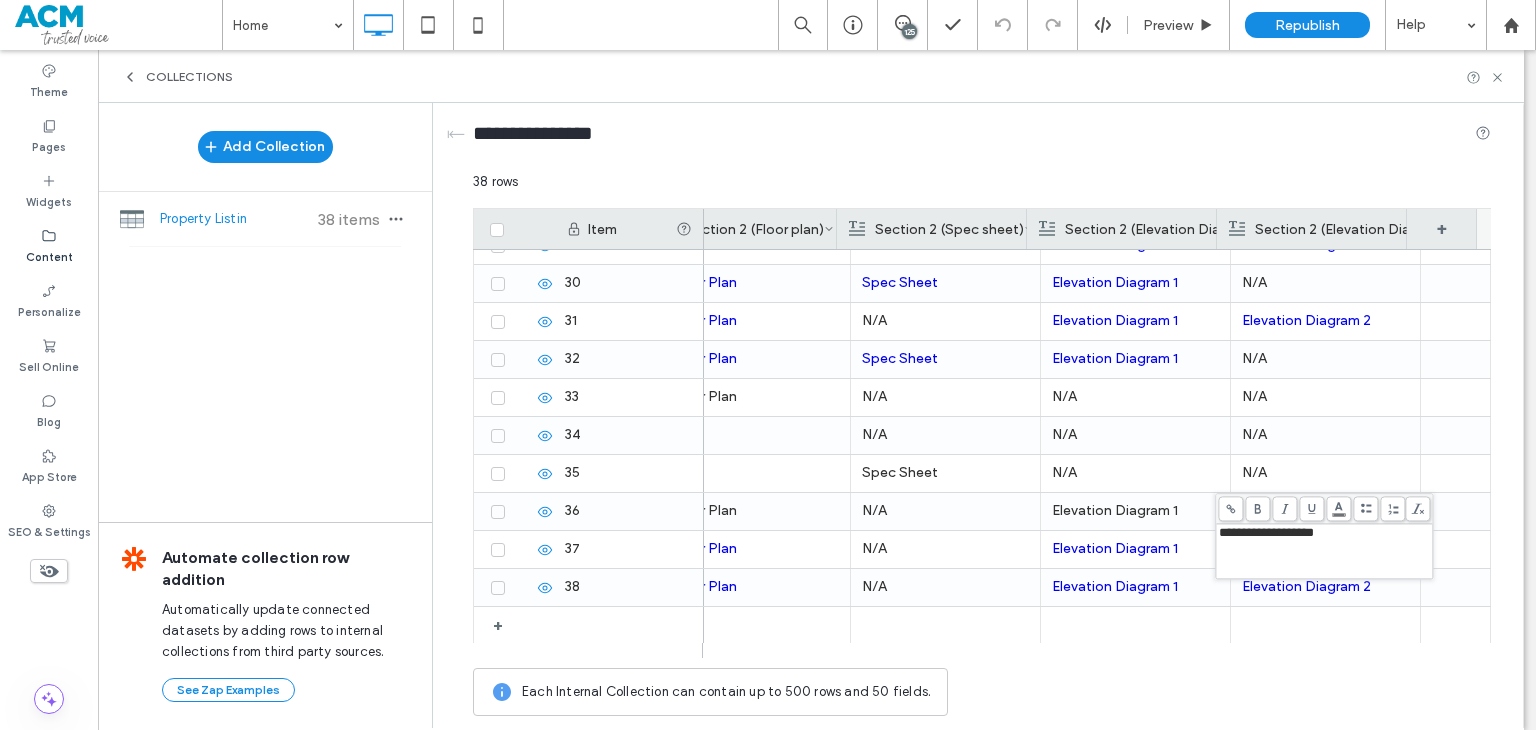 click at bounding box center [1230, 508] 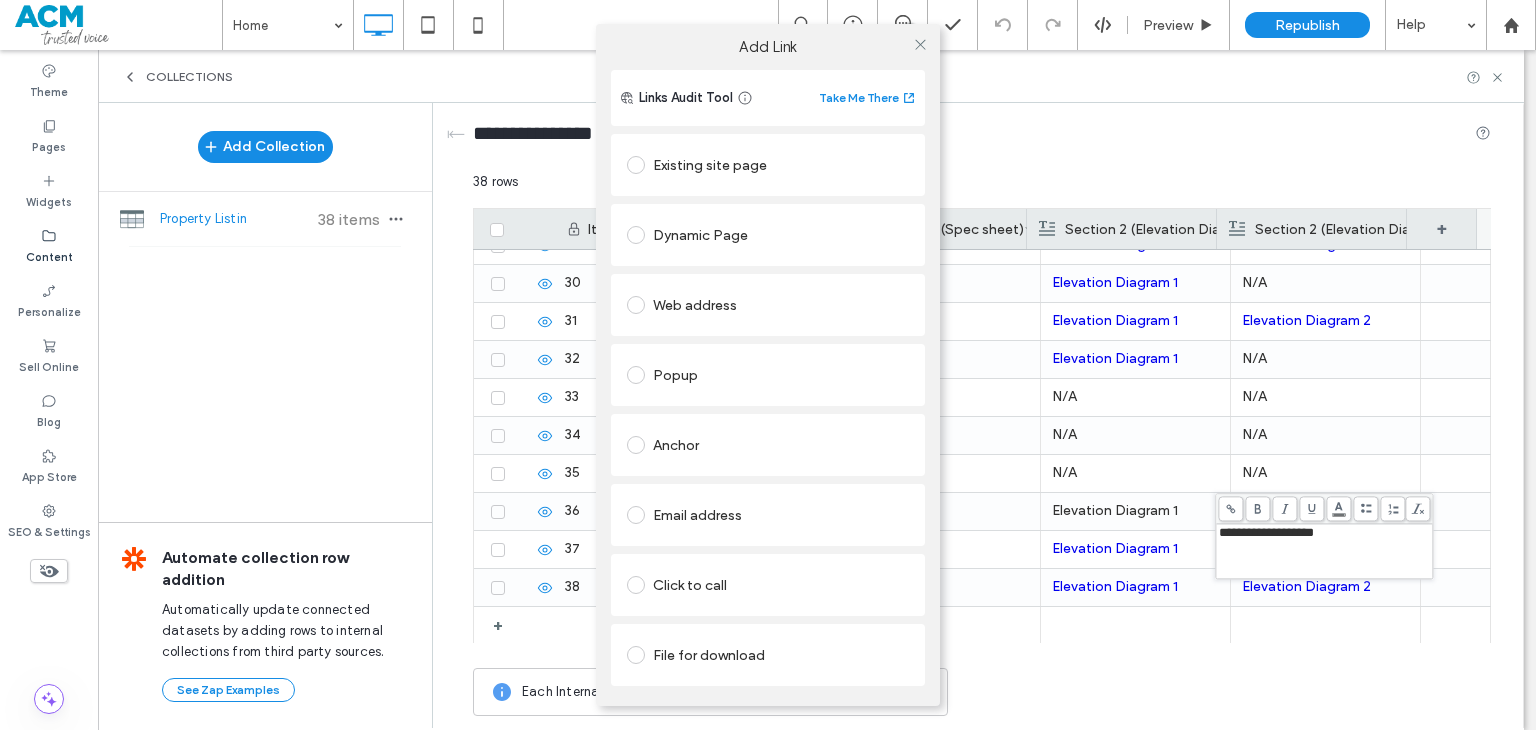 click on "Web address" at bounding box center (768, 305) 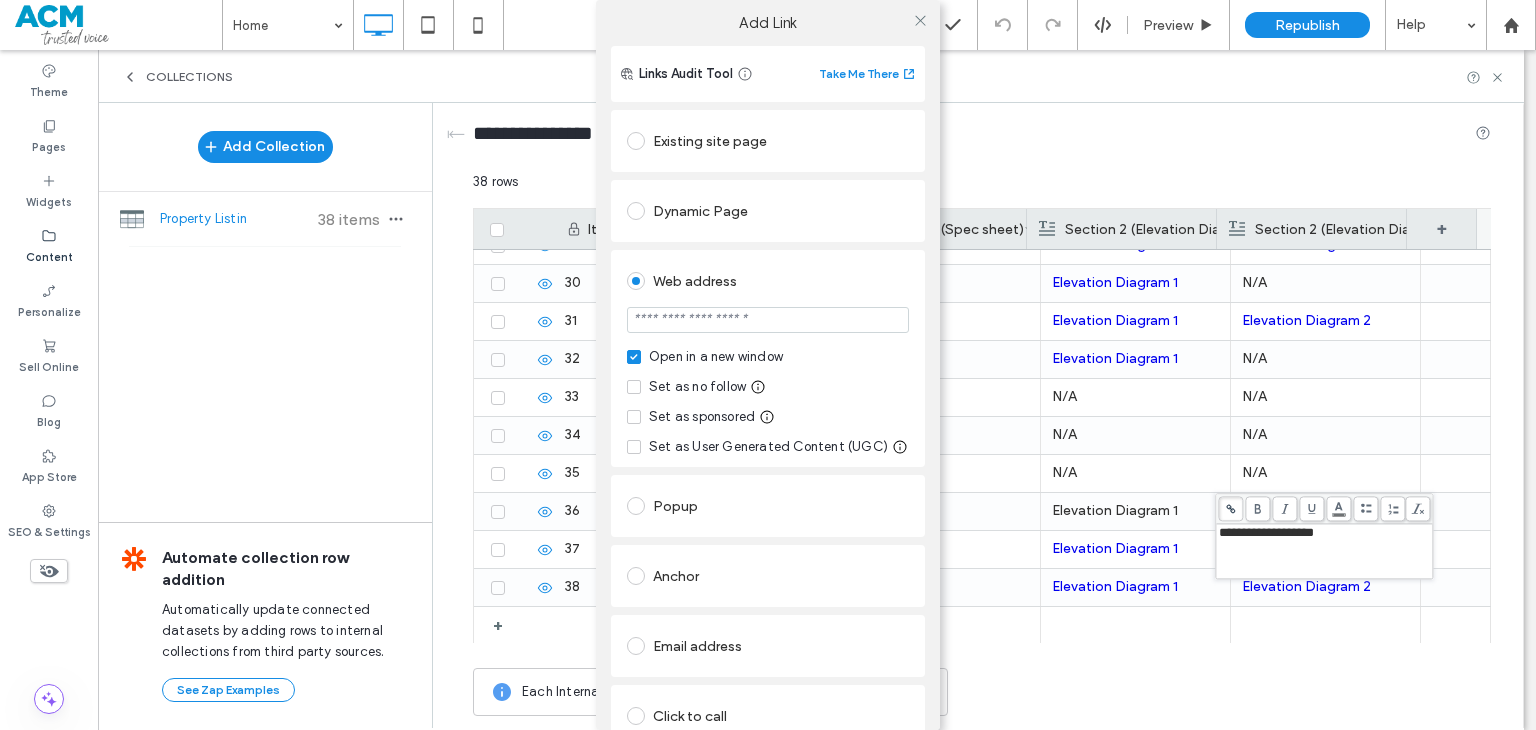 click at bounding box center (768, 320) 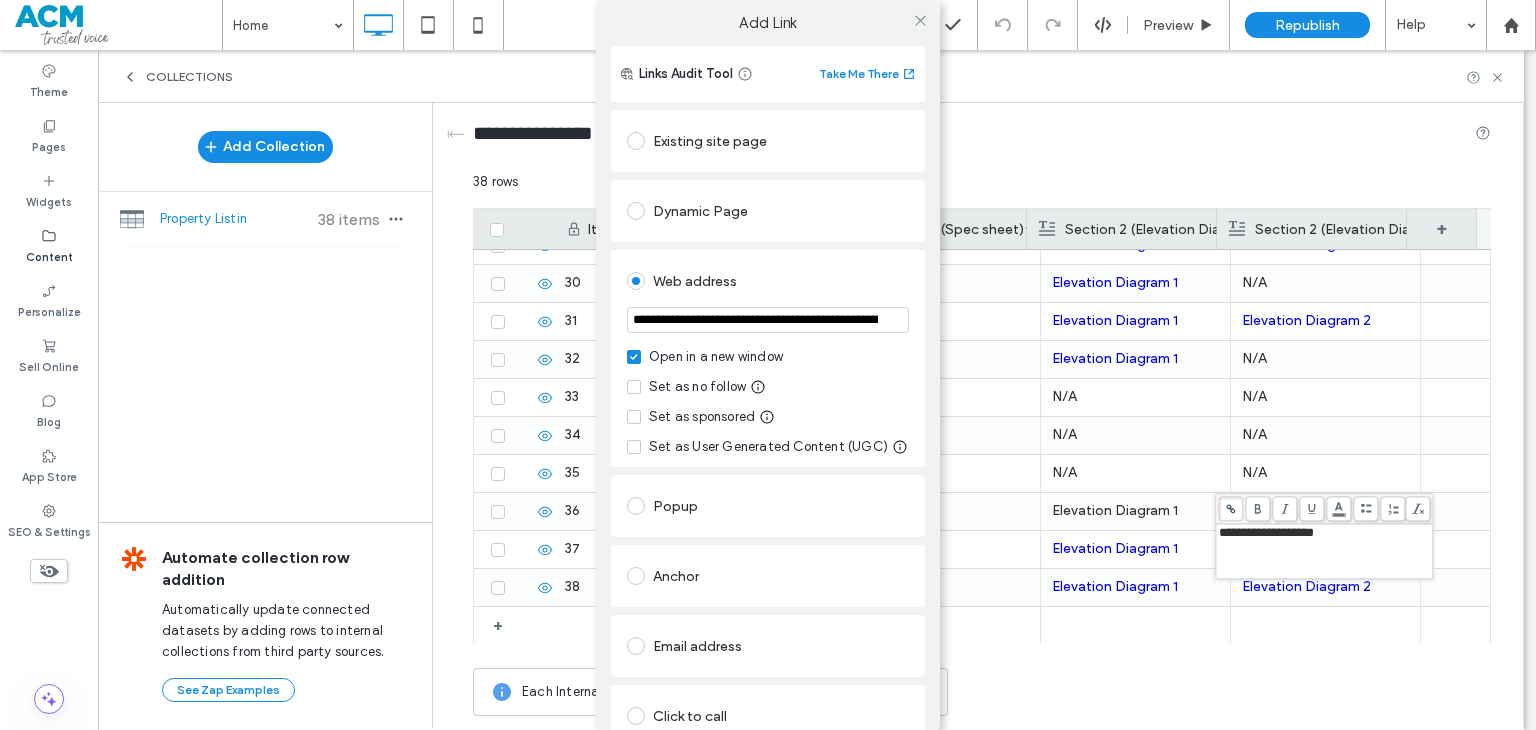 scroll, scrollTop: 0, scrollLeft: 433, axis: horizontal 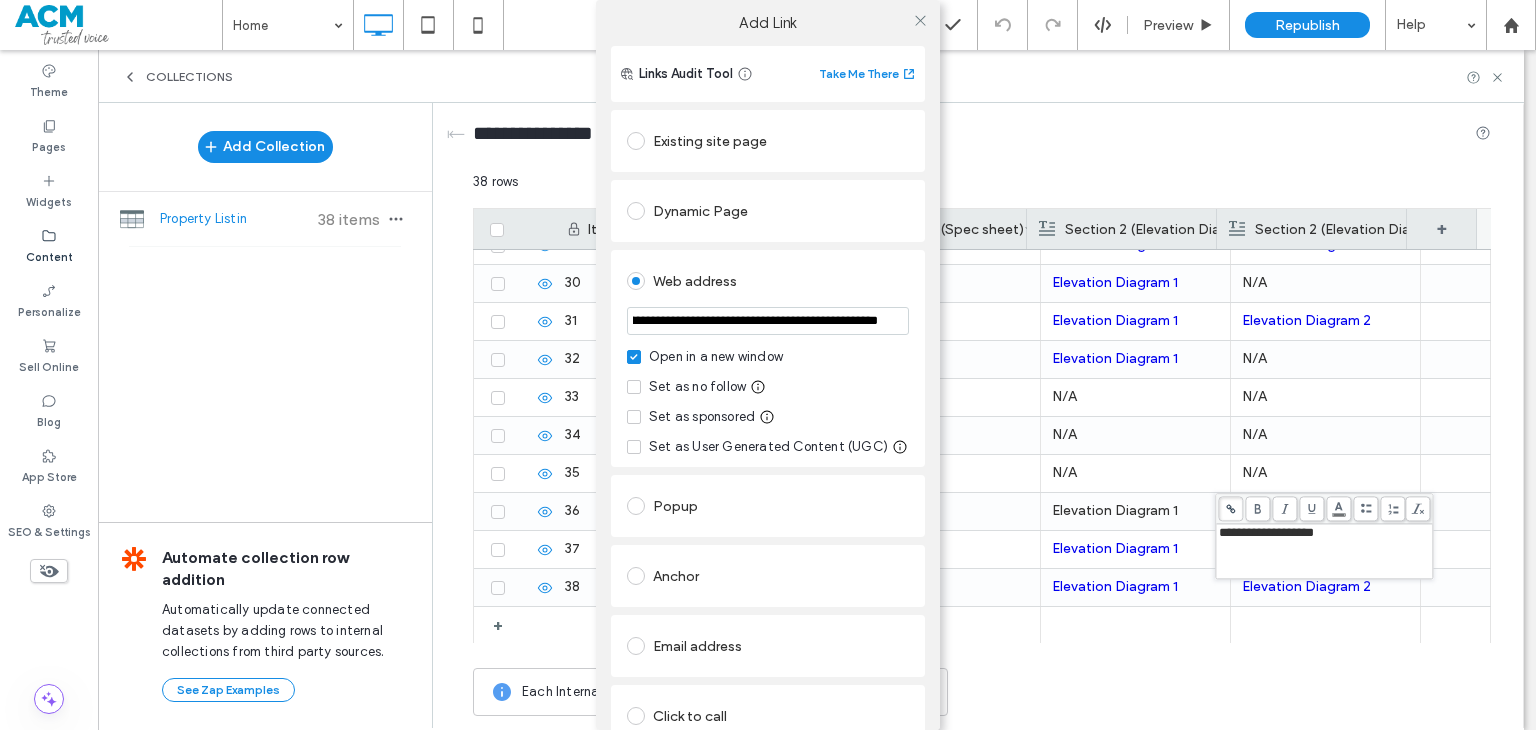 type on "**********" 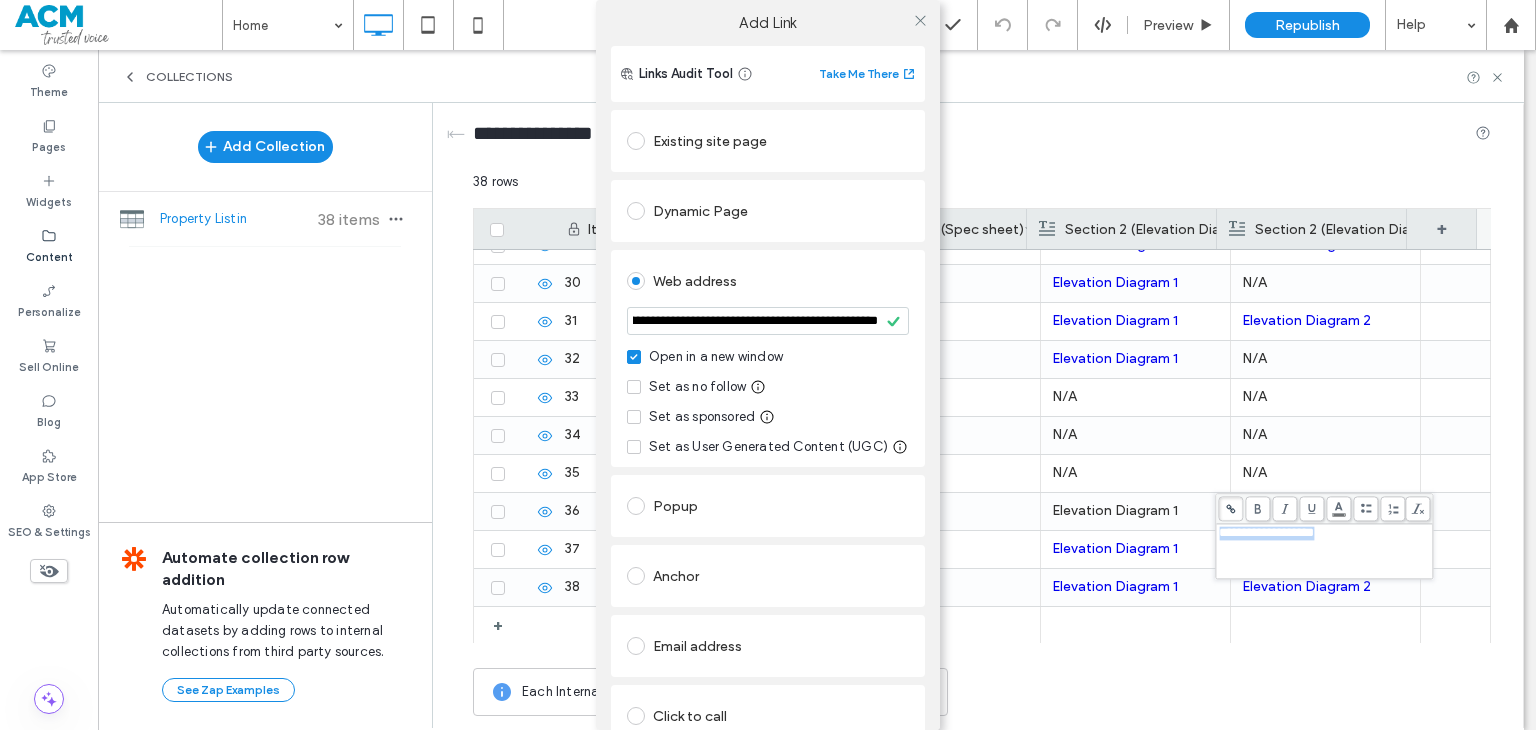 click on "**********" at bounding box center (768, 358) 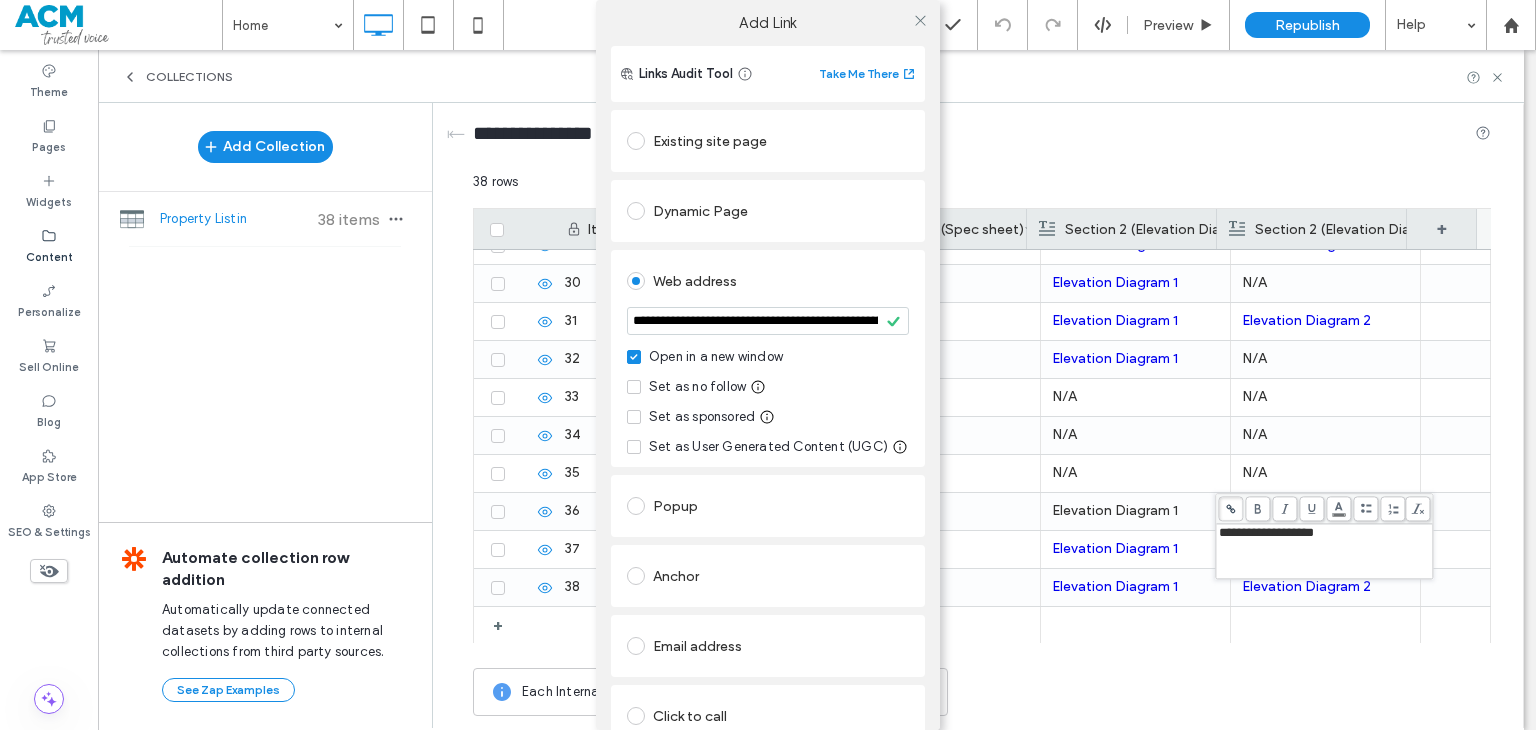 drag, startPoint x: 912, startPoint y: 29, endPoint x: 932, endPoint y: 64, distance: 40.311287 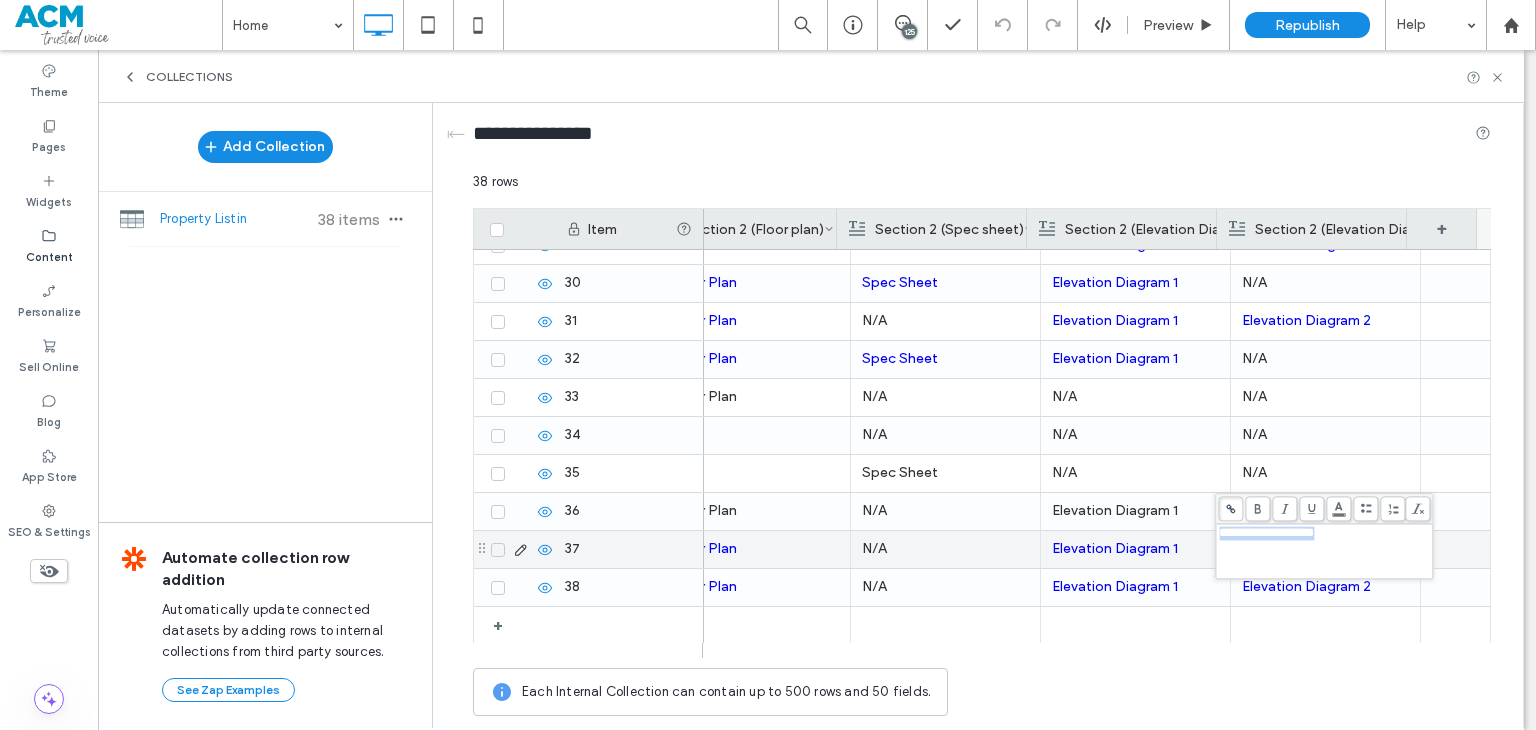 click on "Elevation Diagram 1" at bounding box center [1135, 549] 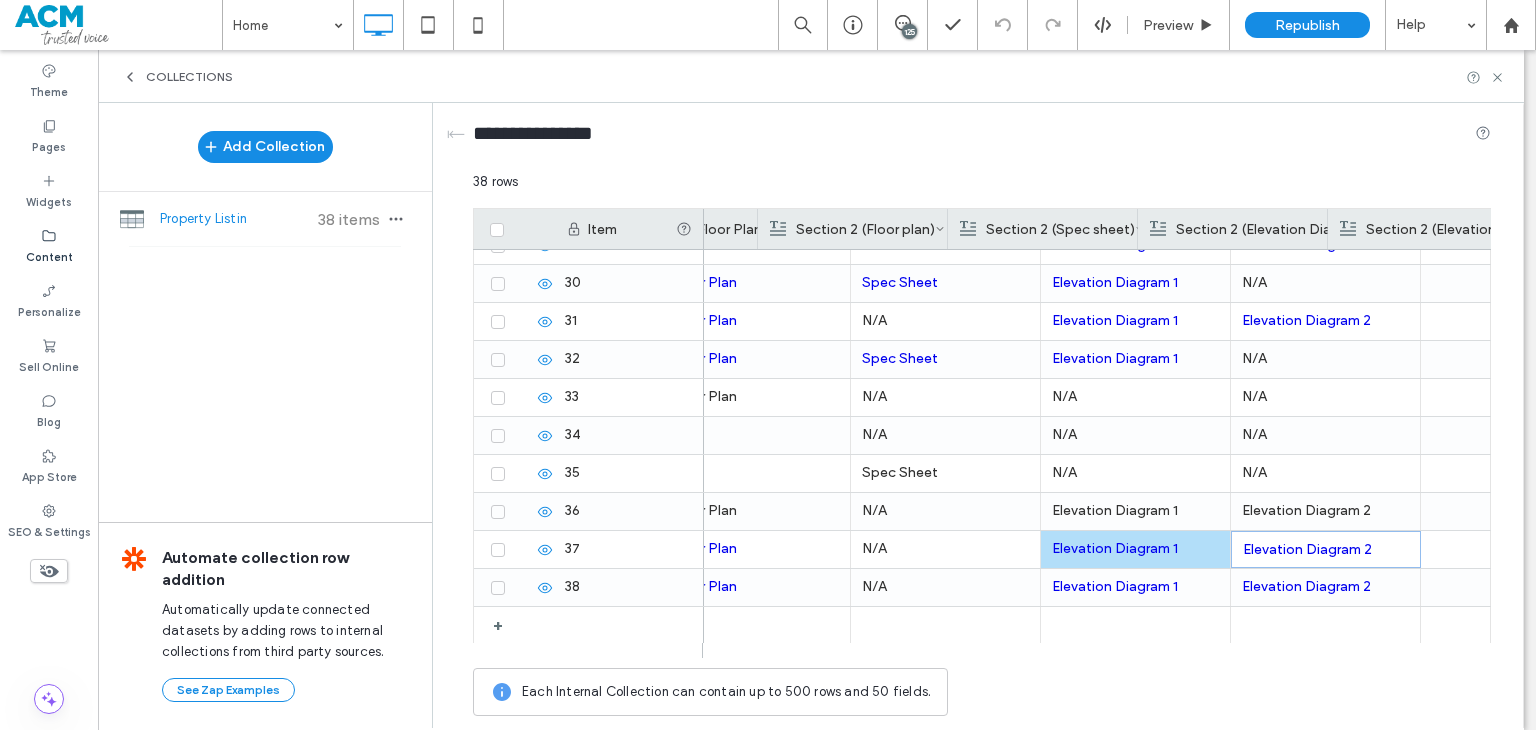 scroll, scrollTop: 0, scrollLeft: 1543, axis: horizontal 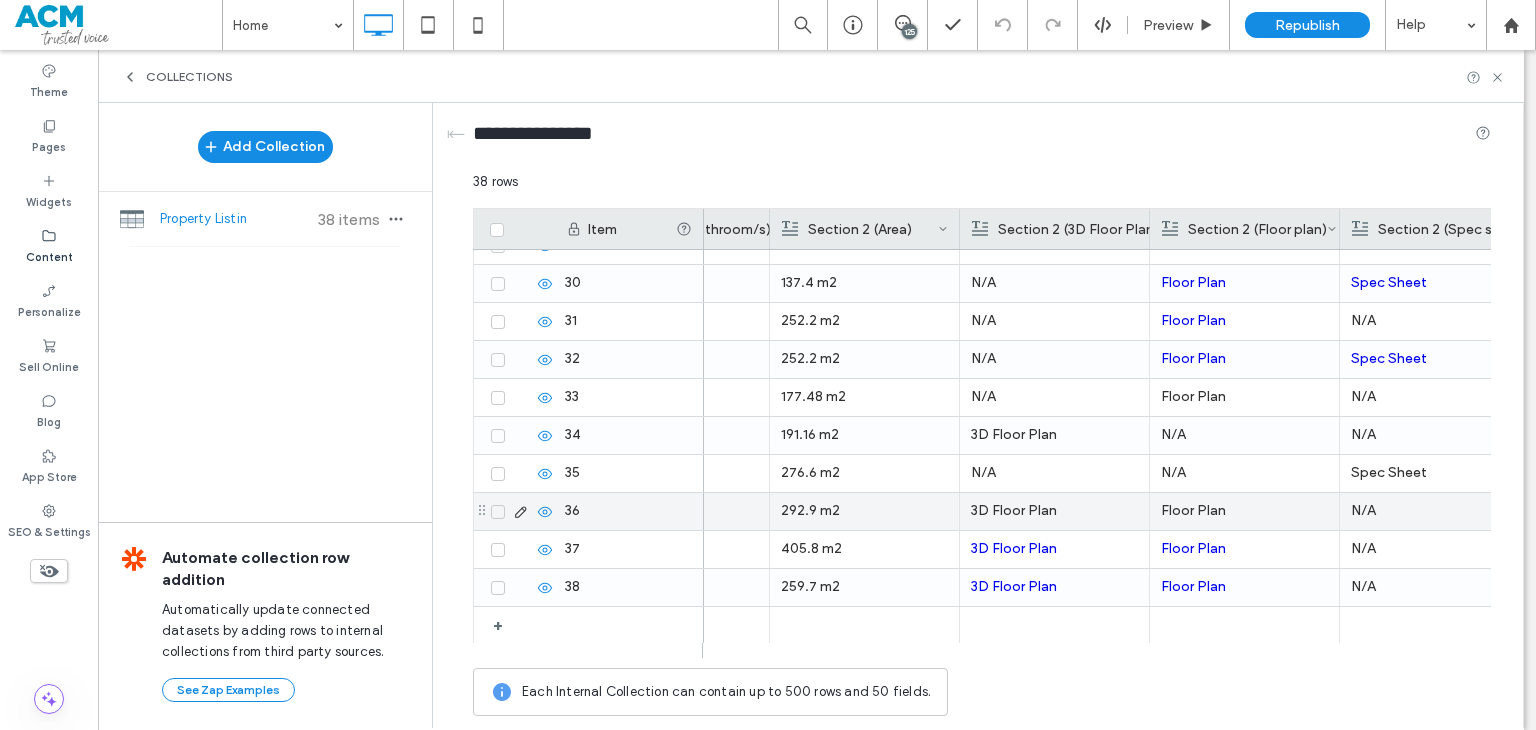 click on "3D Floor Plan" at bounding box center [1054, 511] 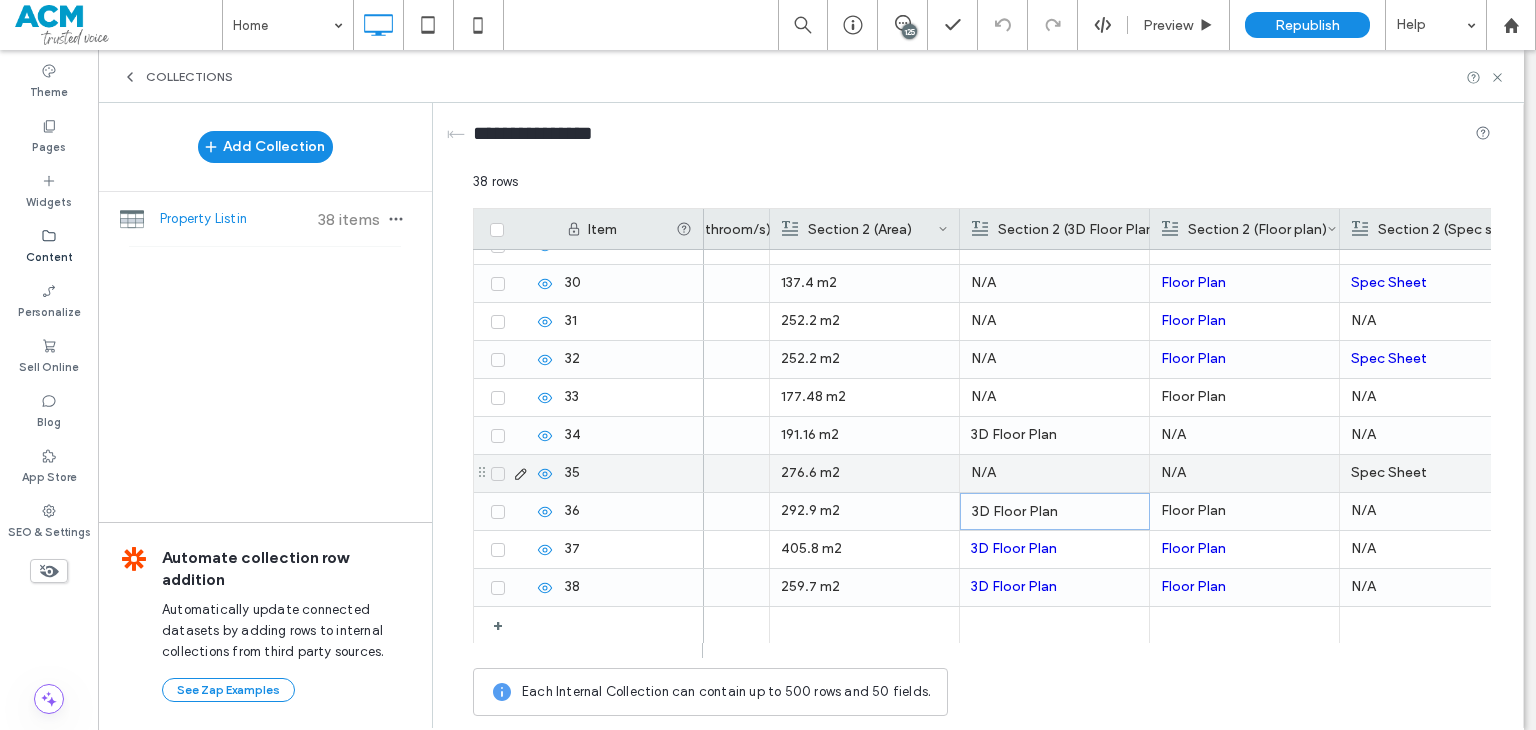 click on "3D Floor Plan" at bounding box center [1055, 512] 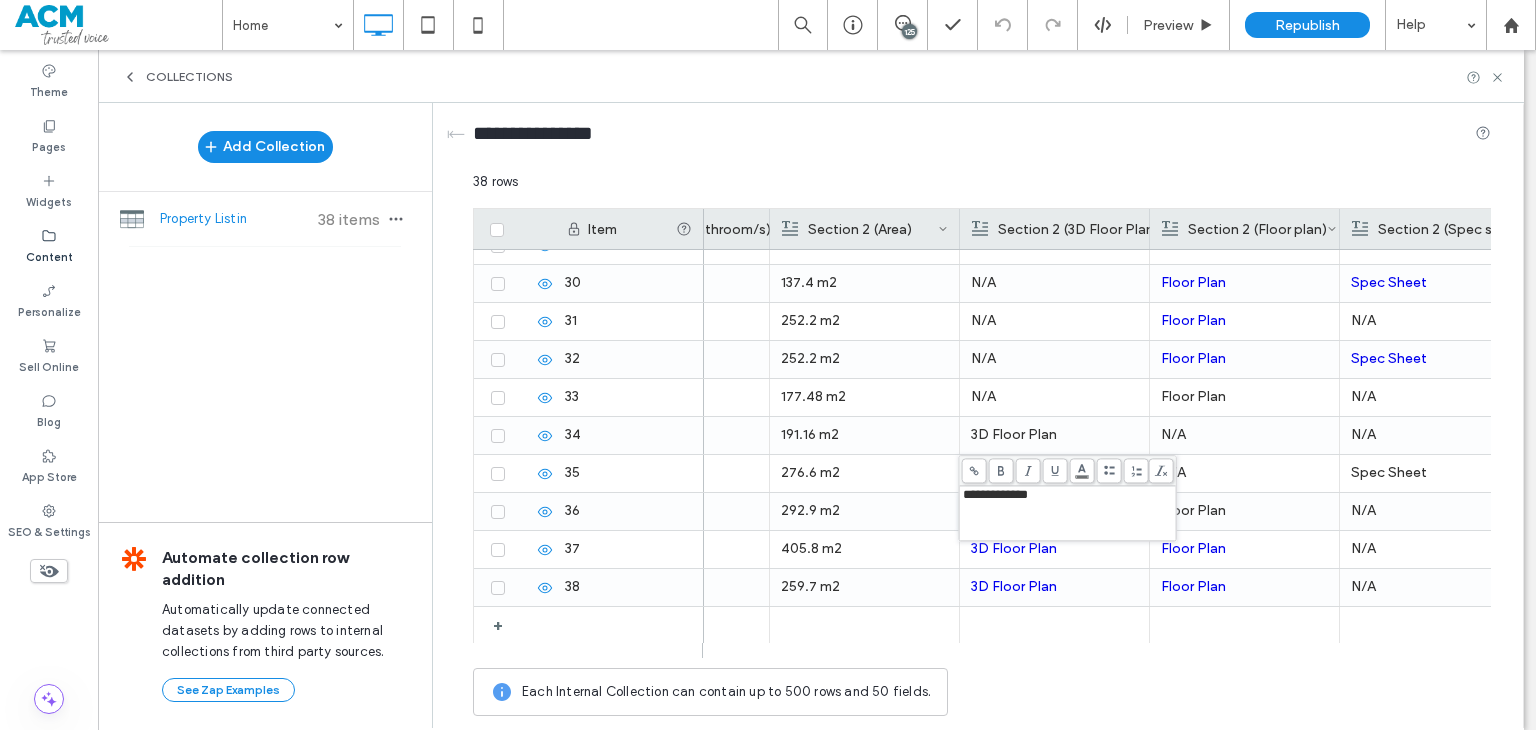click 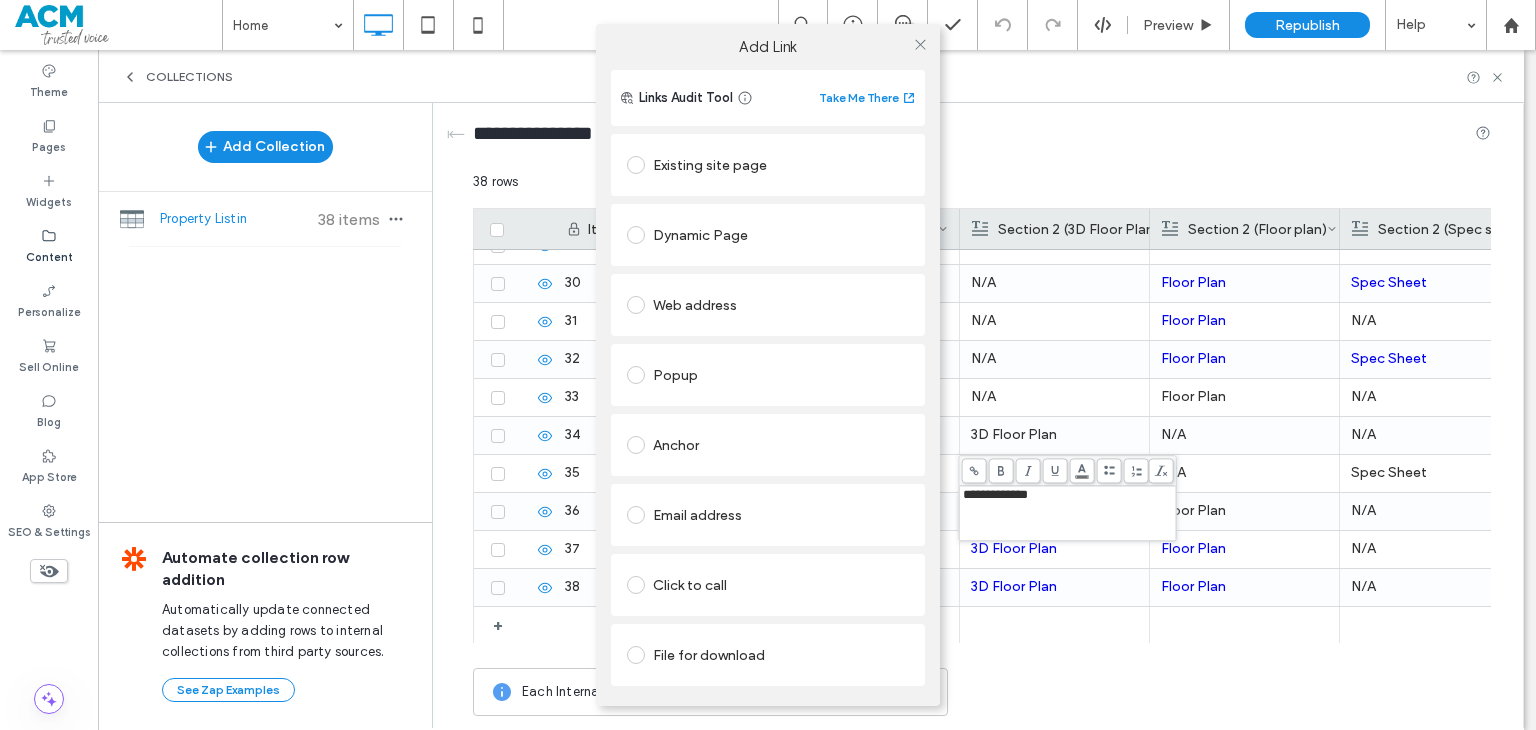 click on "Dynamic Page" at bounding box center (768, 235) 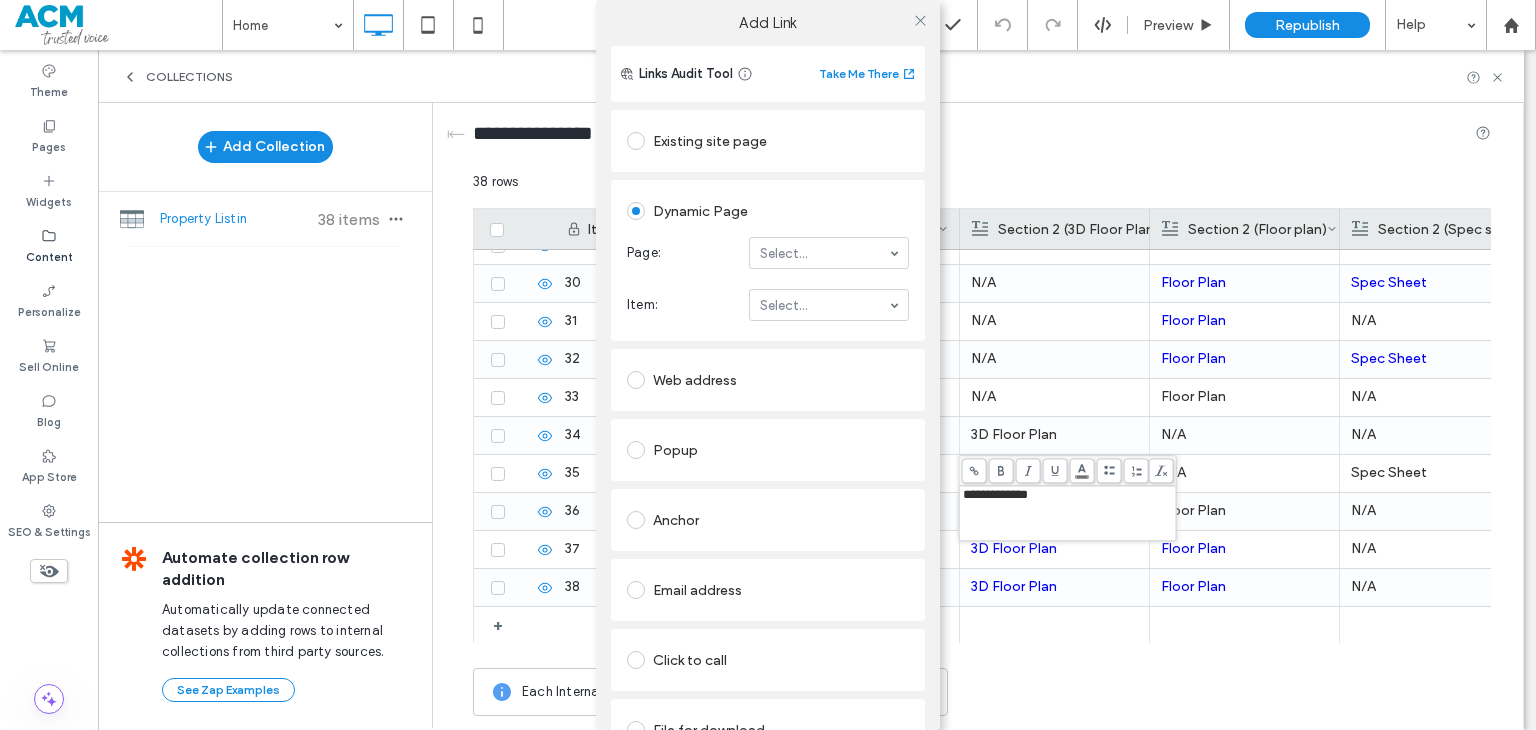 click on "Web address" at bounding box center [768, 380] 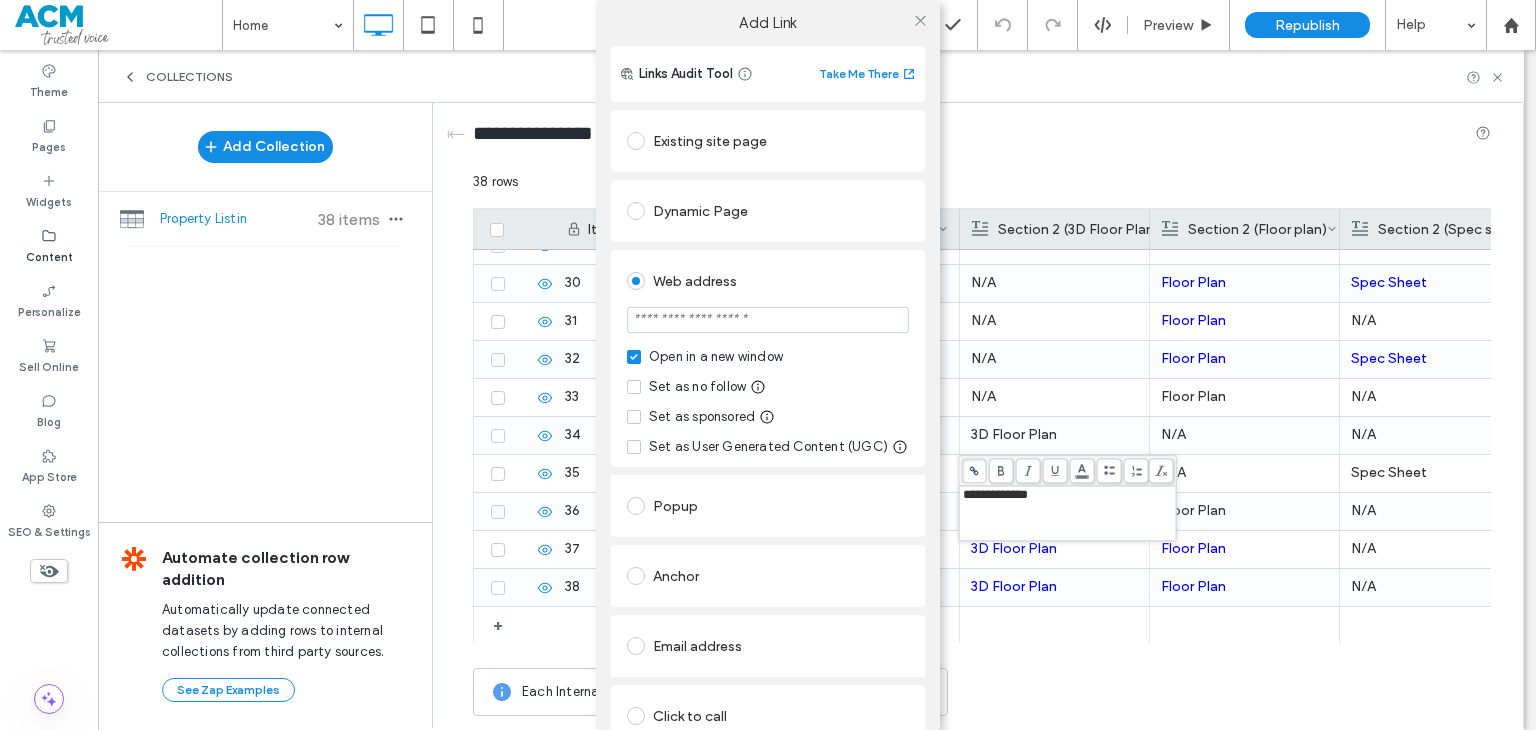 click at bounding box center (768, 320) 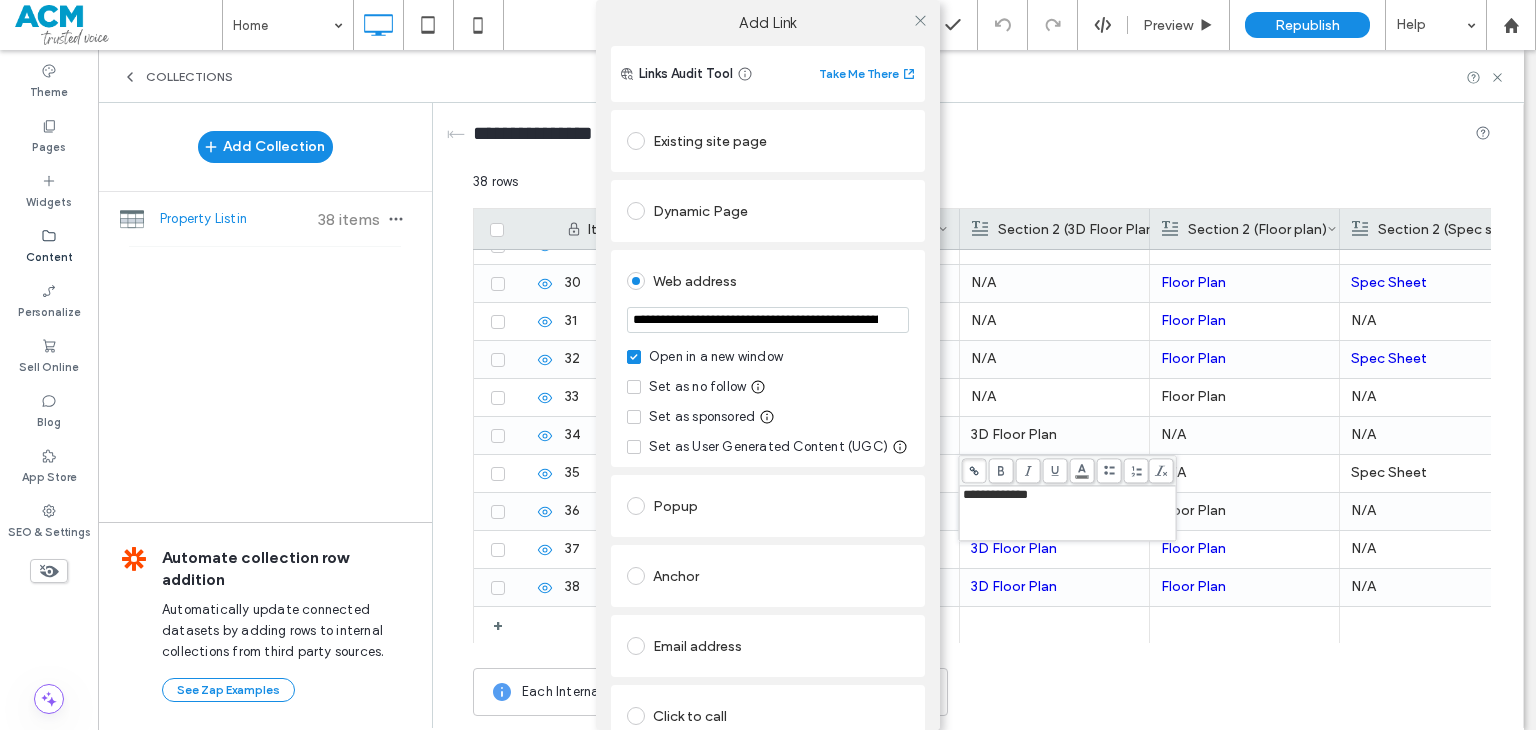 scroll, scrollTop: 0, scrollLeft: 252, axis: horizontal 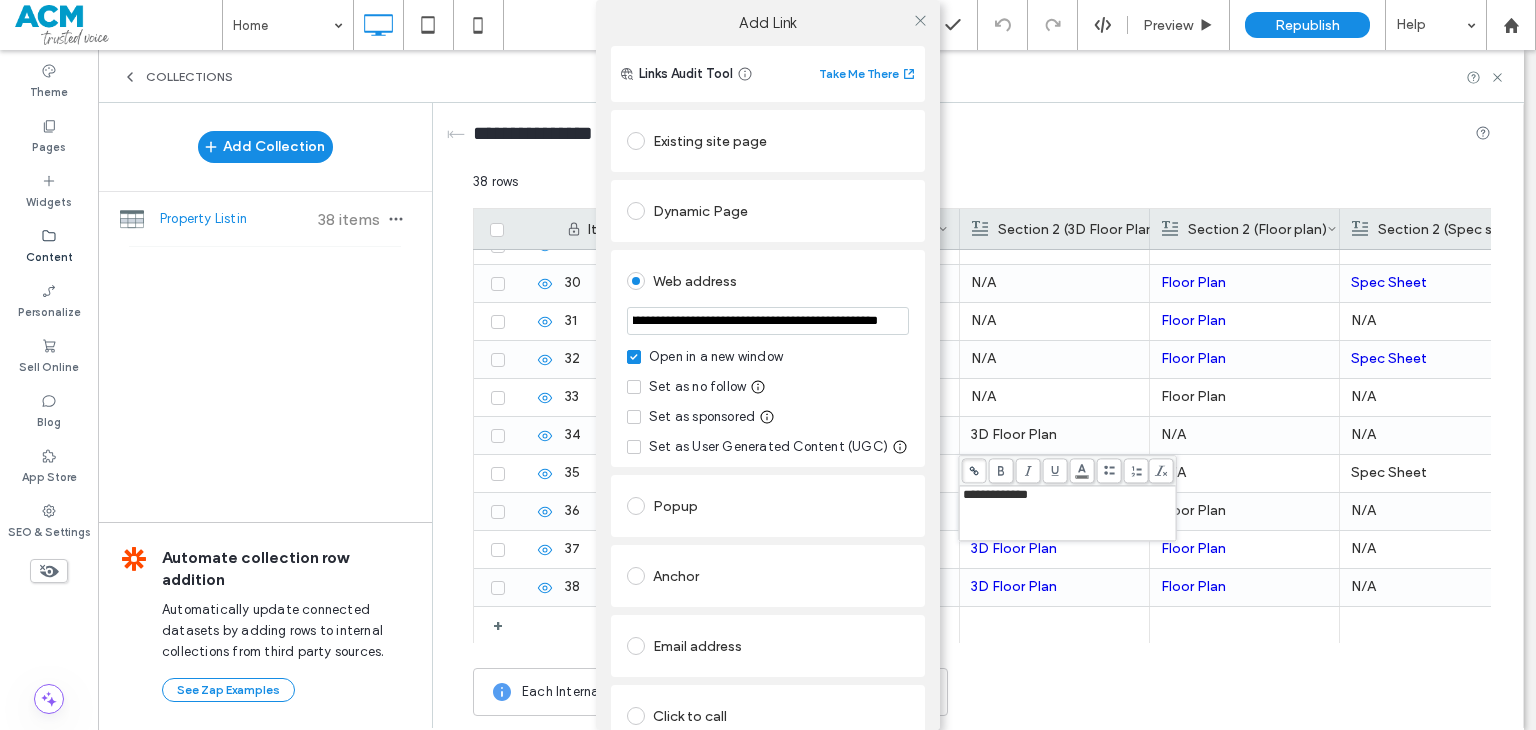 type on "**********" 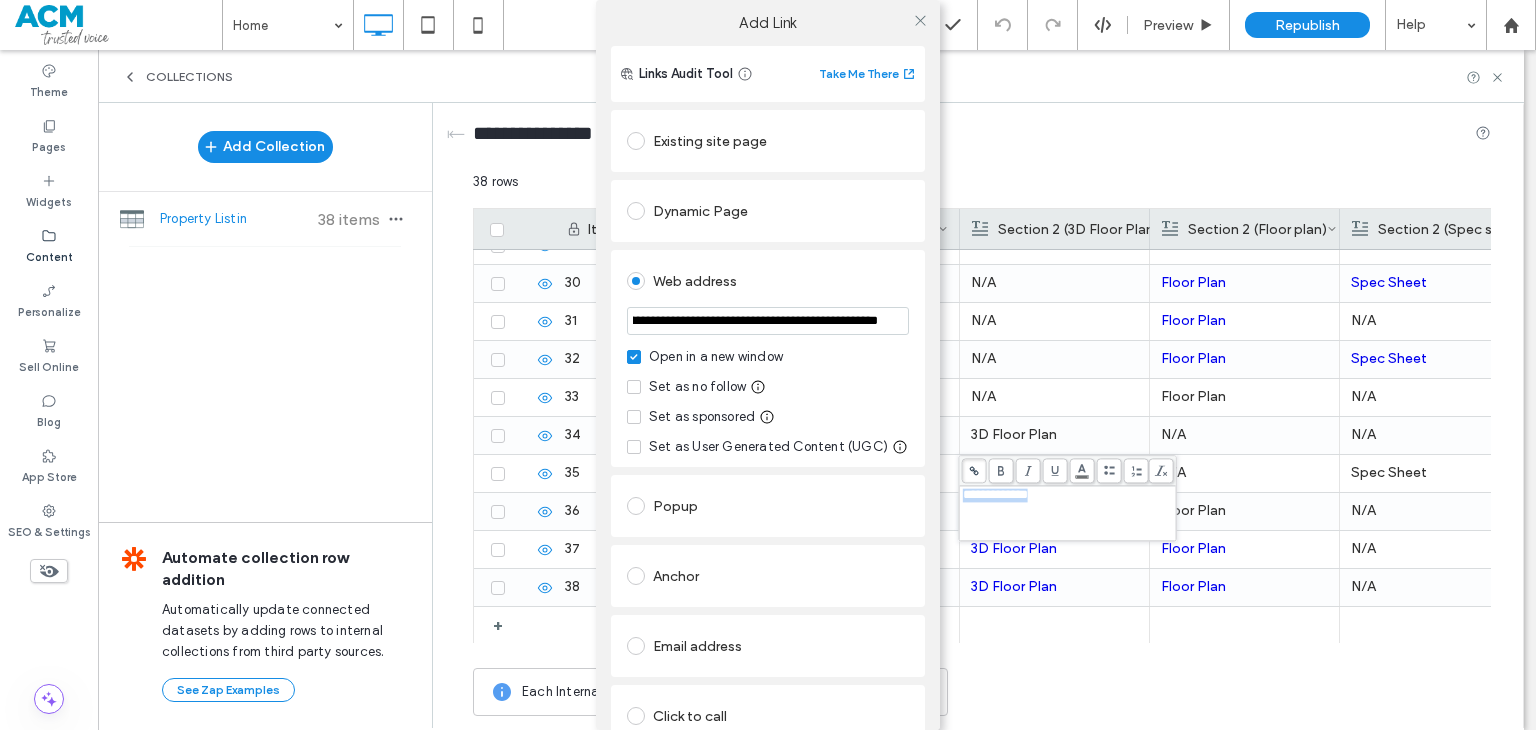 click on "**********" at bounding box center [768, 441] 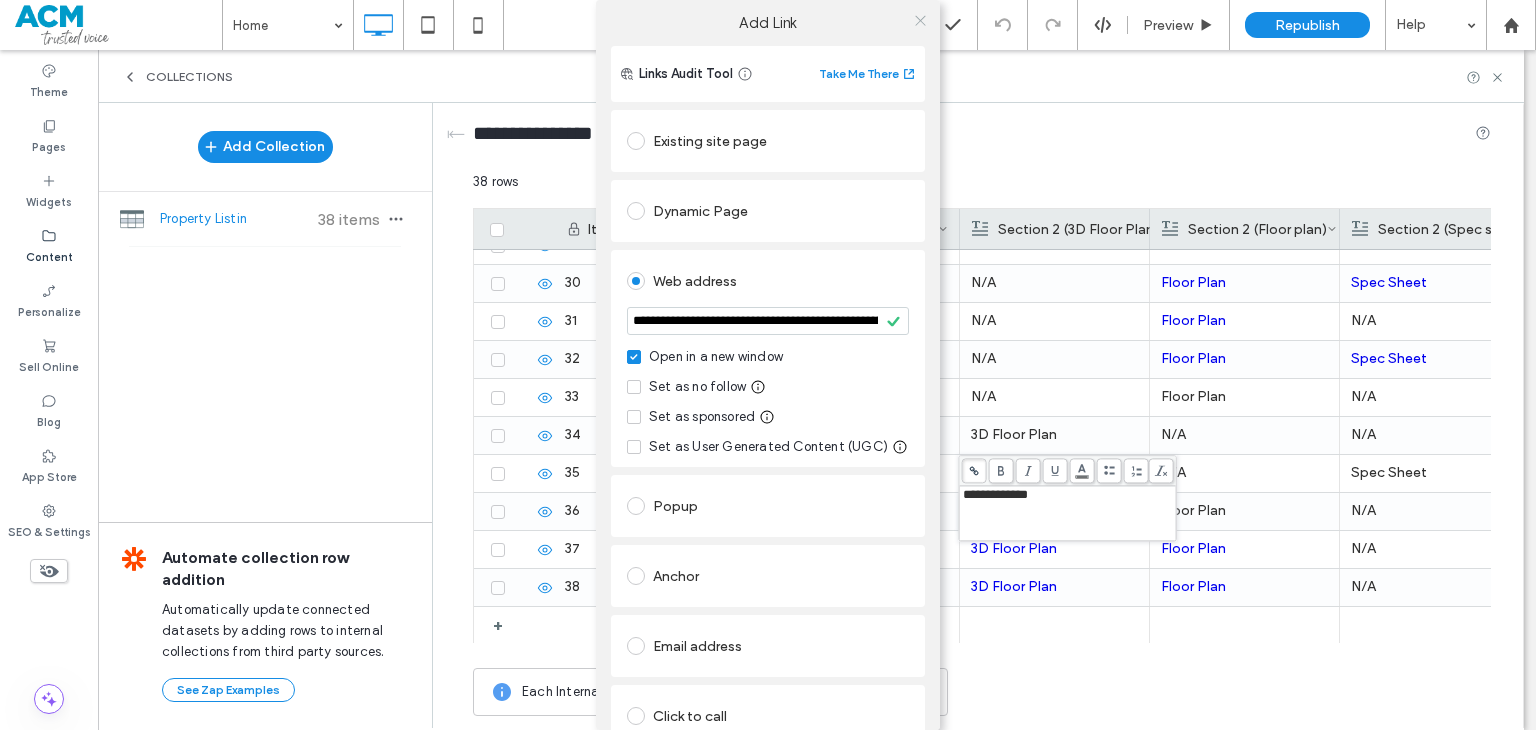 click at bounding box center [920, 20] 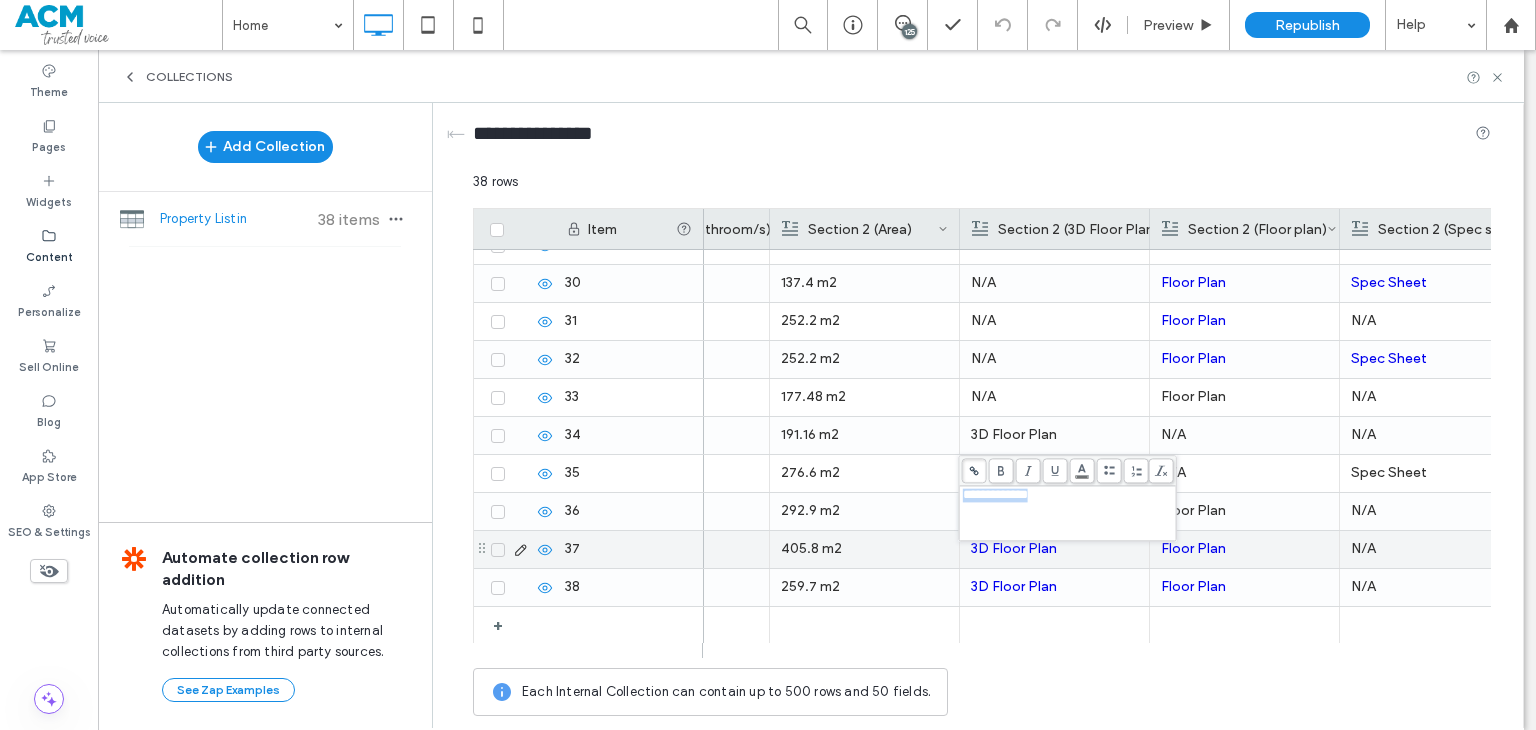 click on "Floor Plan" at bounding box center (1244, 511) 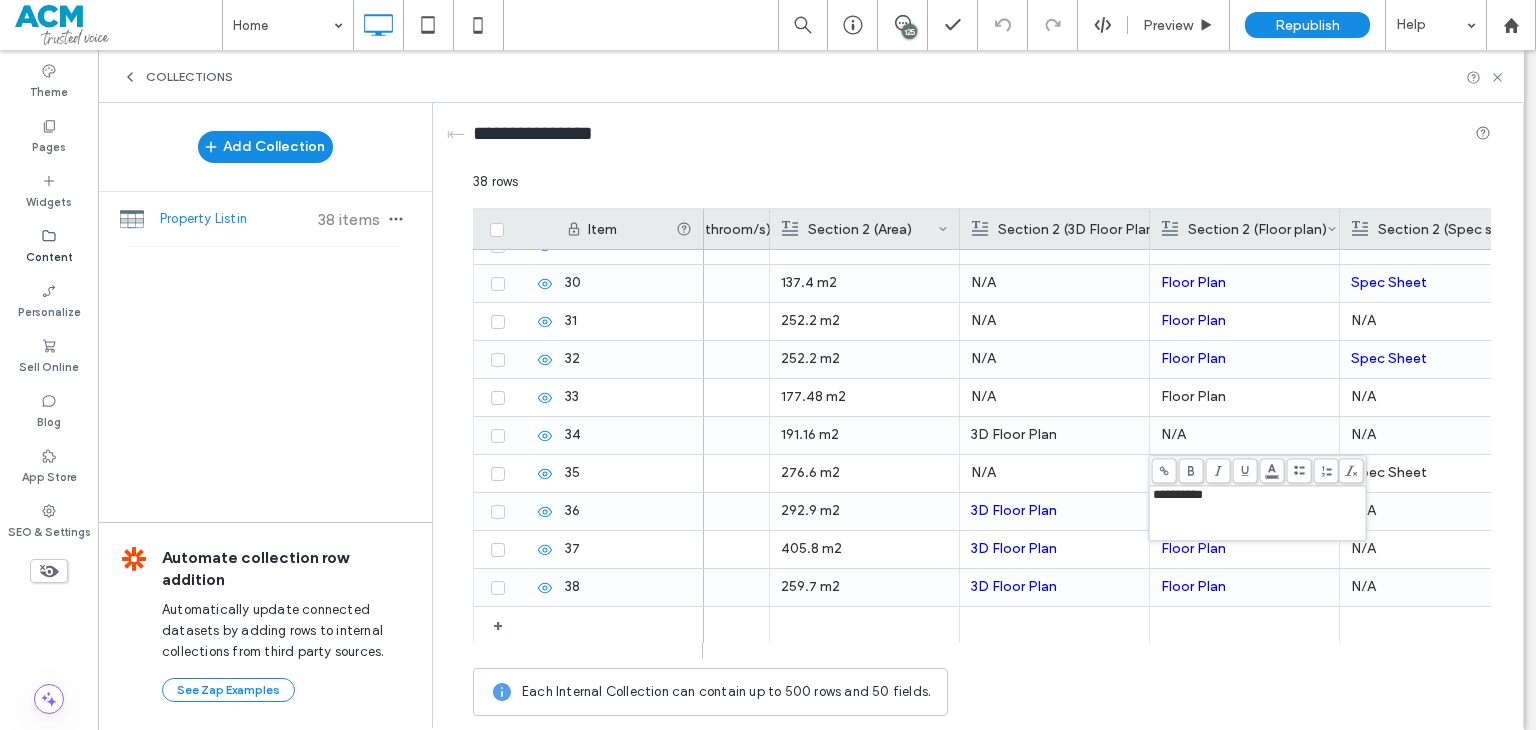 click 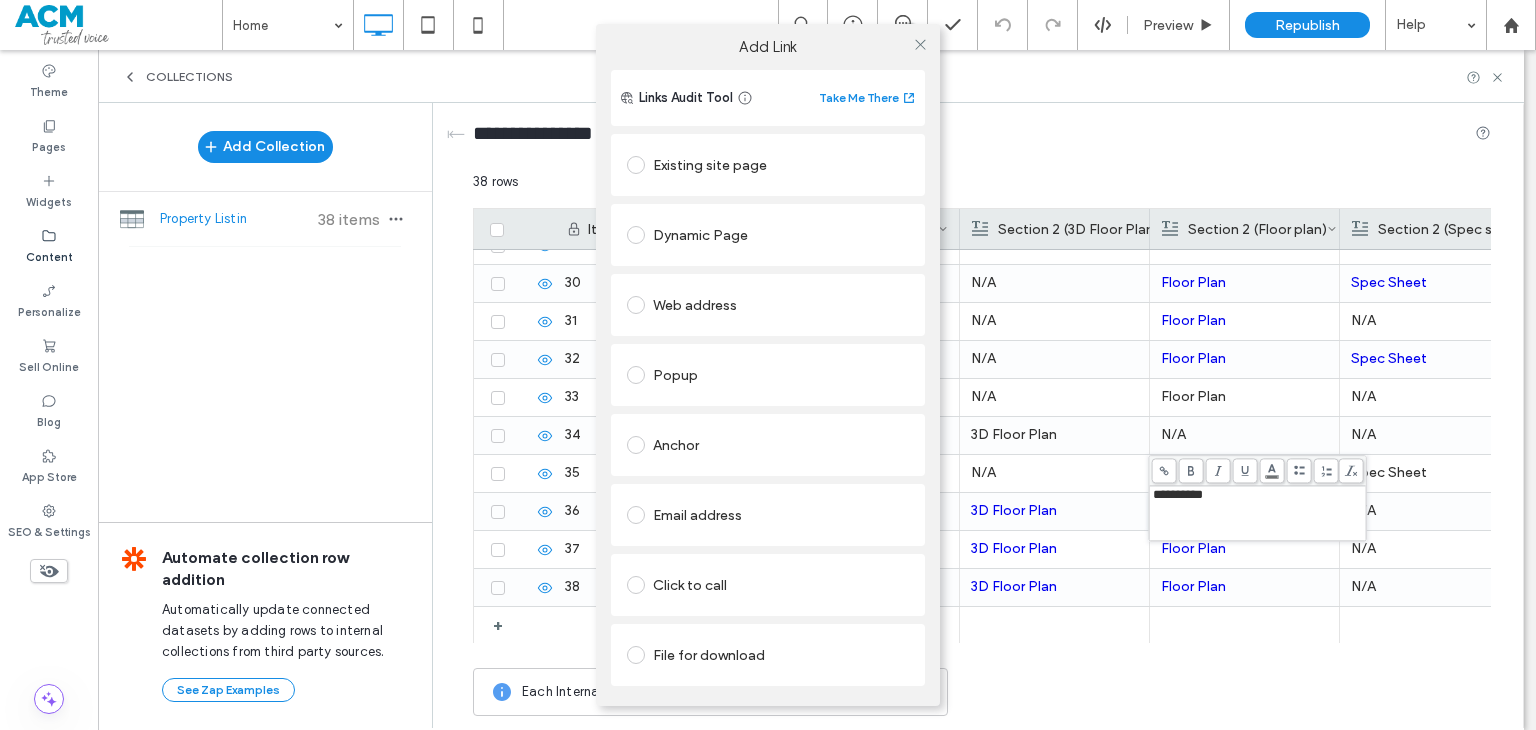 click on "Web address" at bounding box center (768, 305) 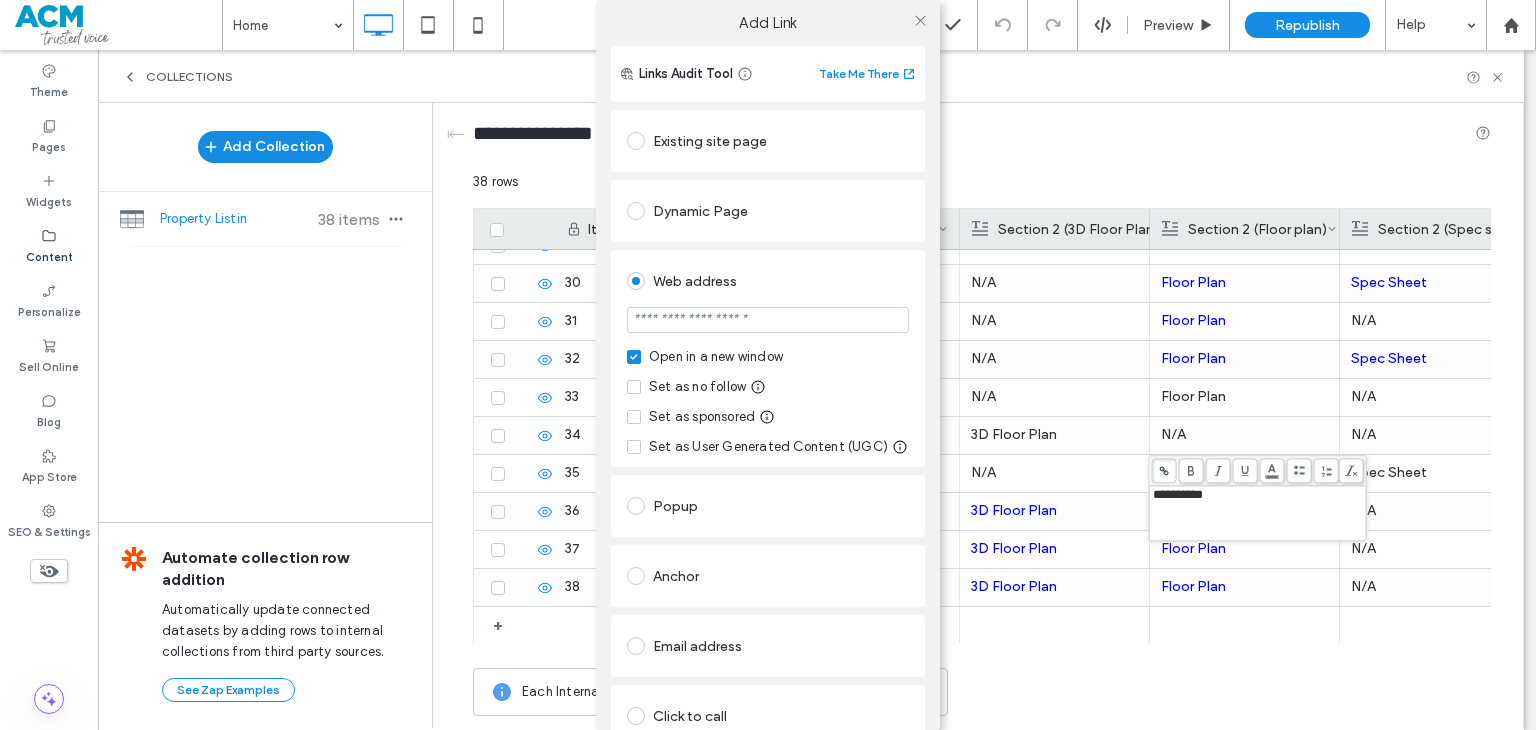 click at bounding box center [768, 320] 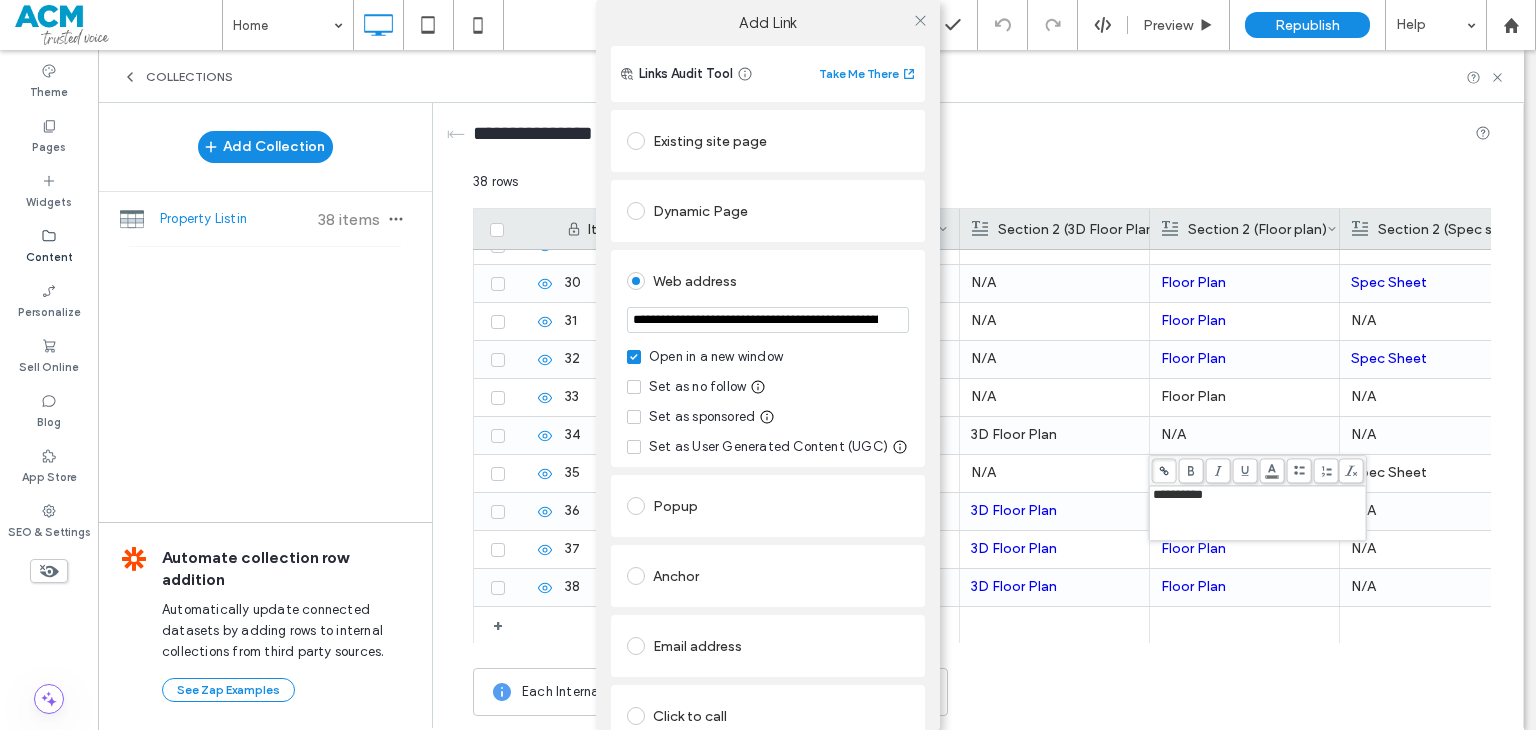 scroll, scrollTop: 0, scrollLeft: 251, axis: horizontal 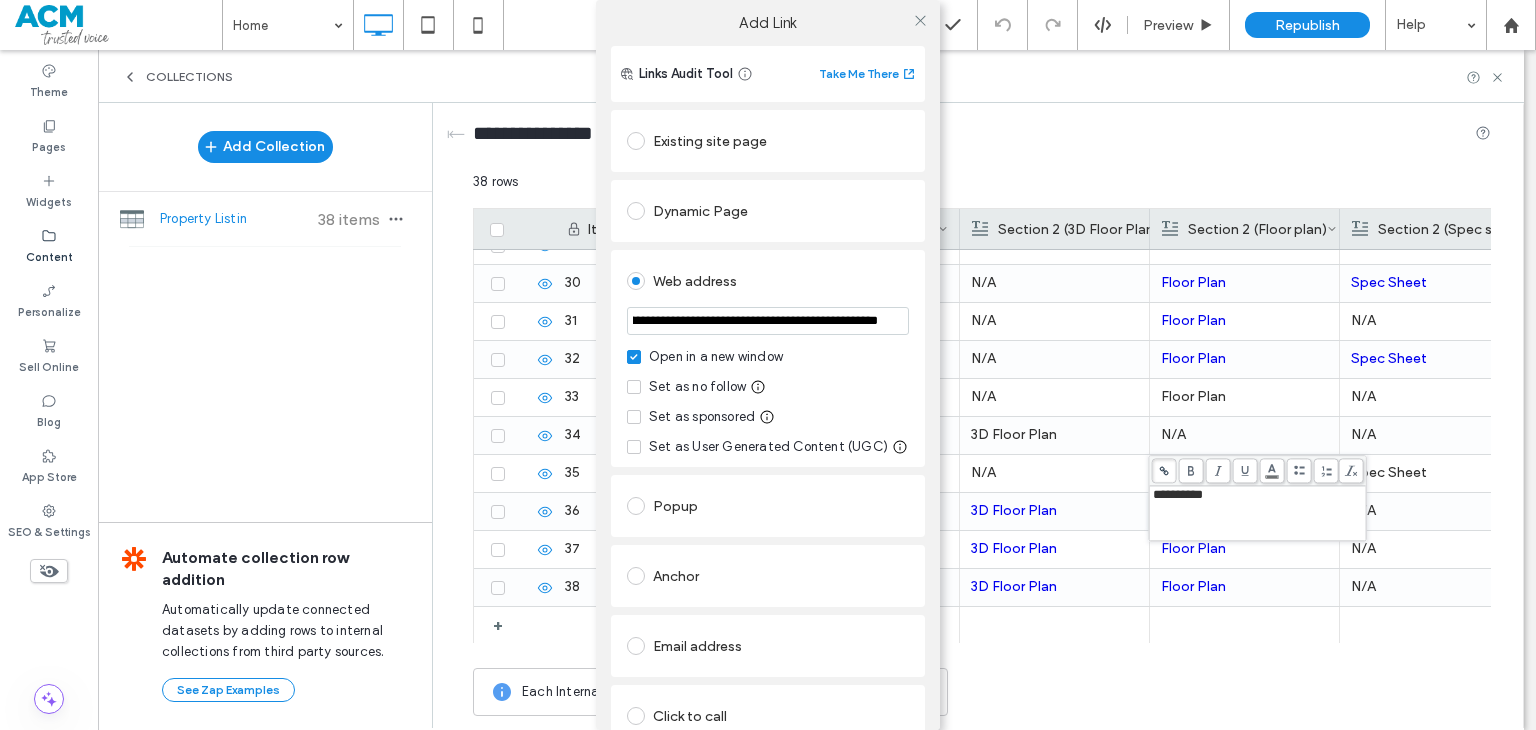 type on "**********" 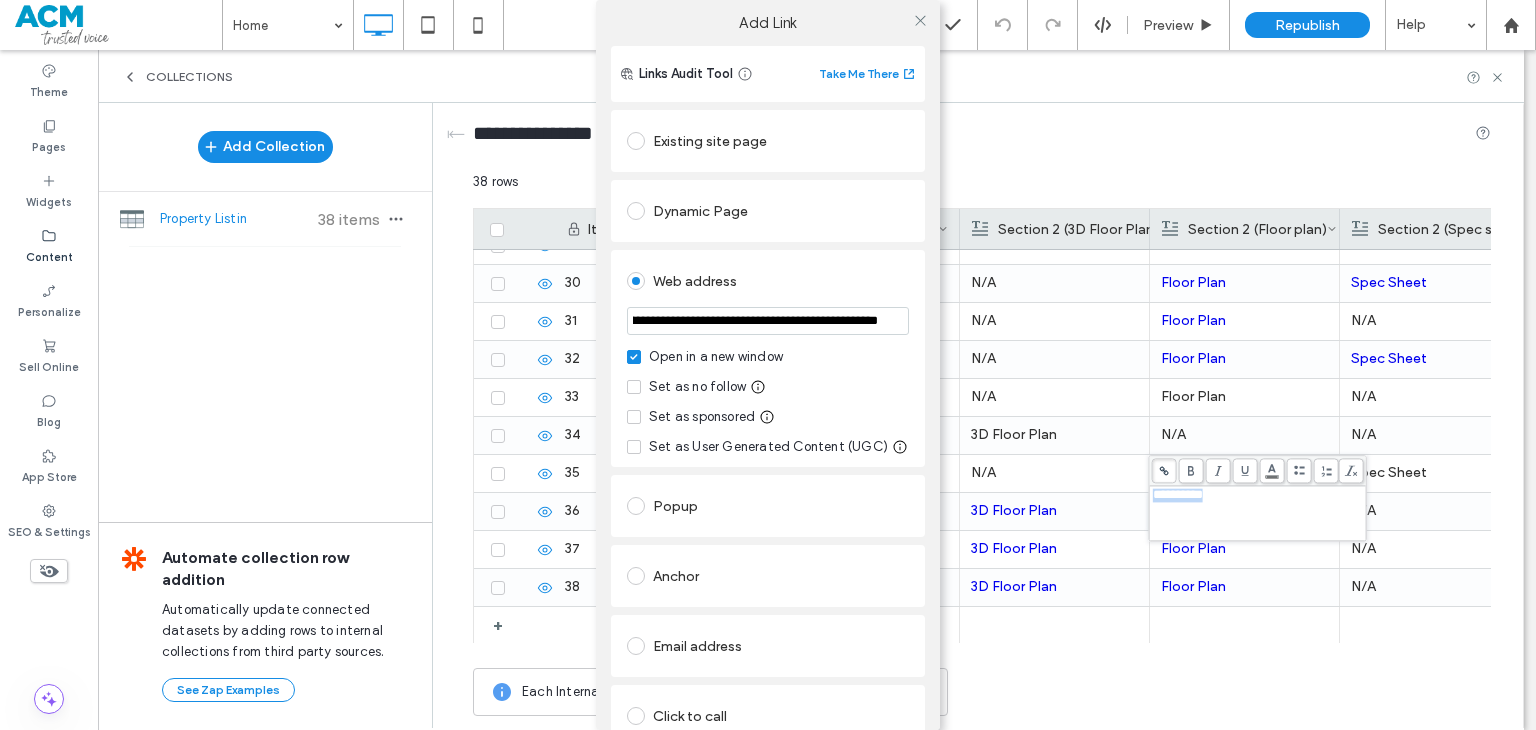 click on "**********" at bounding box center (768, 358) 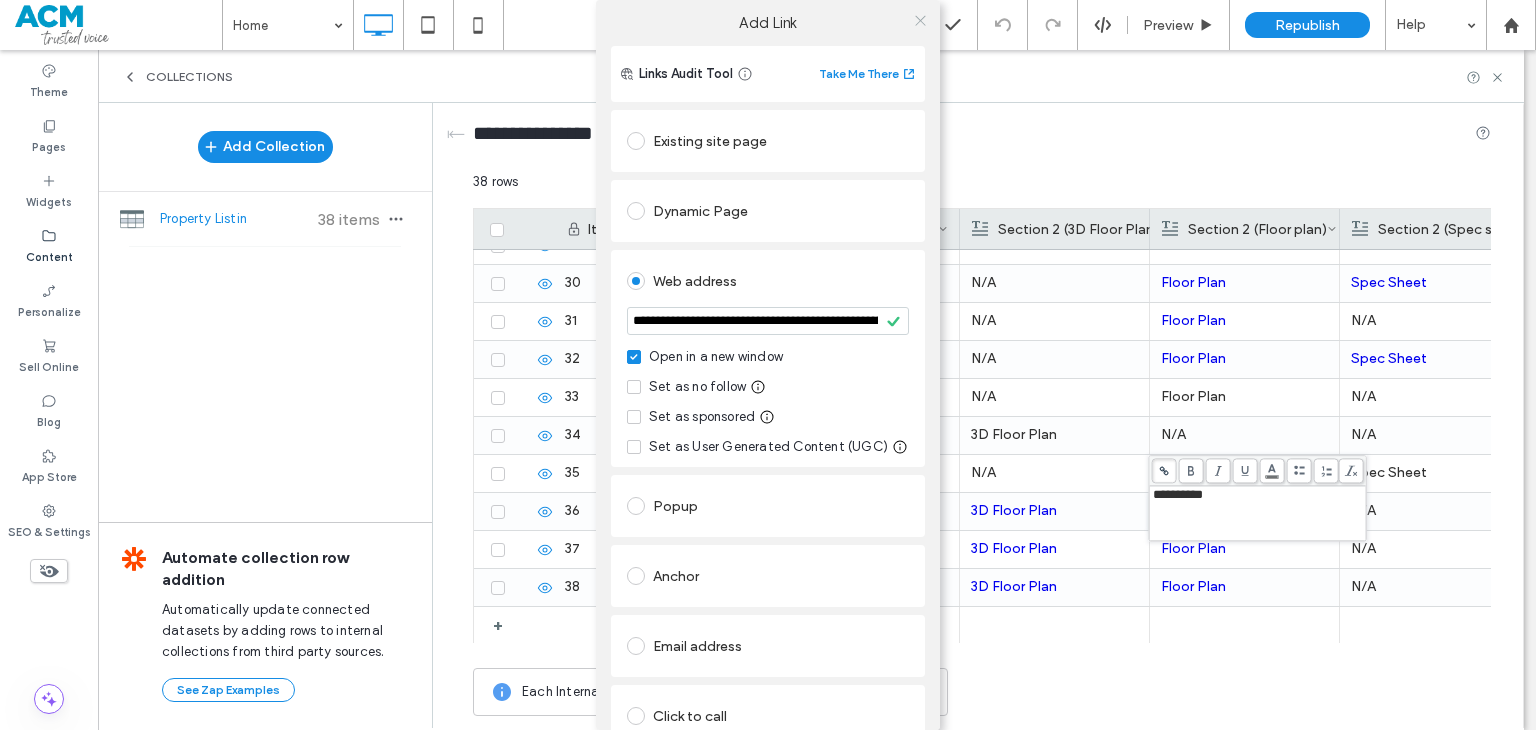 click 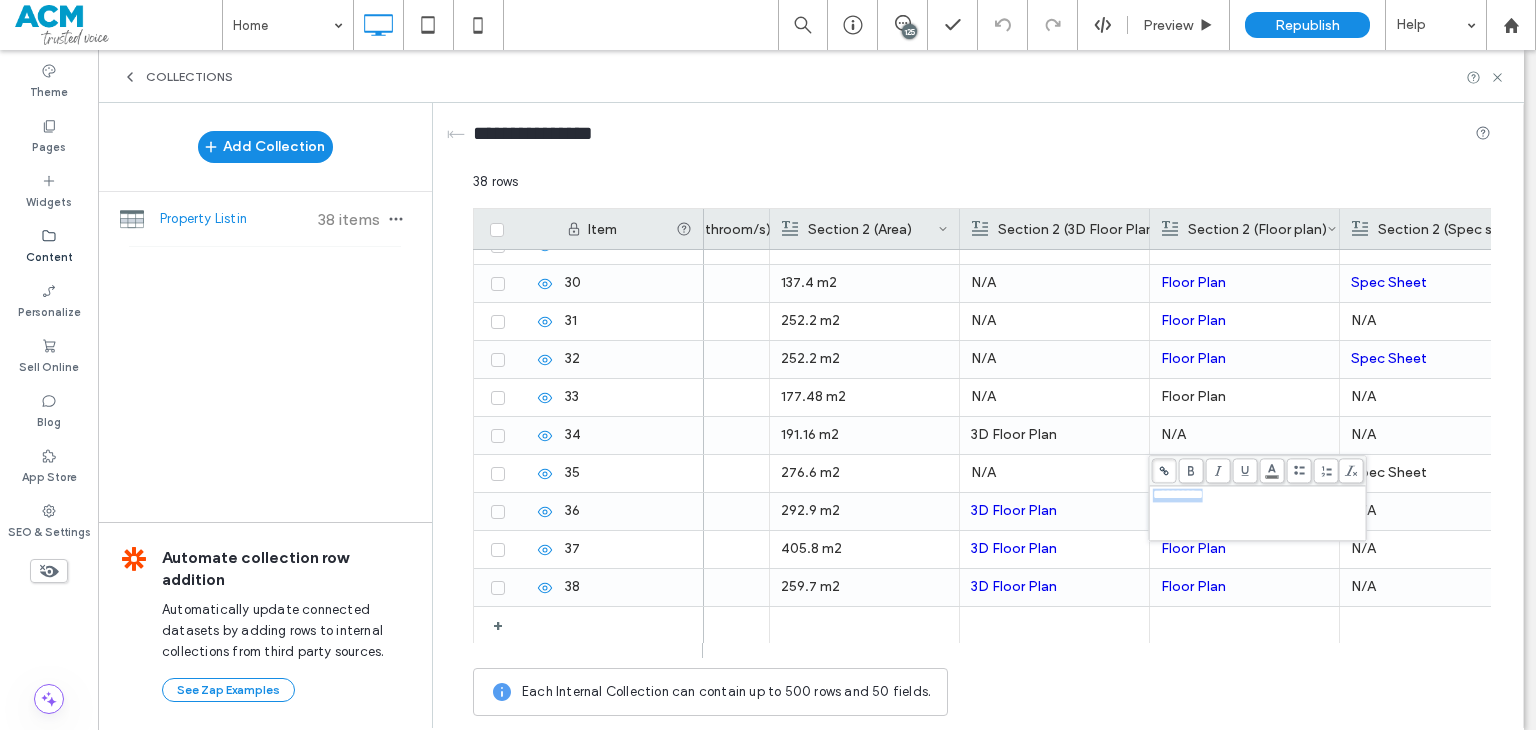 drag, startPoint x: 1402, startPoint y: 513, endPoint x: 1268, endPoint y: 607, distance: 163.68262 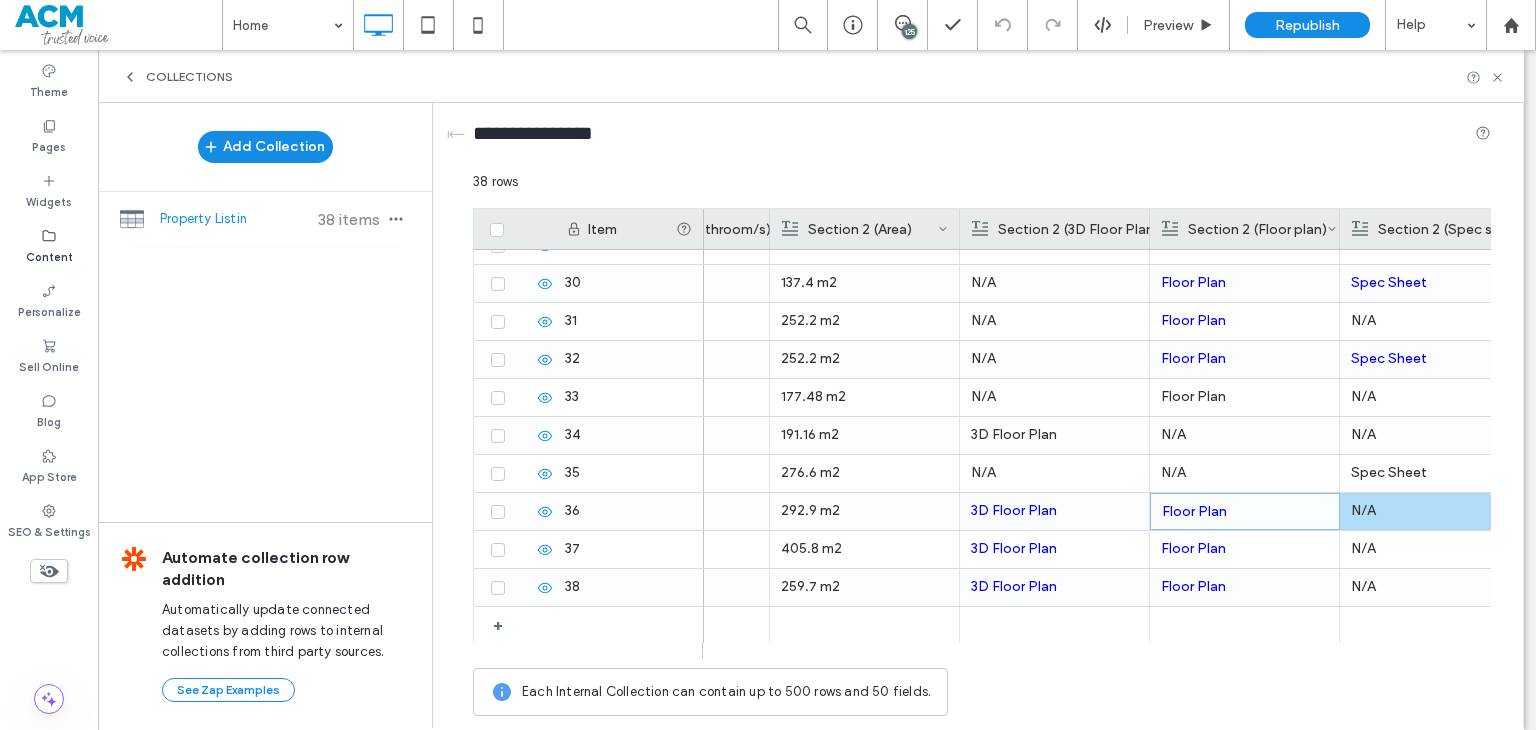 scroll, scrollTop: 0, scrollLeft: 1516, axis: horizontal 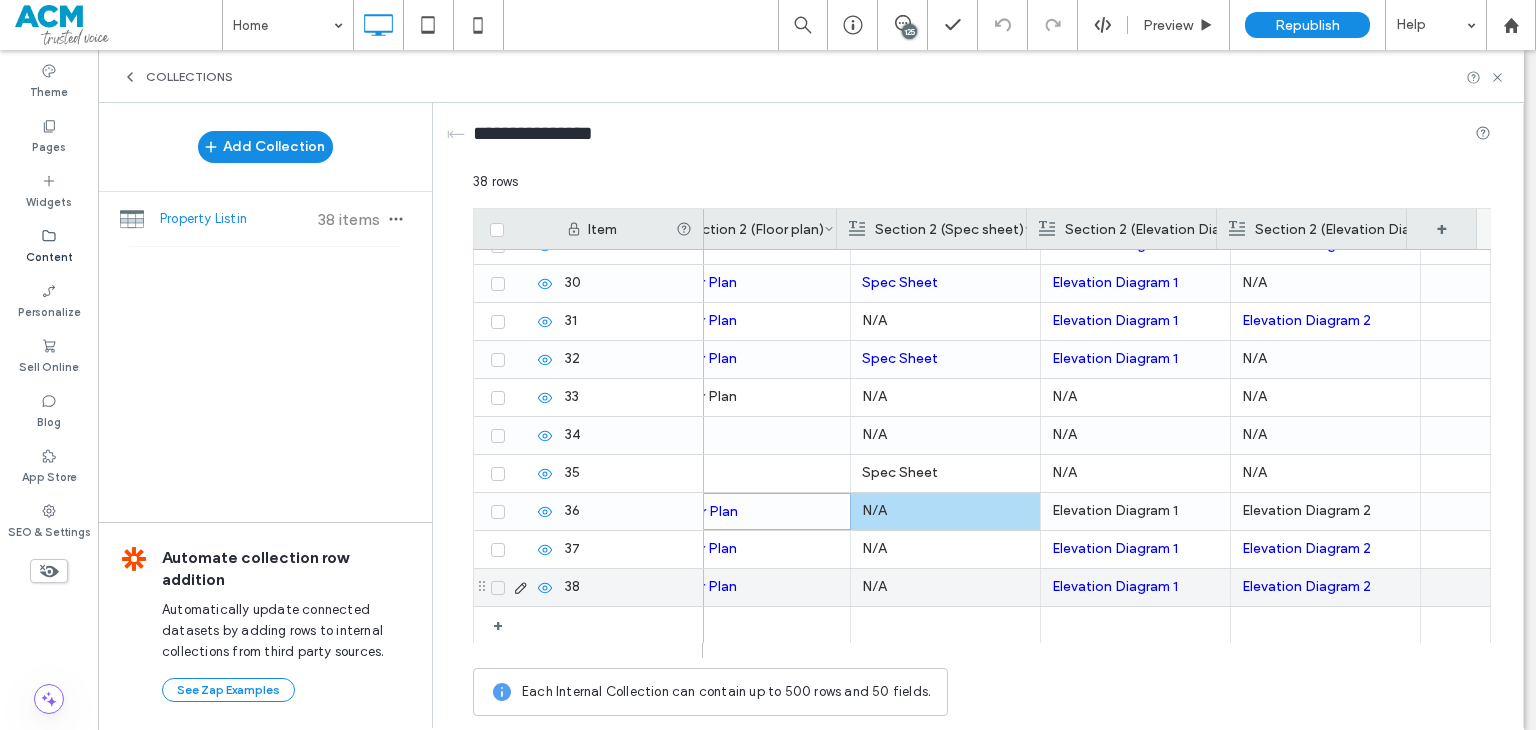 click on "Elevation Diagram 1" at bounding box center (1135, 511) 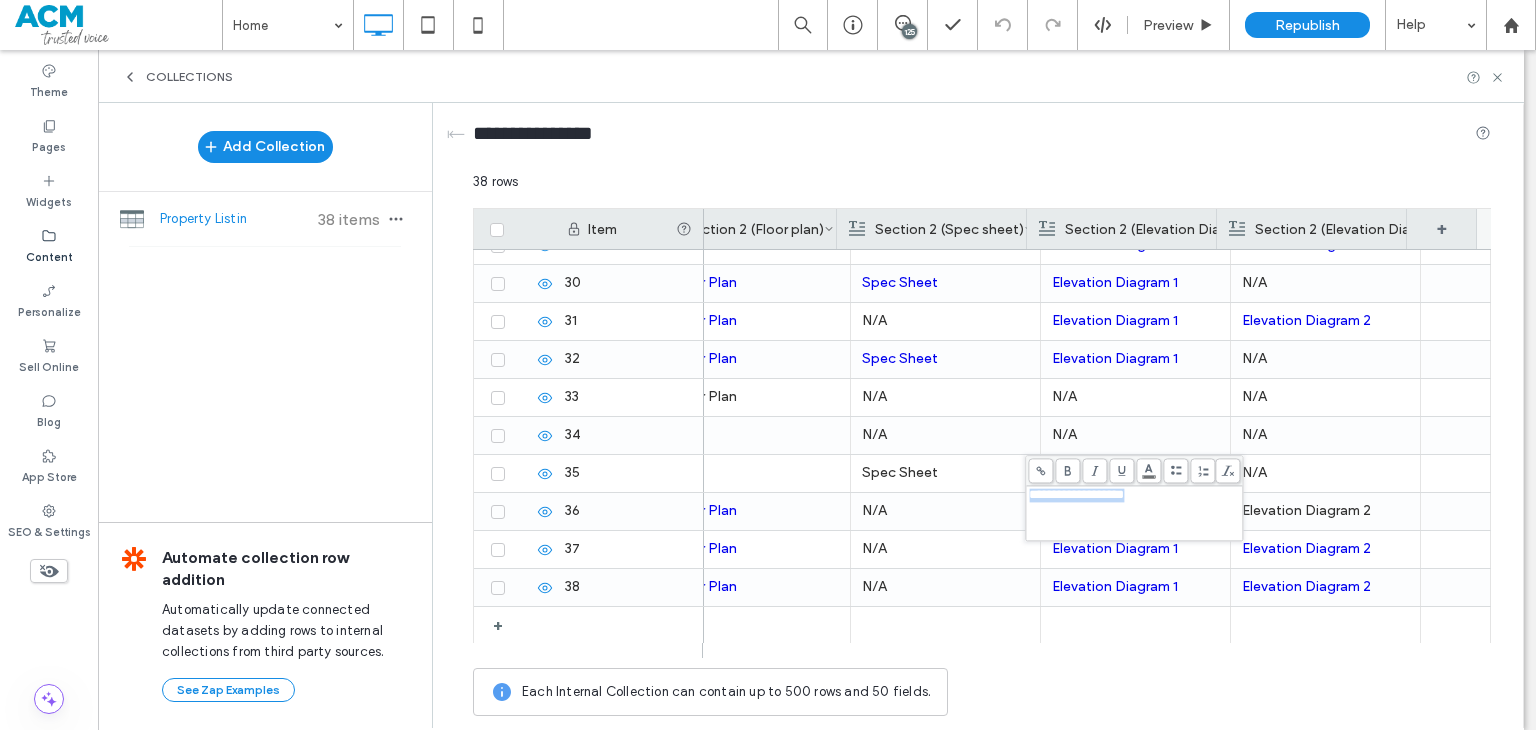 click at bounding box center [1040, 470] 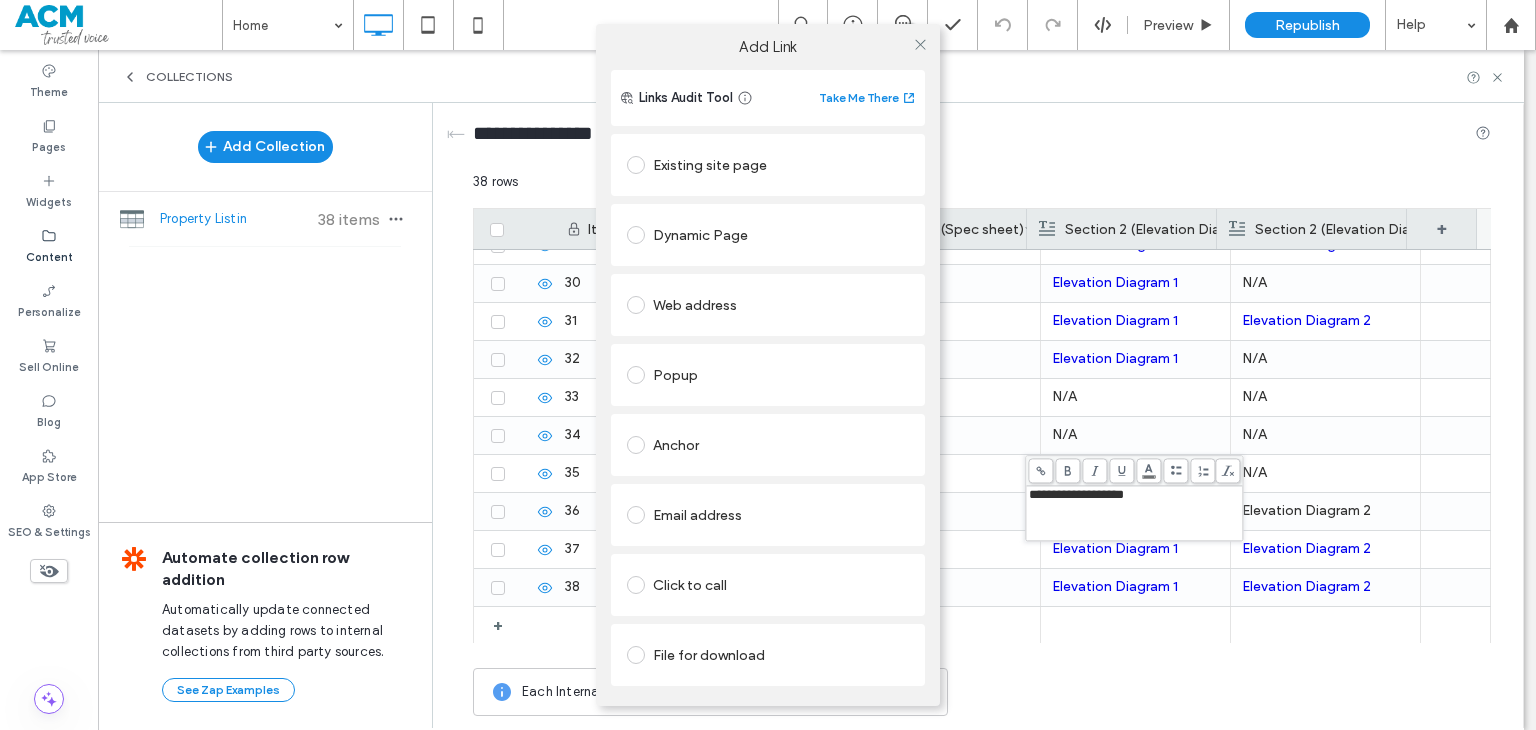 click on "Web address" at bounding box center [768, 305] 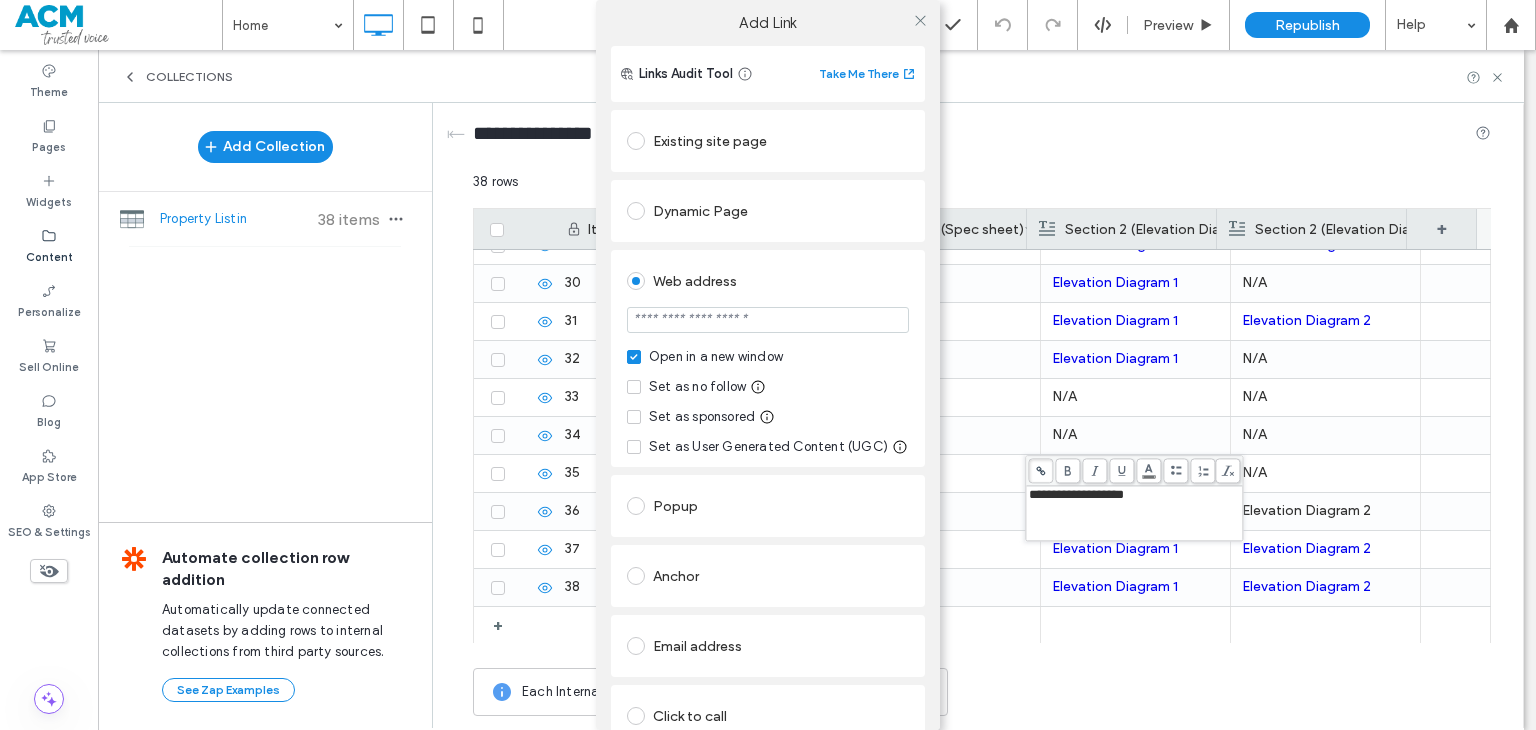 click at bounding box center [768, 320] 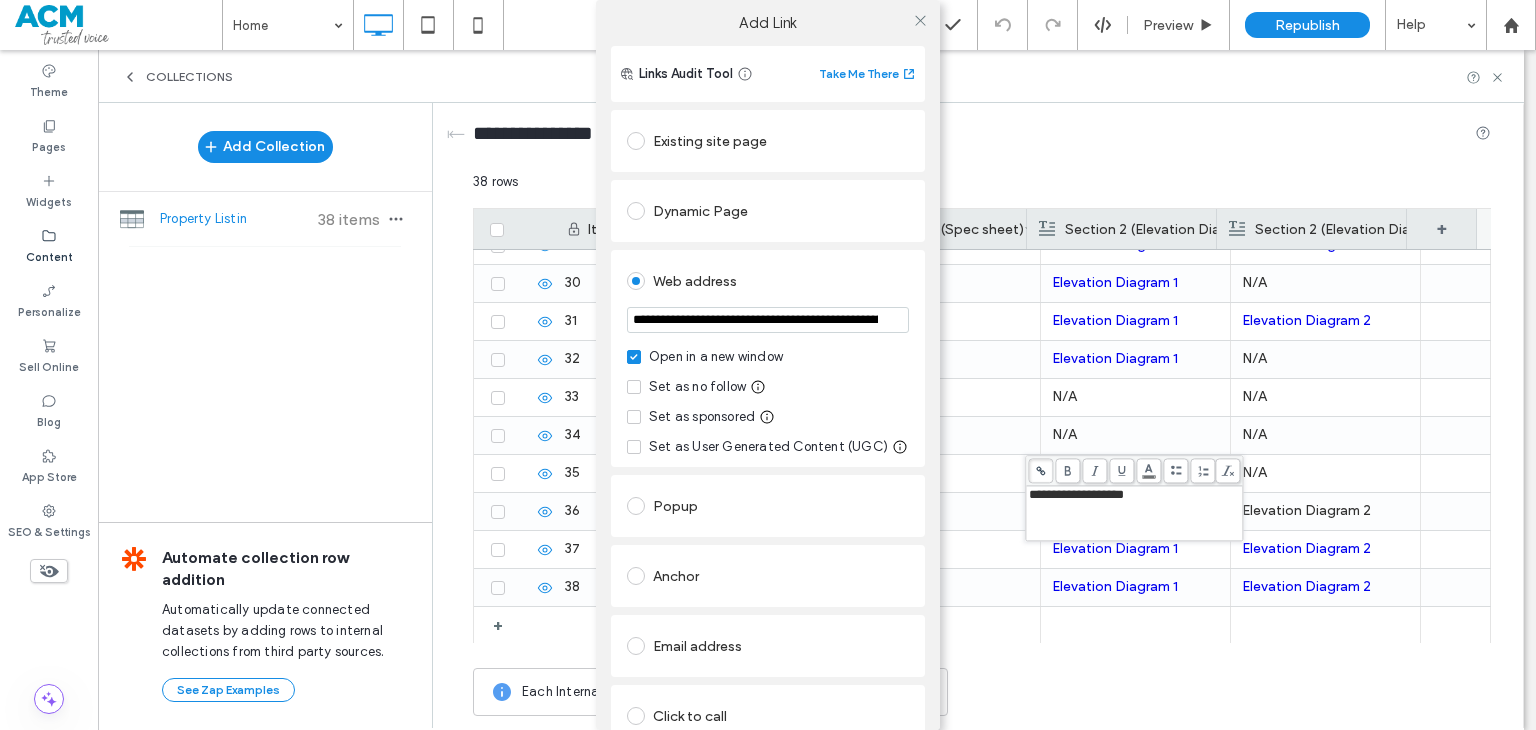scroll, scrollTop: 0, scrollLeft: 249, axis: horizontal 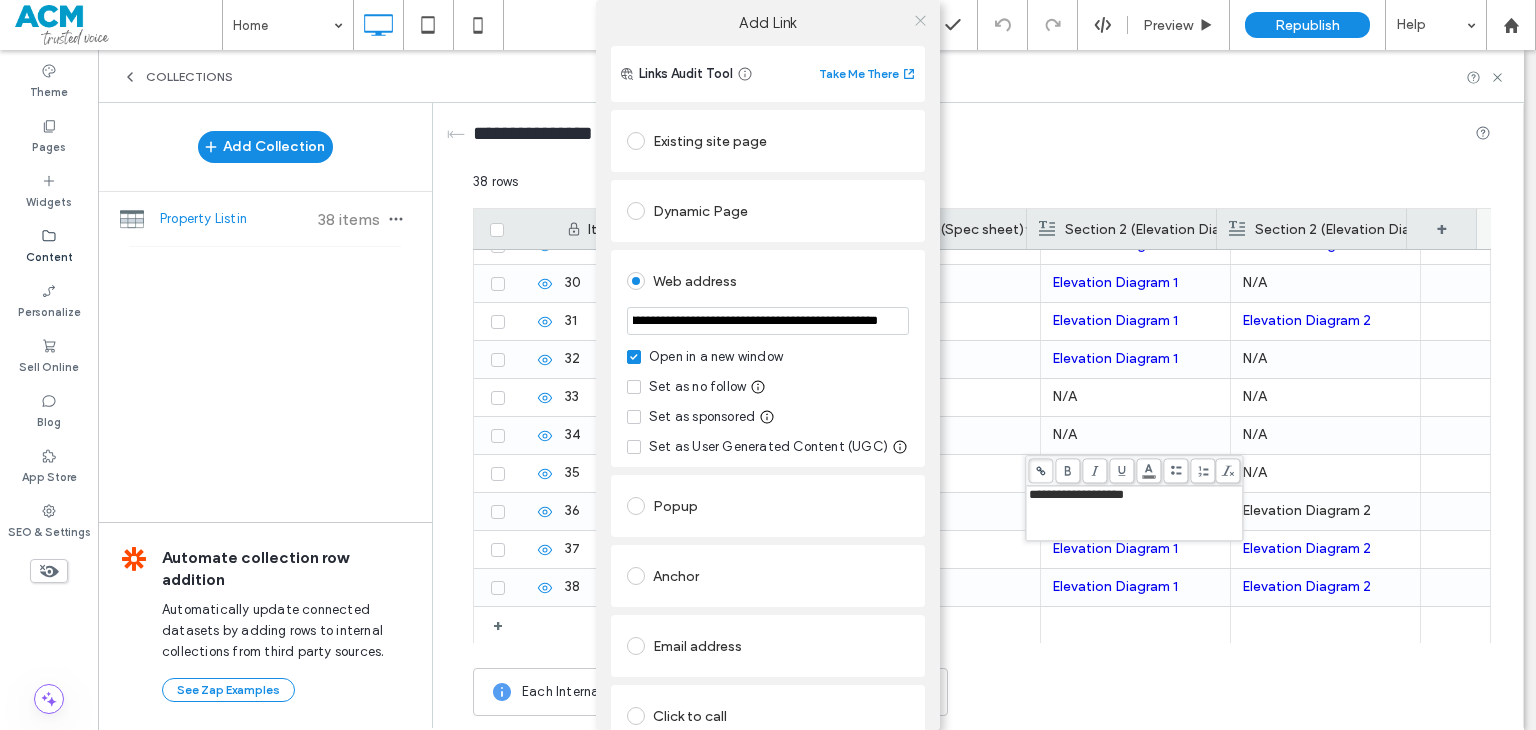 type on "**********" 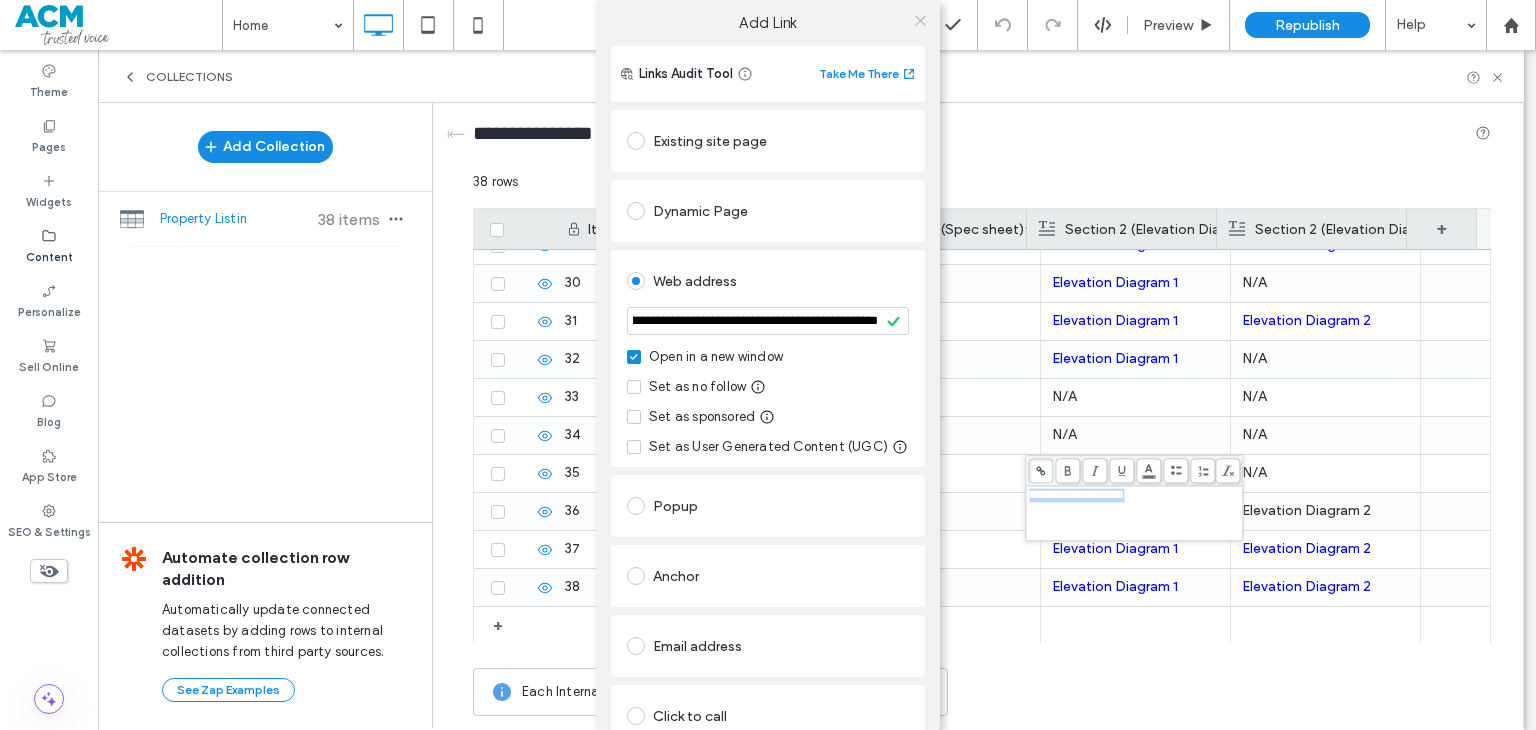 click 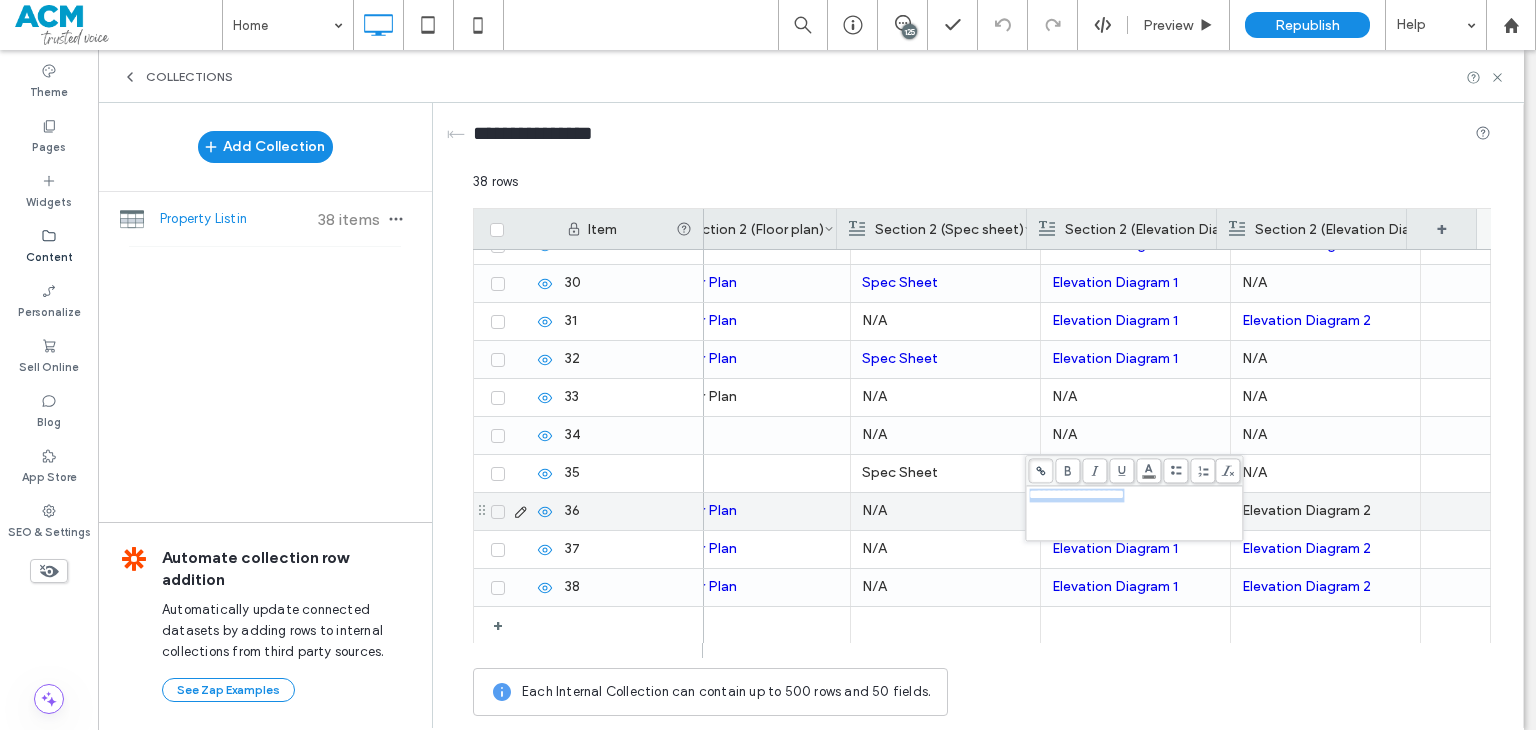 click on "Elevation Diagram 2" at bounding box center (1325, 511) 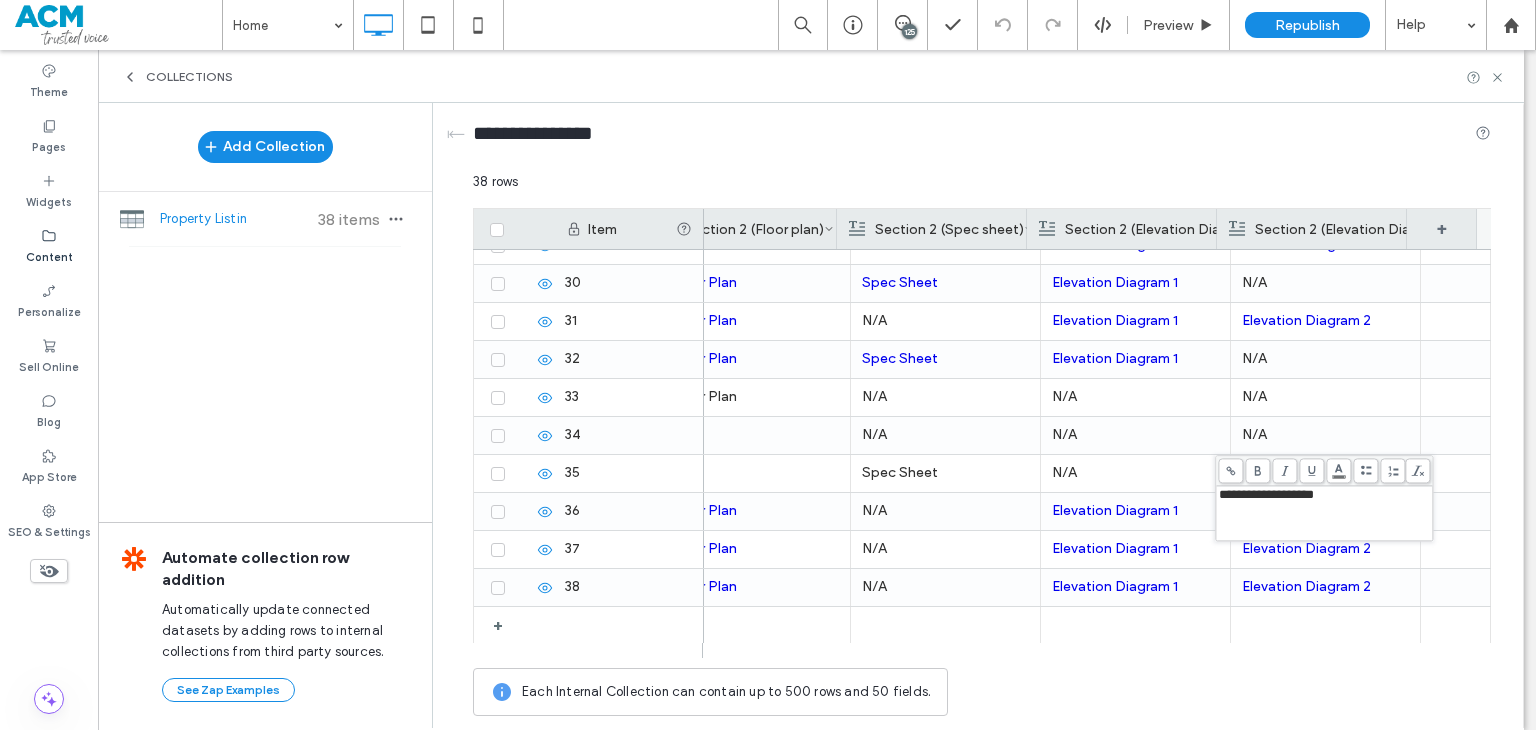 click at bounding box center [1230, 470] 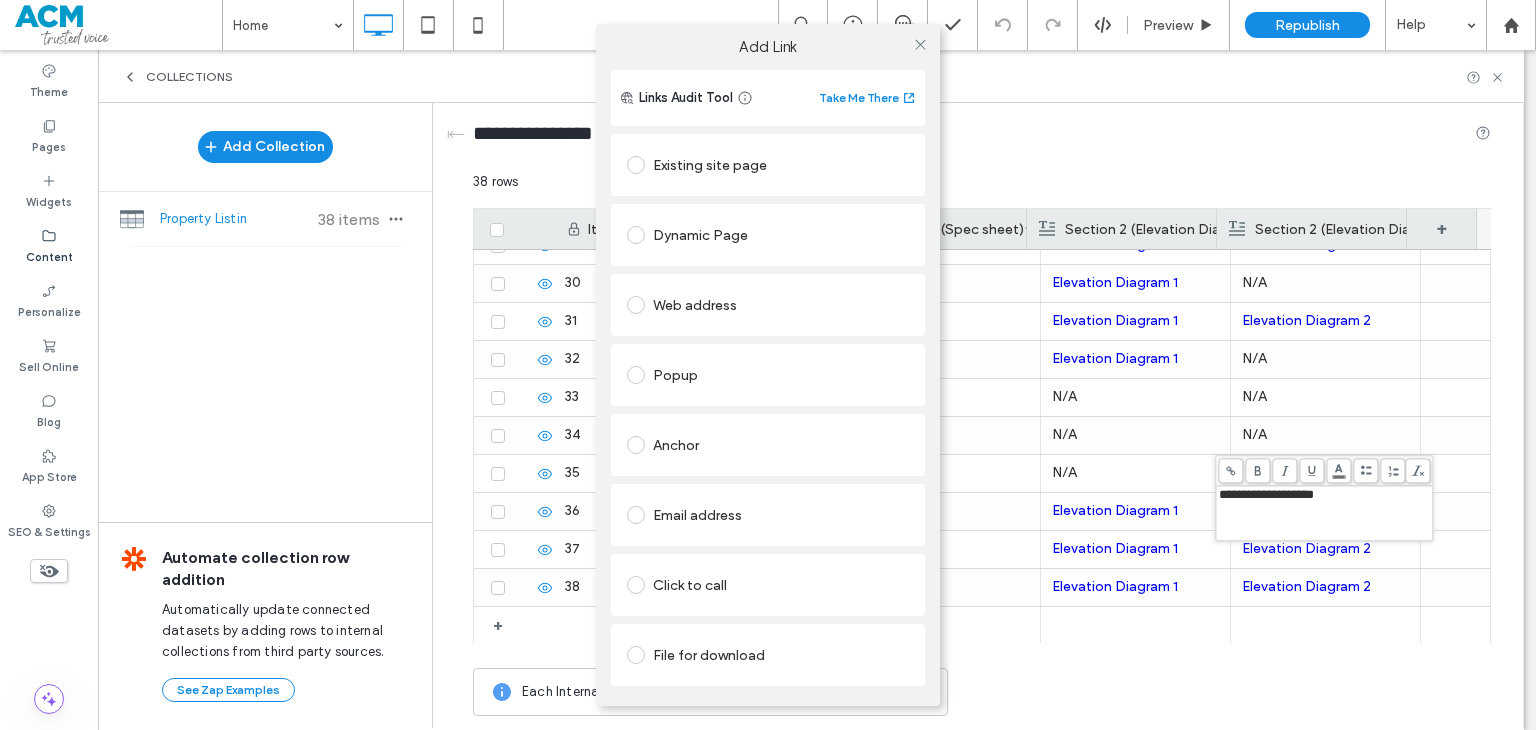 click on "Web address" at bounding box center [768, 305] 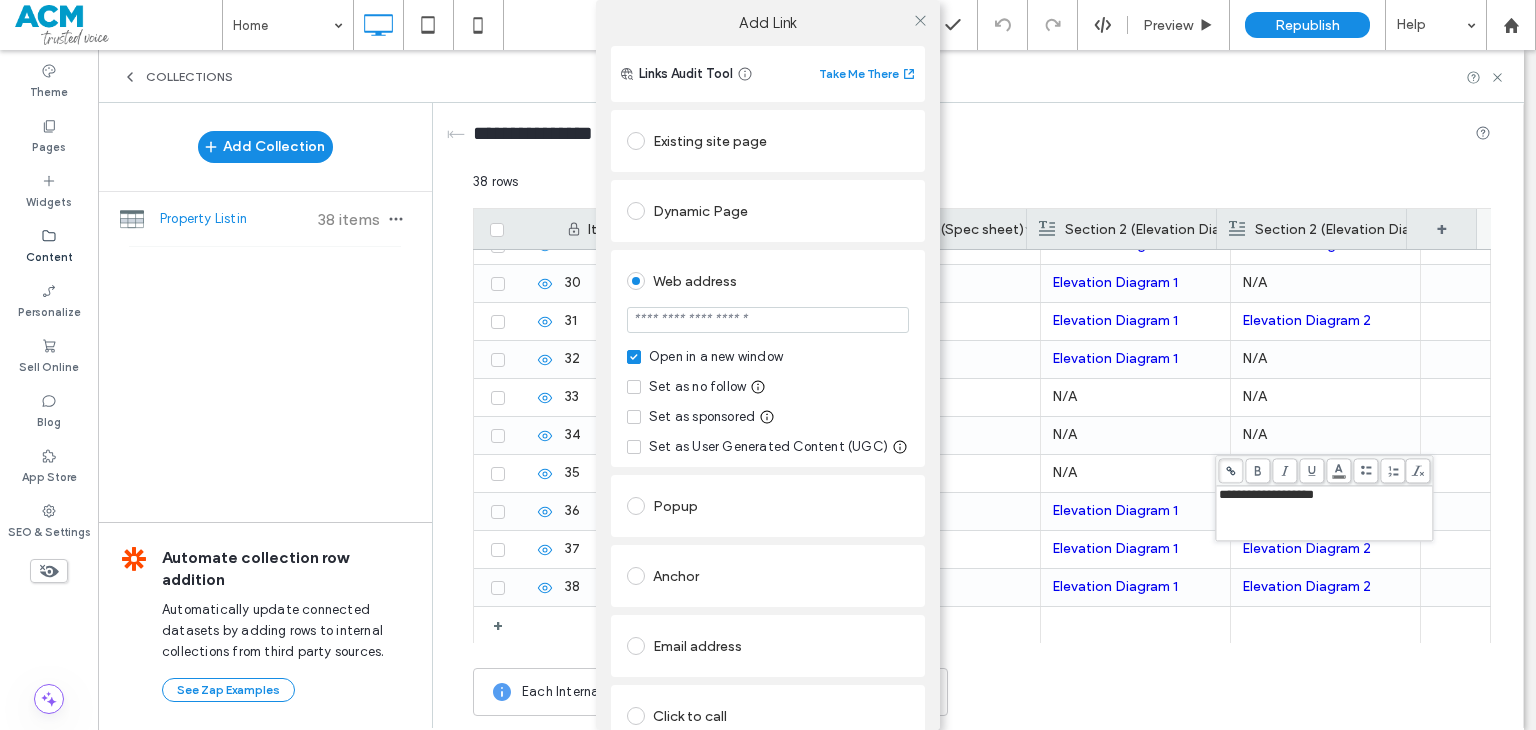click at bounding box center (768, 320) 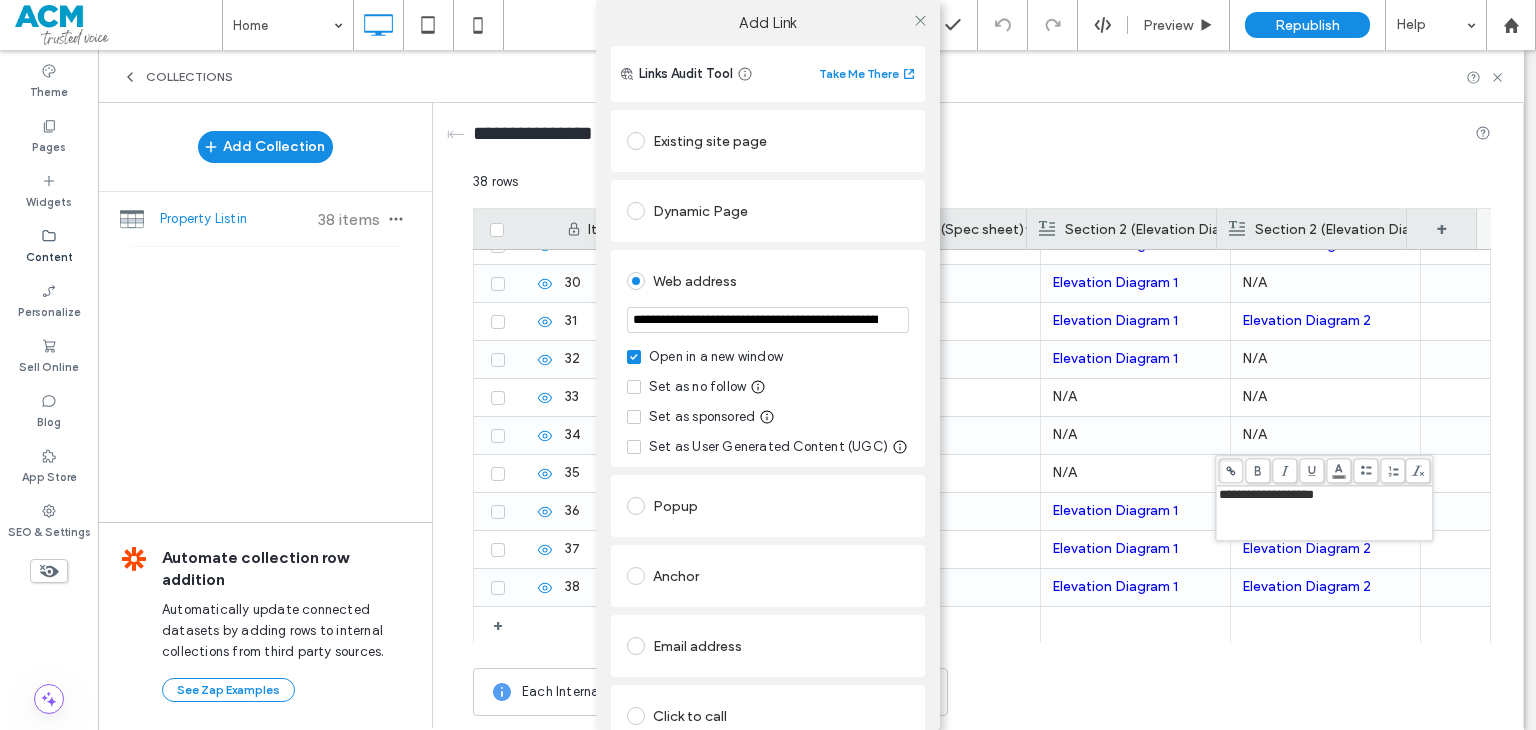 scroll, scrollTop: 0, scrollLeft: 251, axis: horizontal 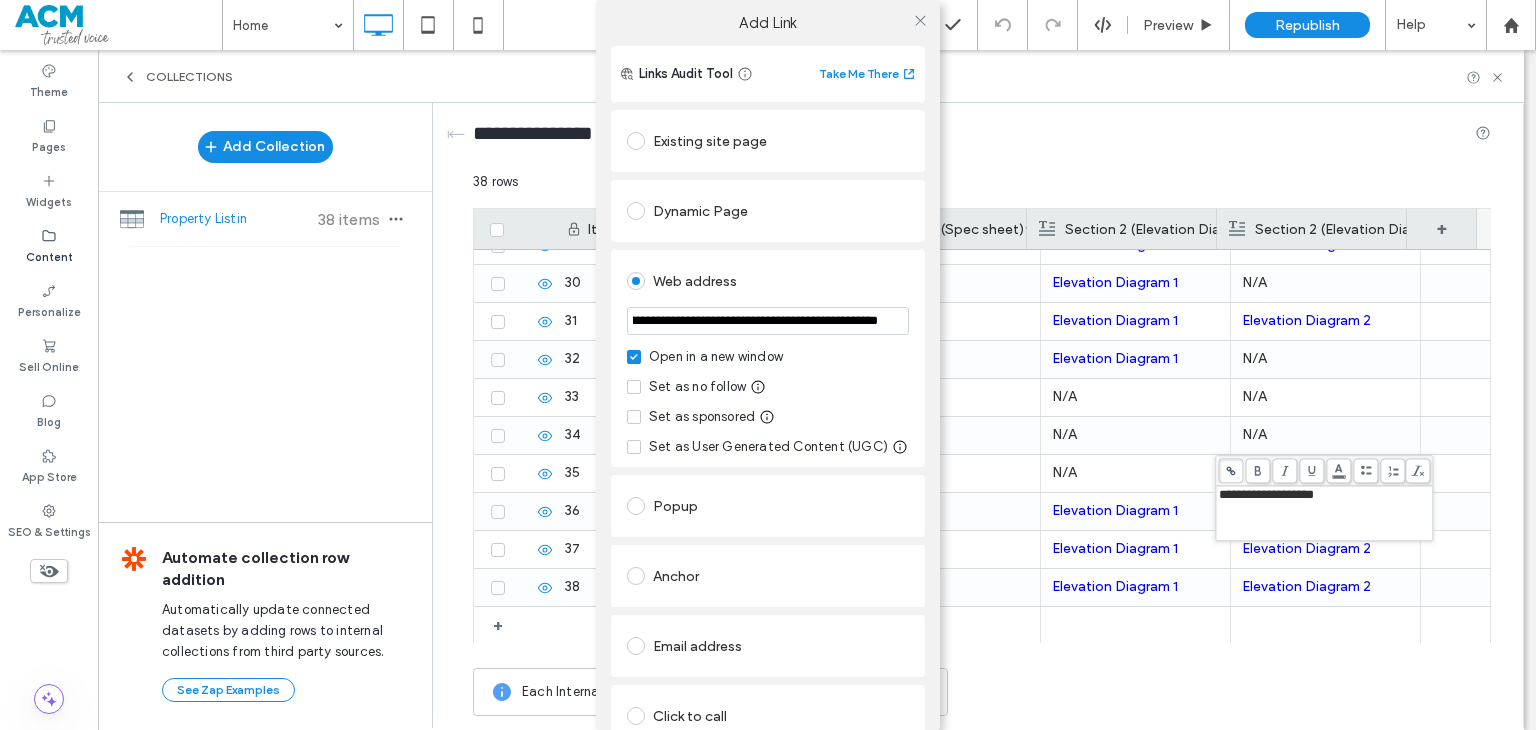 type on "**********" 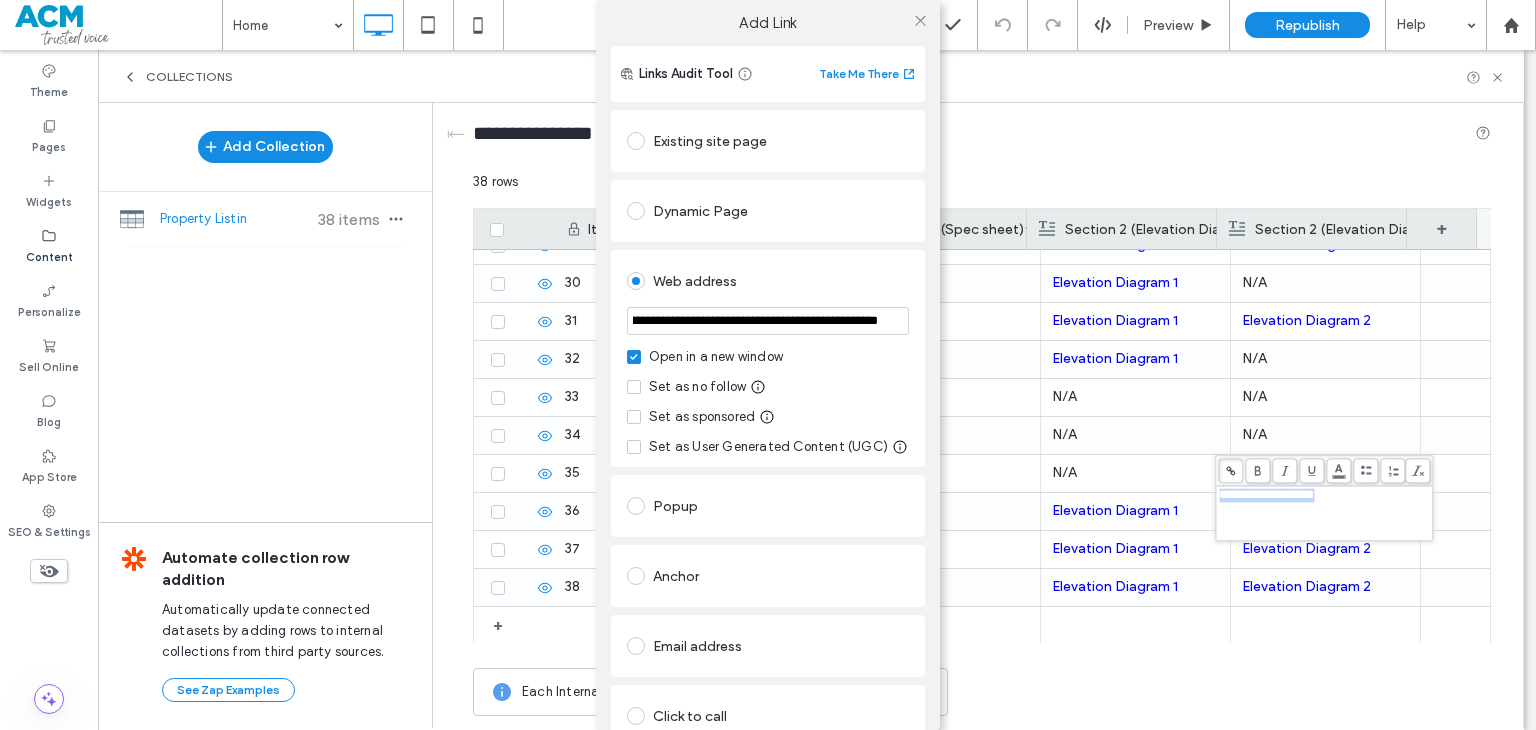 click on "**********" at bounding box center (768, 358) 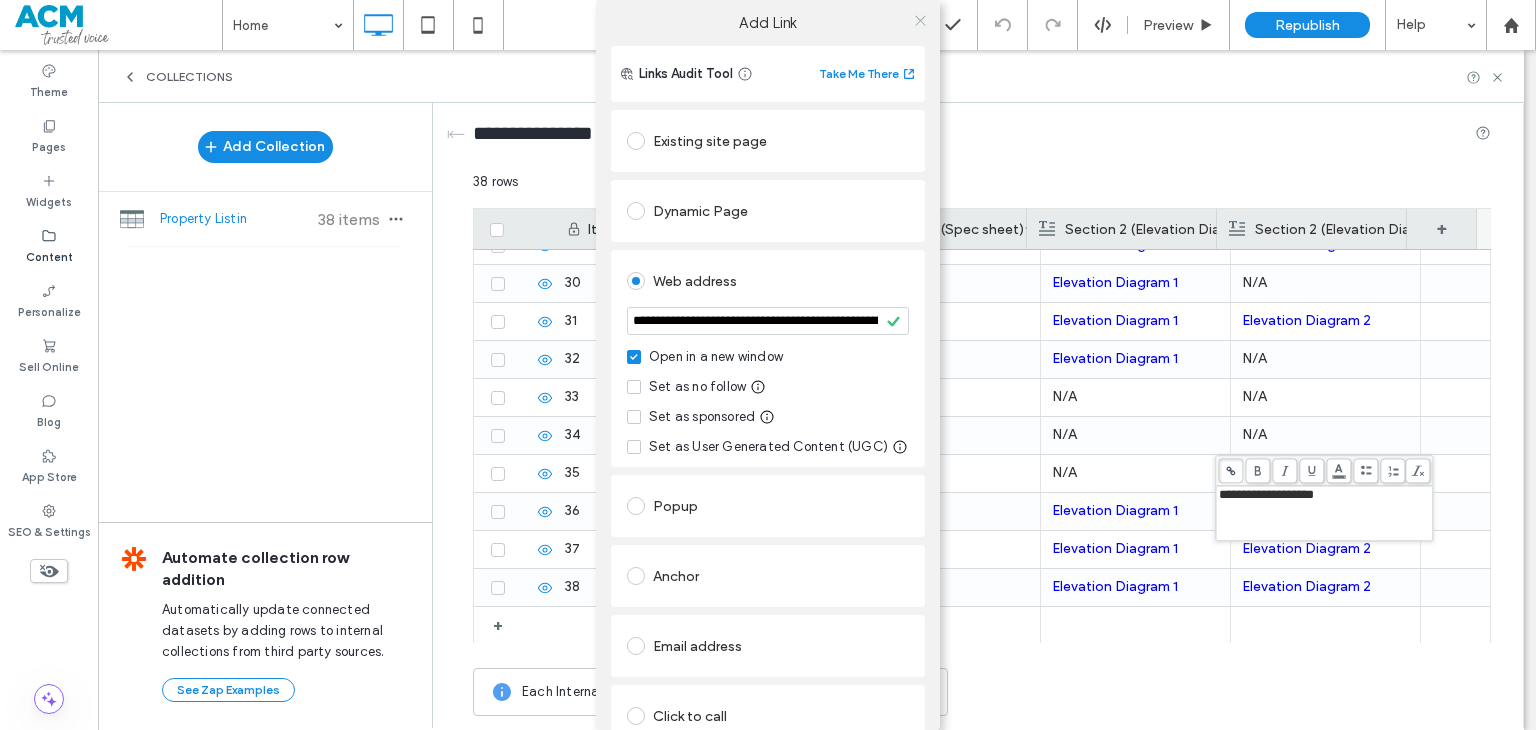 click 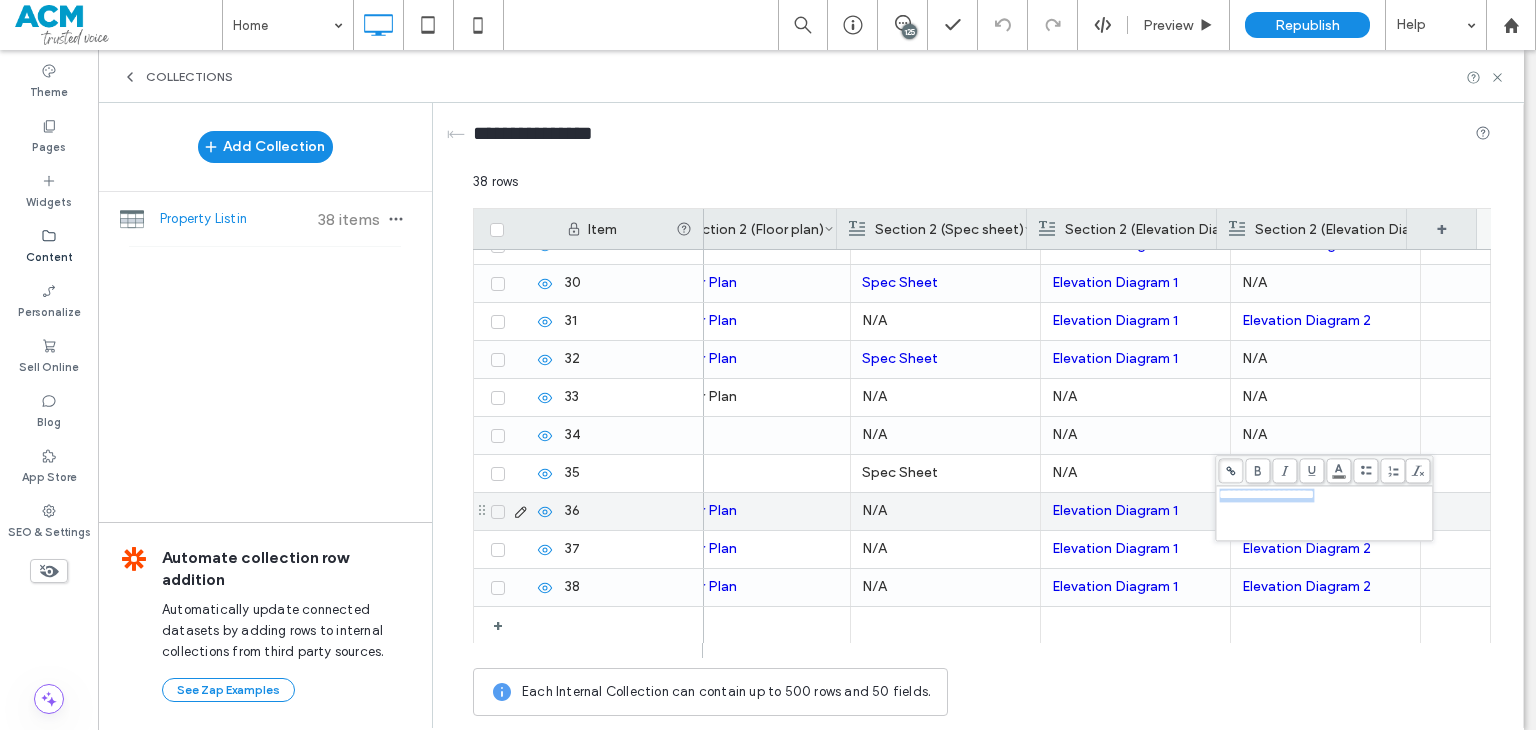 click on "Elevation Diagram 1" at bounding box center (1135, 511) 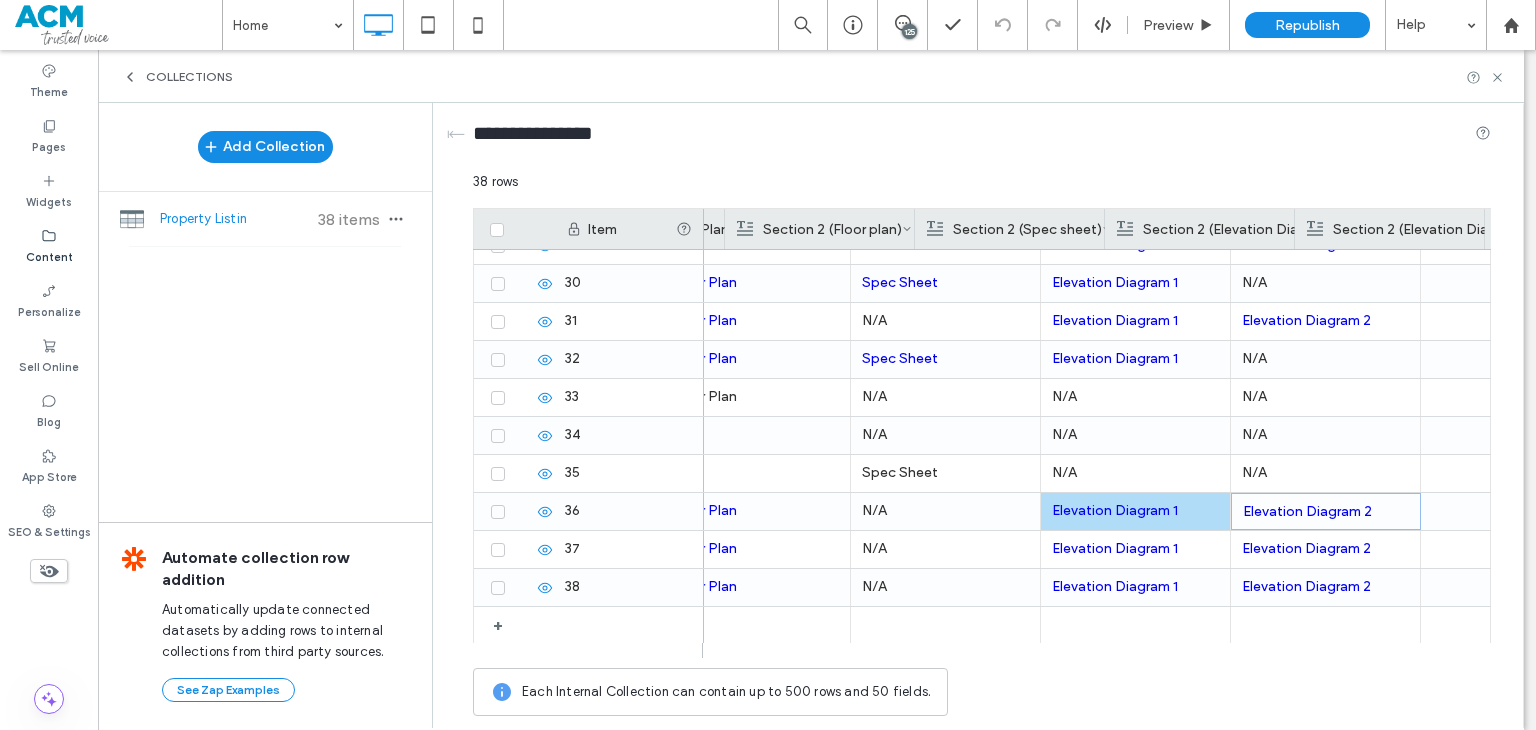 scroll, scrollTop: 0, scrollLeft: 1670, axis: horizontal 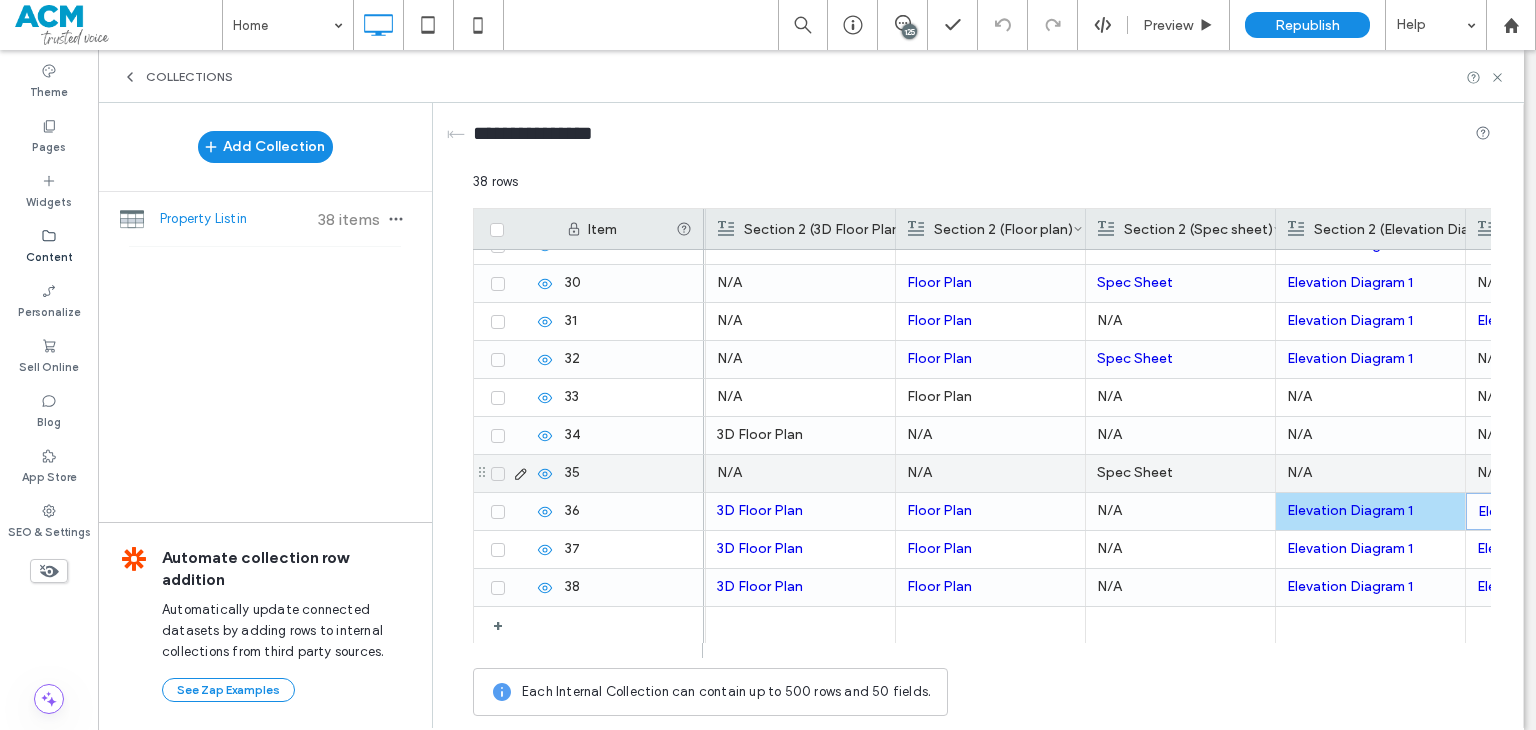 click on "Spec Sheet" at bounding box center [1180, 473] 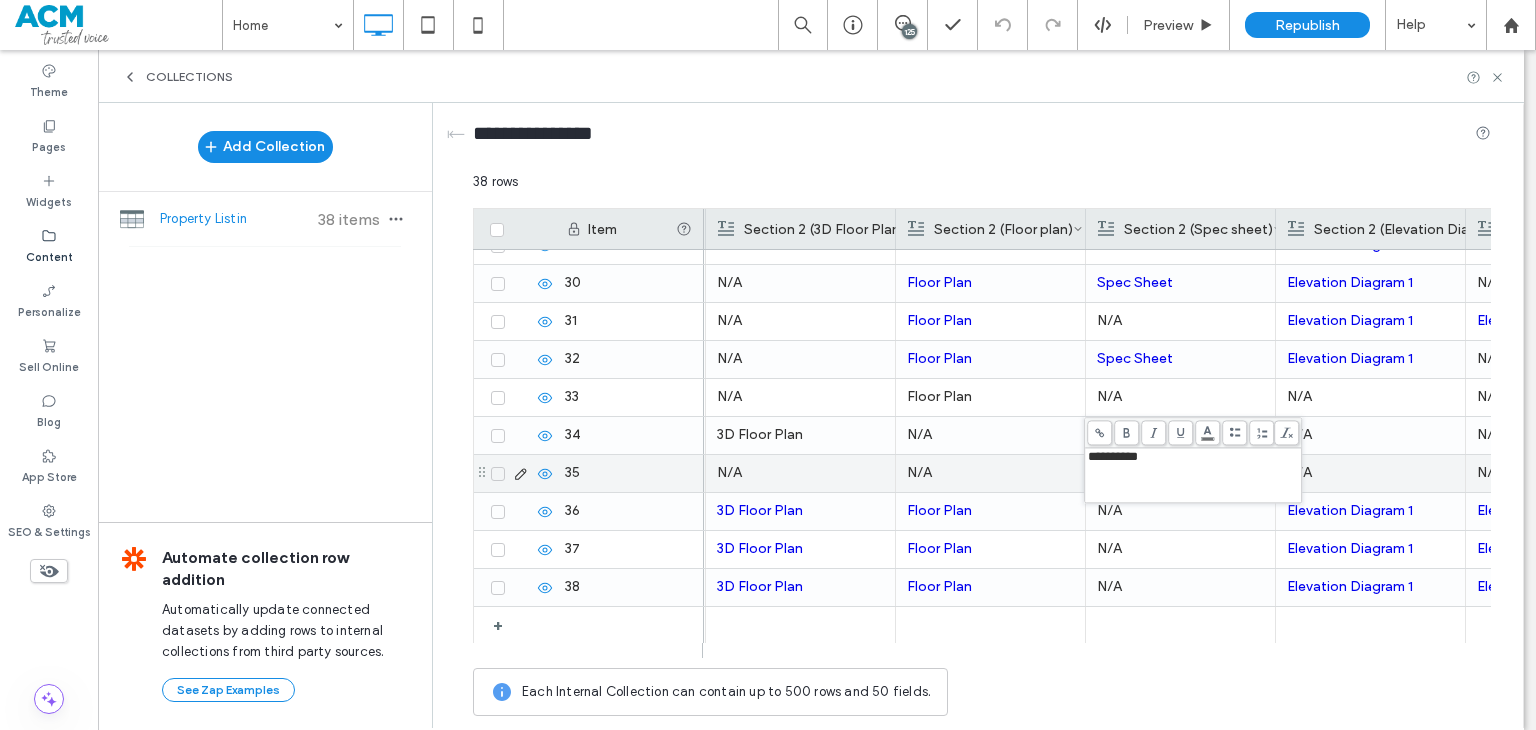 click at bounding box center [1099, 432] 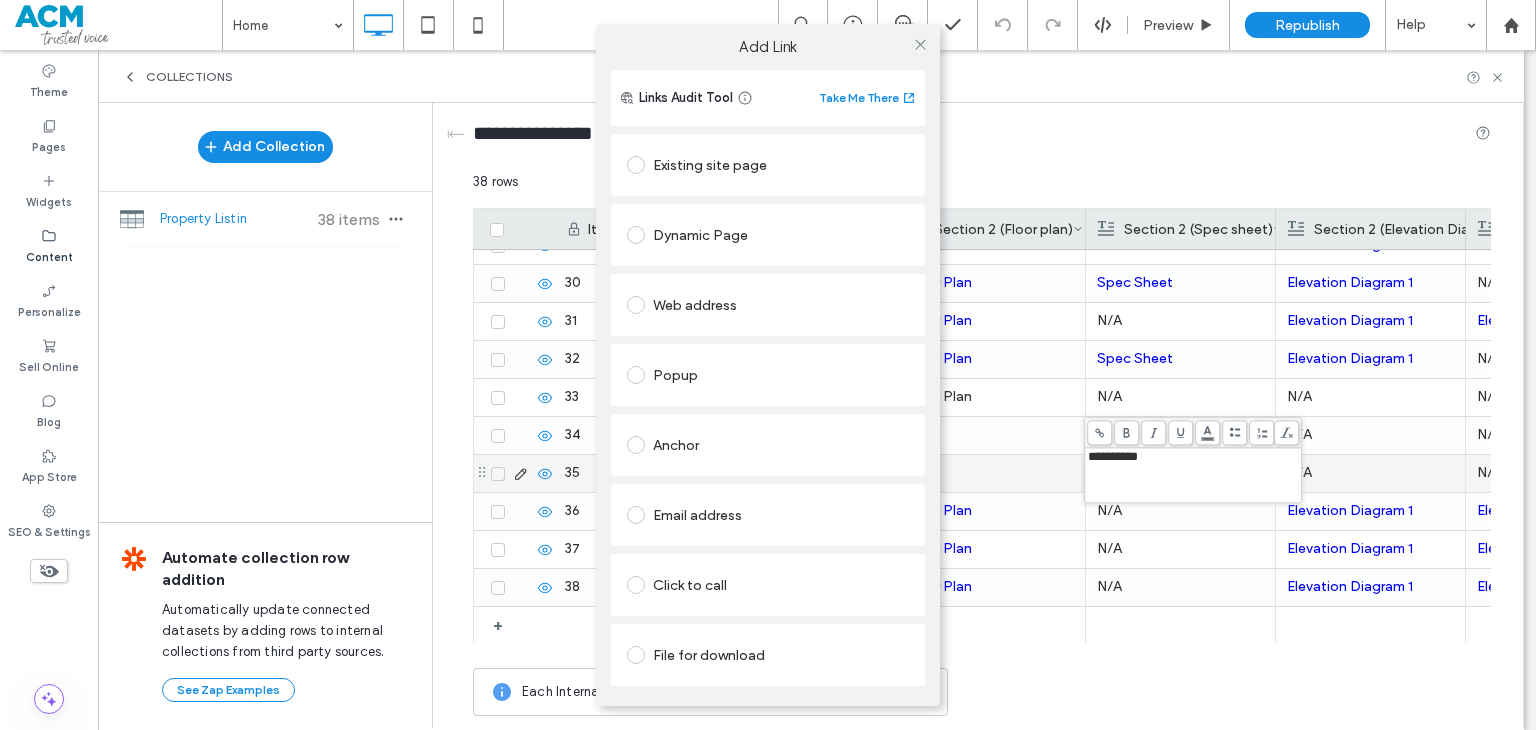click on "Web address" at bounding box center (768, 305) 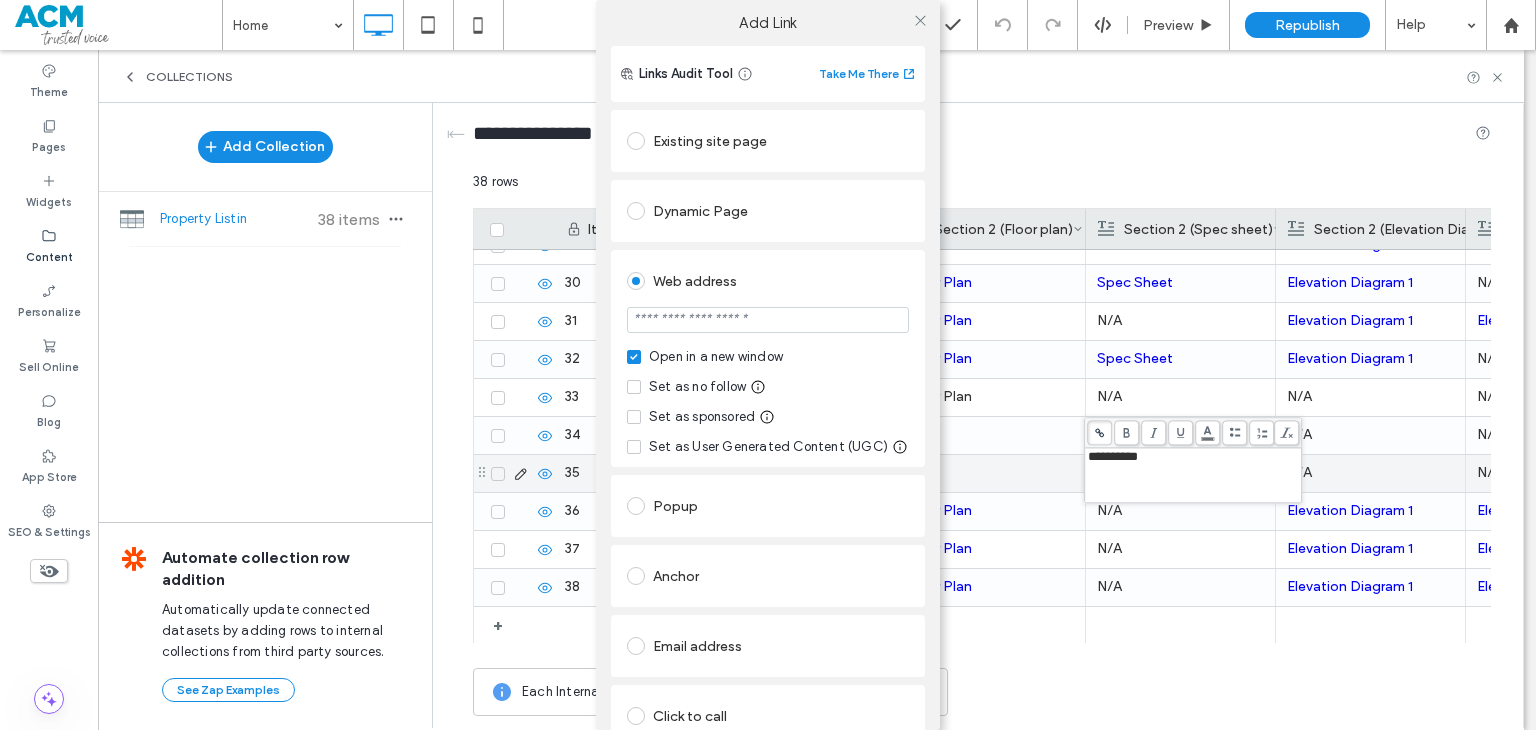 click at bounding box center [768, 320] 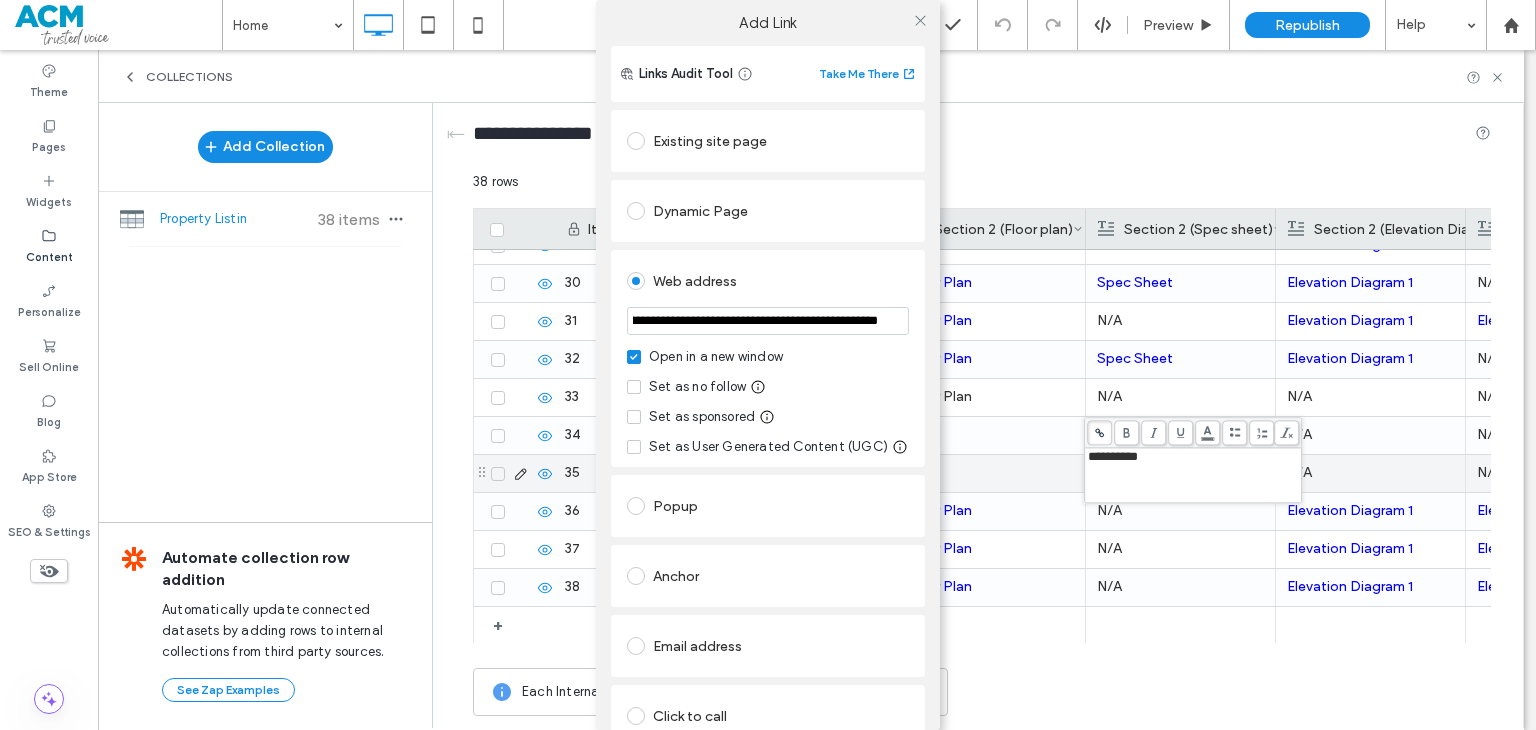 type on "**********" 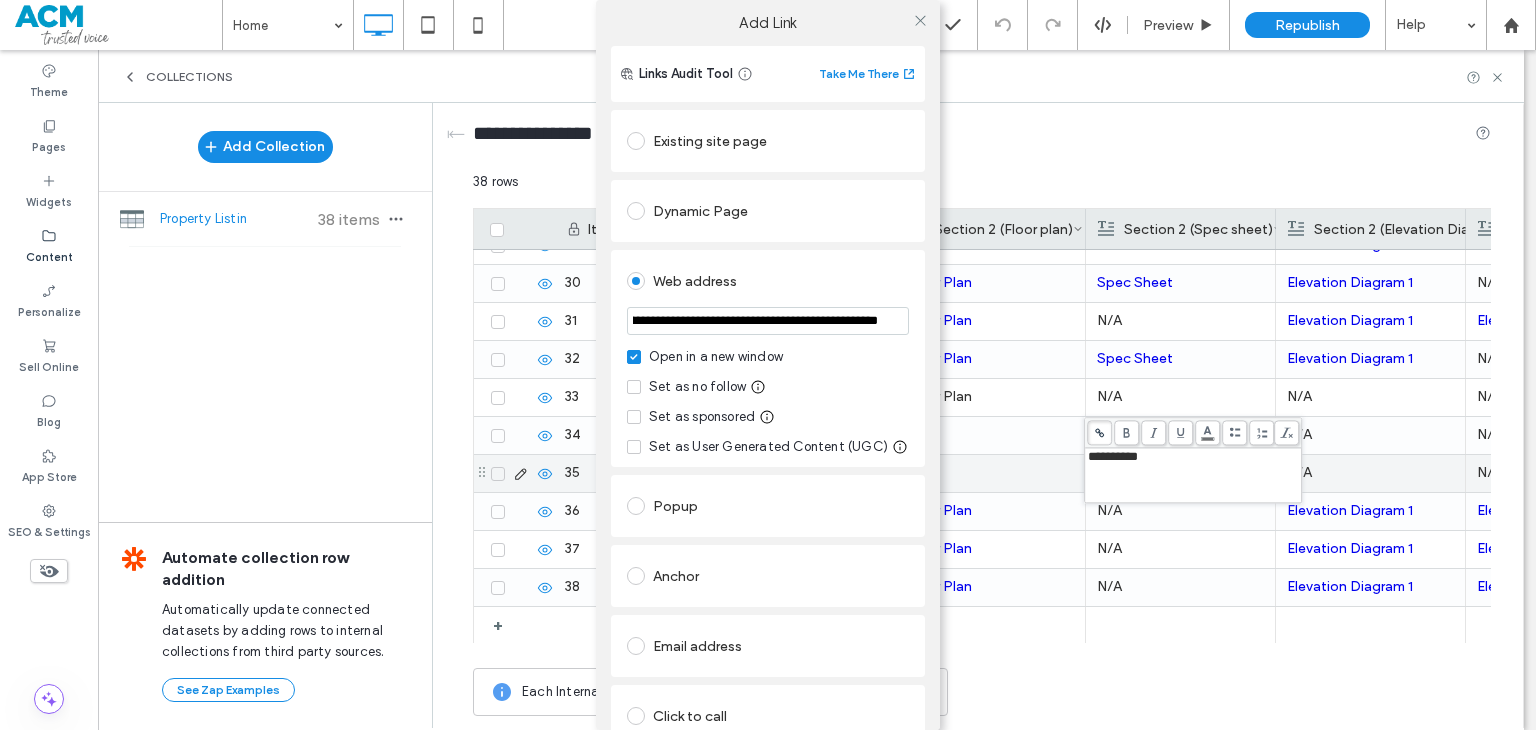 click on "**********" at bounding box center (768, 358) 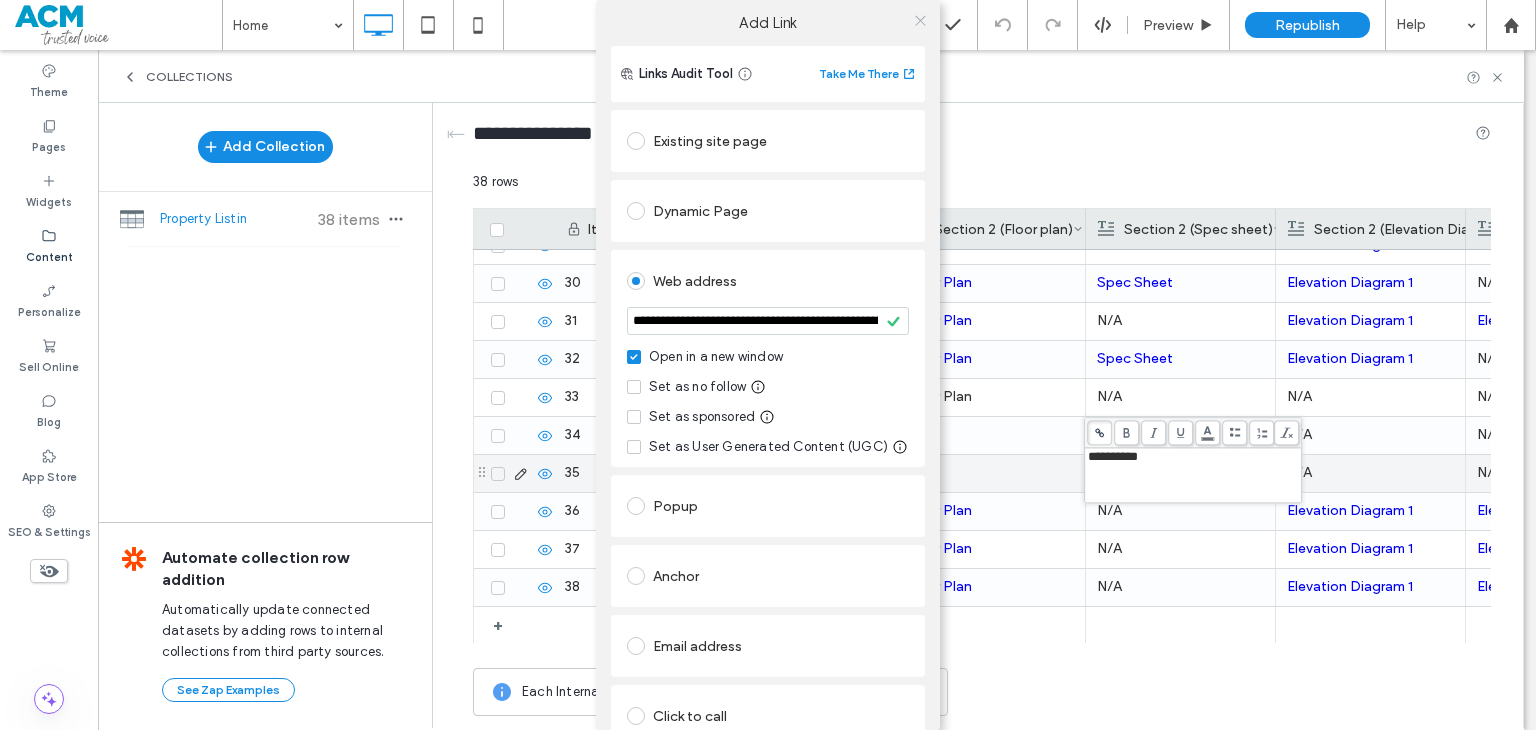 click 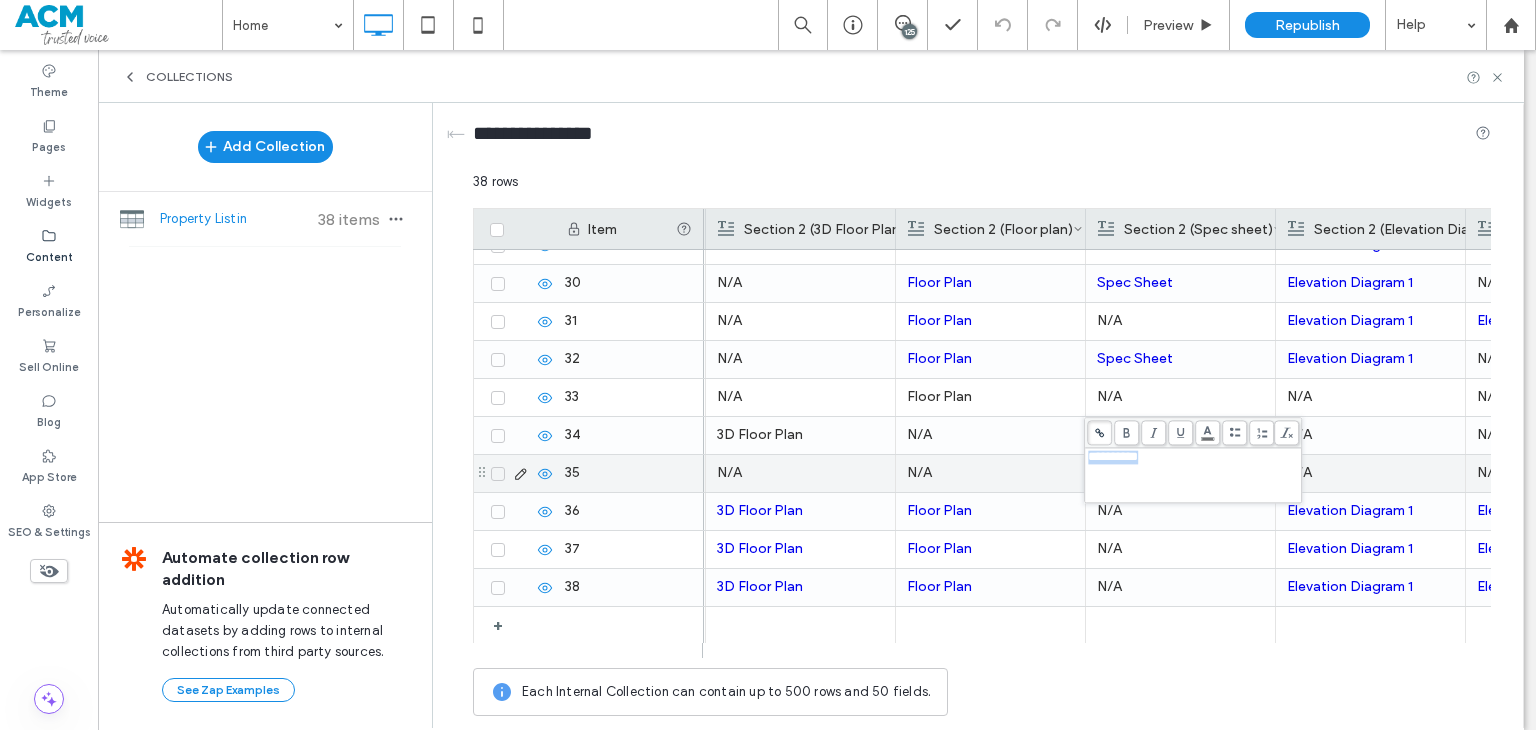 click on "N/A" at bounding box center (990, 473) 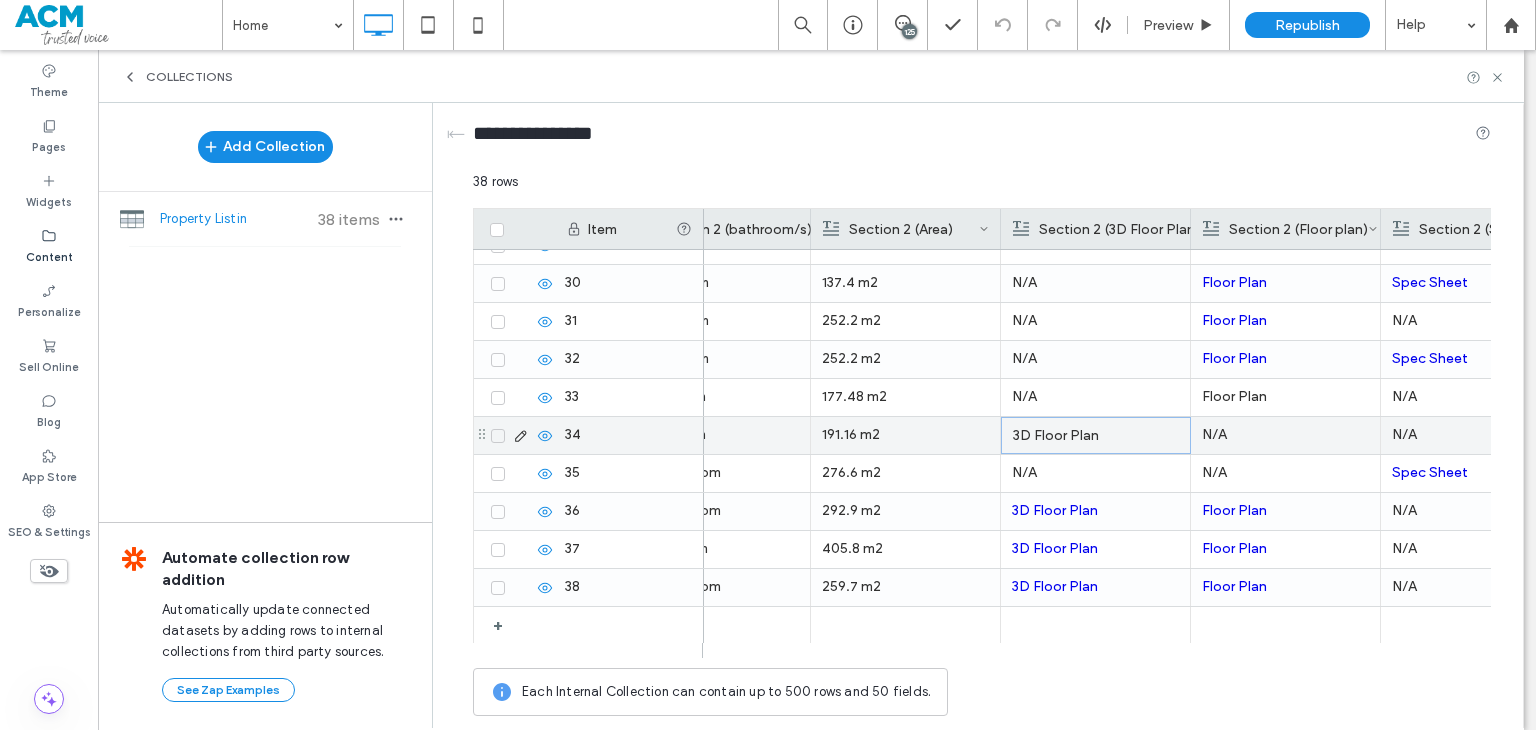 click on "3D Floor Plan" at bounding box center (1096, 436) 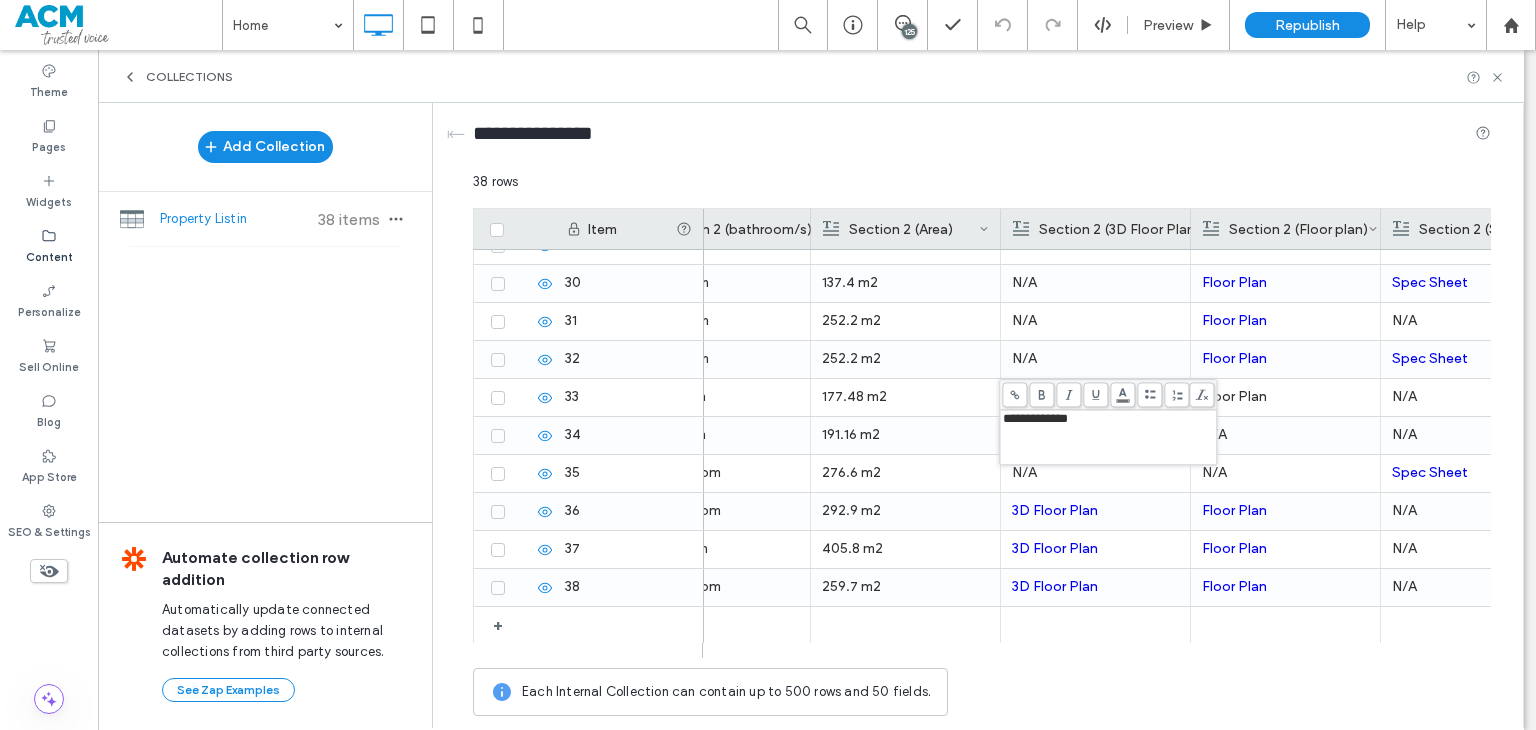 click 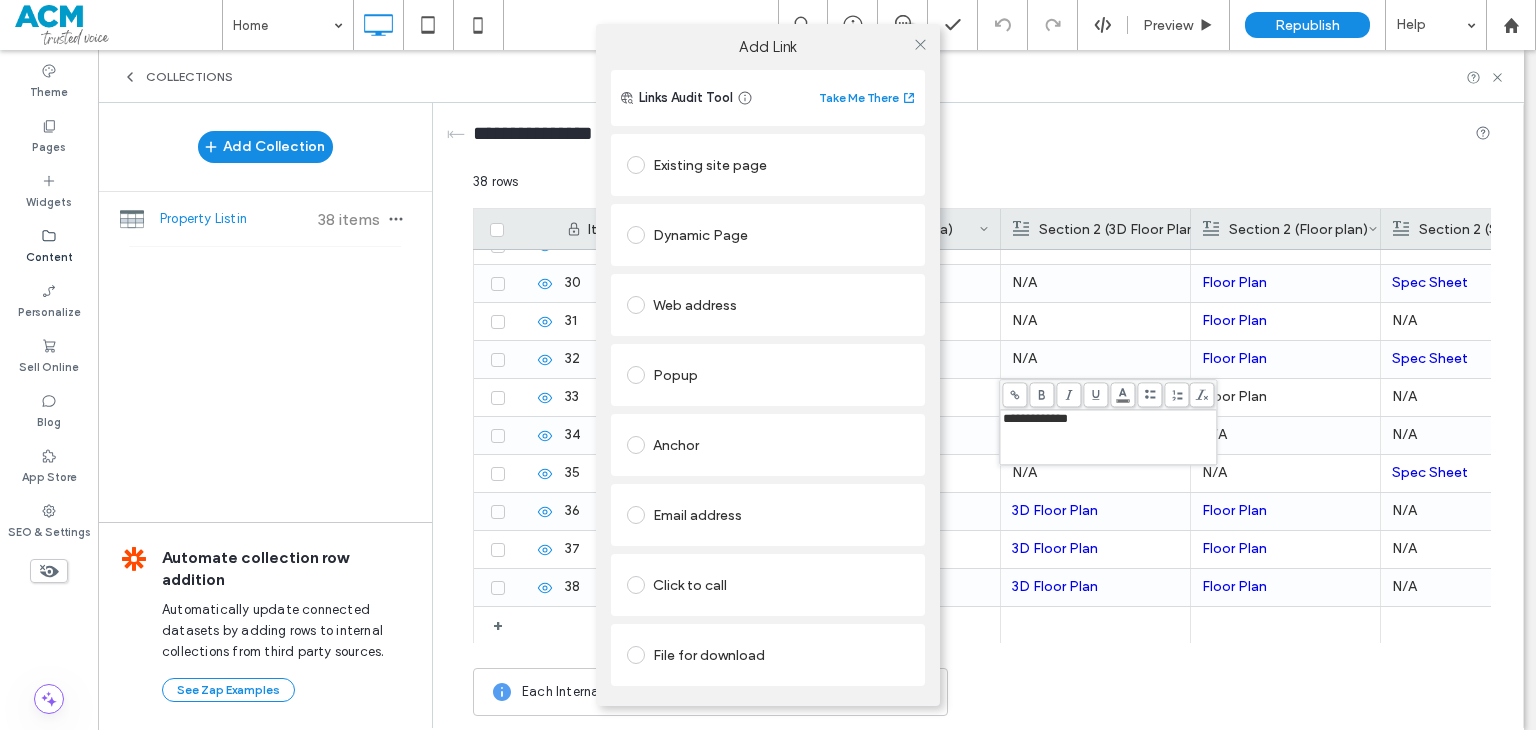 click on "Web address" at bounding box center [768, 305] 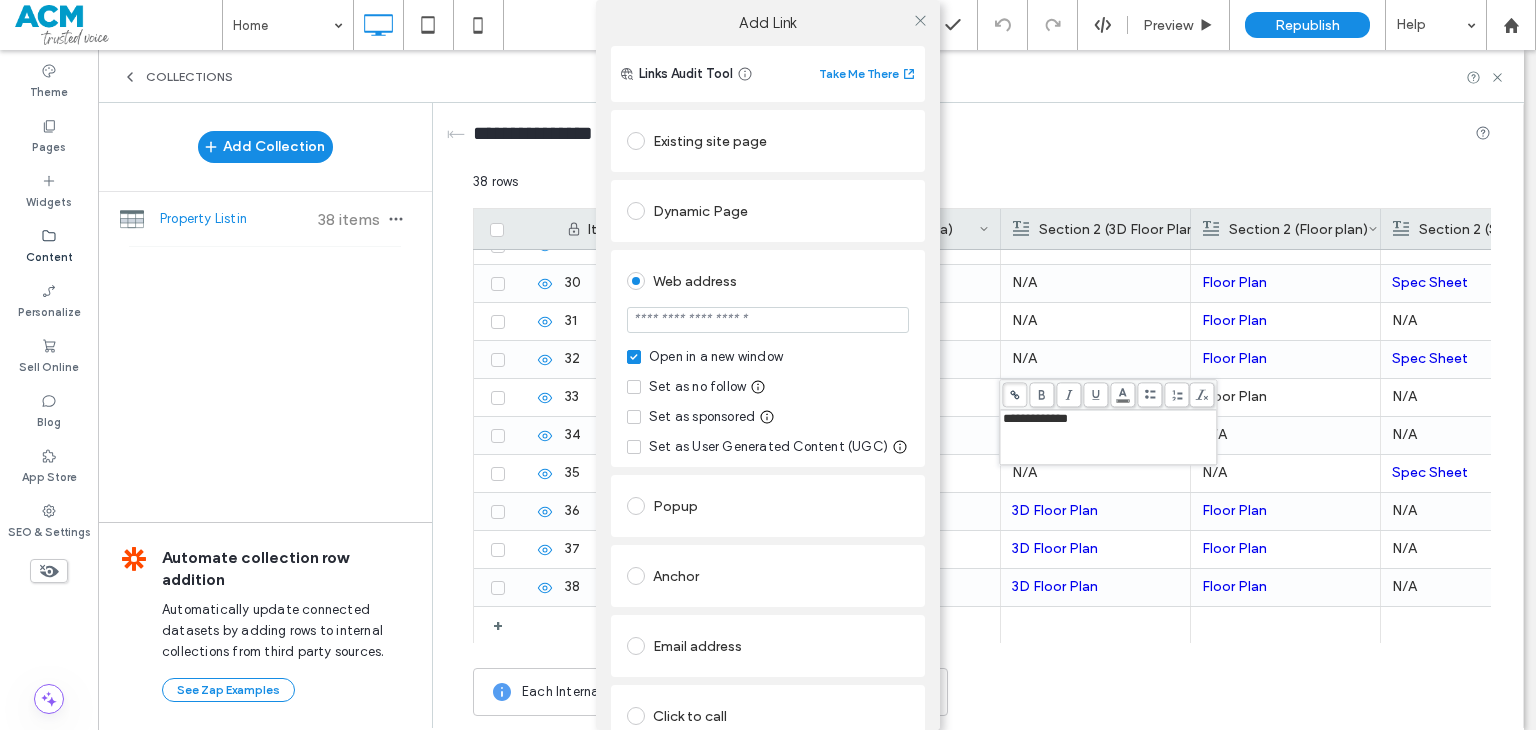 click at bounding box center [768, 322] 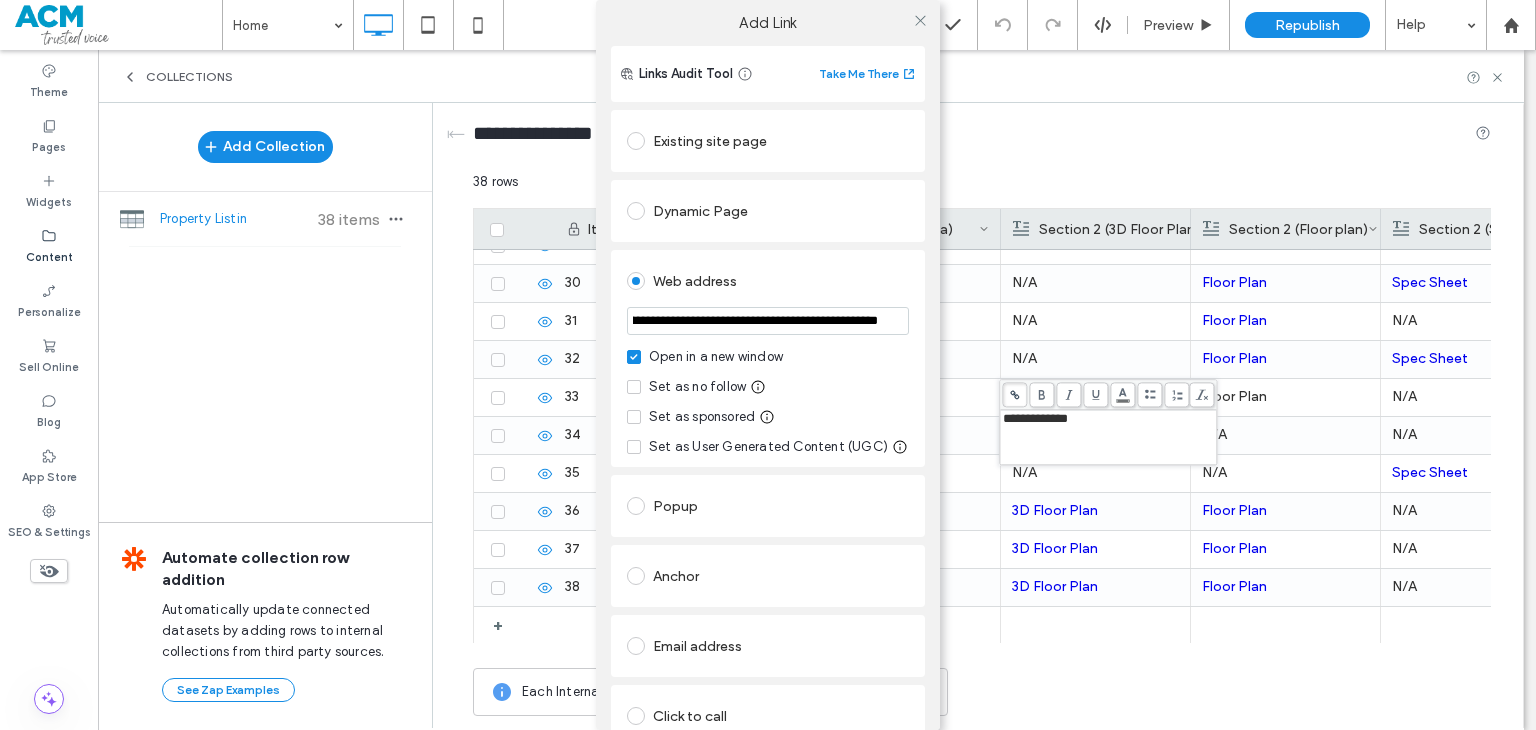 type on "**********" 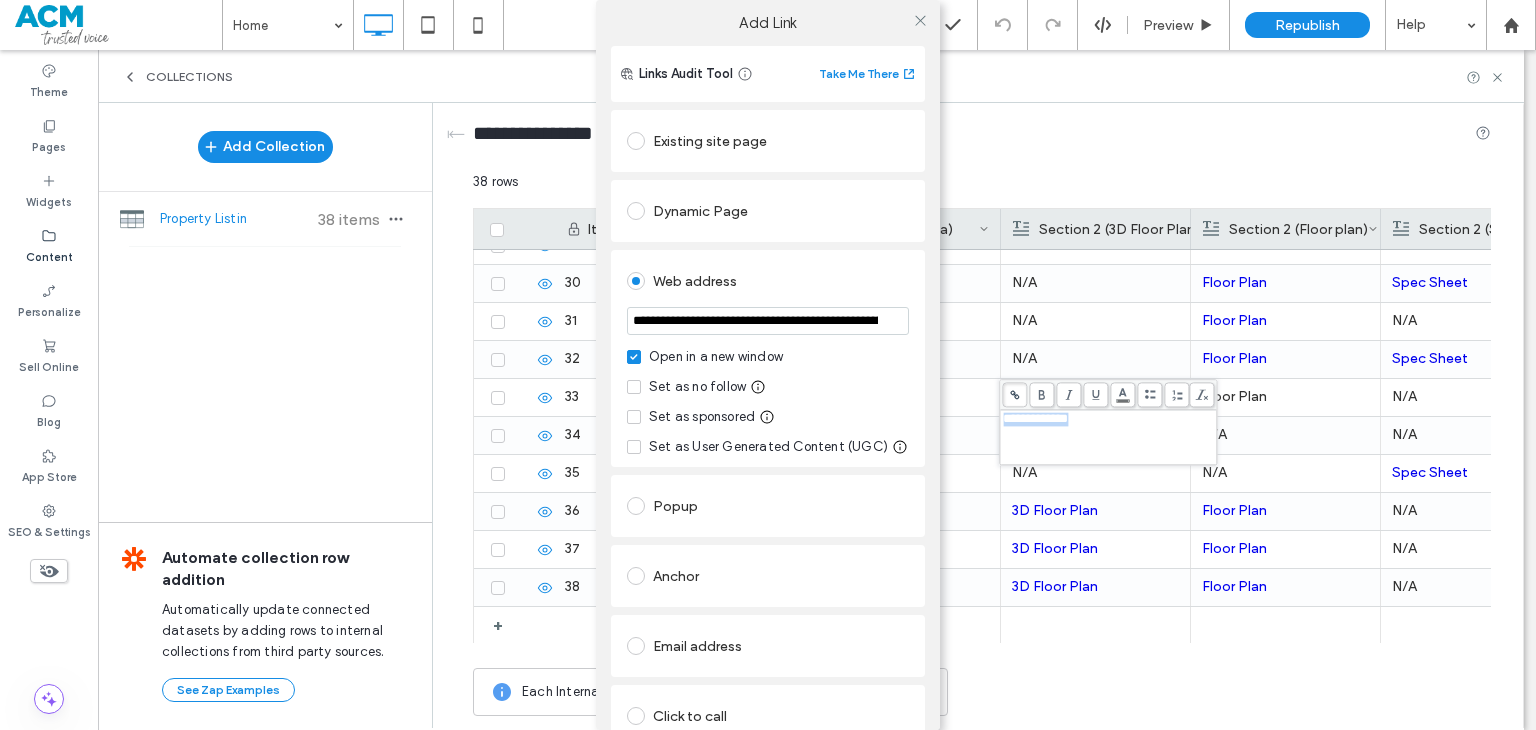 click at bounding box center (920, 20) 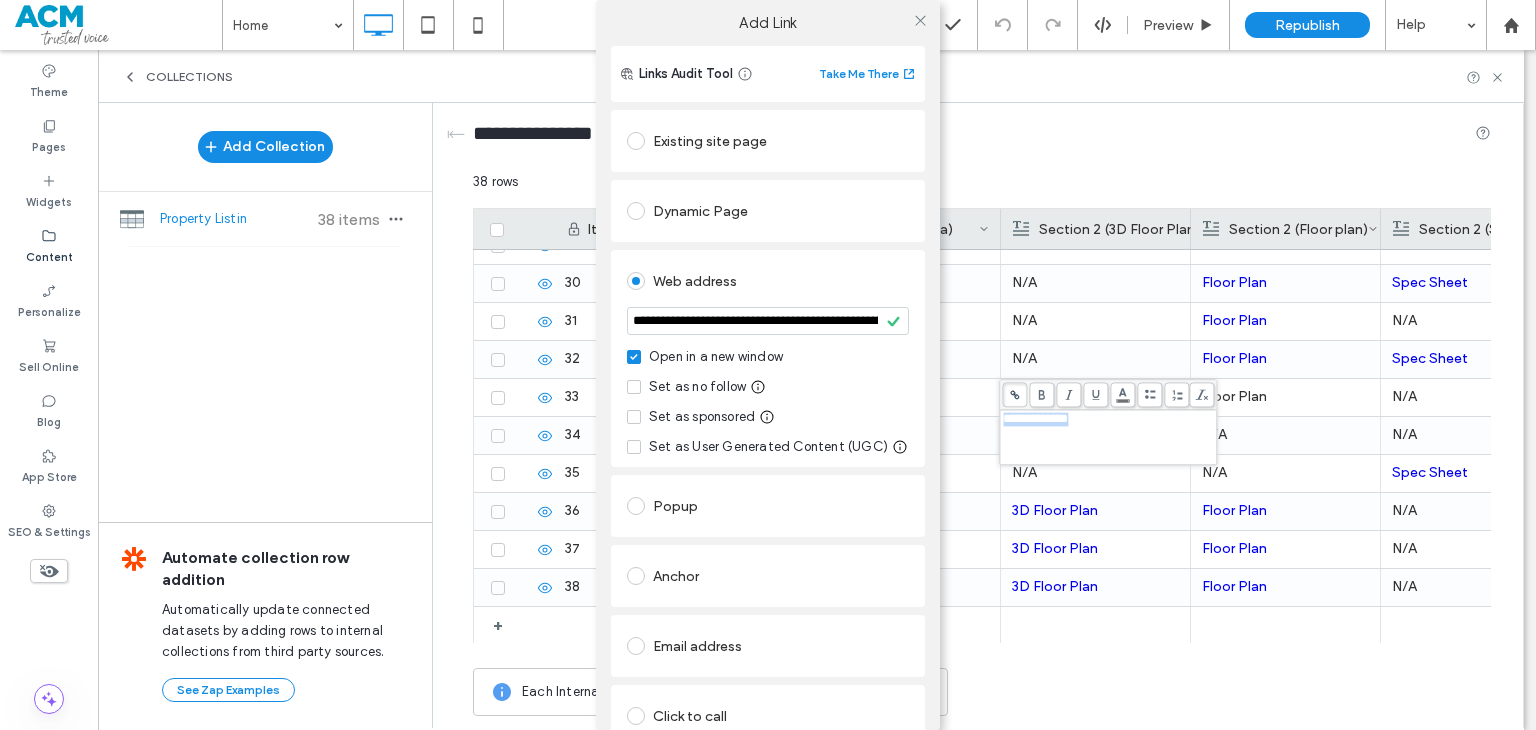 click on "**********" at bounding box center [768, 365] 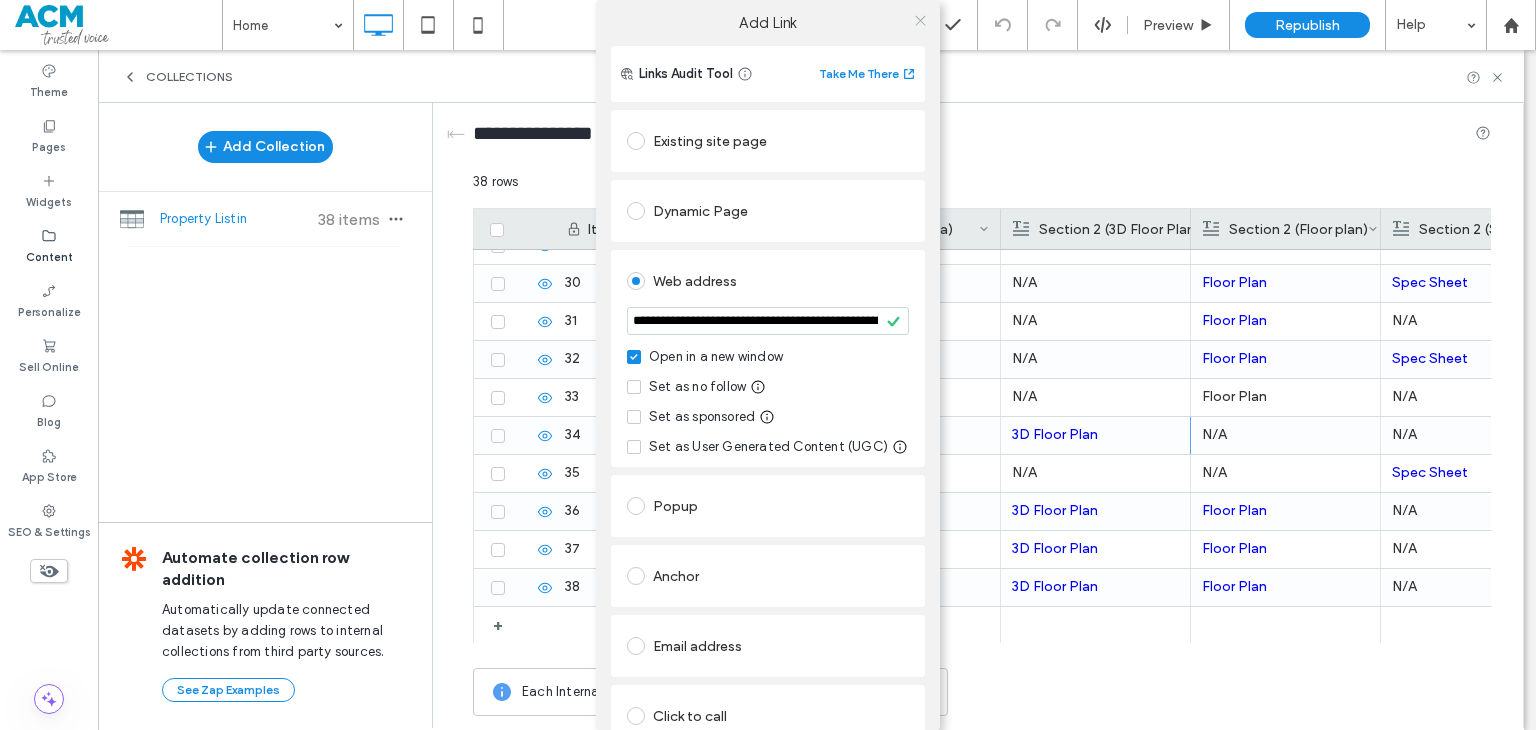 click 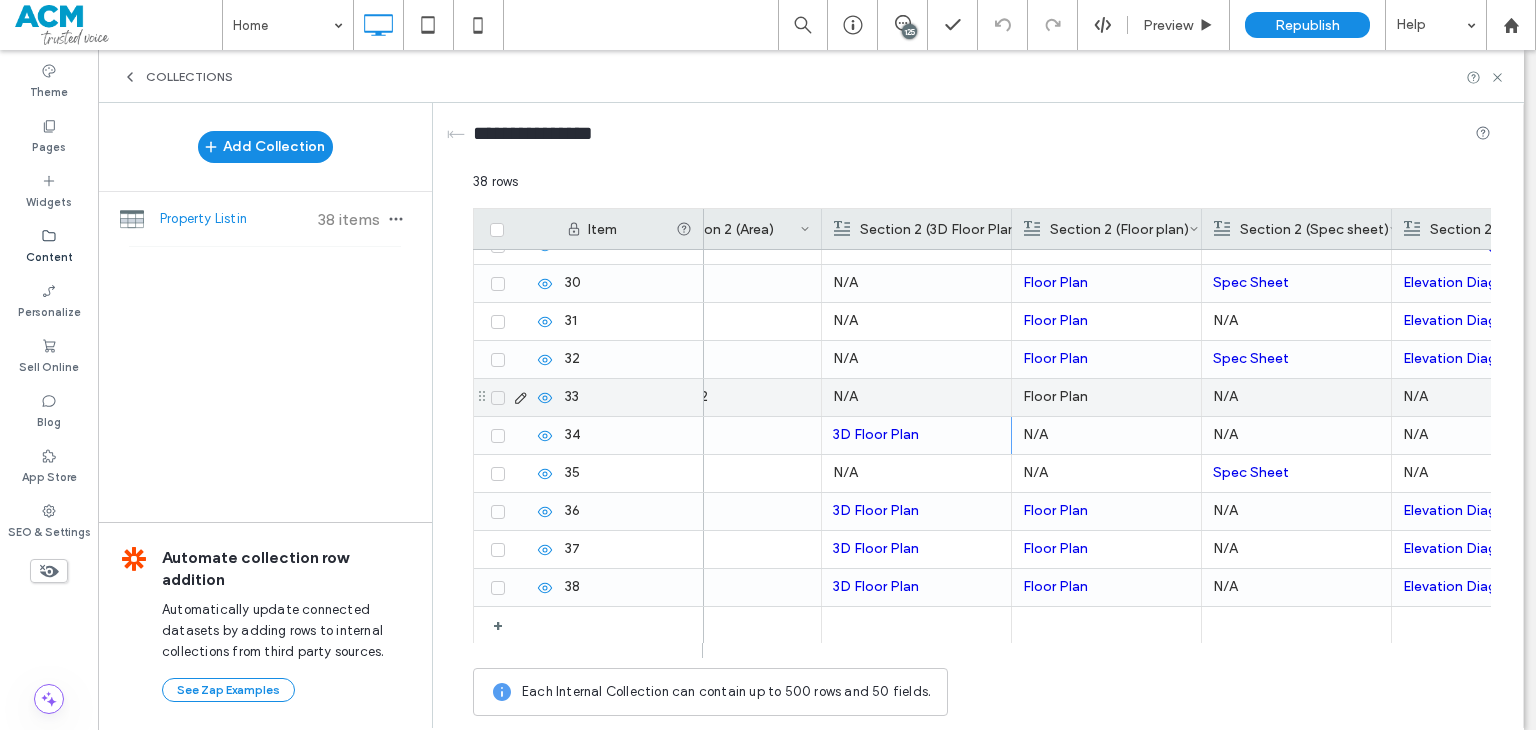 click on "Floor Plan" at bounding box center [1106, 397] 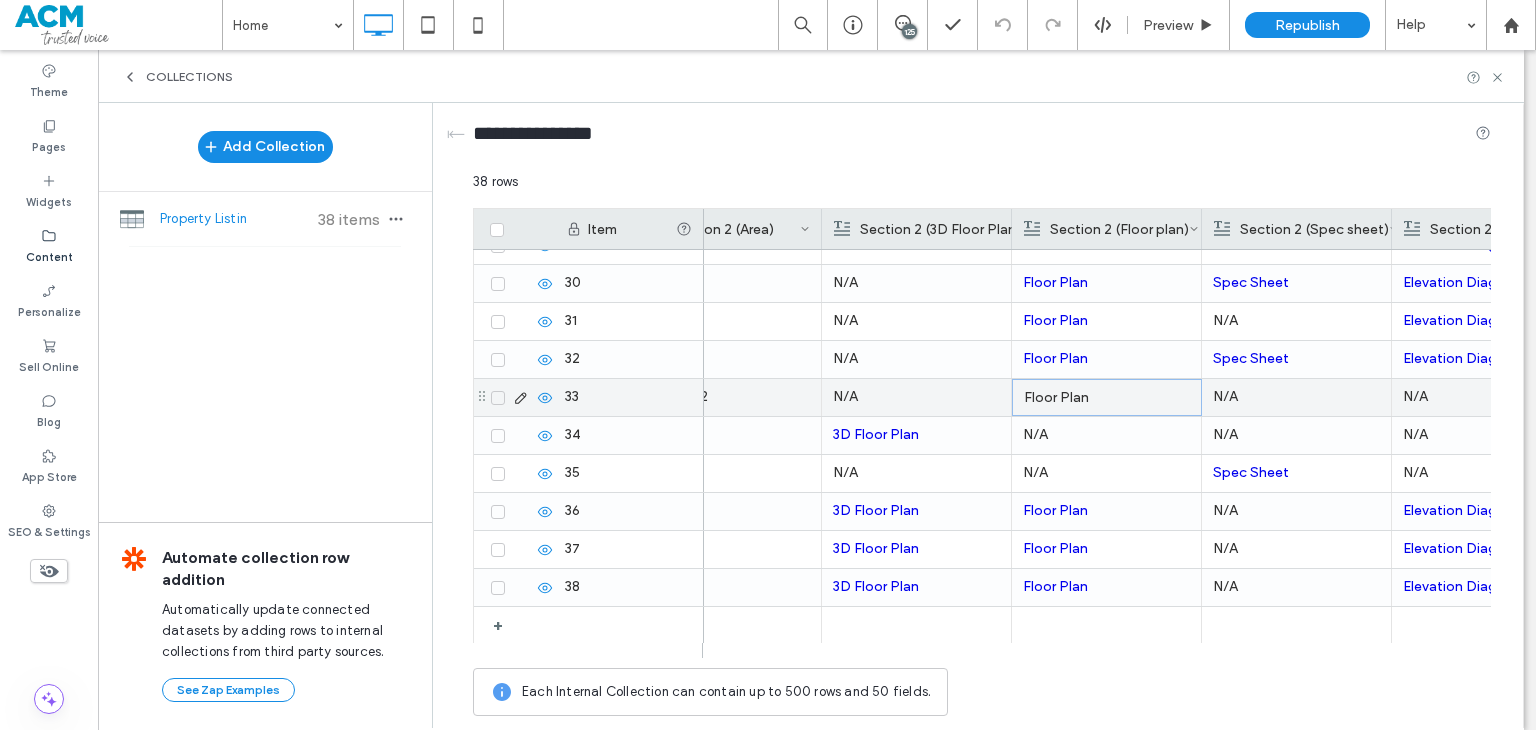 click on "Floor Plan" at bounding box center [1107, 398] 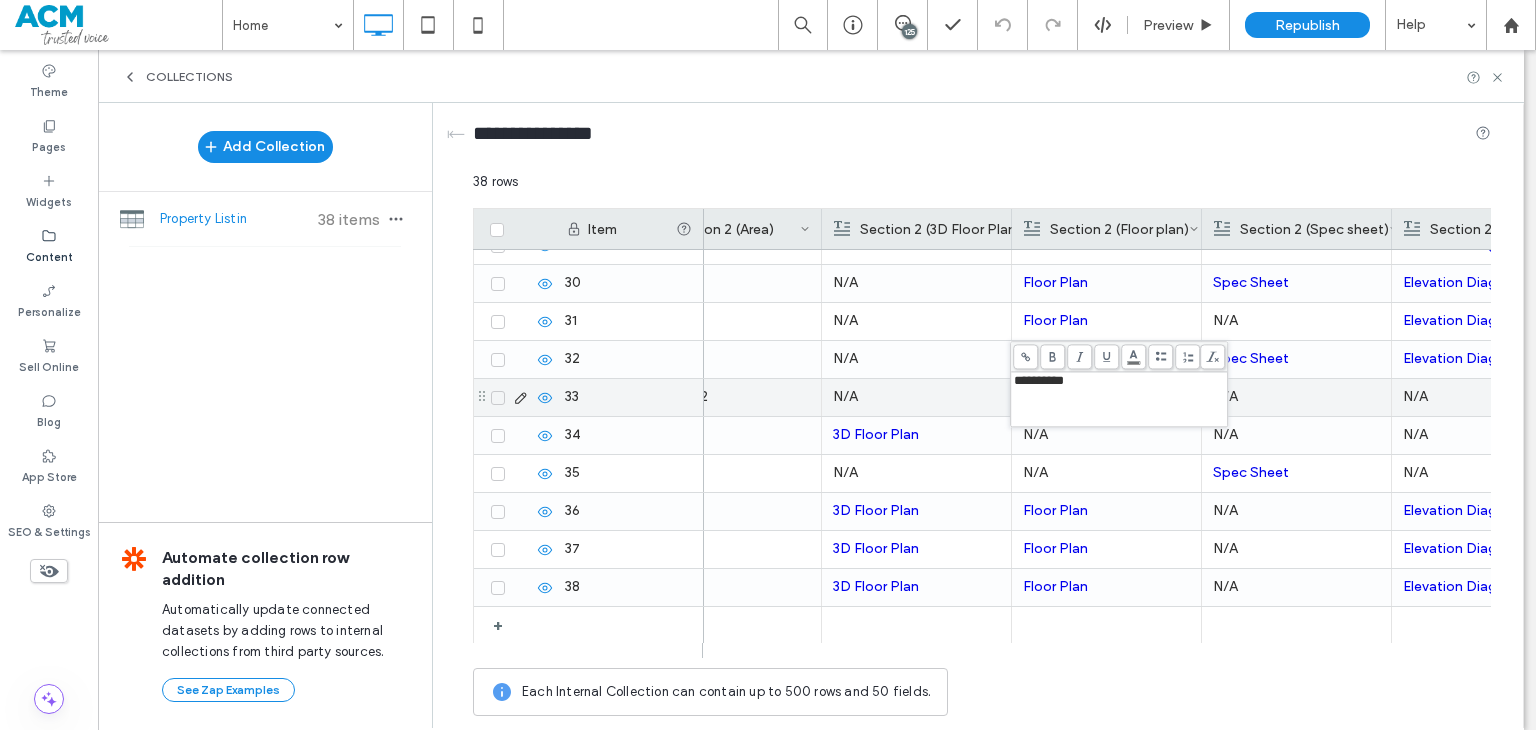 click at bounding box center [1025, 356] 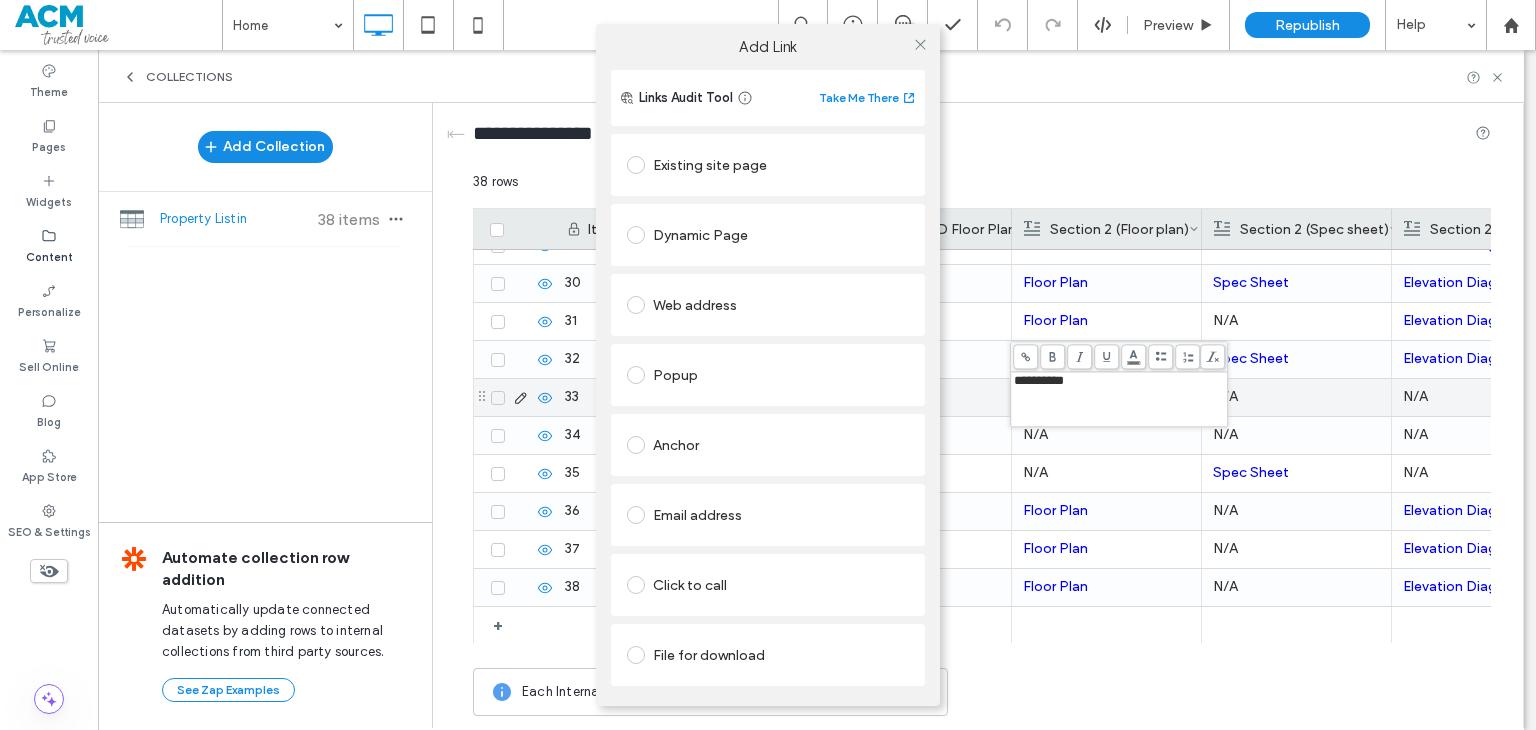 click on "Web address" at bounding box center [768, 305] 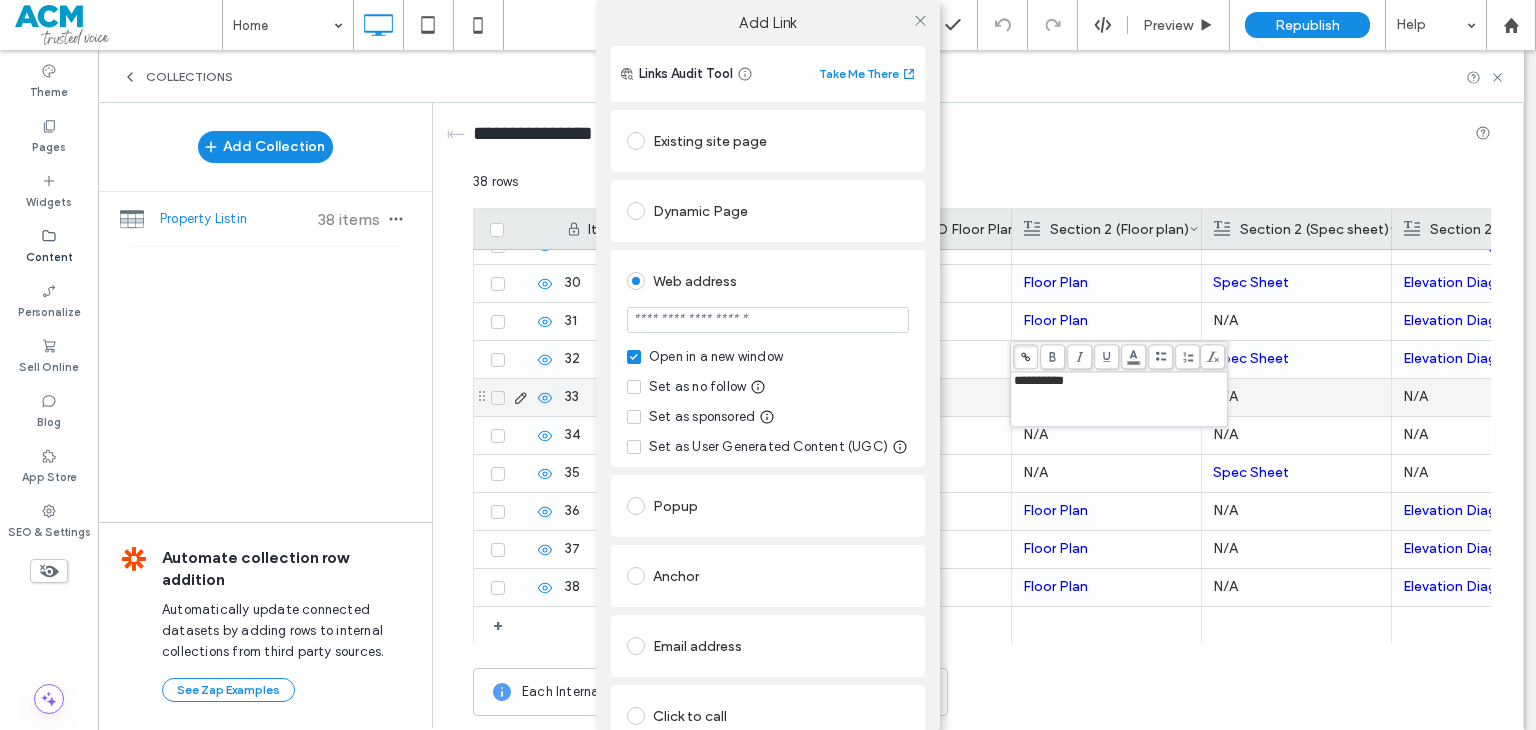 drag, startPoint x: 764, startPoint y: 309, endPoint x: 762, endPoint y: 323, distance: 14.142136 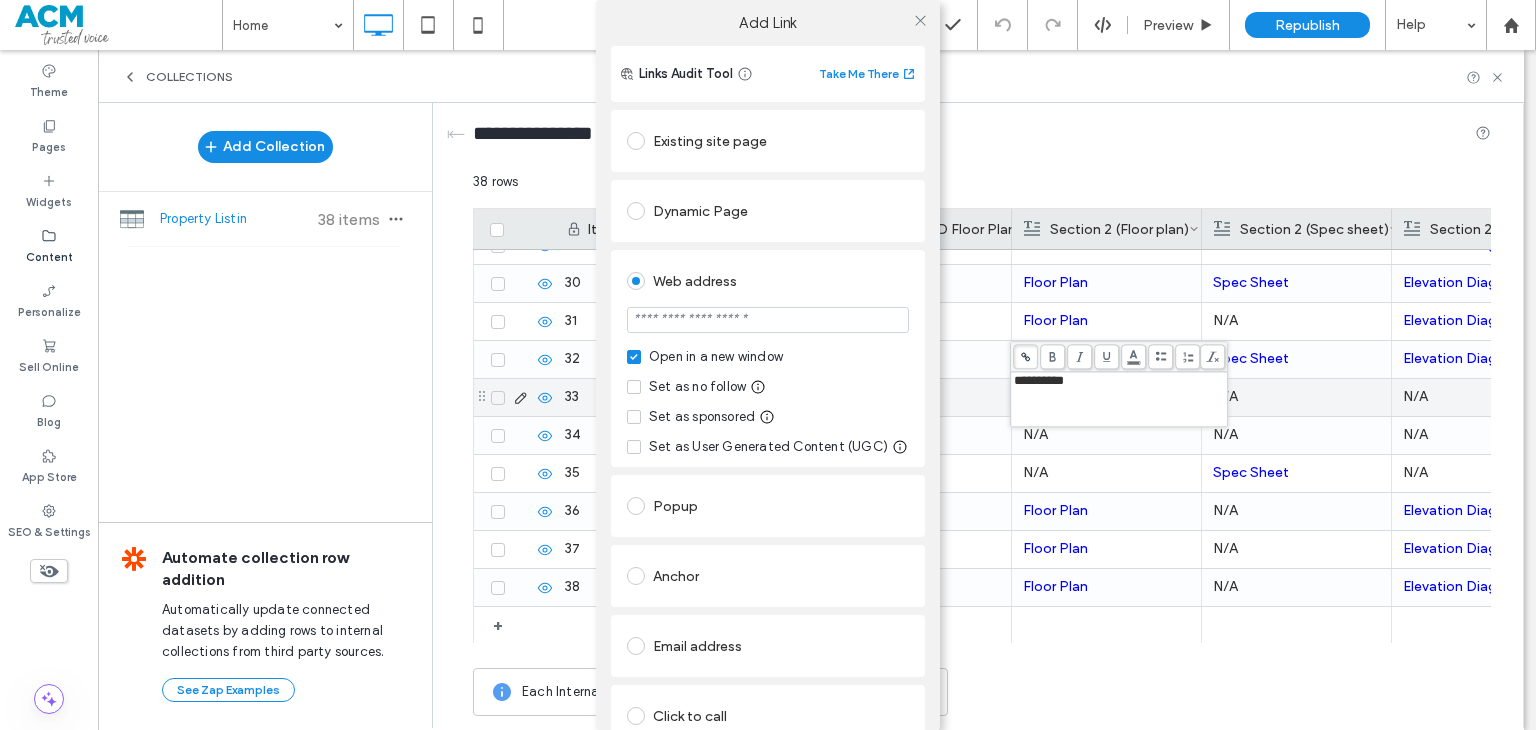 paste on "**********" 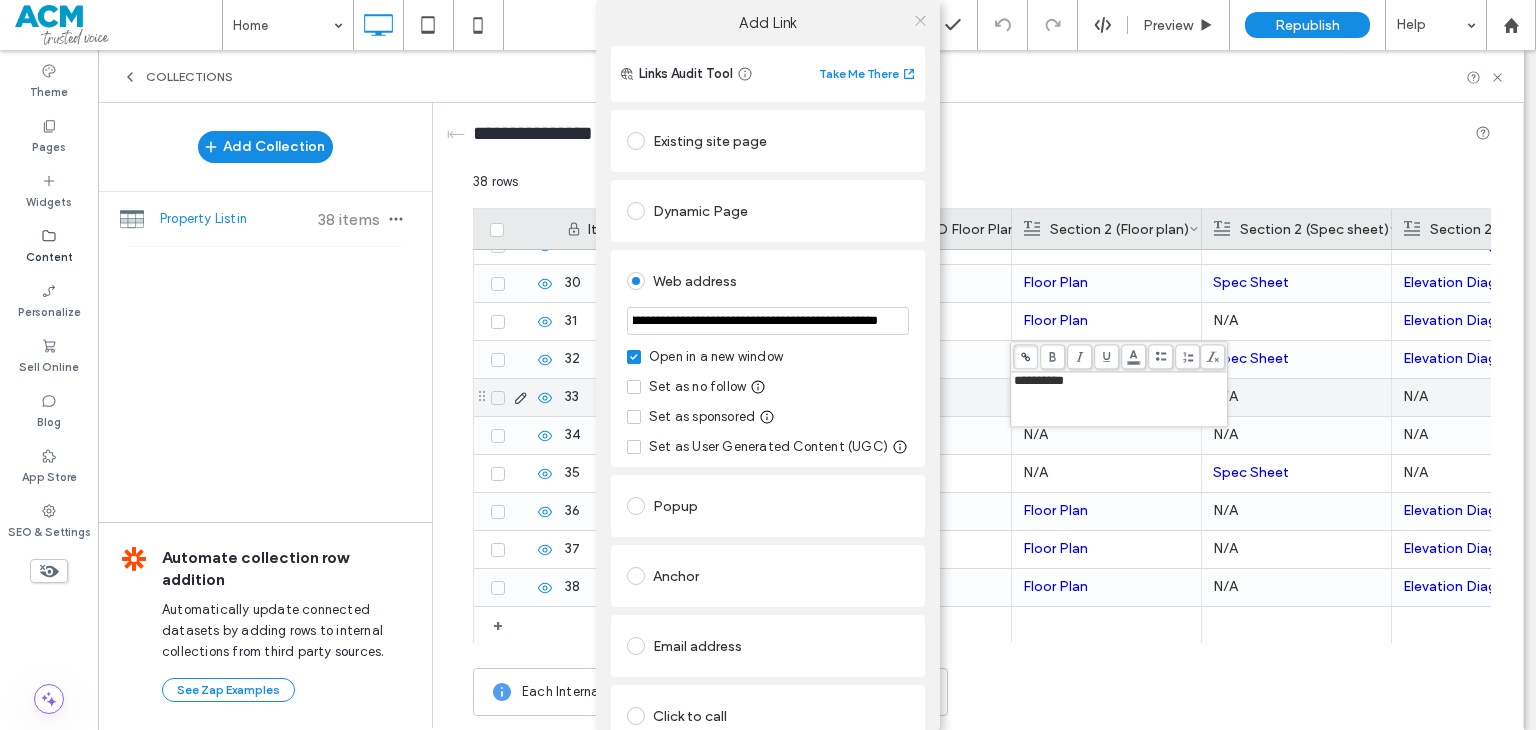 type on "**********" 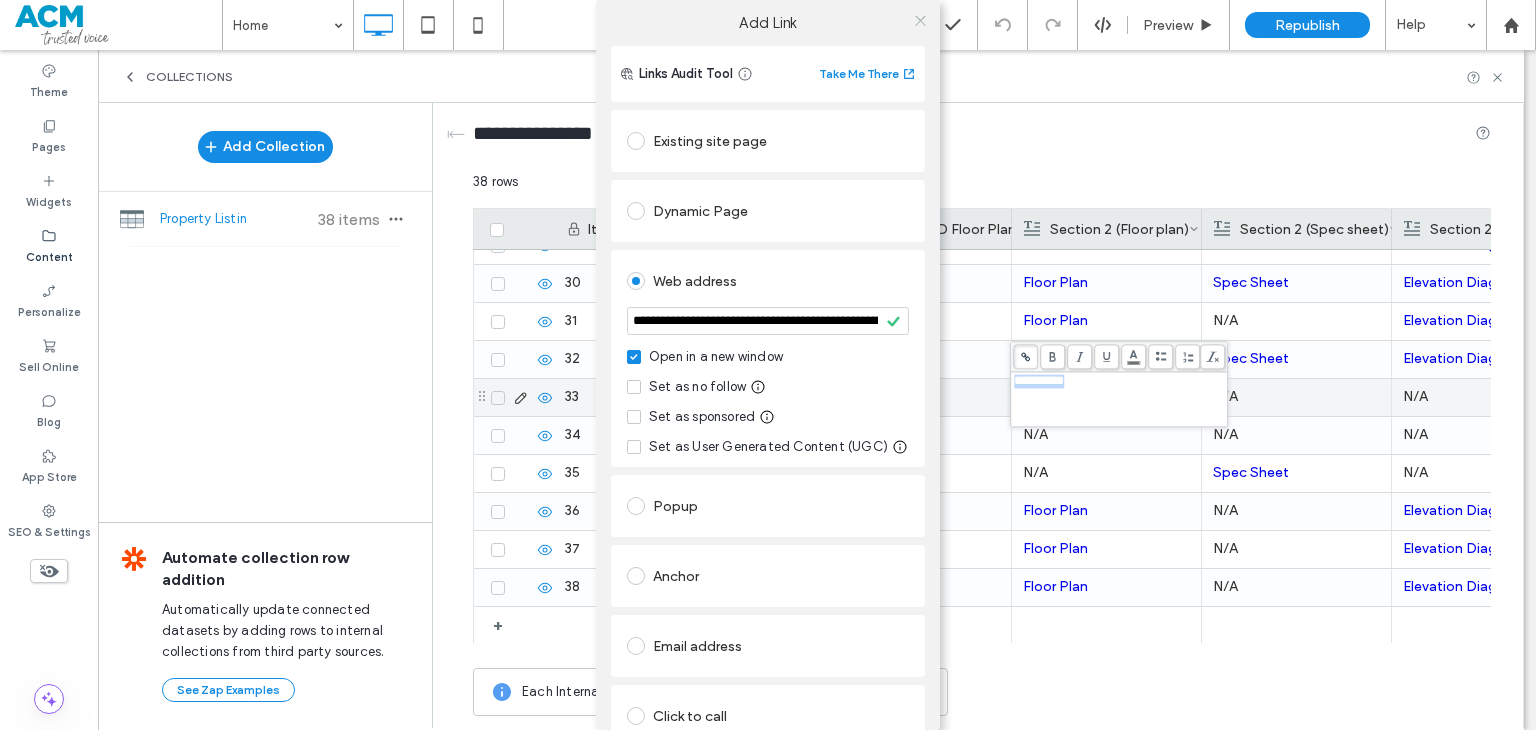 click 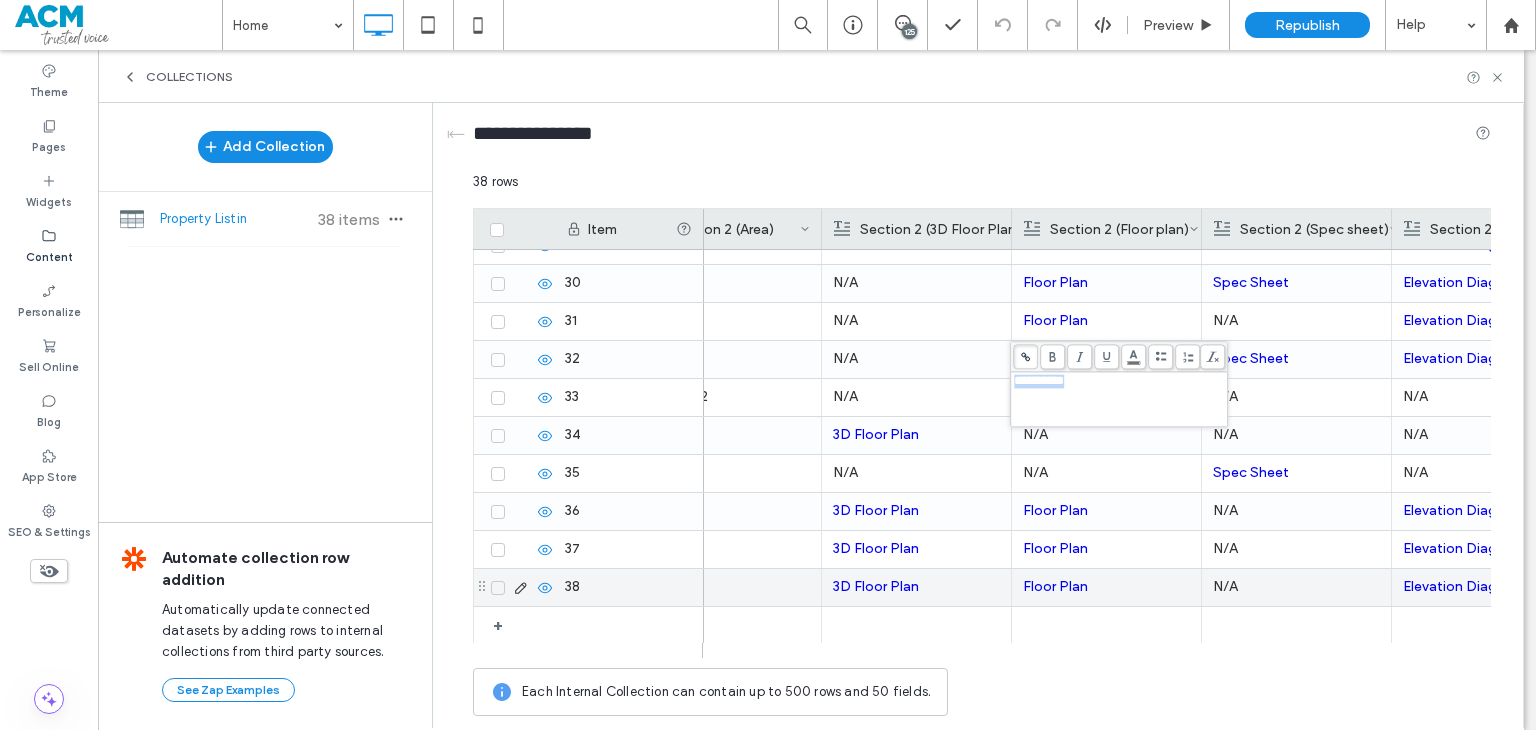click on "N/A" at bounding box center (1106, 473) 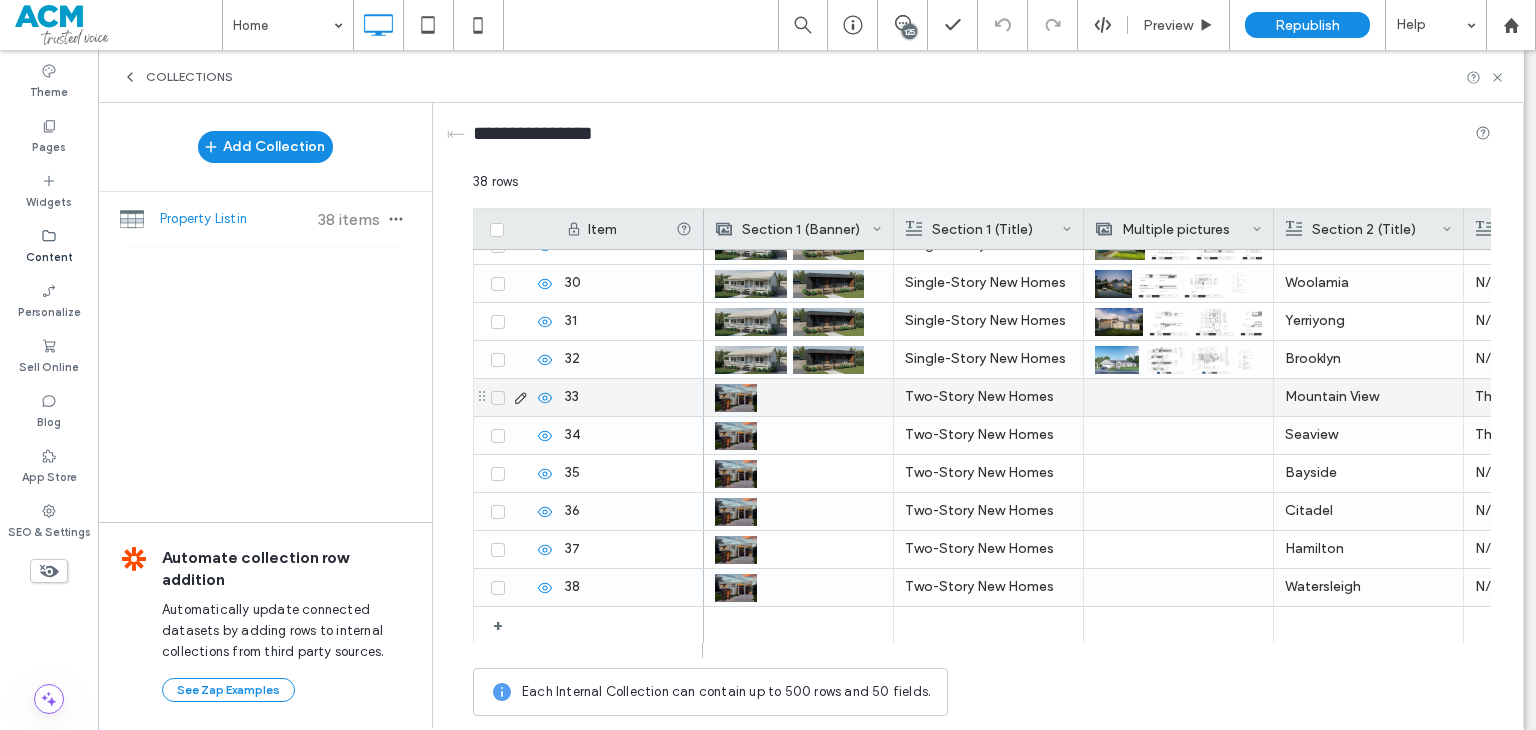 click at bounding box center (1178, 397) 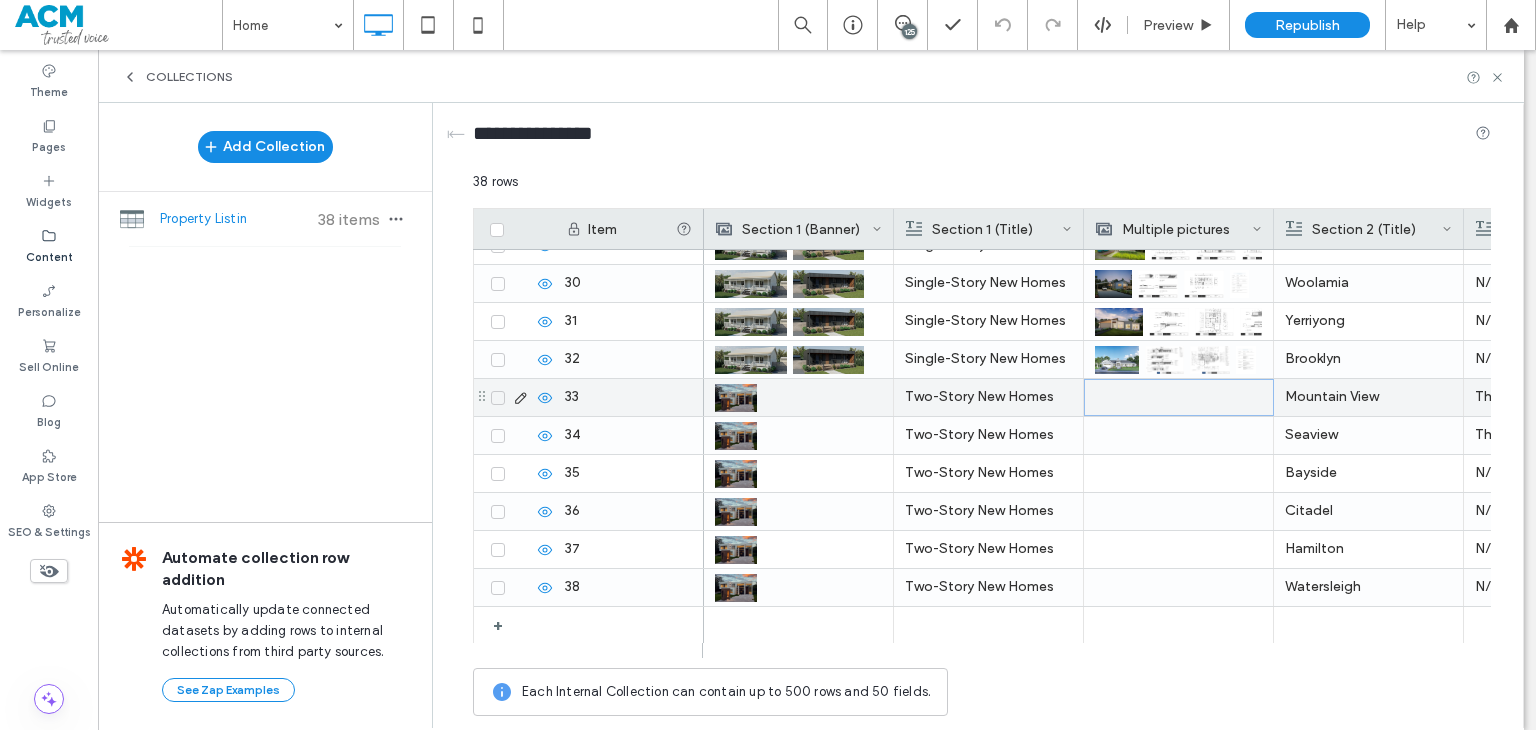 scroll, scrollTop: 1088, scrollLeft: 0, axis: vertical 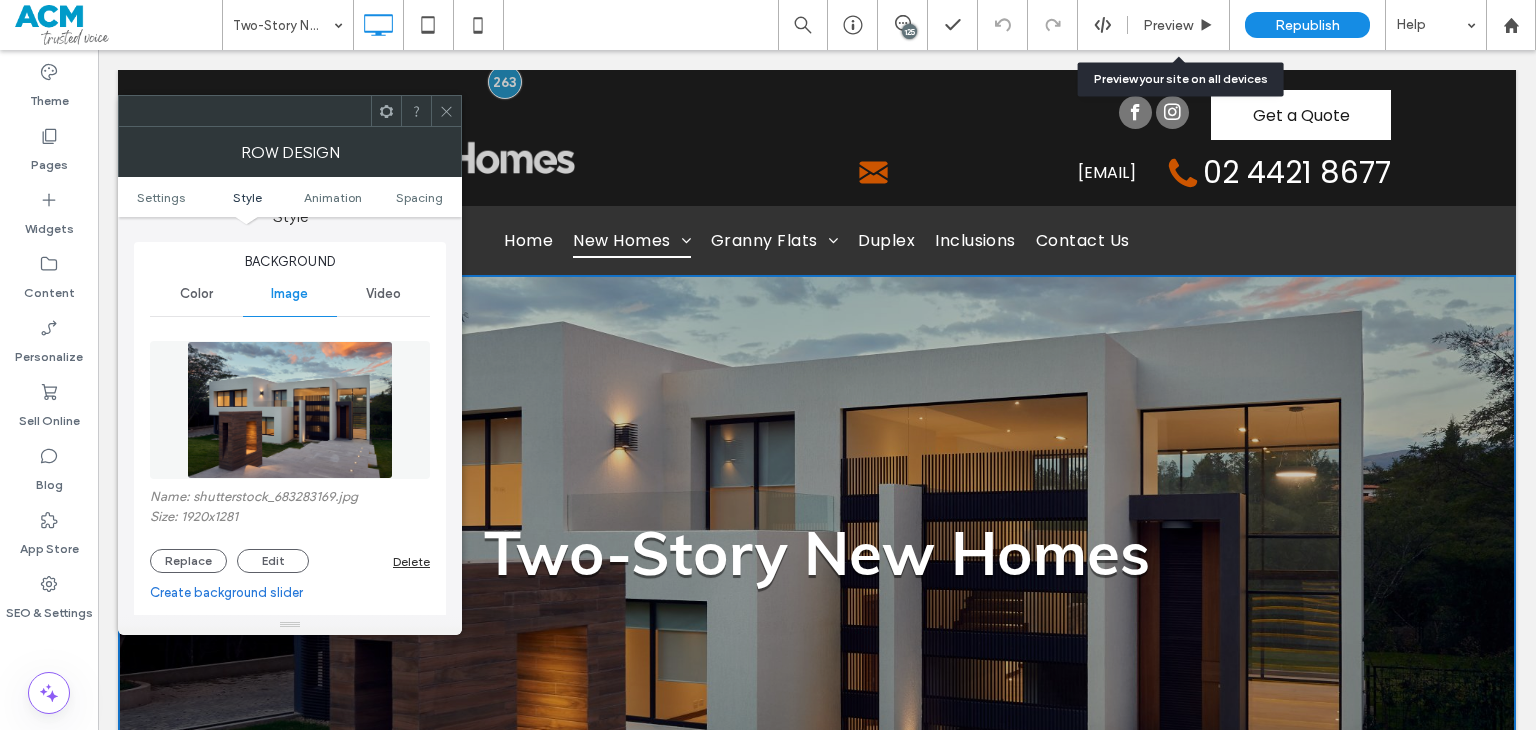 click 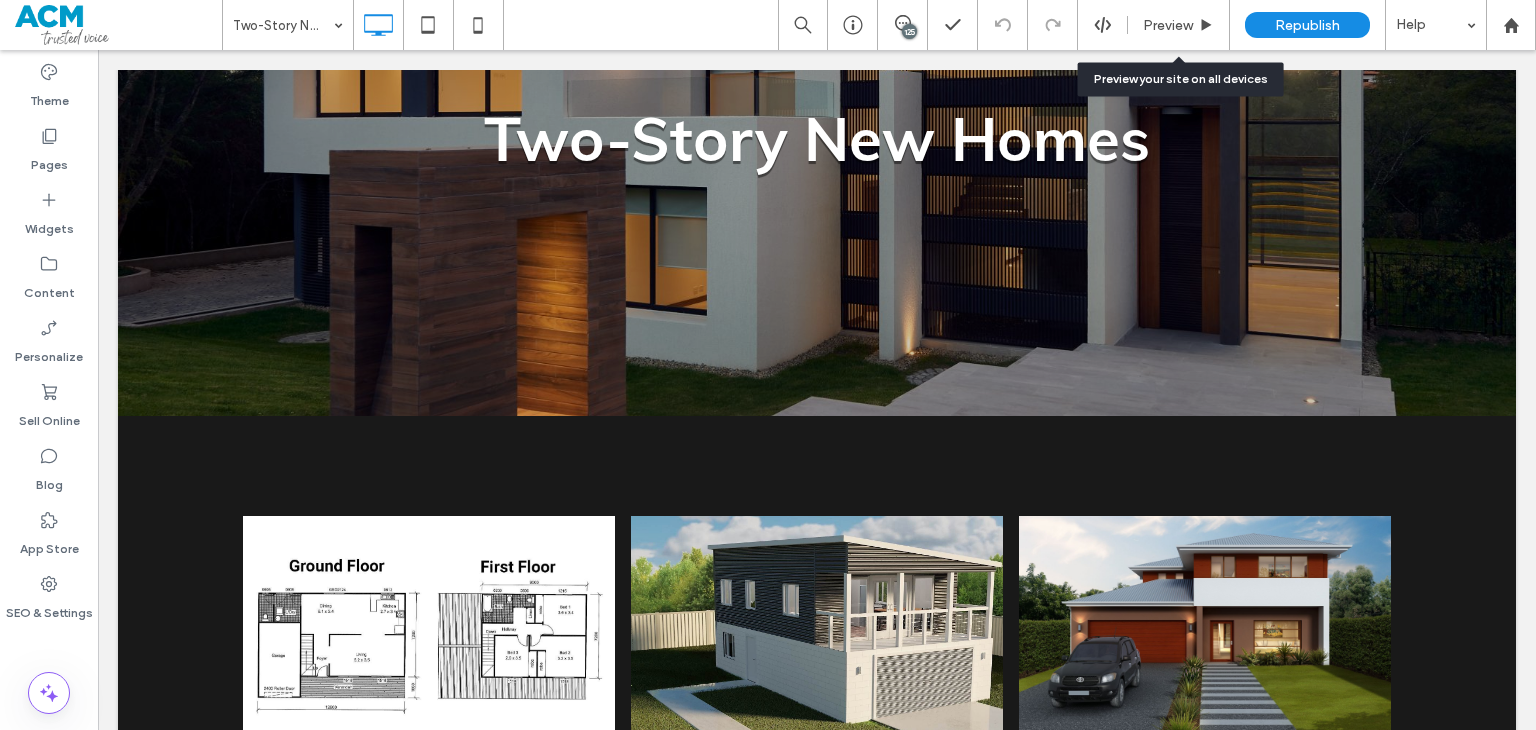 scroll, scrollTop: 448, scrollLeft: 0, axis: vertical 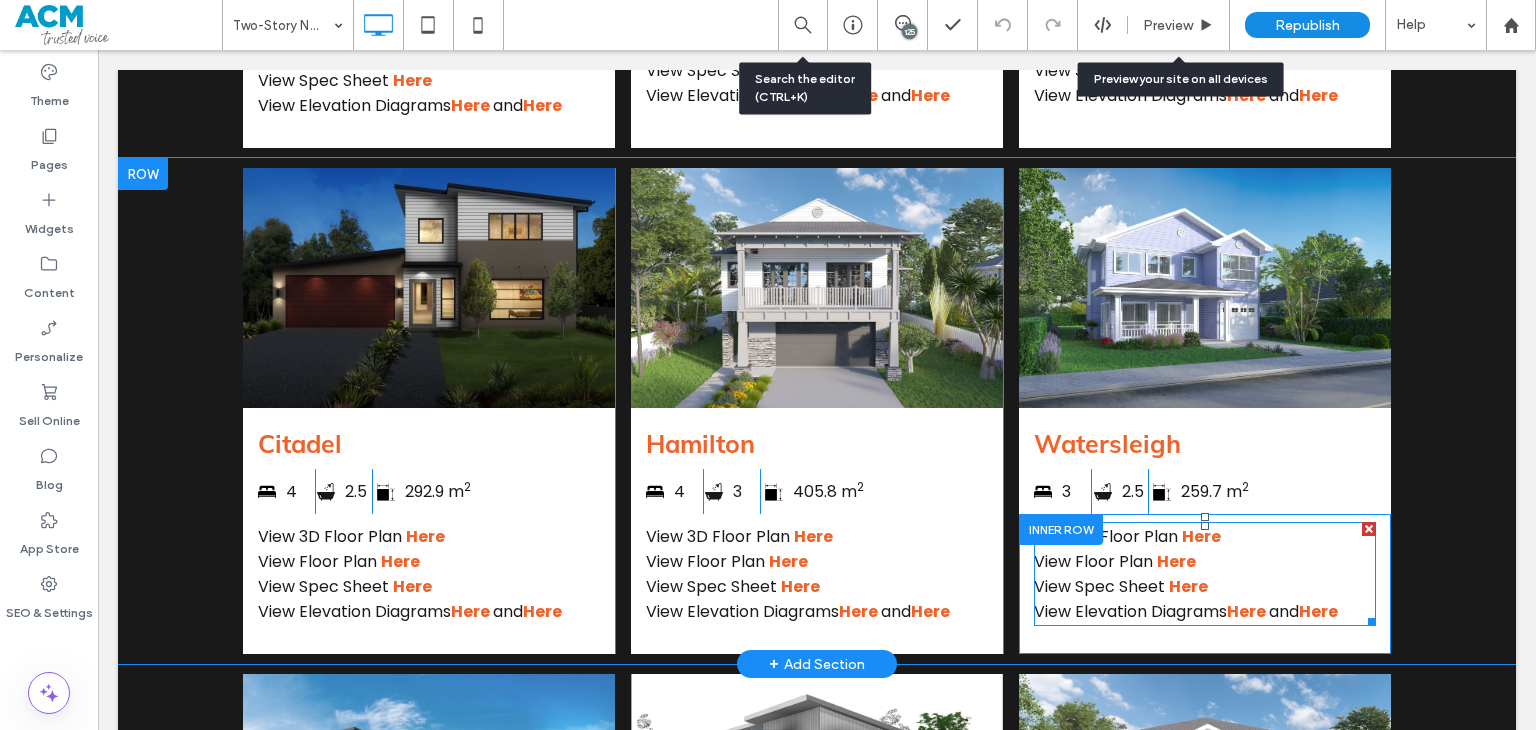 click on "View Elevation Diagrams  Here
and  Here" at bounding box center [1205, 611] 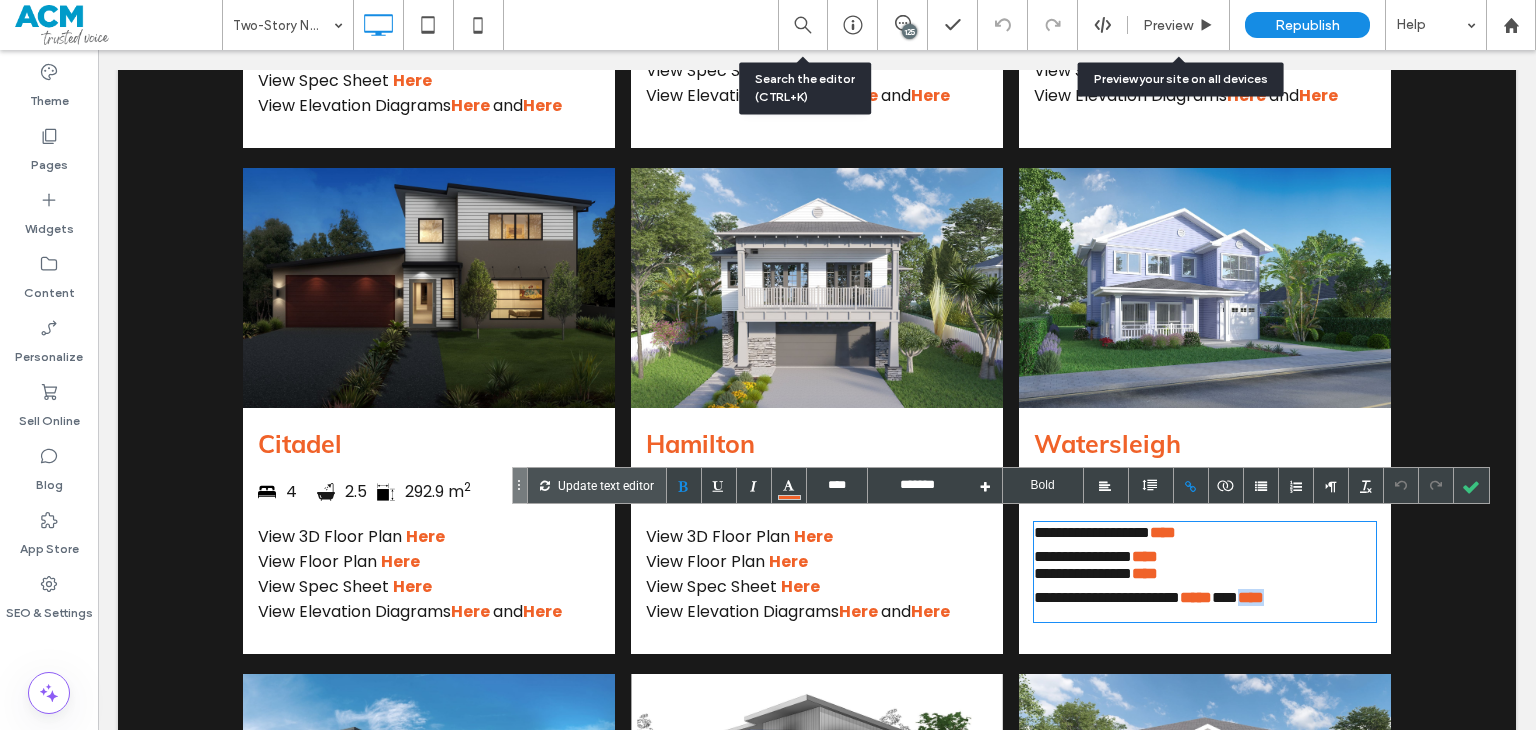 drag, startPoint x: 1340, startPoint y: 590, endPoint x: 1308, endPoint y: 602, distance: 34.176014 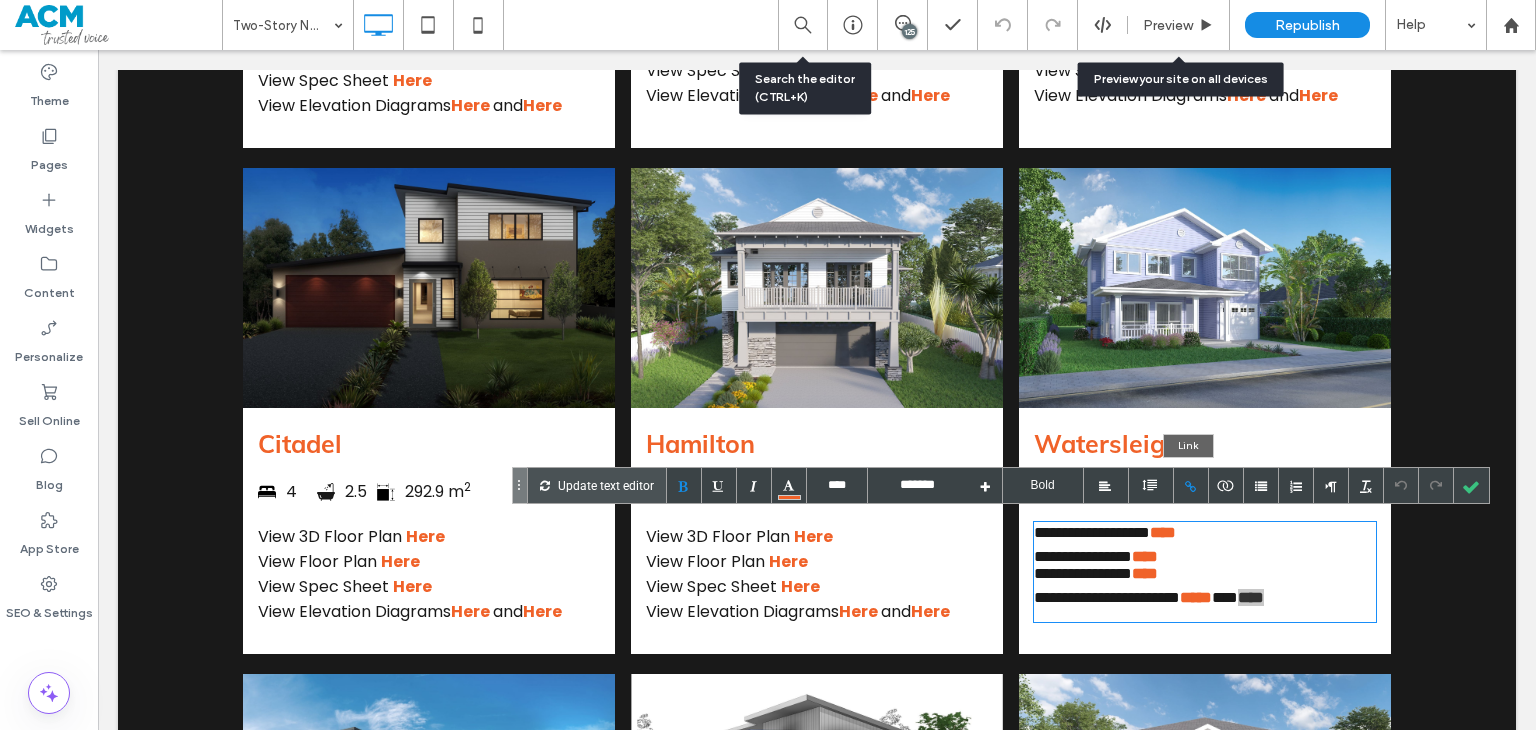 click at bounding box center [1191, 485] 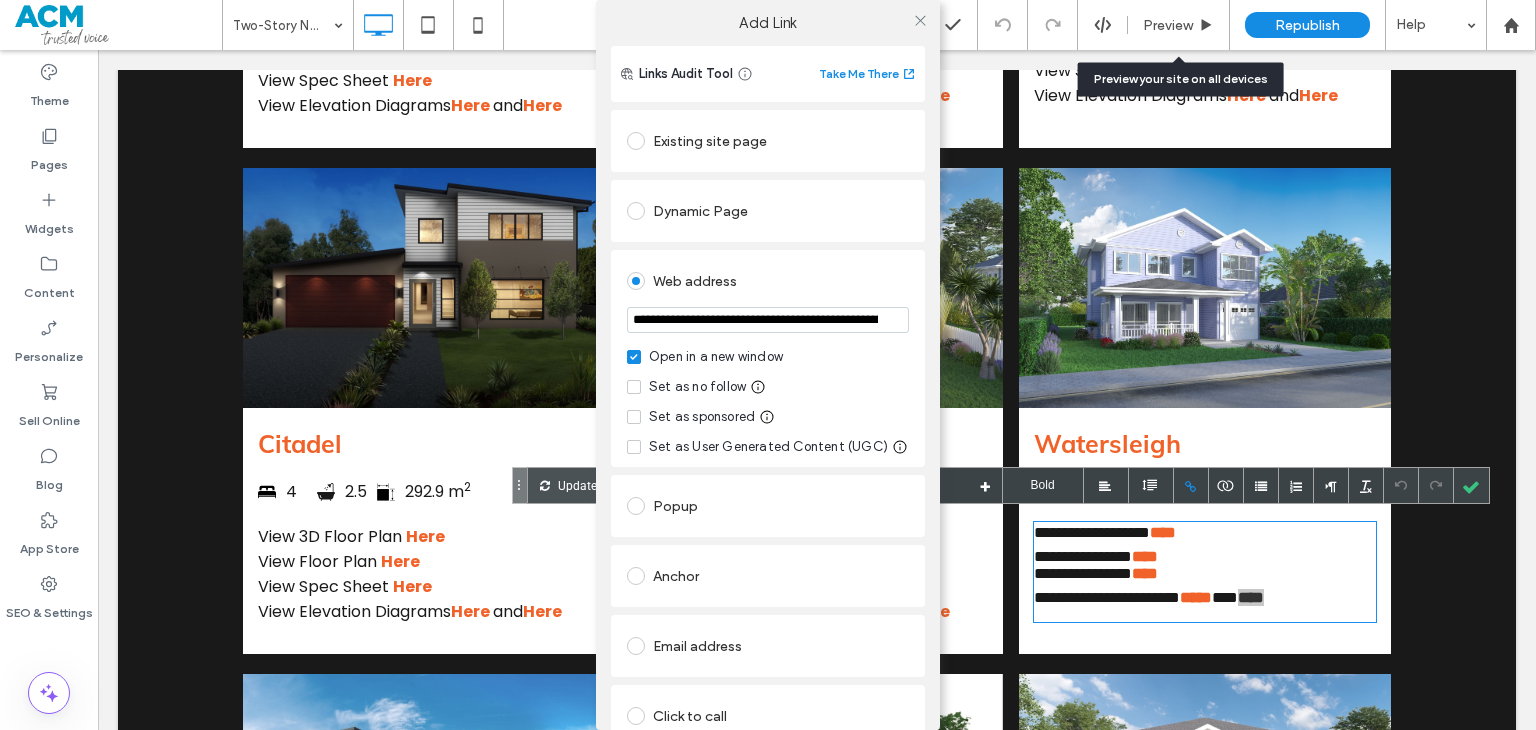 click on "**********" at bounding box center (768, 320) 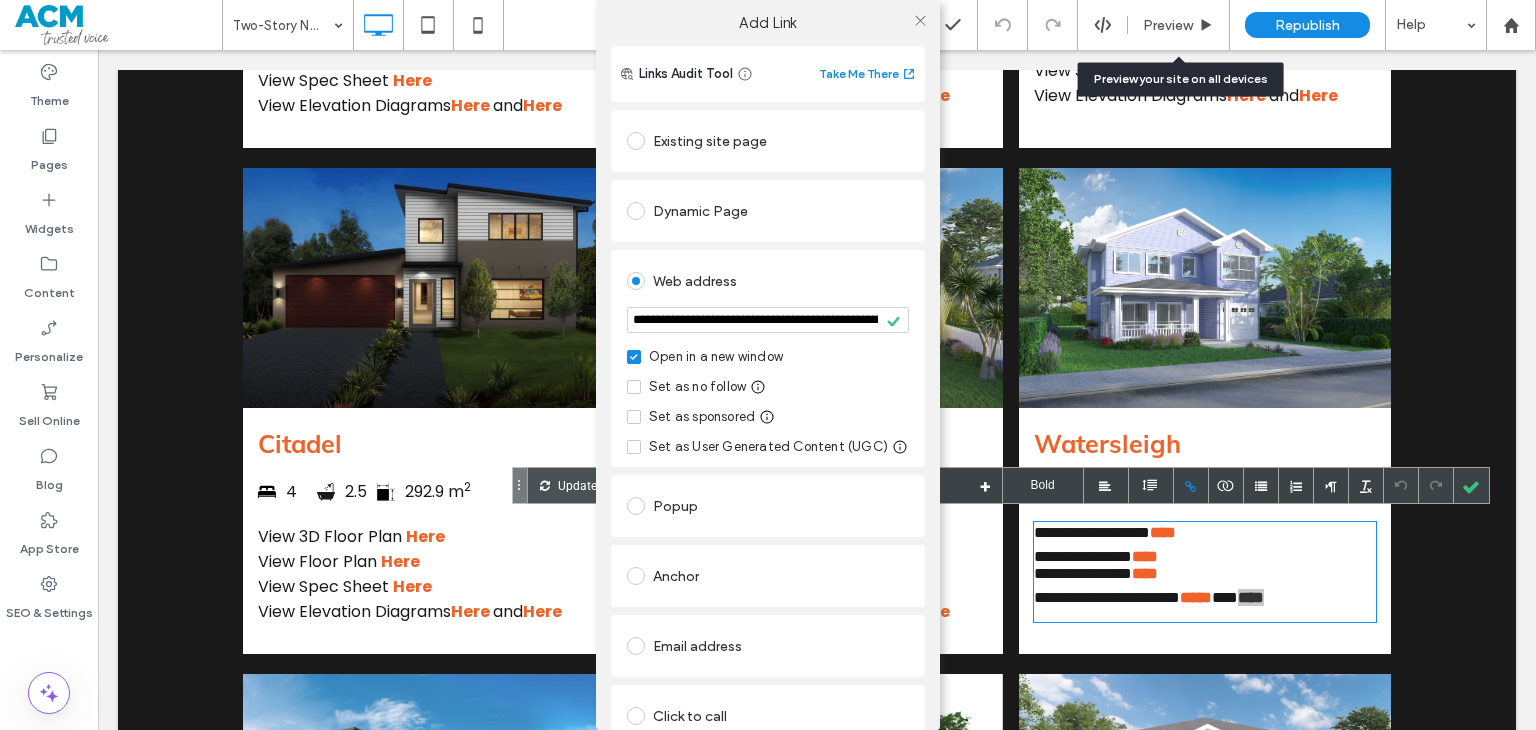click at bounding box center (920, 20) 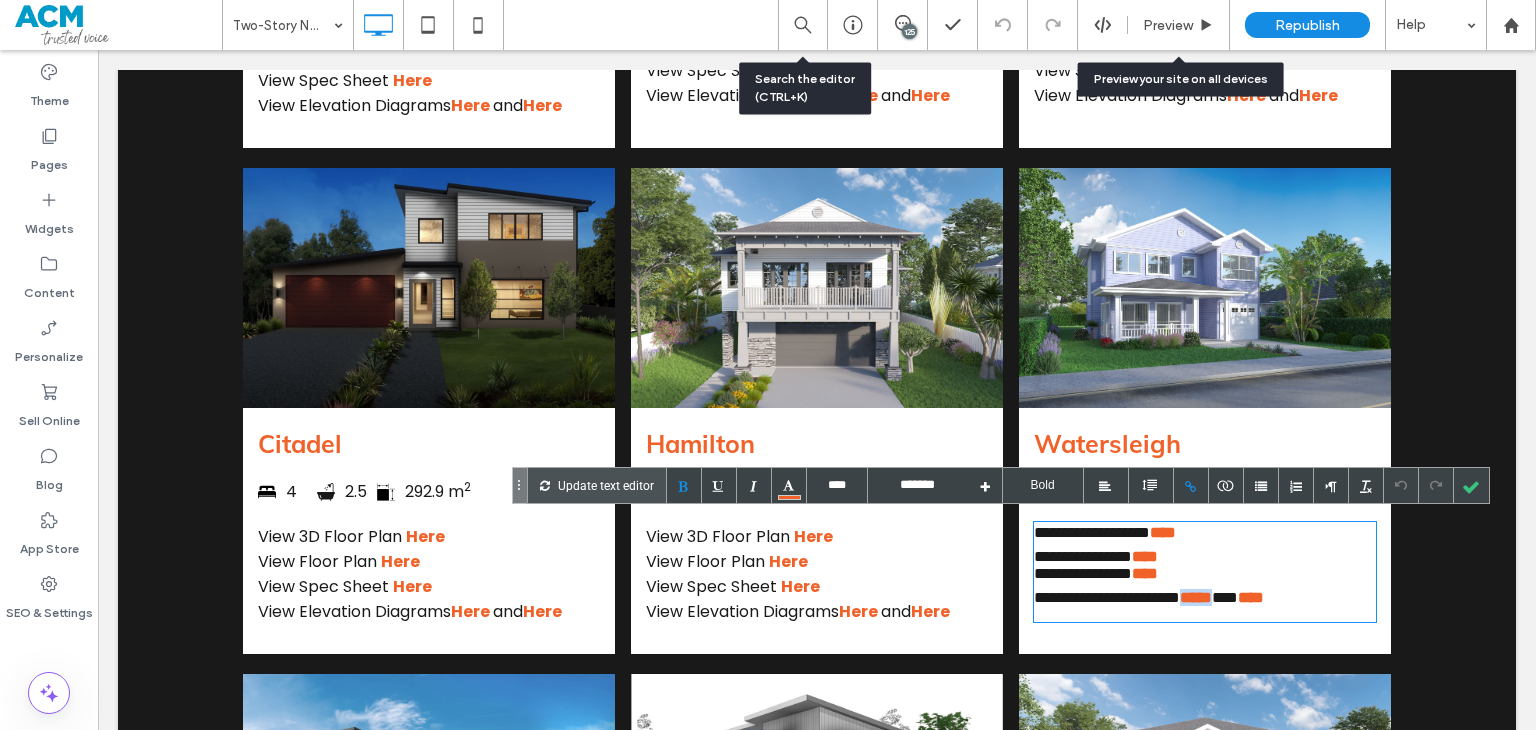 drag, startPoint x: 1228, startPoint y: 606, endPoint x: 1263, endPoint y: 608, distance: 35.057095 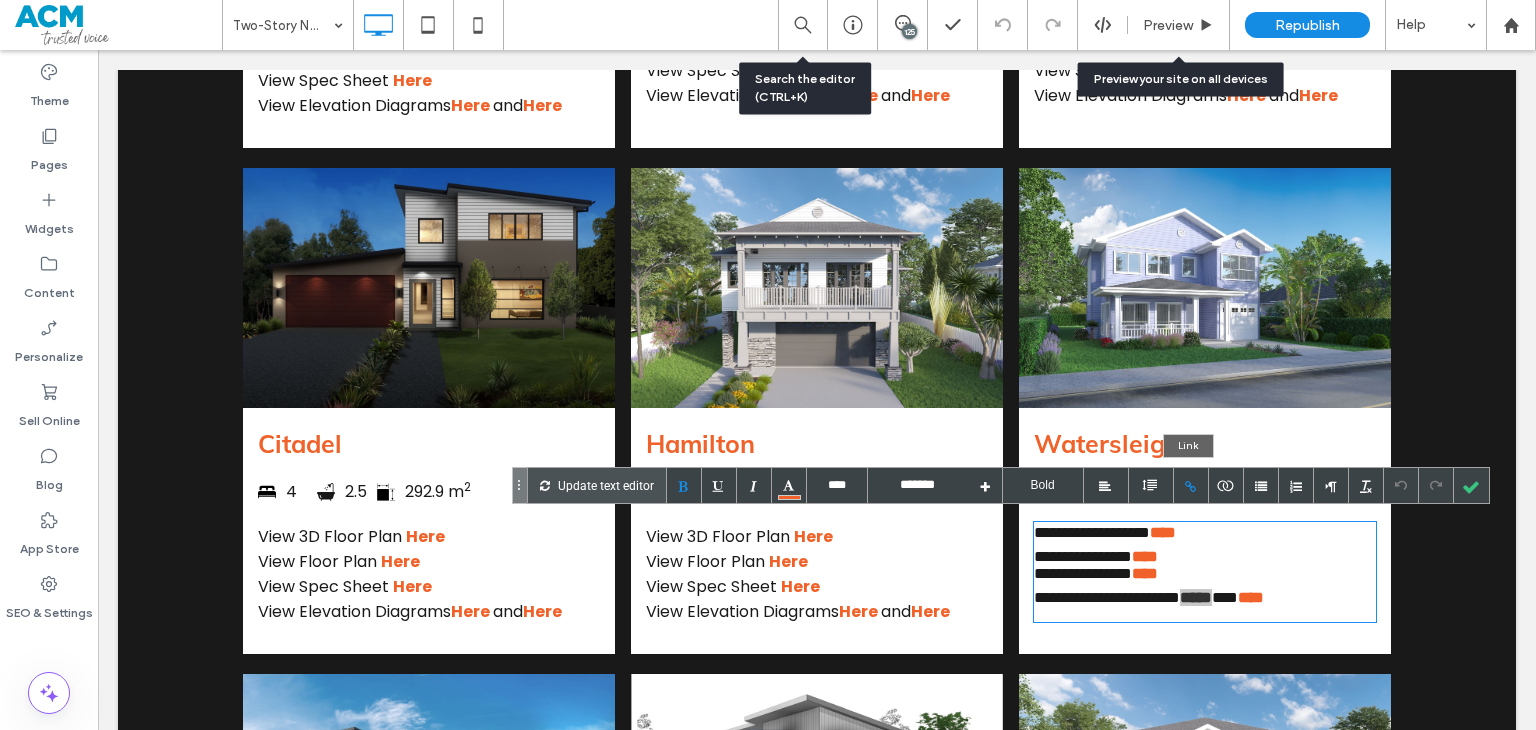 click at bounding box center [1191, 485] 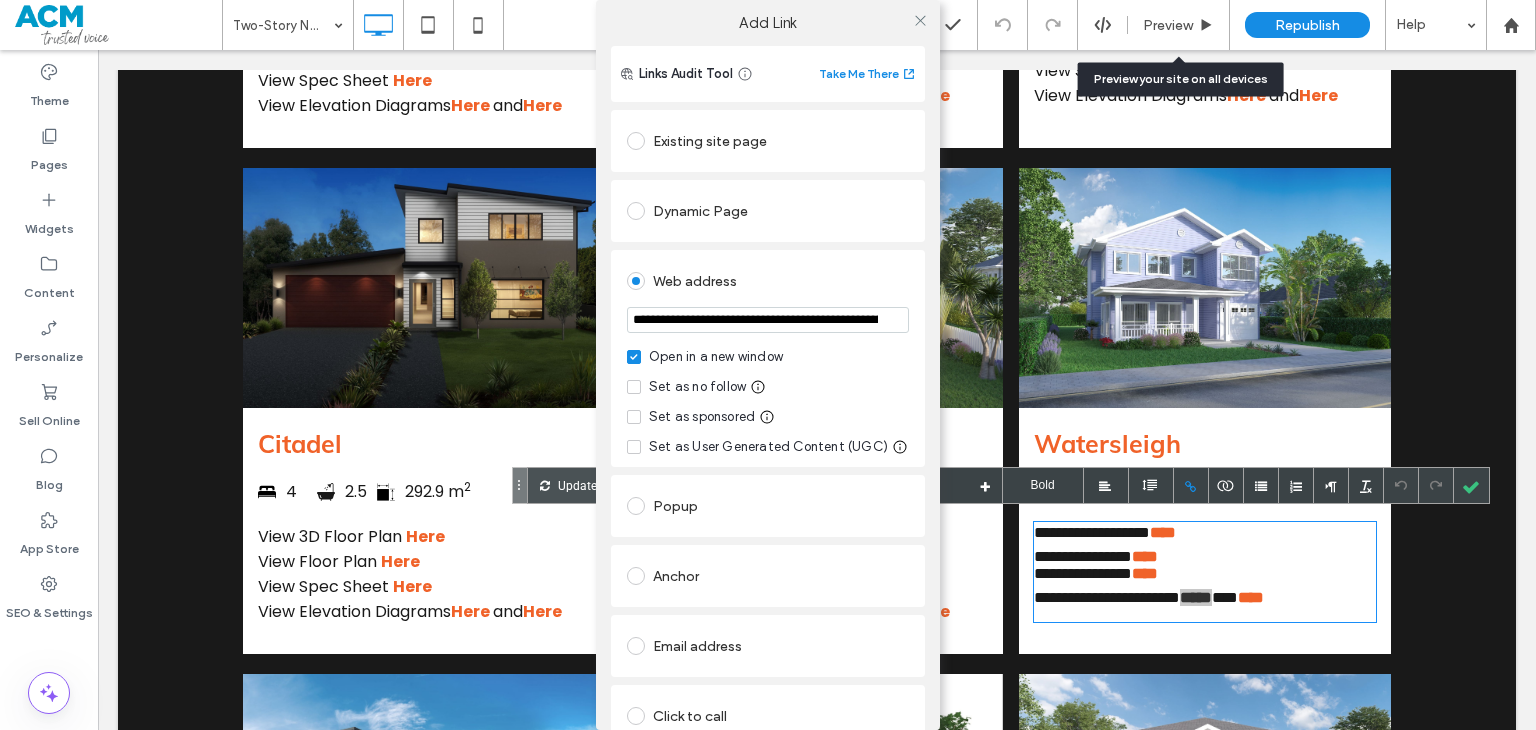click on "**********" at bounding box center [768, 322] 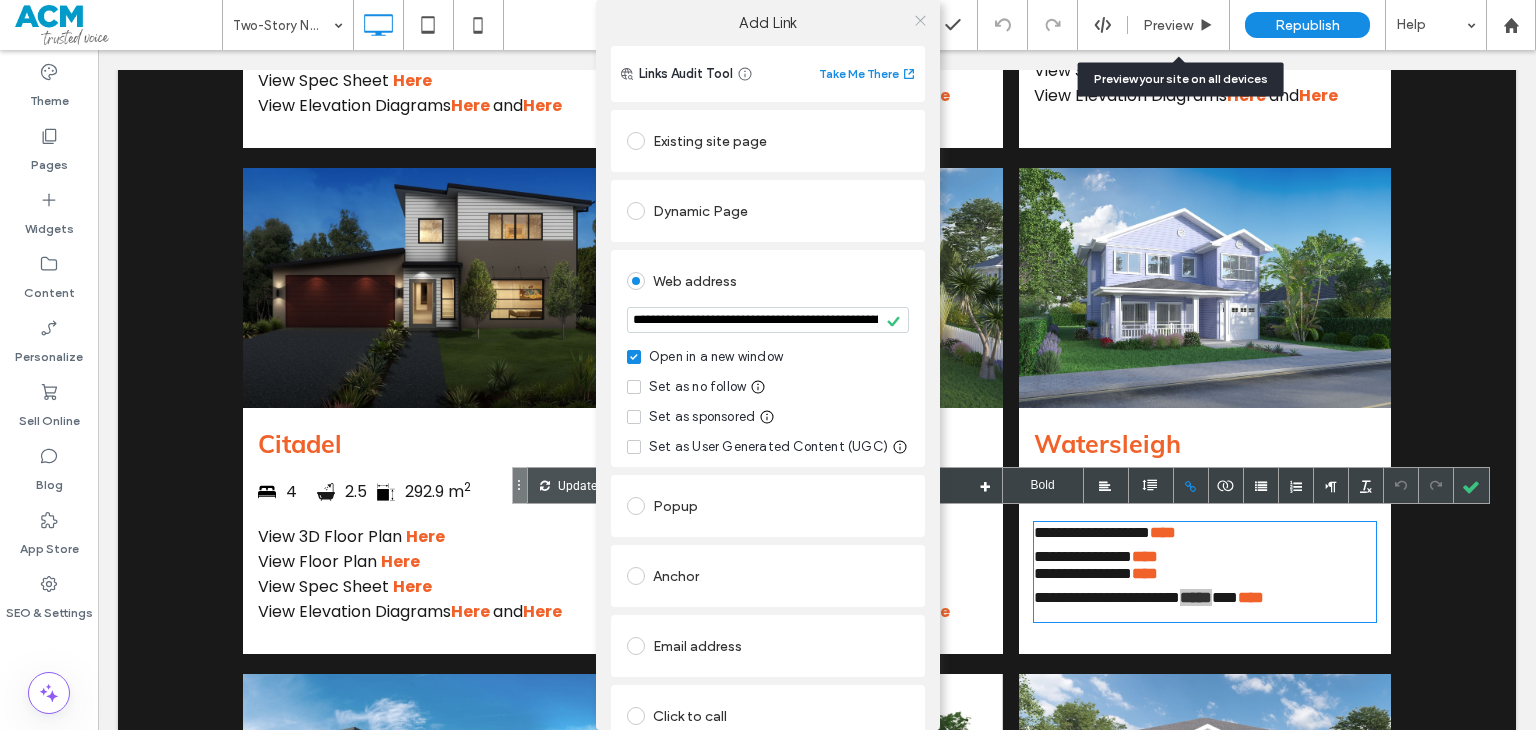 click 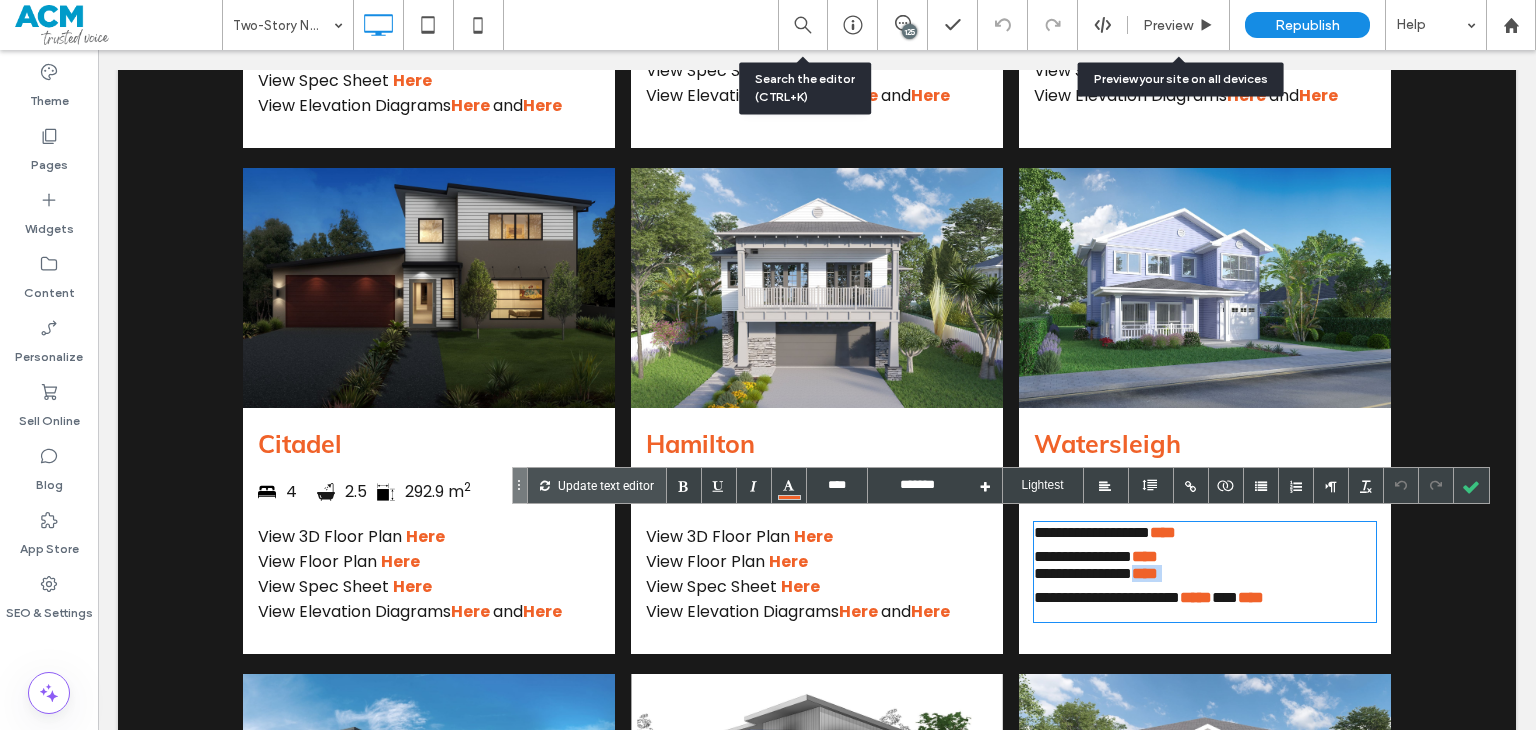 drag, startPoint x: 1204, startPoint y: 573, endPoint x: 1168, endPoint y: 573, distance: 36 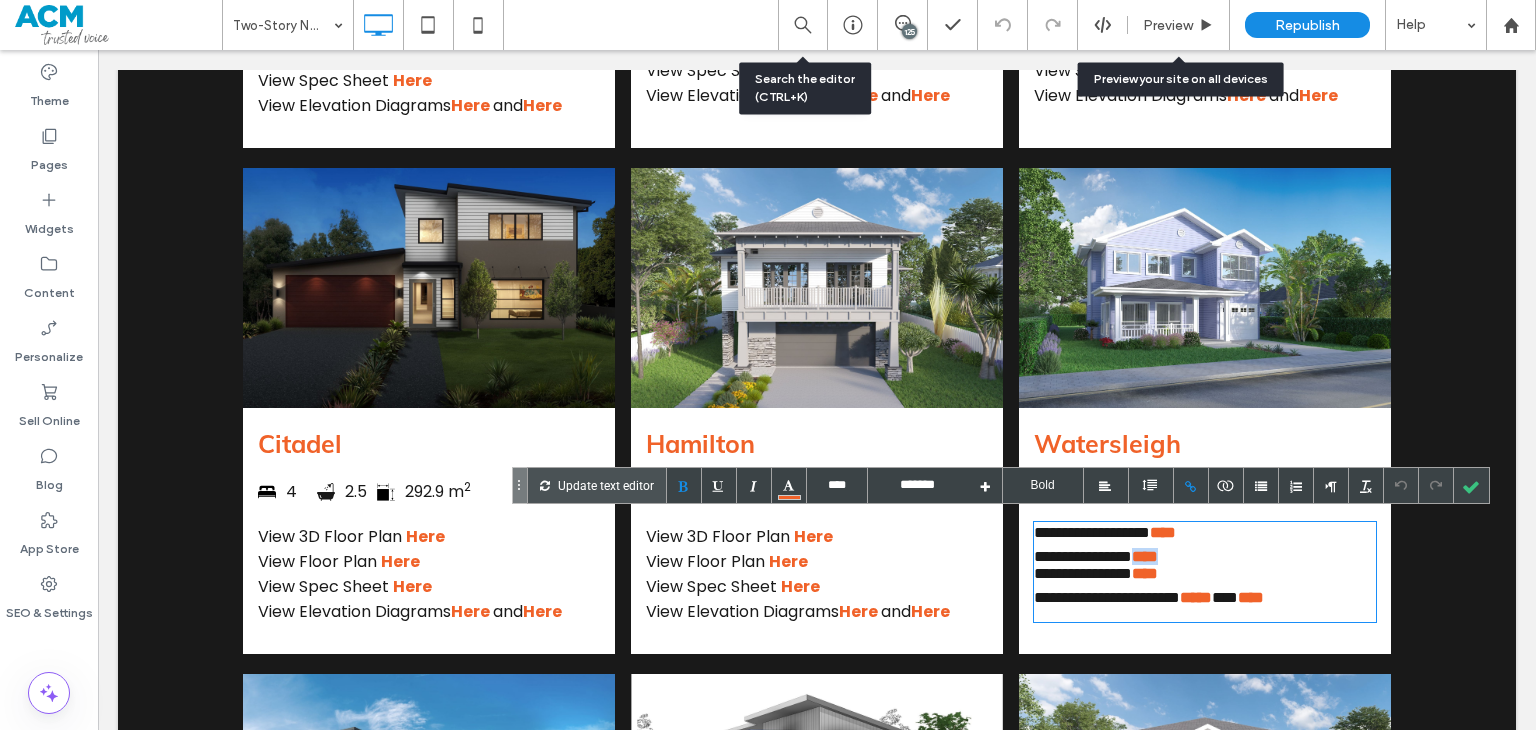 drag, startPoint x: 1192, startPoint y: 549, endPoint x: 1164, endPoint y: 533, distance: 32.24903 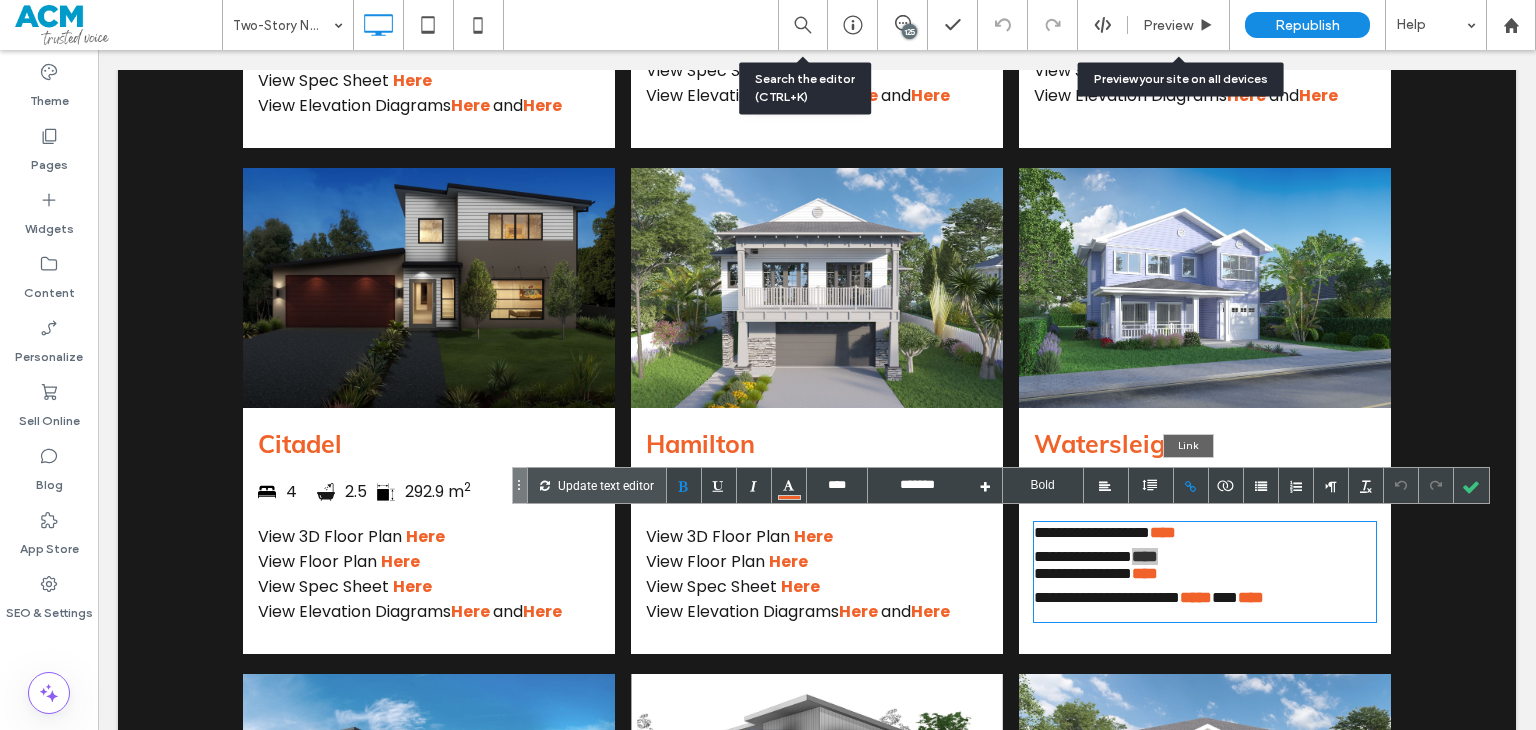 click at bounding box center (1191, 485) 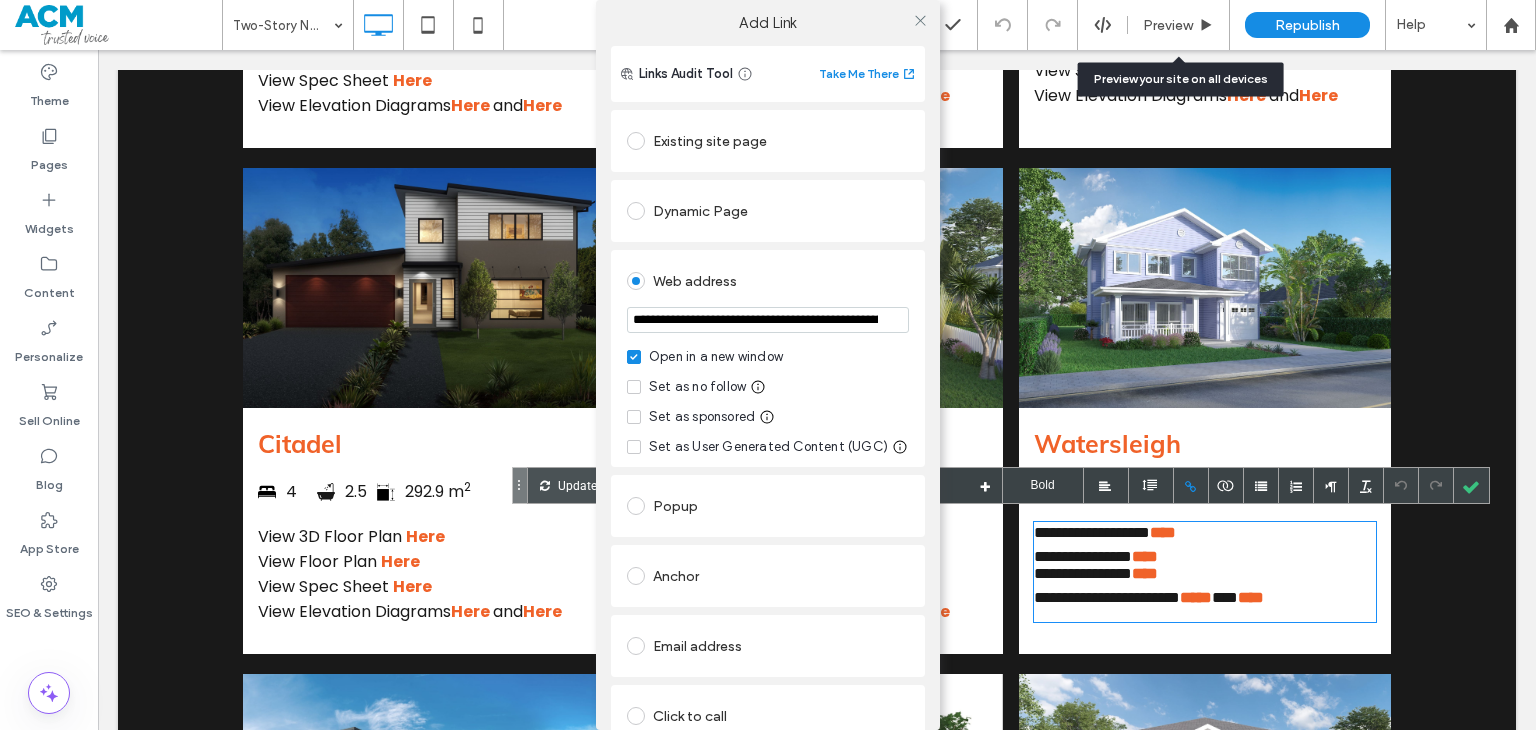 click on "**********" at bounding box center (768, 320) 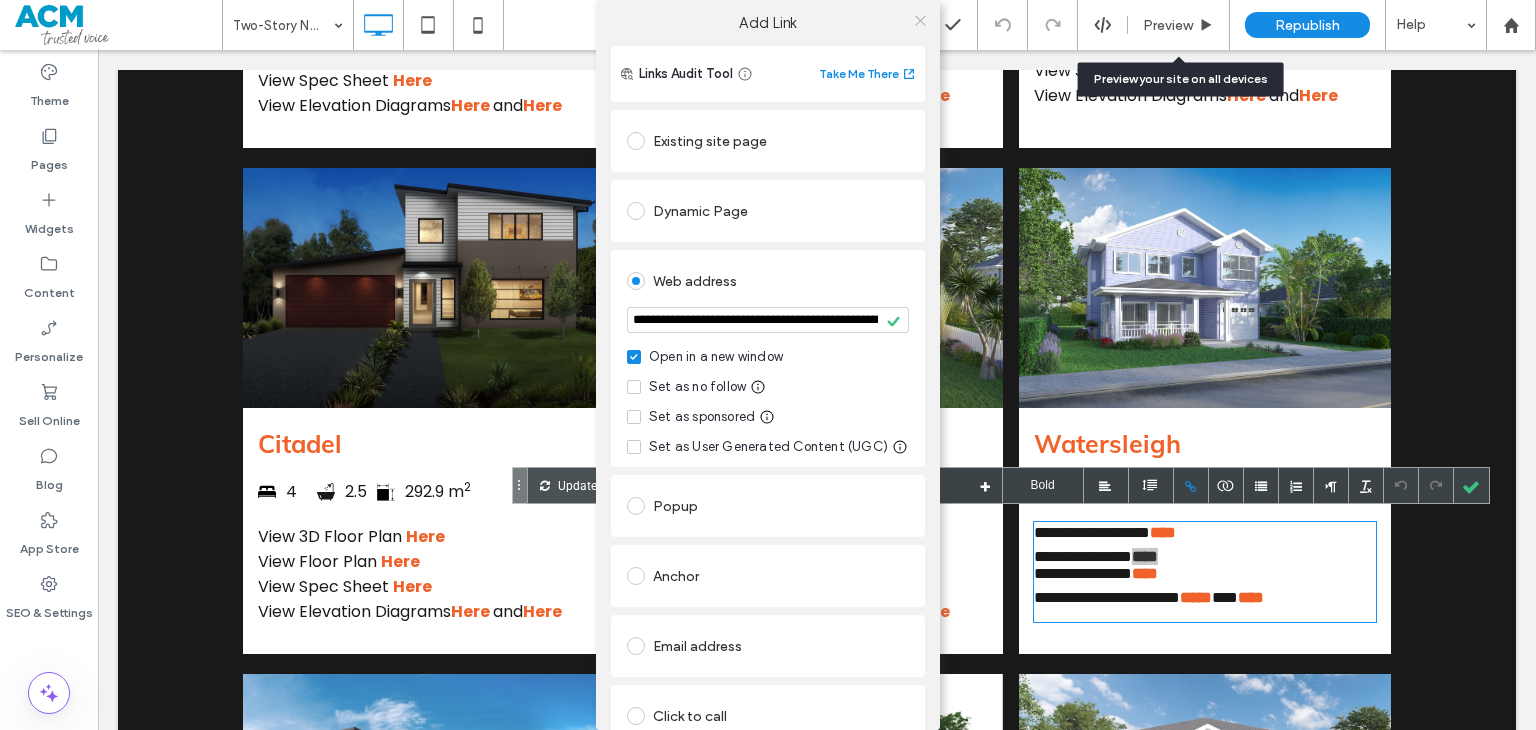 click 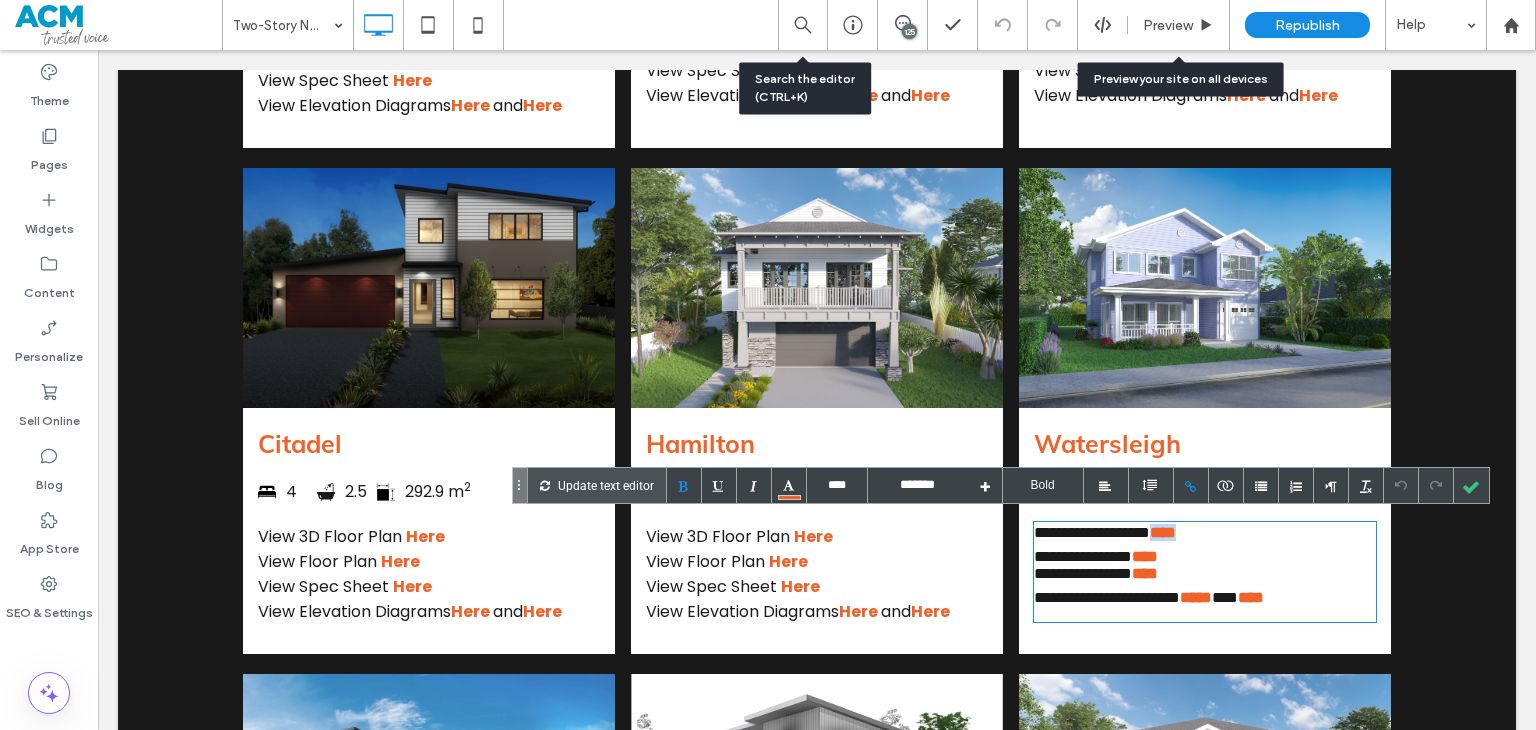 drag, startPoint x: 1210, startPoint y: 533, endPoint x: 1176, endPoint y: 527, distance: 34.525352 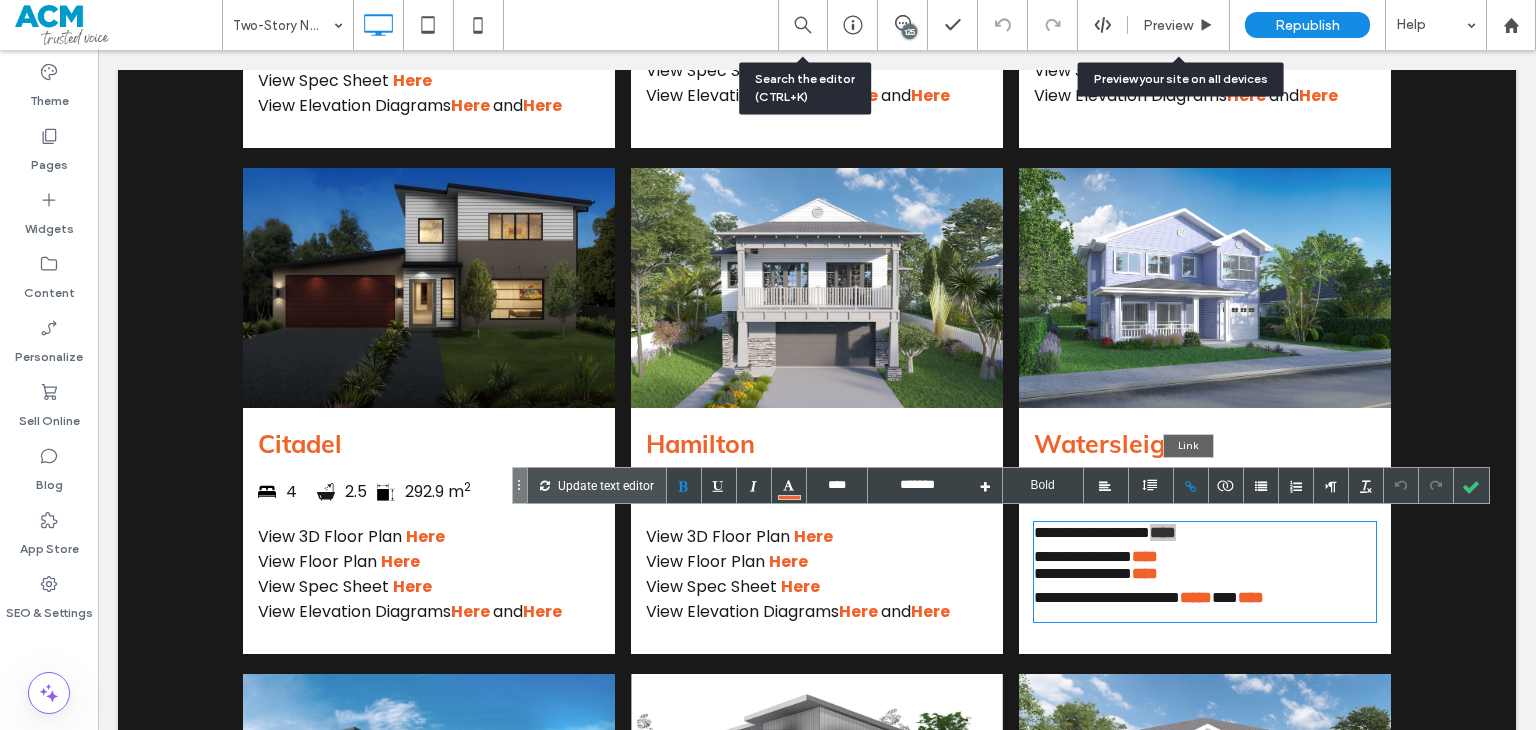 click at bounding box center [1191, 485] 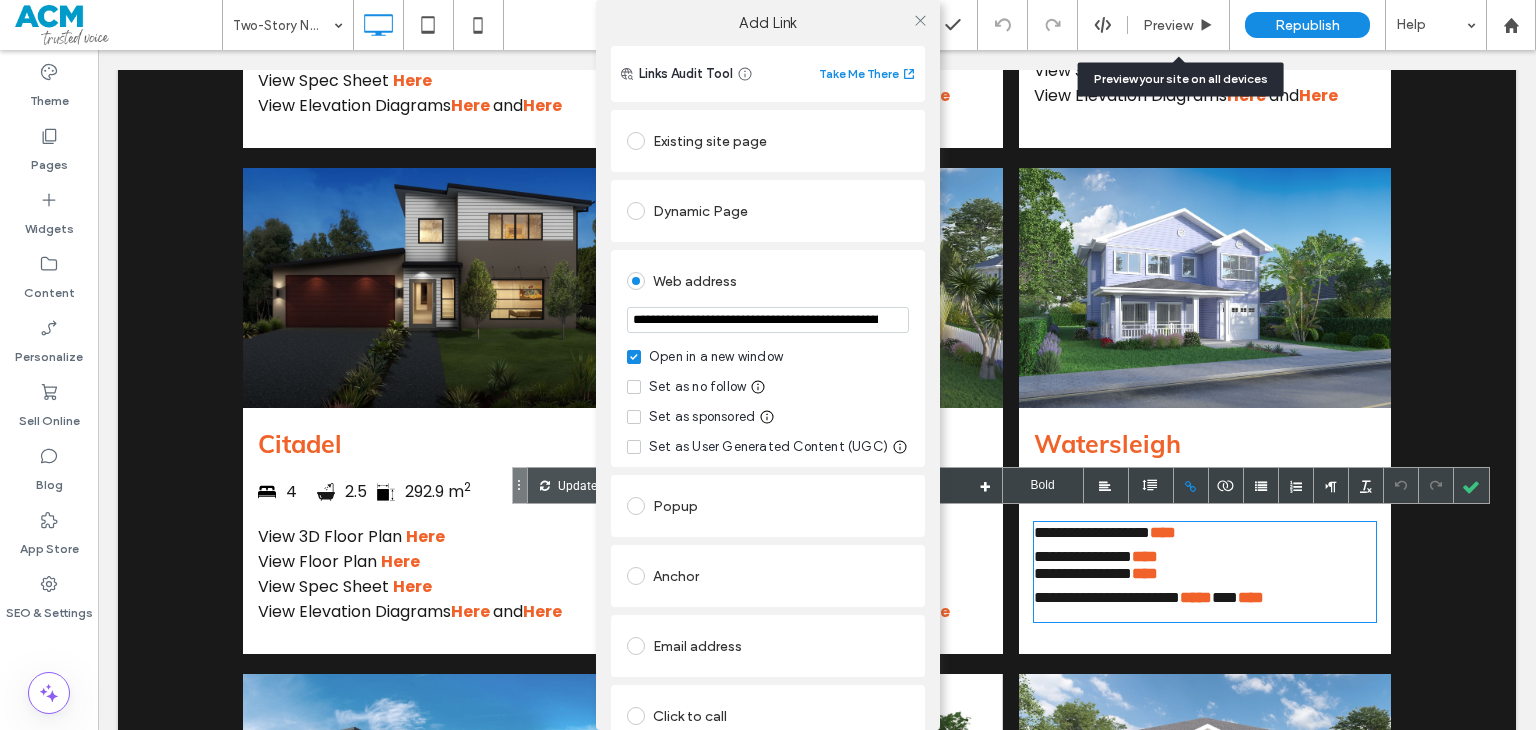 click on "**********" at bounding box center (768, 320) 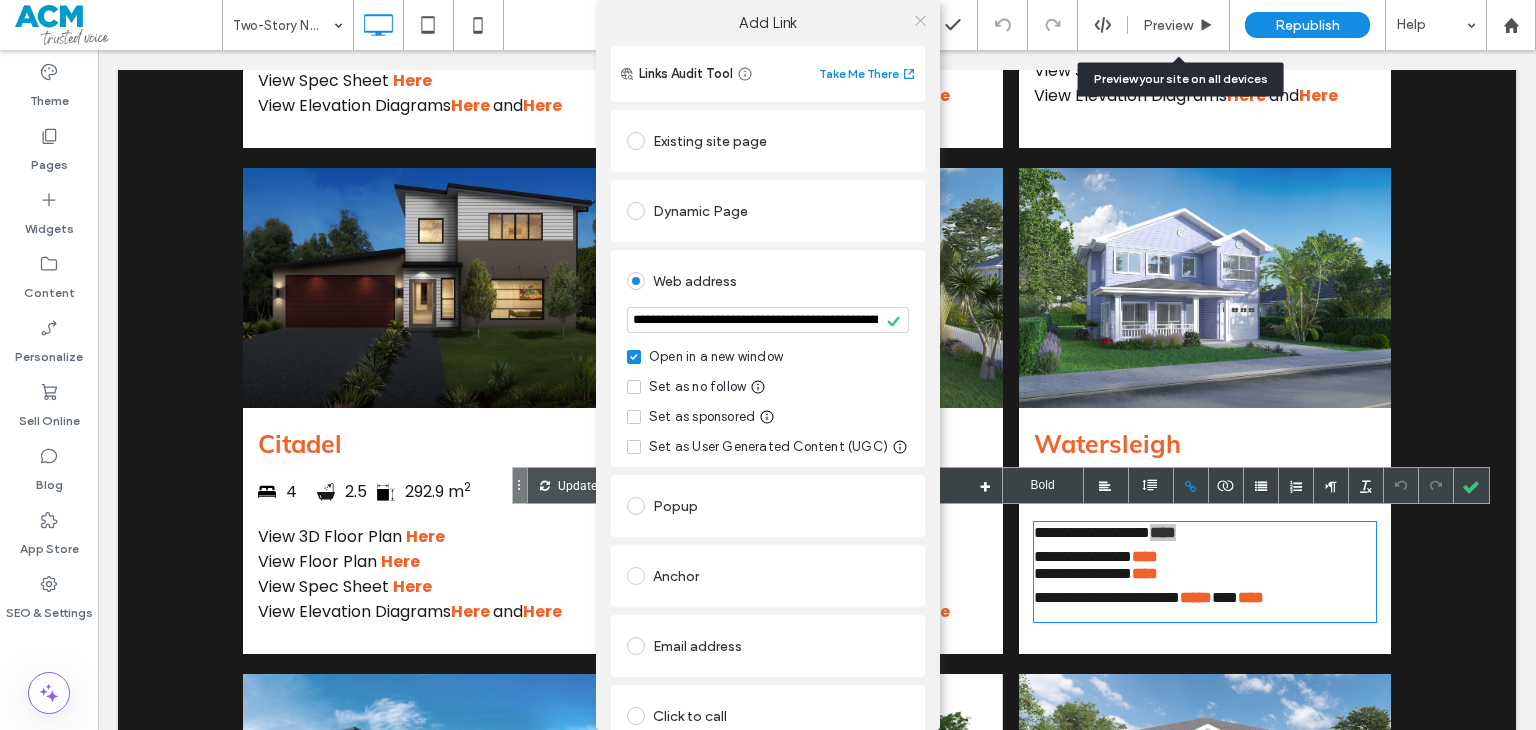 click 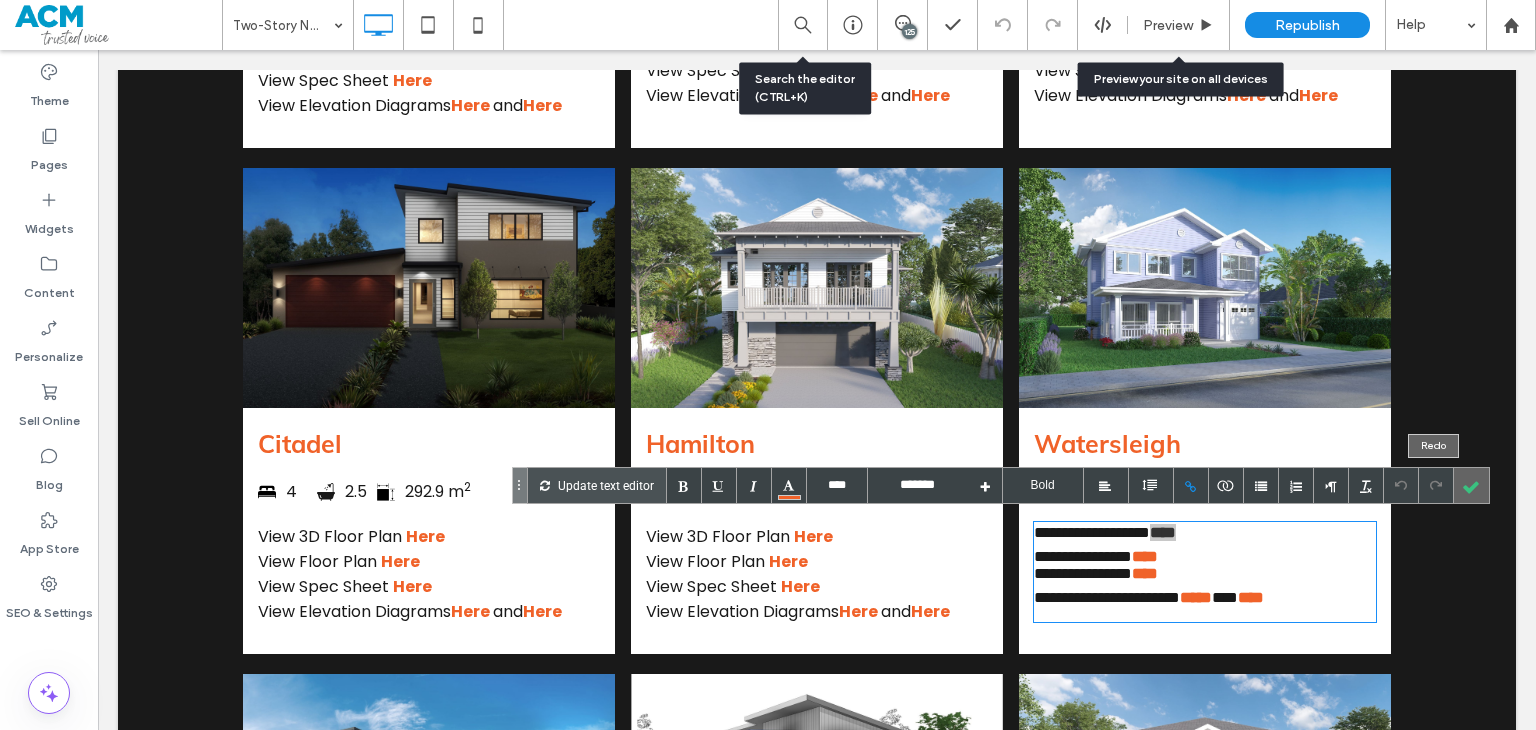click at bounding box center [1471, 485] 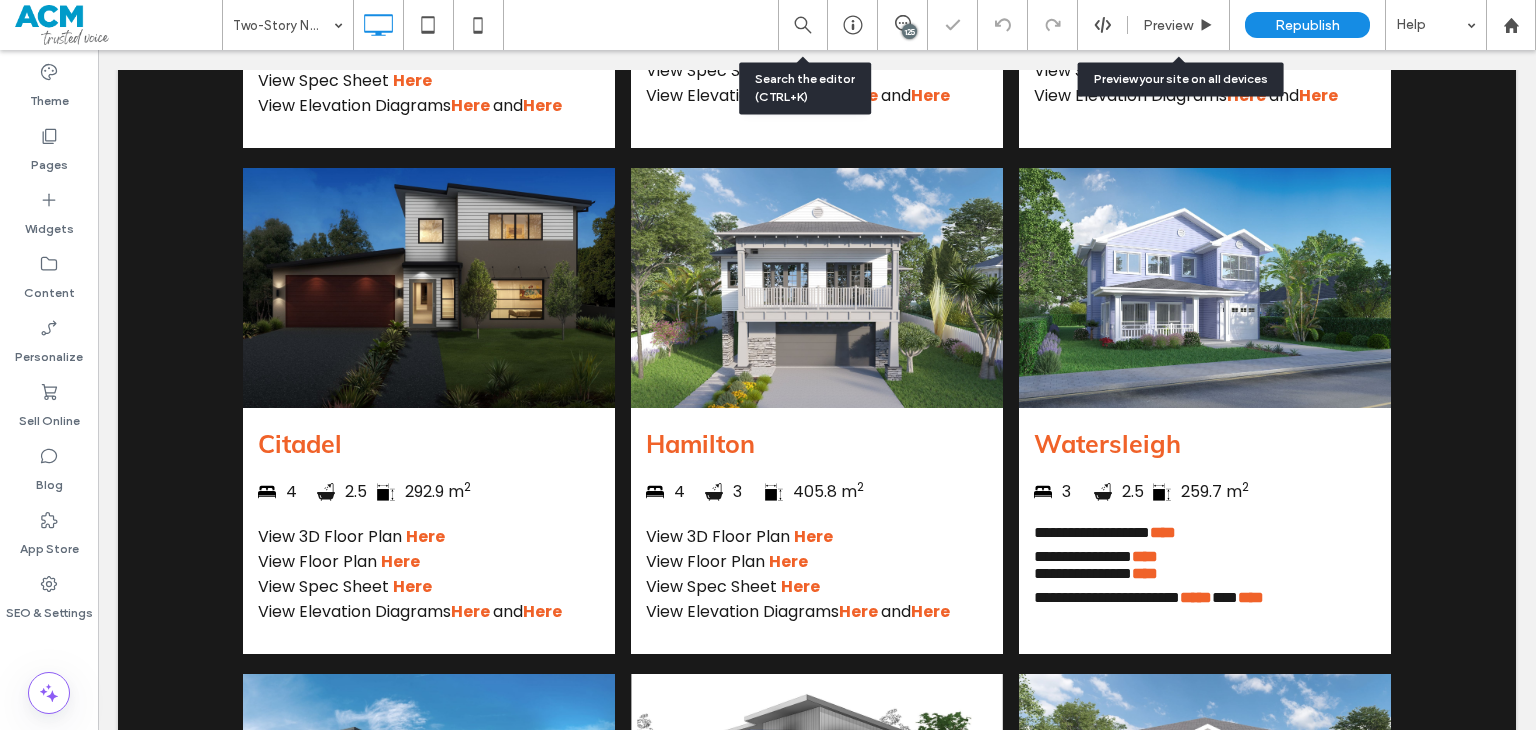 click at bounding box center (768, 365) 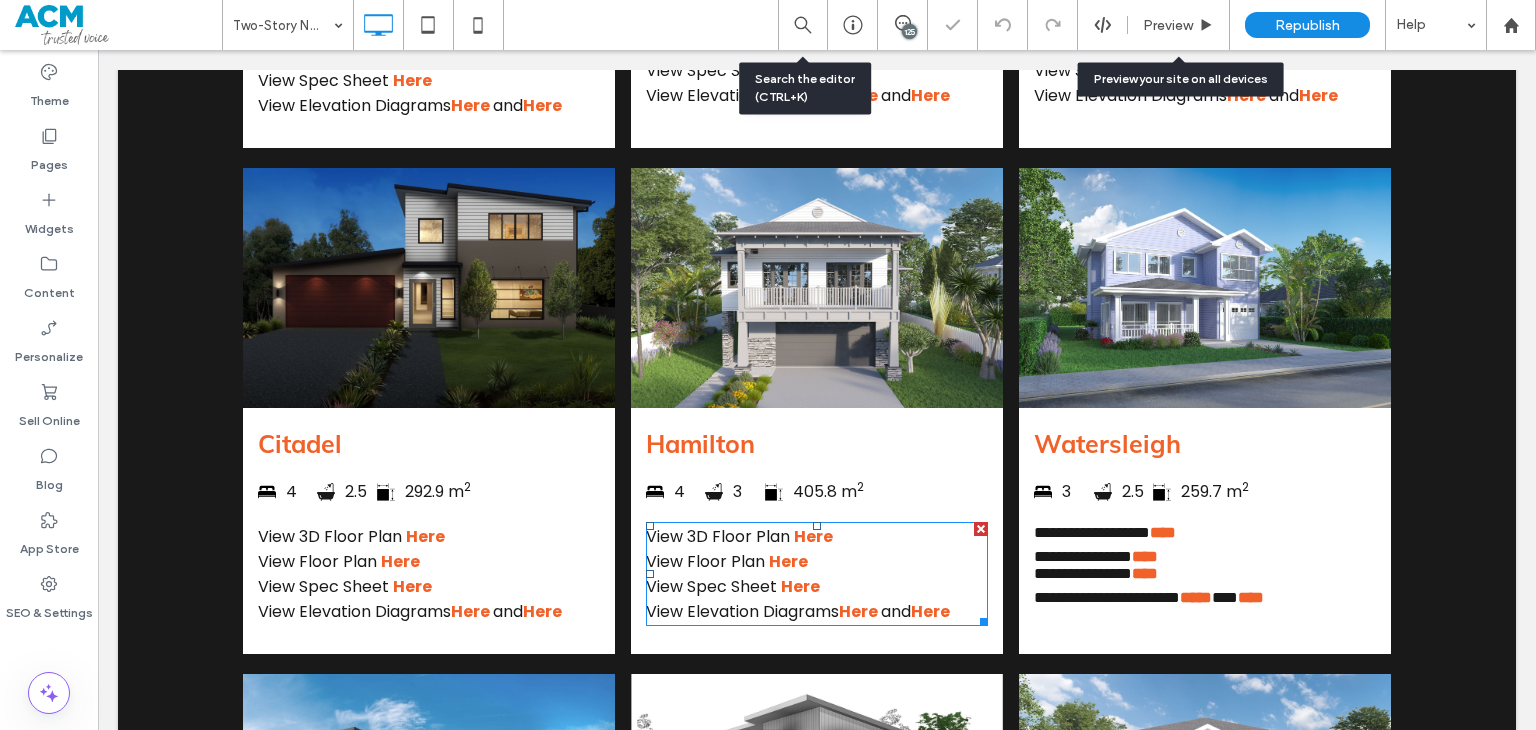 click on "View 3D Floor Plan
Here
View Floor Plan
Here
View Spec Sheet
Here
View Elevation Diagrams  Here
and  Here" at bounding box center (817, 574) 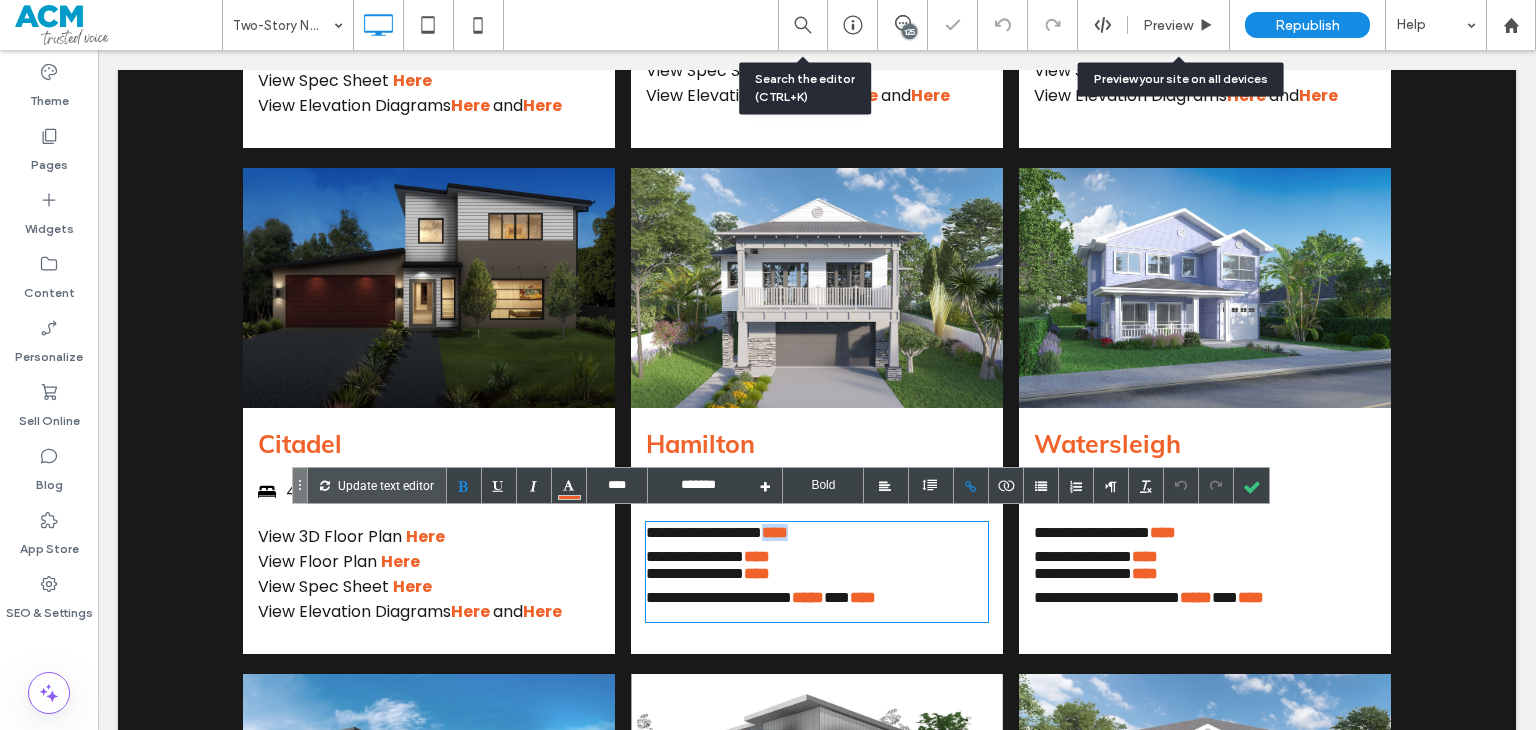 drag, startPoint x: 830, startPoint y: 537, endPoint x: 790, endPoint y: 534, distance: 40.112343 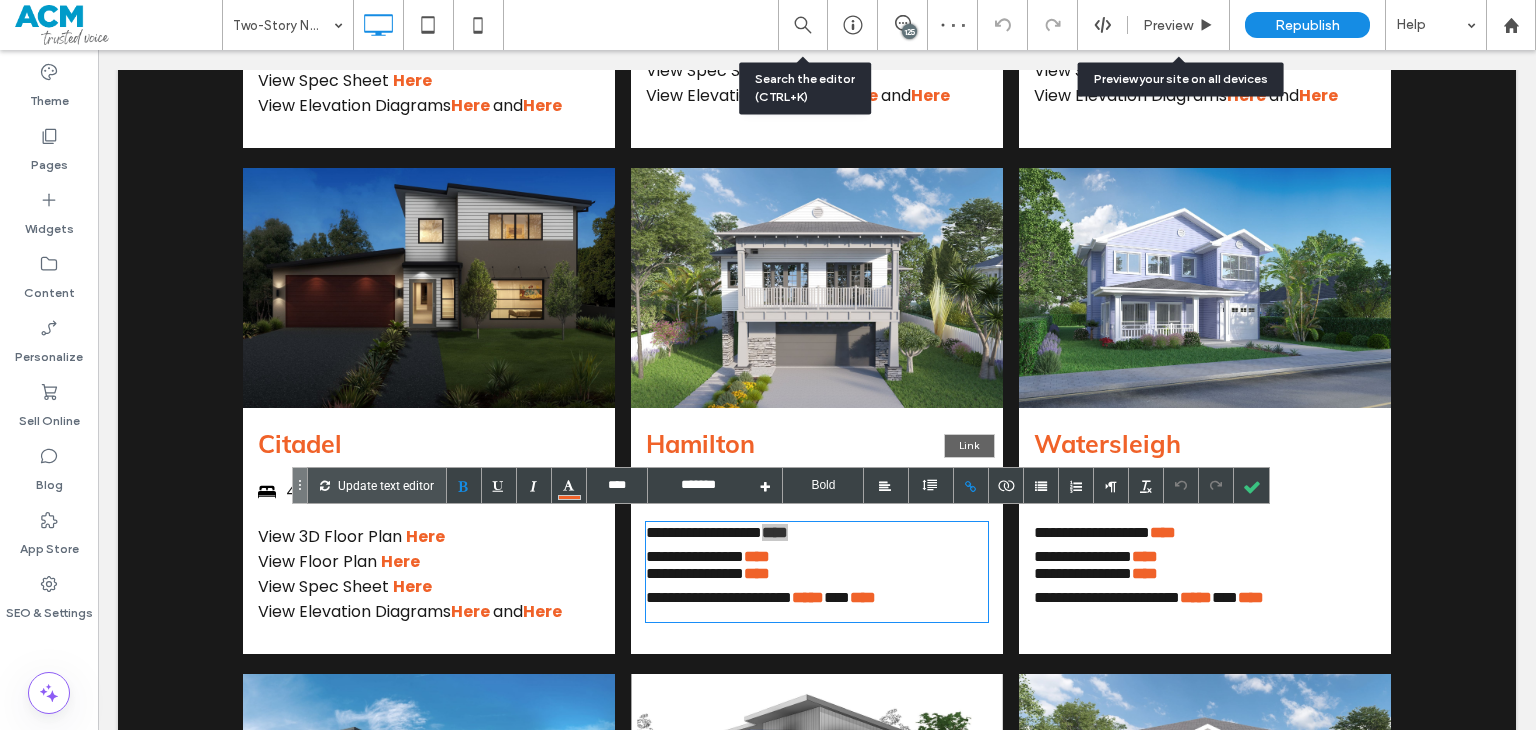 click at bounding box center (971, 485) 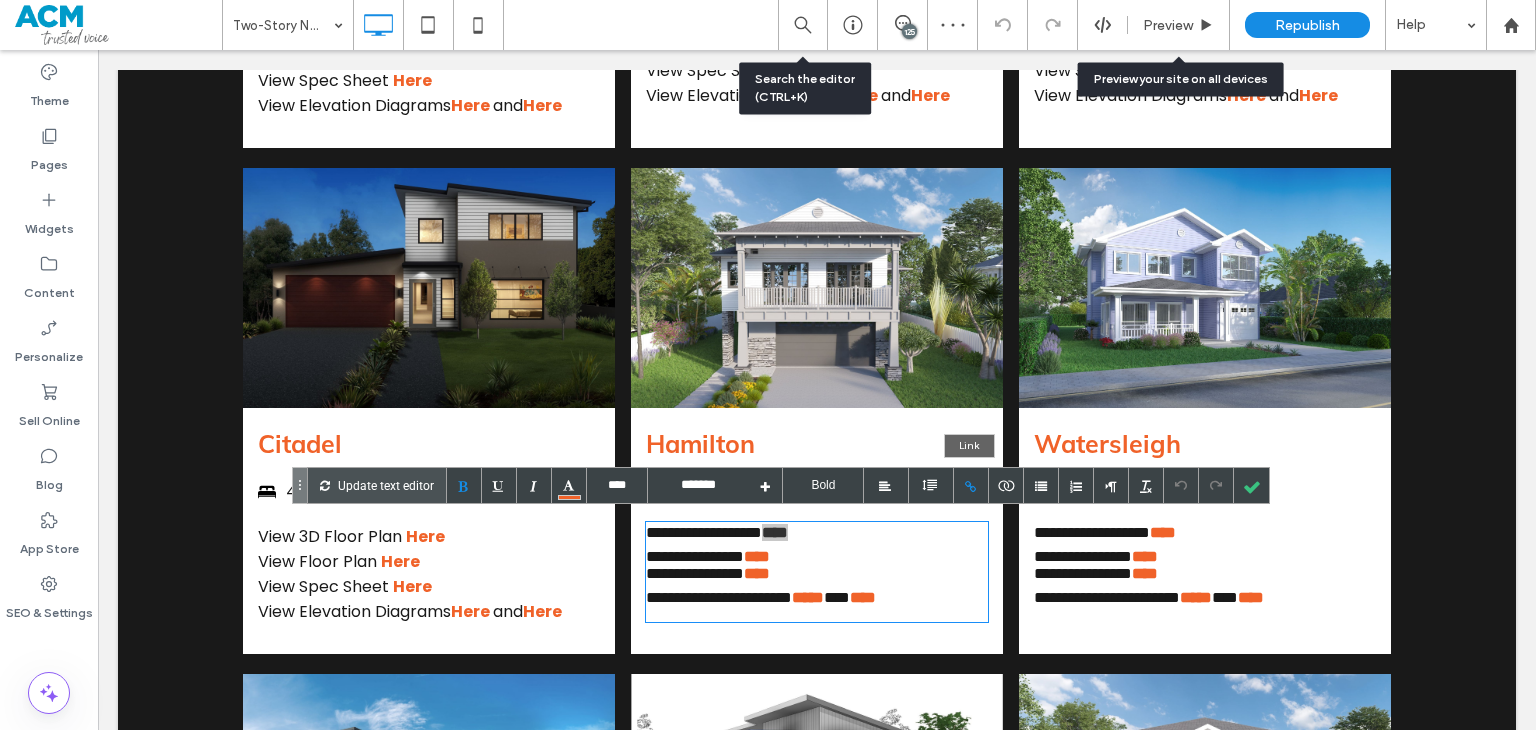 type 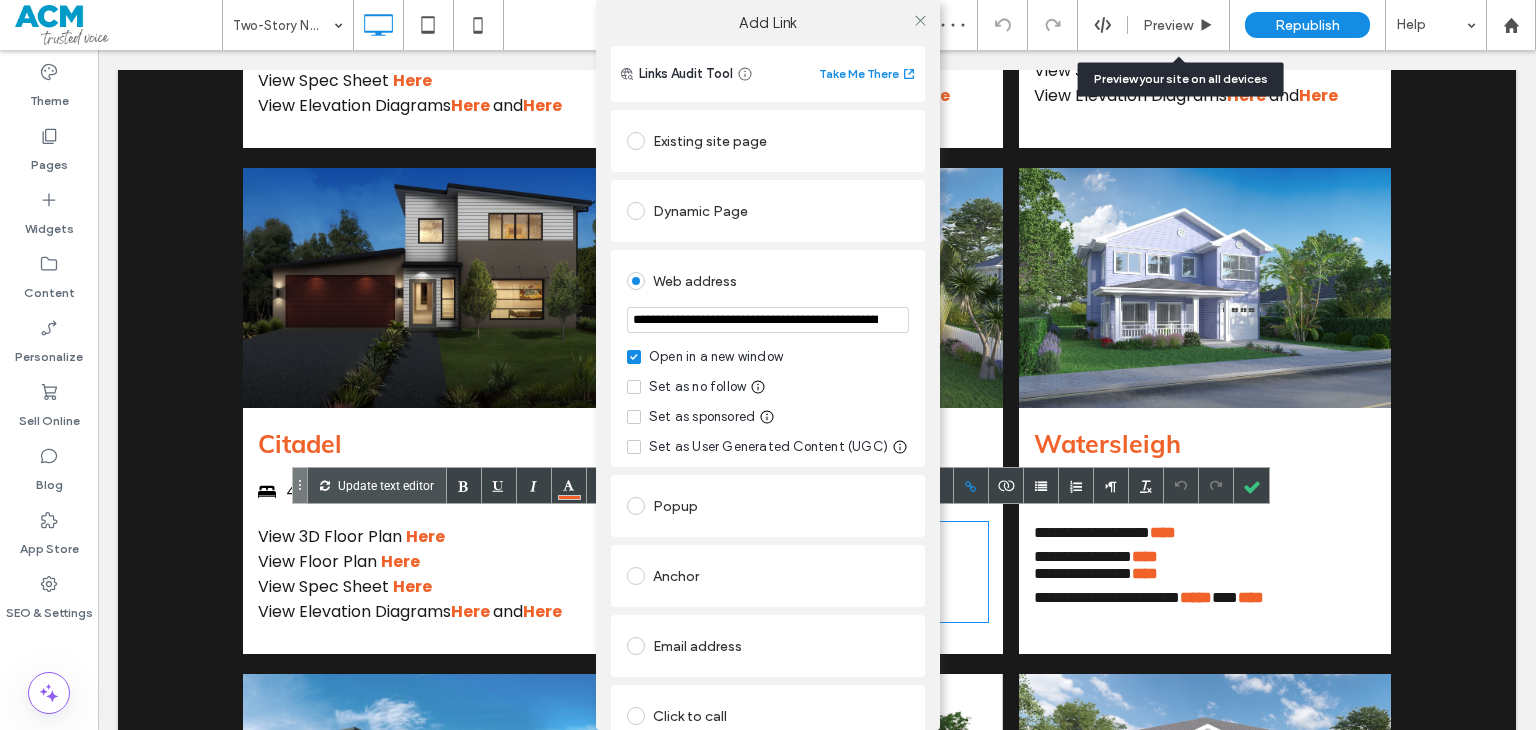 click on "**********" at bounding box center [768, 320] 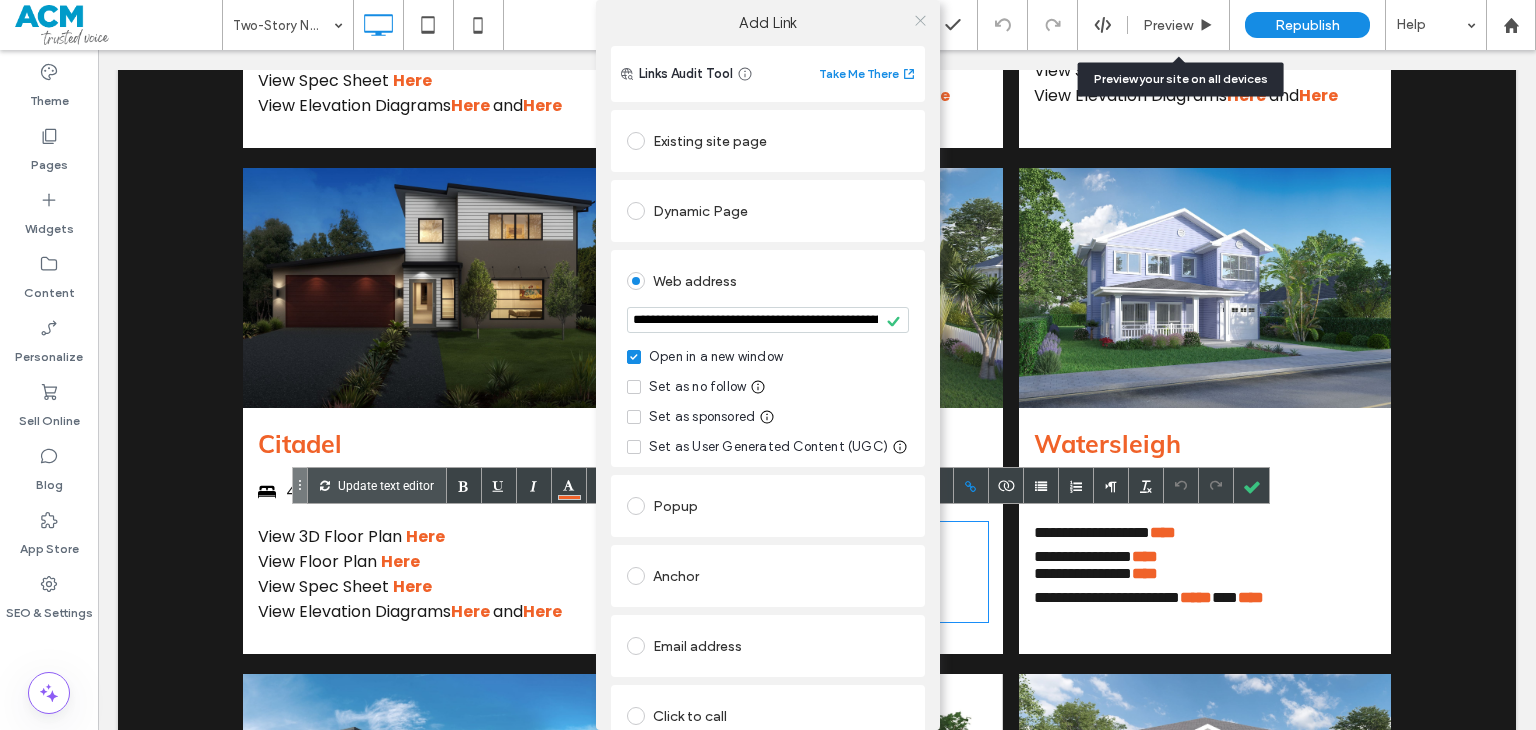 click 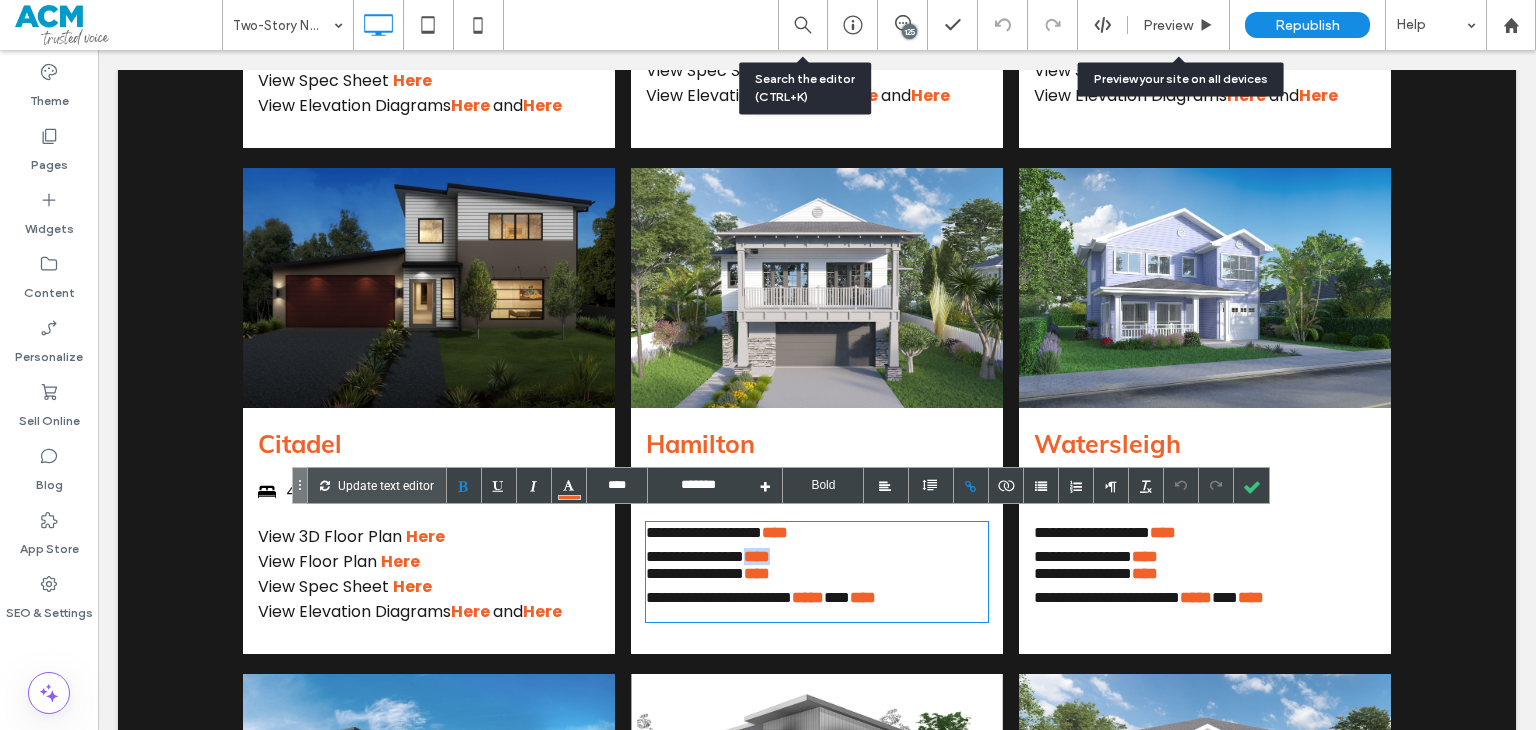 drag, startPoint x: 818, startPoint y: 555, endPoint x: 766, endPoint y: 555, distance: 52 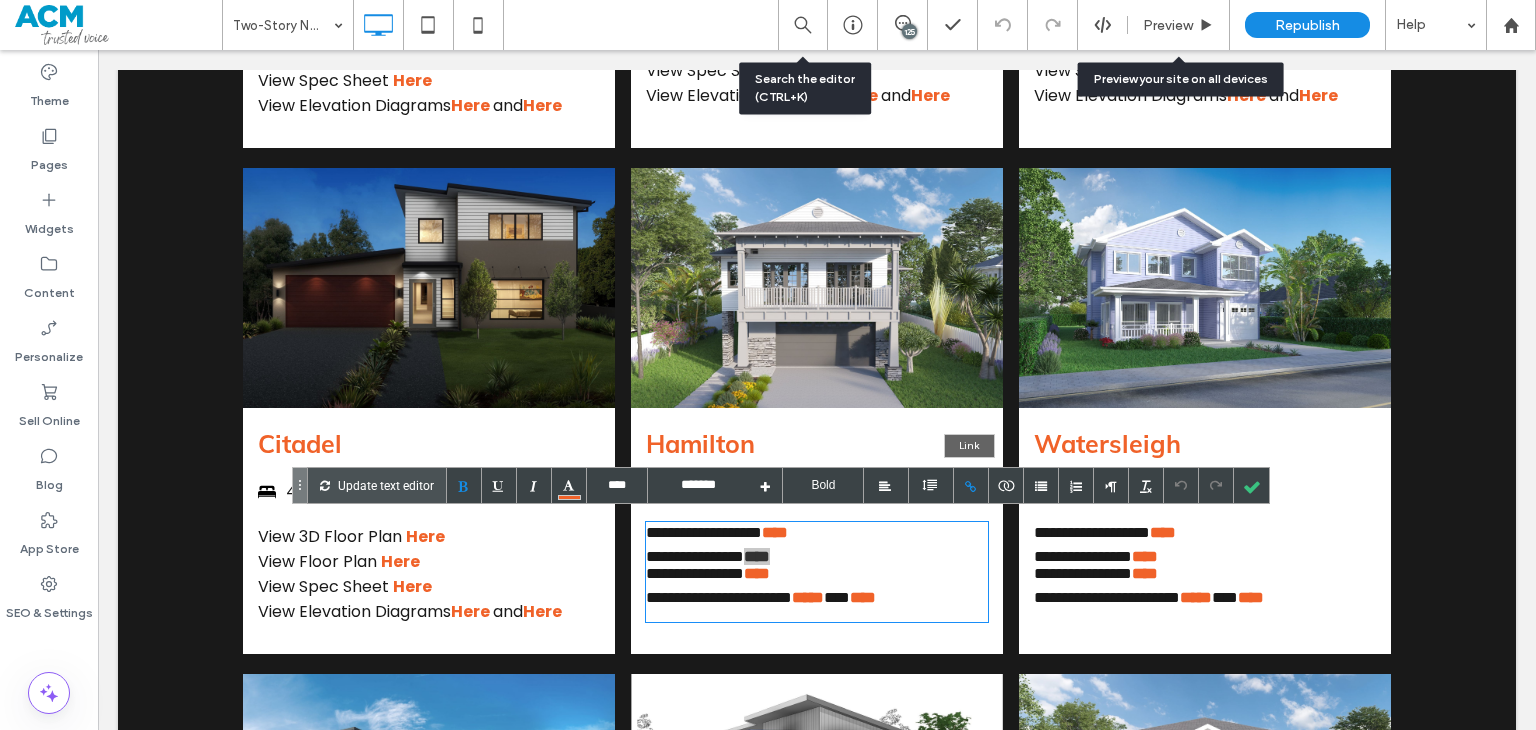 click at bounding box center [971, 485] 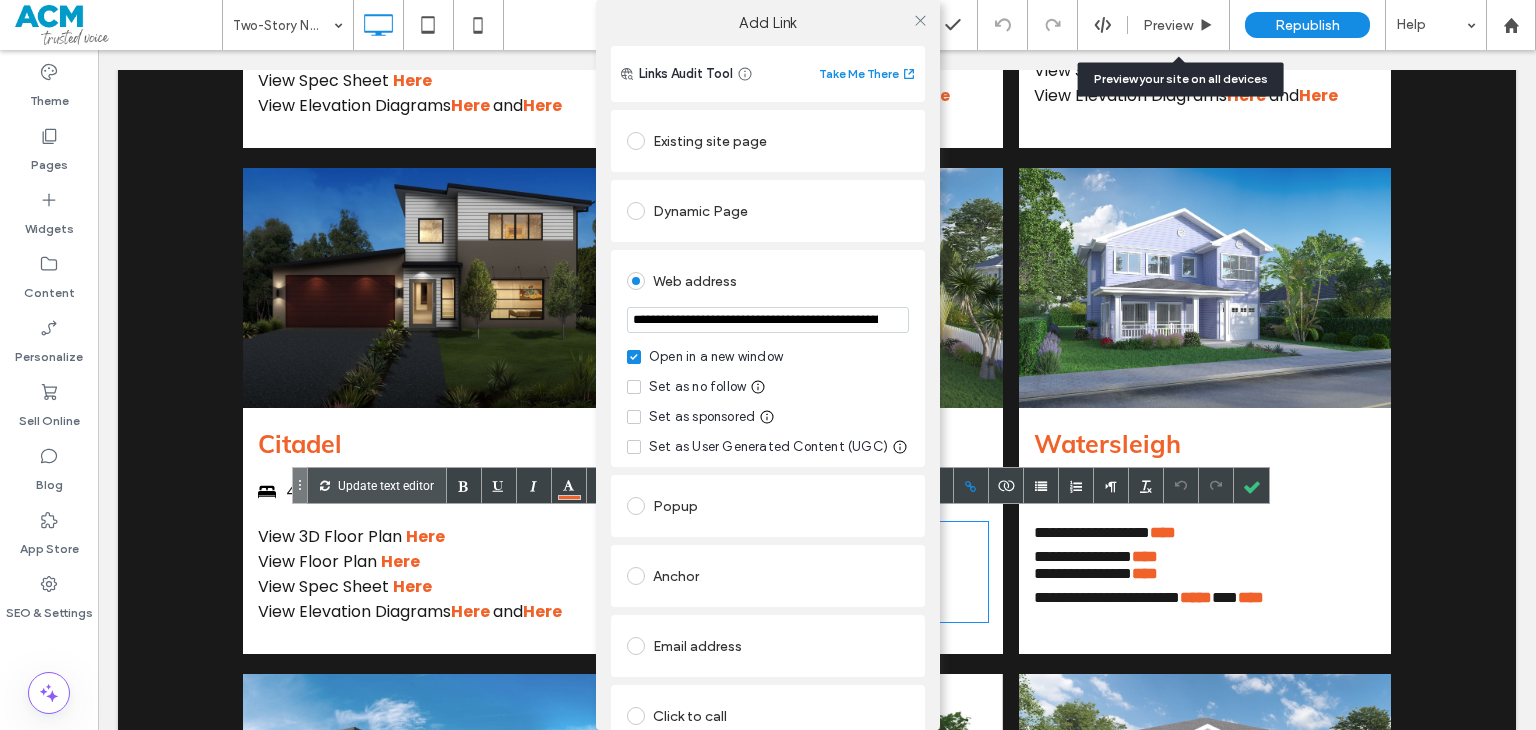 click on "**********" at bounding box center [768, 320] 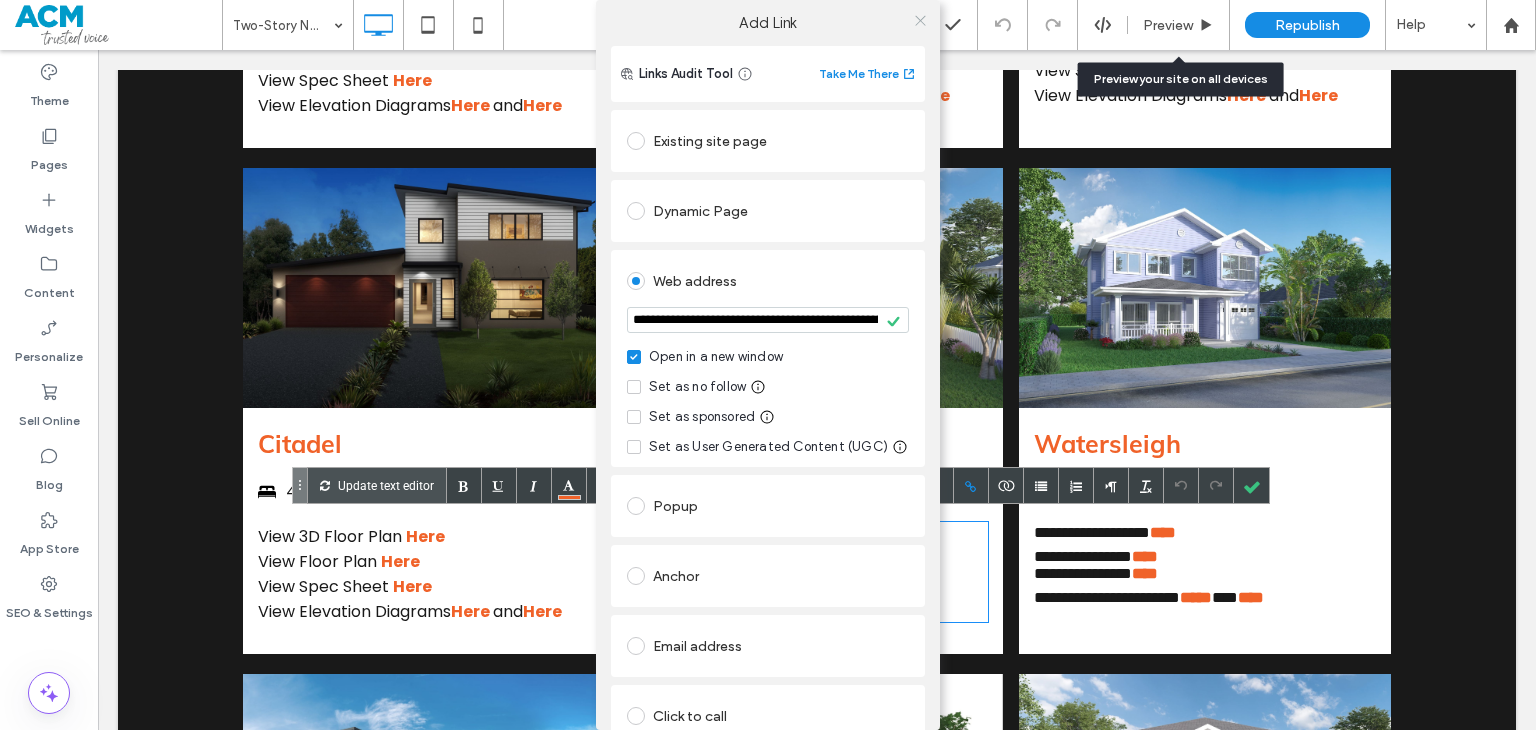 click 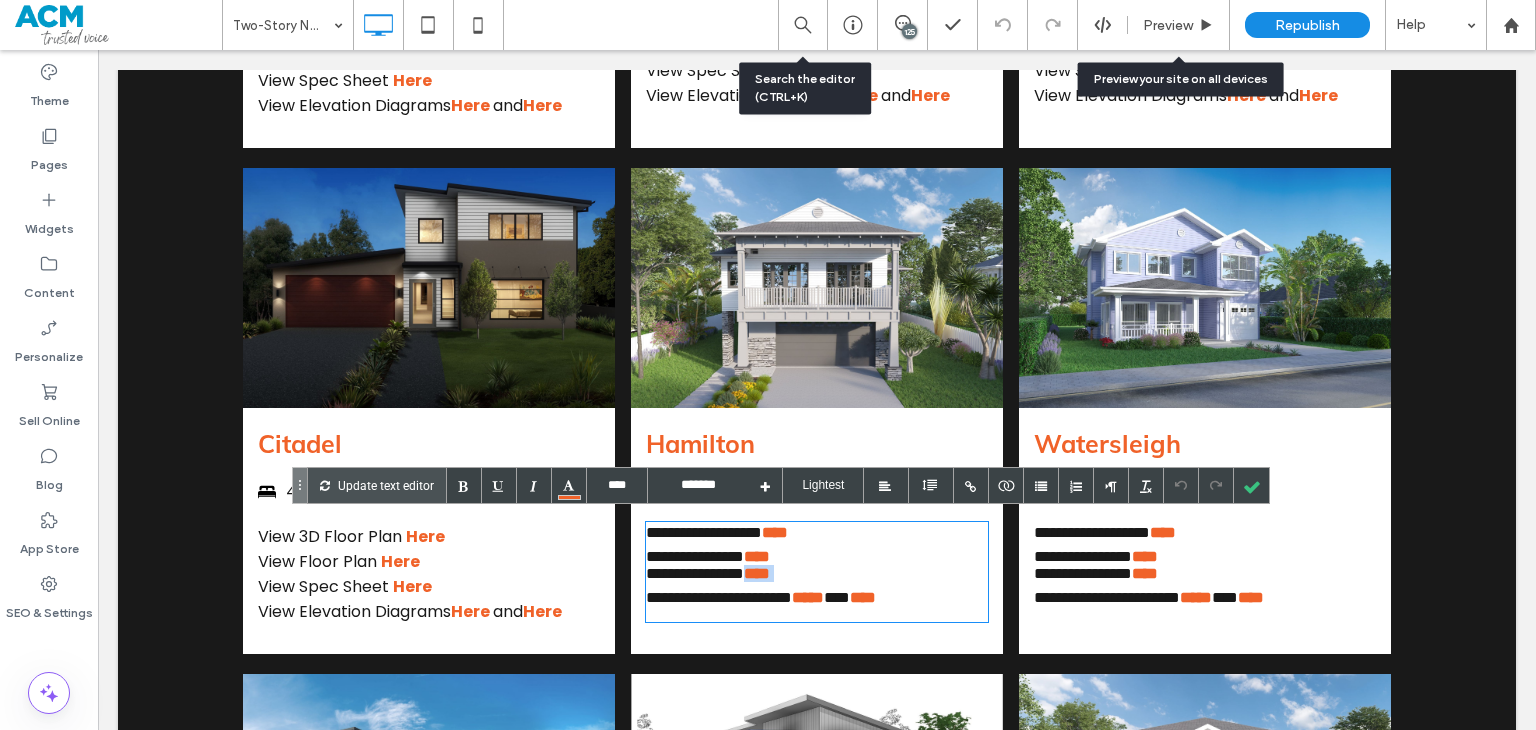 drag, startPoint x: 801, startPoint y: 578, endPoint x: 782, endPoint y: 587, distance: 21.023796 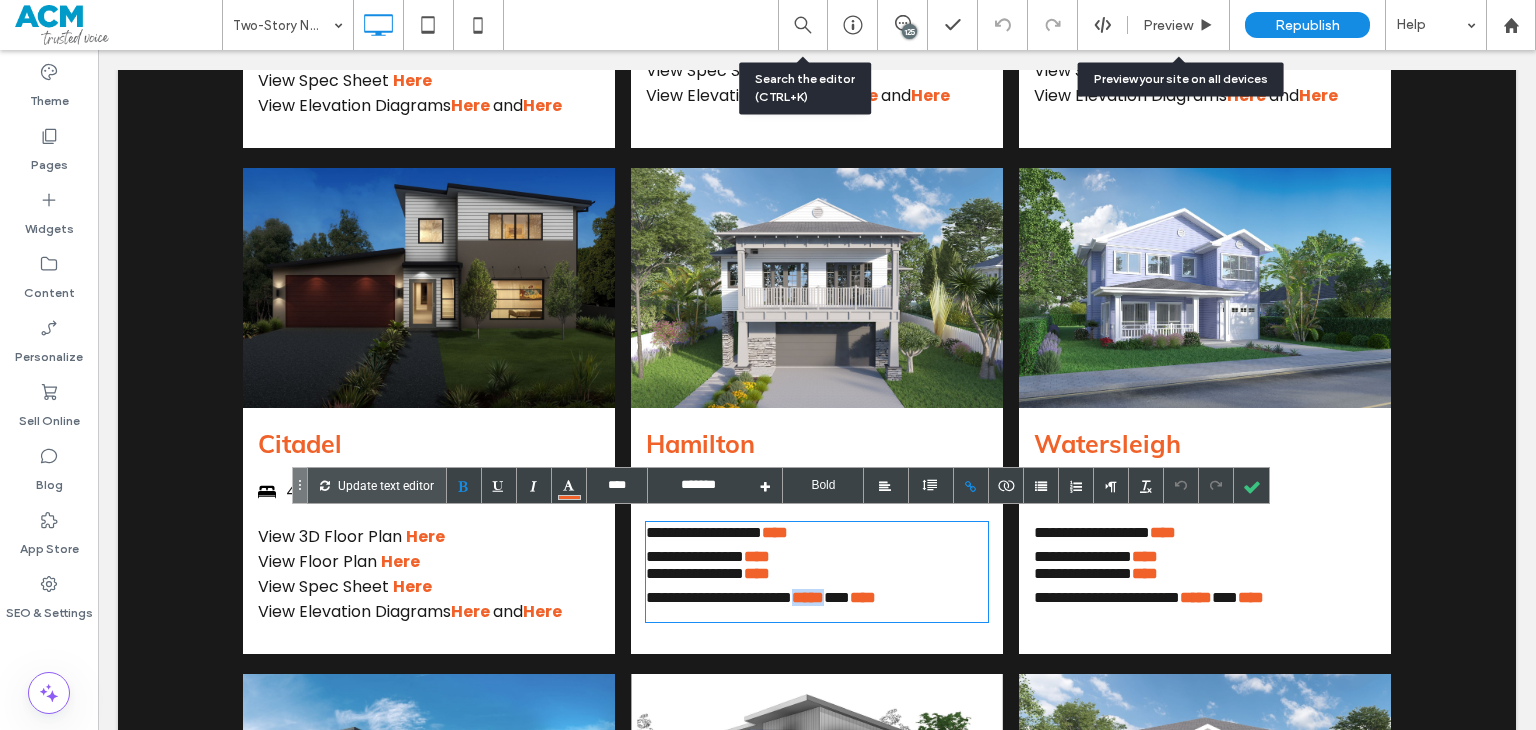 drag, startPoint x: 840, startPoint y: 609, endPoint x: 876, endPoint y: 605, distance: 36.221542 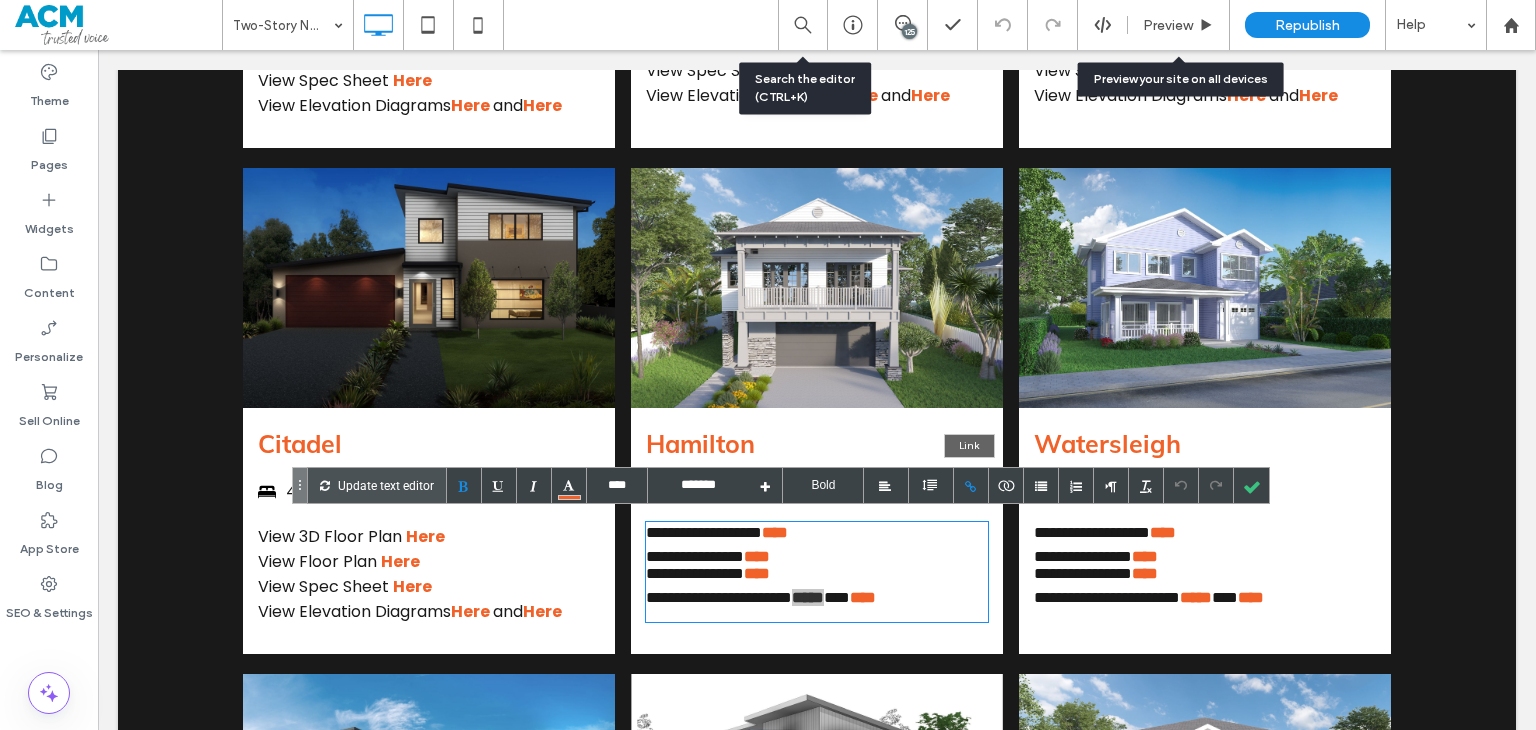 click at bounding box center (971, 485) 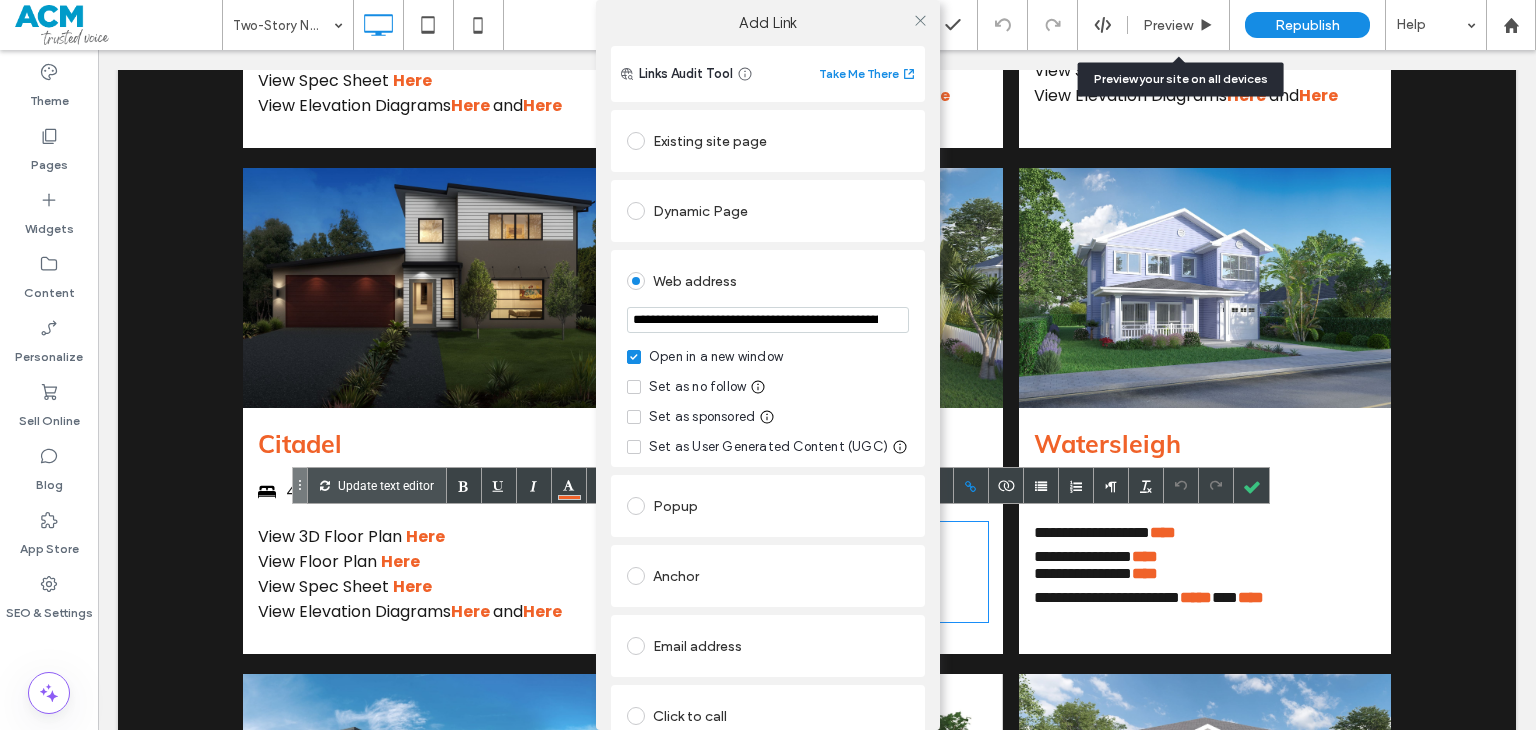 click on "**********" at bounding box center [768, 320] 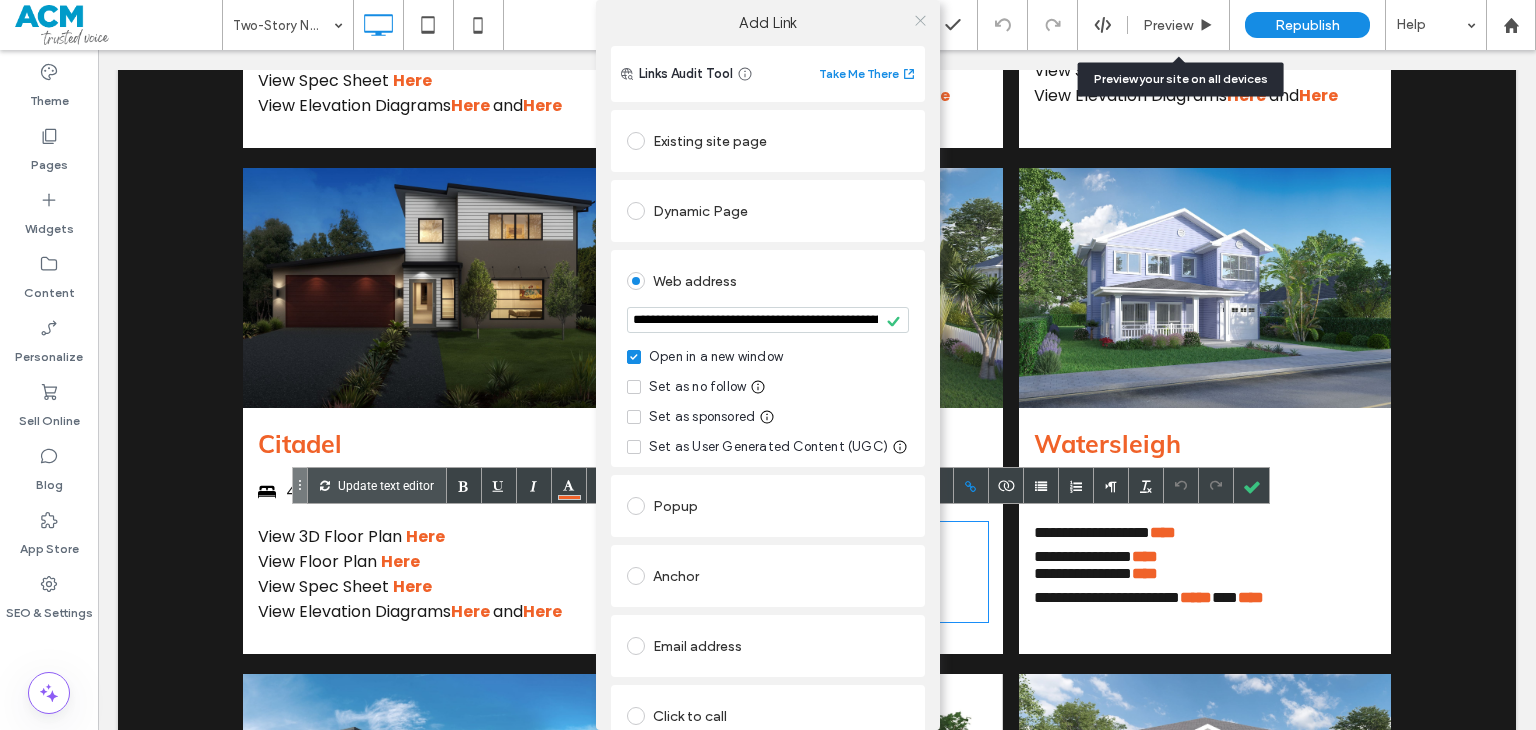 click 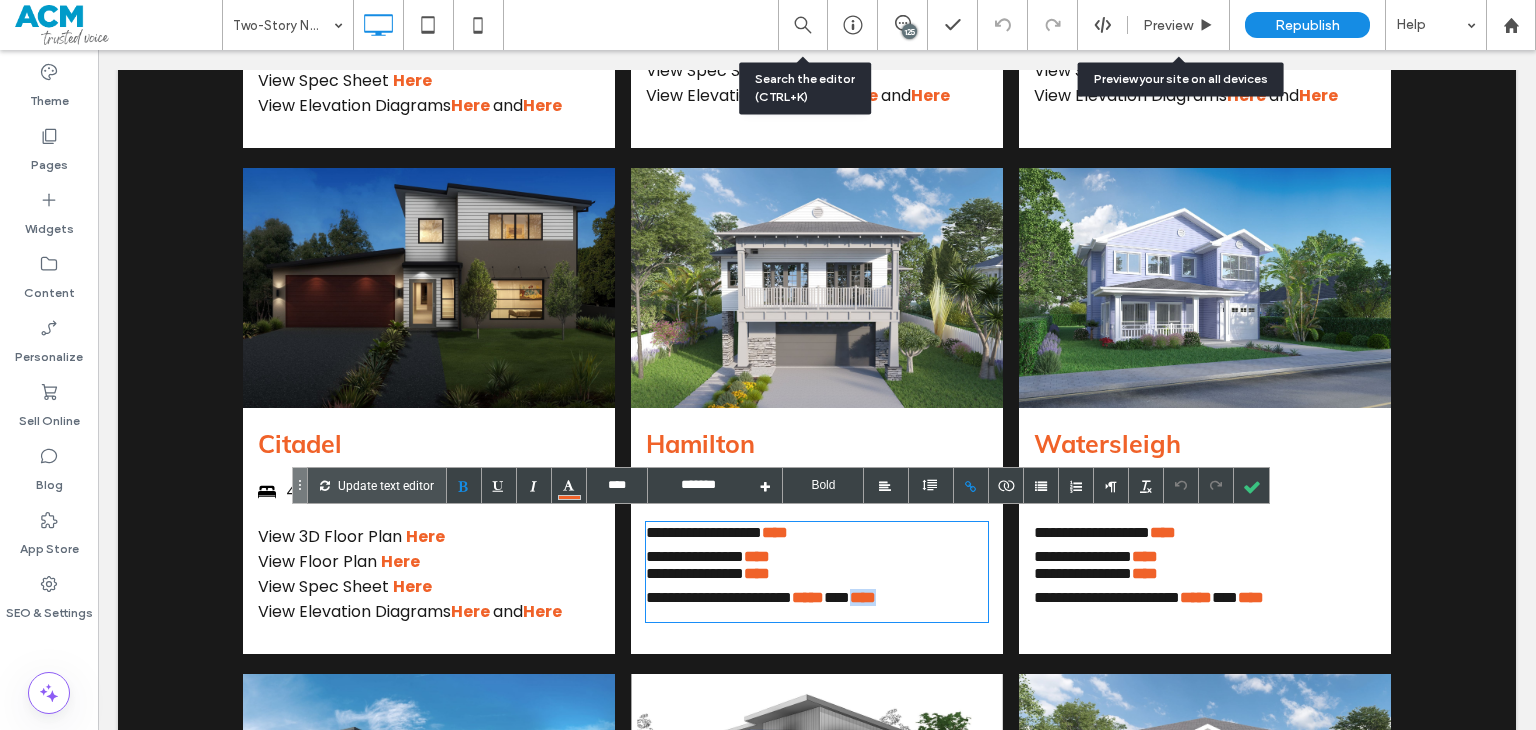 drag, startPoint x: 958, startPoint y: 591, endPoint x: 920, endPoint y: 599, distance: 38.832977 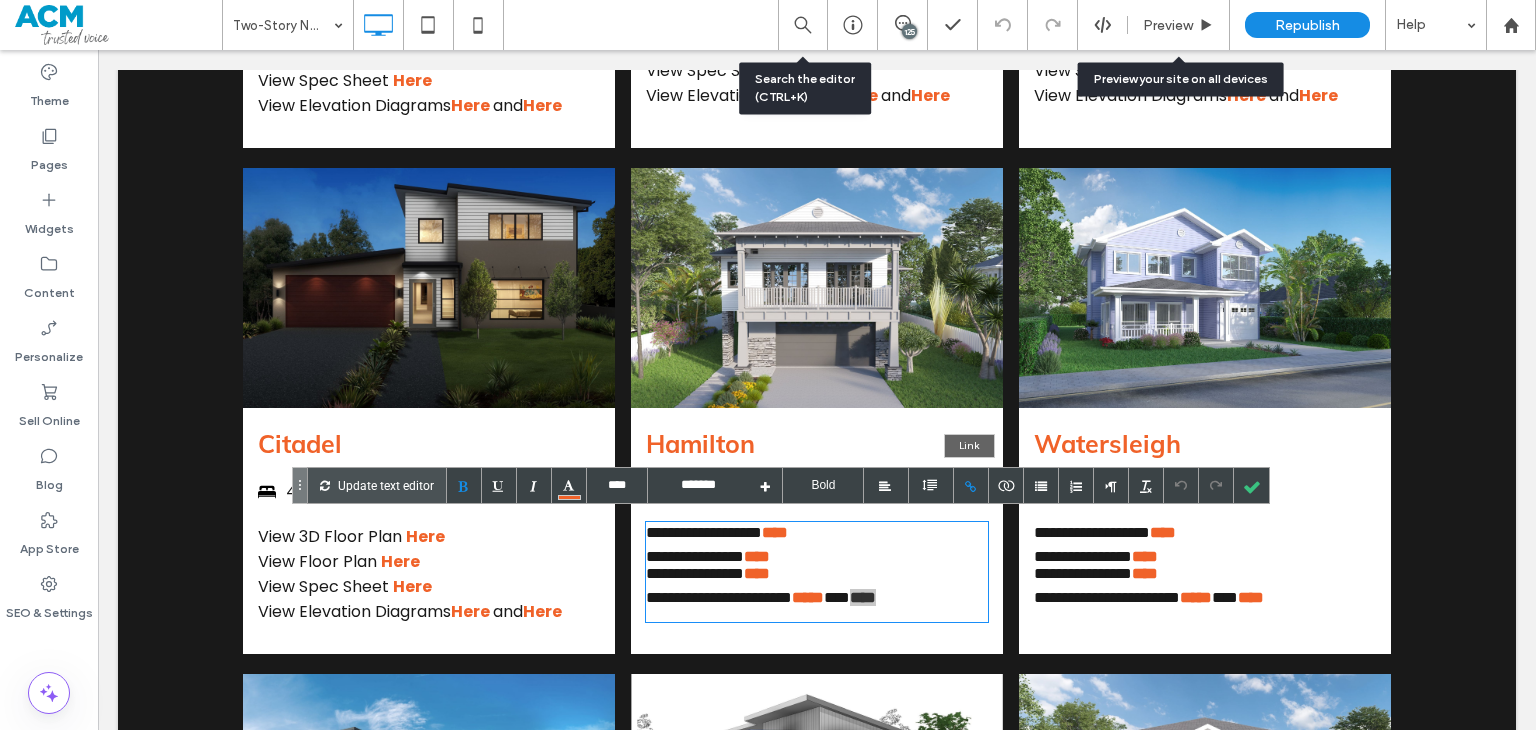 click at bounding box center (971, 485) 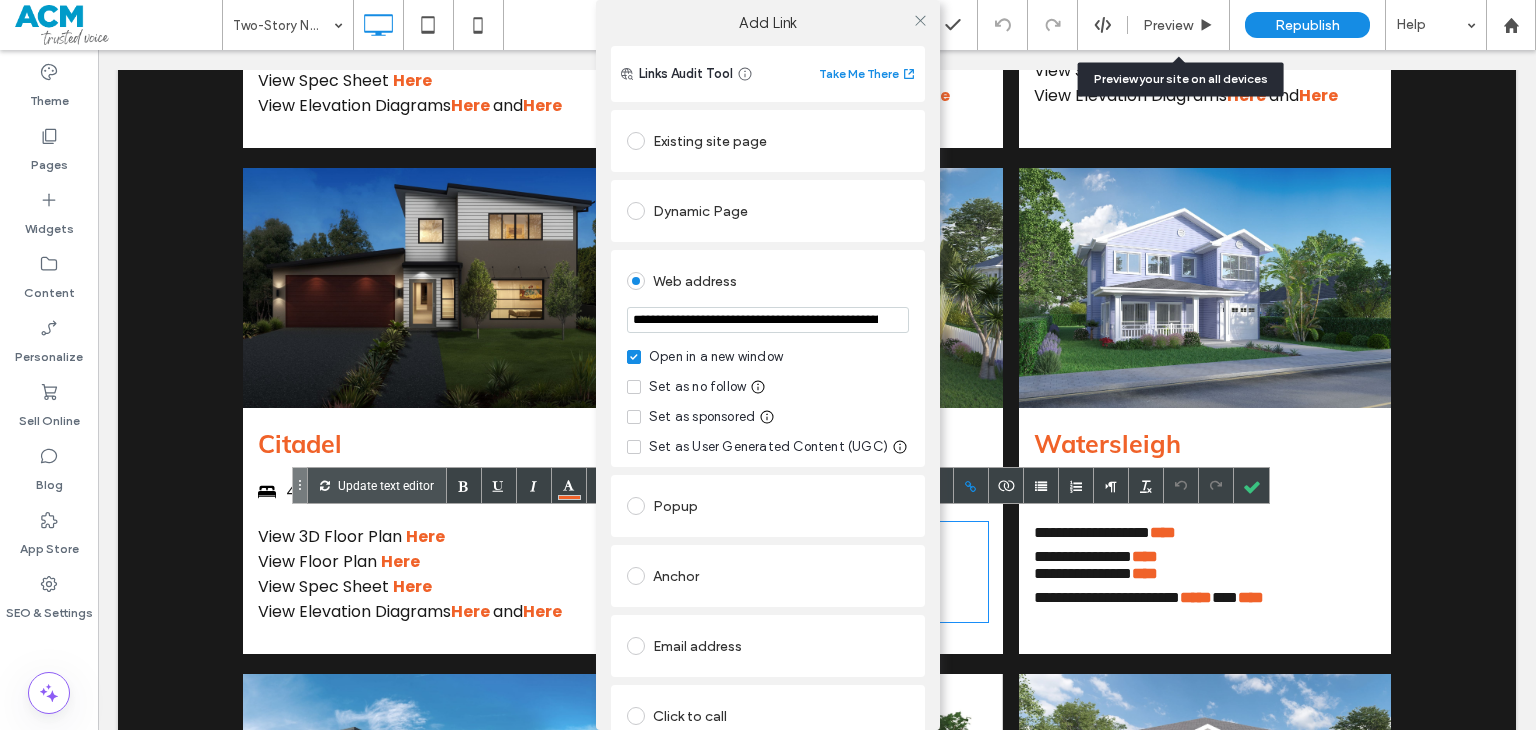 click on "**********" at bounding box center (768, 320) 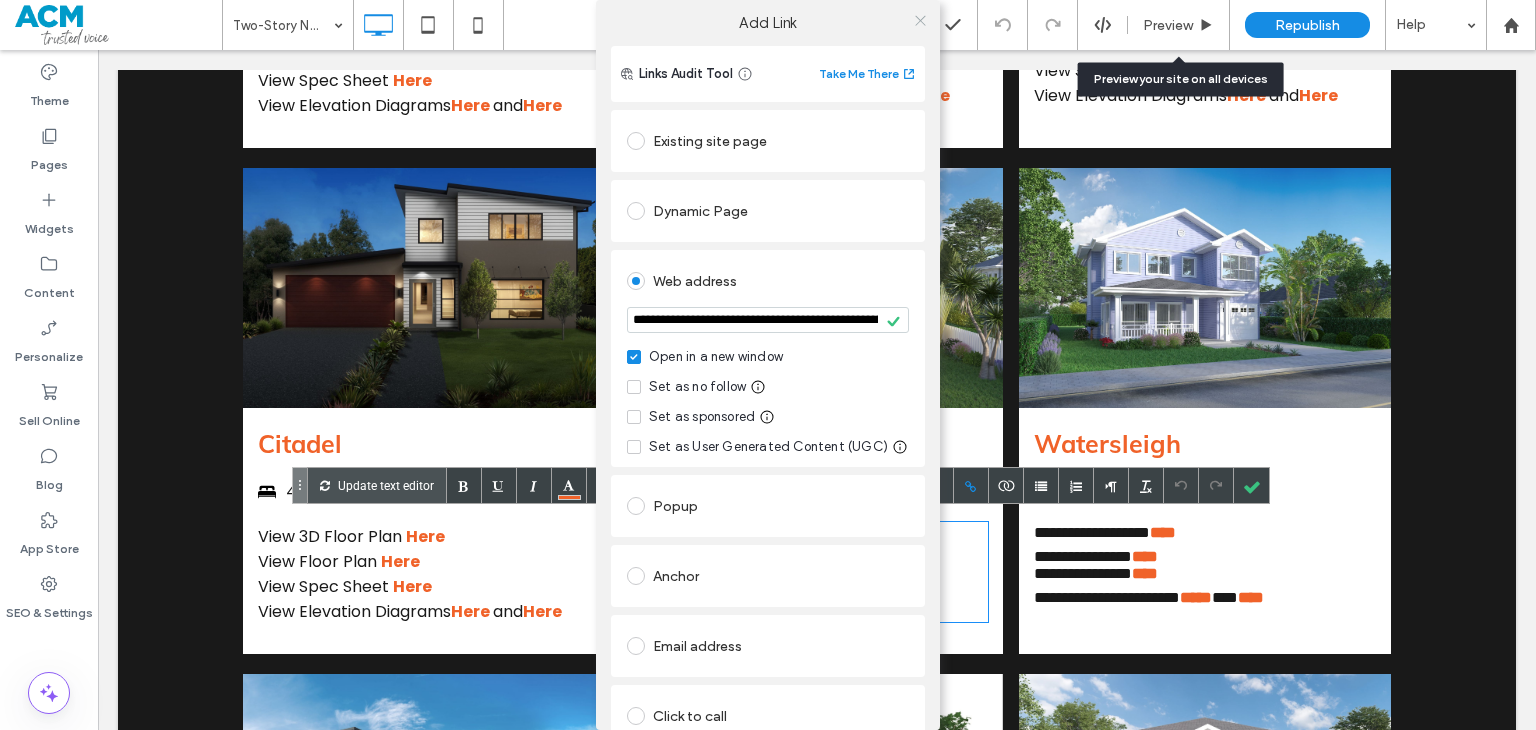 click 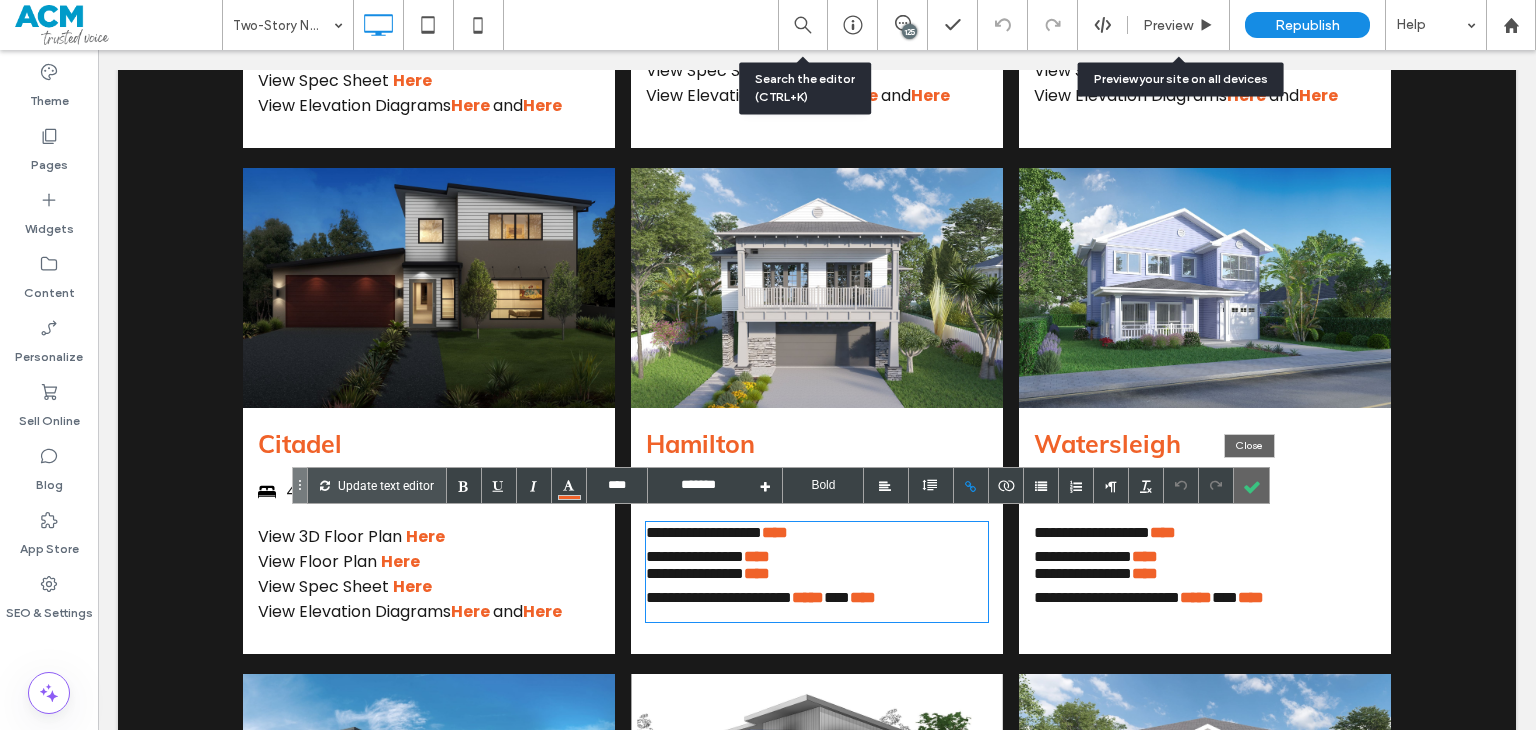 click at bounding box center [1251, 485] 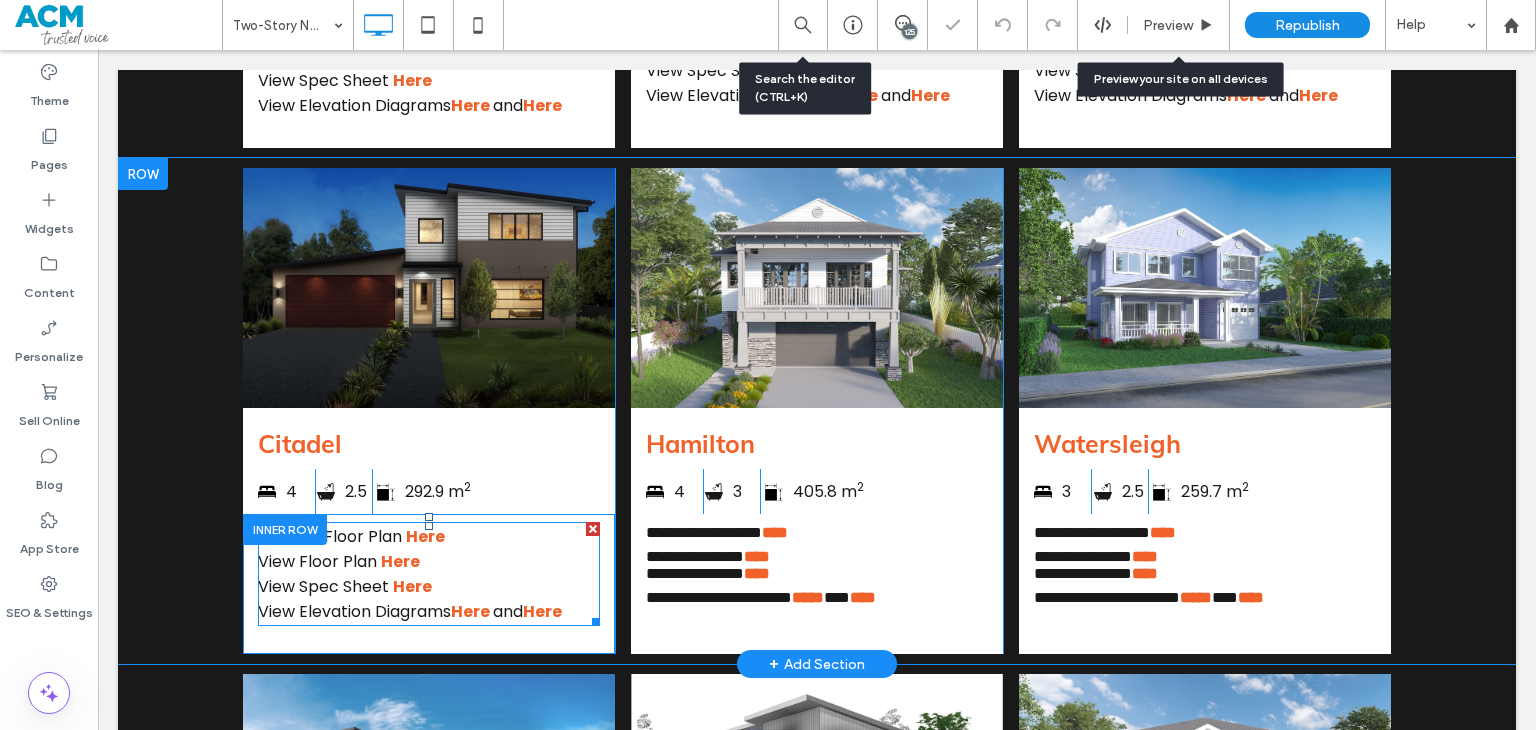 click on "View Spec Sheet
Here" at bounding box center (429, 586) 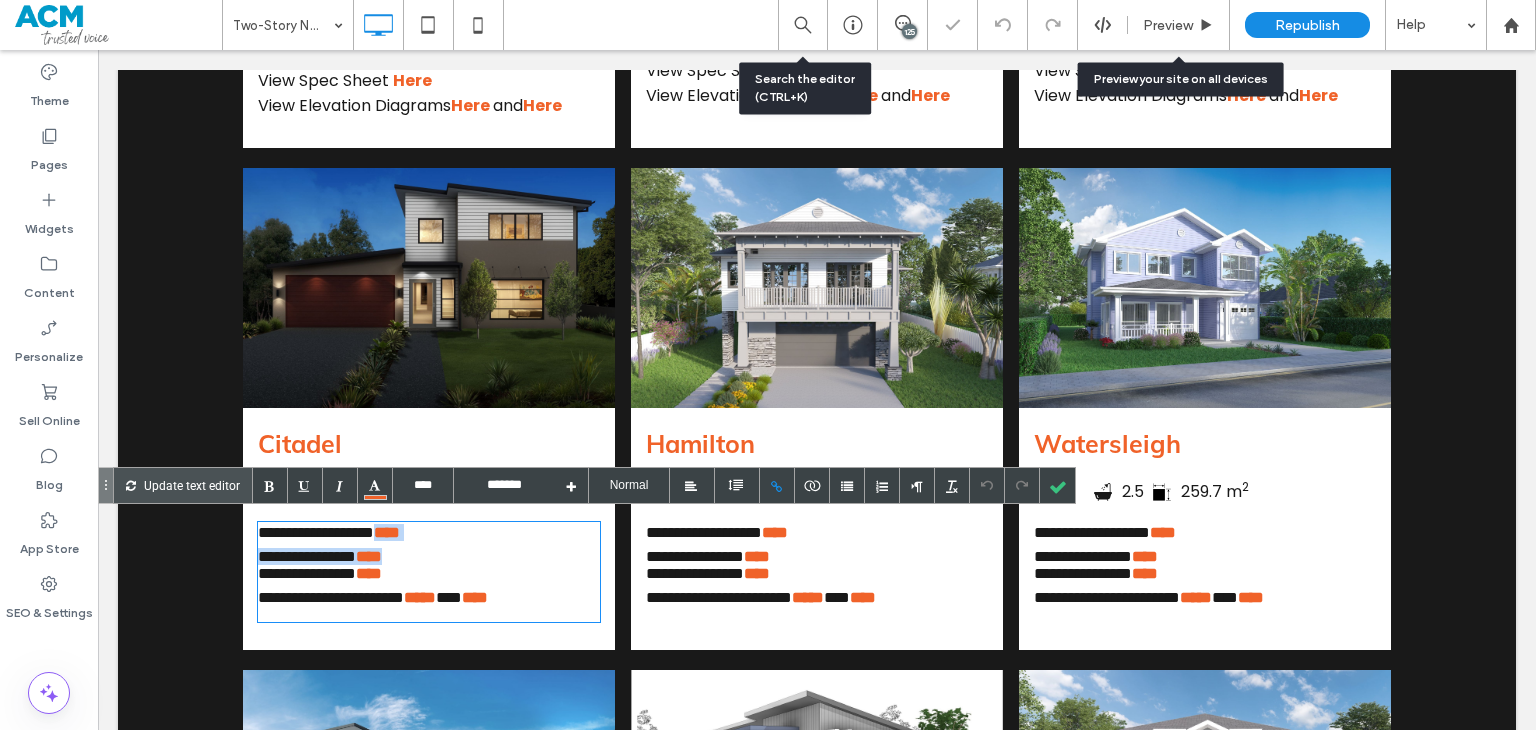 drag, startPoint x: 469, startPoint y: 542, endPoint x: 400, endPoint y: 537, distance: 69.18092 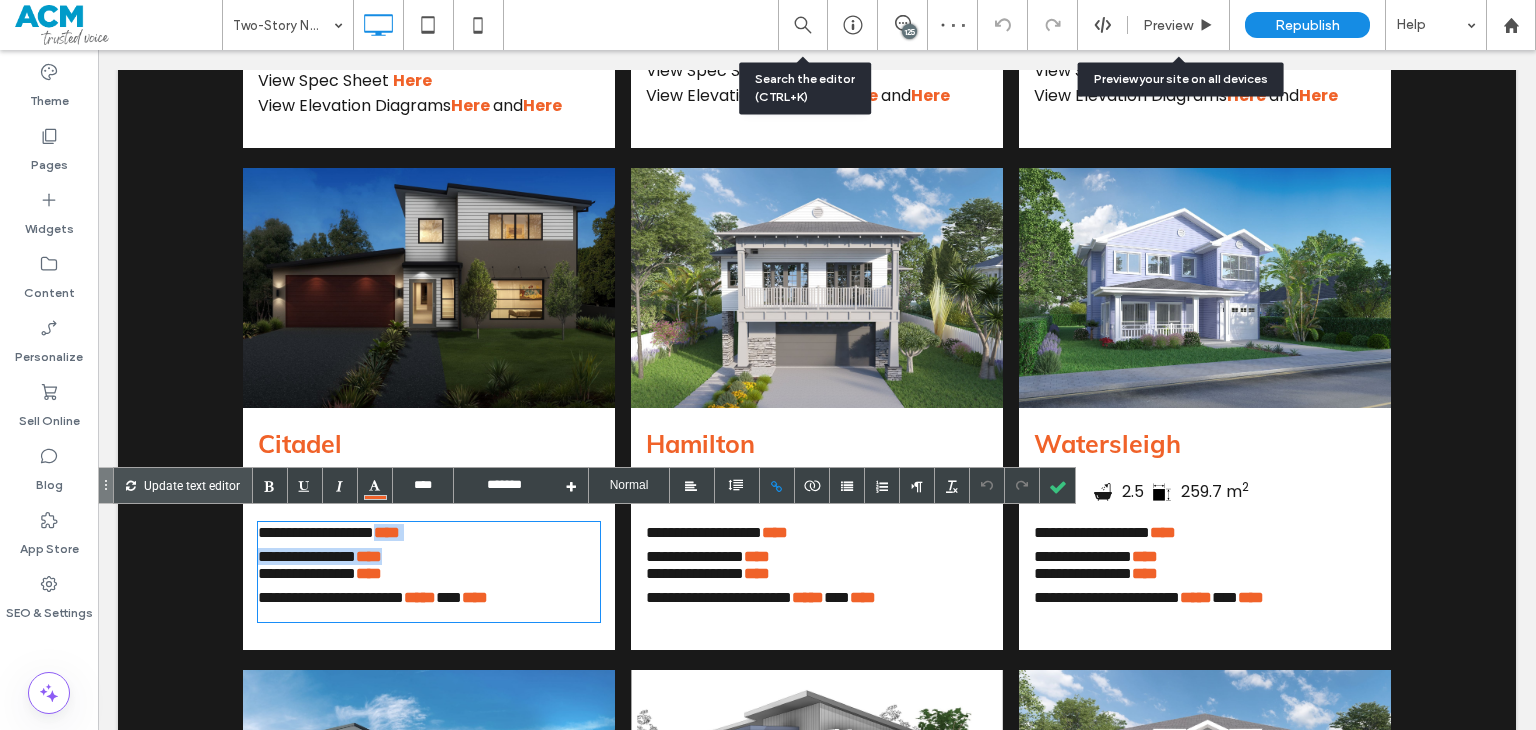 click on "**********" at bounding box center [429, 572] 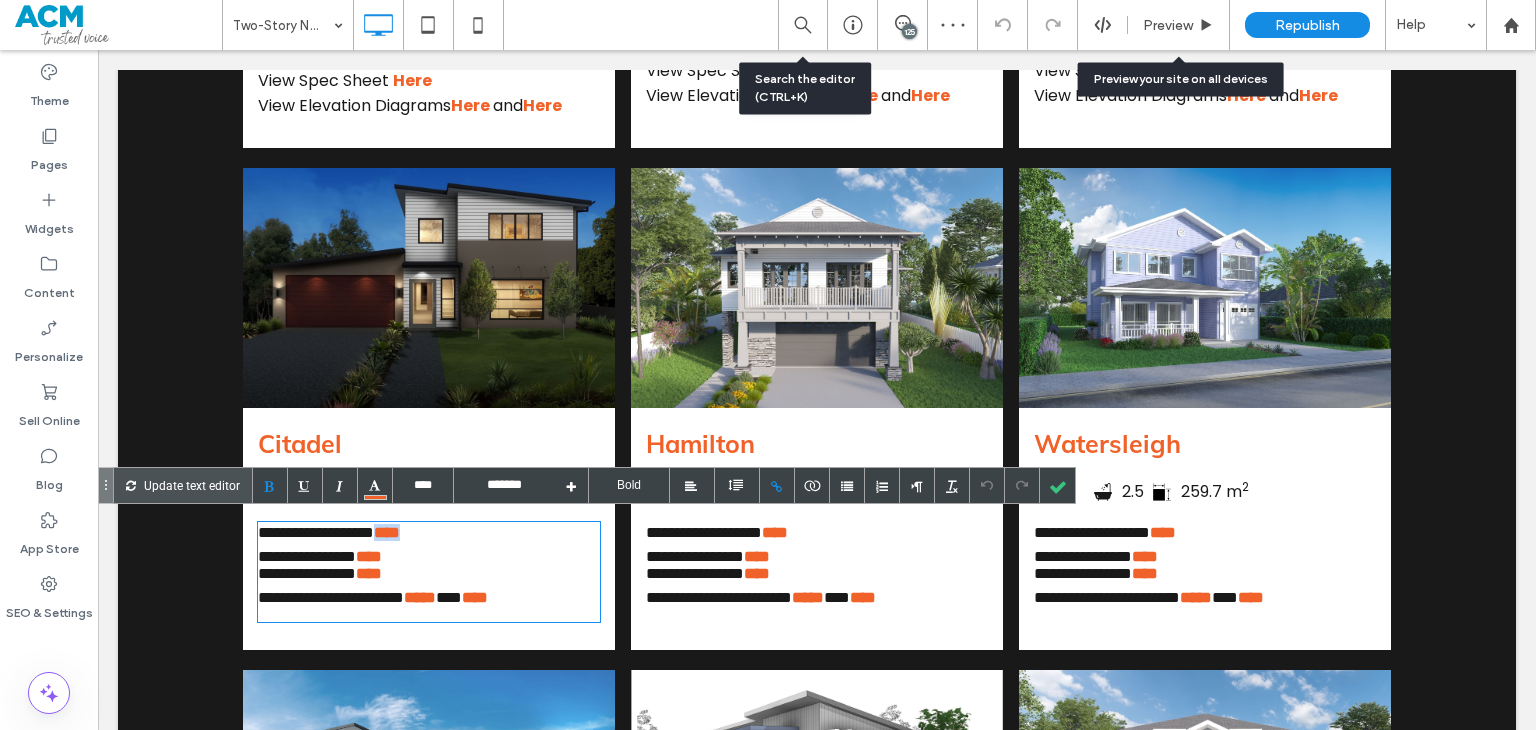 drag, startPoint x: 416, startPoint y: 528, endPoint x: 400, endPoint y: 528, distance: 16 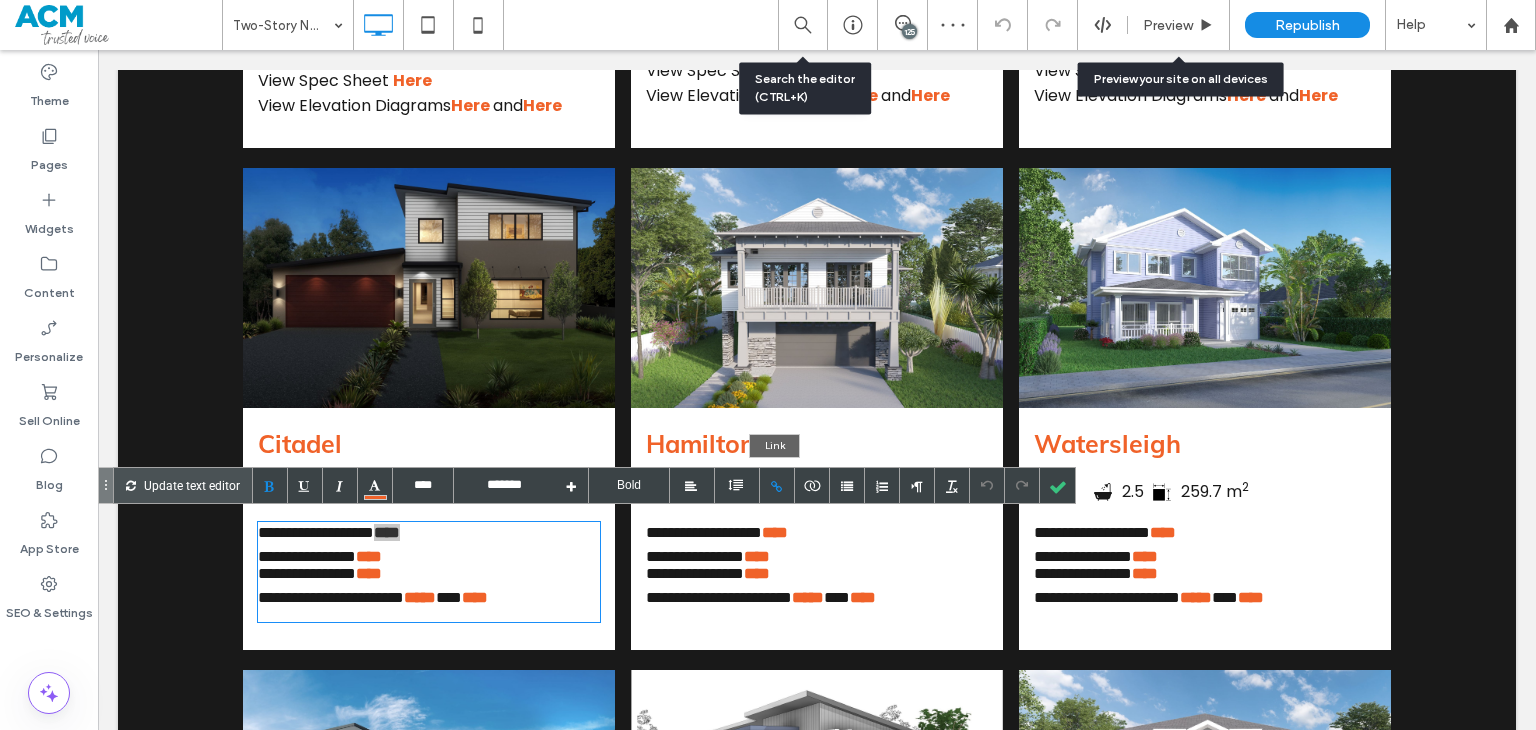click at bounding box center (777, 485) 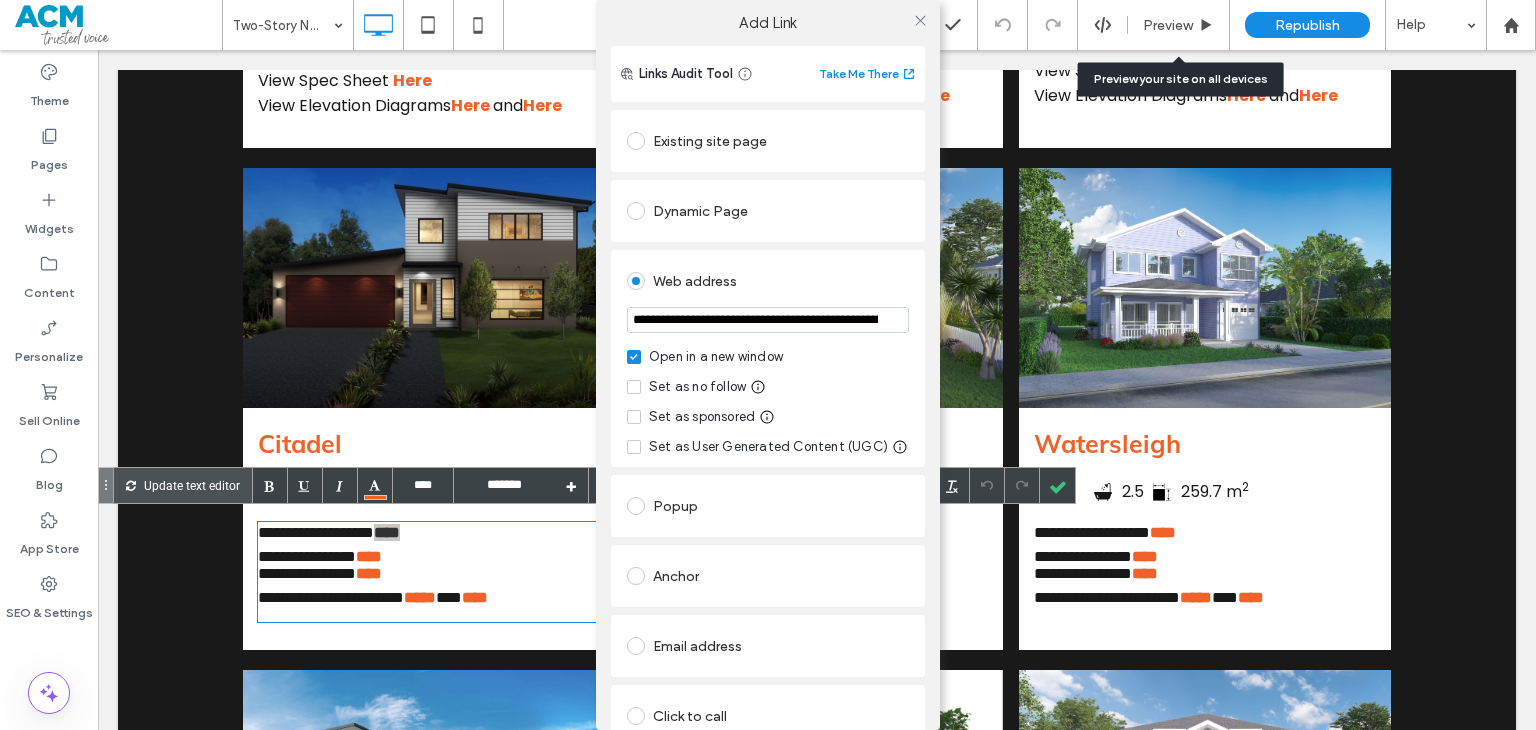 click on "**********" at bounding box center (768, 320) 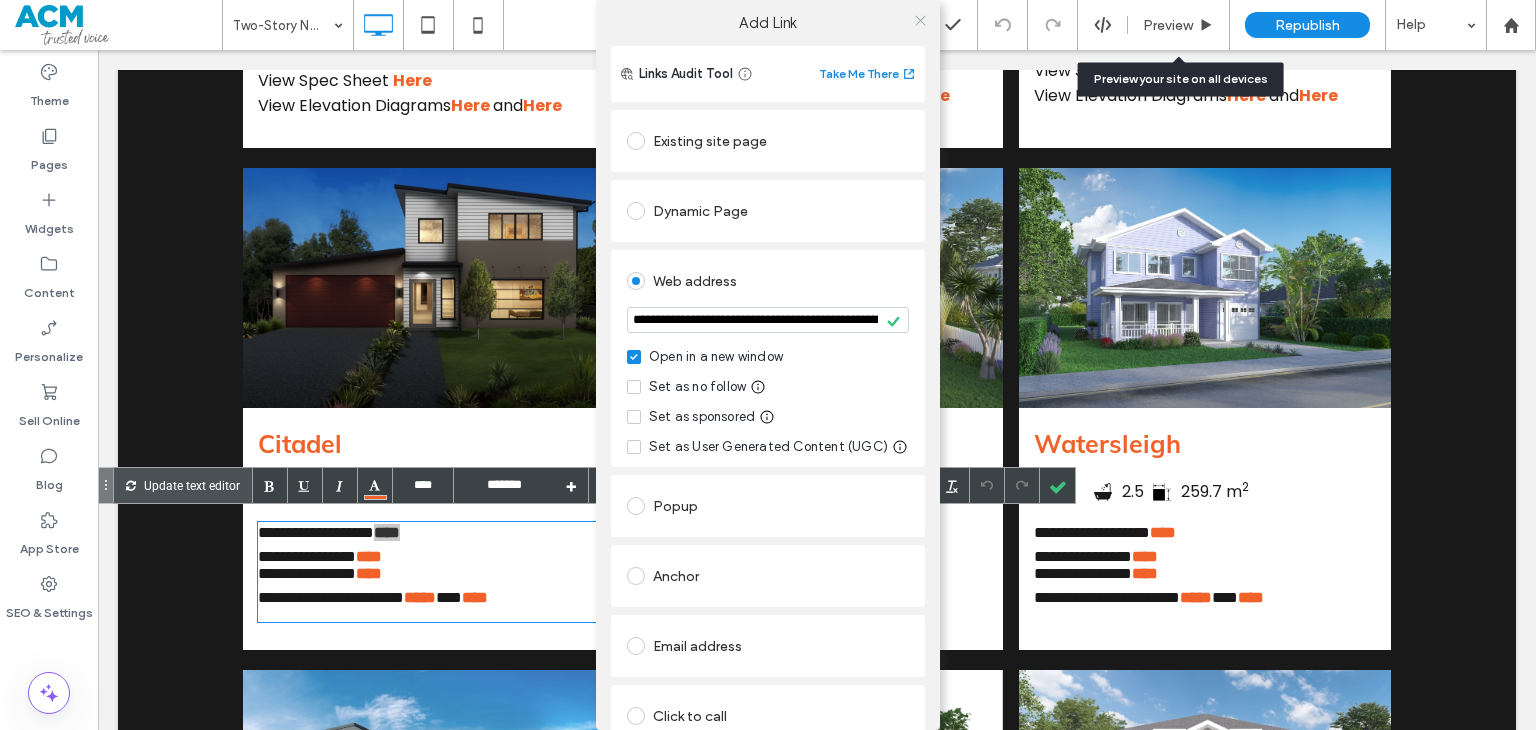 click 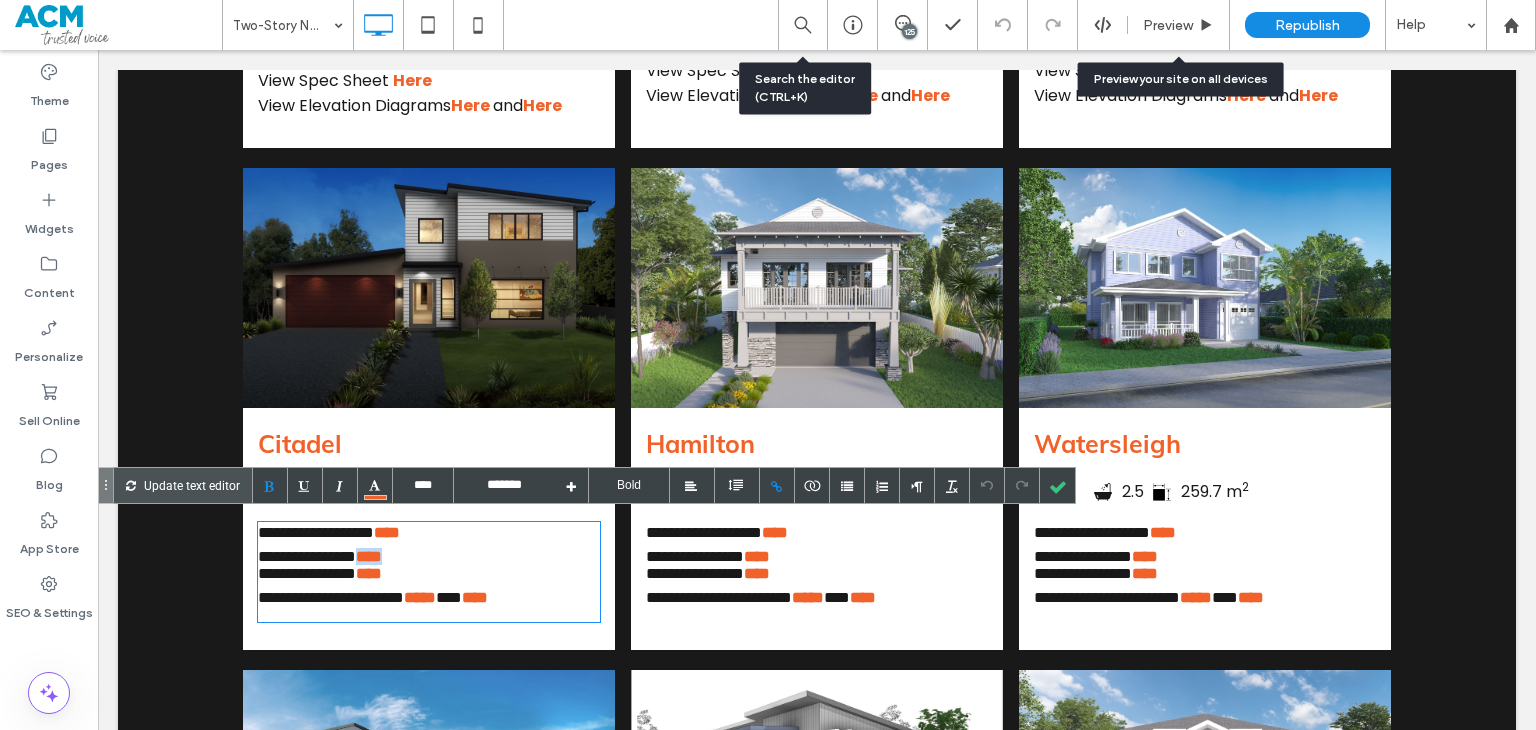 drag, startPoint x: 425, startPoint y: 544, endPoint x: 376, endPoint y: 546, distance: 49.0408 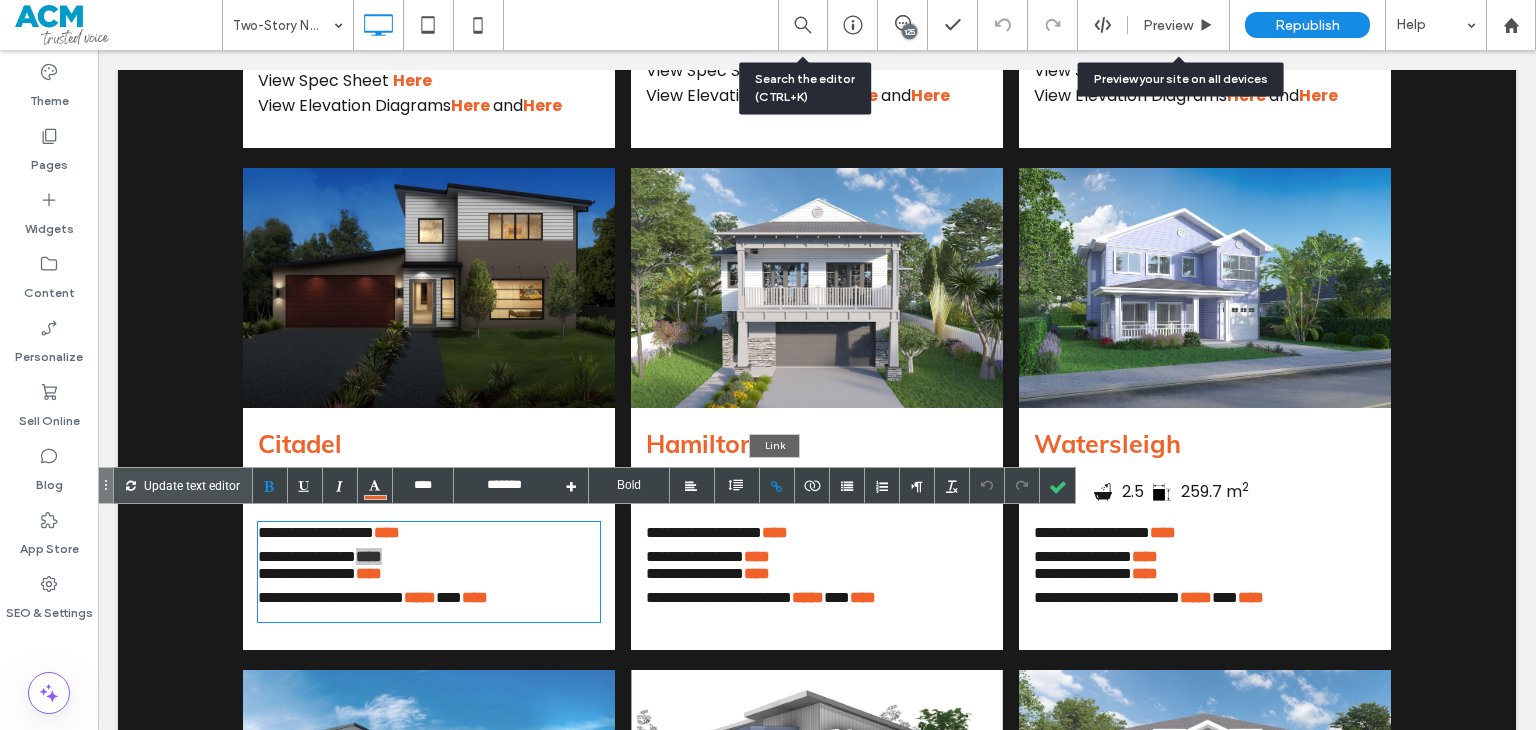click at bounding box center (777, 485) 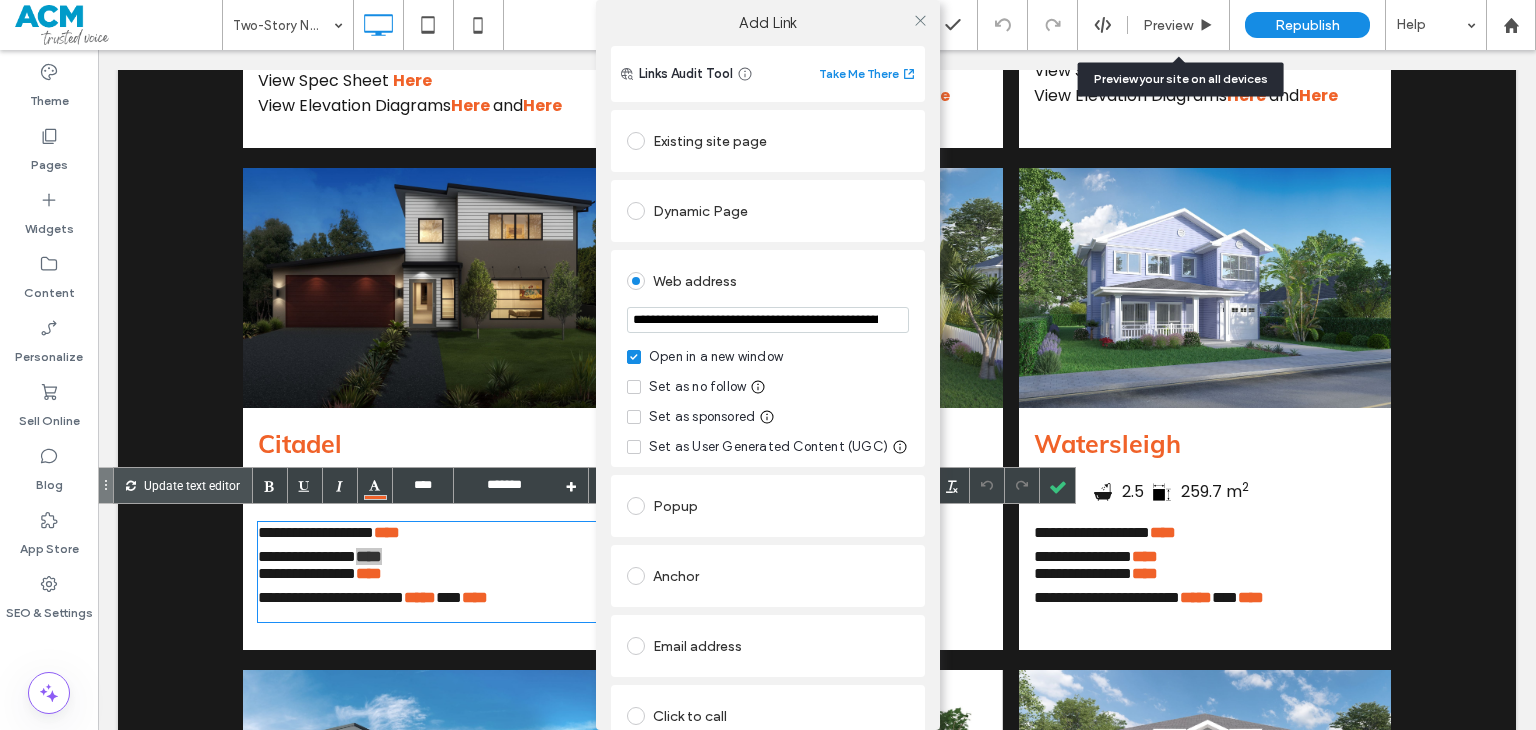 click on "**********" at bounding box center (768, 320) 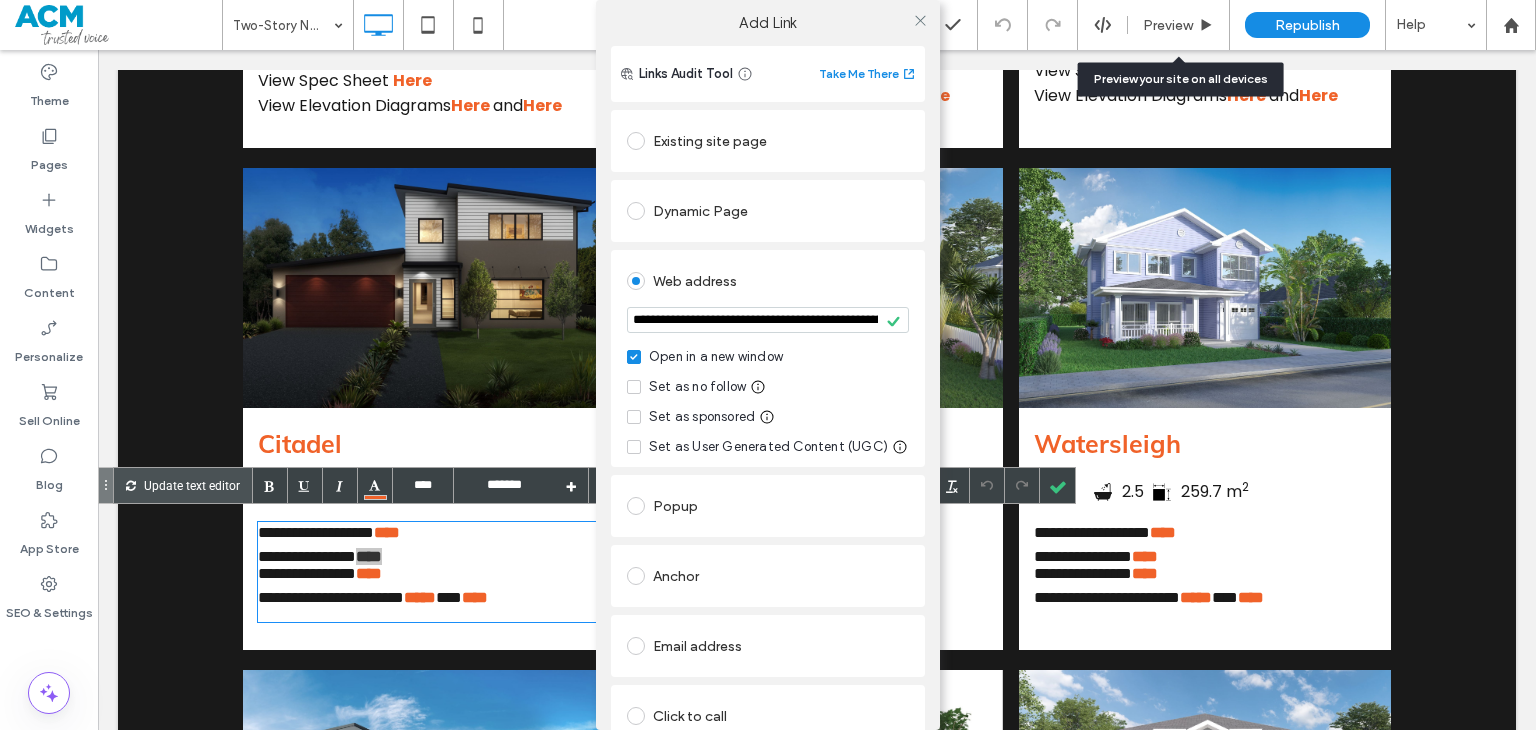 click 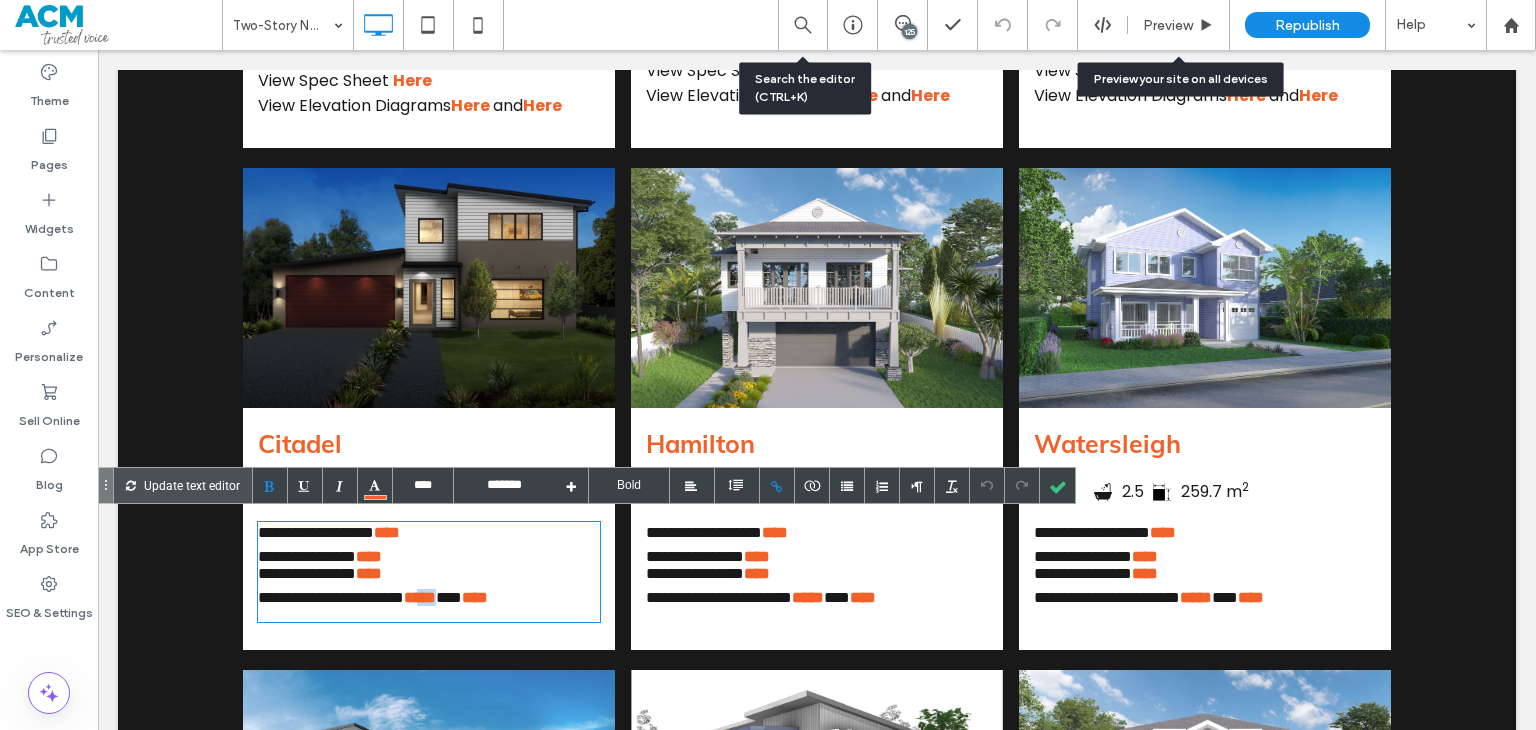 drag, startPoint x: 492, startPoint y: 596, endPoint x: 469, endPoint y: 600, distance: 23.345236 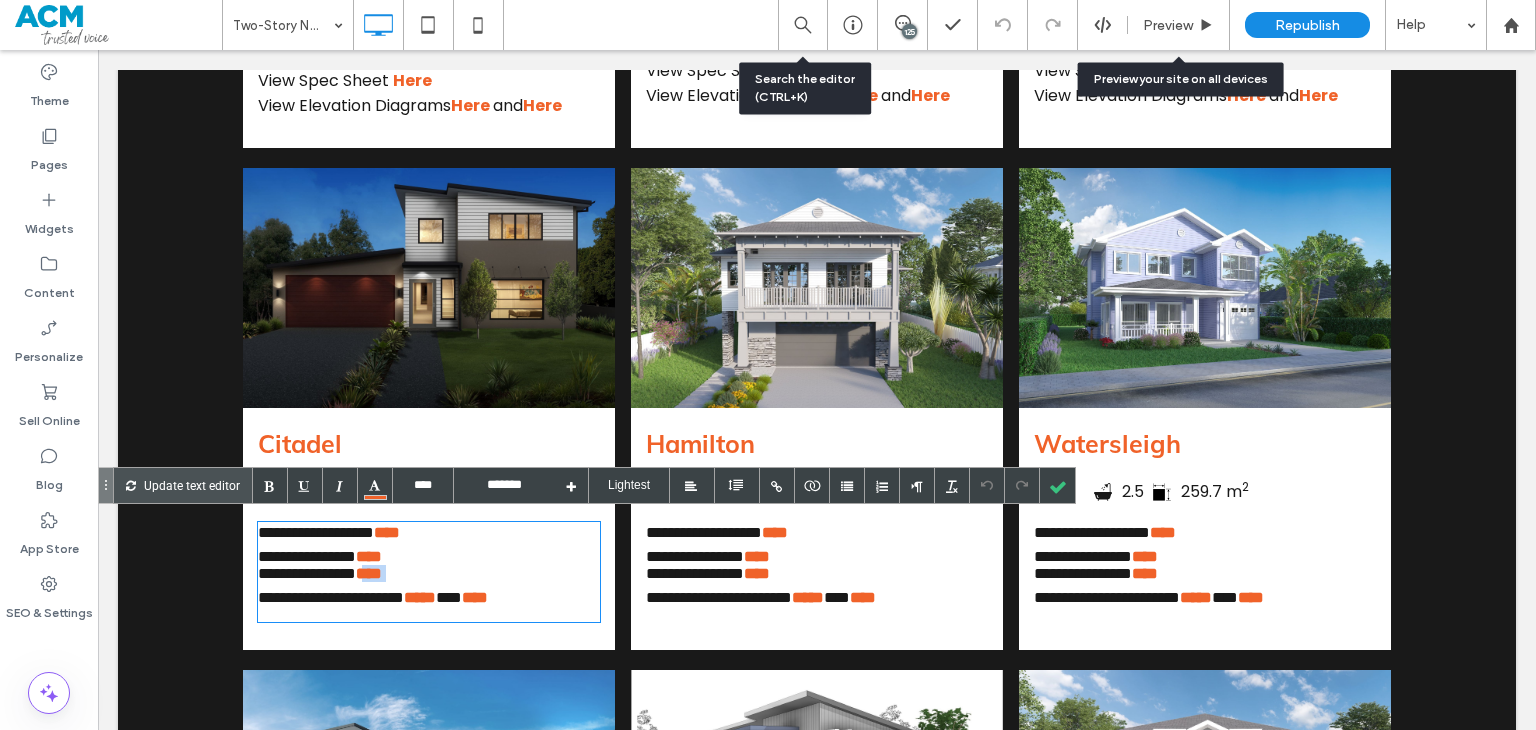 drag, startPoint x: 424, startPoint y: 575, endPoint x: 397, endPoint y: 574, distance: 27.018513 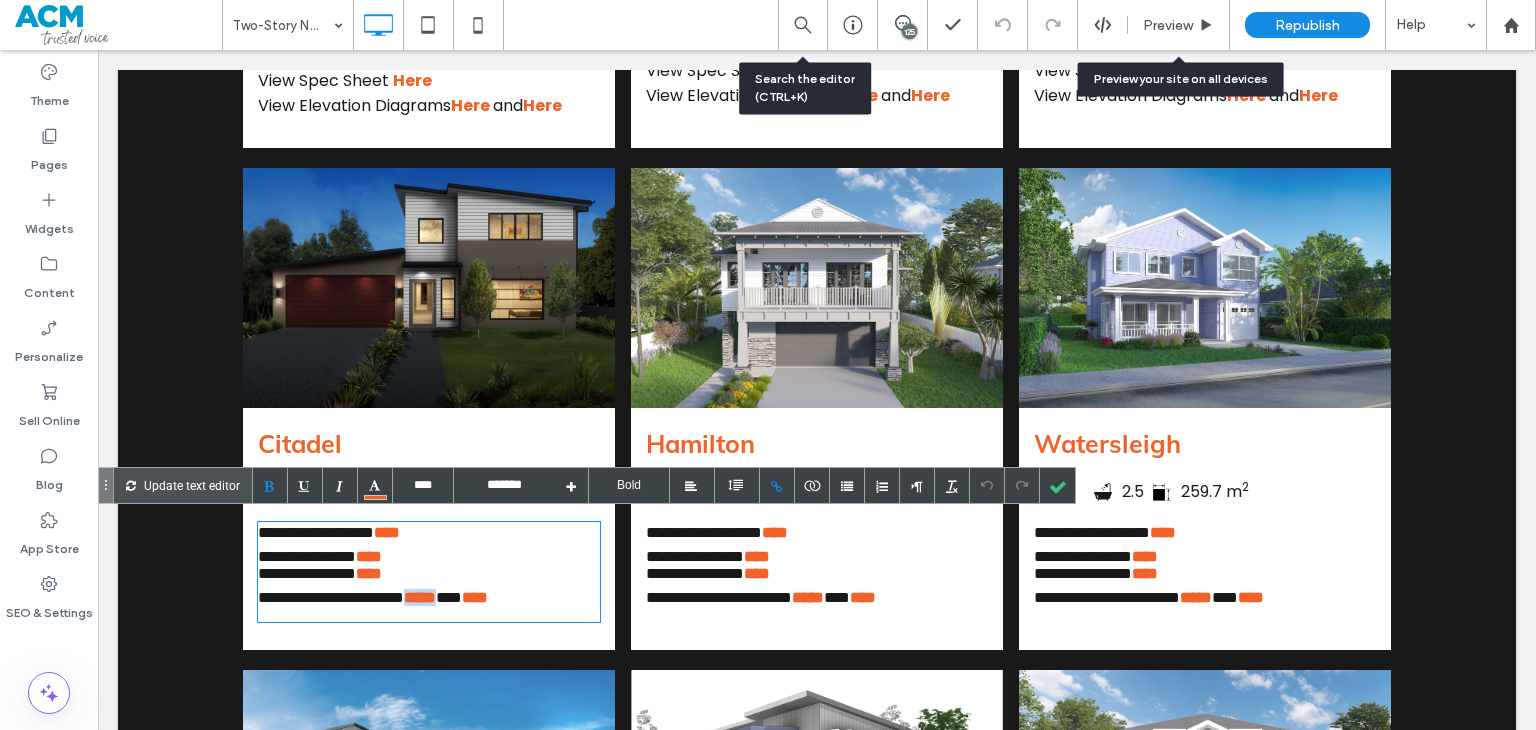 drag, startPoint x: 450, startPoint y: 595, endPoint x: 487, endPoint y: 597, distance: 37.054016 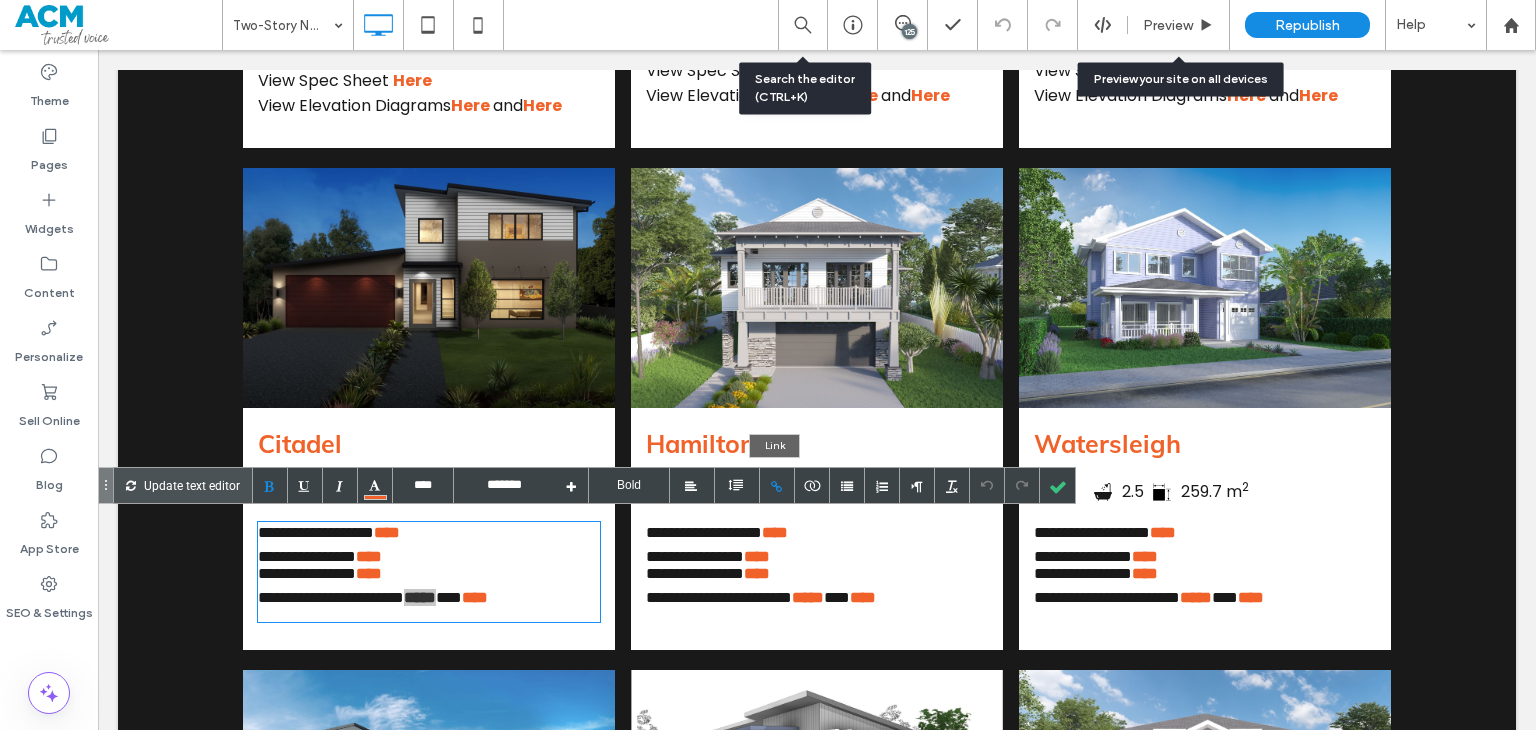 click at bounding box center [777, 485] 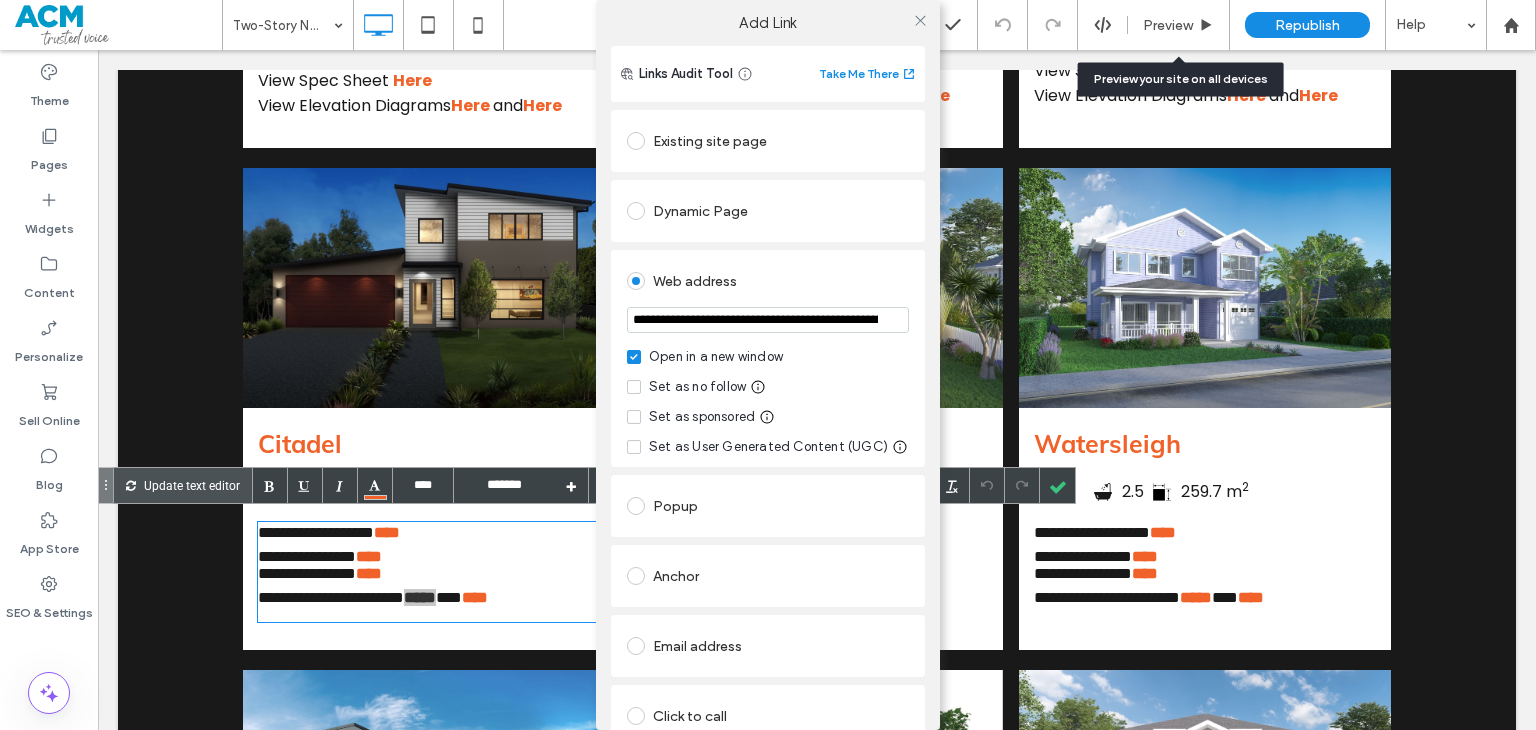 click on "**********" at bounding box center [768, 320] 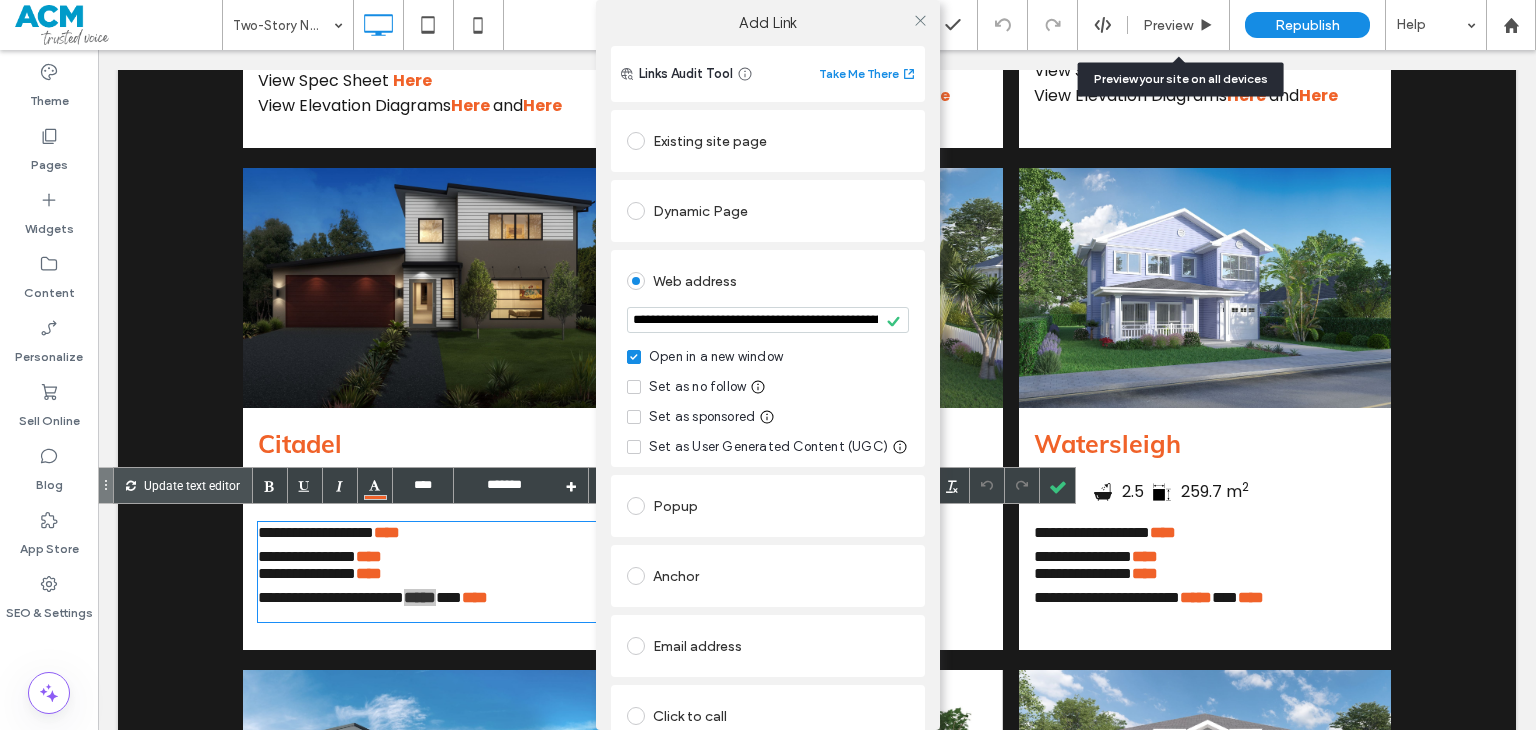 click at bounding box center (920, 20) 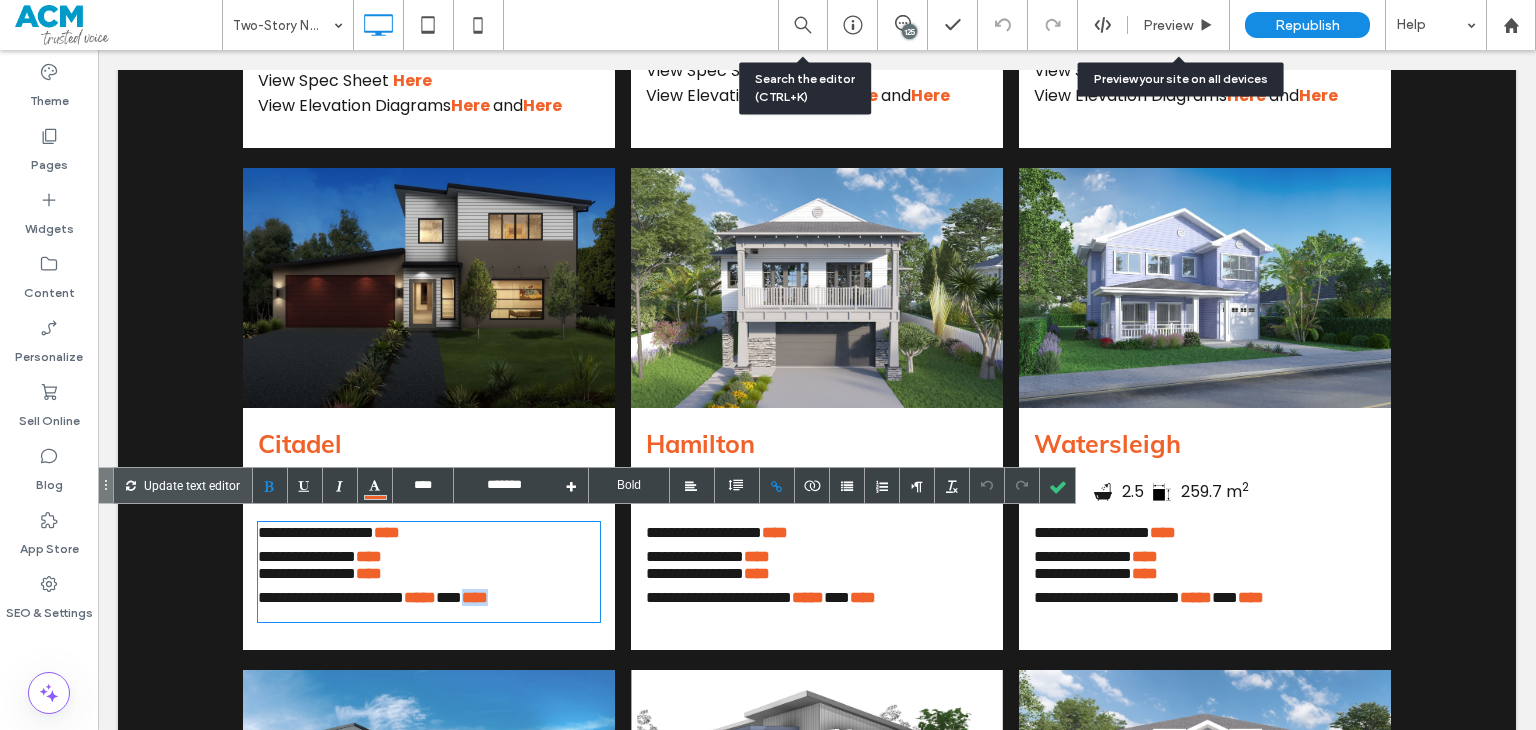 drag, startPoint x: 580, startPoint y: 595, endPoint x: 532, endPoint y: 600, distance: 48.259712 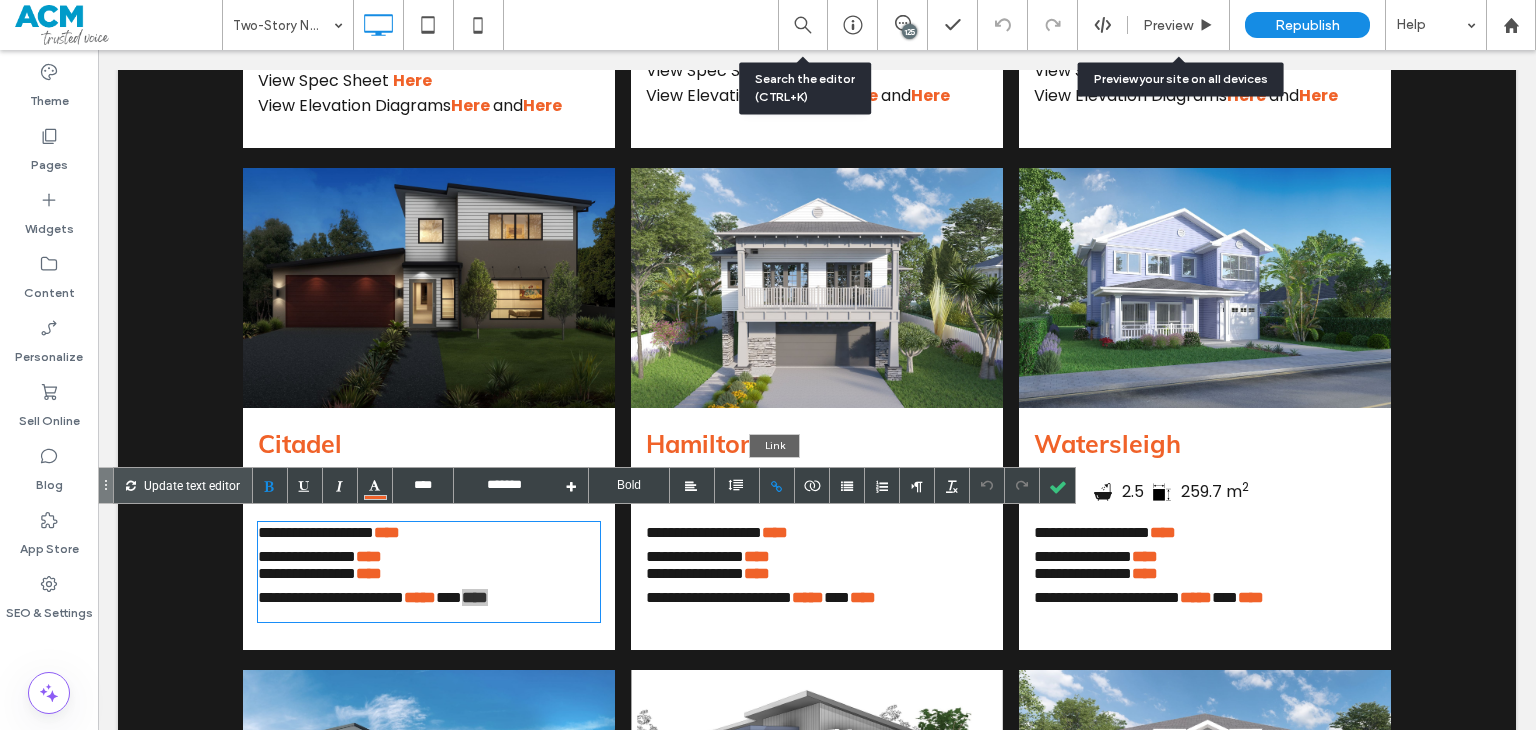 click at bounding box center [777, 485] 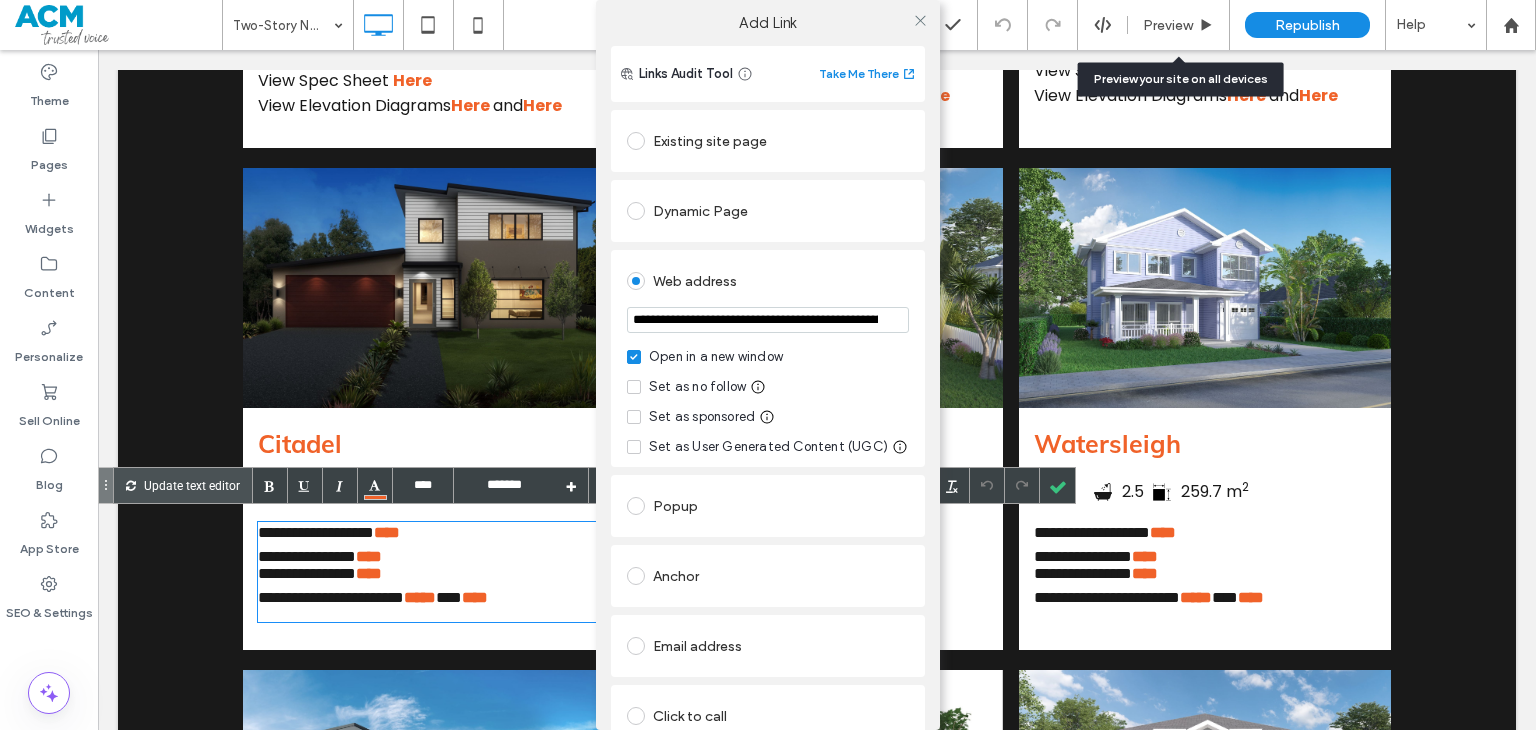 click on "**********" at bounding box center (768, 320) 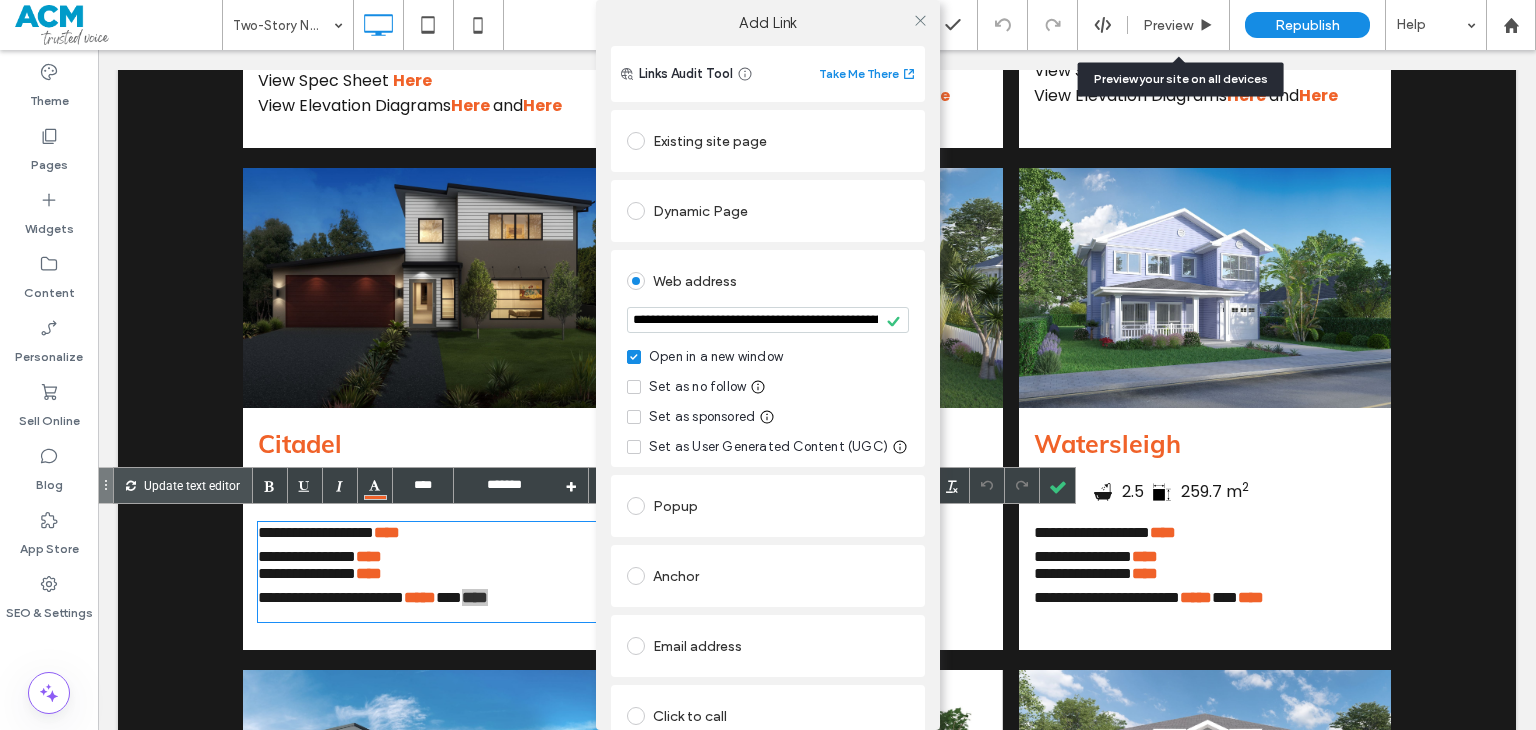 click 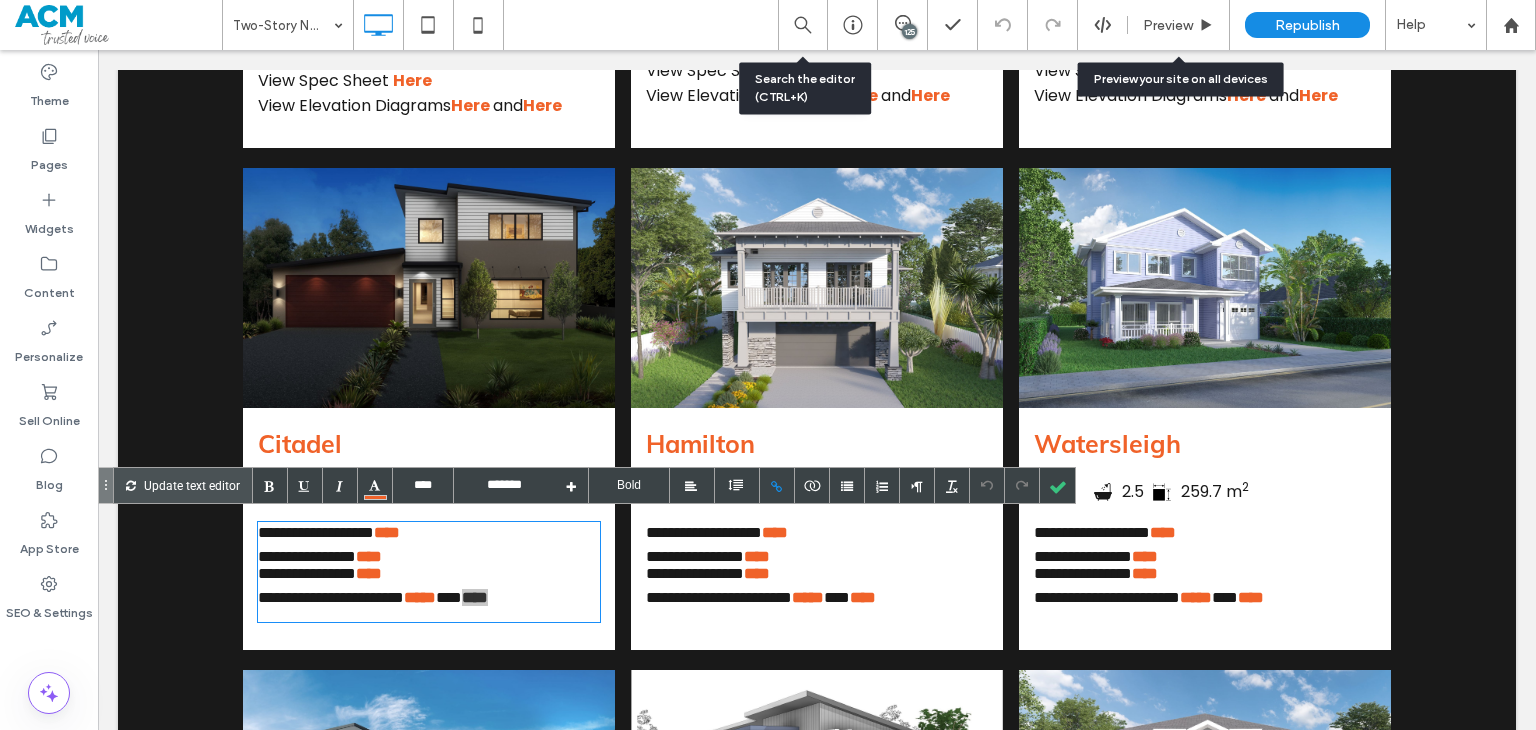 click at bounding box center (1057, 485) 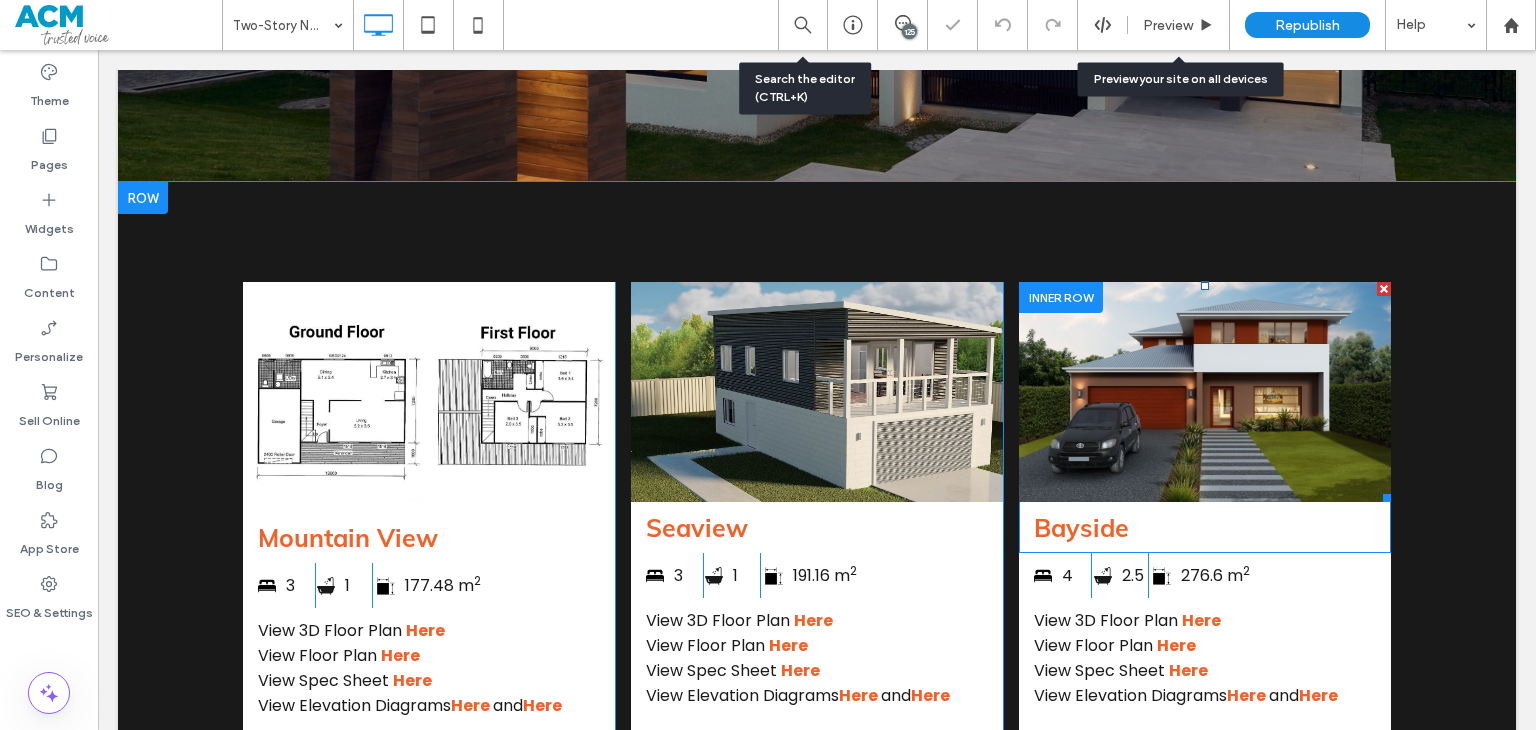 scroll, scrollTop: 848, scrollLeft: 0, axis: vertical 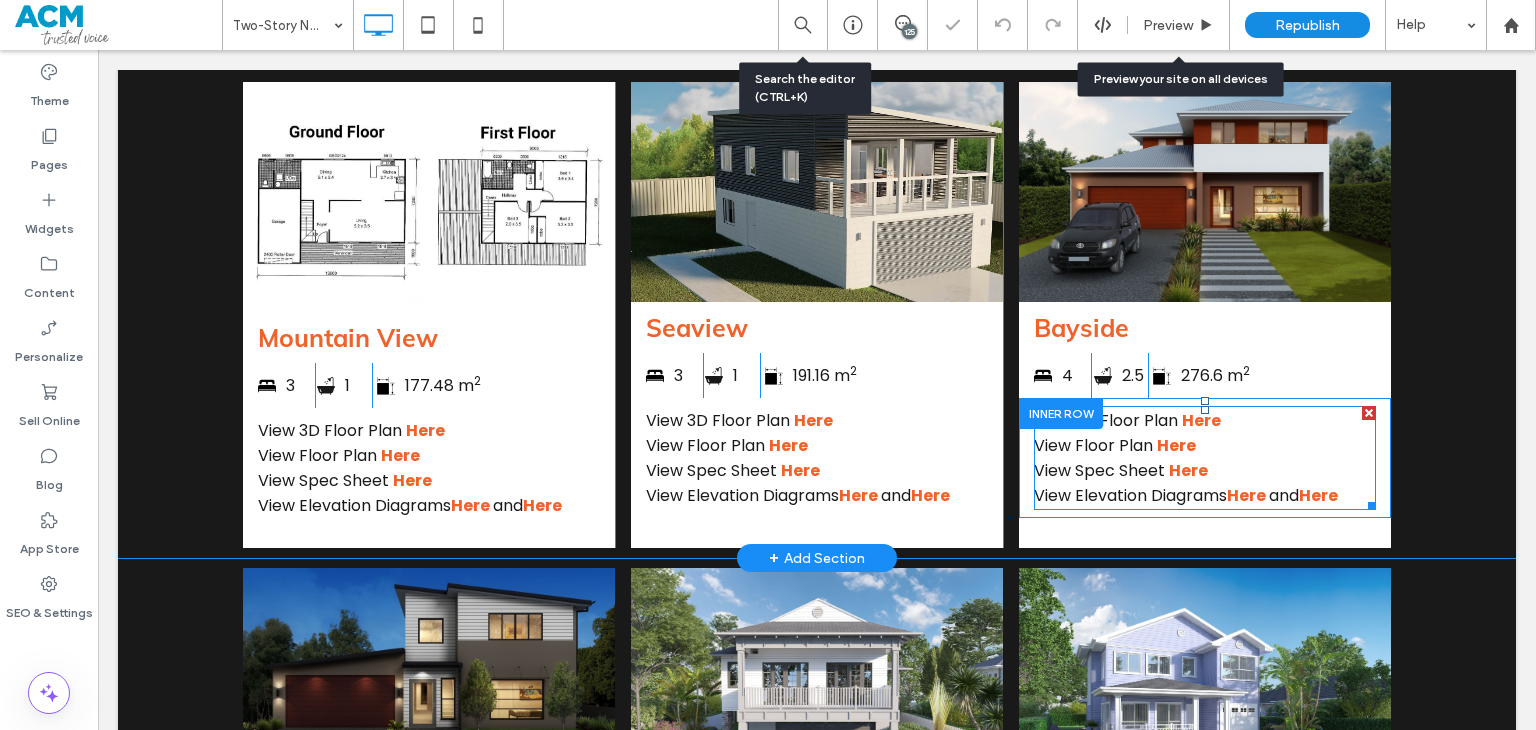 click on "View 3D Floor Plan
Here" at bounding box center (1205, 420) 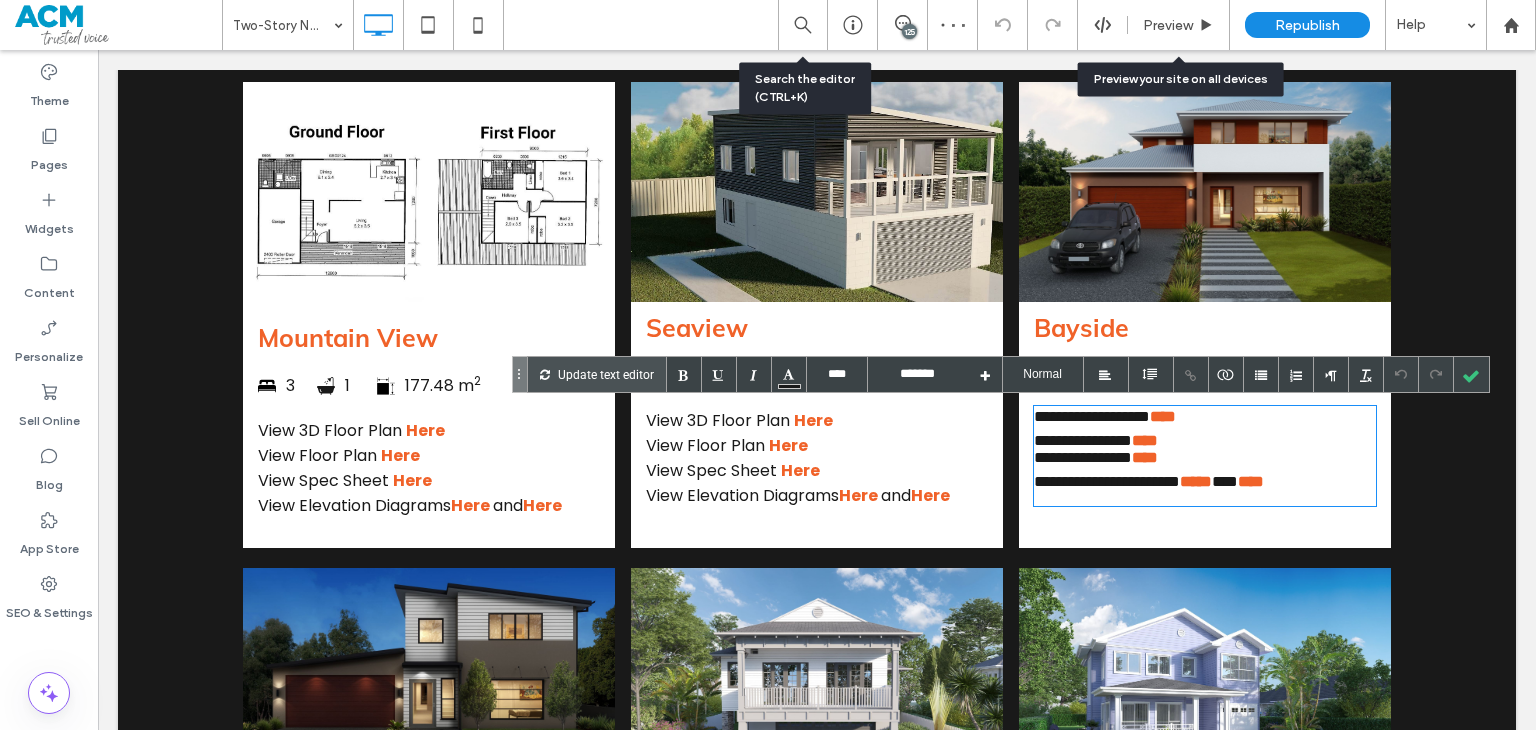 click on "**********" at bounding box center (1205, 420) 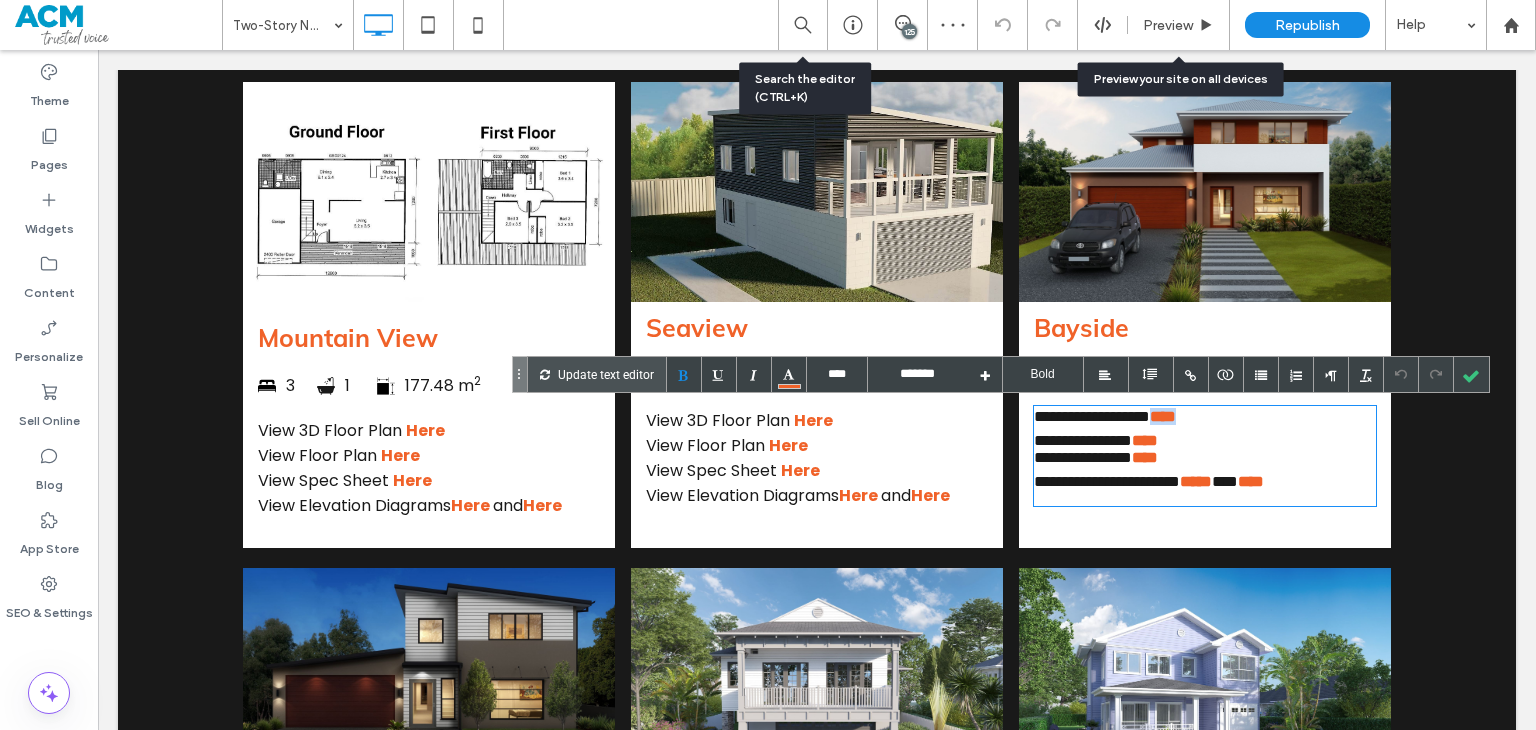 drag, startPoint x: 1220, startPoint y: 417, endPoint x: 1172, endPoint y: 421, distance: 48.166378 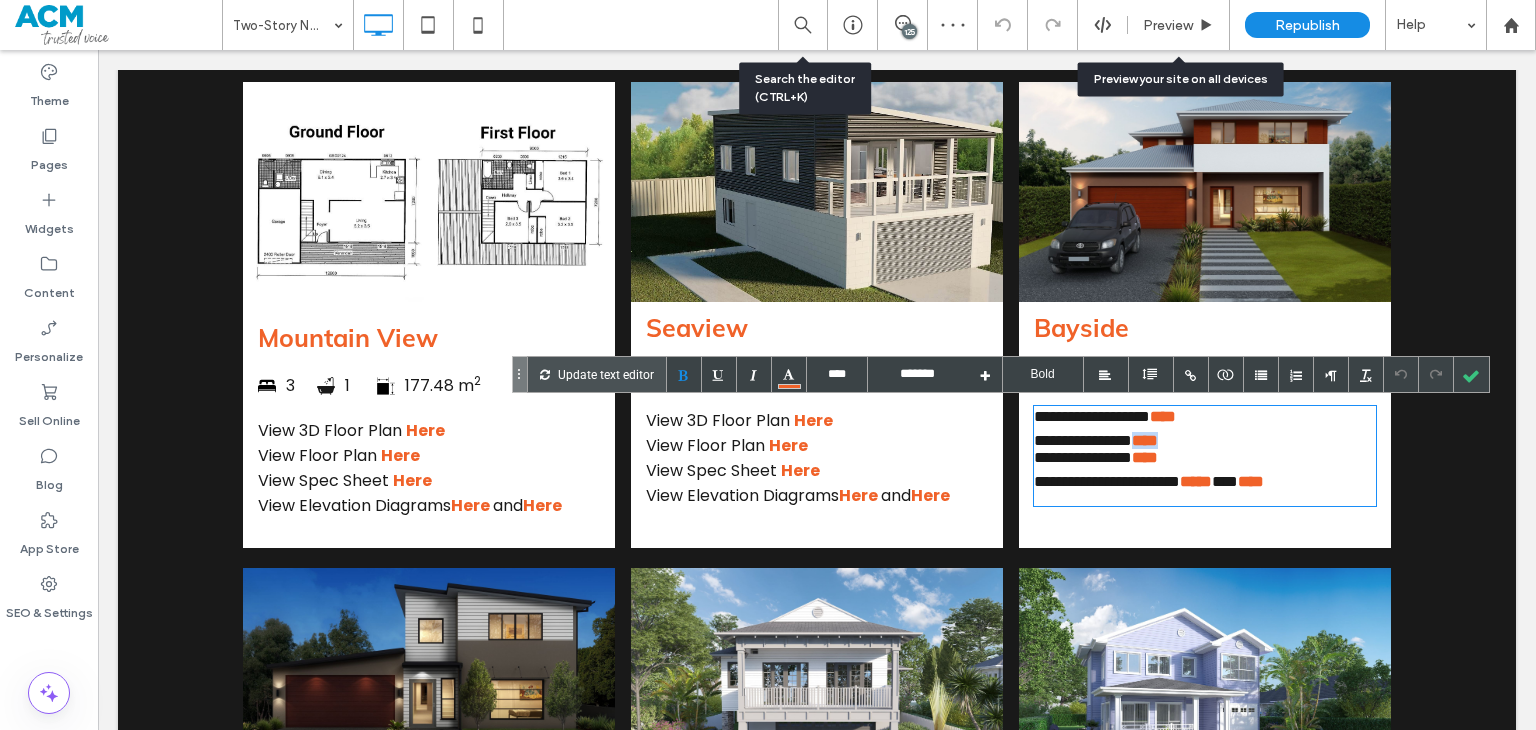 drag, startPoint x: 1176, startPoint y: 446, endPoint x: 1152, endPoint y: 445, distance: 24.020824 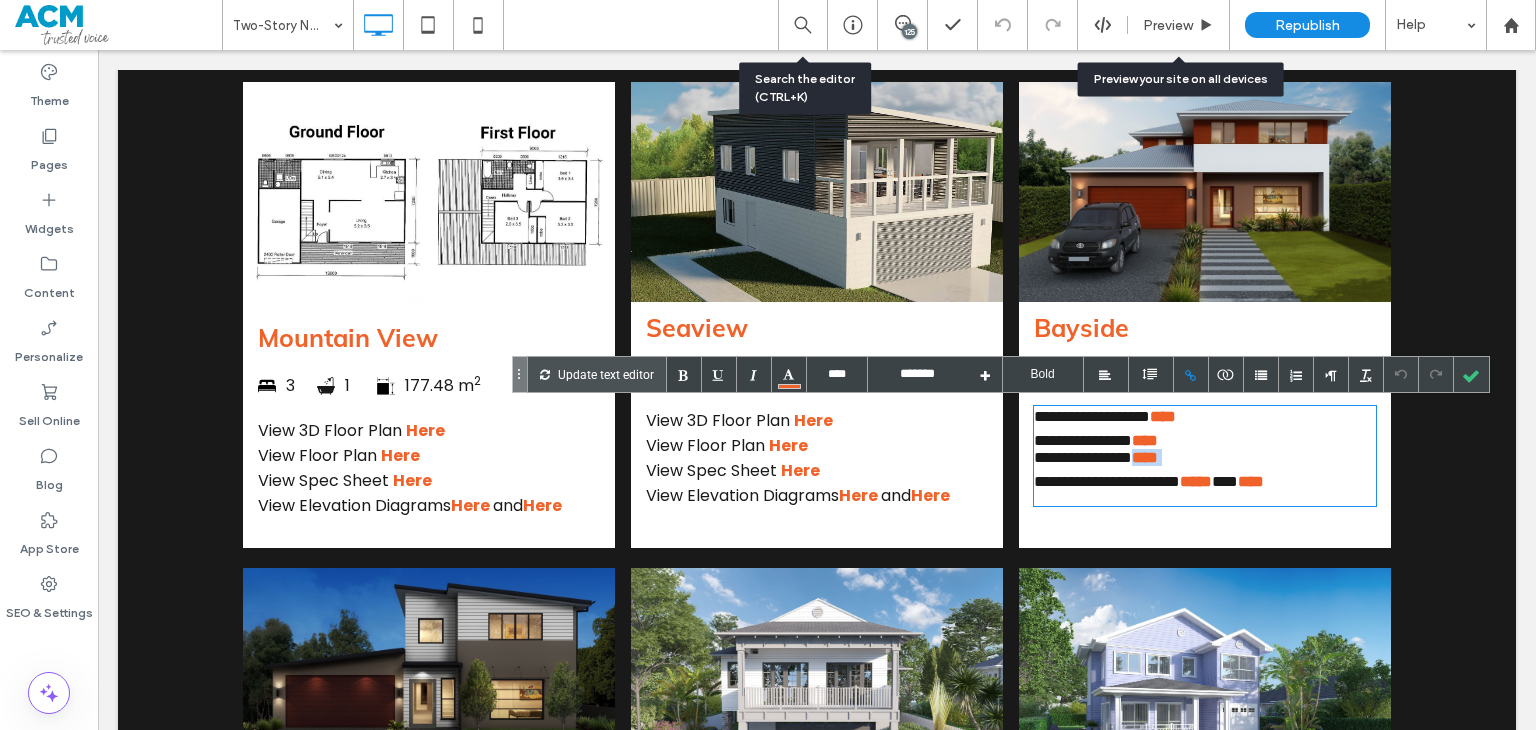drag, startPoint x: 1204, startPoint y: 466, endPoint x: 1190, endPoint y: 403, distance: 64.53681 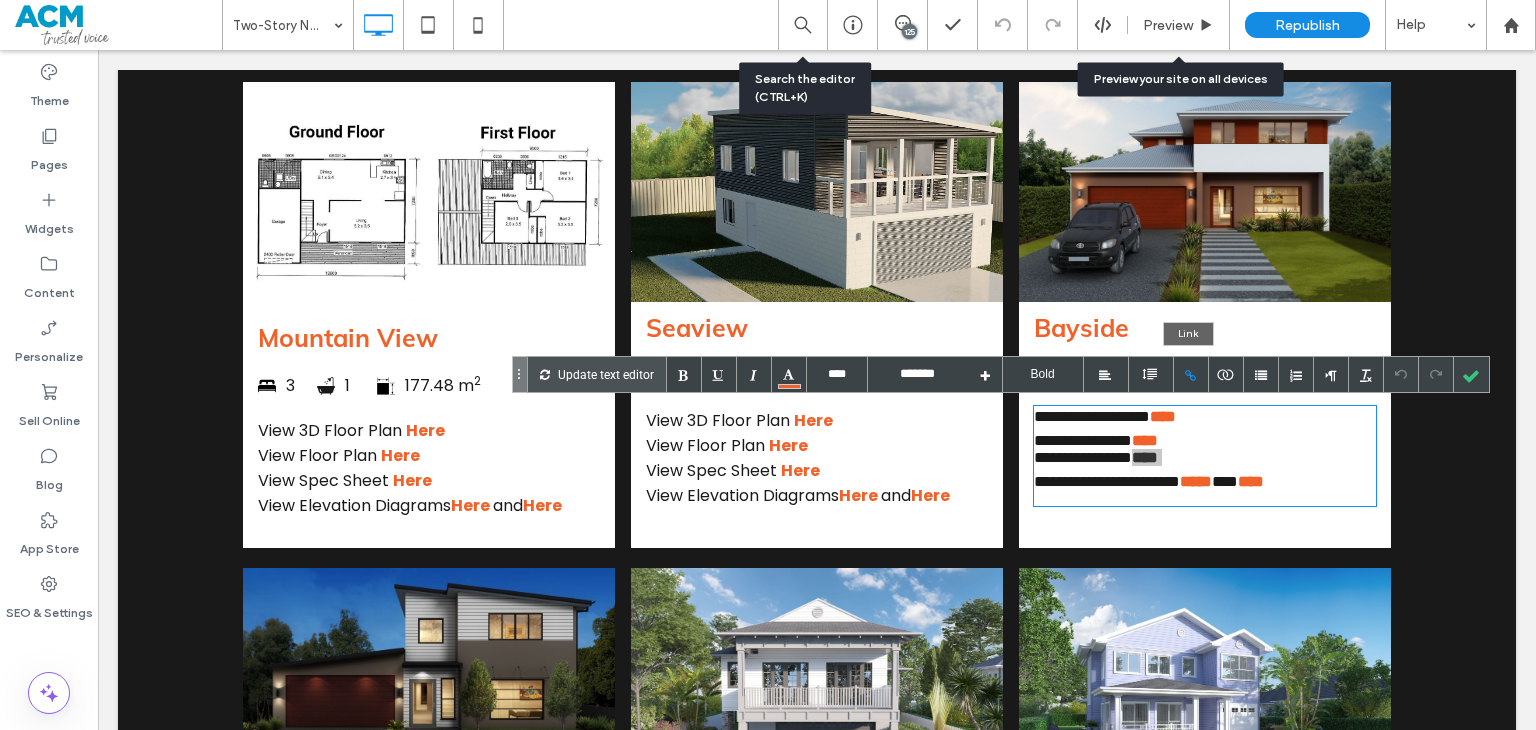 click at bounding box center (1191, 374) 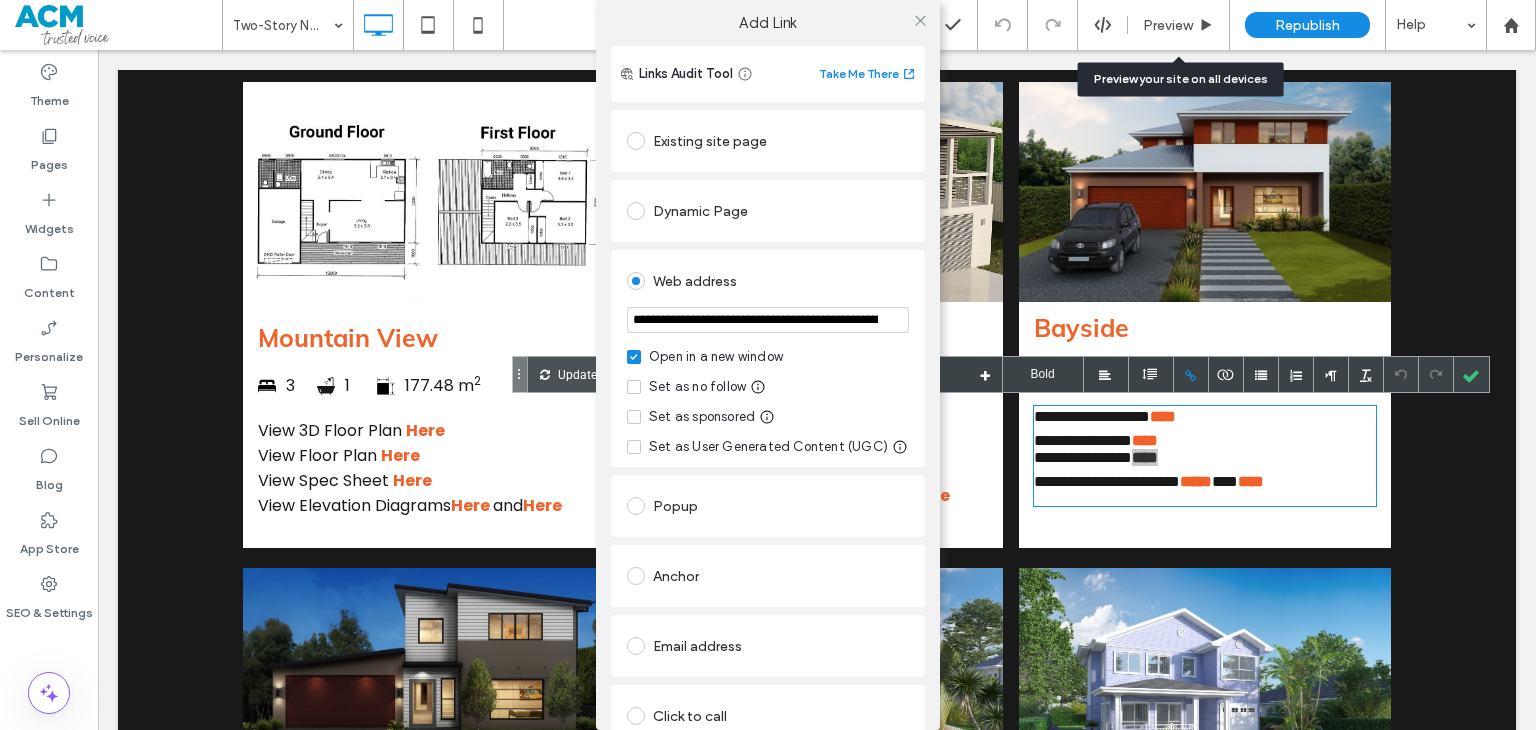 click on "**********" at bounding box center [768, 320] 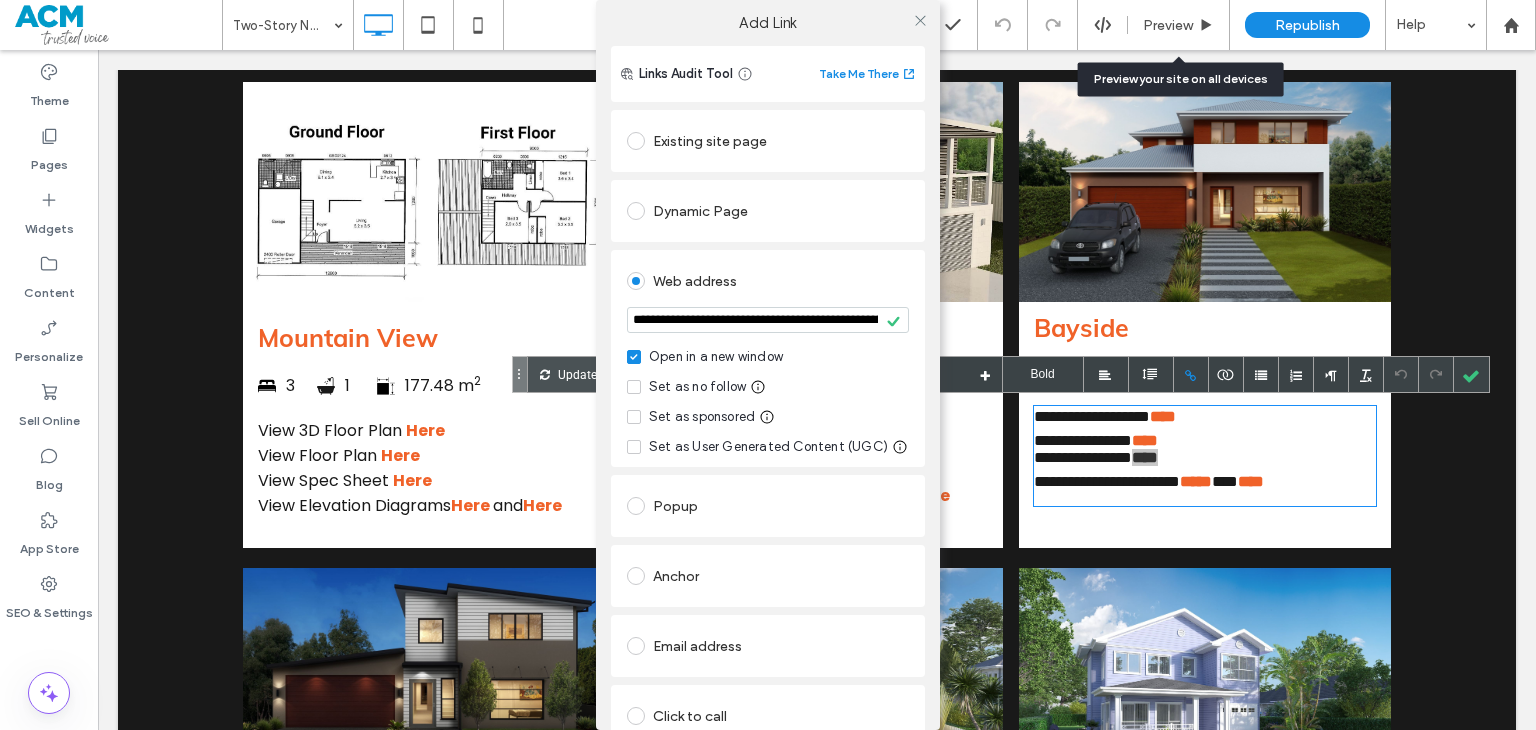 click 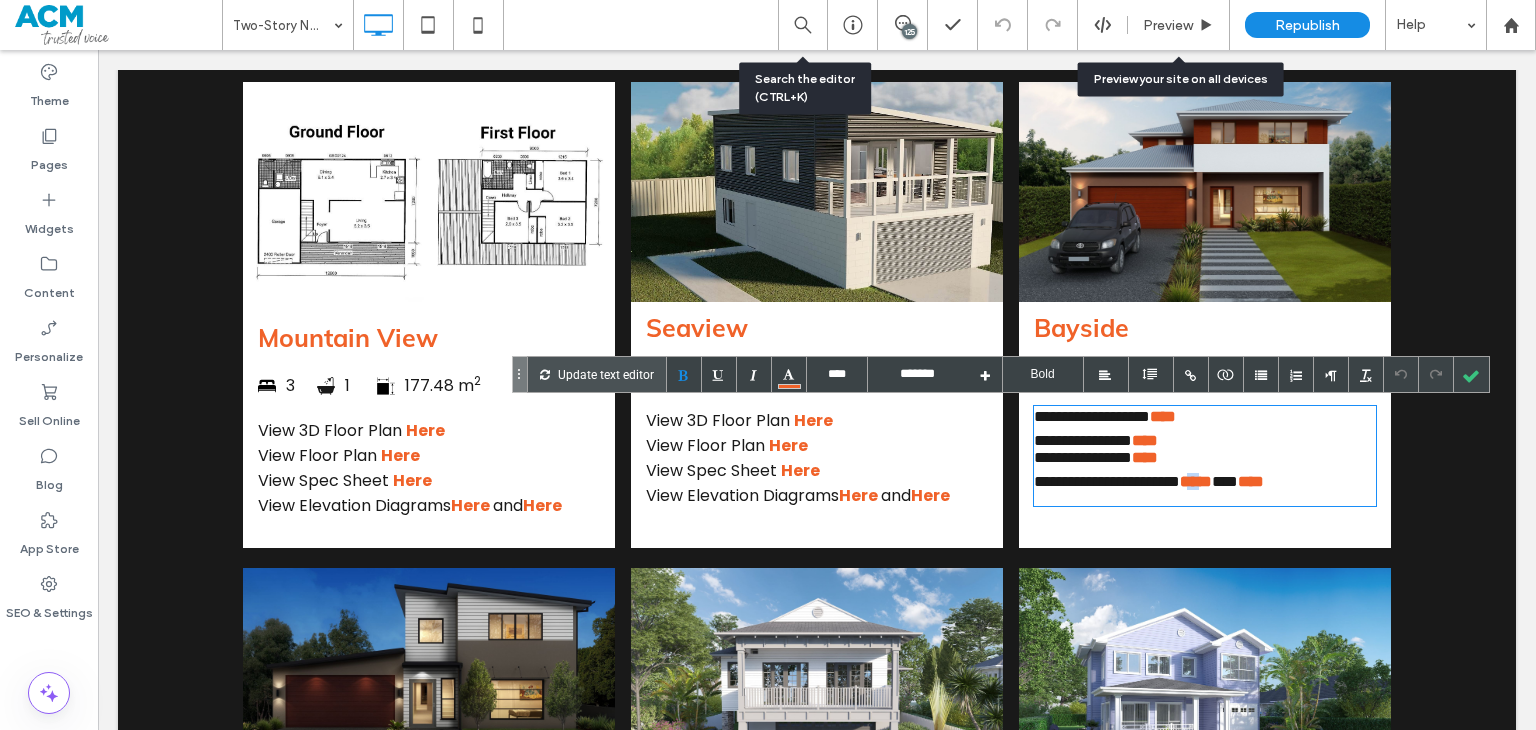 drag, startPoint x: 1240, startPoint y: 482, endPoint x: 1288, endPoint y: 489, distance: 48.507732 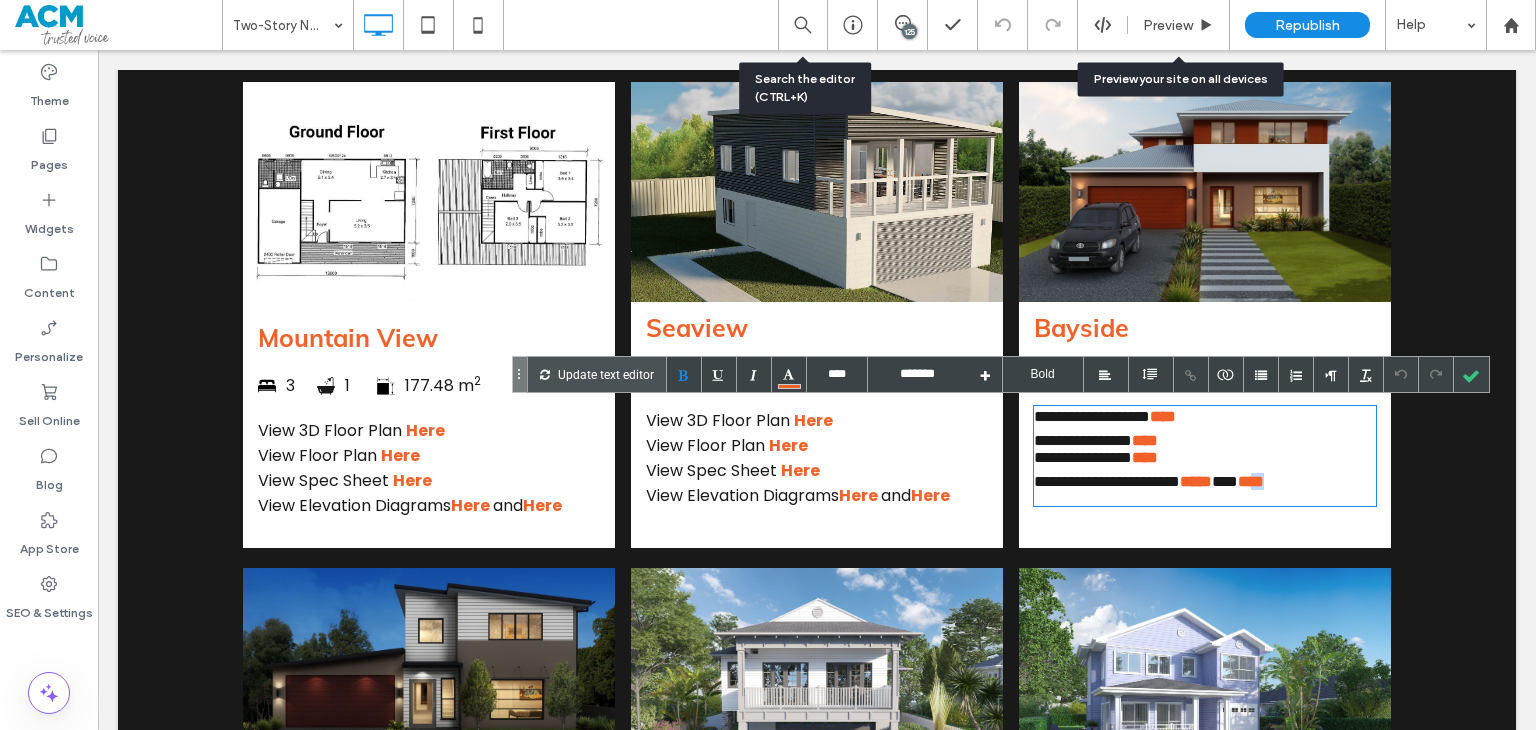 drag, startPoint x: 1348, startPoint y: 491, endPoint x: 1344, endPoint y: 457, distance: 34.234486 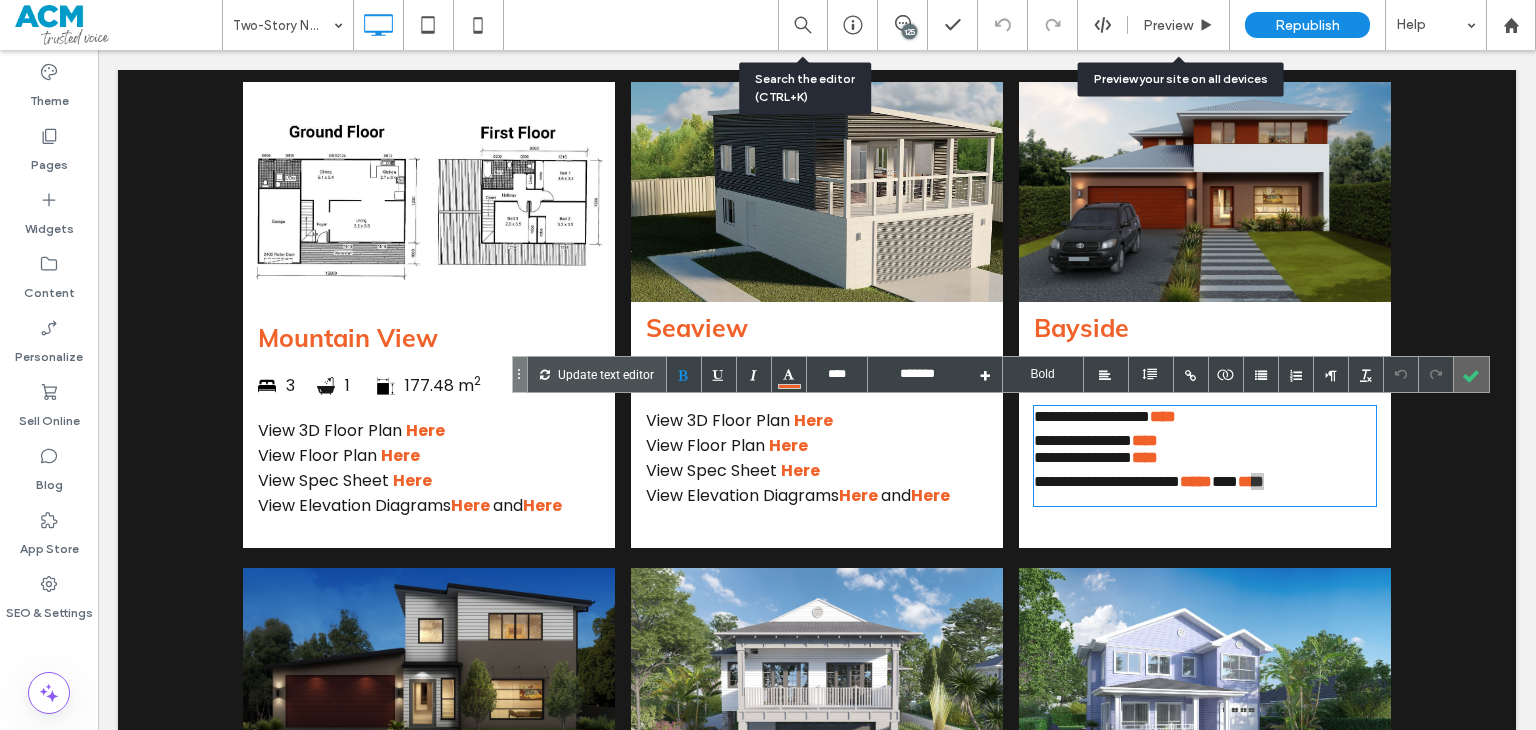click at bounding box center [1471, 374] 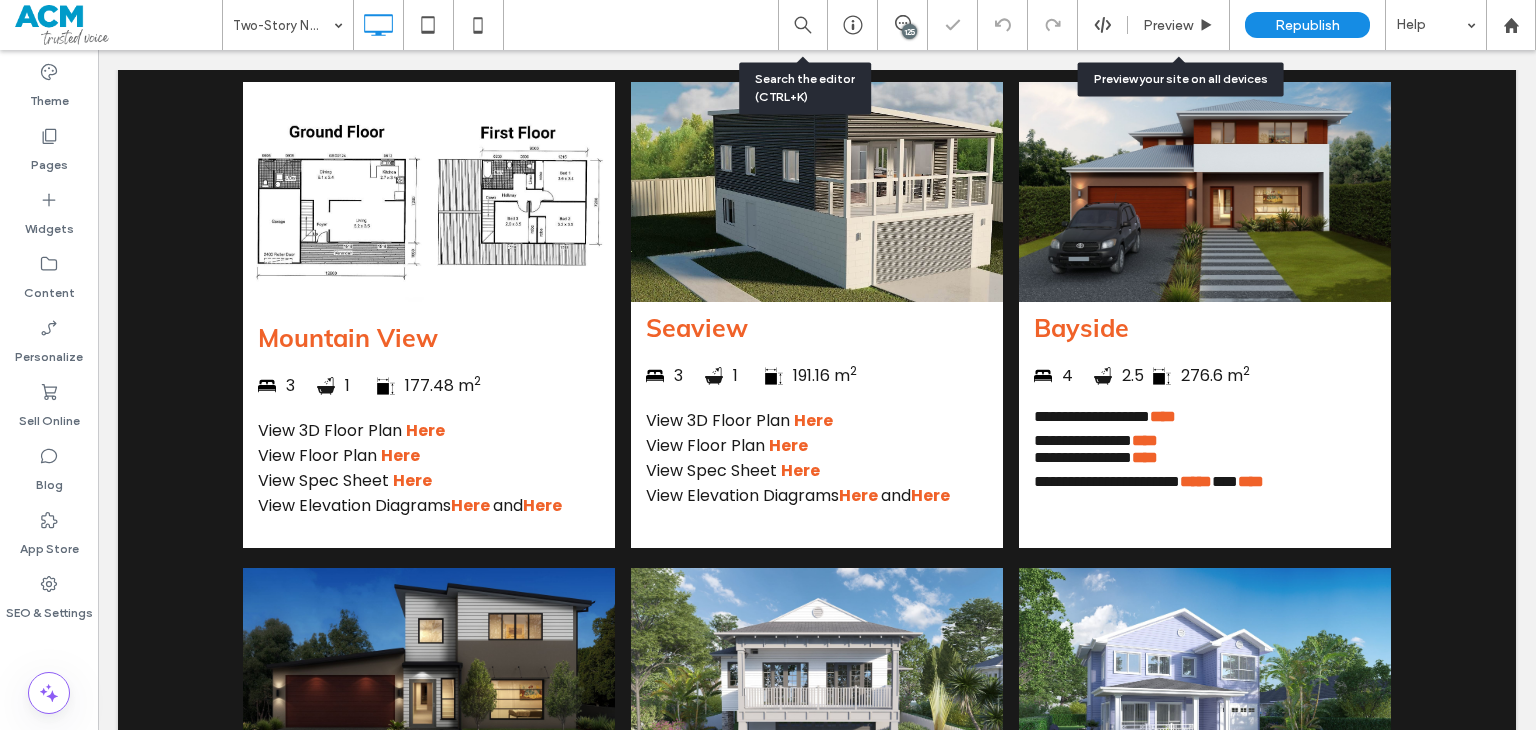 click on "View 3D Floor Plan
Here
View Floor Plan
Here
View Spec Sheet
Here
View Elevation Diagrams  Here
and  Here" at bounding box center [817, 458] 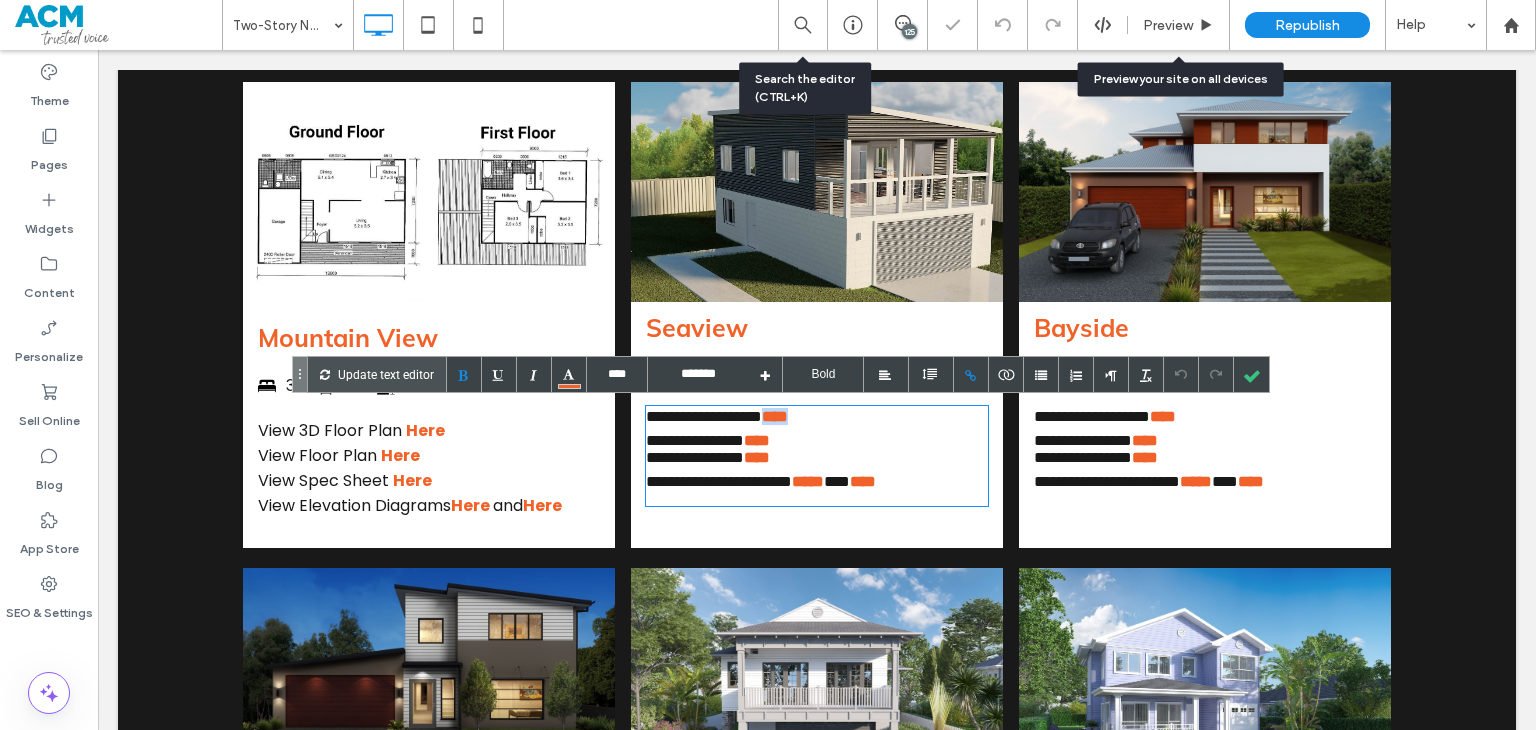 drag, startPoint x: 825, startPoint y: 414, endPoint x: 788, endPoint y: 418, distance: 37.215588 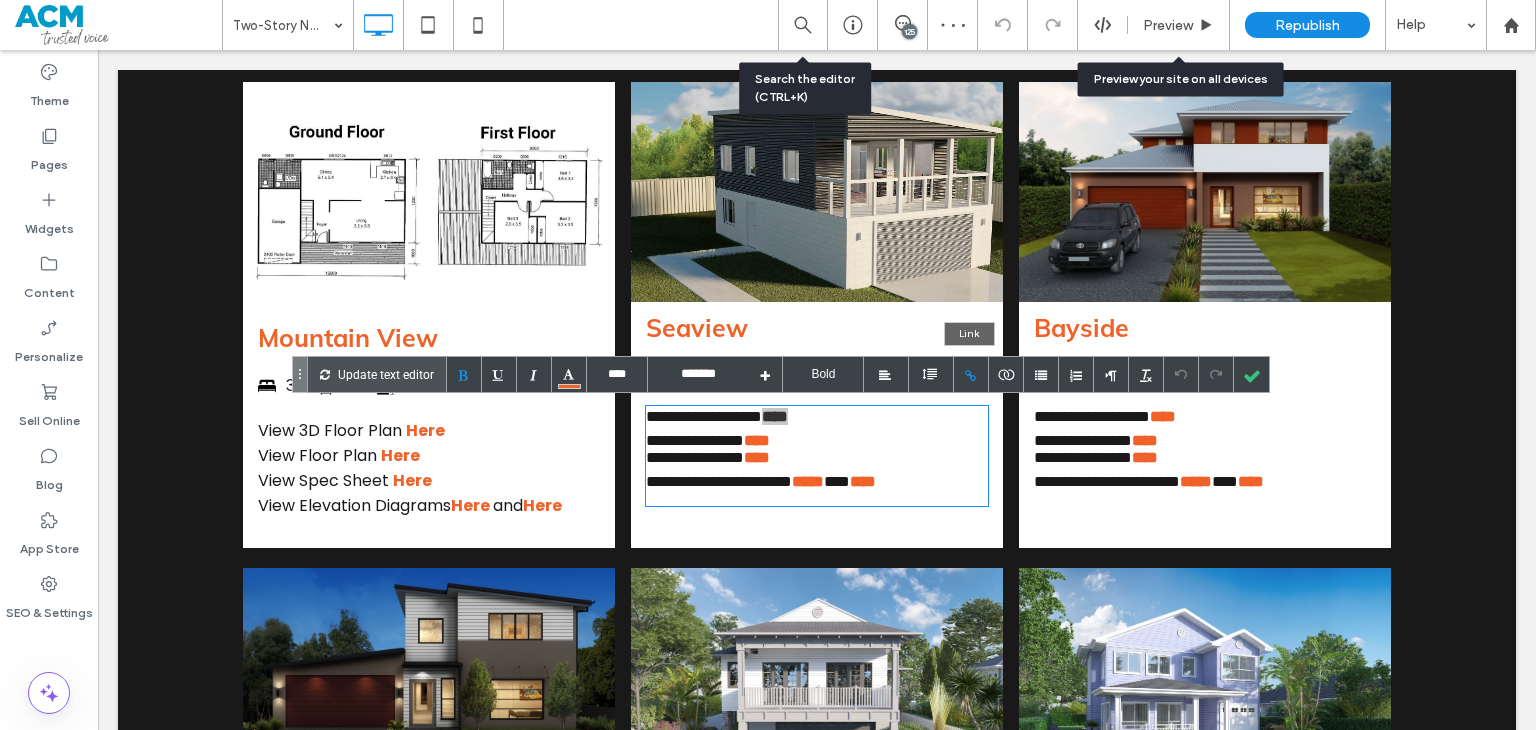 click at bounding box center [971, 374] 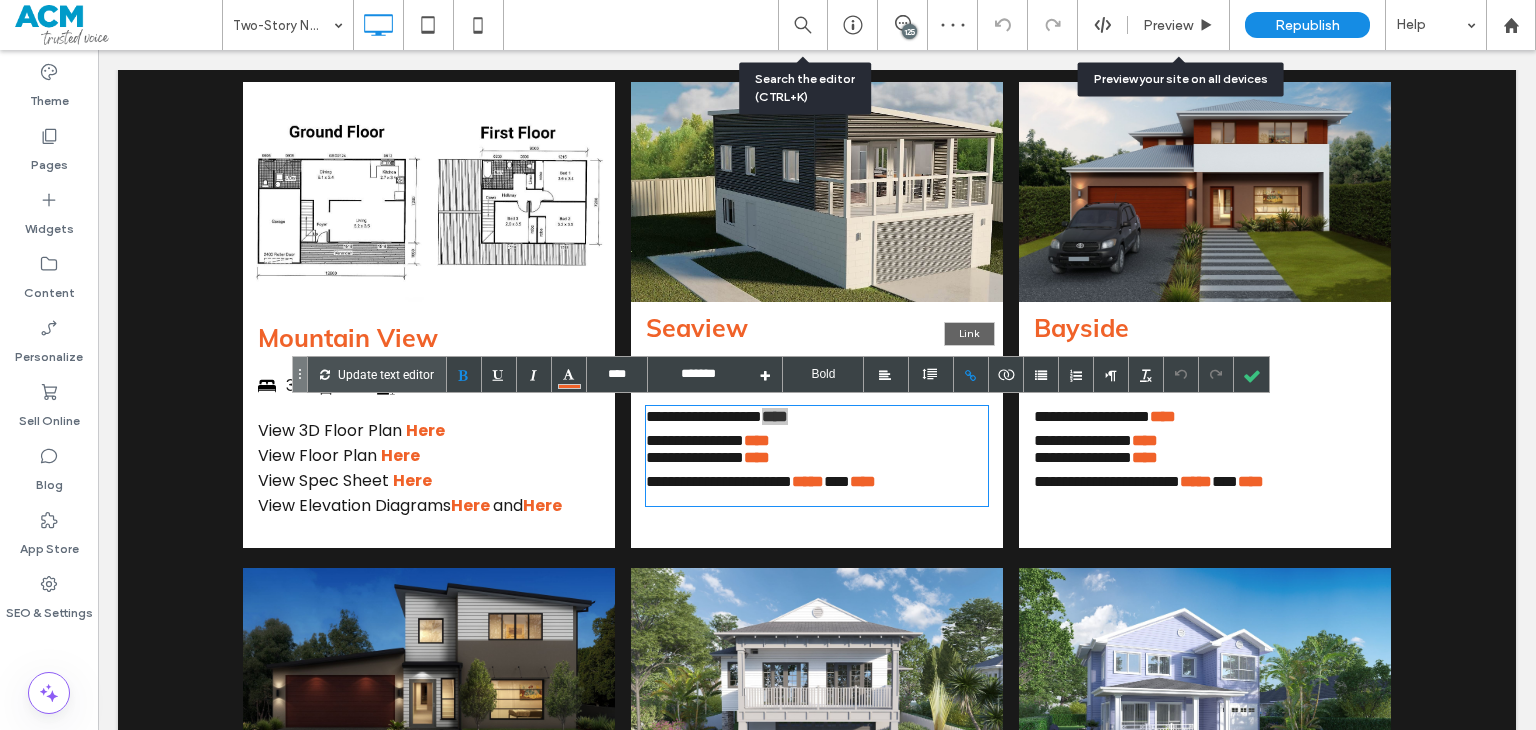 type 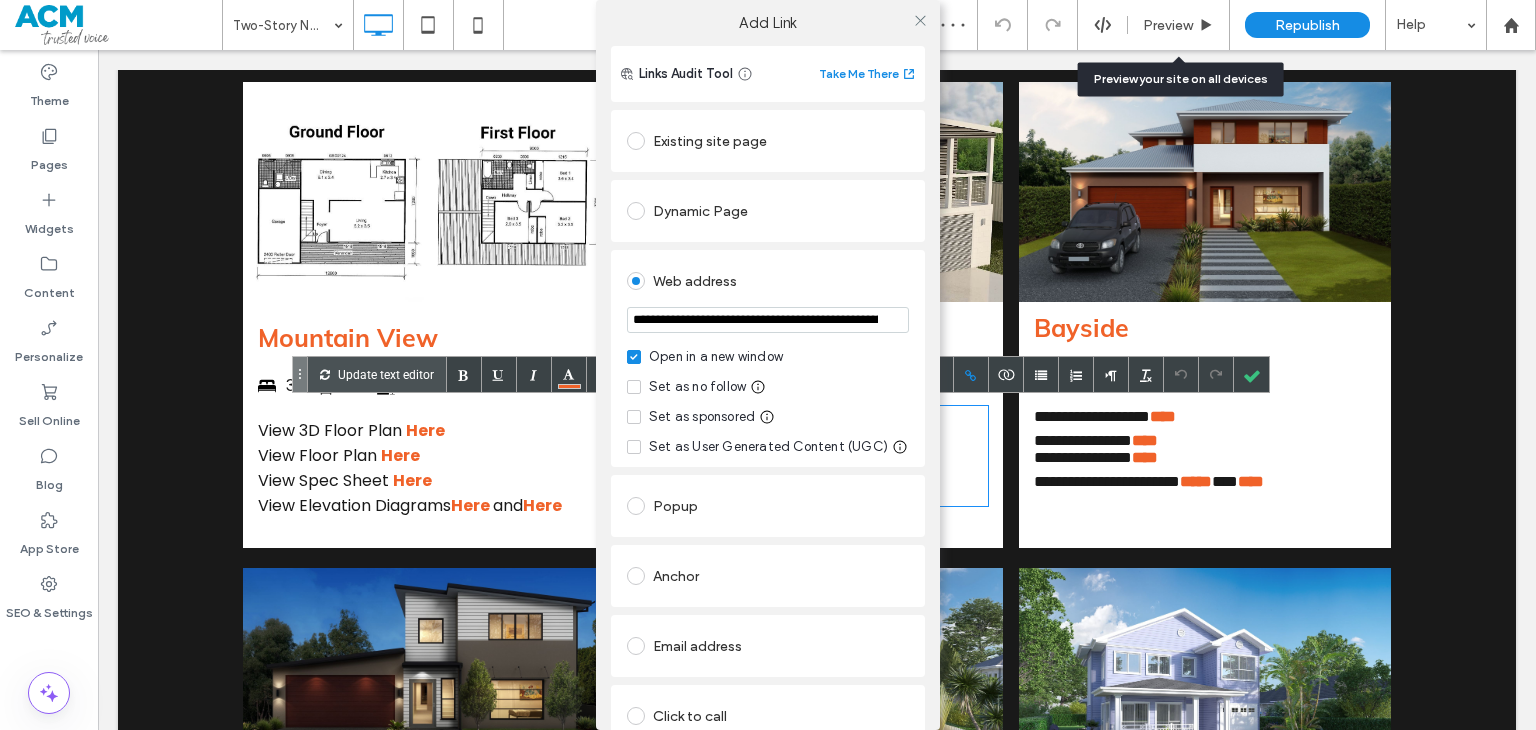 click on "**********" at bounding box center (768, 320) 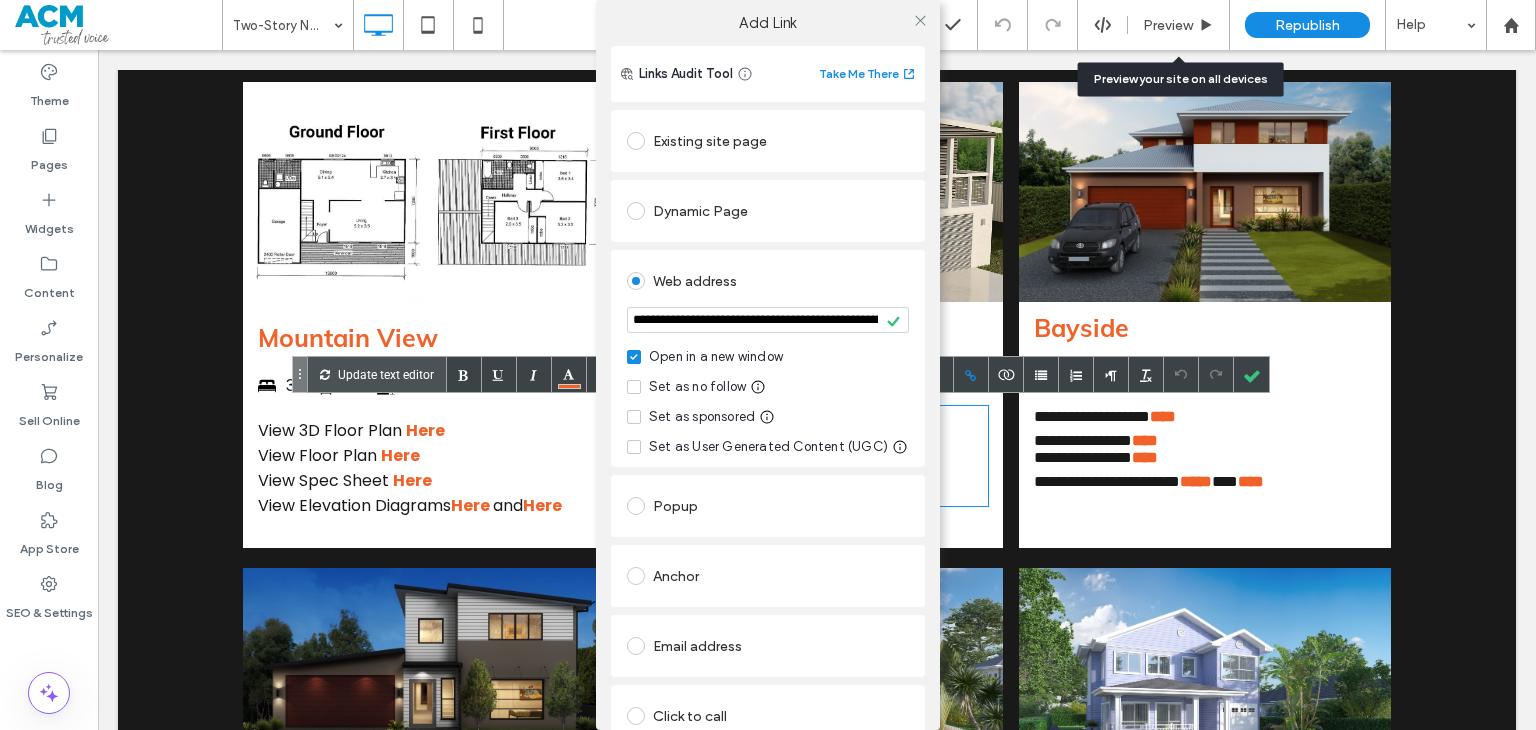click at bounding box center (920, 20) 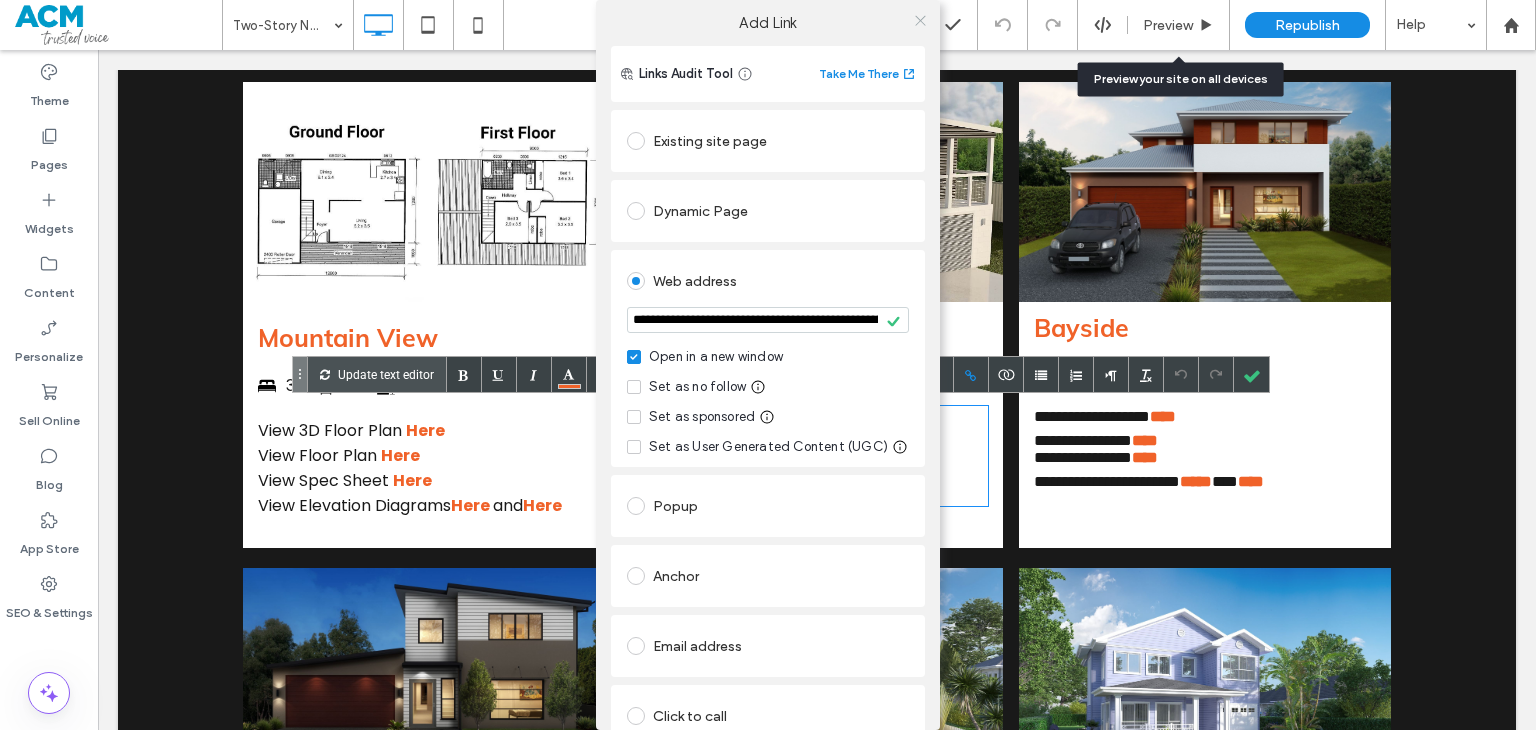click 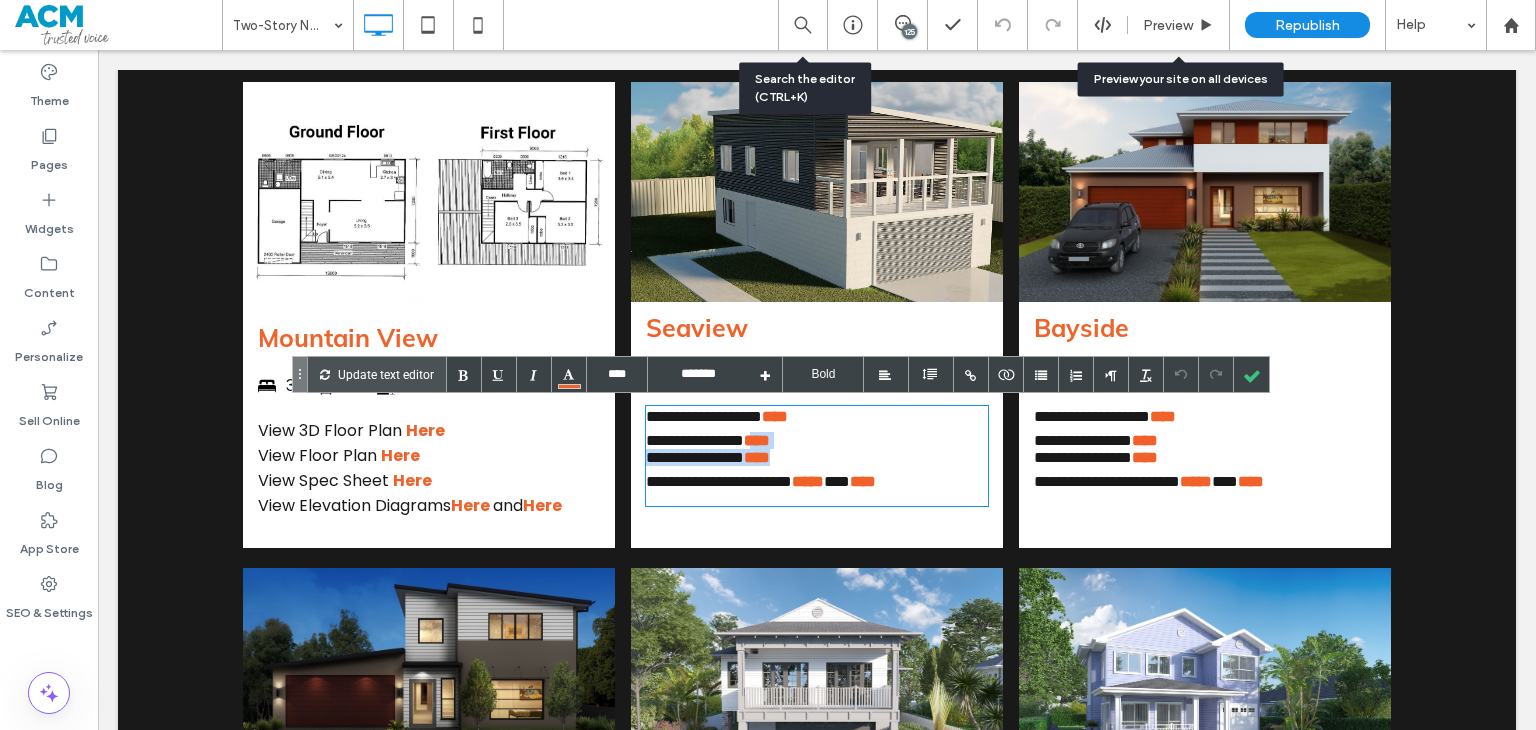 drag, startPoint x: 796, startPoint y: 445, endPoint x: 768, endPoint y: 445, distance: 28 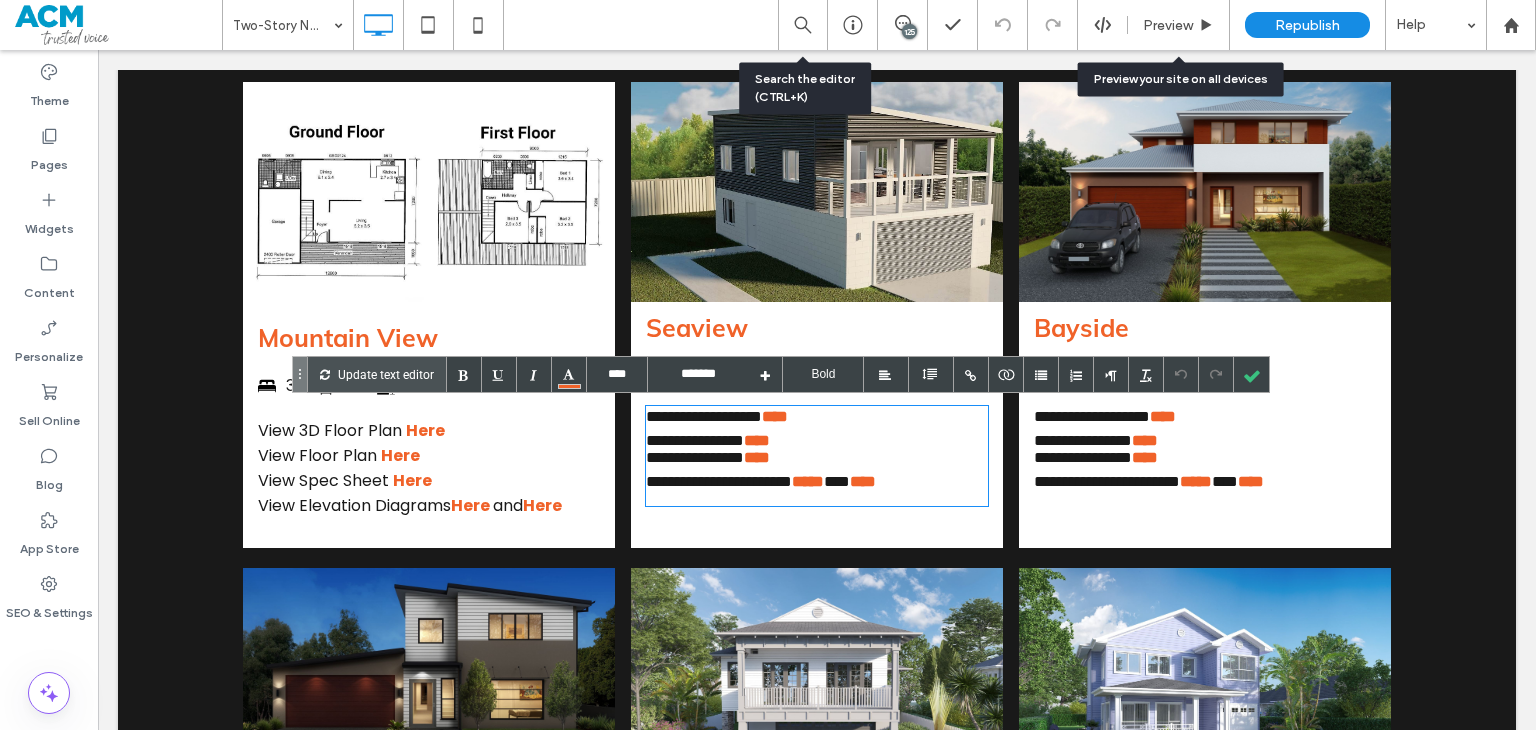 click at bounding box center [772, 457] 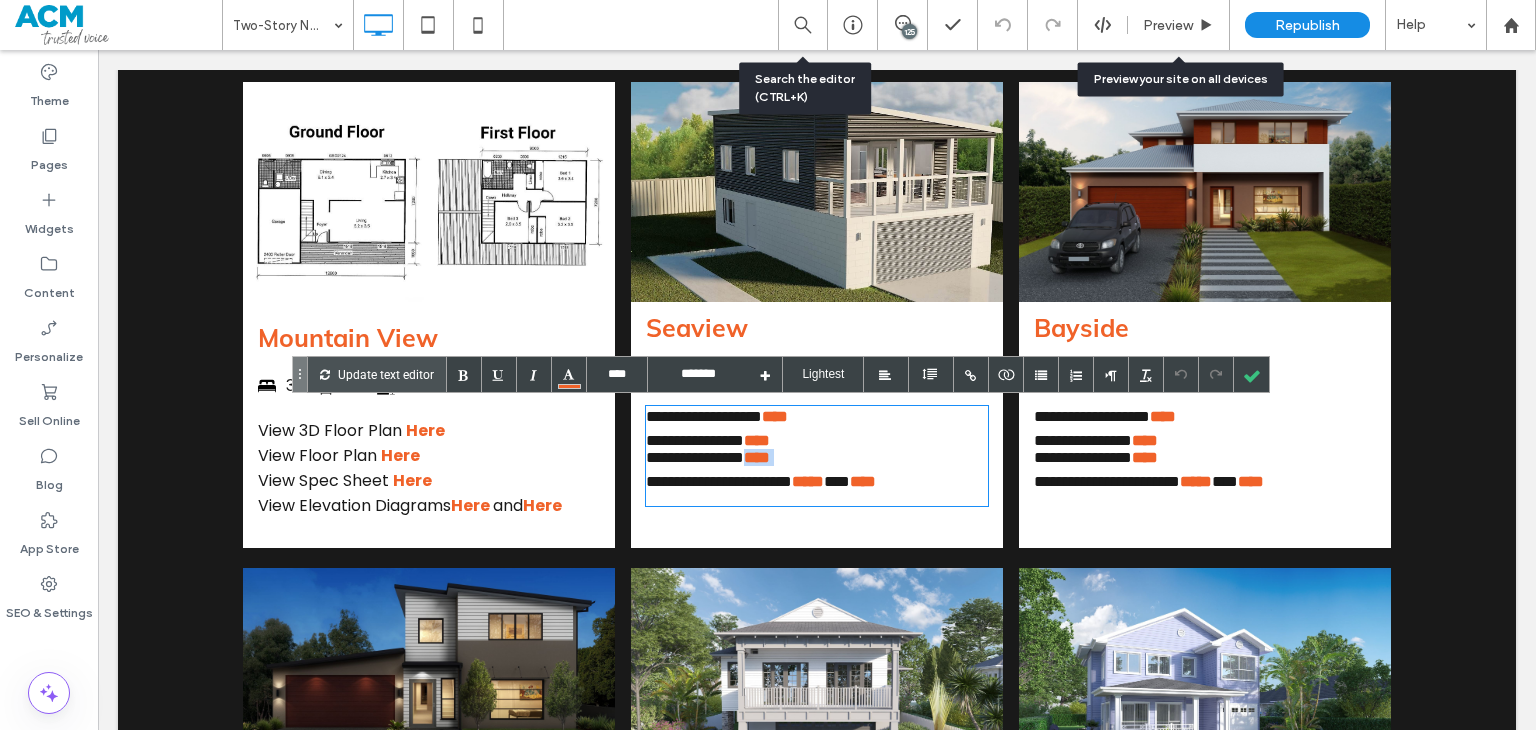 drag, startPoint x: 820, startPoint y: 464, endPoint x: 773, endPoint y: 457, distance: 47.518417 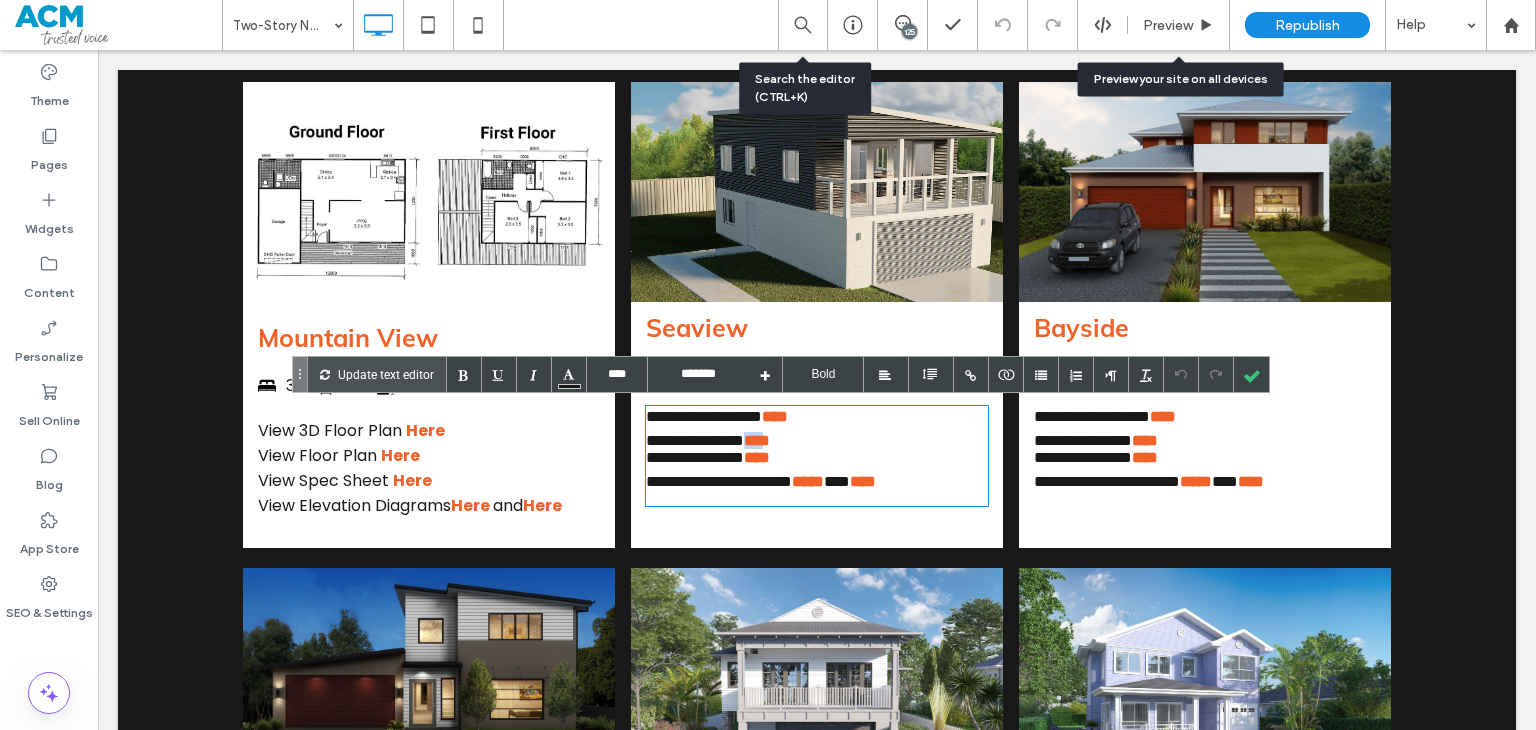 drag, startPoint x: 789, startPoint y: 438, endPoint x: 756, endPoint y: 437, distance: 33.01515 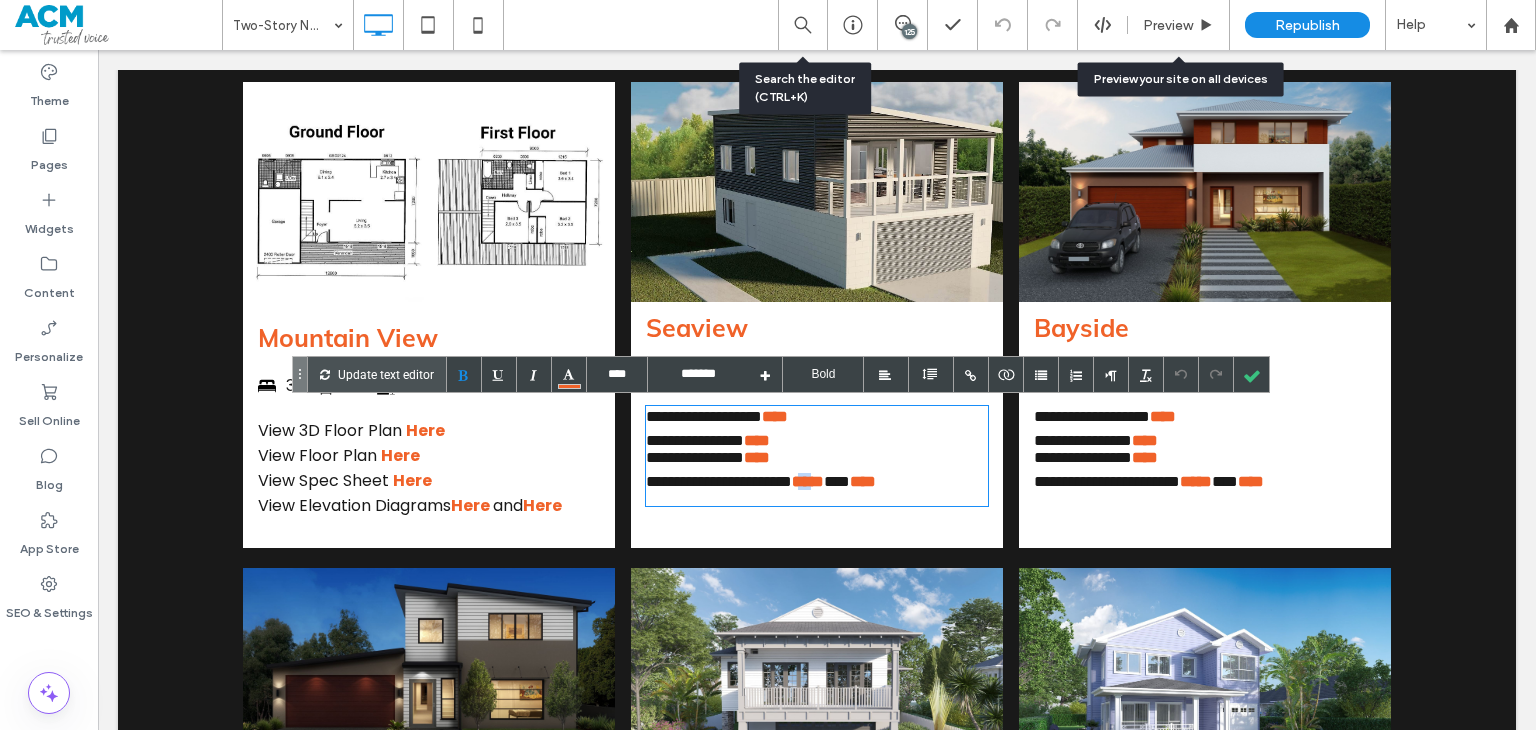 drag, startPoint x: 868, startPoint y: 486, endPoint x: 852, endPoint y: 487, distance: 16.03122 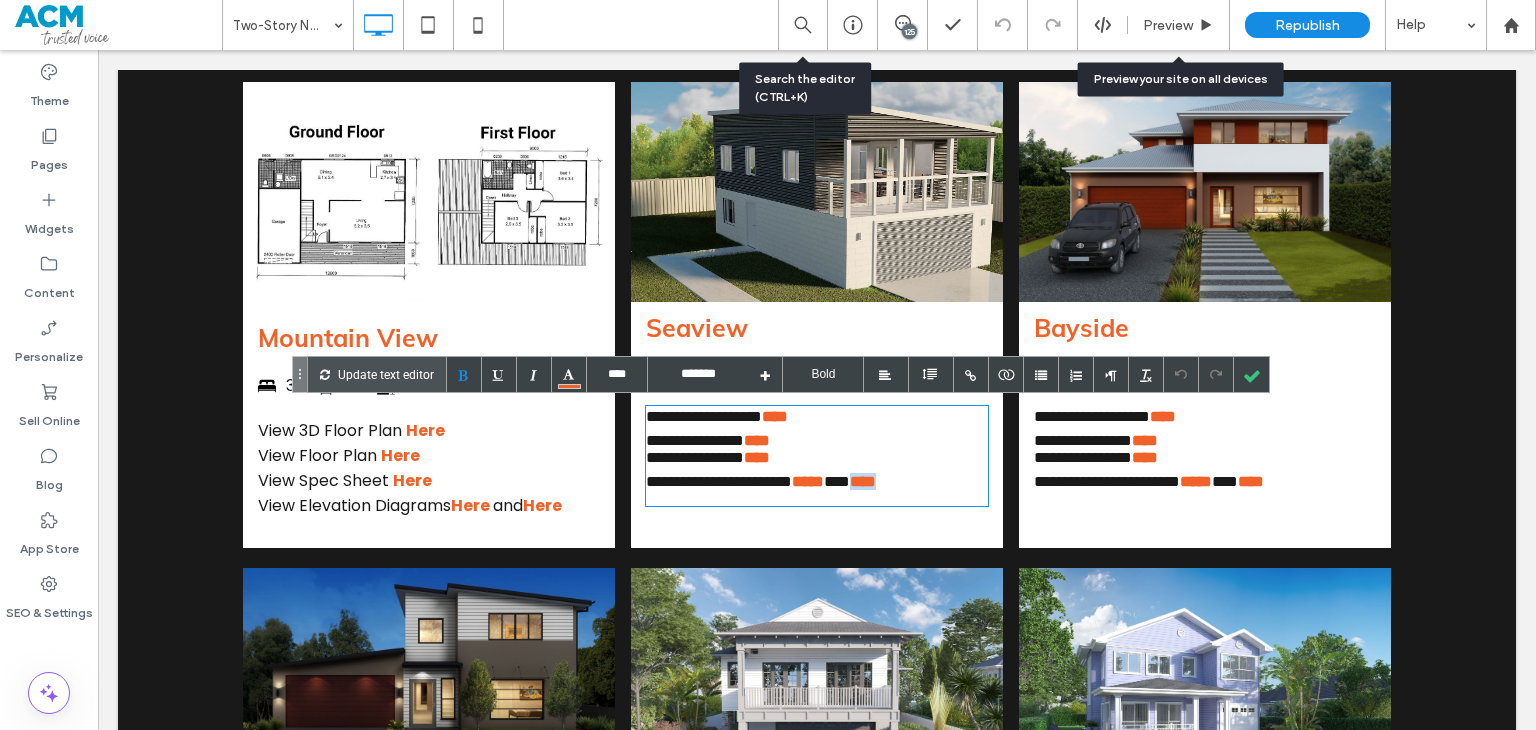 drag, startPoint x: 956, startPoint y: 491, endPoint x: 916, endPoint y: 488, distance: 40.112343 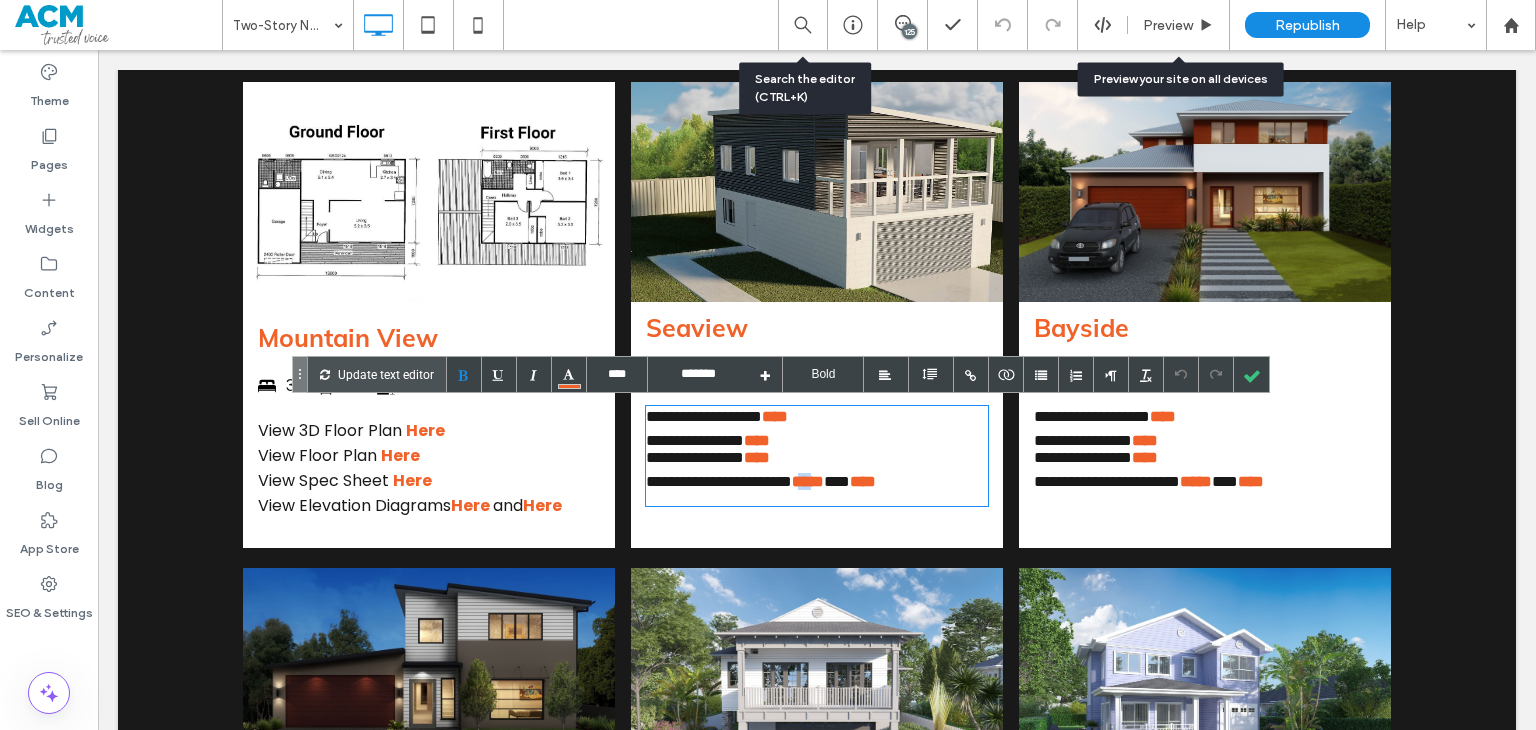 drag, startPoint x: 870, startPoint y: 488, endPoint x: 848, endPoint y: 488, distance: 22 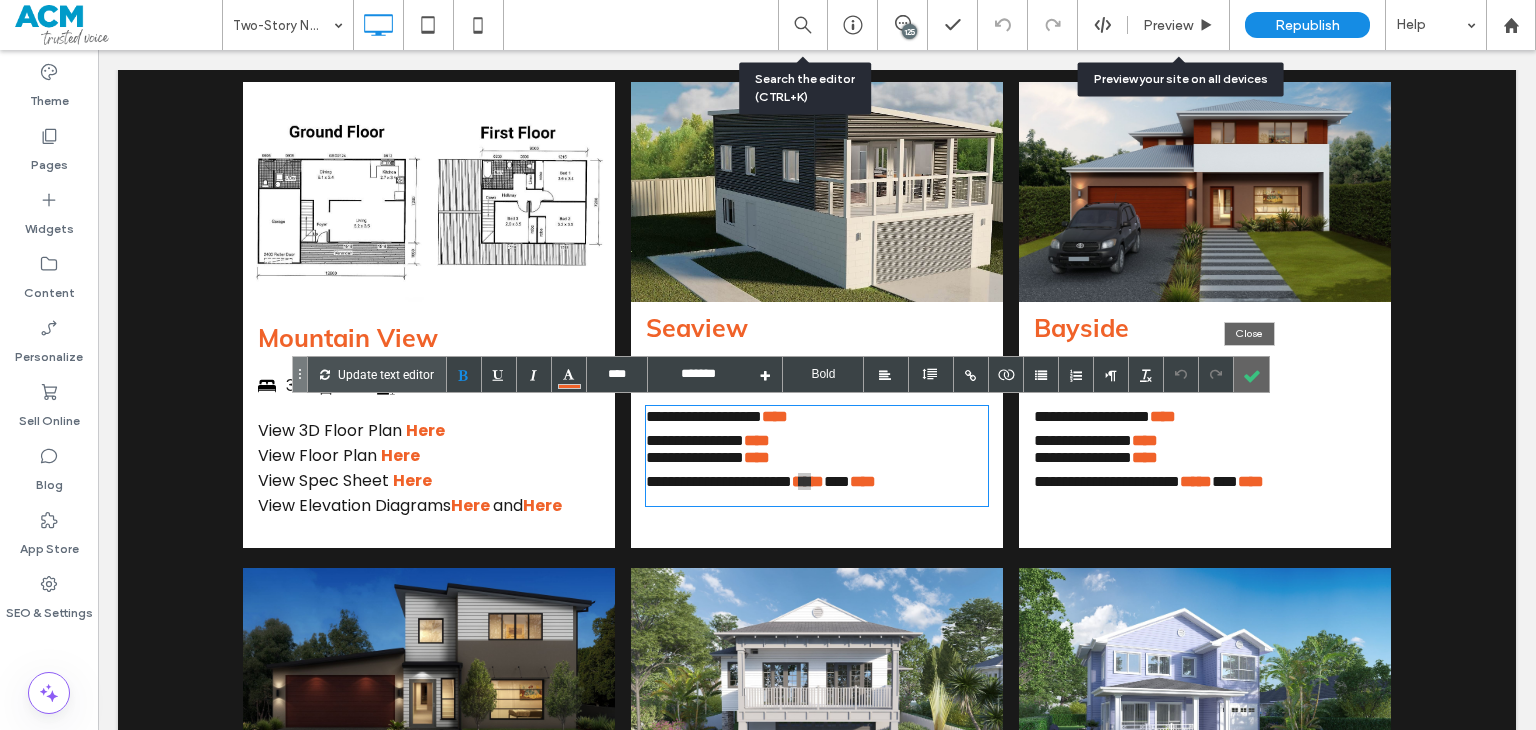 drag, startPoint x: 1252, startPoint y: 368, endPoint x: 1158, endPoint y: 303, distance: 114.28473 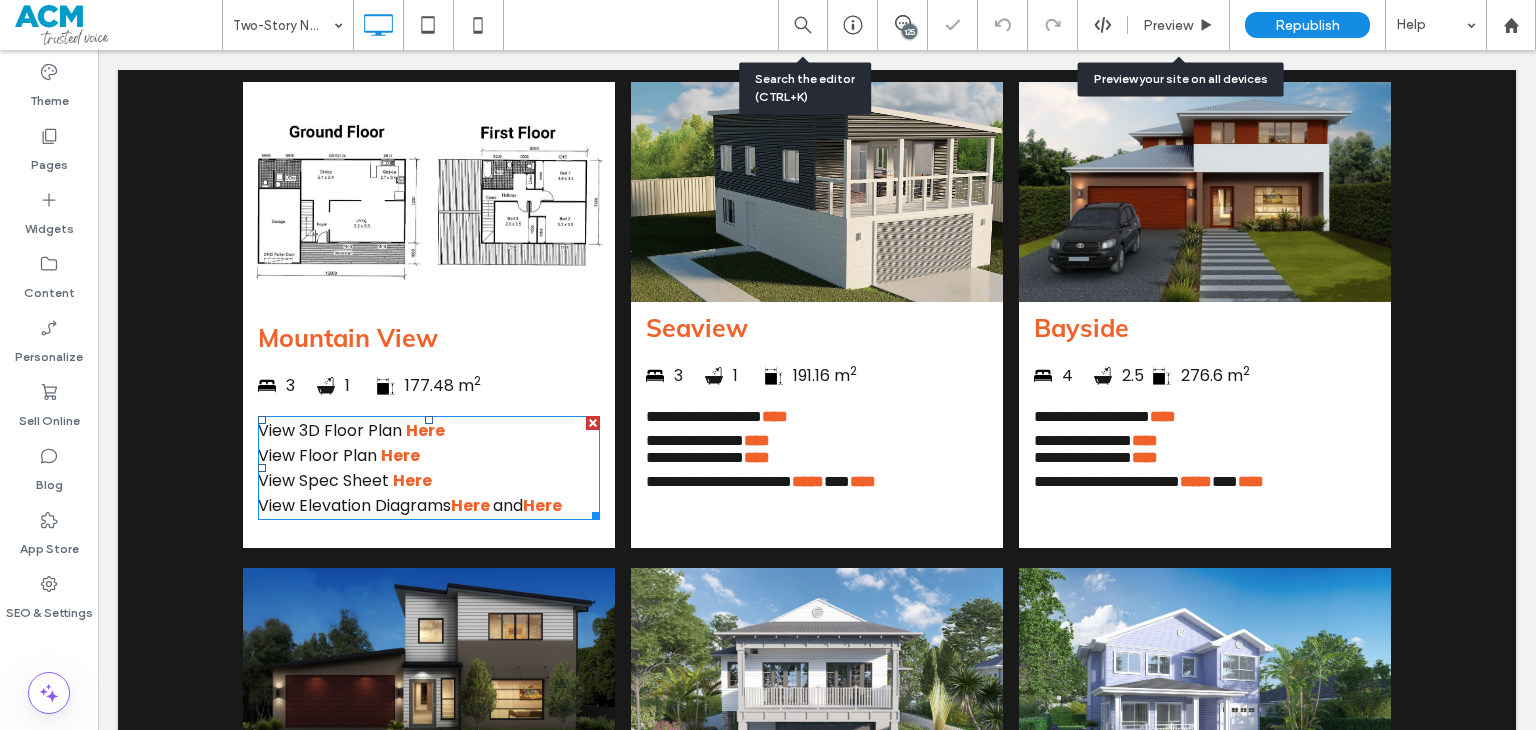 click on "View 3D Floor Plan
Here
View Floor Plan
Here
View Spec Sheet
Here
View Elevation Diagrams  Here
and  Here" at bounding box center [429, 468] 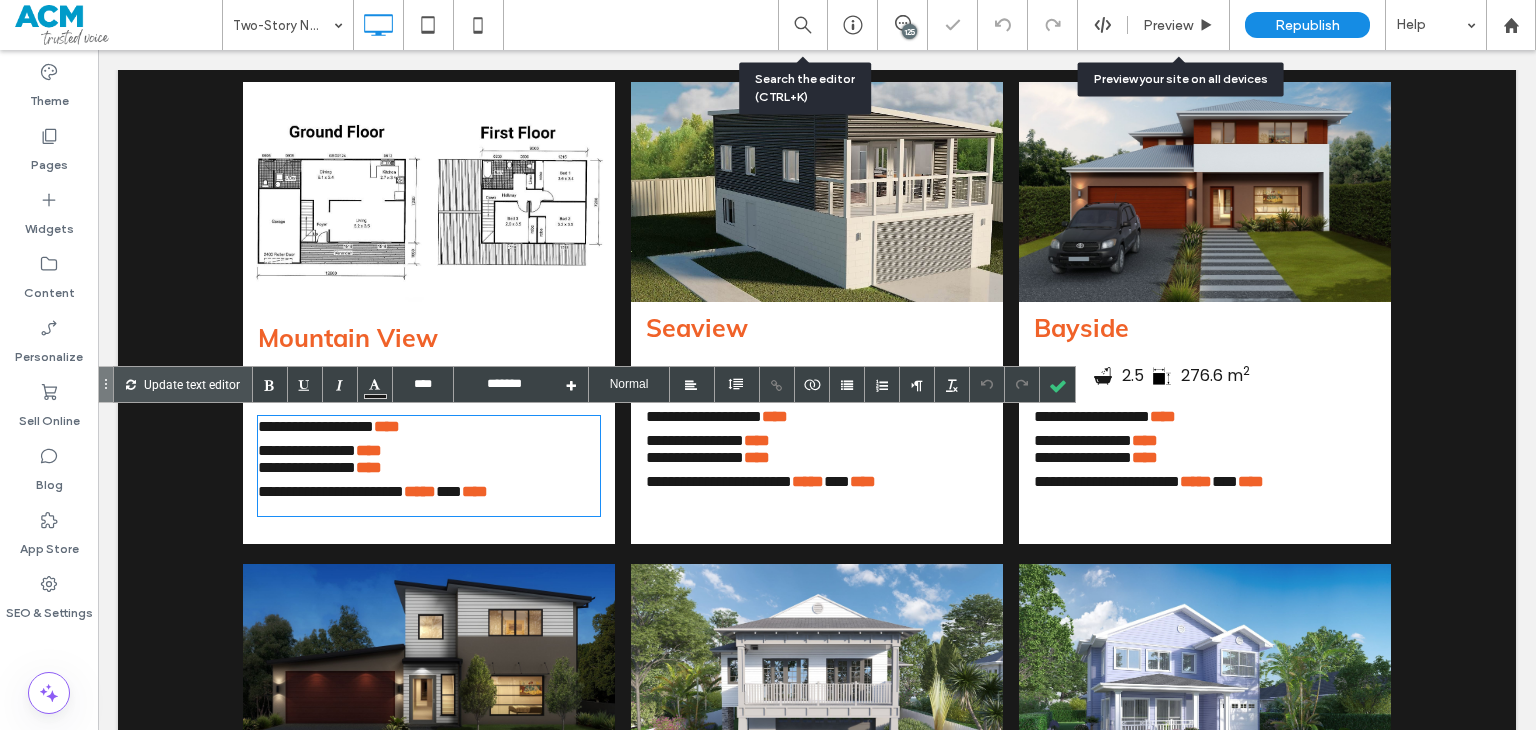click on "**********" at bounding box center [429, 466] 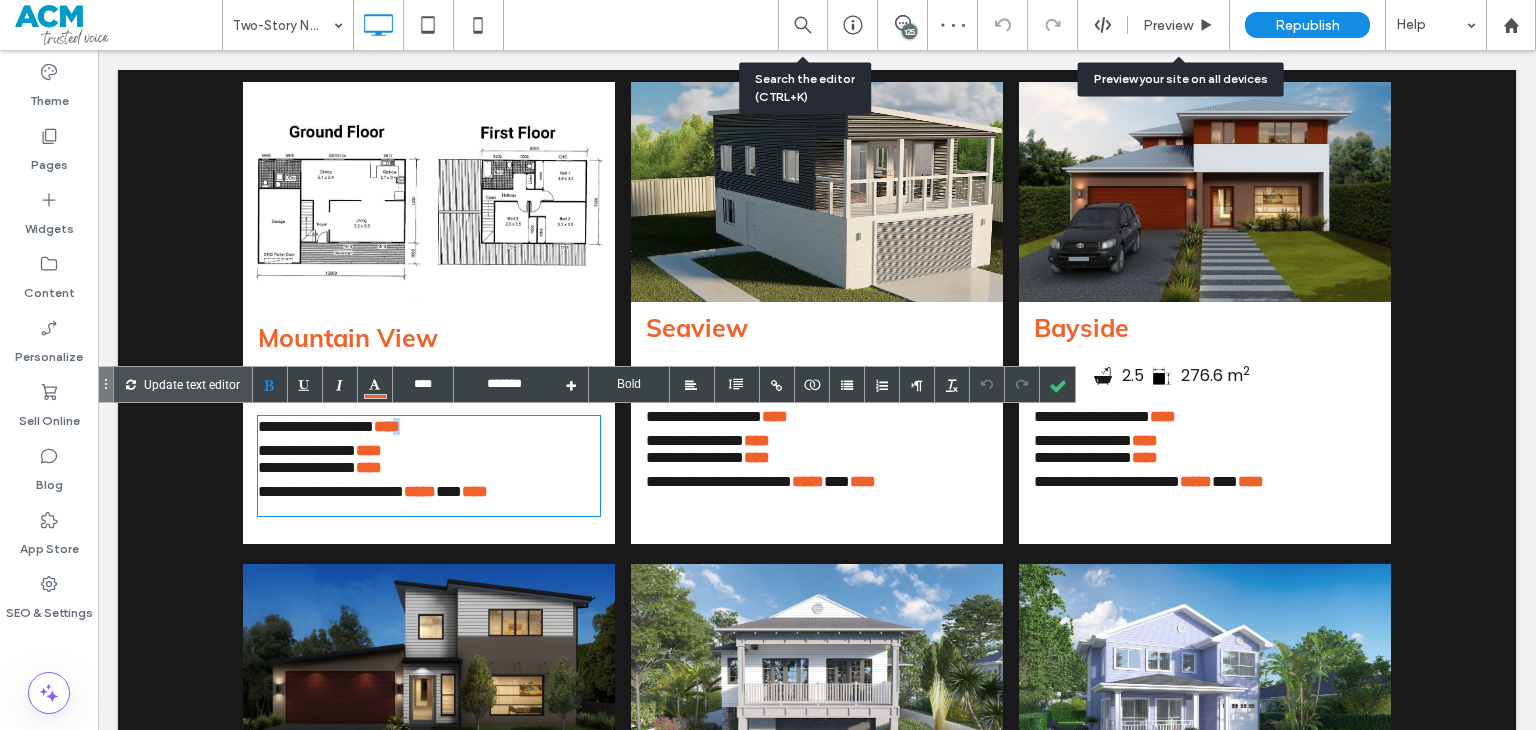 drag, startPoint x: 440, startPoint y: 426, endPoint x: 428, endPoint y: 428, distance: 12.165525 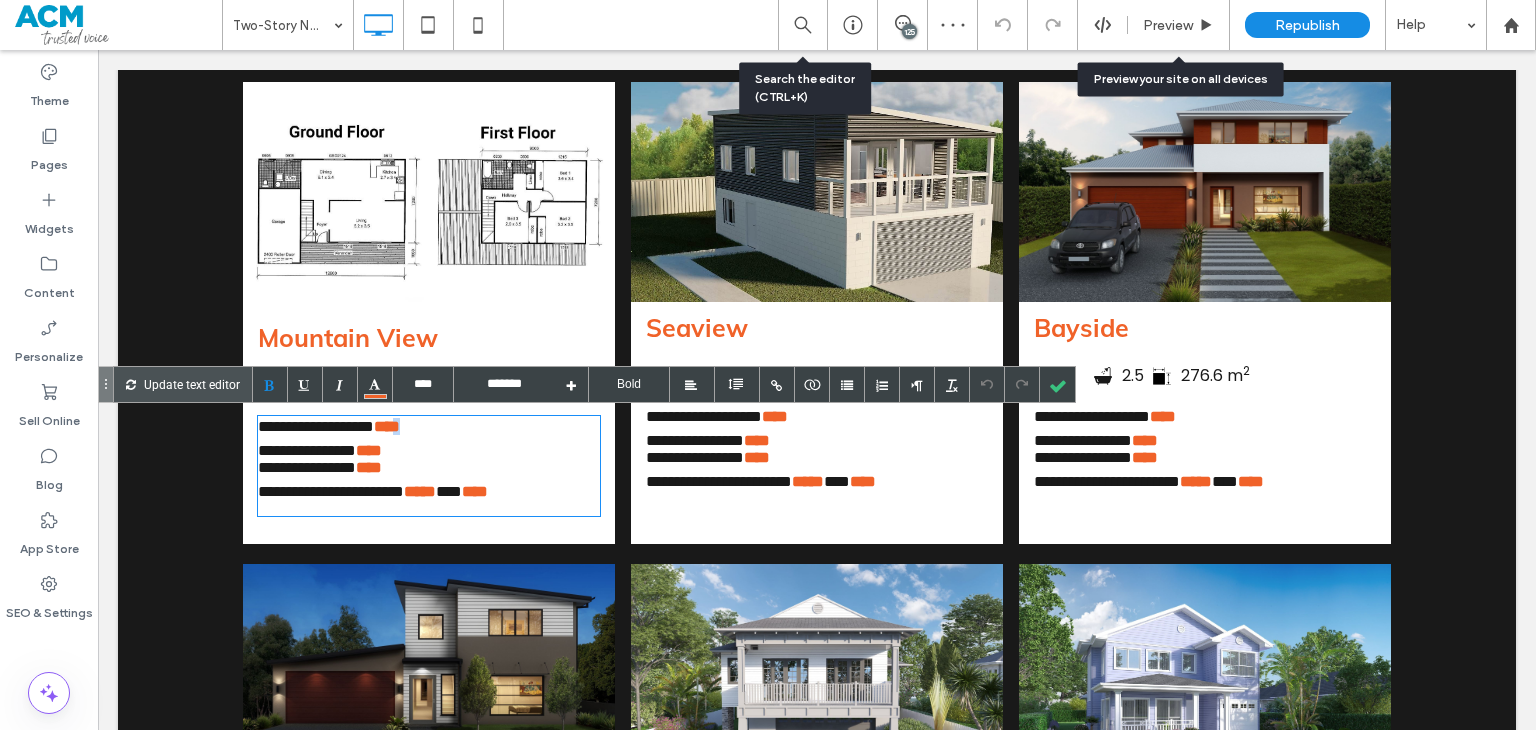 click on "**********" at bounding box center (429, 430) 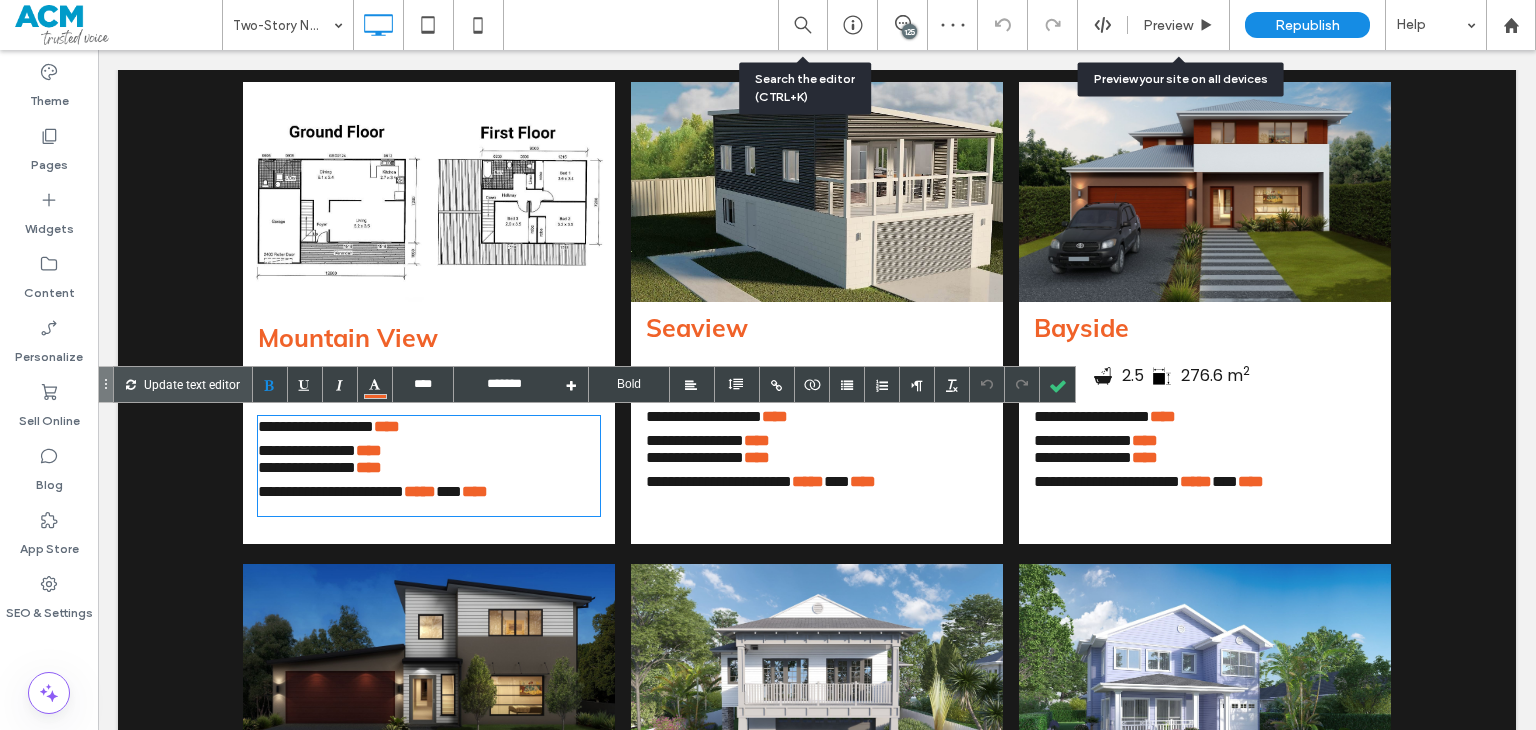 click on "****" at bounding box center (387, 426) 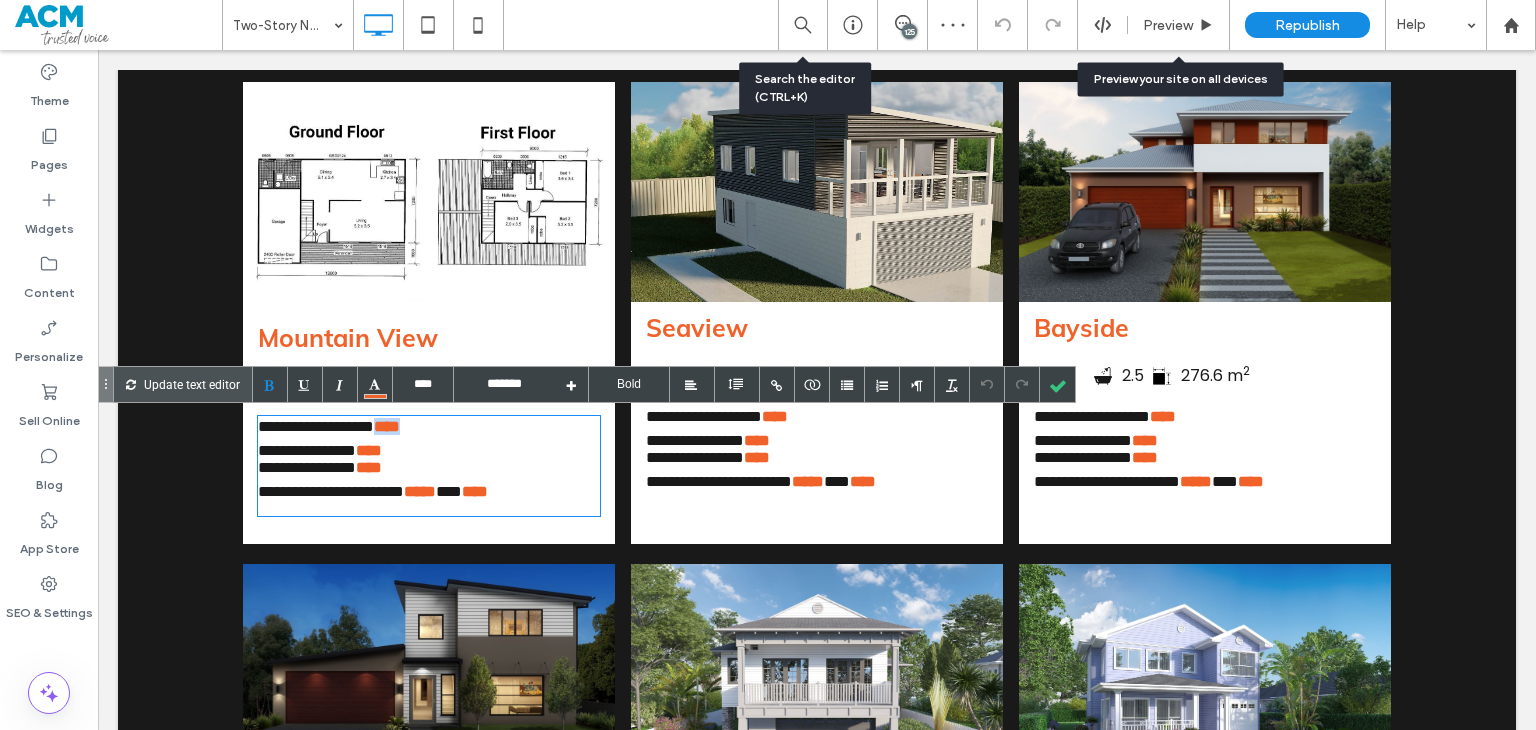 drag, startPoint x: 397, startPoint y: 424, endPoint x: 439, endPoint y: 425, distance: 42.0119 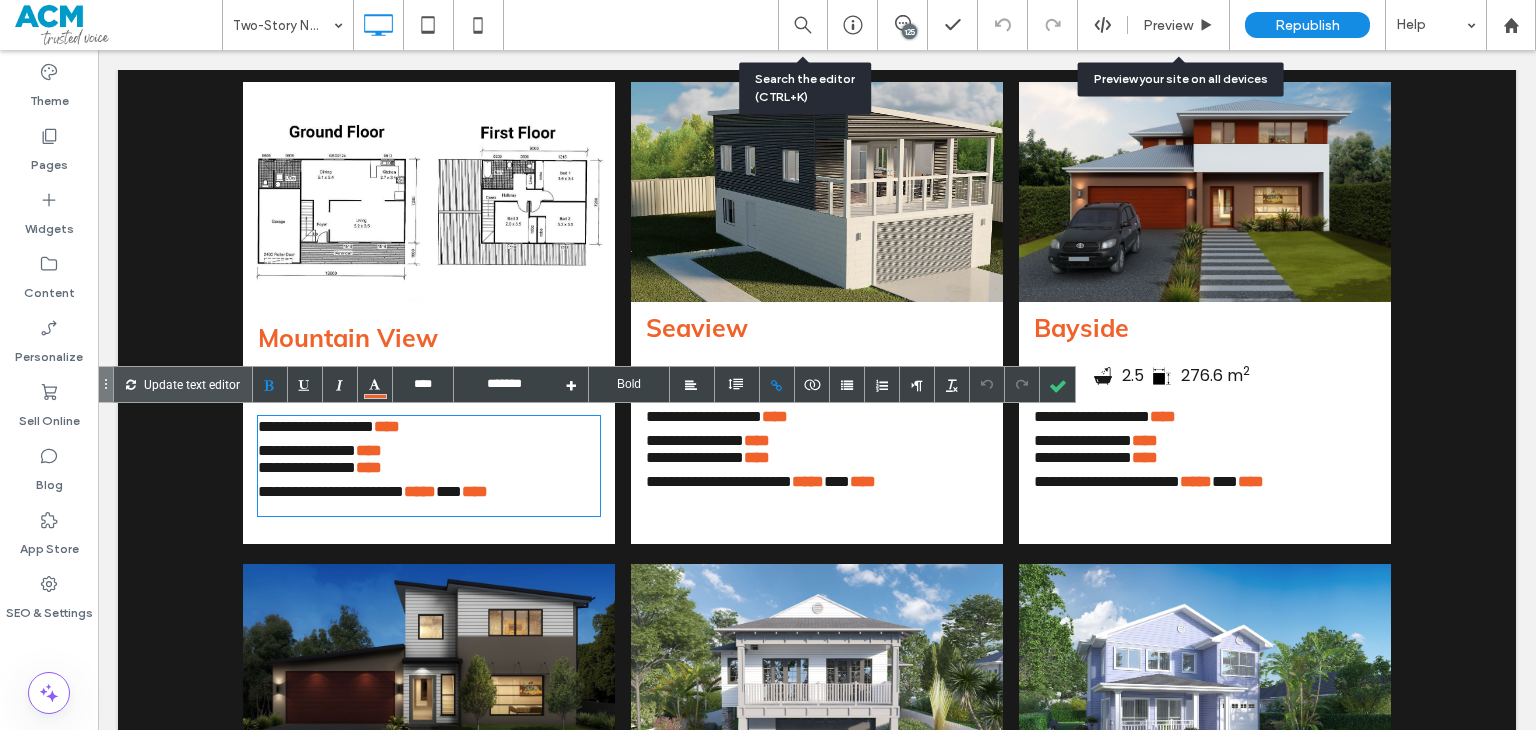 click on "**********" at bounding box center [429, 466] 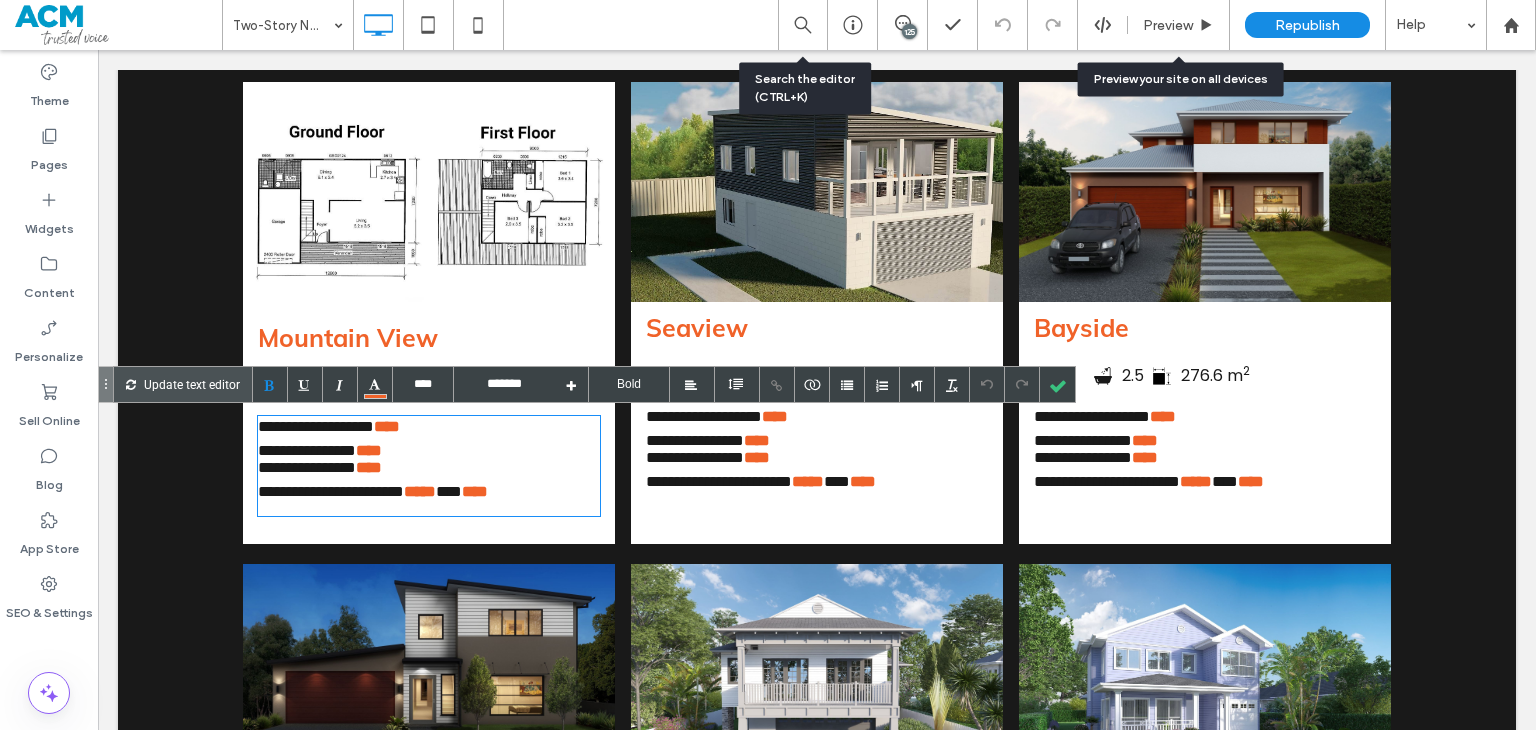 click on "****" at bounding box center (371, 467) 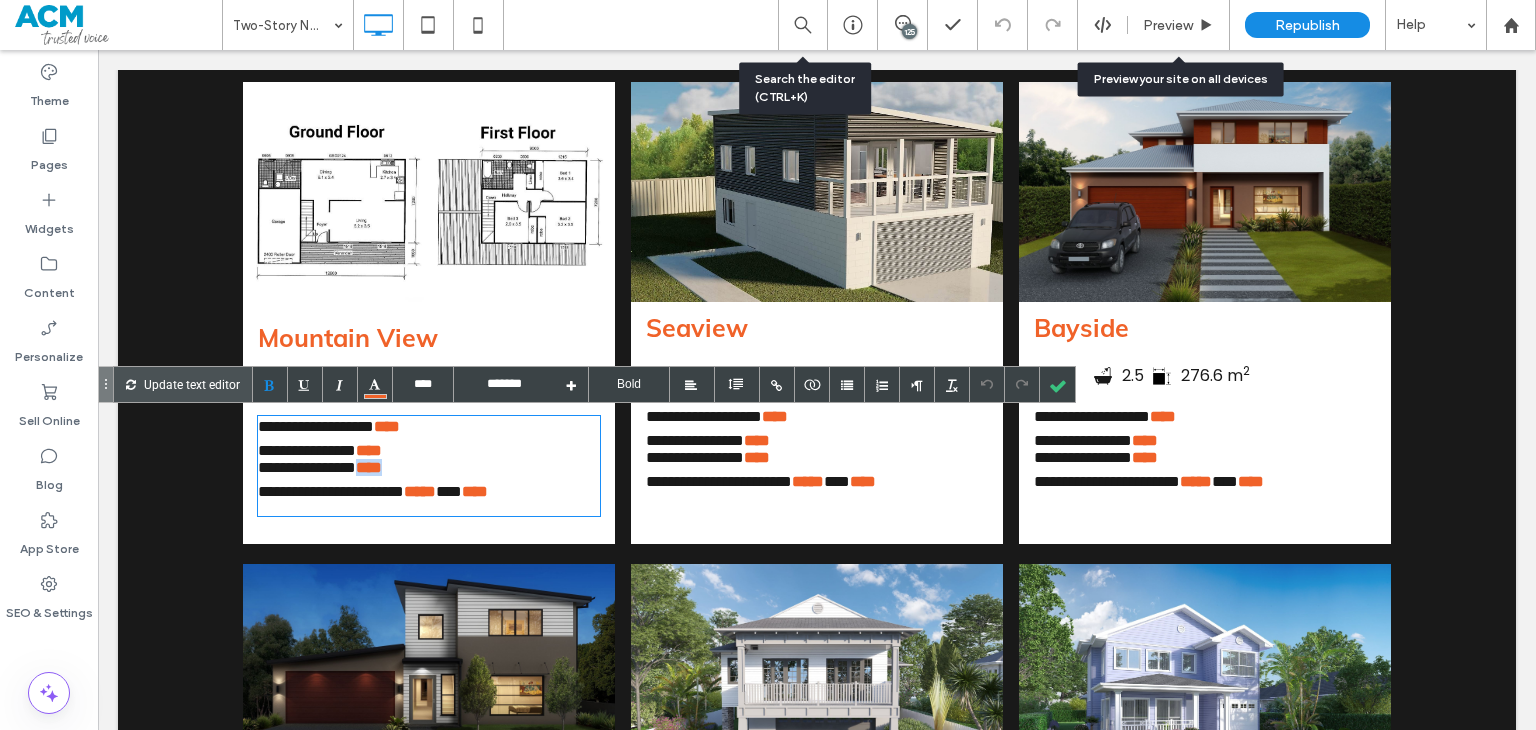 drag, startPoint x: 400, startPoint y: 473, endPoint x: 384, endPoint y: 472, distance: 16.03122 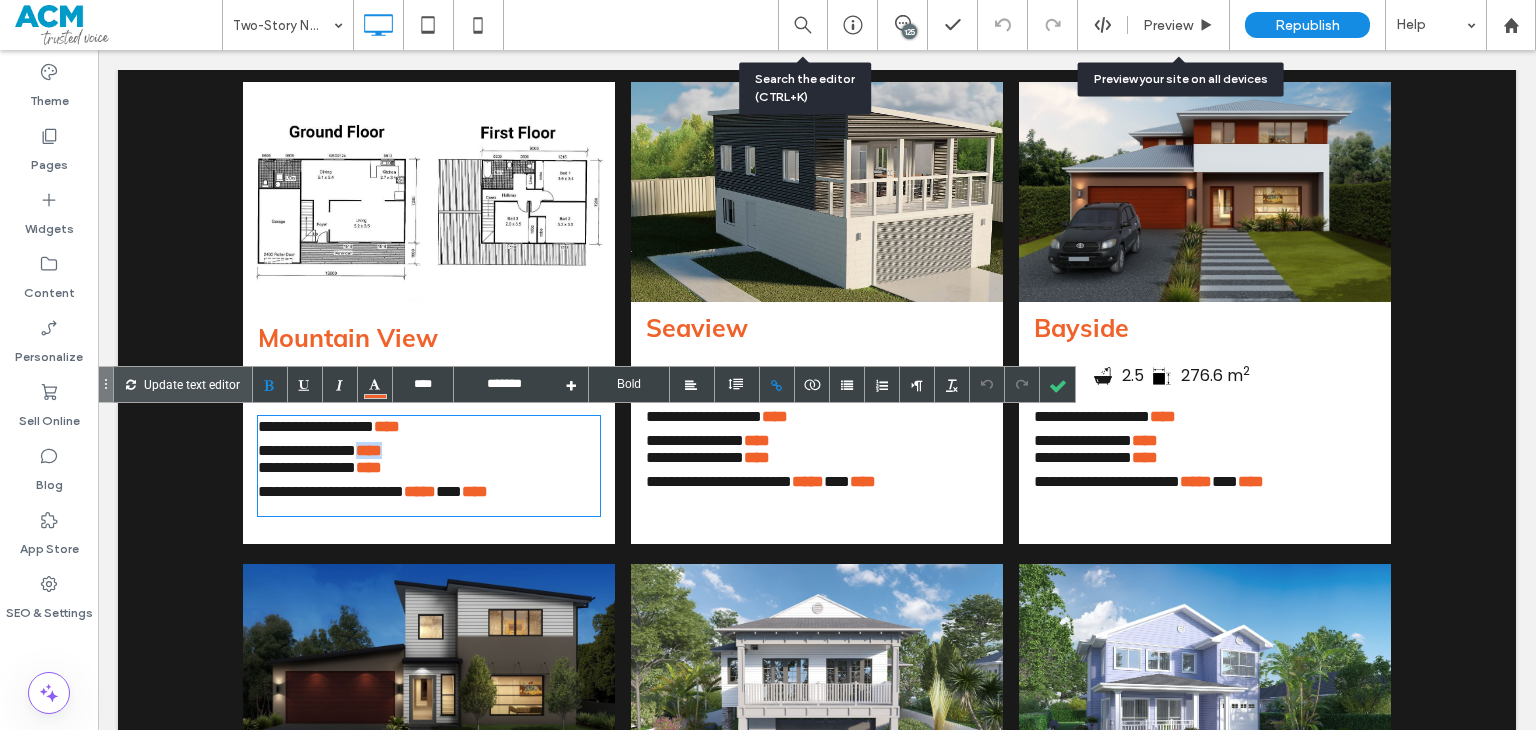 drag, startPoint x: 410, startPoint y: 451, endPoint x: 378, endPoint y: 446, distance: 32.38827 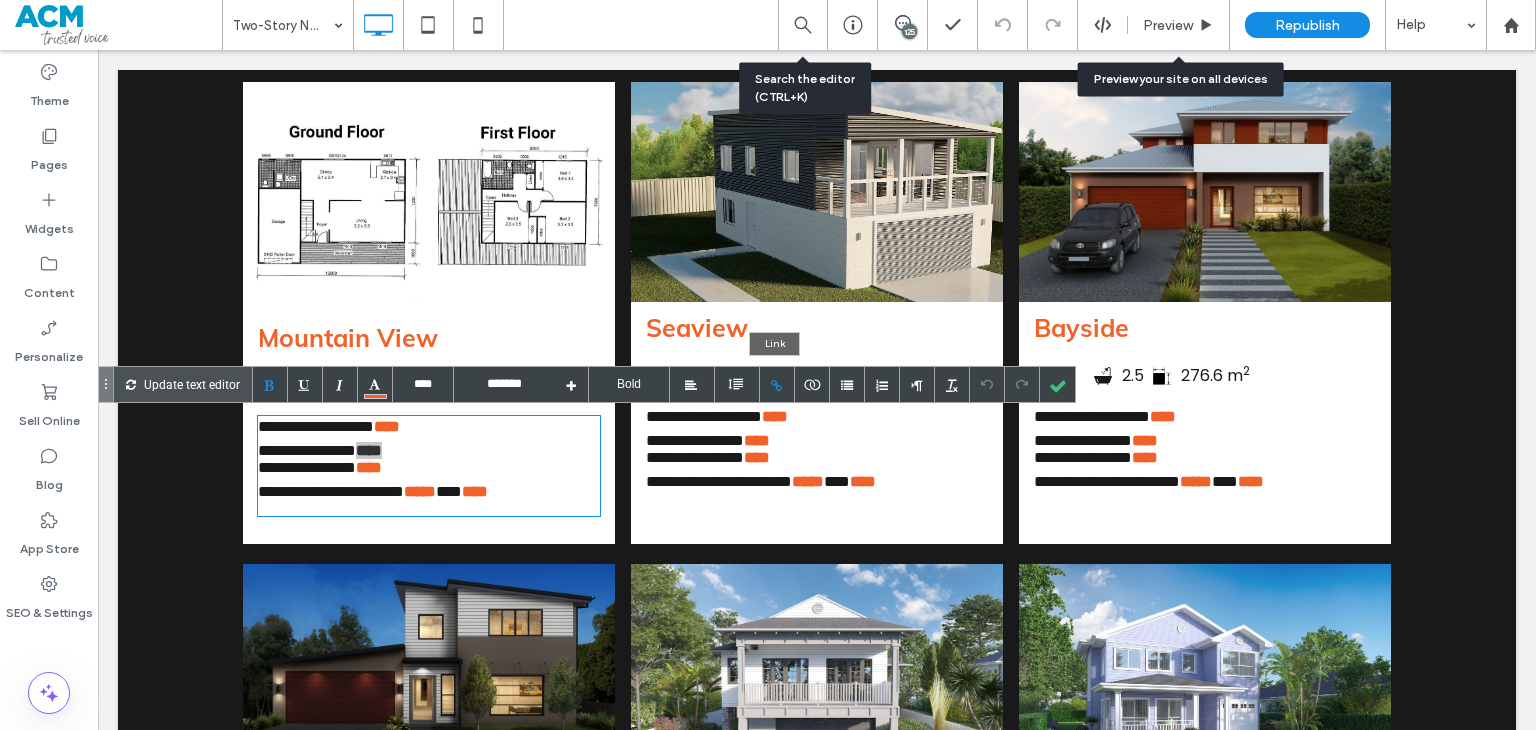 click at bounding box center (777, 384) 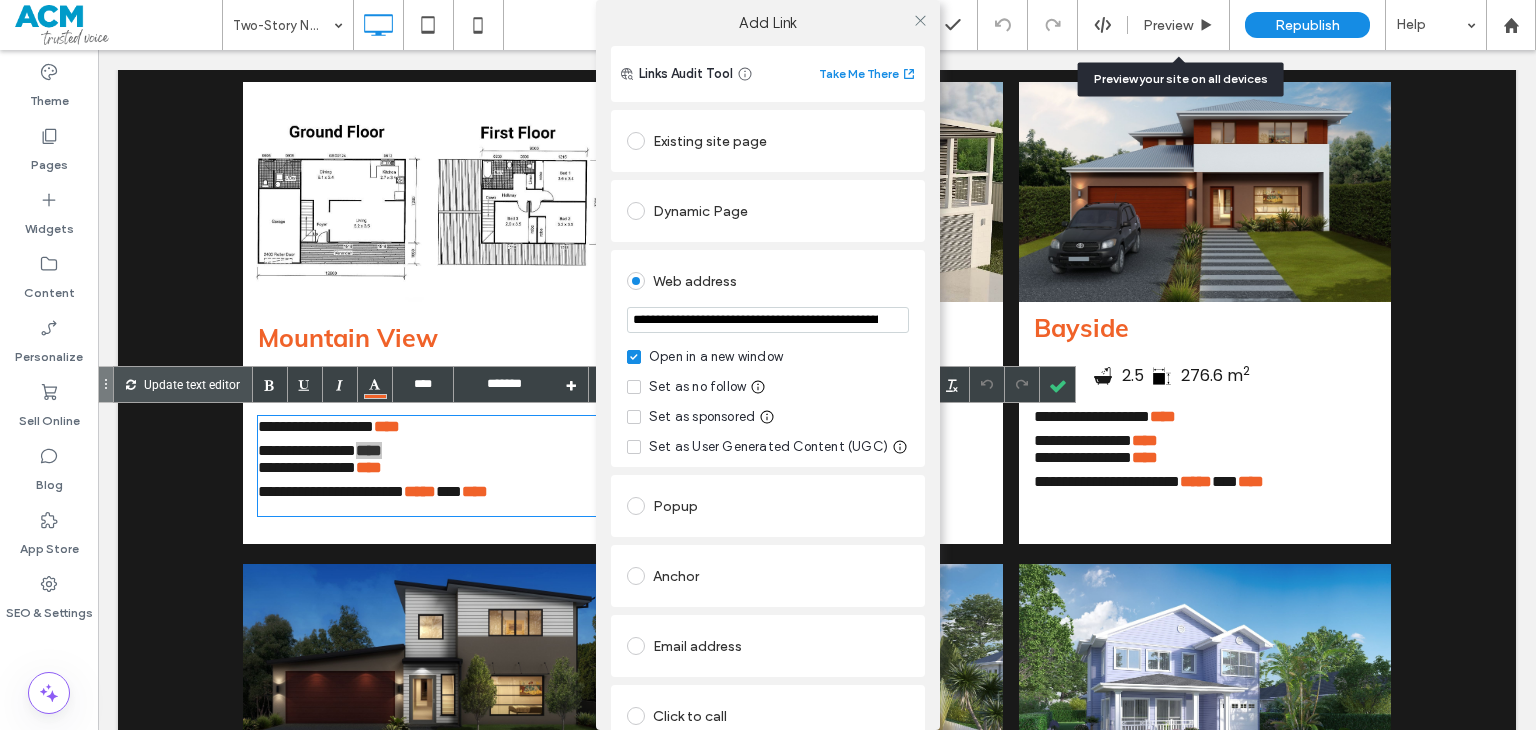 click on "**********" at bounding box center (768, 320) 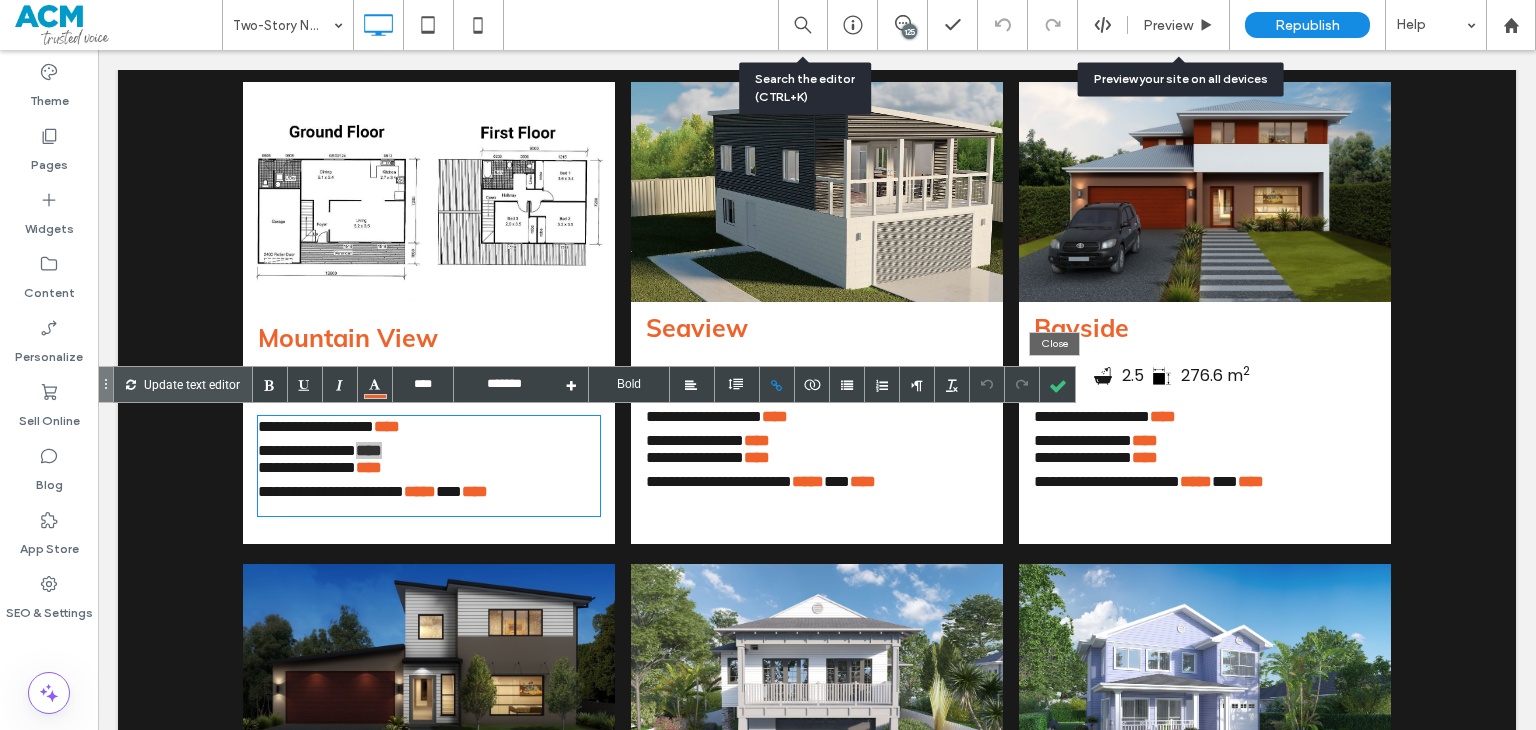 click at bounding box center (1057, 384) 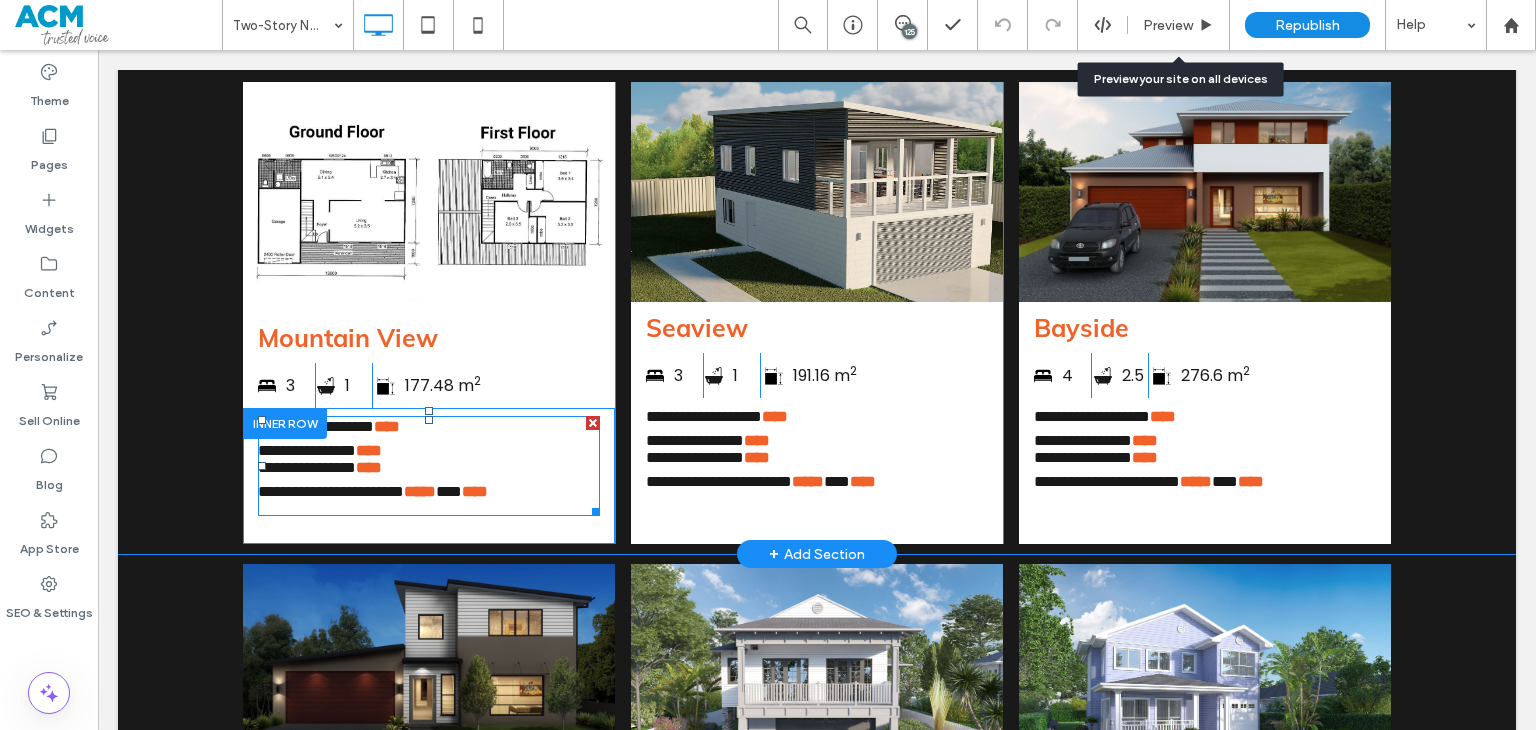 click on "**********" at bounding box center [429, 466] 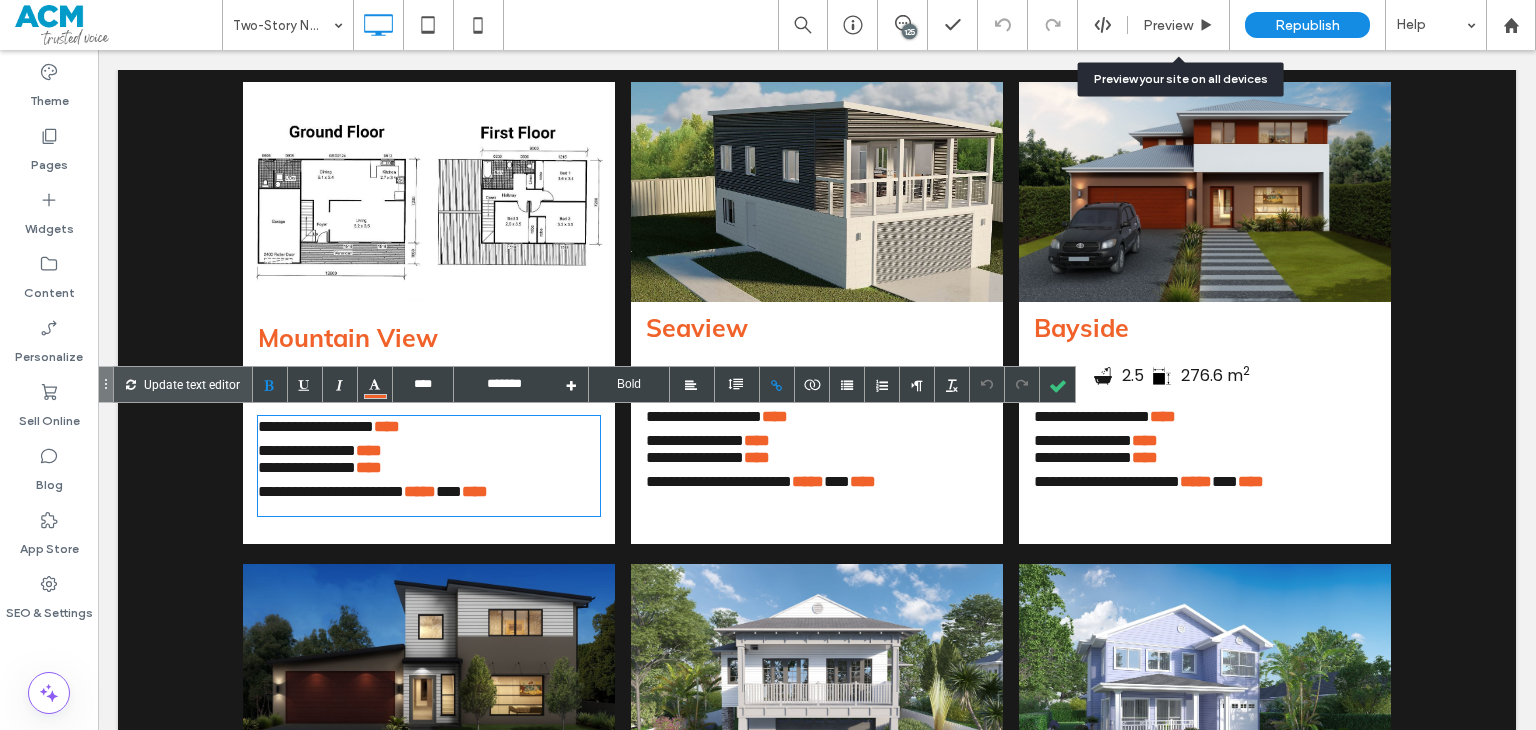 click on "****" at bounding box center [369, 450] 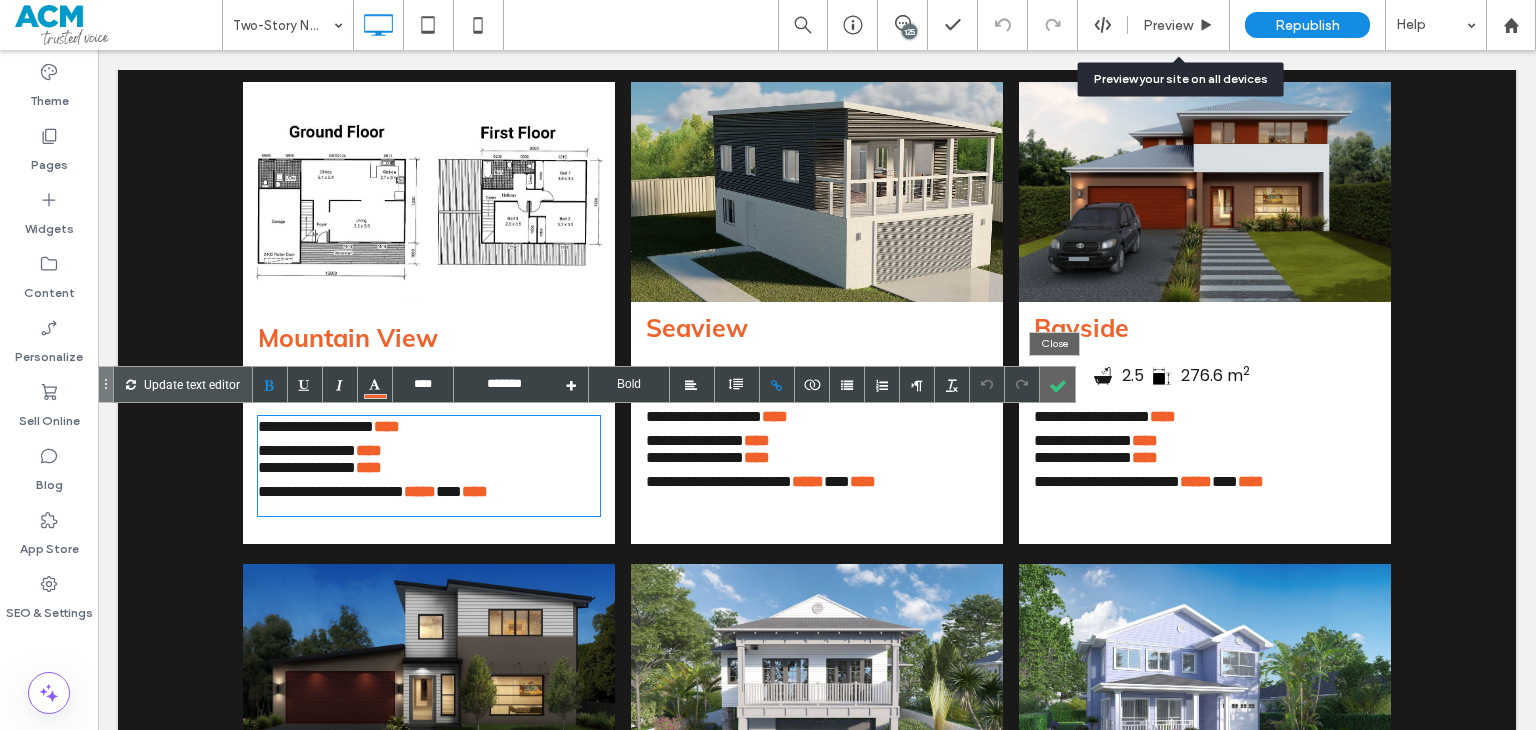 click at bounding box center [1057, 384] 